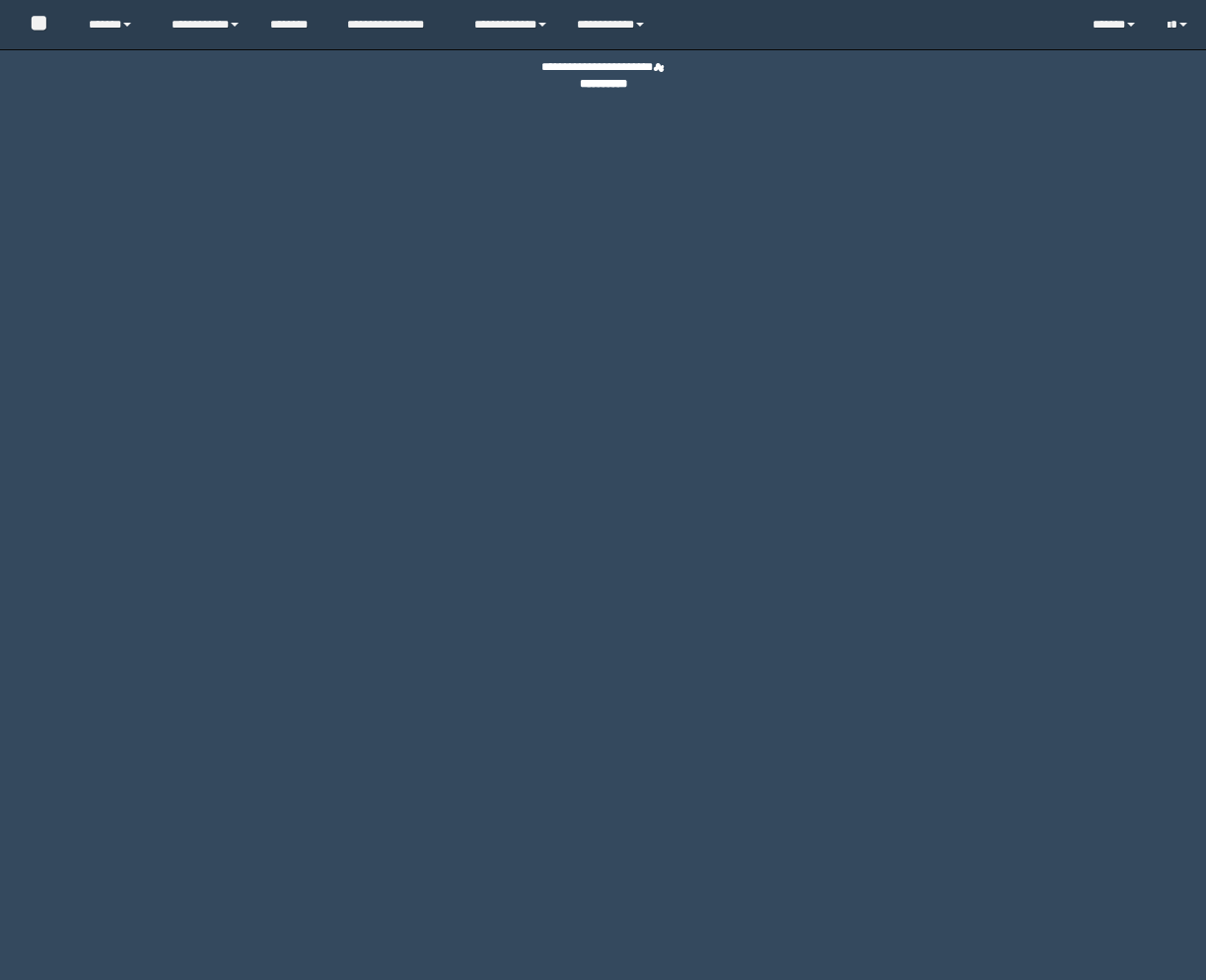 scroll, scrollTop: 0, scrollLeft: 0, axis: both 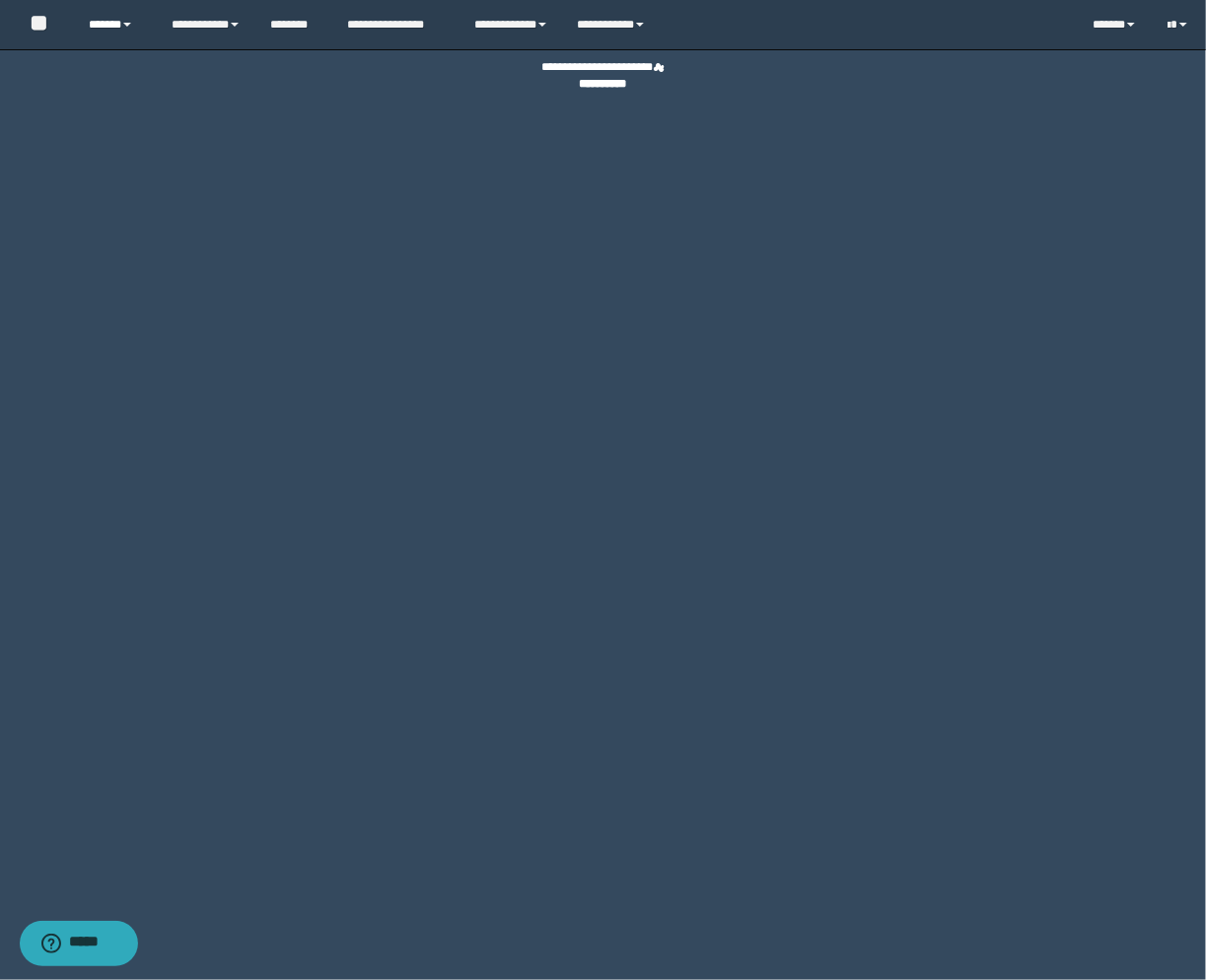 click on "******" at bounding box center [114, 25] 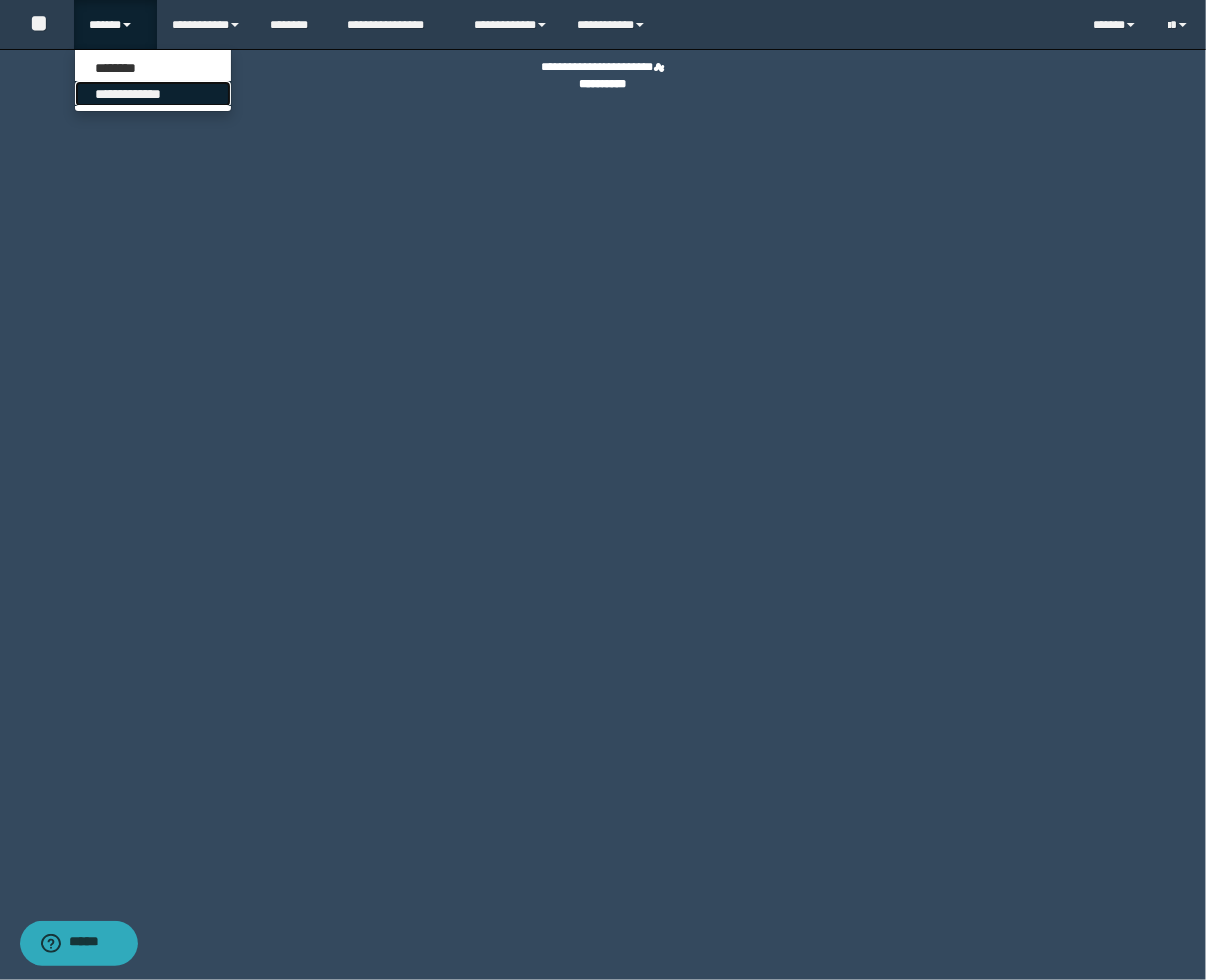 click on "**********" at bounding box center (153, 94) 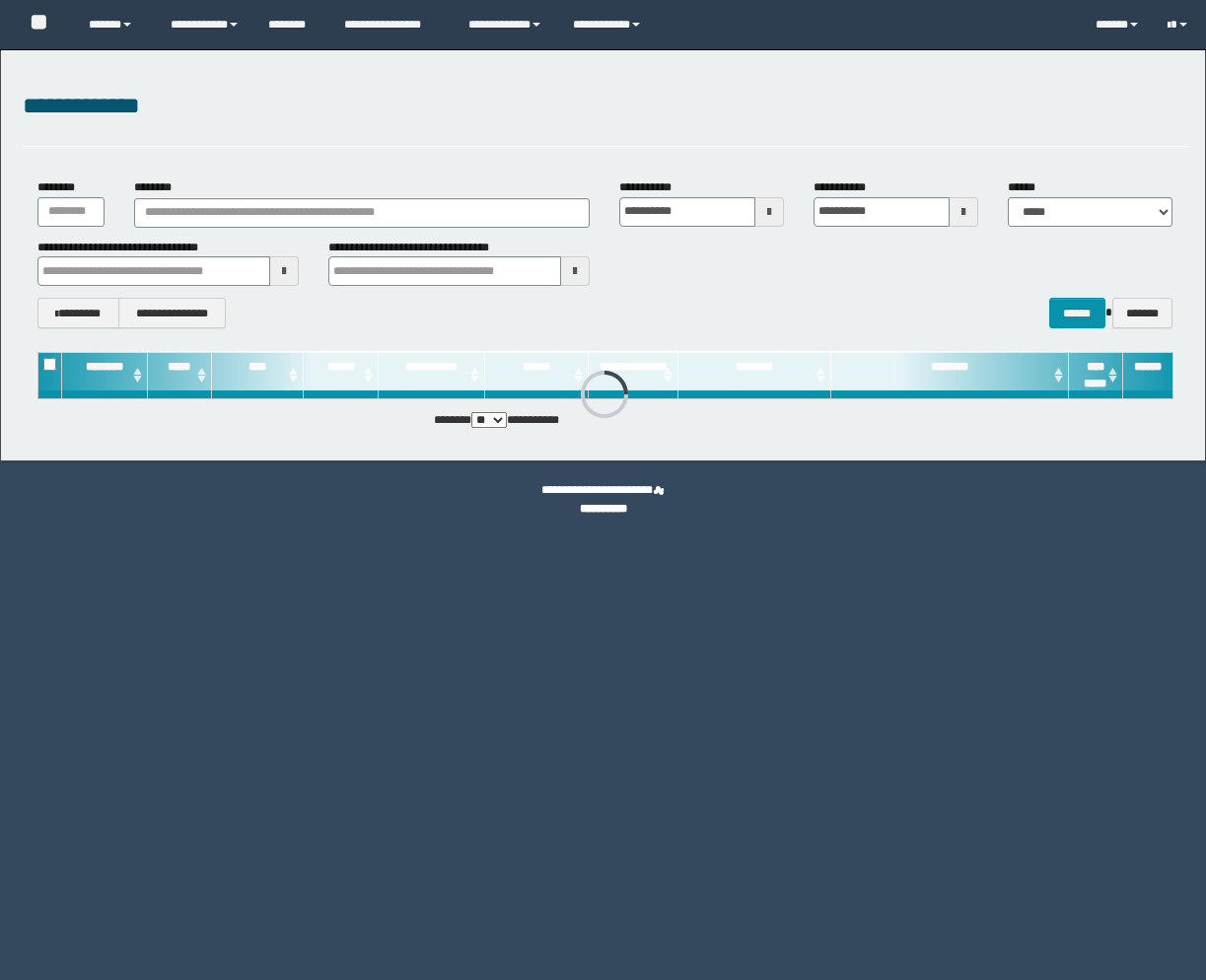 scroll, scrollTop: 0, scrollLeft: 0, axis: both 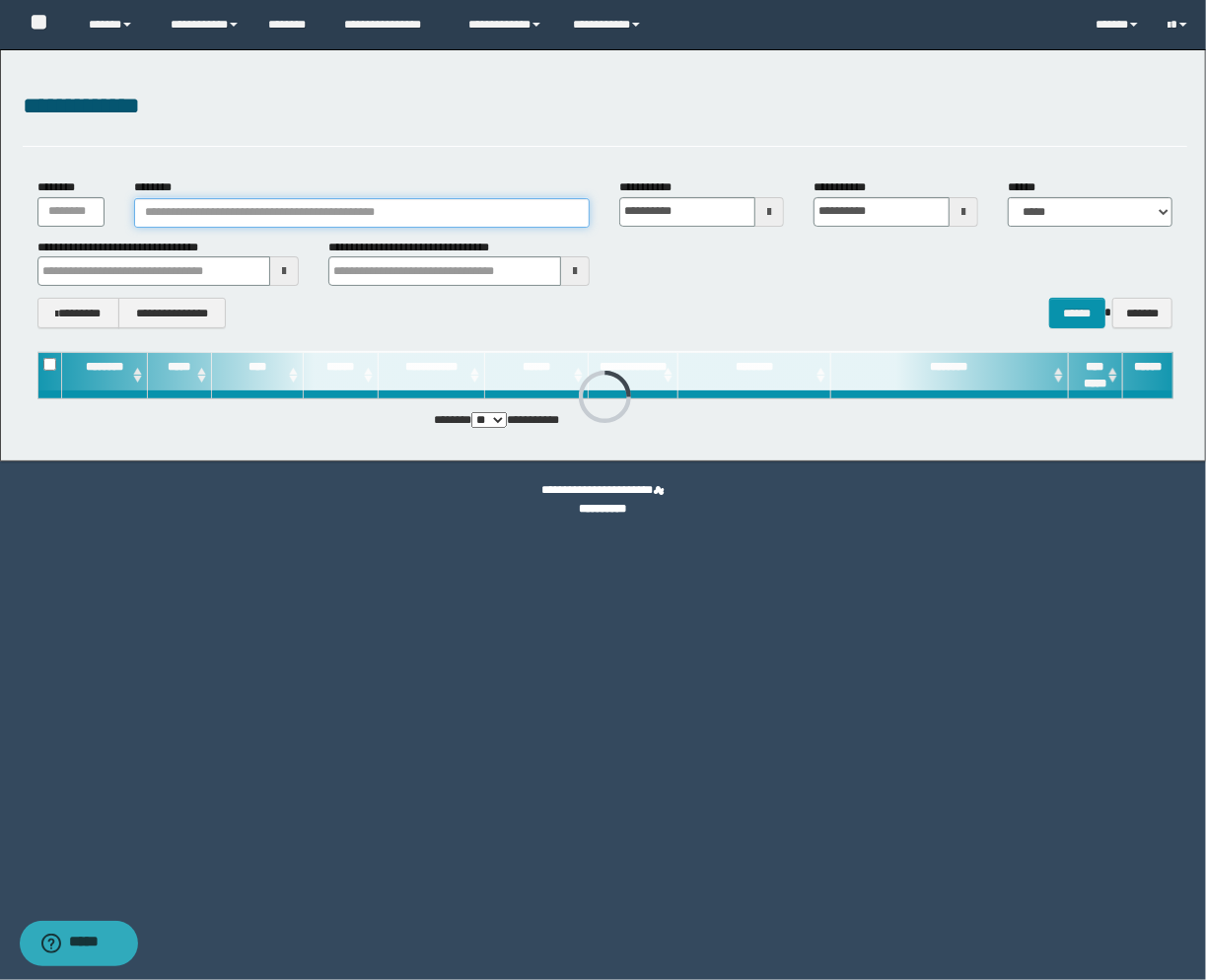 click on "********" at bounding box center (362, 213) 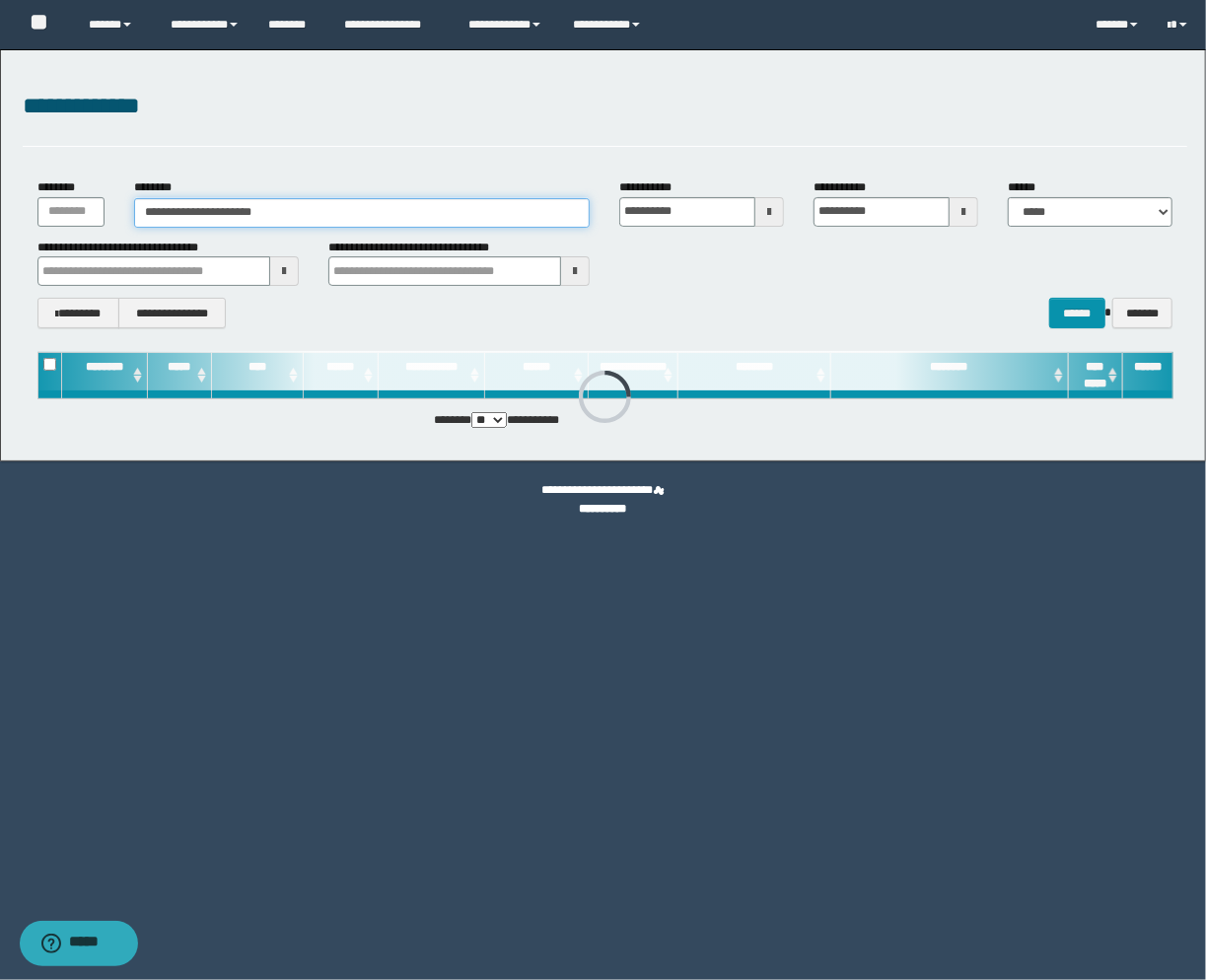 type on "**********" 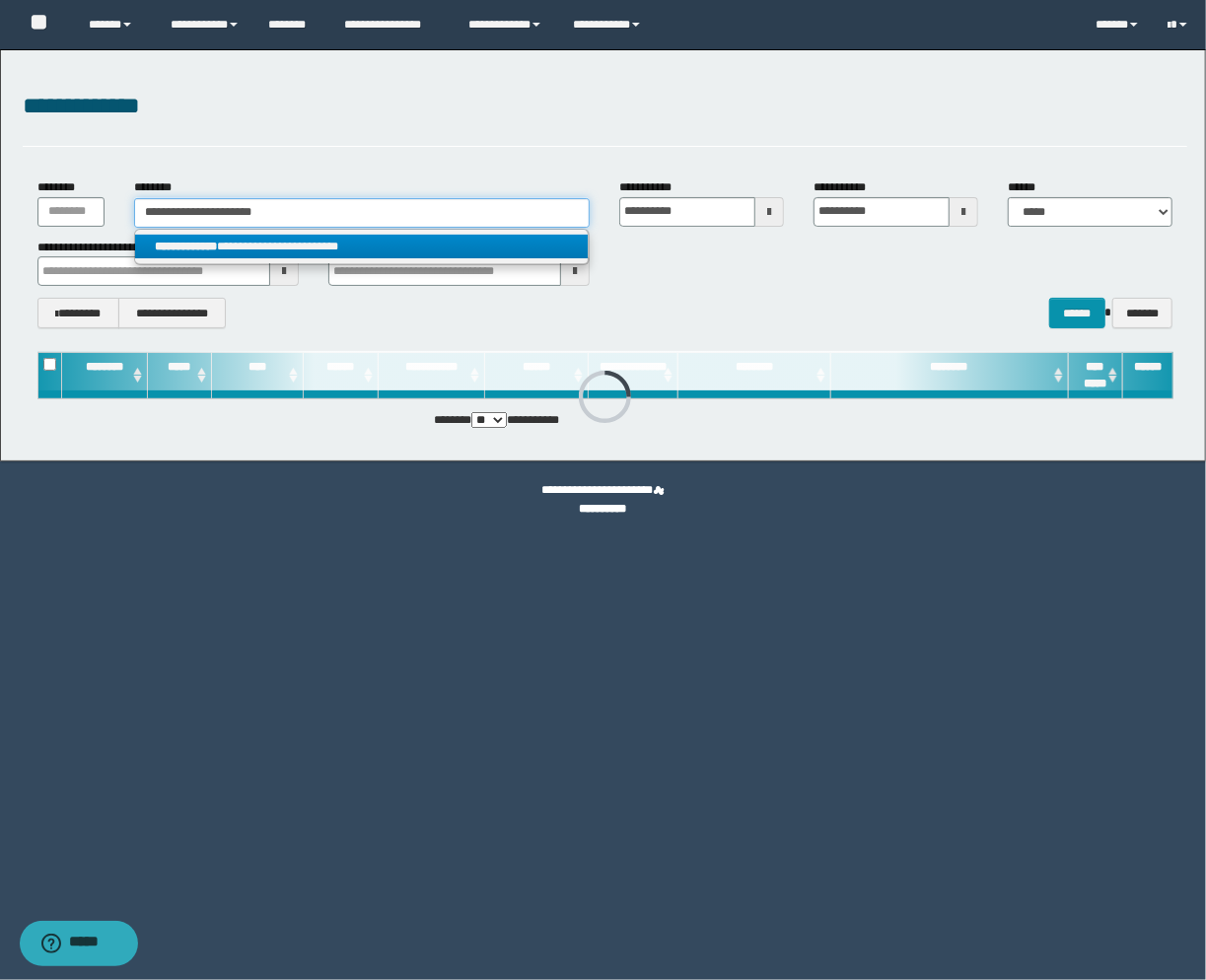type on "**********" 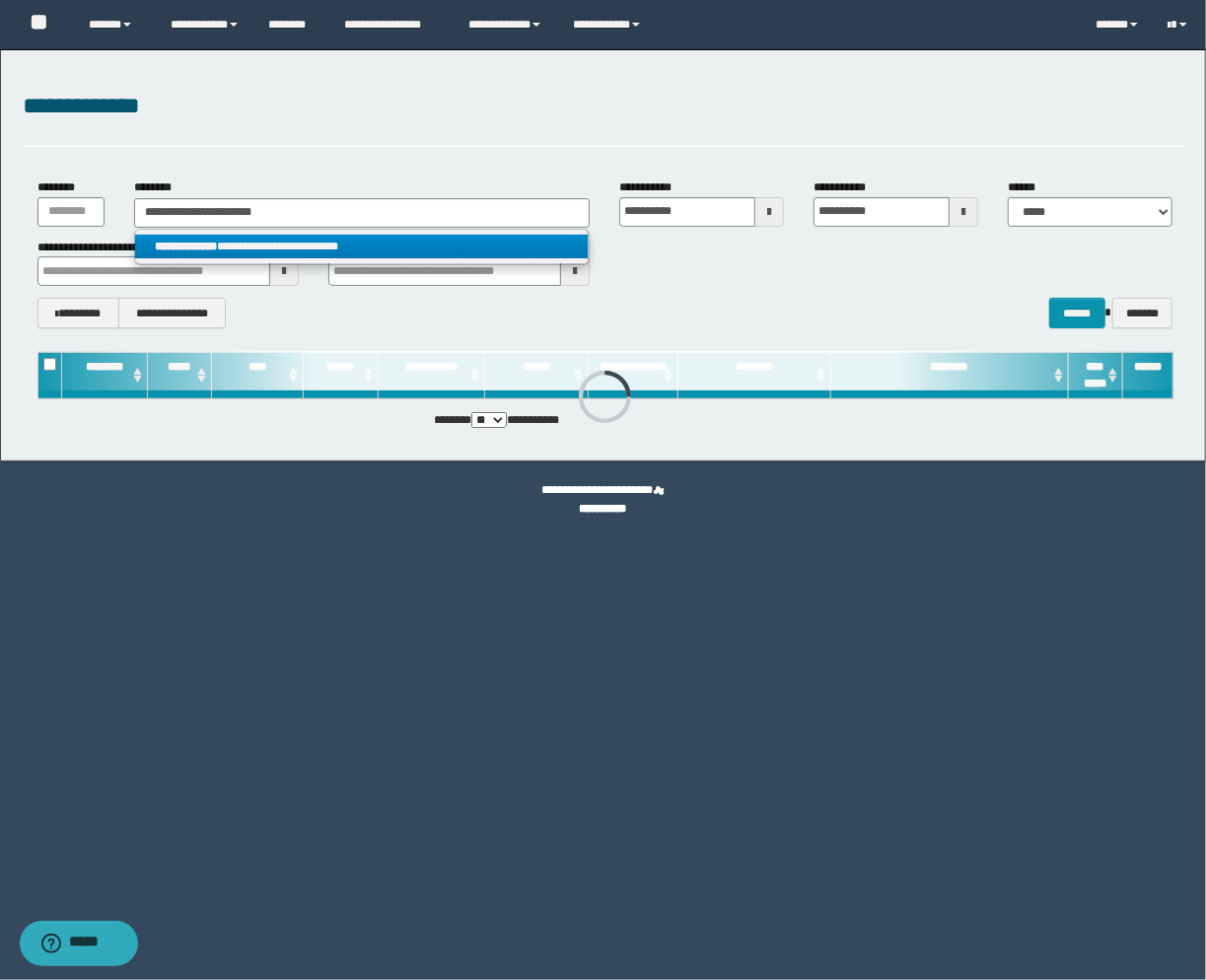 click on "**********" at bounding box center [361, 246] 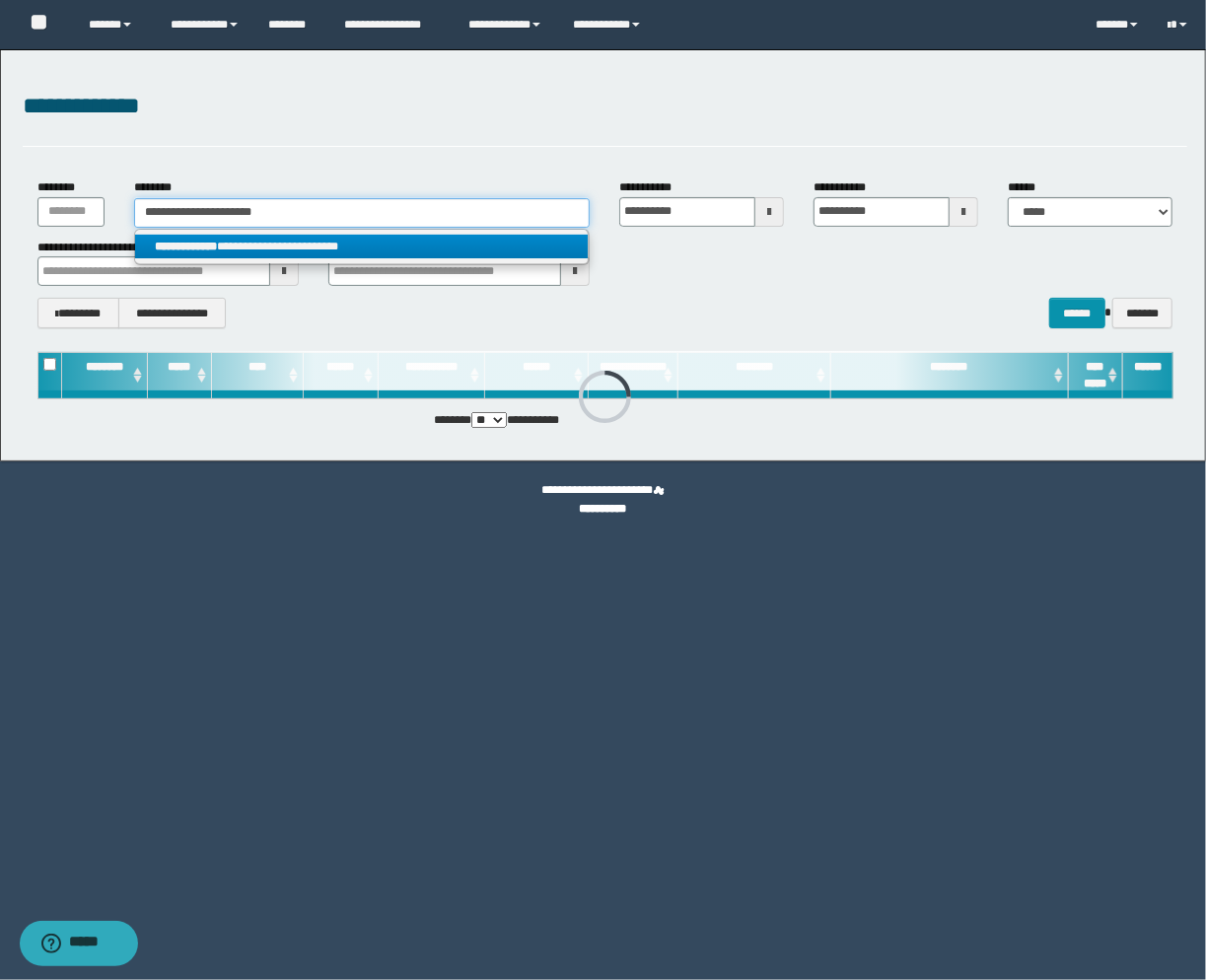 type 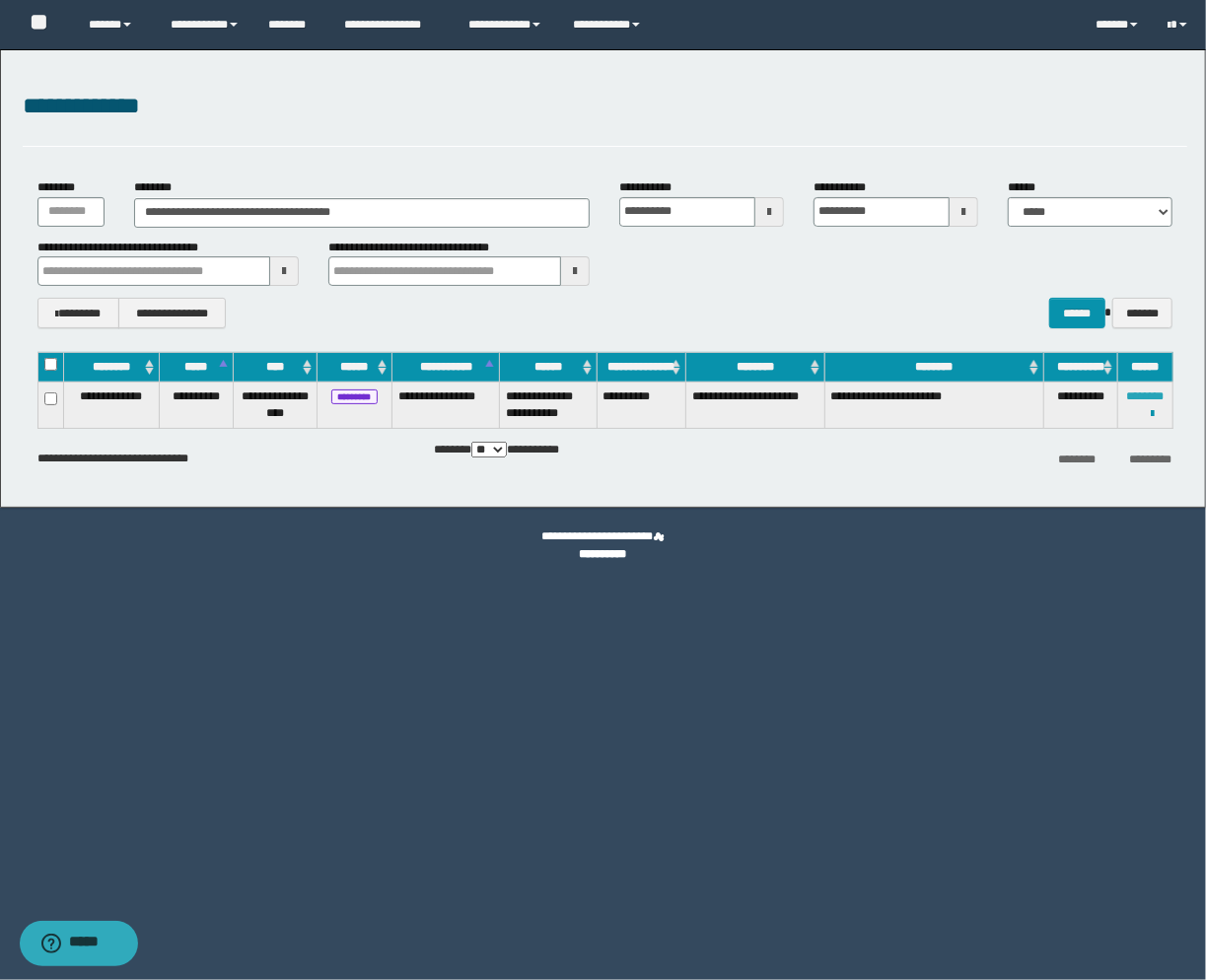 click on "********" at bounding box center (1146, 396) 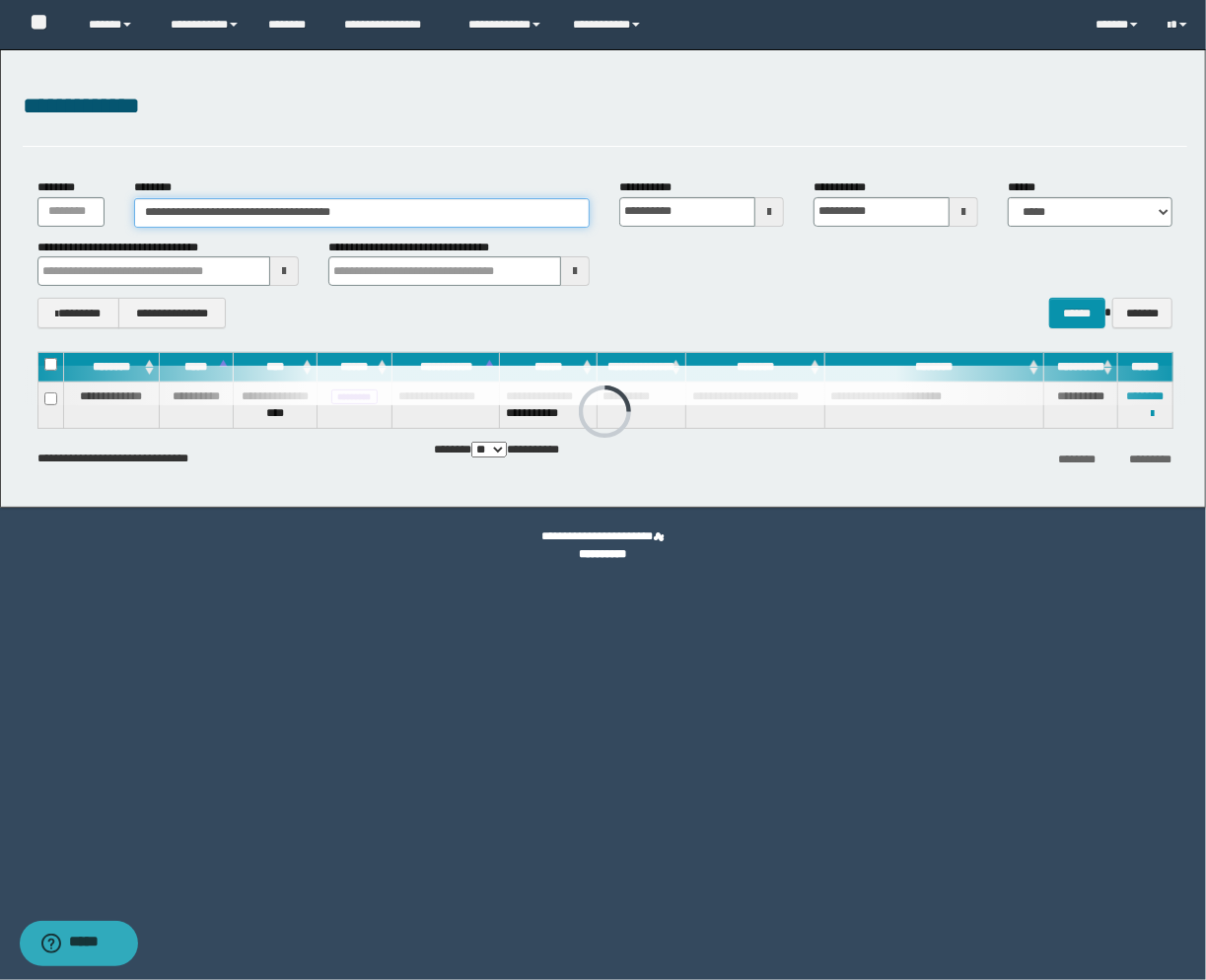 drag, startPoint x: 339, startPoint y: 215, endPoint x: -154, endPoint y: 237, distance: 493.49063 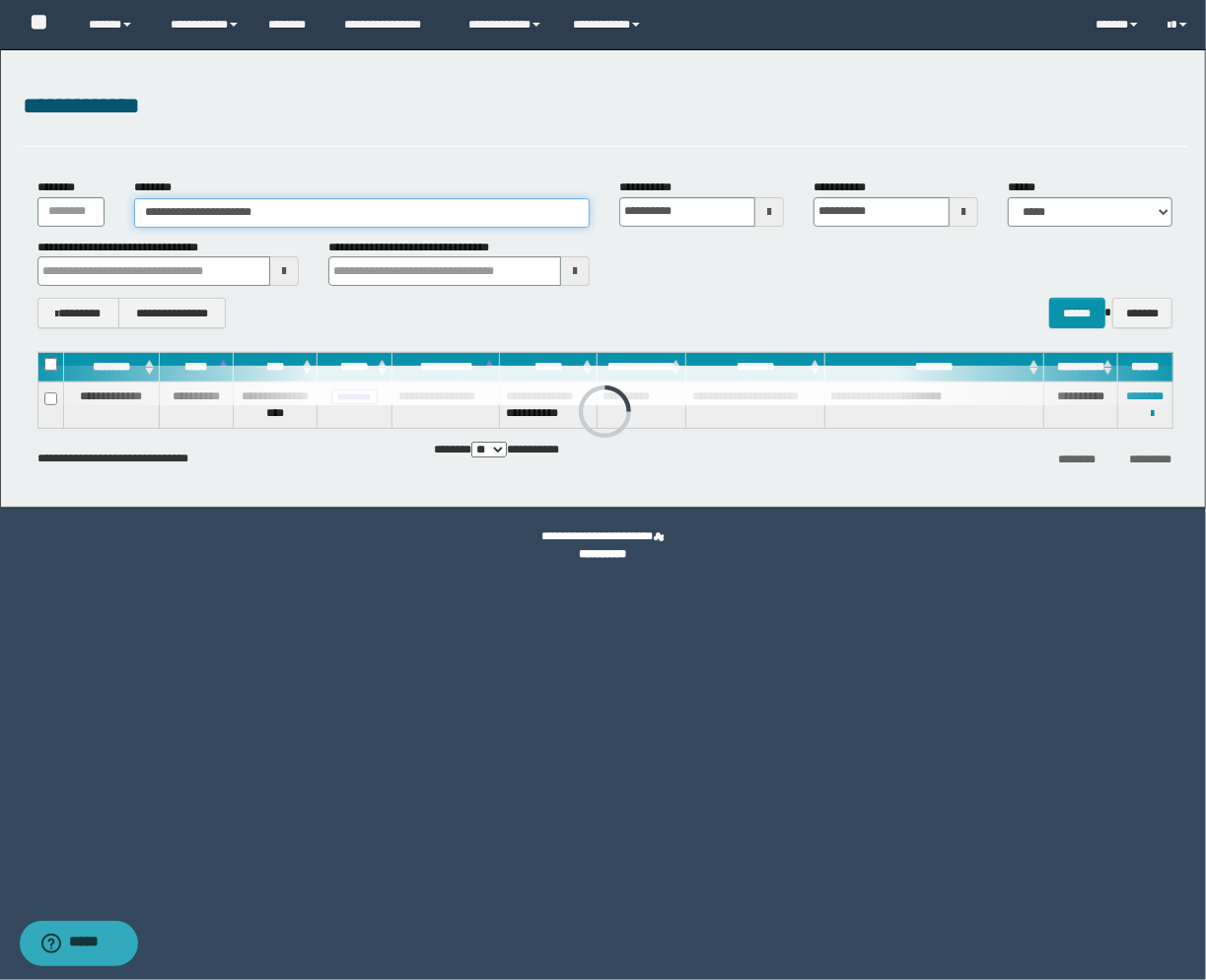 type on "**********" 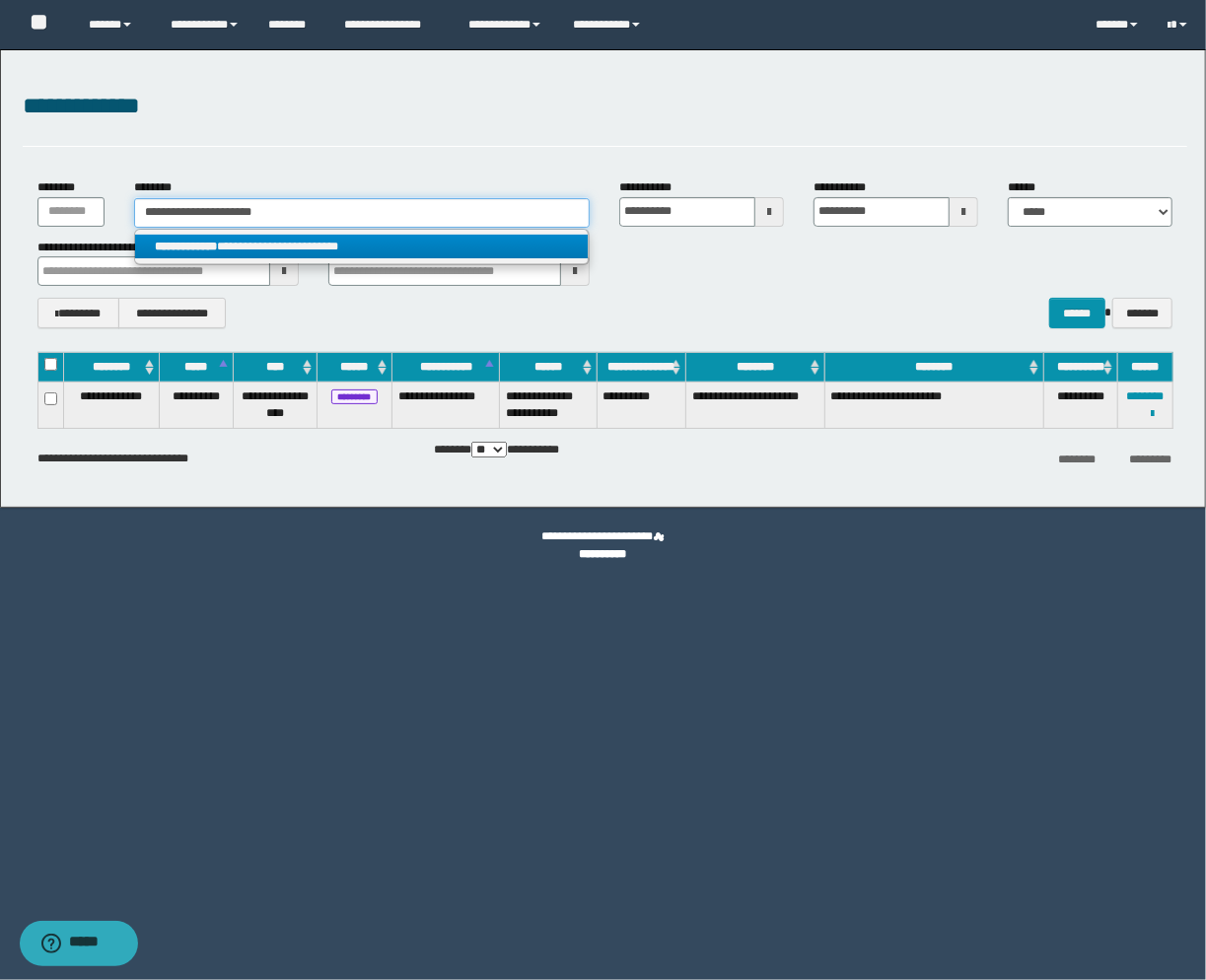 type on "**********" 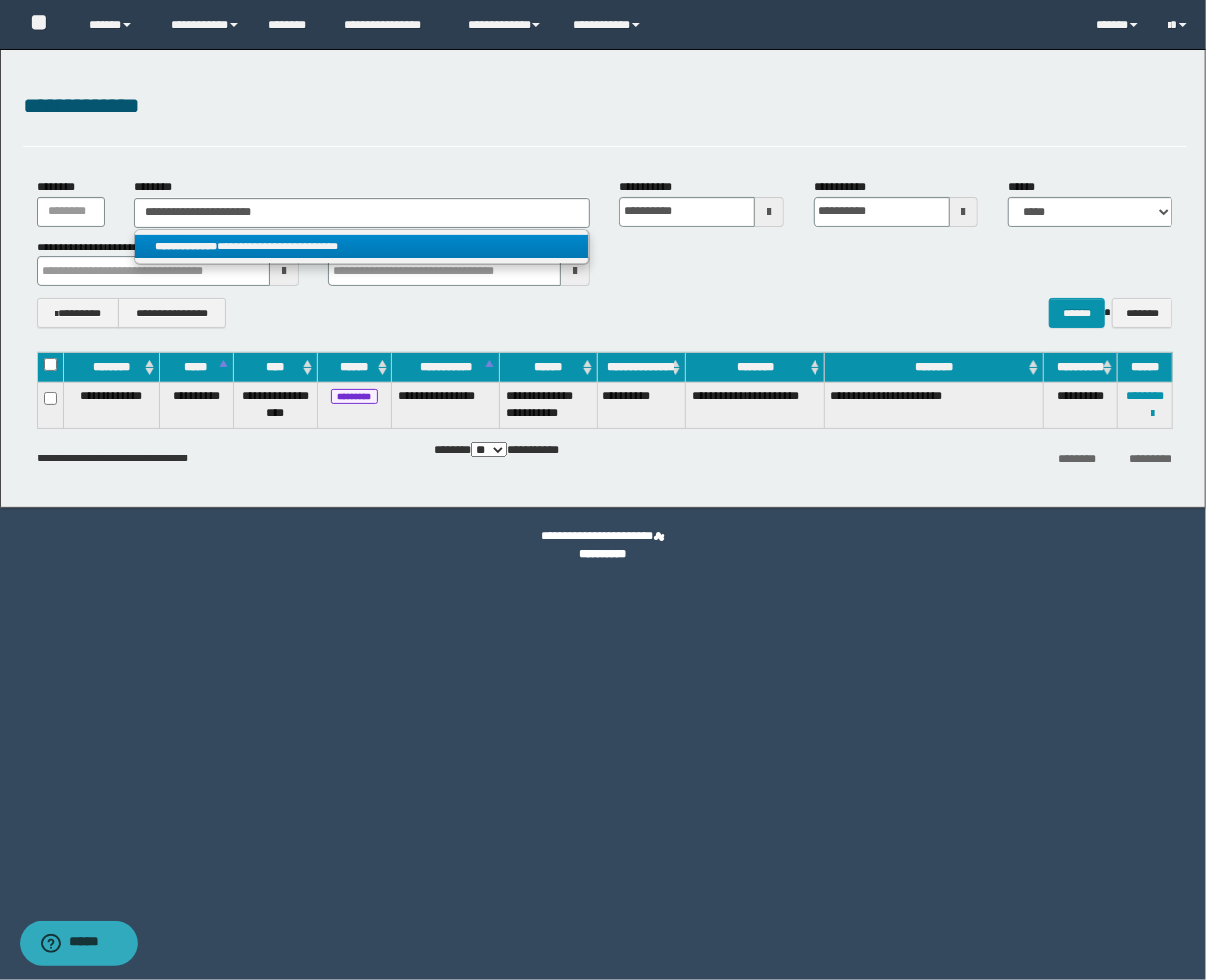 click on "**********" at bounding box center [362, 246] 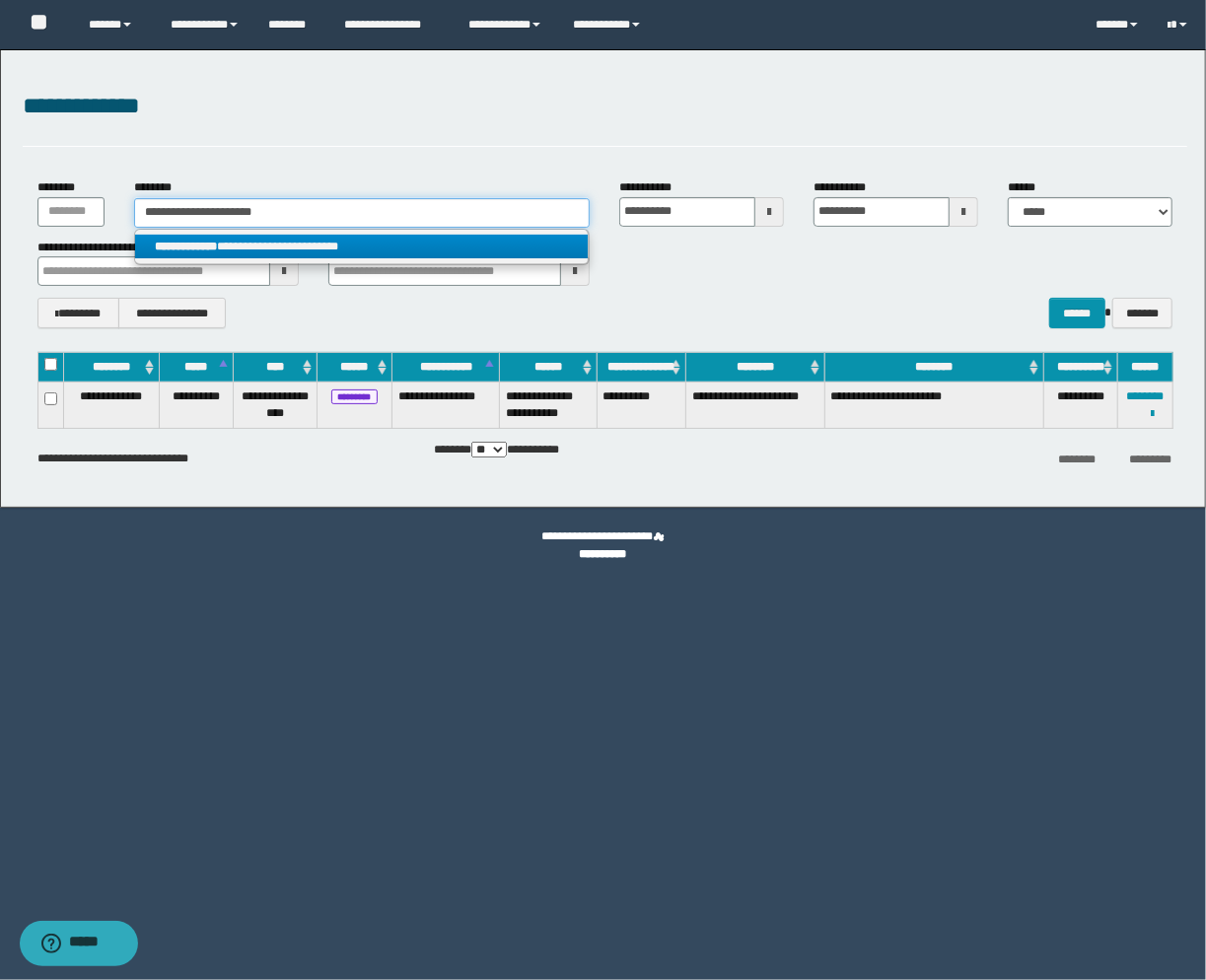 type 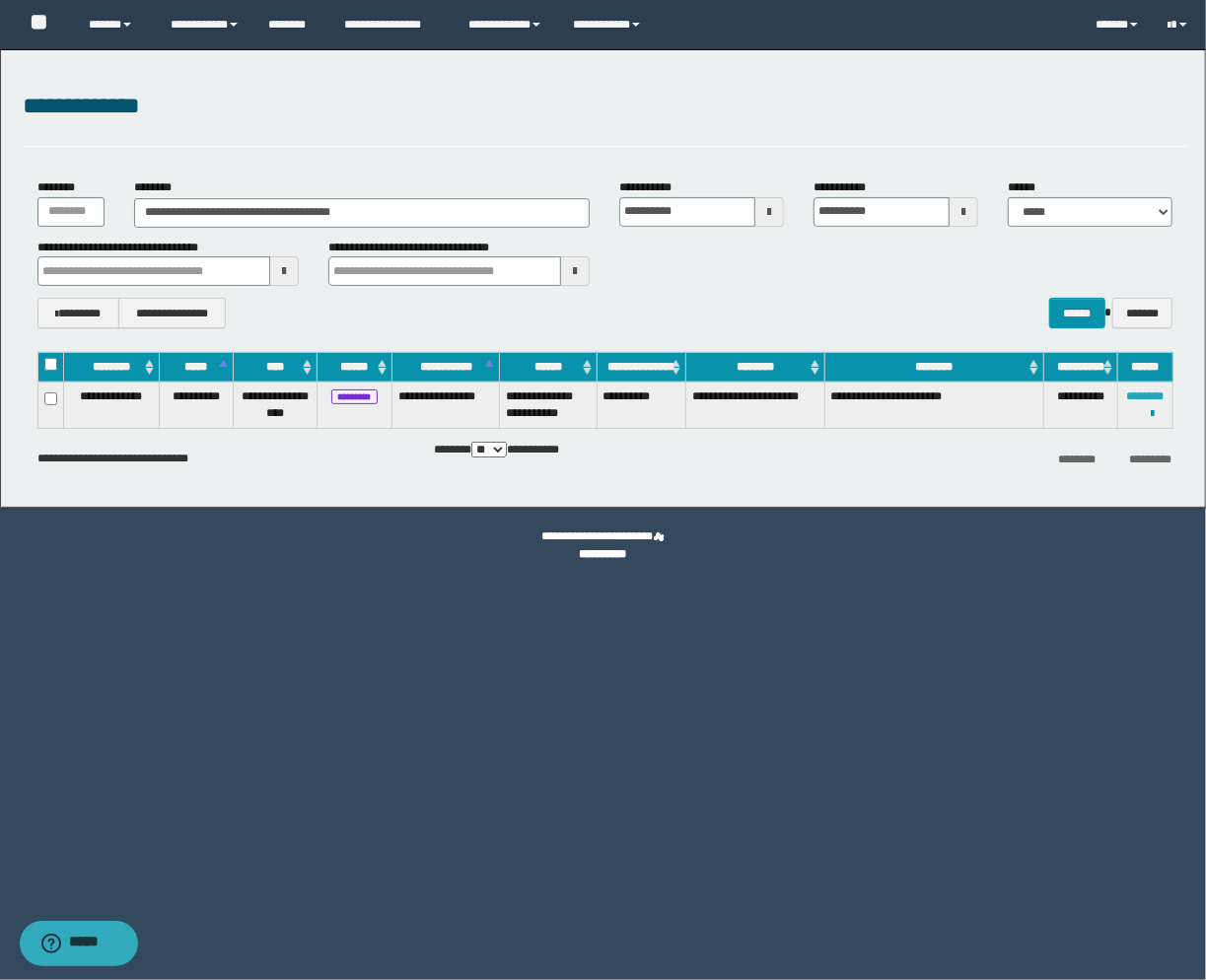 click on "********" at bounding box center [1146, 396] 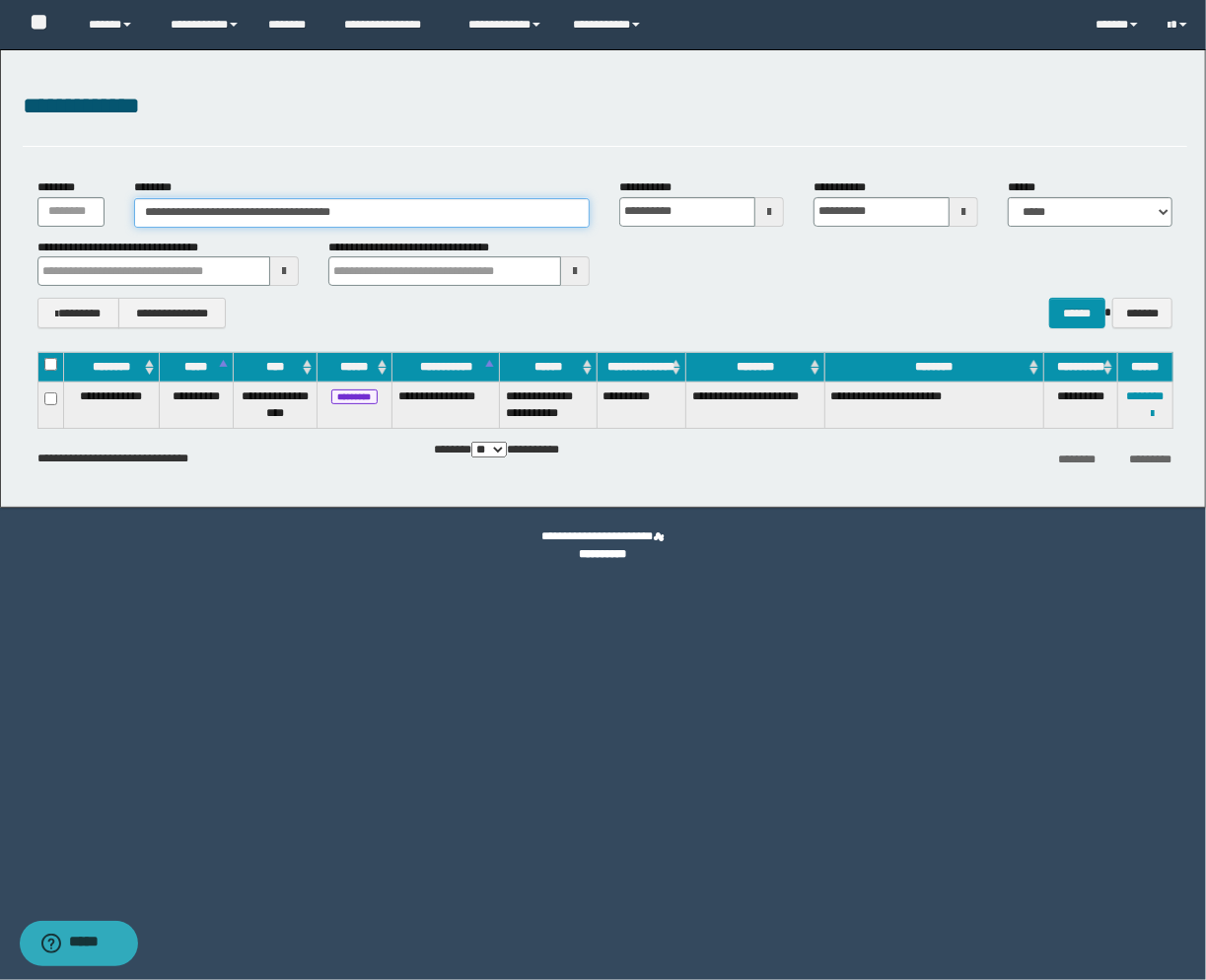drag, startPoint x: 404, startPoint y: 212, endPoint x: -101, endPoint y: 215, distance: 505.0089 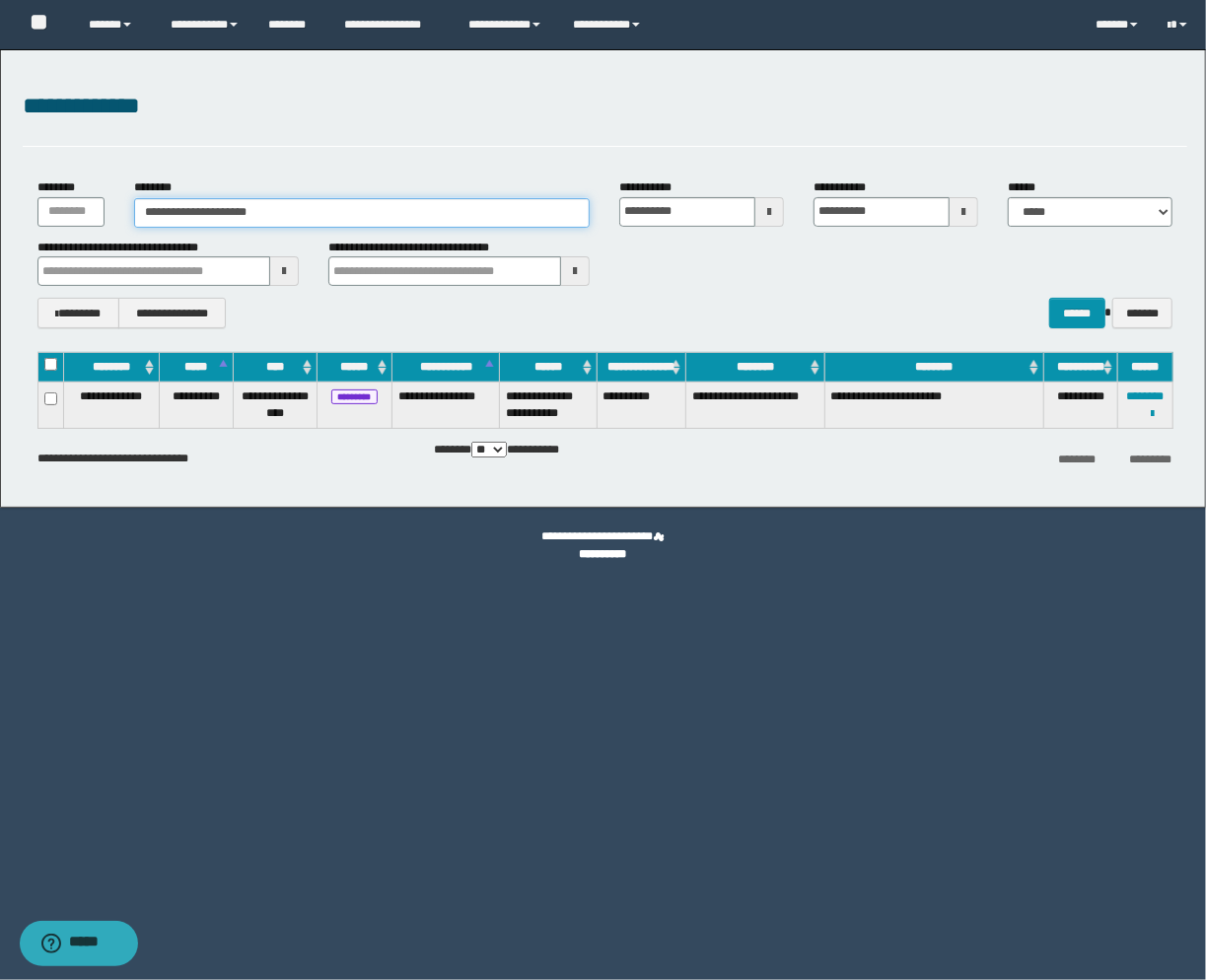 type on "**********" 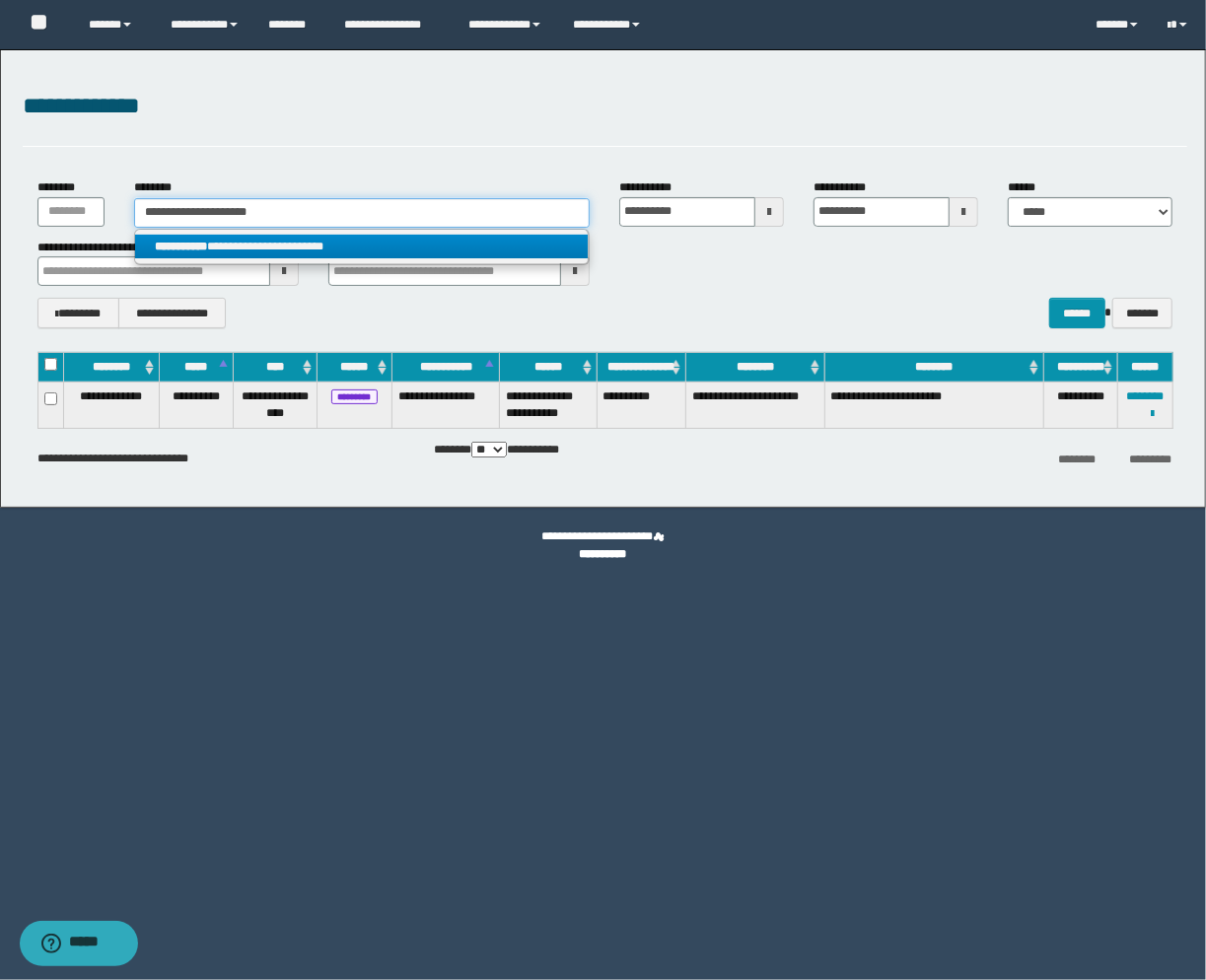 type on "**********" 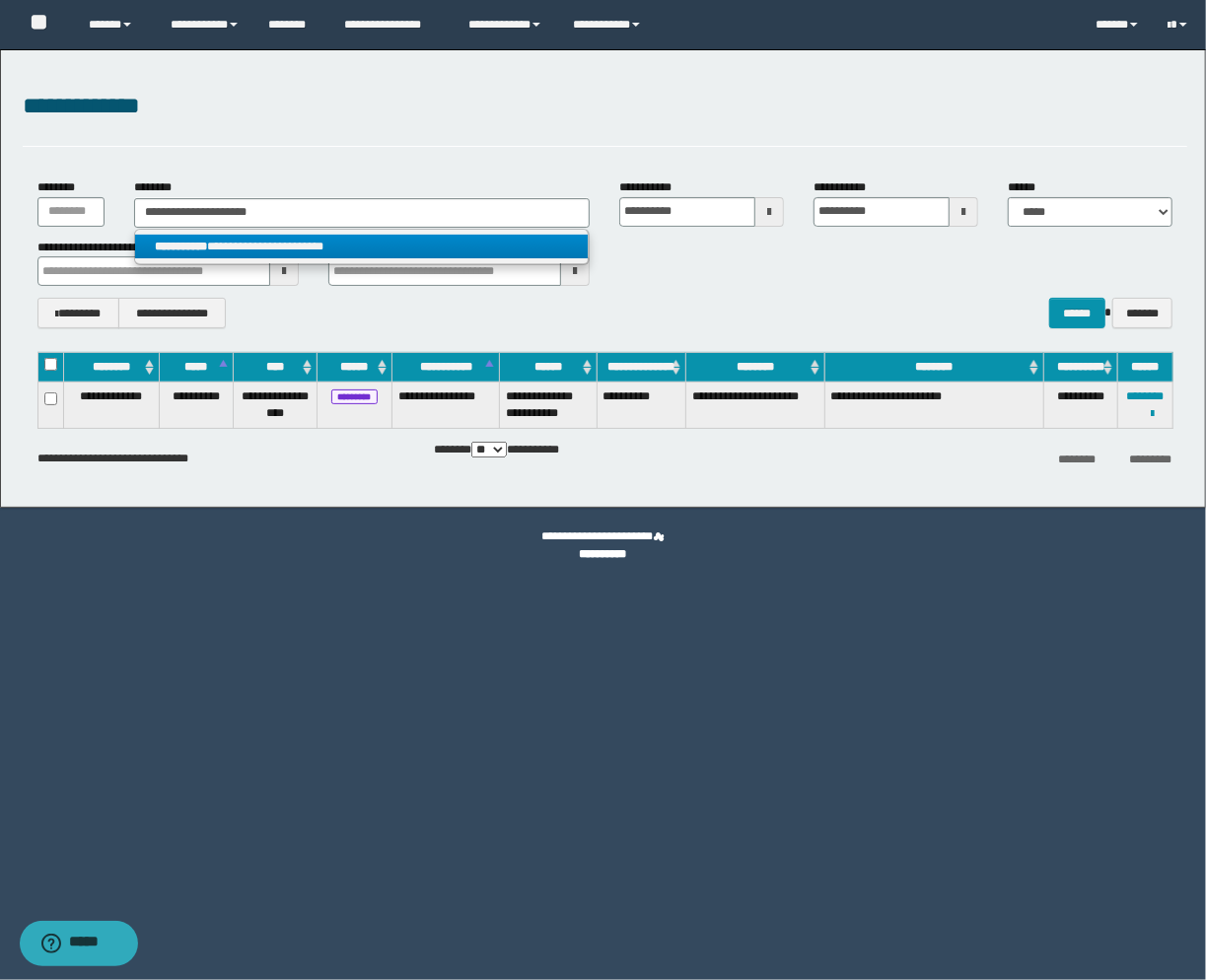 click on "**********" at bounding box center [362, 246] 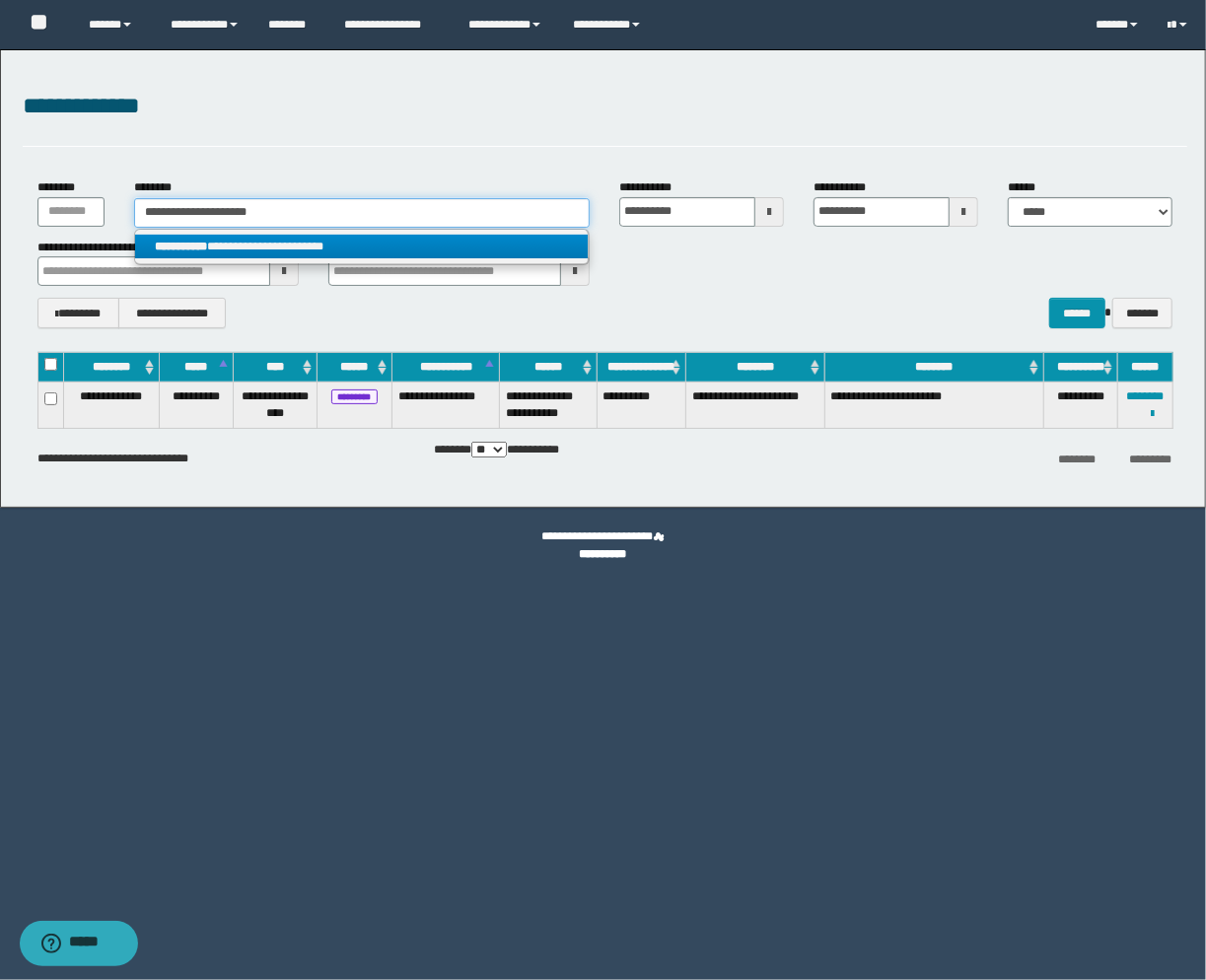 type 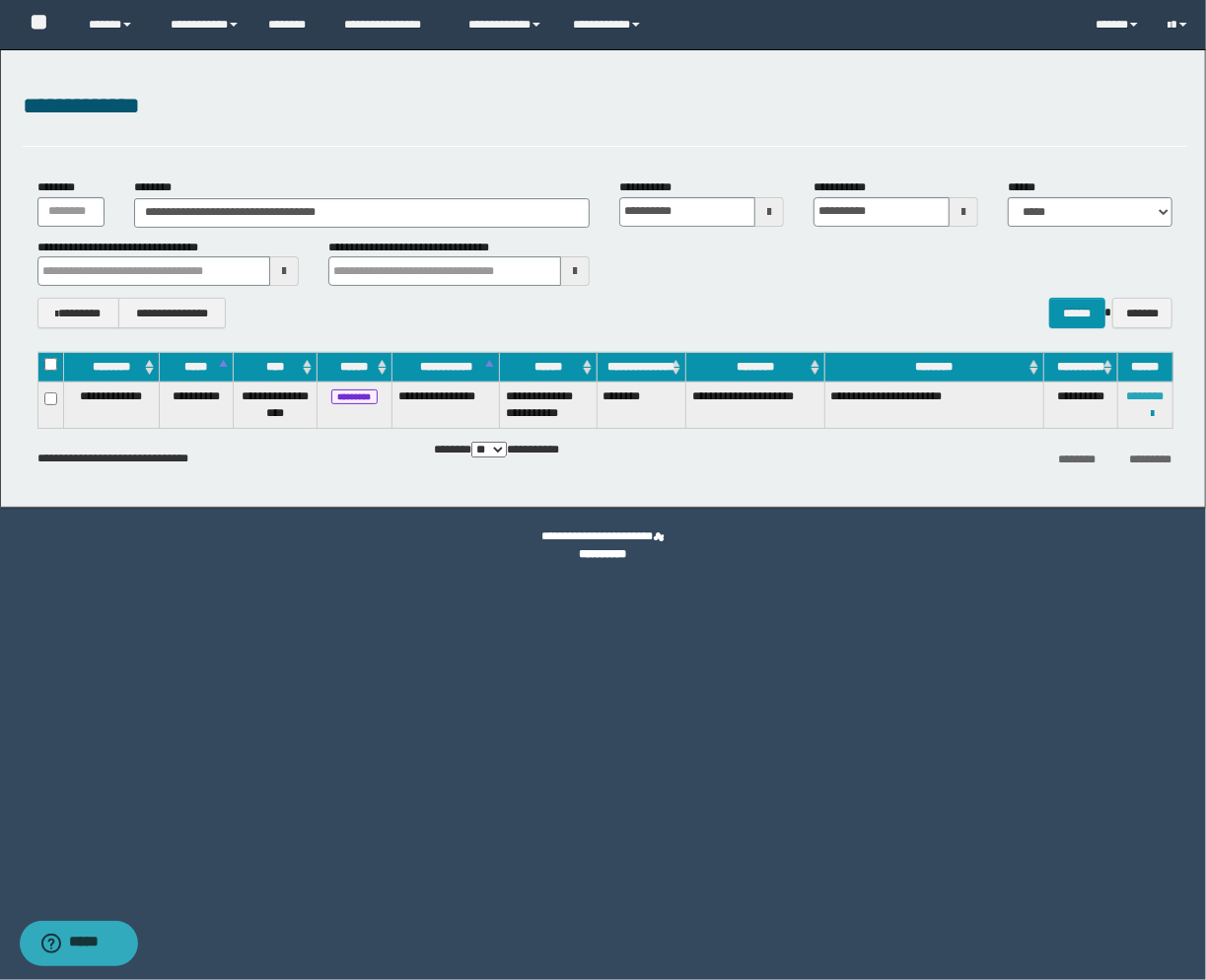 click on "********" at bounding box center [1146, 396] 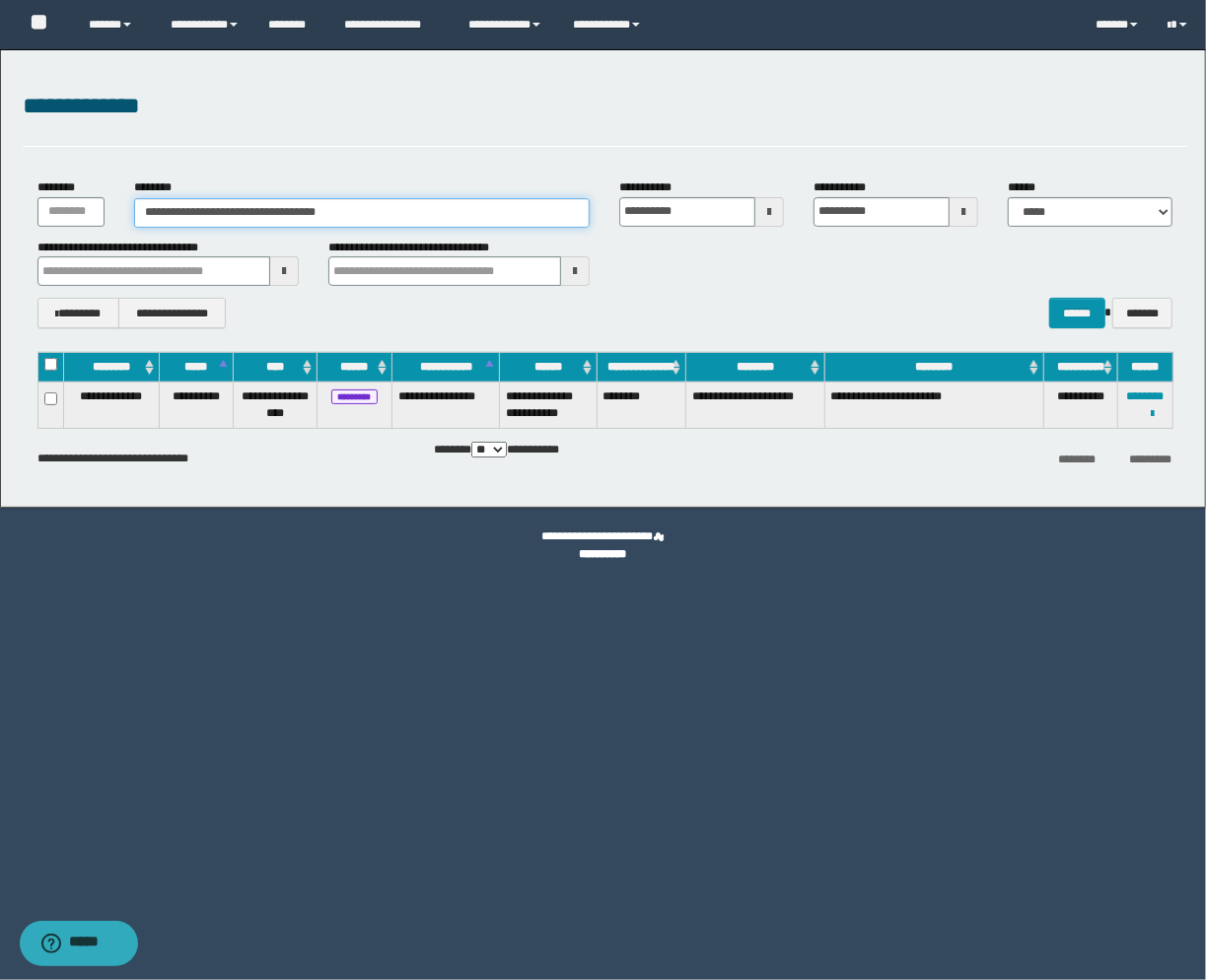 drag, startPoint x: 406, startPoint y: 215, endPoint x: -143, endPoint y: 262, distance: 551.0082 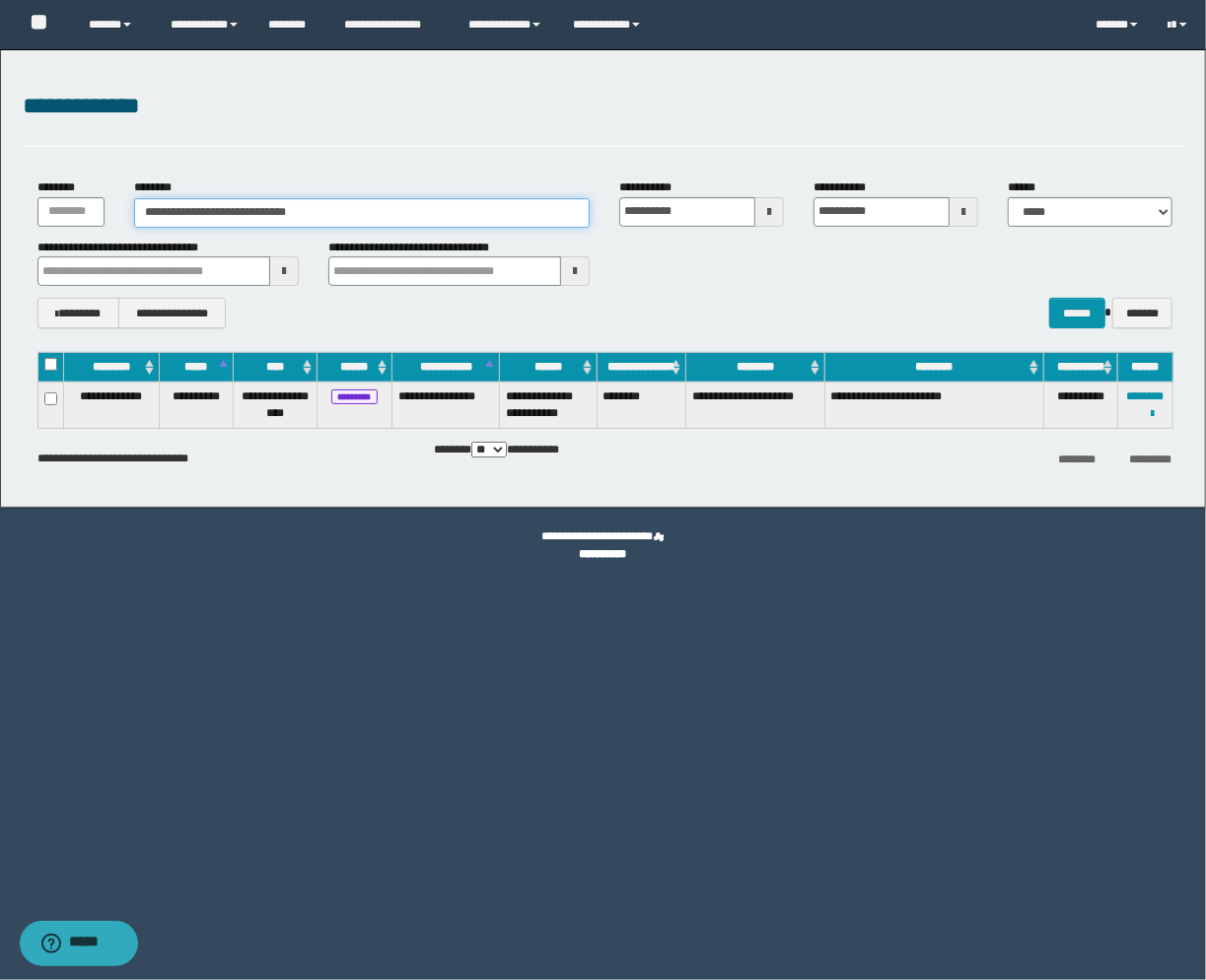 type on "**********" 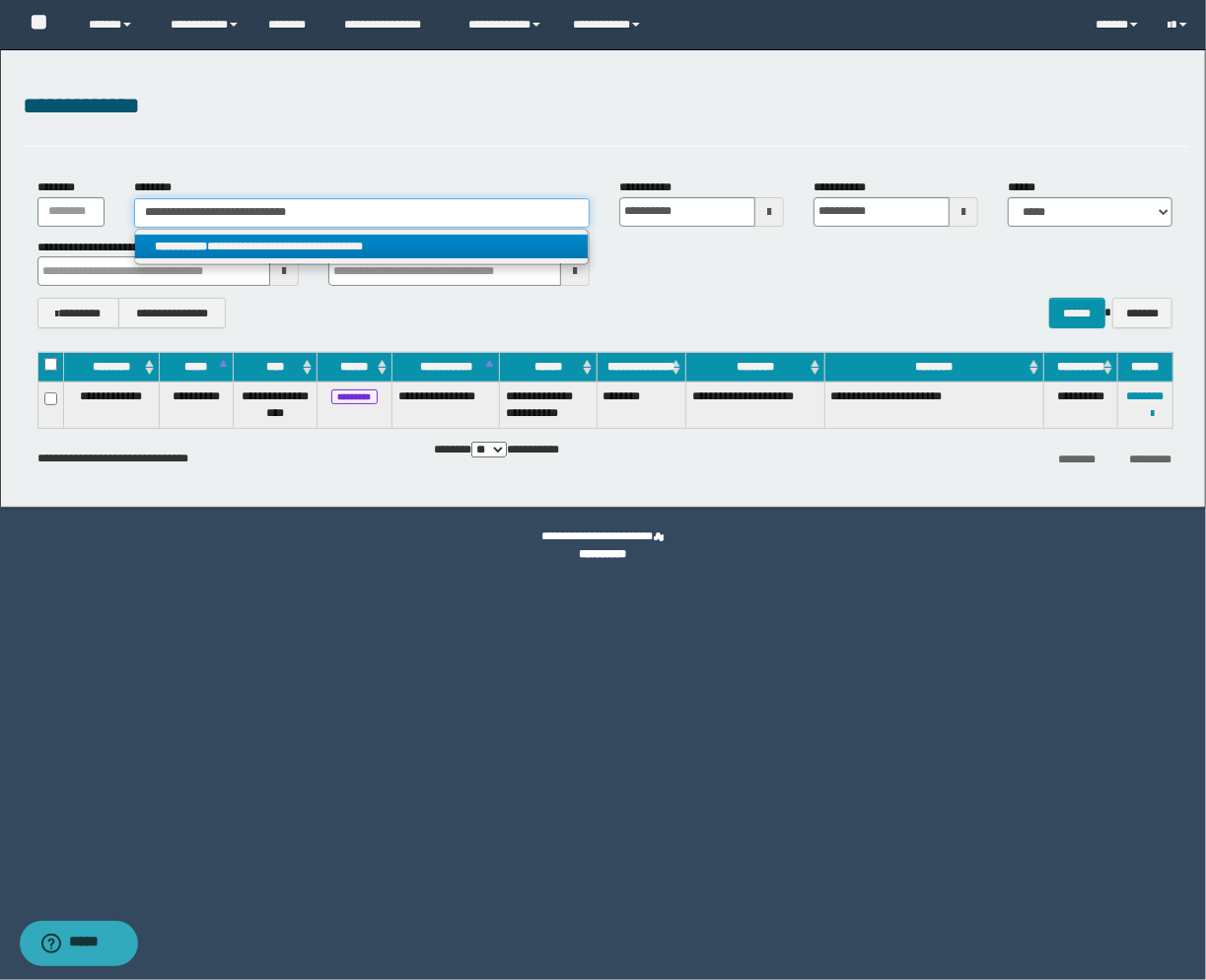 type on "**********" 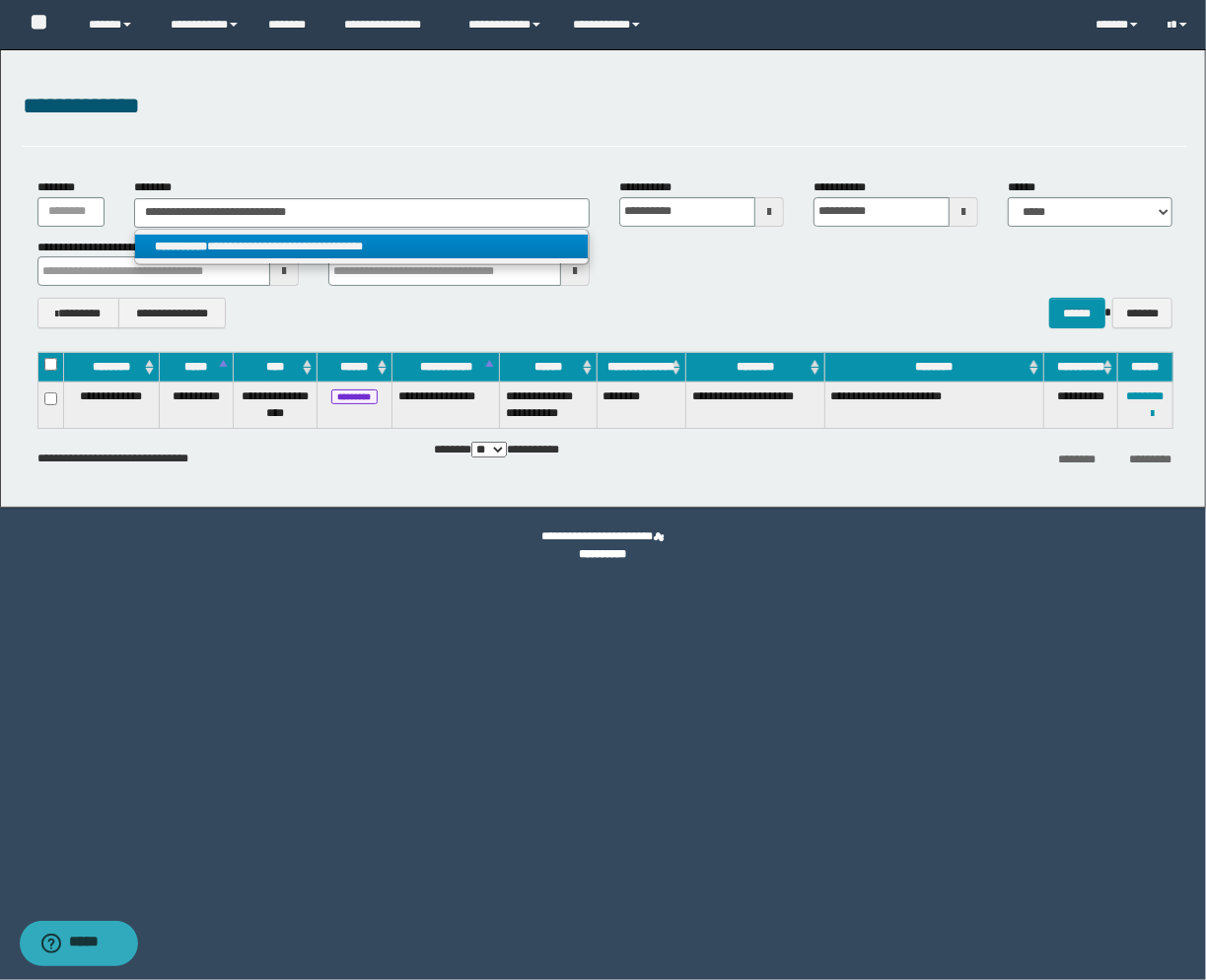 click on "**********" at bounding box center [362, 246] 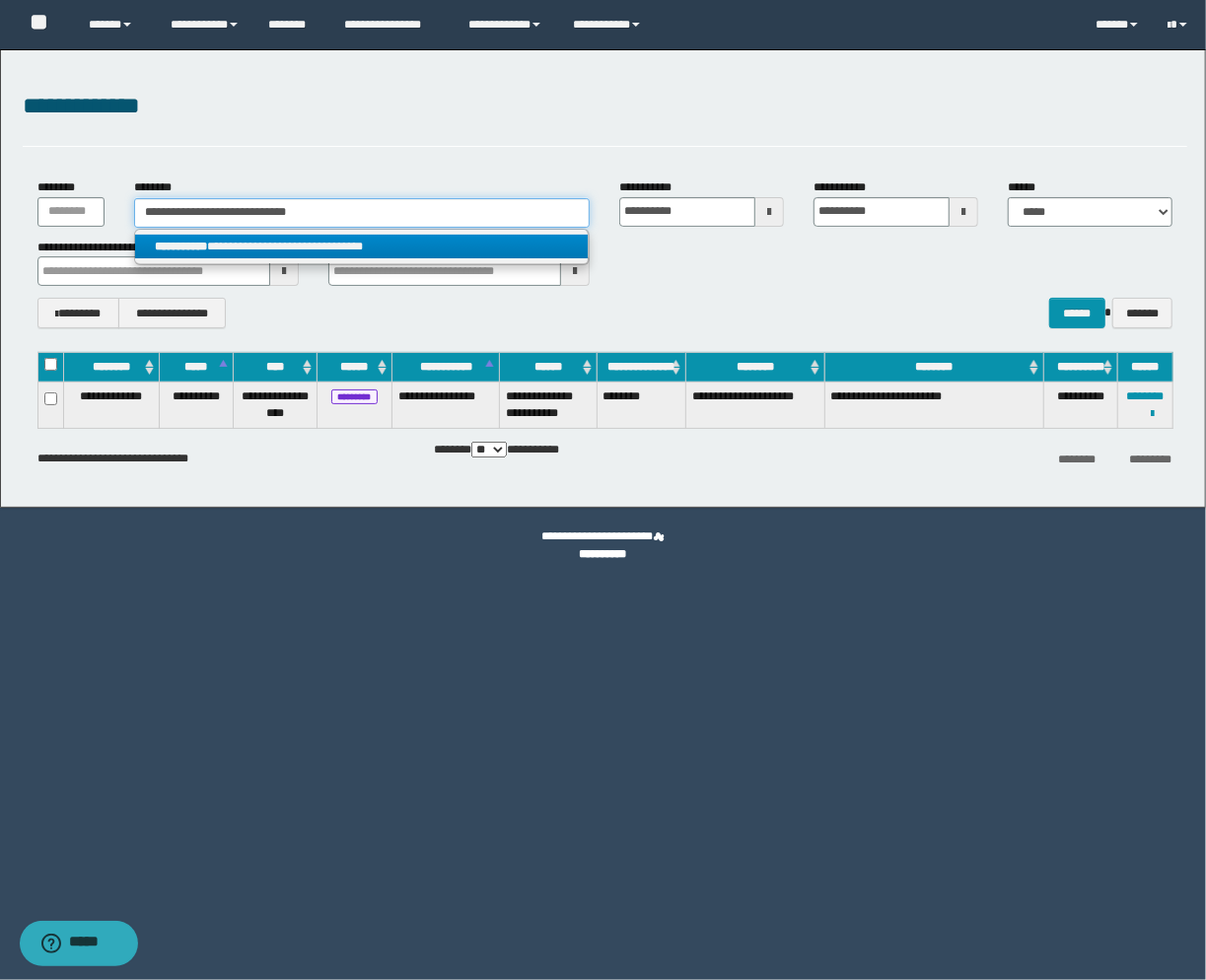 type 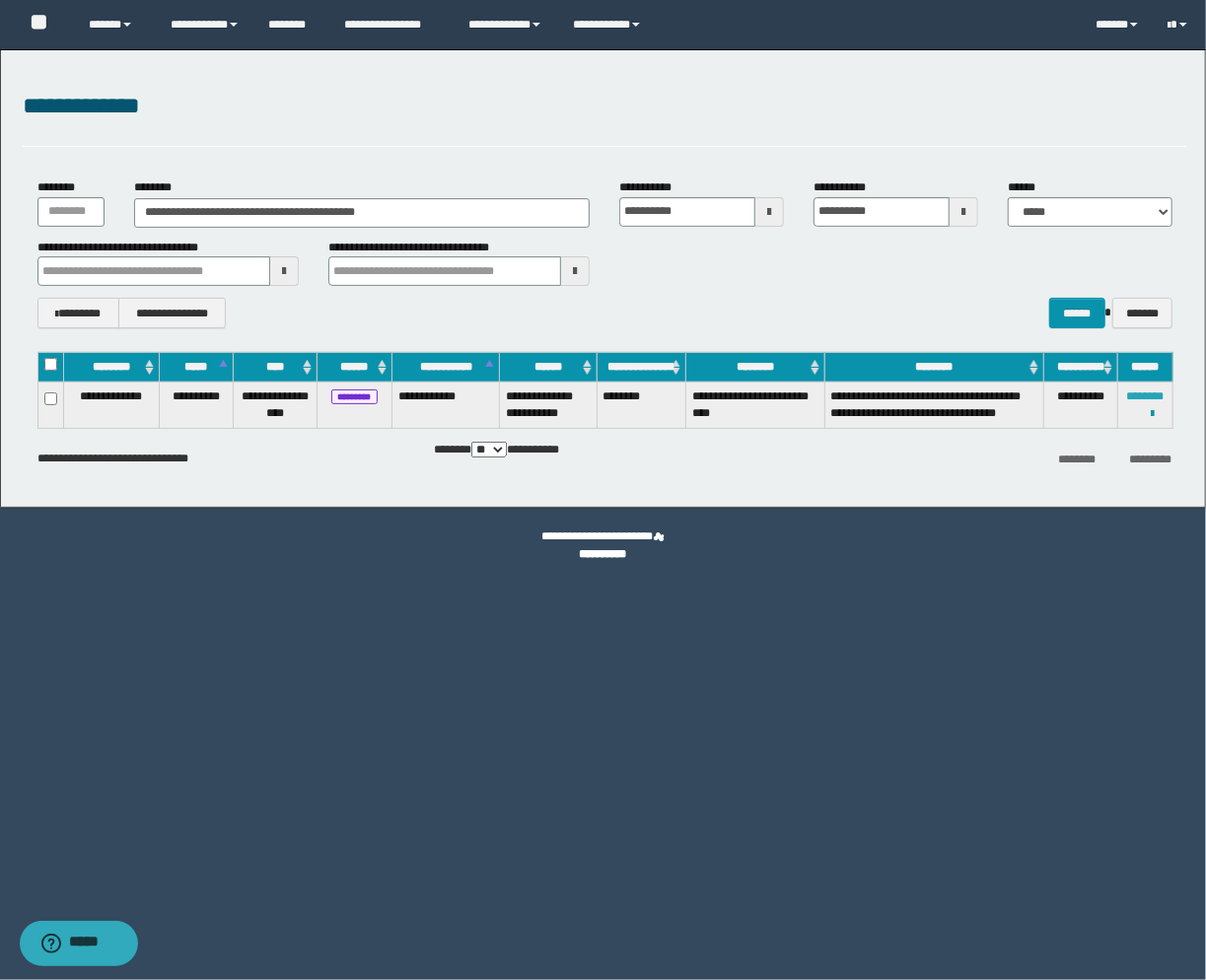 click on "********" at bounding box center [1146, 396] 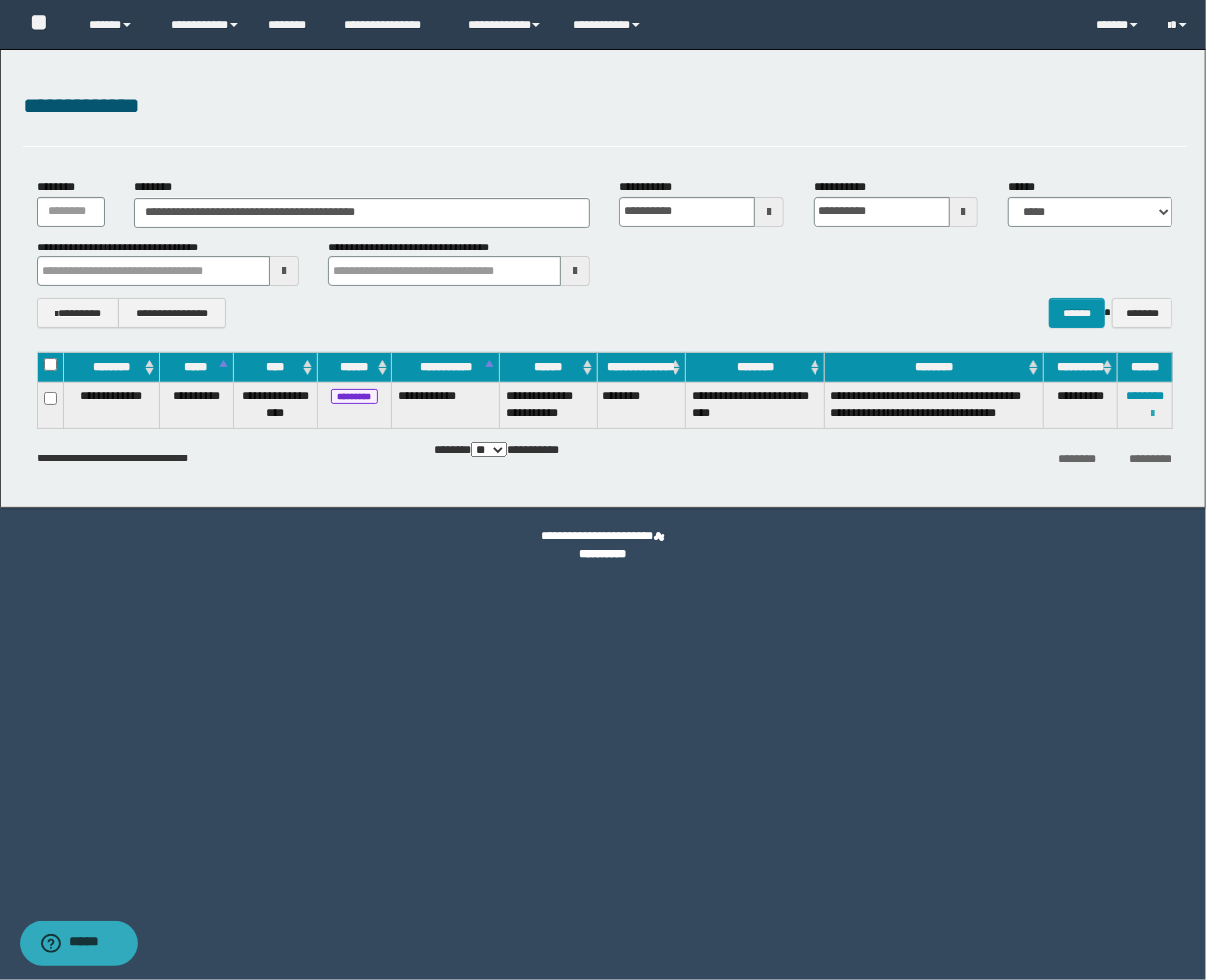 click at bounding box center (1153, 414) 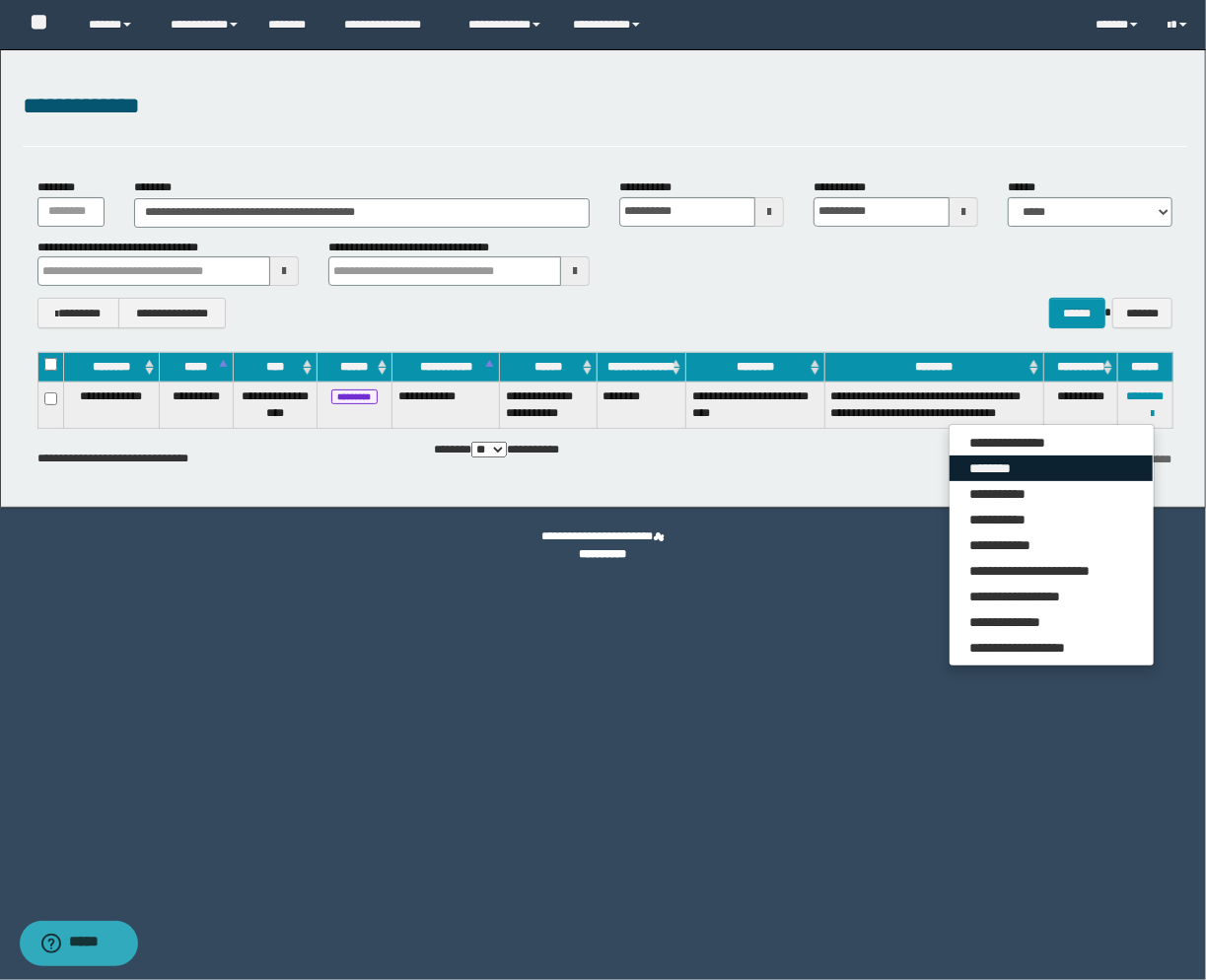 click on "********" at bounding box center (1051, 468) 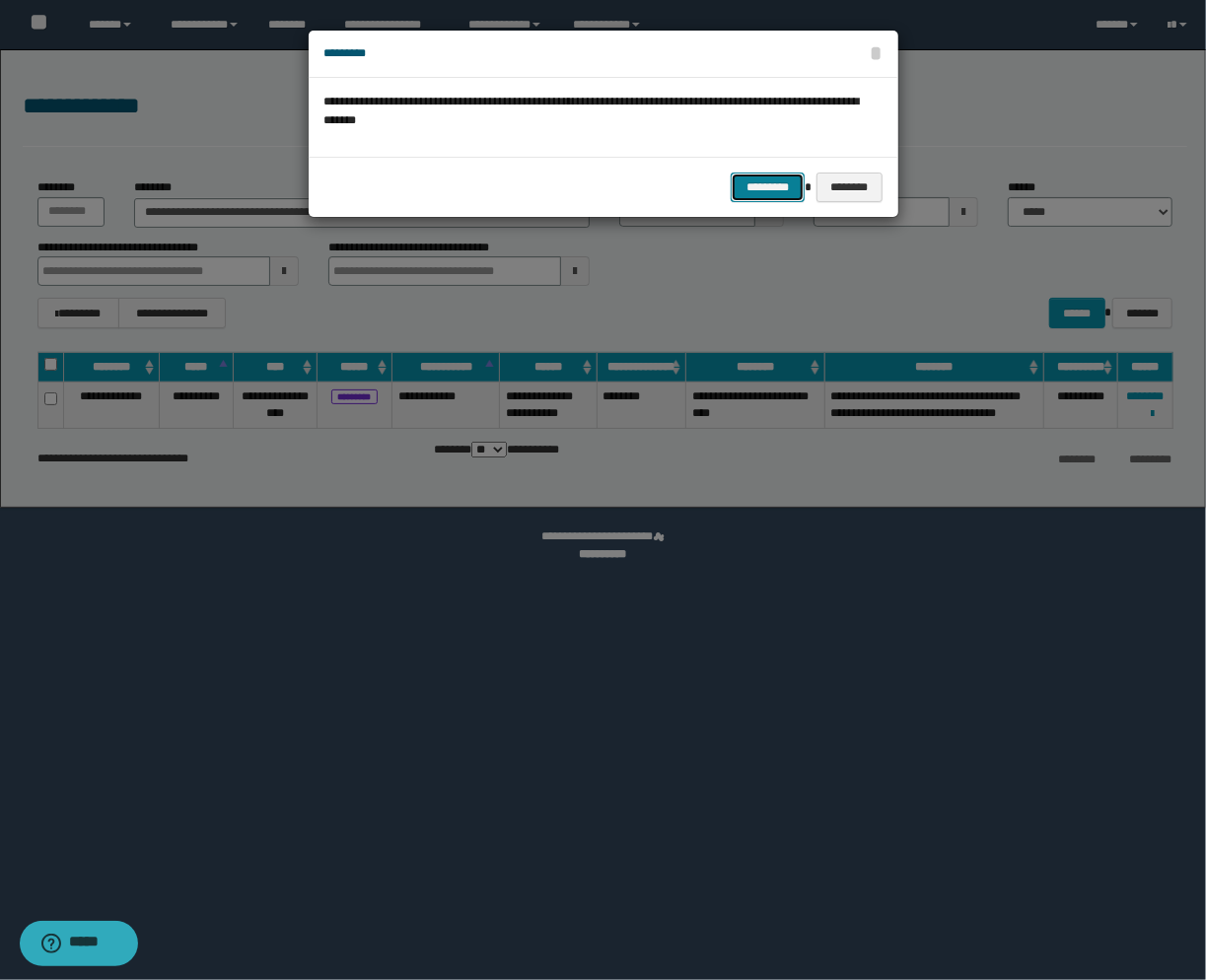click on "*********" at bounding box center [767, 187] 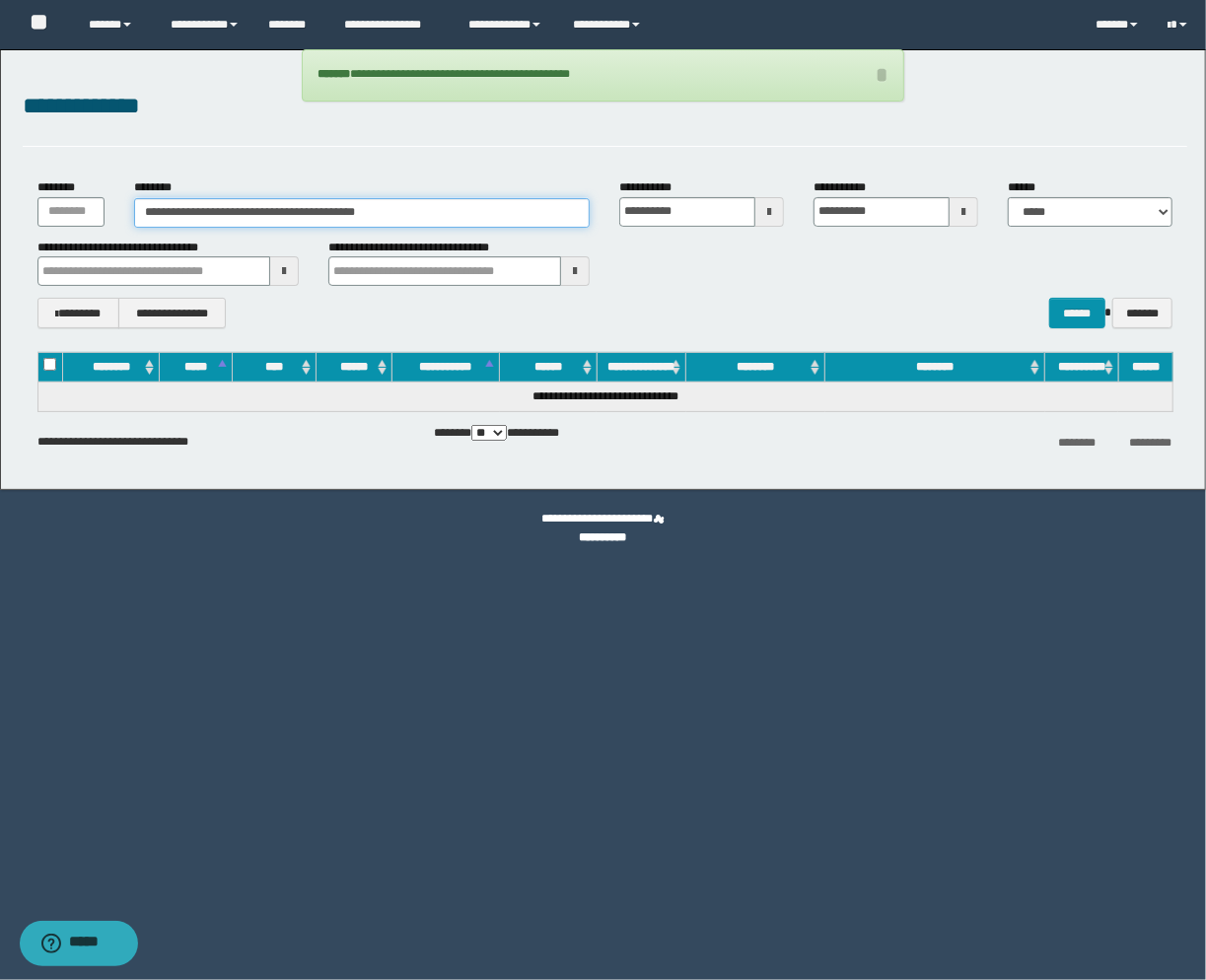 drag, startPoint x: 441, startPoint y: 217, endPoint x: -113, endPoint y: 208, distance: 554.0731 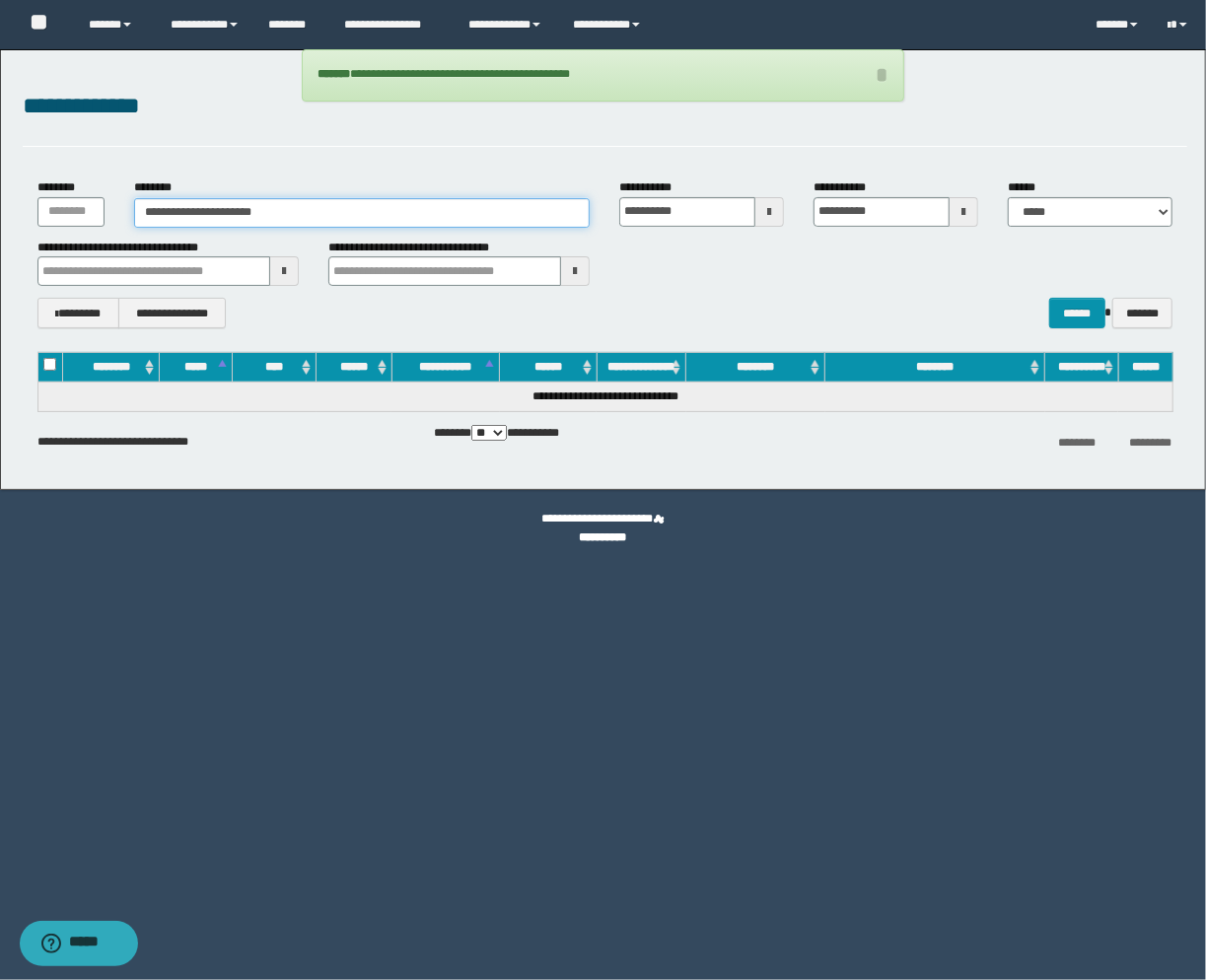 type on "**********" 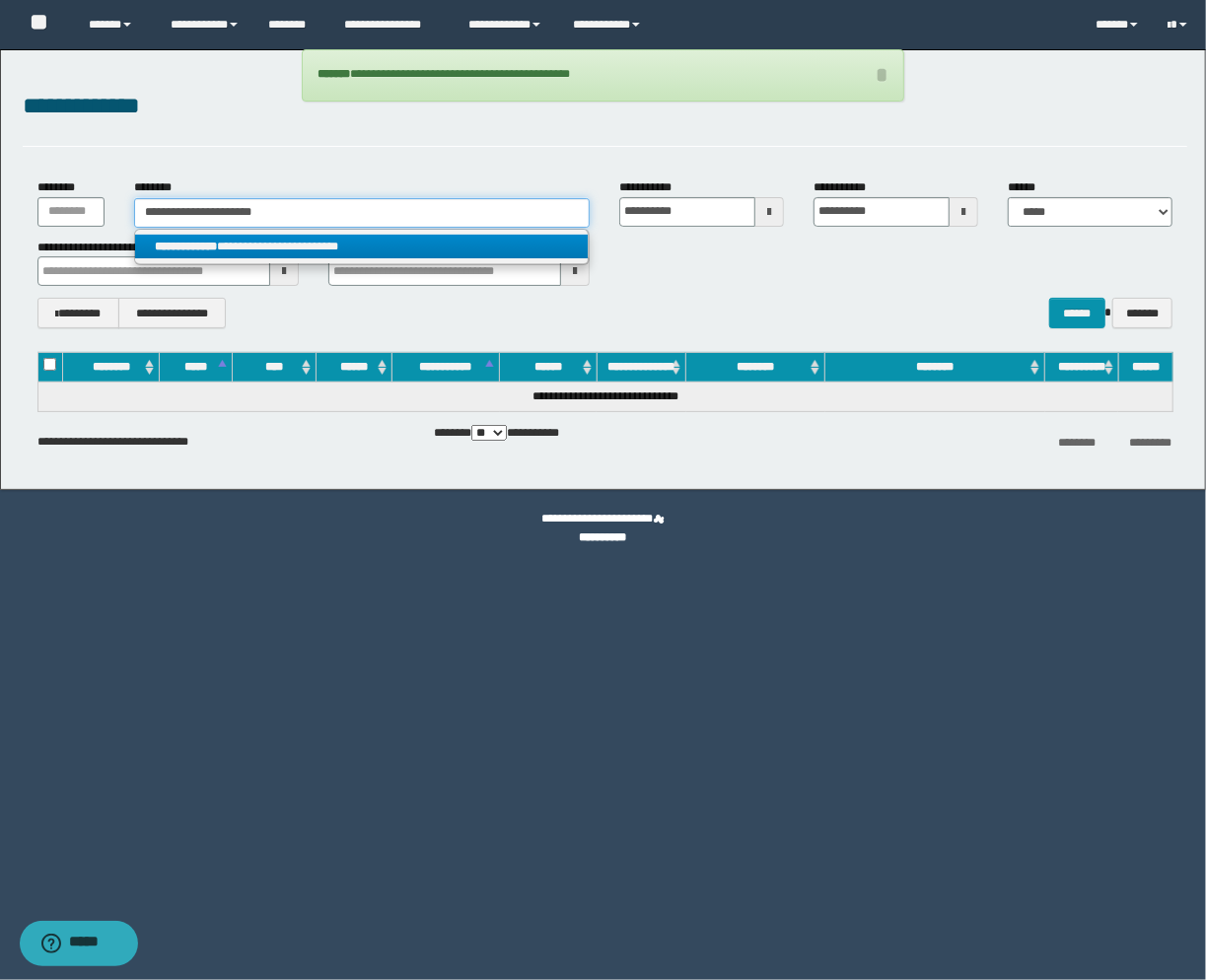 type on "**********" 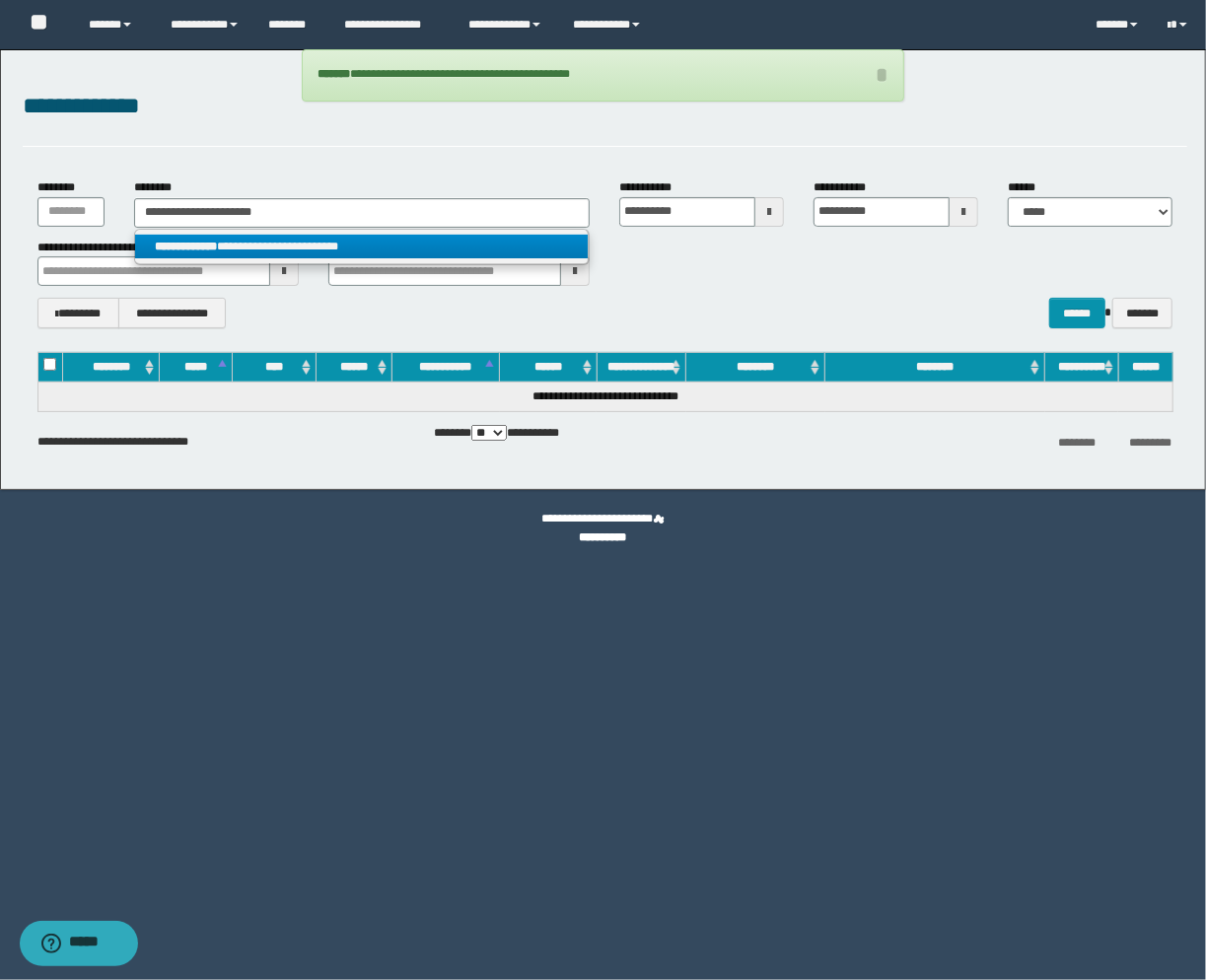 click on "**********" at bounding box center (362, 246) 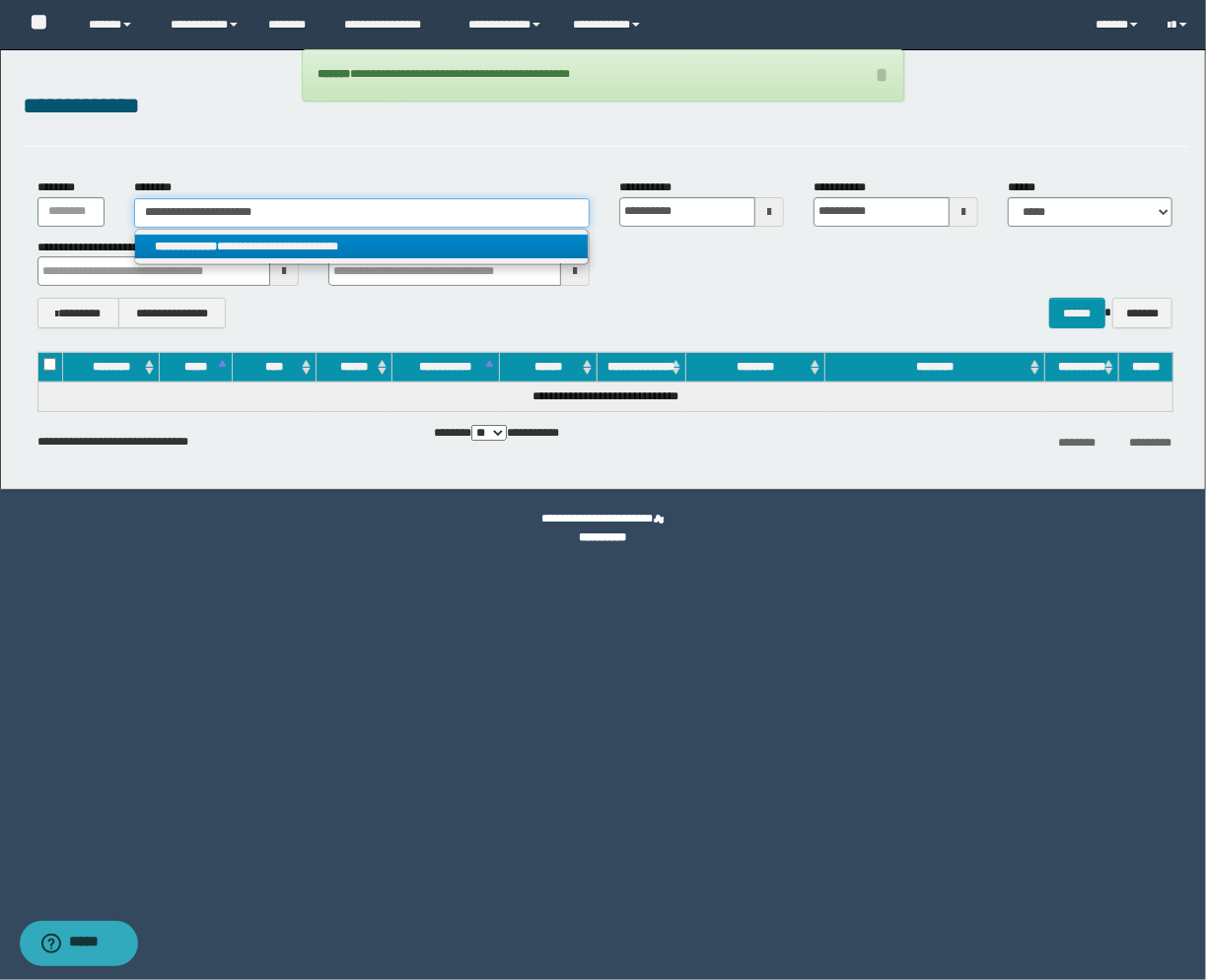 type 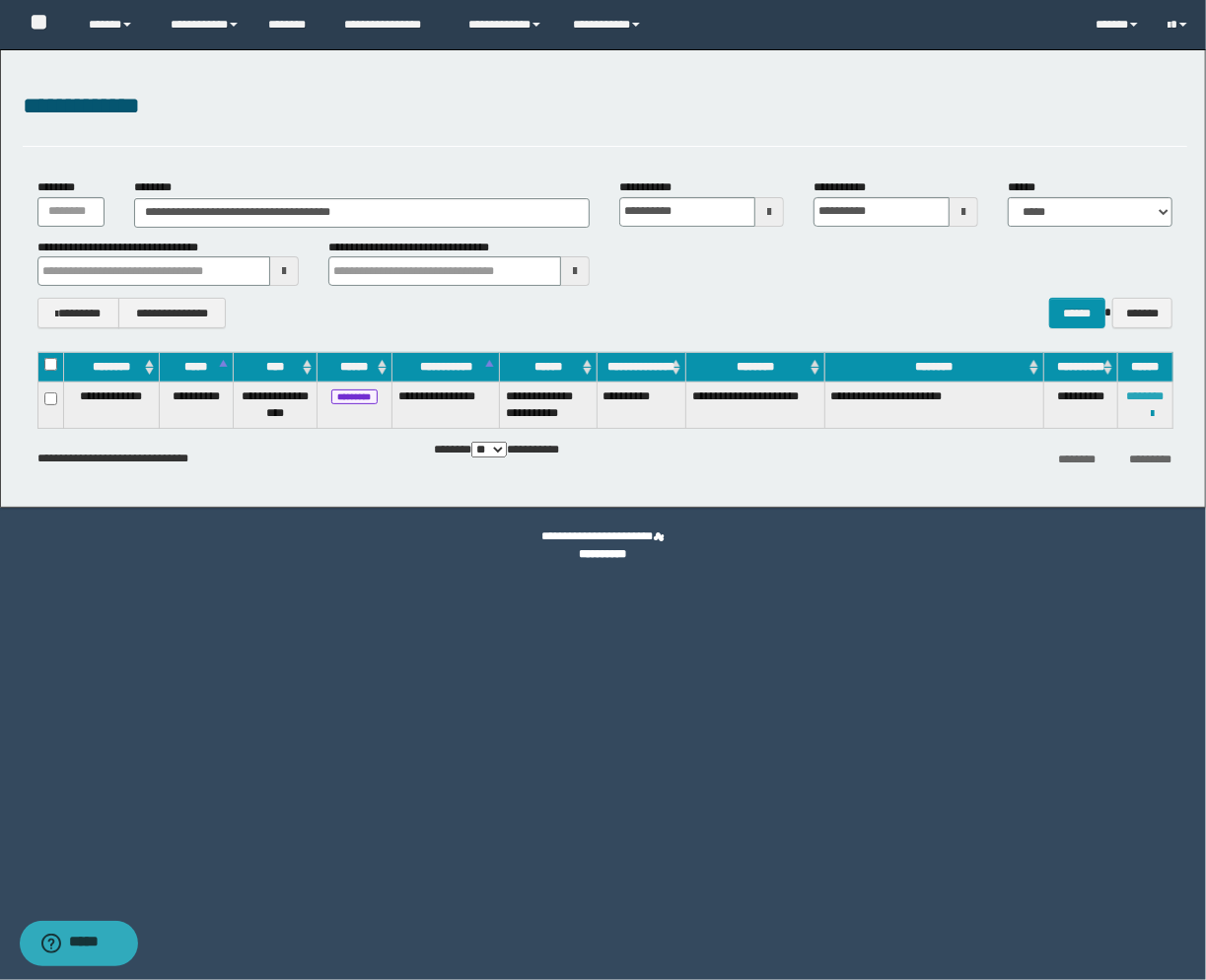 click on "********" at bounding box center [1146, 396] 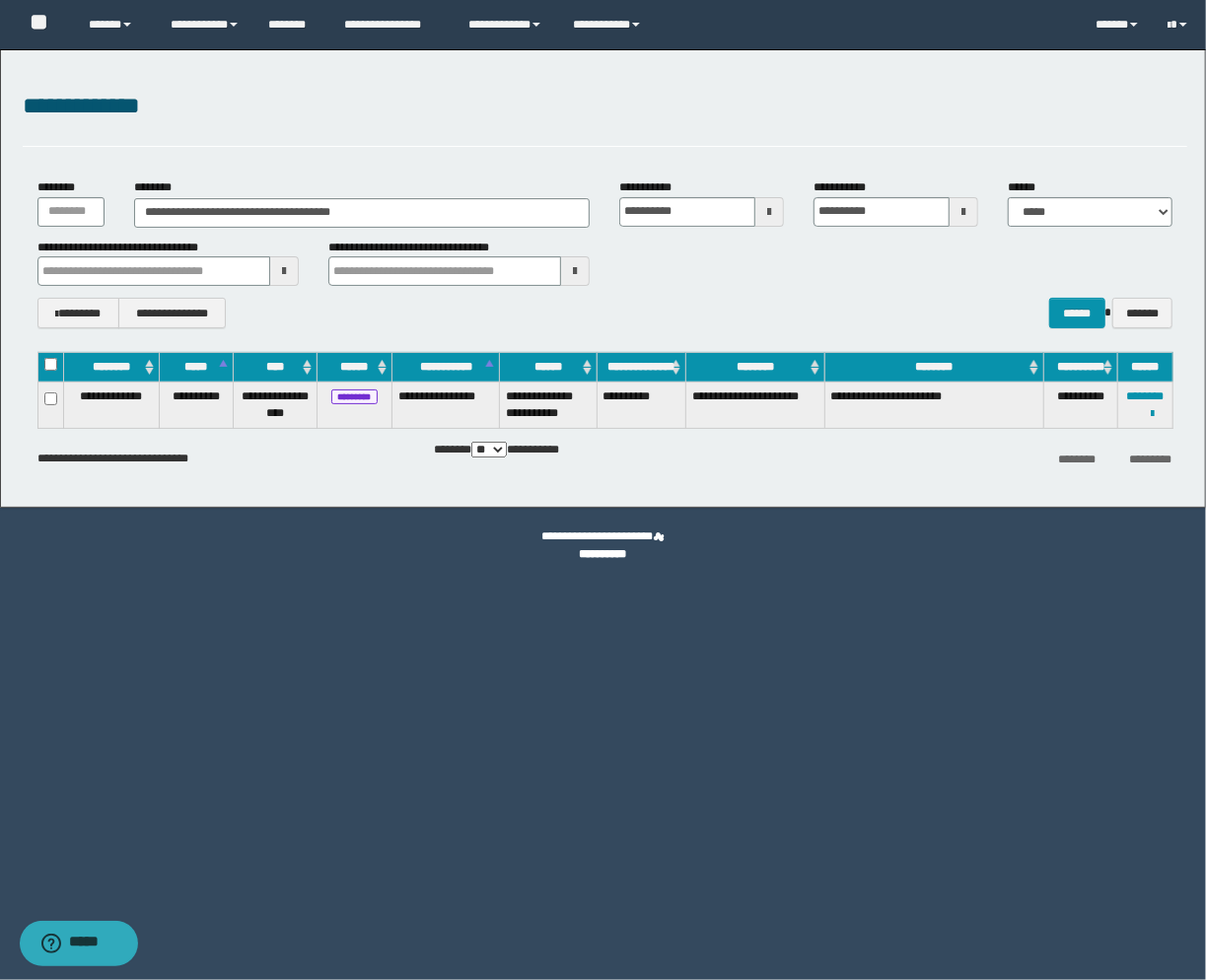 drag, startPoint x: 548, startPoint y: 74, endPoint x: 461, endPoint y: 159, distance: 121.63059 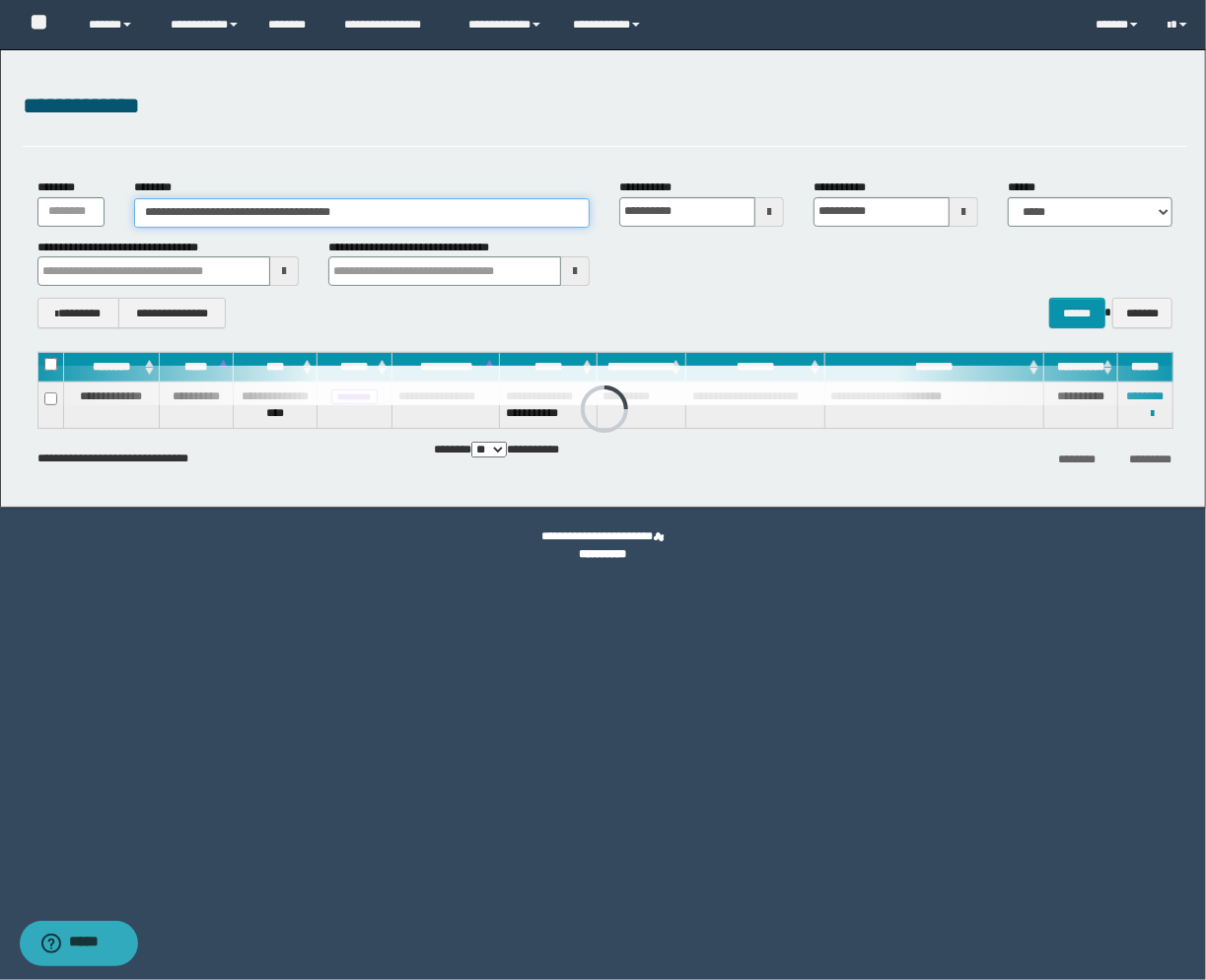 drag, startPoint x: 395, startPoint y: 211, endPoint x: -111, endPoint y: 197, distance: 506.1936 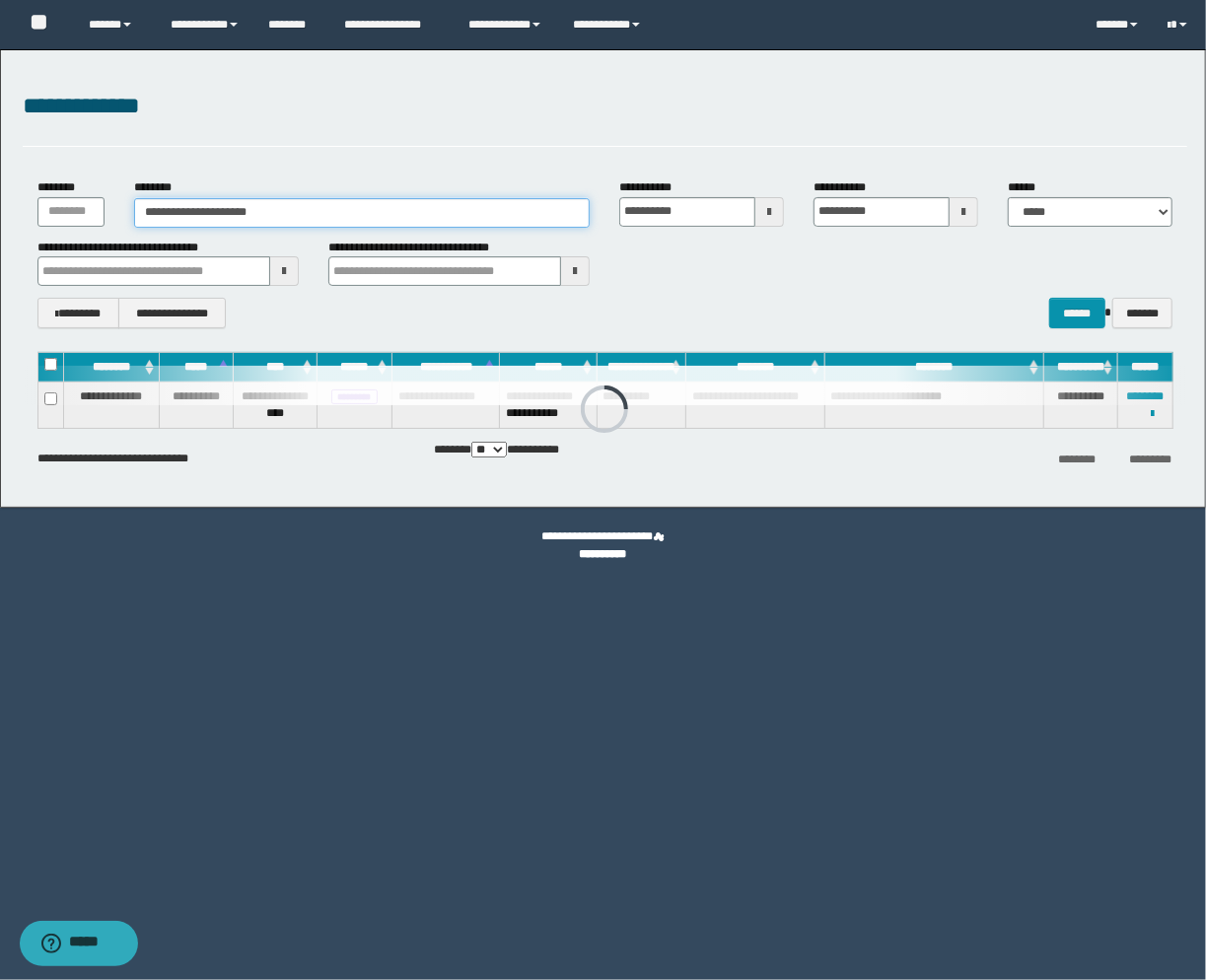 type on "**********" 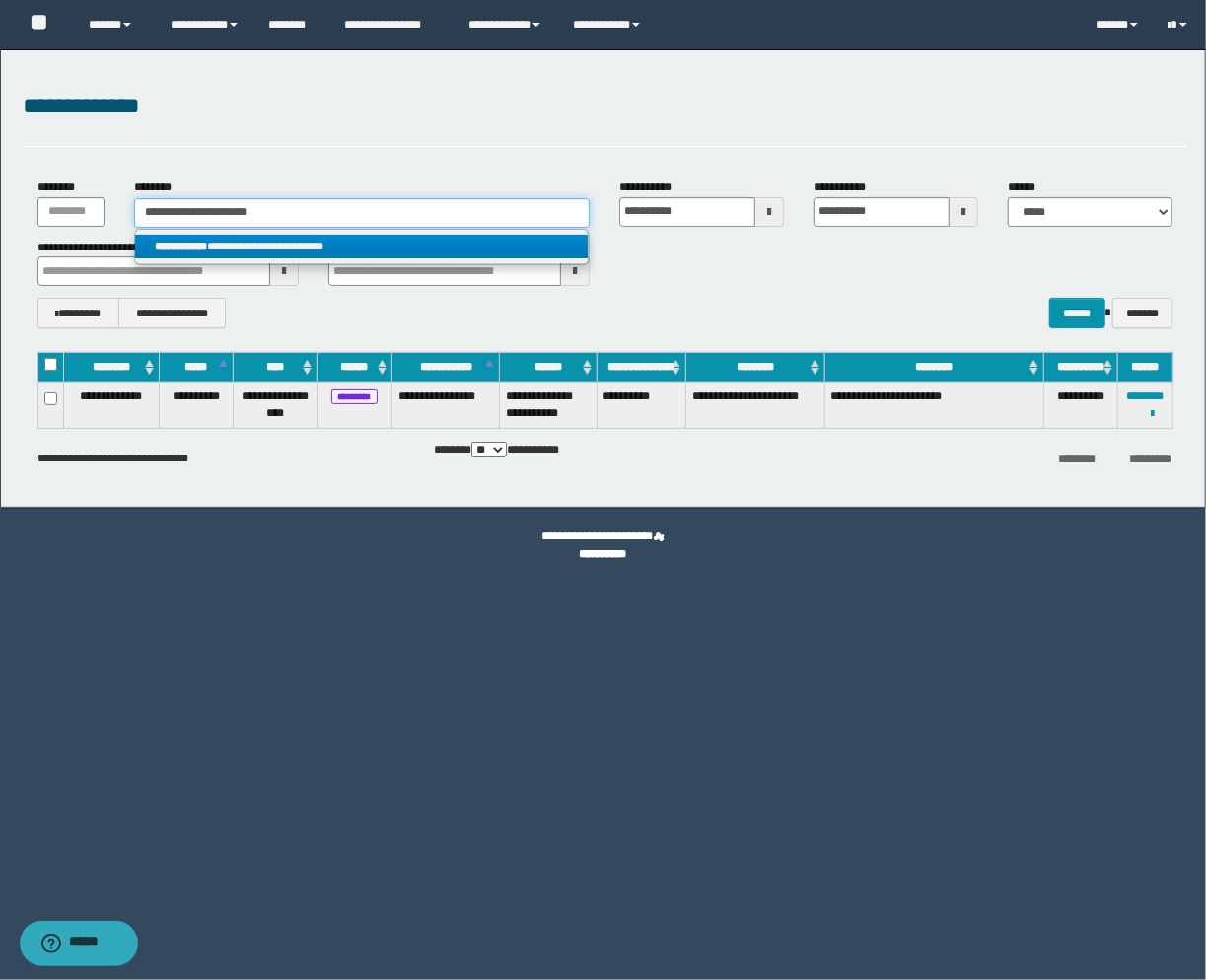 type on "**********" 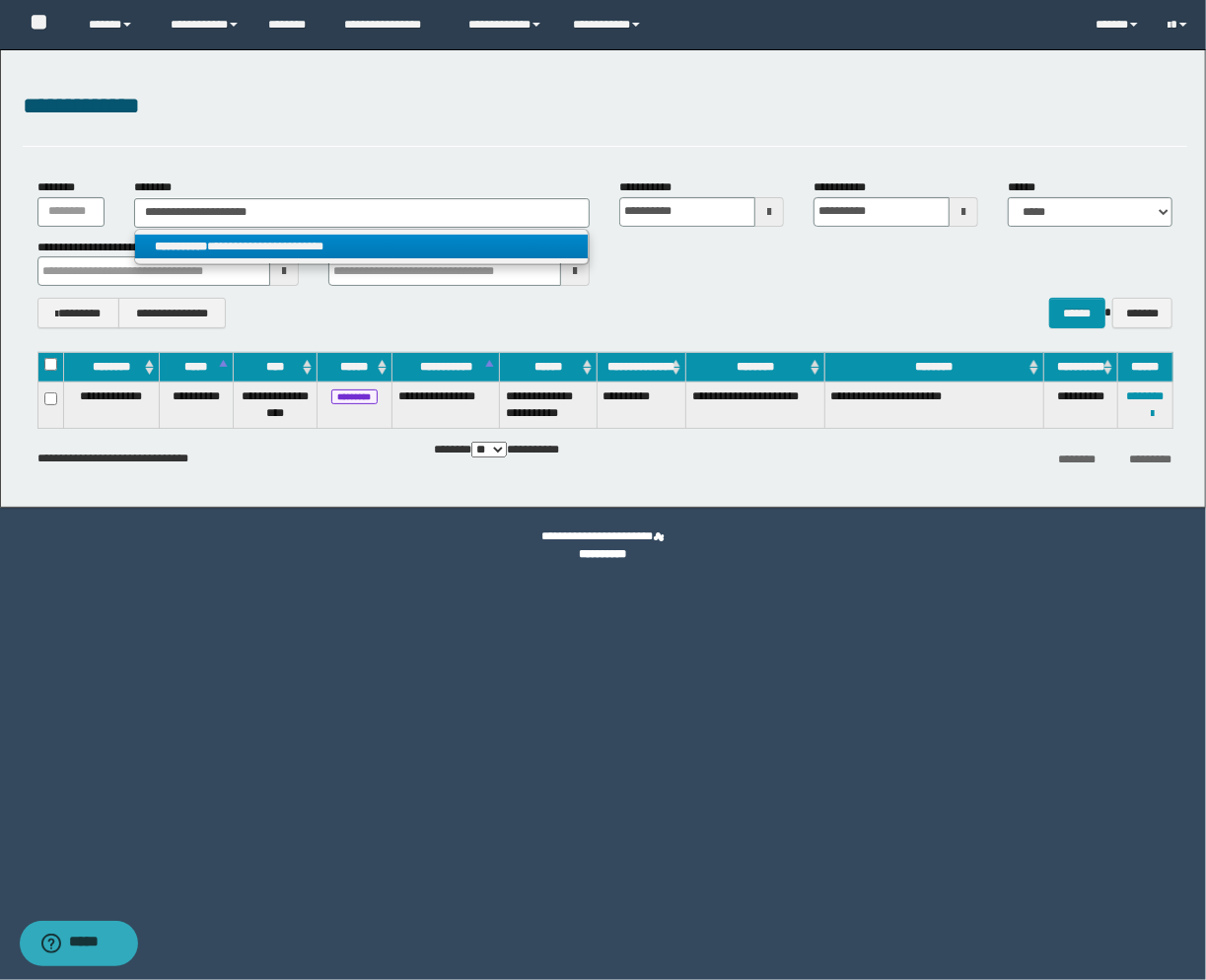 click on "**********" at bounding box center [362, 246] 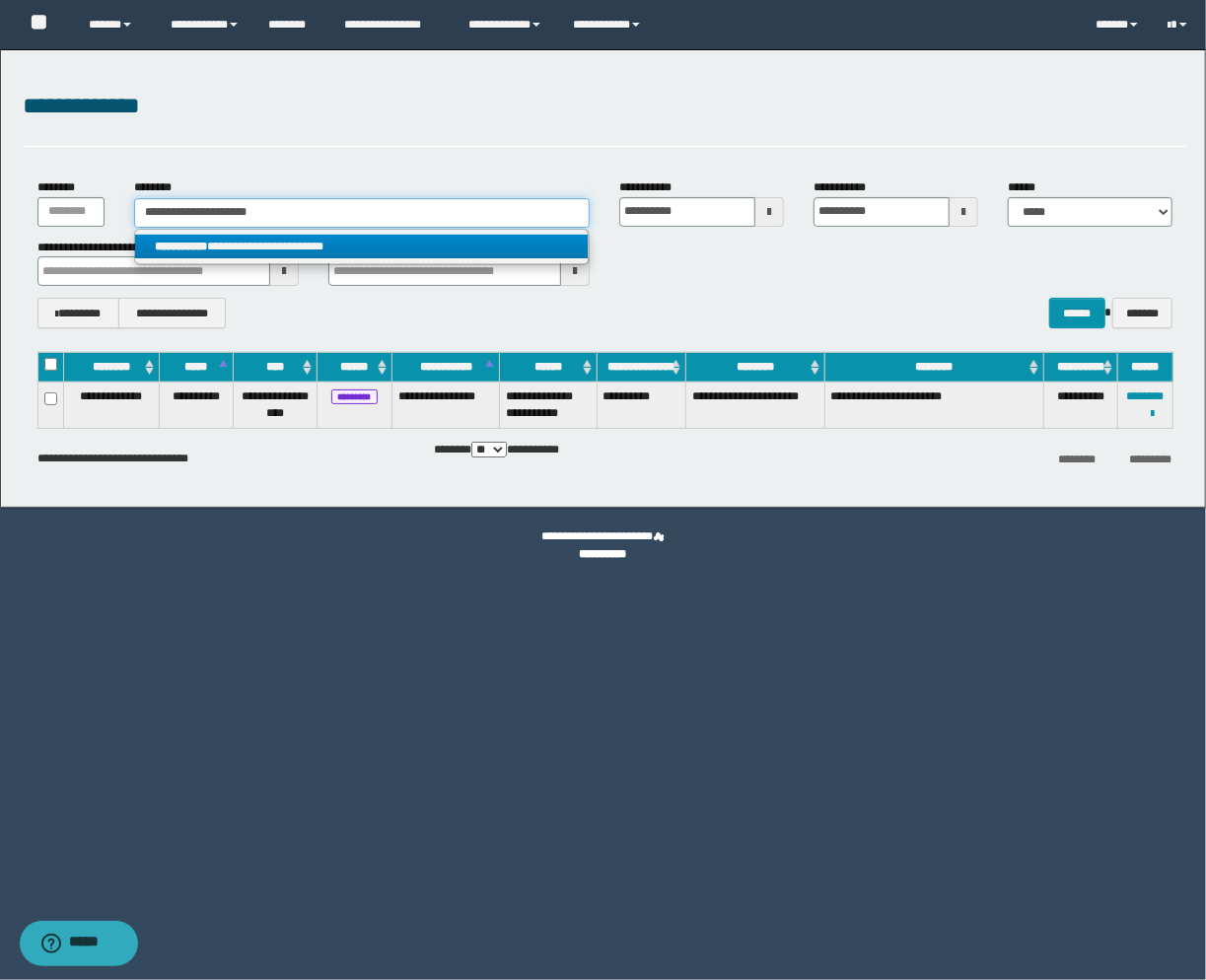 type 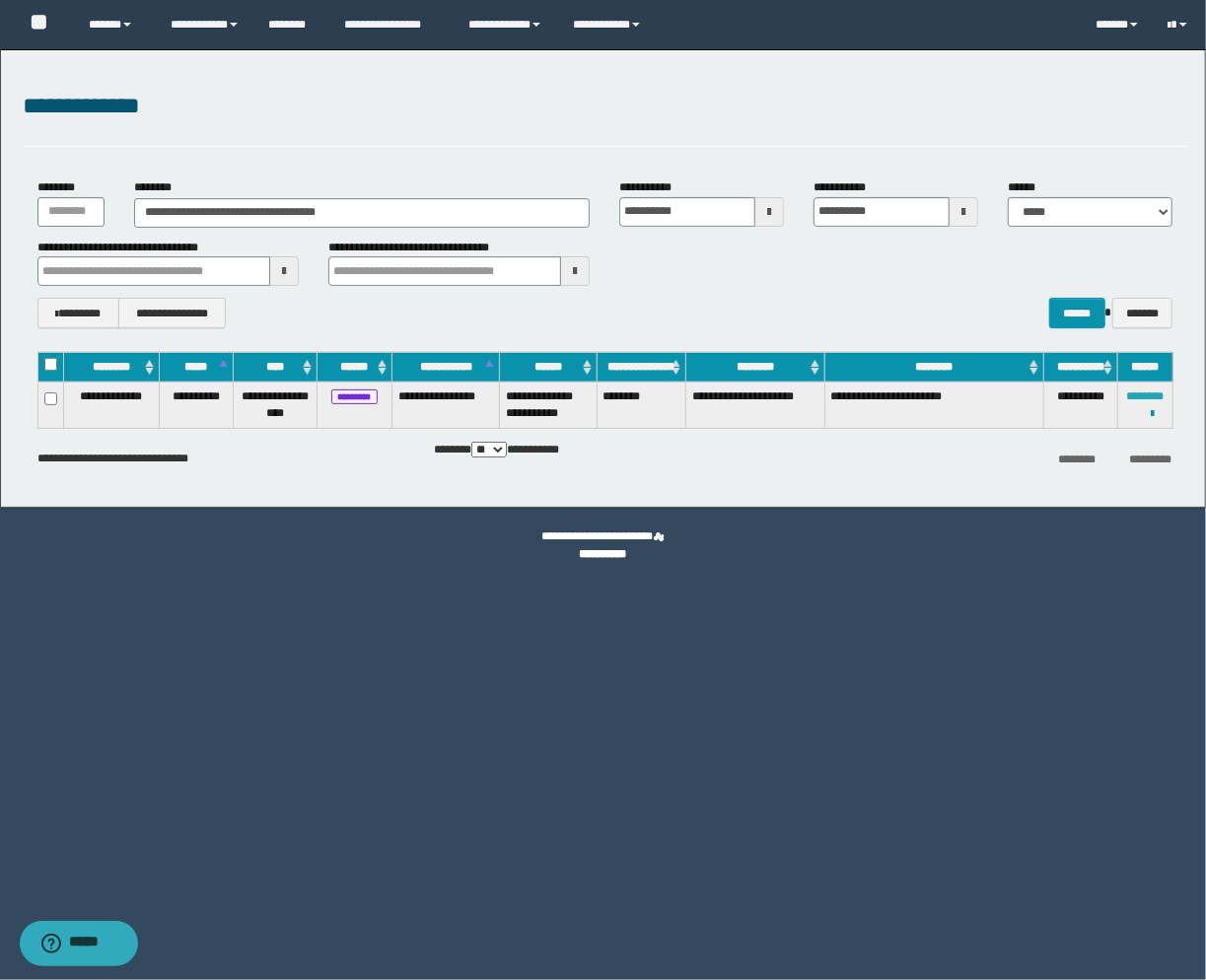 click on "********" at bounding box center (1146, 396) 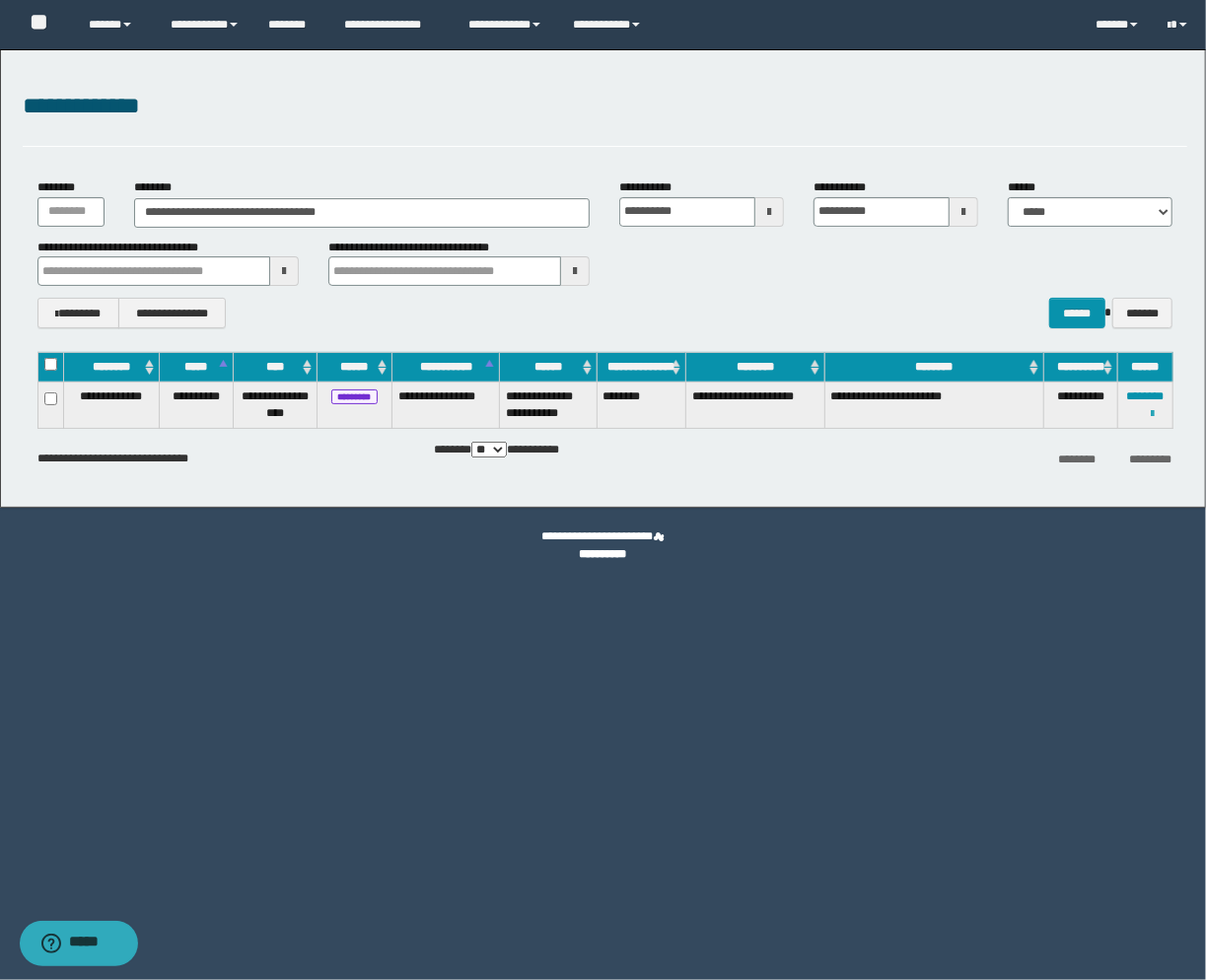 click at bounding box center (1153, 414) 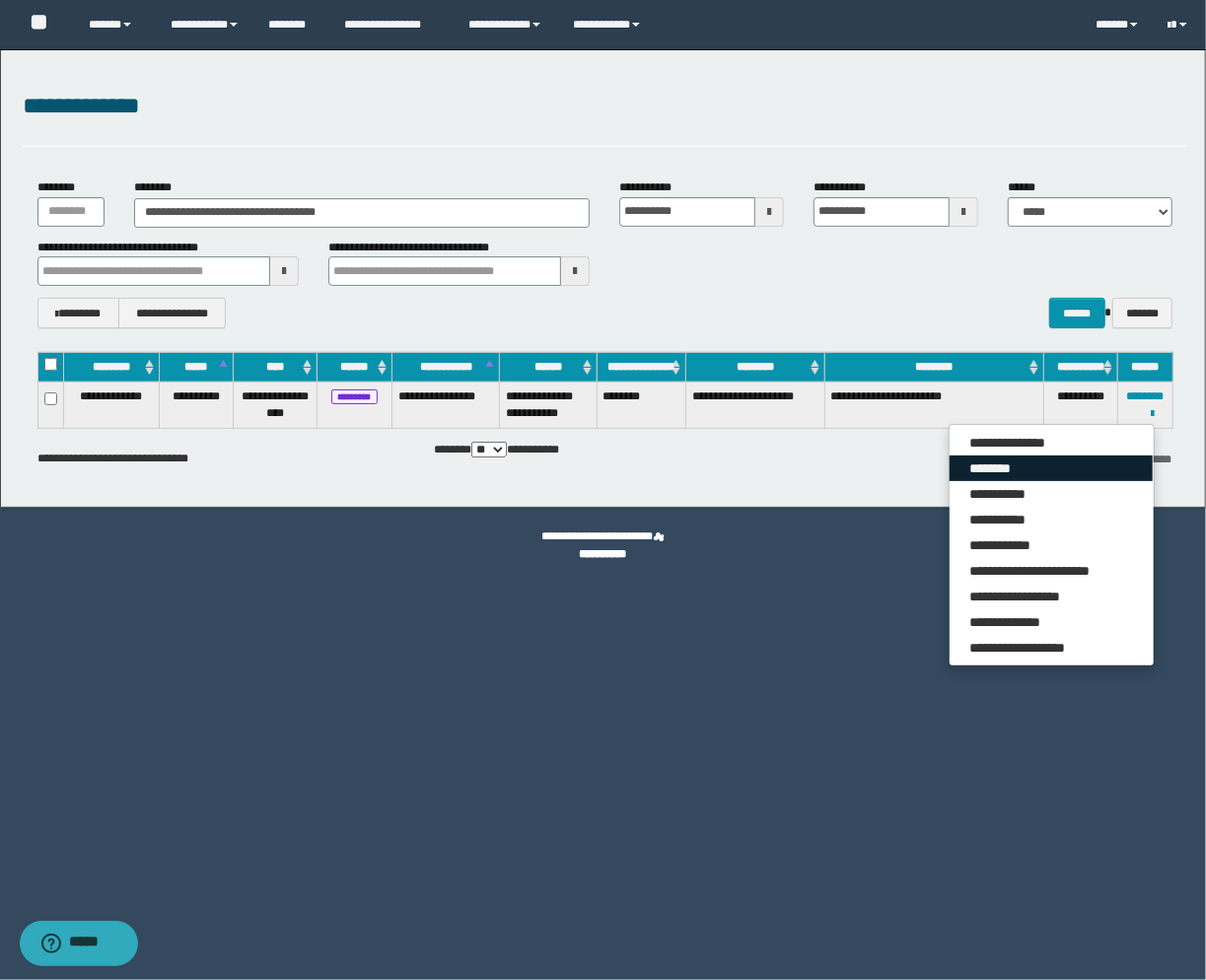 click on "********" at bounding box center [1051, 468] 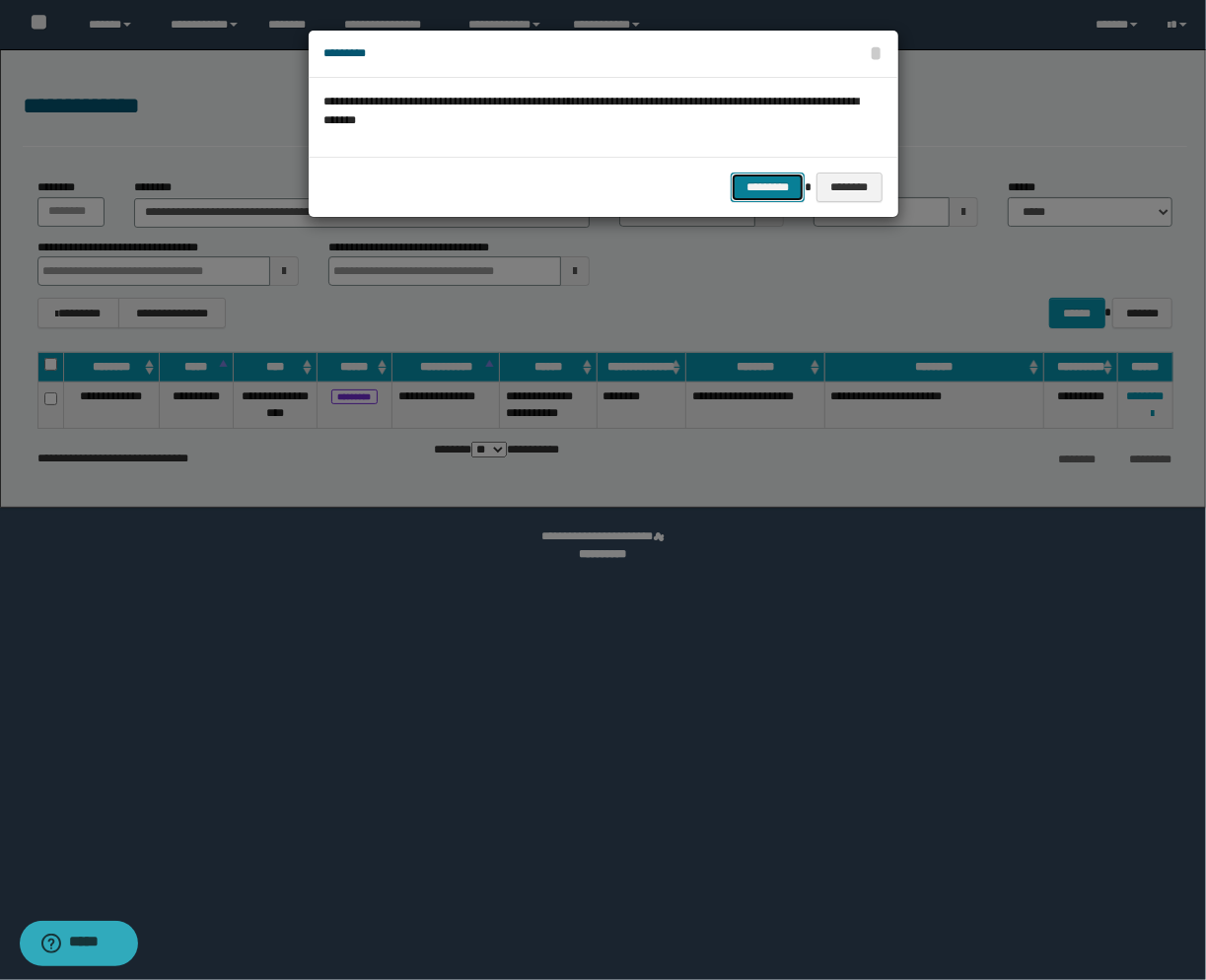 click on "*********" at bounding box center (767, 187) 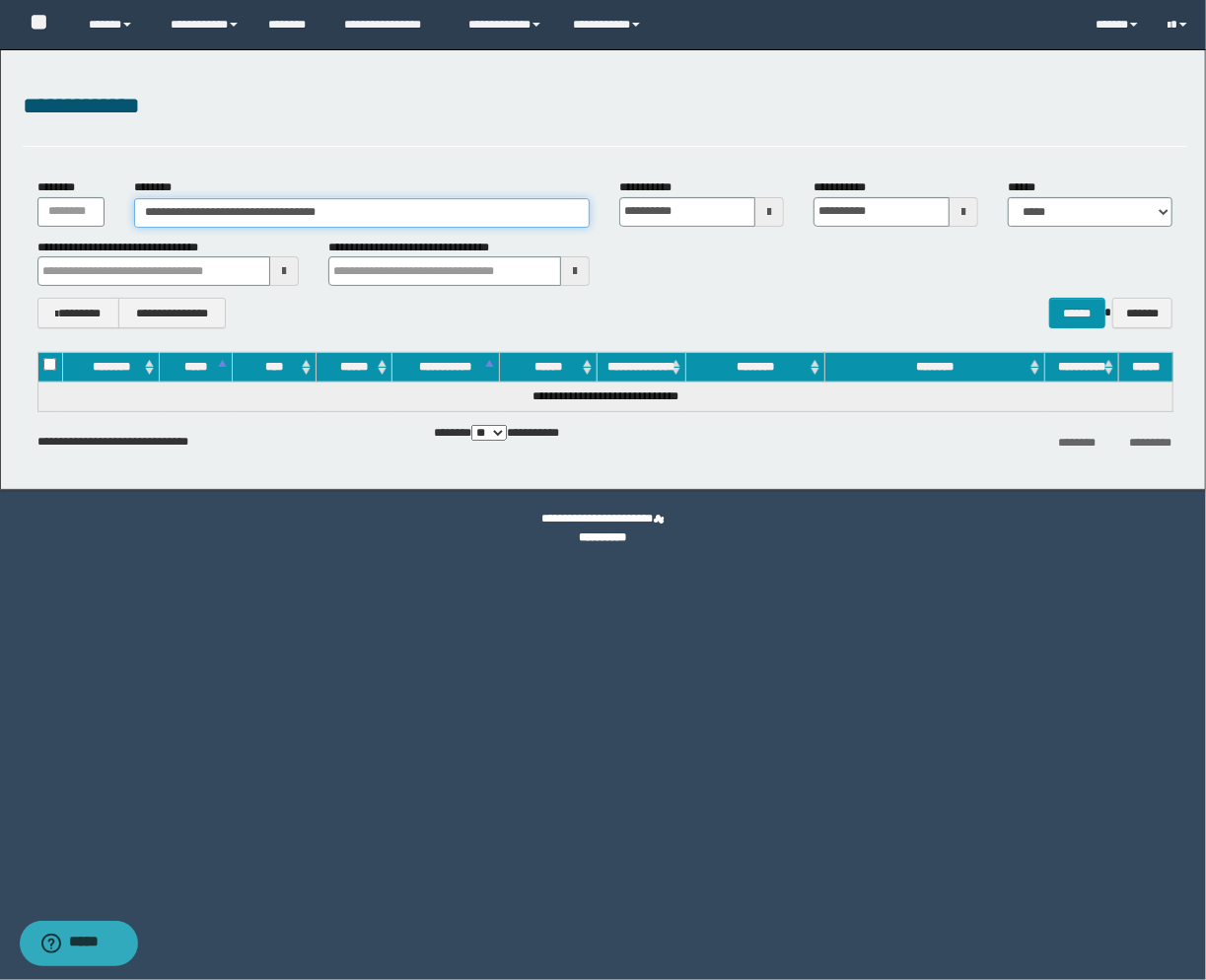 drag, startPoint x: 323, startPoint y: 215, endPoint x: -71, endPoint y: 215, distance: 394 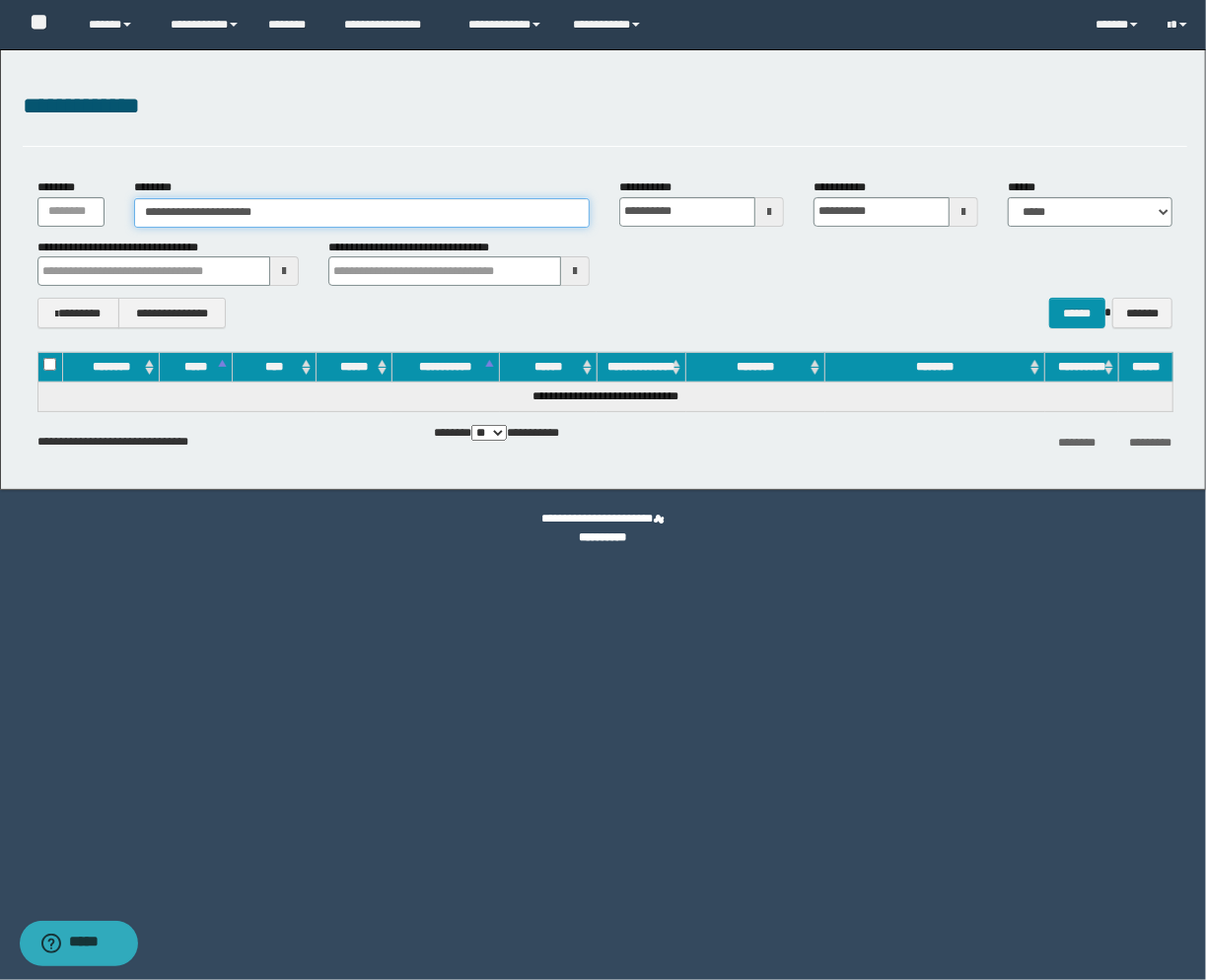 type on "**********" 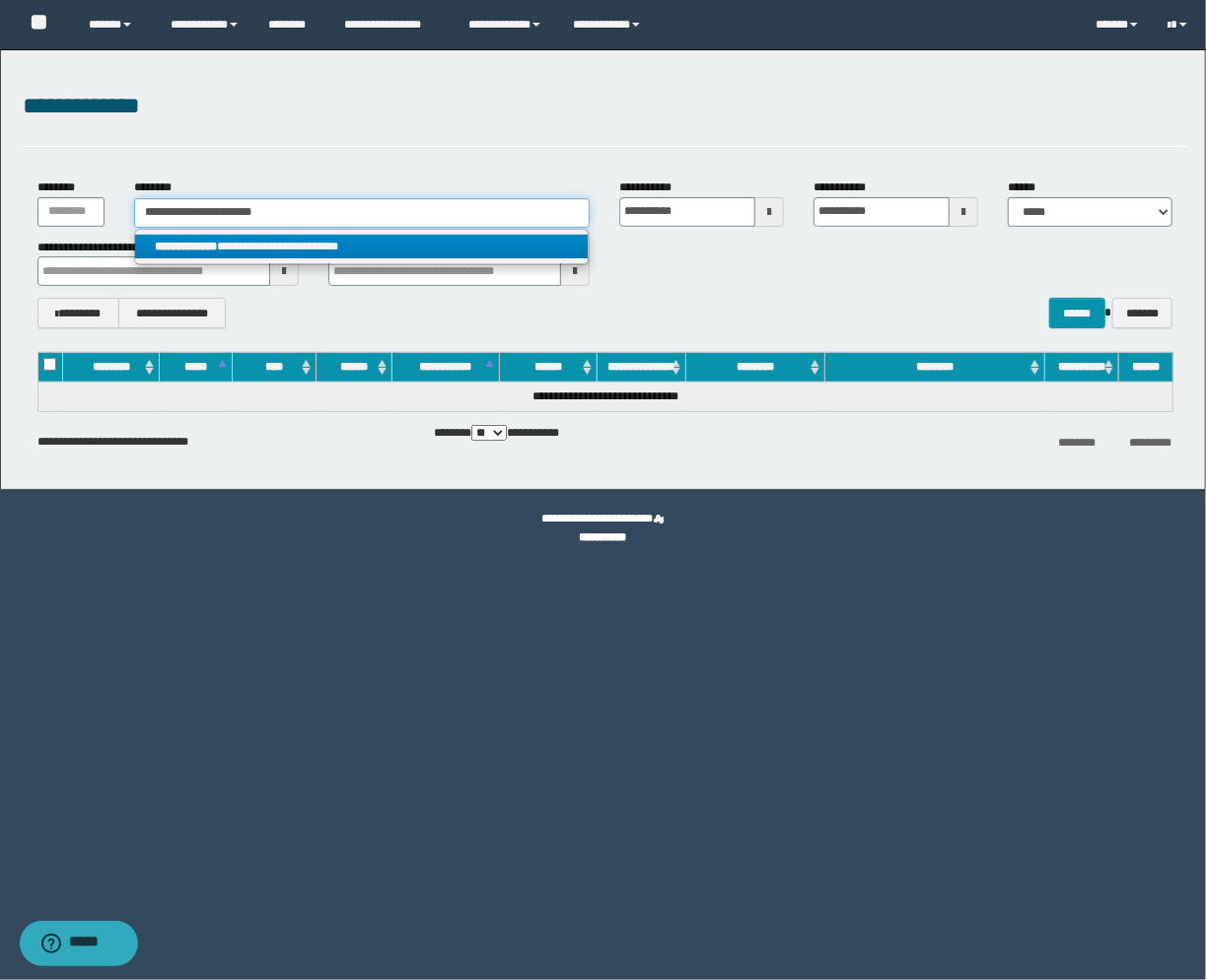 type on "**********" 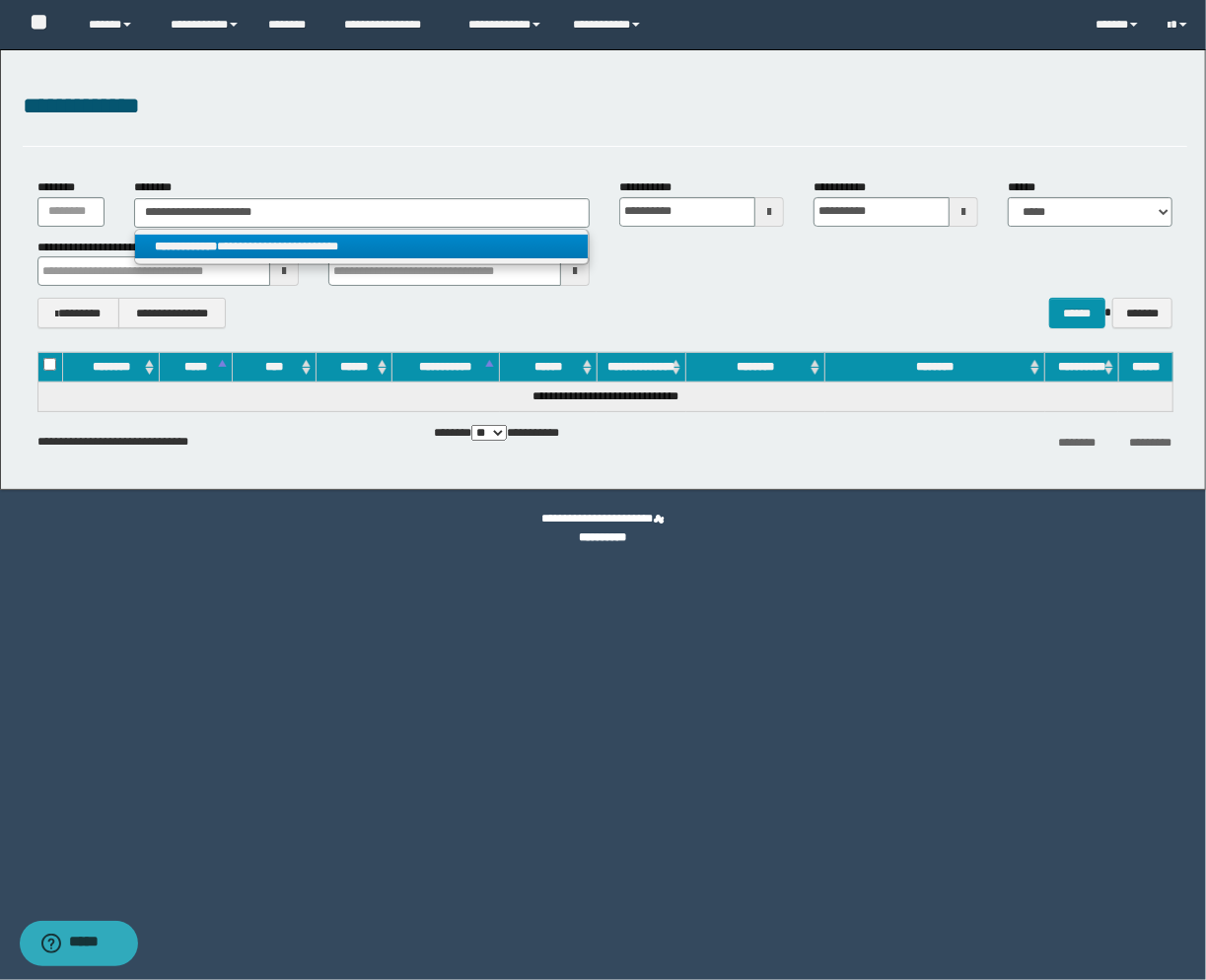click on "**********" at bounding box center [362, 246] 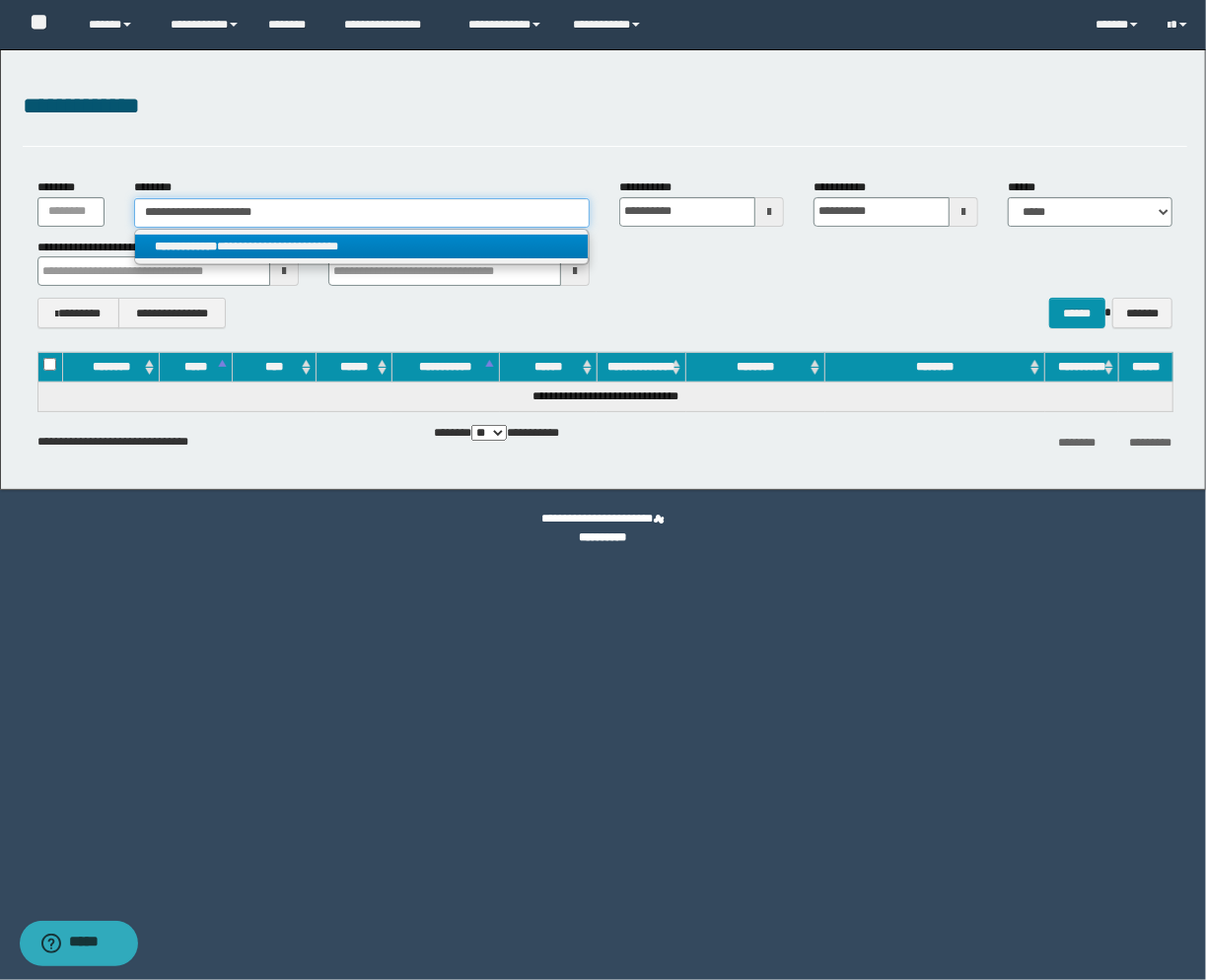 type 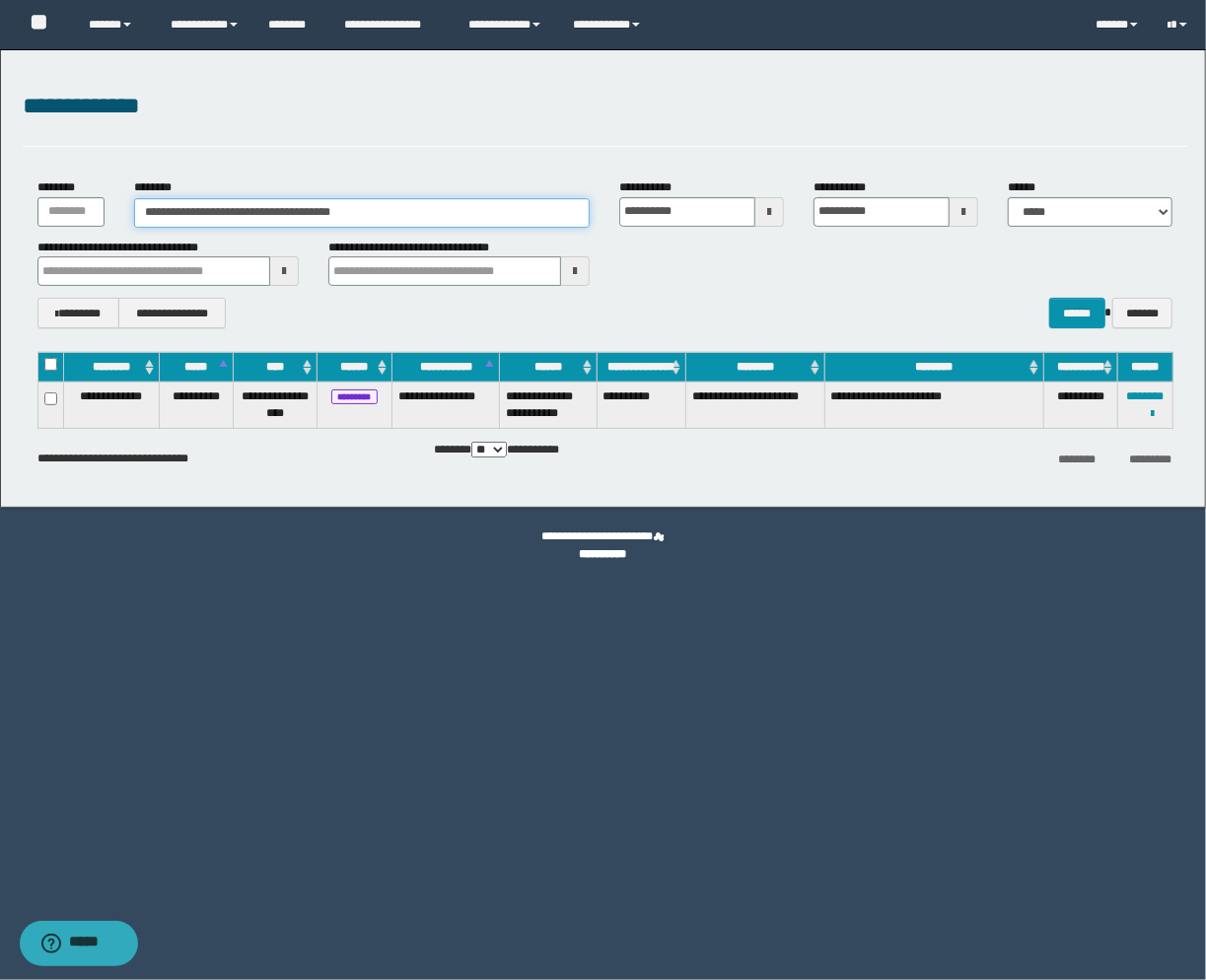 drag, startPoint x: 377, startPoint y: 205, endPoint x: 16, endPoint y: 224, distance: 361.49965 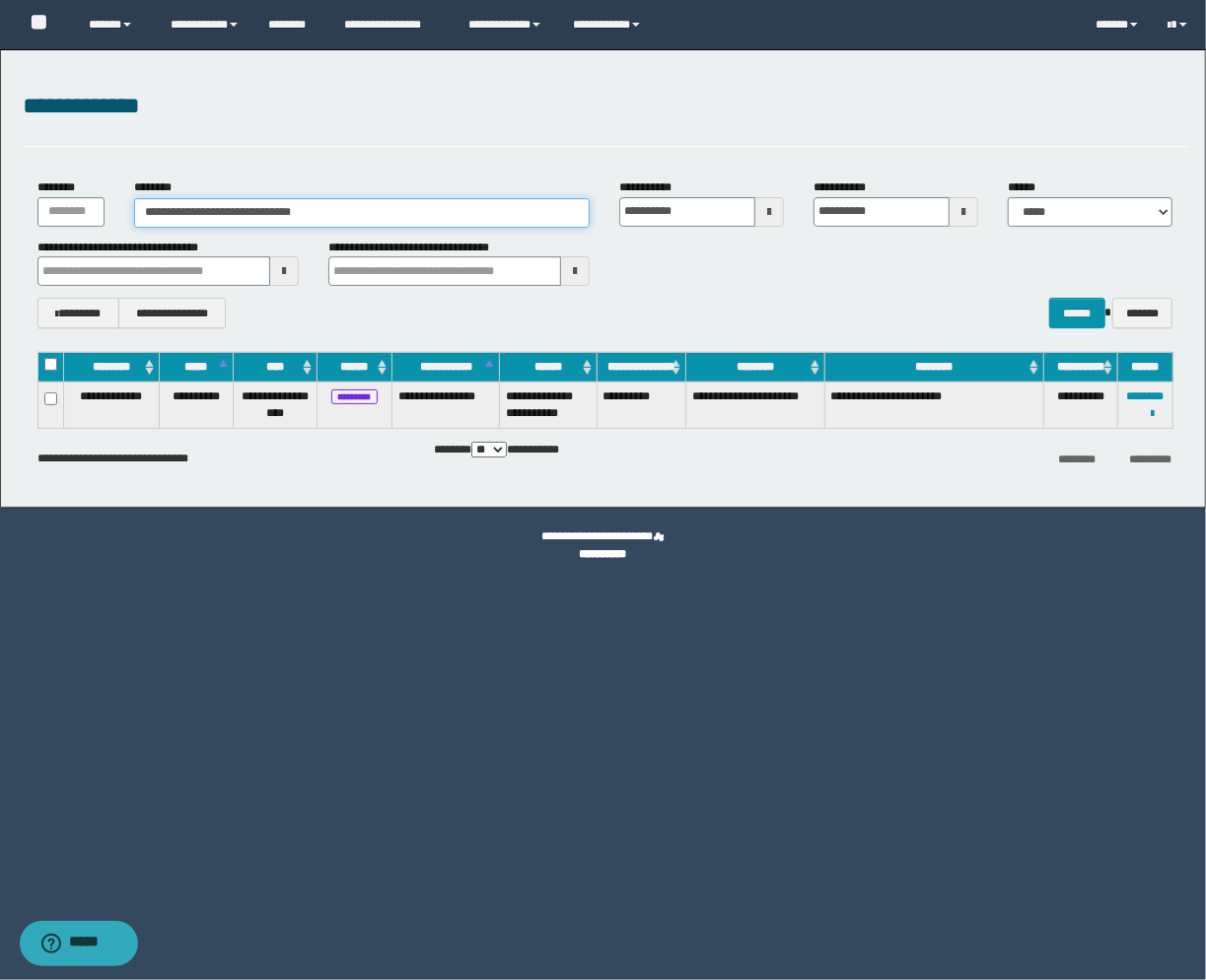 type on "**********" 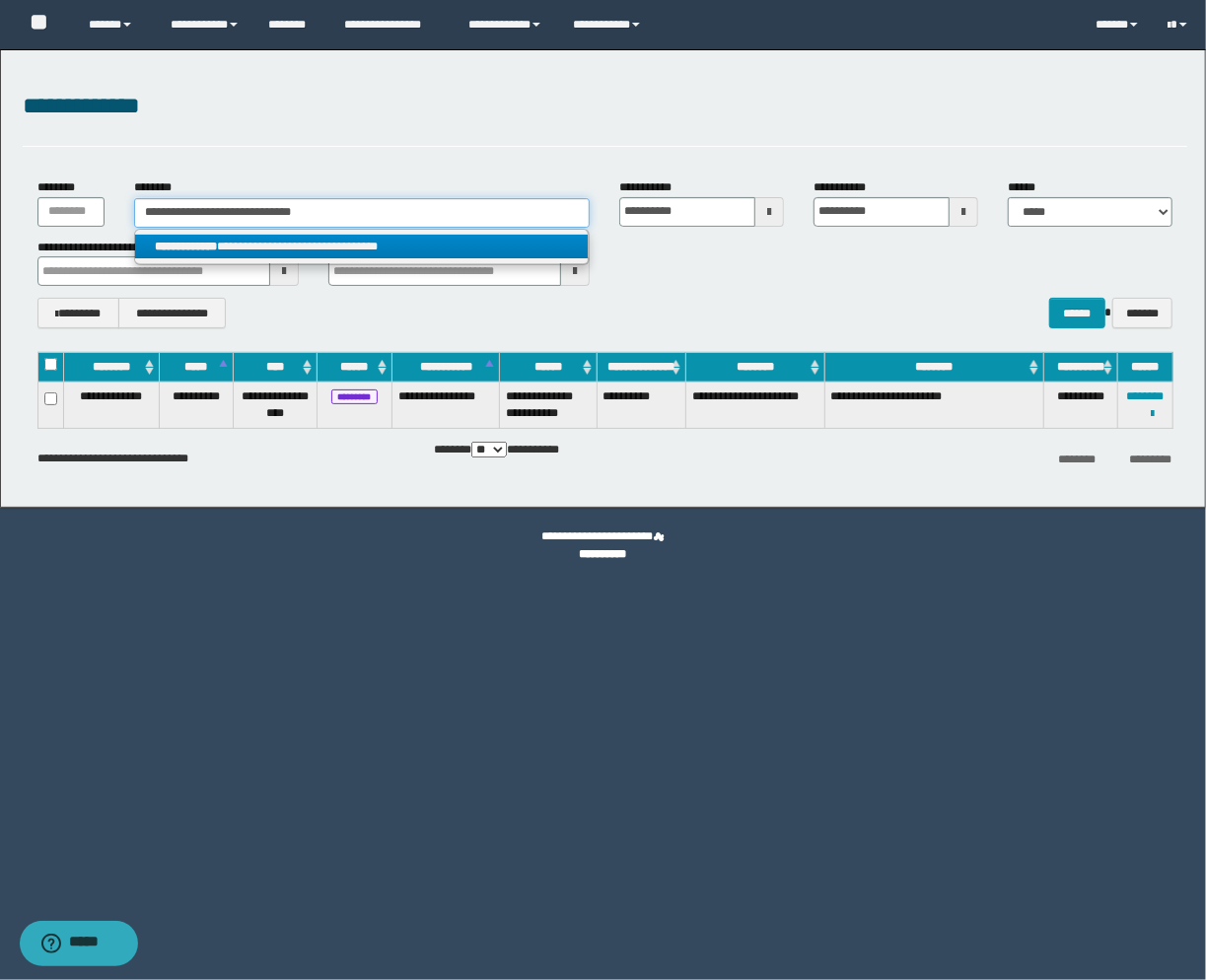type on "**********" 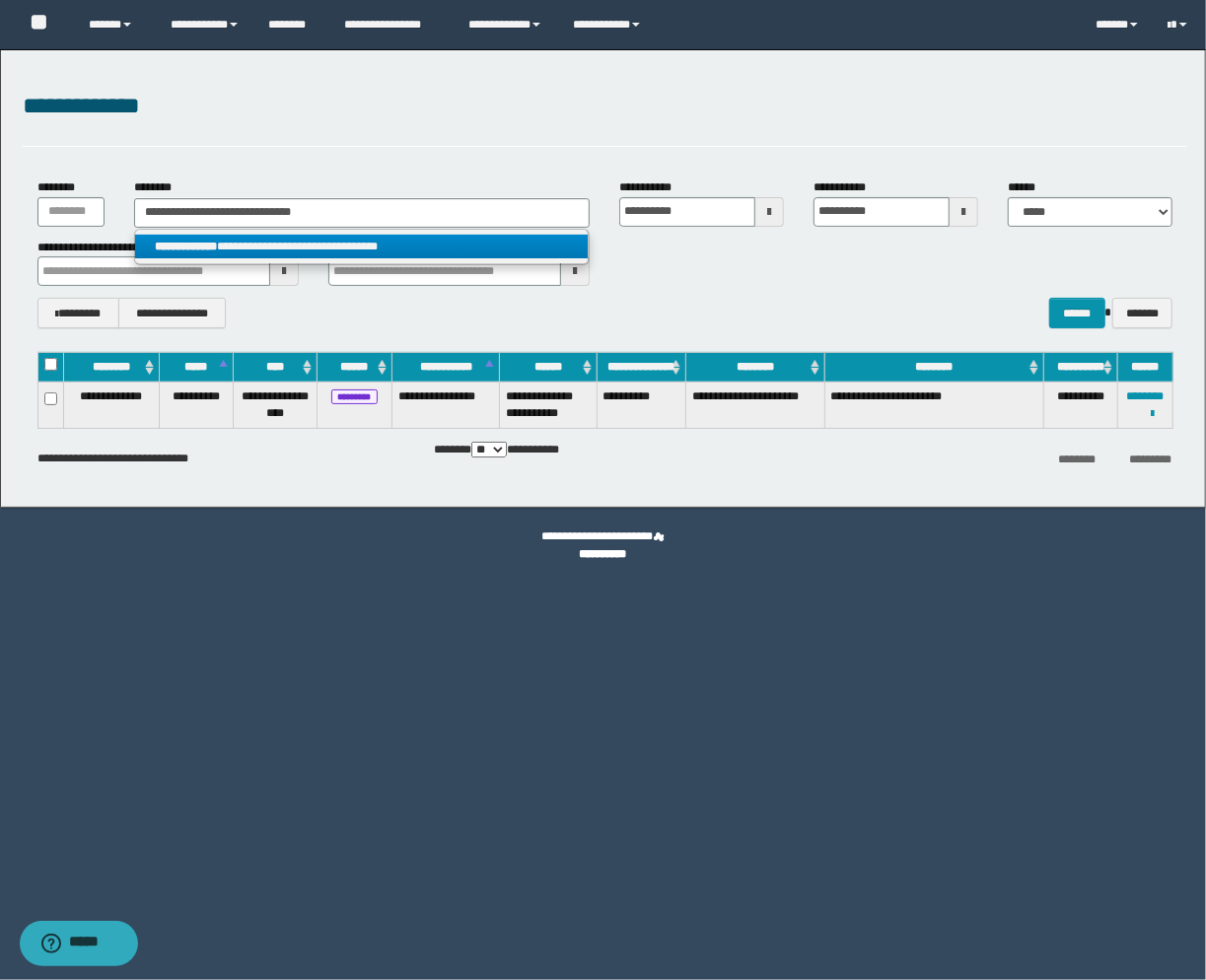 click on "**********" at bounding box center (362, 246) 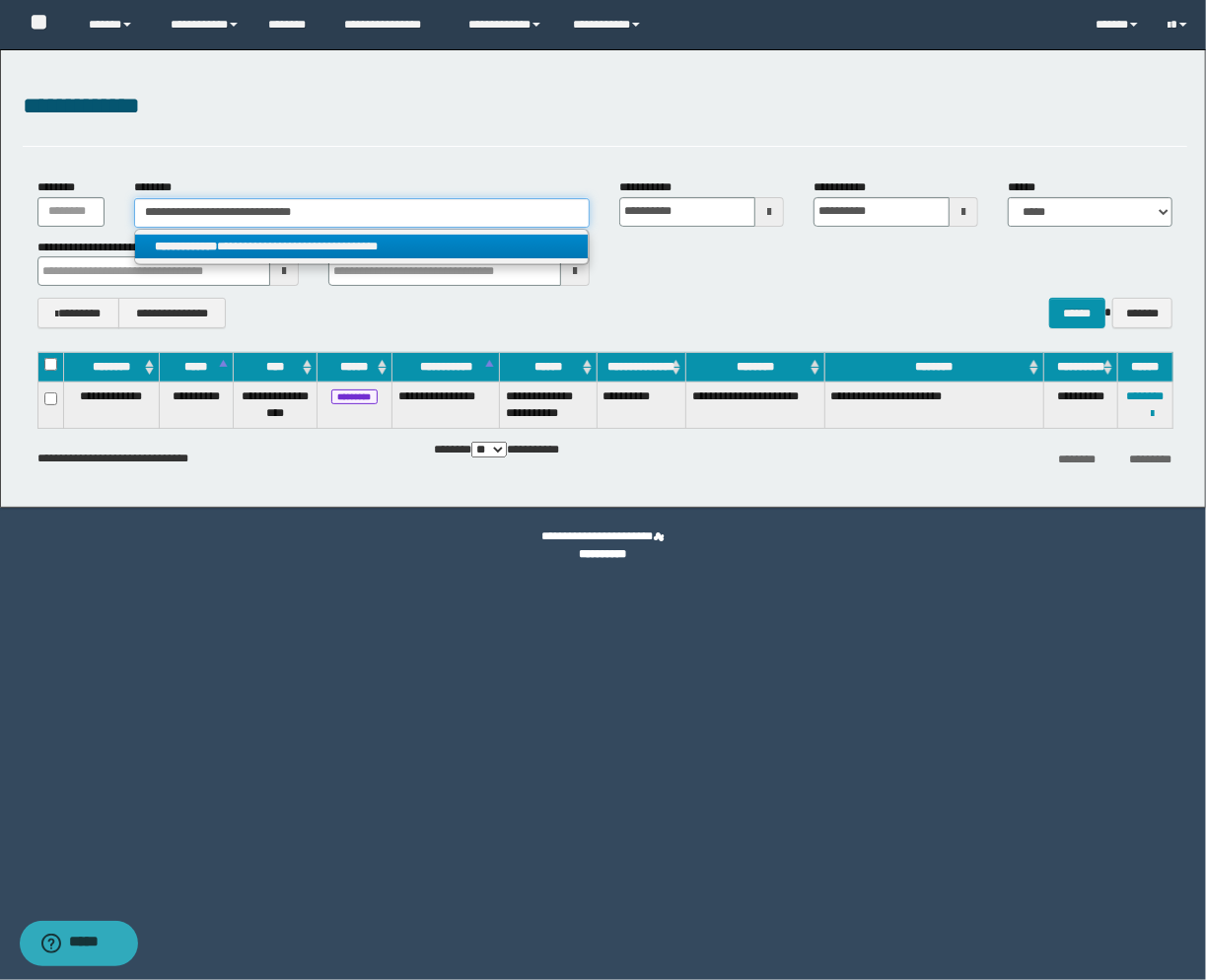 type 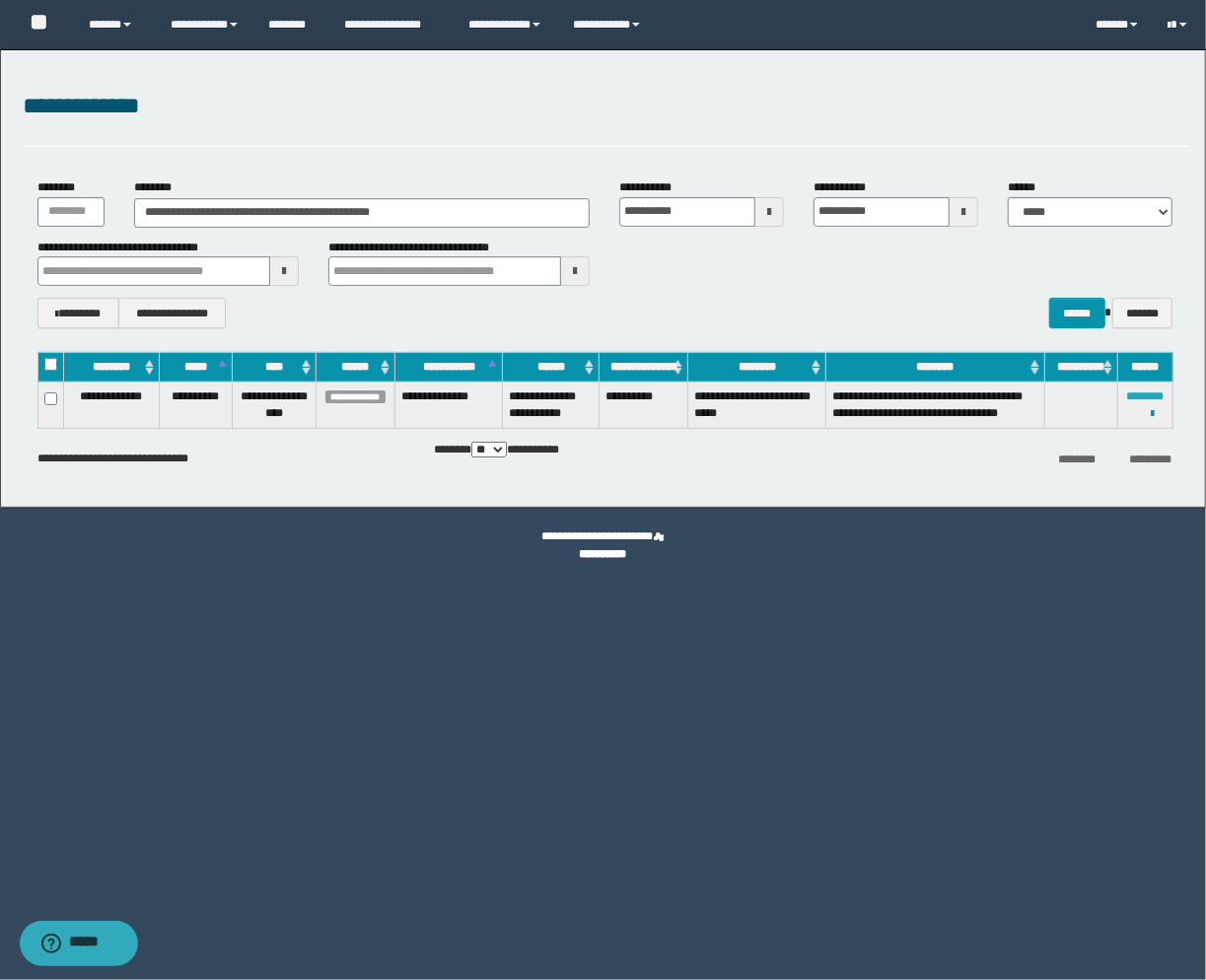 click on "********" at bounding box center (1146, 396) 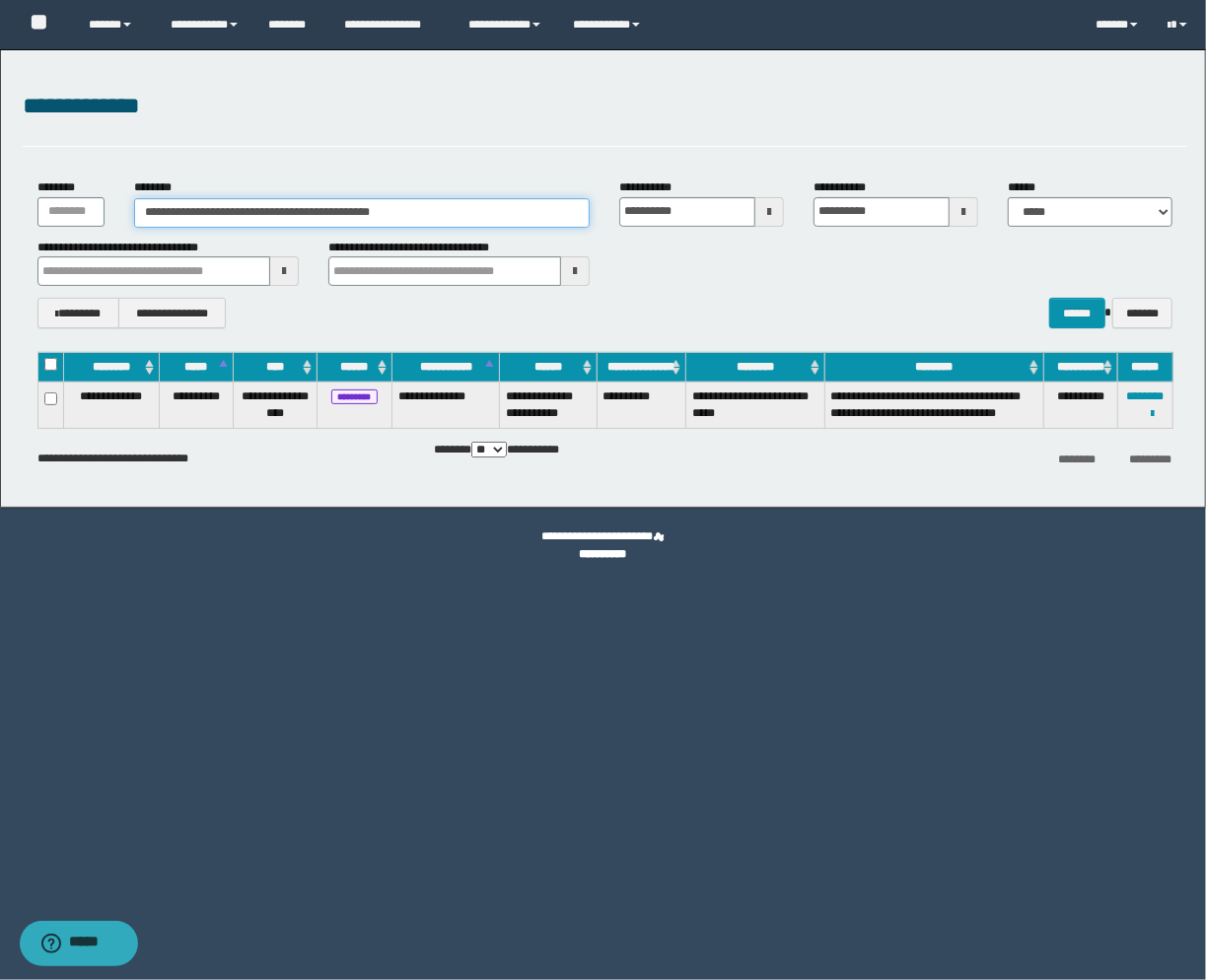 drag, startPoint x: 445, startPoint y: 221, endPoint x: 11, endPoint y: 242, distance: 434.50777 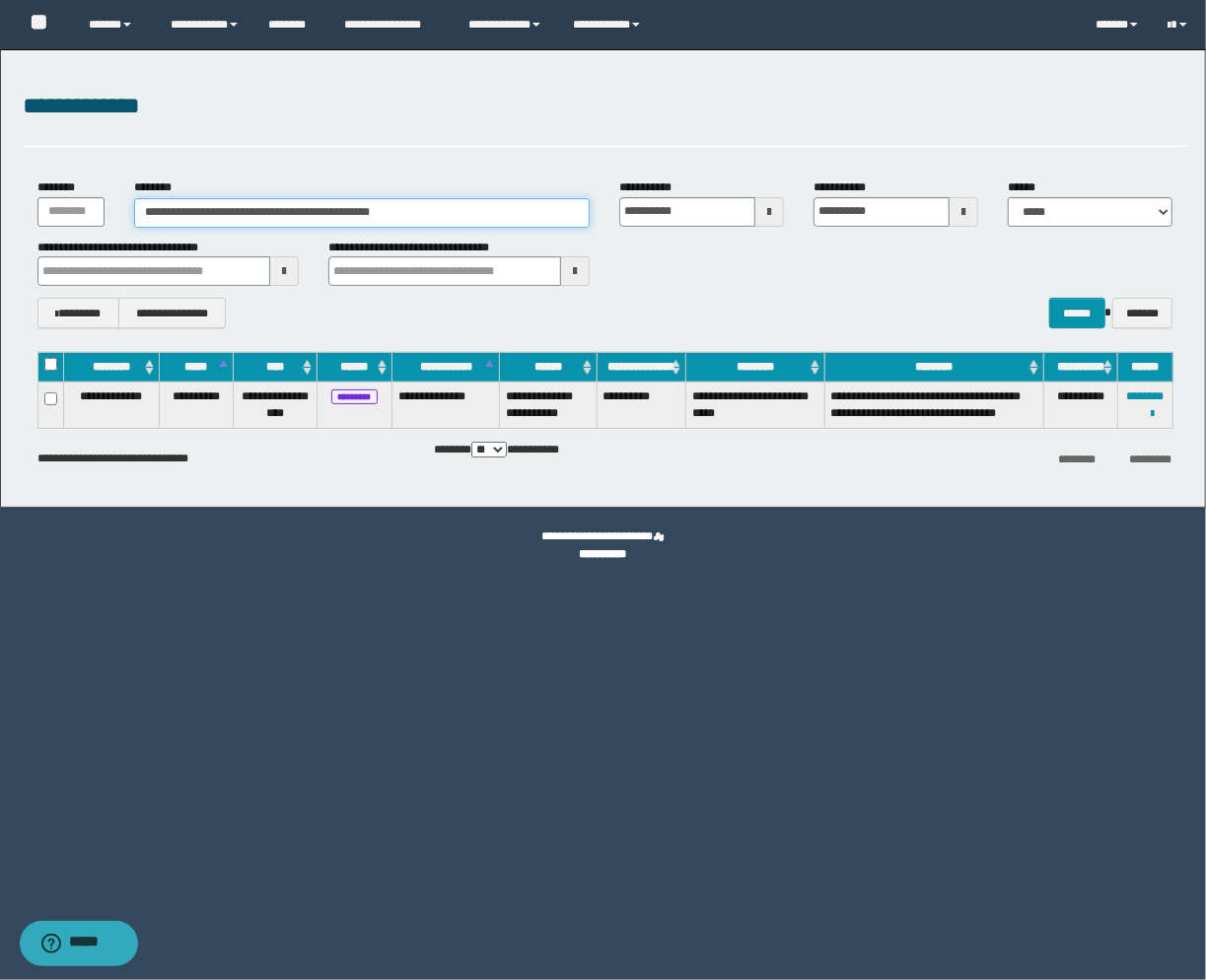 type on "*" 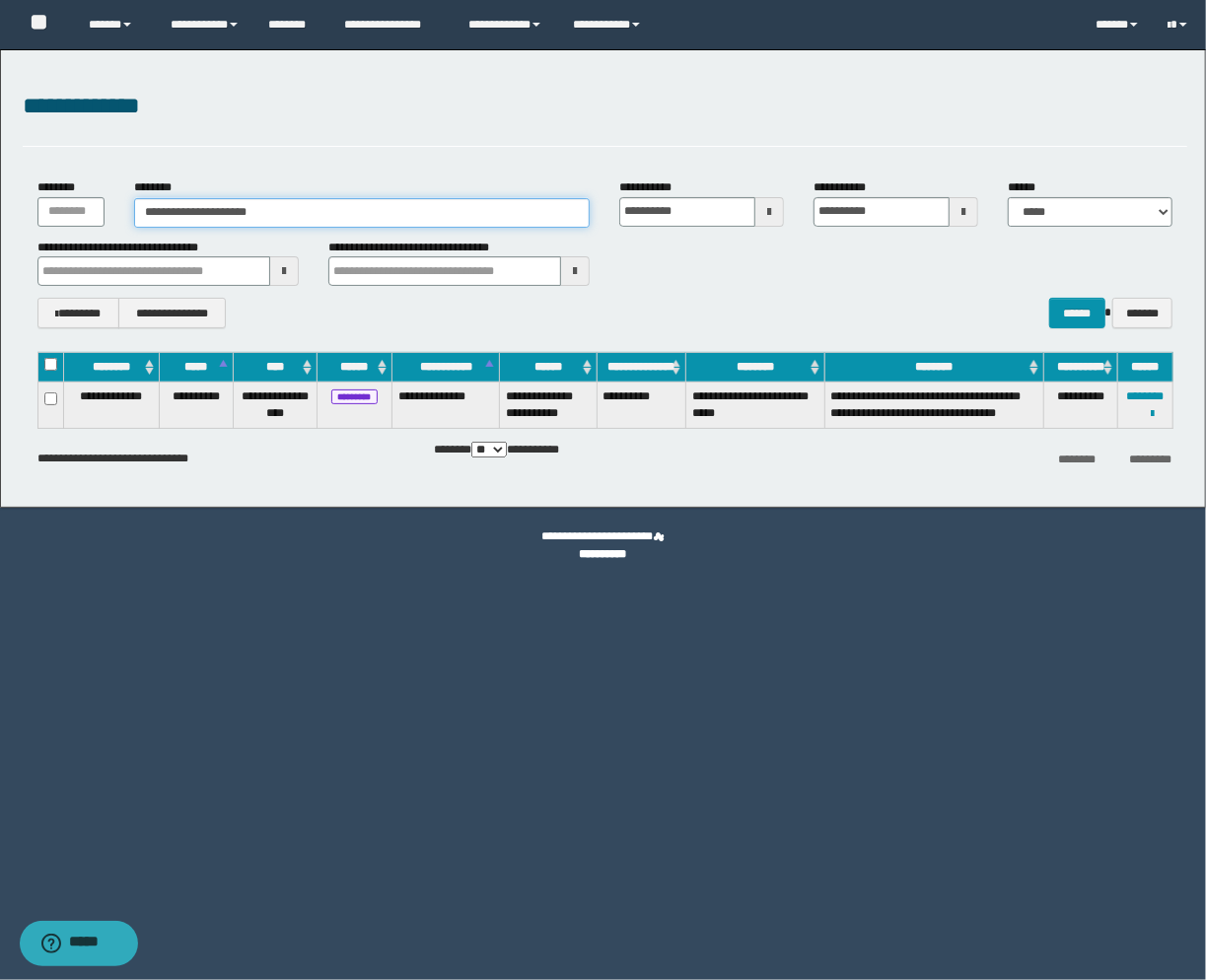 type on "**********" 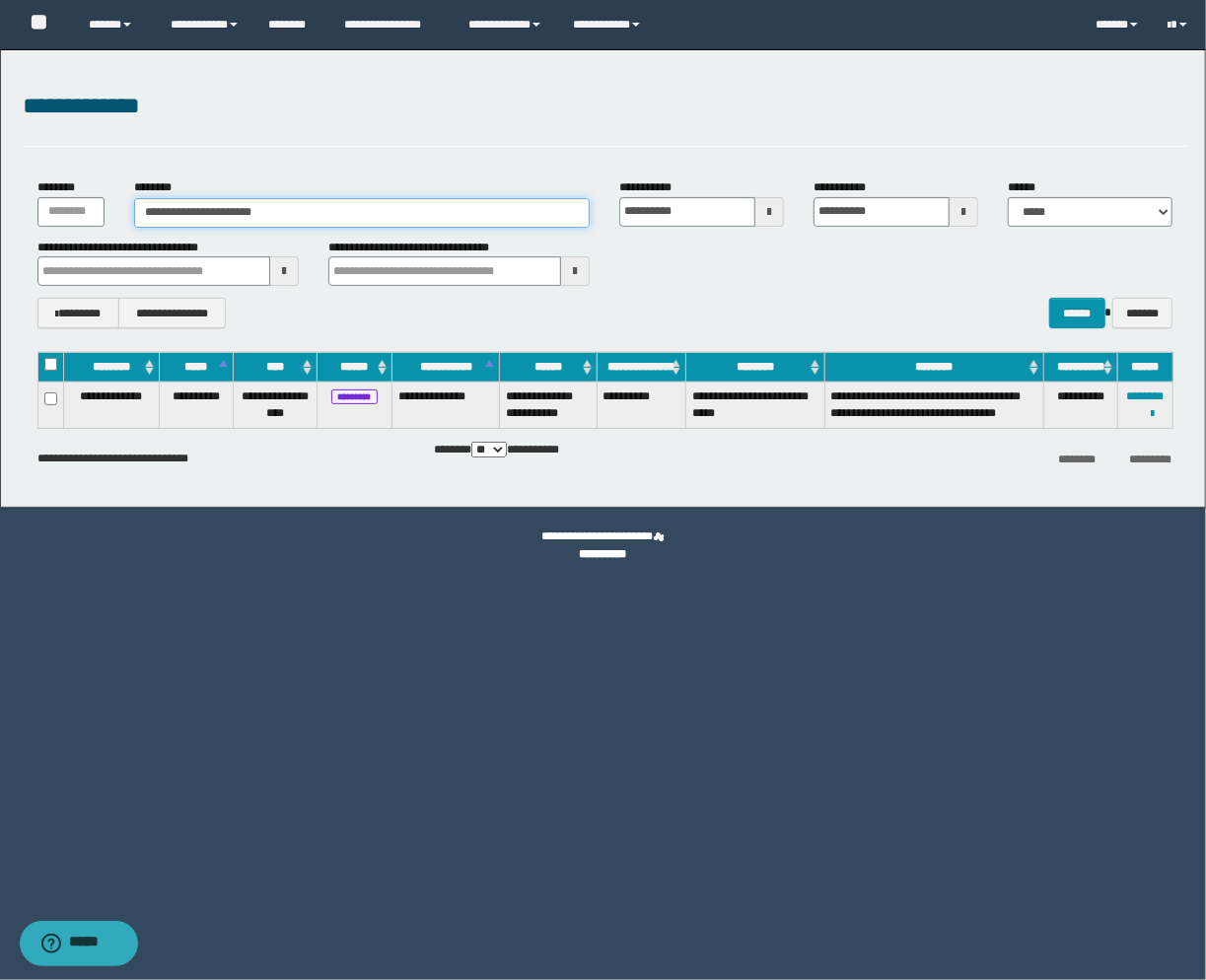 type on "**********" 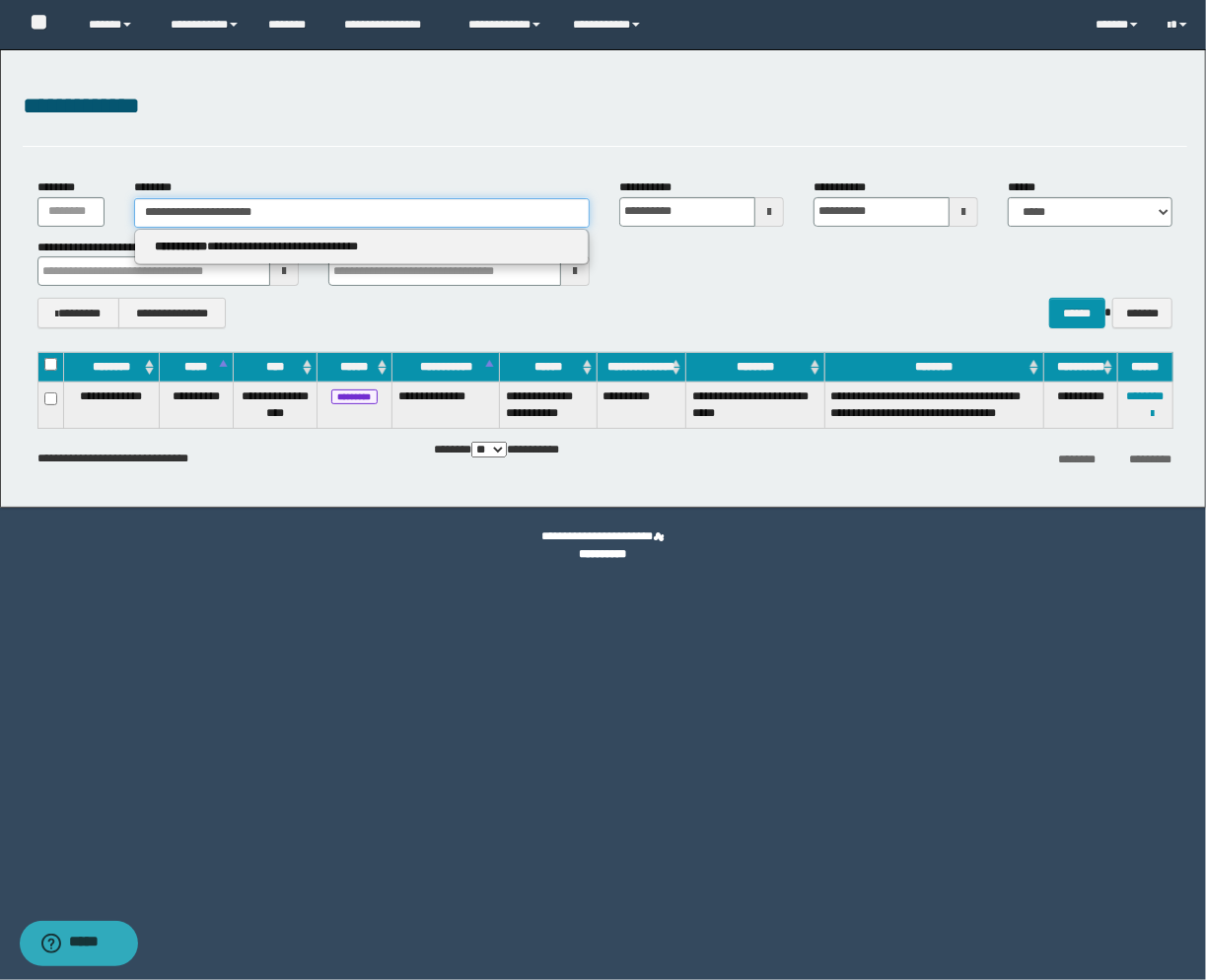 type 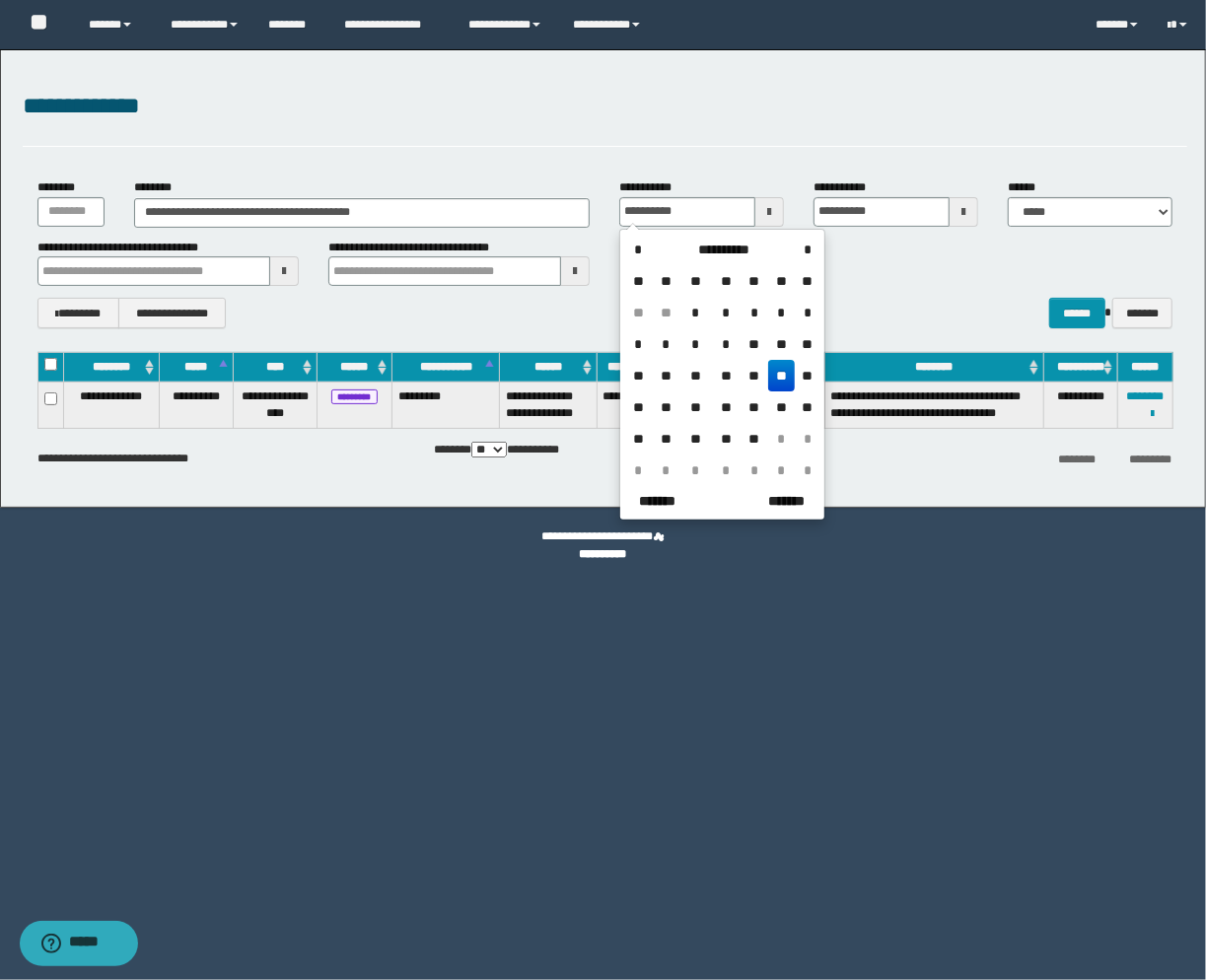 click on "**********" at bounding box center [603, 490] 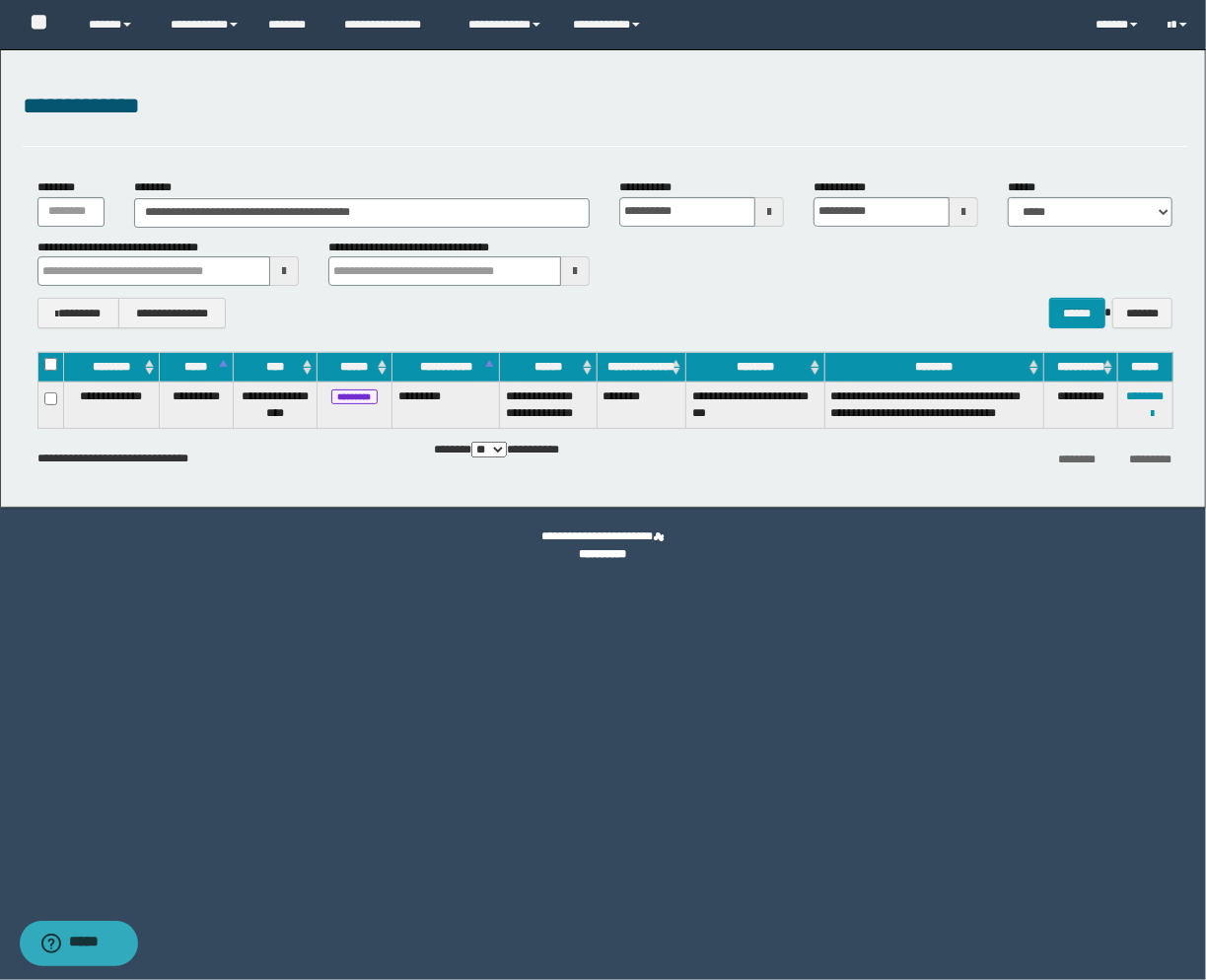 click at bounding box center [0, 0] 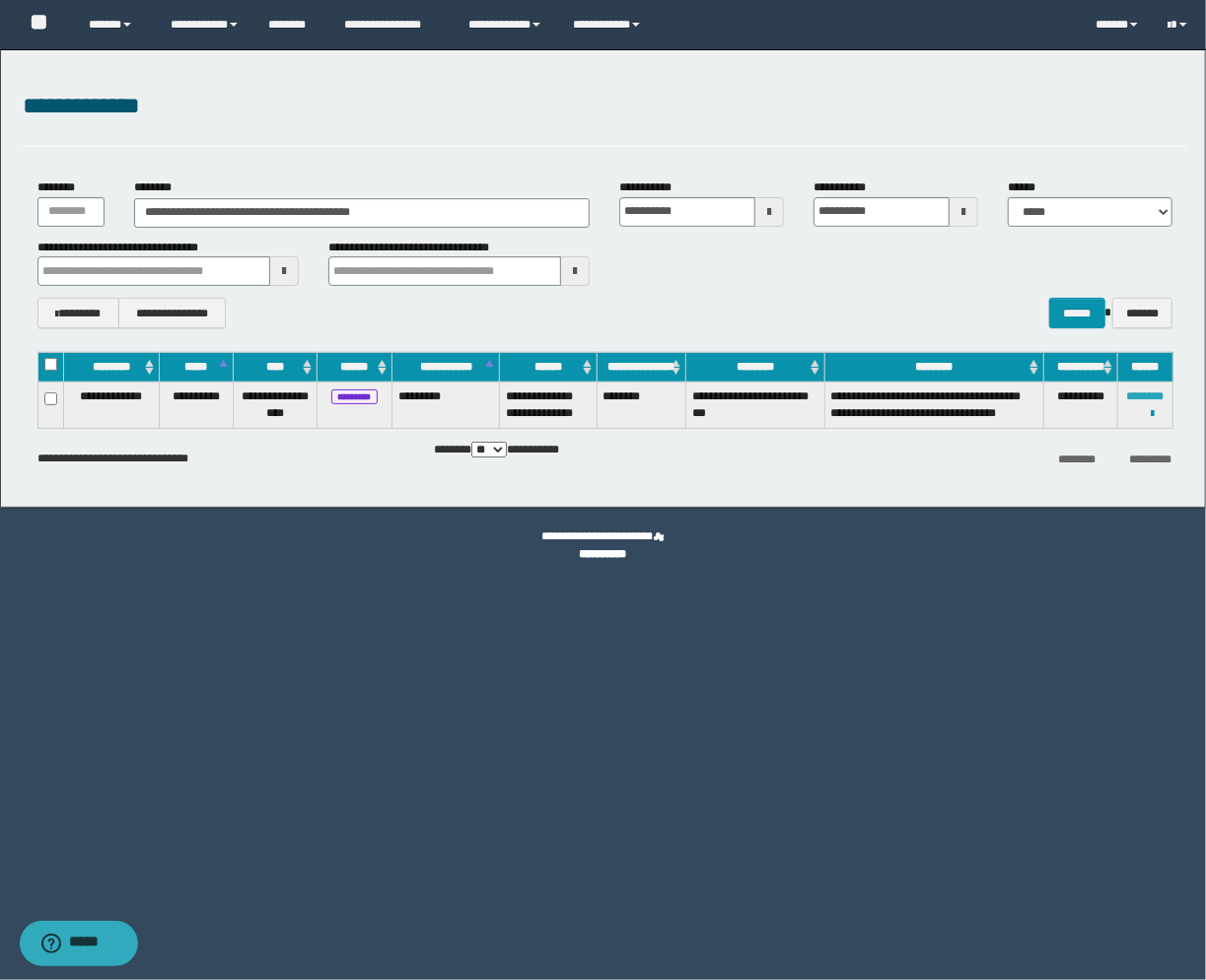 click on "********" at bounding box center (1146, 396) 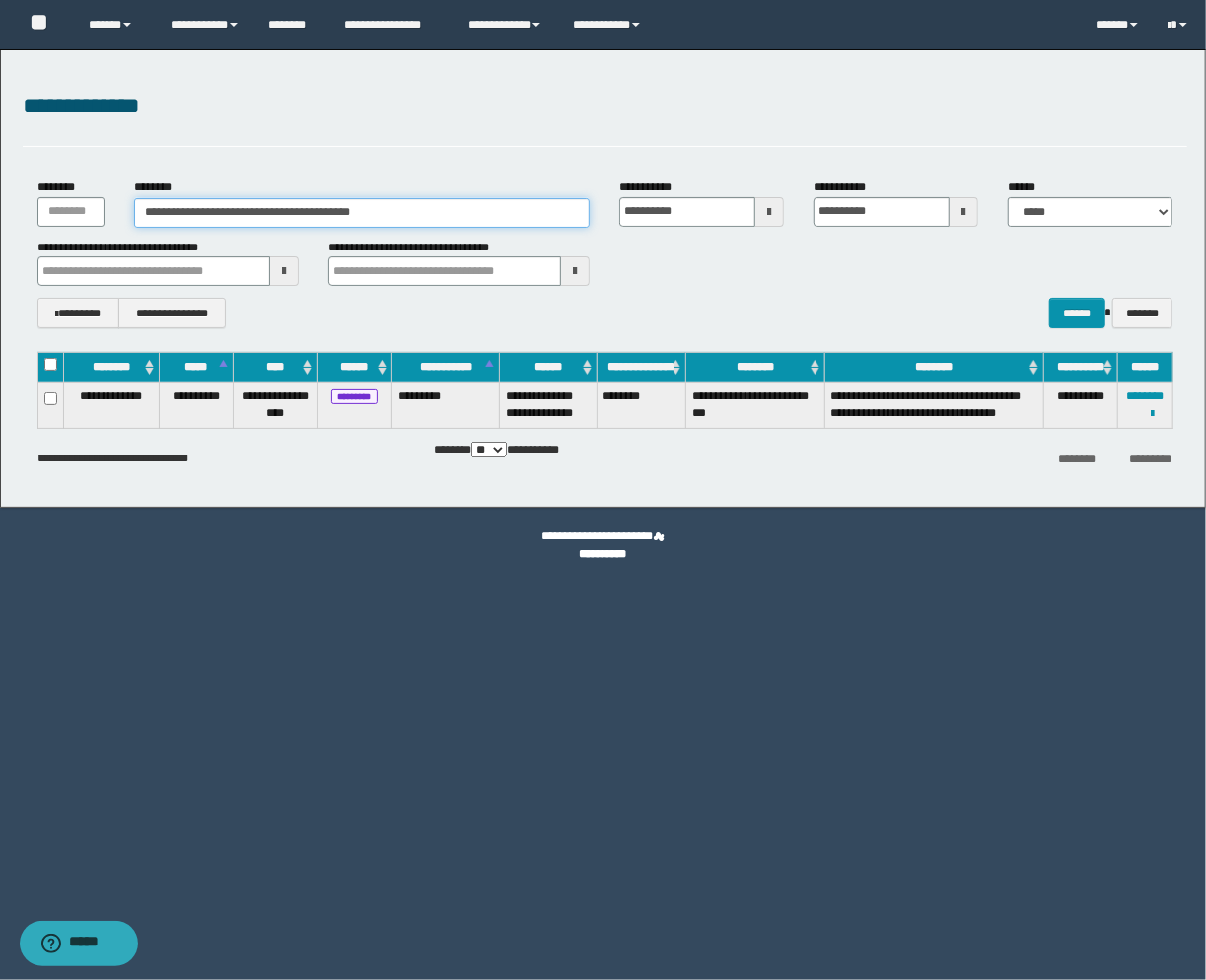 drag, startPoint x: 410, startPoint y: 198, endPoint x: -224, endPoint y: 194, distance: 634.01262 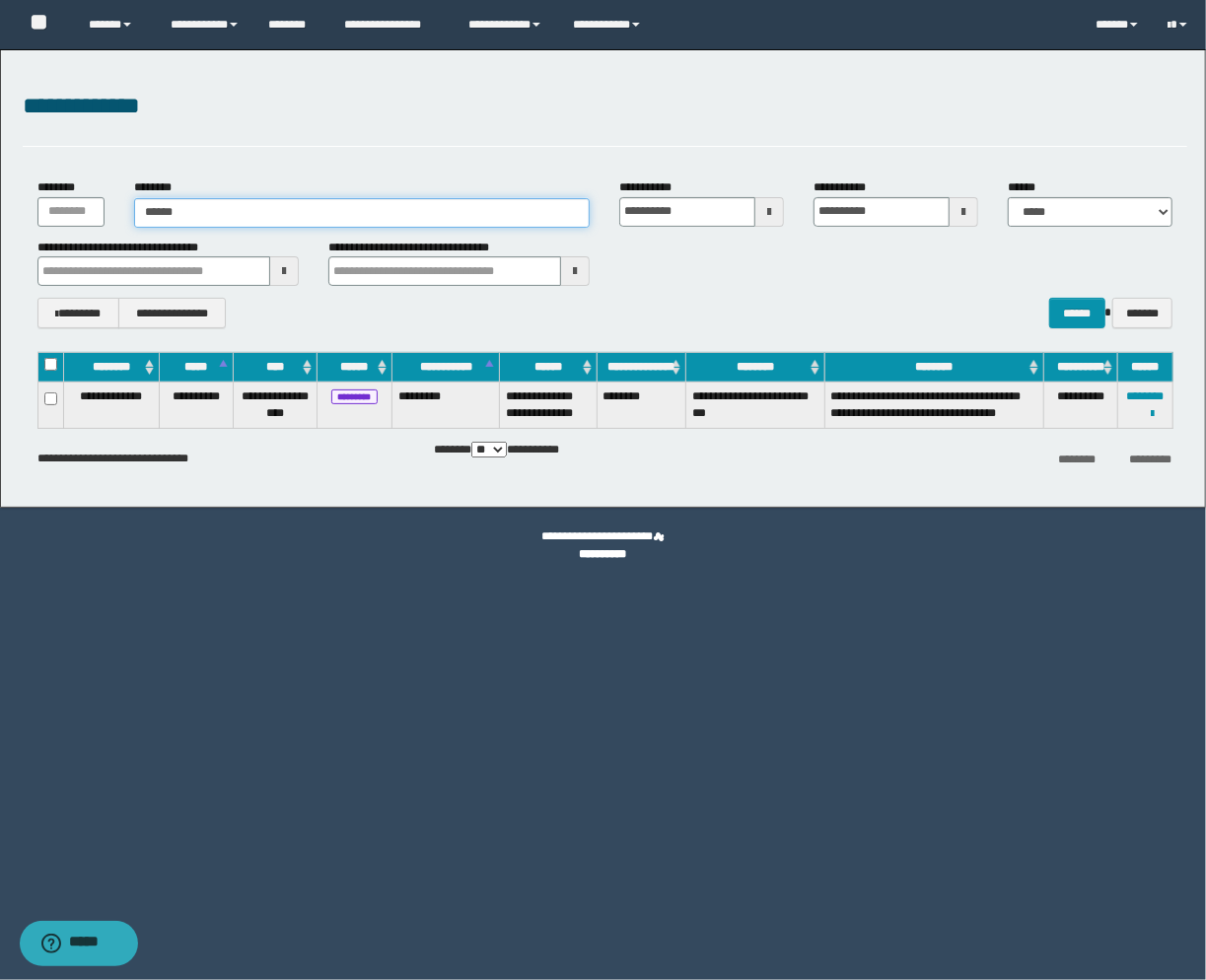 type on "******" 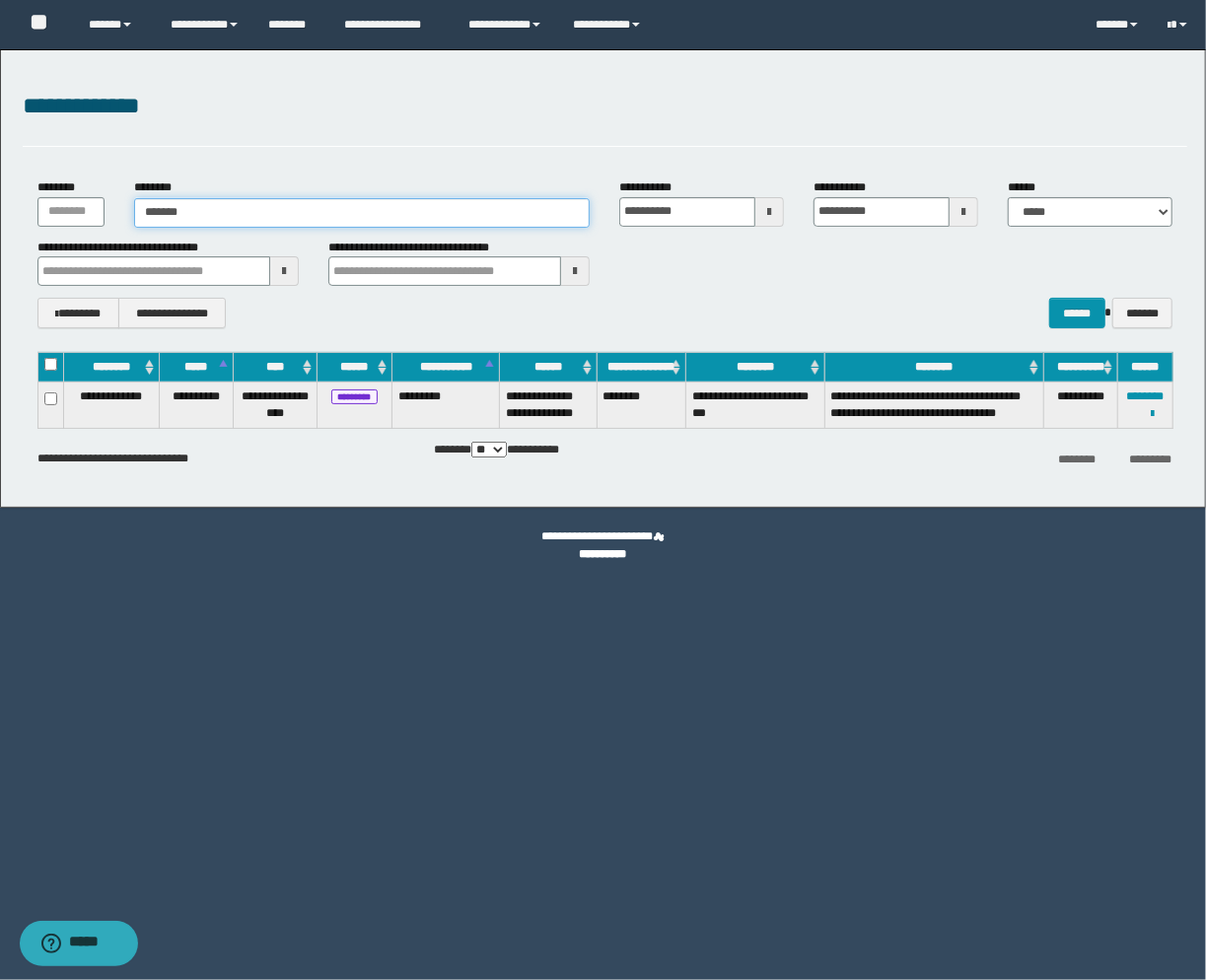 type on "******" 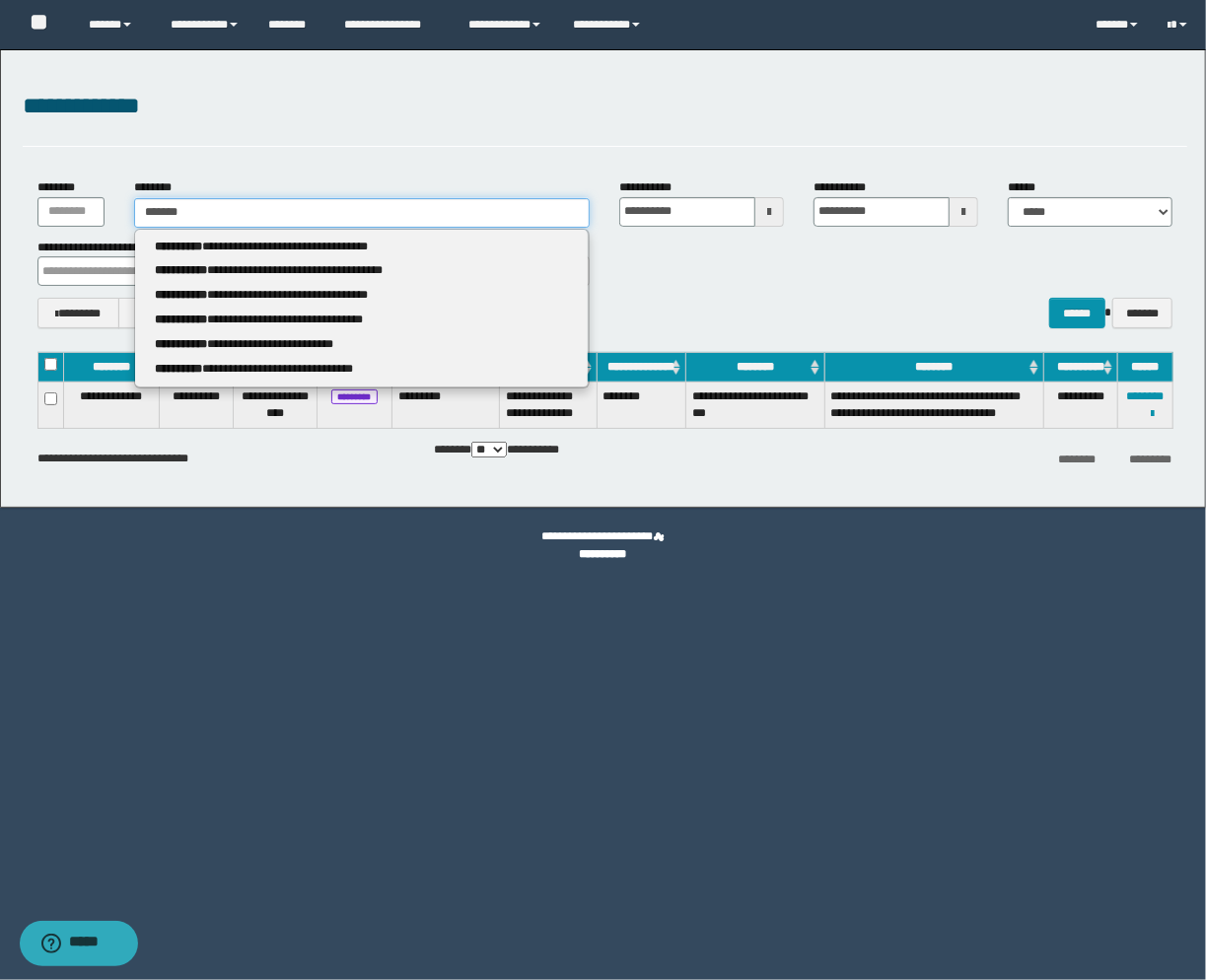 type 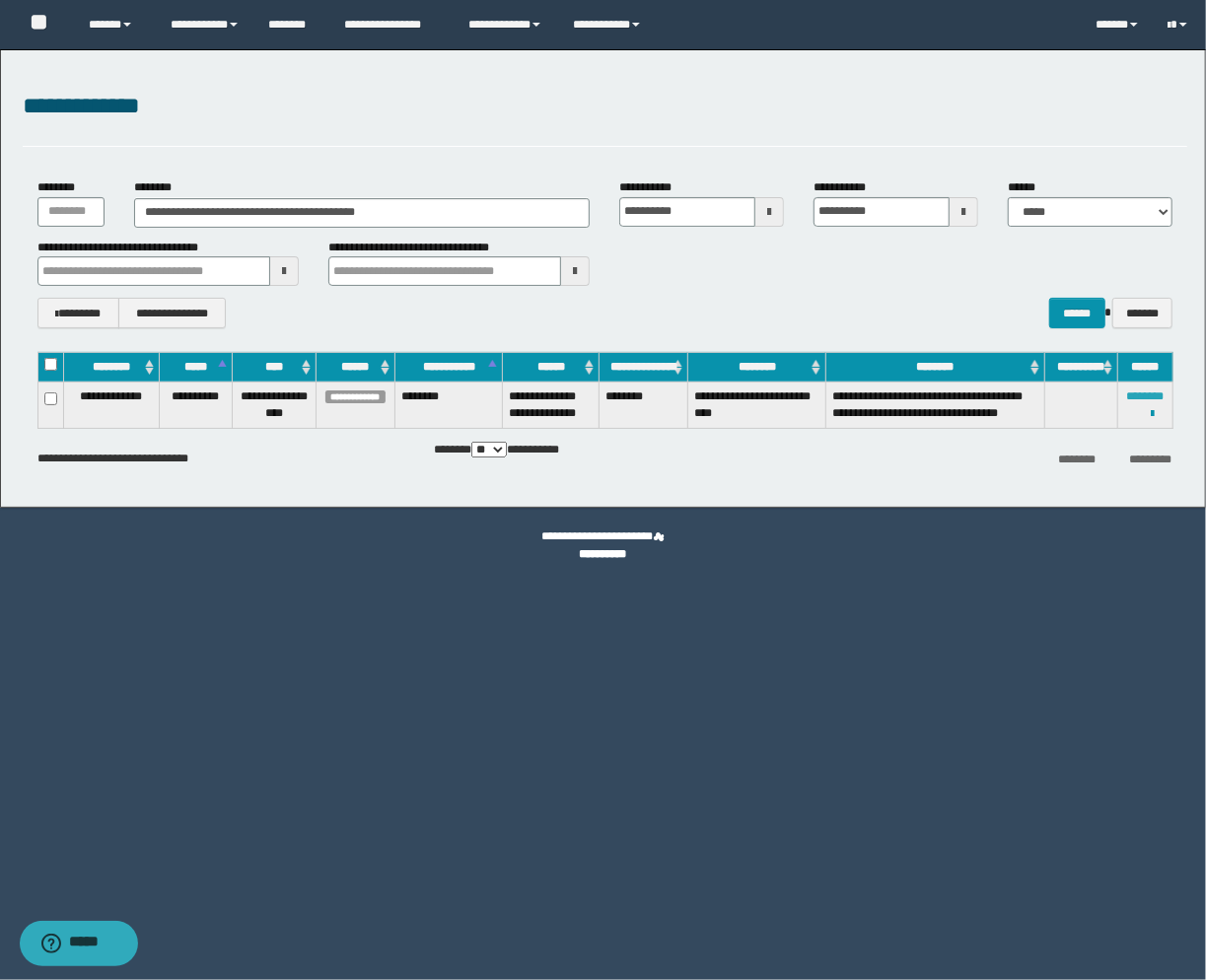 click on "********" at bounding box center (1146, 396) 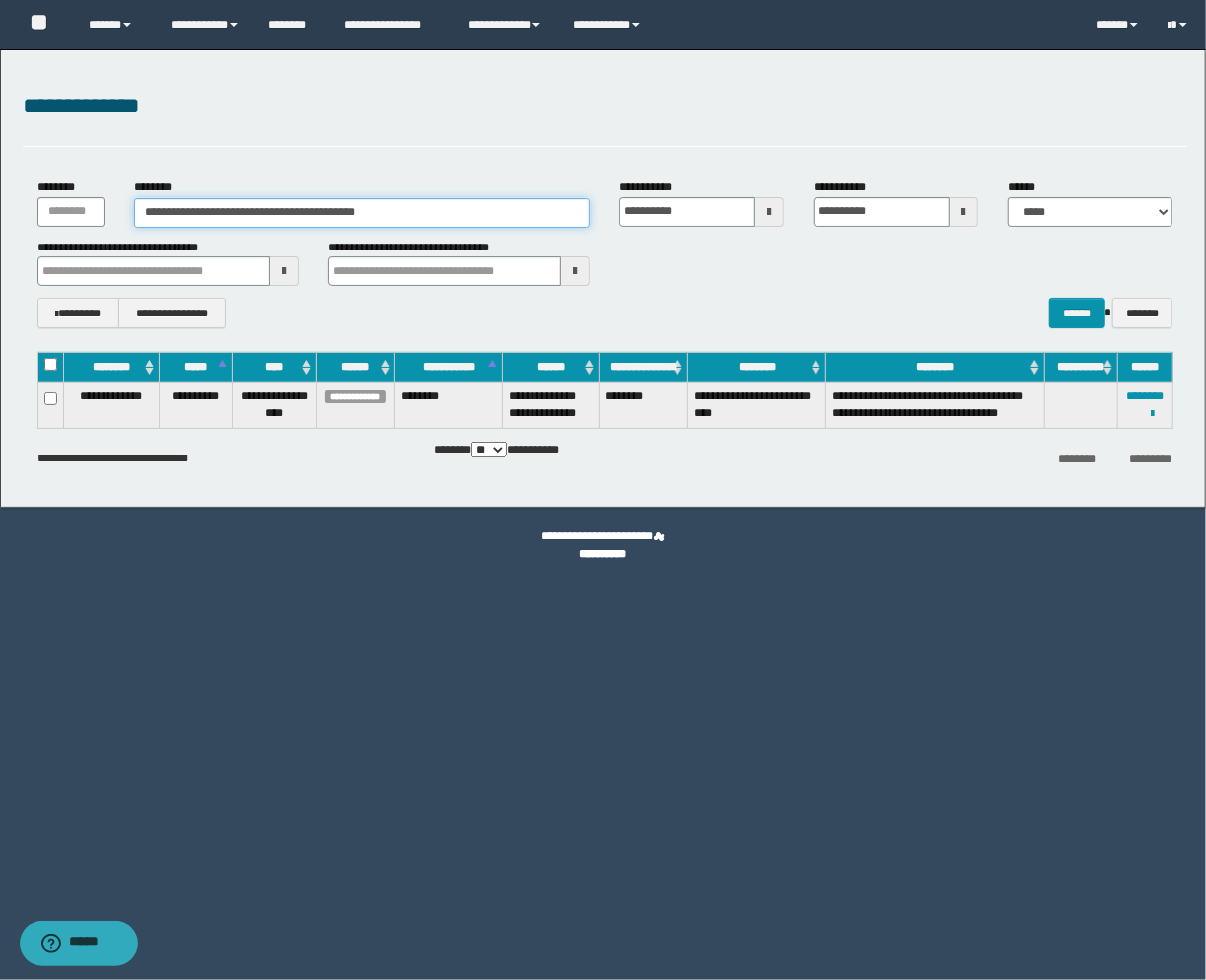 drag, startPoint x: 432, startPoint y: 213, endPoint x: 85, endPoint y: 41, distance: 387.2893 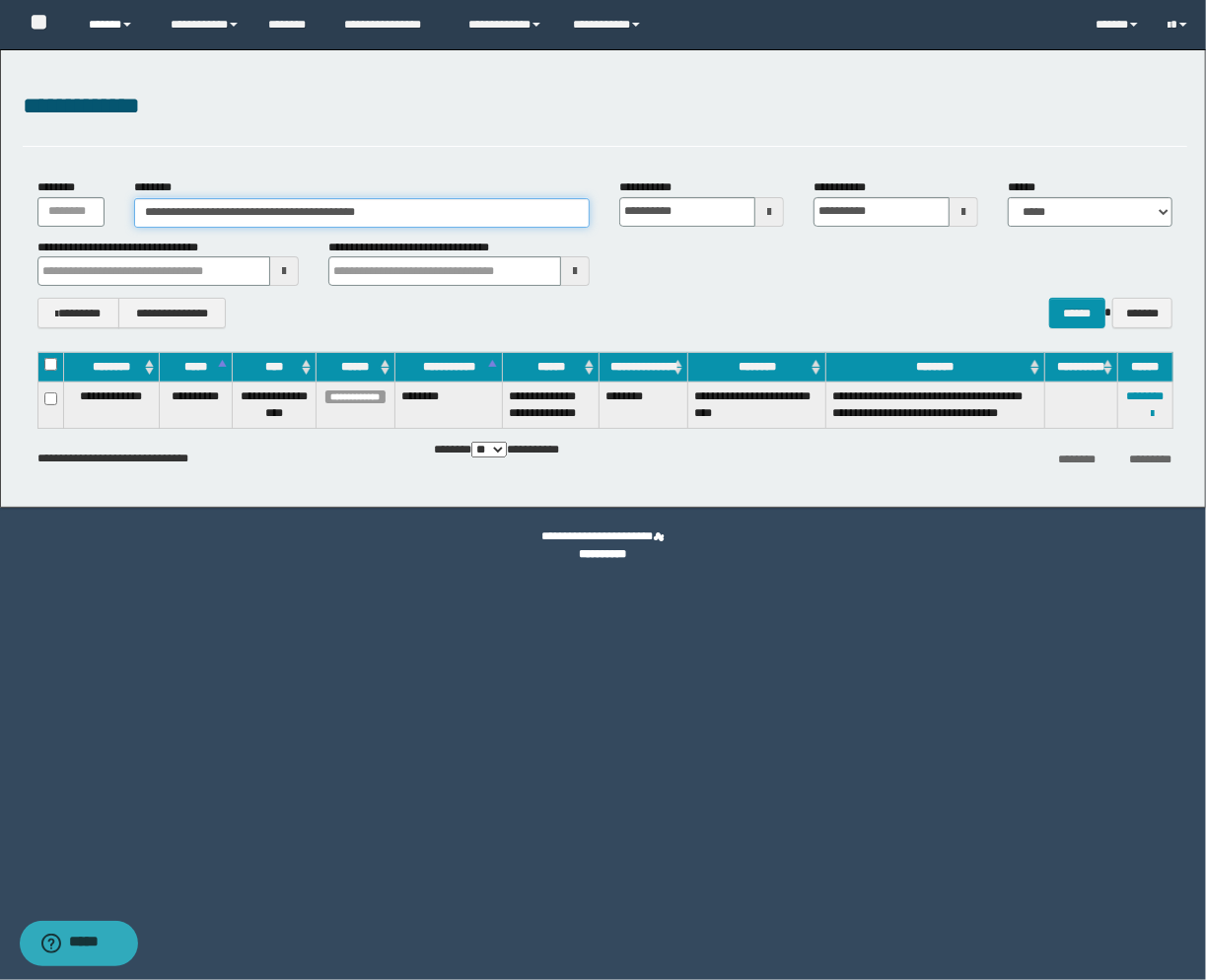paste 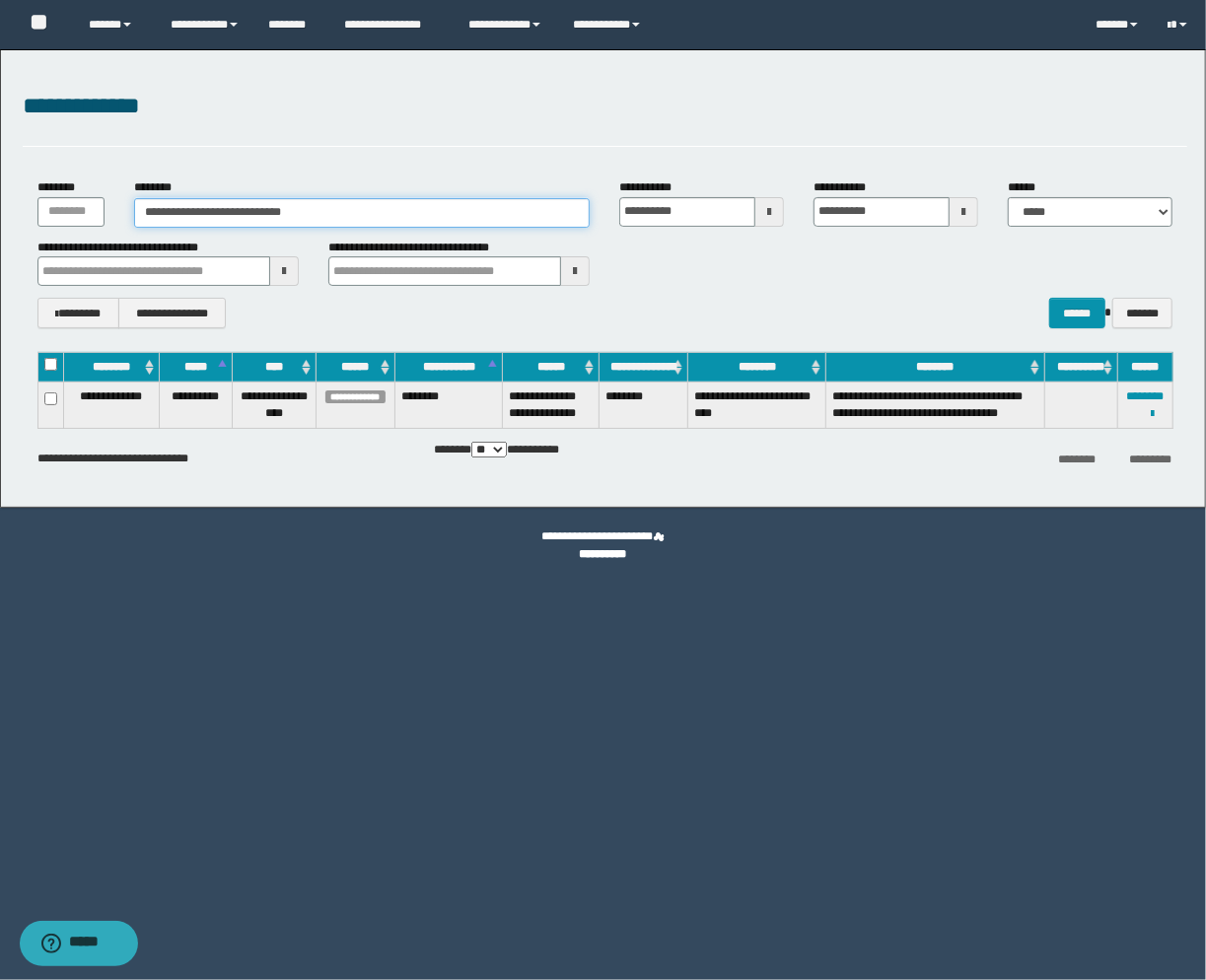 type on "**********" 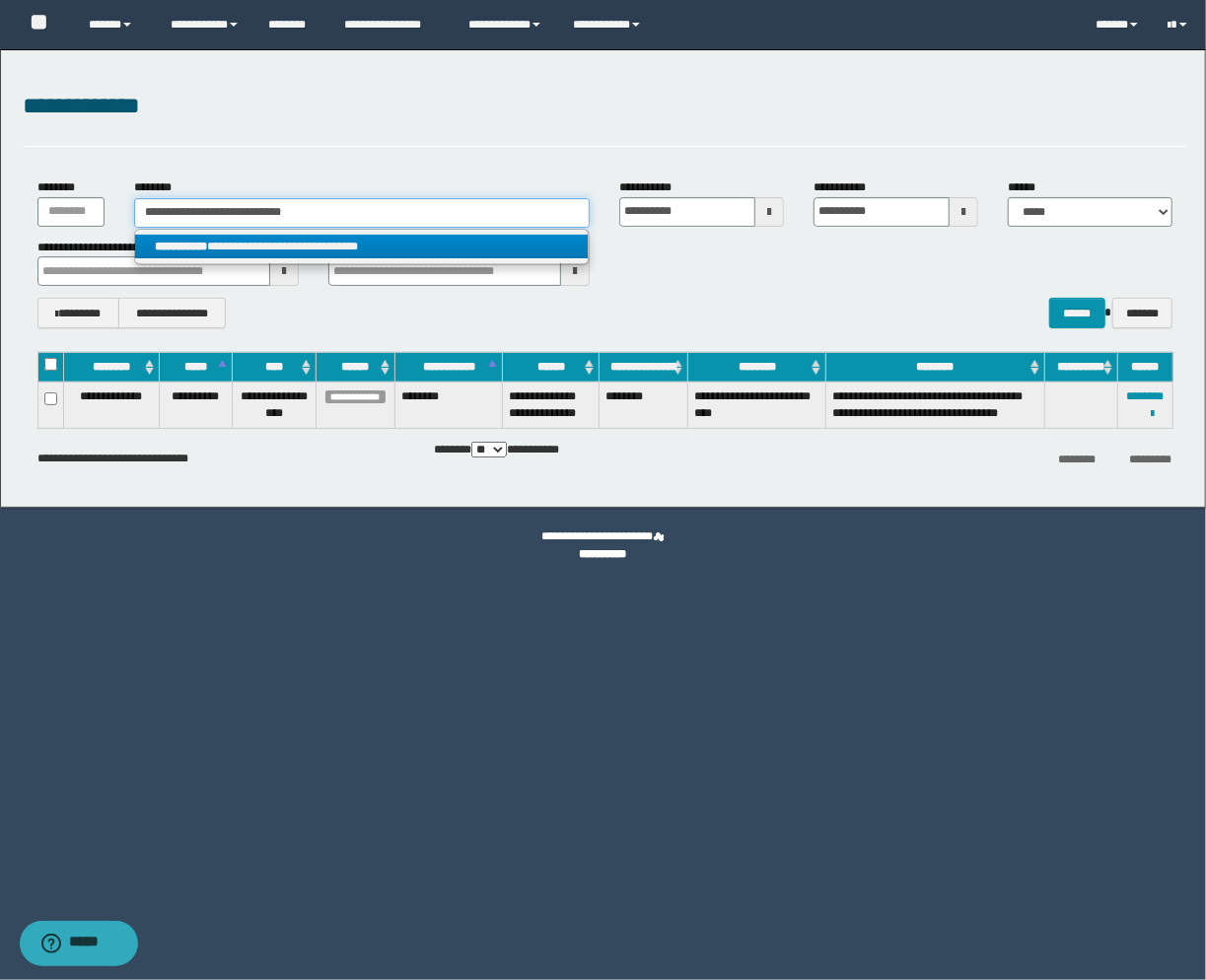 type on "**********" 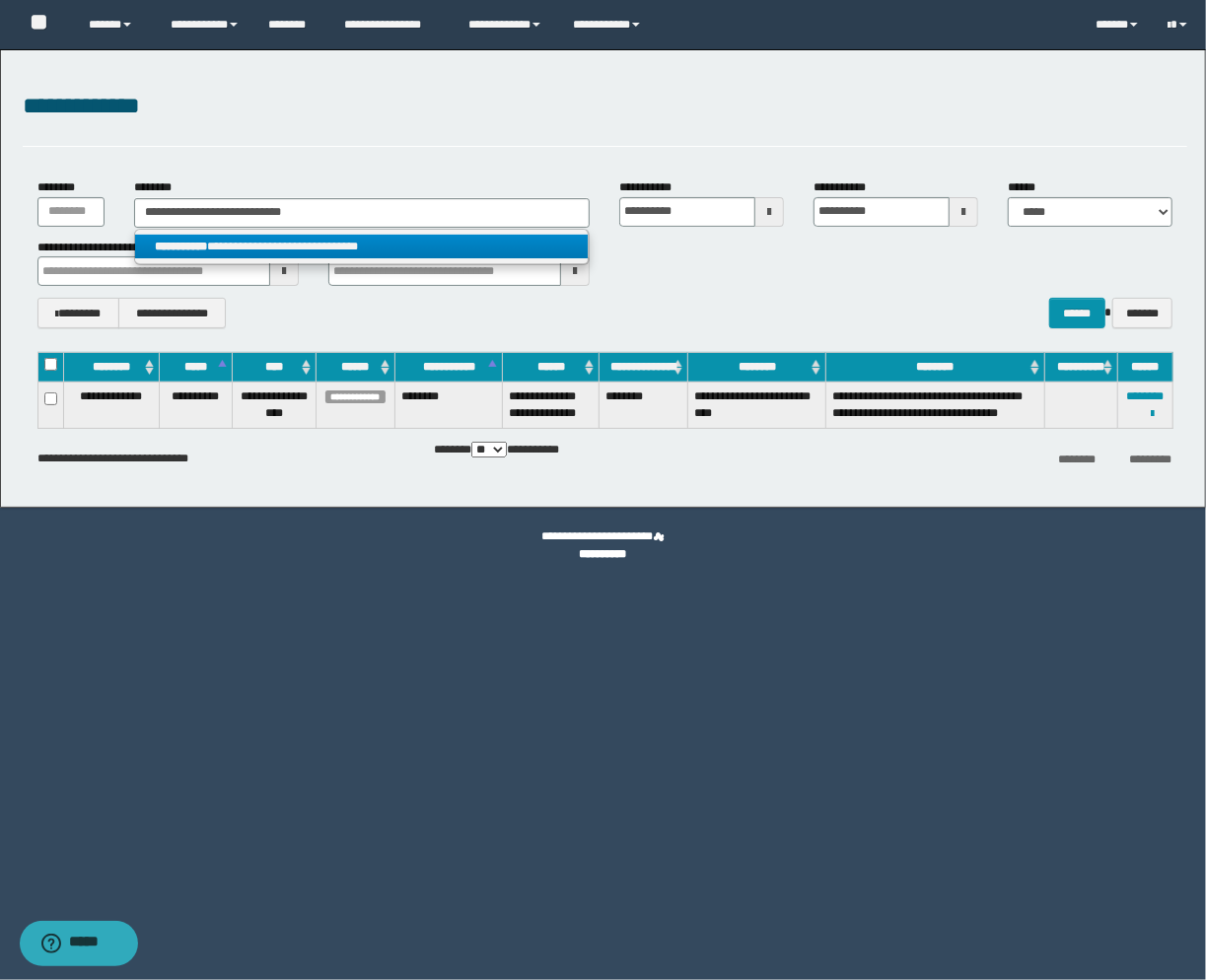 click on "**********" at bounding box center (361, 246) 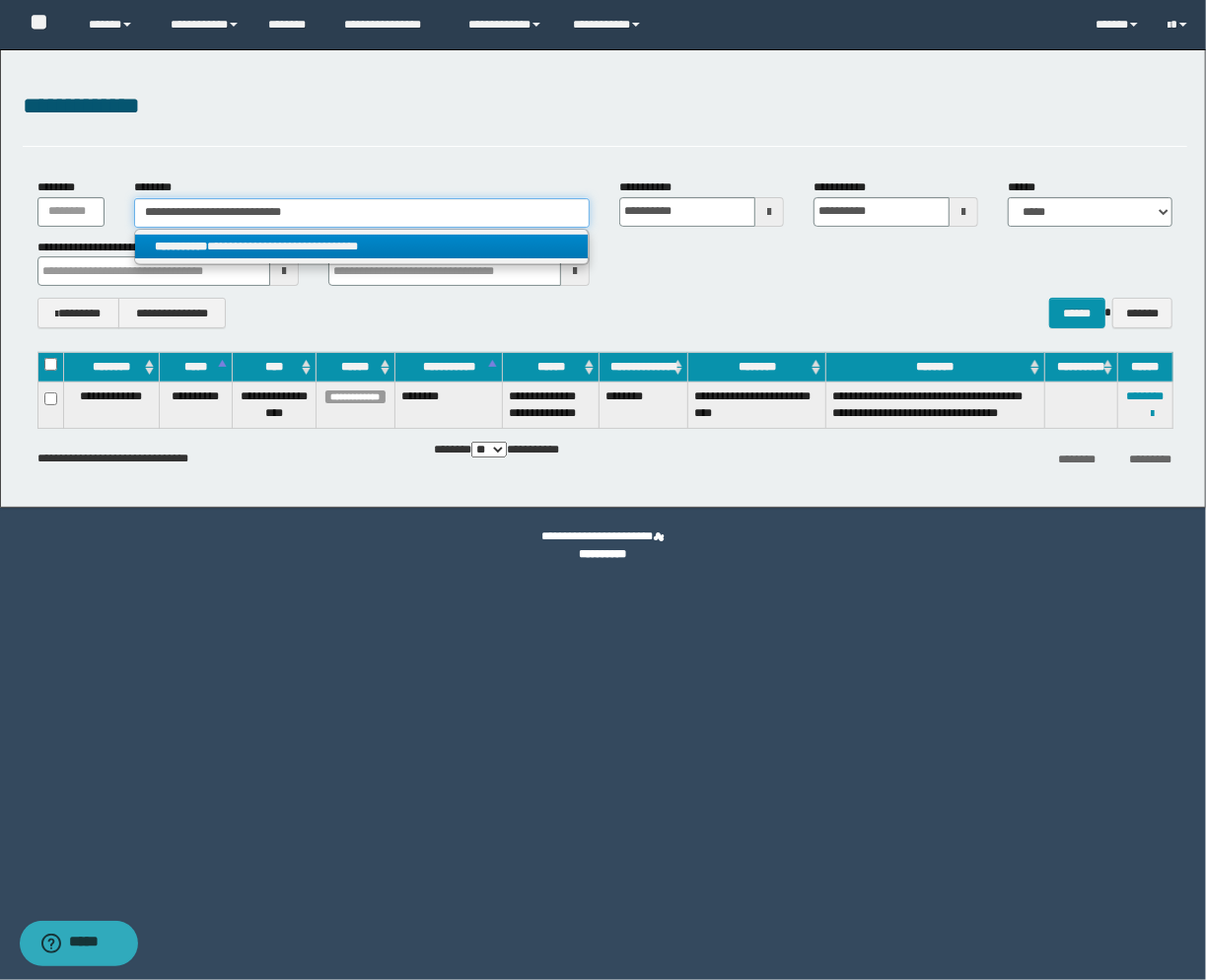 type 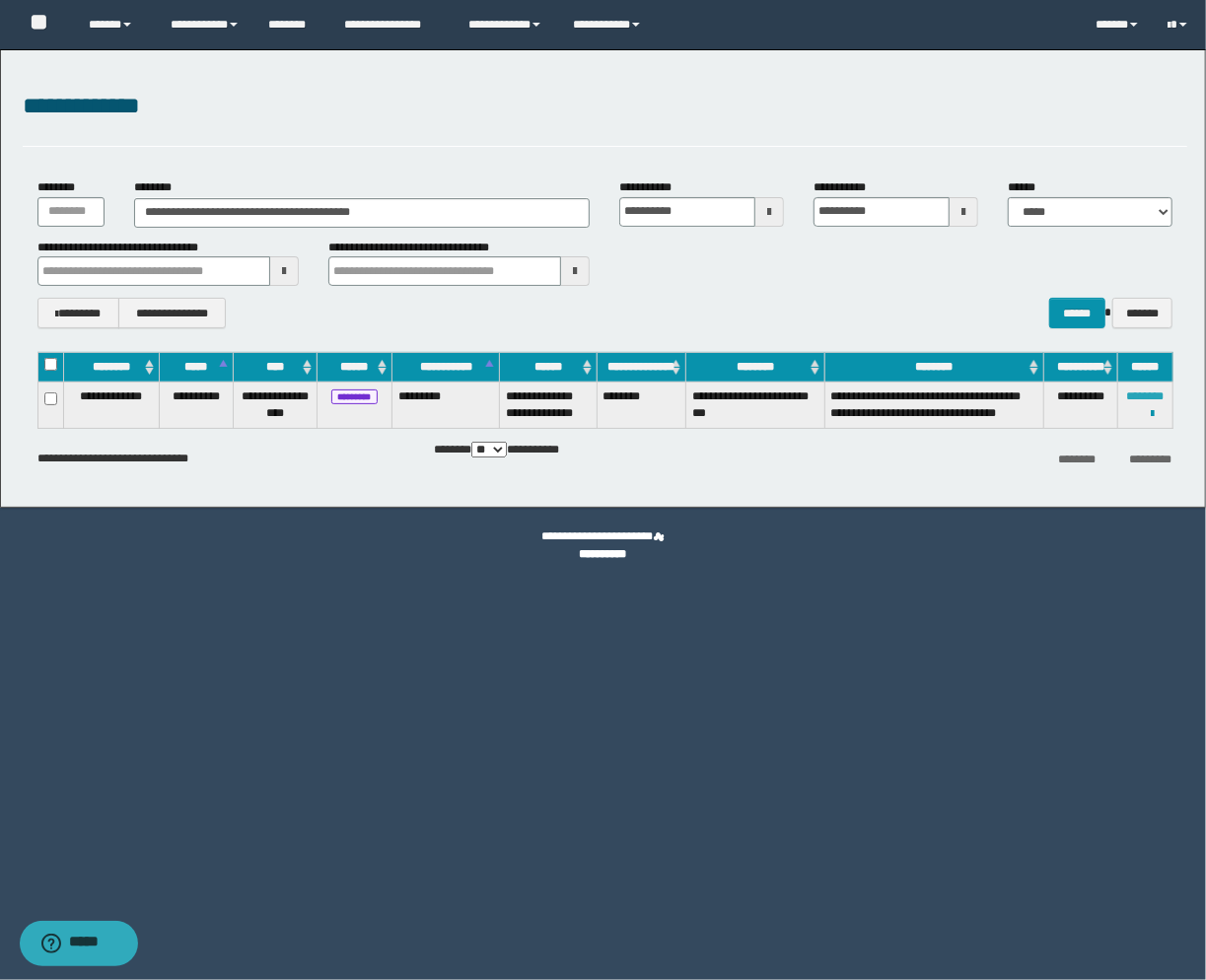 click on "********" at bounding box center (1146, 396) 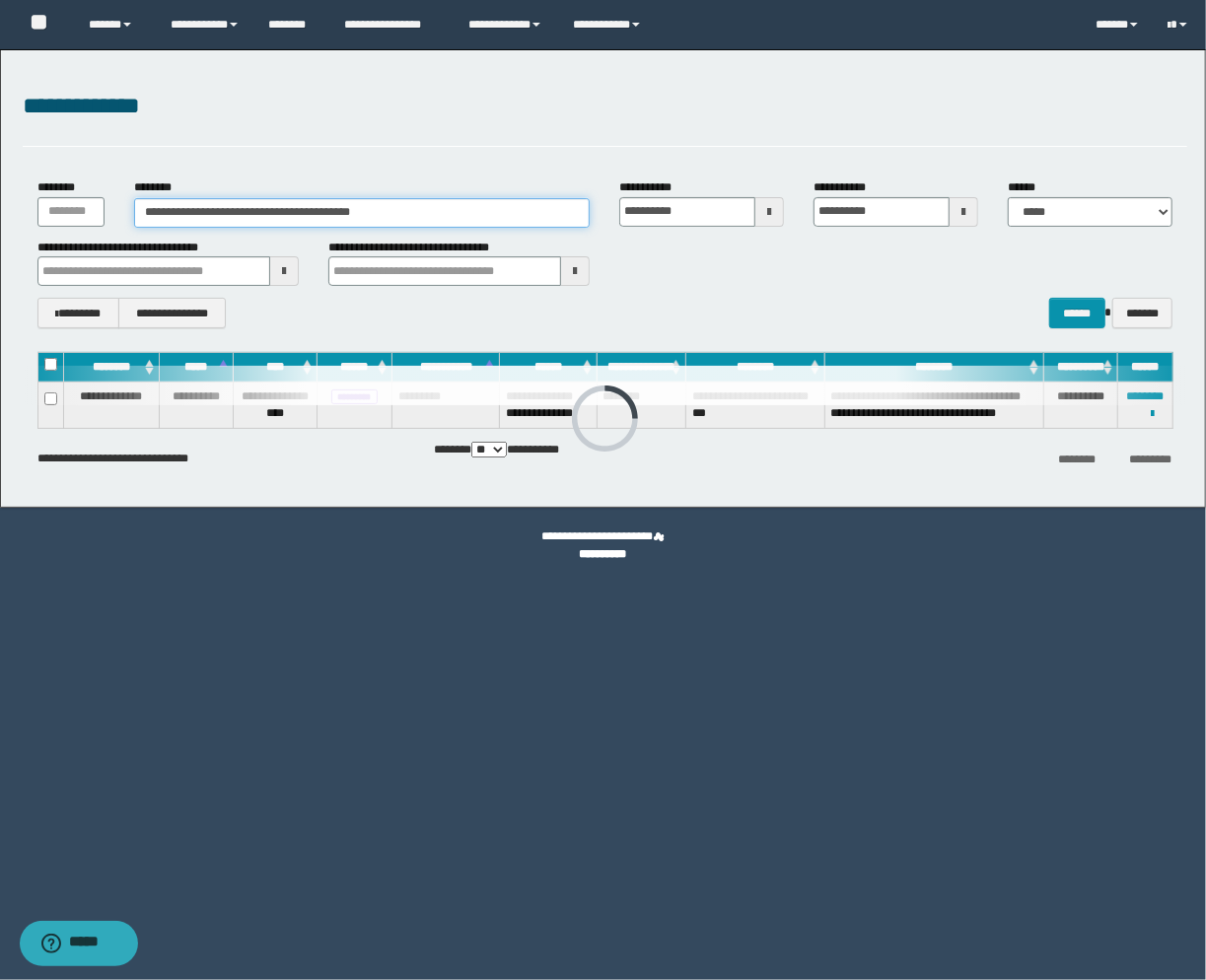 drag, startPoint x: 424, startPoint y: 214, endPoint x: -75, endPoint y: 185, distance: 499.84198 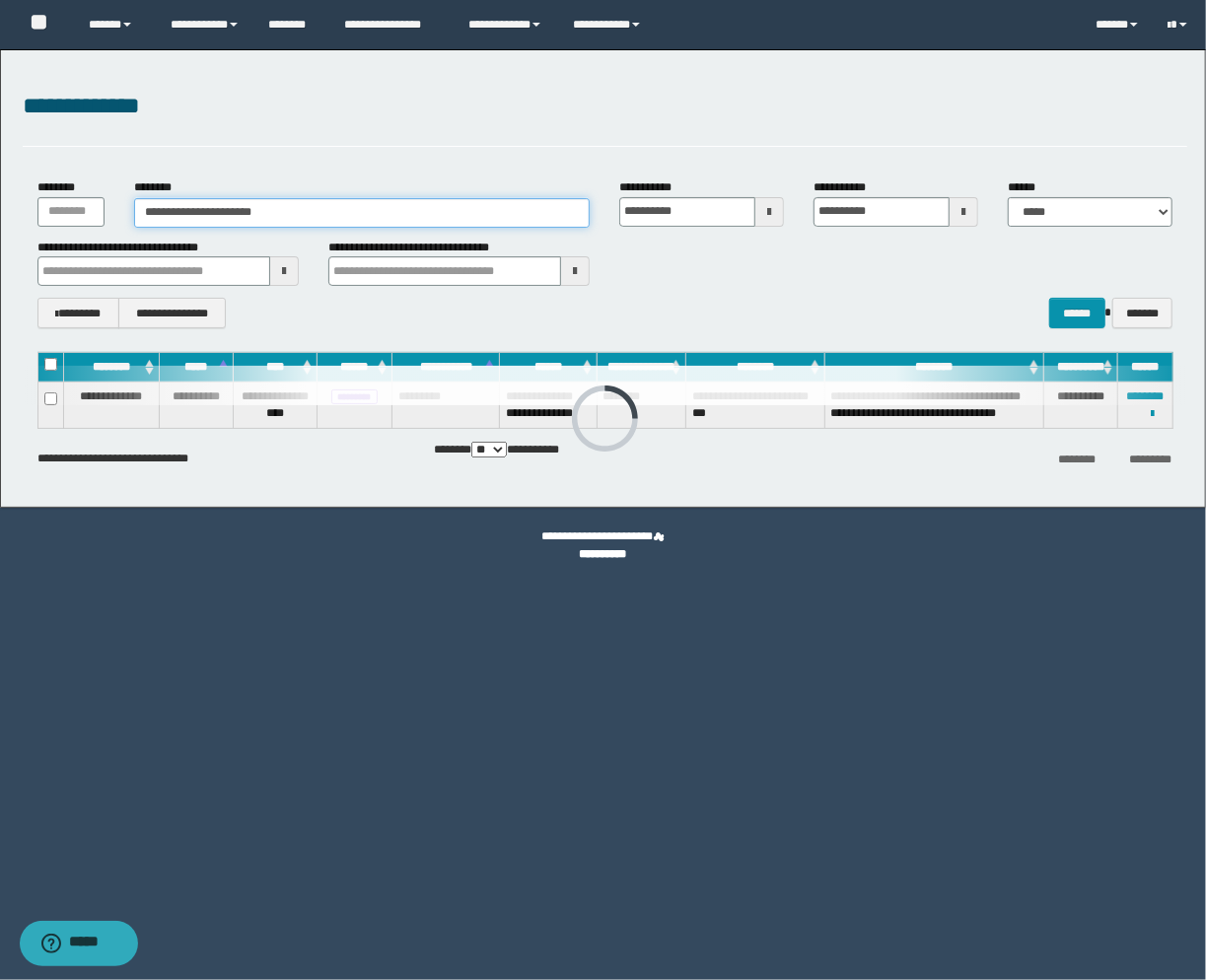 type on "**********" 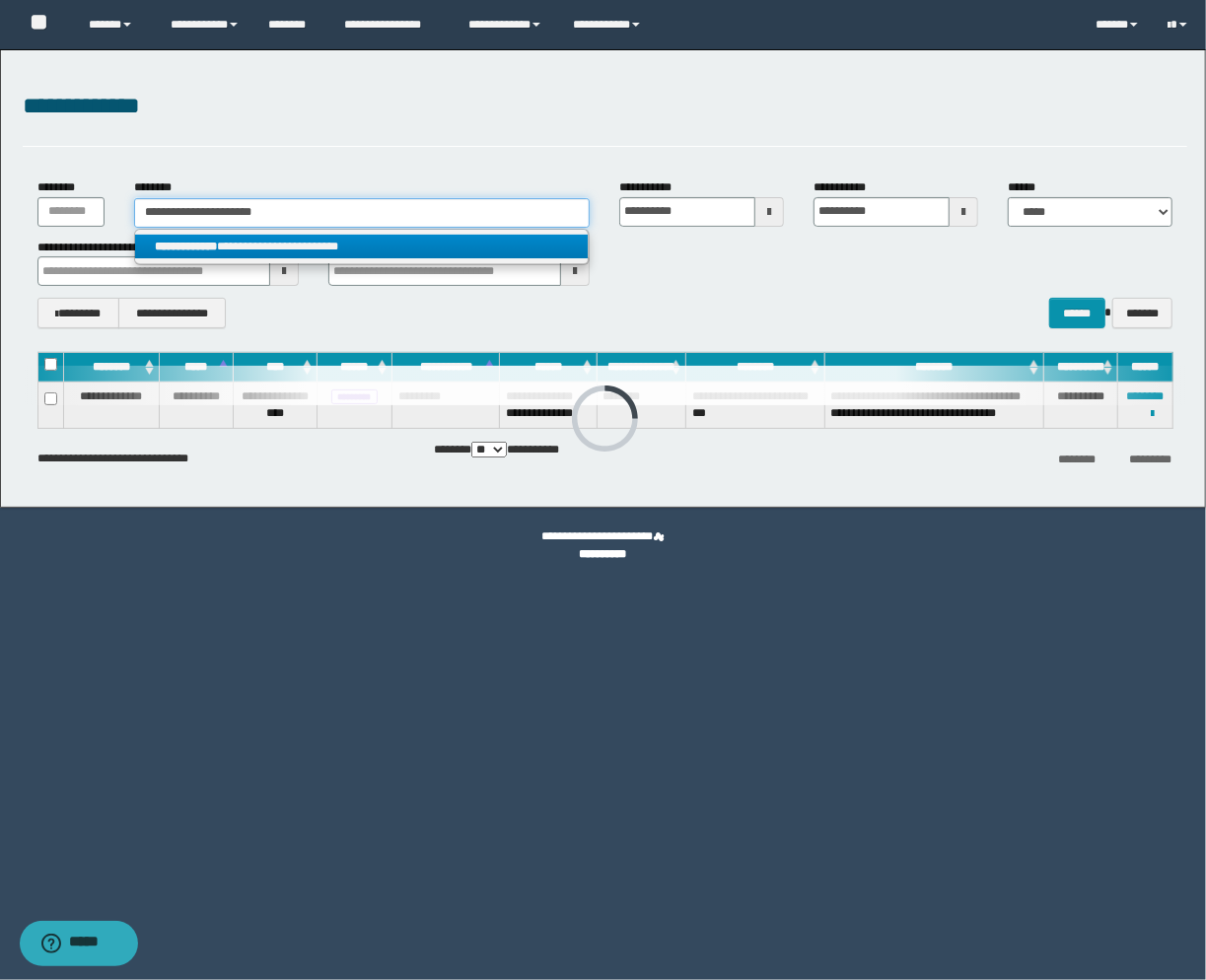 type on "**********" 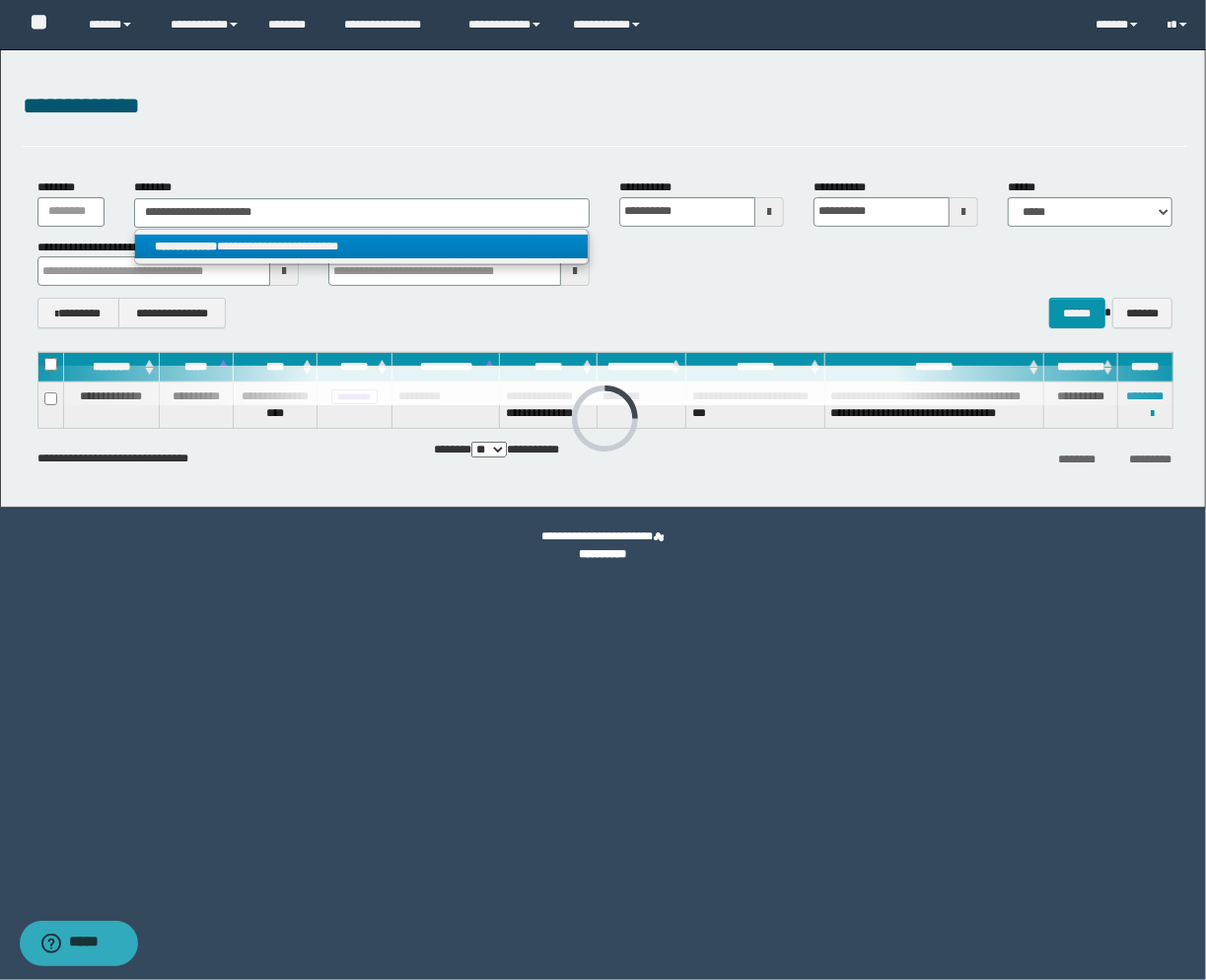 click on "**********" at bounding box center (185, 246) 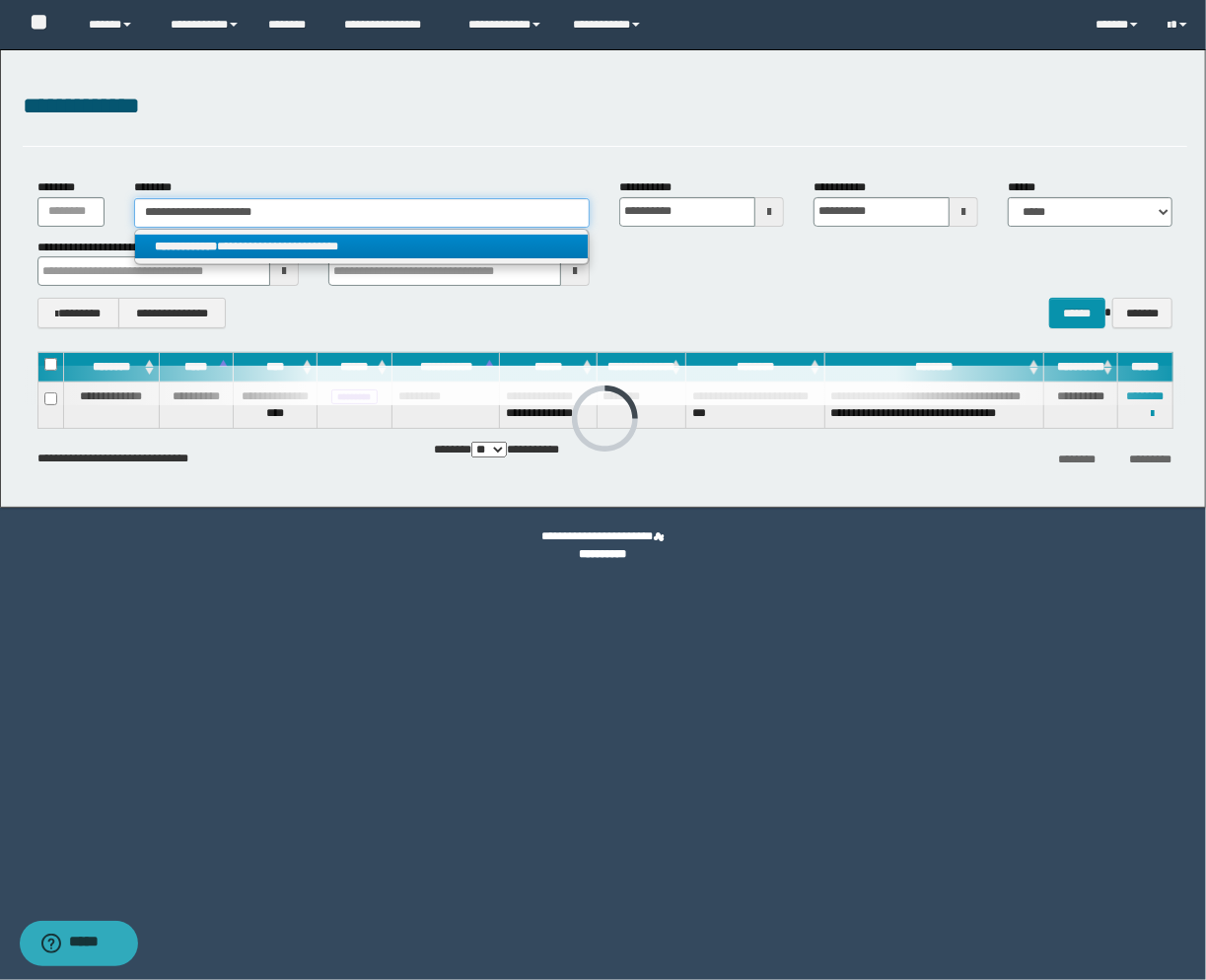 type 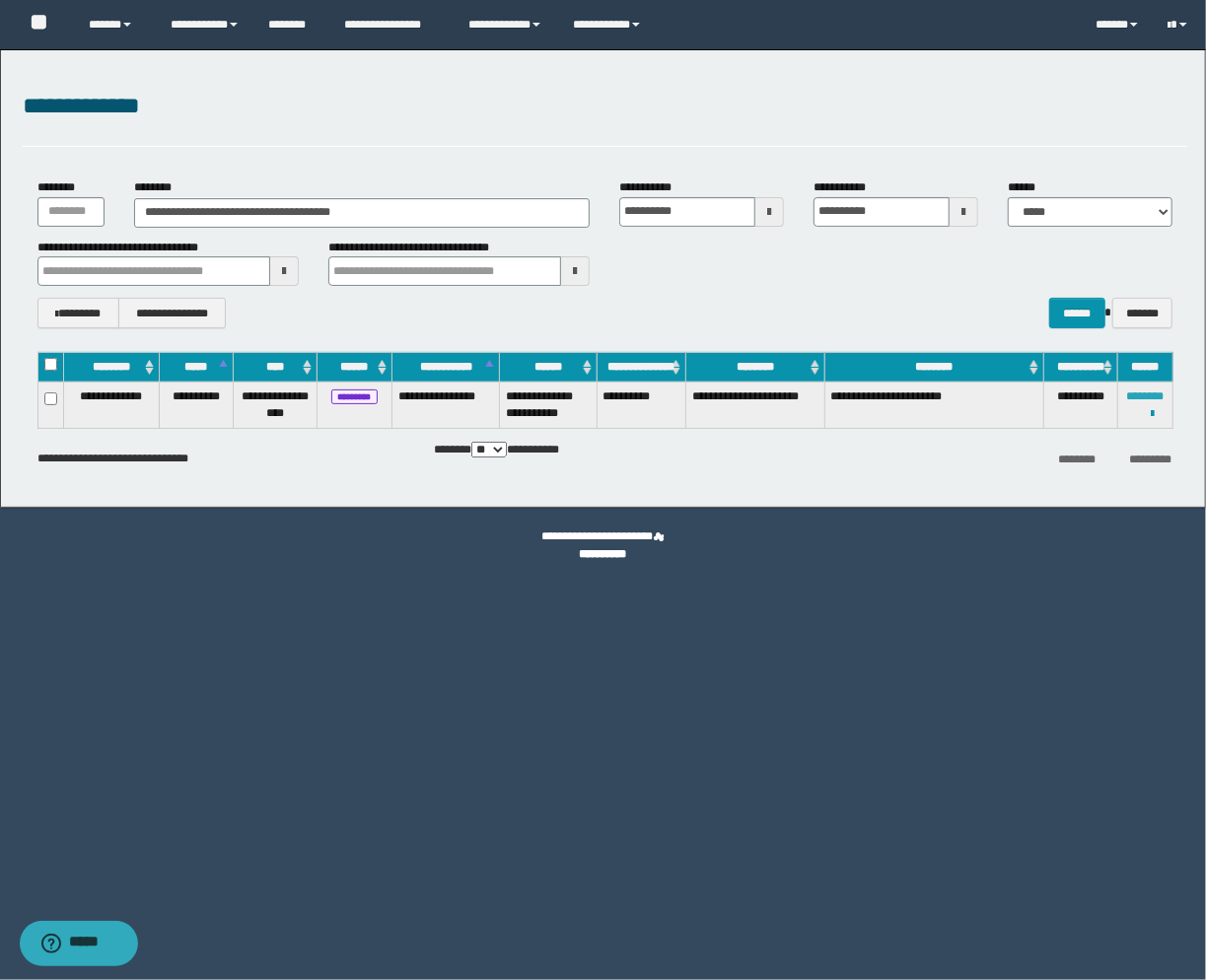 click on "********" at bounding box center [1146, 396] 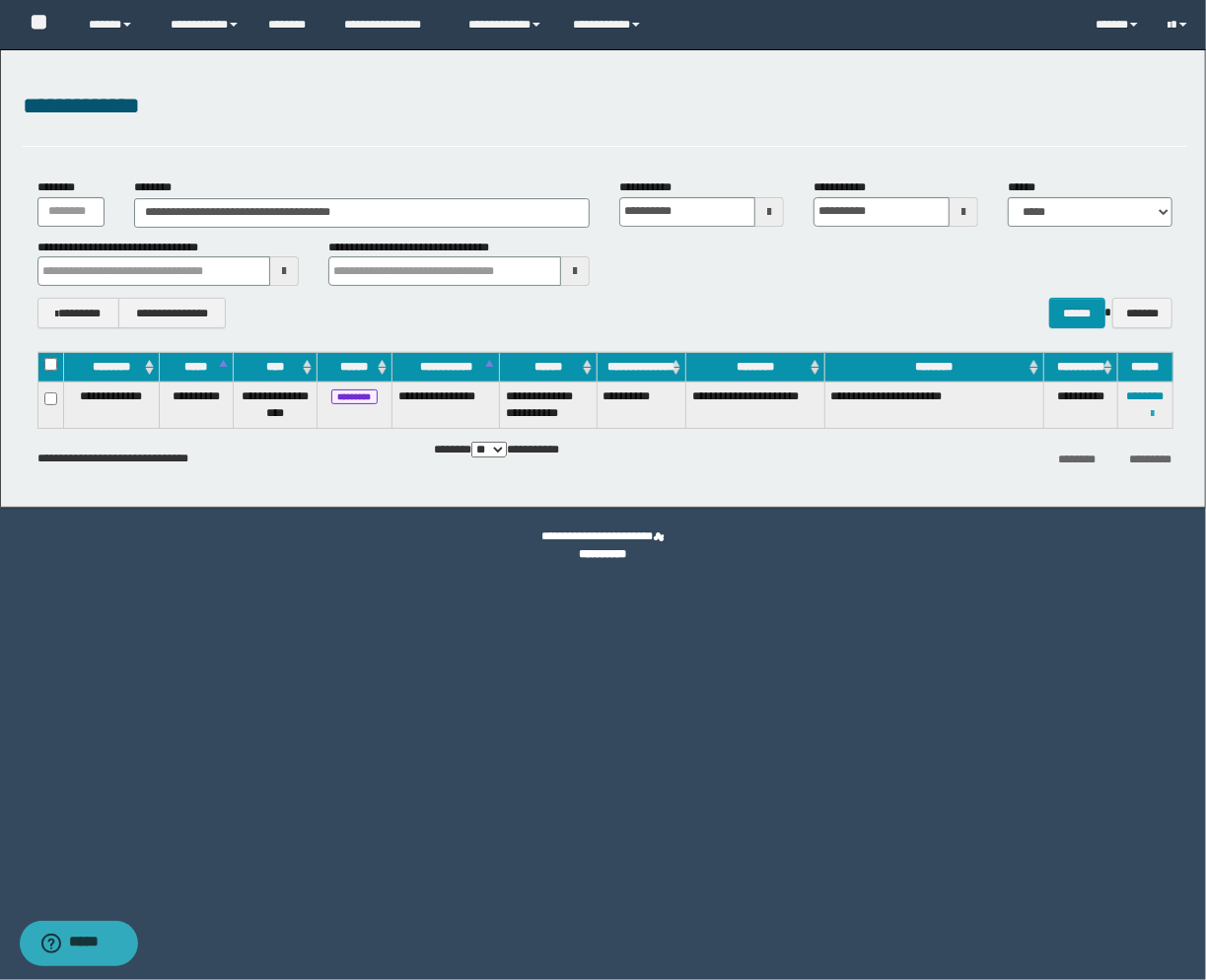click at bounding box center (1153, 414) 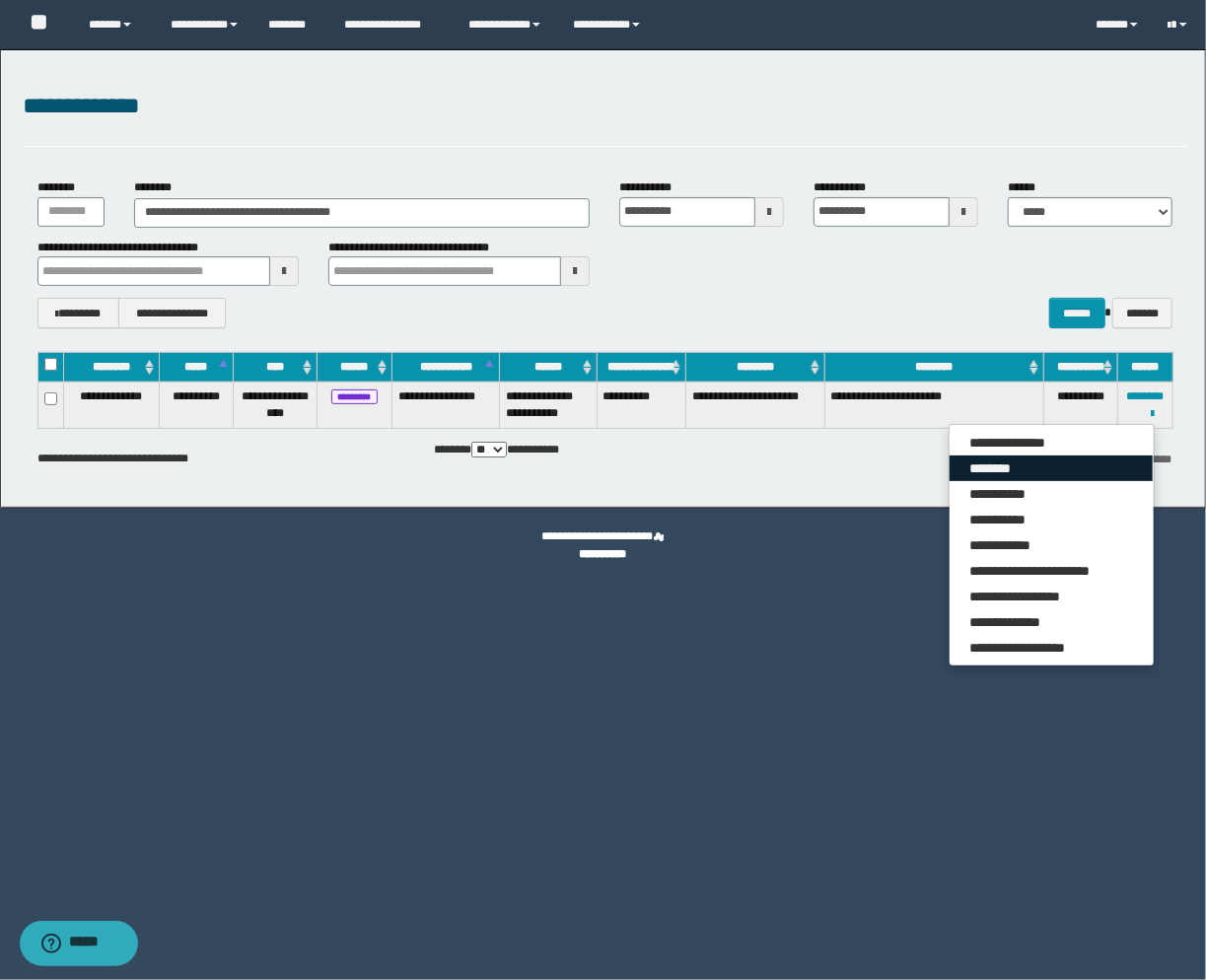 click on "********" at bounding box center (1051, 468) 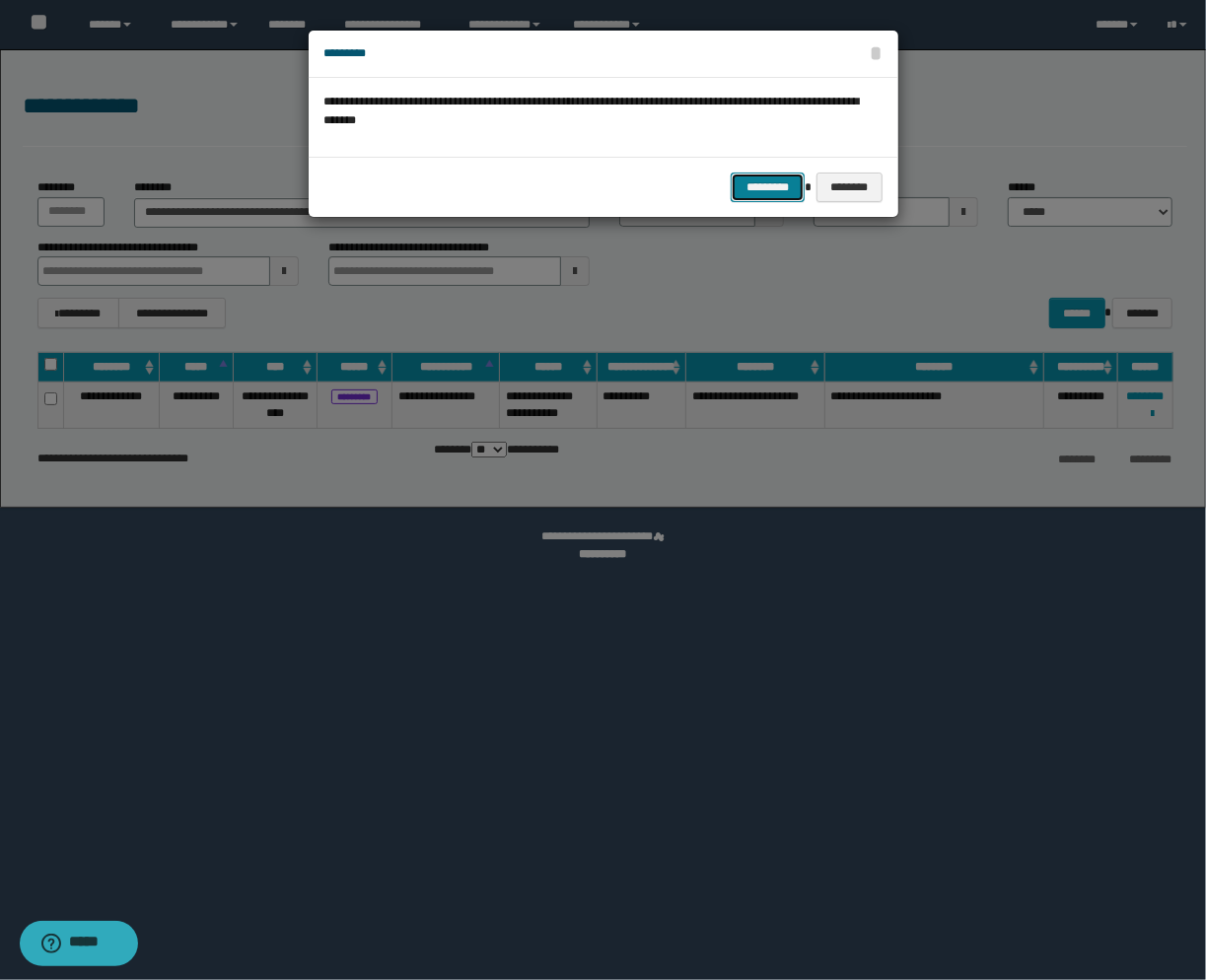 click on "*********" at bounding box center [767, 187] 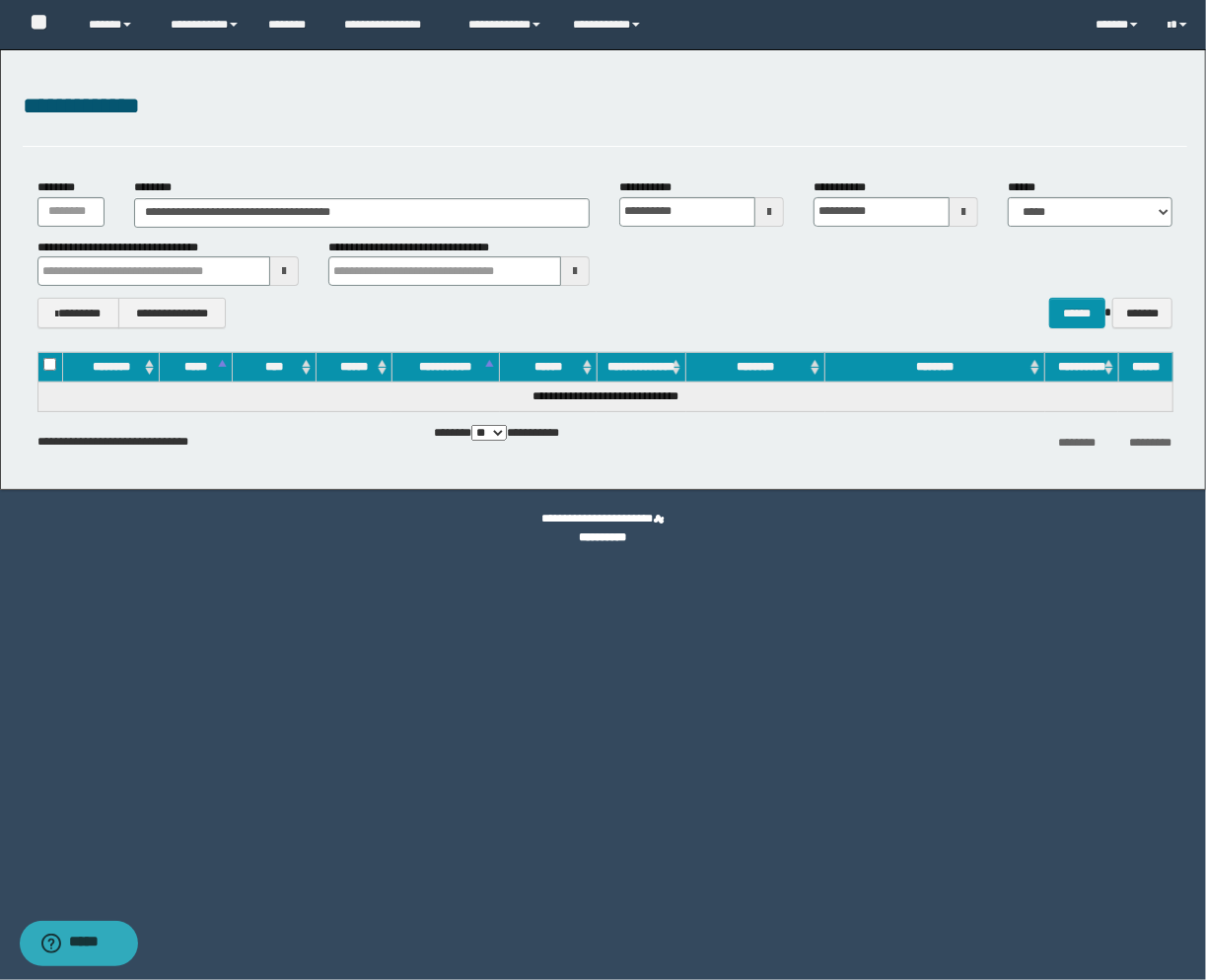 click on "**********" at bounding box center (605, 253) 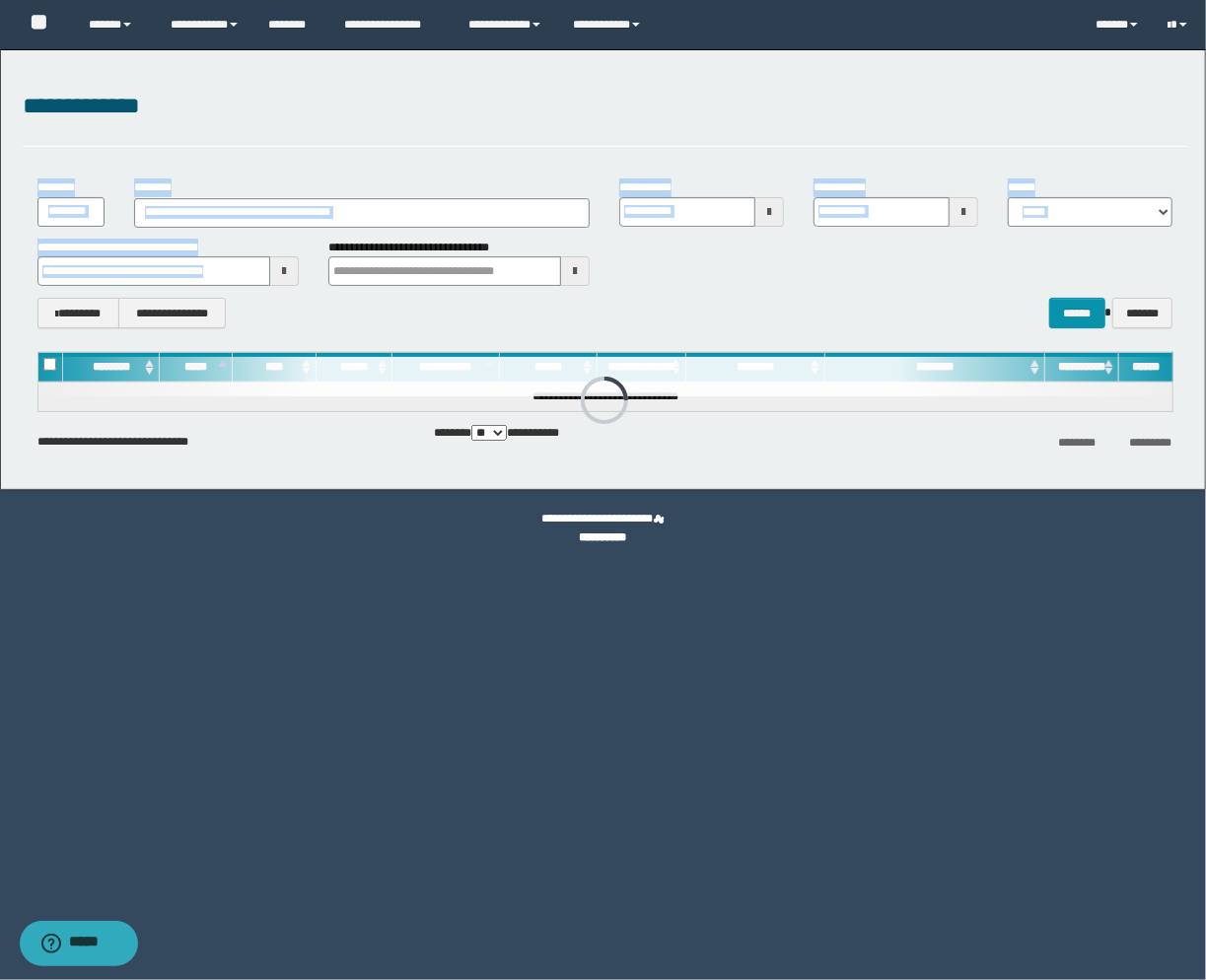 drag, startPoint x: 394, startPoint y: 229, endPoint x: -127, endPoint y: 189, distance: 522.53325 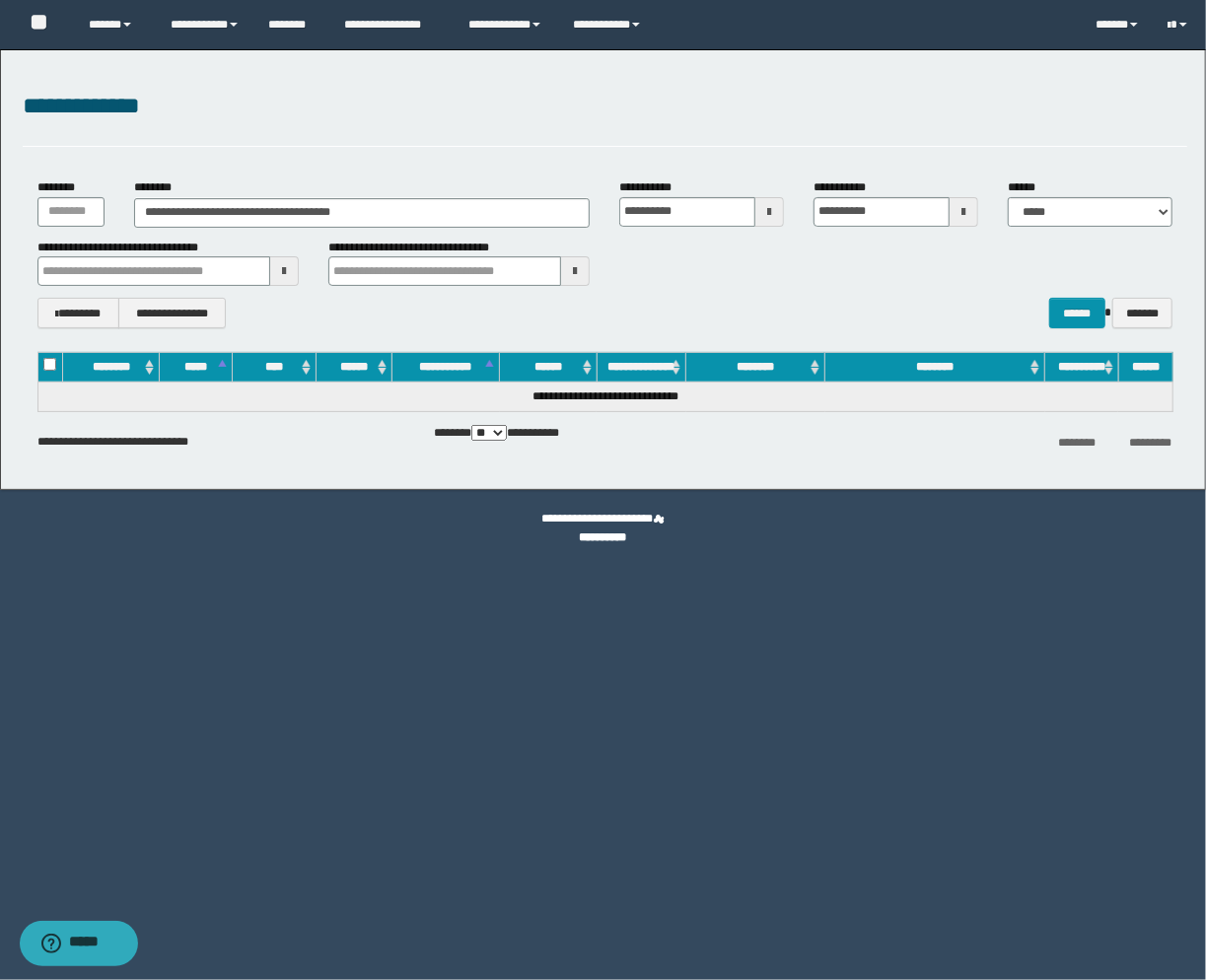 click on "**********" at bounding box center (605, 106) 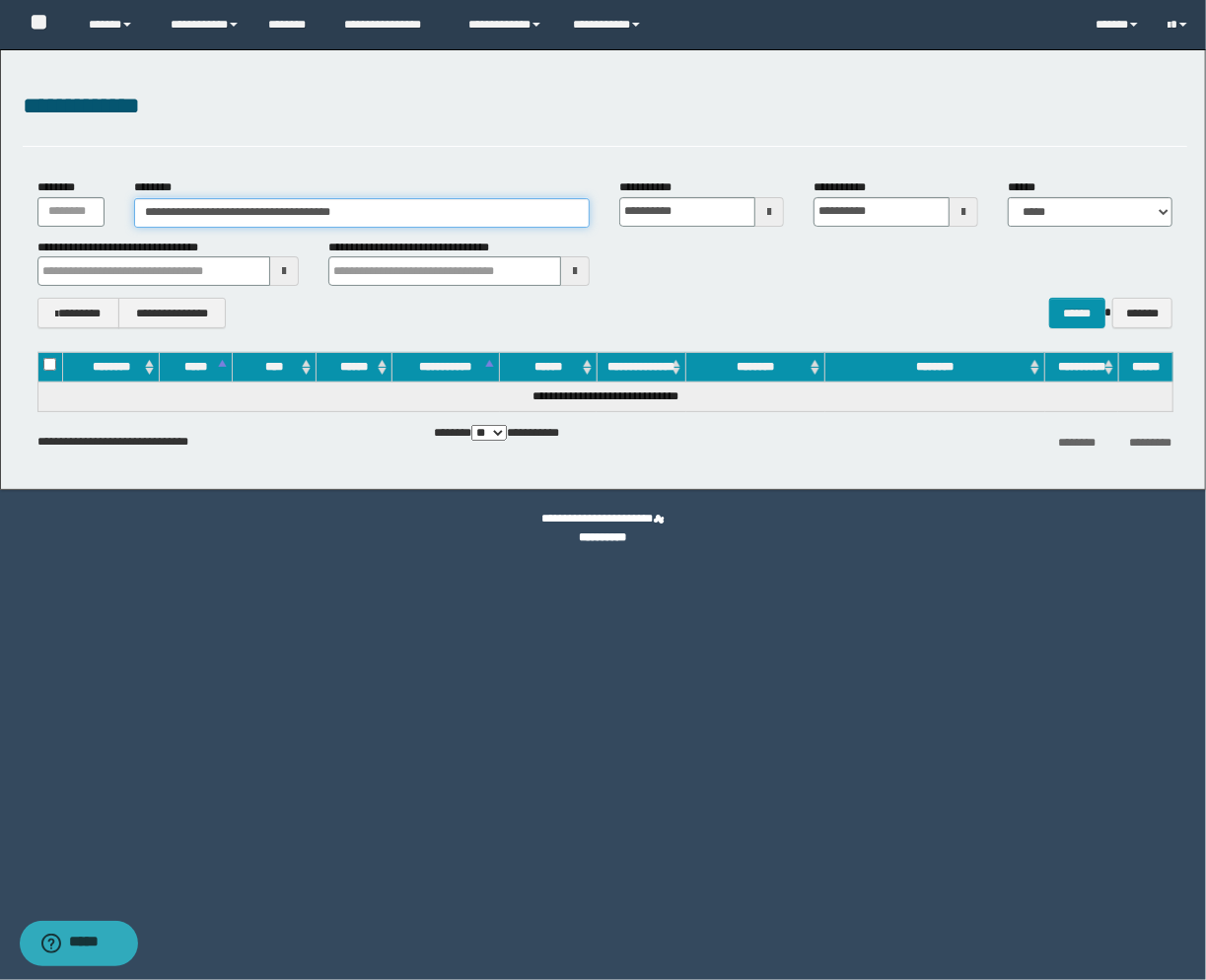 paste 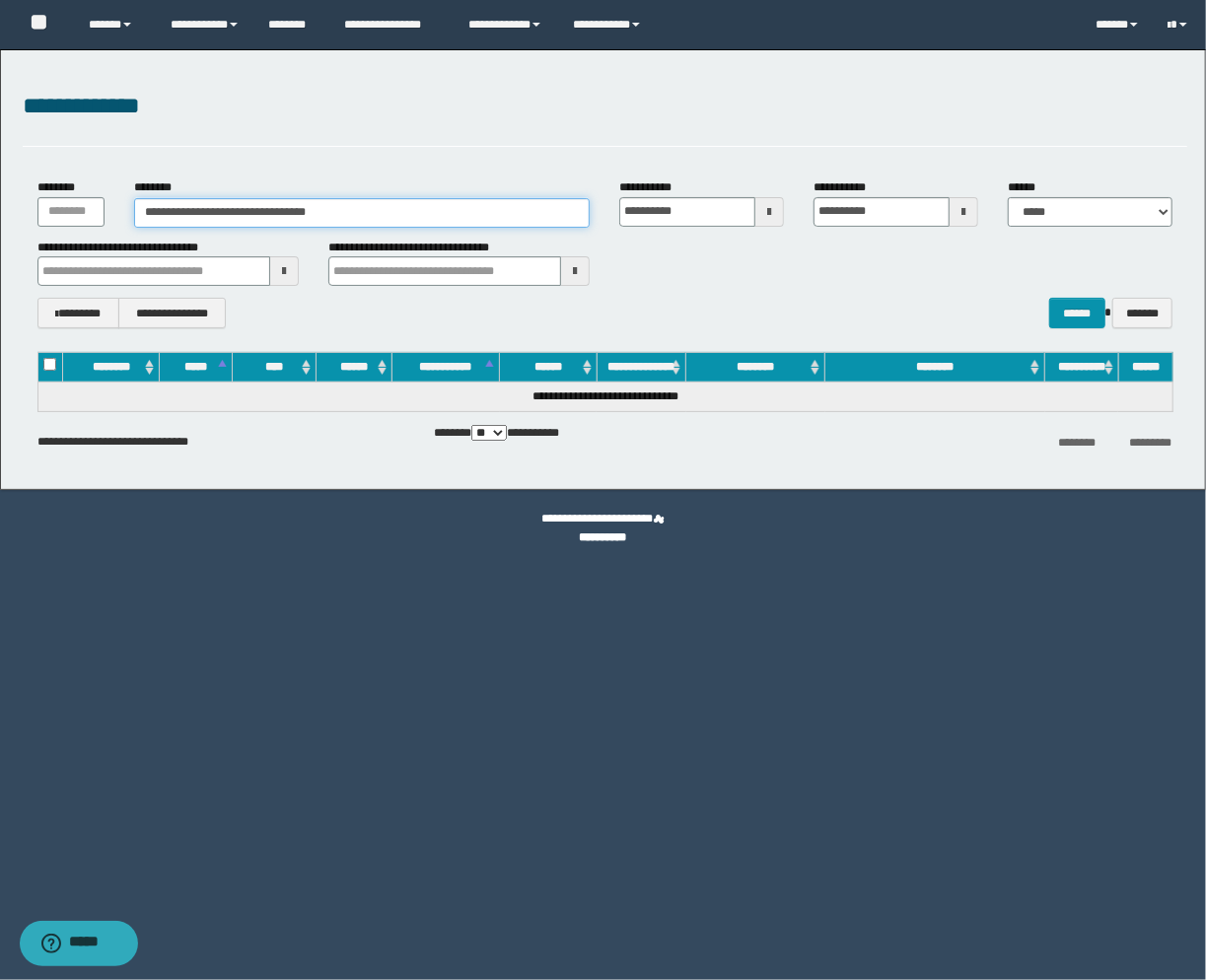 type on "**********" 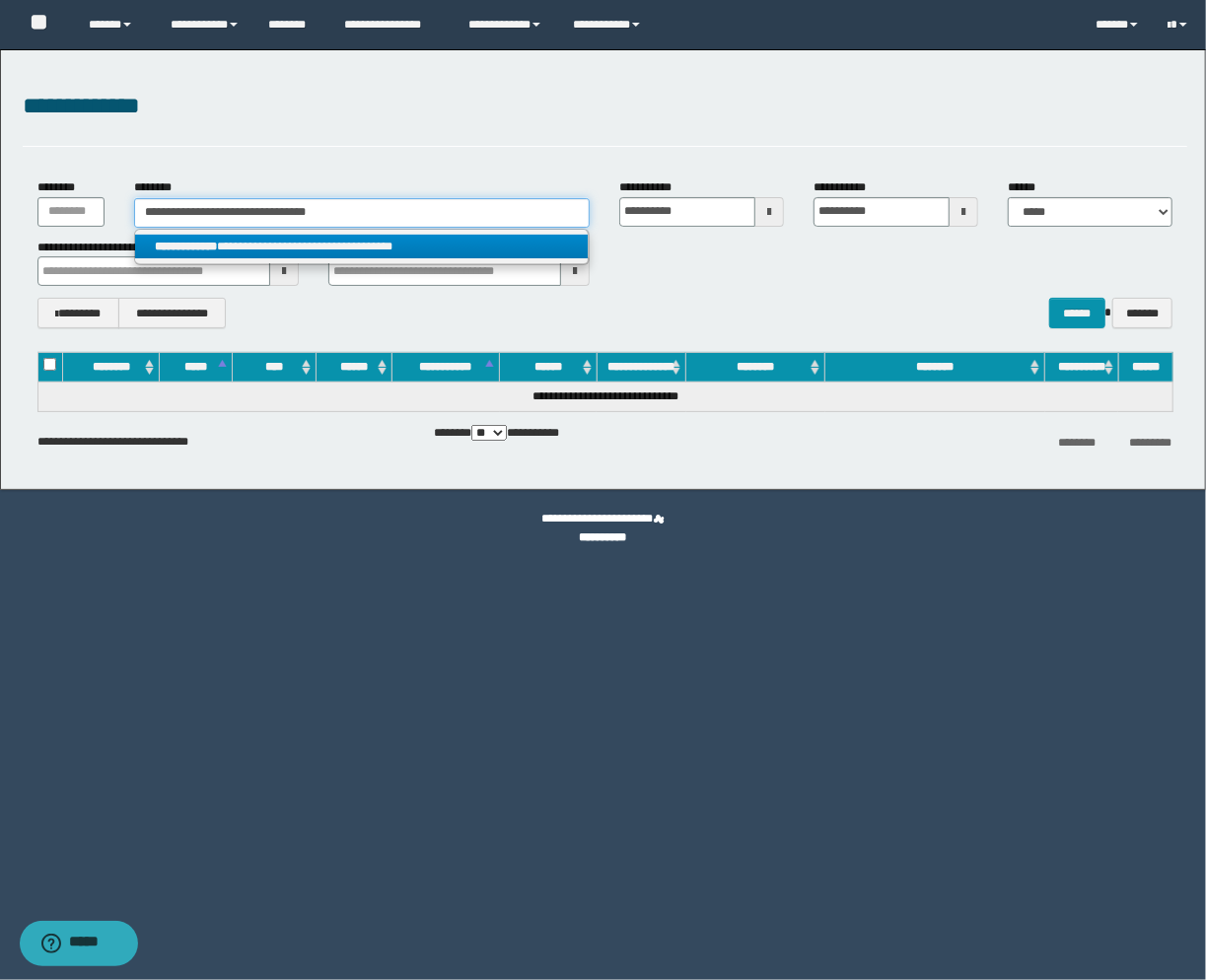 type on "**********" 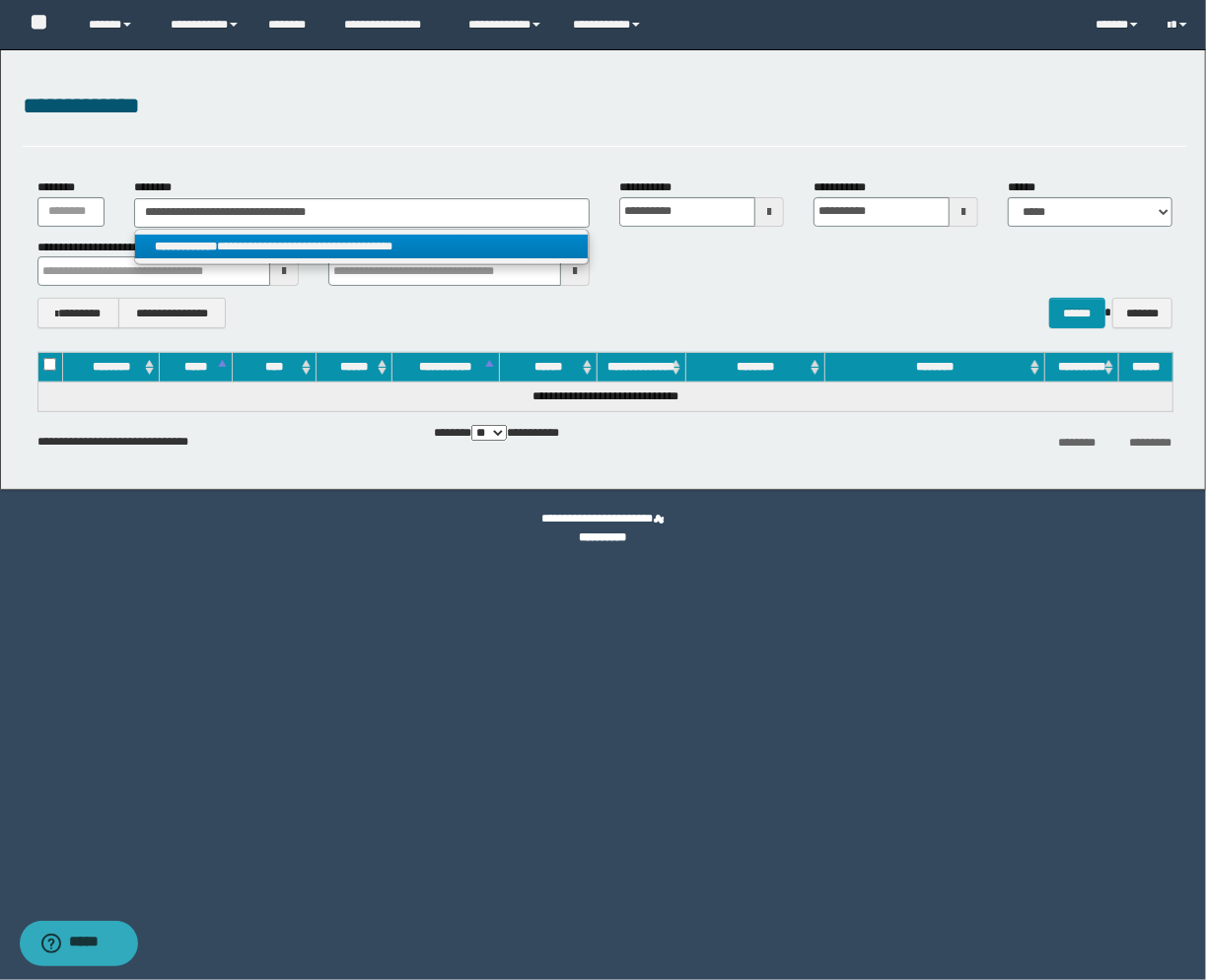 click on "**********" at bounding box center [362, 246] 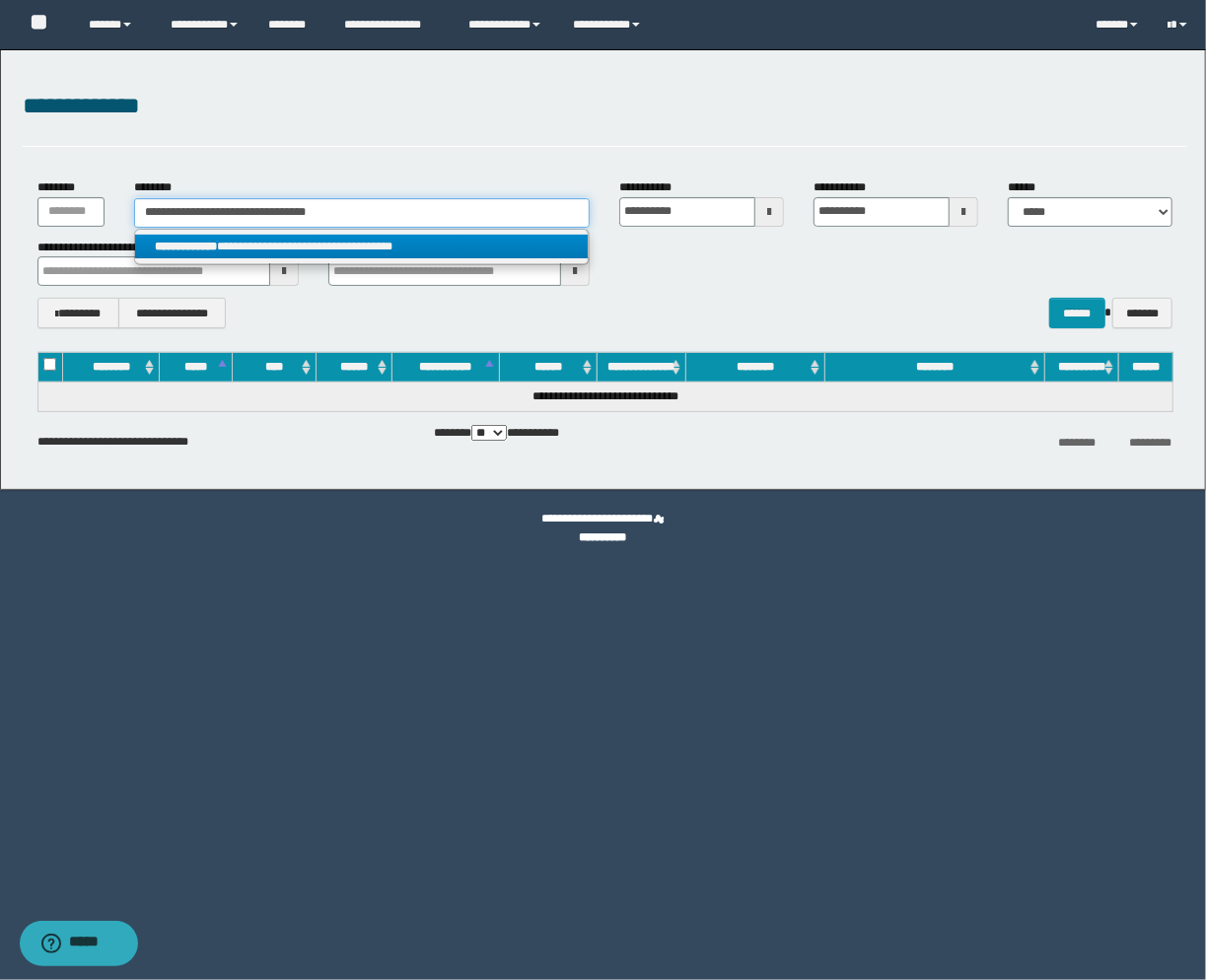 type 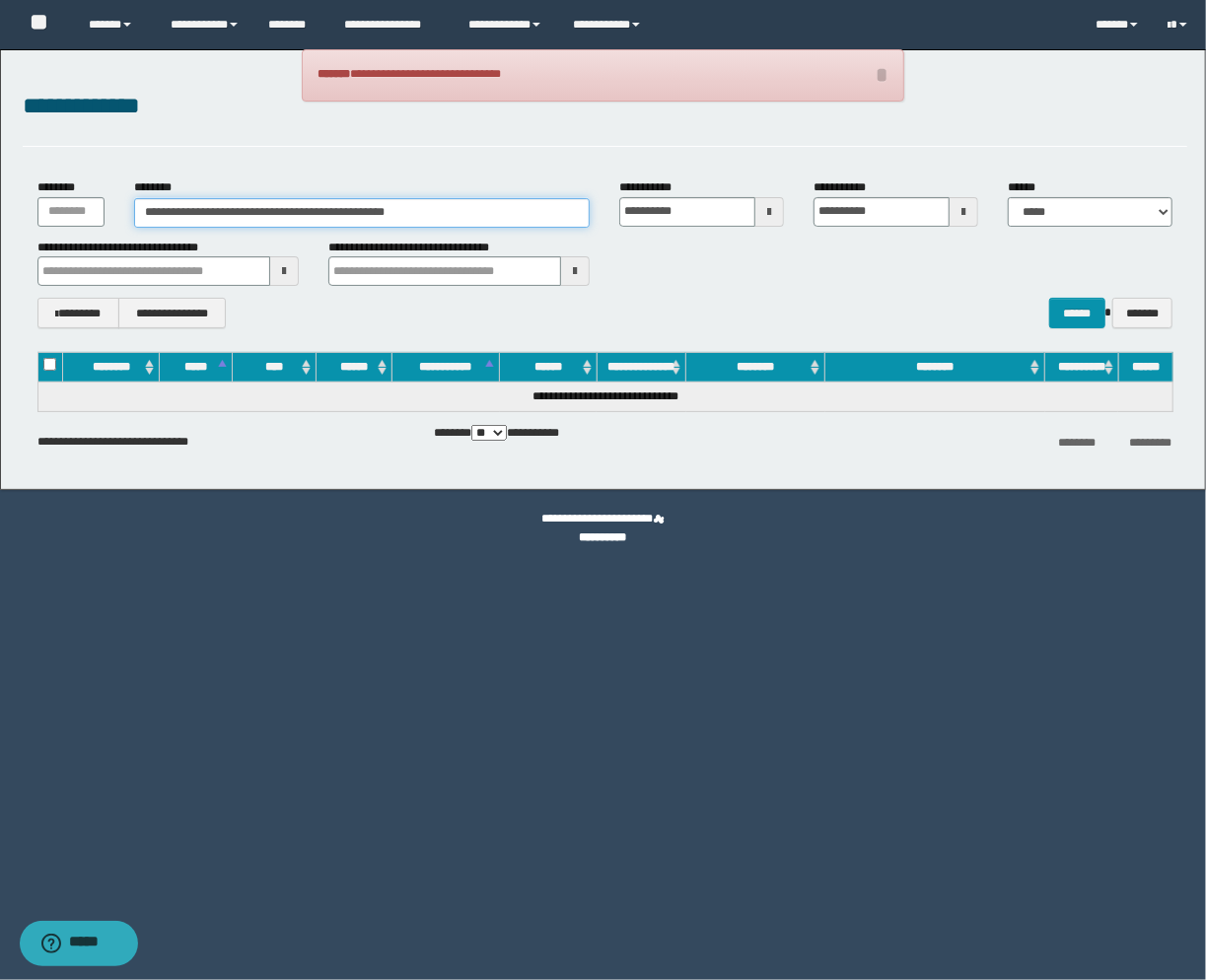 click on "**********" at bounding box center (362, 213) 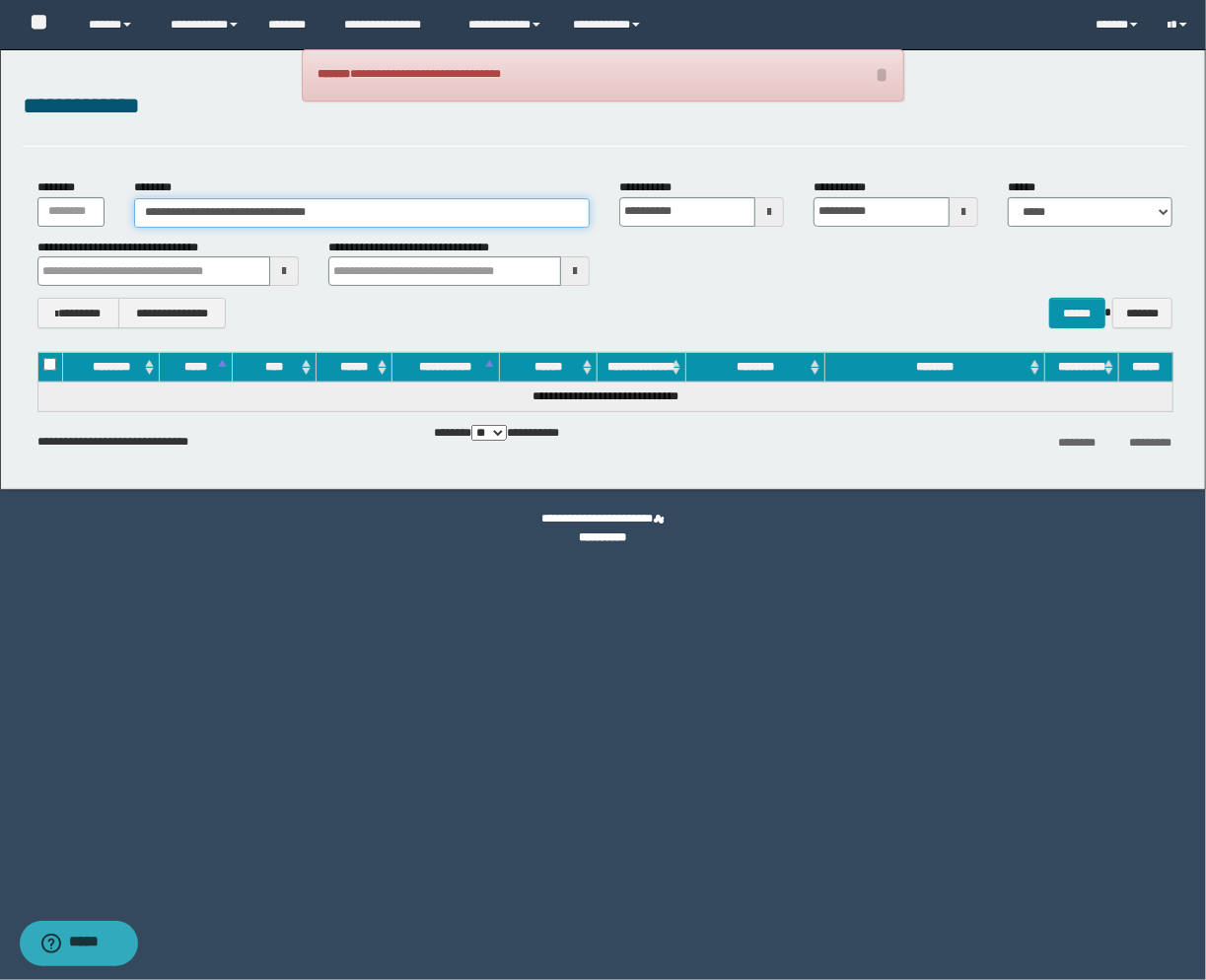 type on "**********" 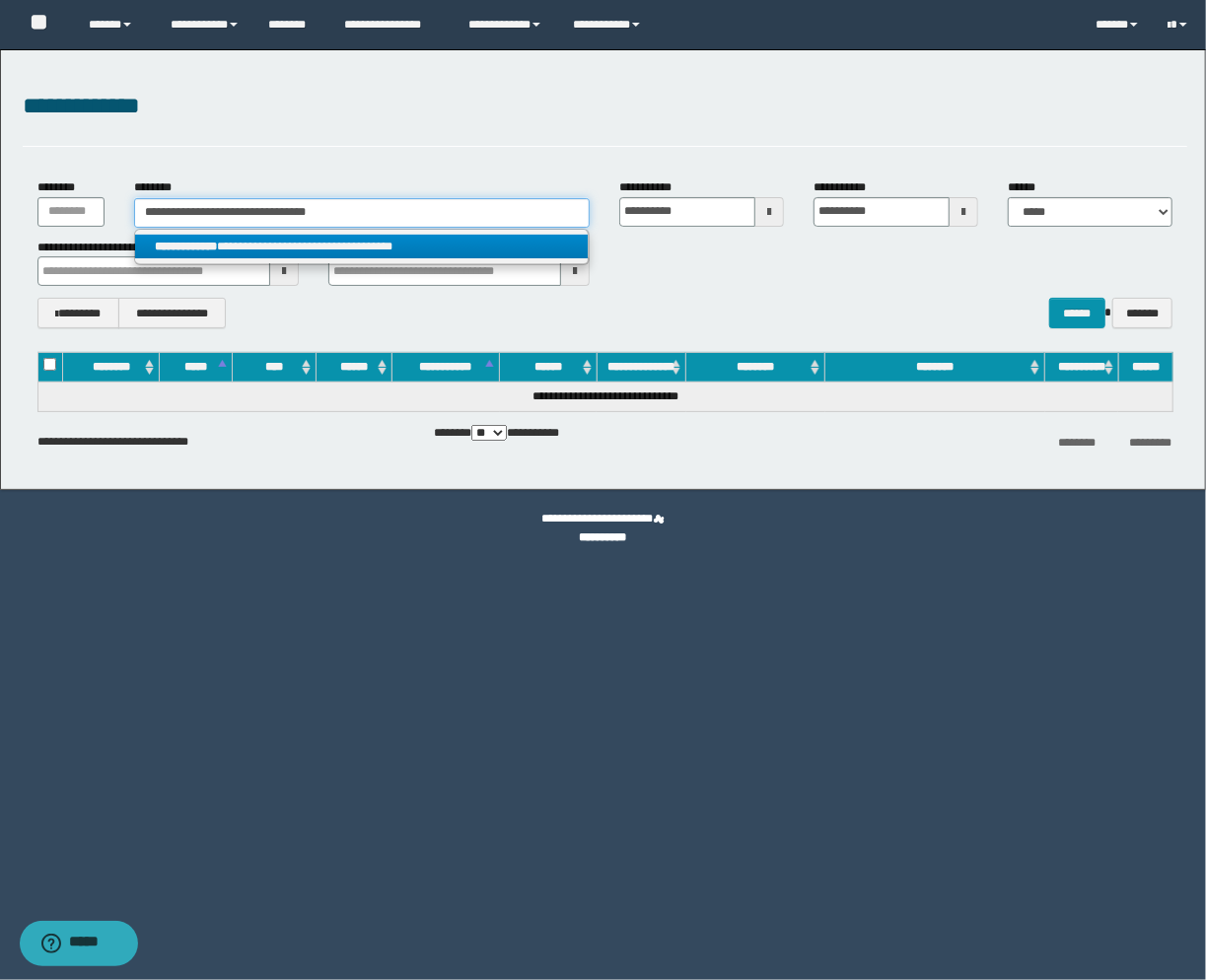 type on "**********" 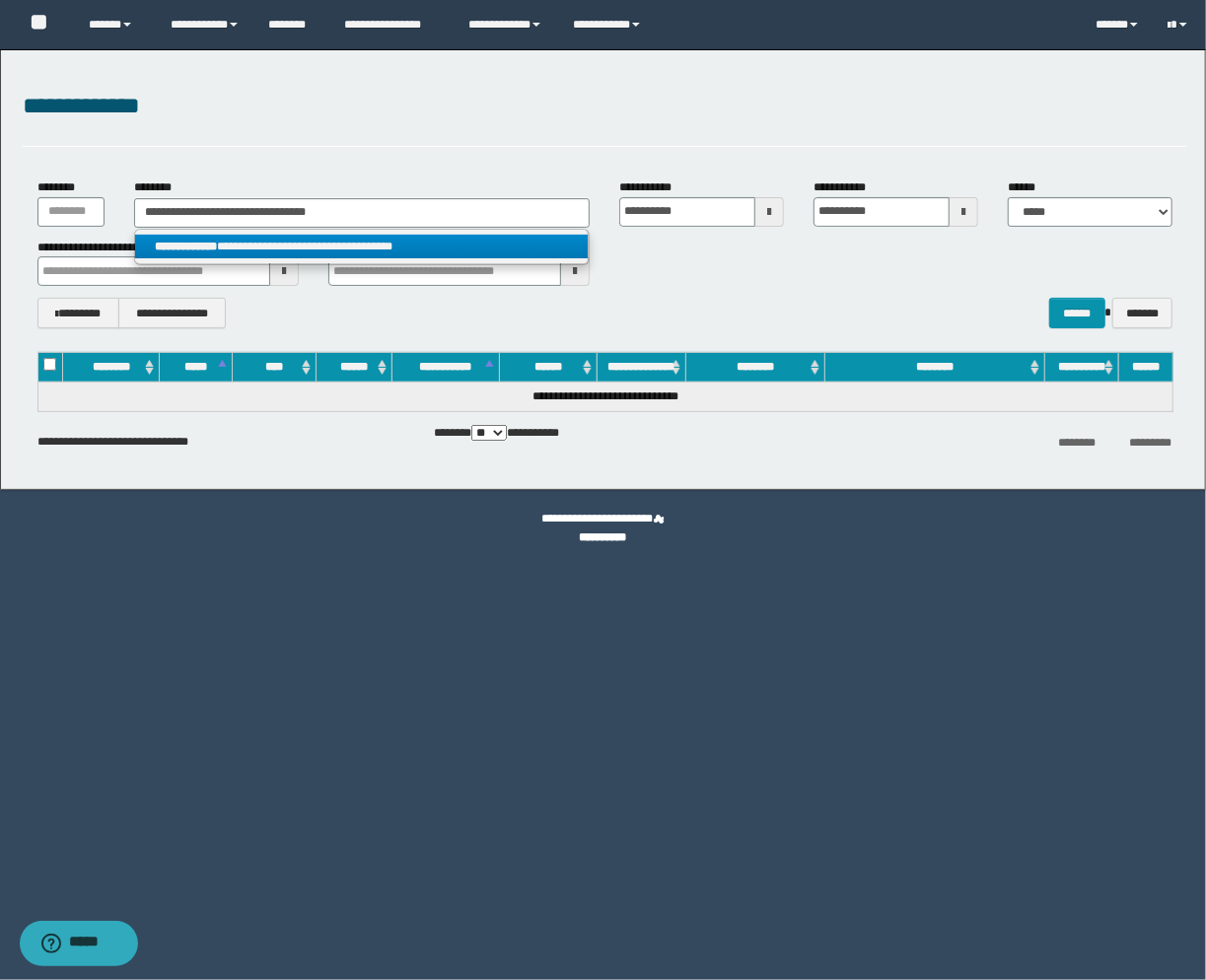 click on "**********" at bounding box center [362, 246] 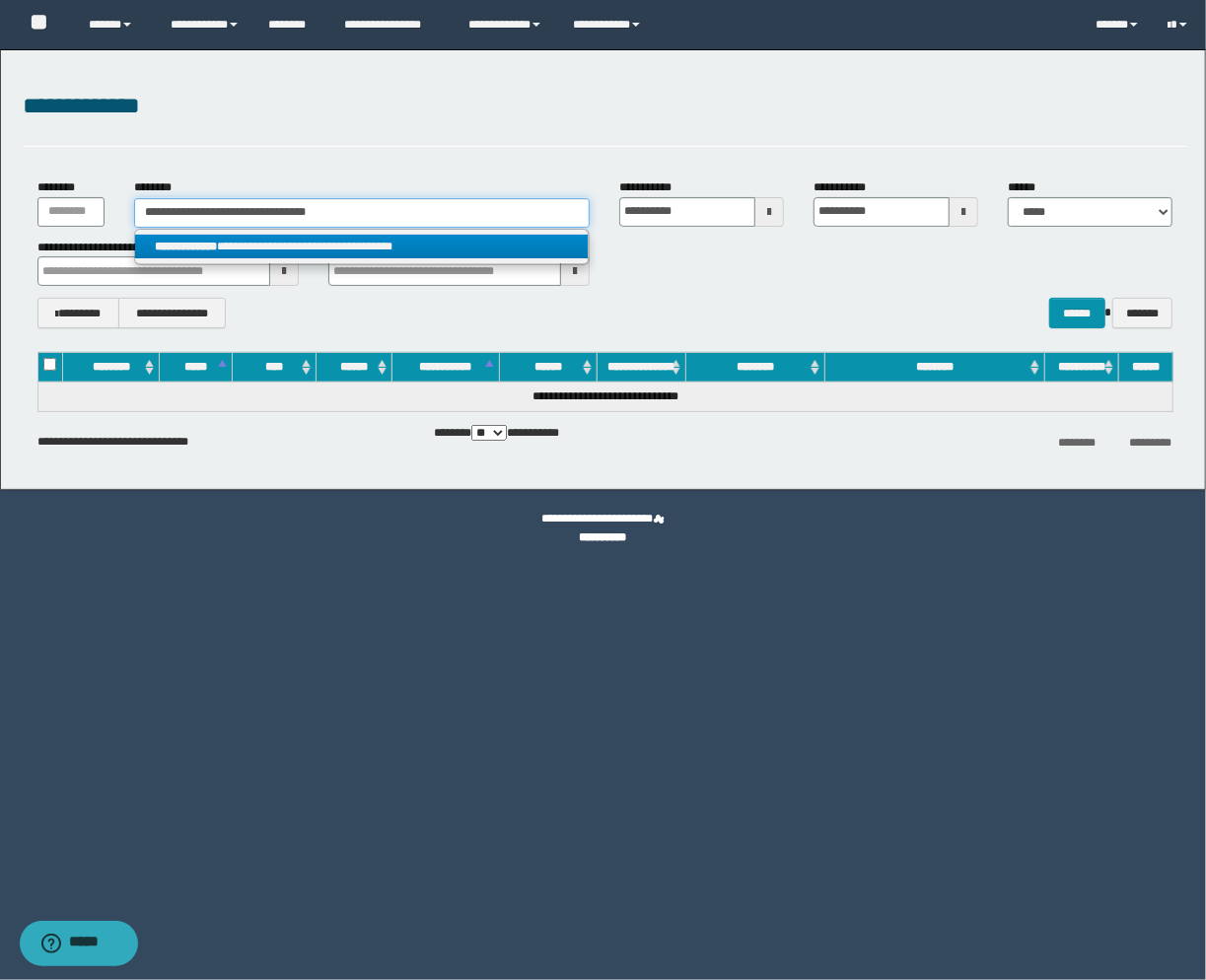 type 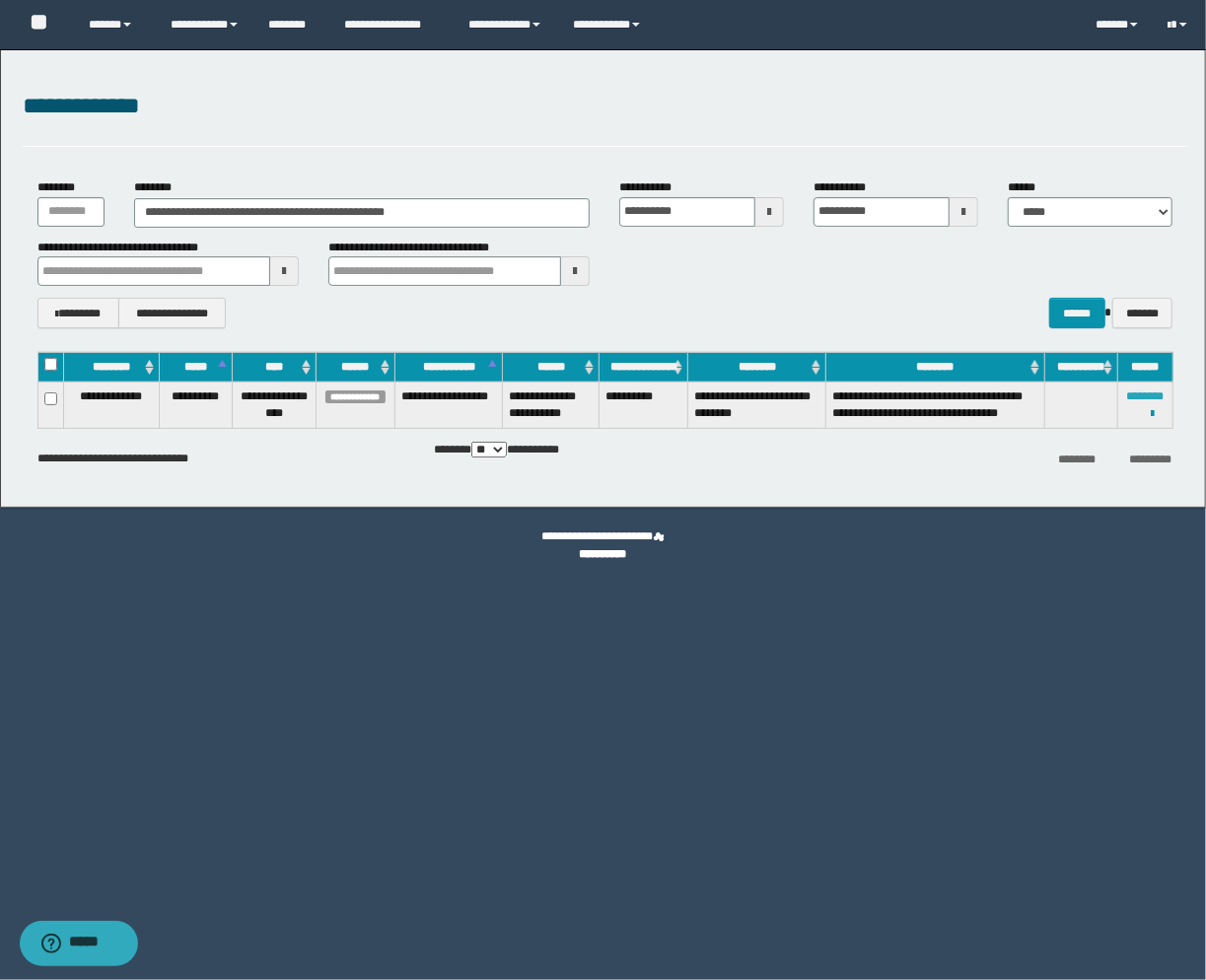 click on "********" at bounding box center (1146, 396) 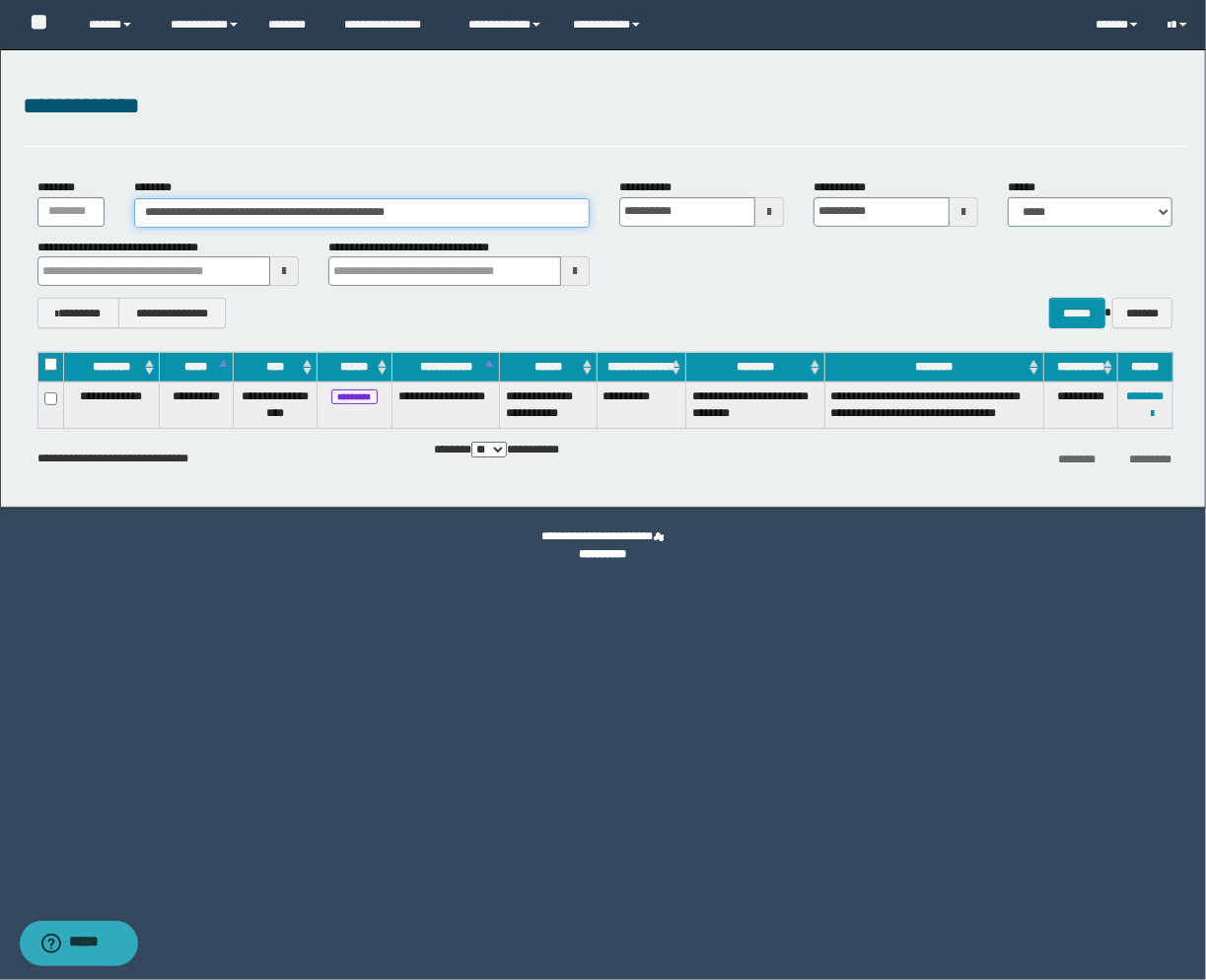 drag, startPoint x: 447, startPoint y: 199, endPoint x: -103, endPoint y: 190, distance: 550.0736 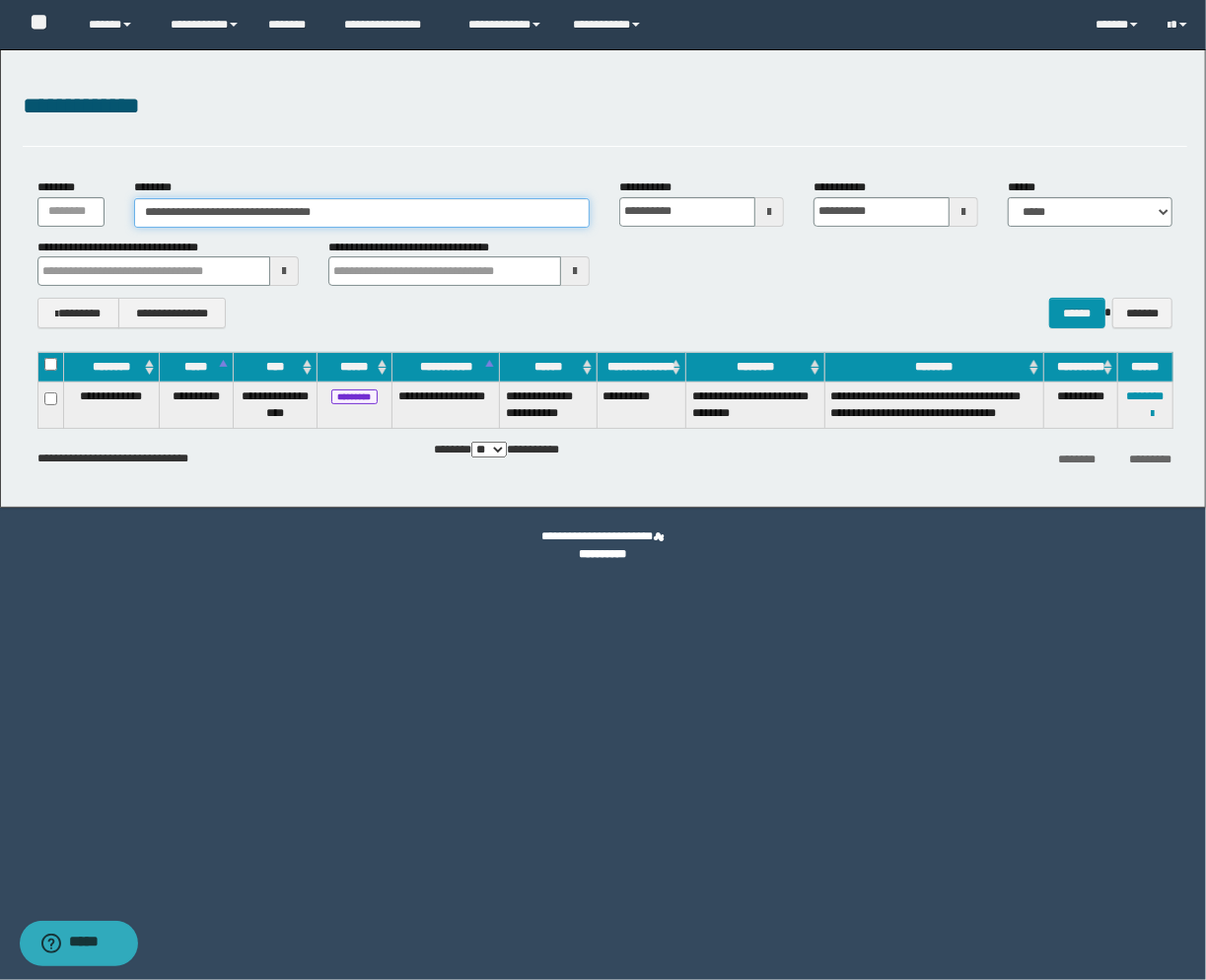 type on "**********" 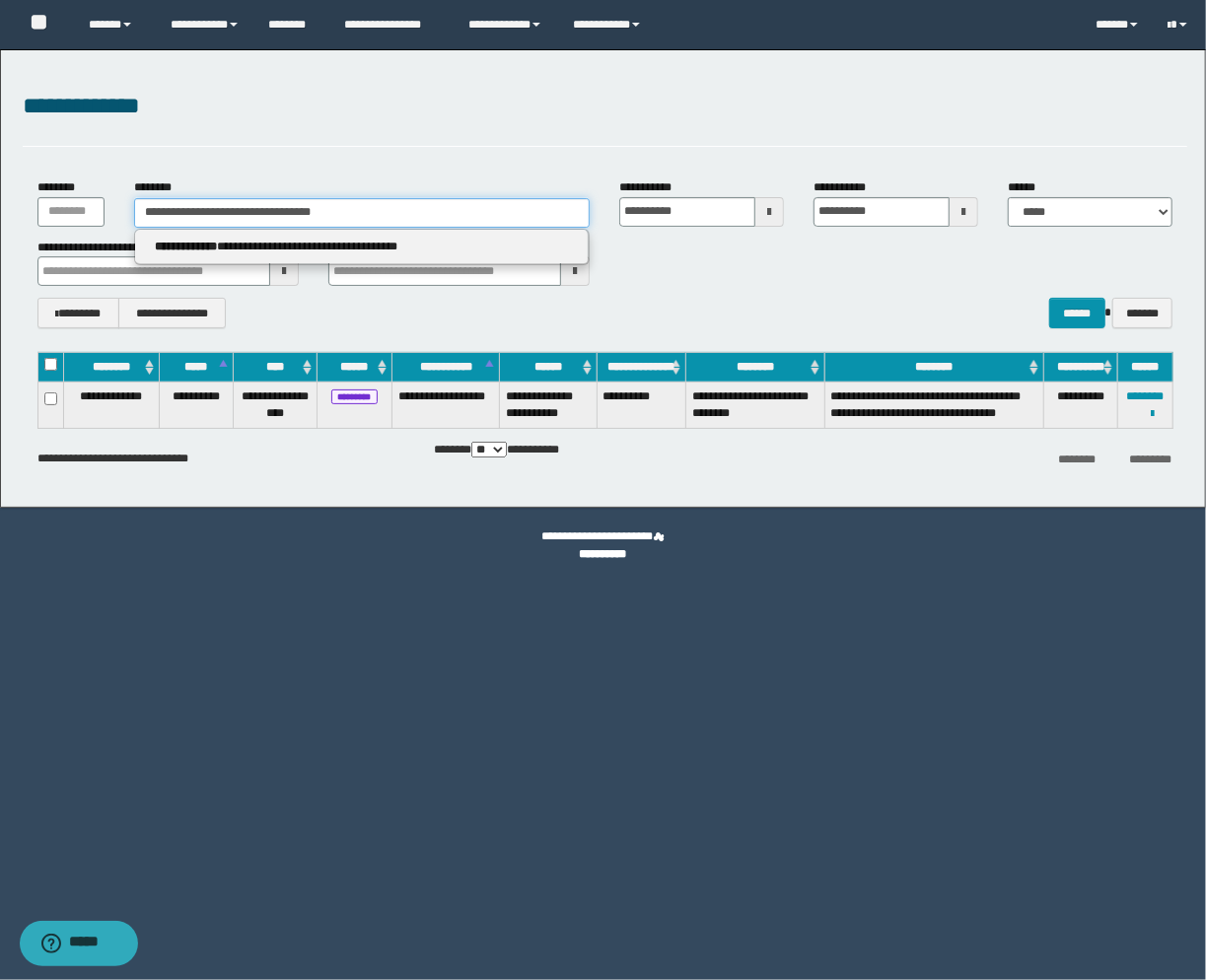type on "**********" 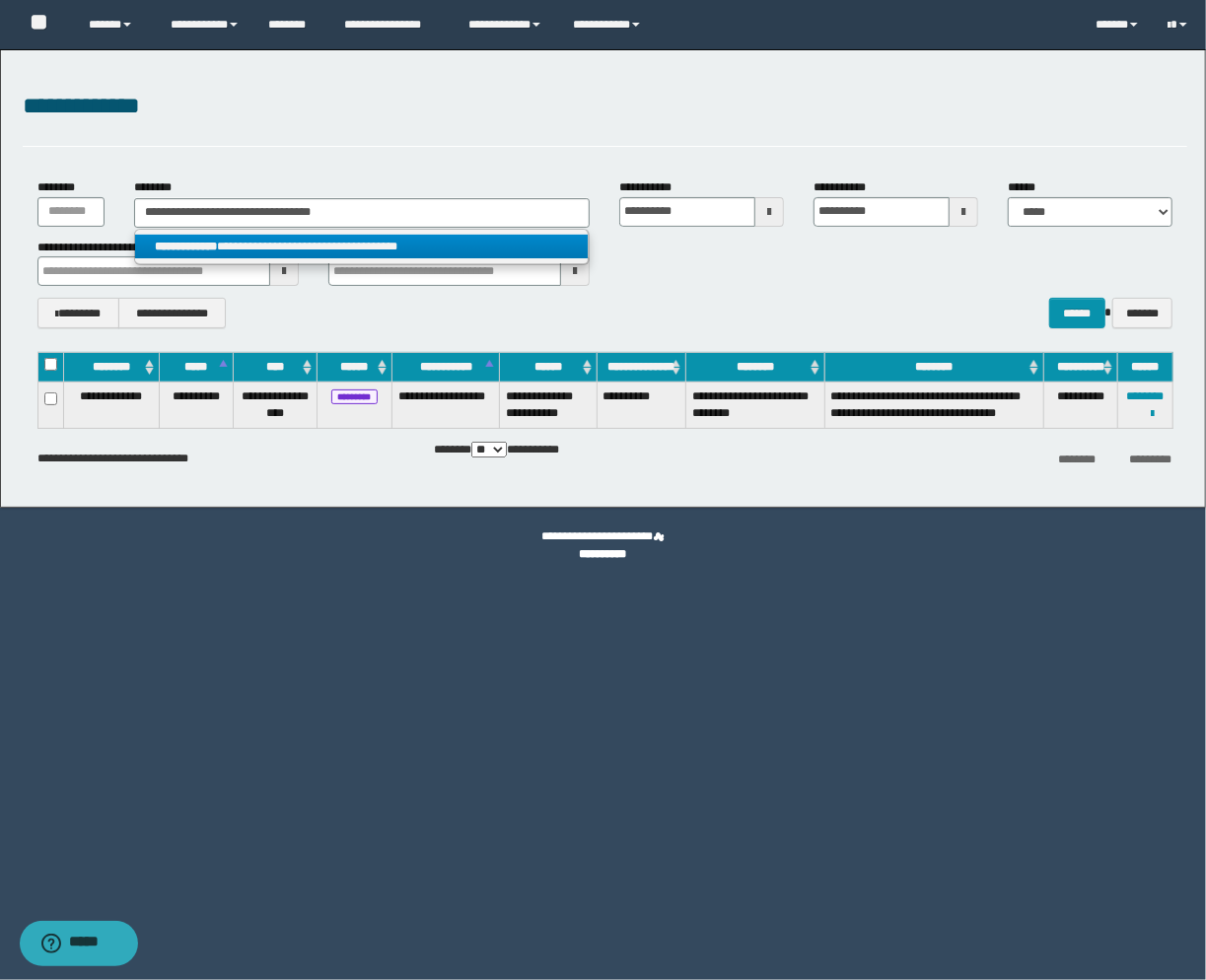 click on "**********" at bounding box center (362, 246) 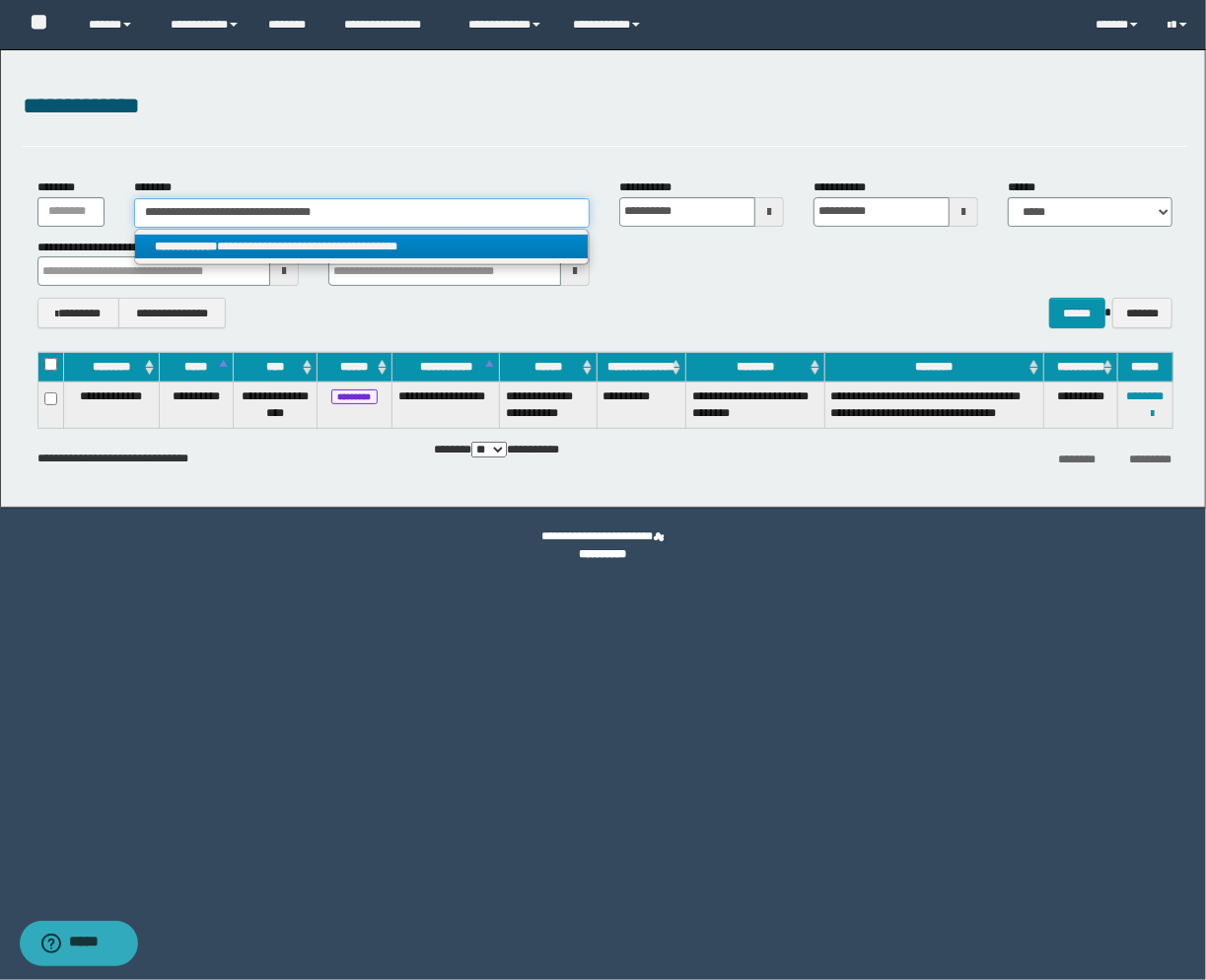 type 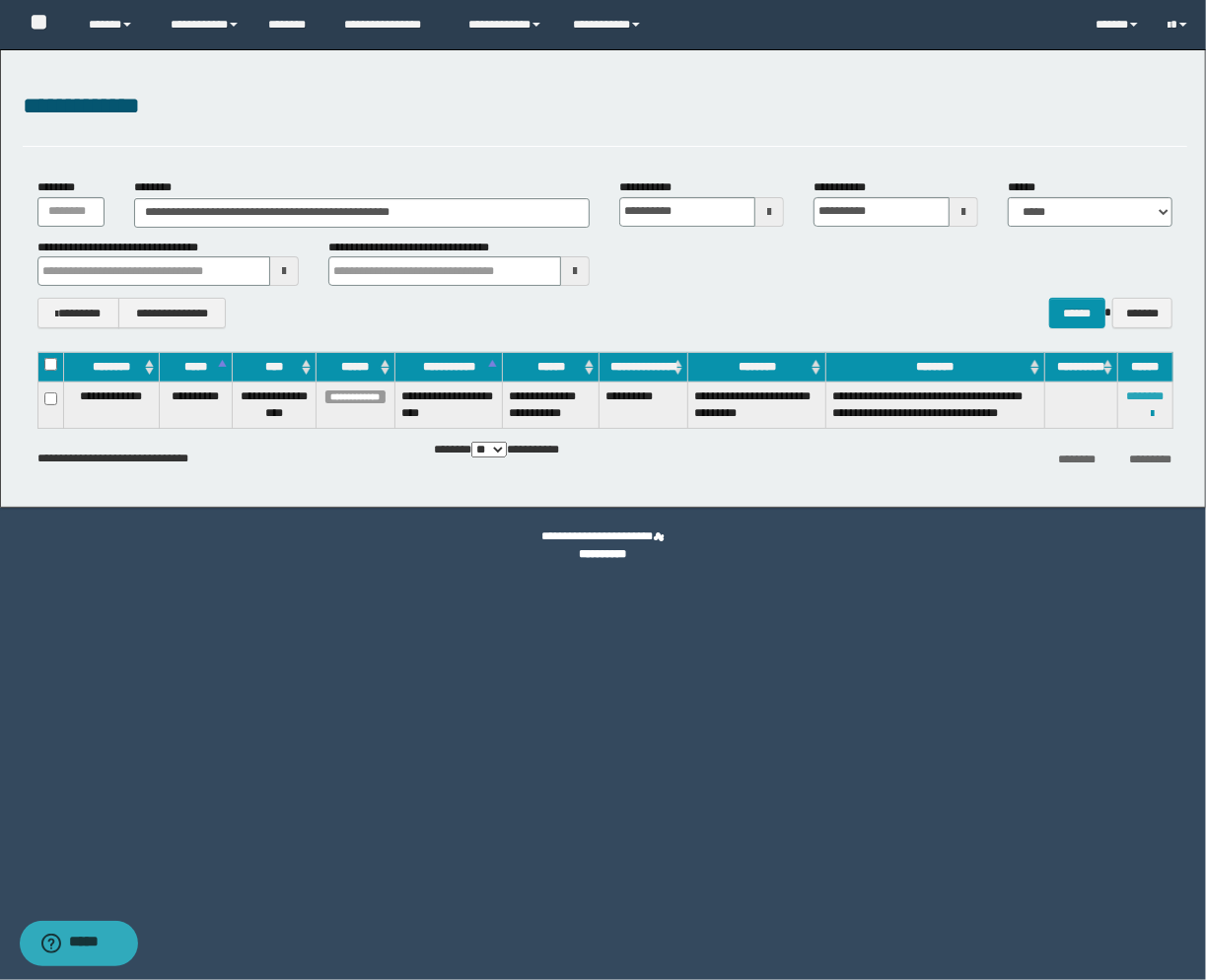 click on "********" at bounding box center (1146, 396) 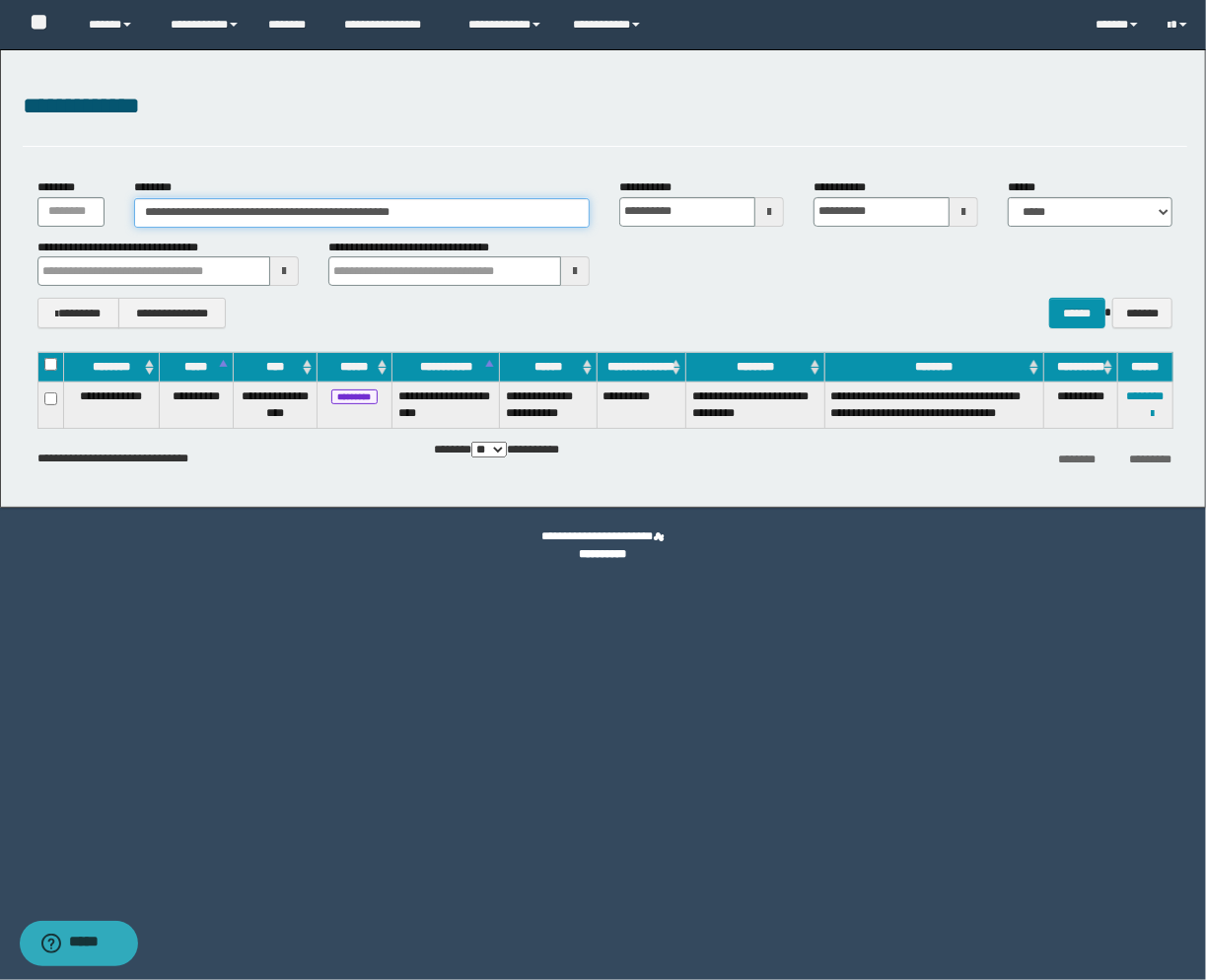 drag, startPoint x: 469, startPoint y: 213, endPoint x: -172, endPoint y: 180, distance: 641.84889 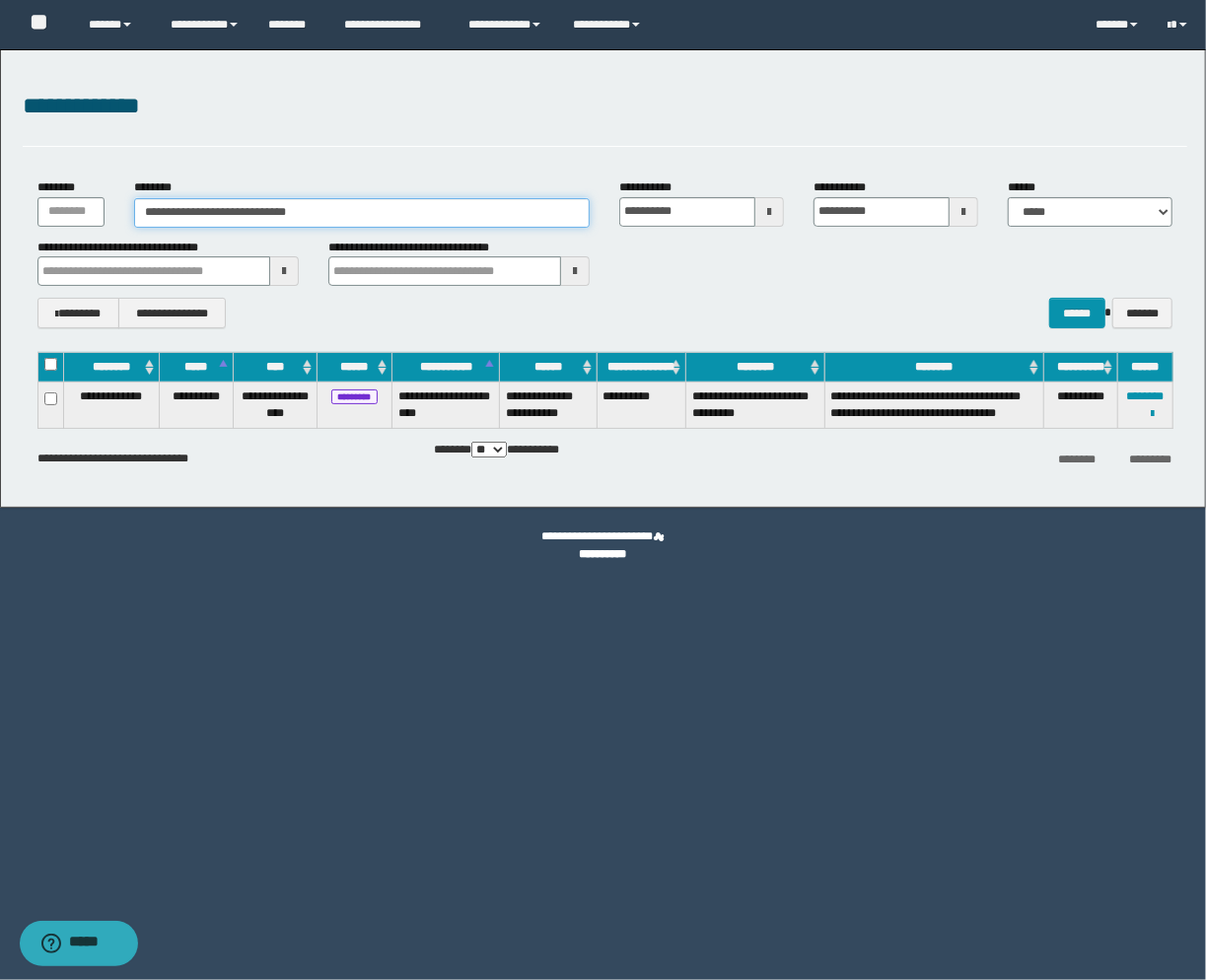 type on "**********" 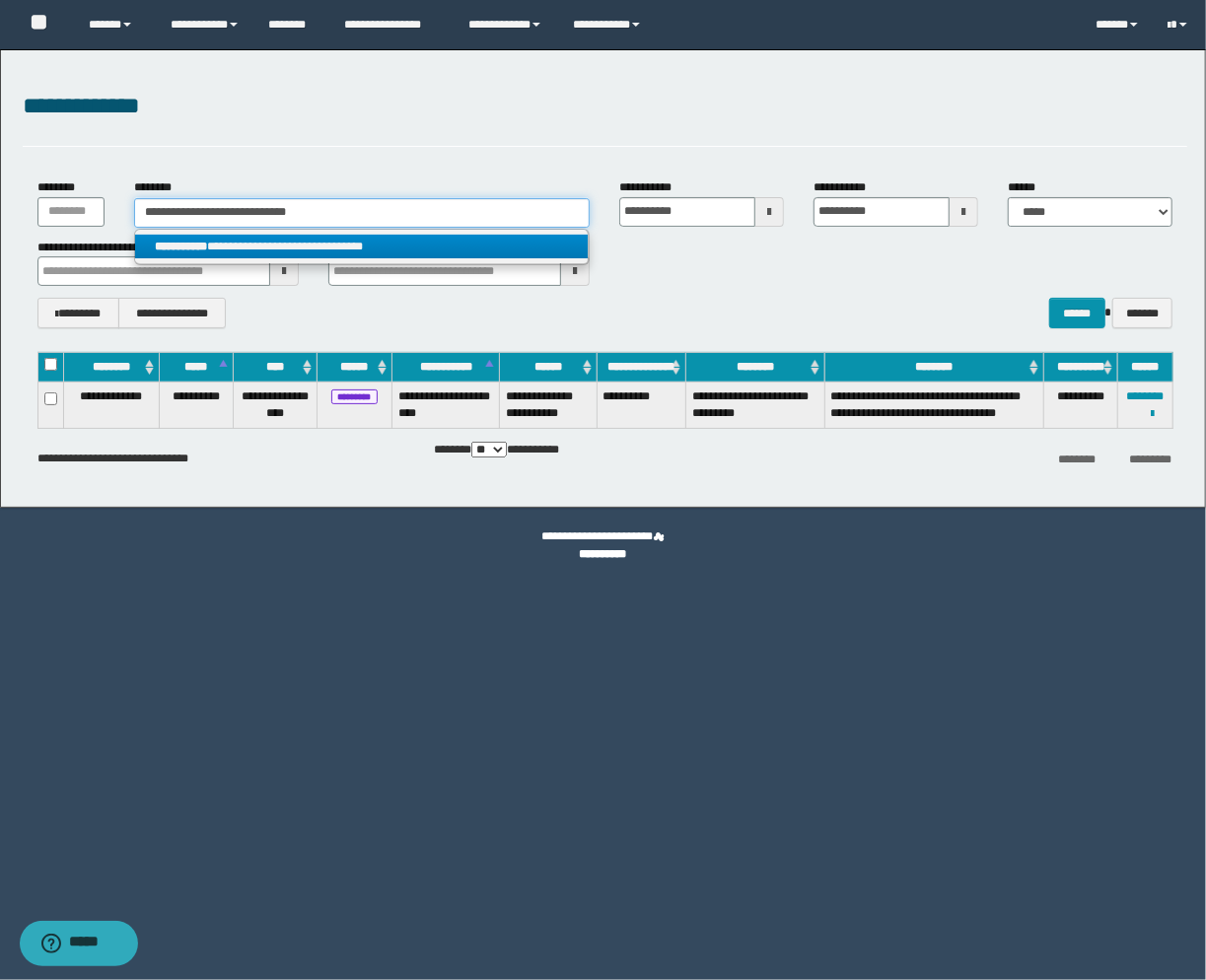 type on "**********" 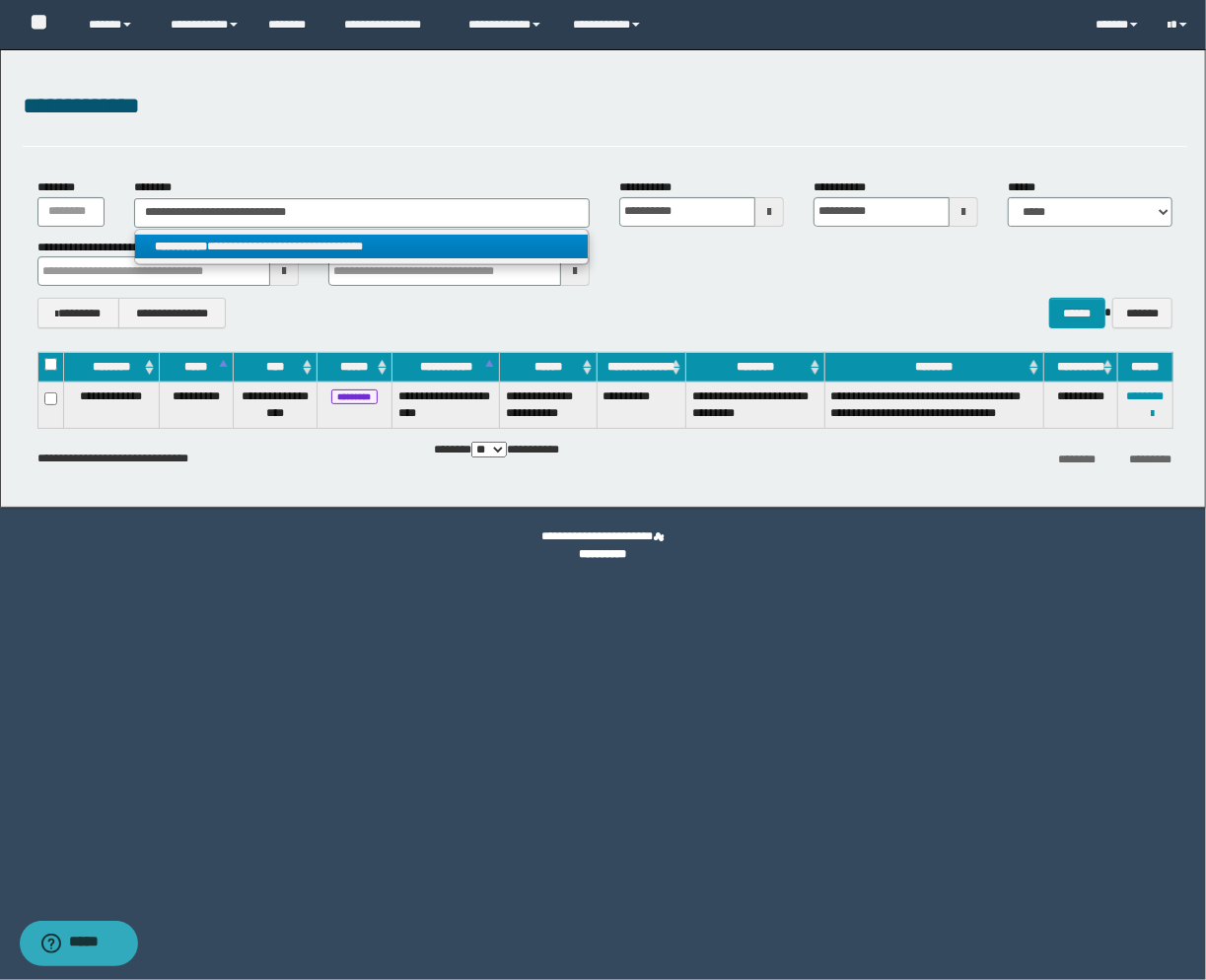 click on "**********" at bounding box center [362, 246] 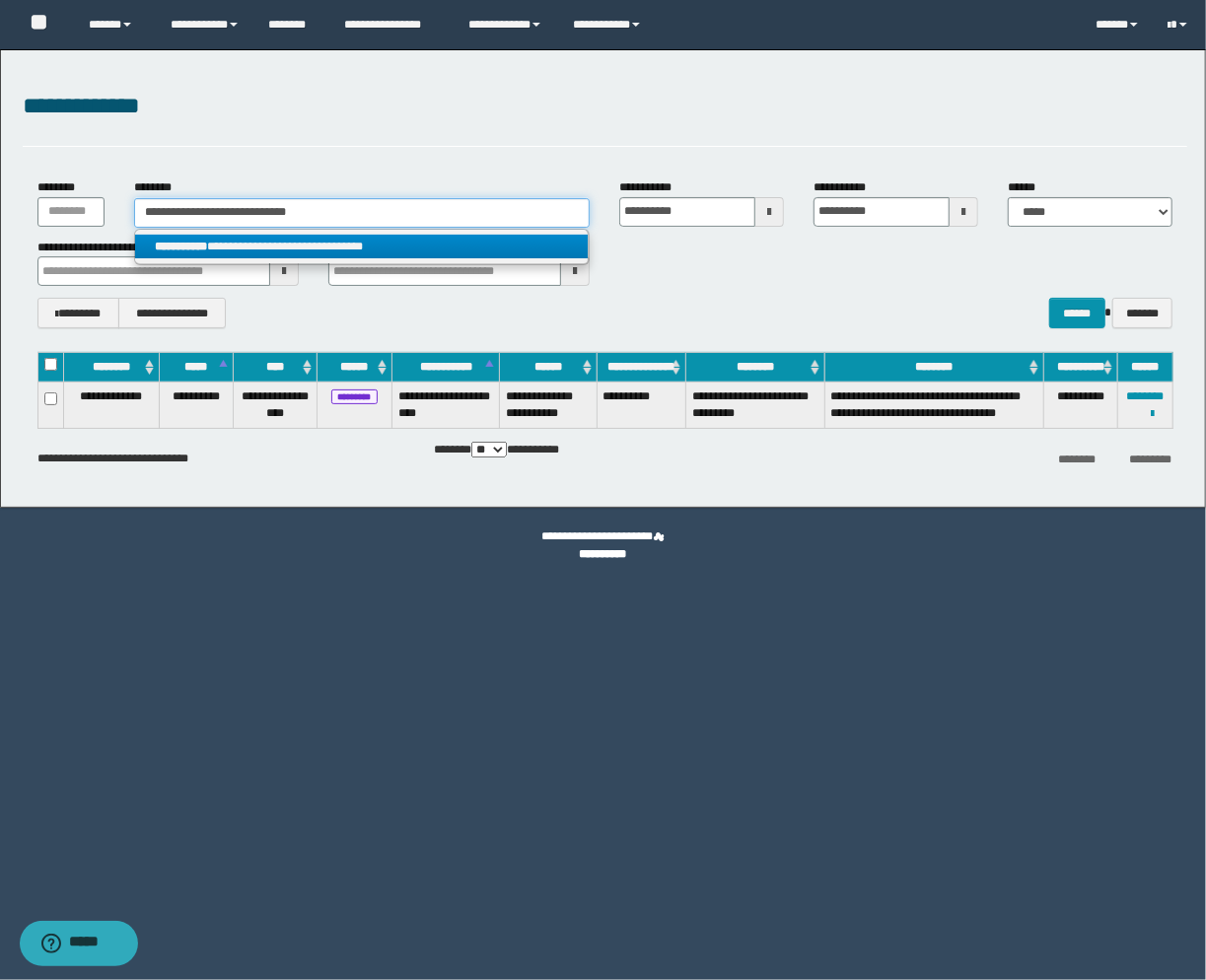 type 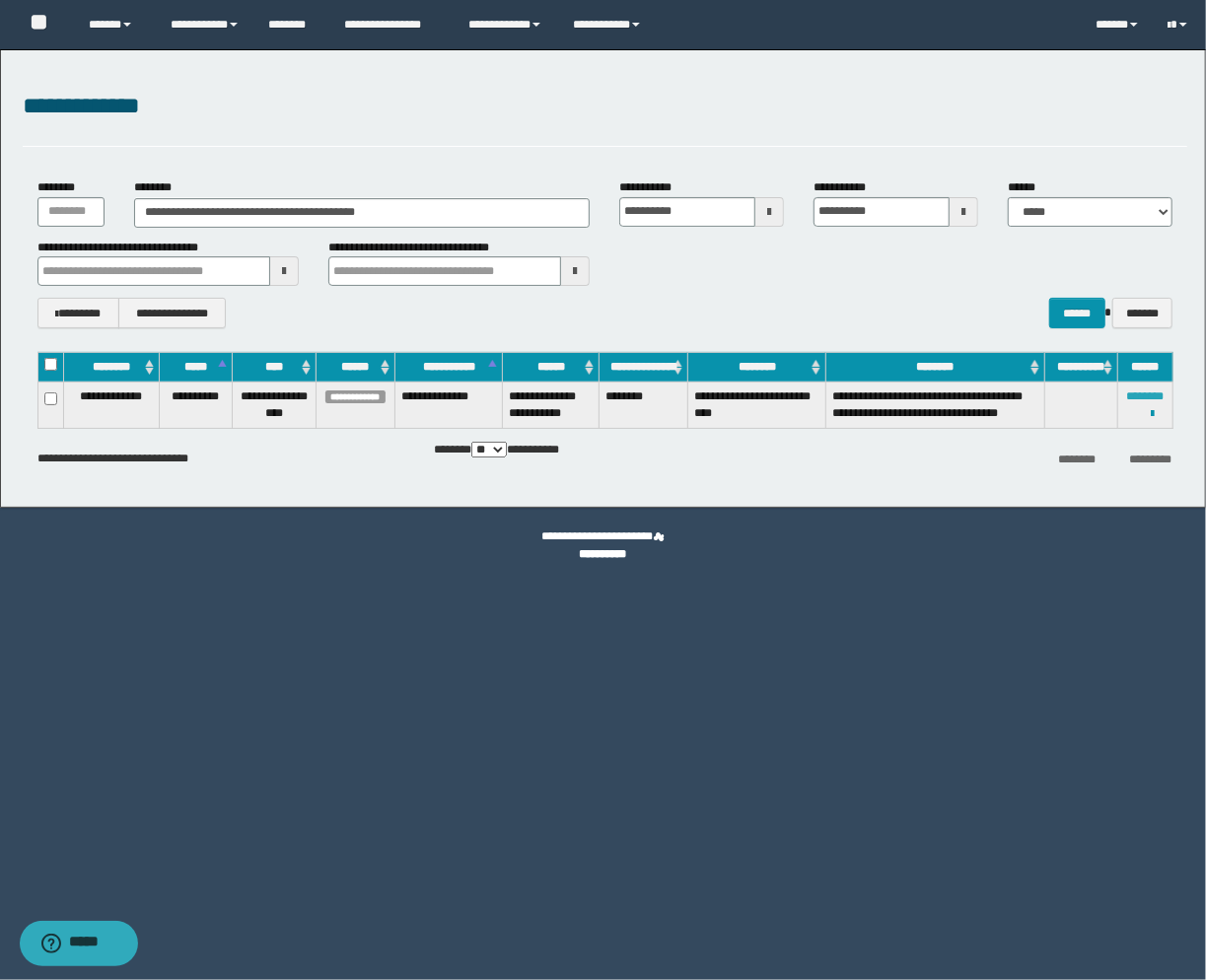 click on "********" at bounding box center [1146, 396] 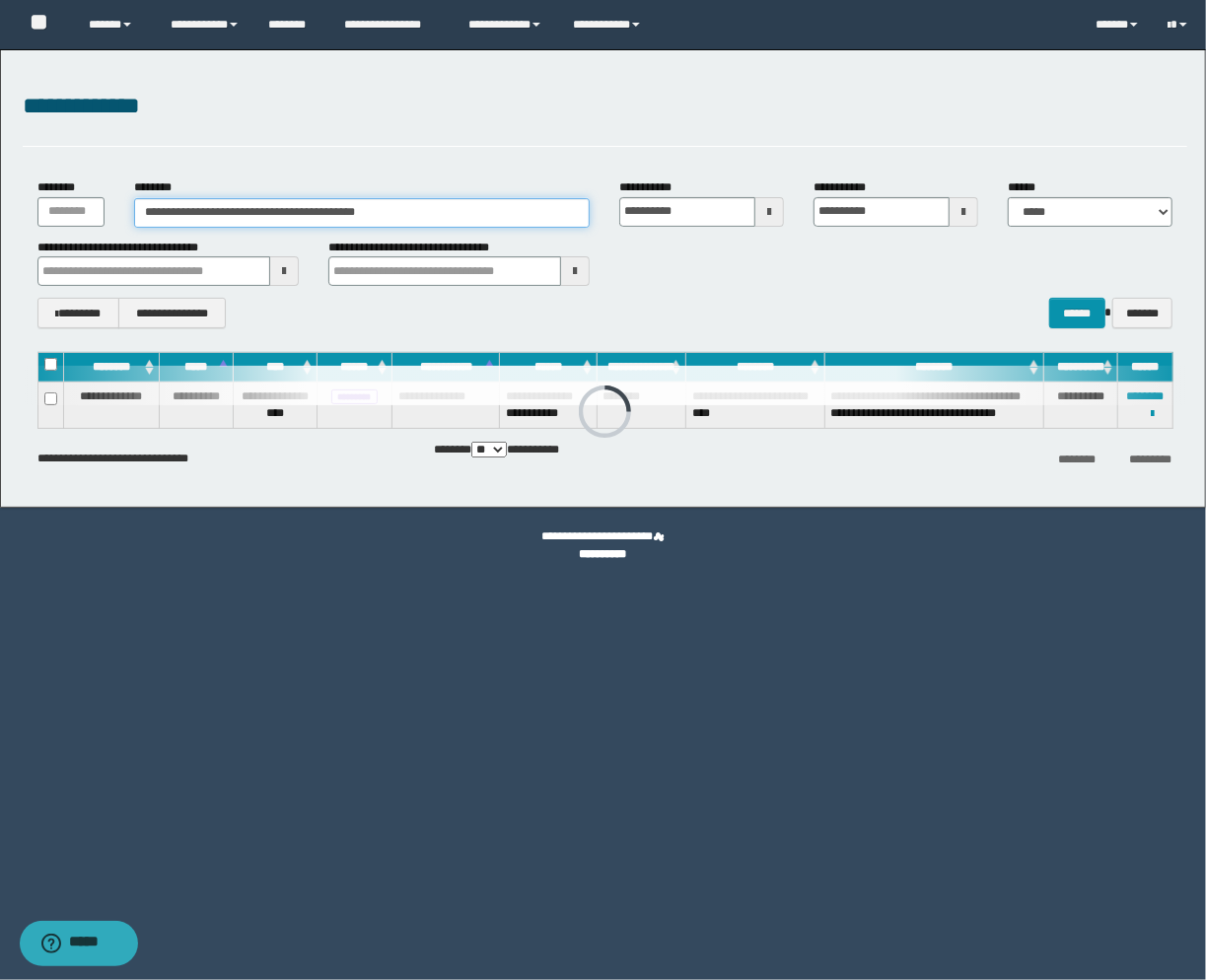 drag, startPoint x: 395, startPoint y: 203, endPoint x: -160, endPoint y: 214, distance: 555.109 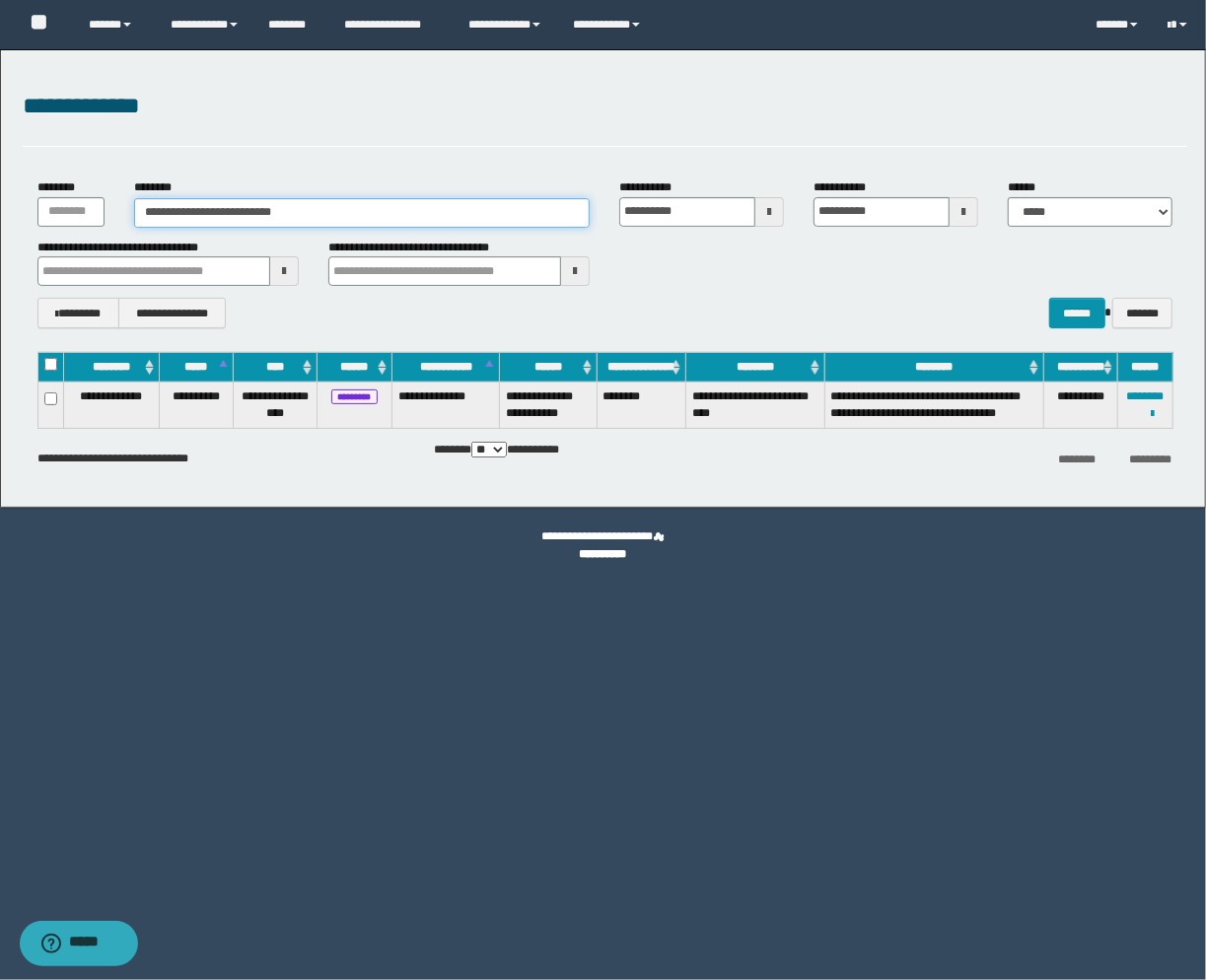 type on "**********" 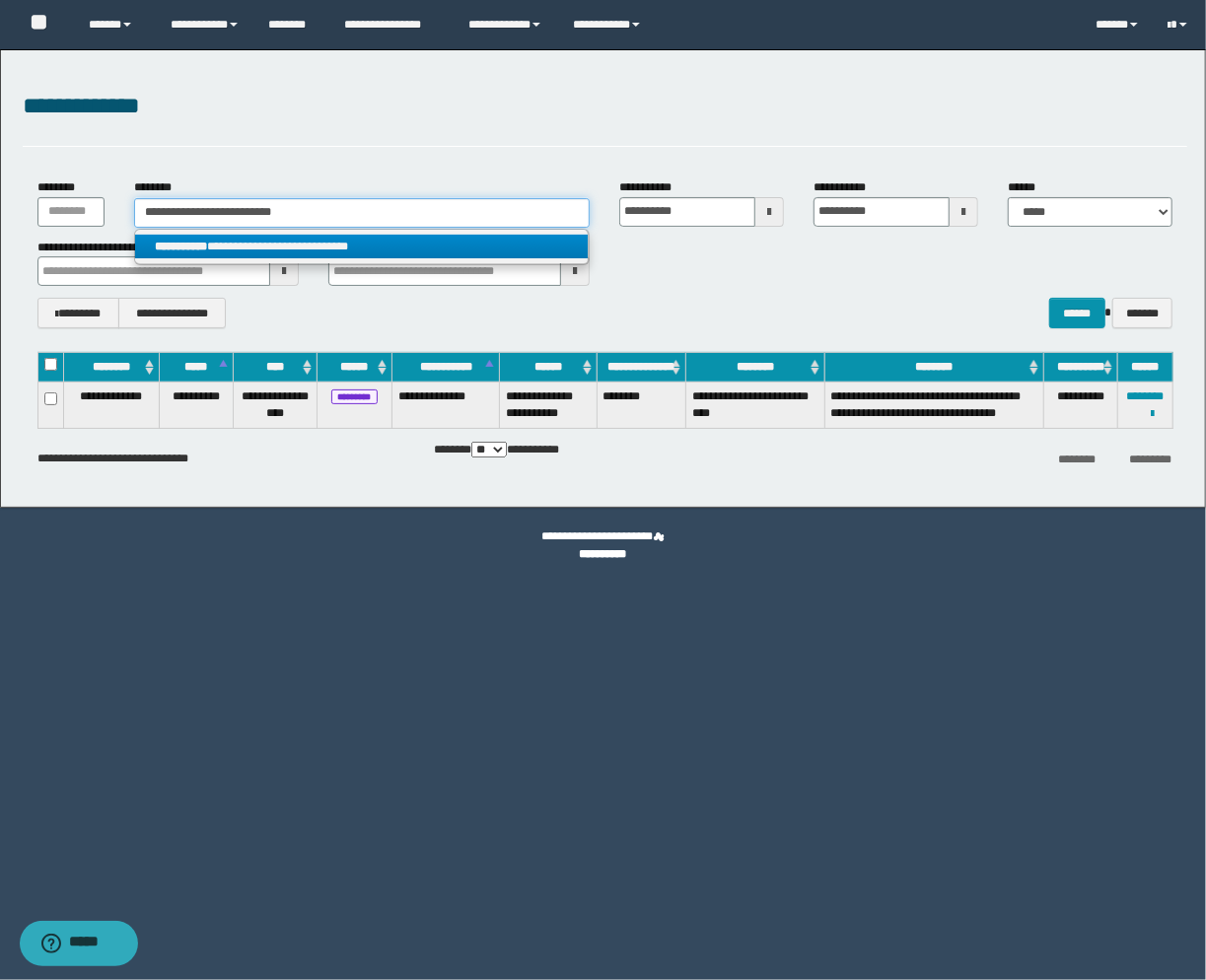 type on "**********" 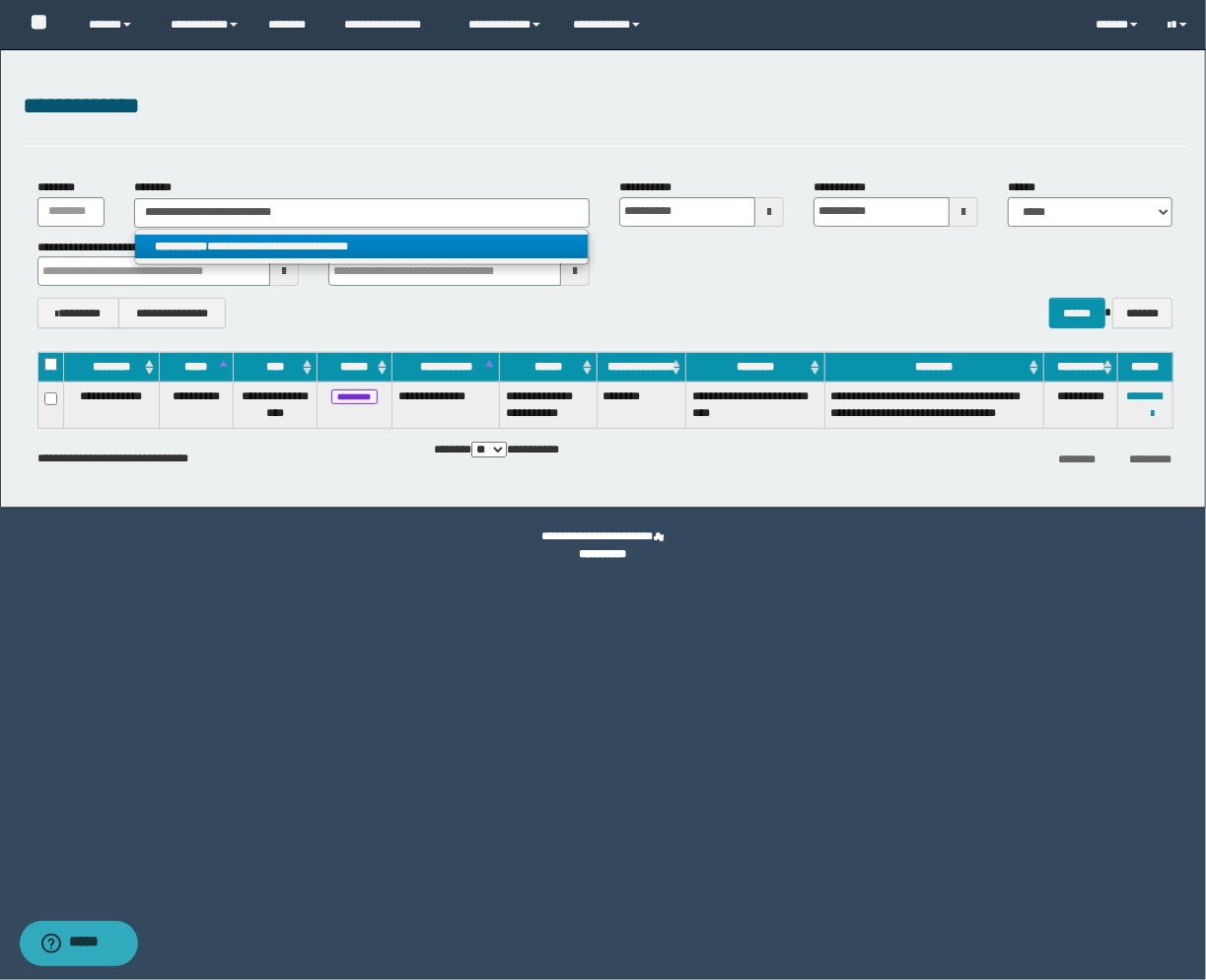 click on "**********" at bounding box center [362, 246] 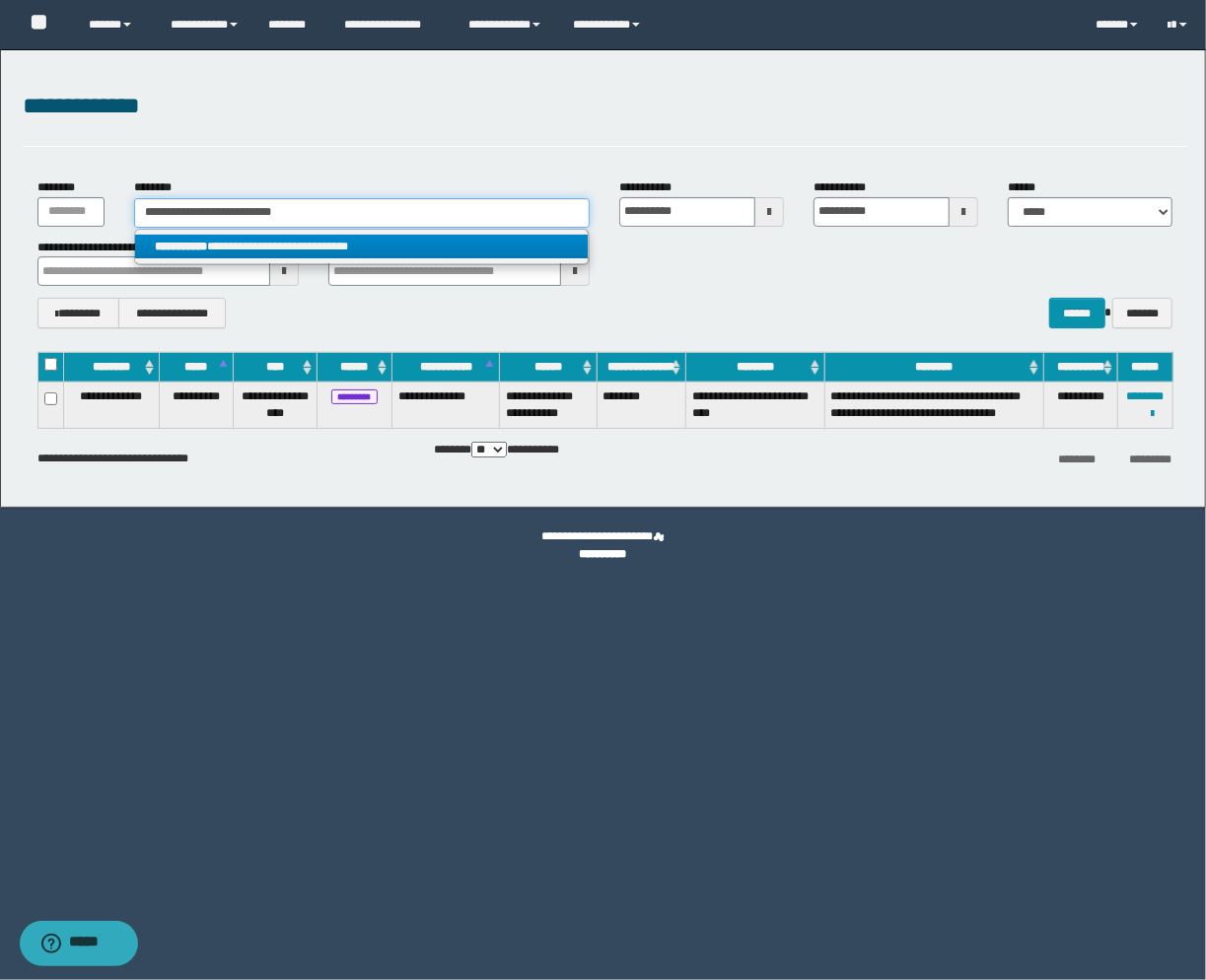 type 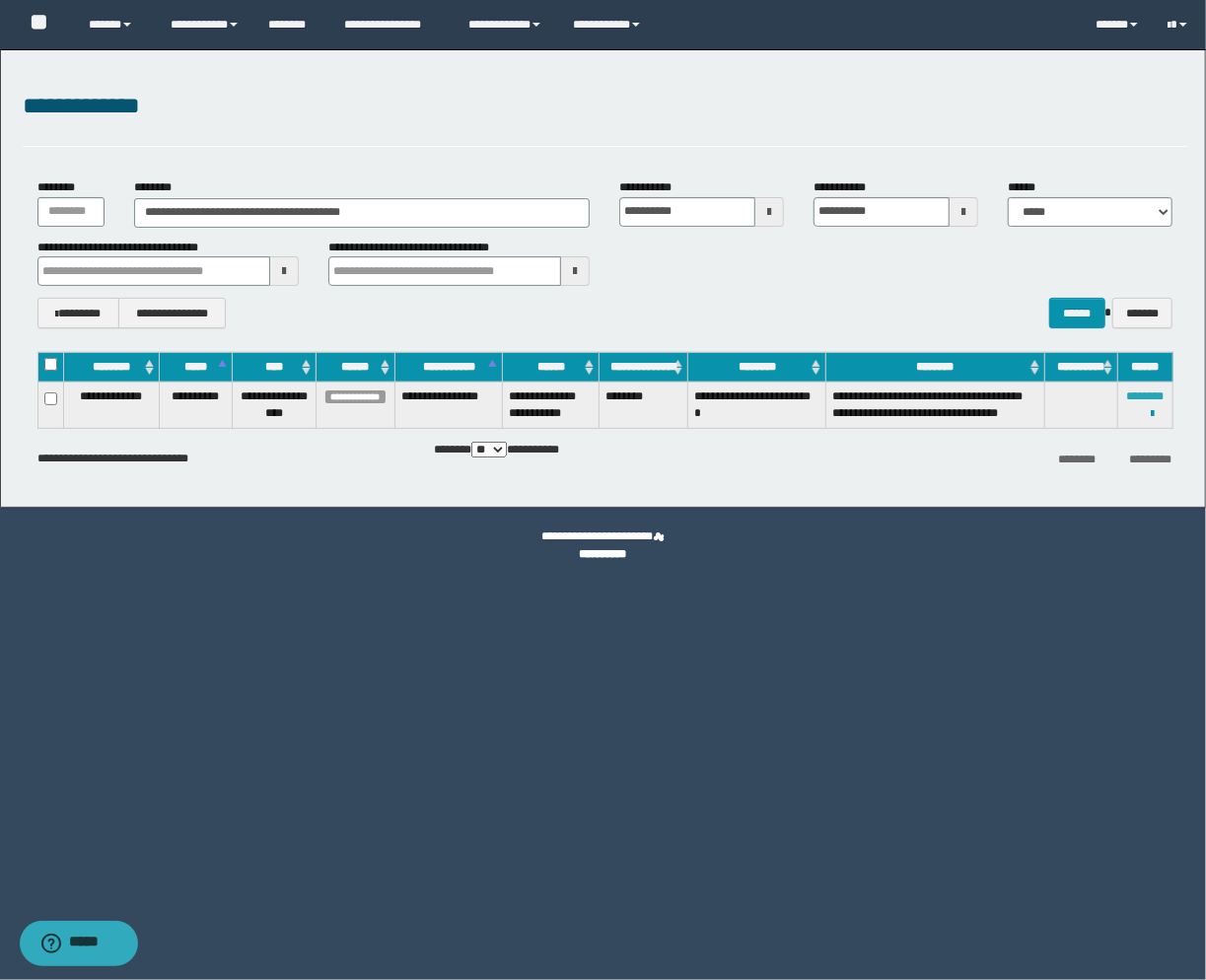 click on "********" at bounding box center (1146, 396) 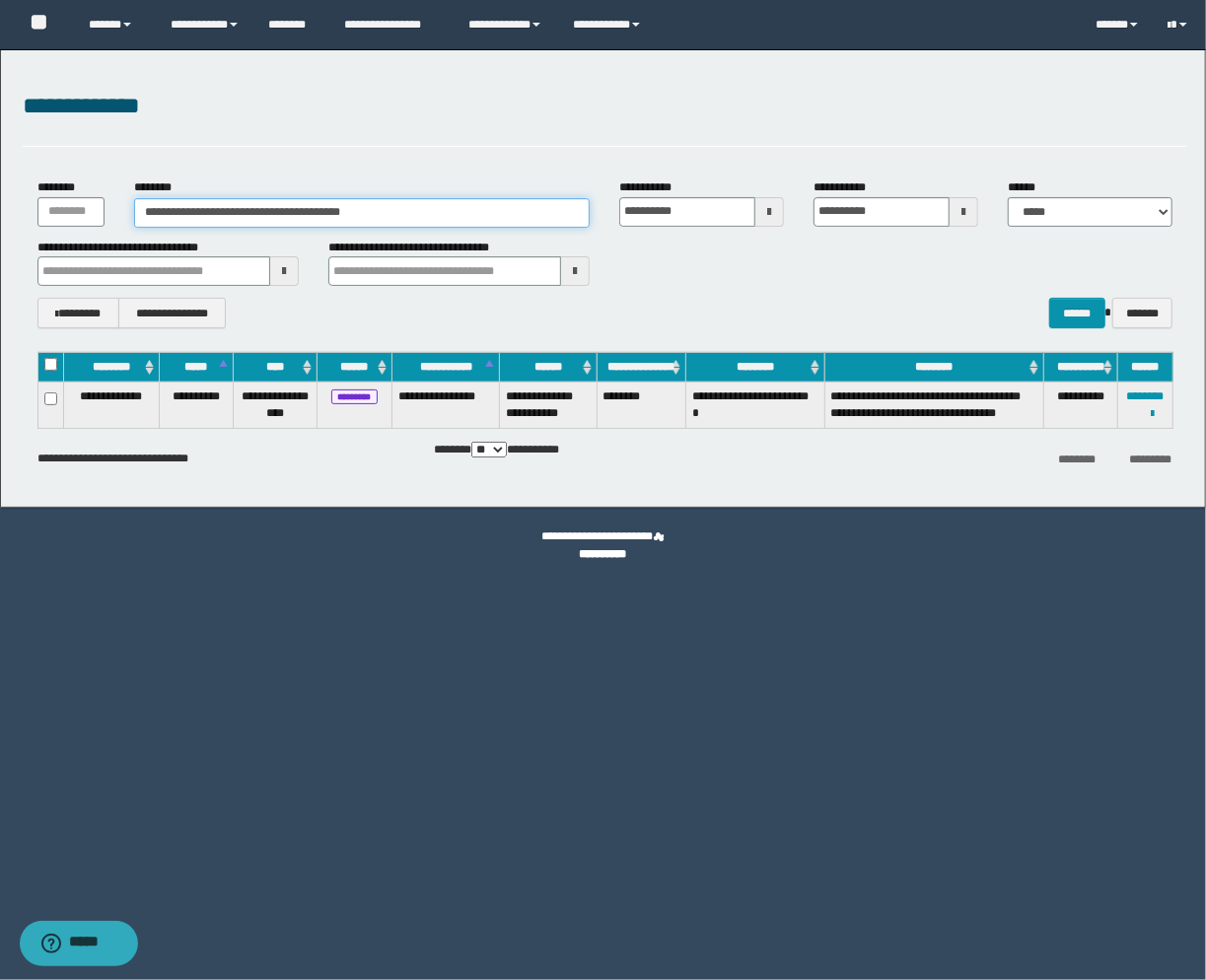 drag, startPoint x: 390, startPoint y: 210, endPoint x: -199, endPoint y: 205, distance: 589.02122 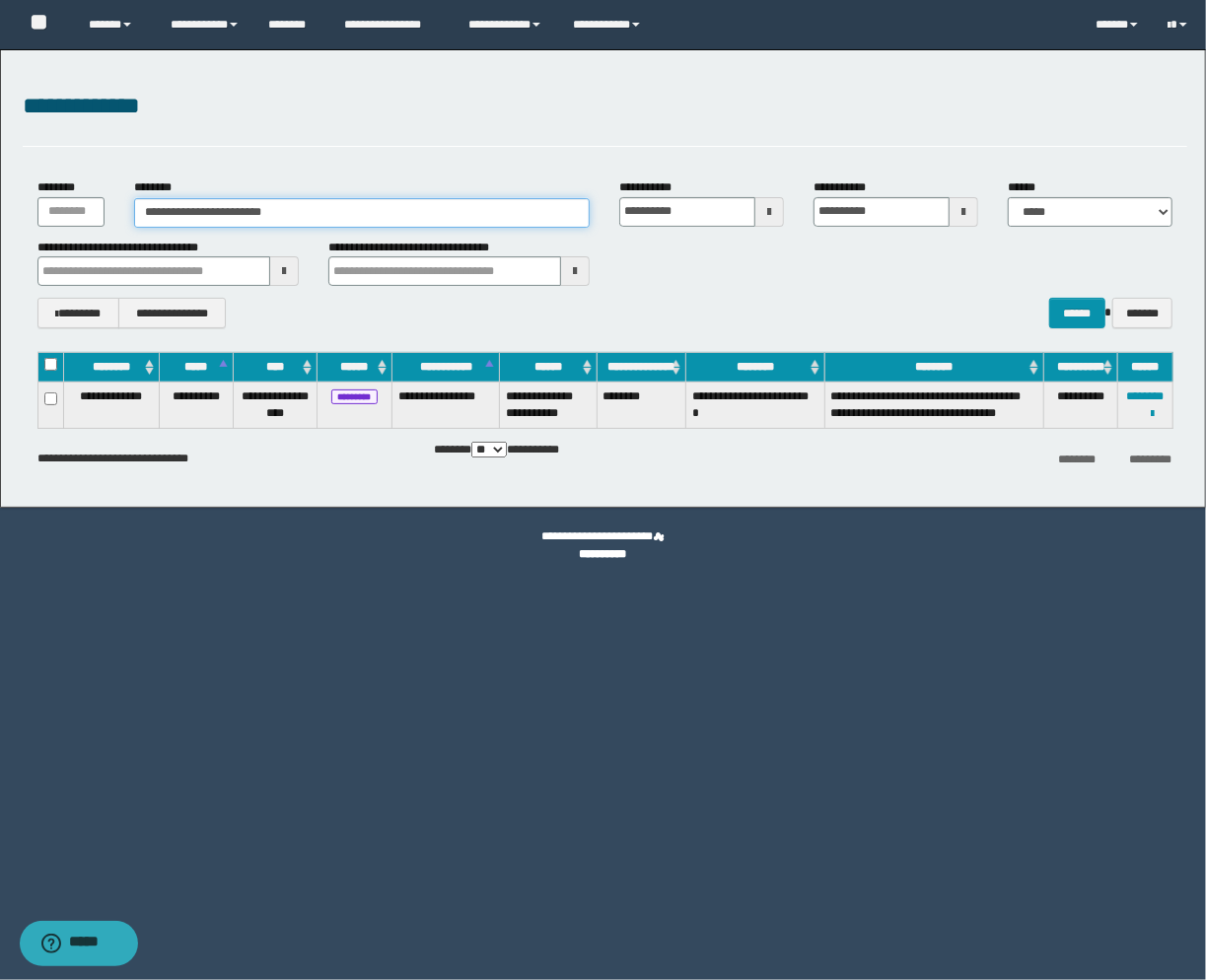 type on "**********" 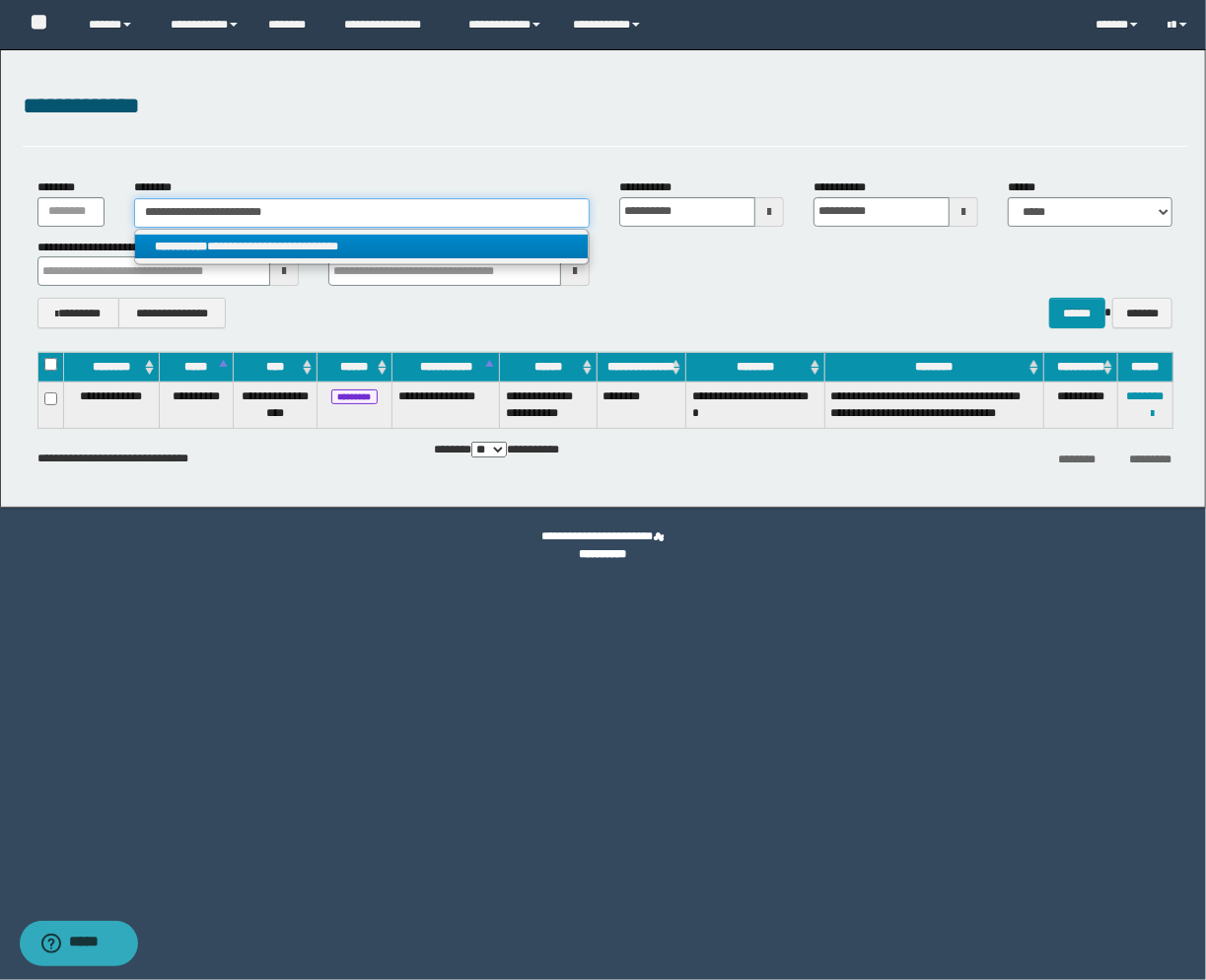 type on "**********" 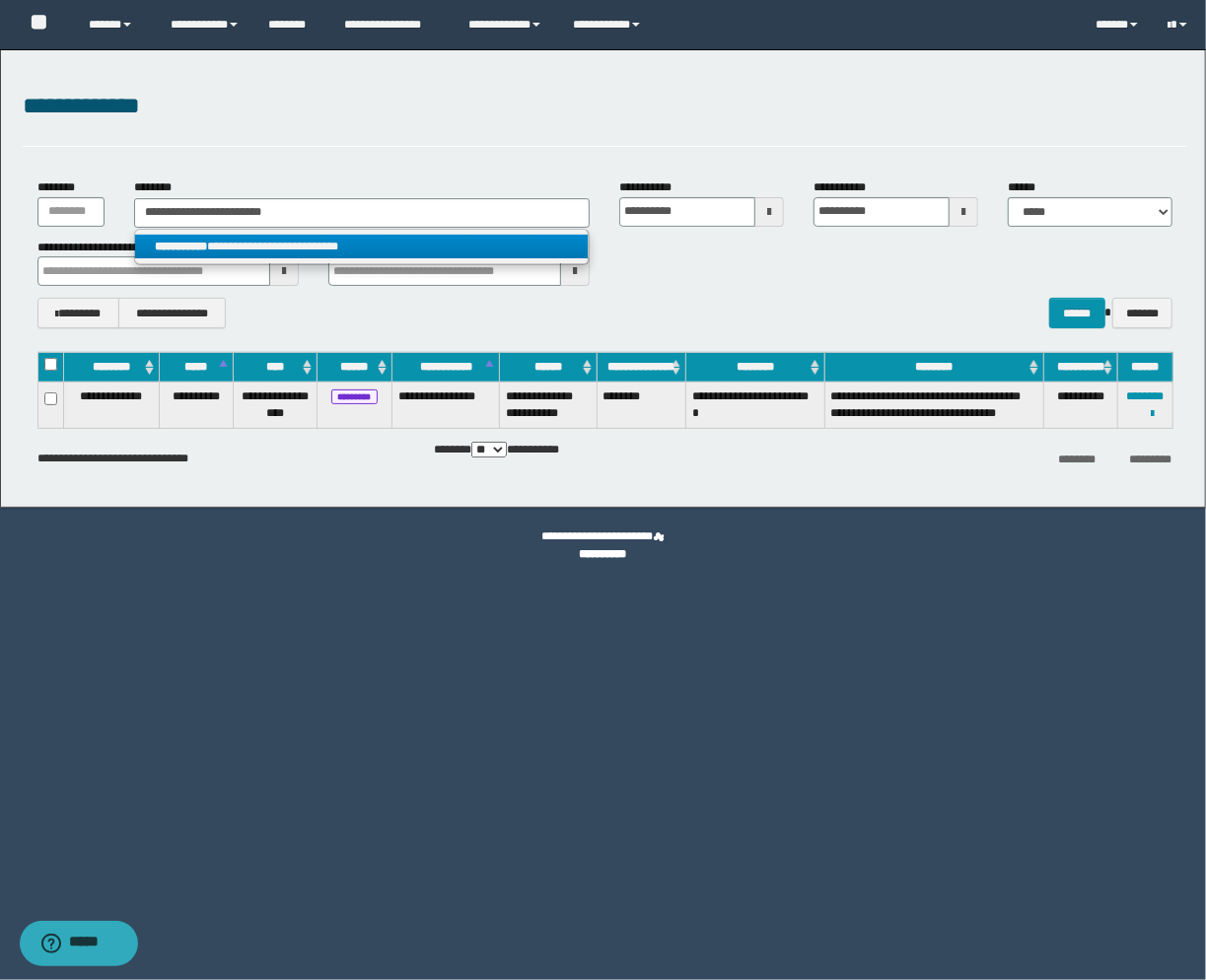 click on "**********" at bounding box center [362, 246] 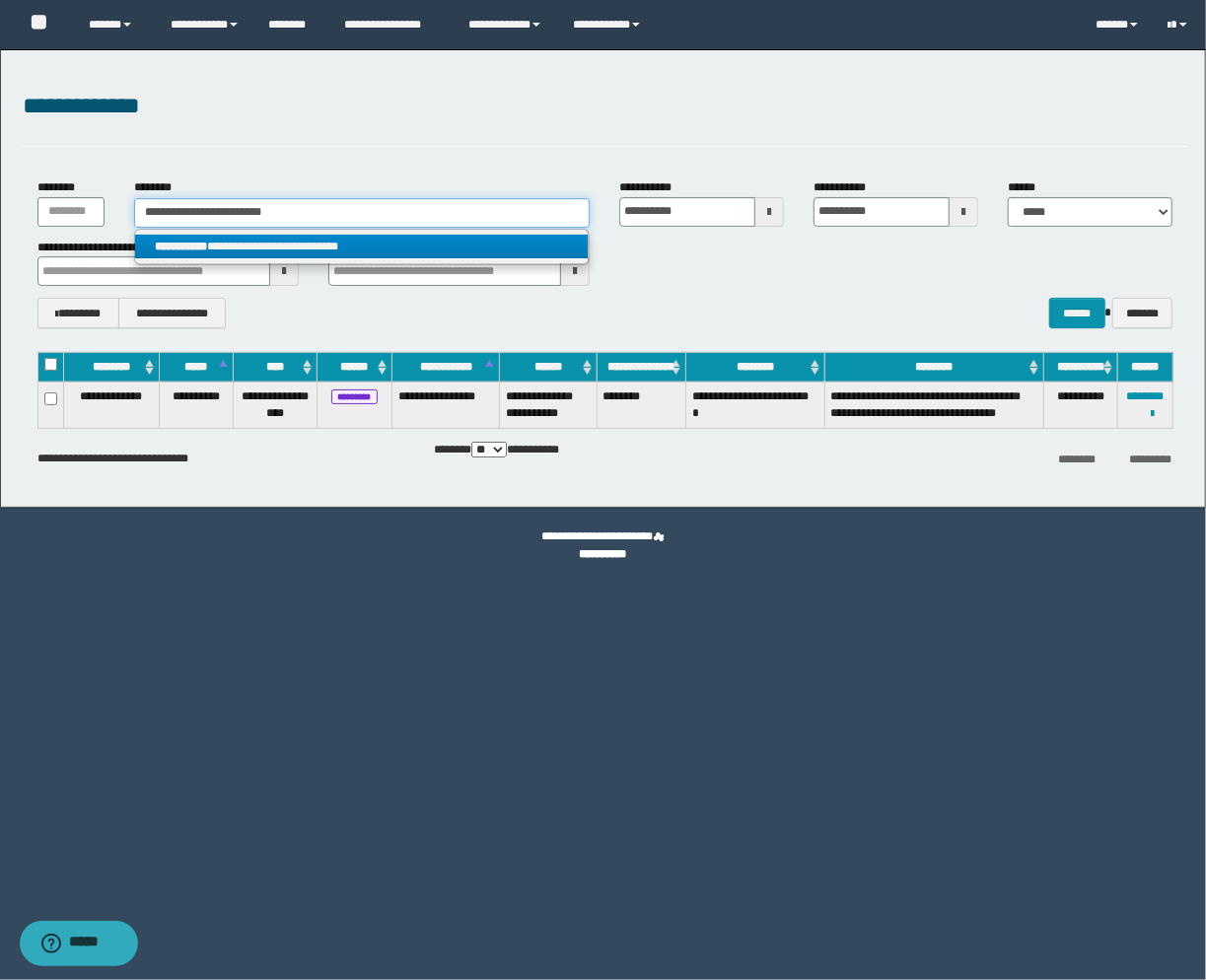 type 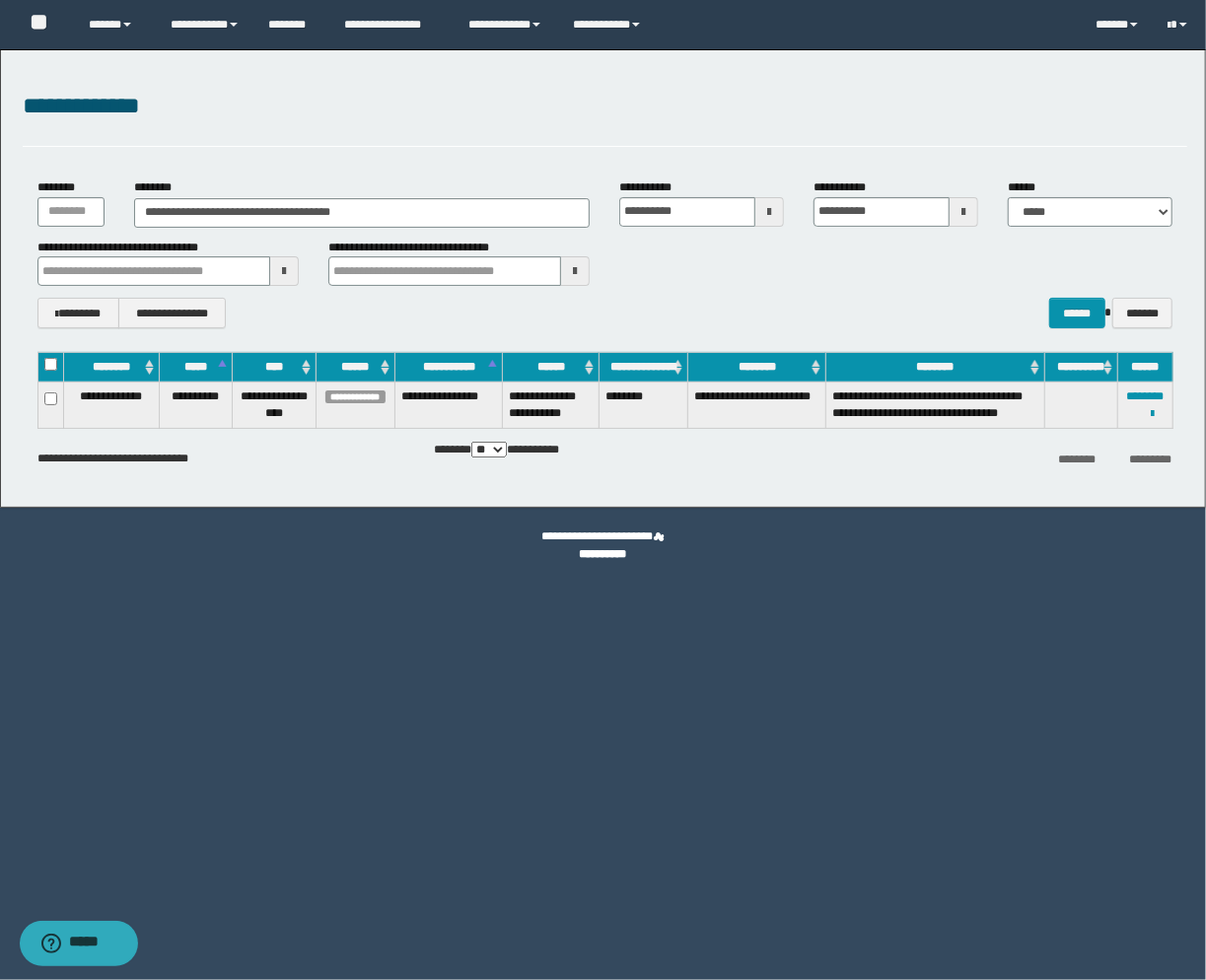 click on "**********" at bounding box center (1146, 405) 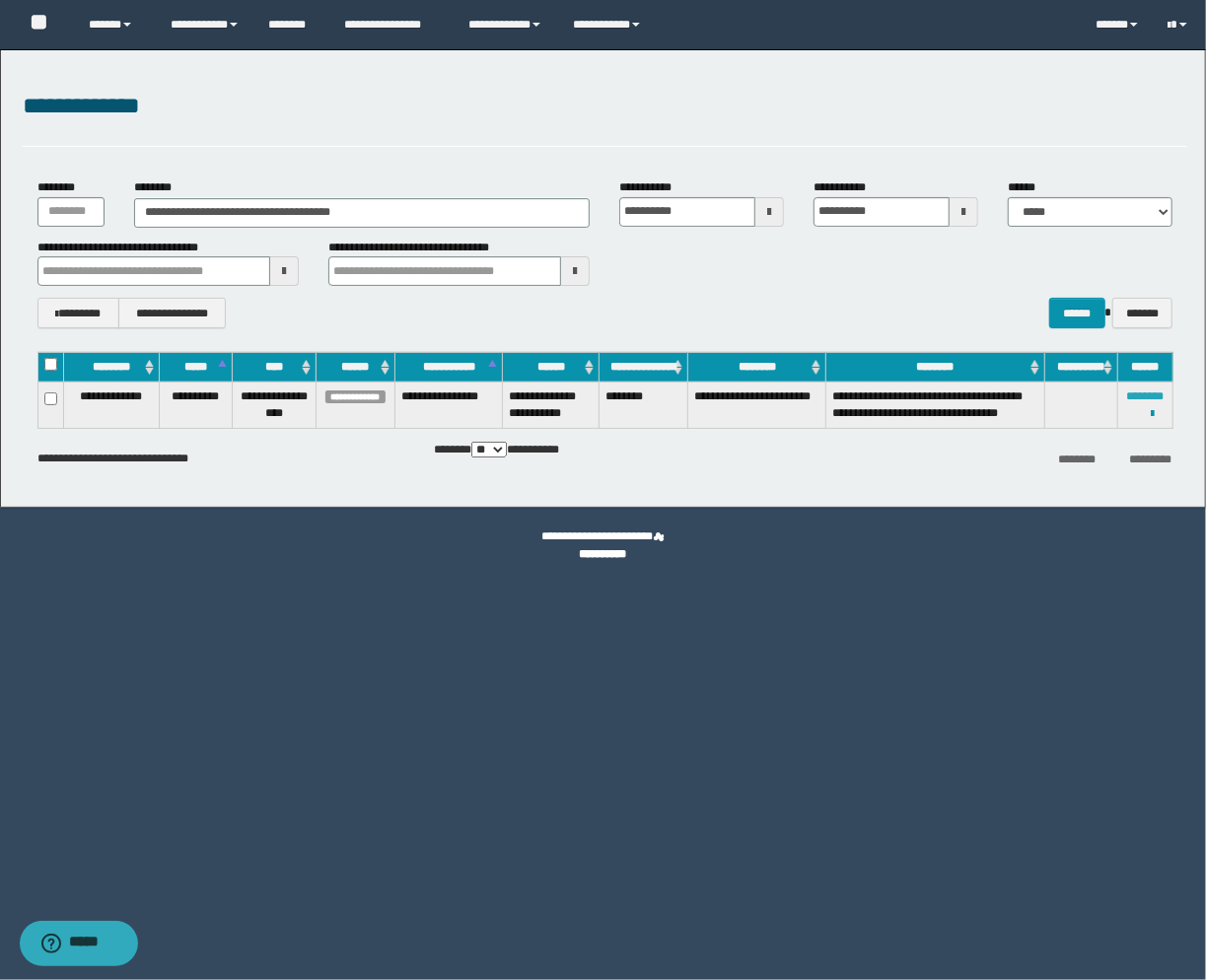 click on "********" at bounding box center [1146, 396] 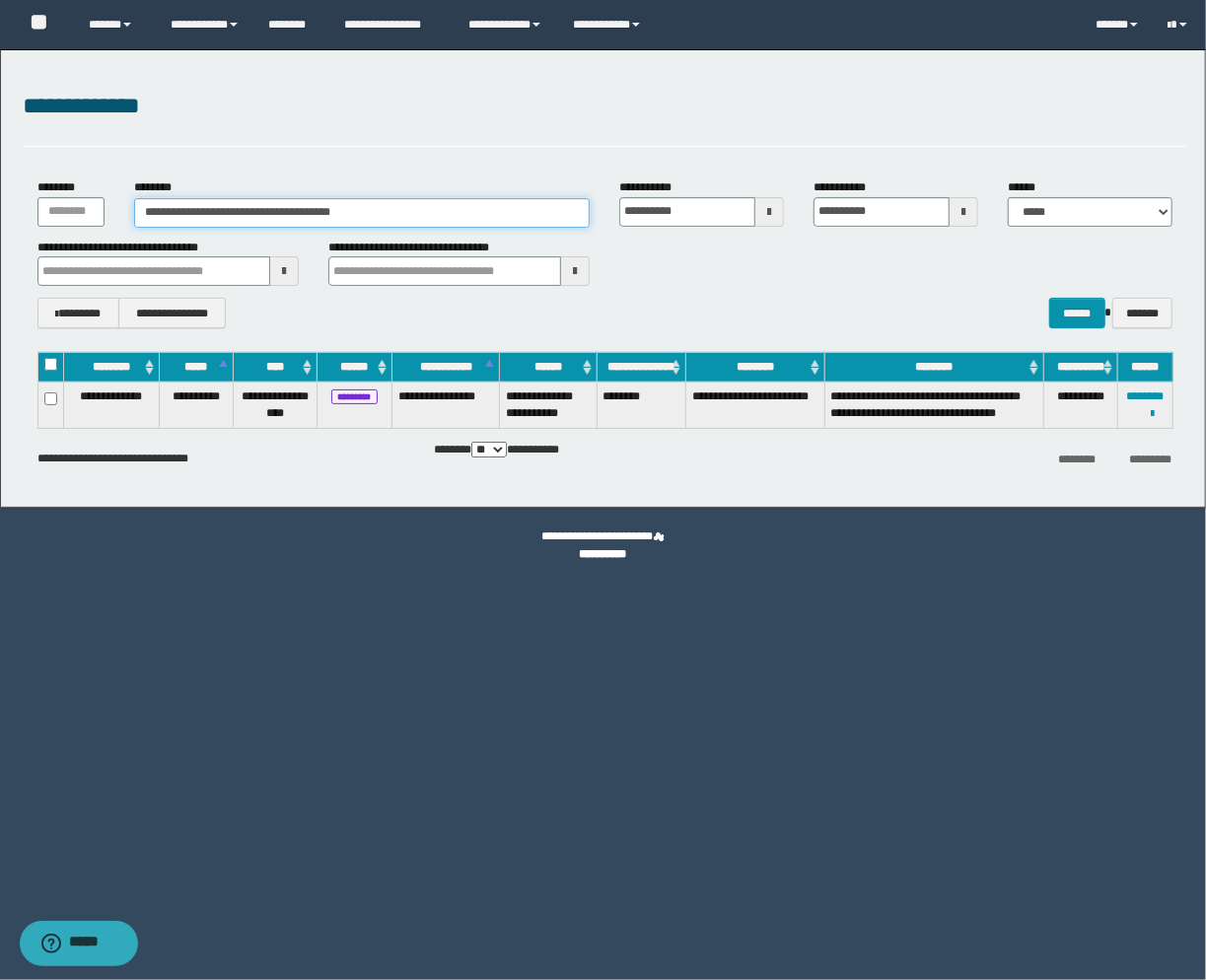 drag, startPoint x: 409, startPoint y: 212, endPoint x: -58, endPoint y: 173, distance: 468.62565 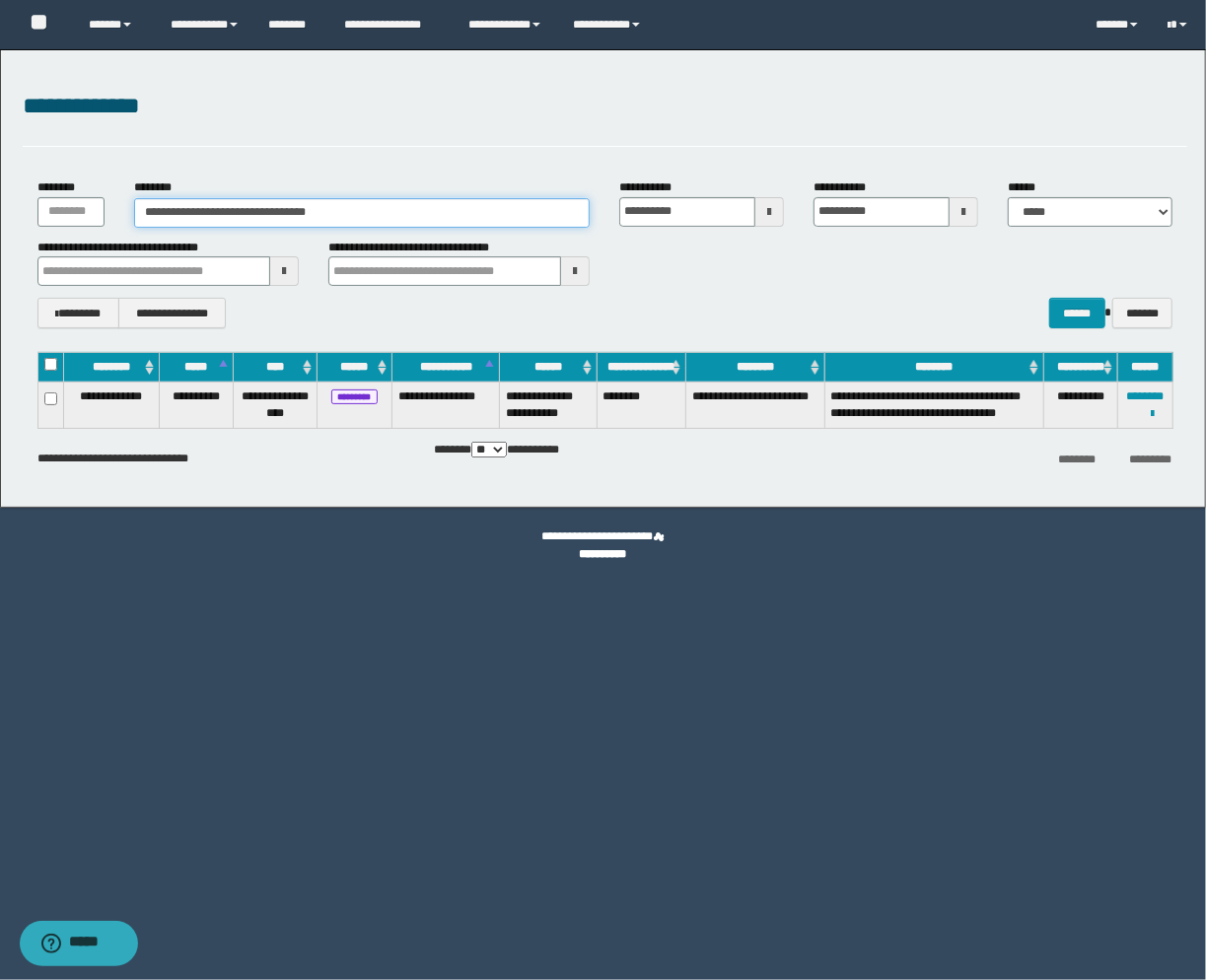type on "**********" 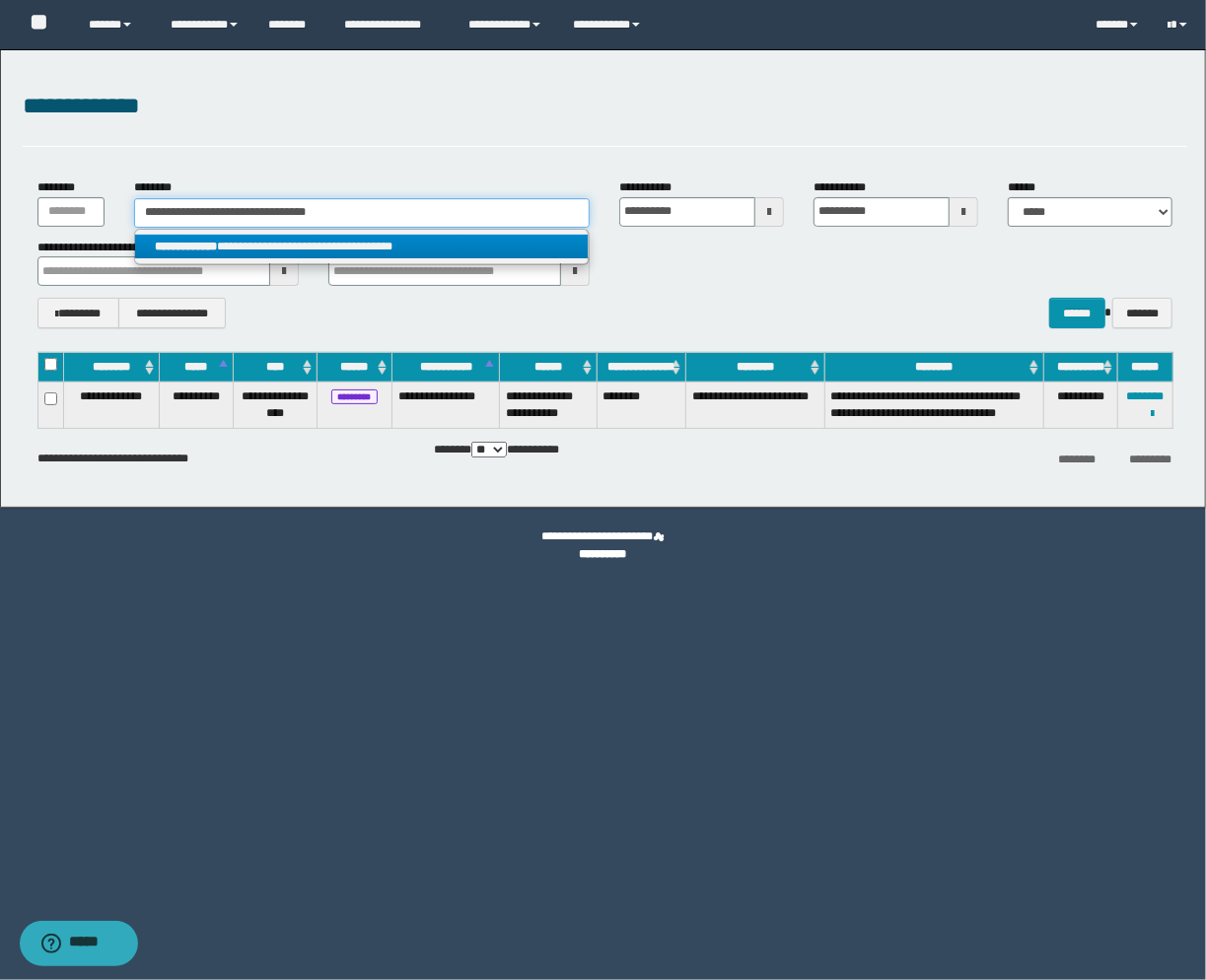 type on "**********" 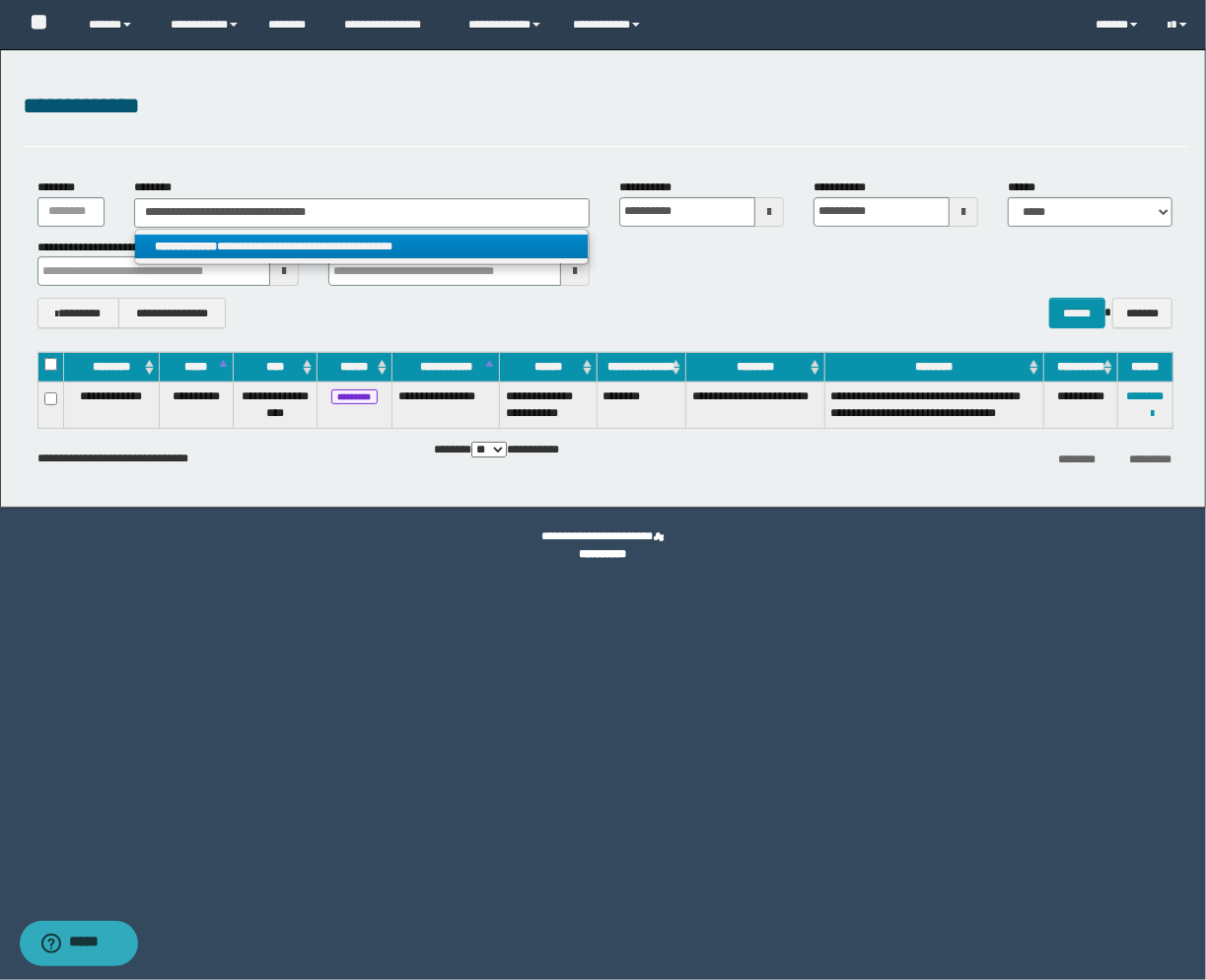 click on "**********" at bounding box center (362, 246) 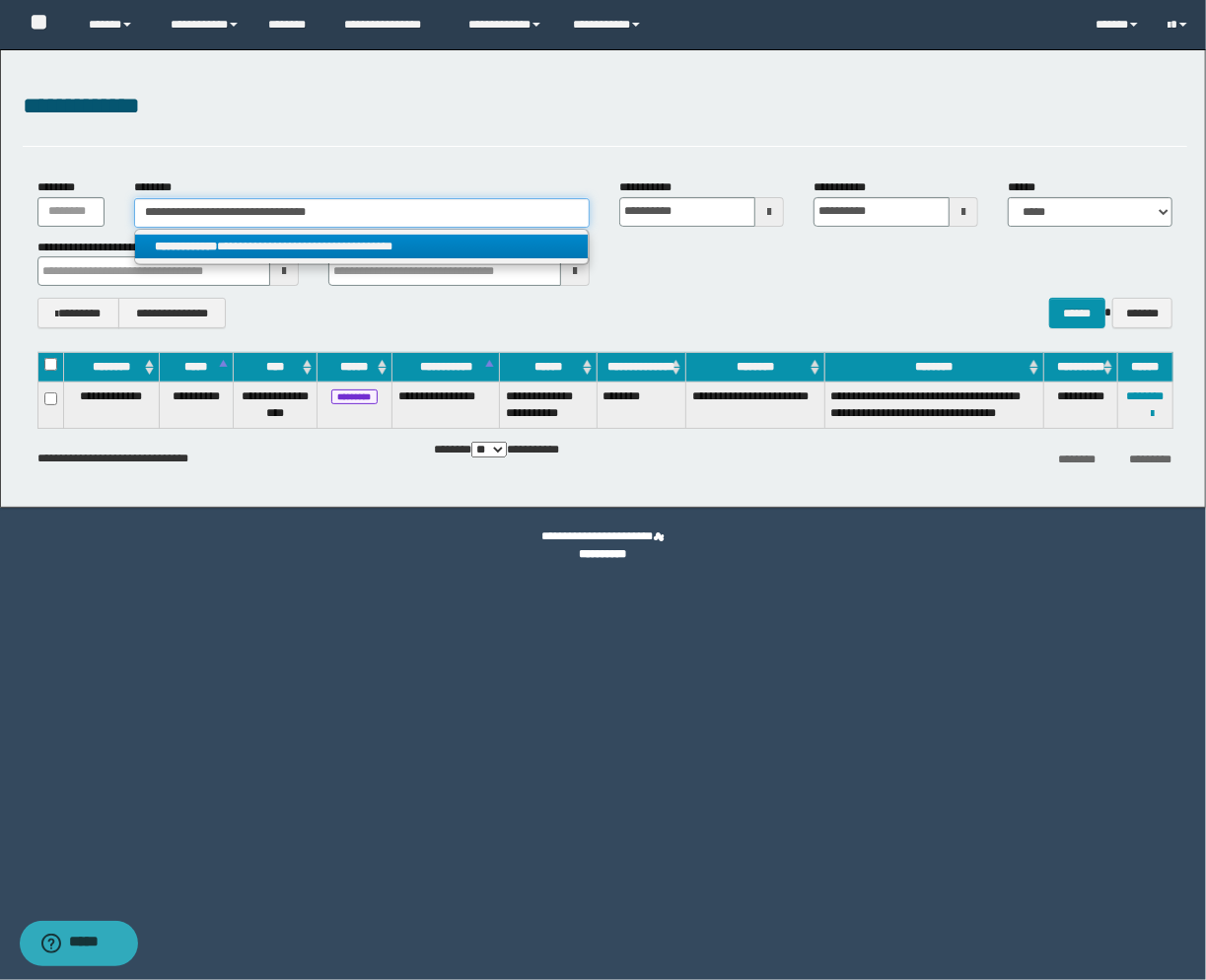 type 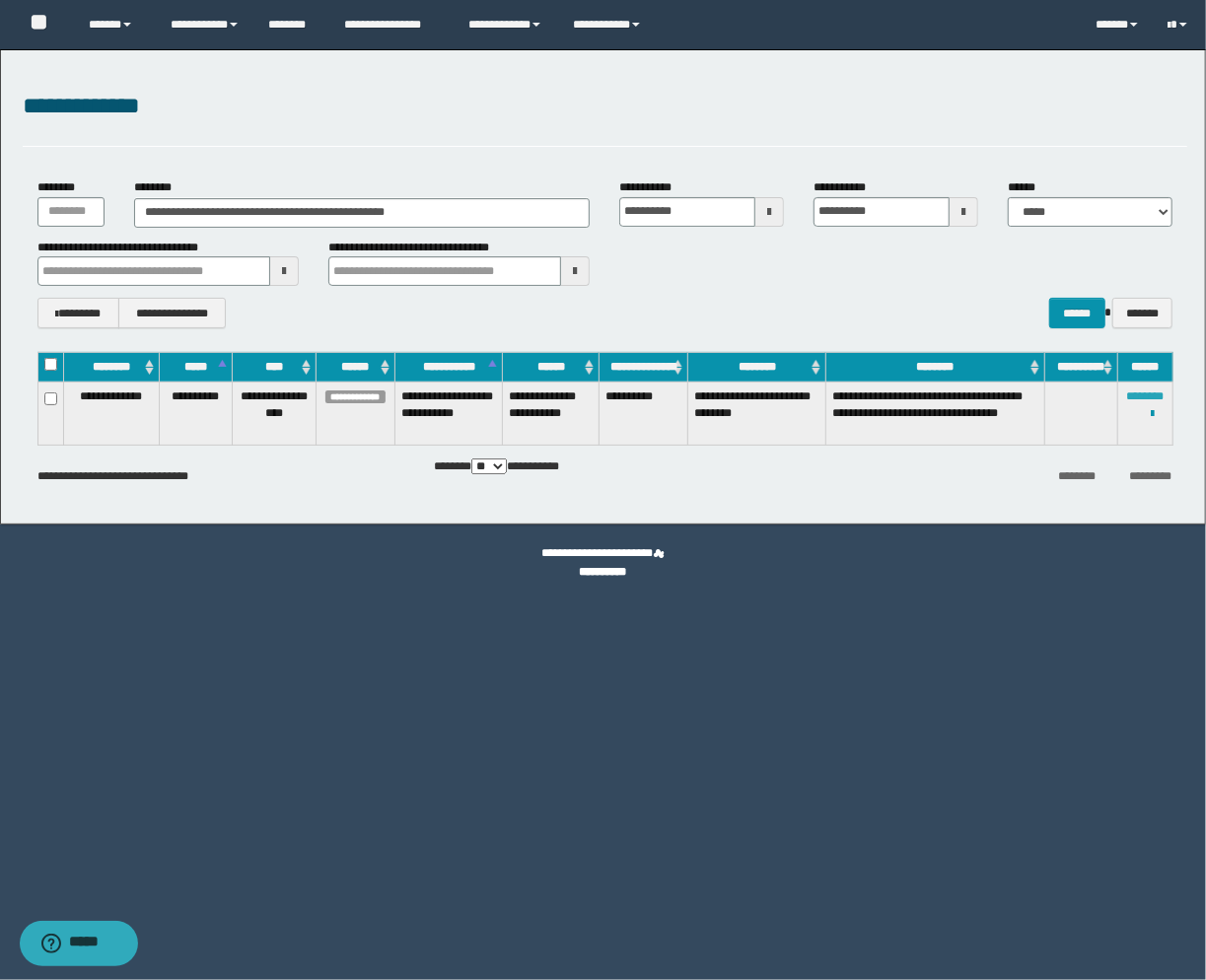 click on "********" at bounding box center [1146, 396] 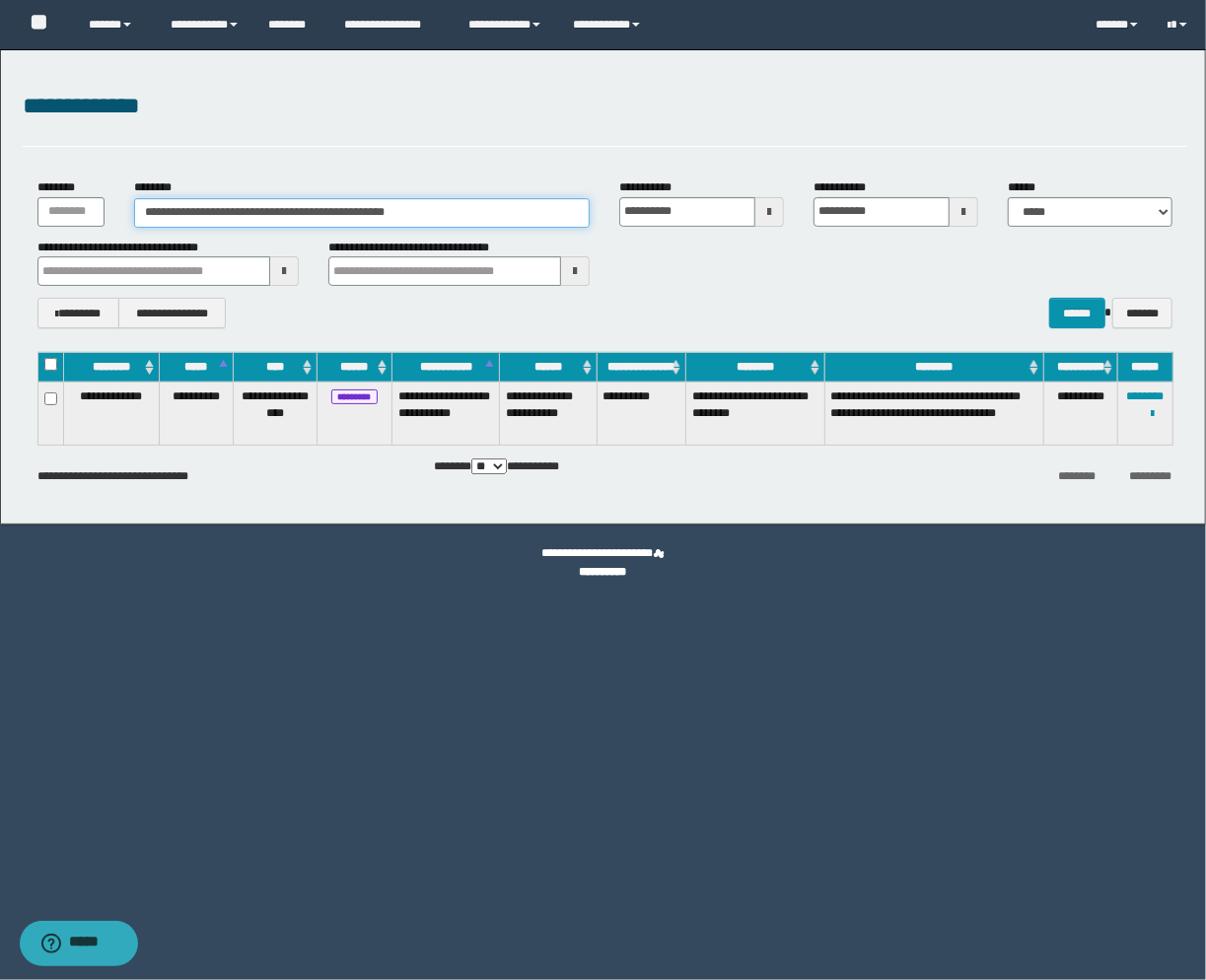 drag, startPoint x: 436, startPoint y: 209, endPoint x: -231, endPoint y: 214, distance: 667.0187 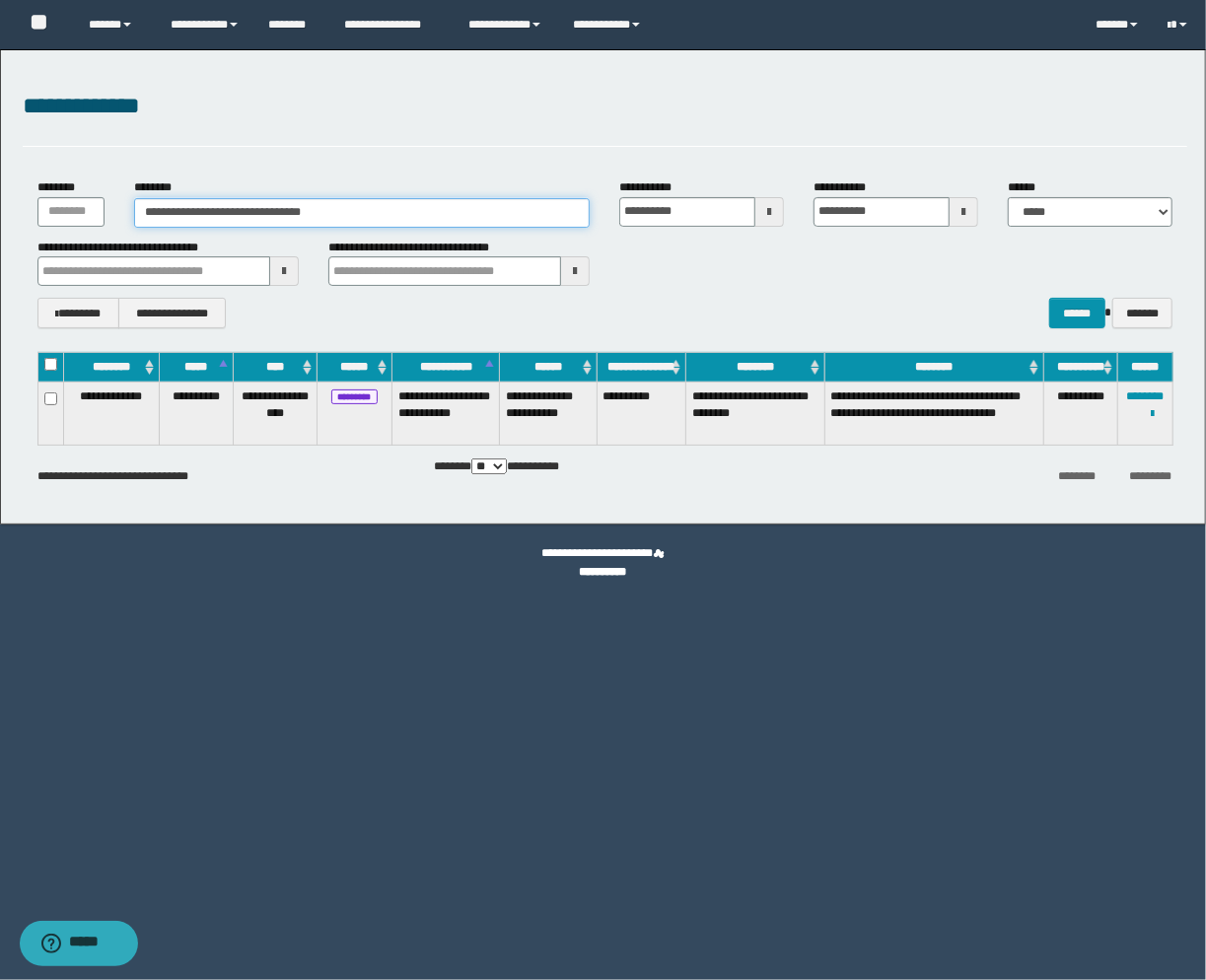 type on "**********" 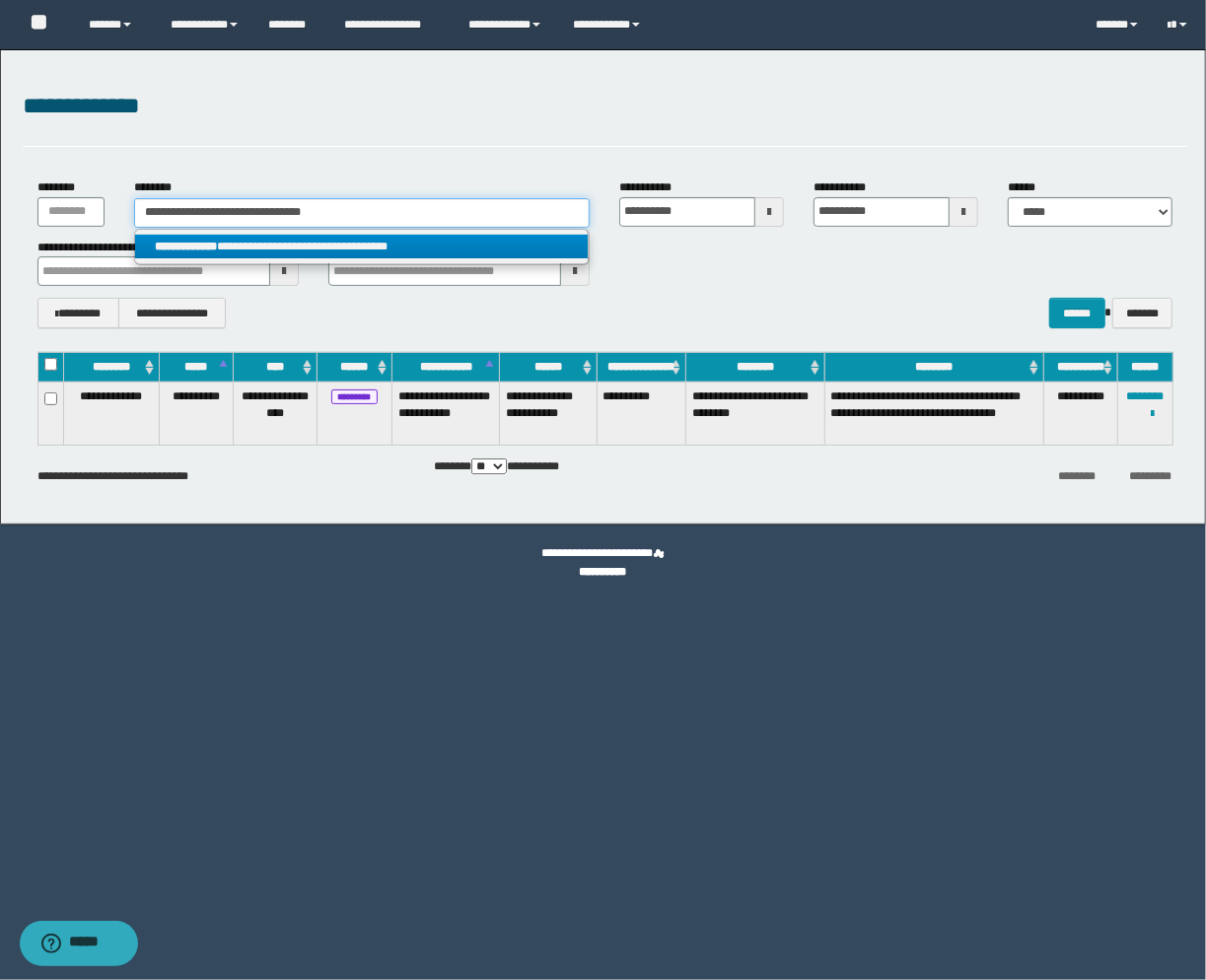 type on "**********" 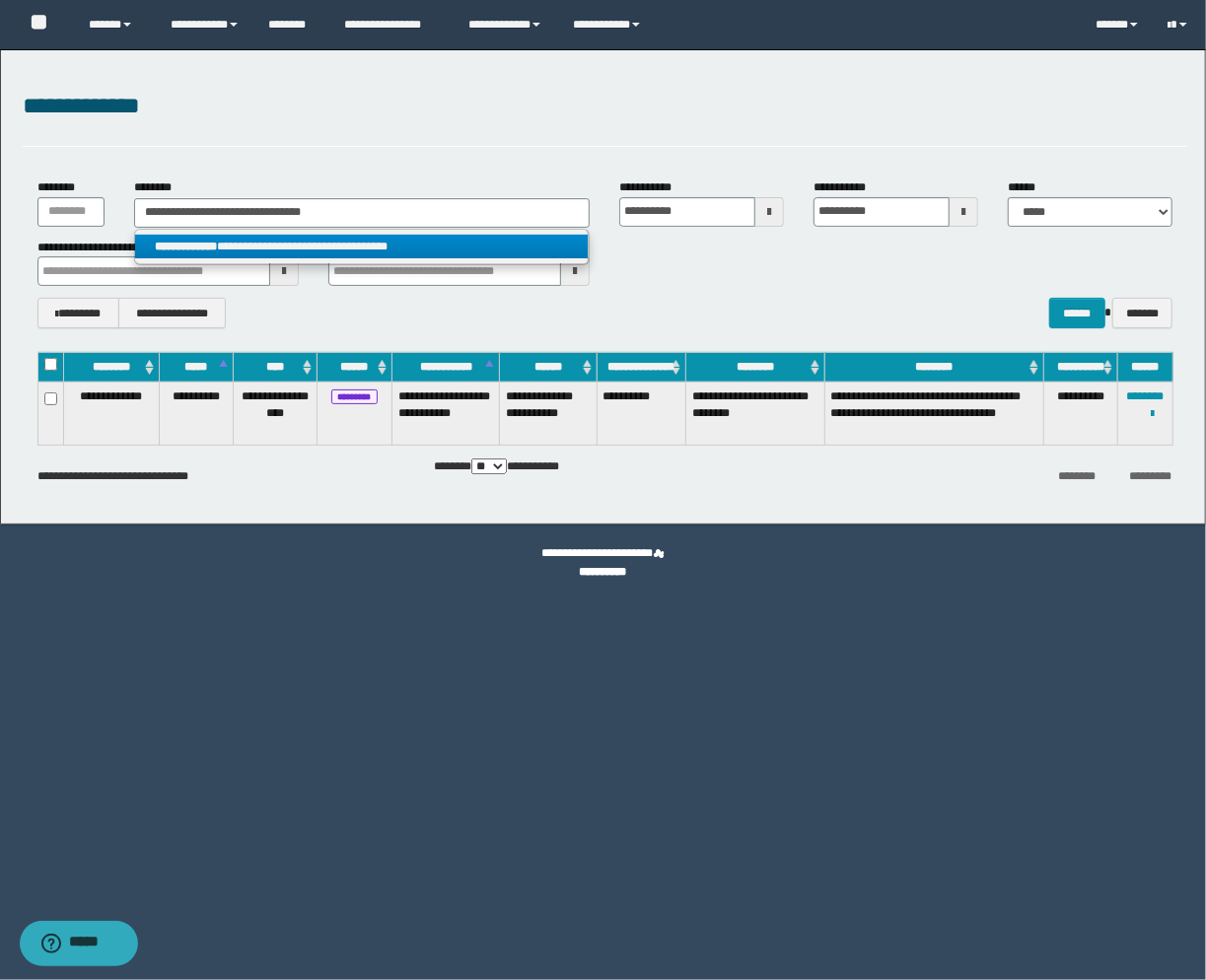click on "**********" at bounding box center [362, 246] 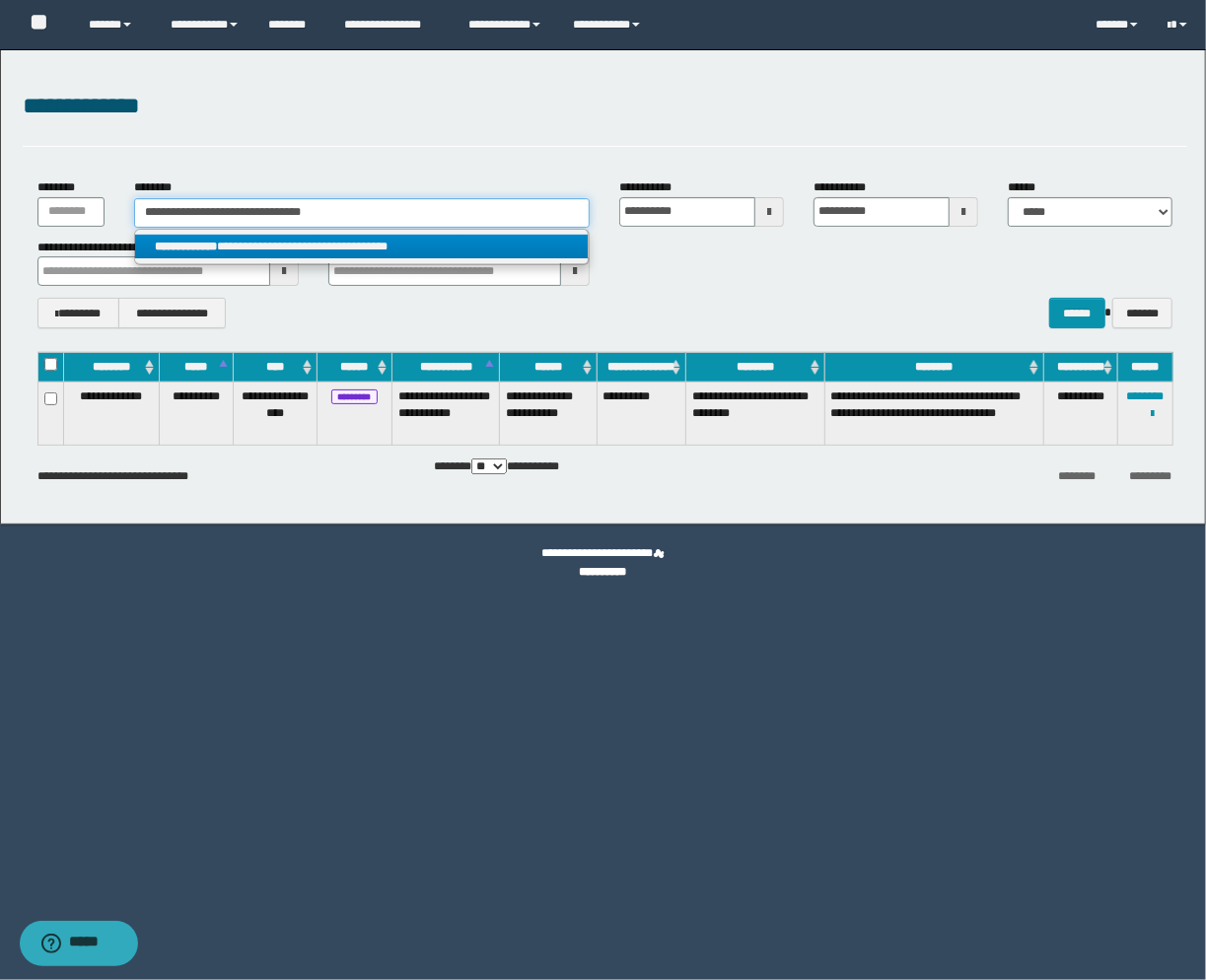 type 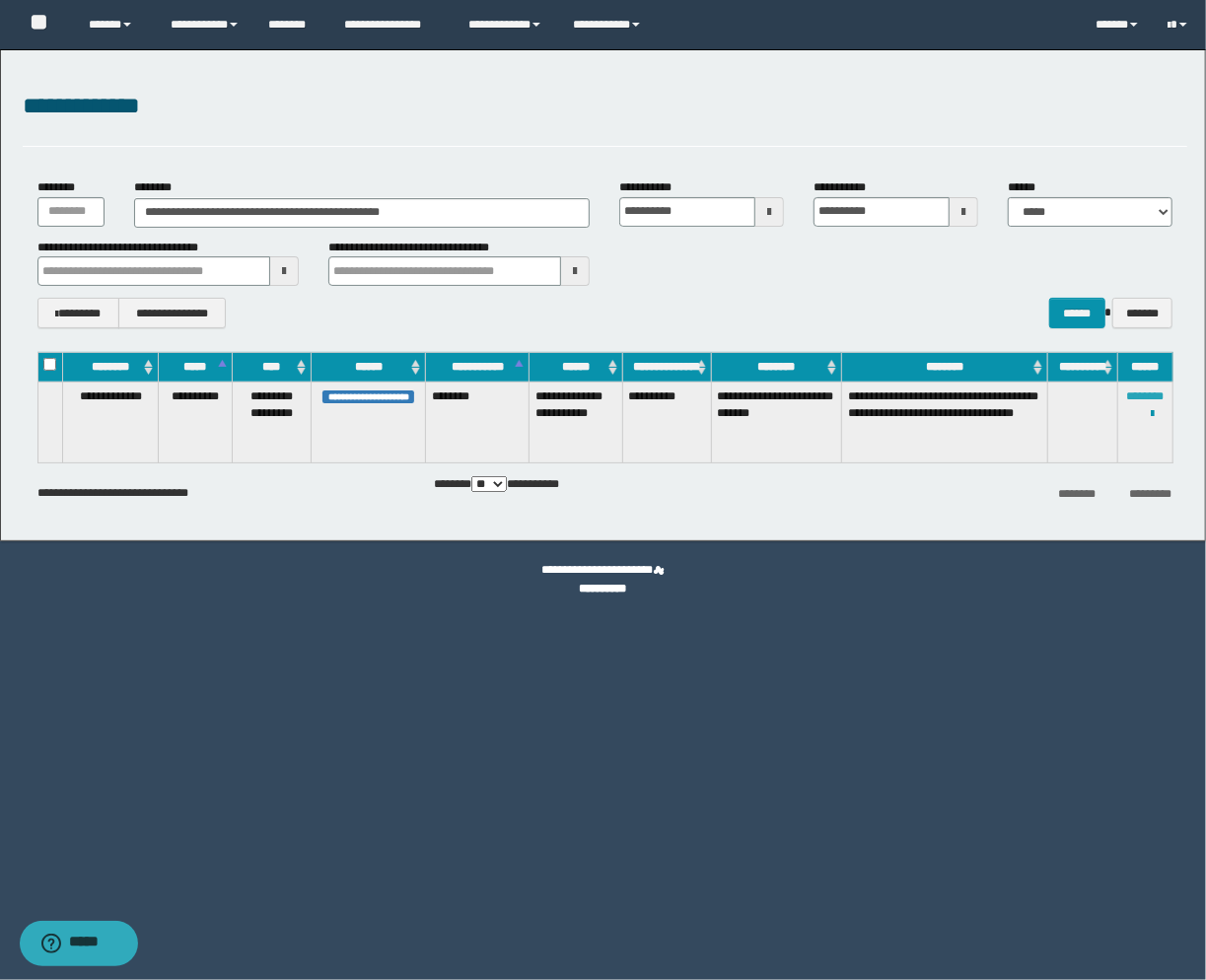 click on "********" at bounding box center (1146, 396) 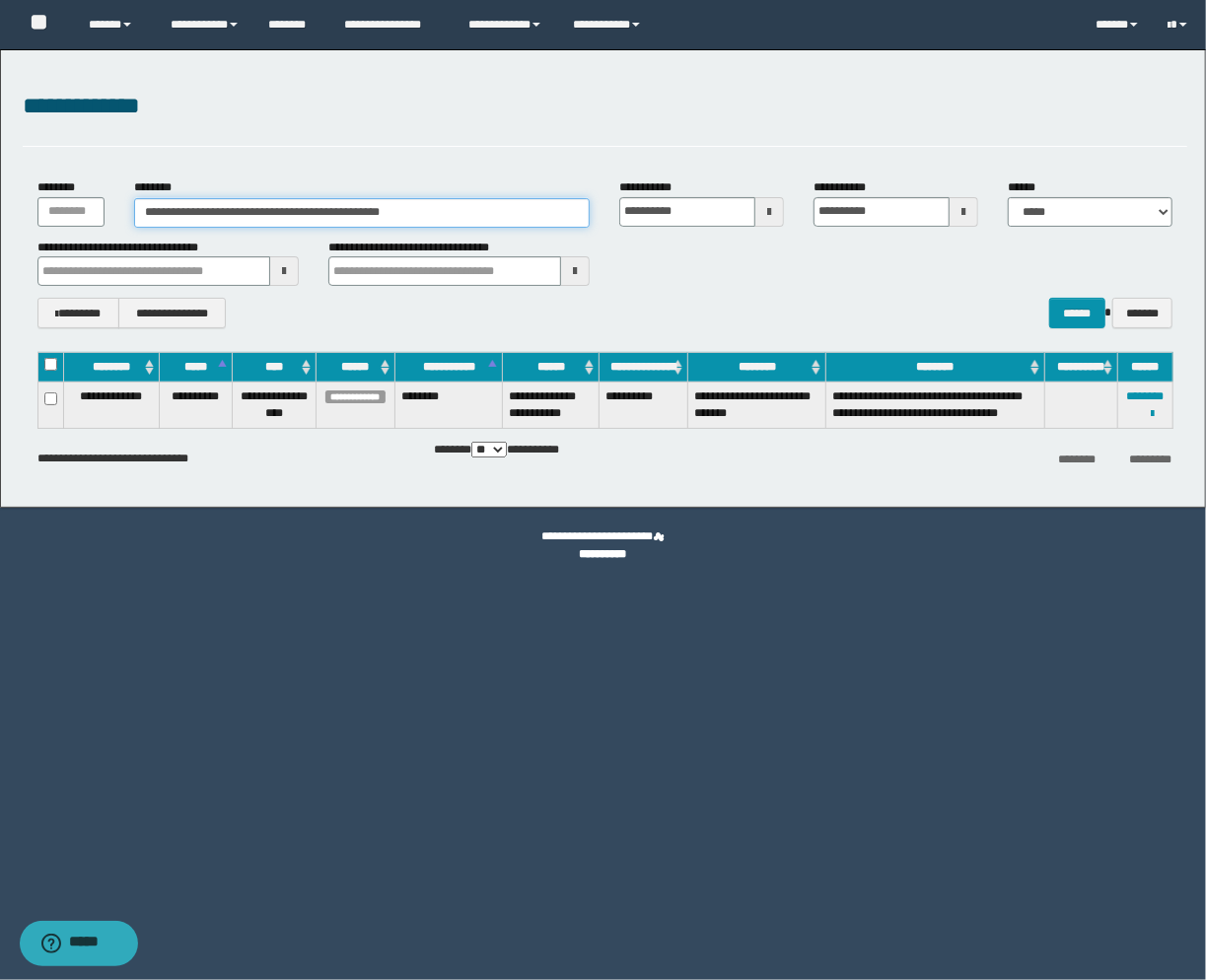 drag, startPoint x: 425, startPoint y: 200, endPoint x: -126, endPoint y: 198, distance: 551.0036 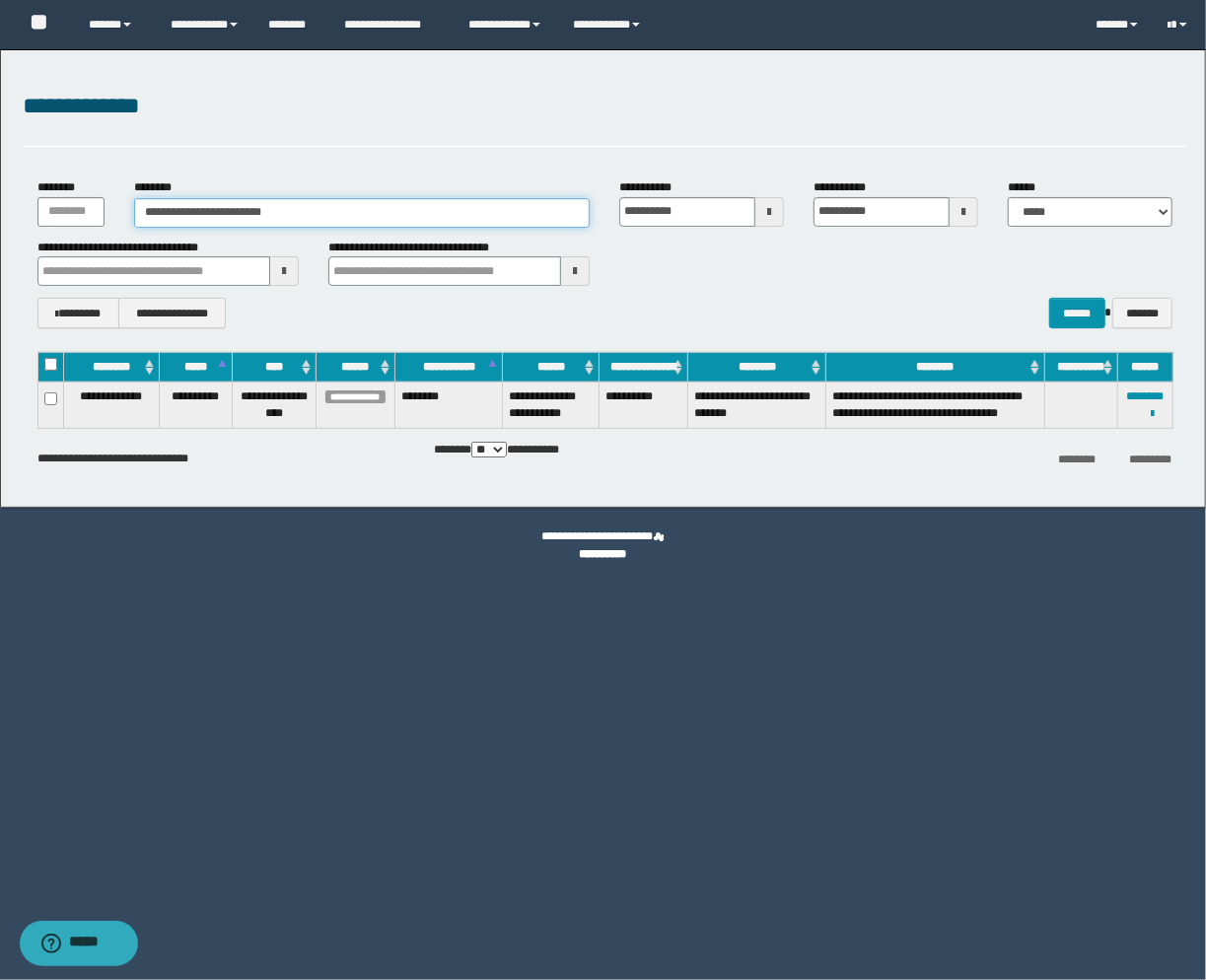 type on "**********" 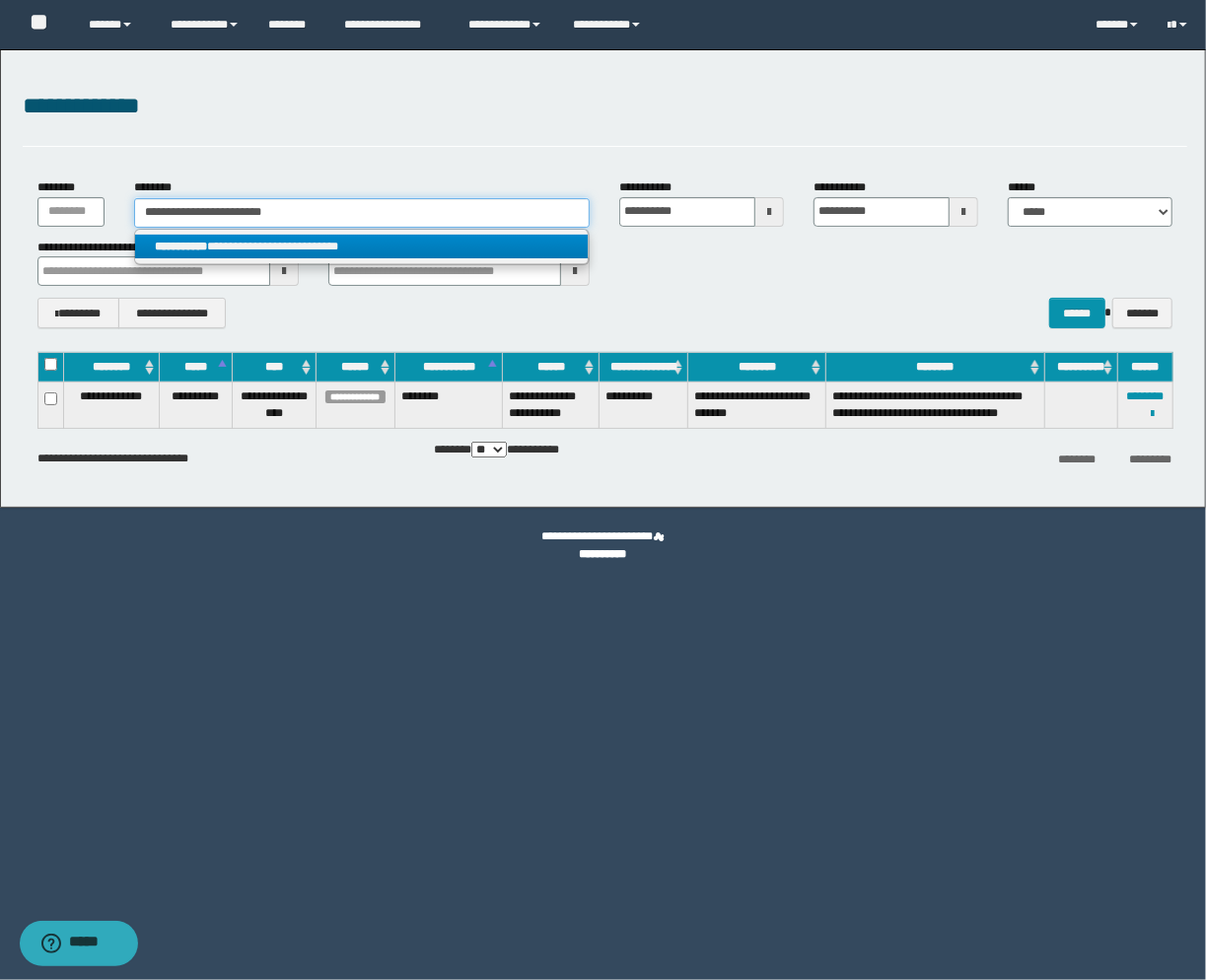 type on "**********" 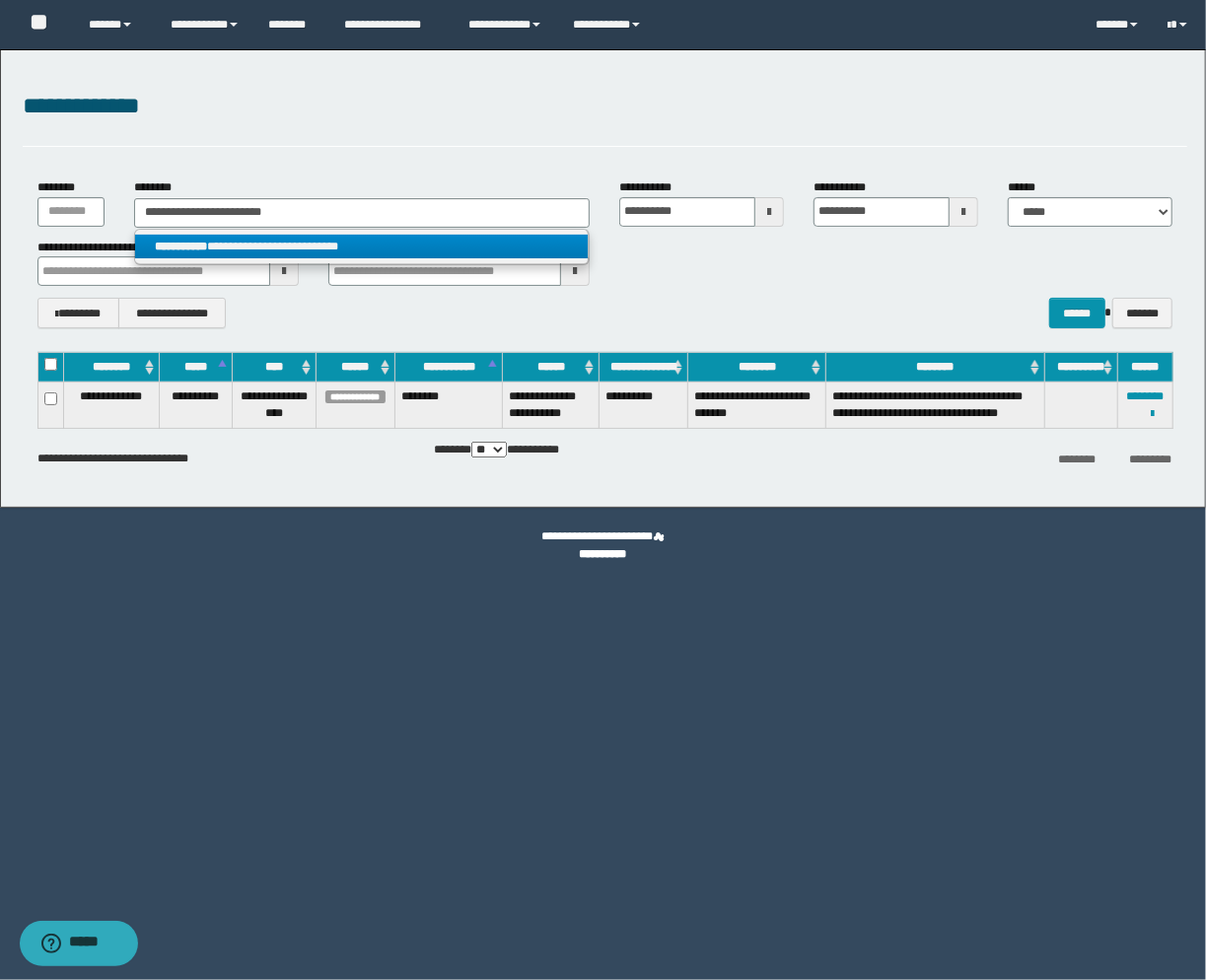 click on "**********" at bounding box center (362, 246) 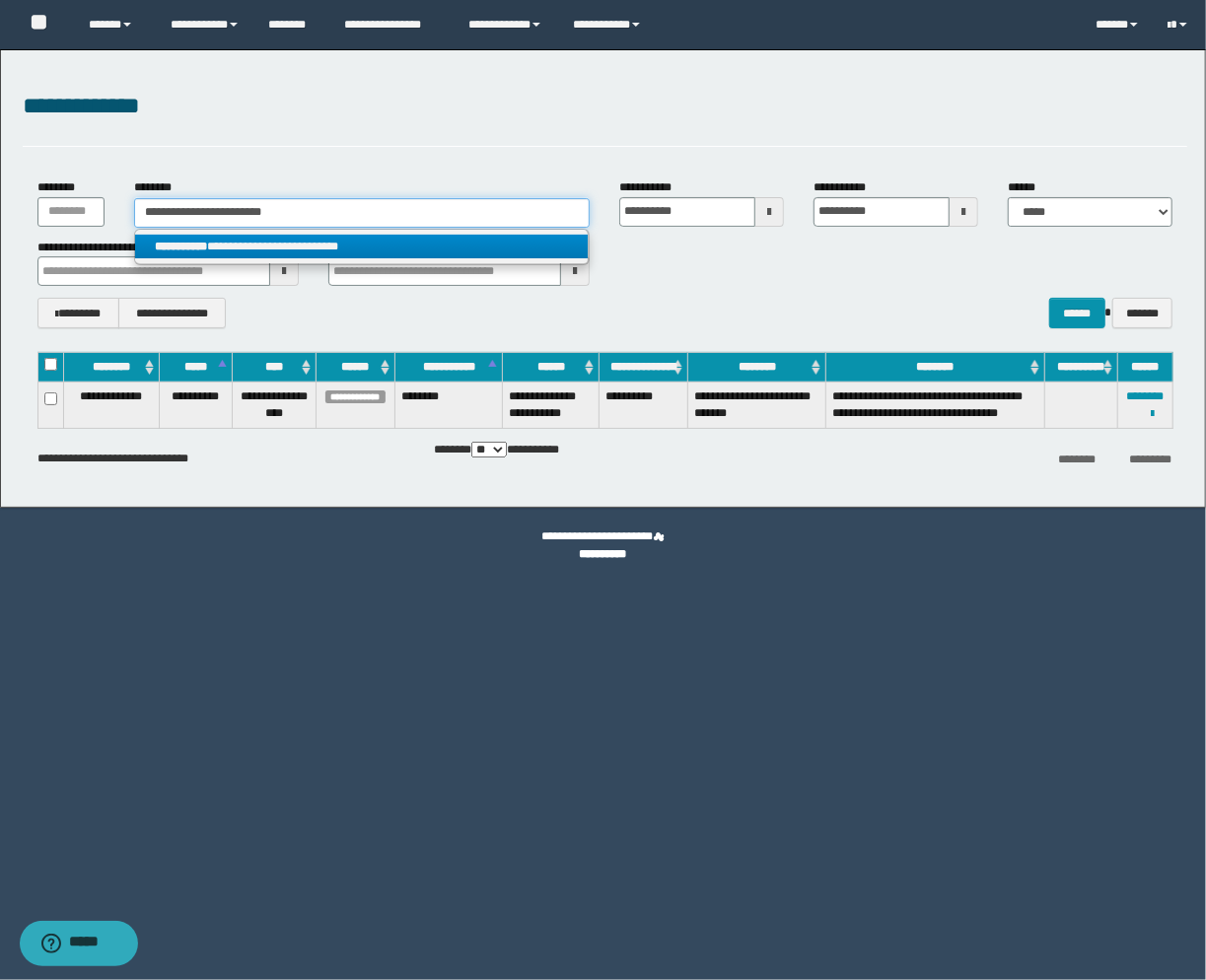 type 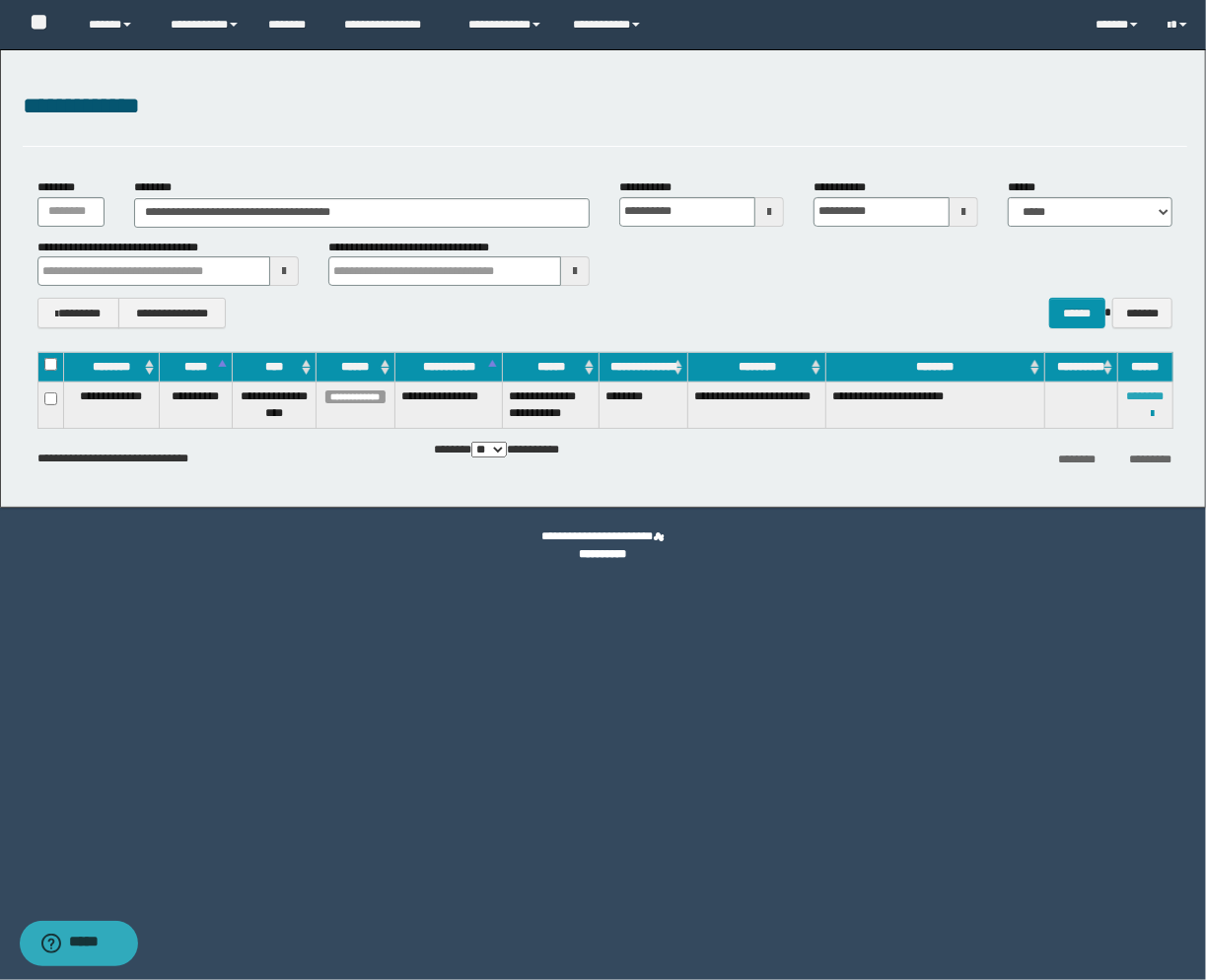 click on "********" at bounding box center [1146, 396] 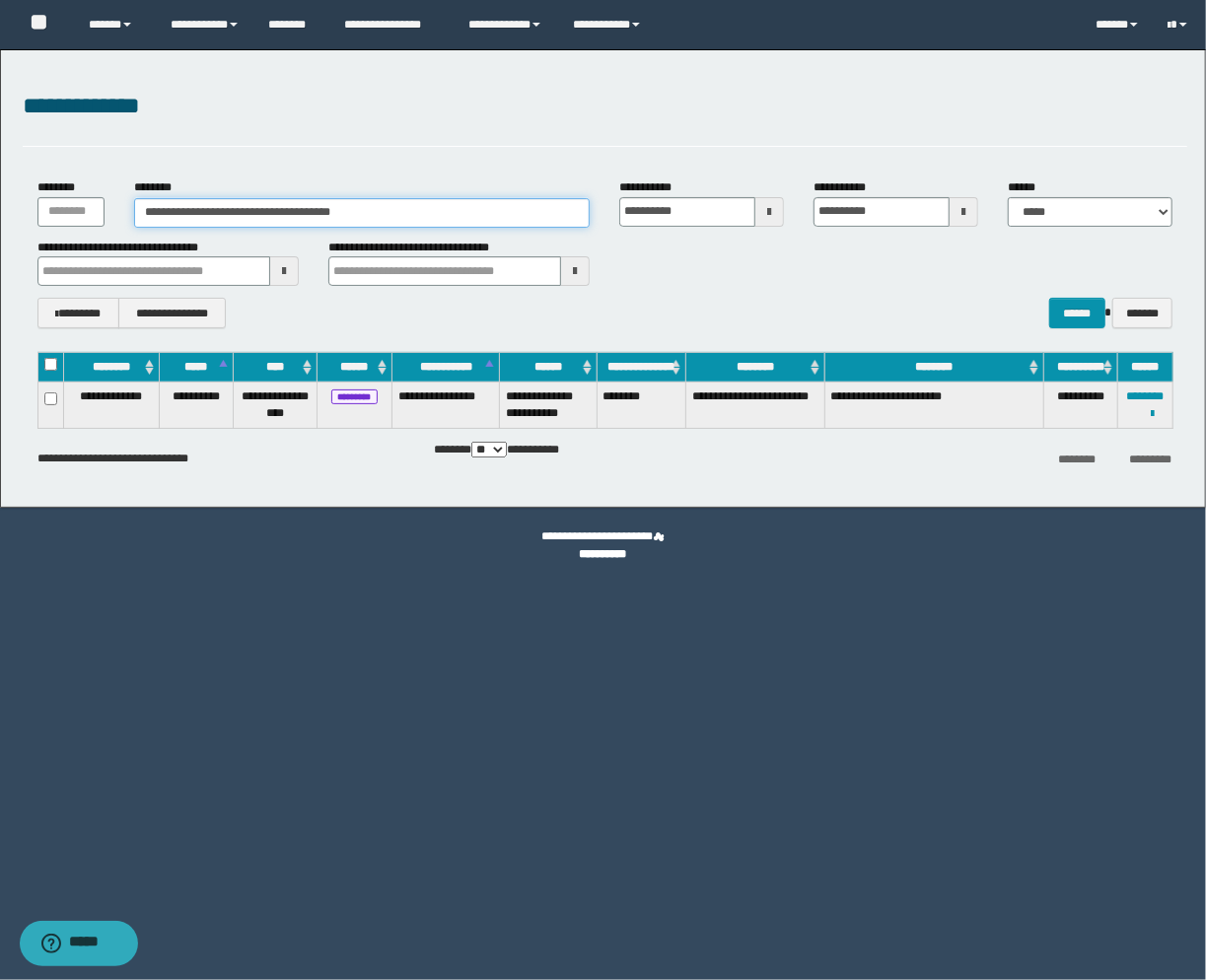 drag, startPoint x: 314, startPoint y: 209, endPoint x: -44, endPoint y: 213, distance: 358.02235 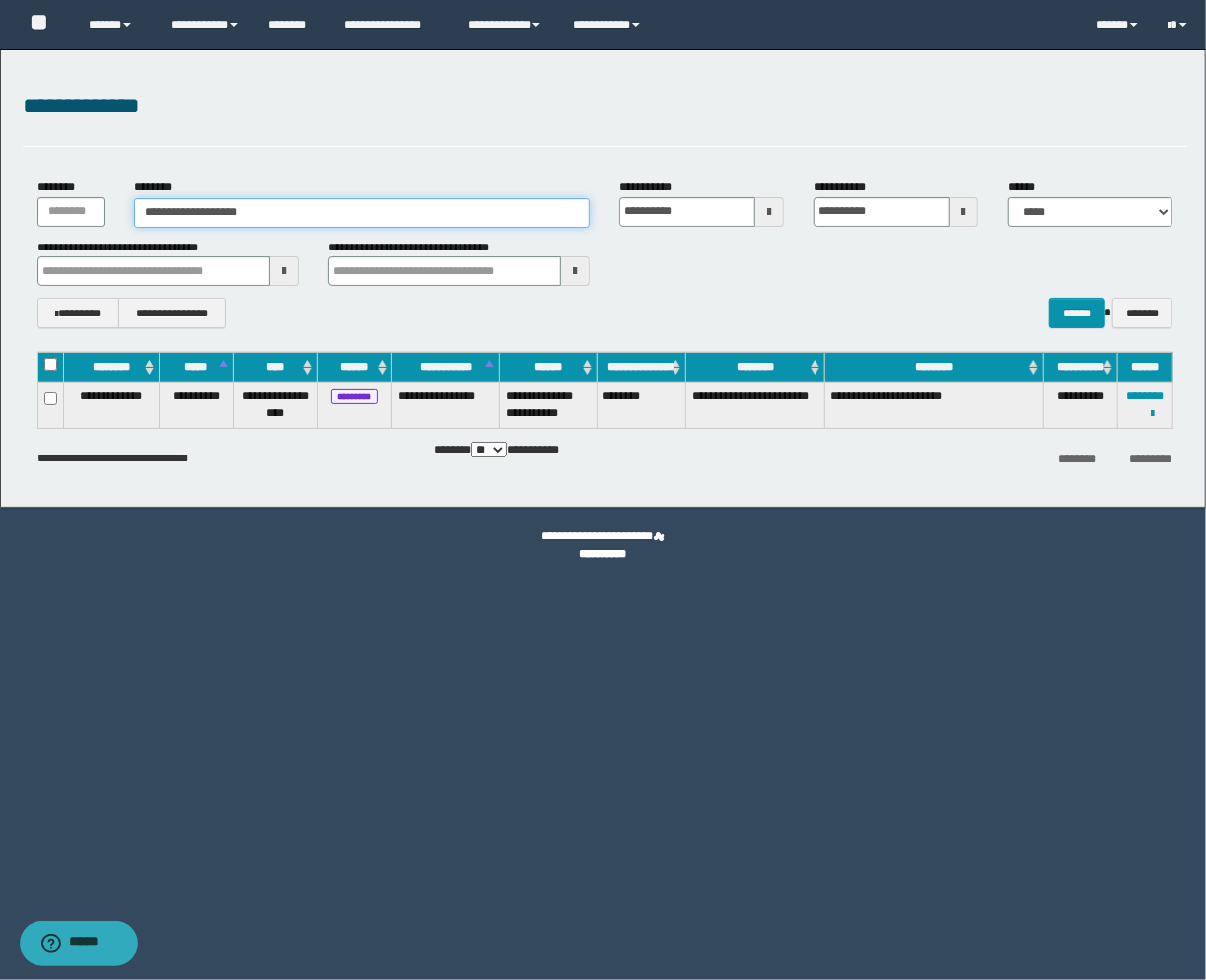 type on "**********" 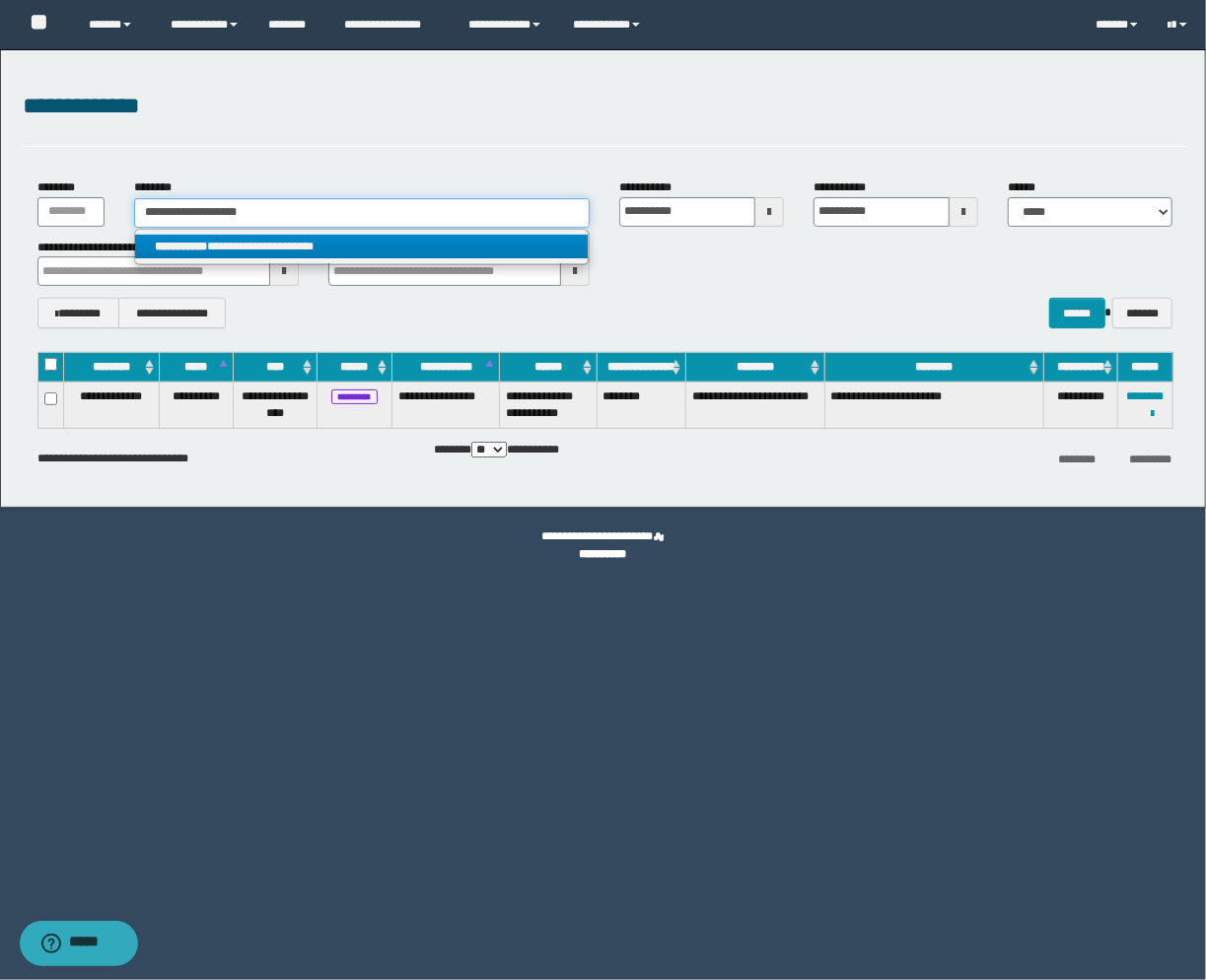 type on "**********" 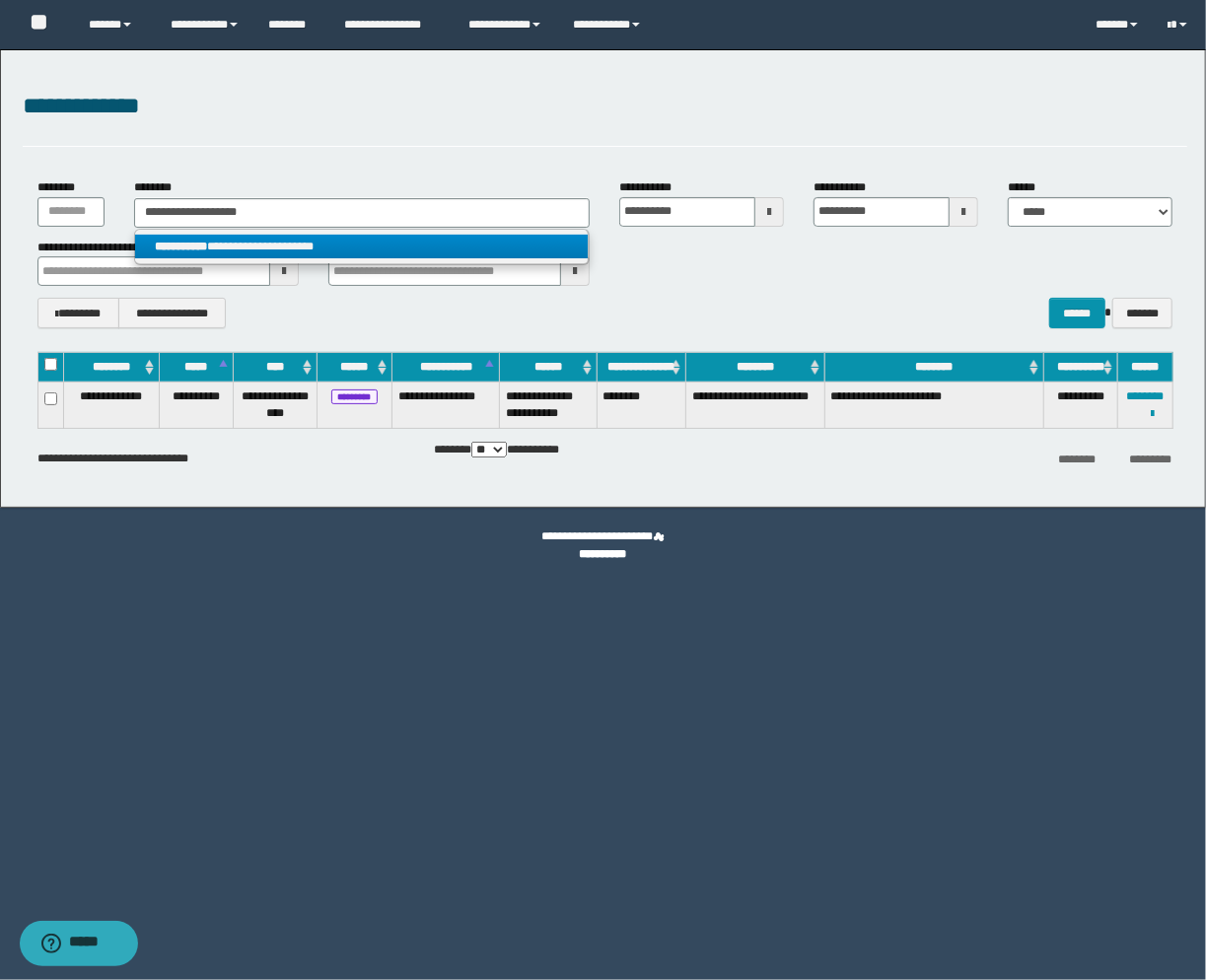 click on "**********" at bounding box center [362, 246] 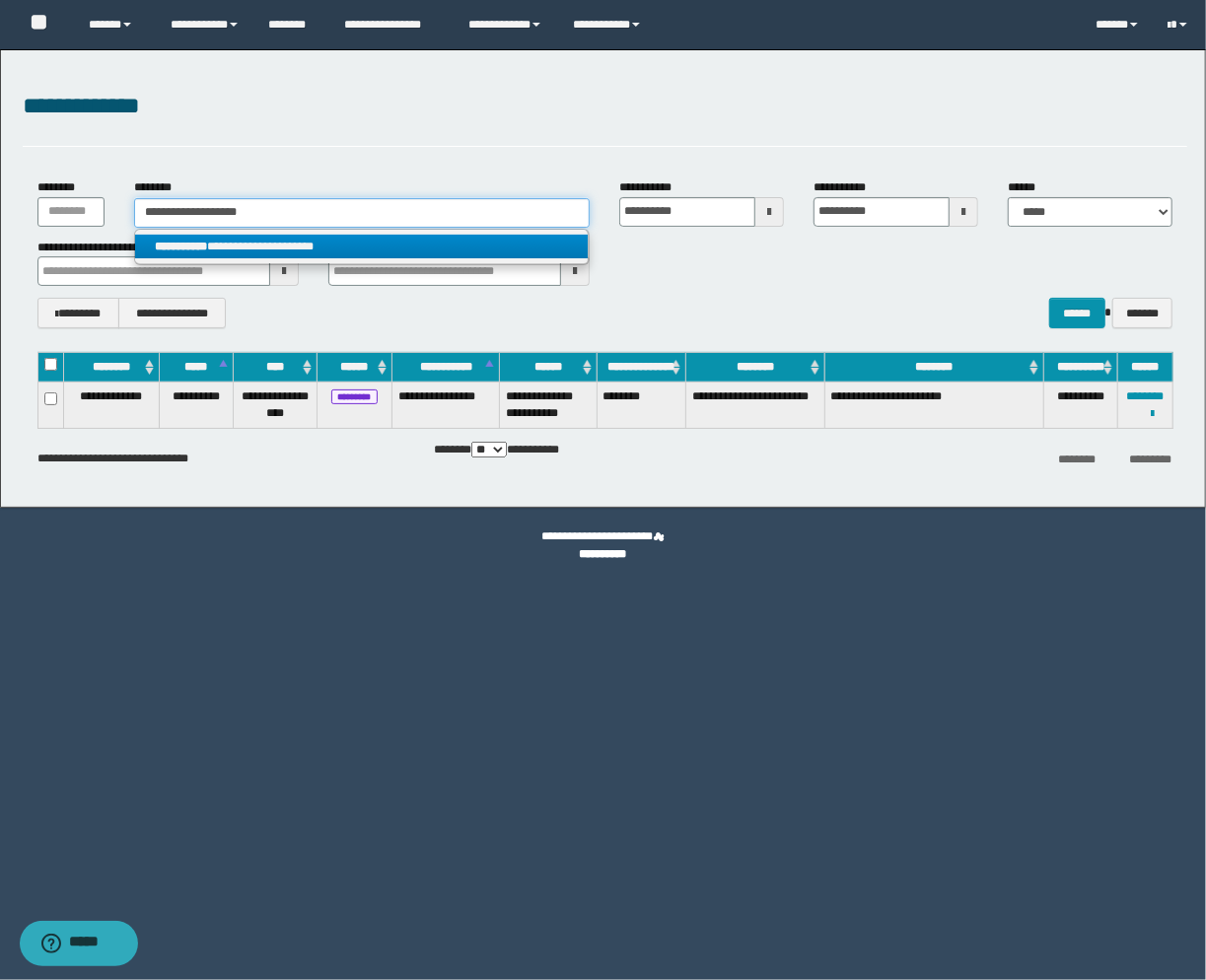 type 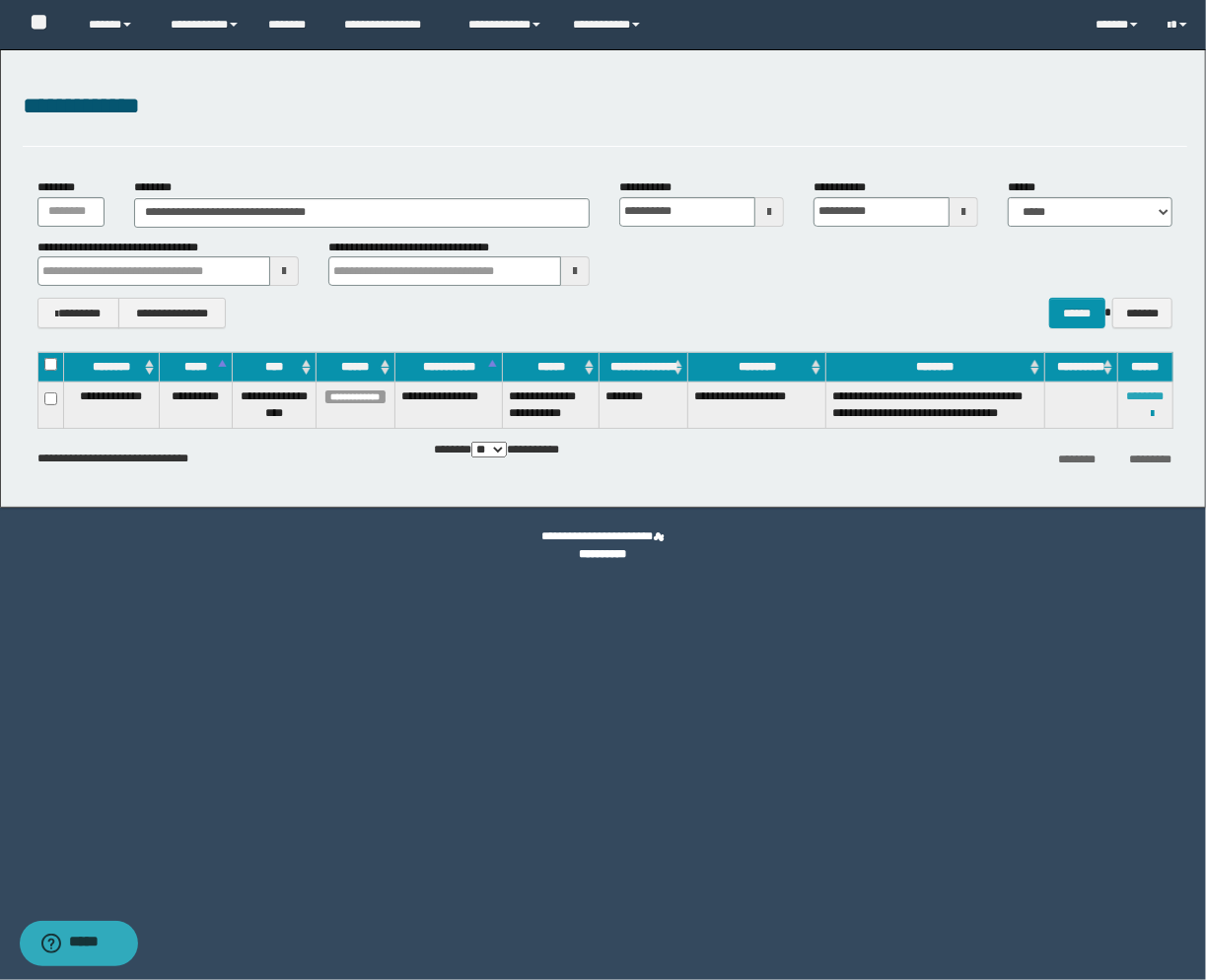 click on "********" at bounding box center (1146, 396) 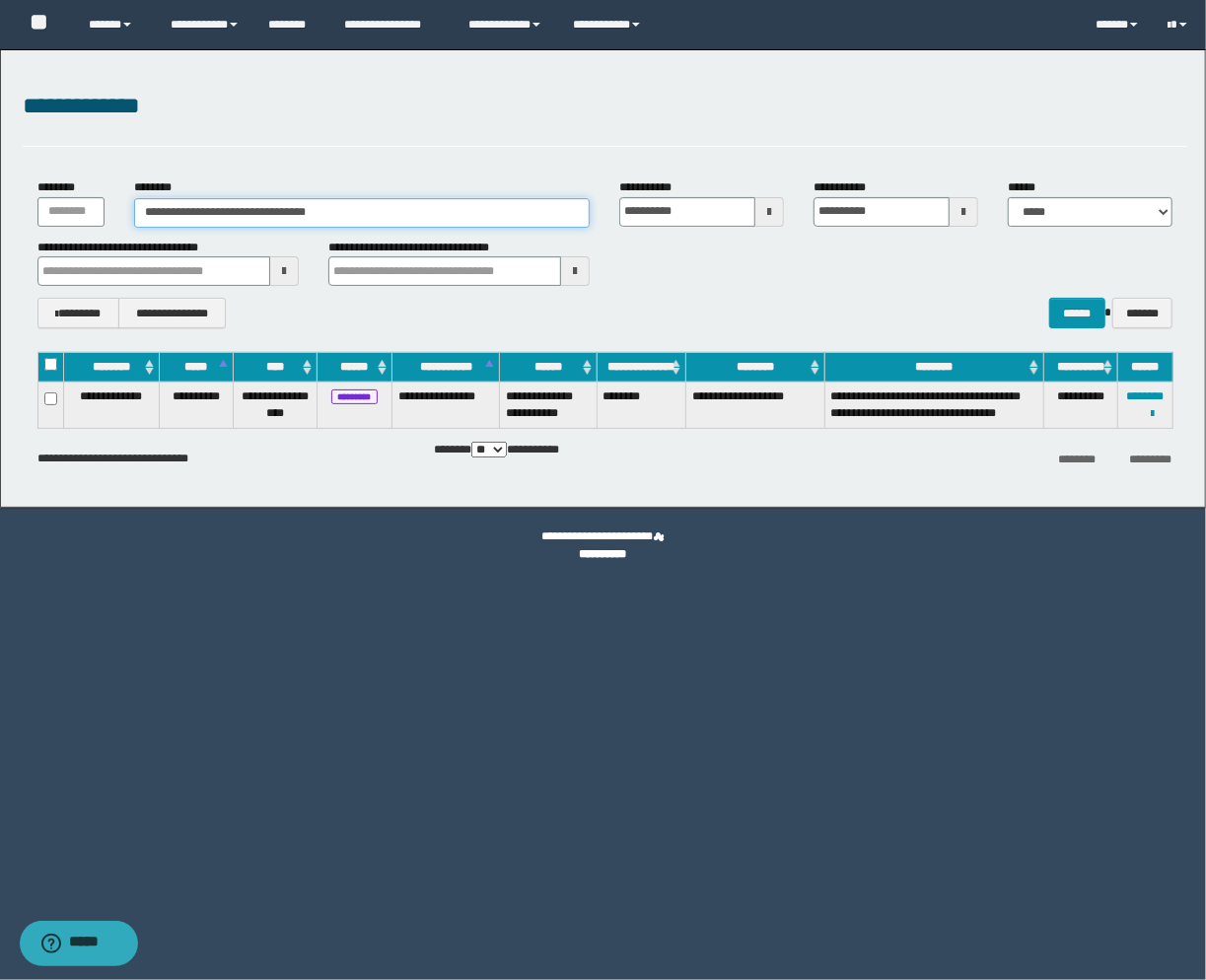 drag, startPoint x: 420, startPoint y: 209, endPoint x: 11, endPoint y: 222, distance: 409.20655 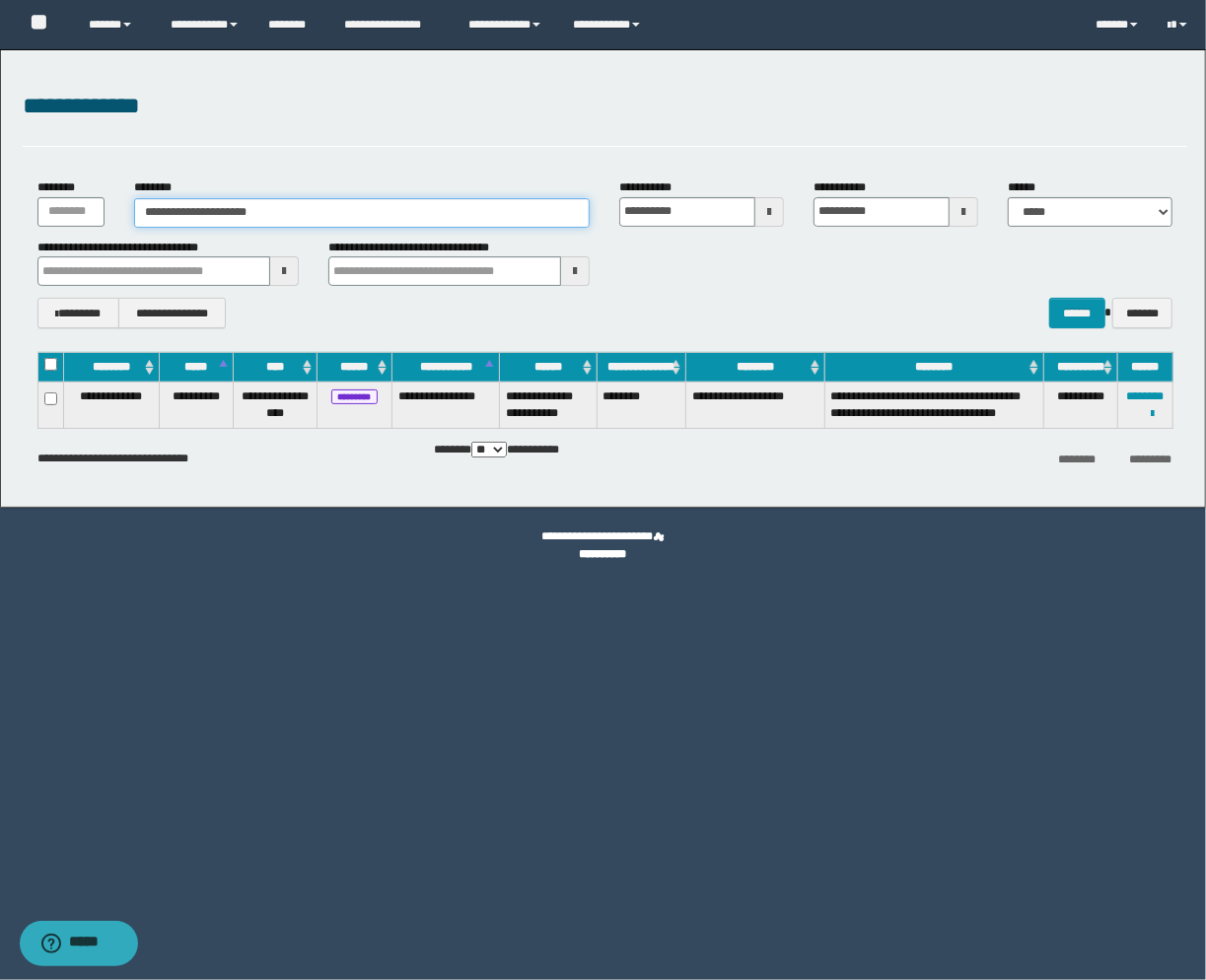 type on "**********" 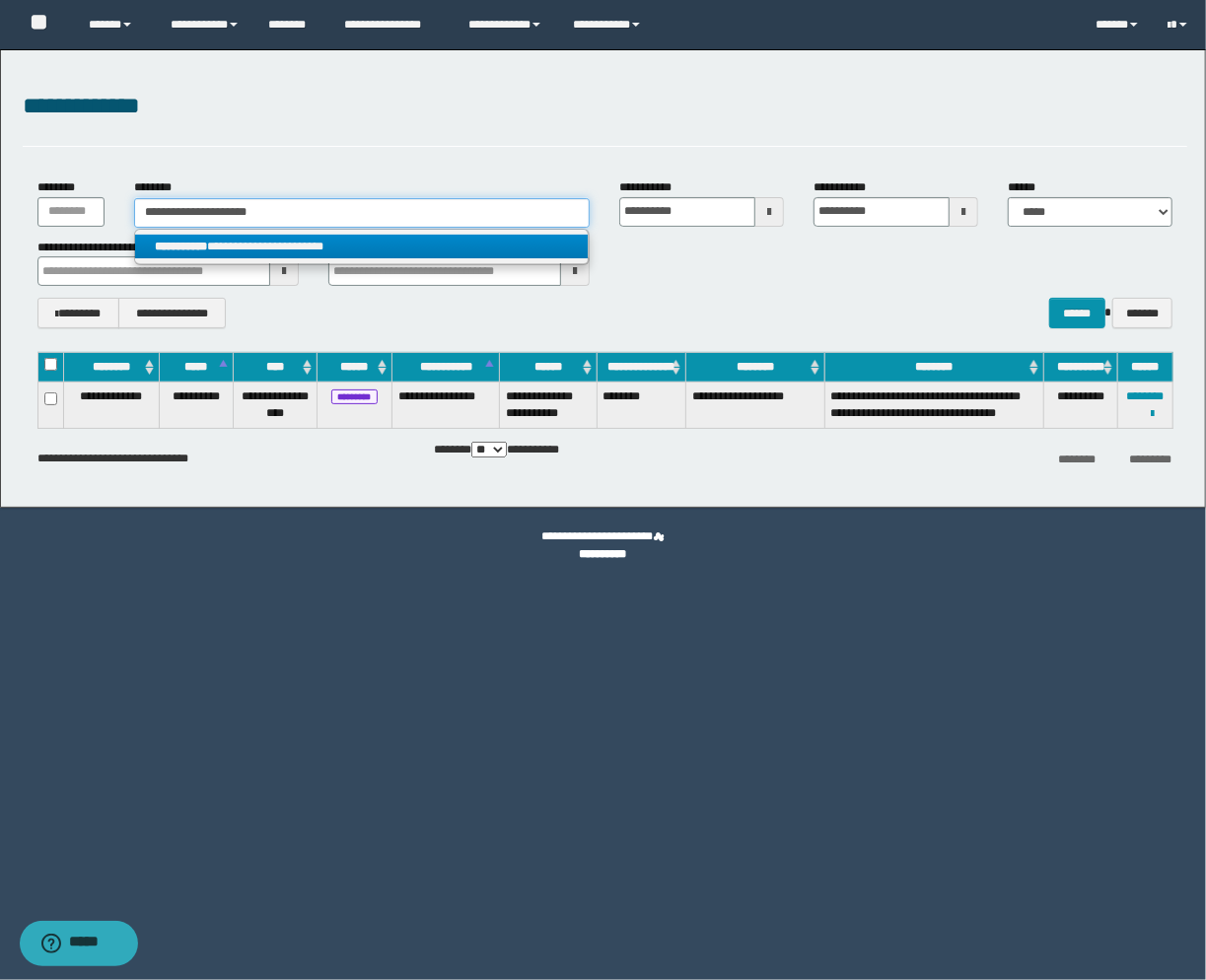 type on "**********" 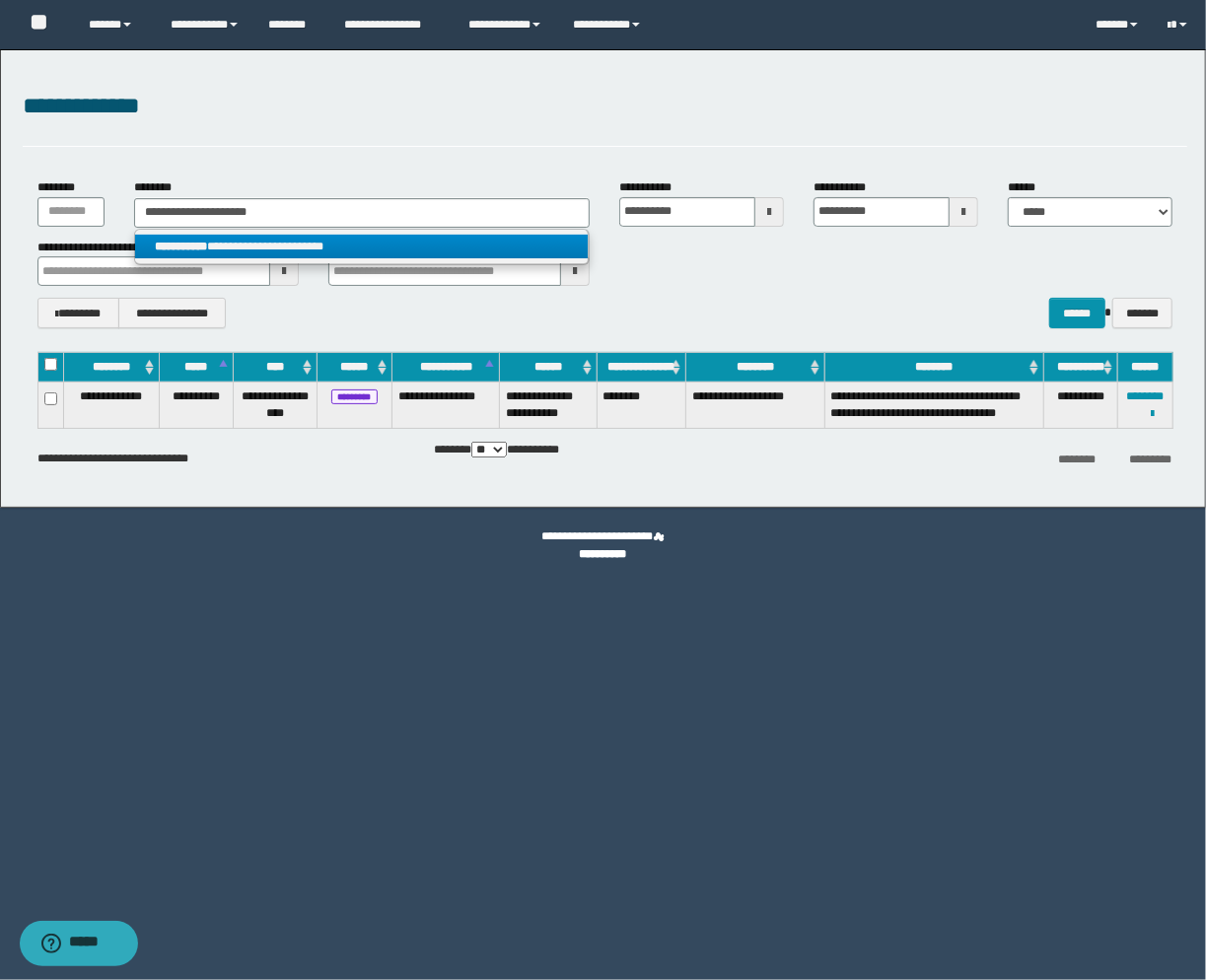 click on "**********" at bounding box center (362, 246) 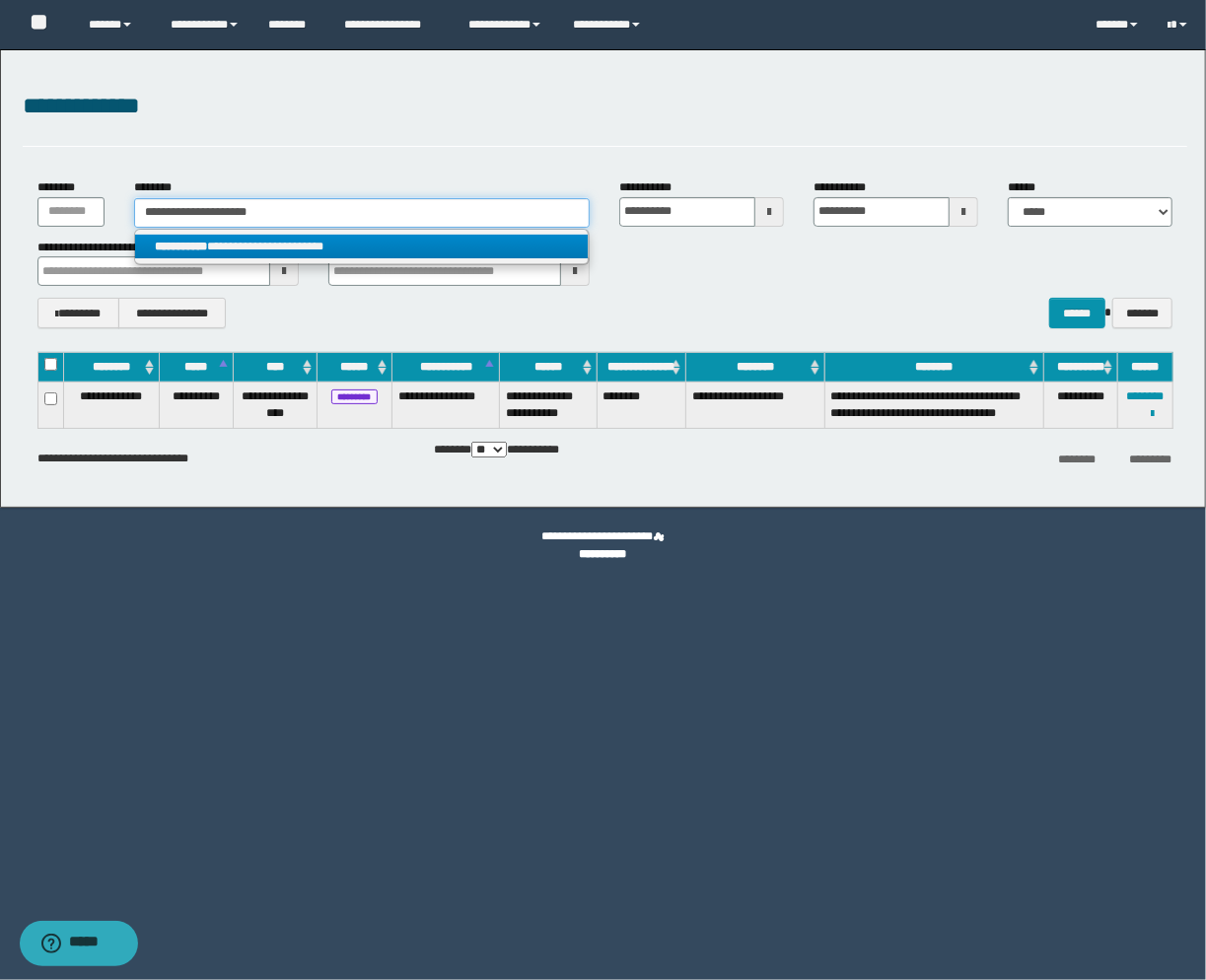 type 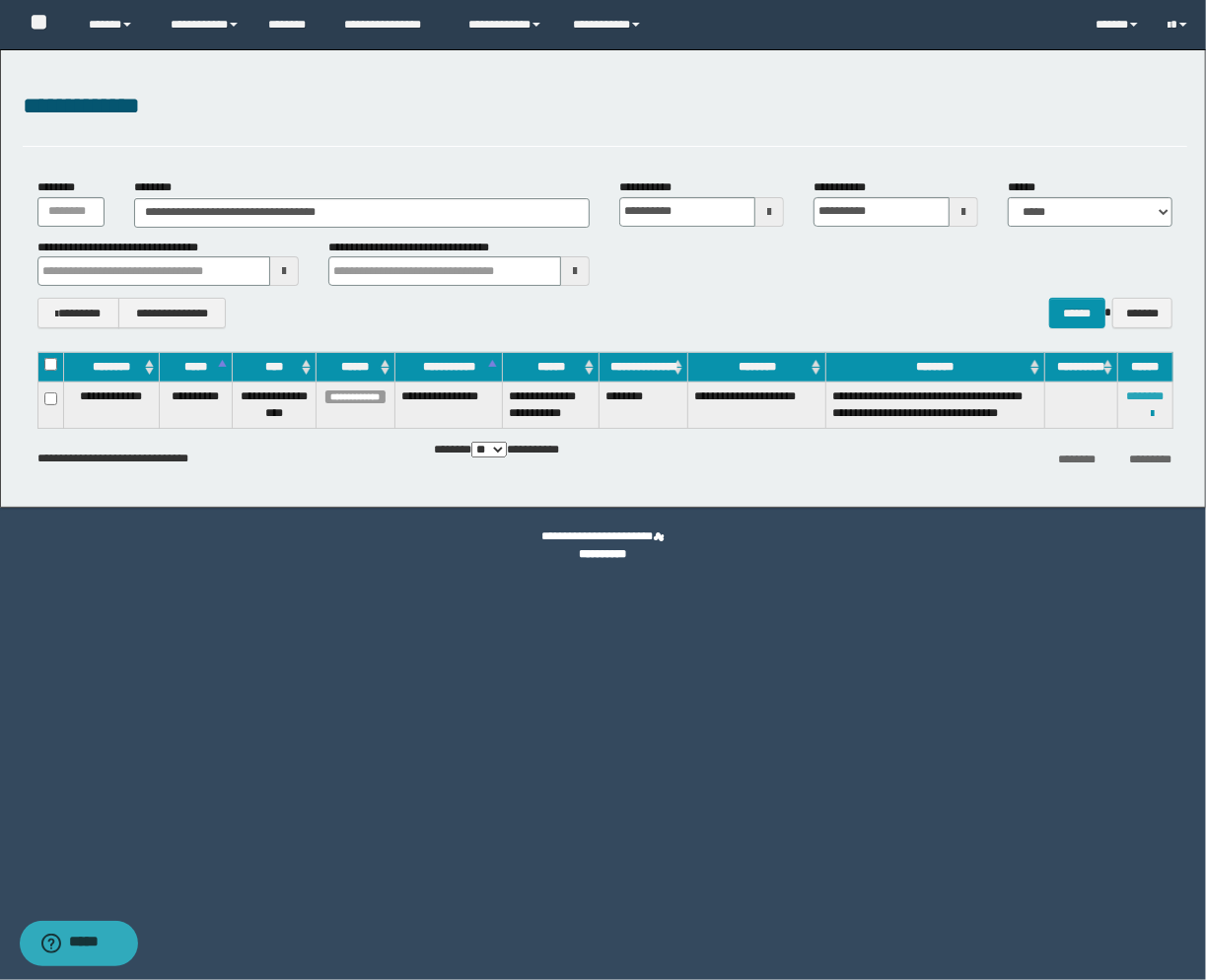 click on "********" at bounding box center [1146, 396] 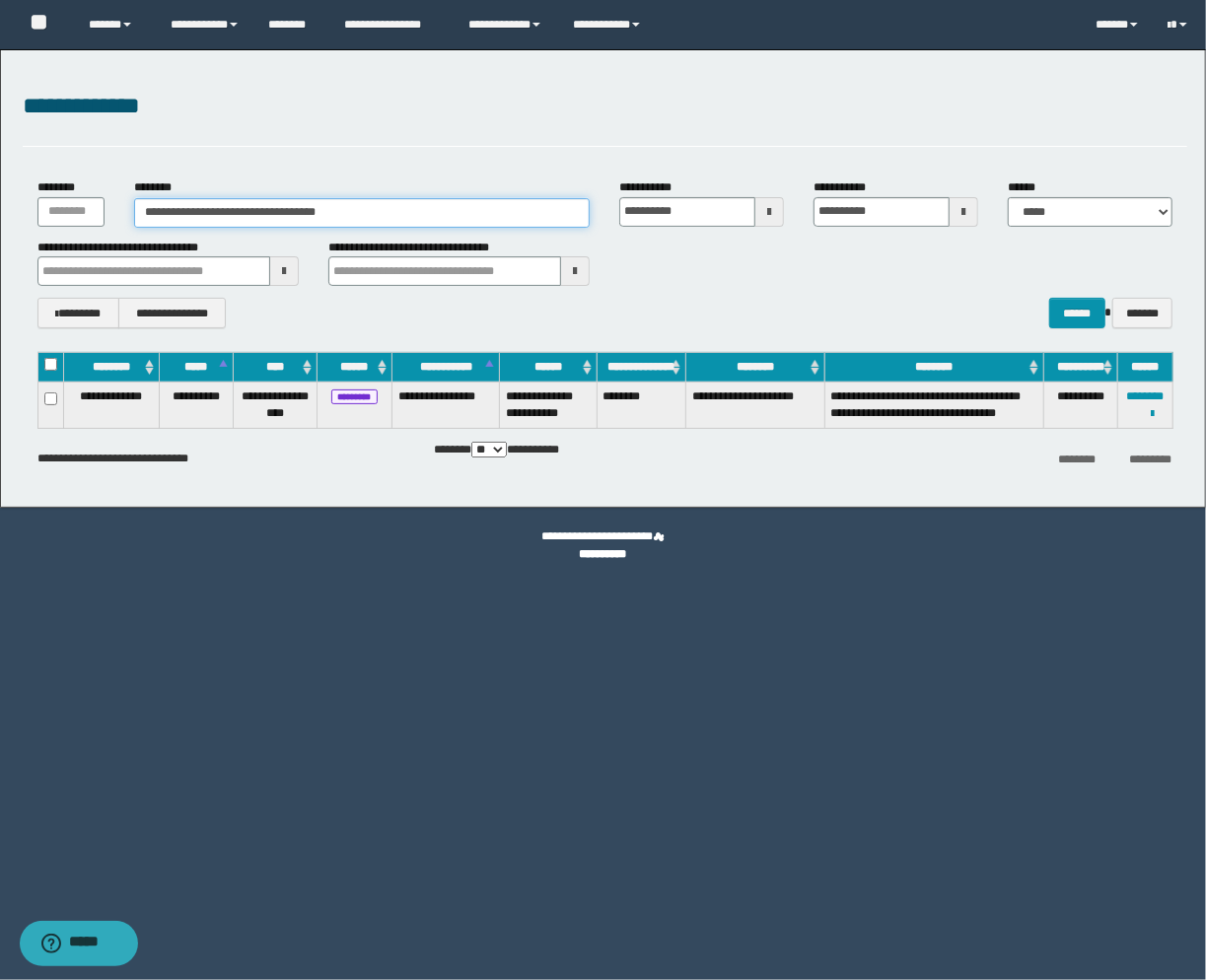 drag, startPoint x: 306, startPoint y: 221, endPoint x: -77, endPoint y: 222, distance: 383.00131 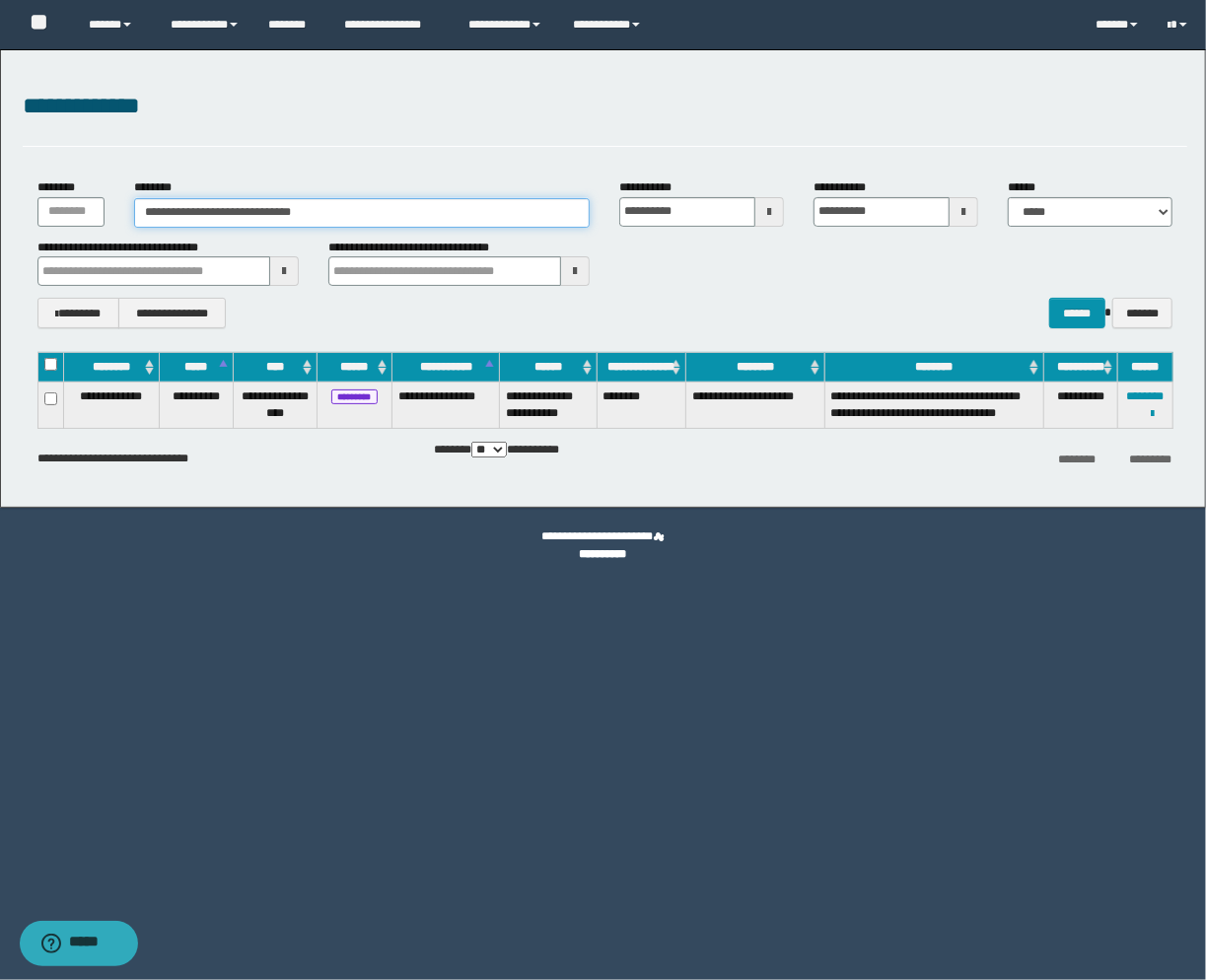 type on "**********" 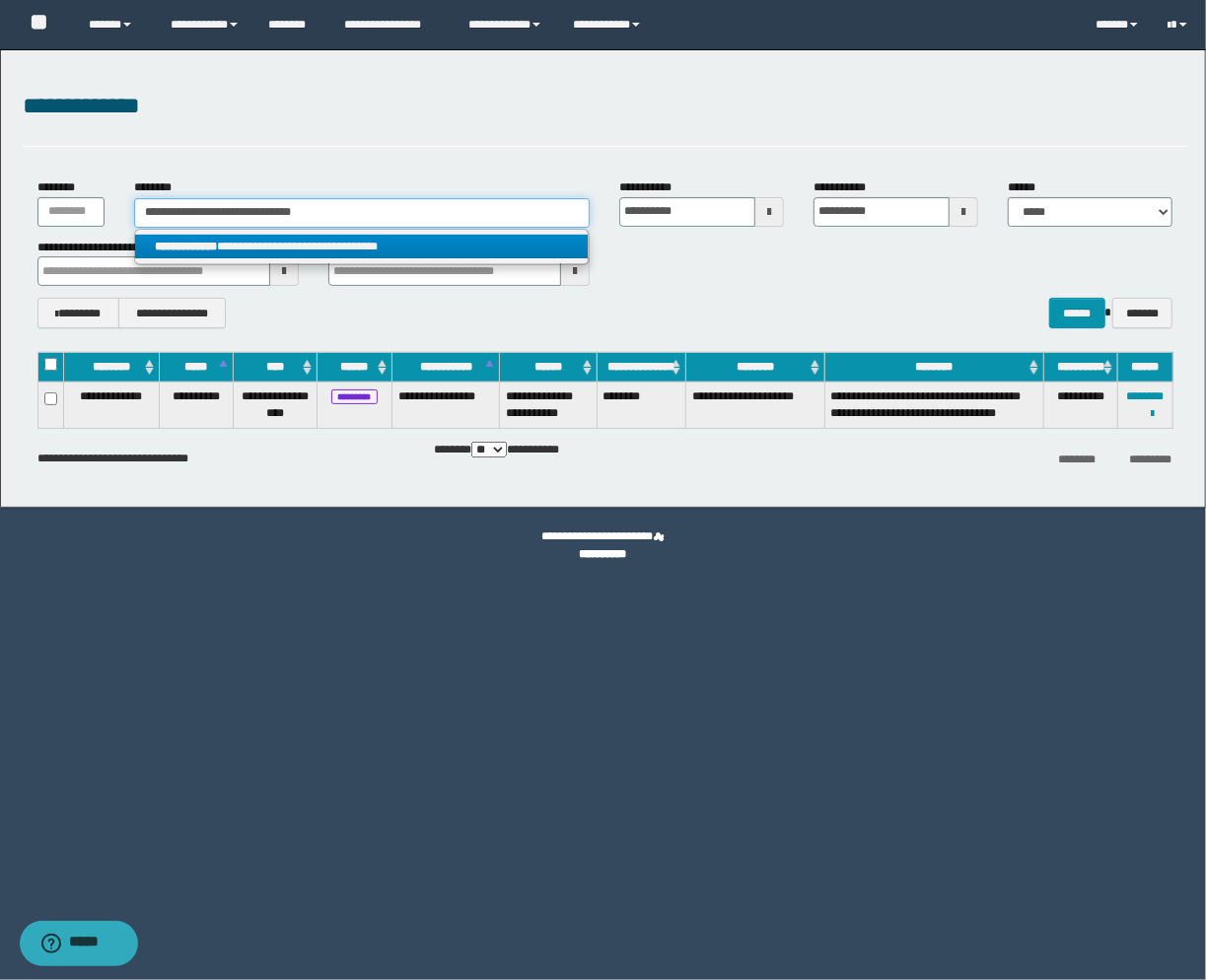 type on "**********" 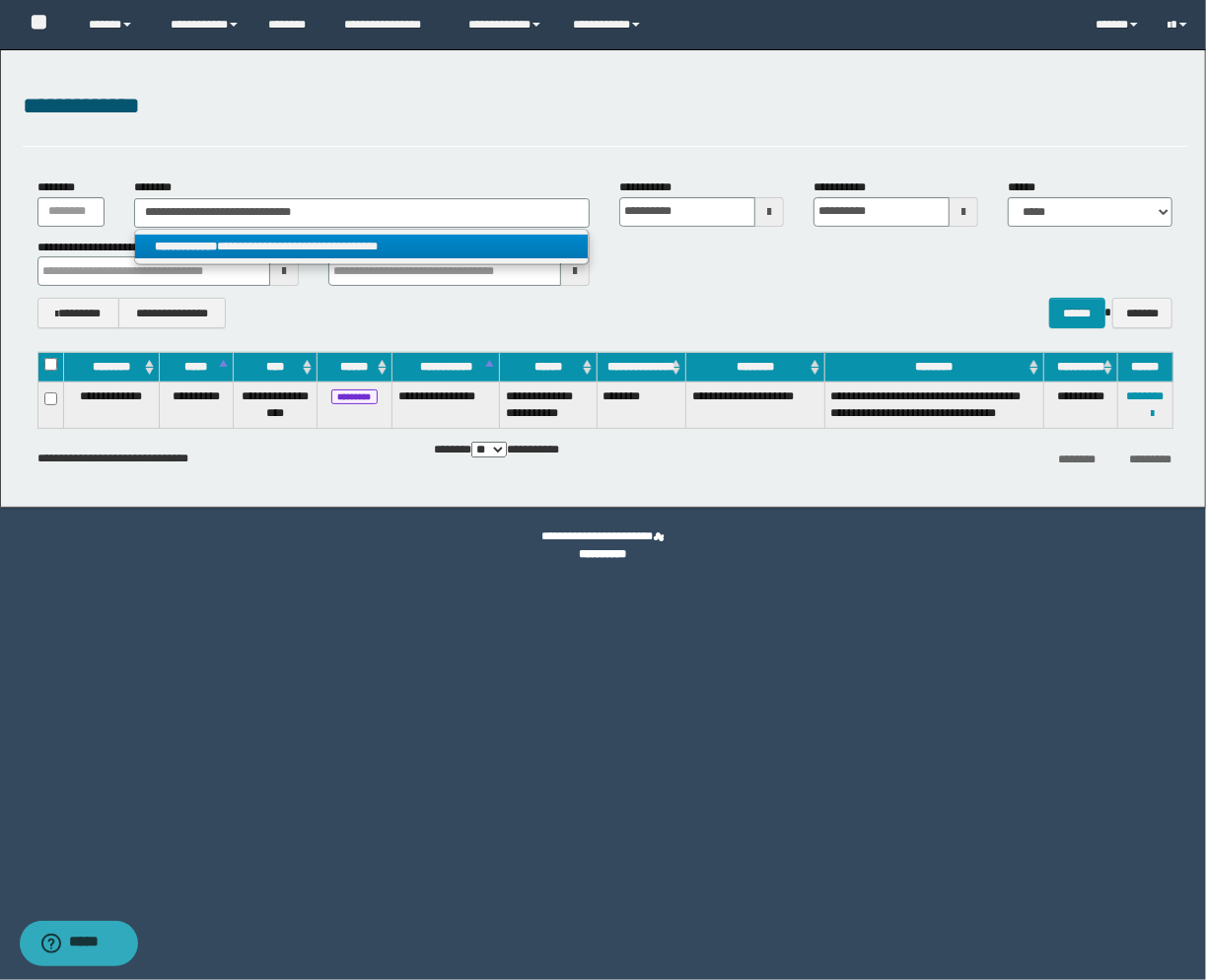 click on "**********" at bounding box center [362, 246] 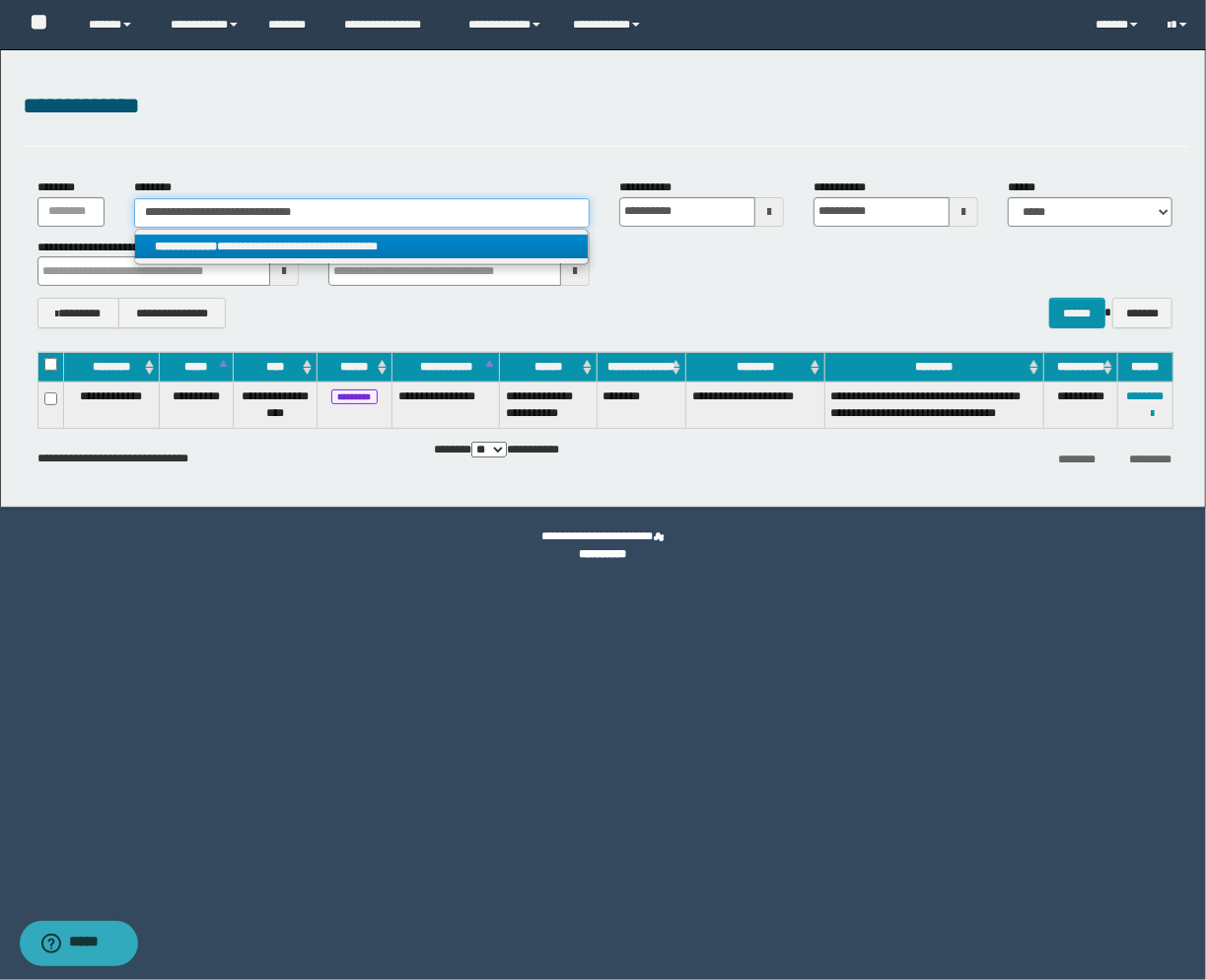 type 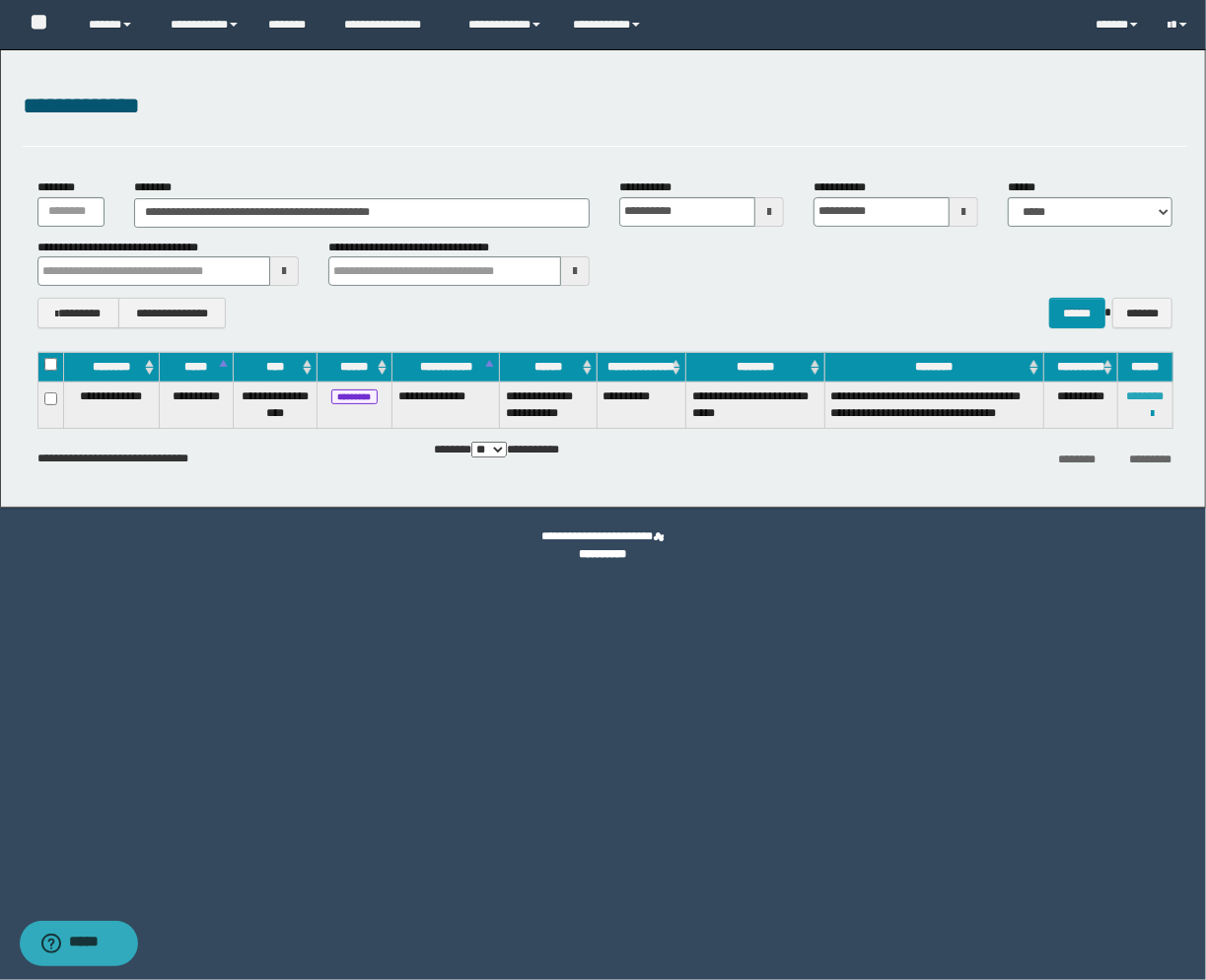 click on "********" at bounding box center [1146, 396] 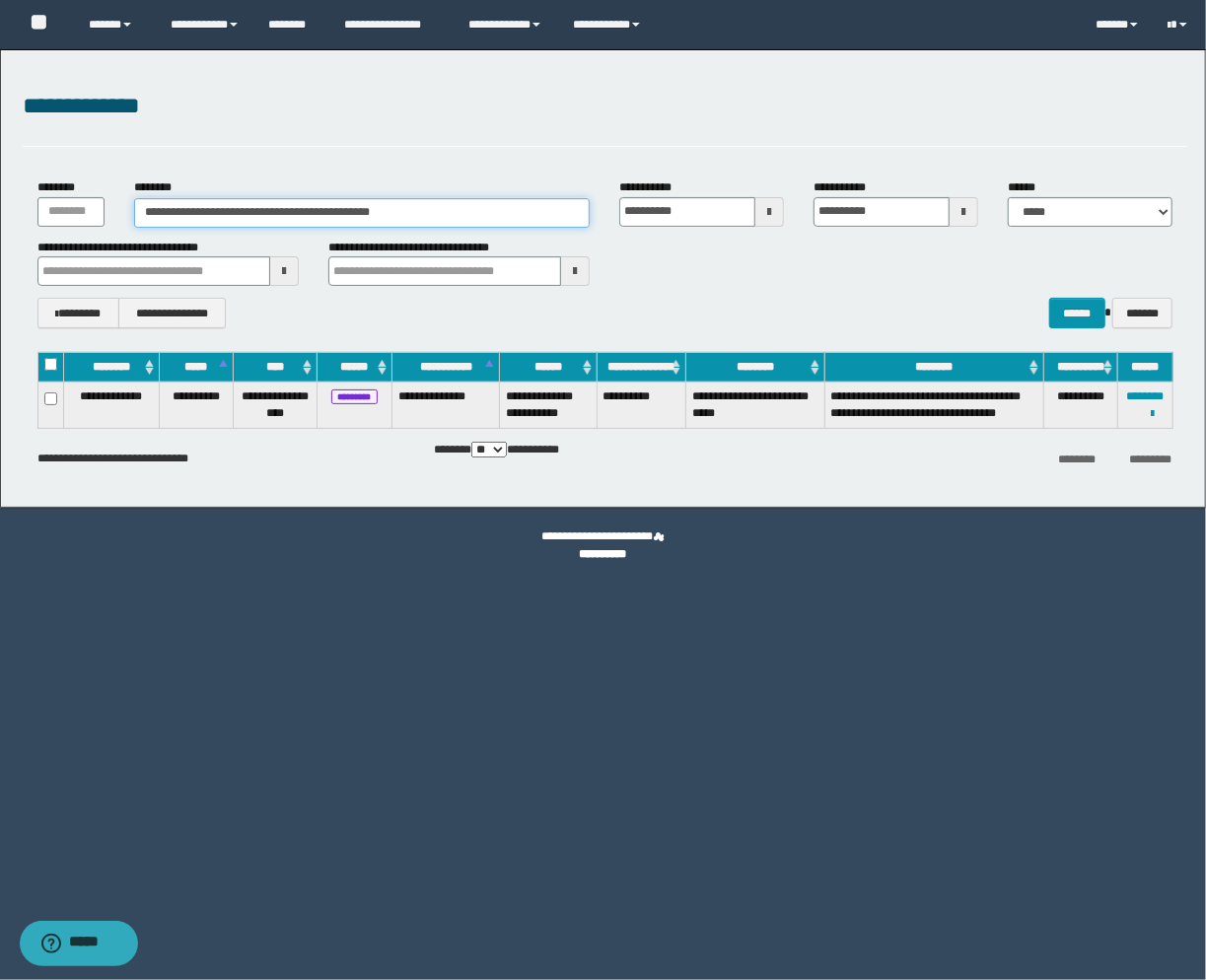 paste 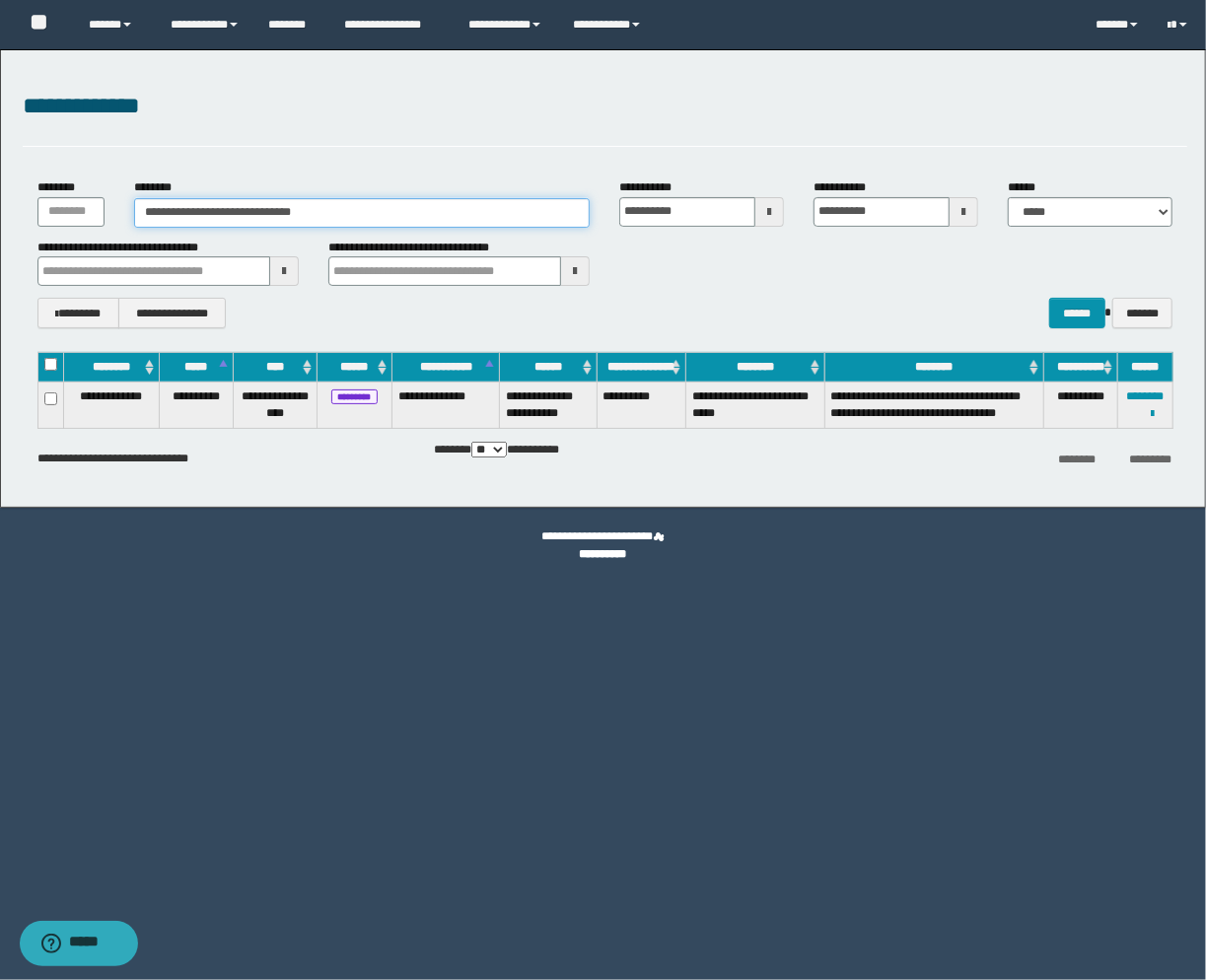 type on "**********" 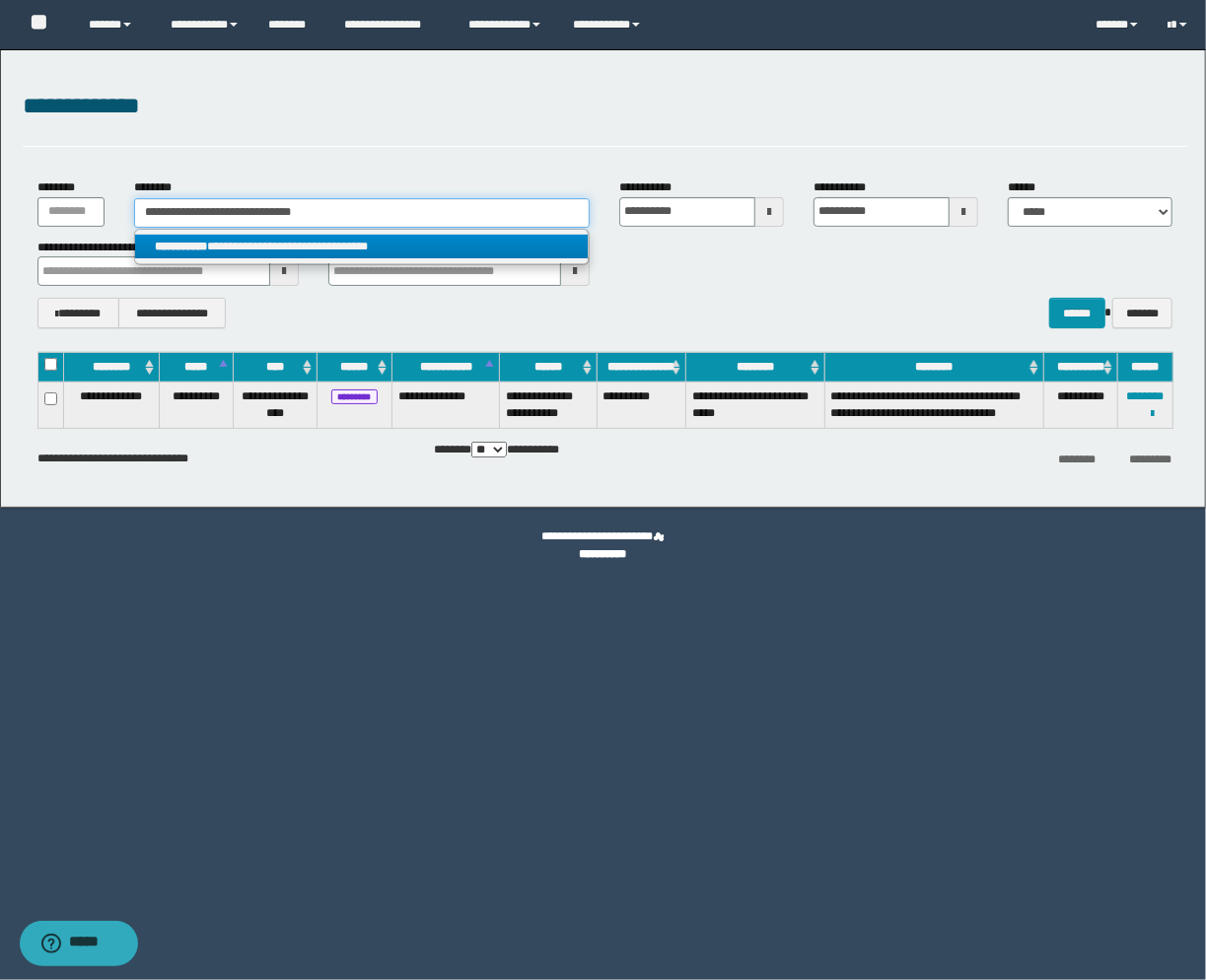 type on "**********" 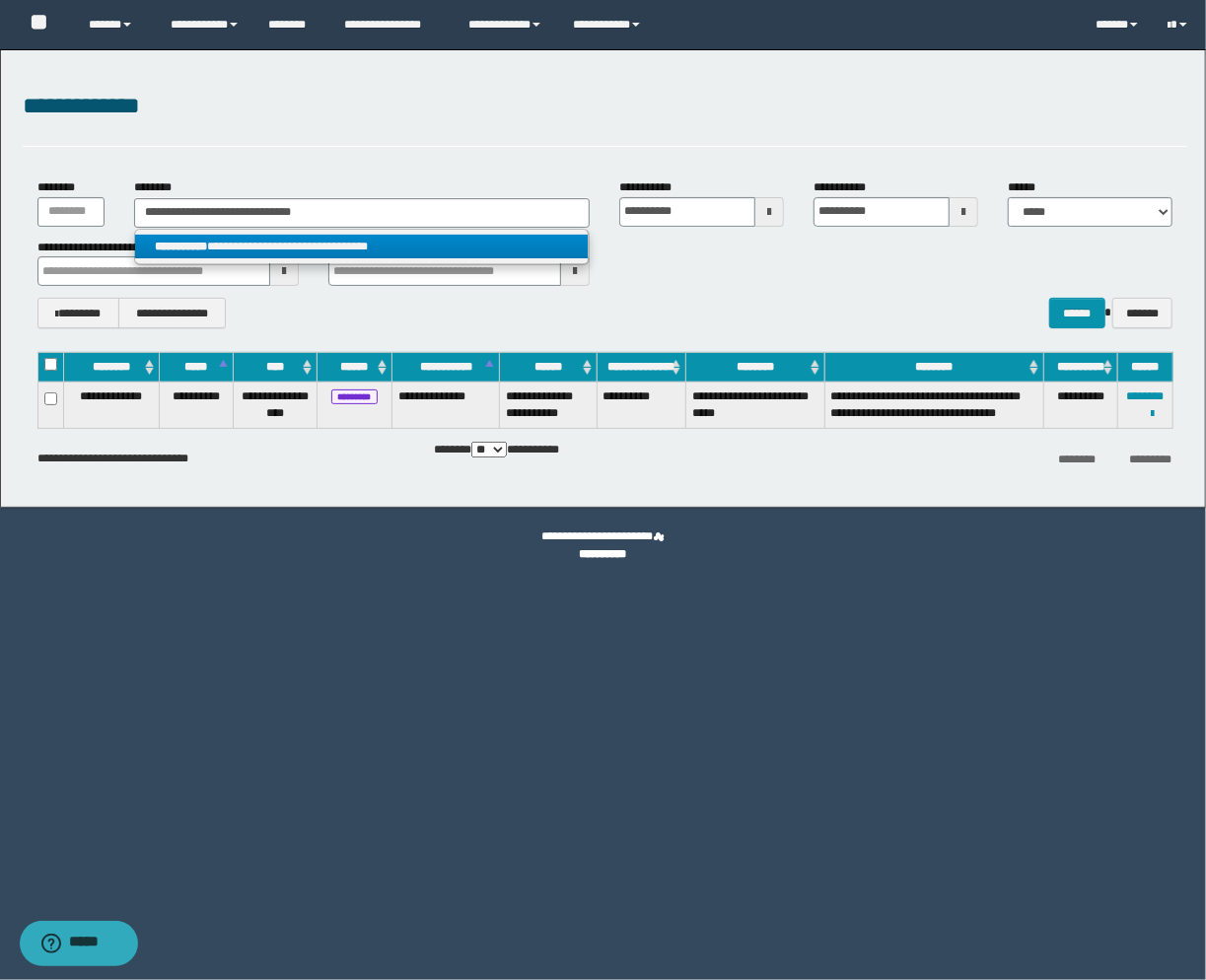 click on "**********" at bounding box center [362, 246] 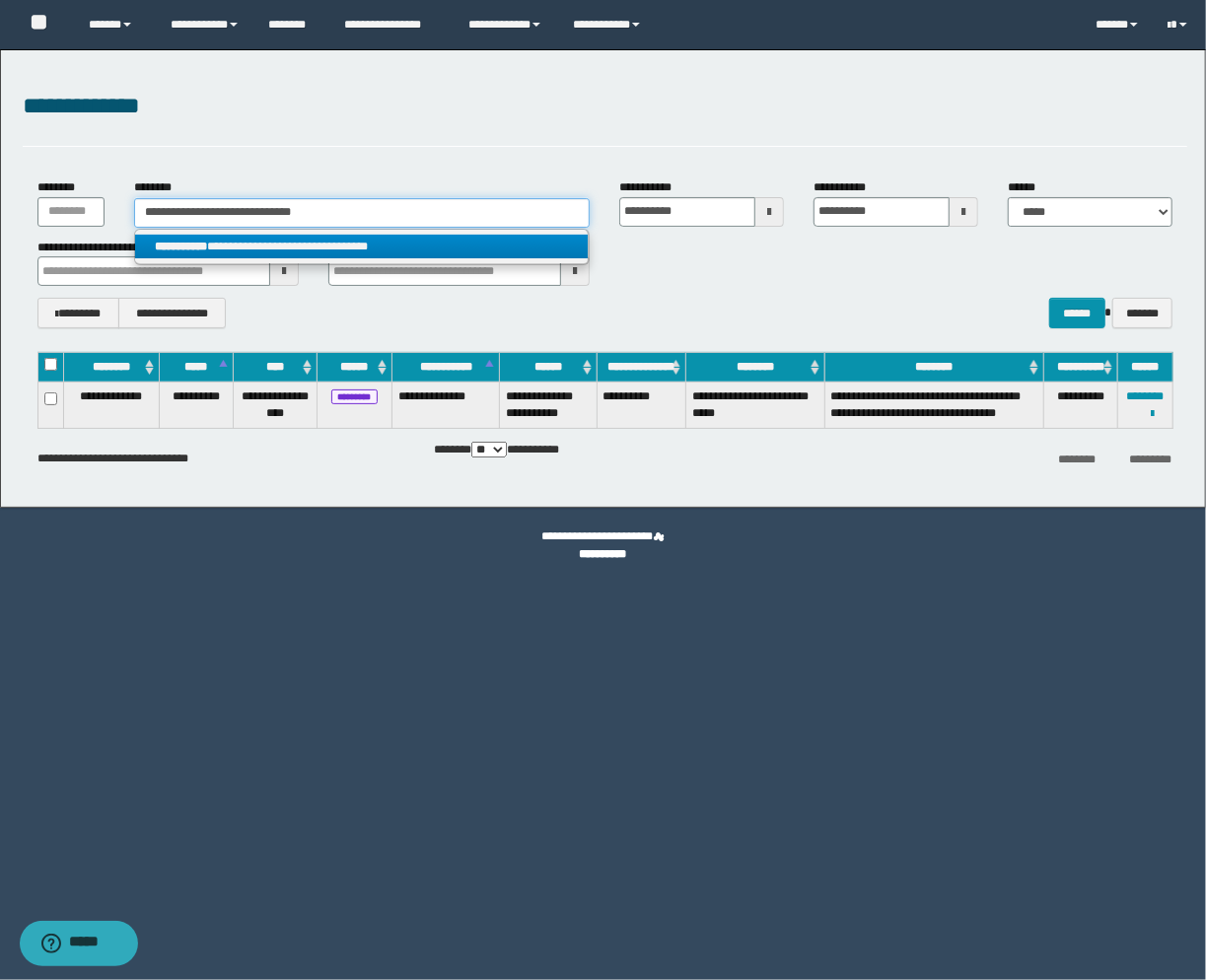 type 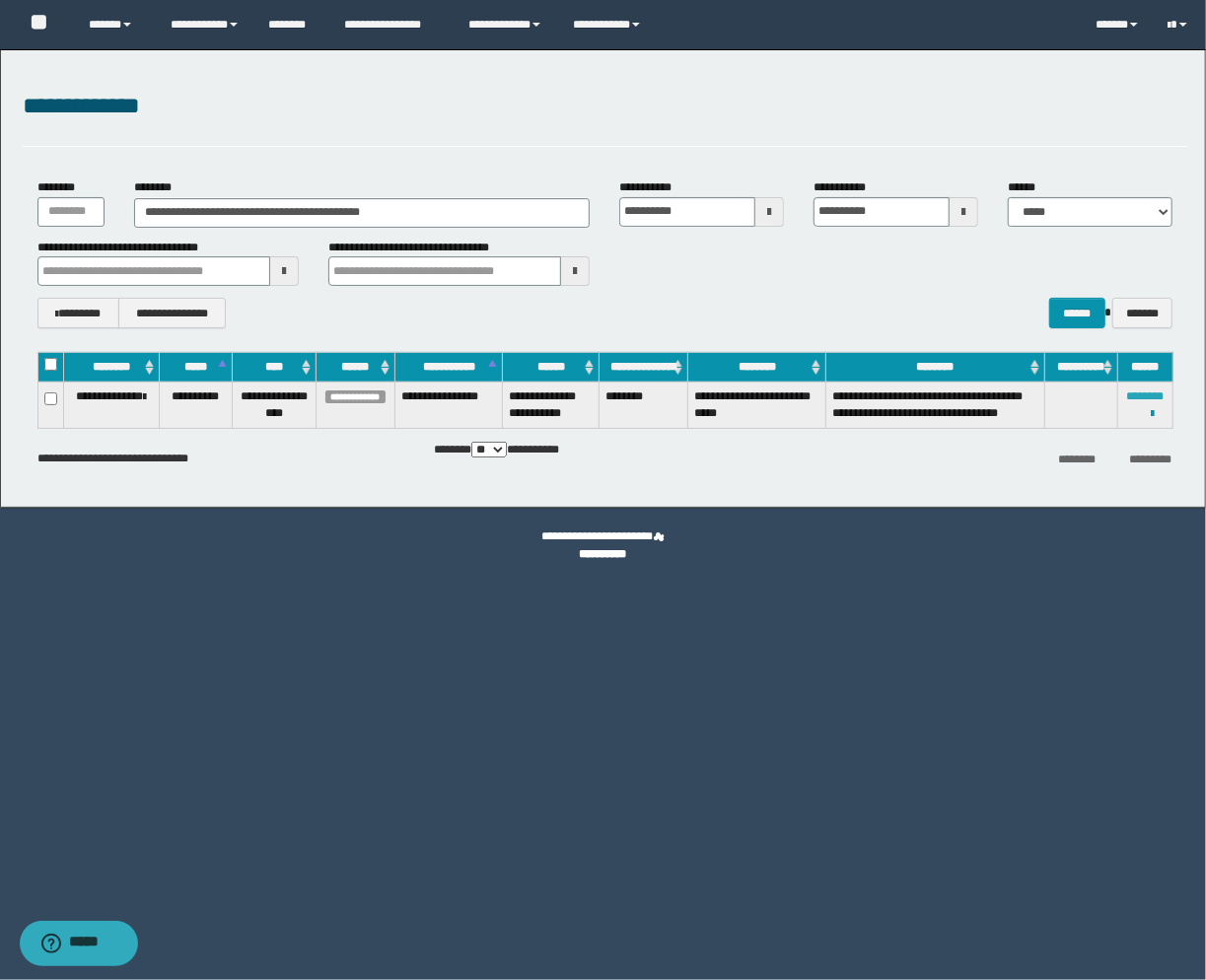 click on "********" at bounding box center [1146, 396] 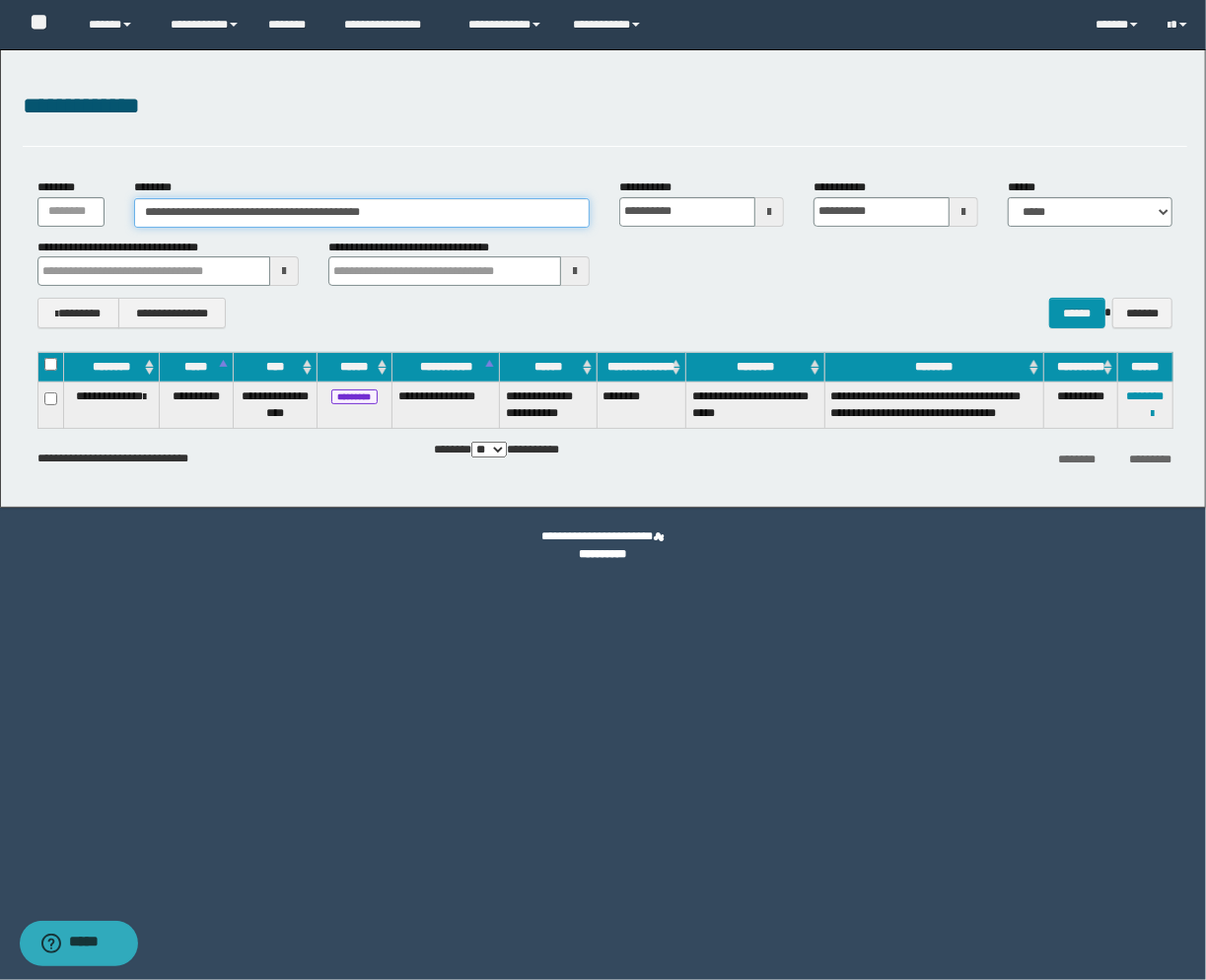 paste 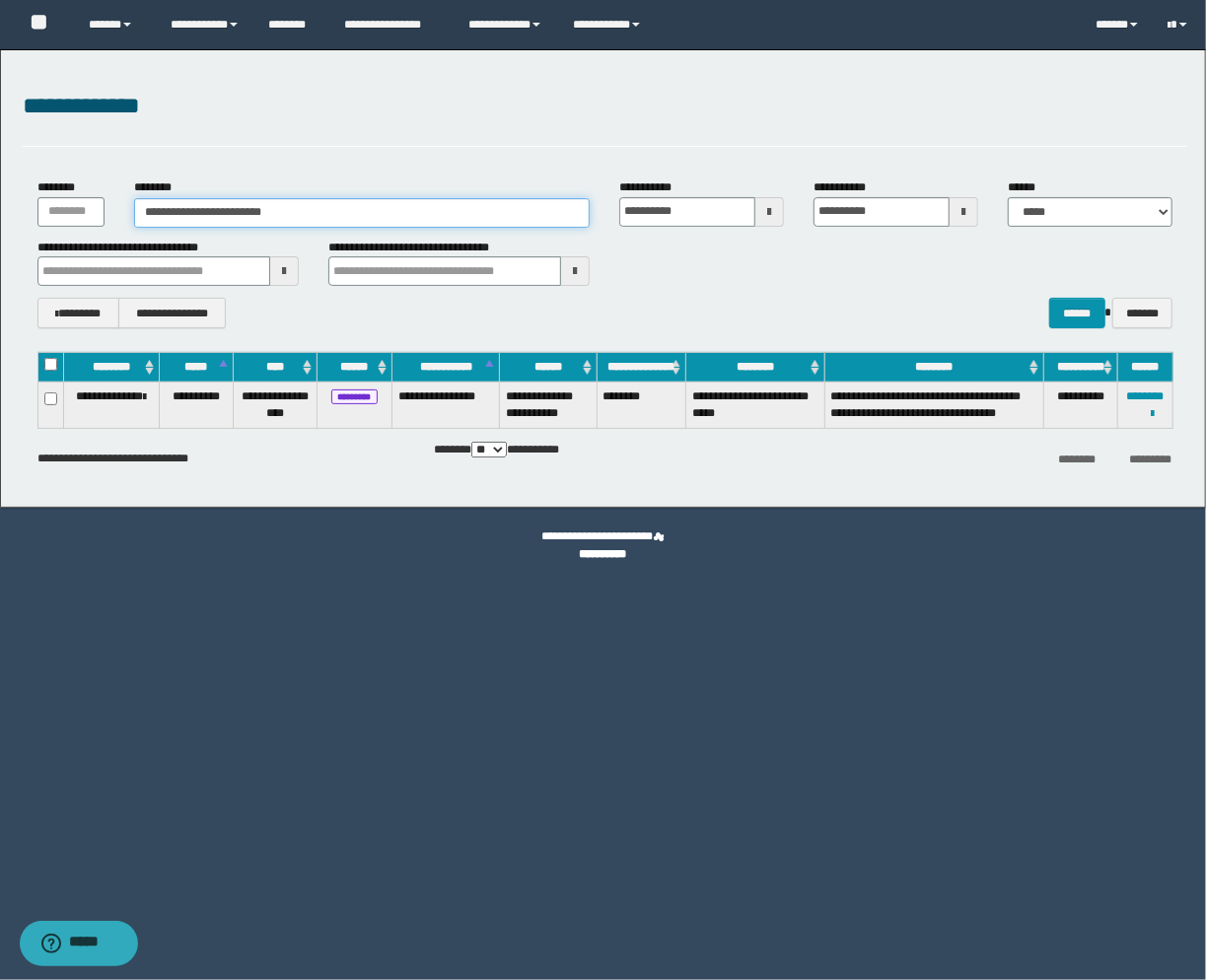 drag, startPoint x: 261, startPoint y: 224, endPoint x: -186, endPoint y: 249, distance: 447.6986 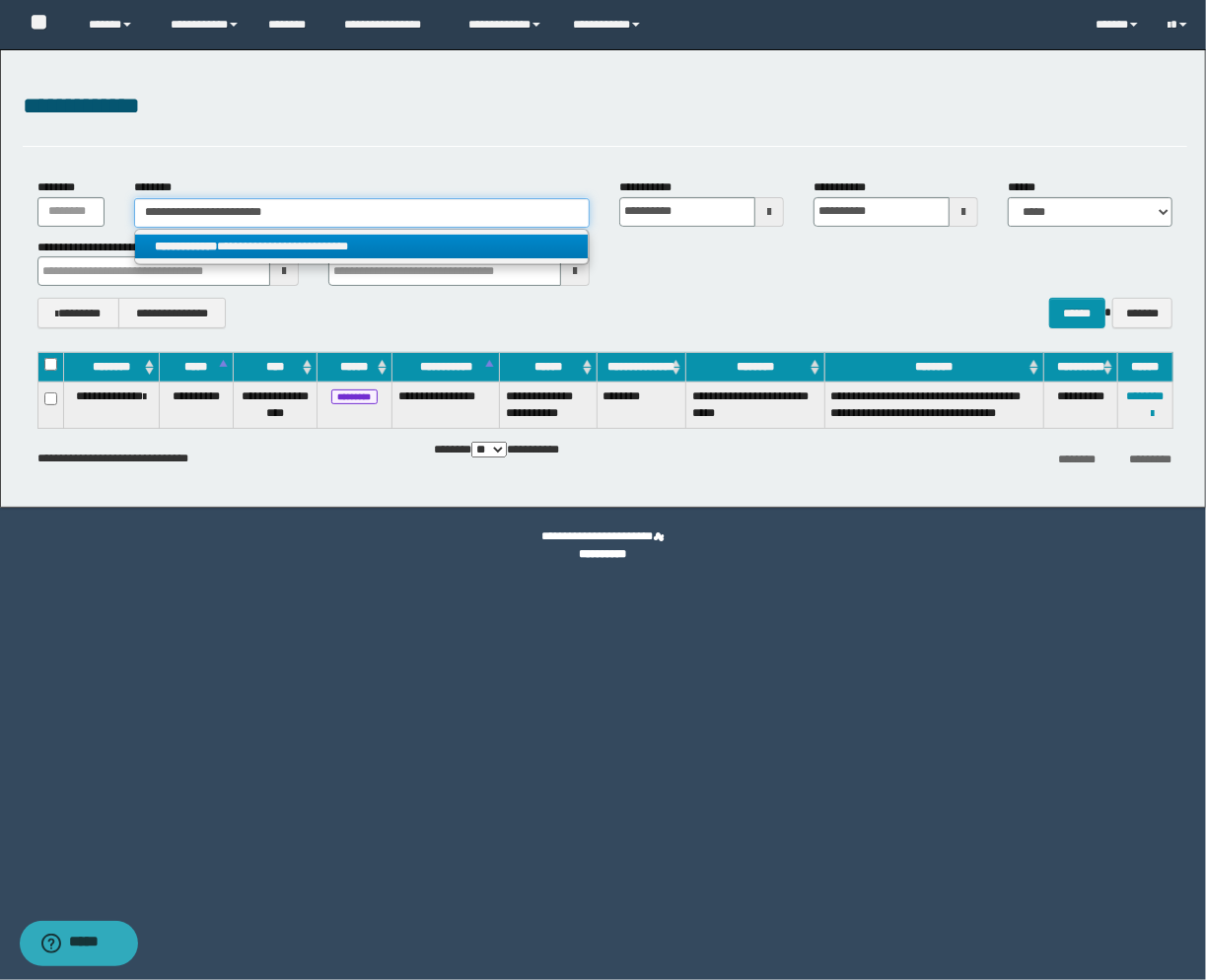 type on "**********" 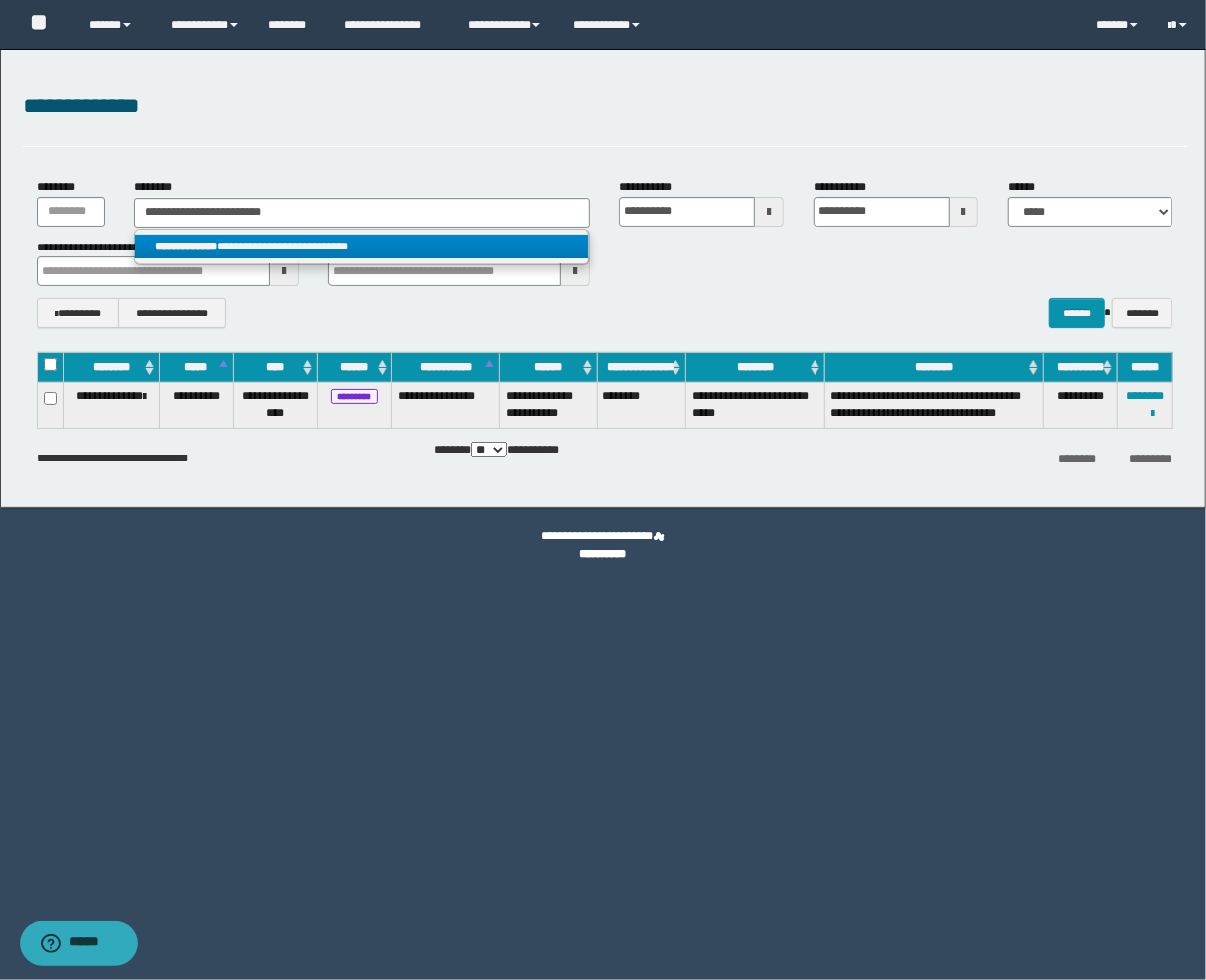 click on "**********" at bounding box center (185, 246) 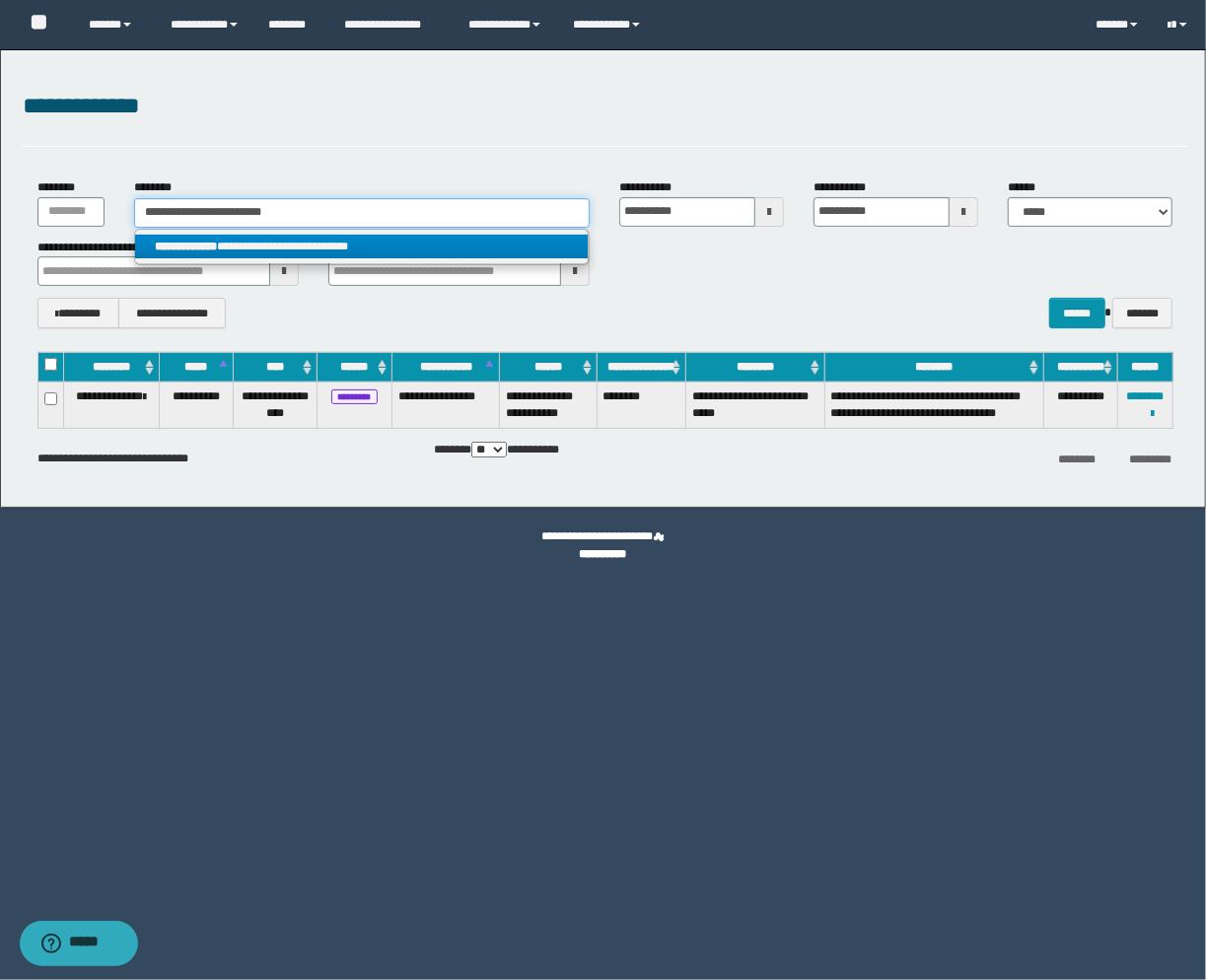 type 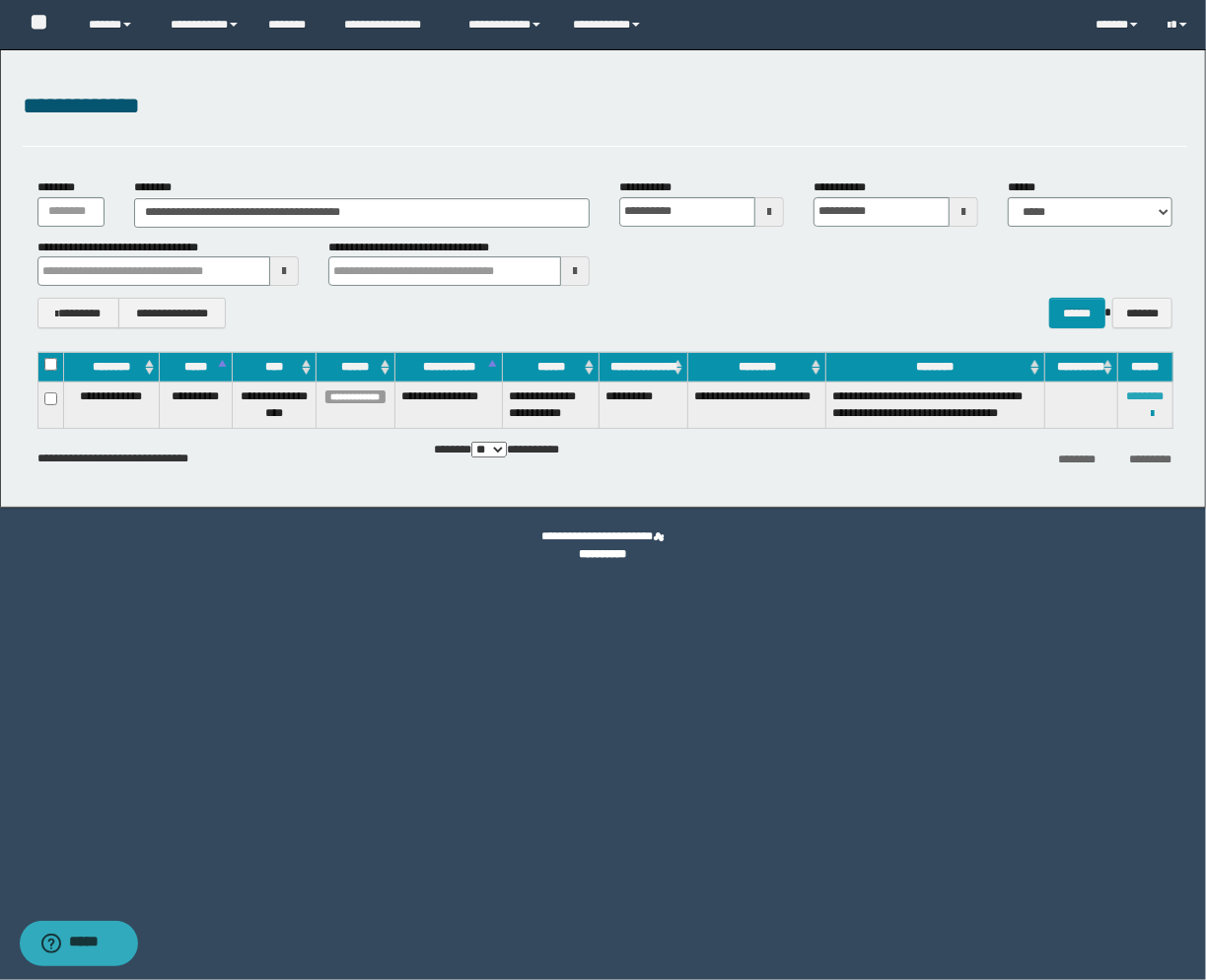 click on "********" at bounding box center (1146, 396) 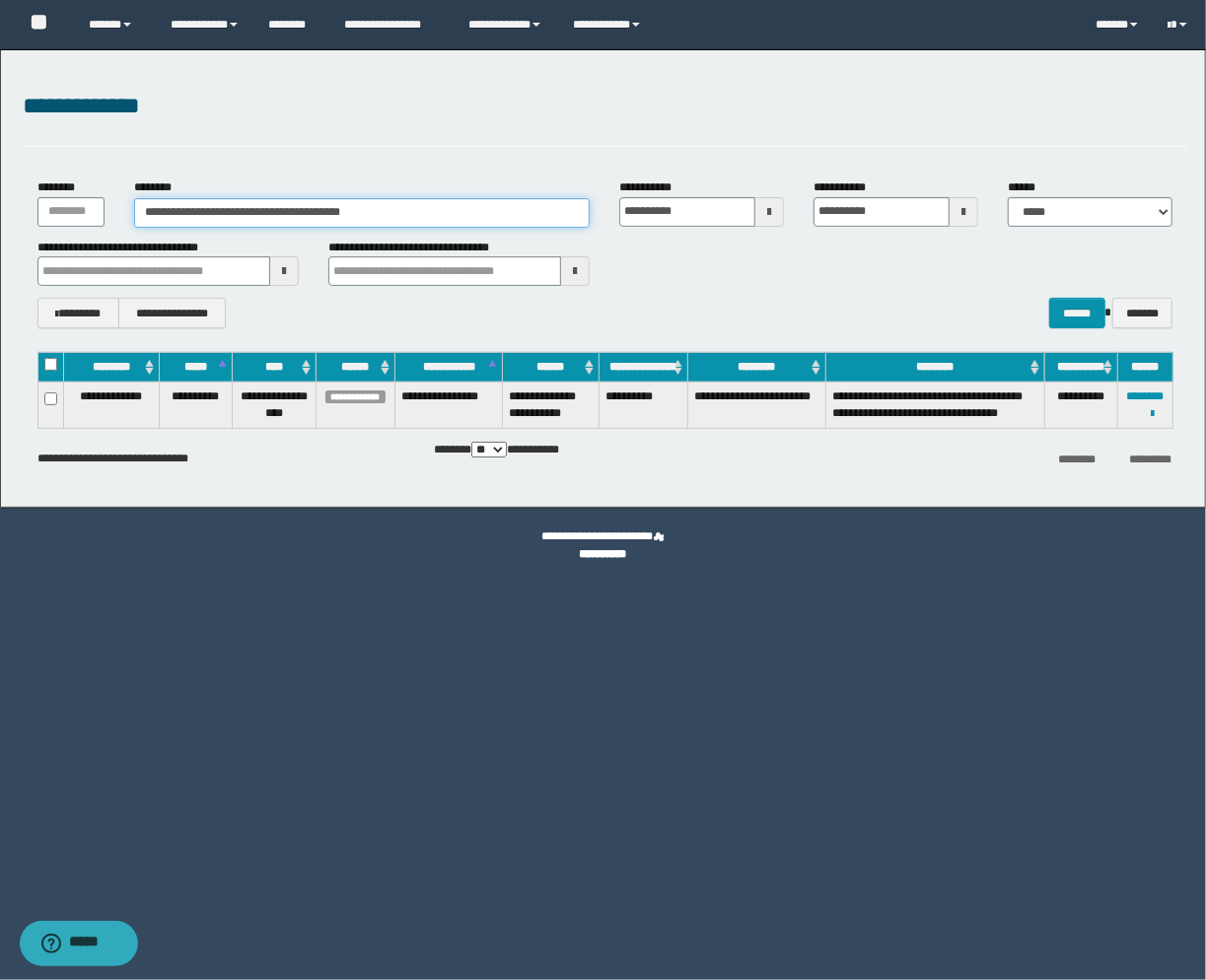 drag, startPoint x: 417, startPoint y: 205, endPoint x: -94, endPoint y: 222, distance: 511.2827 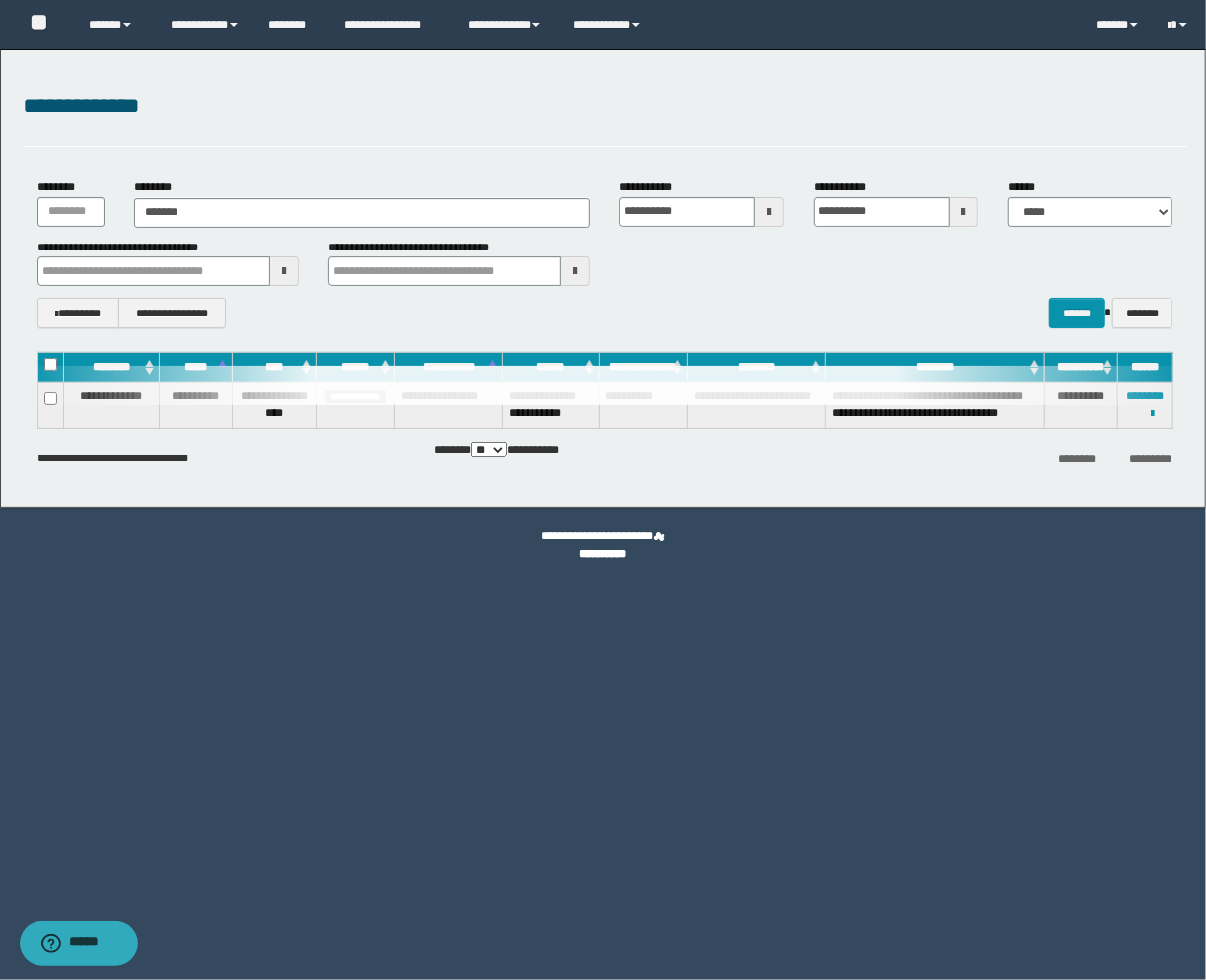 click on "**********" at bounding box center (603, 278) 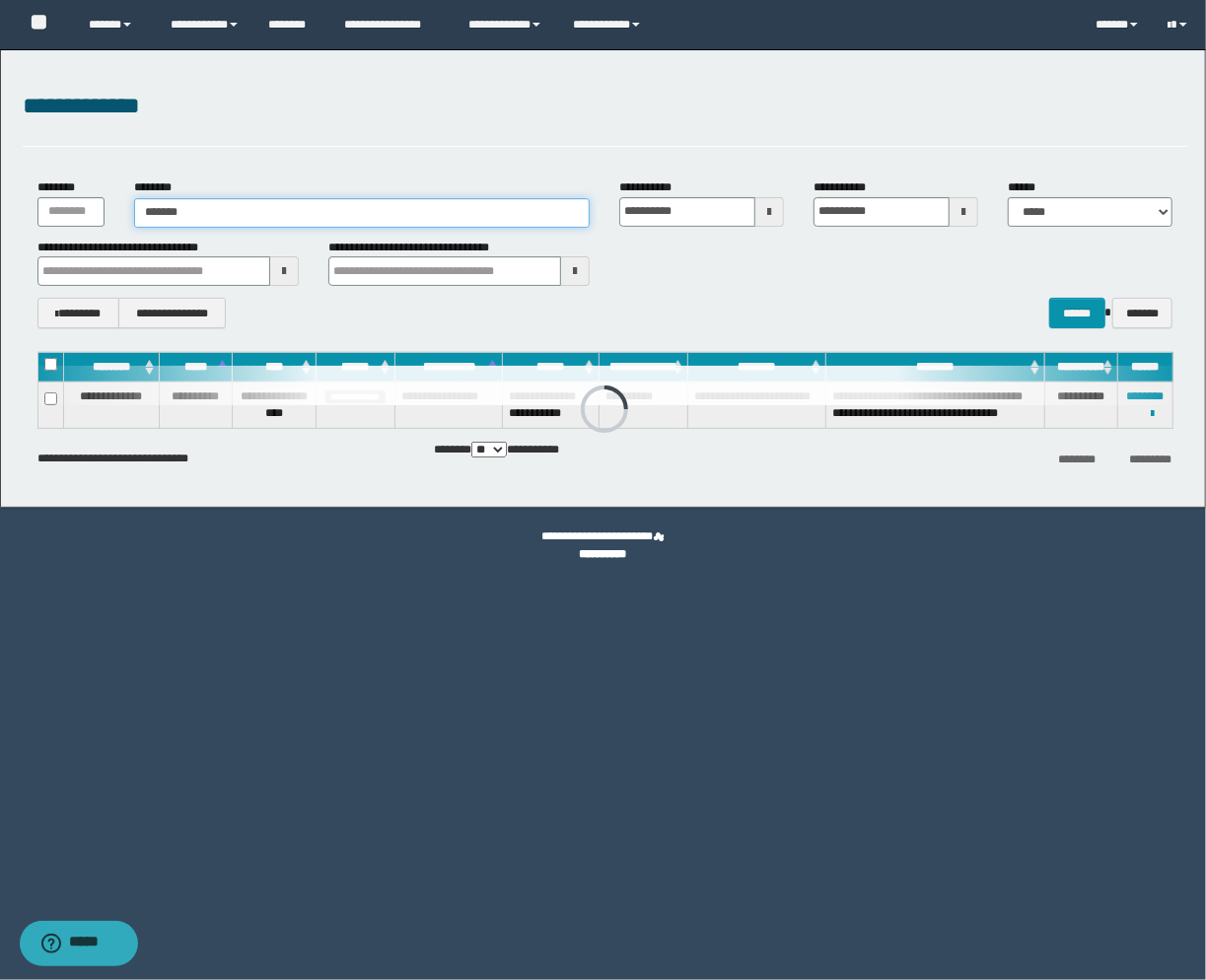 click on "*******" at bounding box center (362, 213) 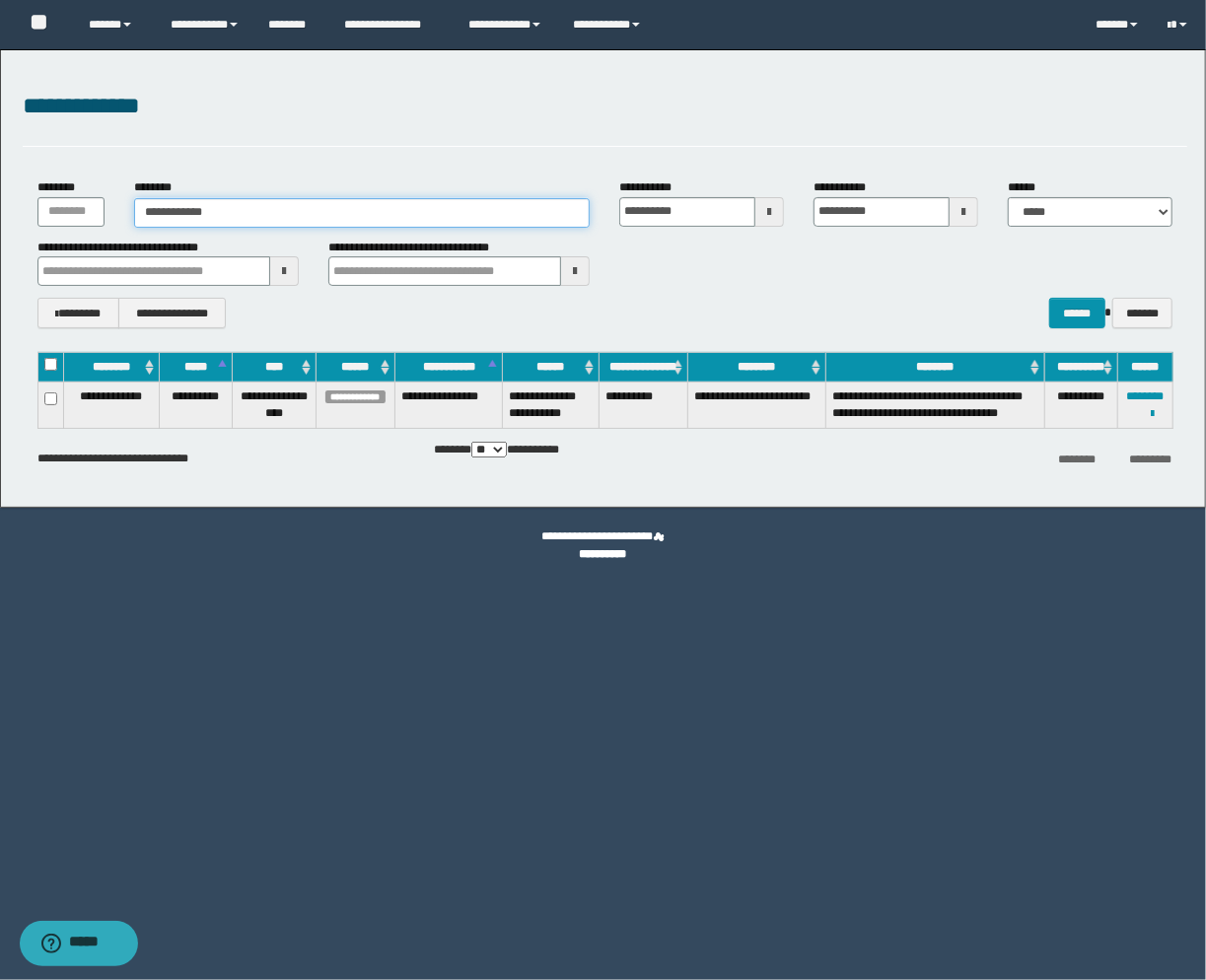 drag, startPoint x: 253, startPoint y: 215, endPoint x: 18, endPoint y: 224, distance: 235.1723 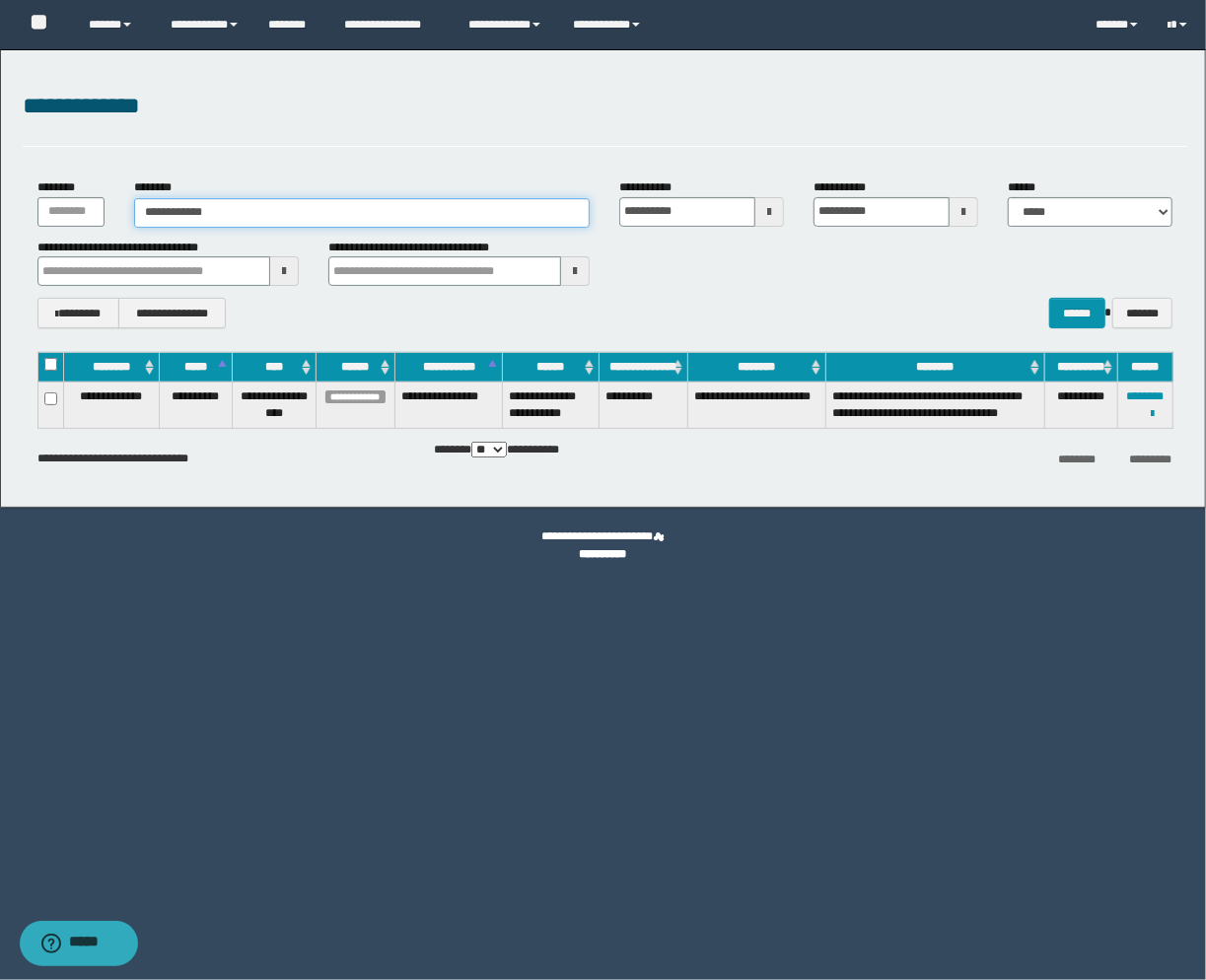 paste on "**********" 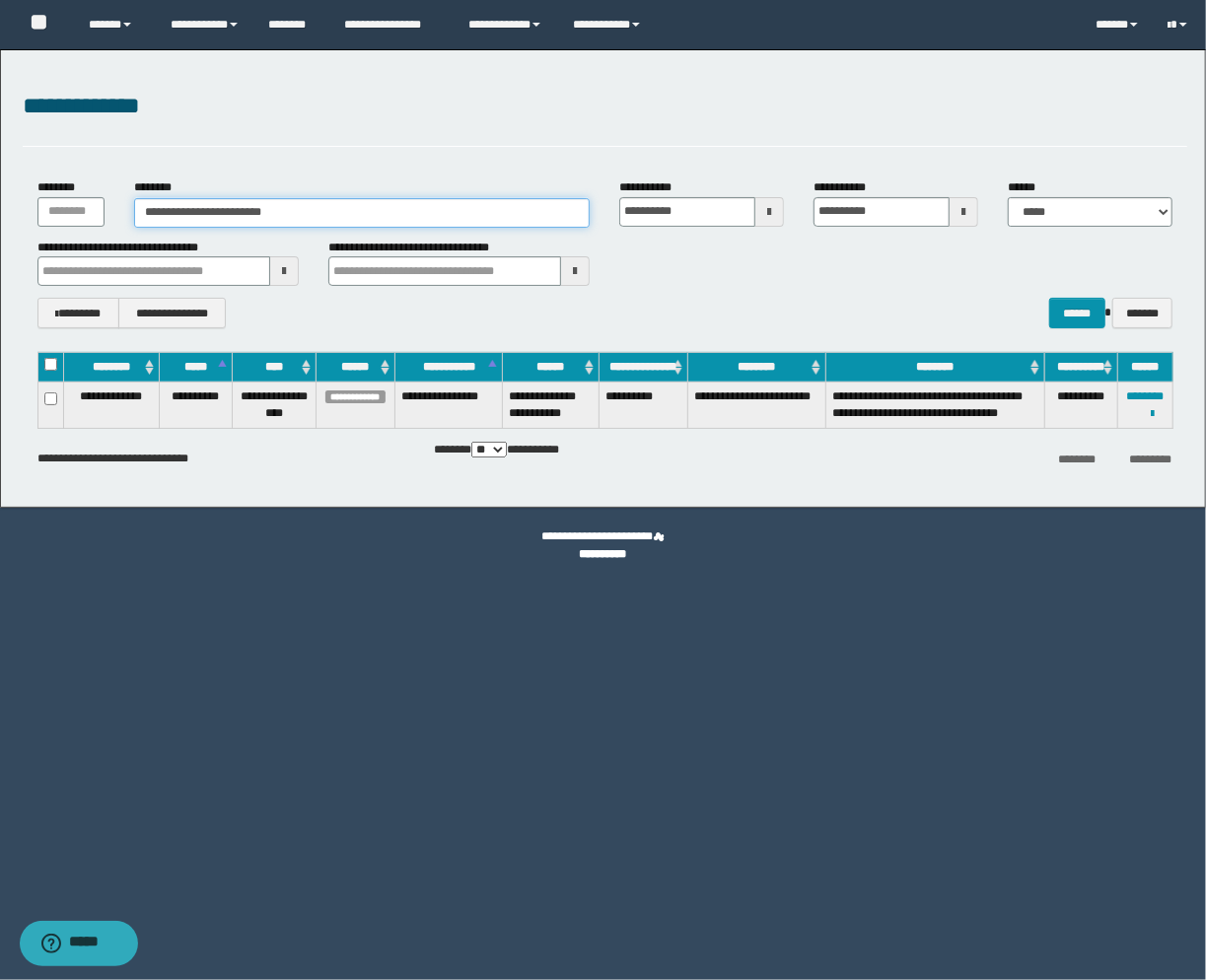 type on "**********" 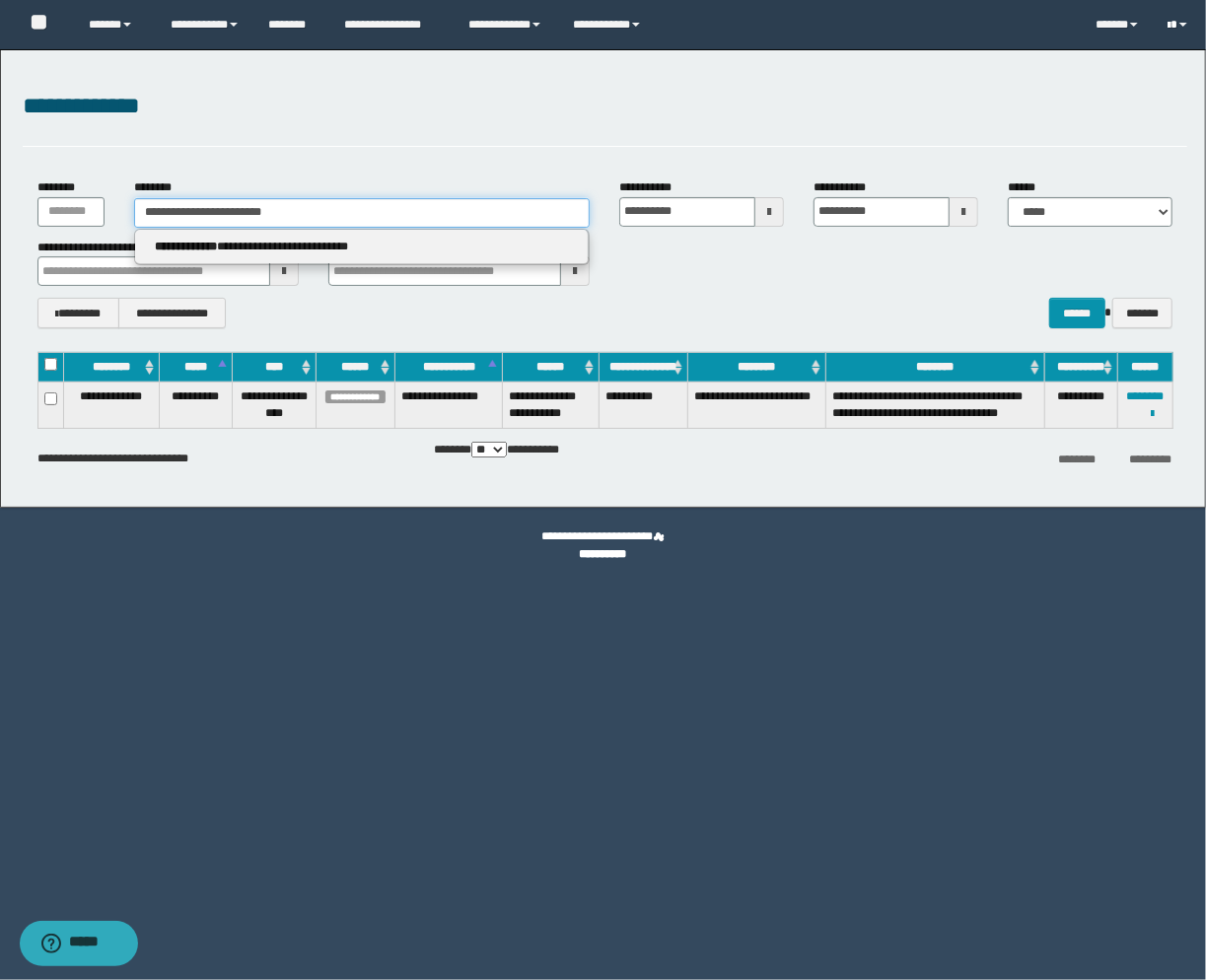 type on "**********" 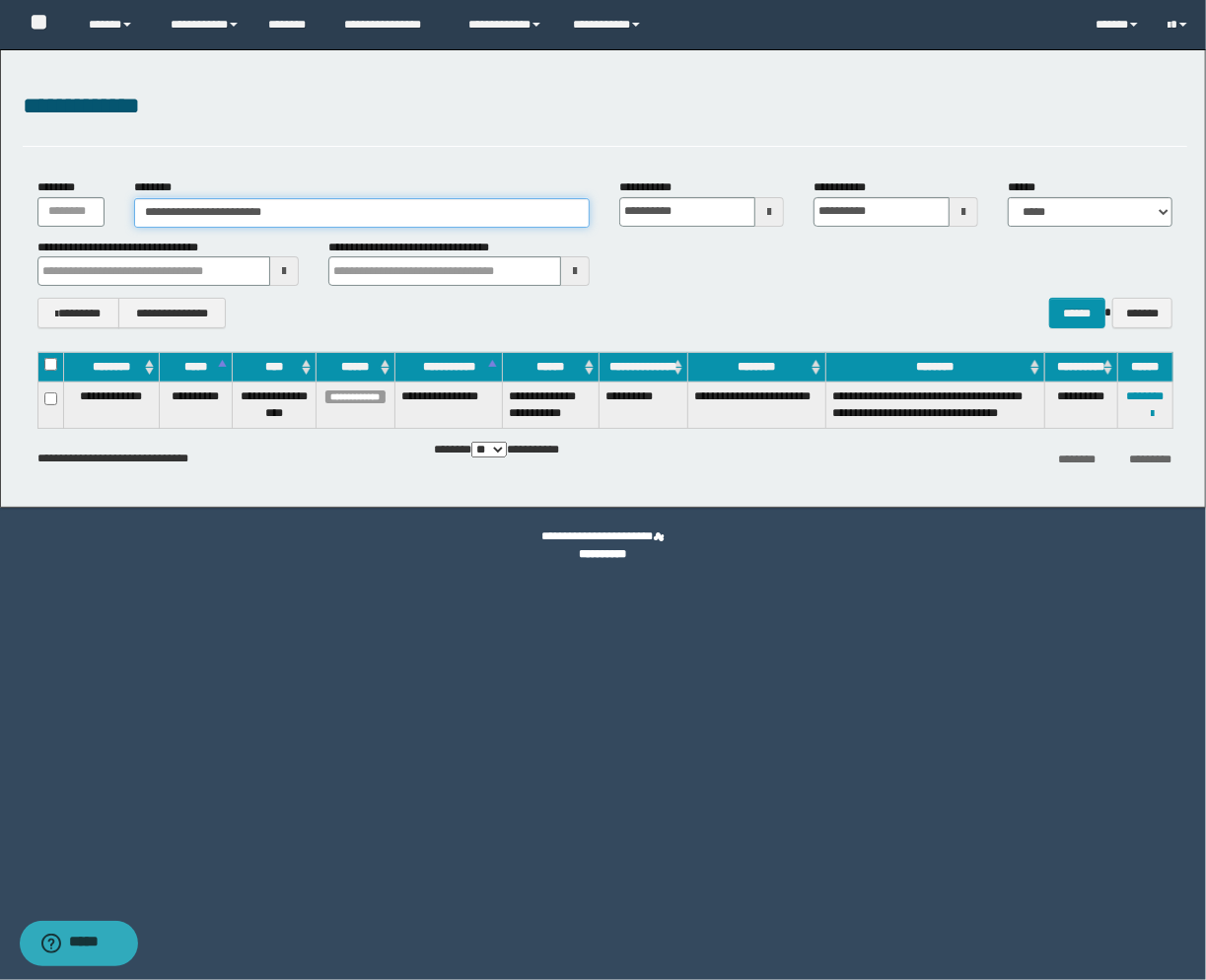 type on "**********" 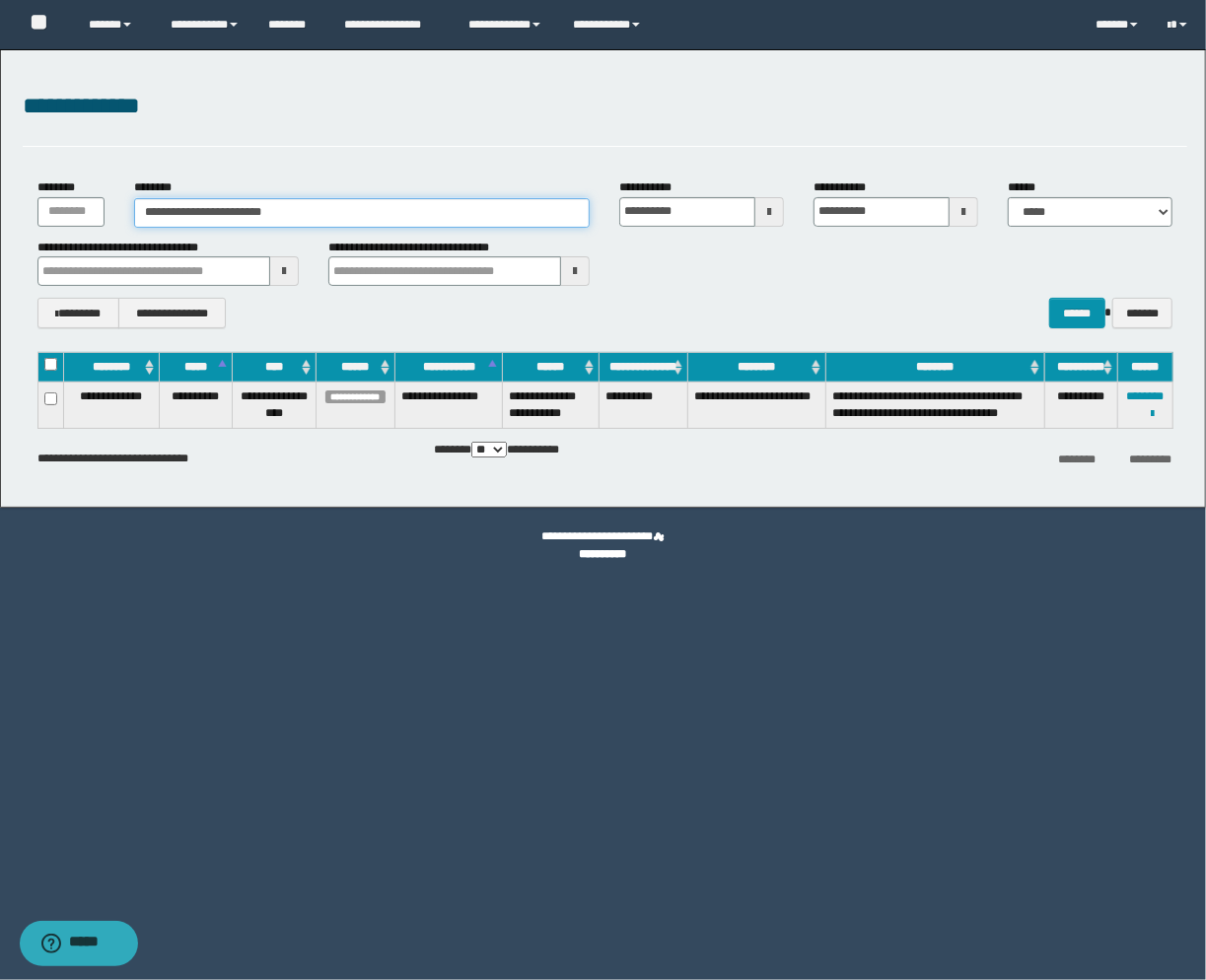 click on "**********" at bounding box center (362, 213) 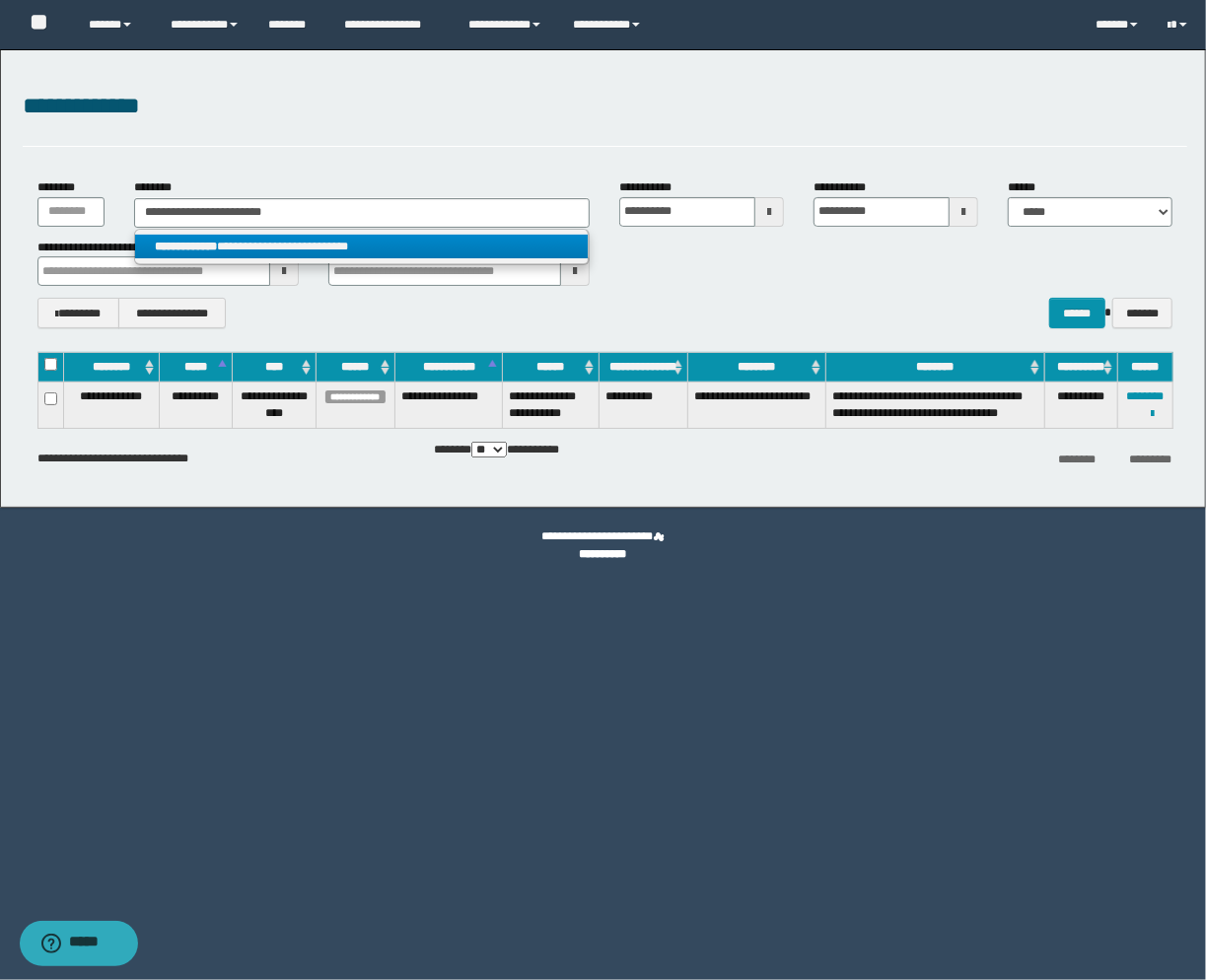 click on "**********" at bounding box center [362, 246] 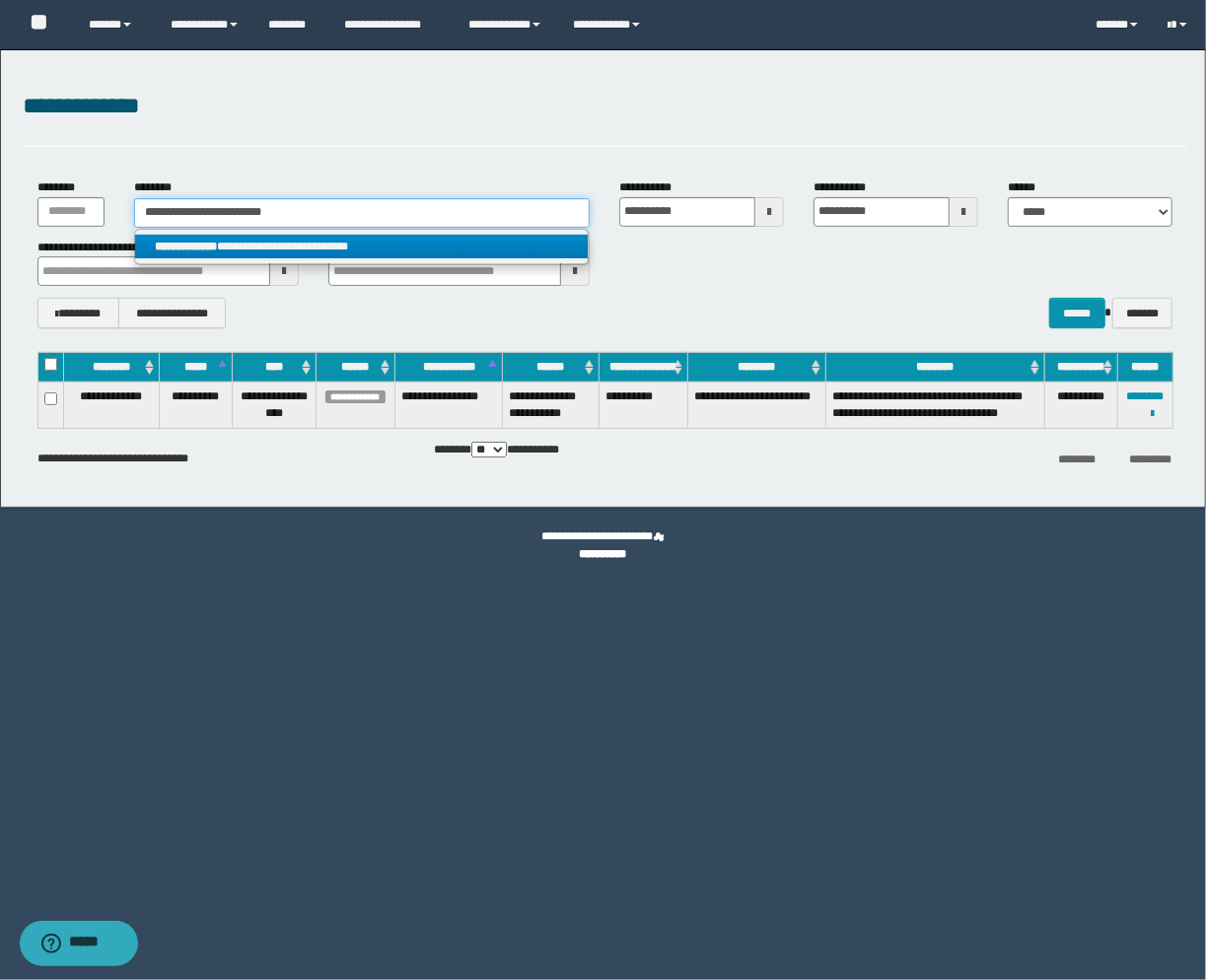 type 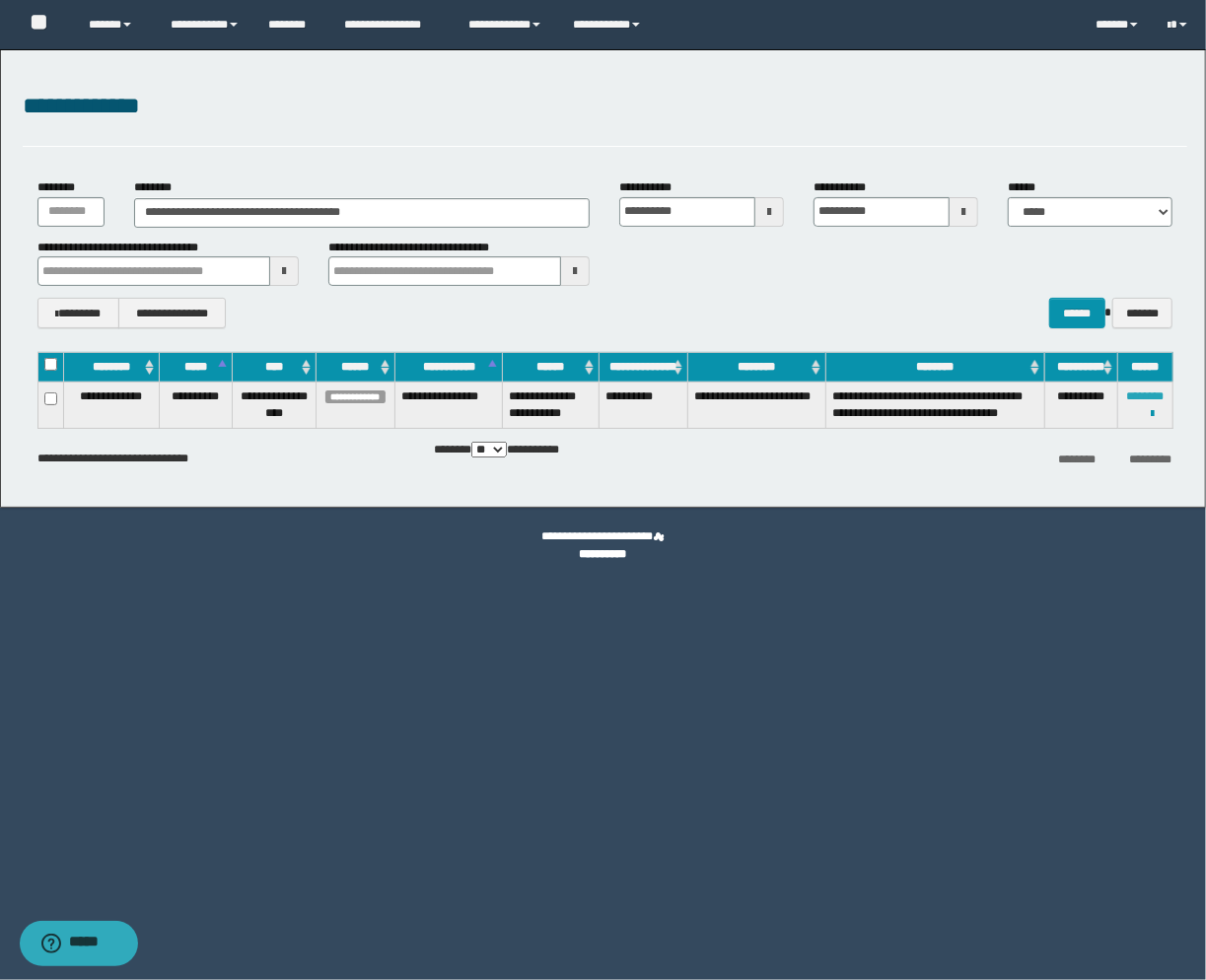 click on "********" at bounding box center [1146, 396] 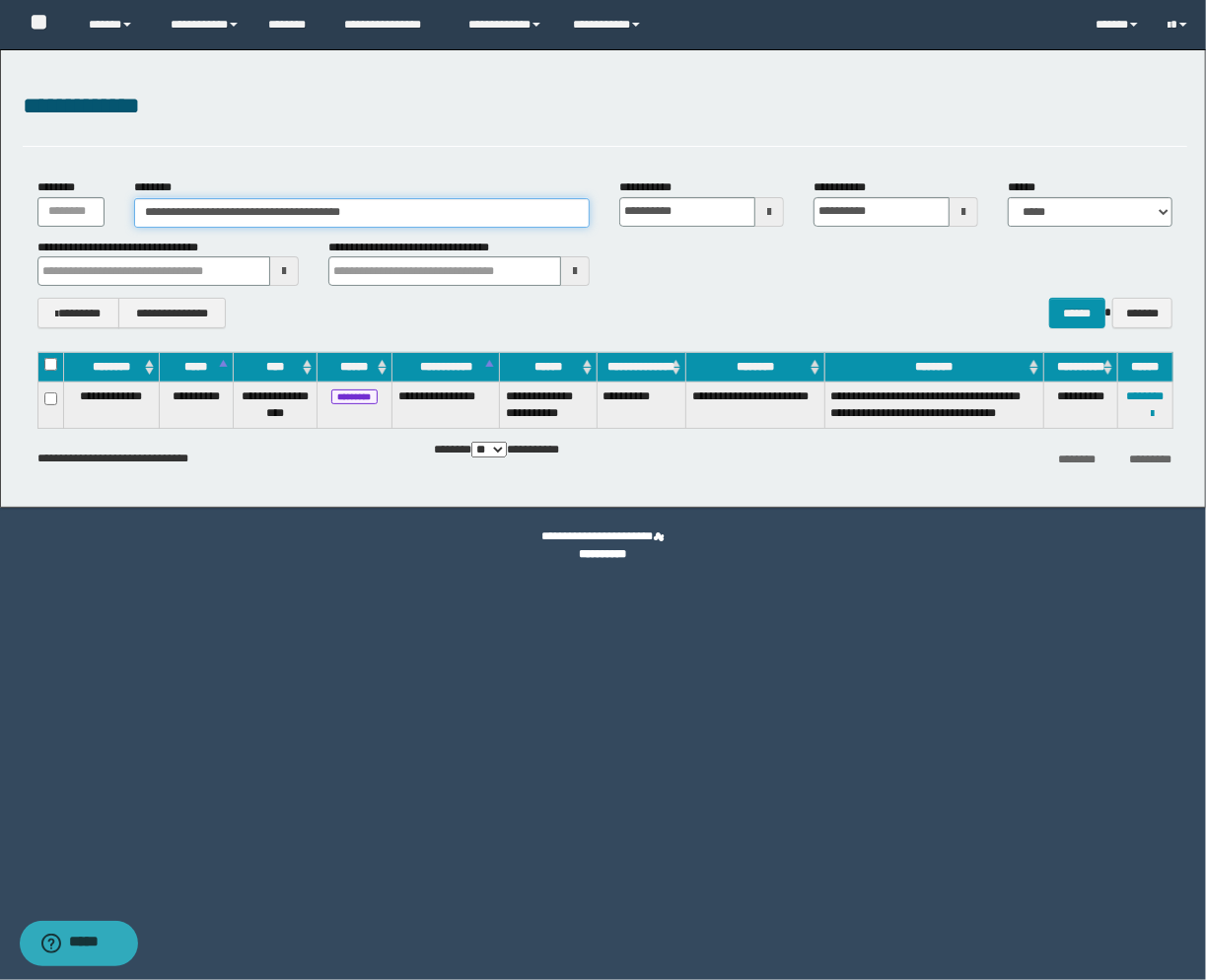 drag, startPoint x: 379, startPoint y: 223, endPoint x: -20, endPoint y: 227, distance: 399.02 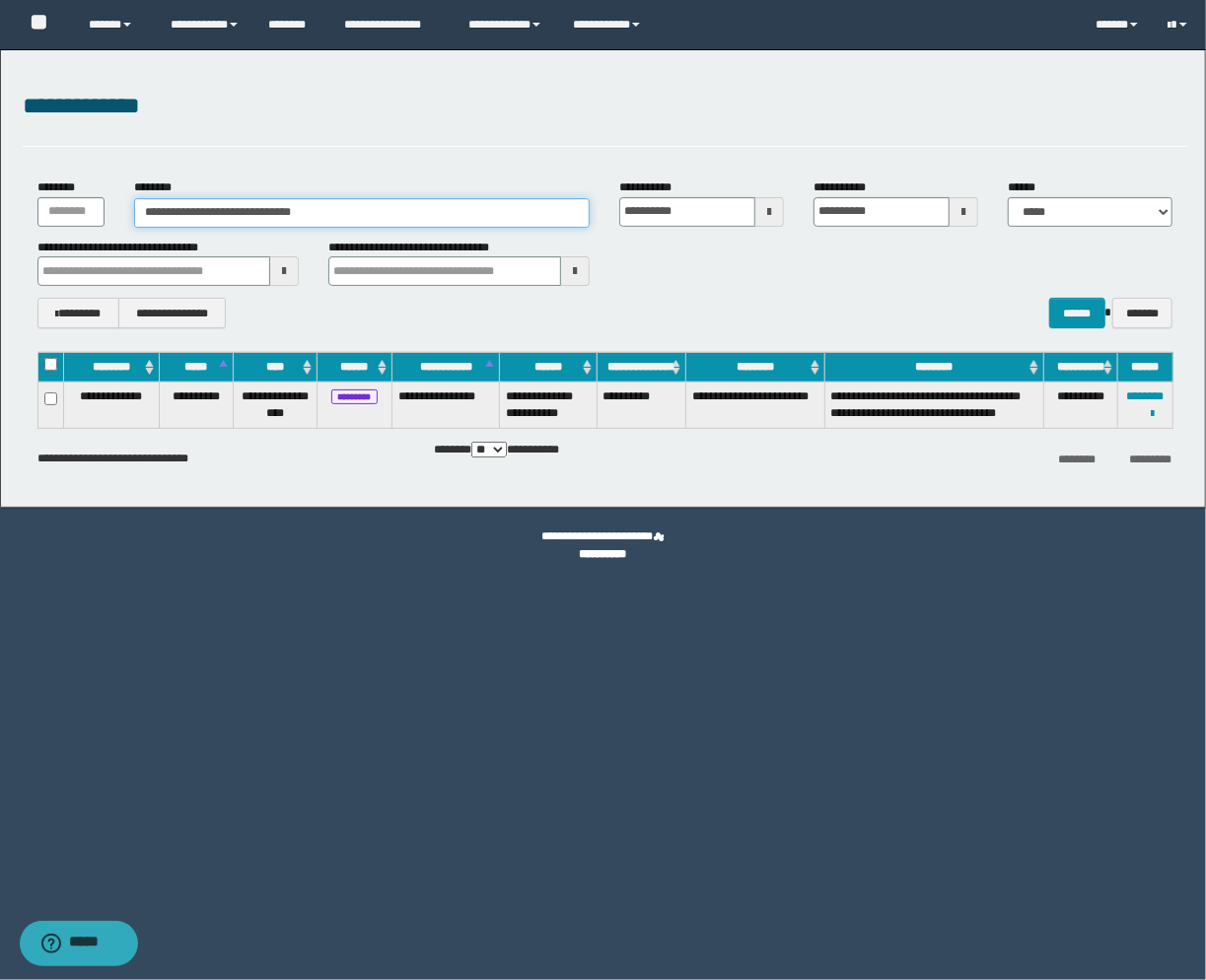 type on "**********" 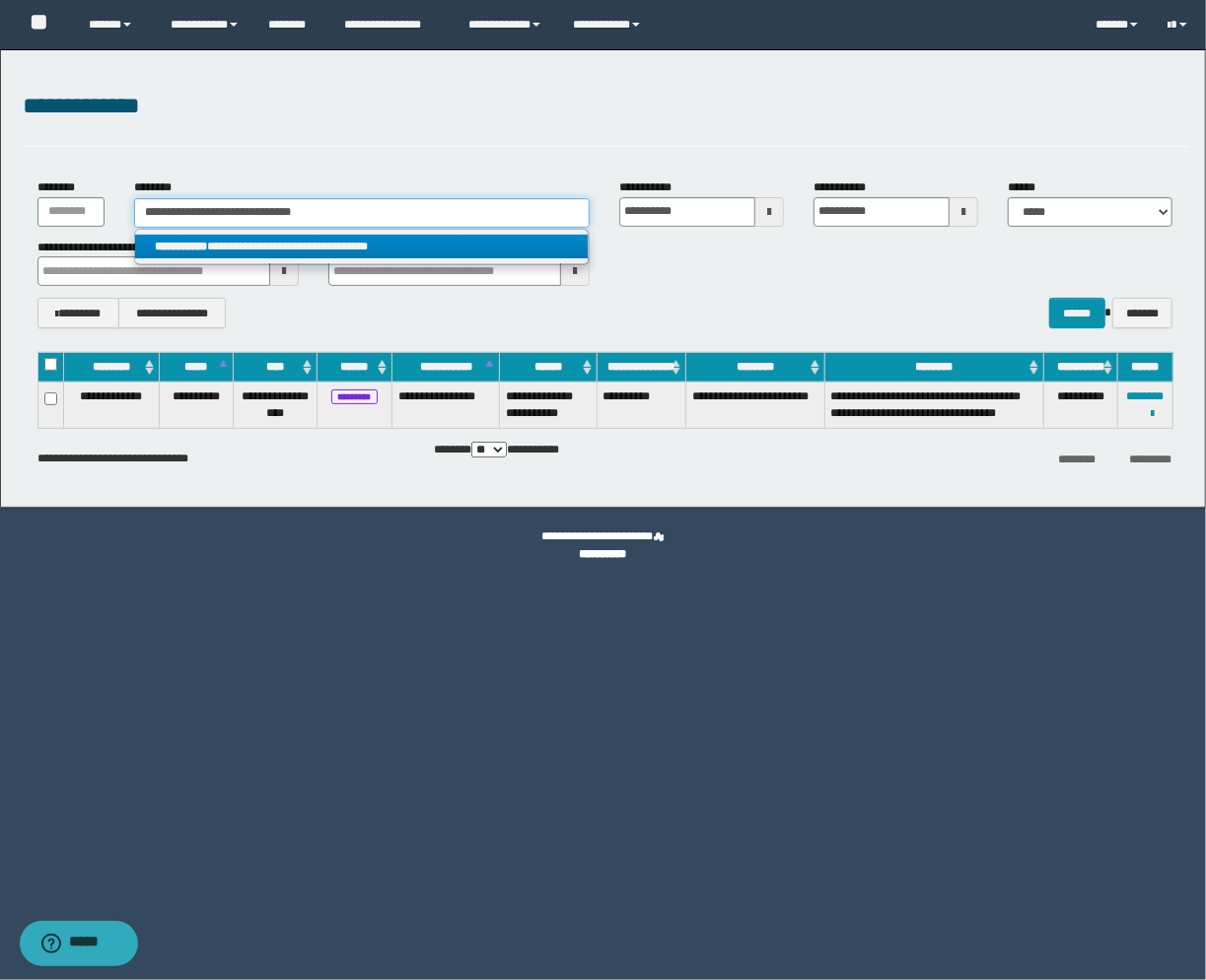 type on "**********" 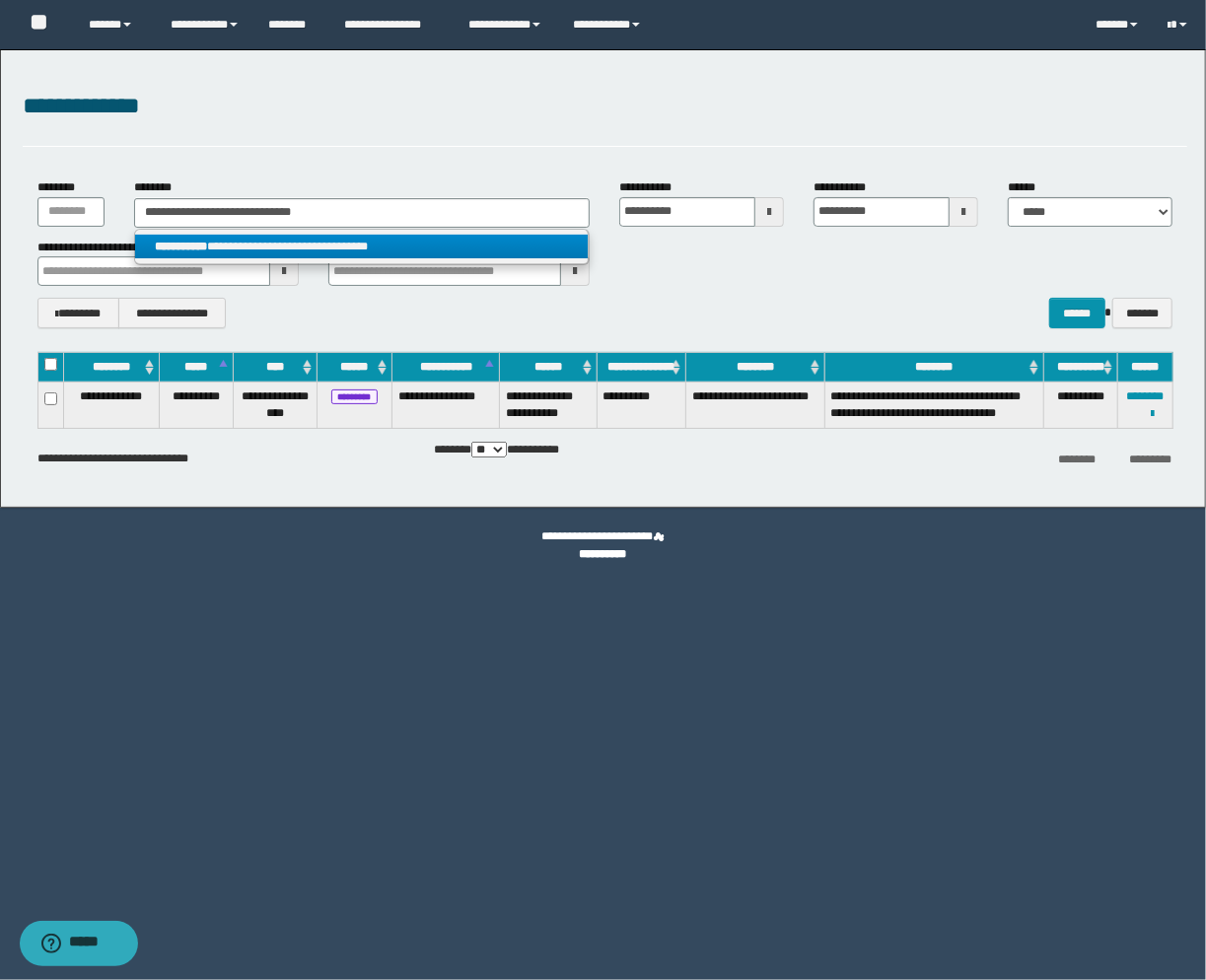 click on "**********" at bounding box center (362, 246) 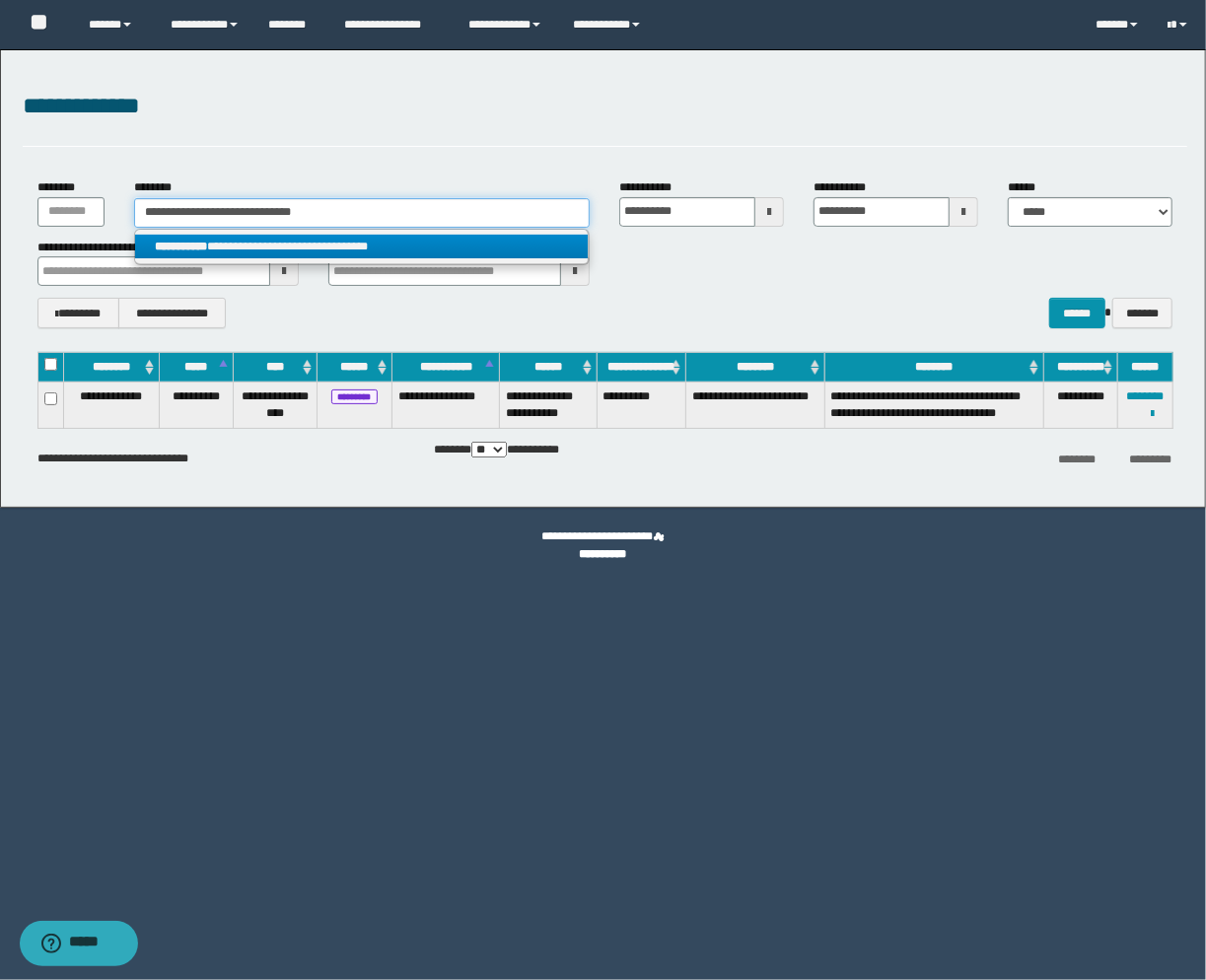 type 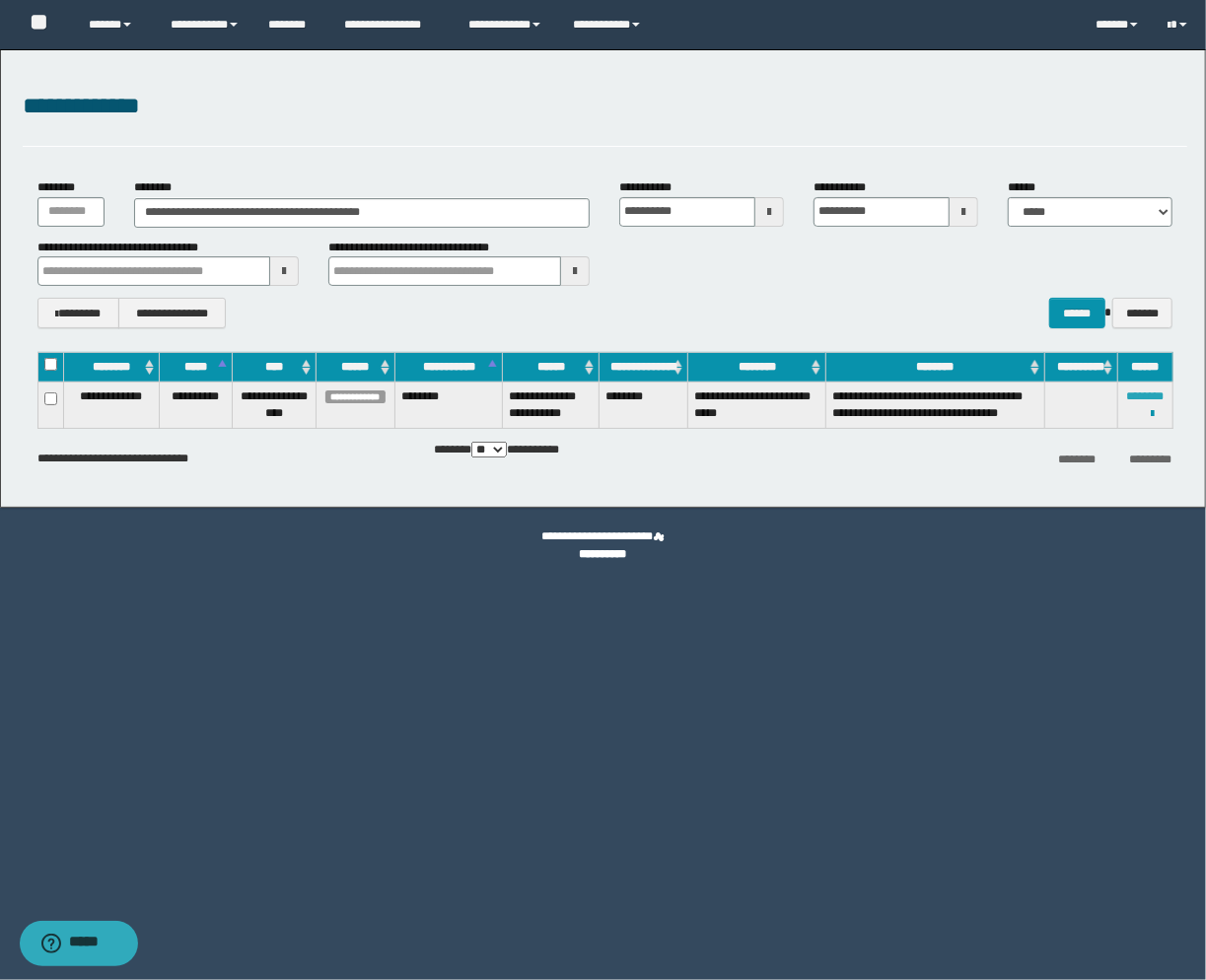 click on "********" at bounding box center [1146, 396] 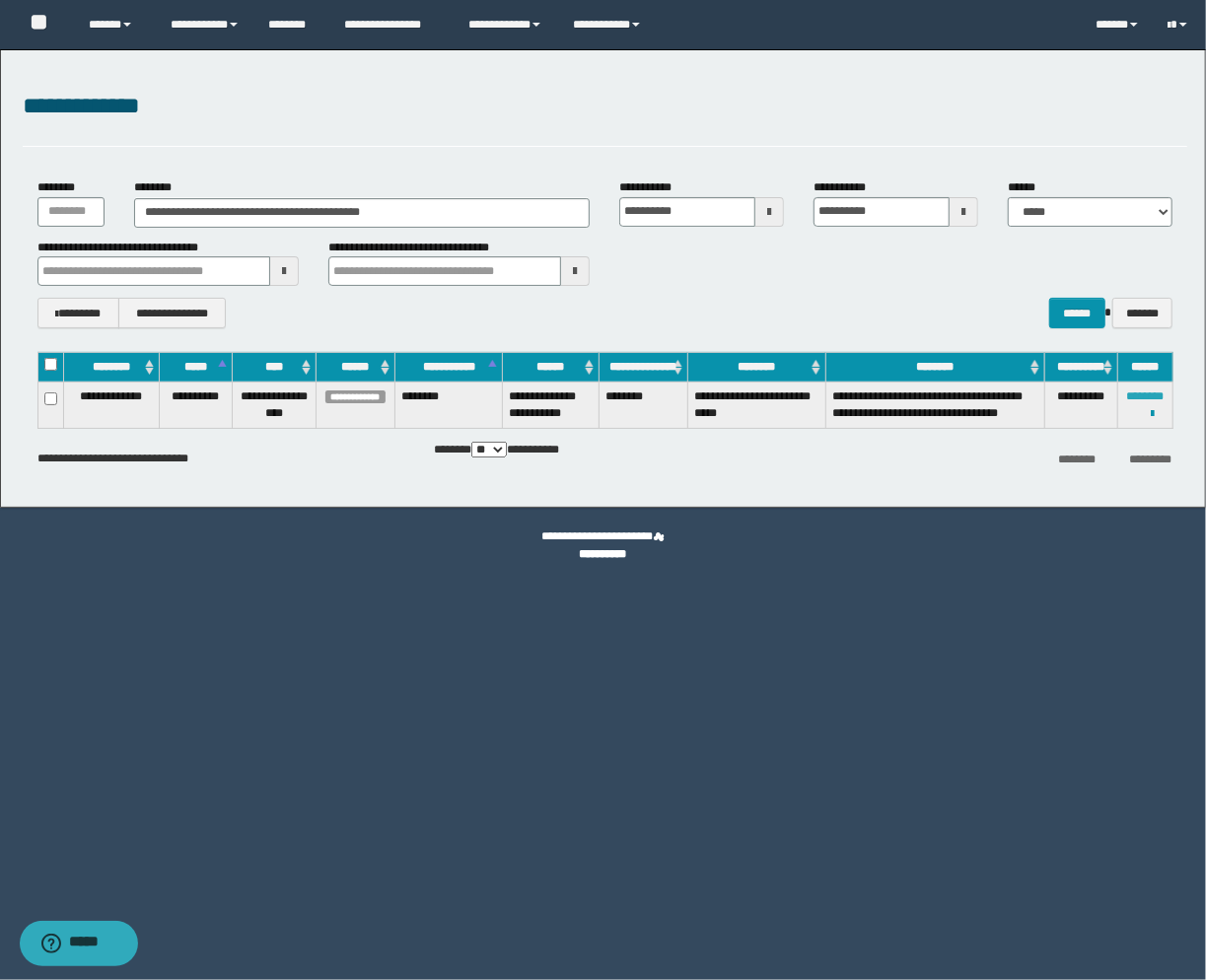 click on "********" at bounding box center (1146, 396) 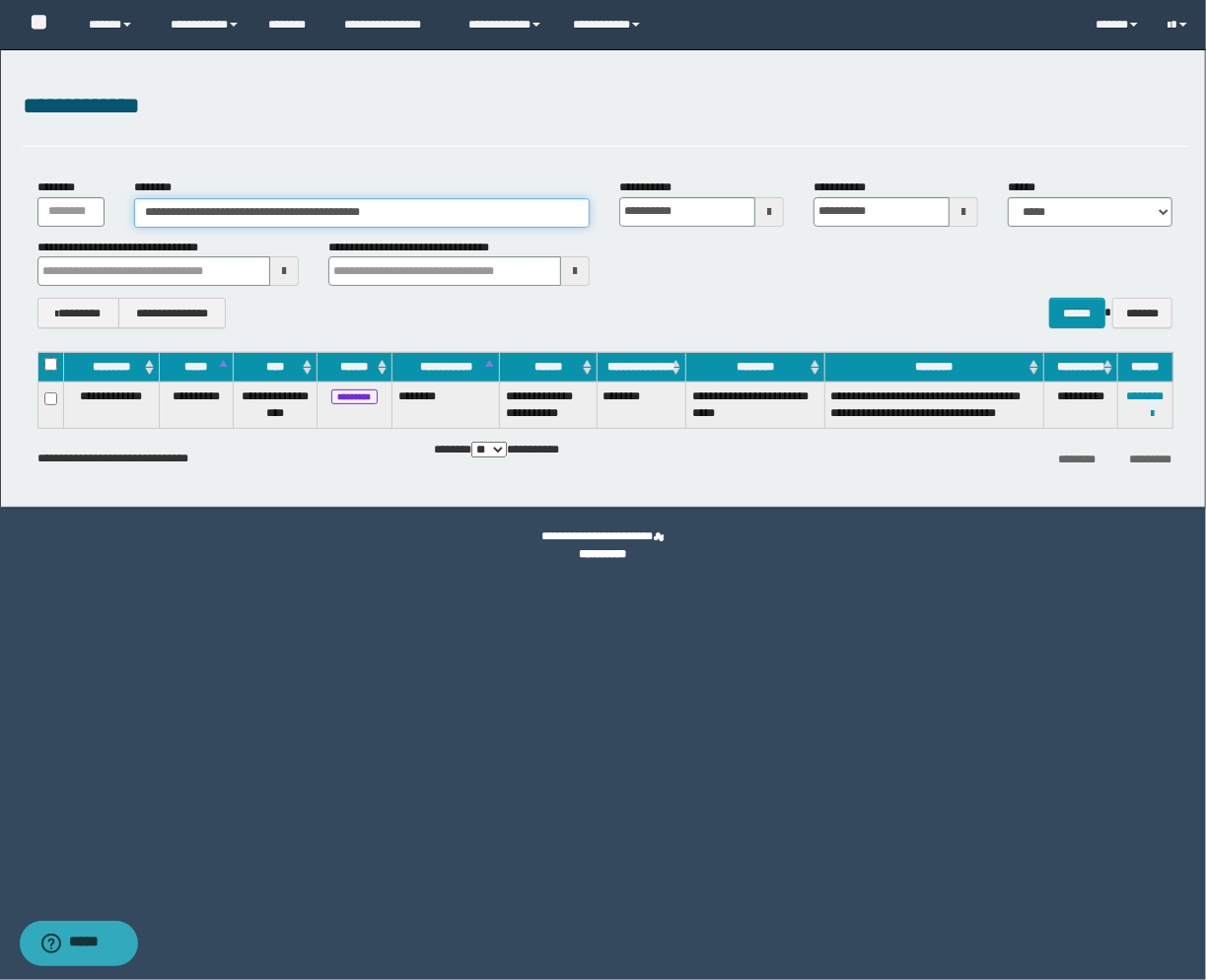 drag, startPoint x: 428, startPoint y: 220, endPoint x: -44, endPoint y: 192, distance: 472.8298 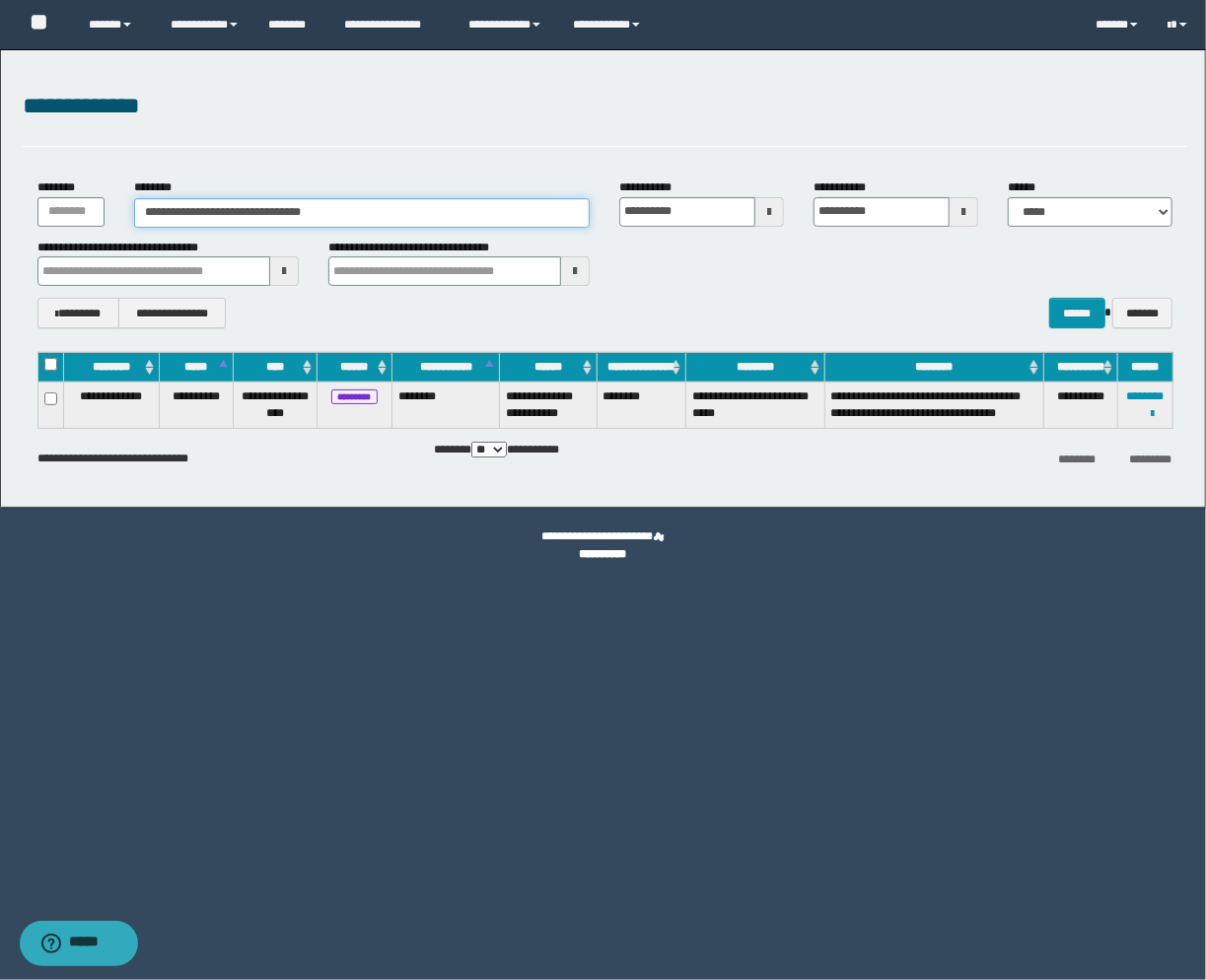 type on "**********" 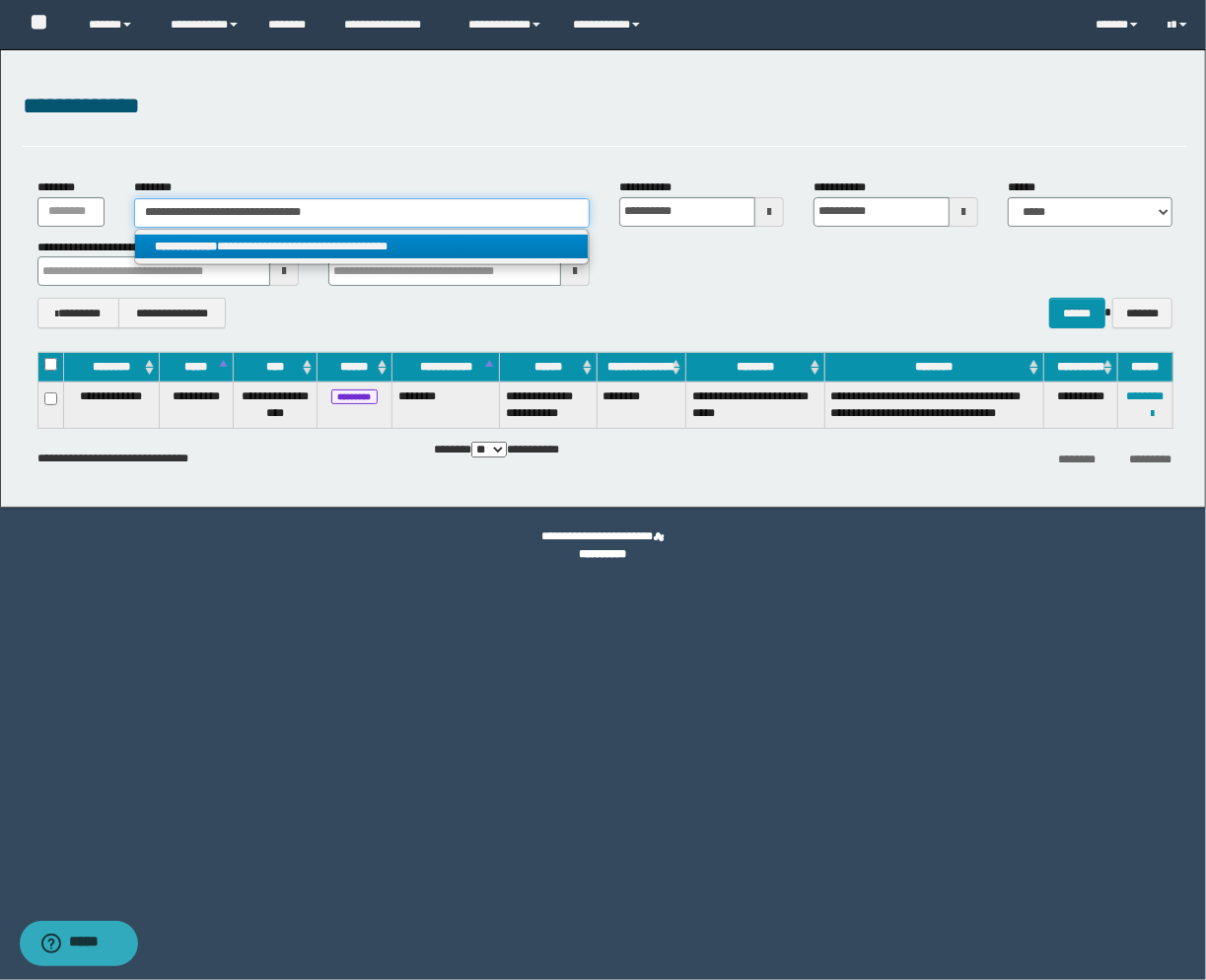 type on "**********" 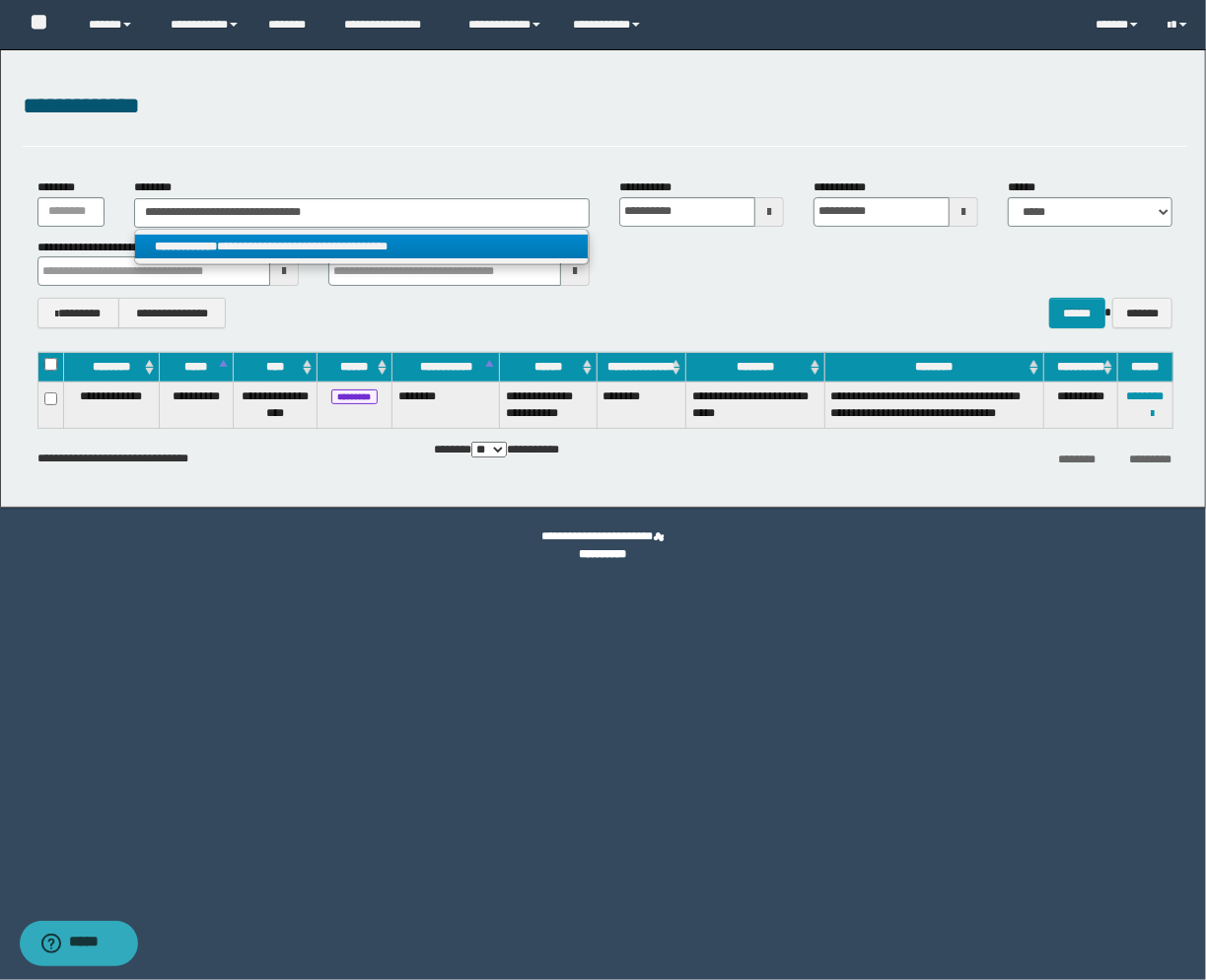 click on "**********" at bounding box center (362, 246) 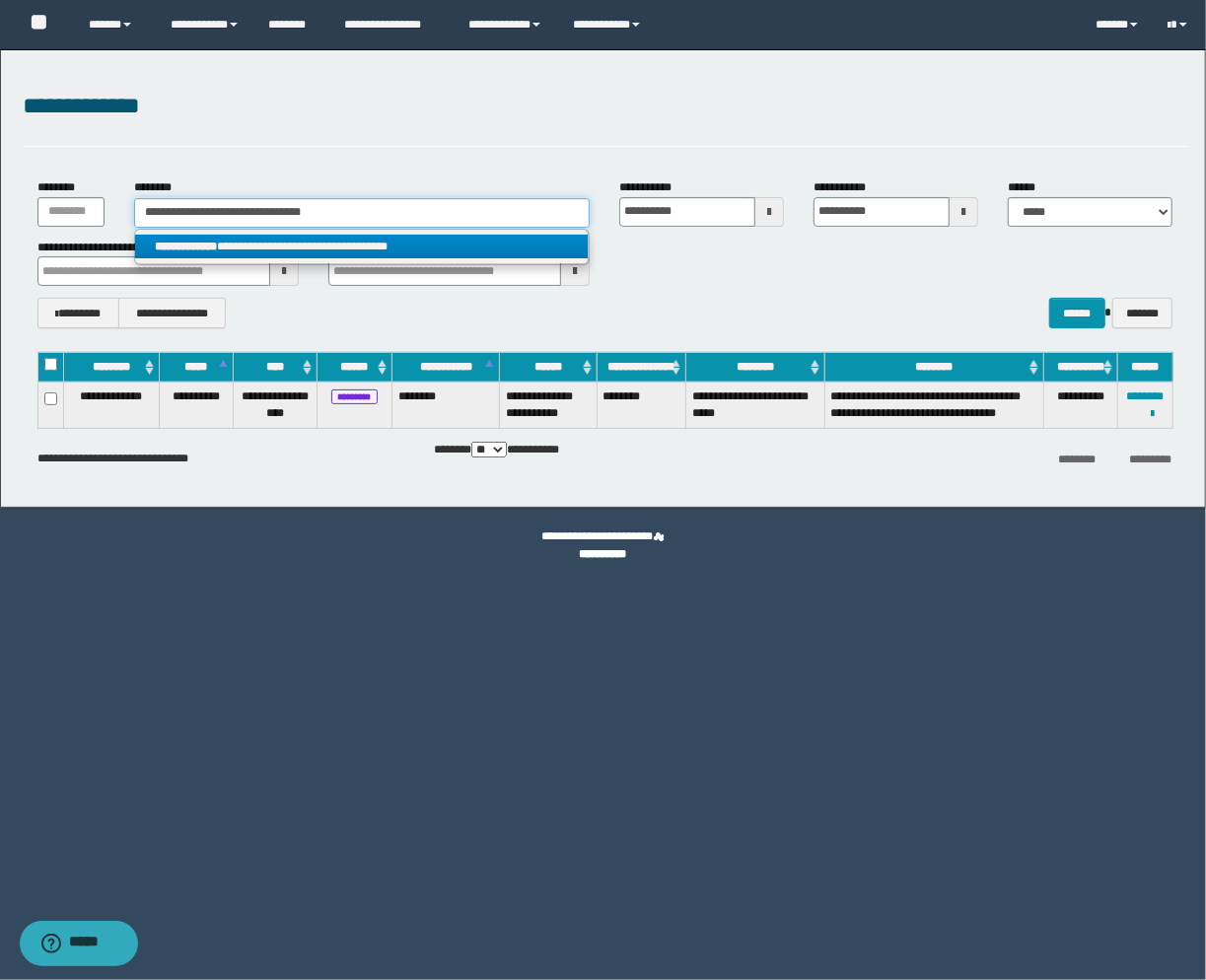 type 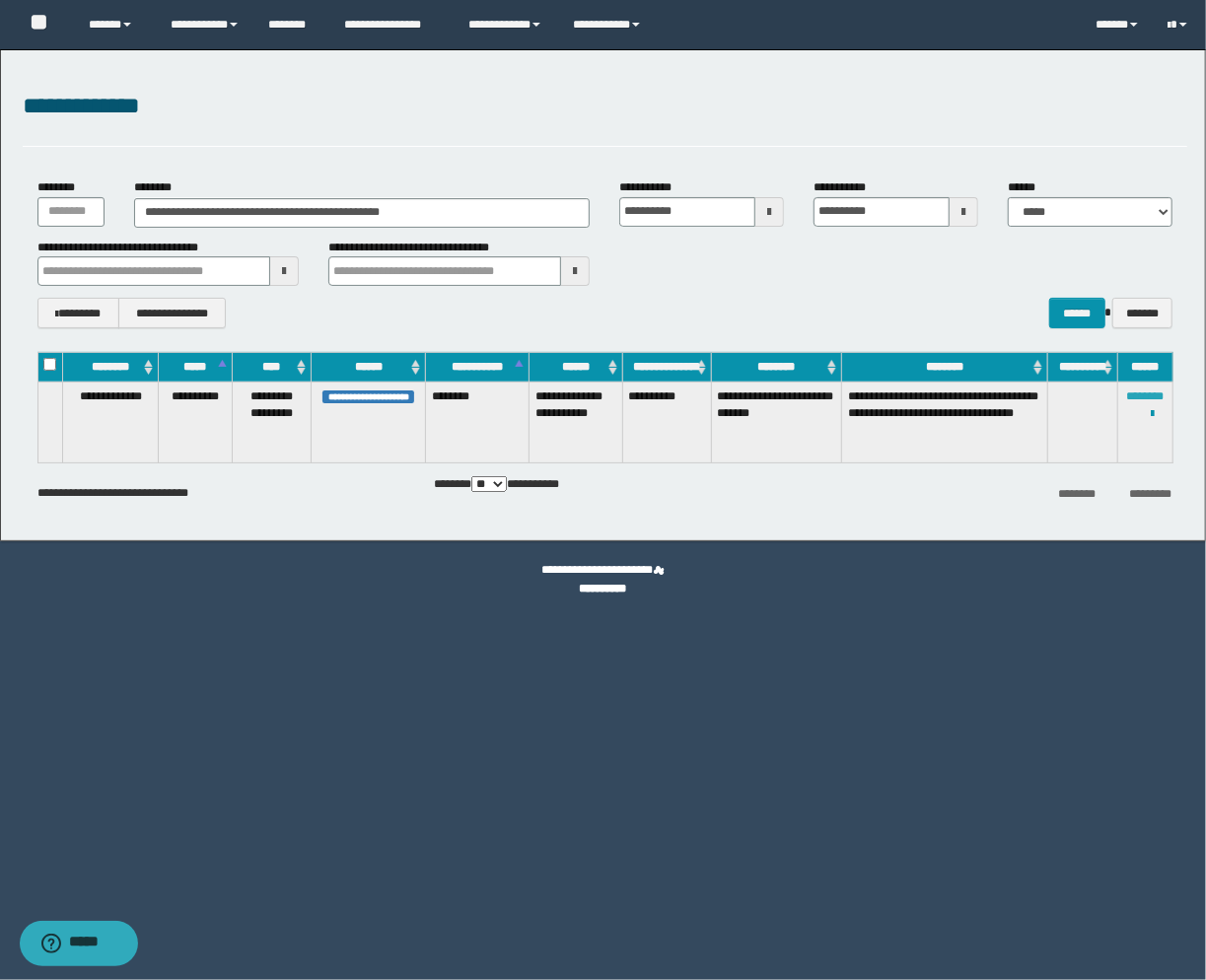 click on "********" at bounding box center (1146, 396) 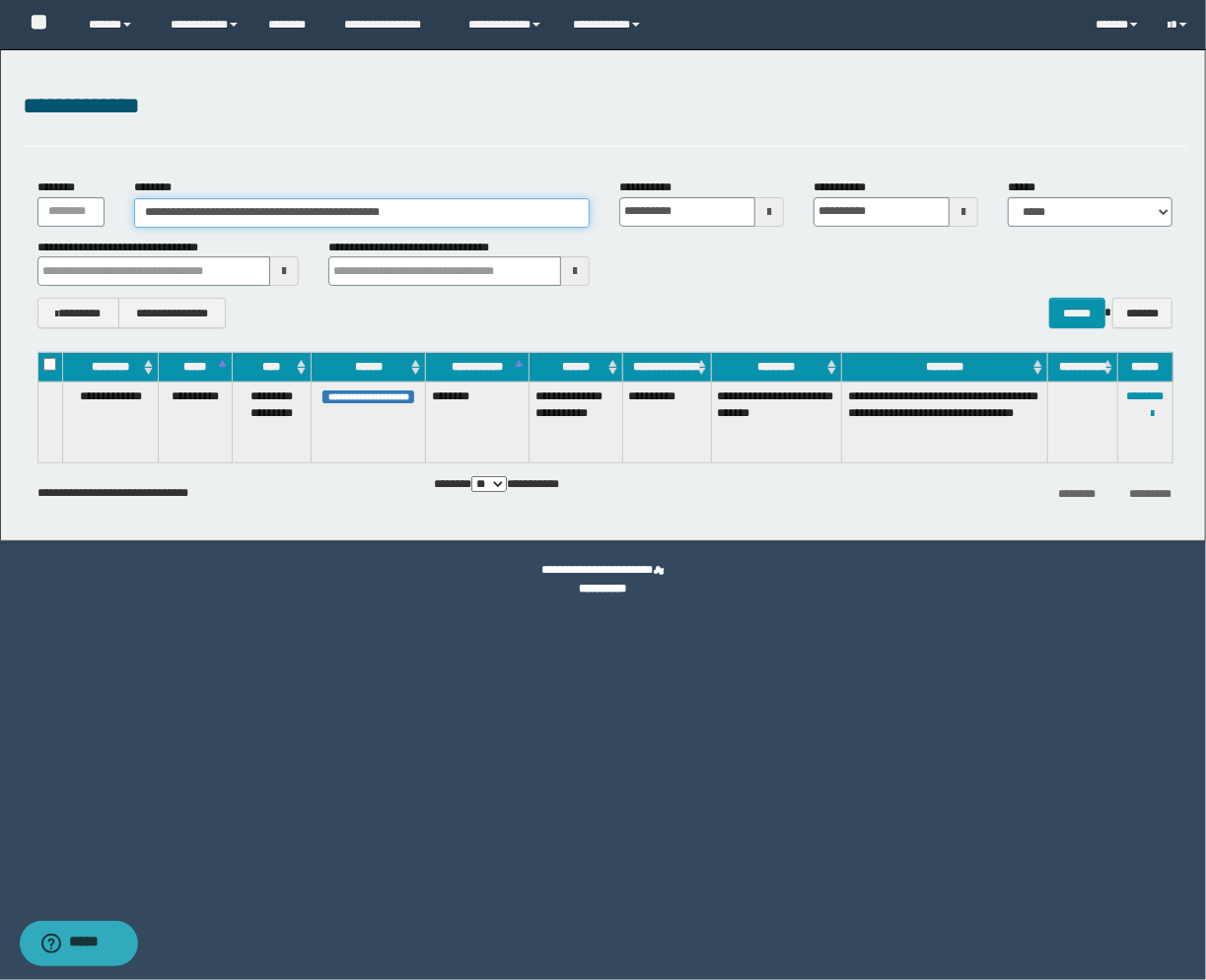 drag, startPoint x: 333, startPoint y: 204, endPoint x: 154, endPoint y: 205, distance: 179.00279 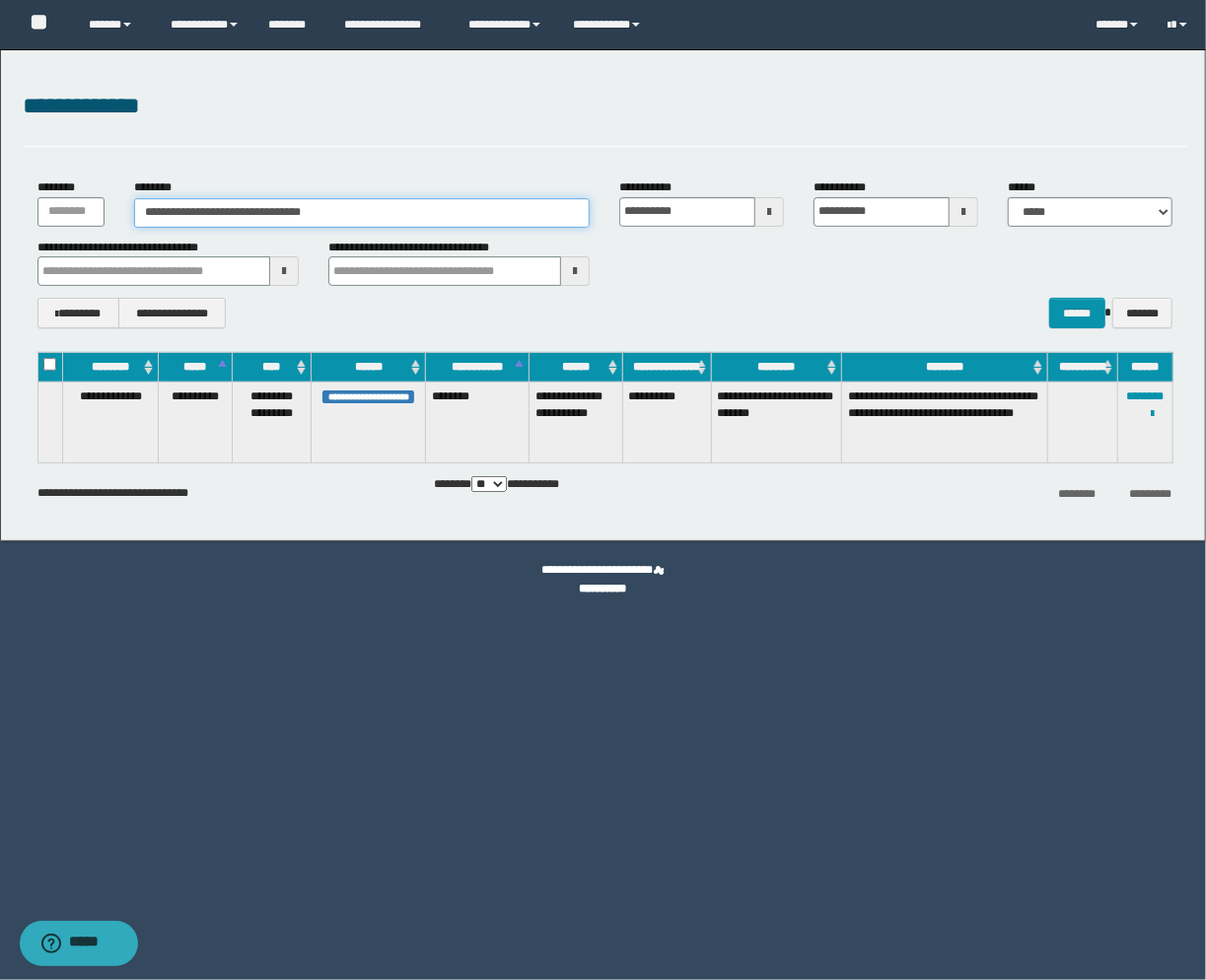 type on "**********" 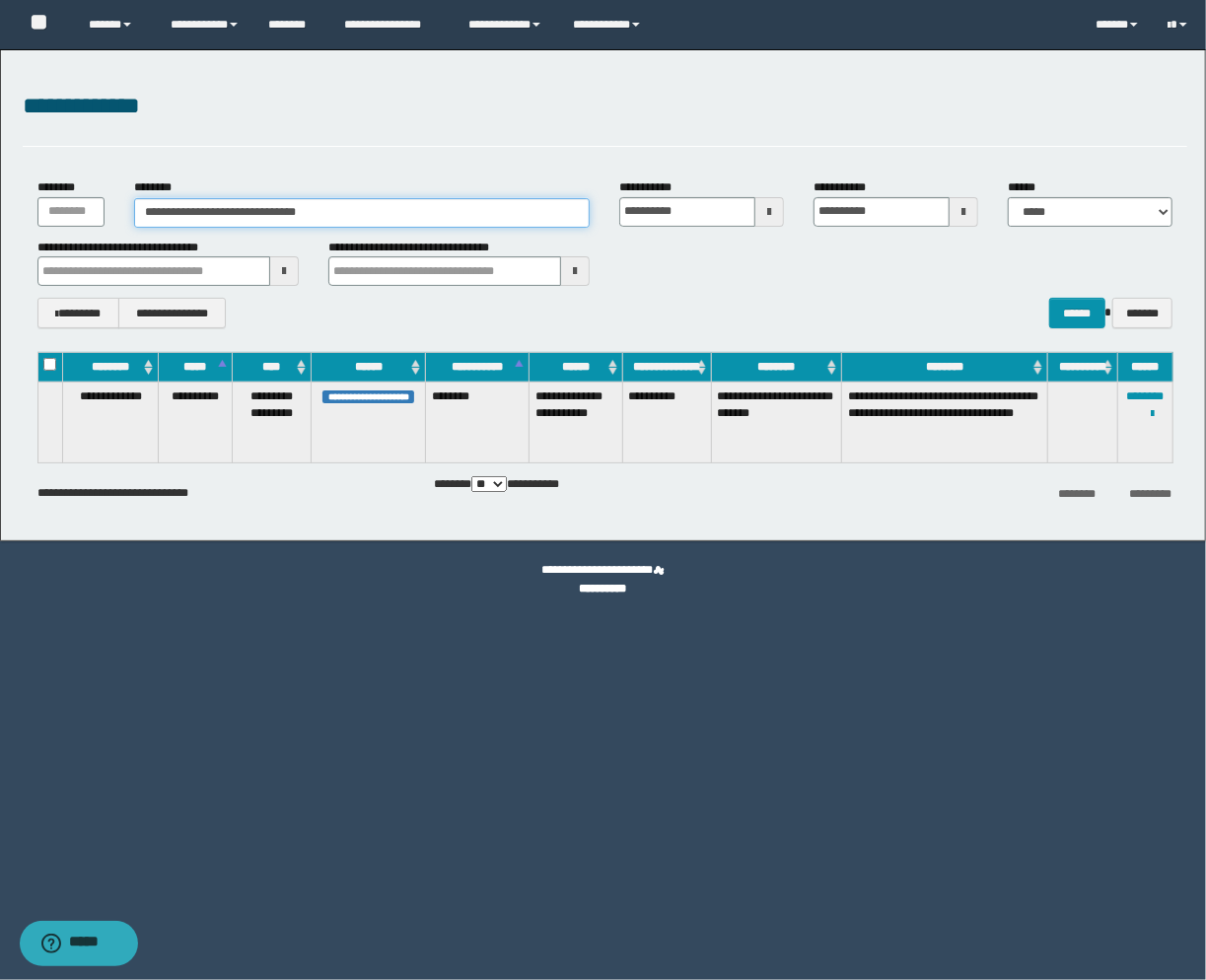 type on "**********" 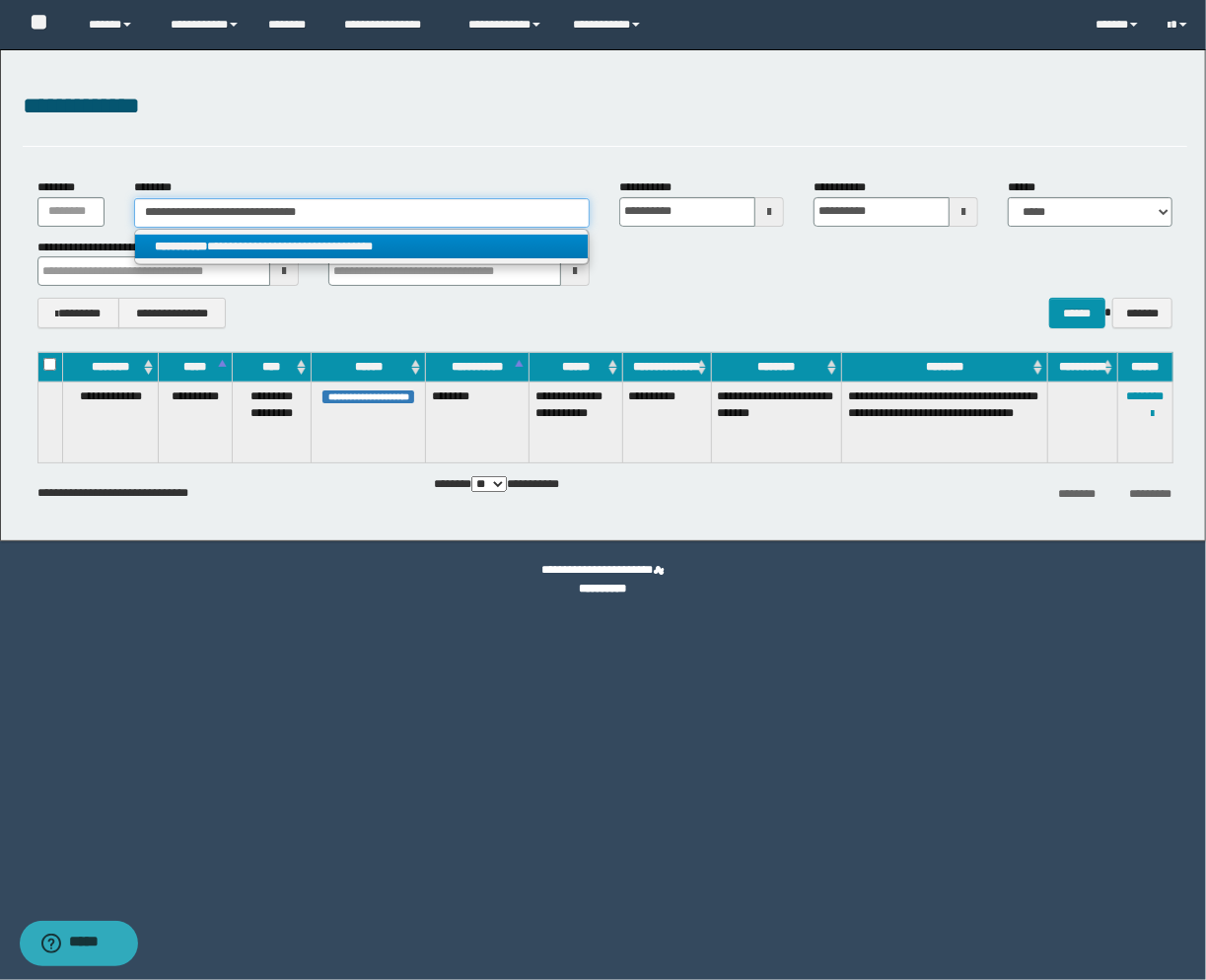 type on "**********" 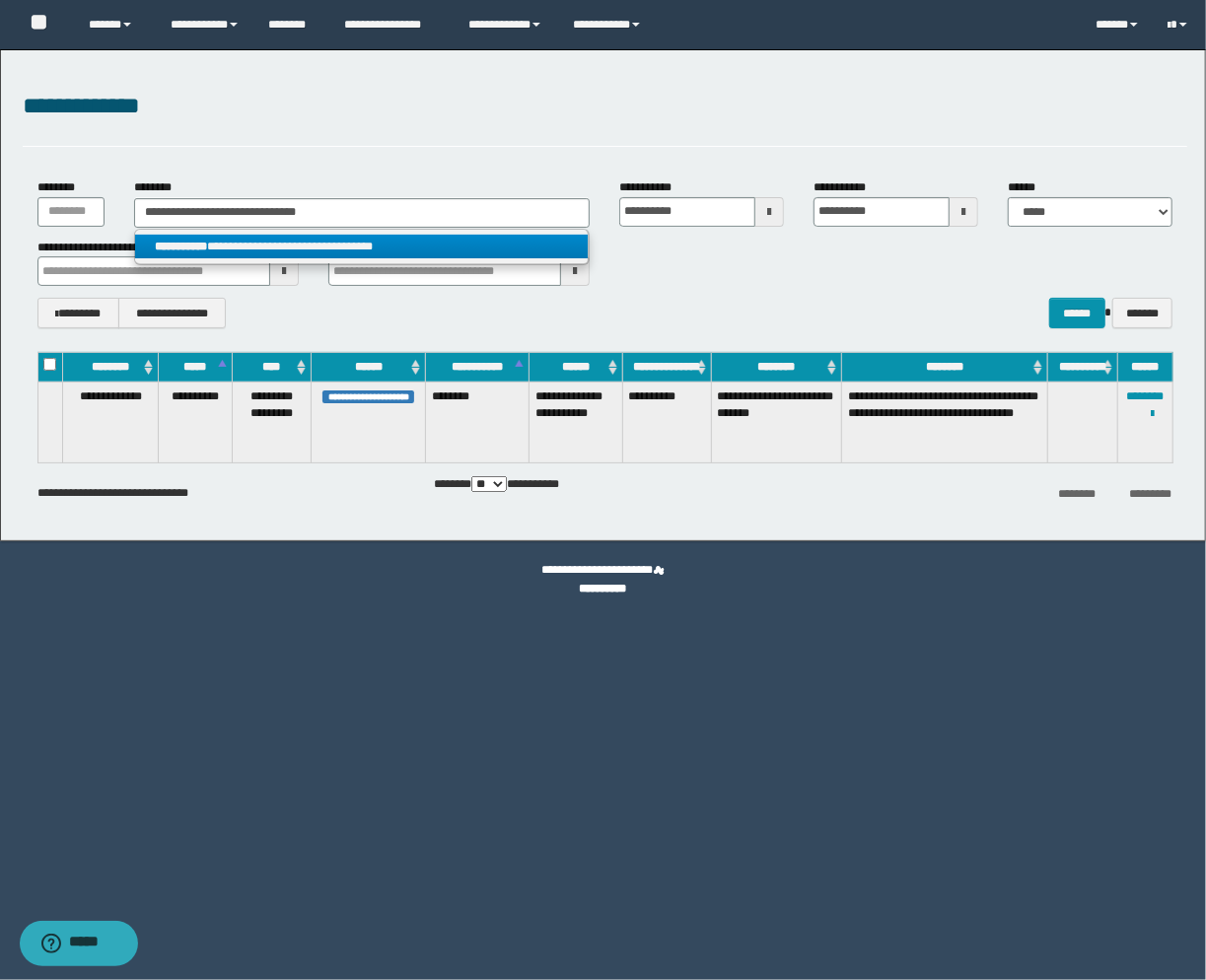 click on "**********" at bounding box center [180, 246] 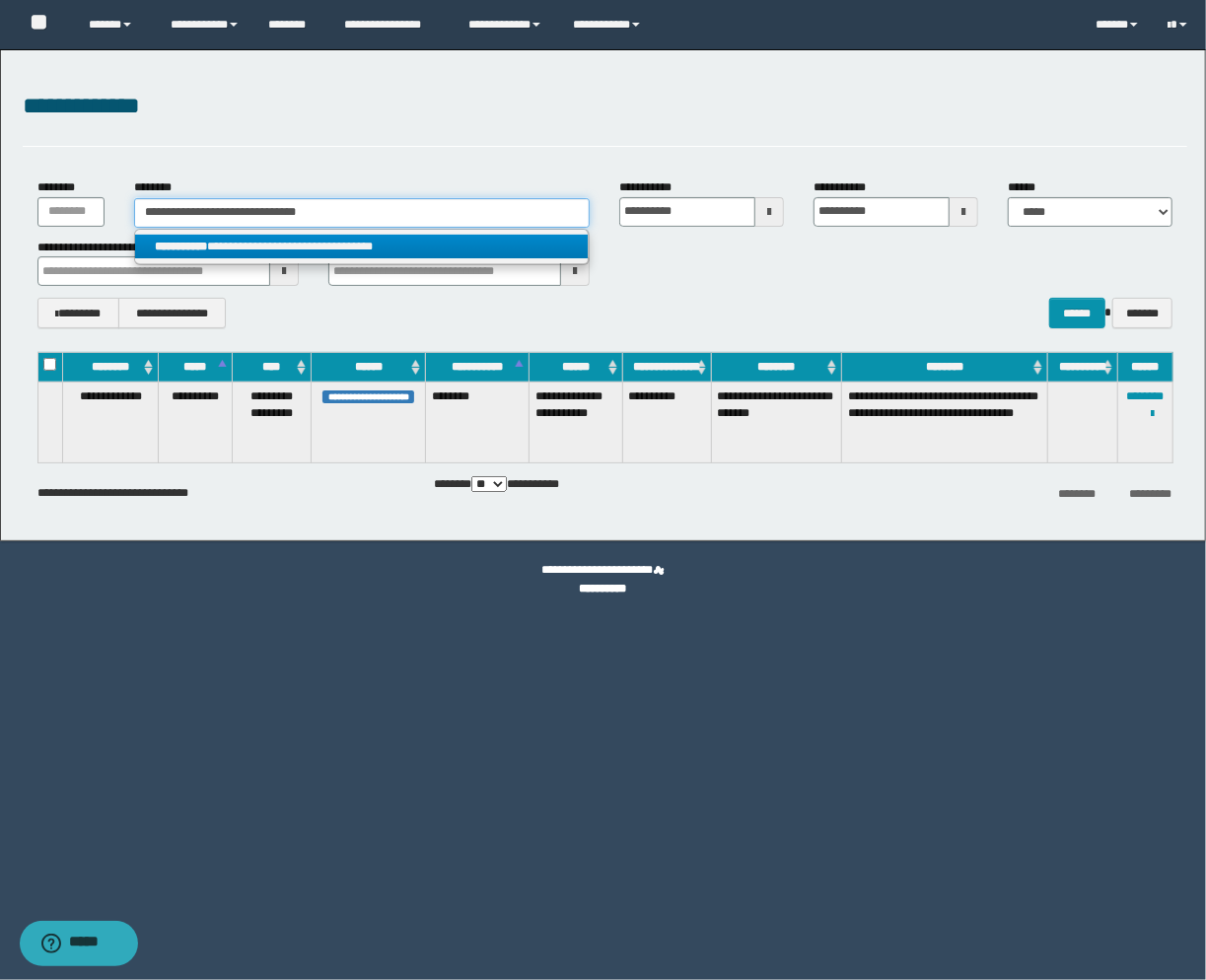 type 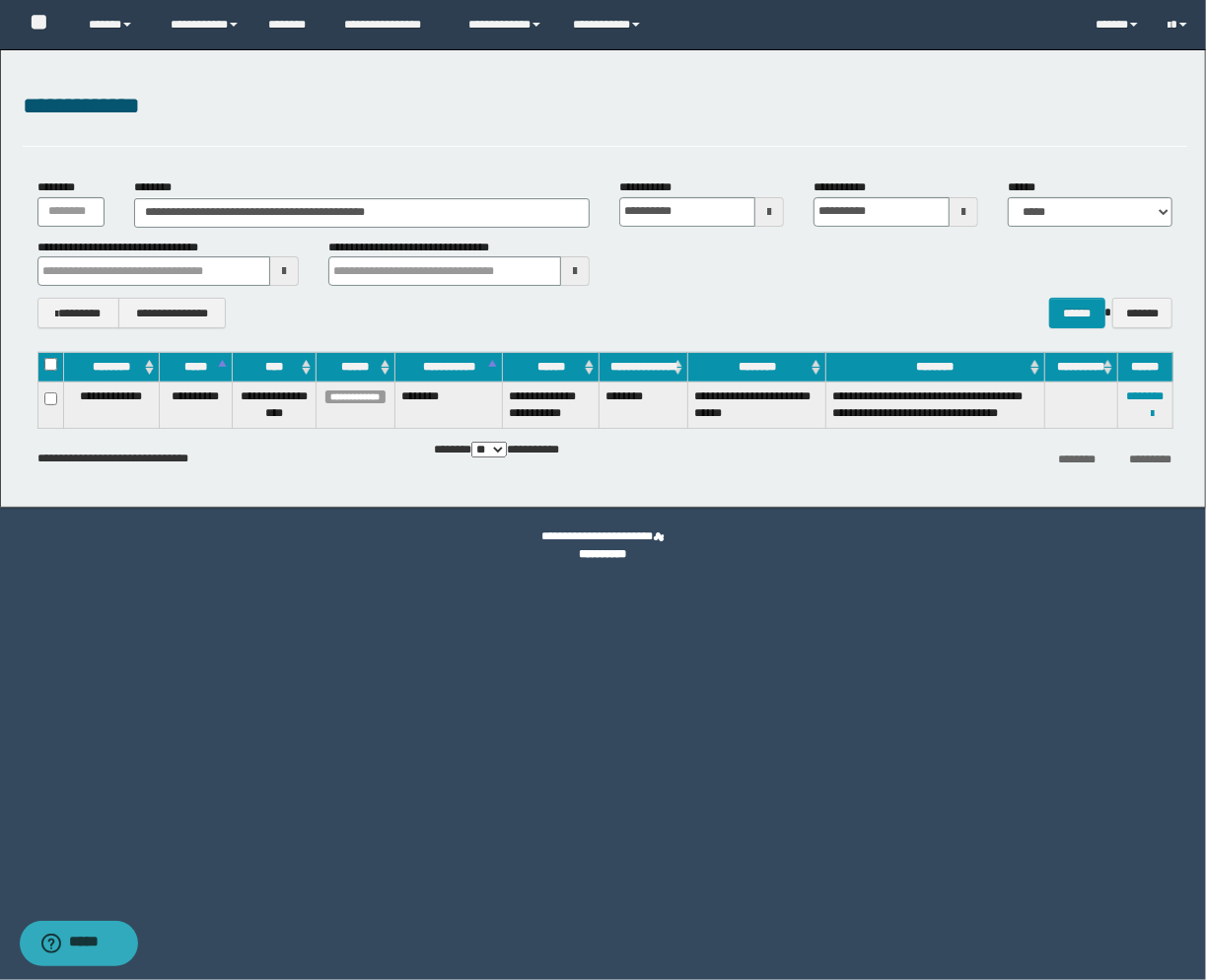 click on "**********" at bounding box center [605, 106] 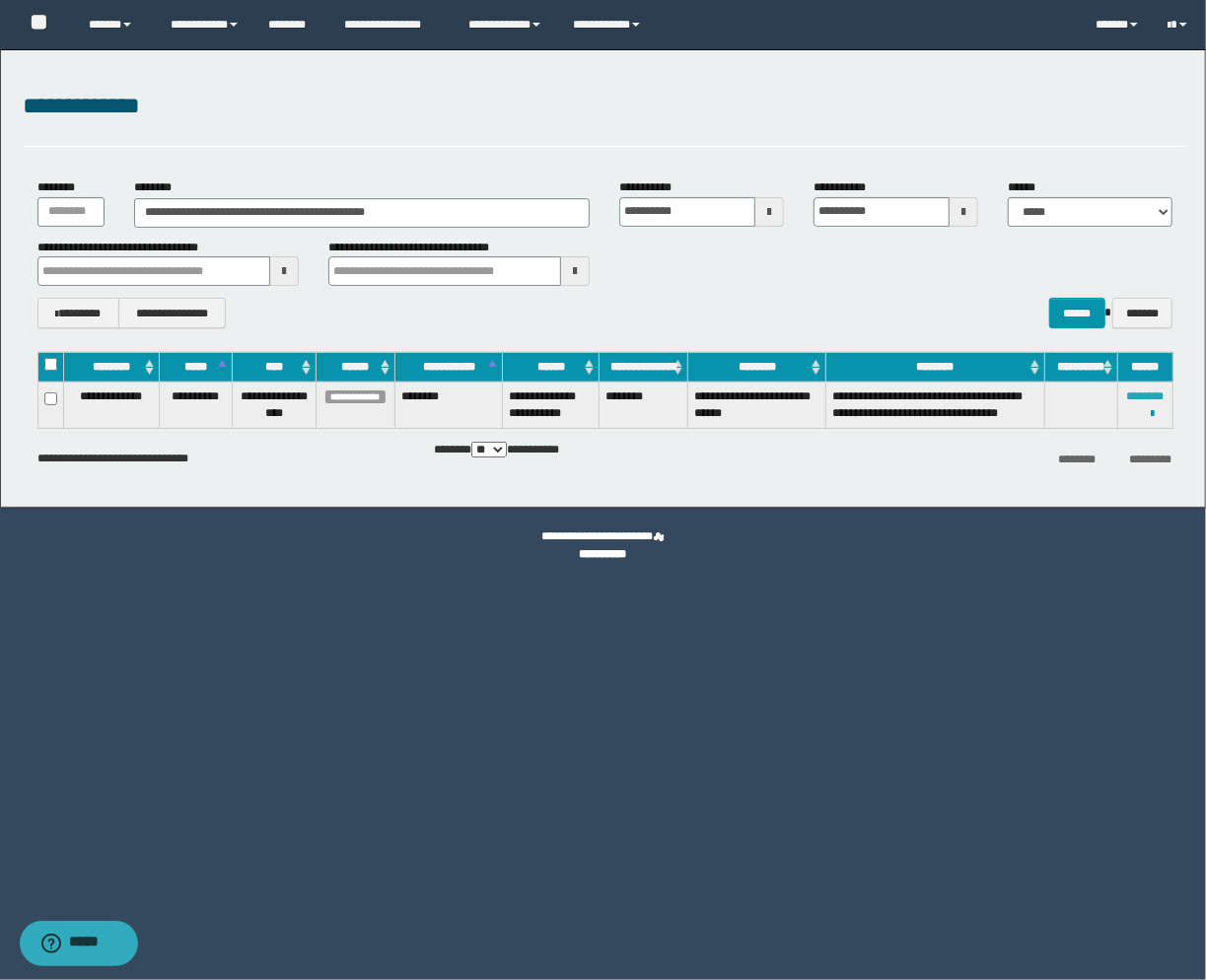 click on "********" at bounding box center (1146, 396) 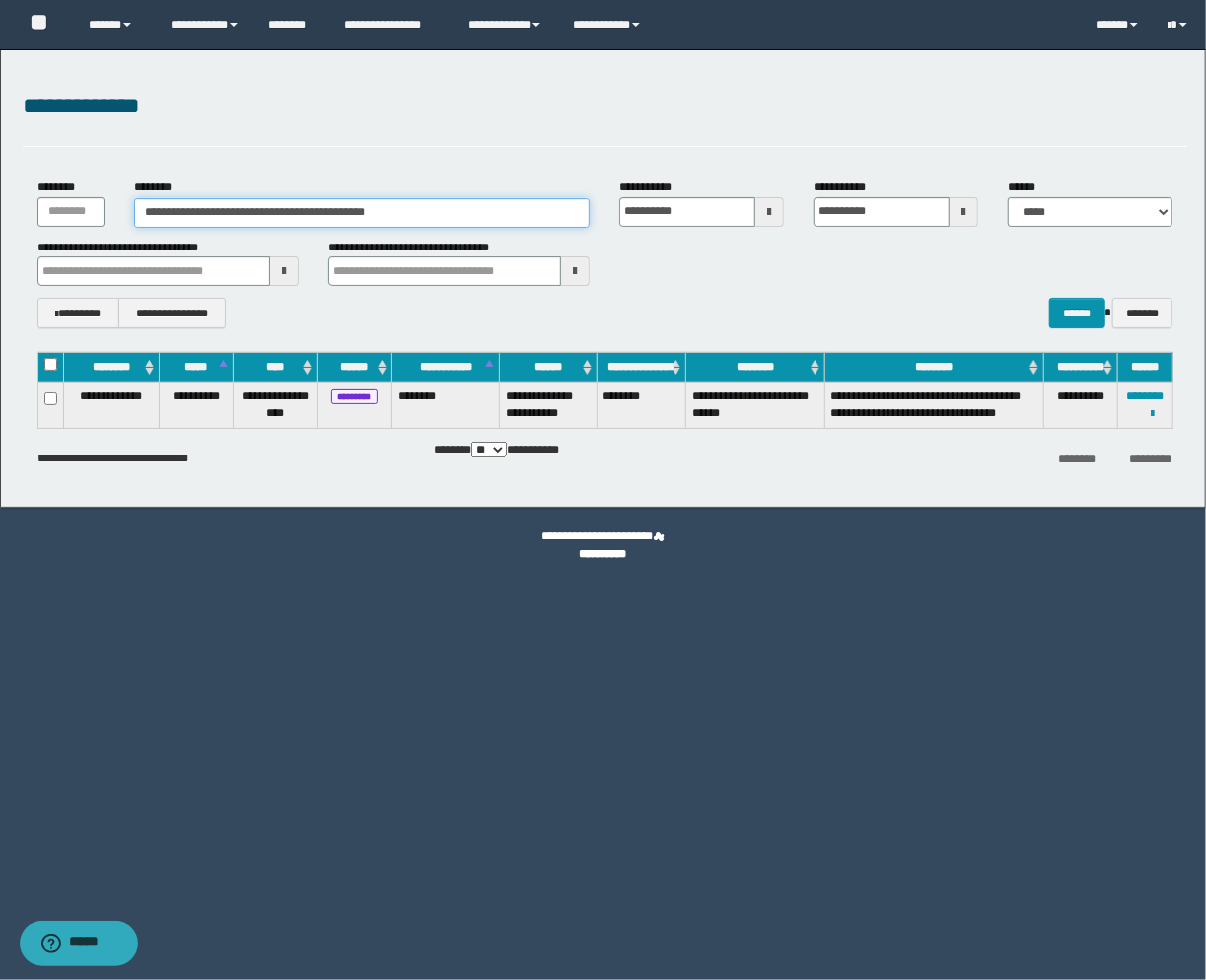 drag, startPoint x: 424, startPoint y: 211, endPoint x: -33, endPoint y: 201, distance: 457.1094 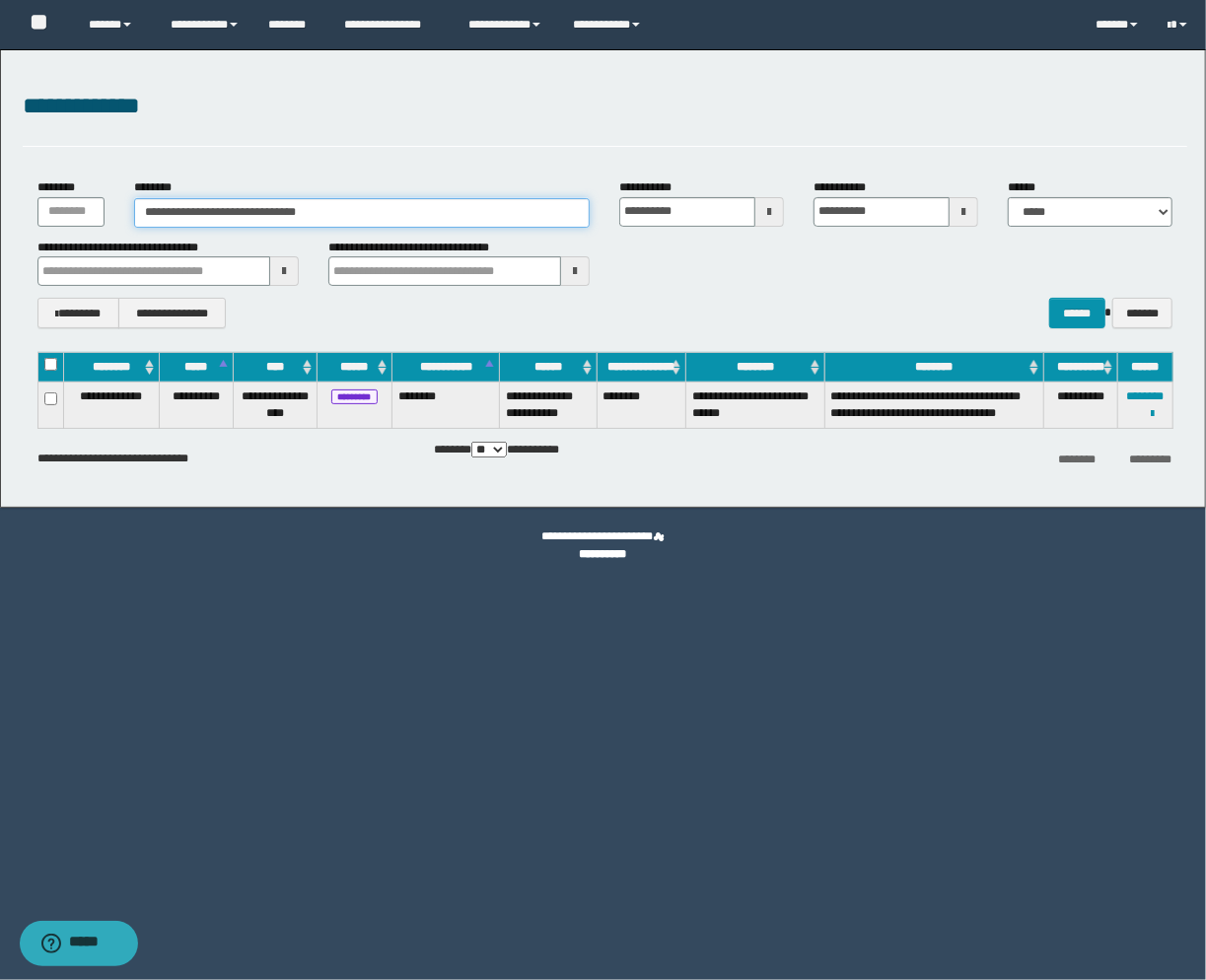type on "**********" 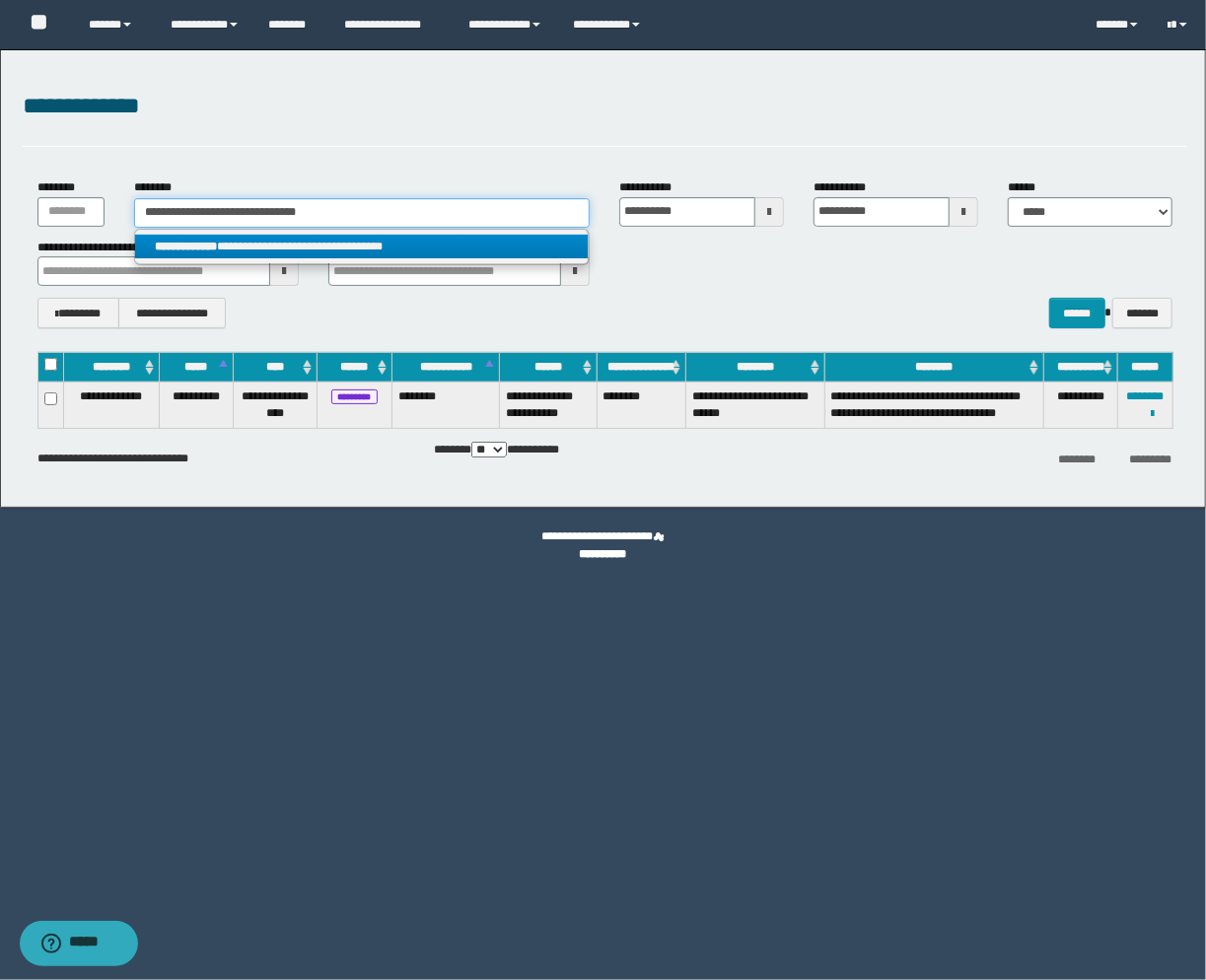 type on "**********" 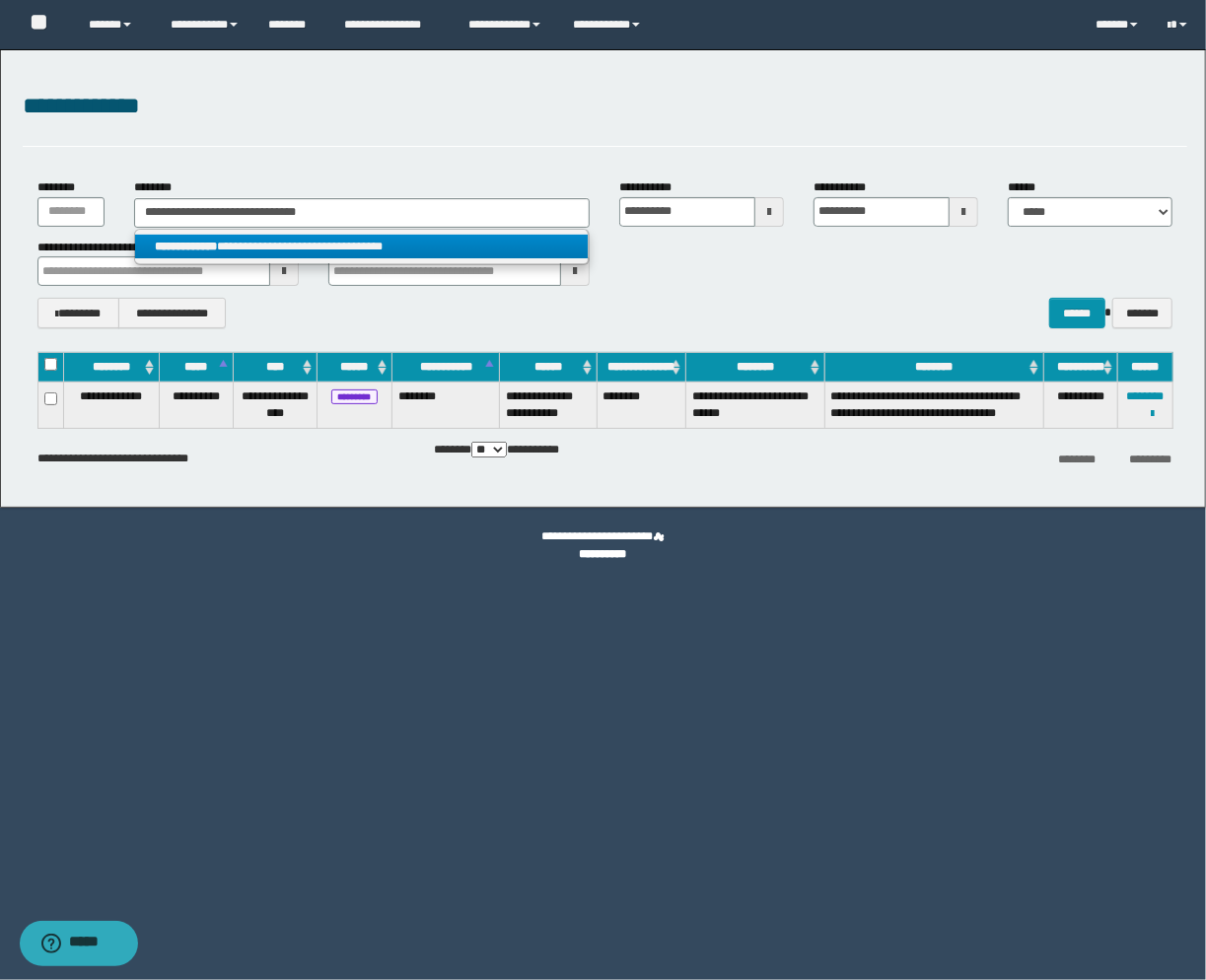 click on "**********" at bounding box center [362, 246] 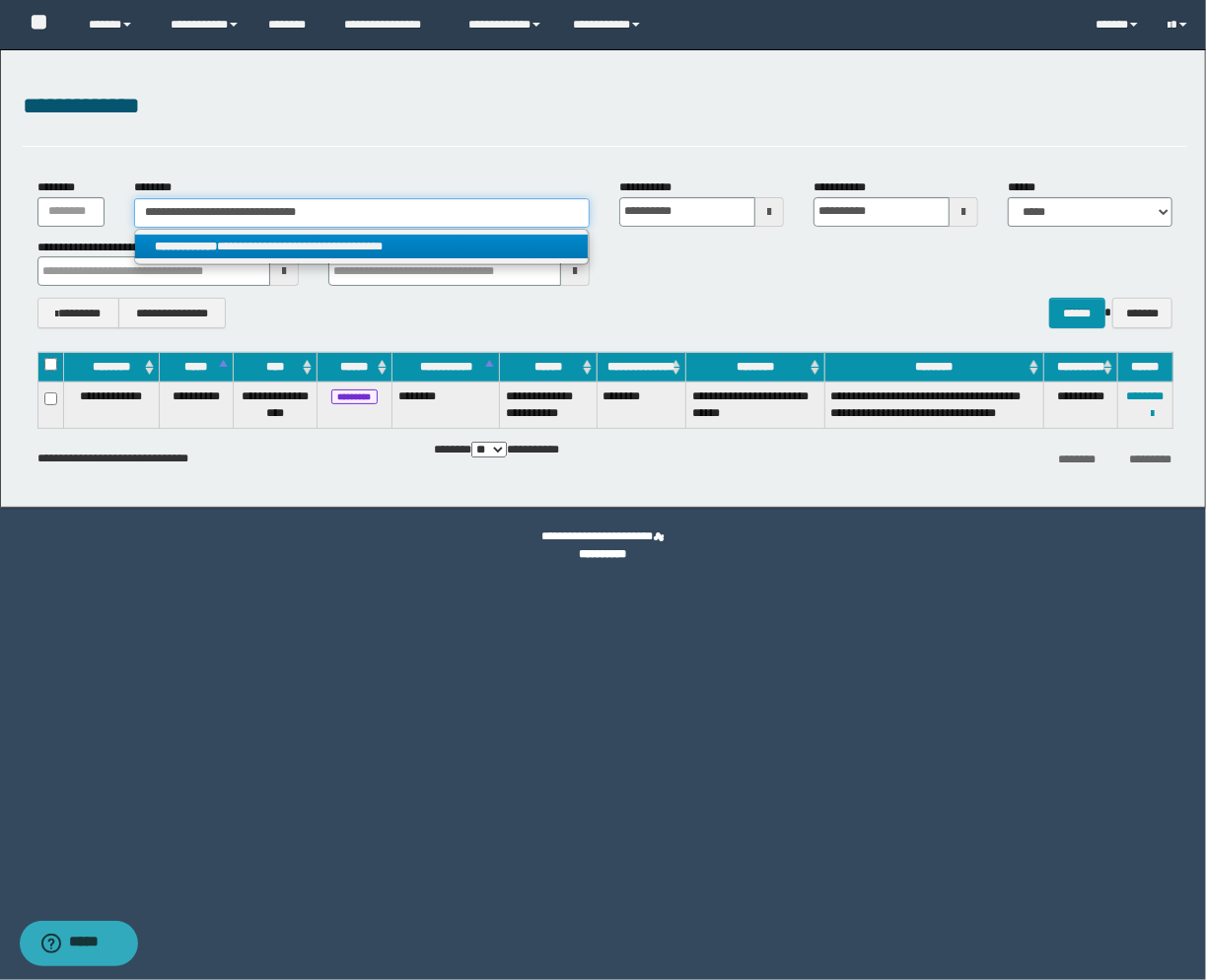 type 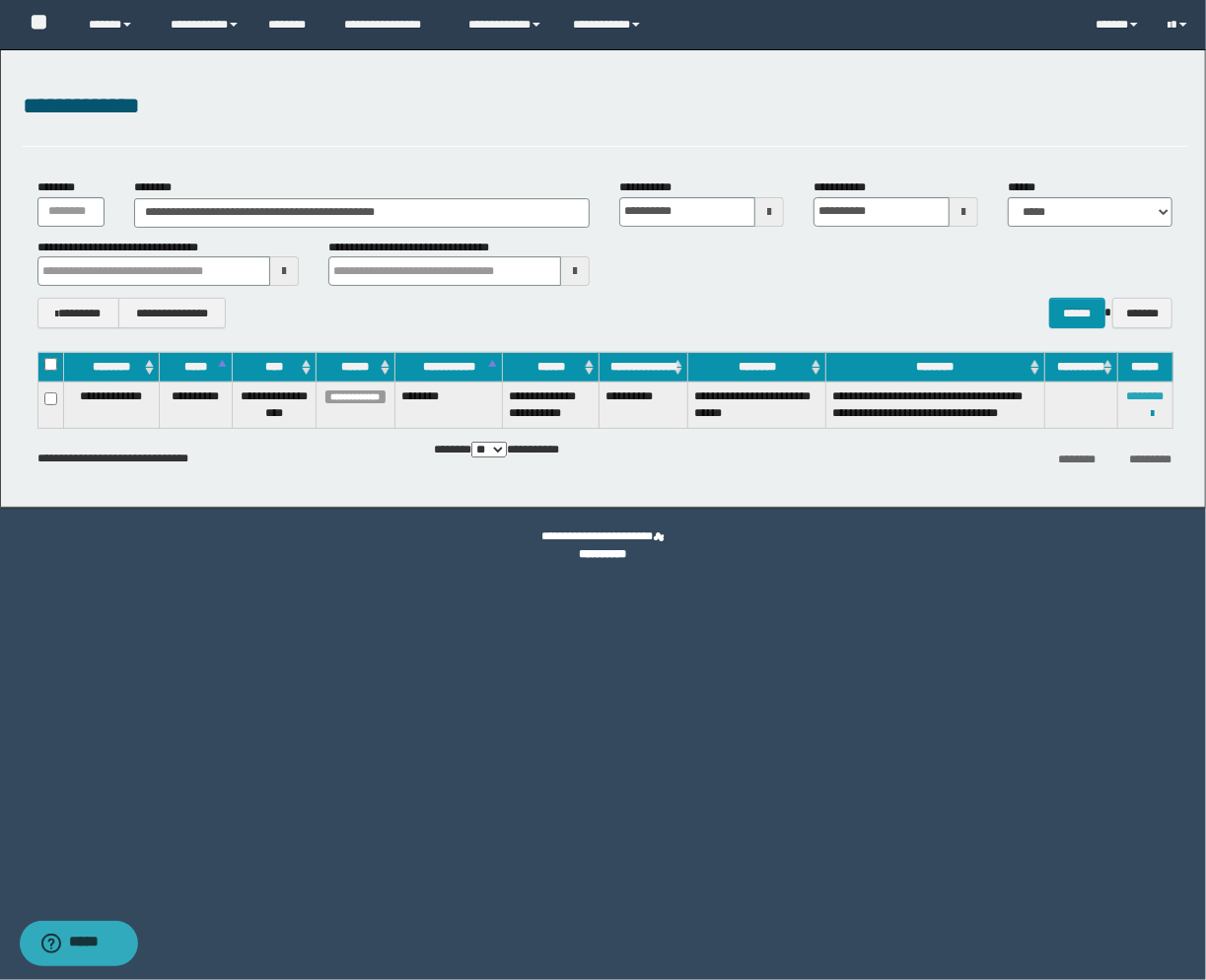 click on "********" at bounding box center (1146, 396) 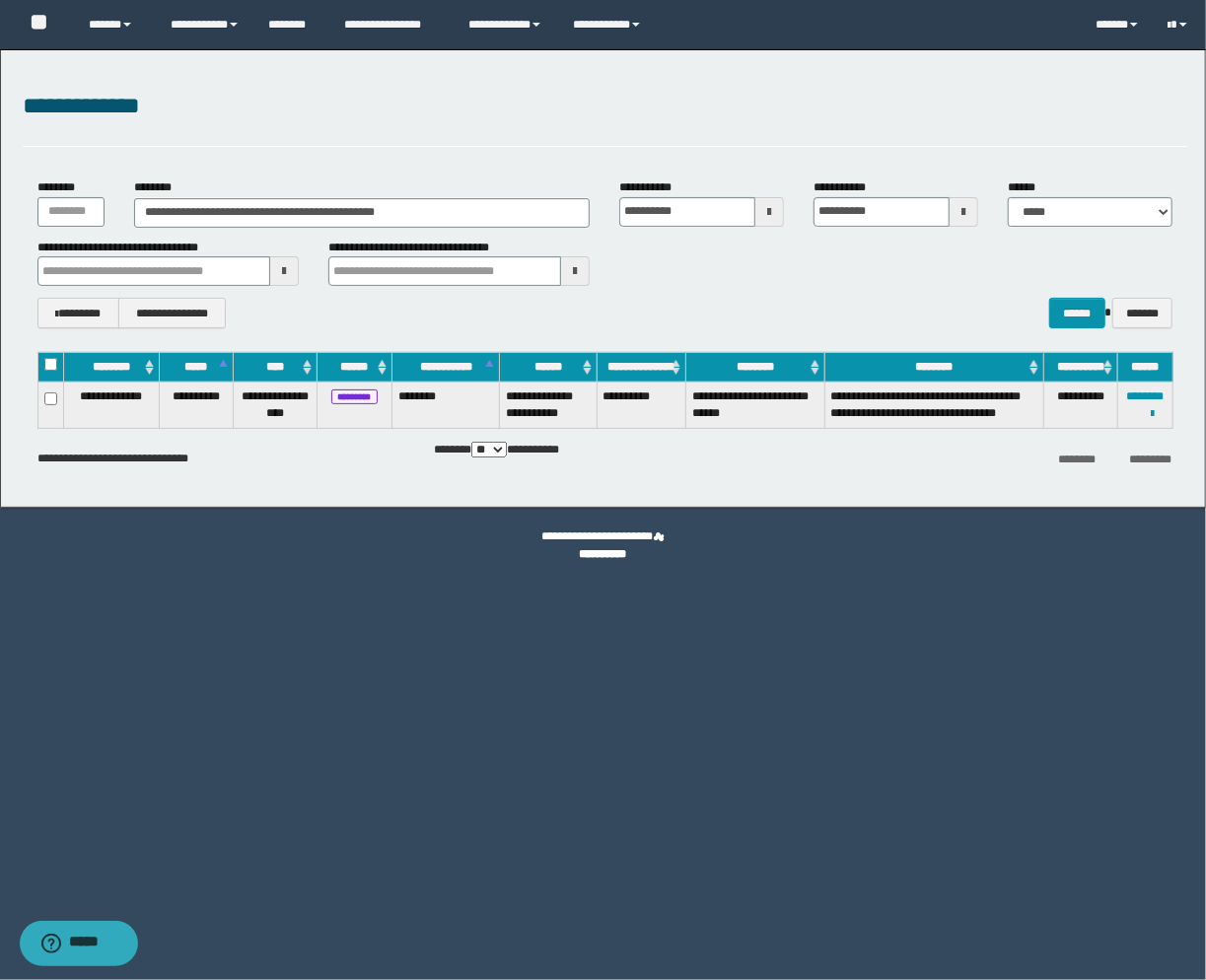 click on "**********" at bounding box center [605, 106] 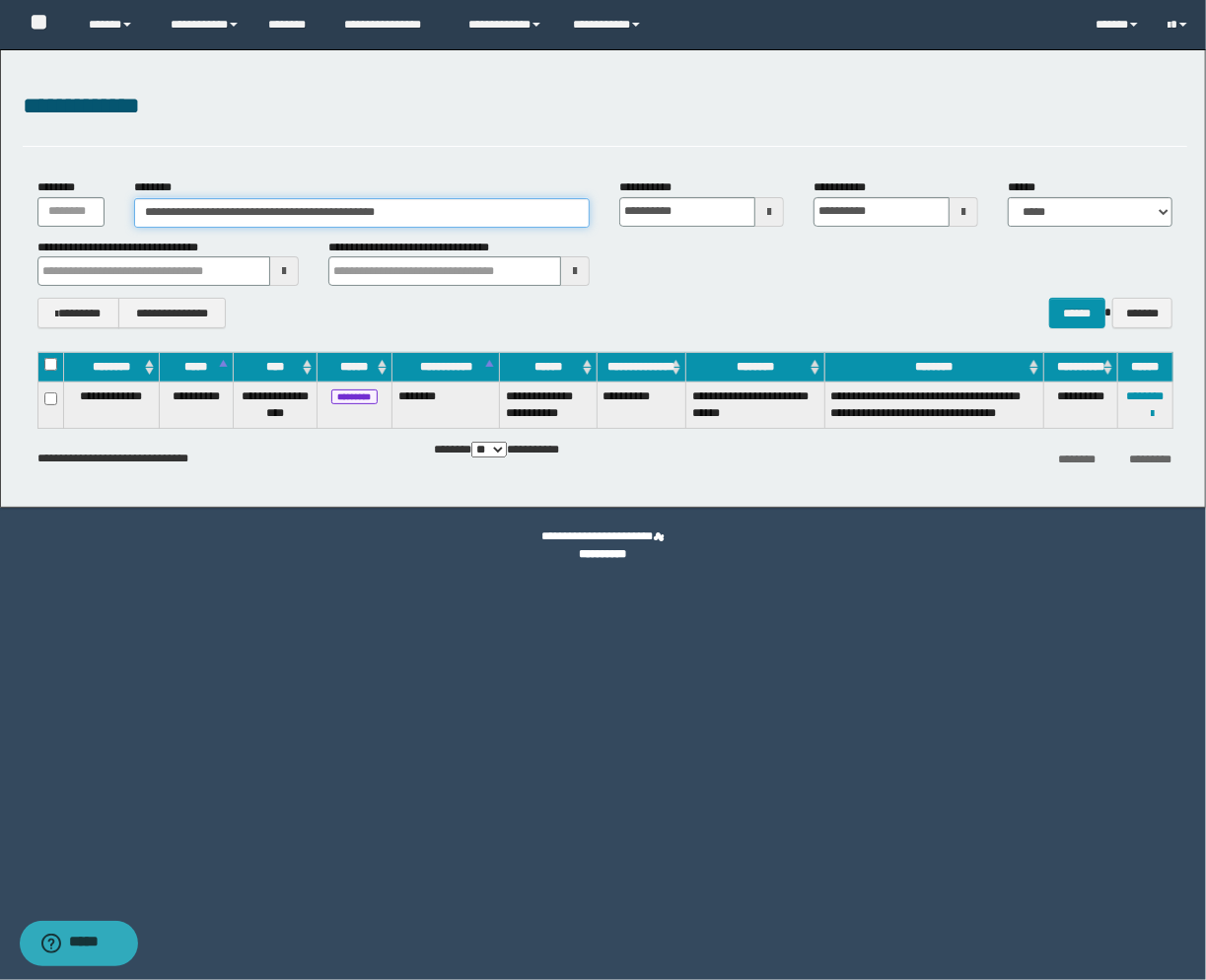 drag, startPoint x: 444, startPoint y: 205, endPoint x: -144, endPoint y: 199, distance: 588.0306 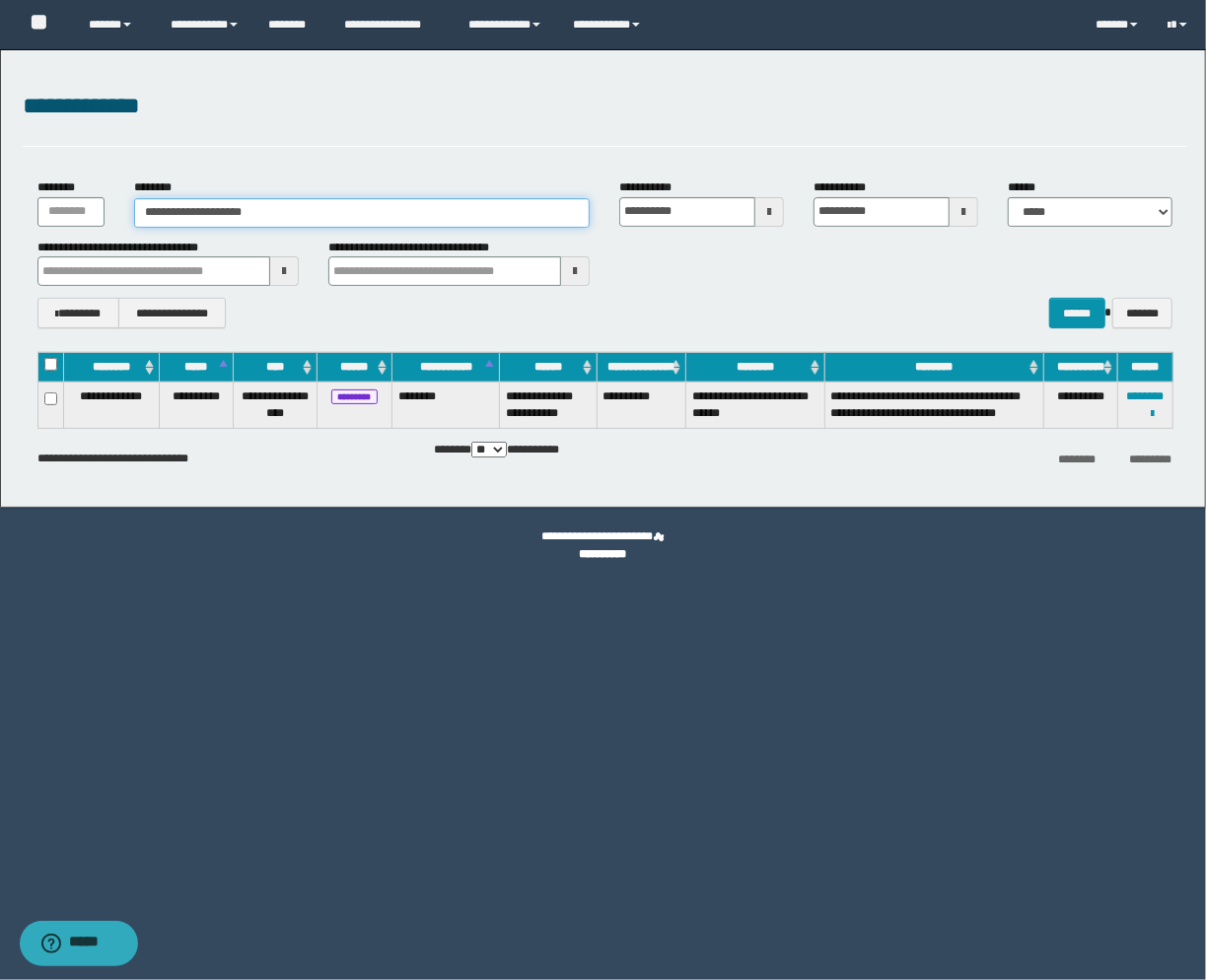 type on "**********" 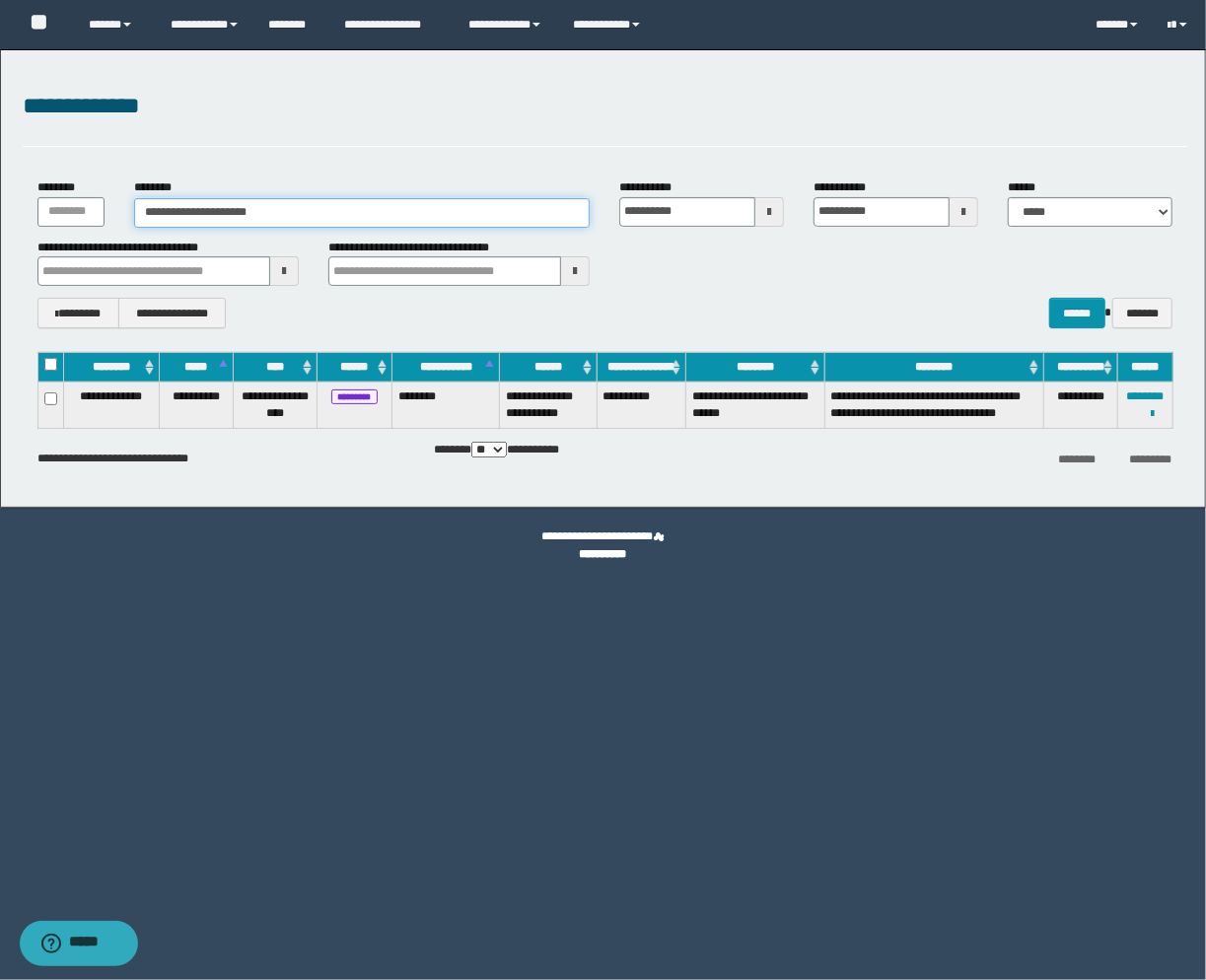 type on "**********" 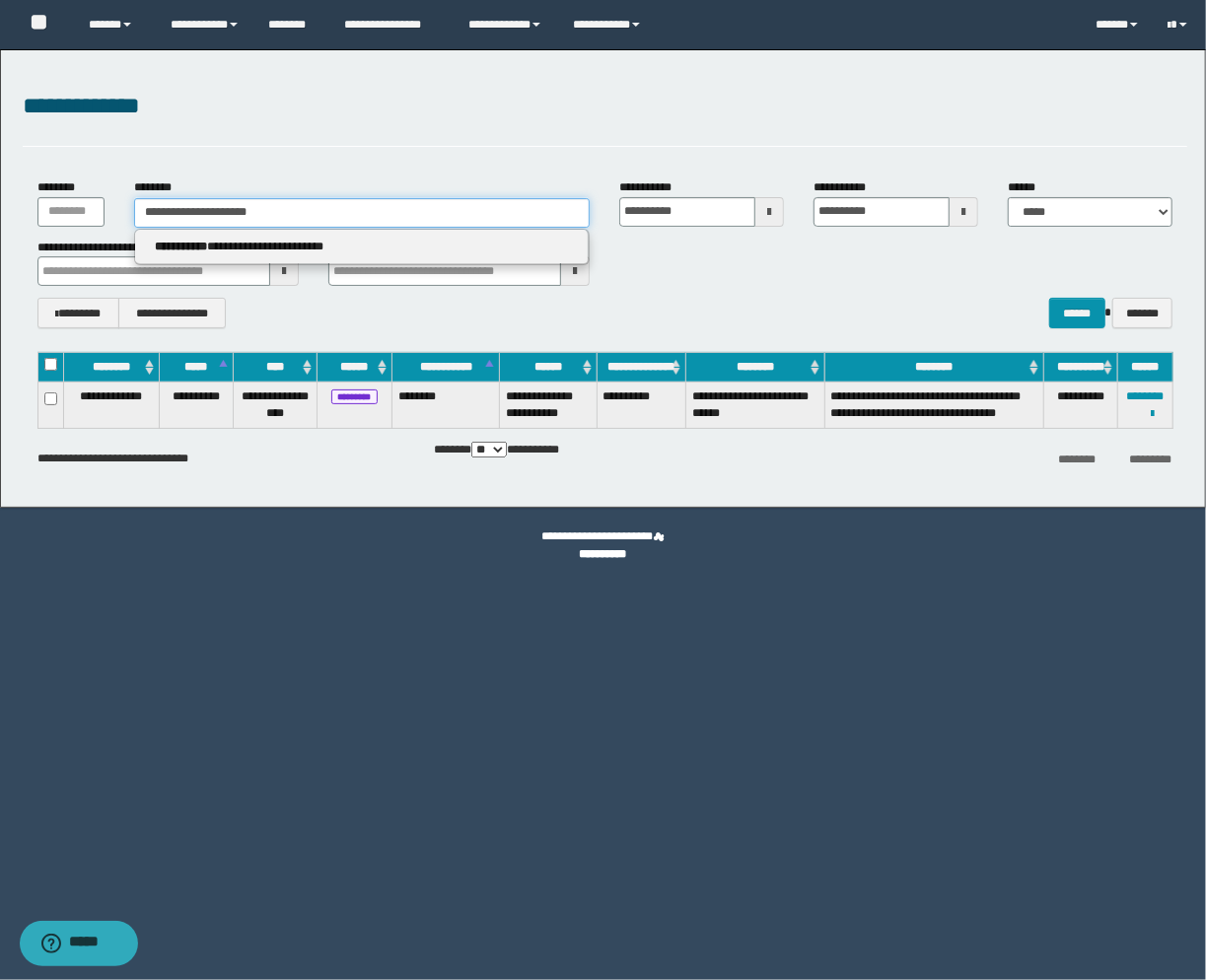 type 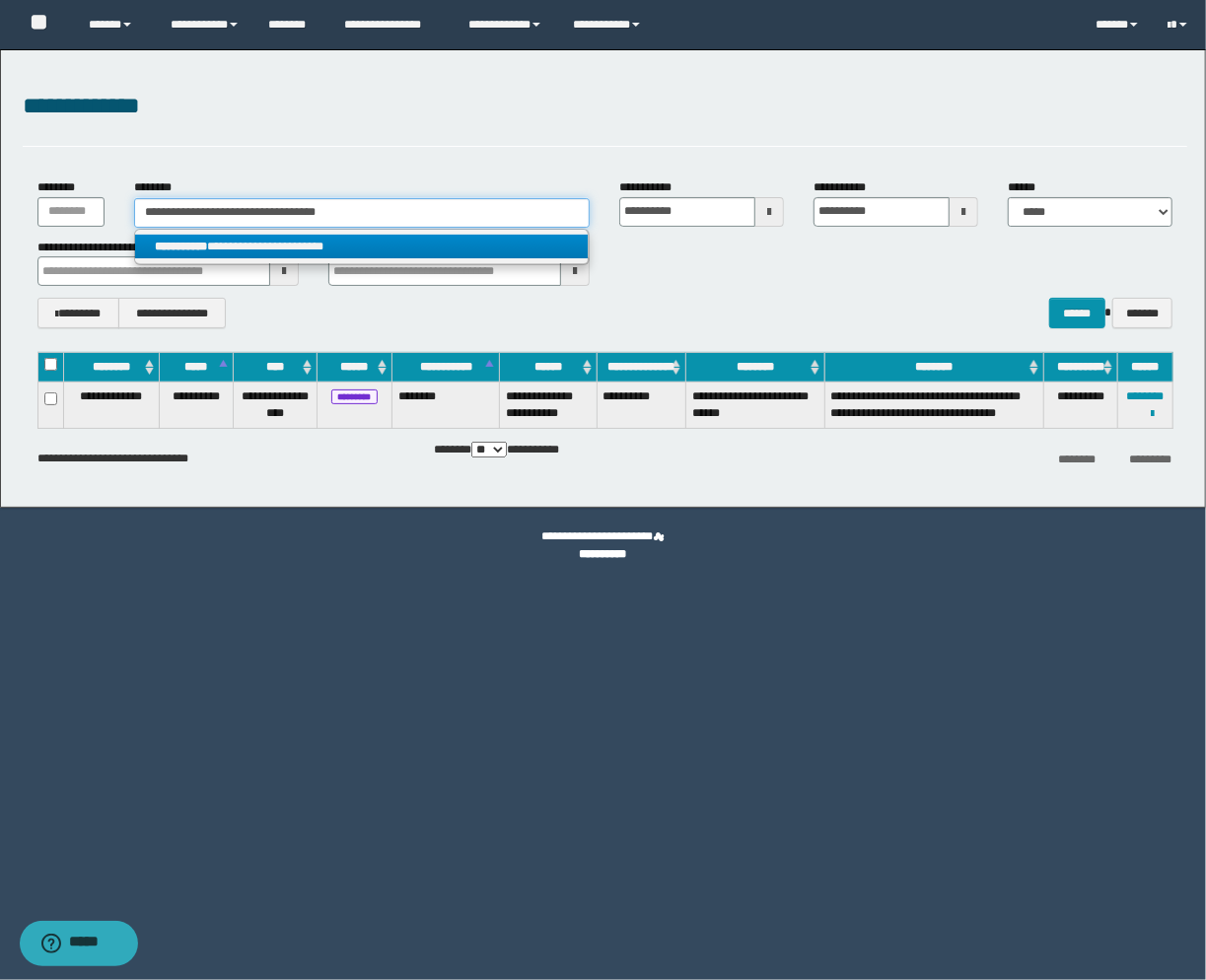 type on "**********" 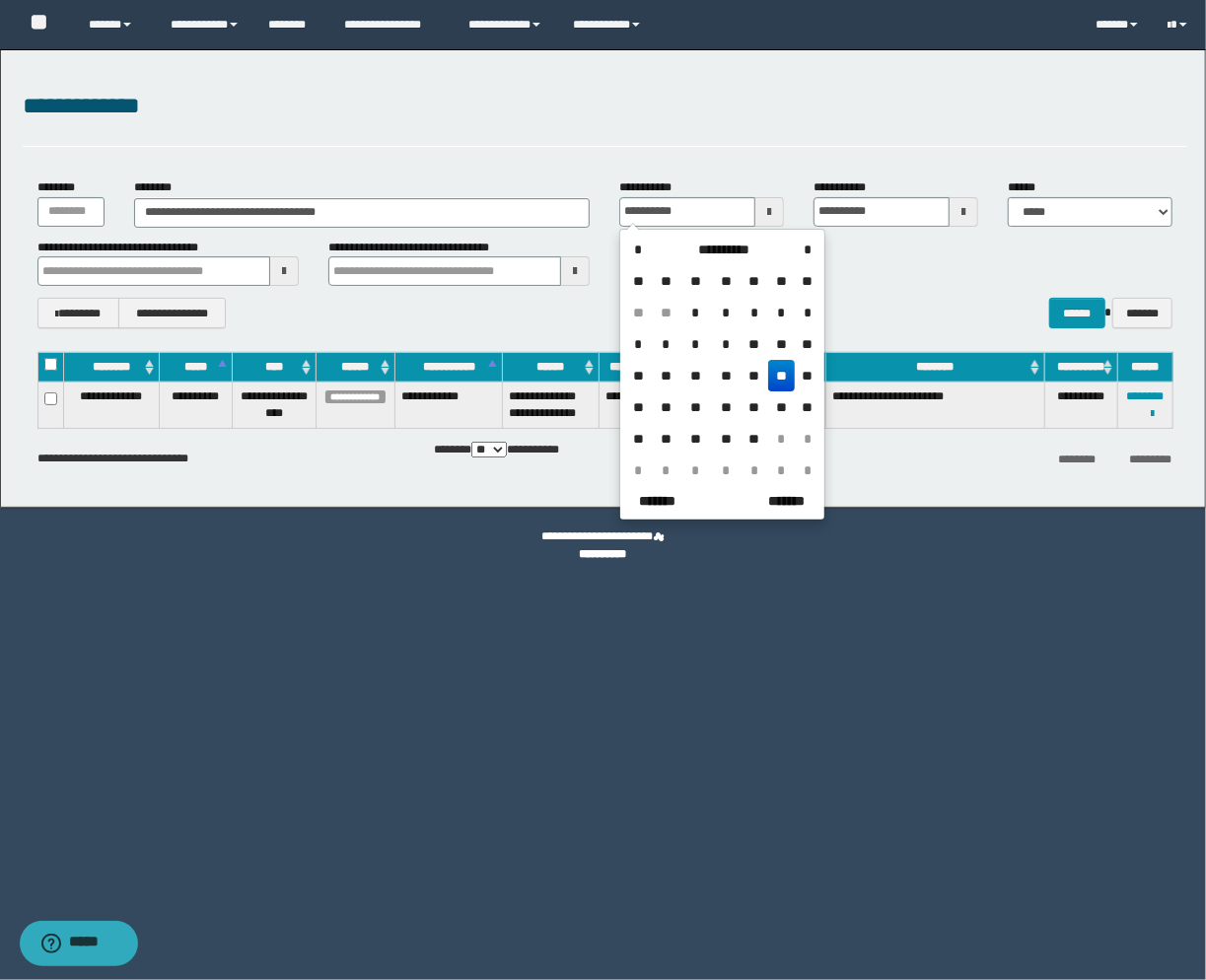 click on "**********" at bounding box center [603, 490] 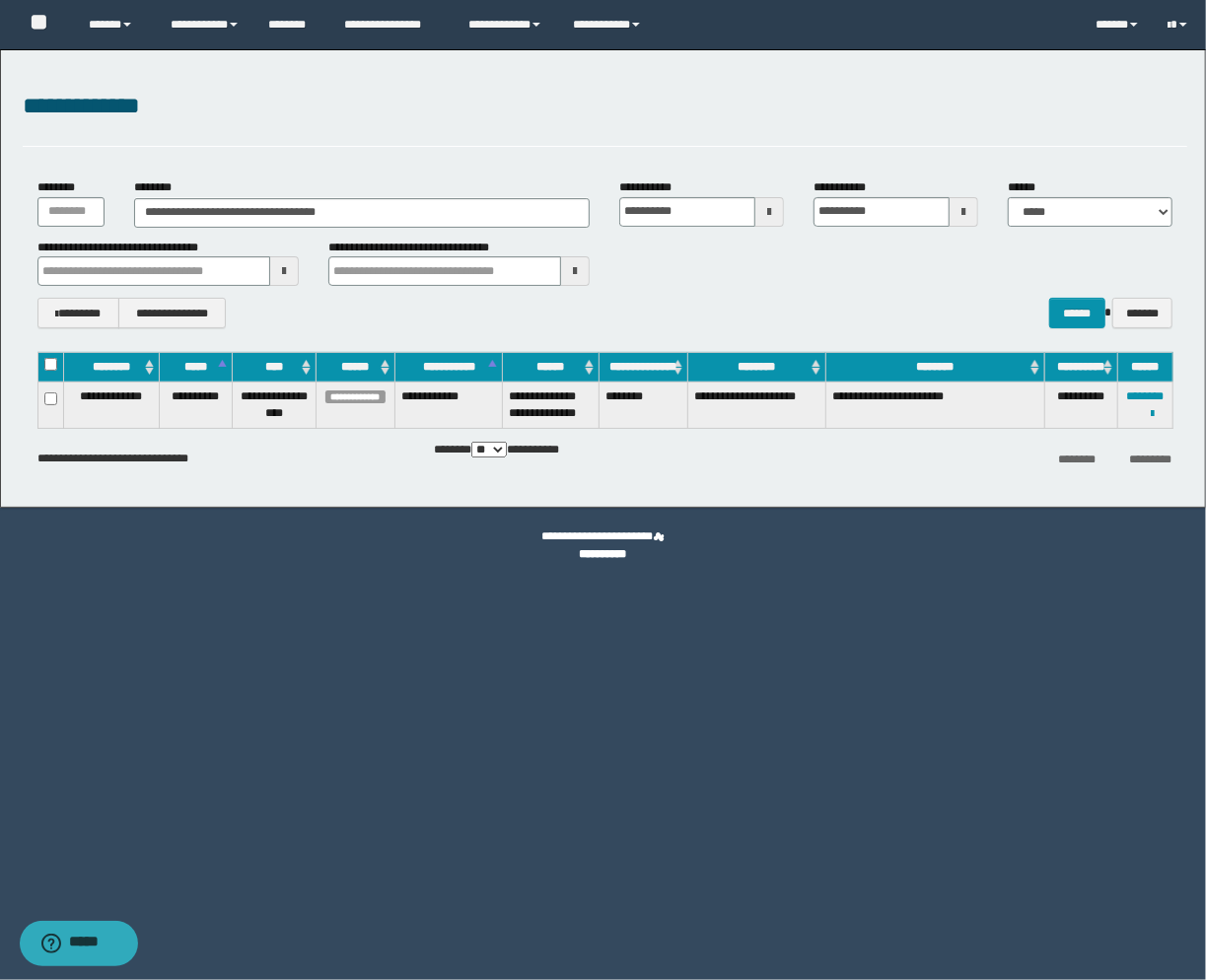 click on "**********" at bounding box center (603, 490) 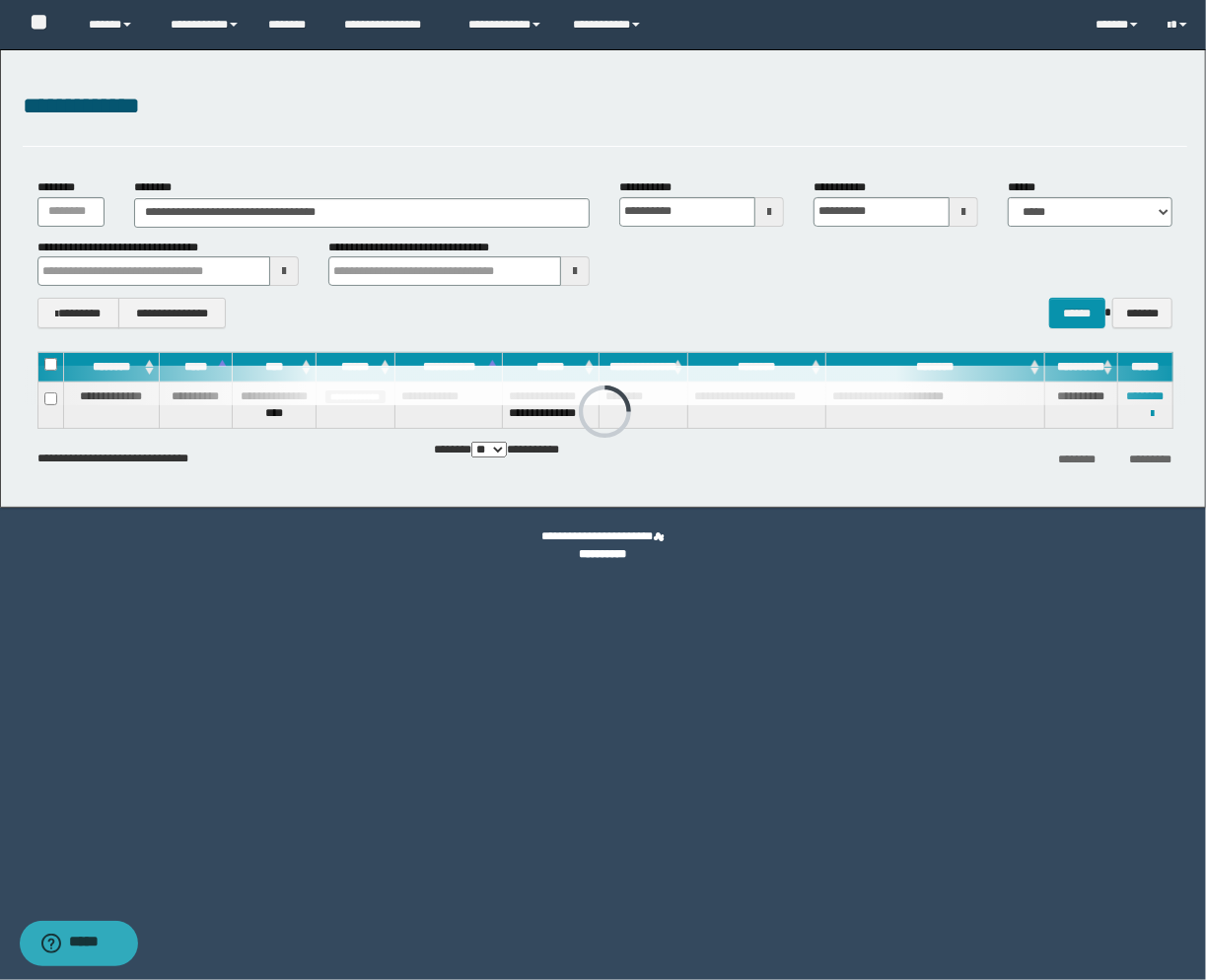 click at bounding box center [605, 385] 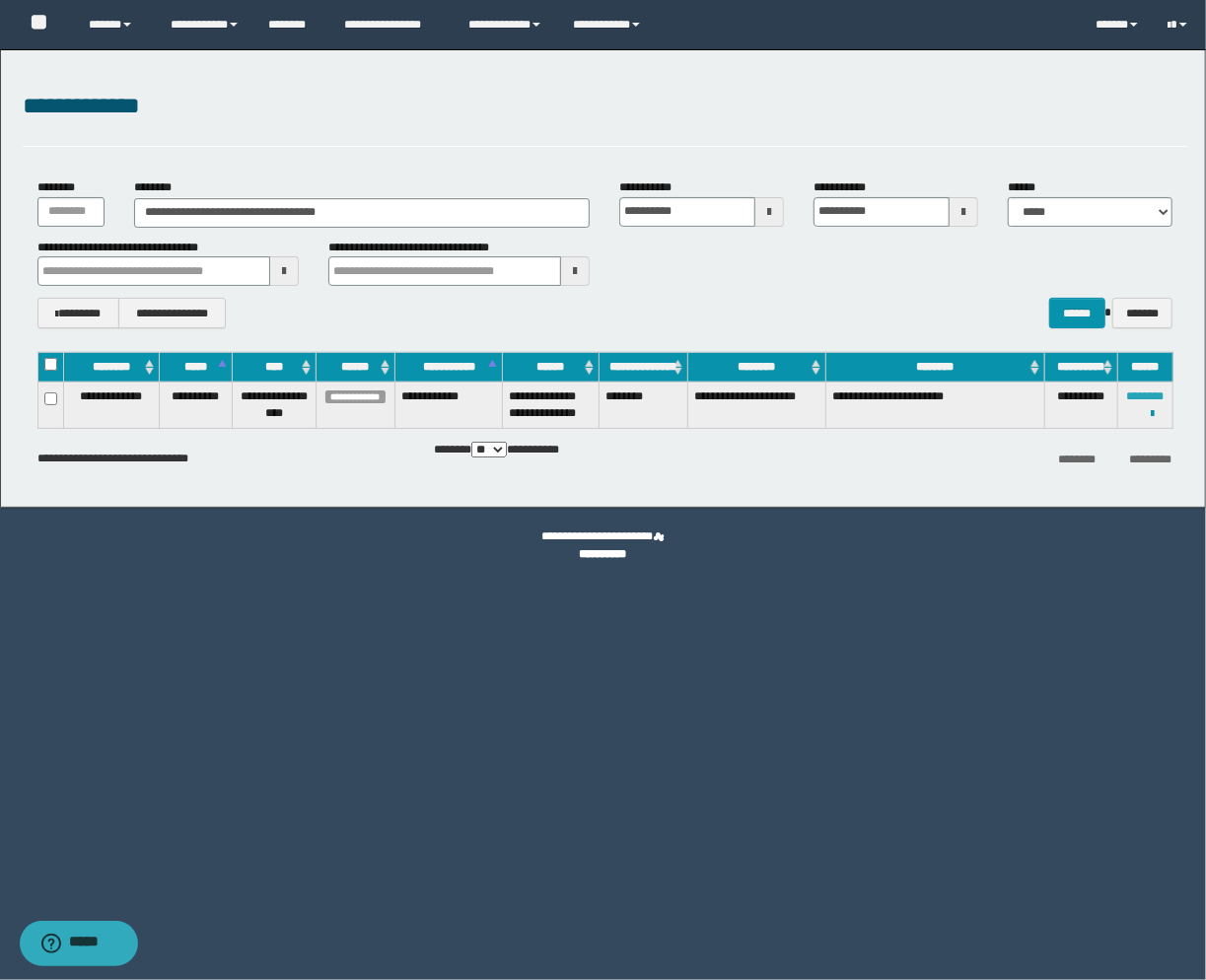 click on "********" at bounding box center (1146, 396) 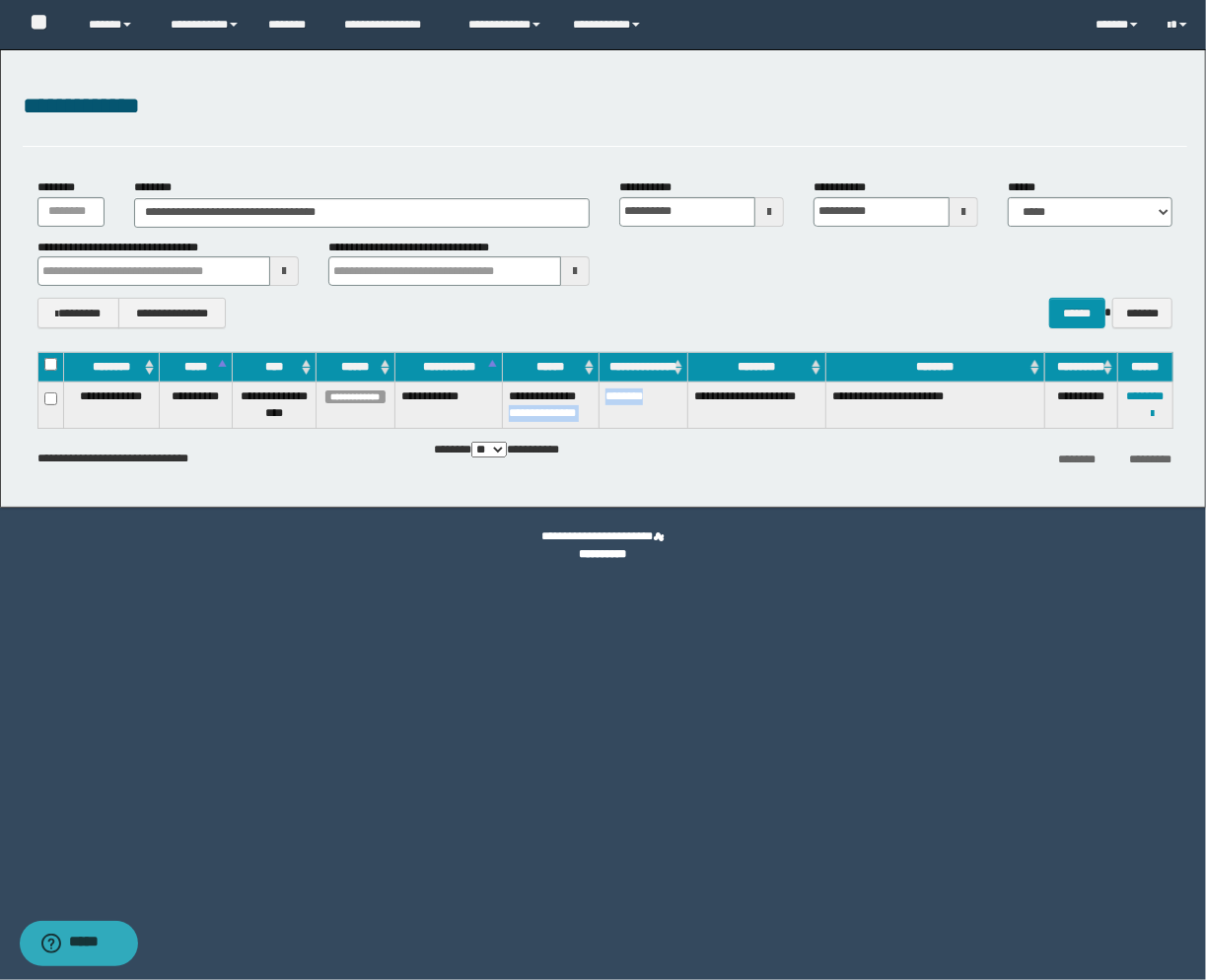 drag, startPoint x: 597, startPoint y: 397, endPoint x: 673, endPoint y: 409, distance: 76.94154 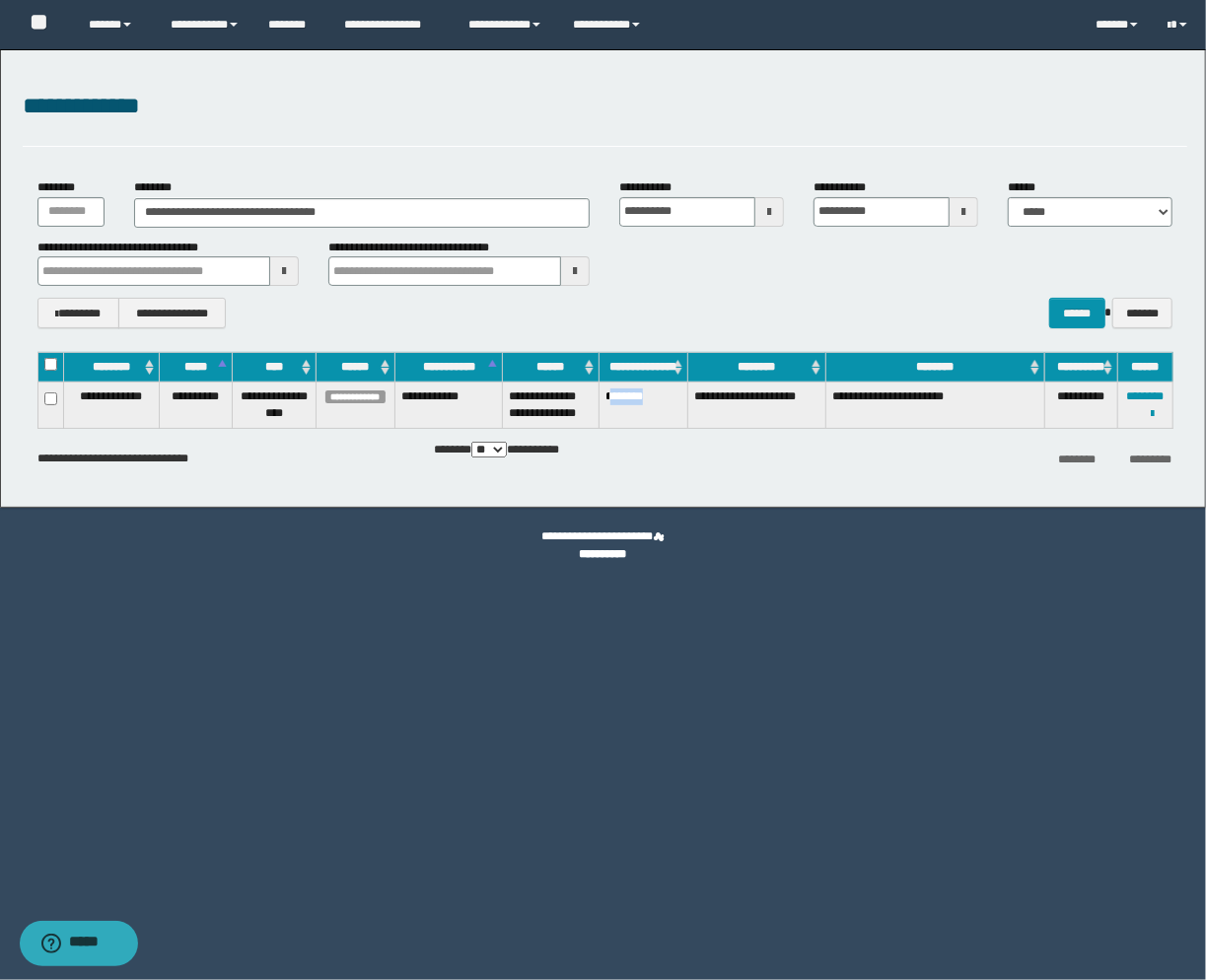 drag, startPoint x: 611, startPoint y: 391, endPoint x: 661, endPoint y: 398, distance: 50.48762 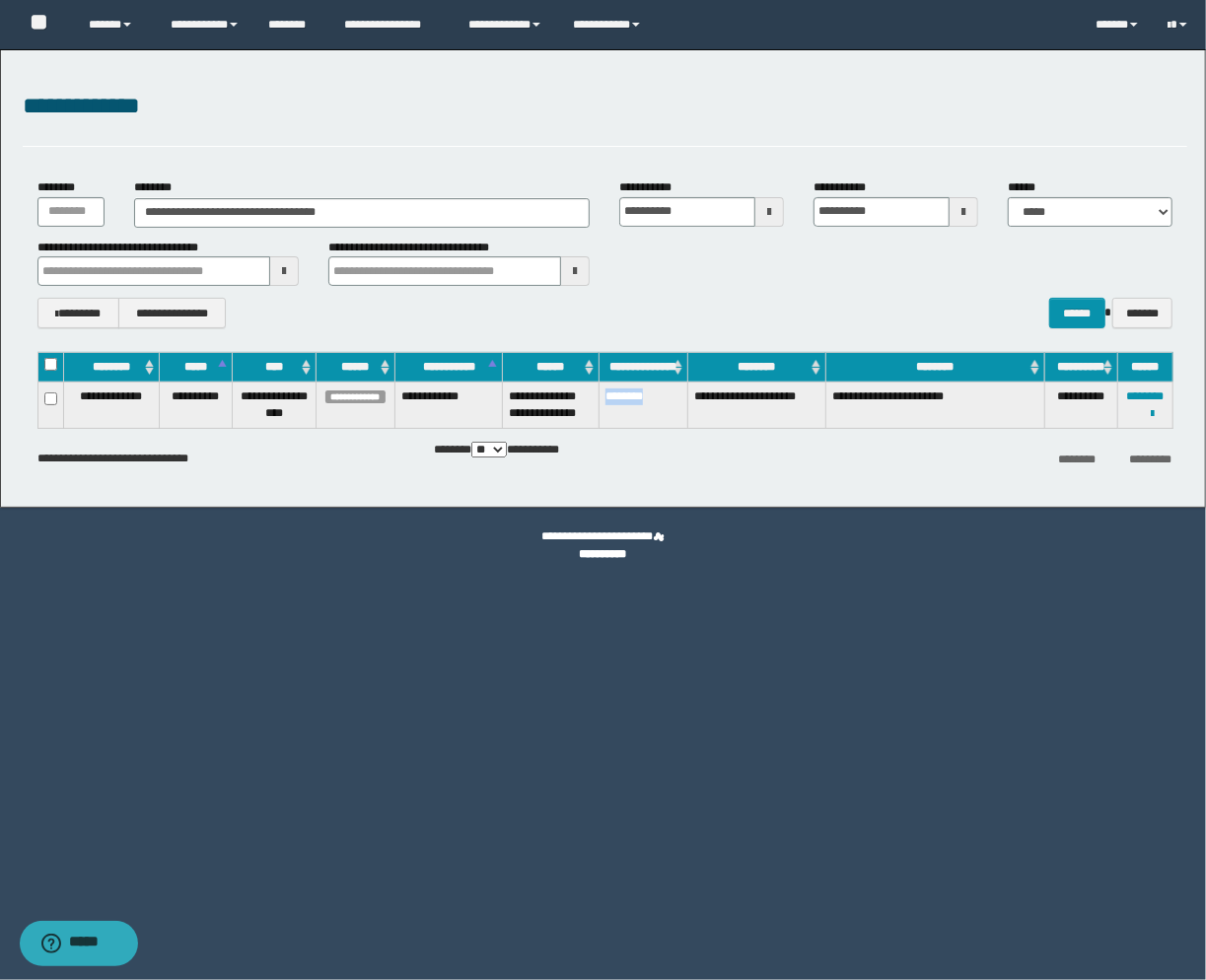 drag, startPoint x: 607, startPoint y: 400, endPoint x: 673, endPoint y: 400, distance: 66 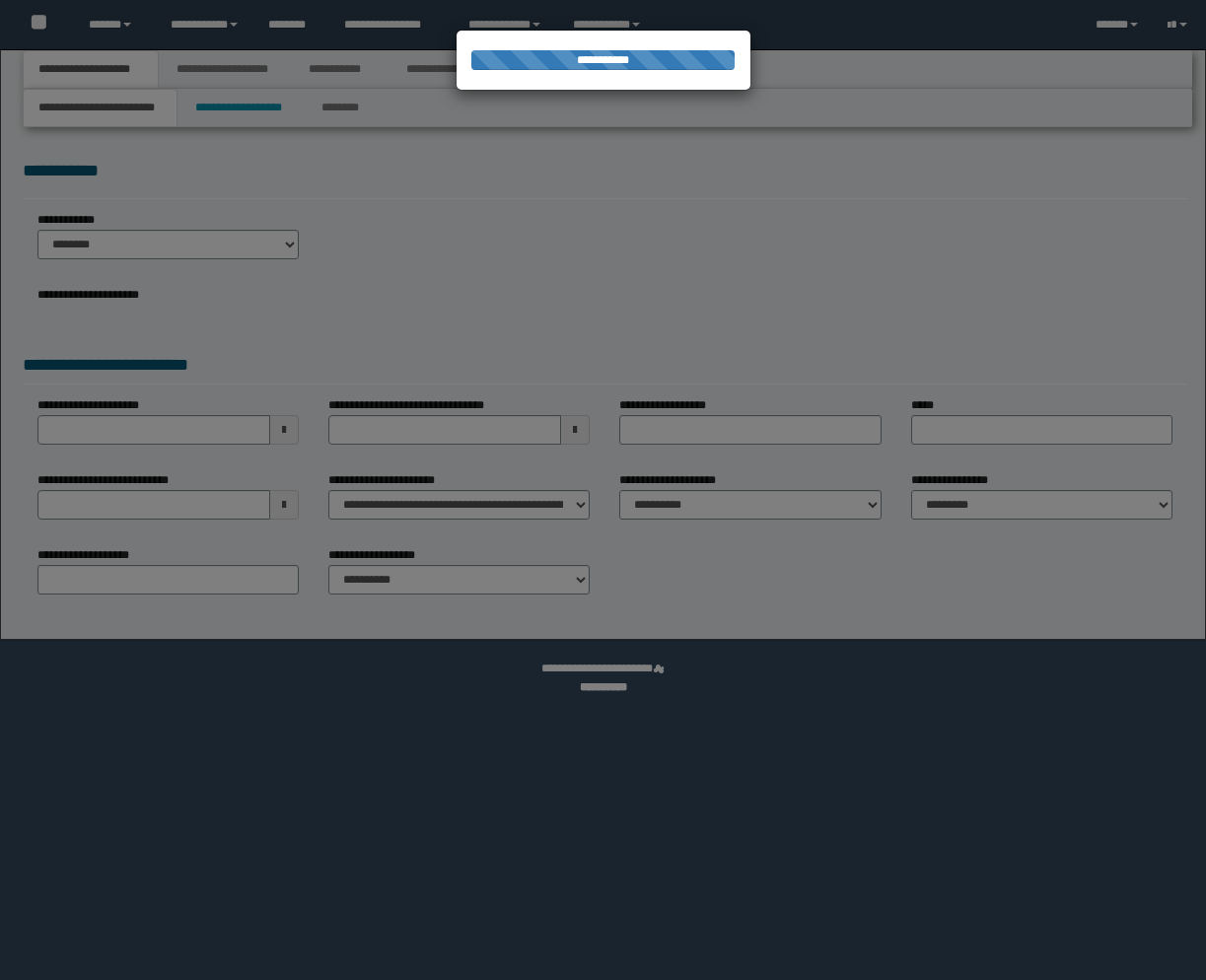 scroll, scrollTop: 0, scrollLeft: 0, axis: both 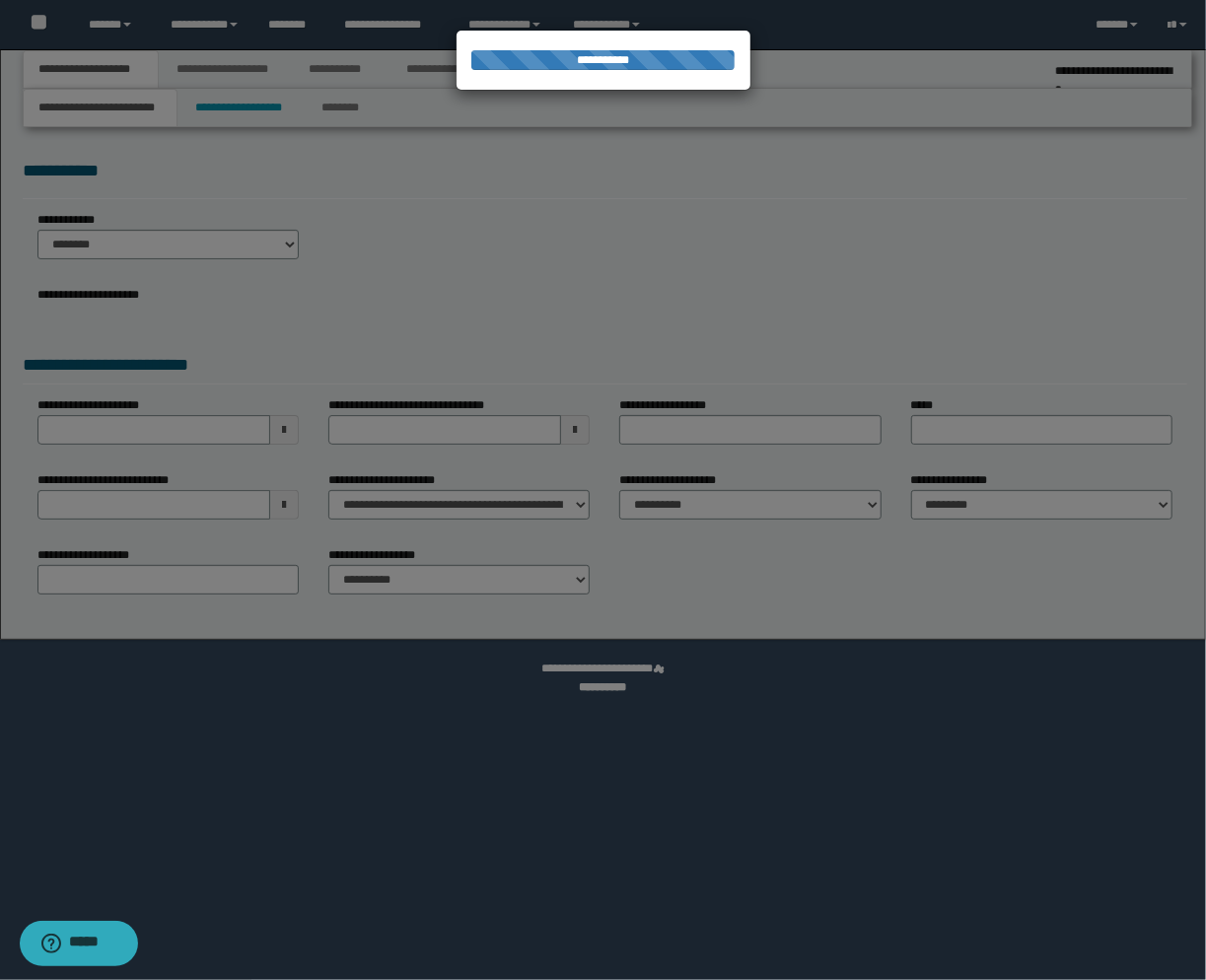 select on "**" 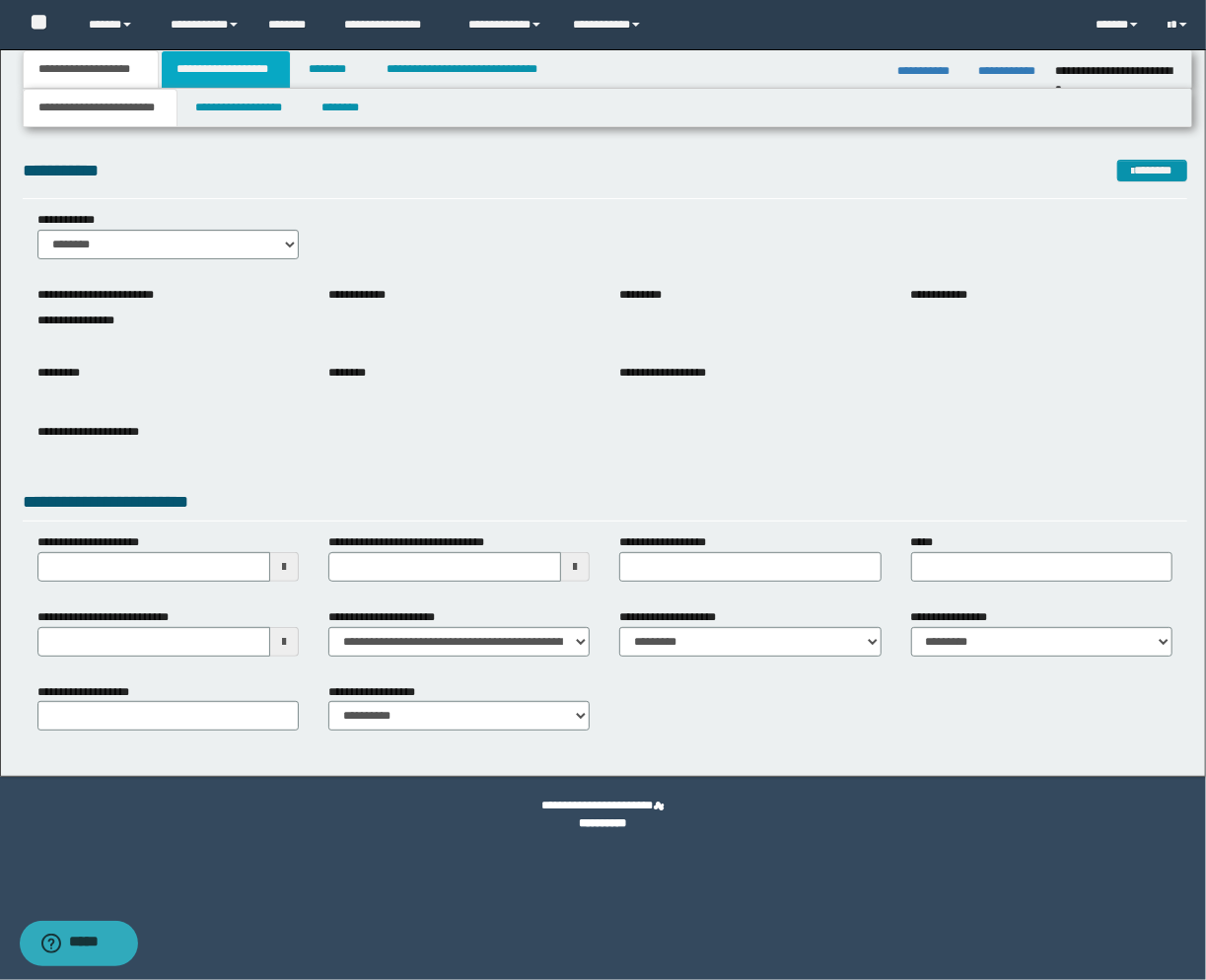 click on "**********" at bounding box center (226, 69) 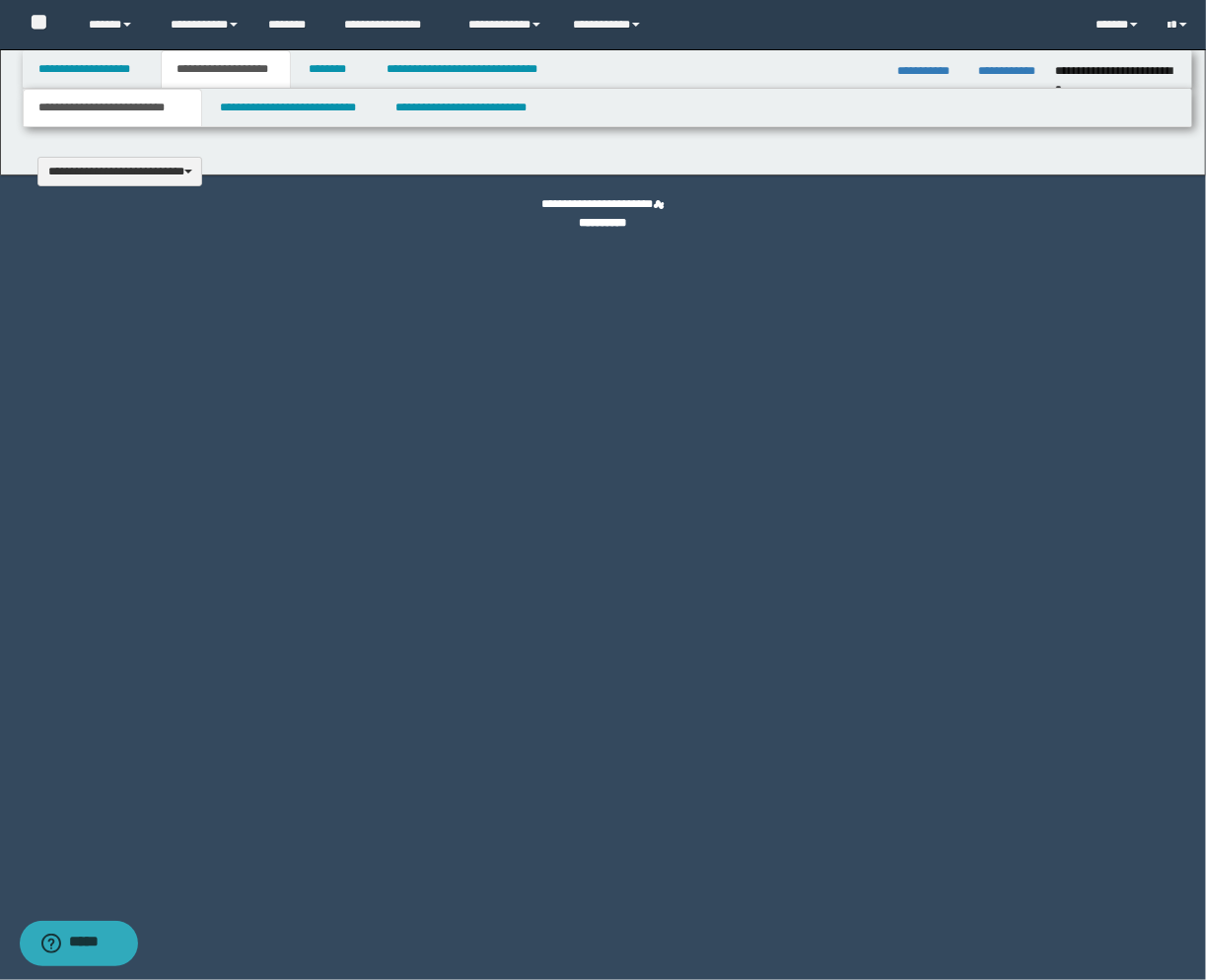 type 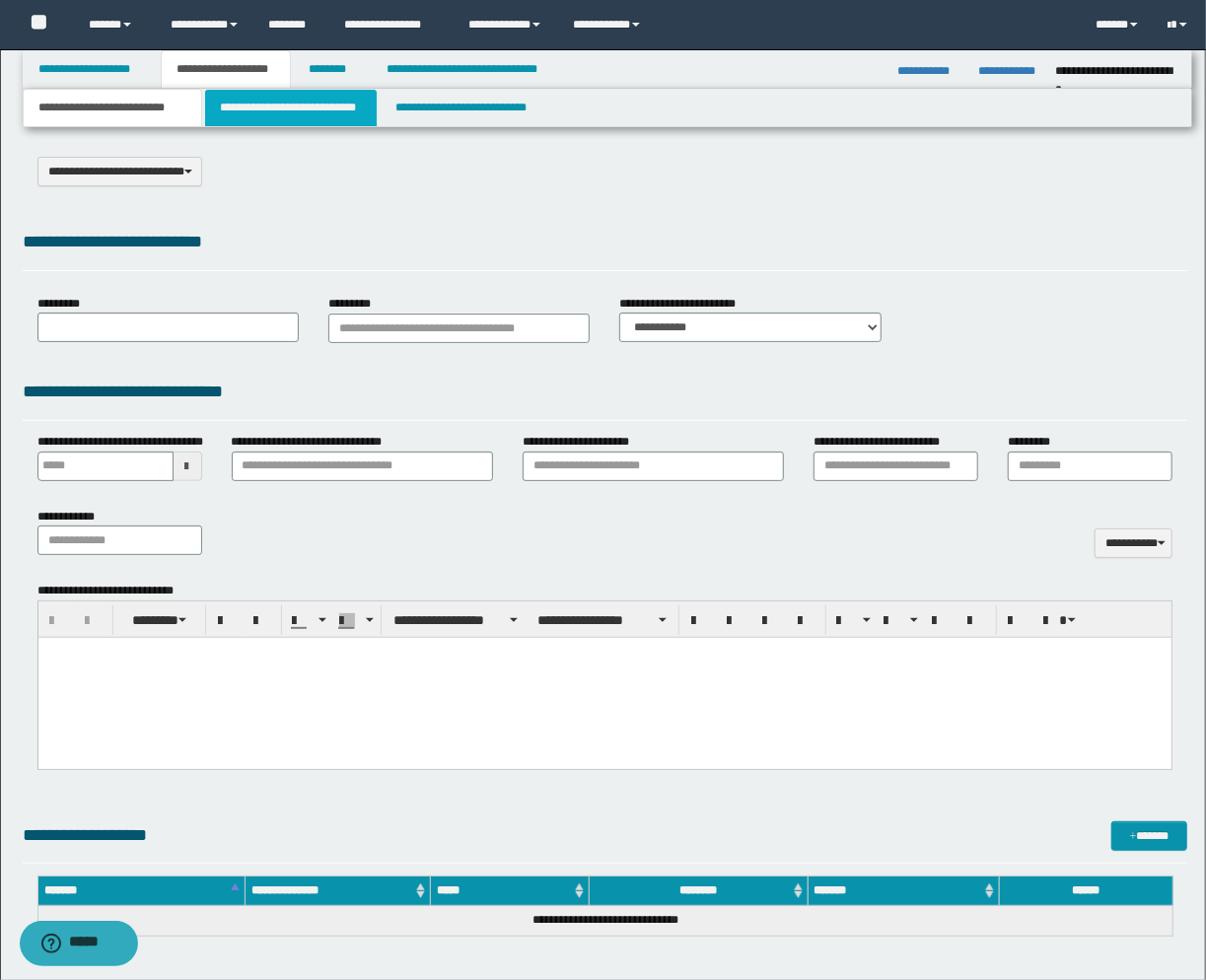 click on "**********" at bounding box center (603, 490) 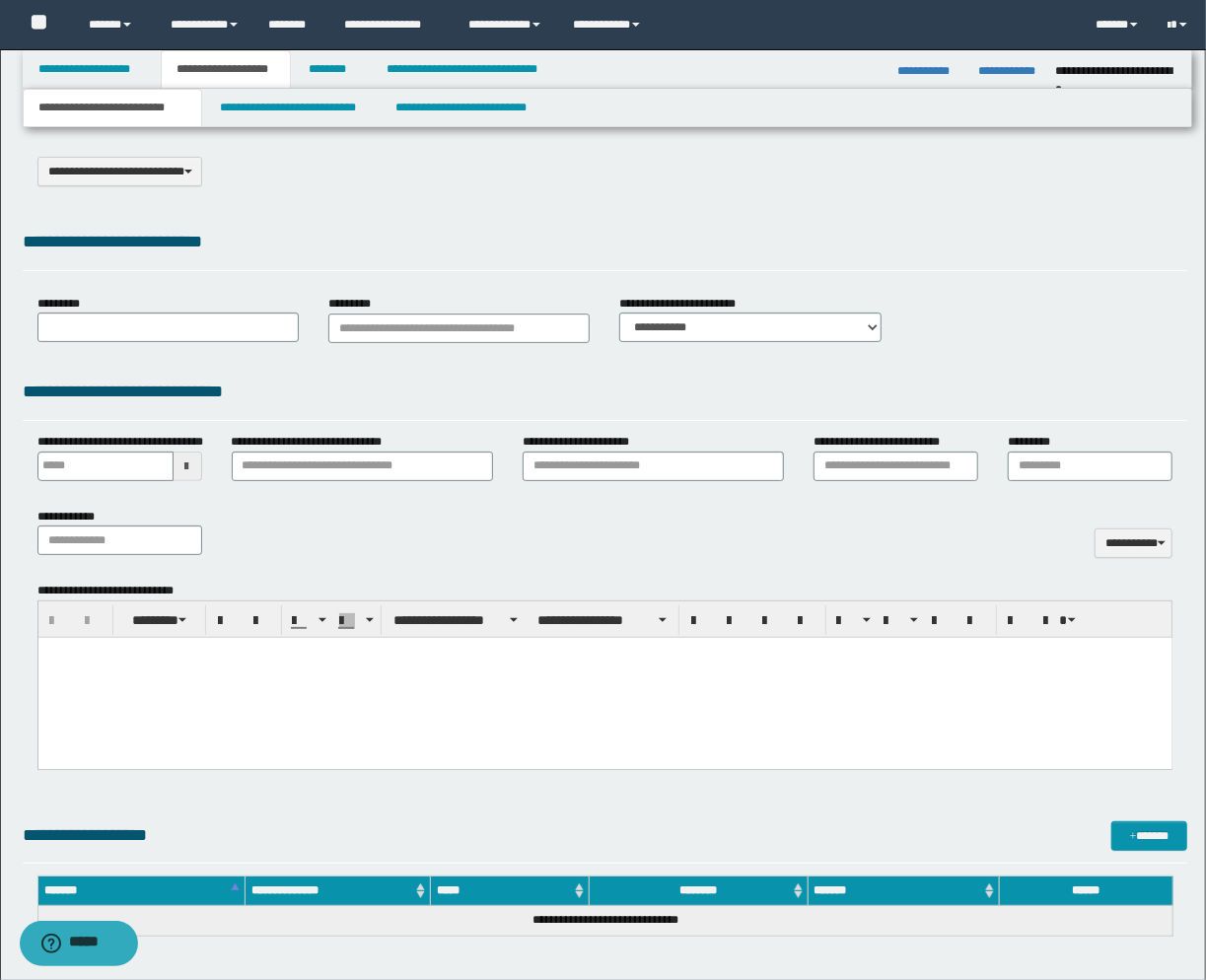 scroll, scrollTop: 0, scrollLeft: 0, axis: both 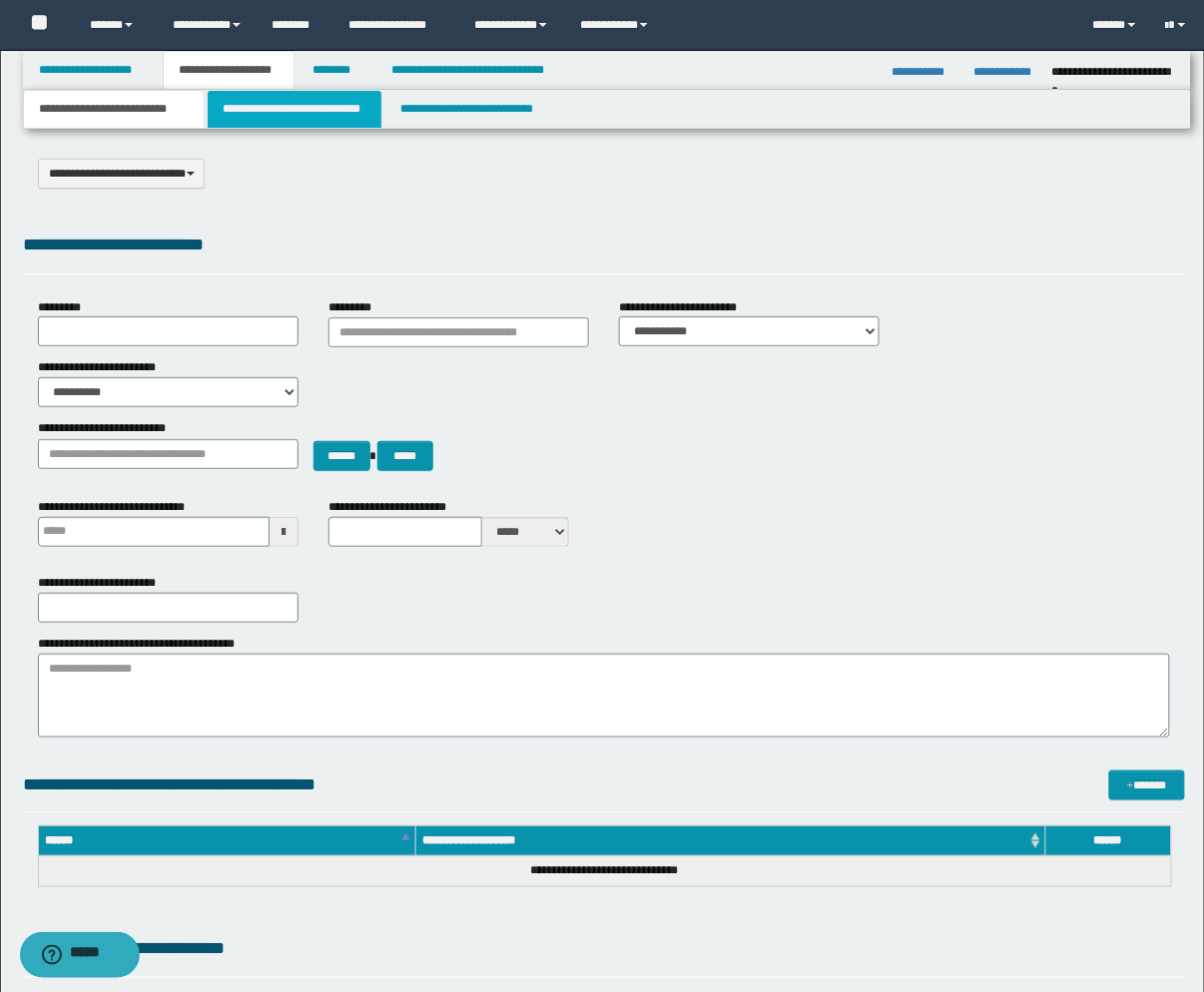 drag, startPoint x: 287, startPoint y: 100, endPoint x: 312, endPoint y: 106, distance: 25.70992 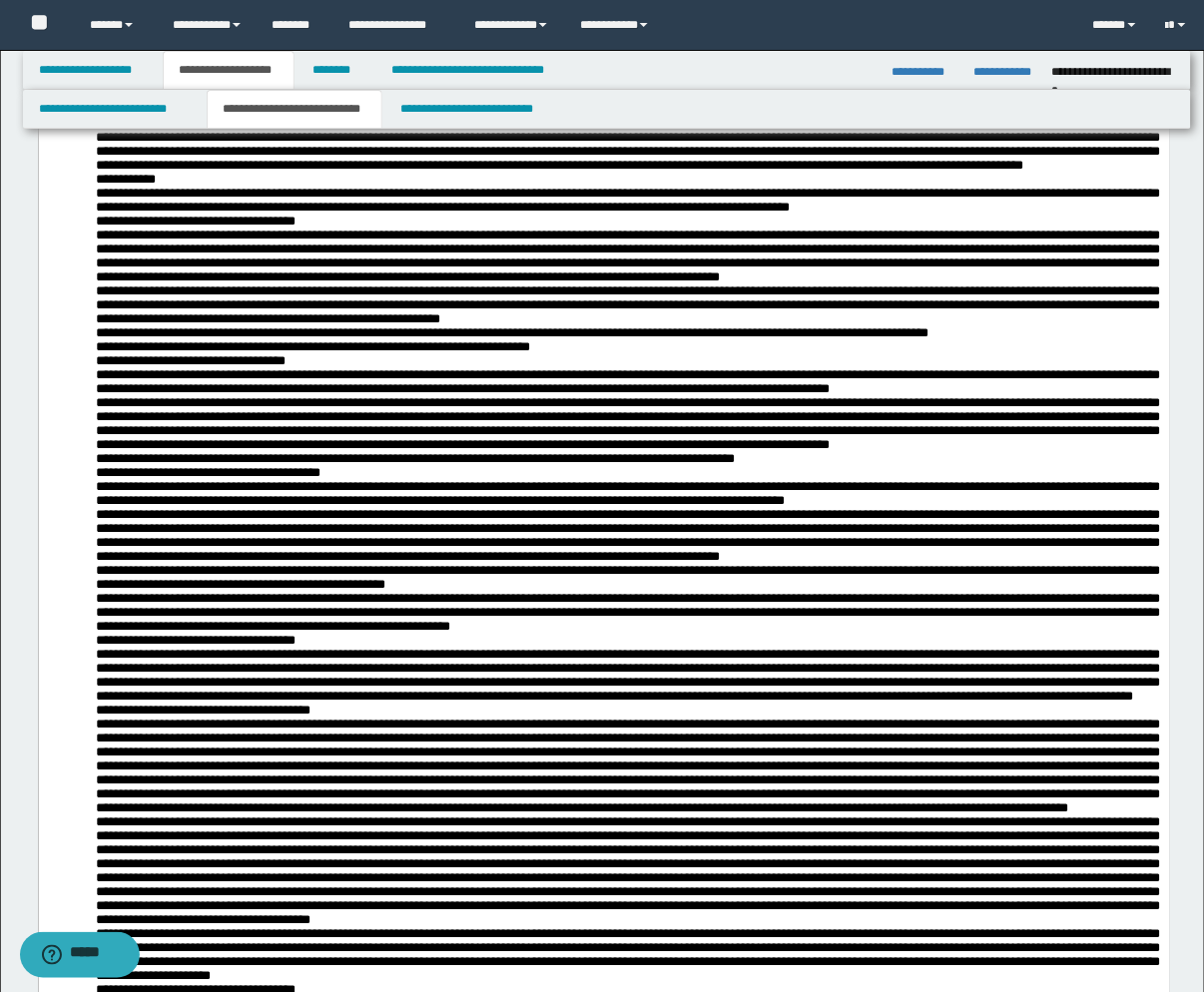 scroll, scrollTop: 1109, scrollLeft: 0, axis: vertical 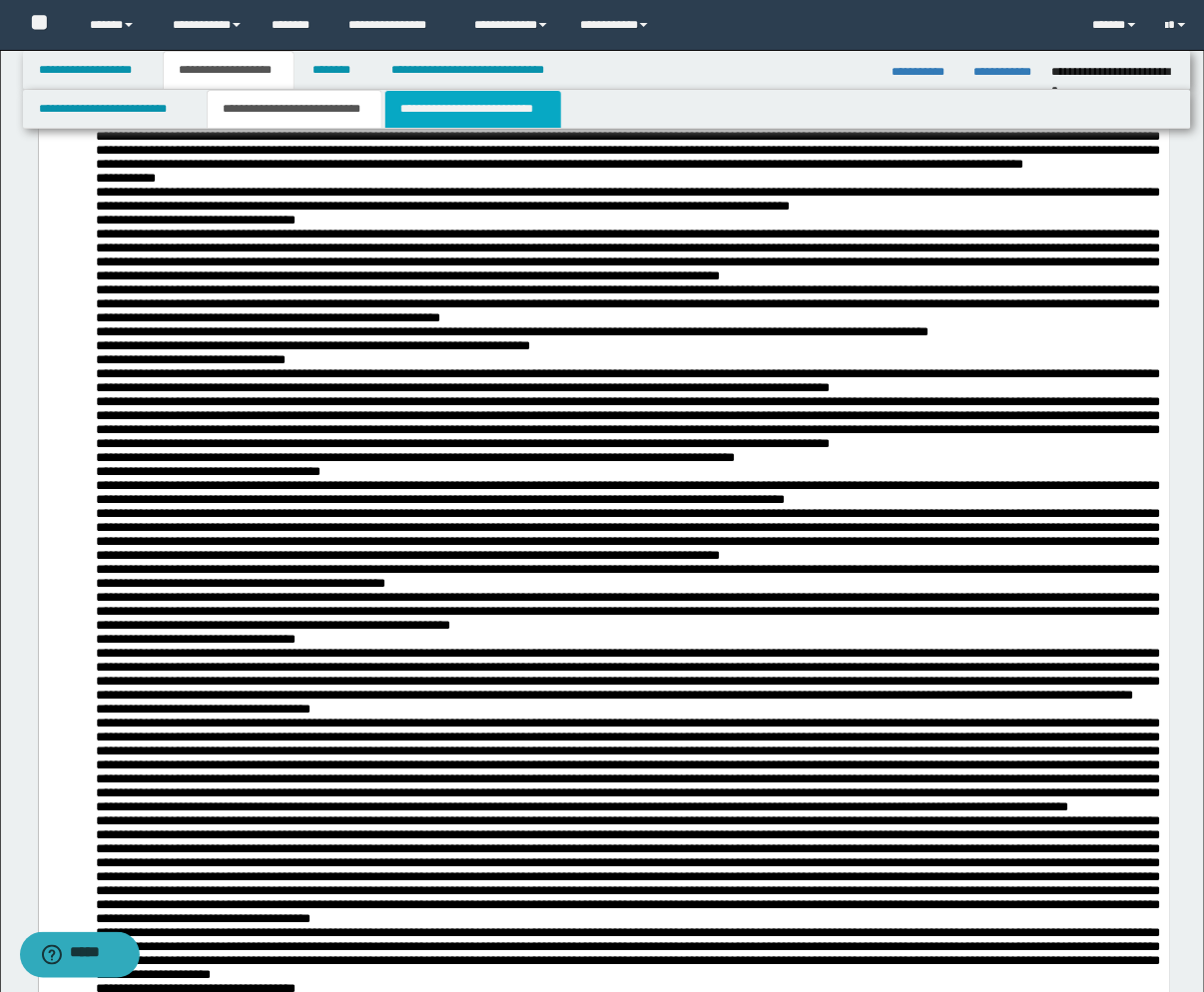 click on "**********" at bounding box center [473, 109] 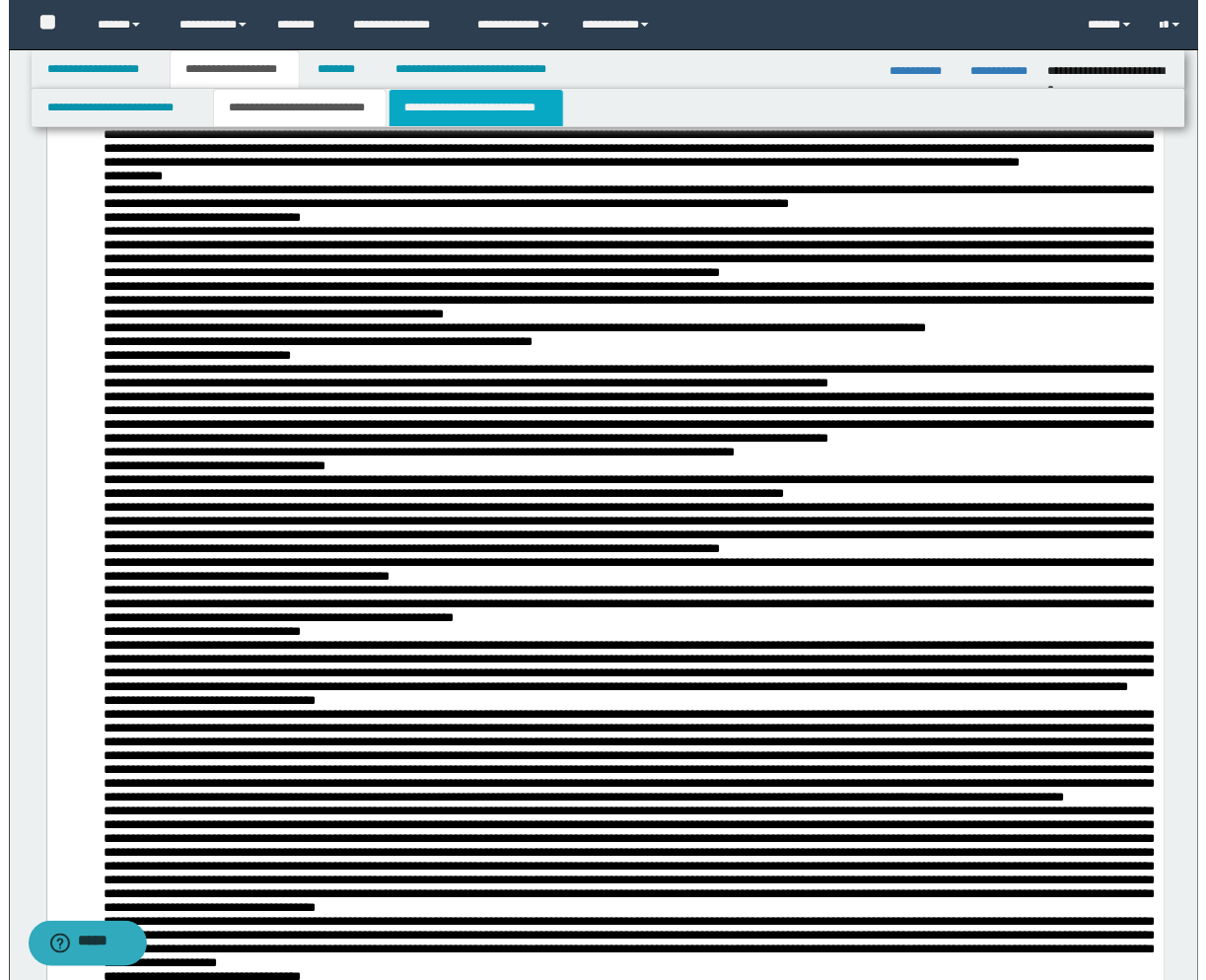 scroll, scrollTop: 0, scrollLeft: 0, axis: both 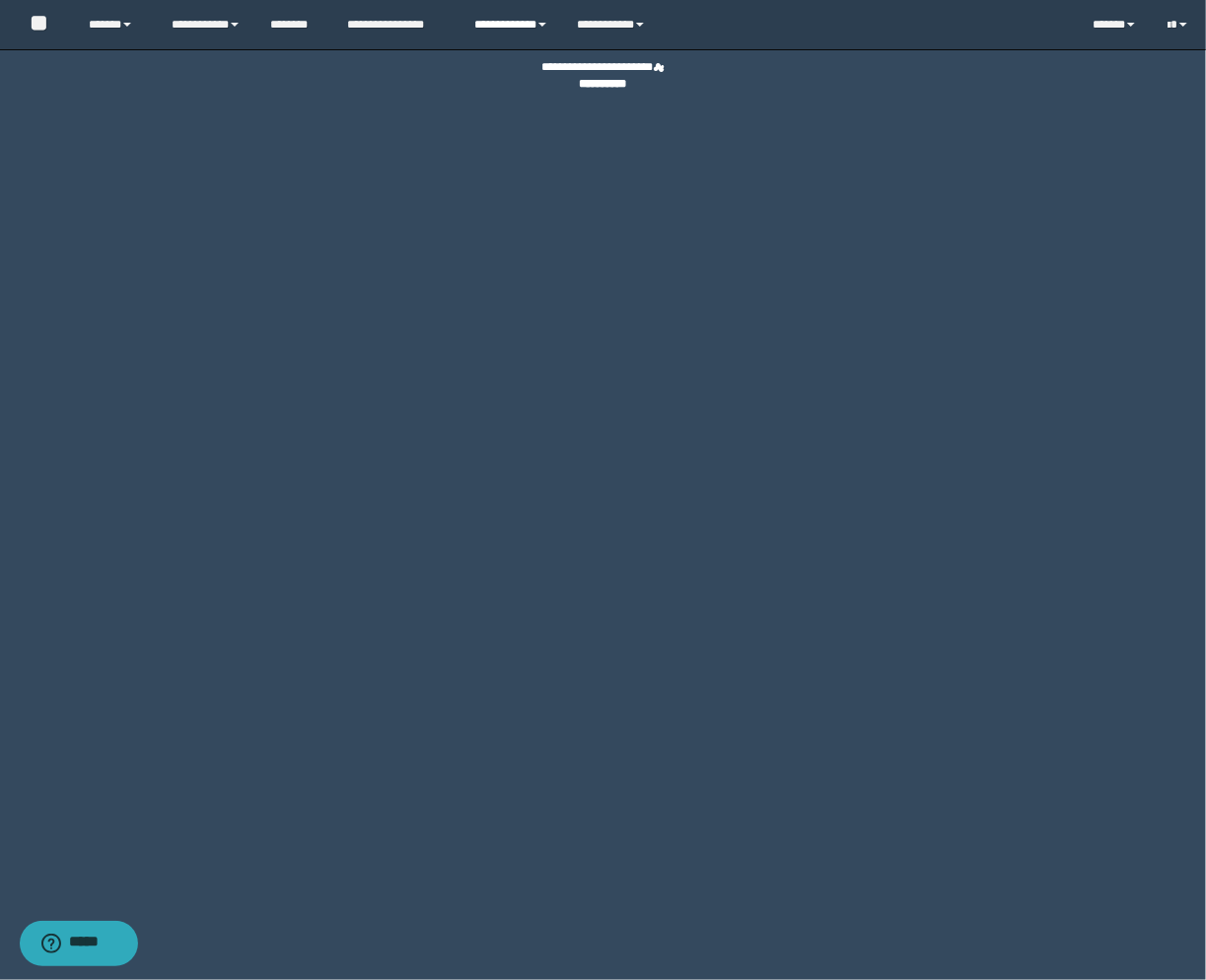 drag, startPoint x: 716, startPoint y: 343, endPoint x: 489, endPoint y: 40, distance: 378.60005 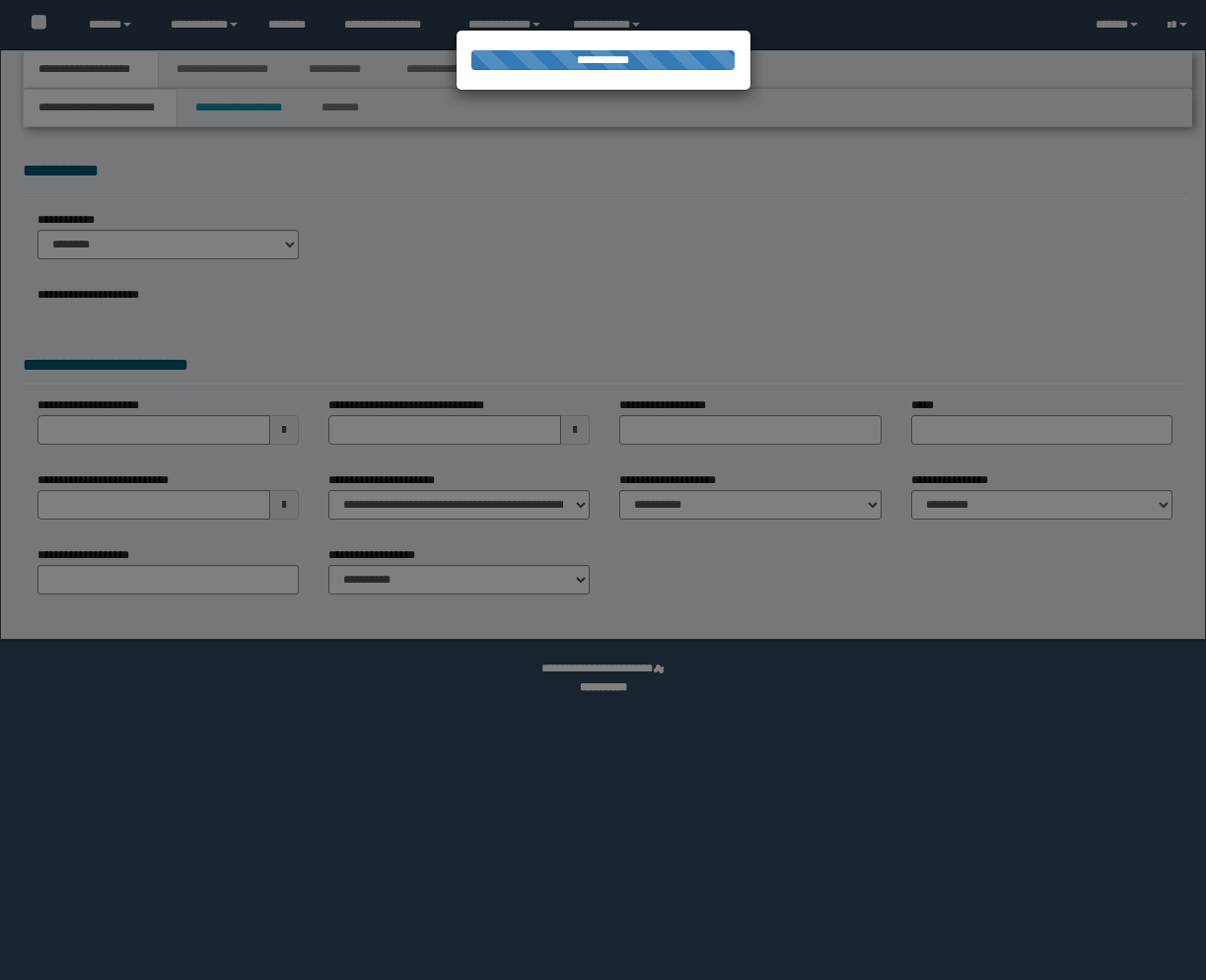 scroll, scrollTop: 0, scrollLeft: 0, axis: both 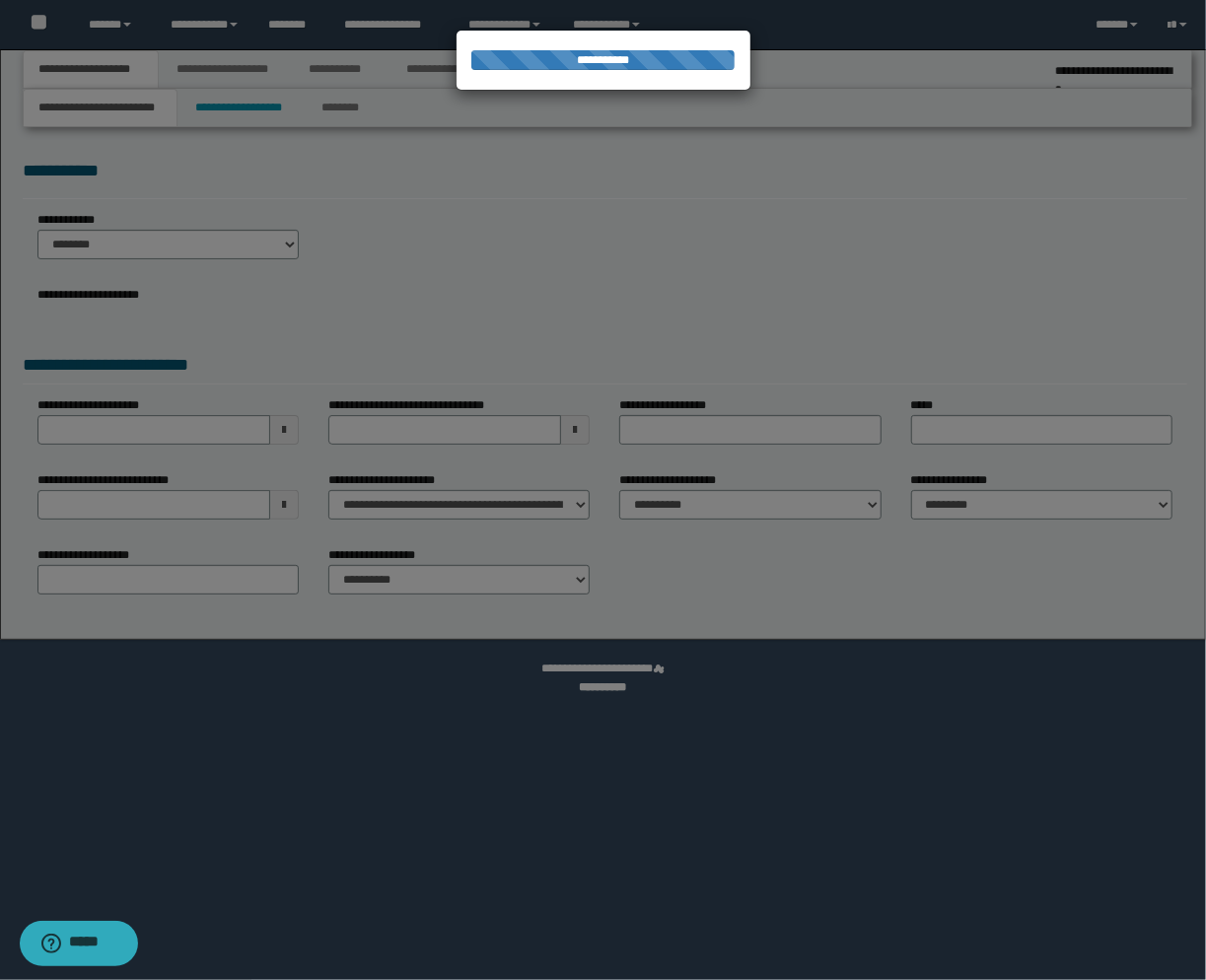 select on "**" 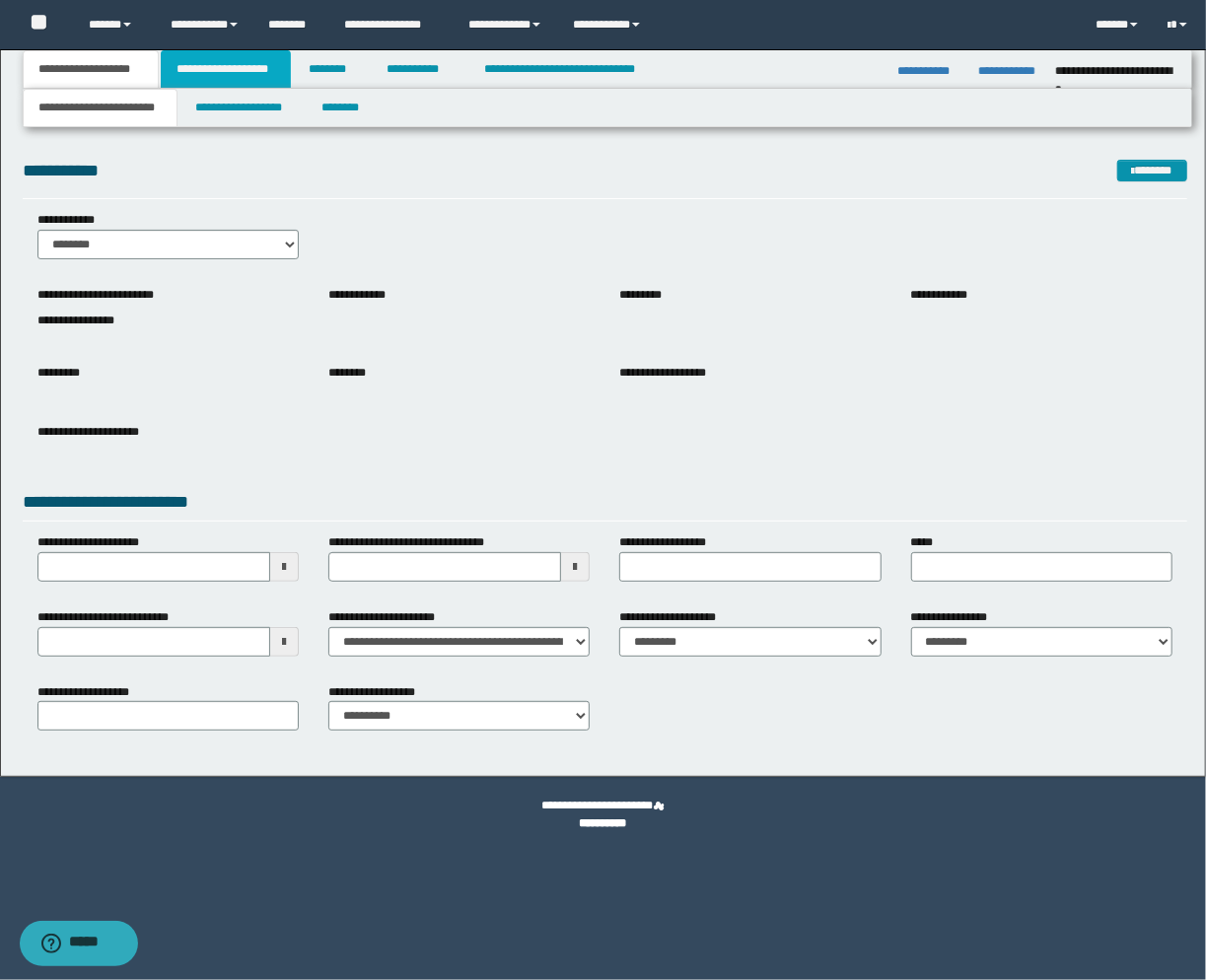click on "**********" at bounding box center [226, 69] 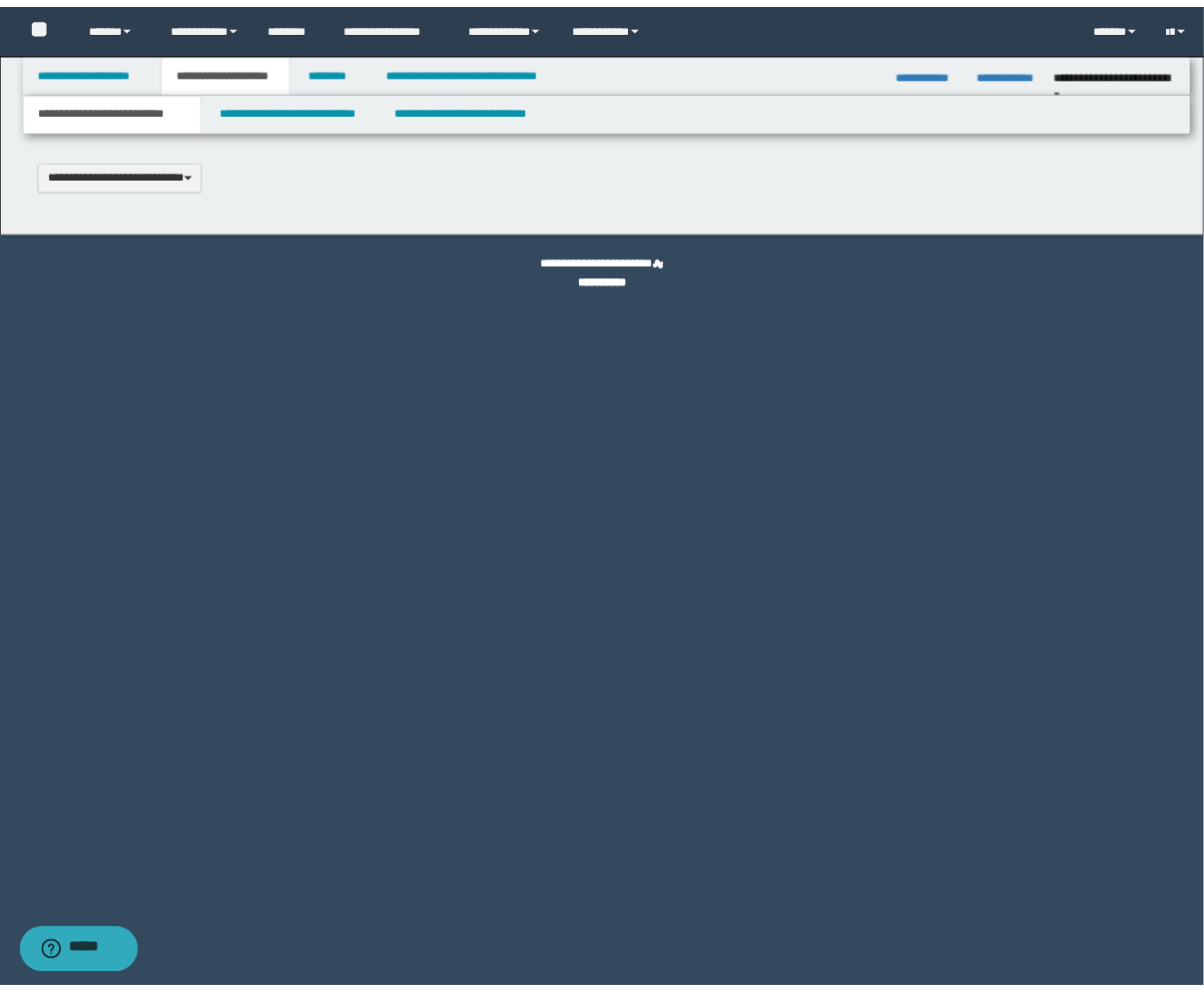 scroll, scrollTop: 0, scrollLeft: 0, axis: both 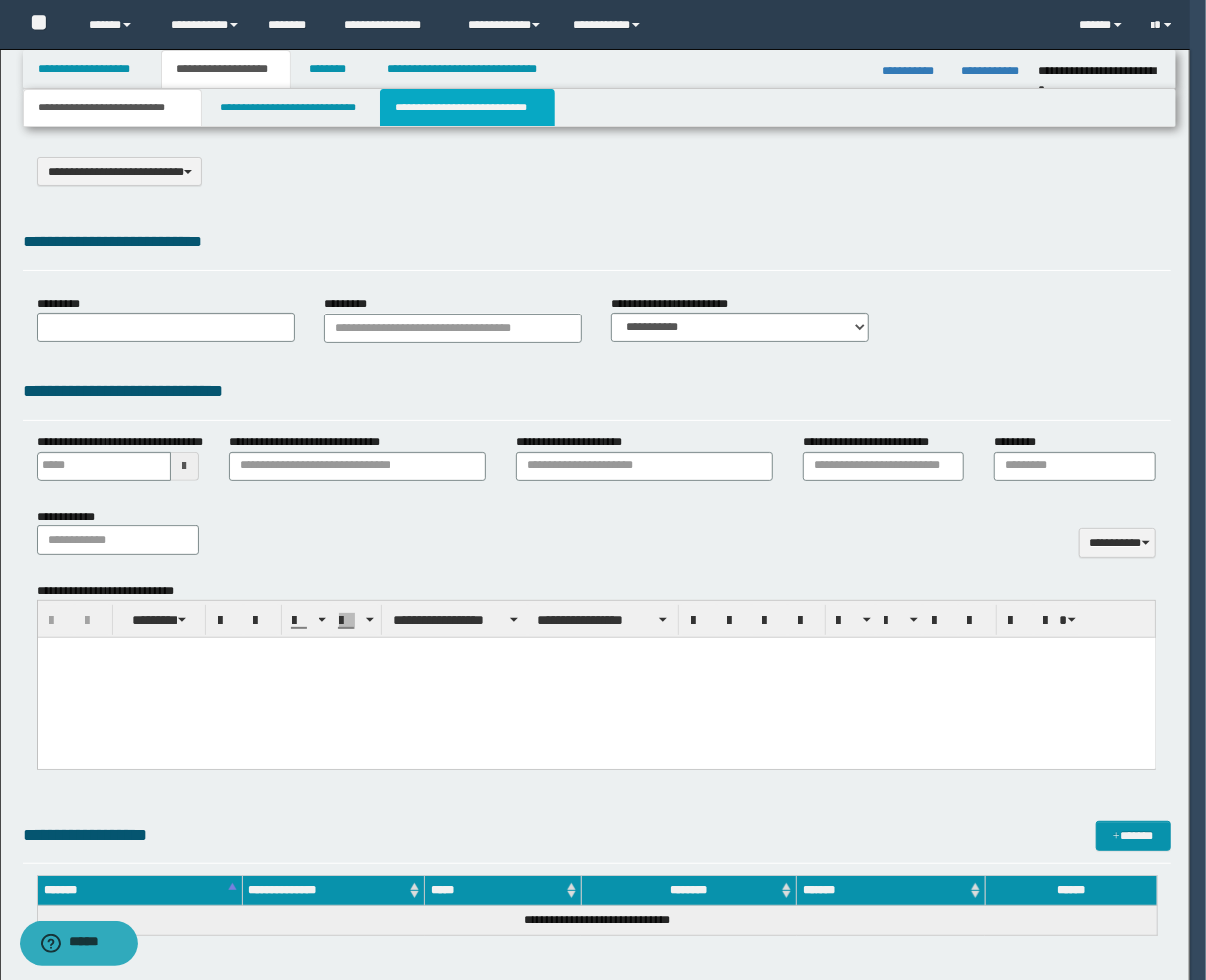 click on "**********" at bounding box center (467, 107) 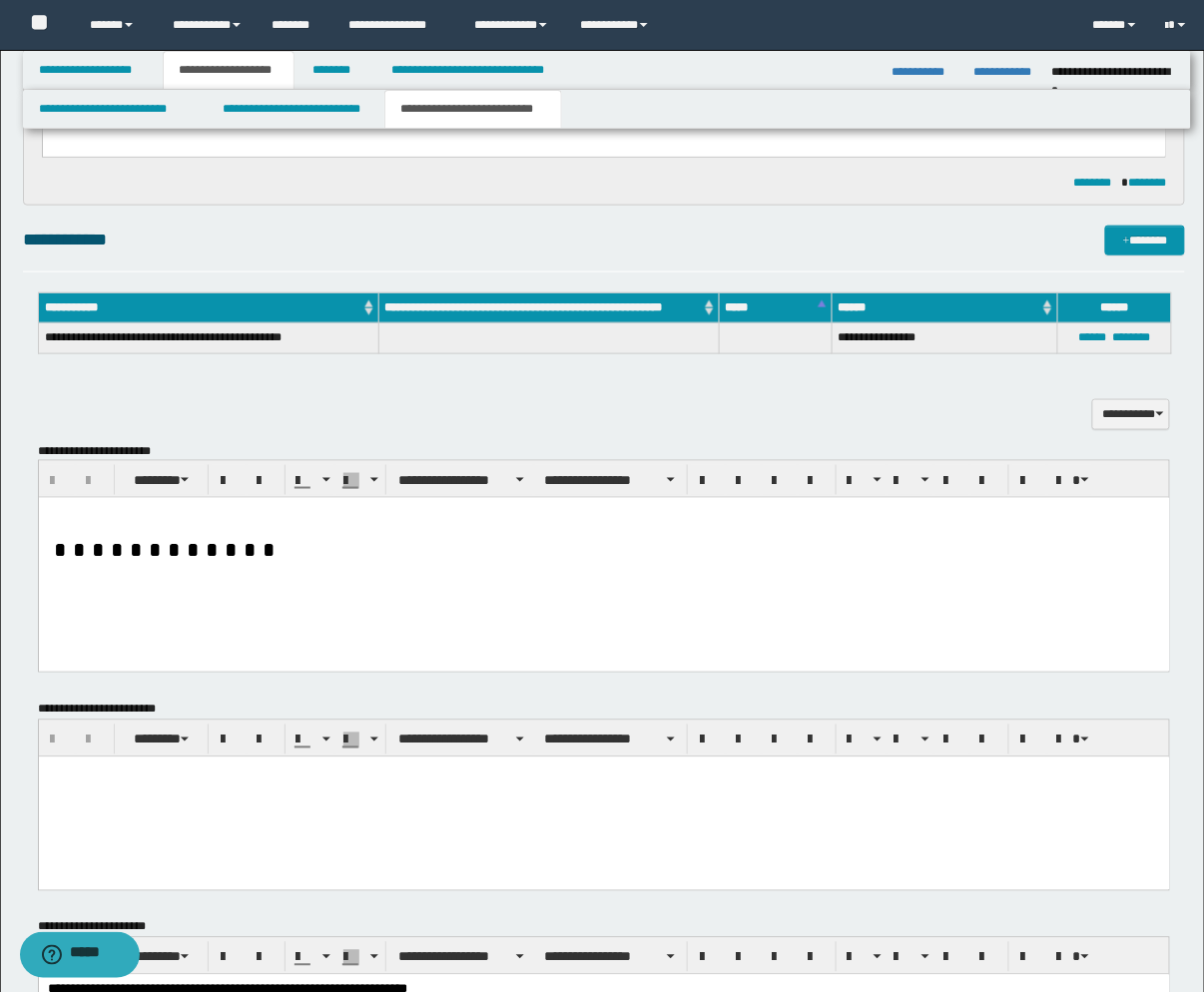 scroll, scrollTop: 443, scrollLeft: 0, axis: vertical 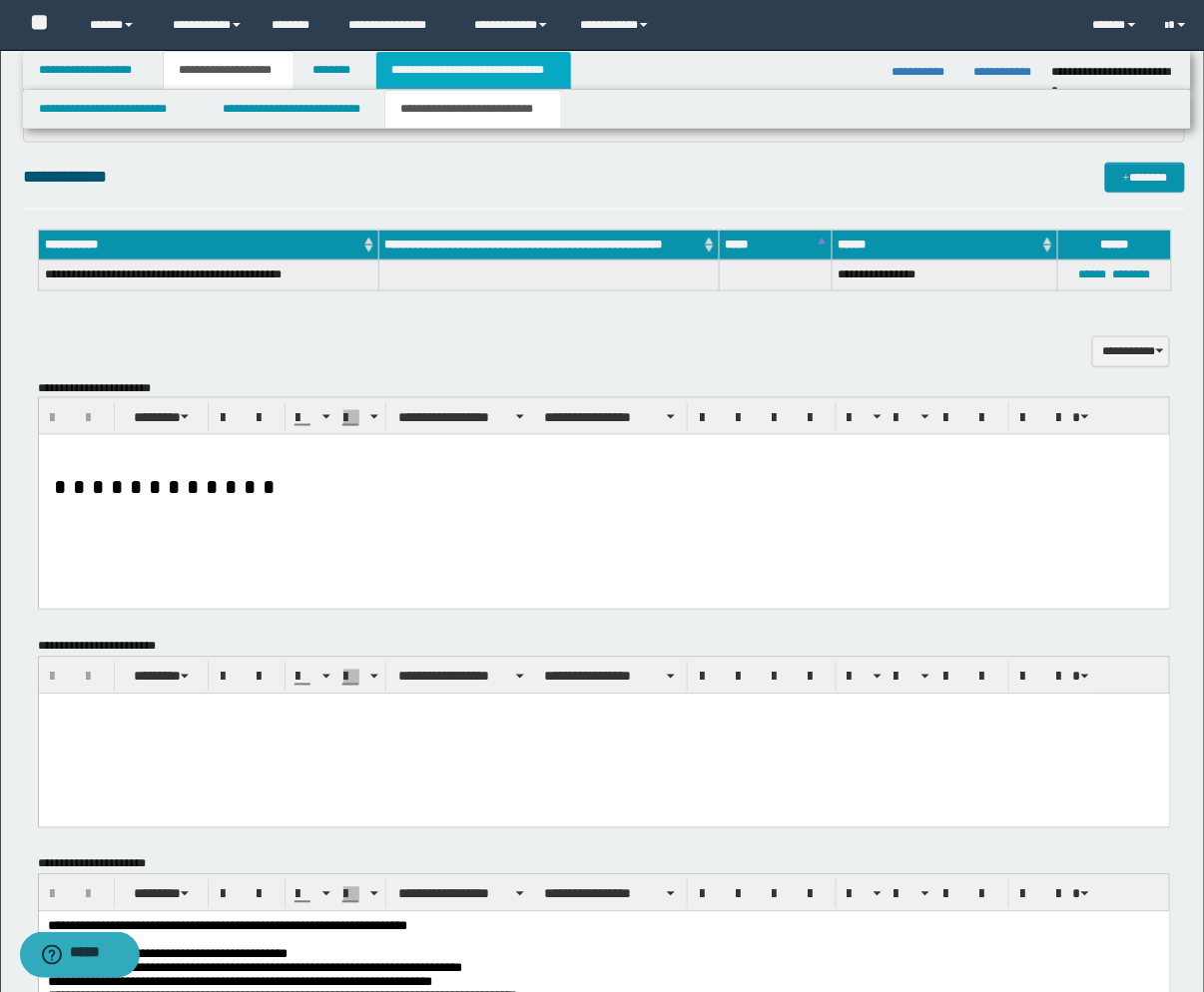 drag, startPoint x: 702, startPoint y: 220, endPoint x: 497, endPoint y: 88, distance: 243.82166 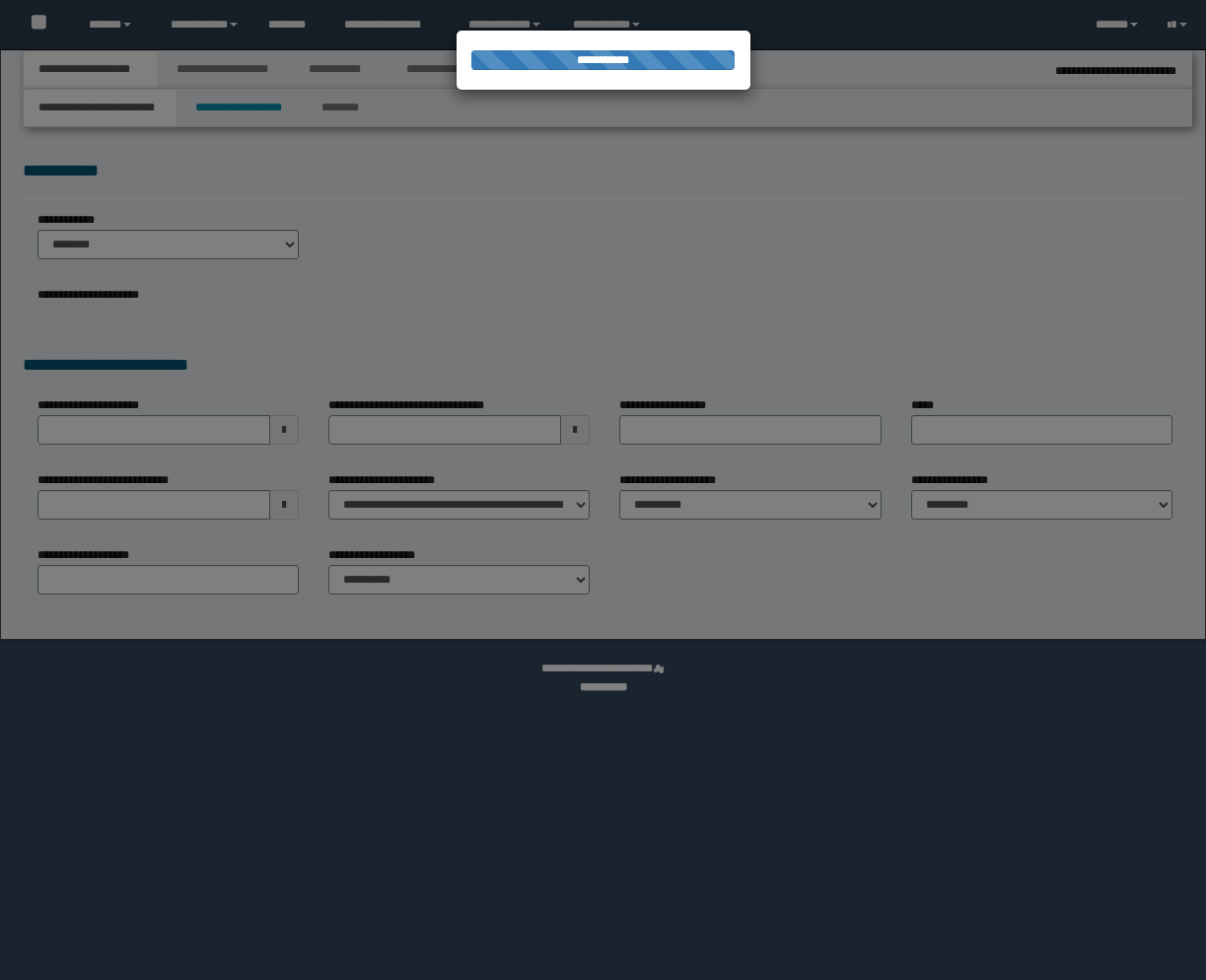 scroll, scrollTop: 0, scrollLeft: 0, axis: both 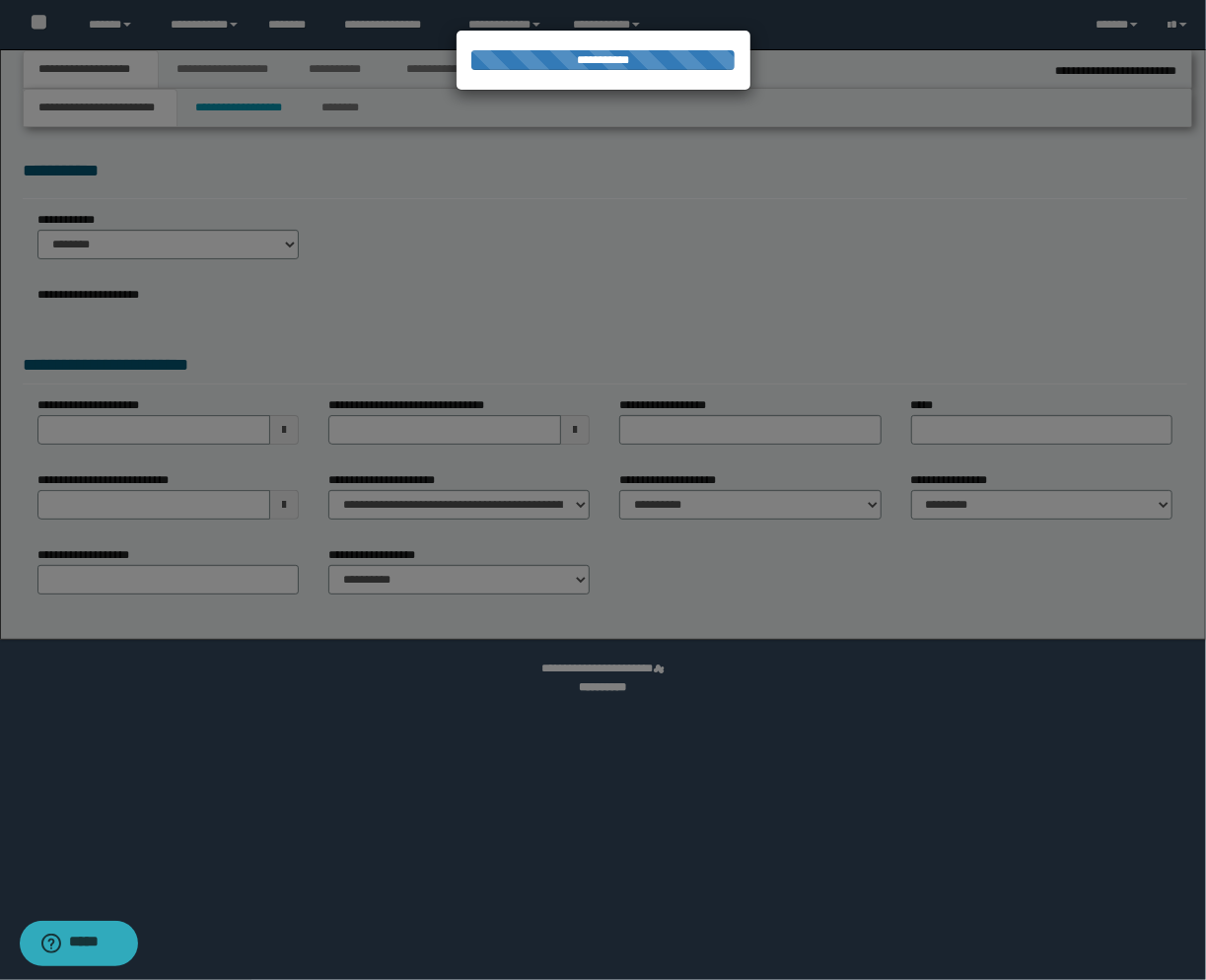 select on "**" 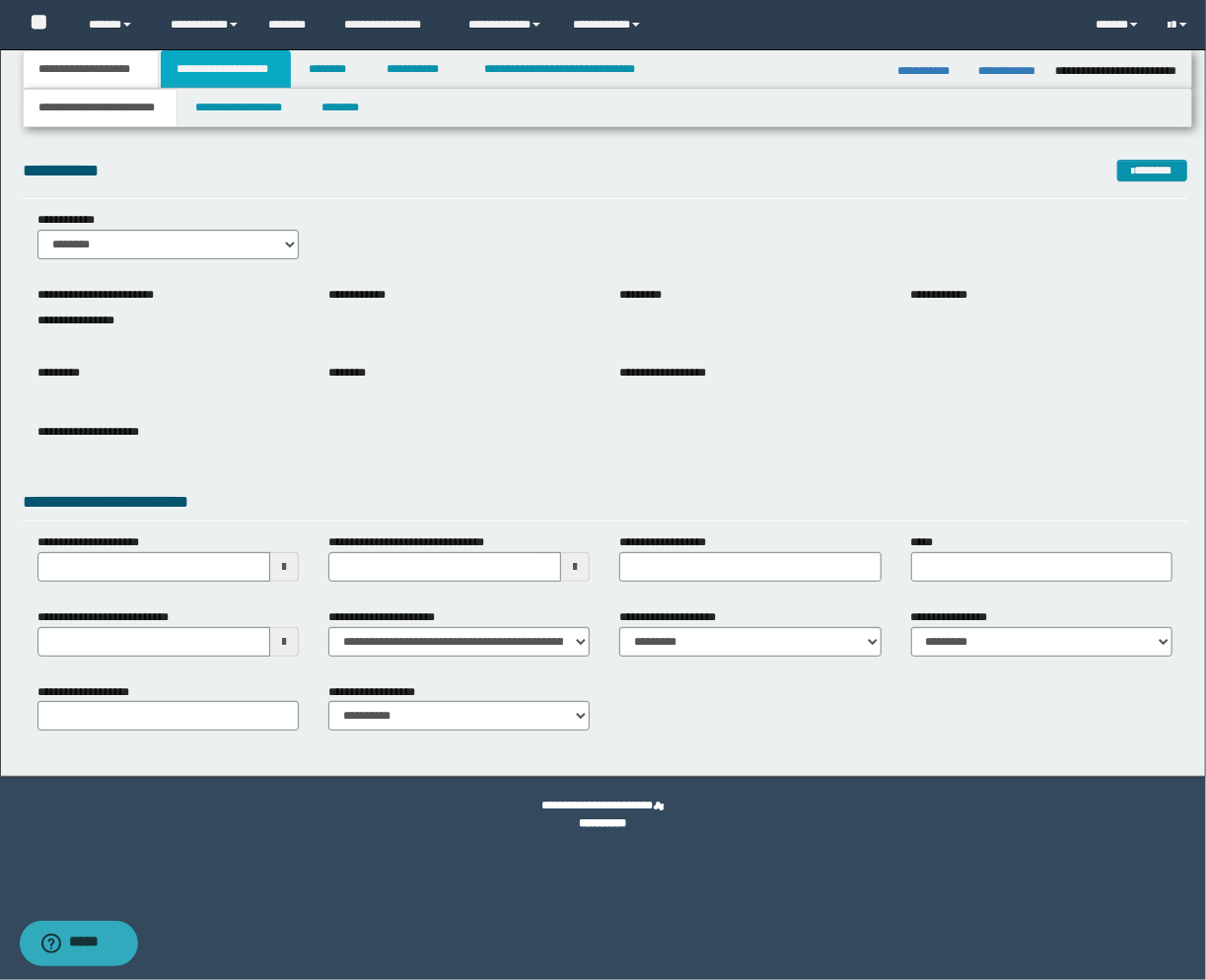 click on "**********" at bounding box center (226, 69) 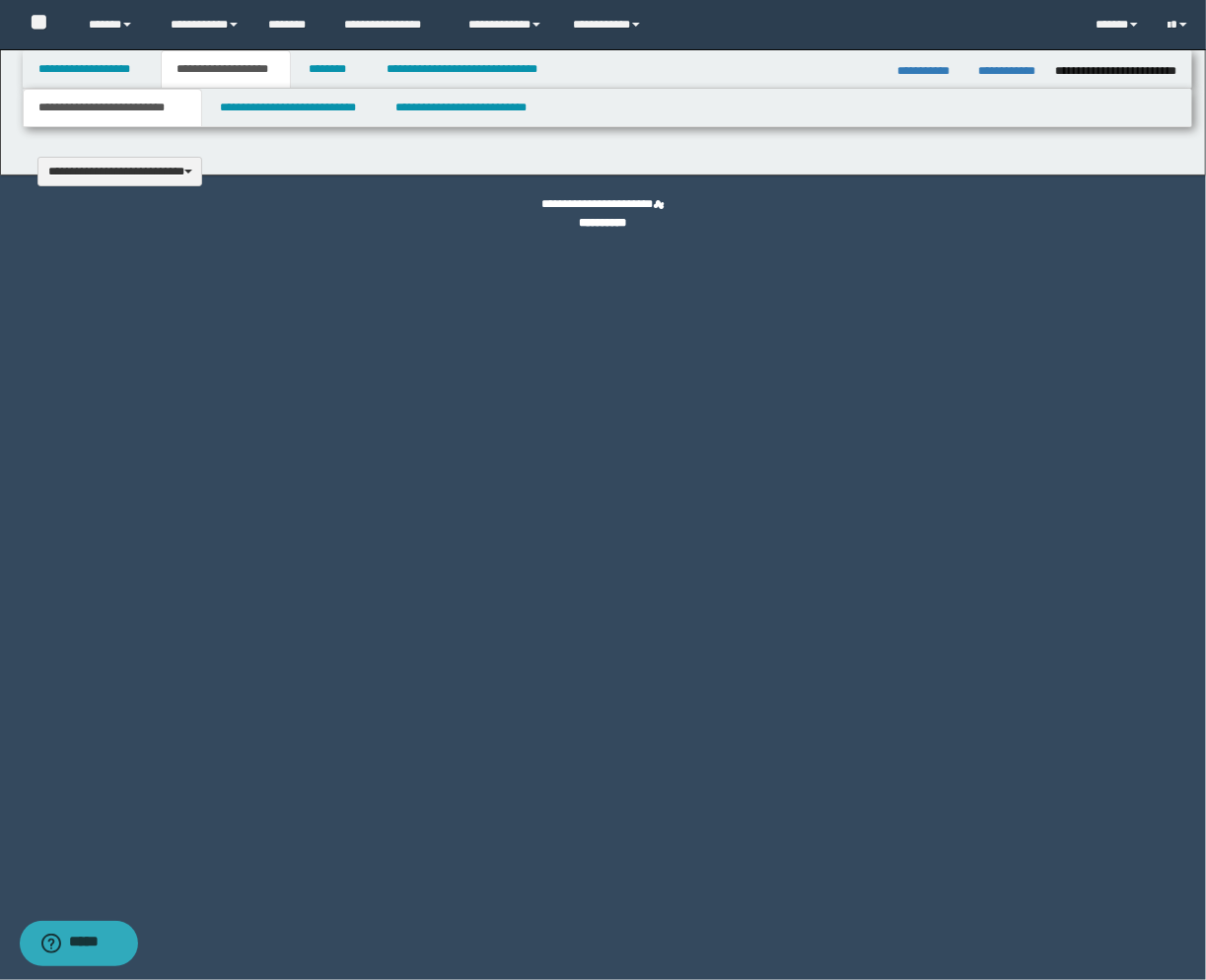 type 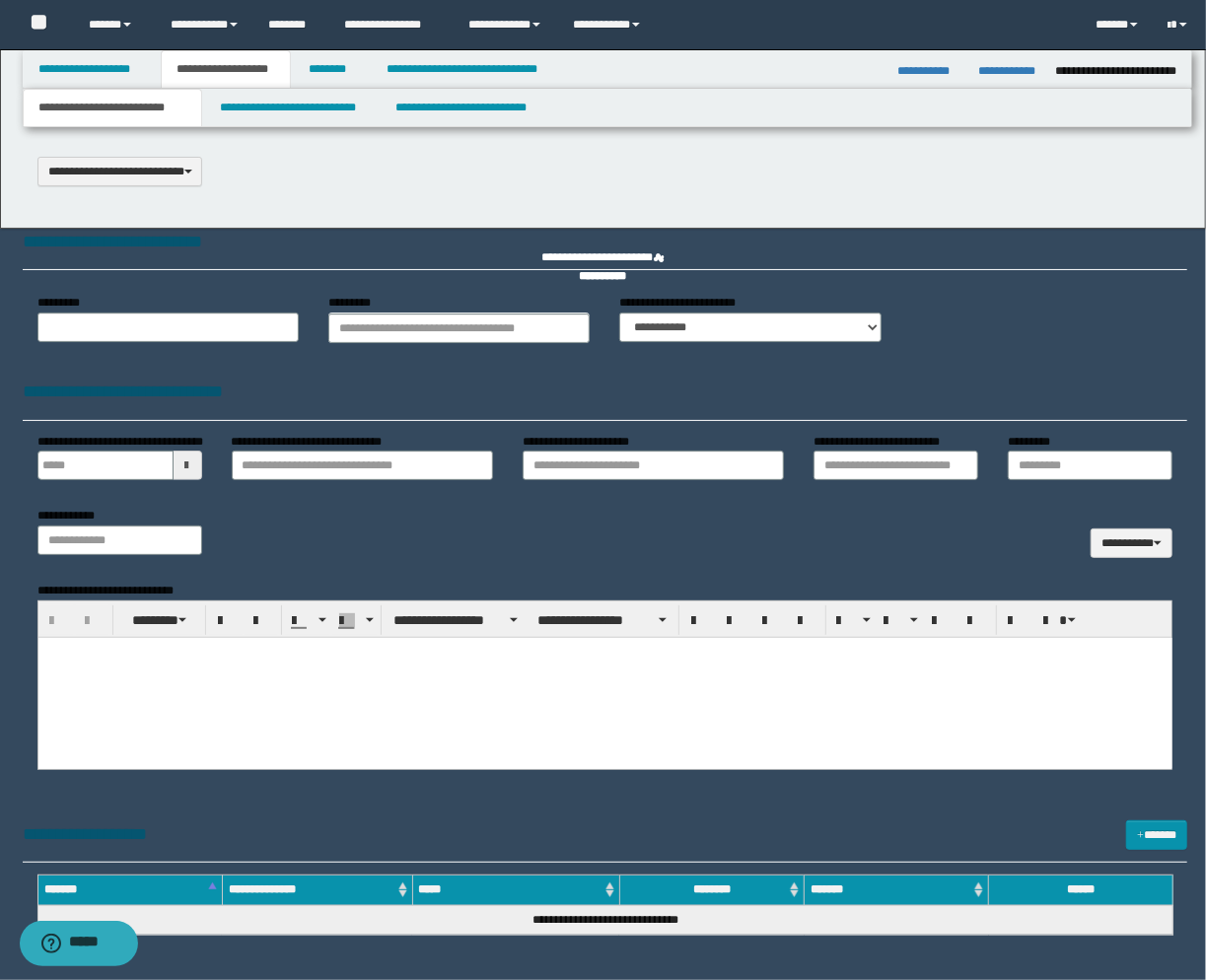 scroll, scrollTop: 0, scrollLeft: 0, axis: both 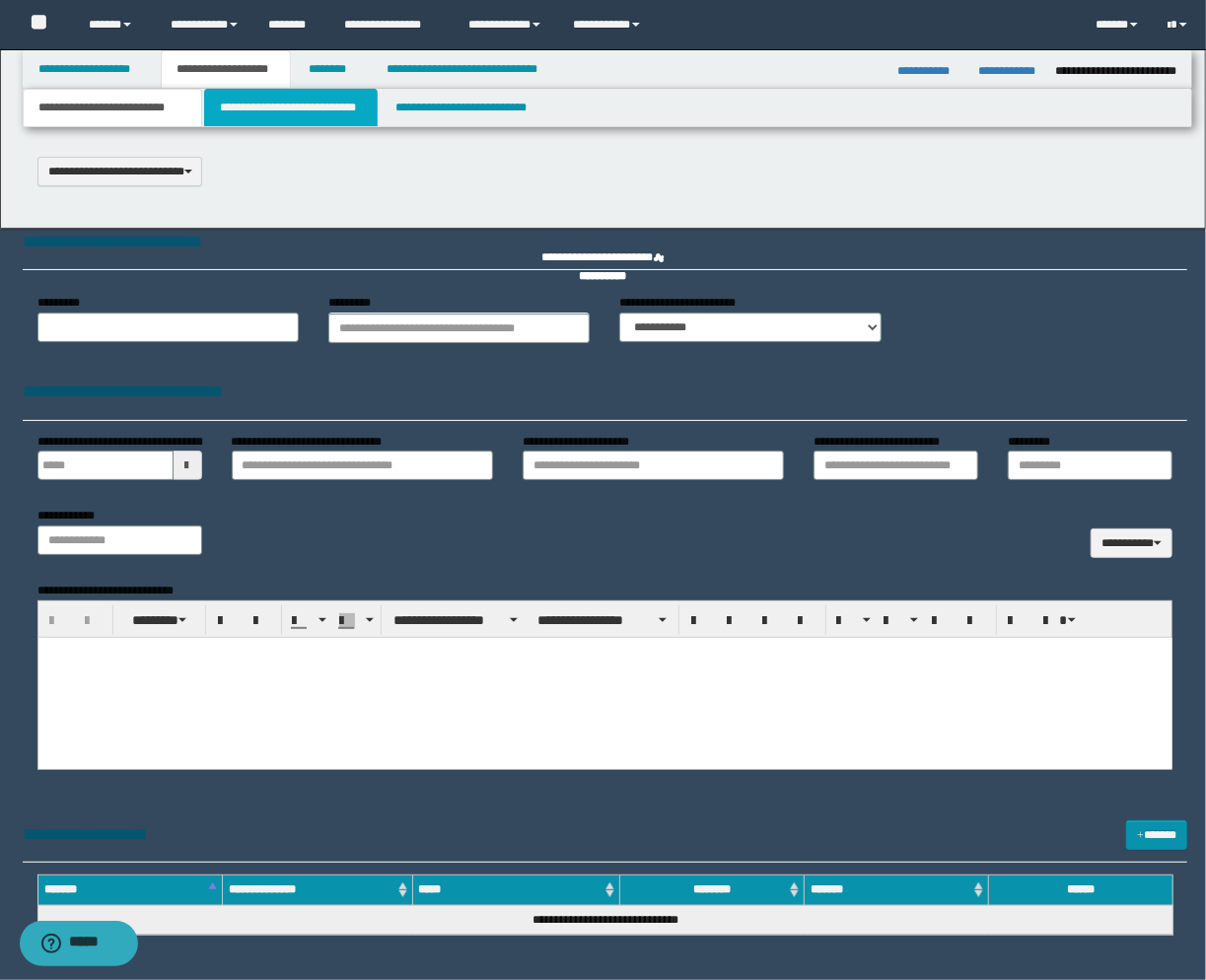 click on "**********" at bounding box center [291, 107] 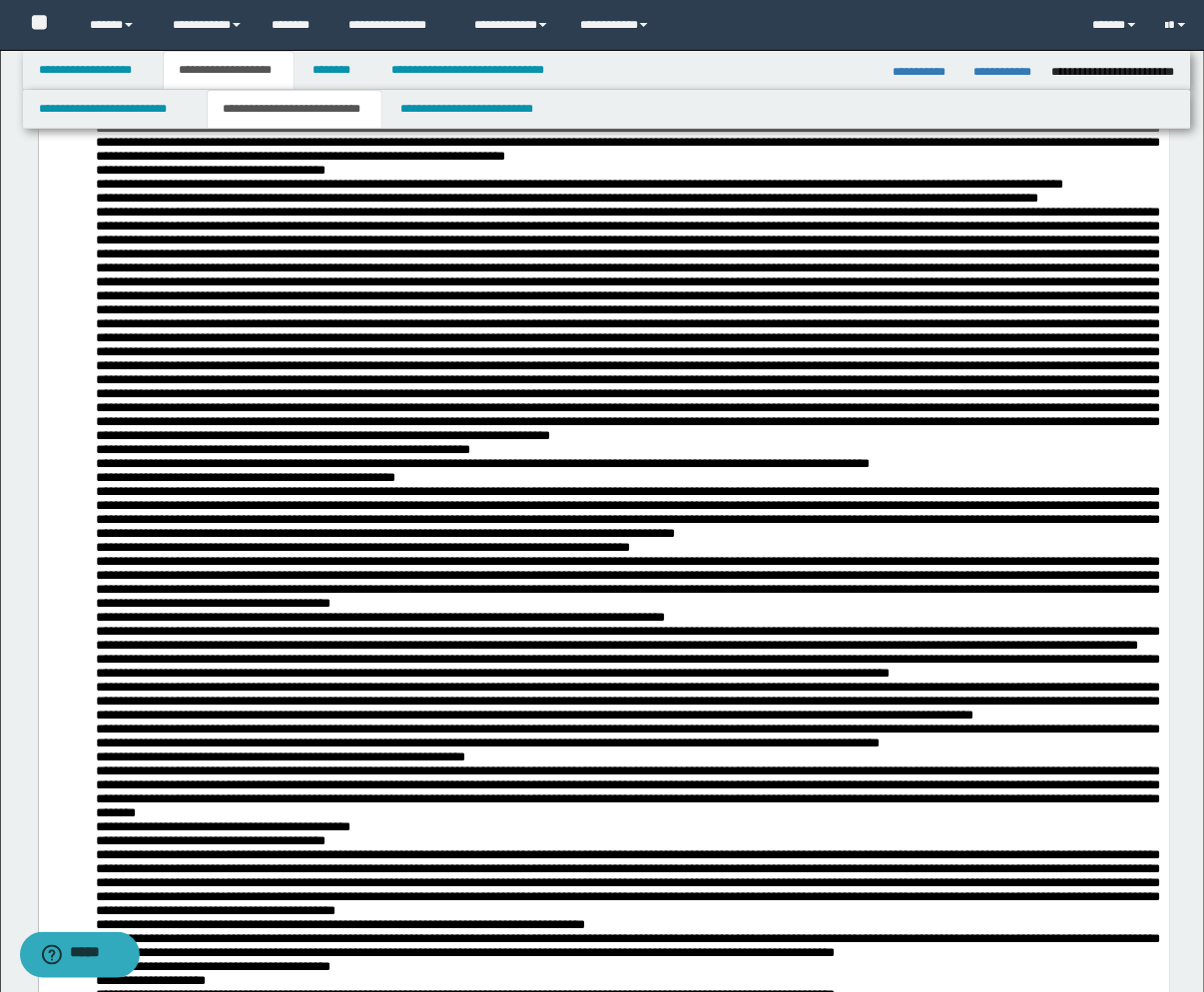 scroll, scrollTop: 1220, scrollLeft: 0, axis: vertical 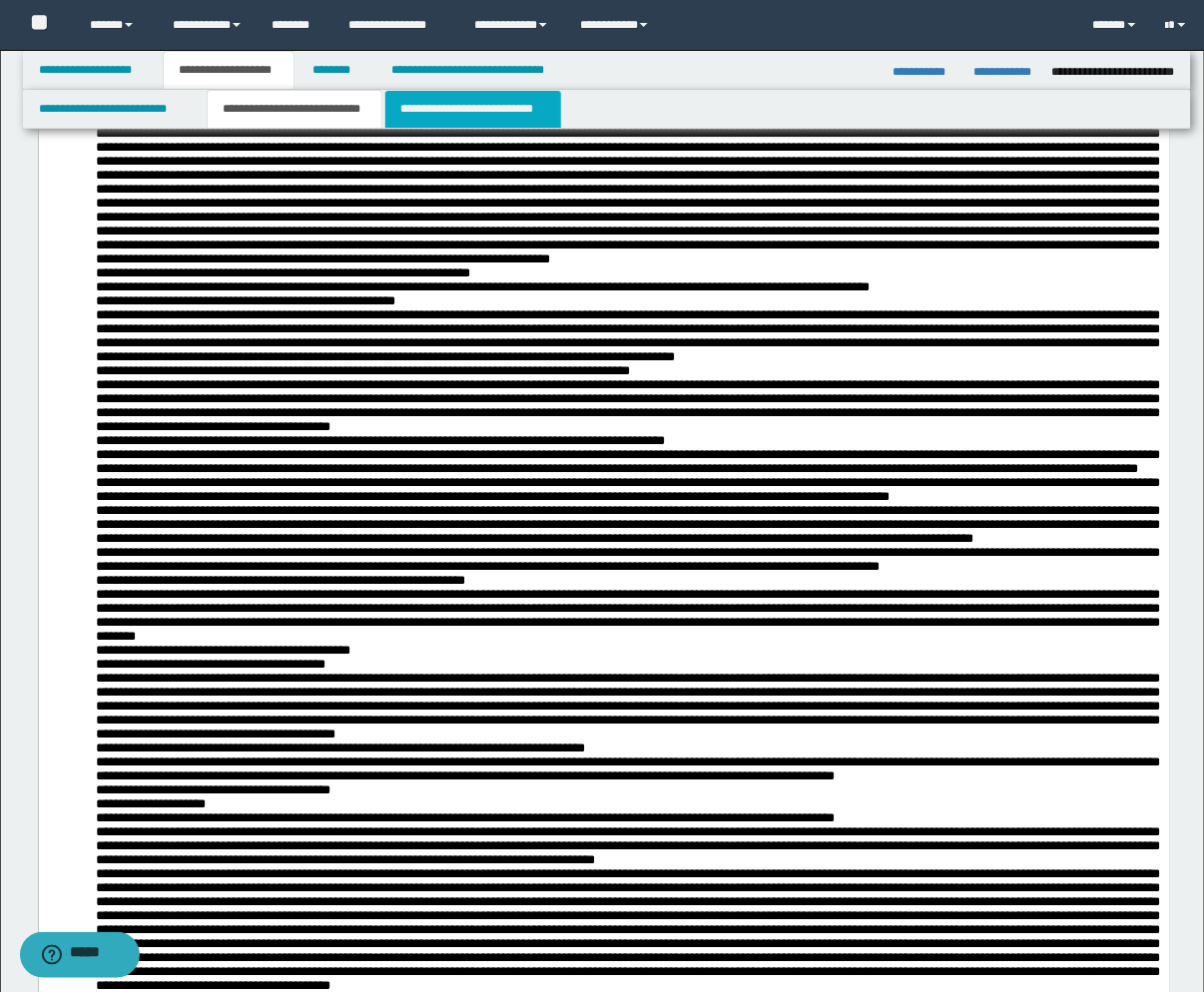 click on "**********" at bounding box center (473, 109) 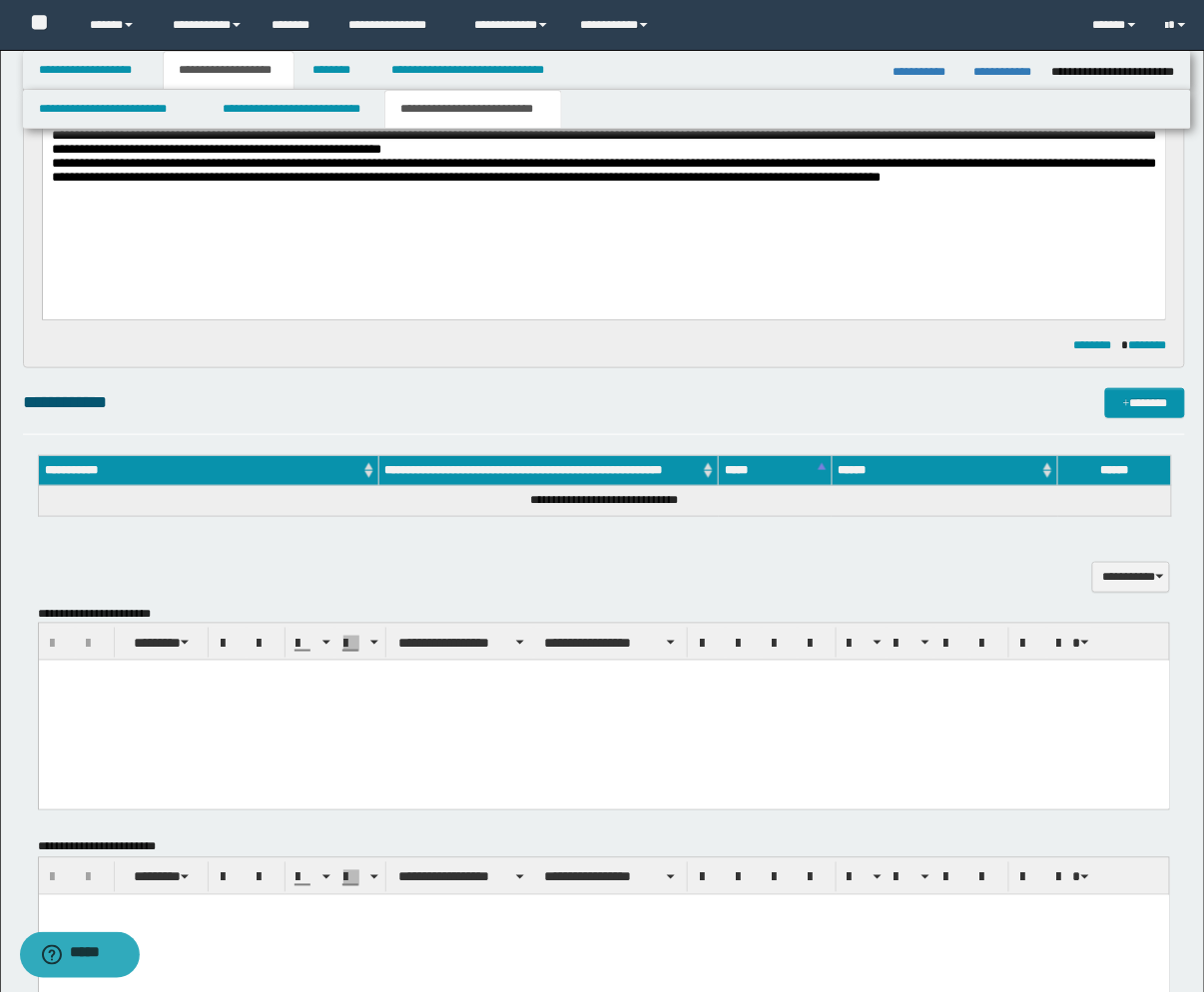 scroll, scrollTop: 793, scrollLeft: 0, axis: vertical 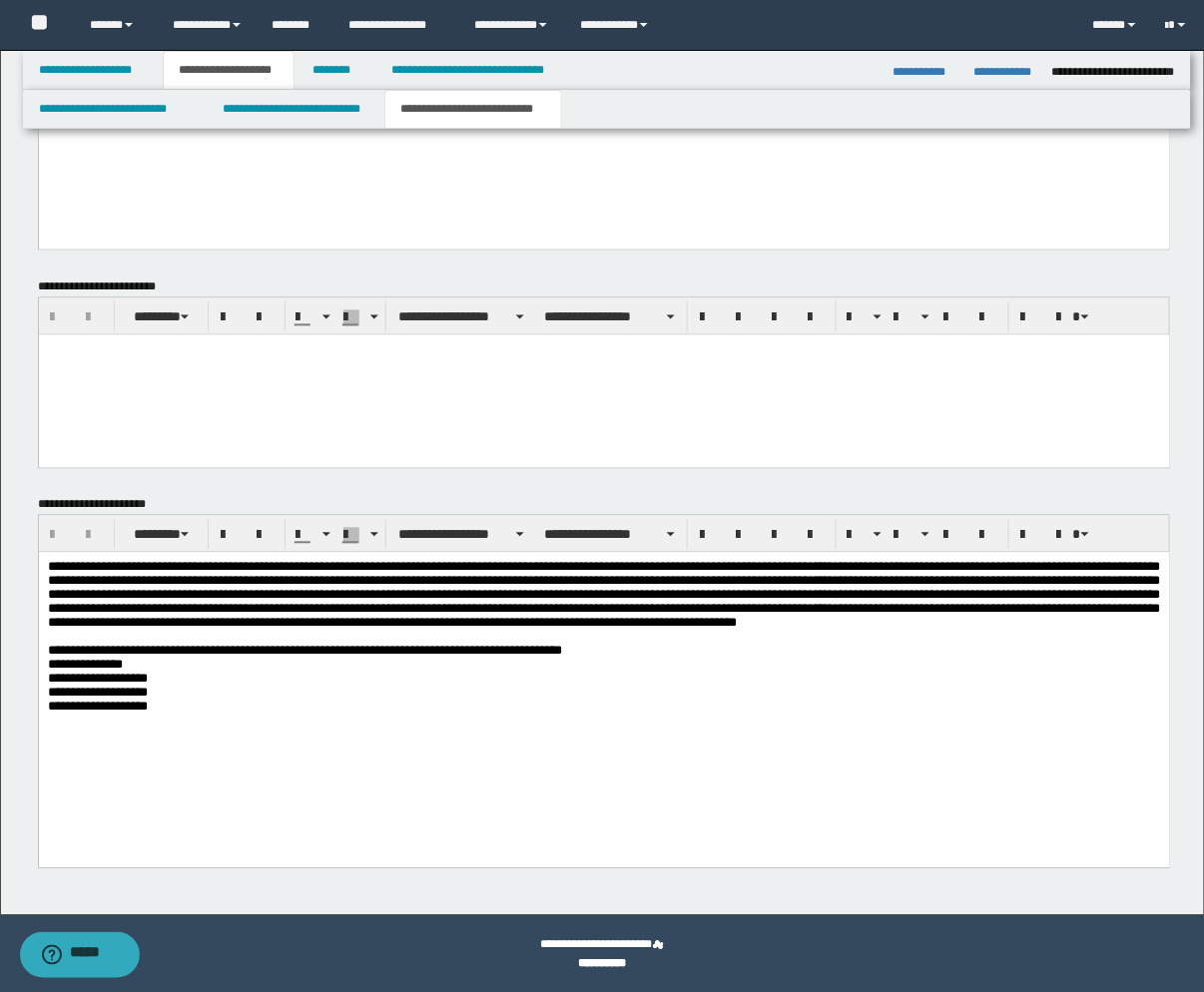 click at bounding box center (603, 150) 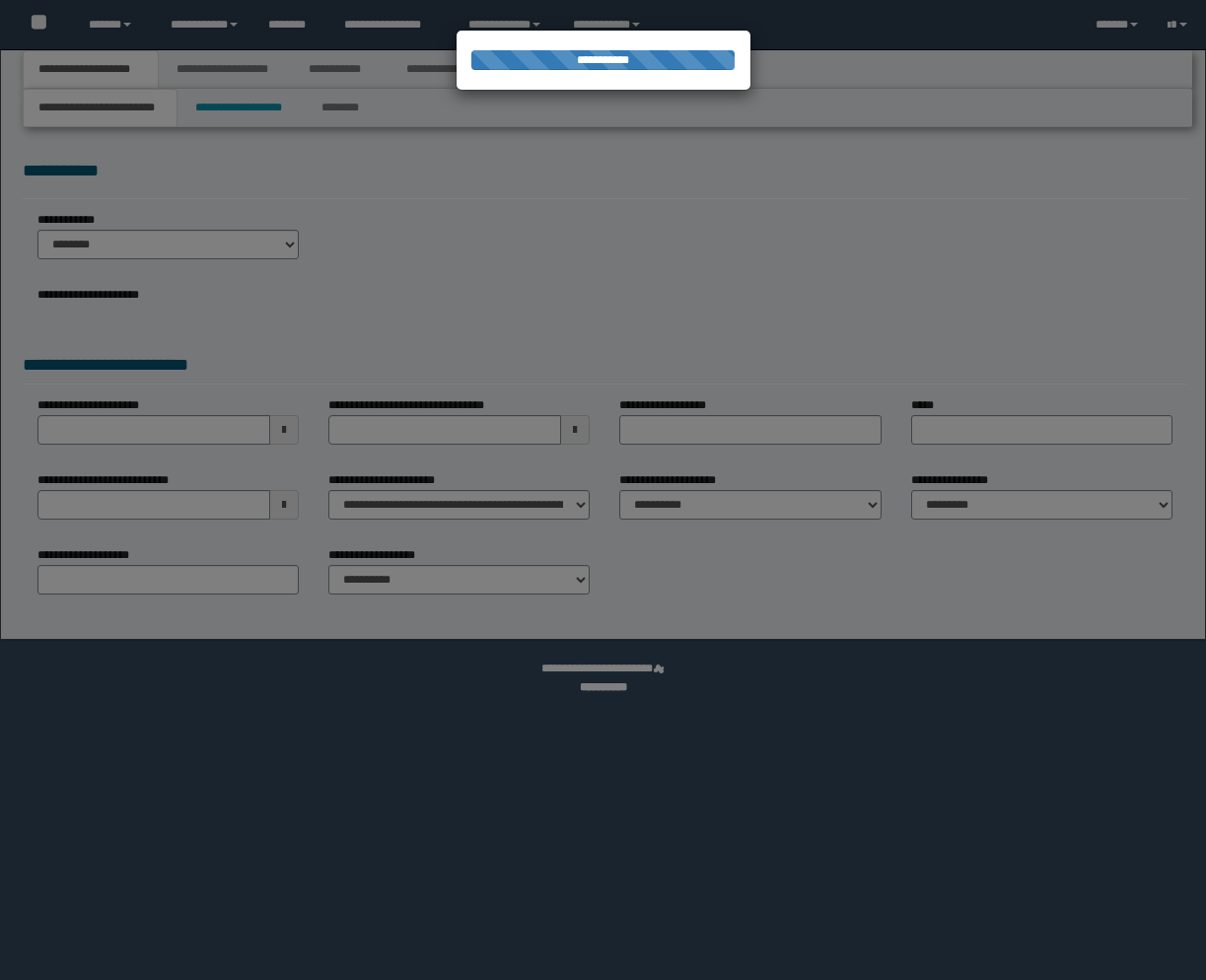 scroll, scrollTop: 0, scrollLeft: 0, axis: both 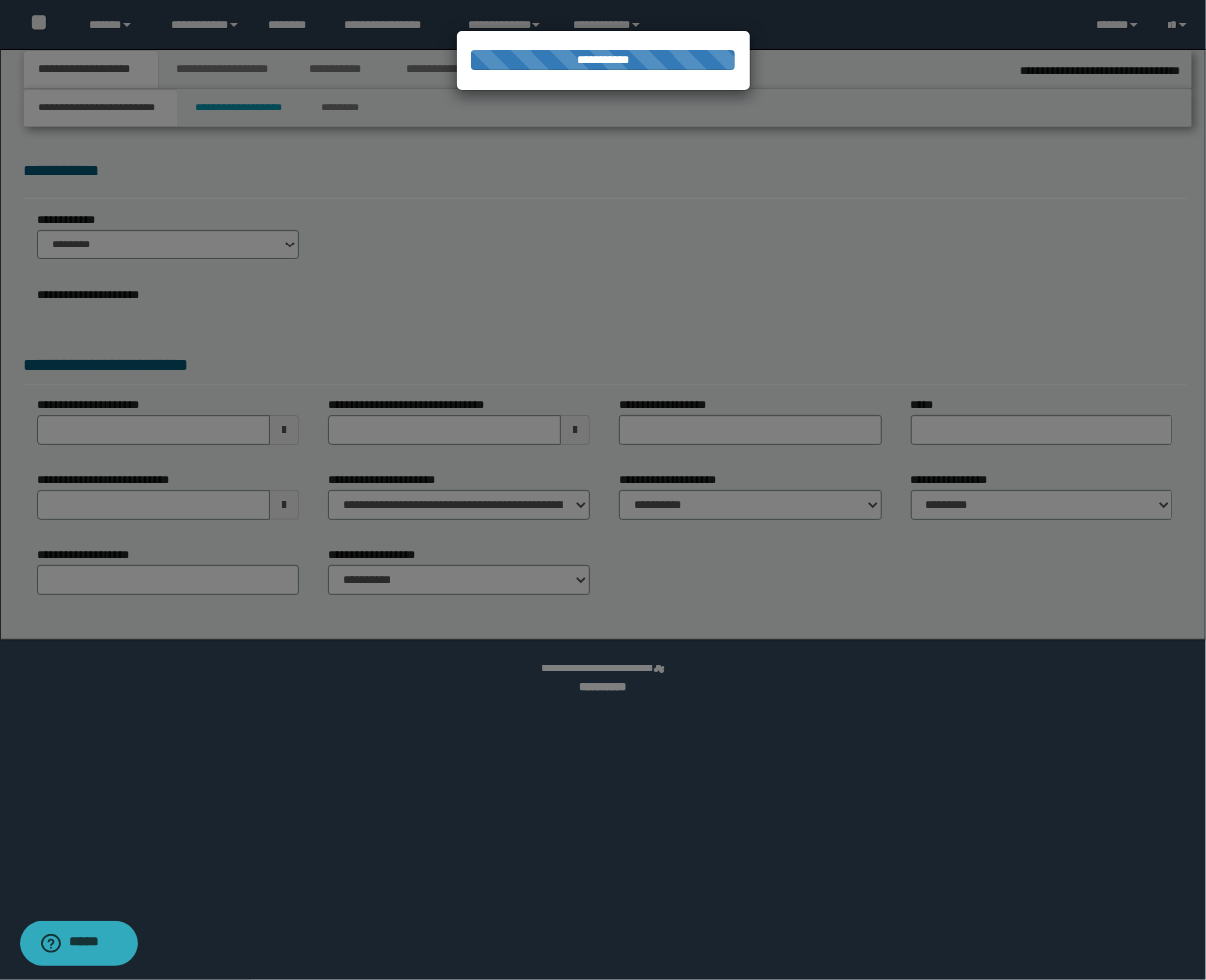 select on "*" 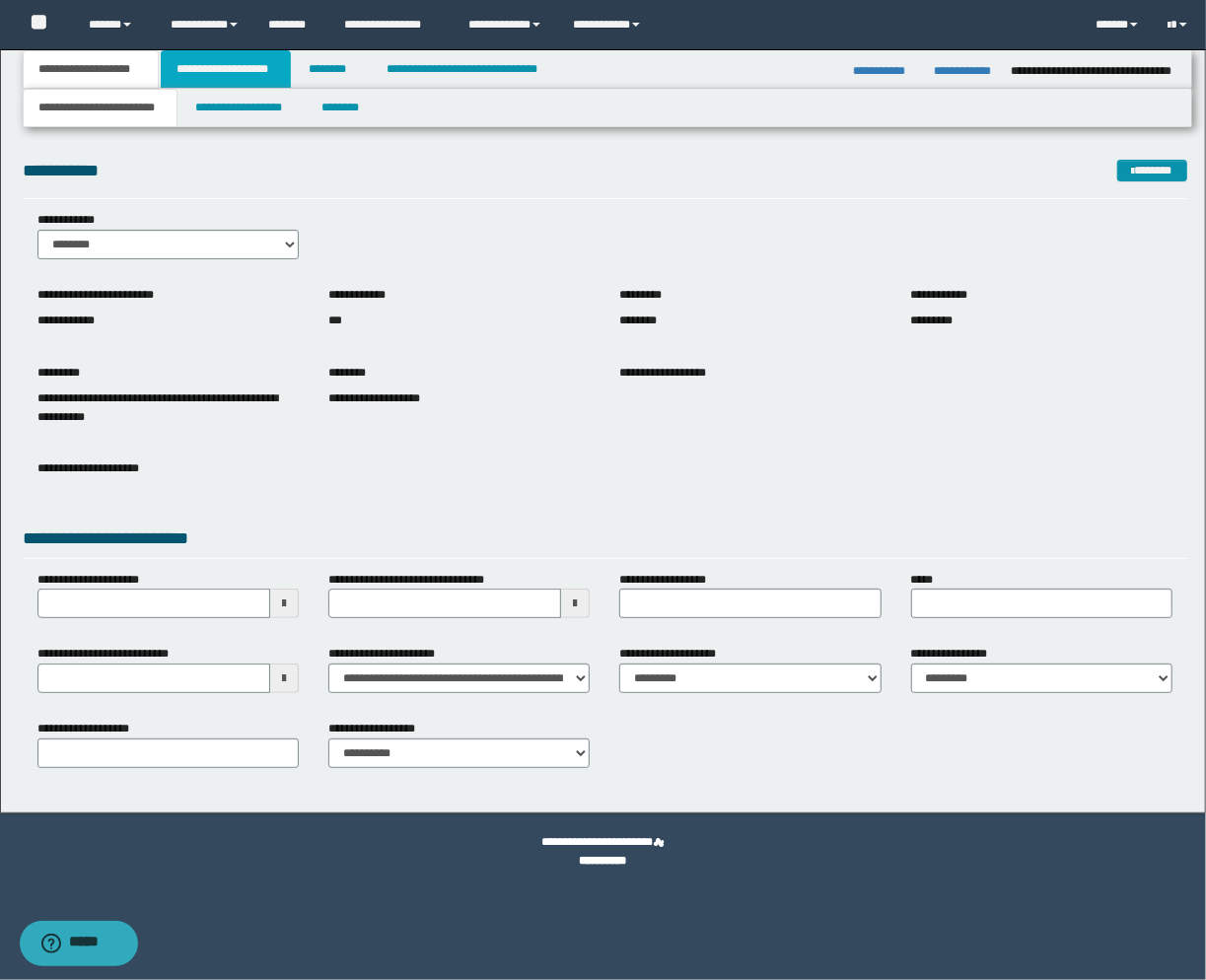 click on "**********" at bounding box center [226, 69] 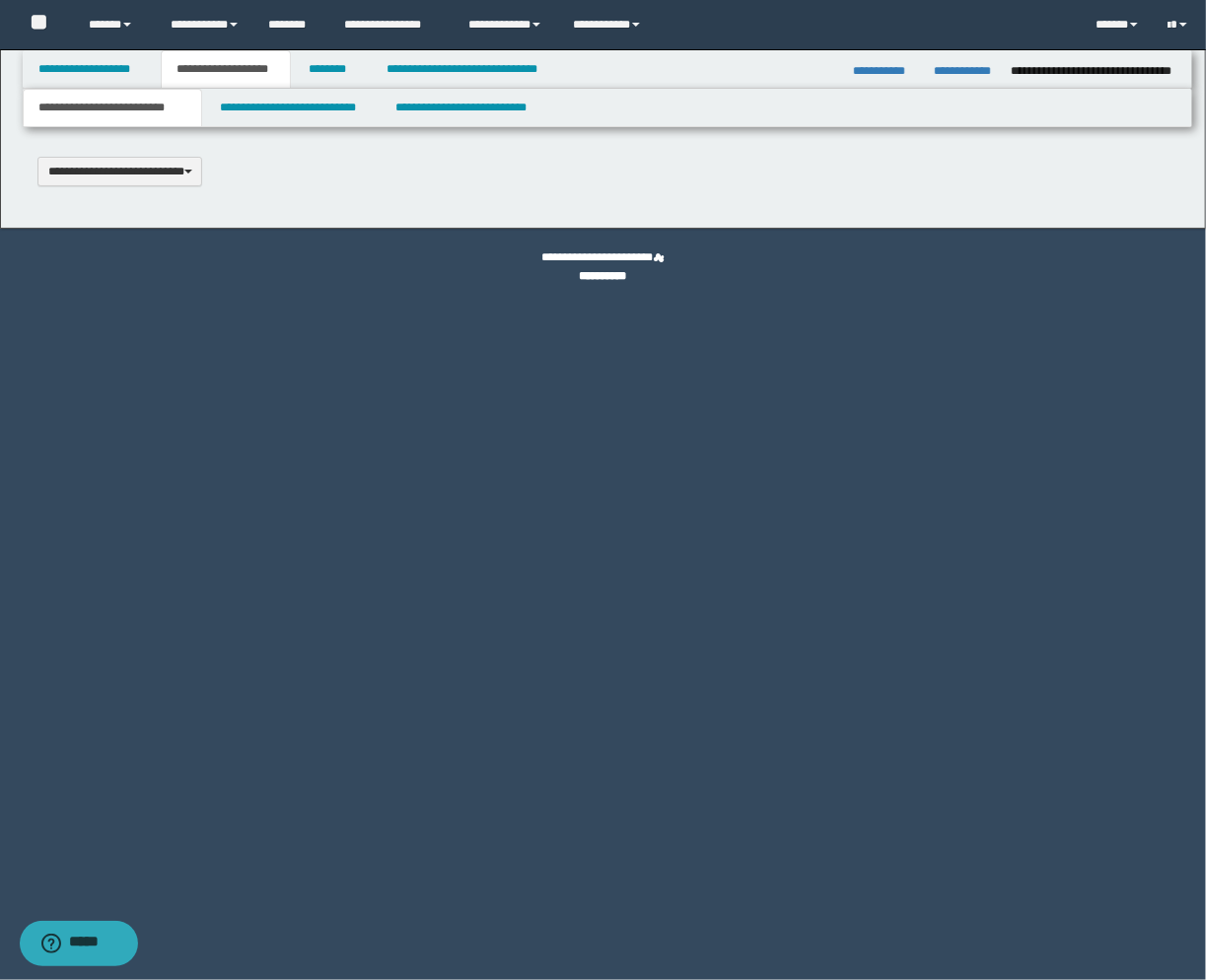 type 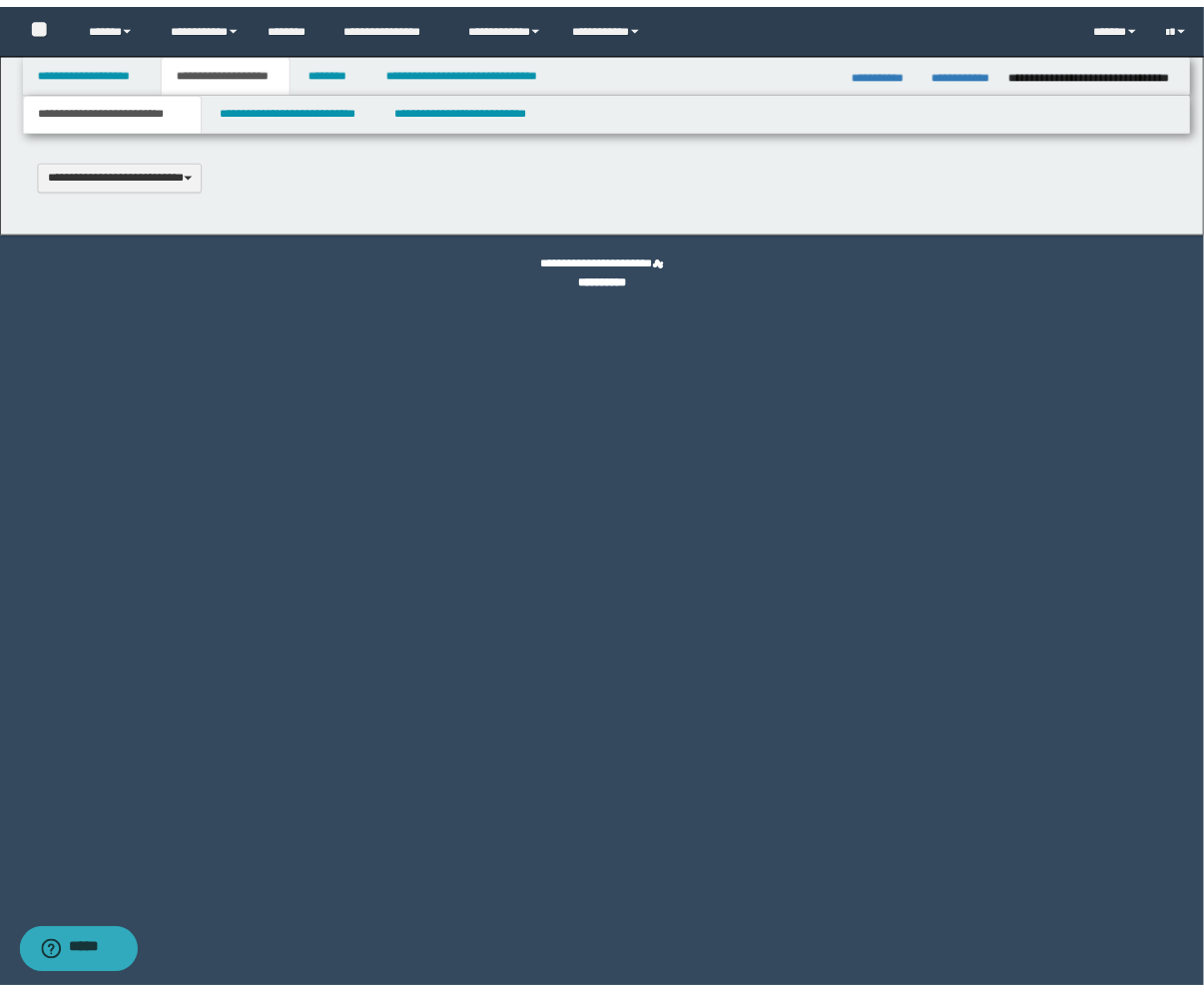 scroll, scrollTop: 0, scrollLeft: 0, axis: both 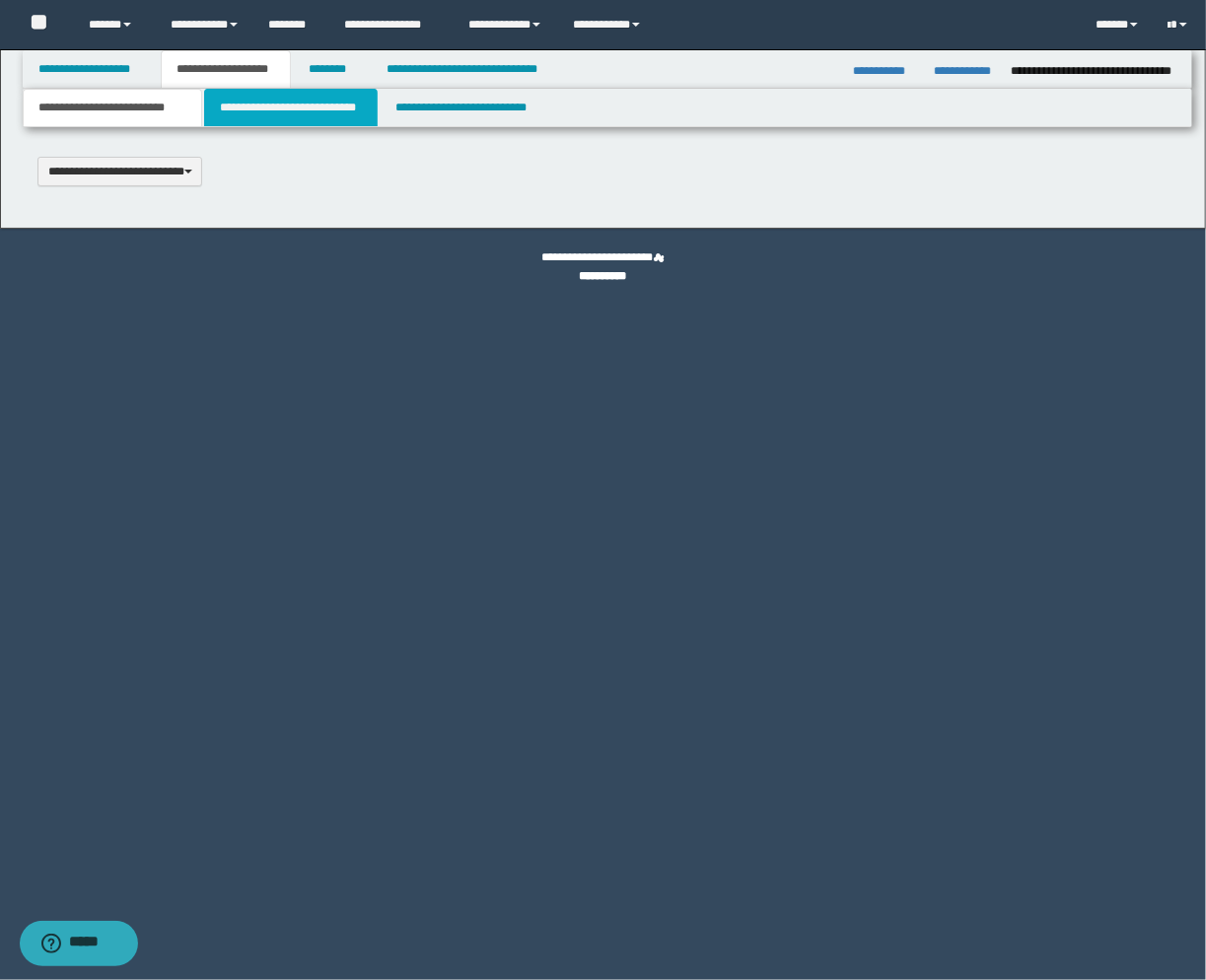 click on "**********" at bounding box center [291, 107] 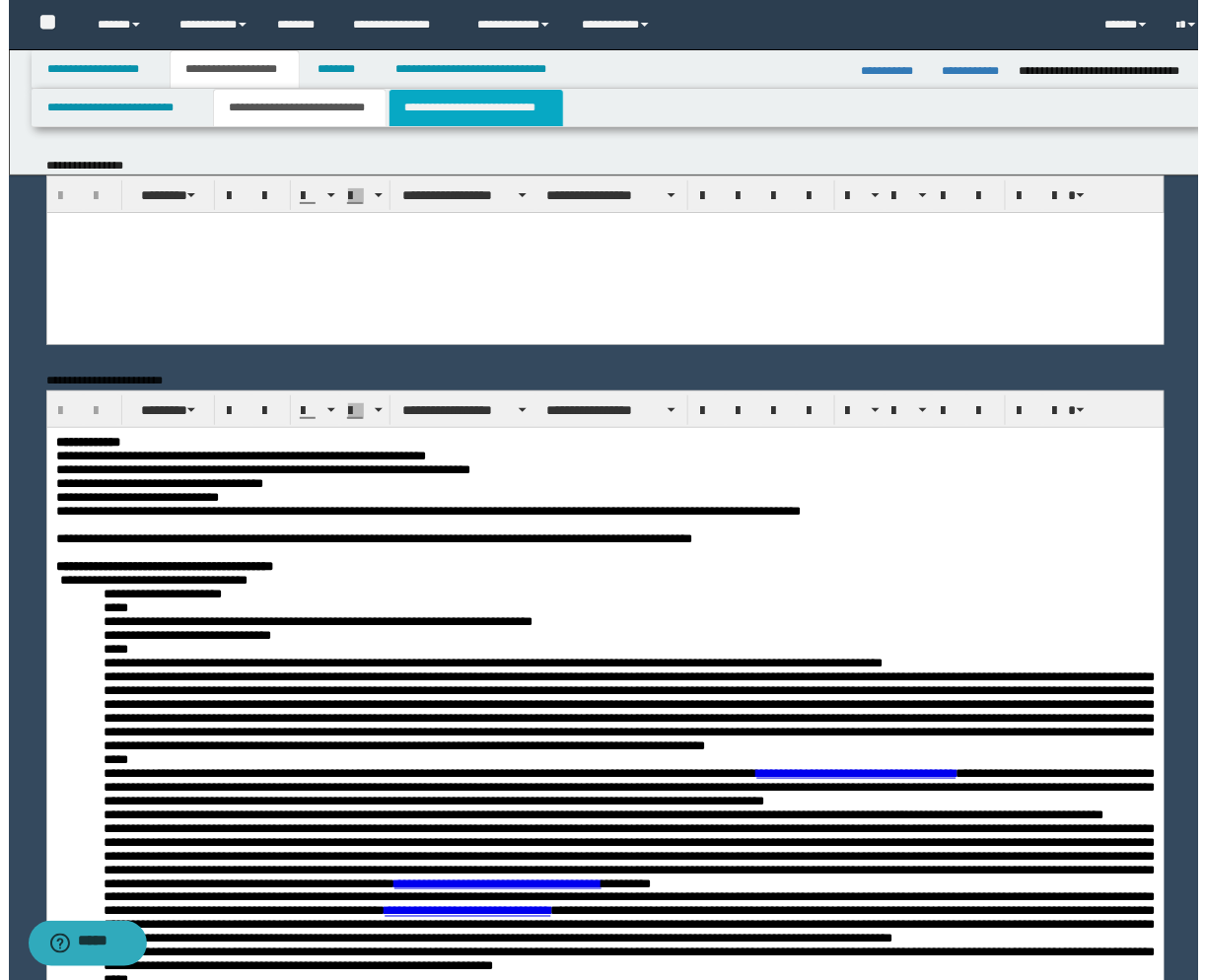 scroll, scrollTop: 0, scrollLeft: 0, axis: both 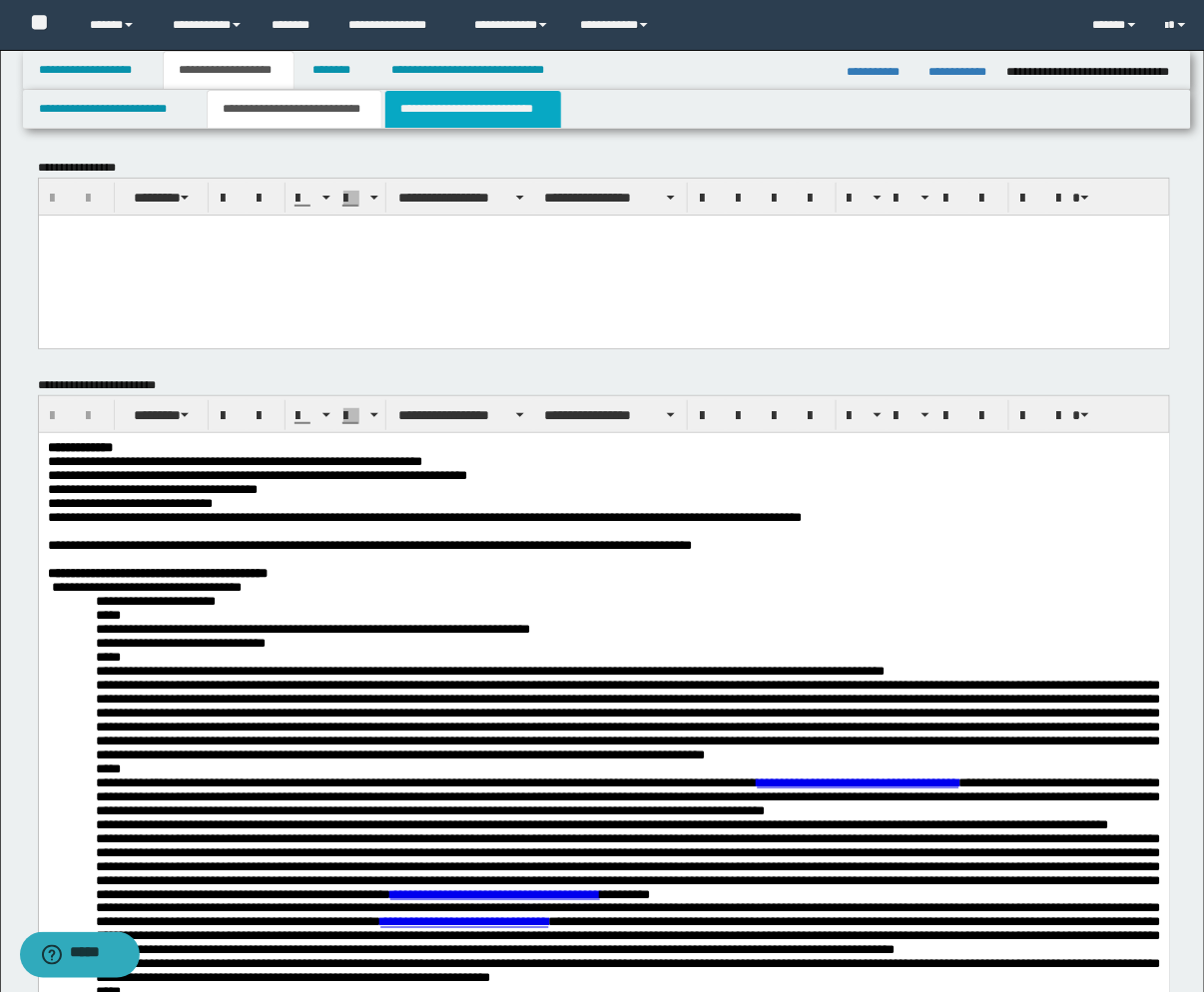 click on "**********" at bounding box center (473, 109) 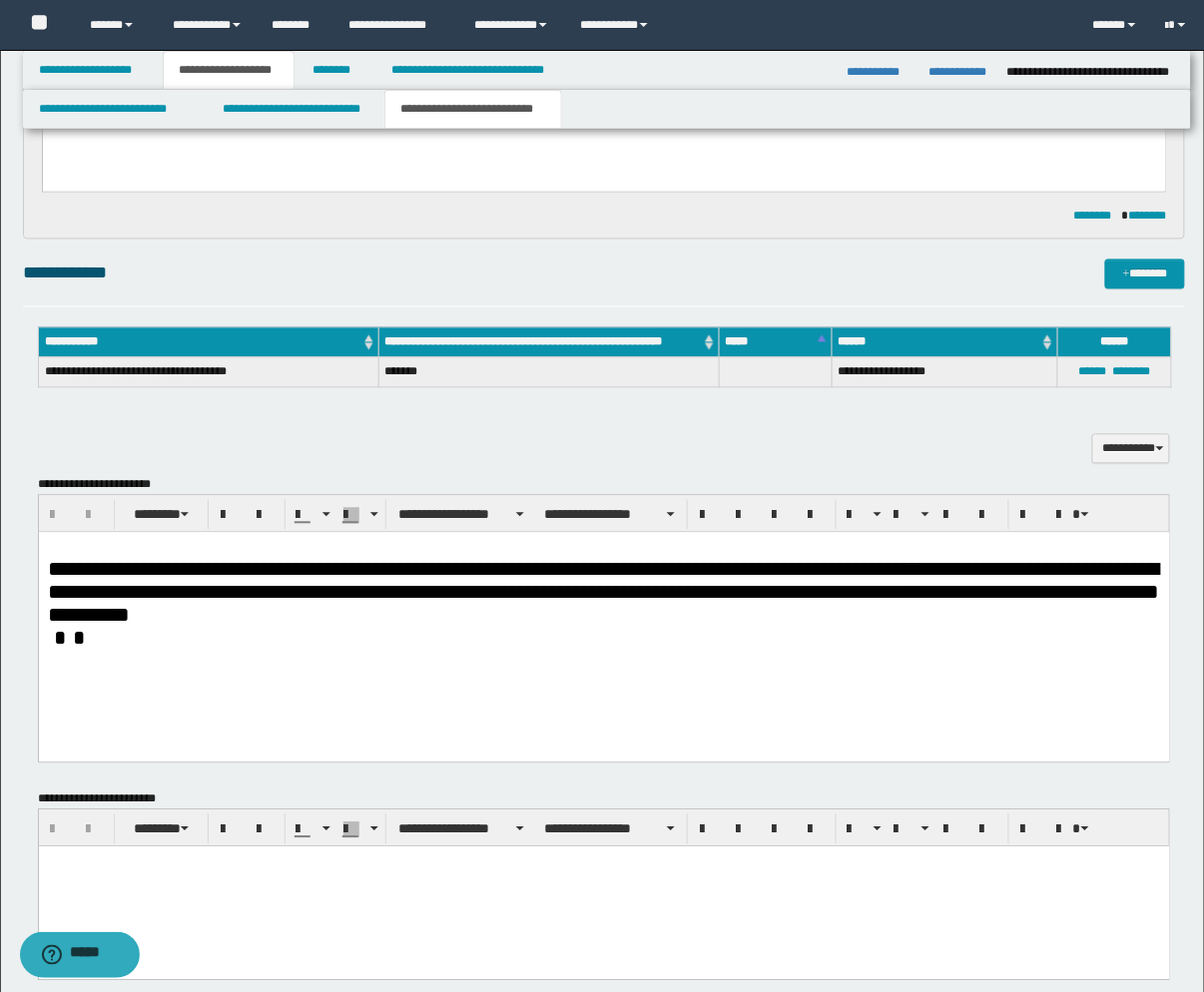 scroll, scrollTop: 775, scrollLeft: 0, axis: vertical 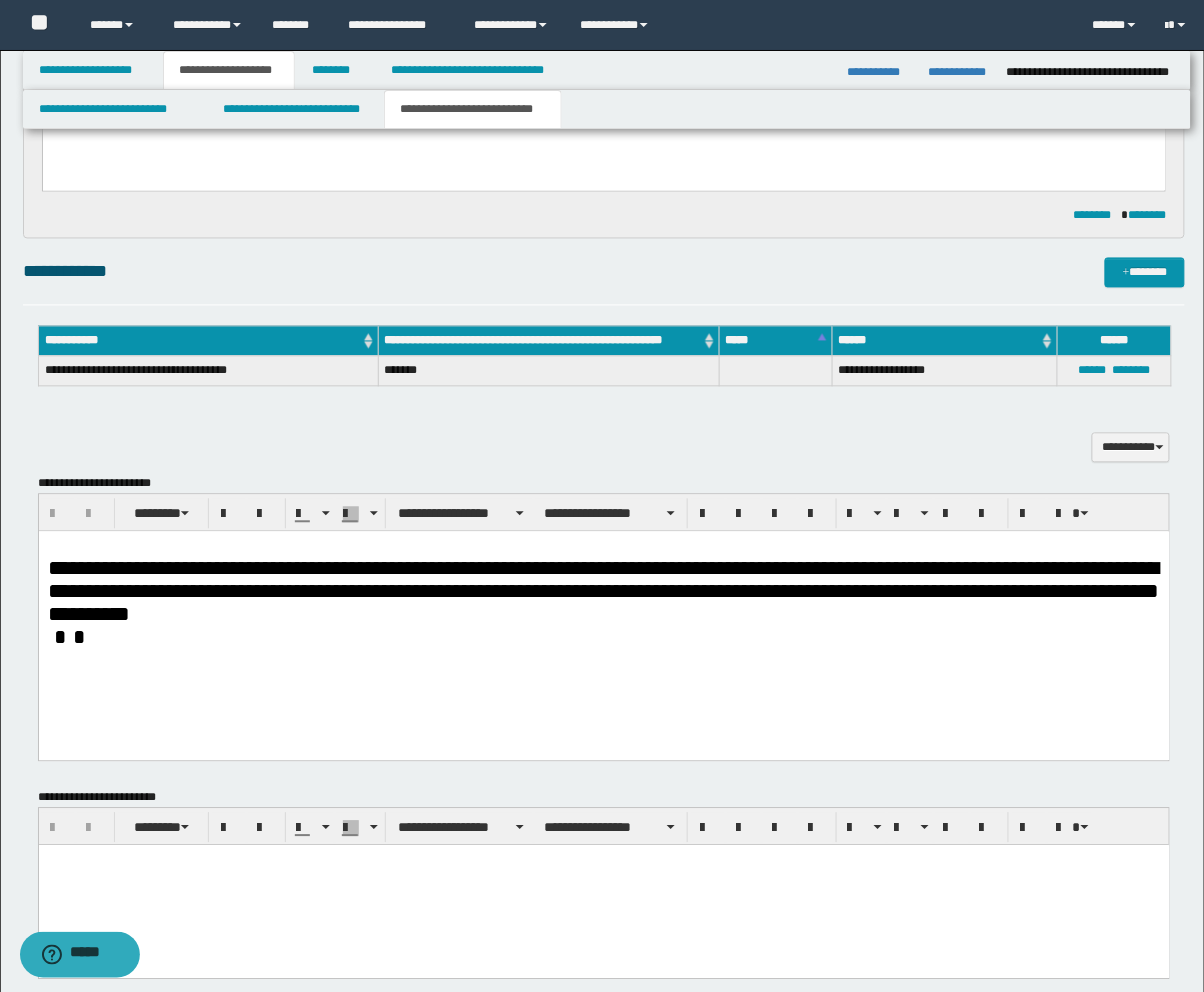 click at bounding box center (603, 547) 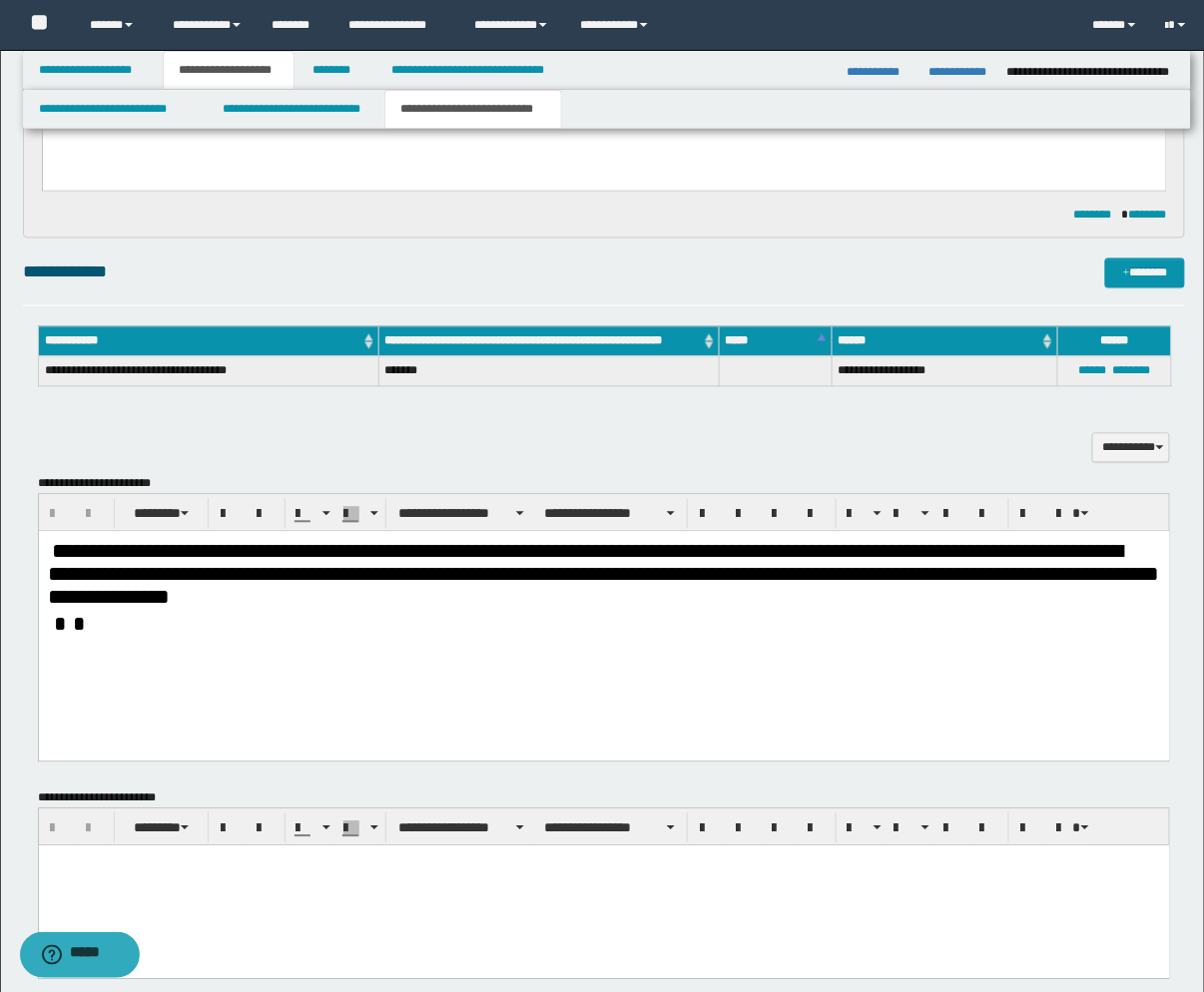 type 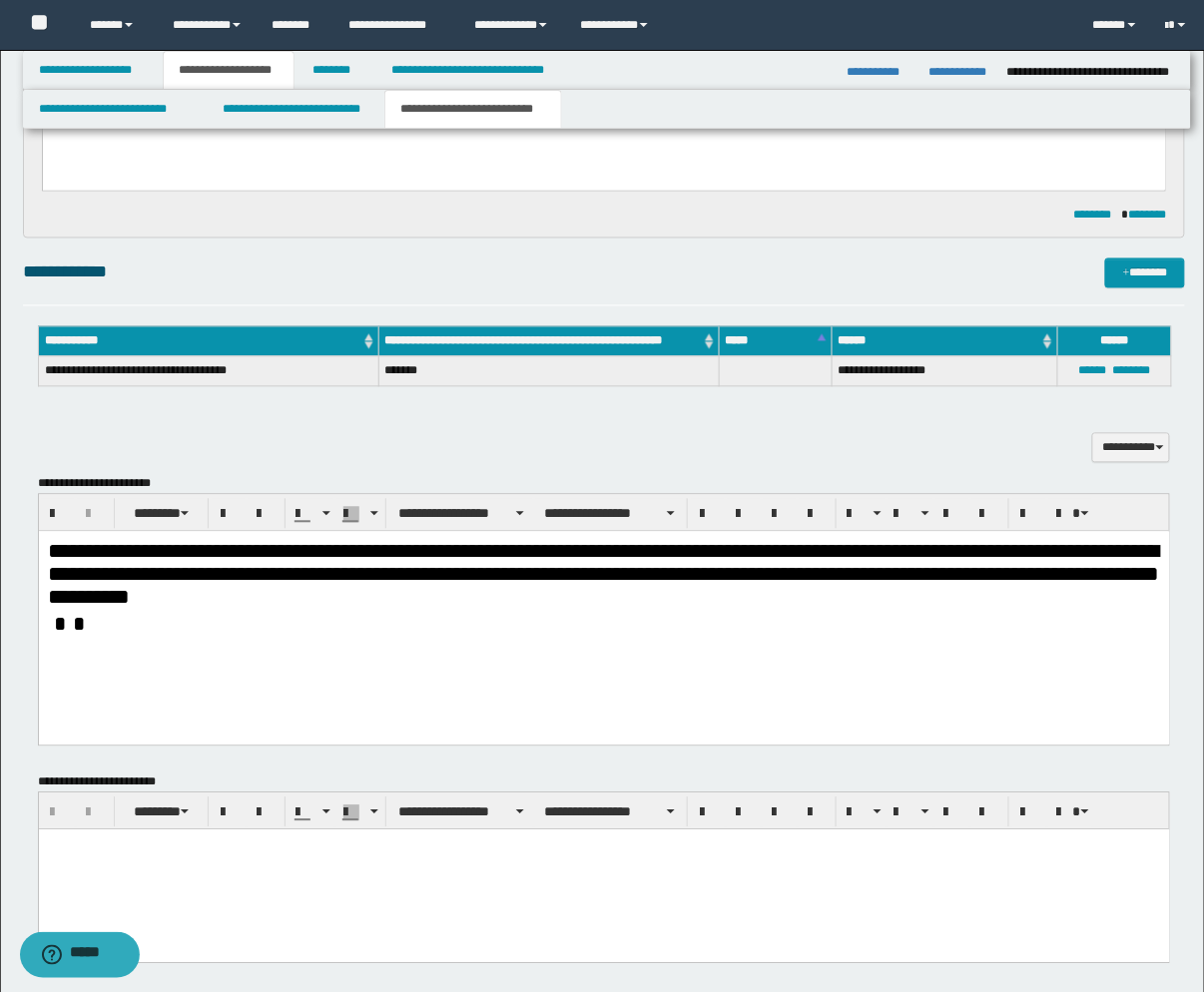 click on "**********" at bounding box center (603, 575) 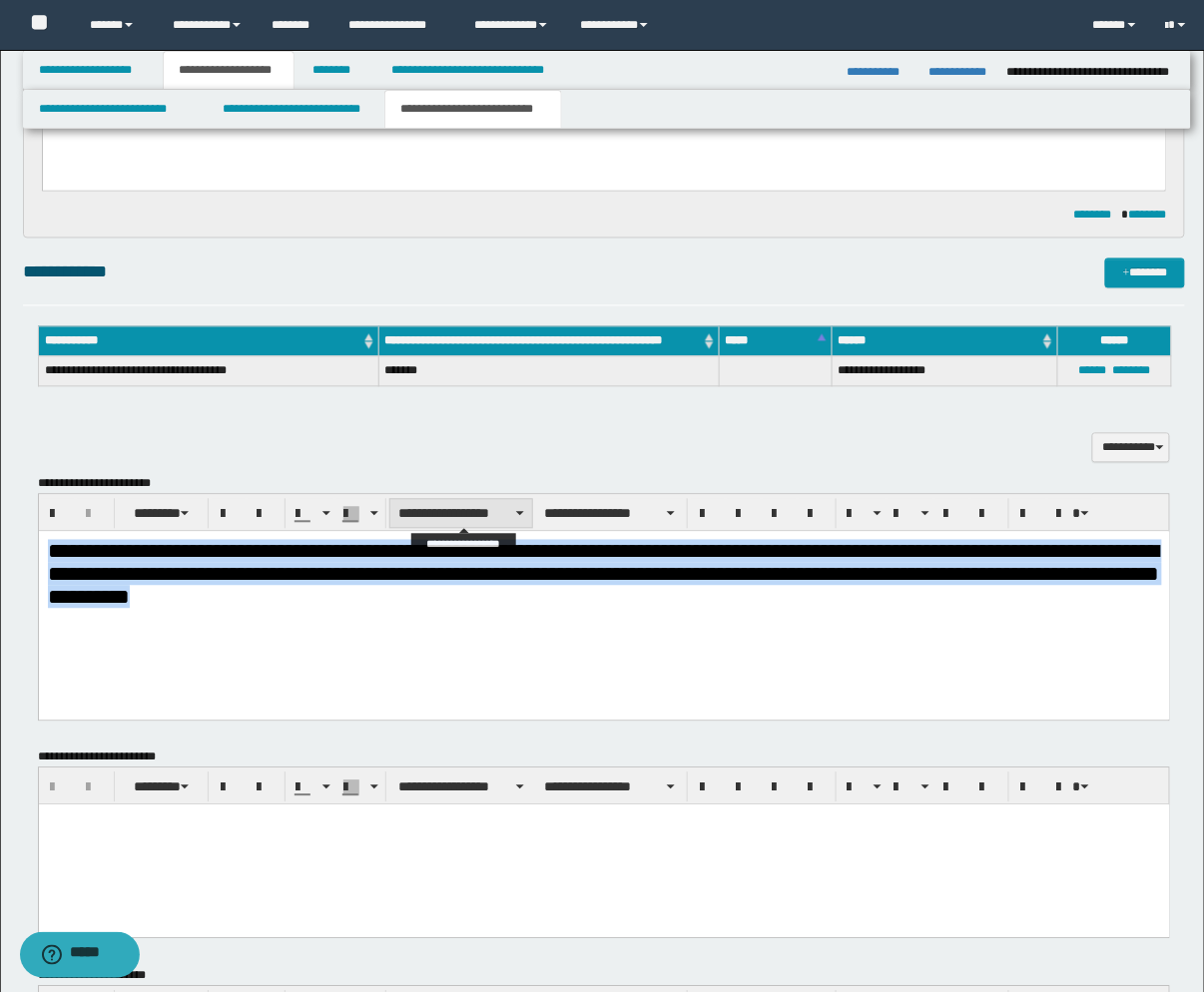 click on "**********" at bounding box center [461, 514] 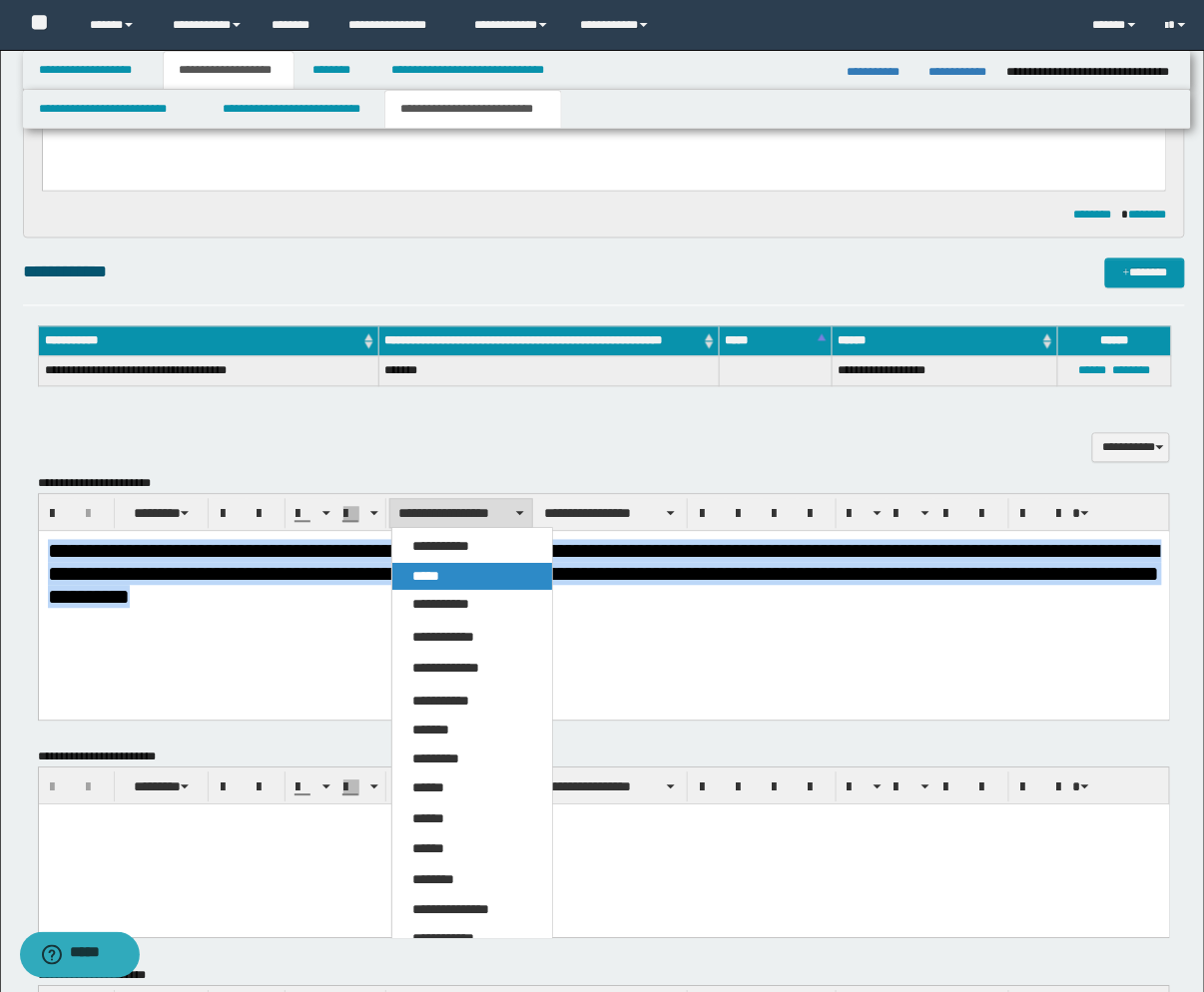 click on "*****" at bounding box center (425, 577) 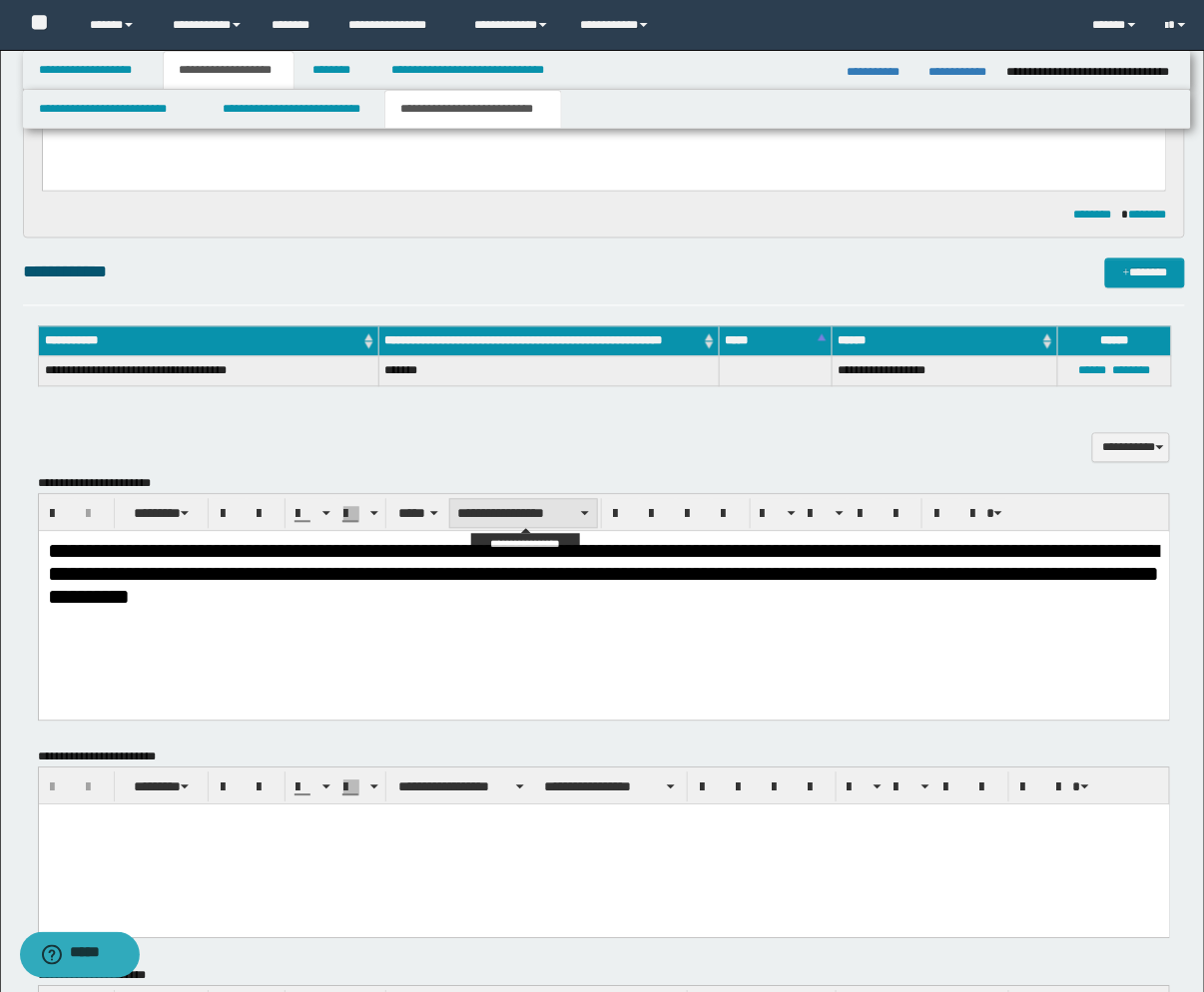 click on "**********" at bounding box center [523, 514] 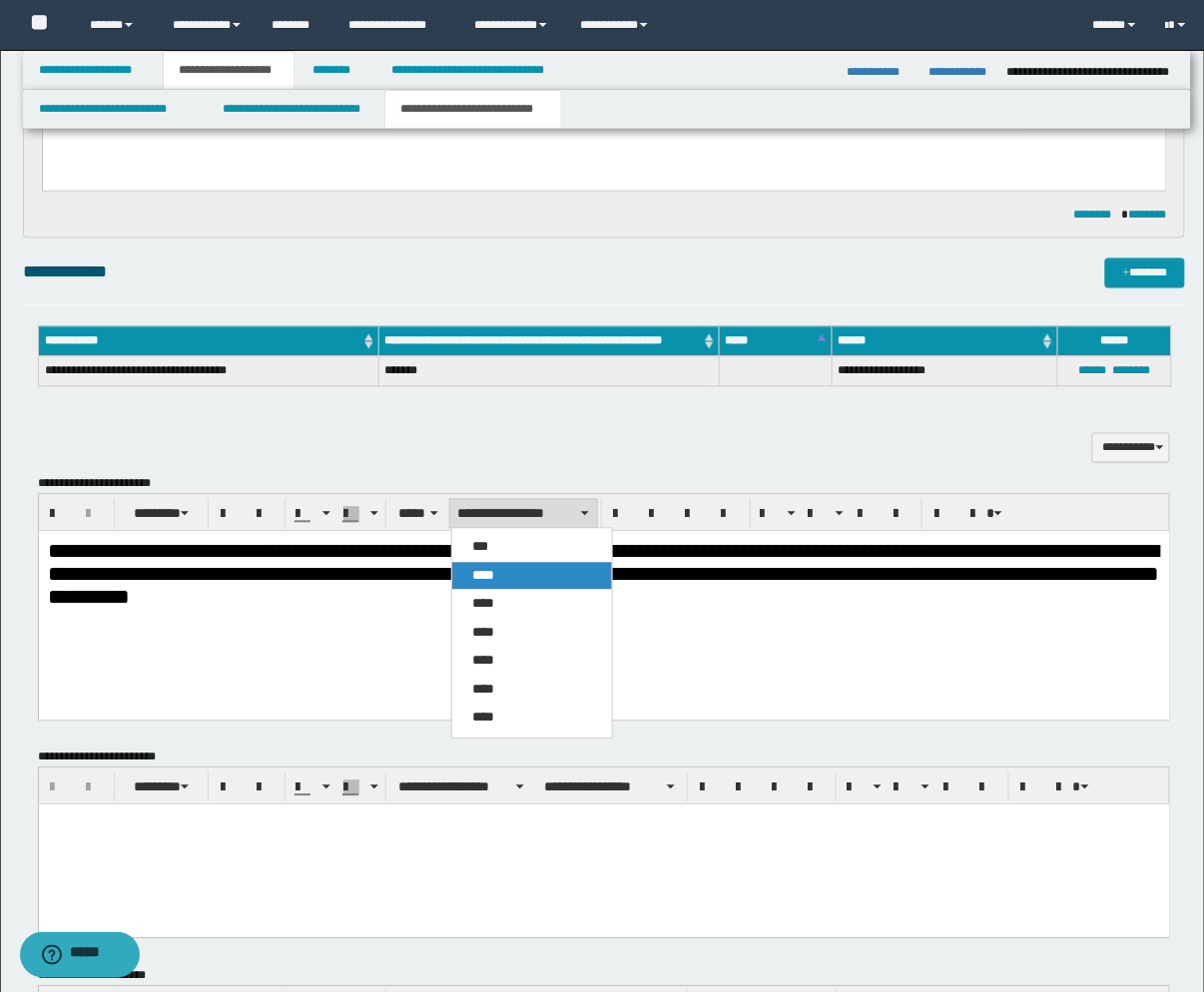 click on "****" at bounding box center [532, 577] 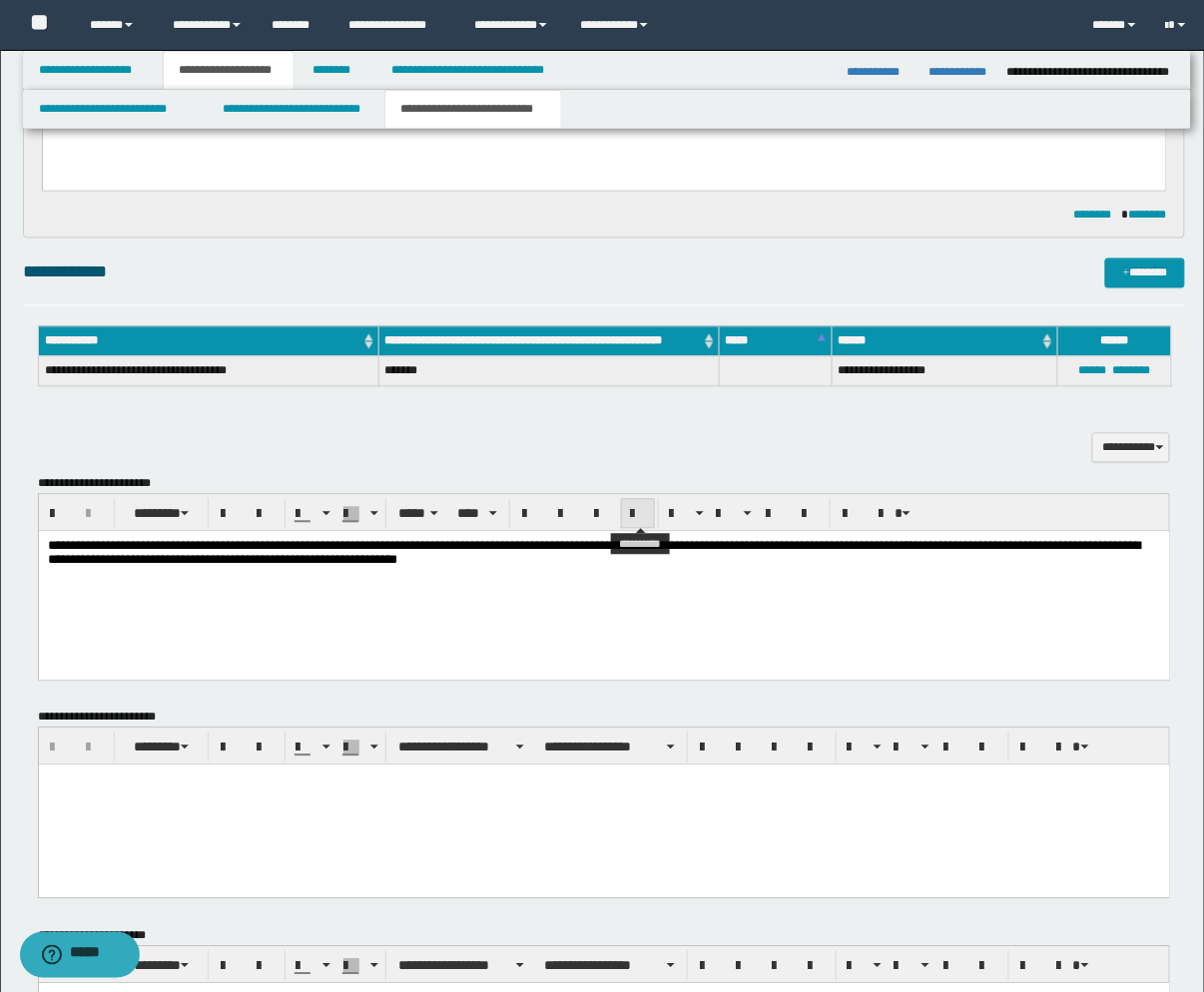 click at bounding box center (638, 515) 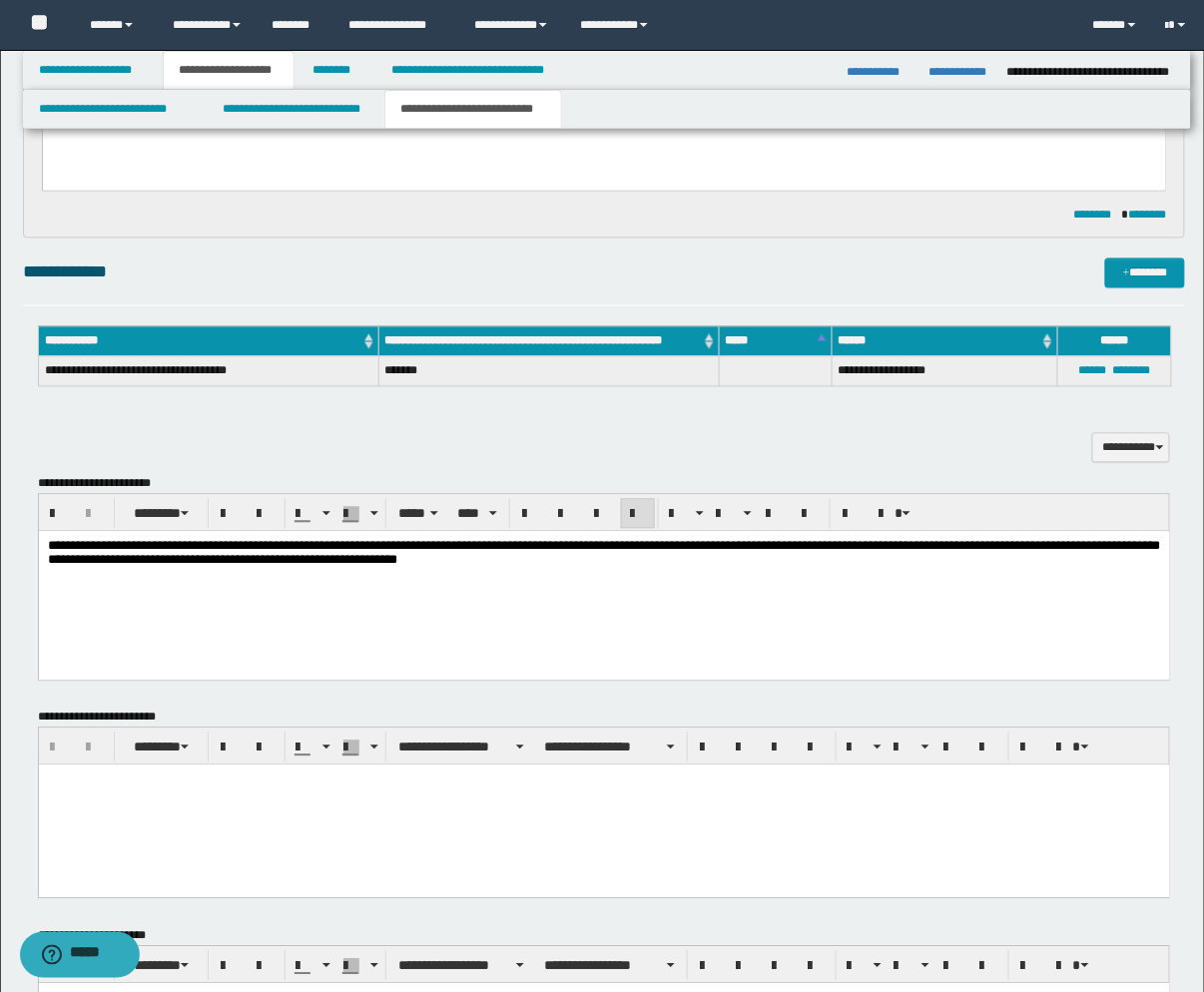 click on "**********" at bounding box center [603, 580] 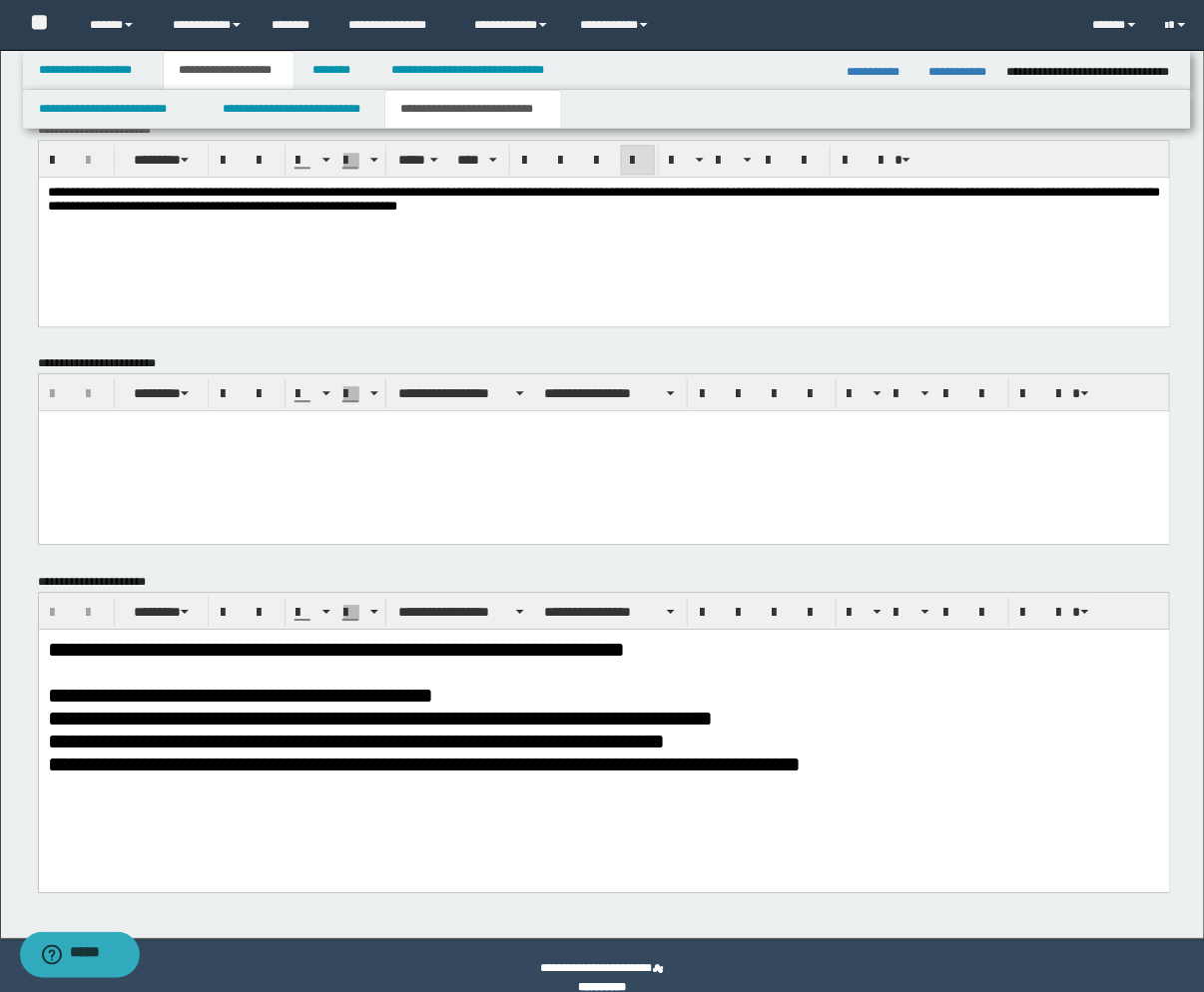 scroll, scrollTop: 1154, scrollLeft: 0, axis: vertical 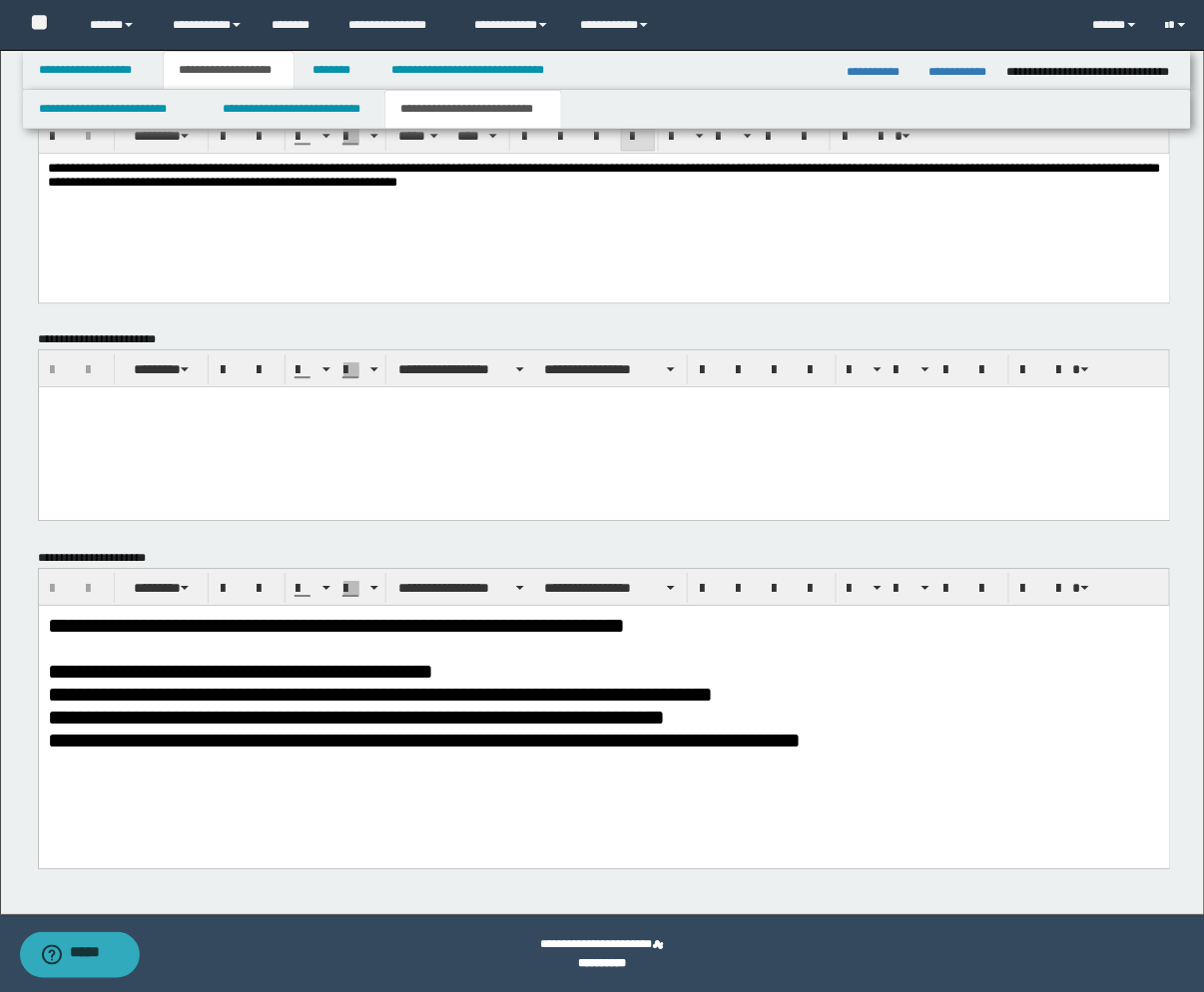 click on "**********" at bounding box center (603, 707) 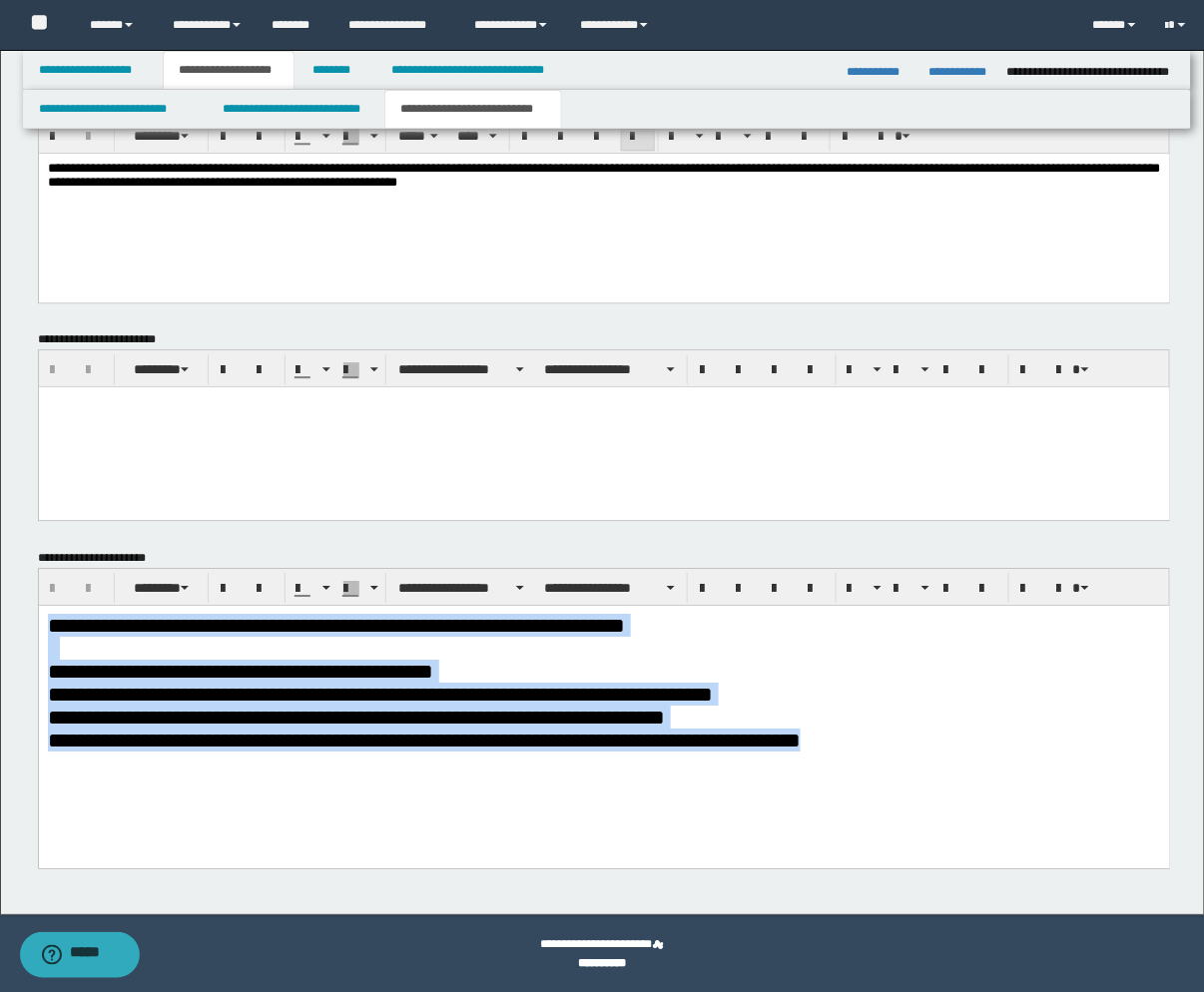 drag, startPoint x: 901, startPoint y: 763, endPoint x: -212, endPoint y: 570, distance: 1129.6097 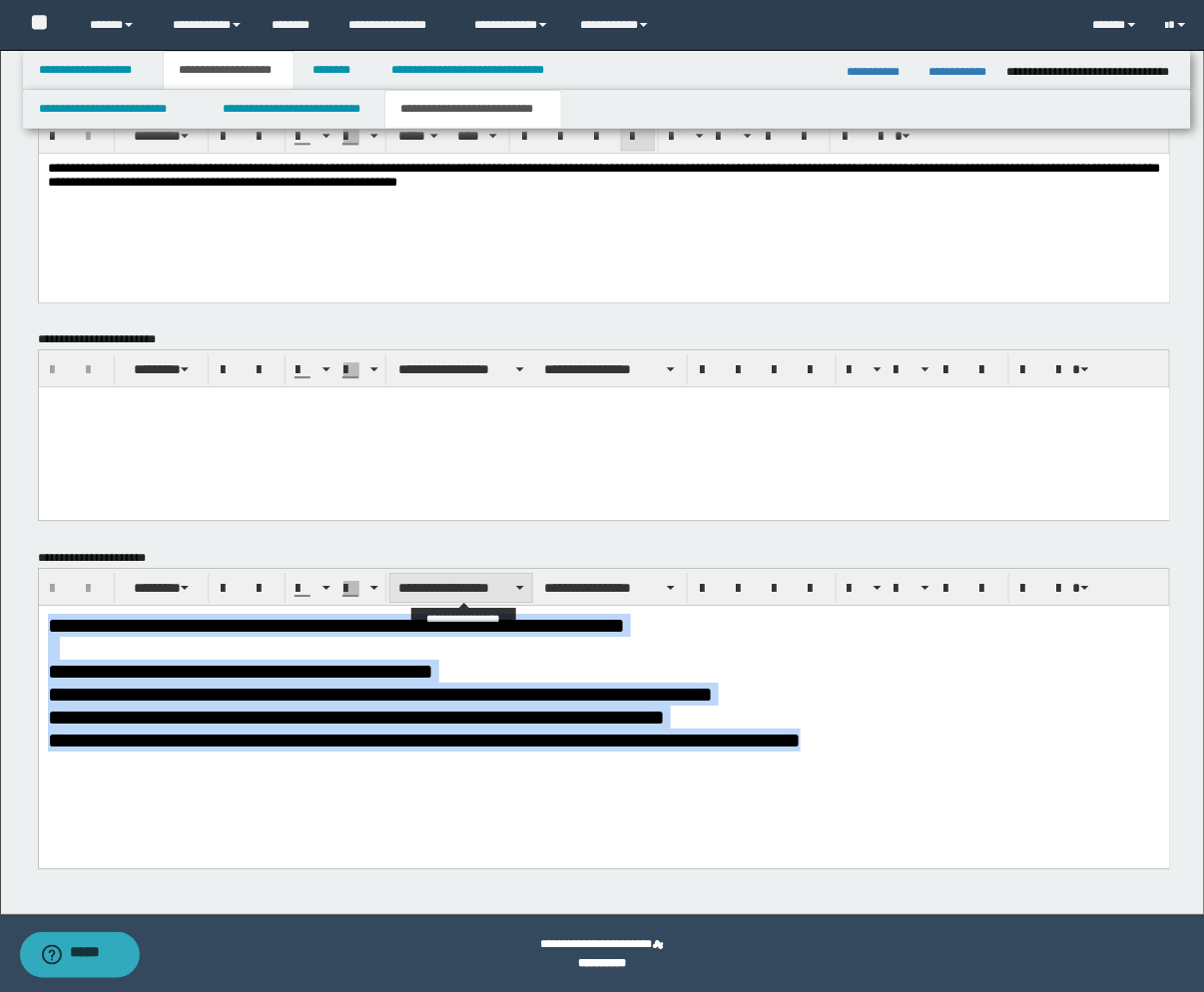click on "**********" at bounding box center (461, 588) 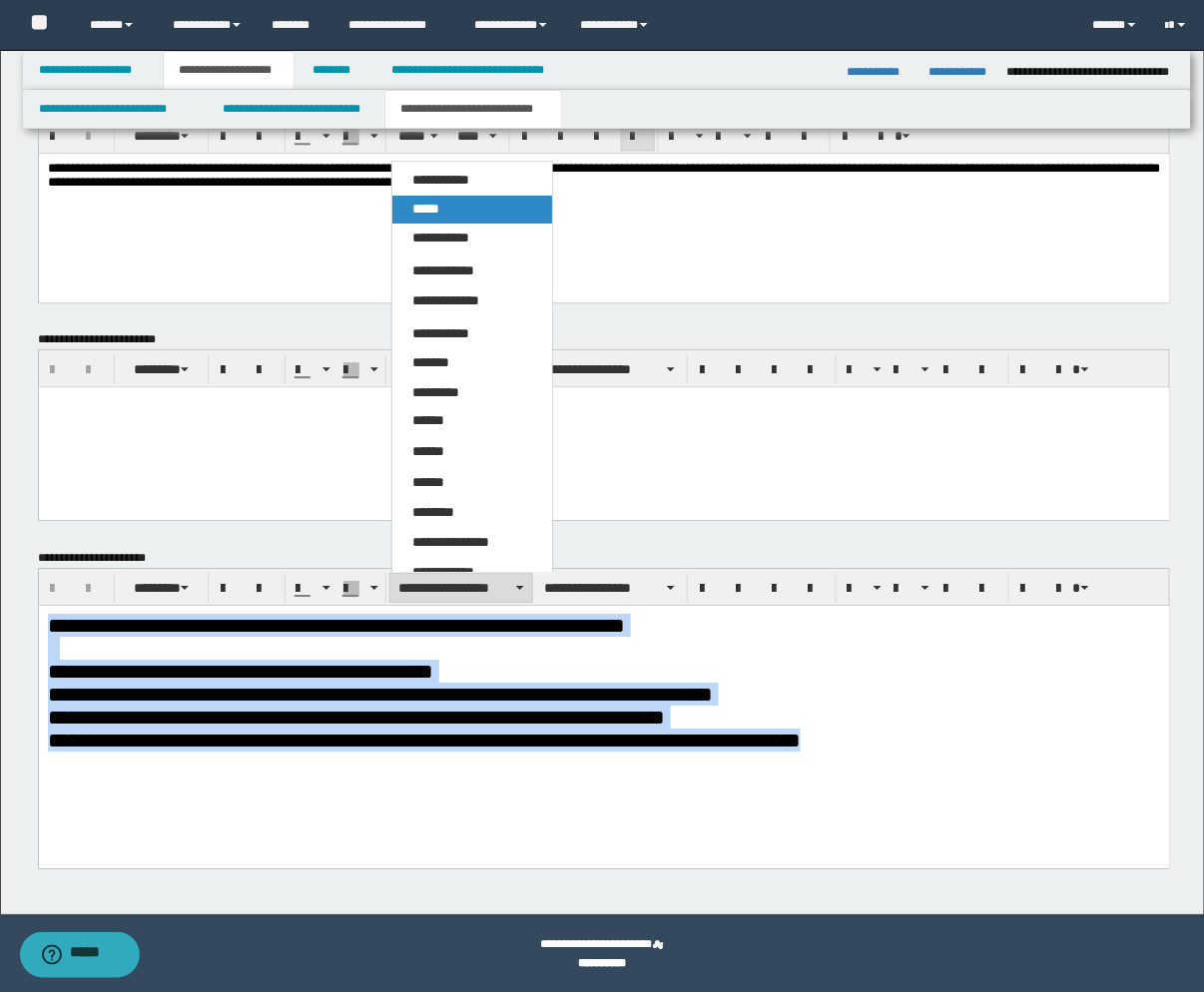 click on "*****" at bounding box center [472, 210] 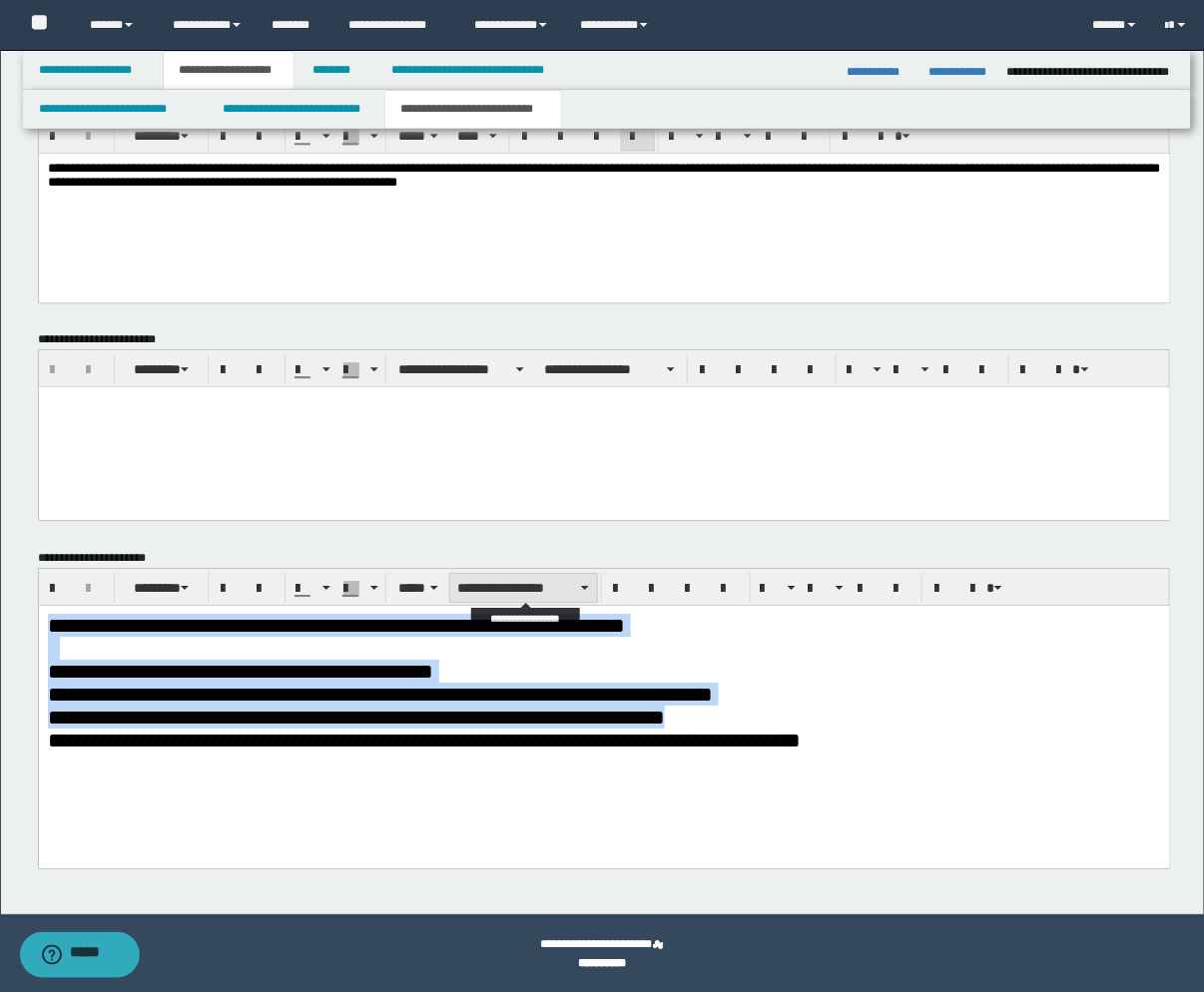 click on "**********" at bounding box center [523, 588] 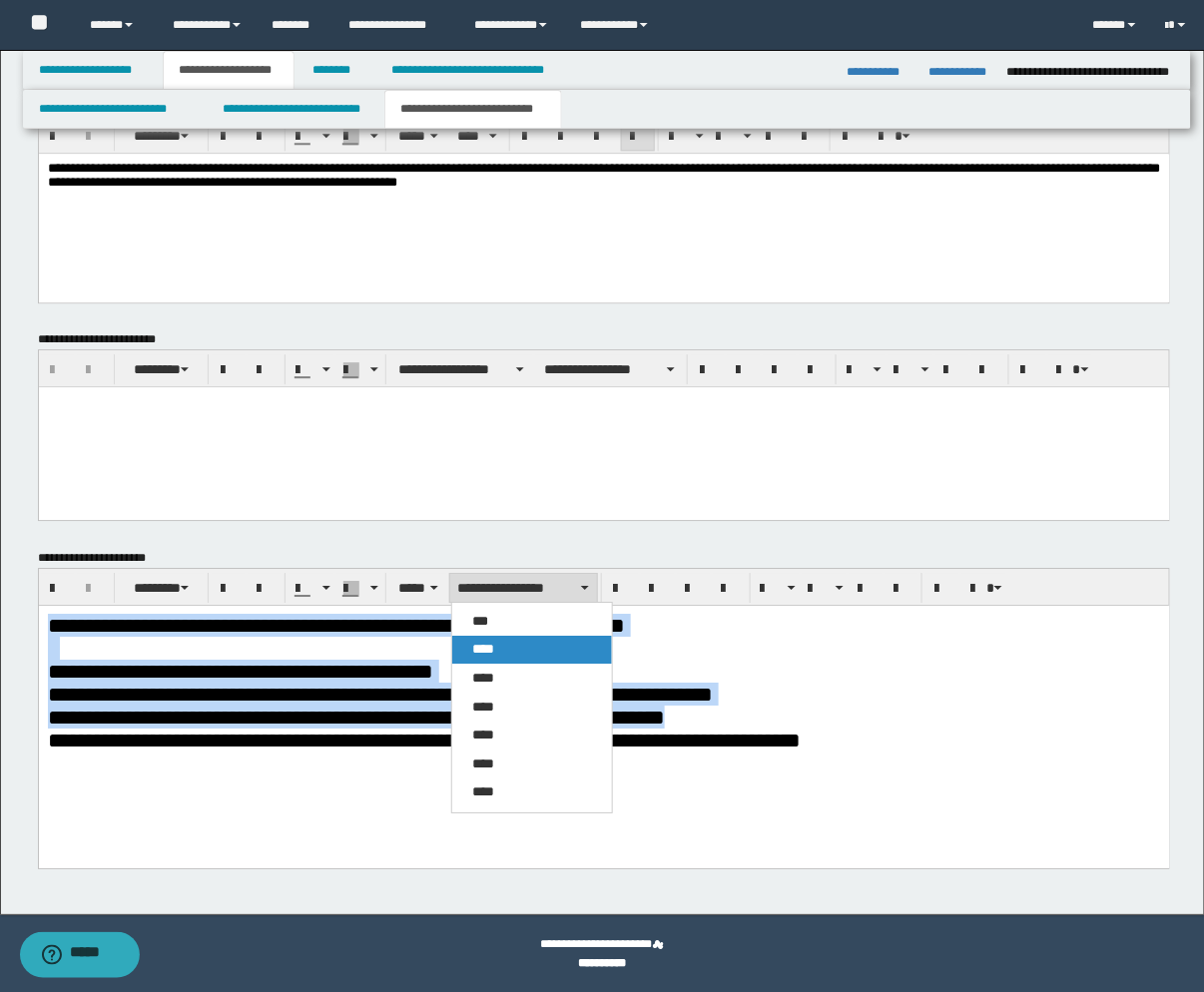 click on "****" at bounding box center [483, 649] 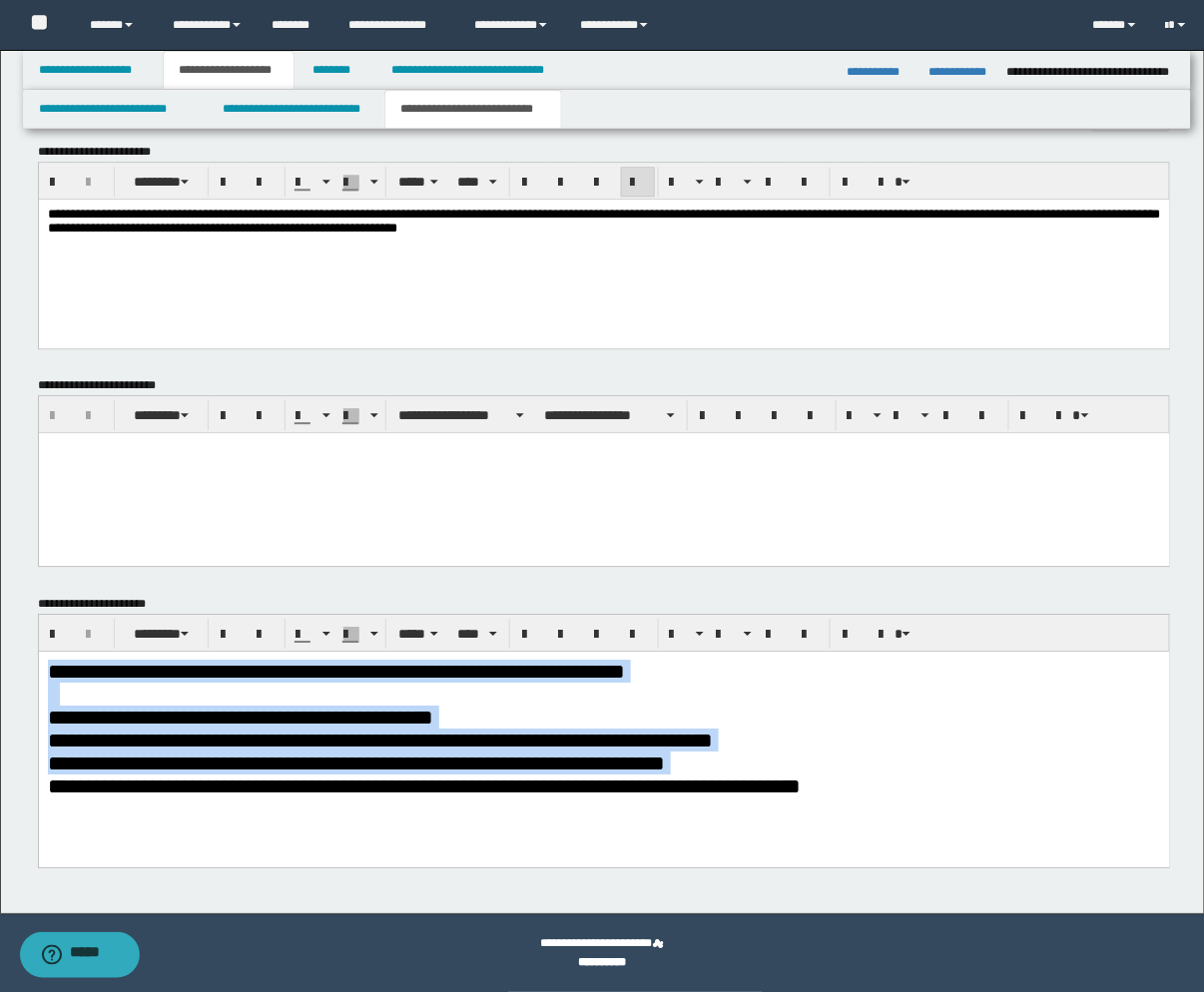 scroll, scrollTop: 1108, scrollLeft: 0, axis: vertical 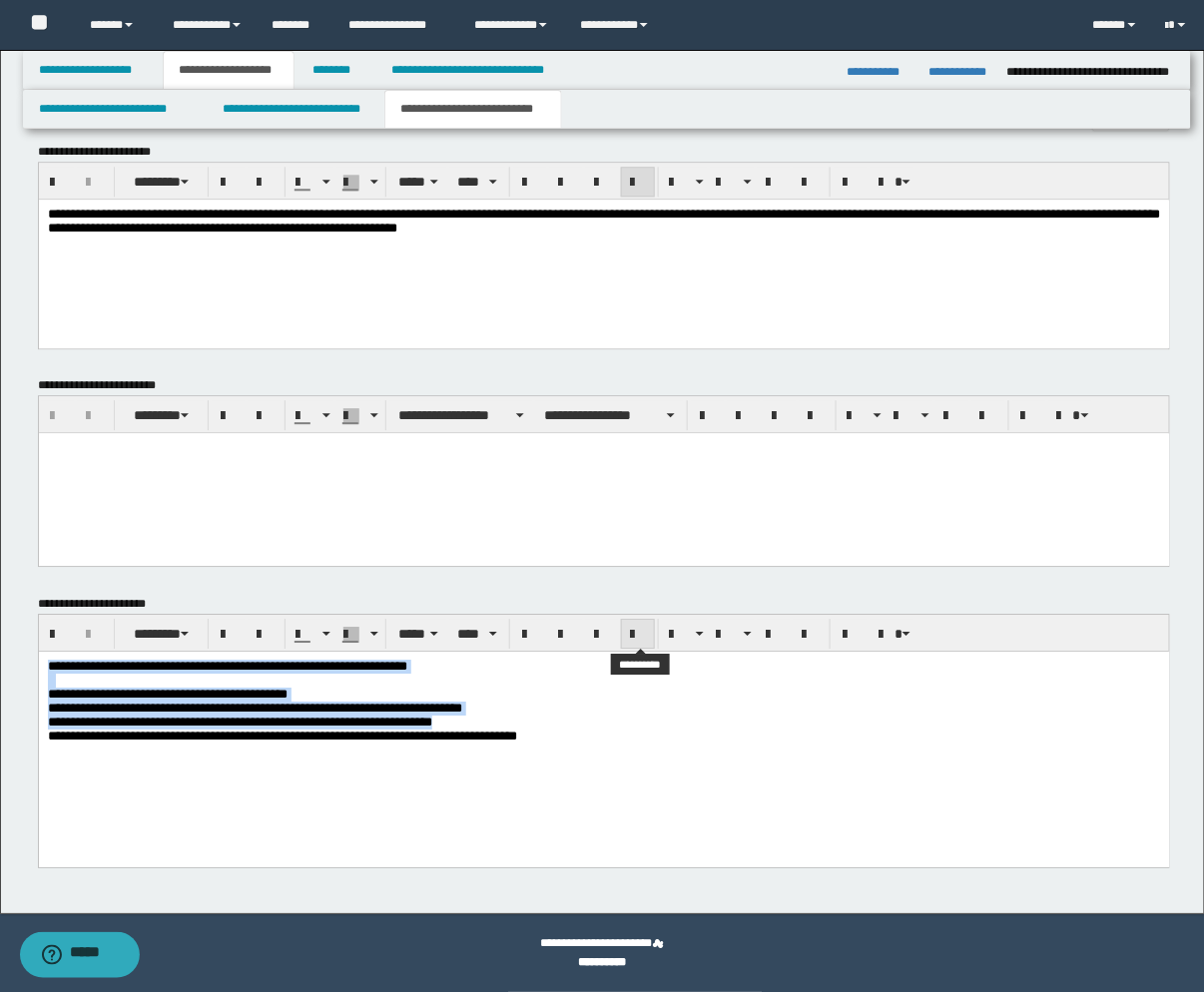 click at bounding box center (638, 635) 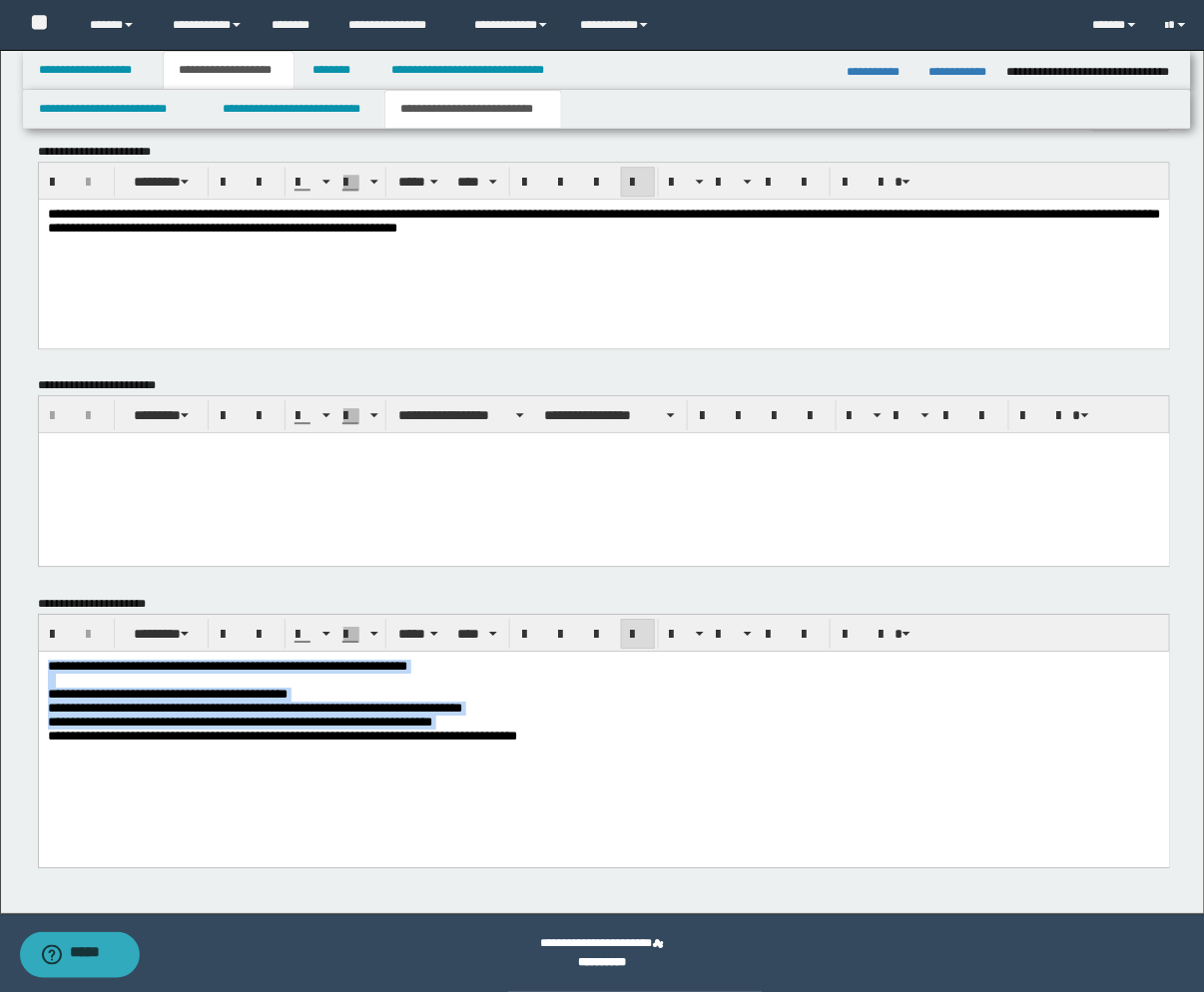 click on "**********" at bounding box center [603, 726] 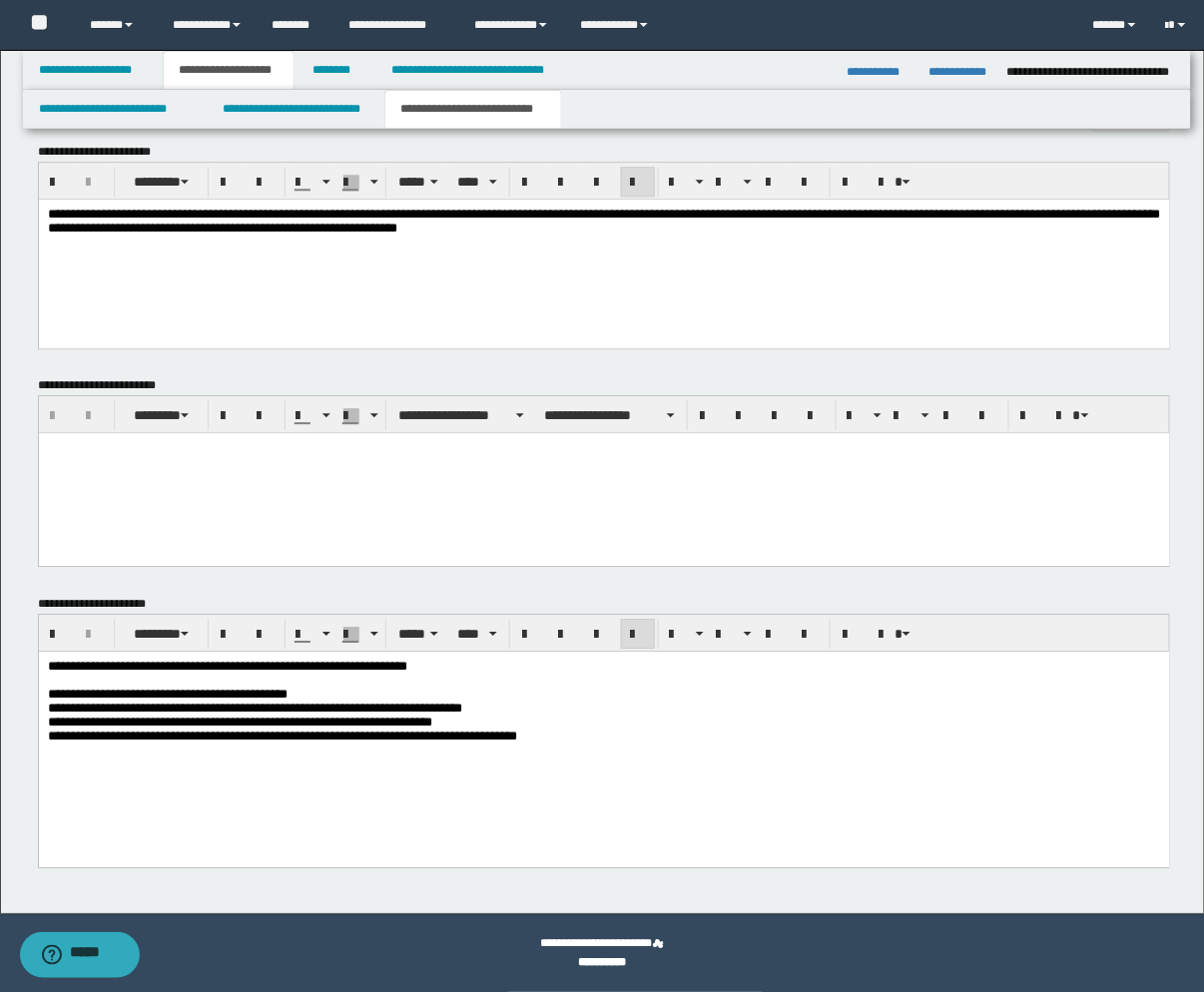 click on "**********" at bounding box center (603, 726) 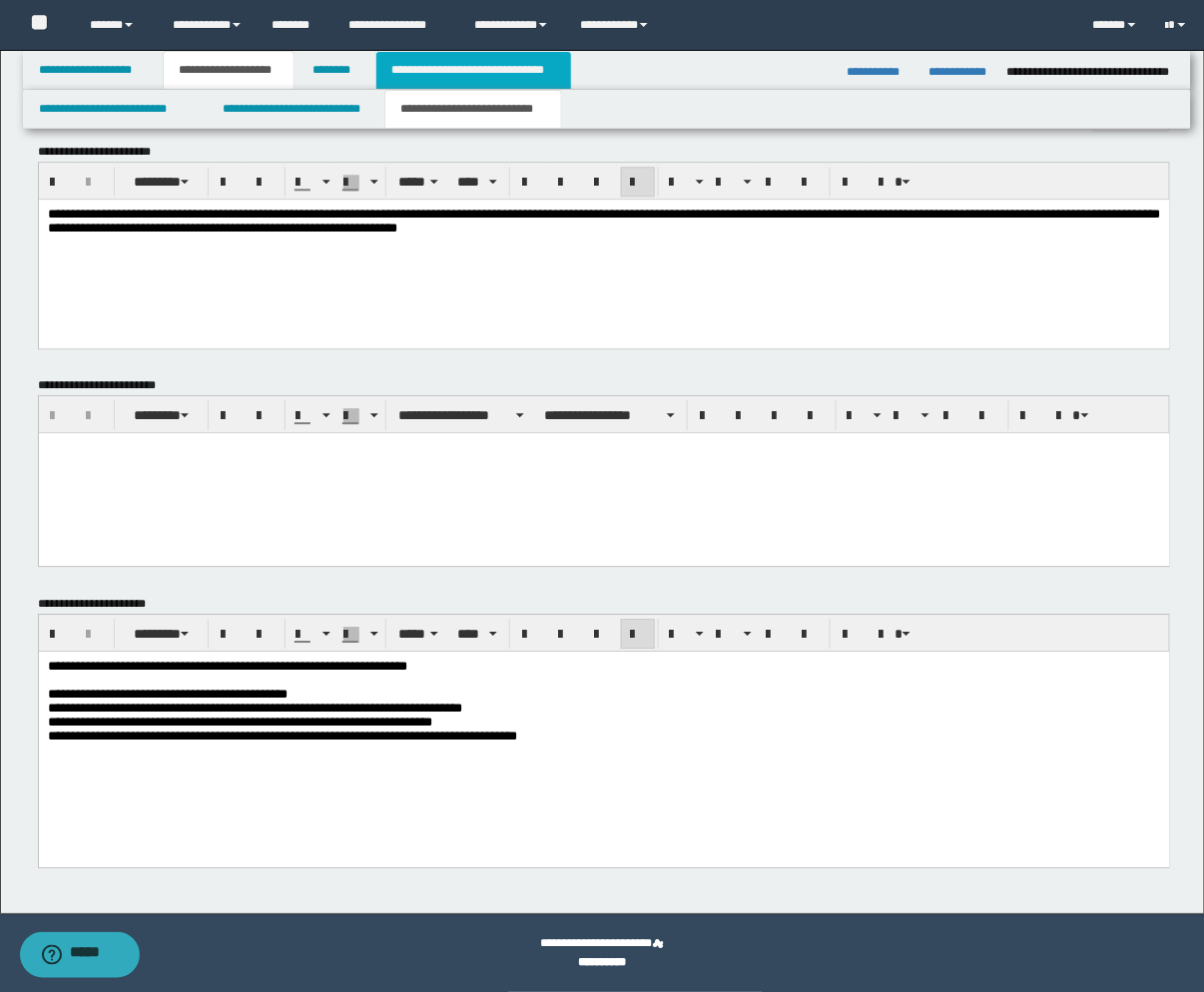 click on "**********" at bounding box center [473, 70] 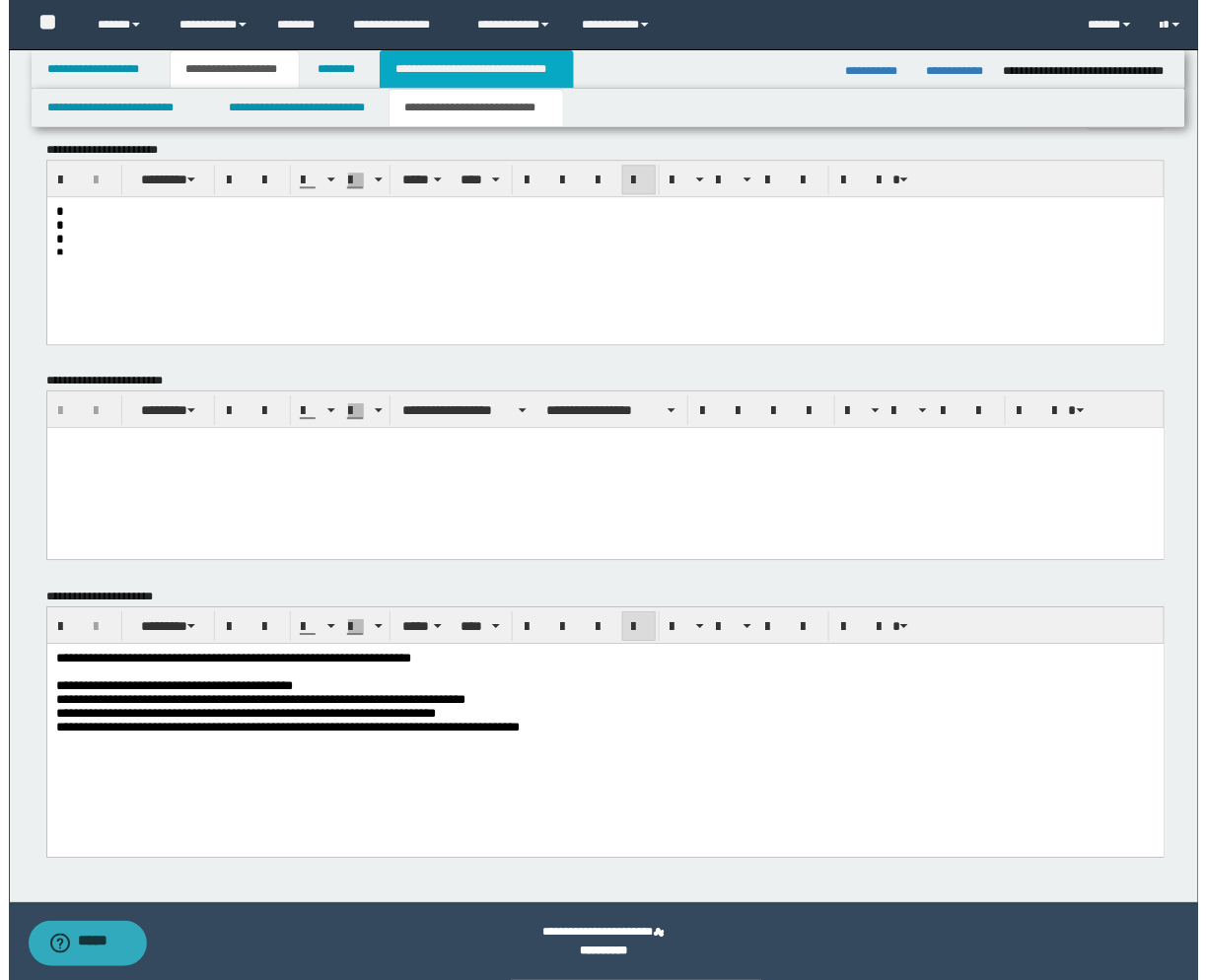 scroll, scrollTop: 0, scrollLeft: 0, axis: both 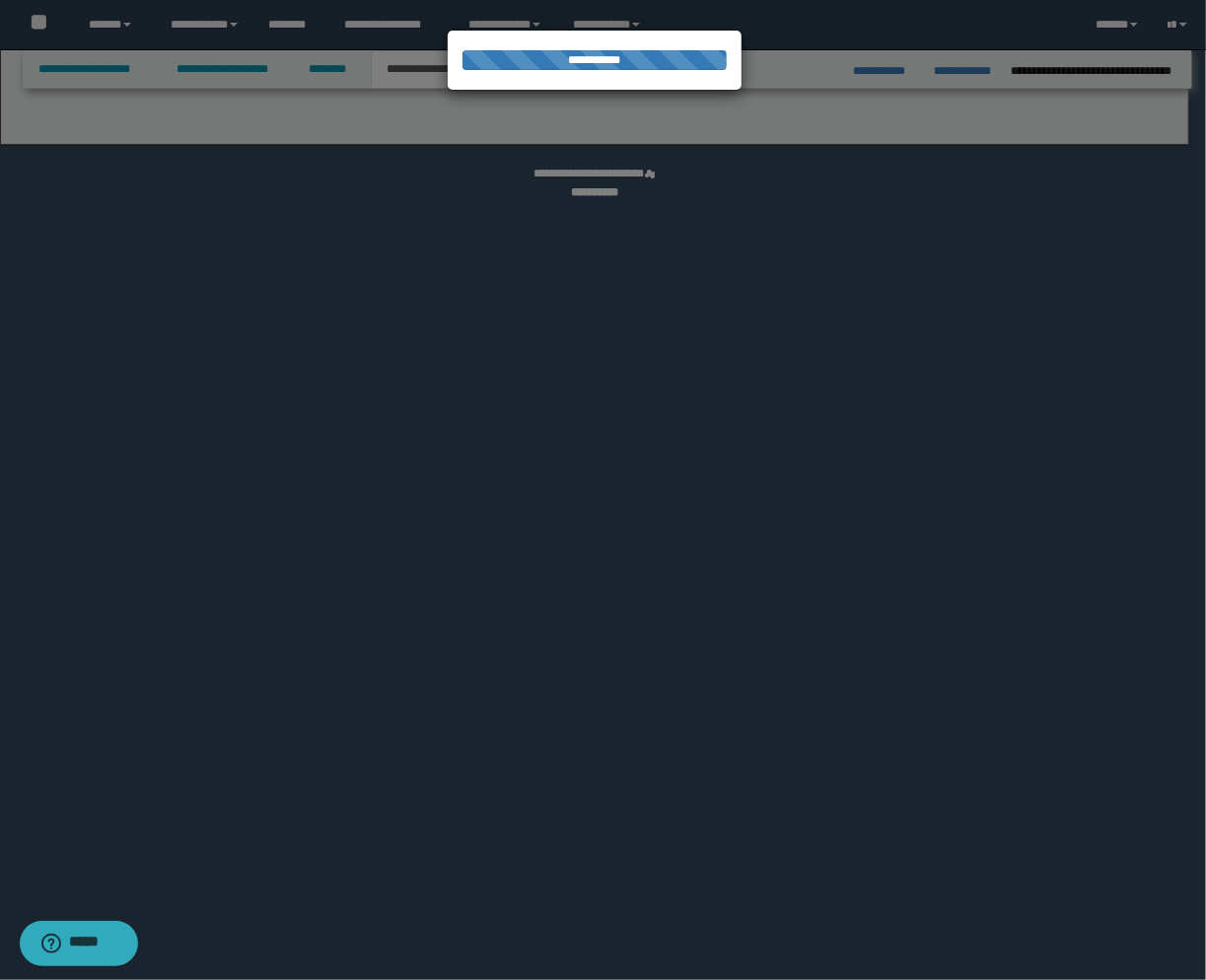 select on "*" 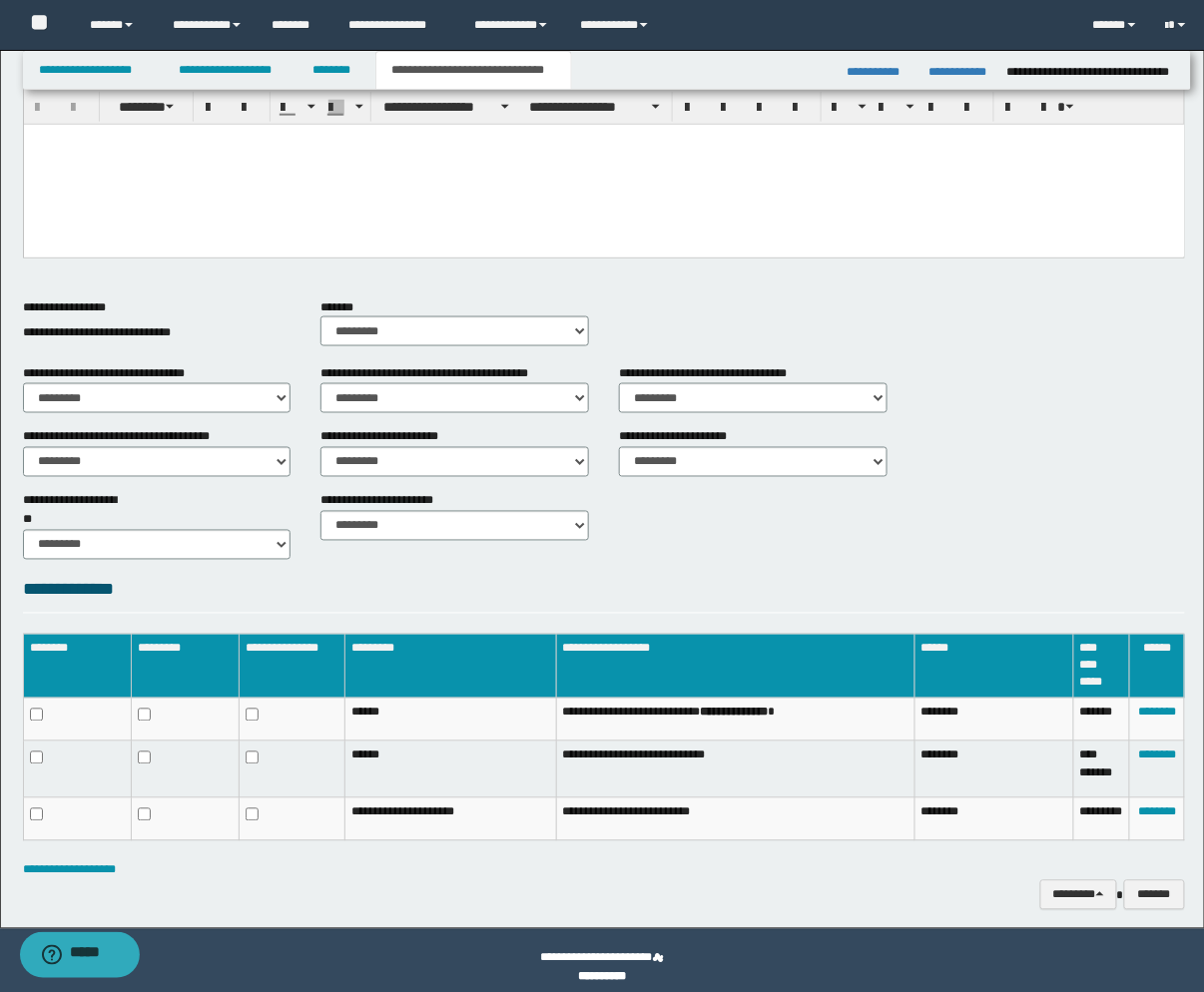 scroll, scrollTop: 496, scrollLeft: 0, axis: vertical 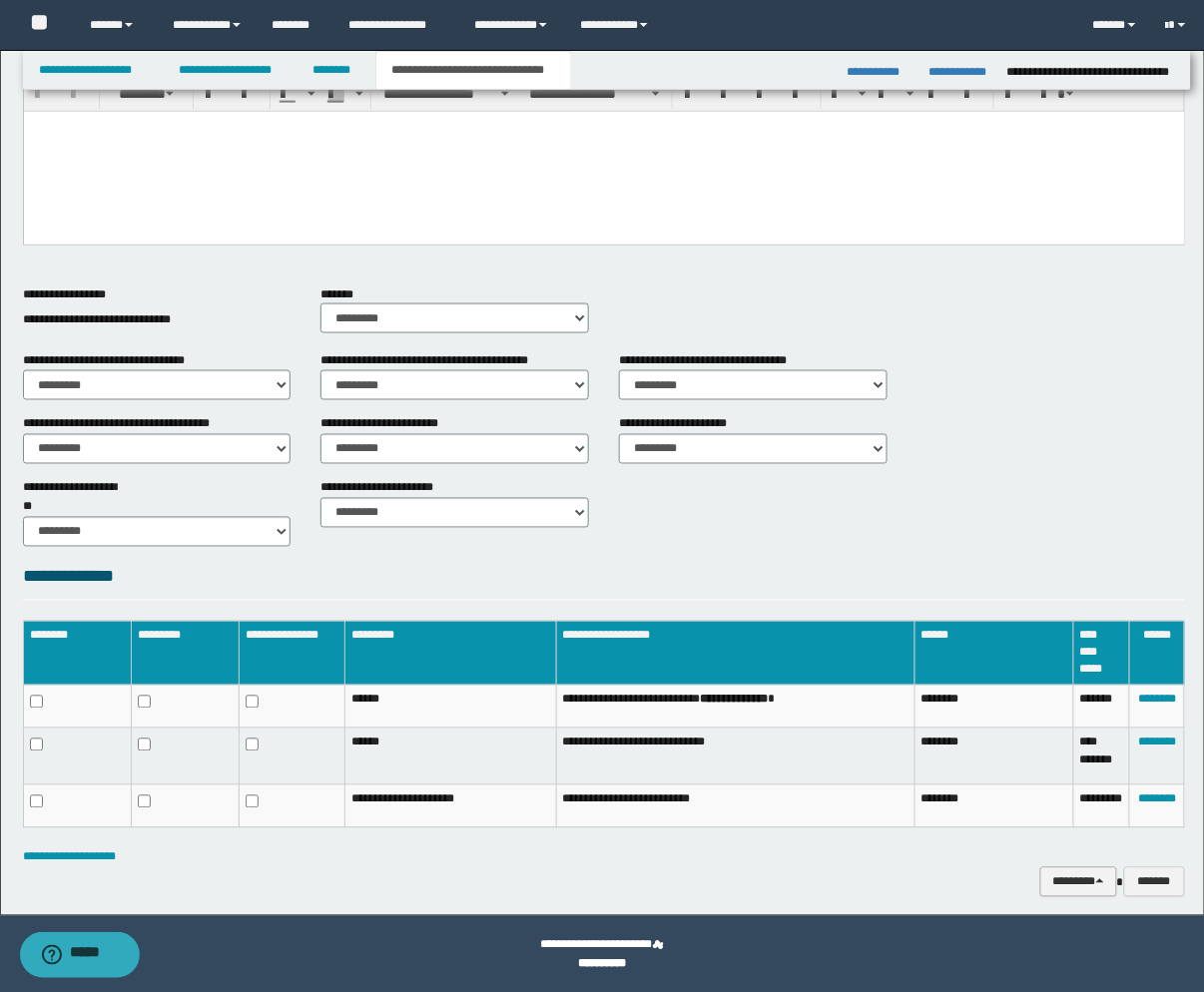 click on "********" at bounding box center (1078, 882) 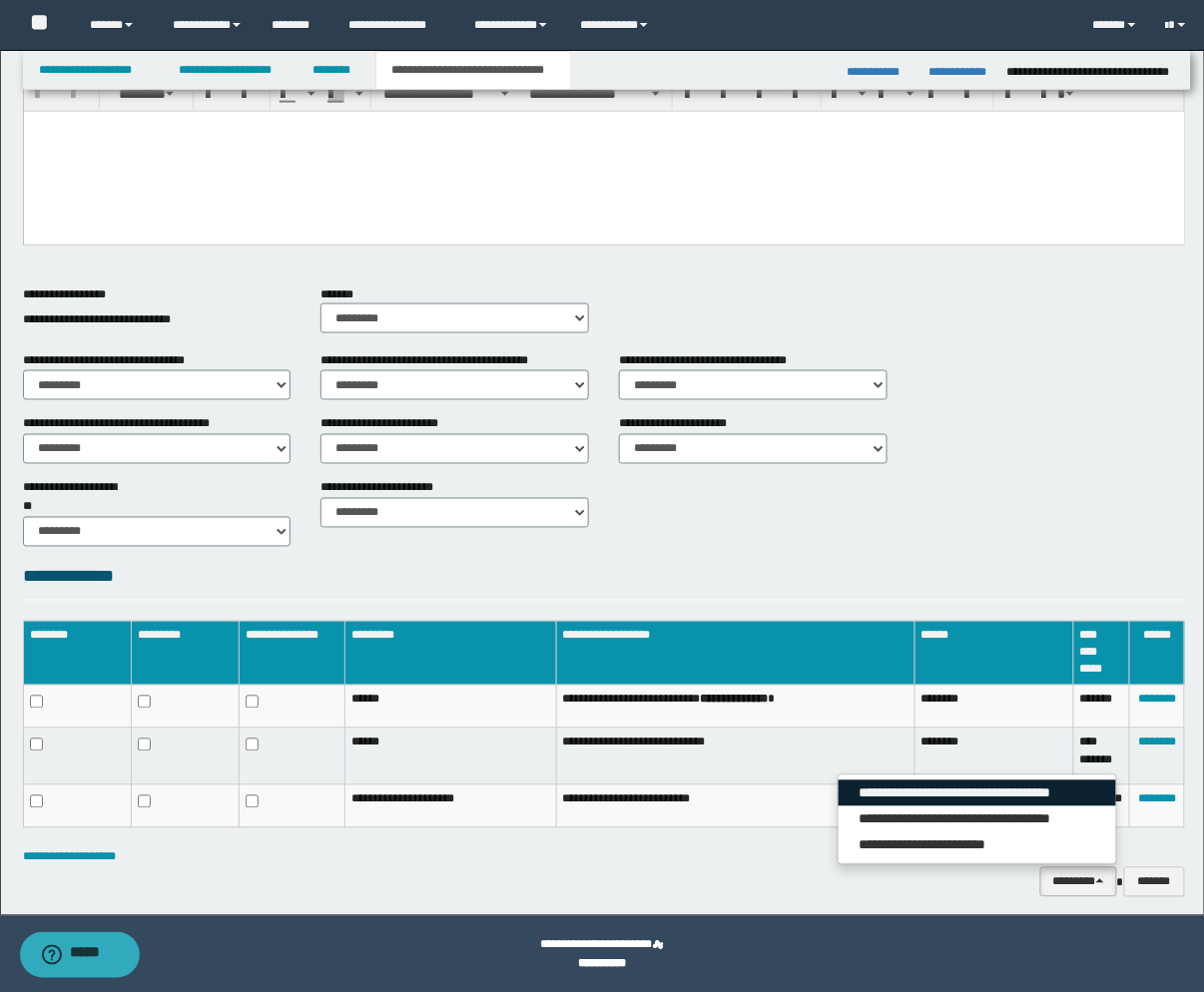 click on "**********" at bounding box center (976, 793) 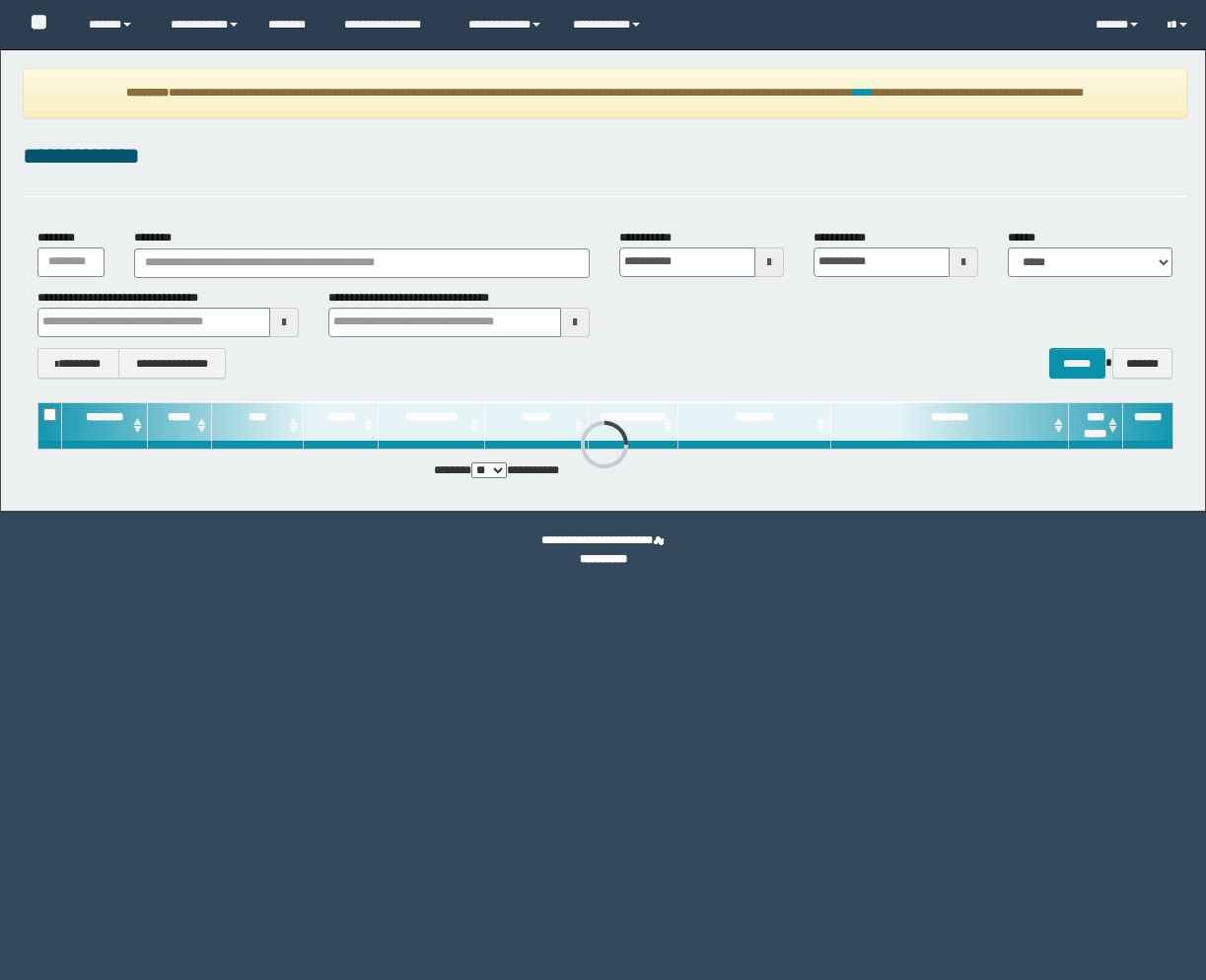 scroll, scrollTop: 0, scrollLeft: 0, axis: both 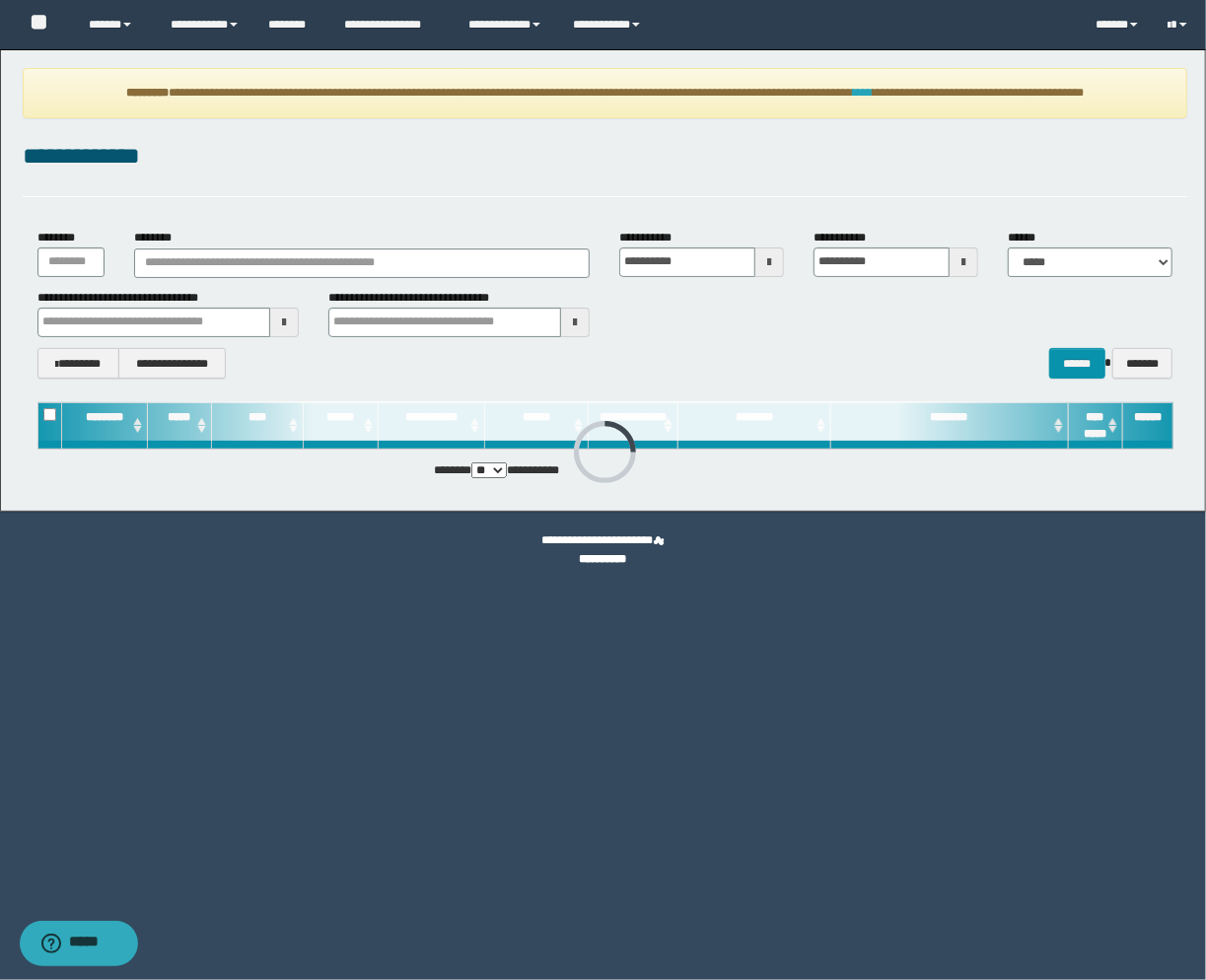 click on "****" at bounding box center (863, 93) 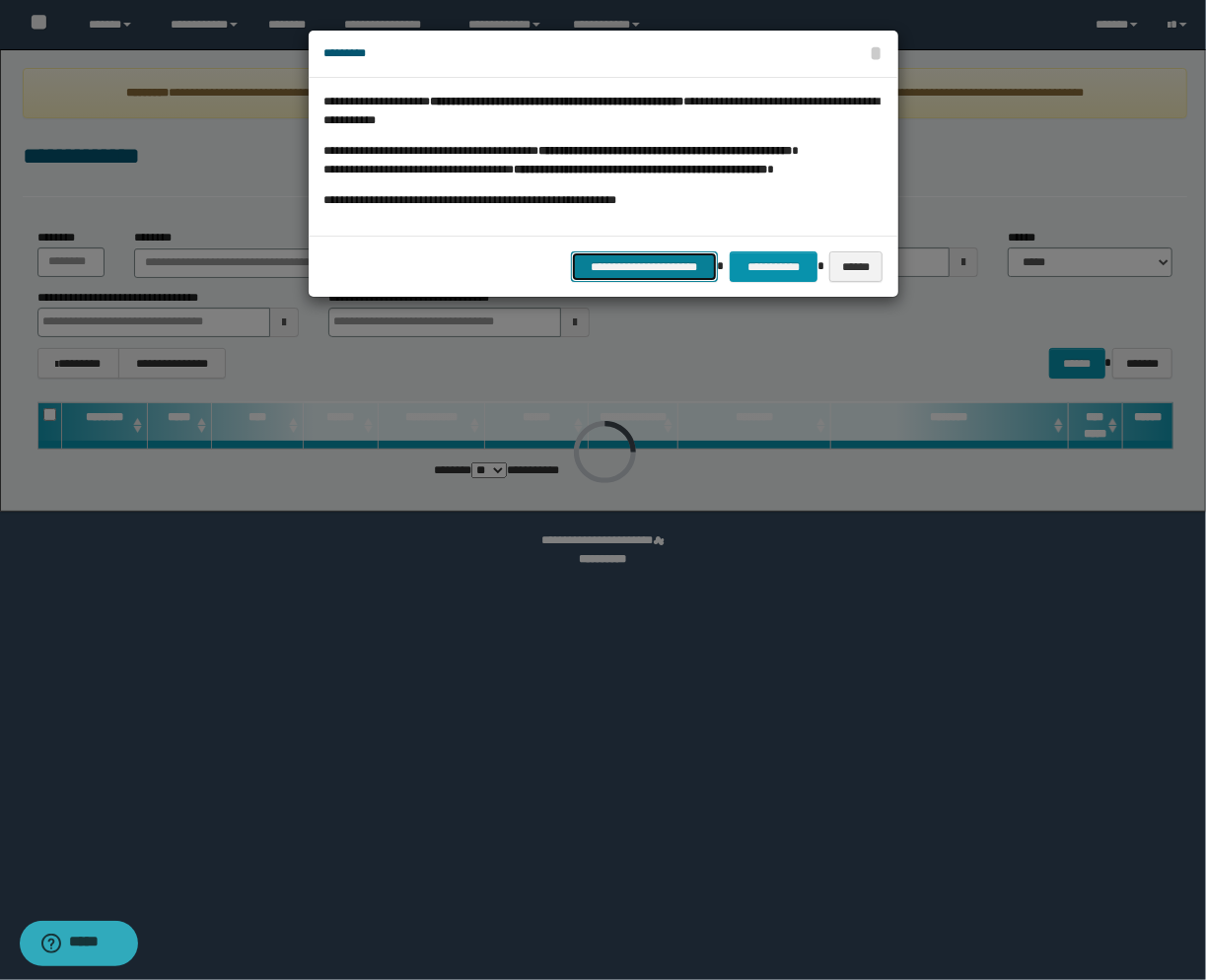 click on "**********" at bounding box center [644, 266] 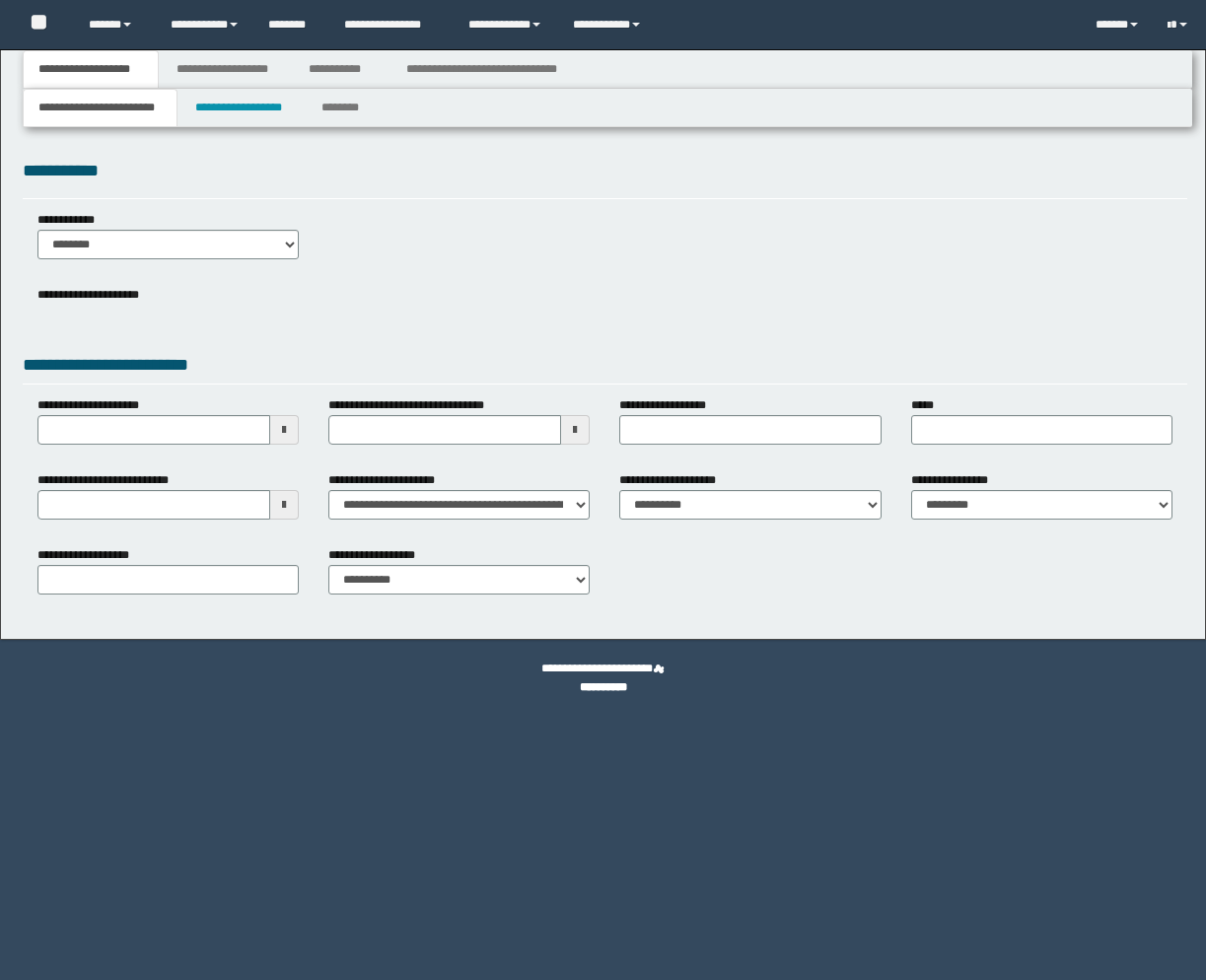 scroll, scrollTop: 0, scrollLeft: 0, axis: both 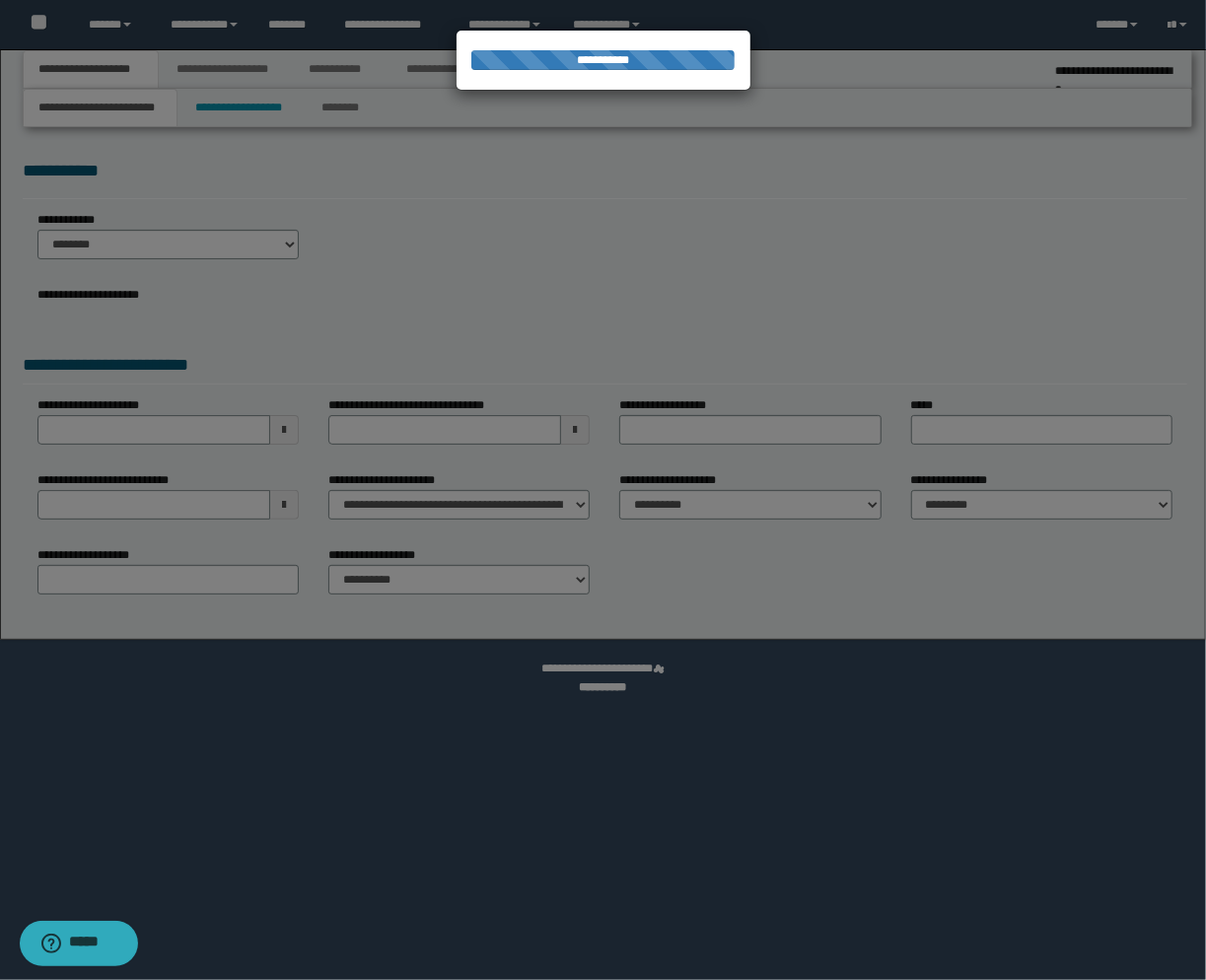 select on "**" 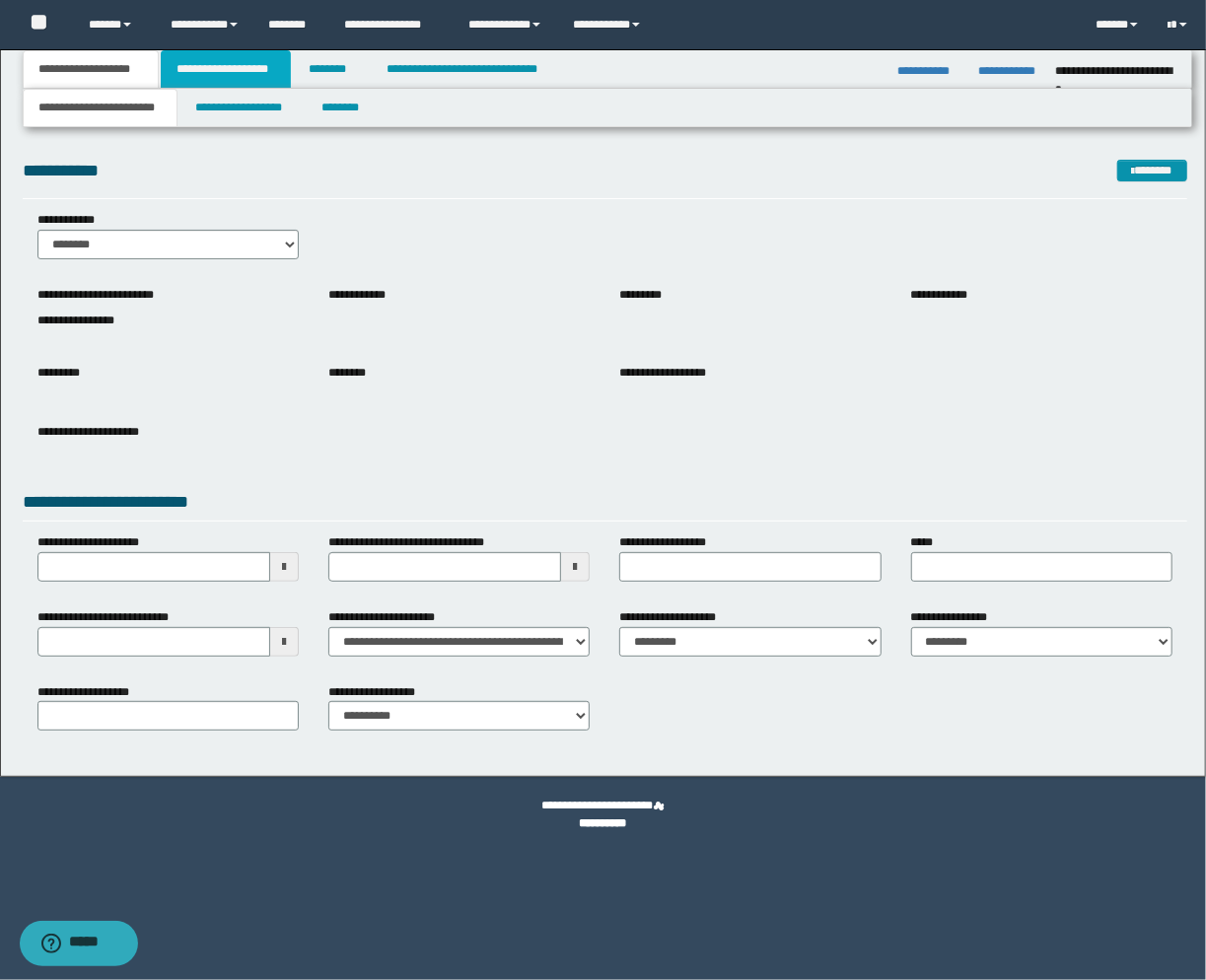 click on "**********" at bounding box center [226, 69] 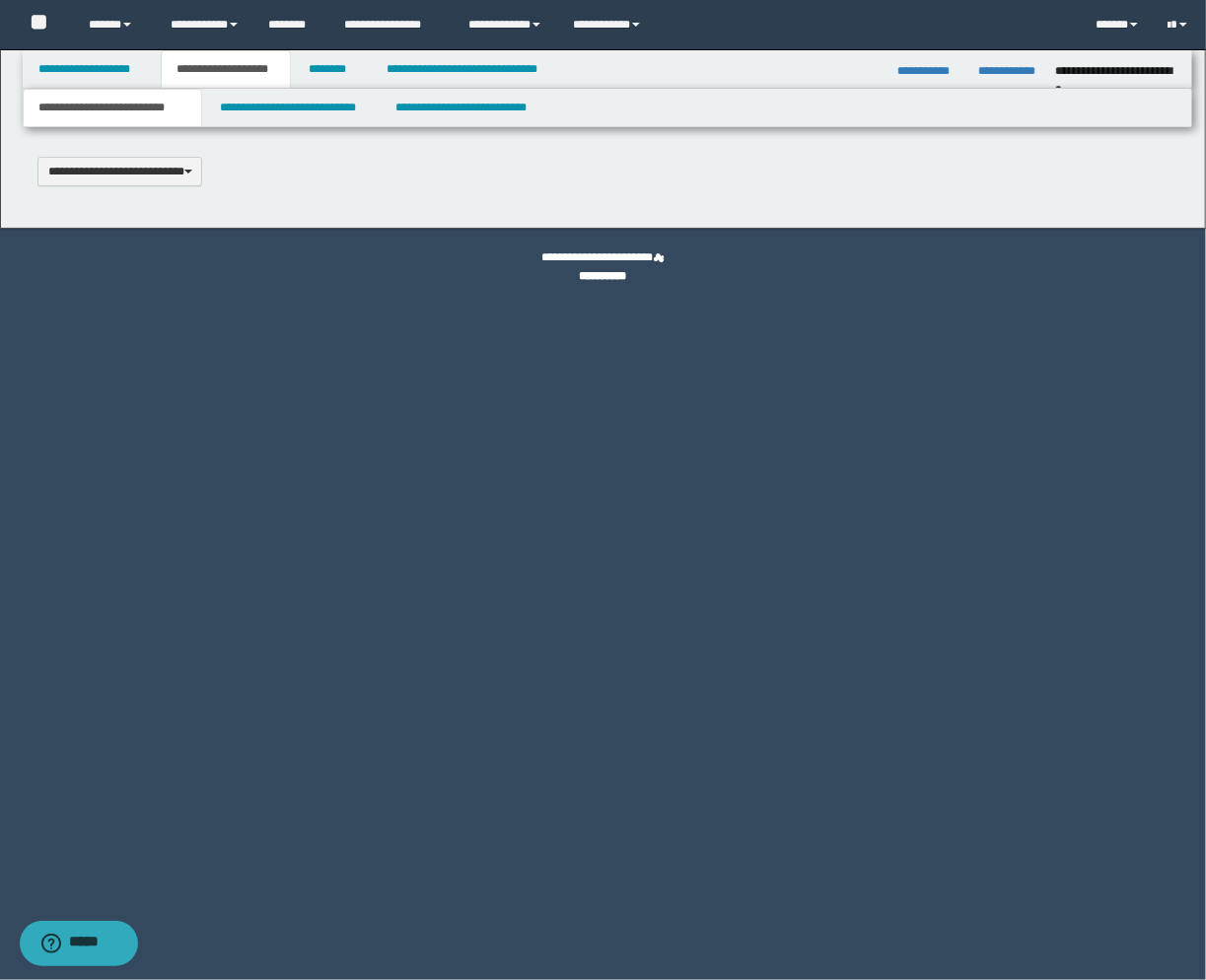 scroll, scrollTop: 0, scrollLeft: 0, axis: both 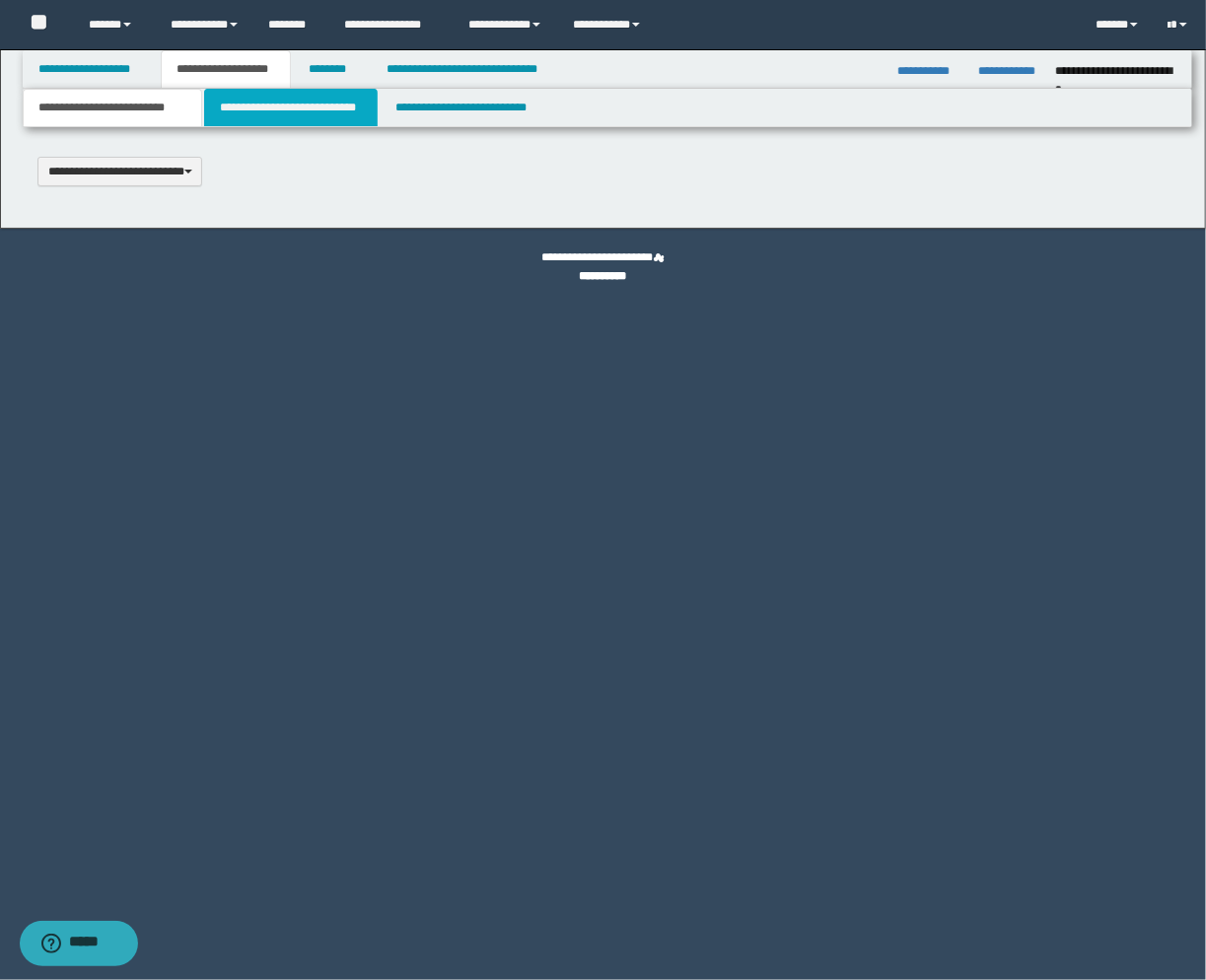 select on "*" 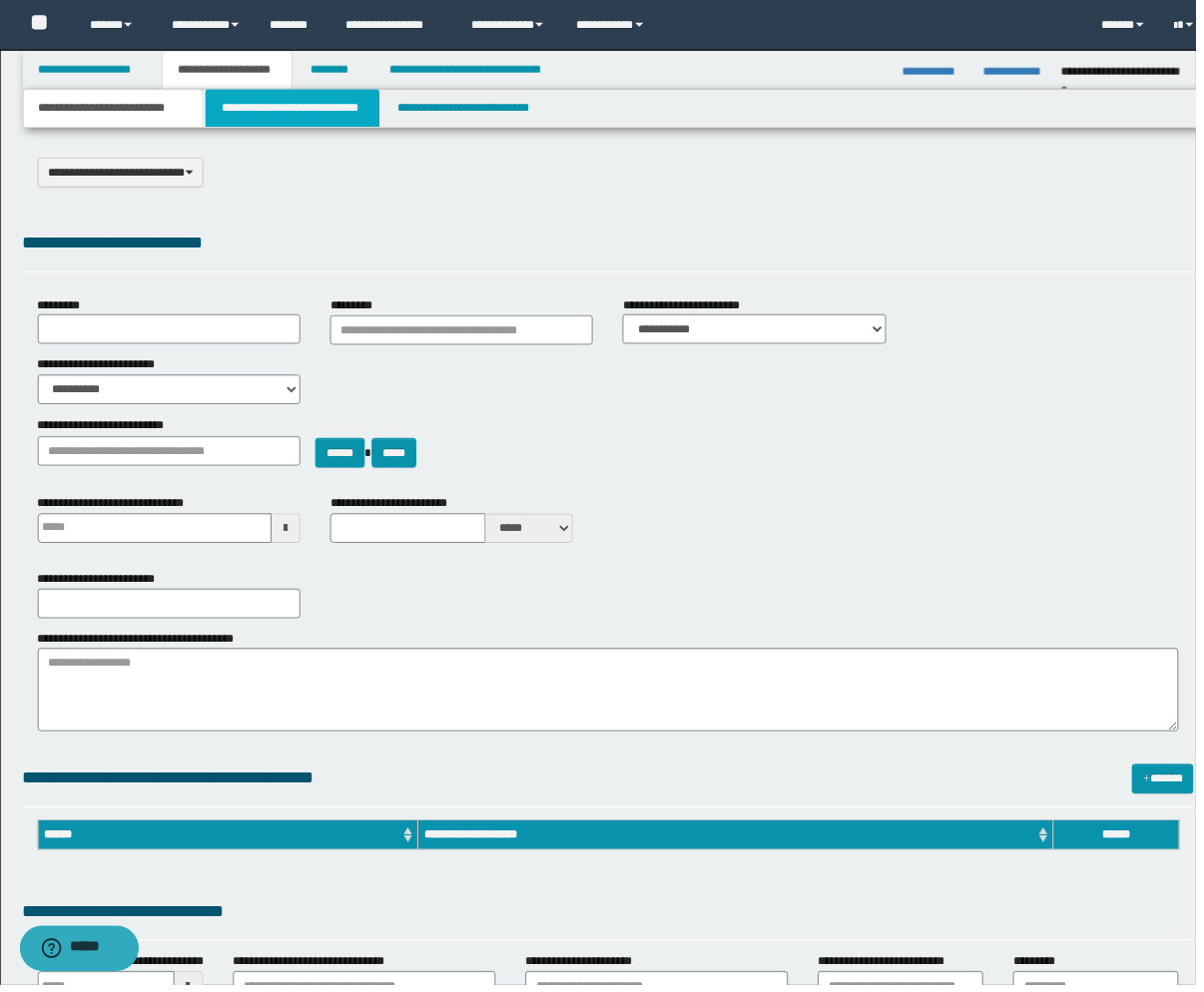 click on "**********" at bounding box center [295, 109] 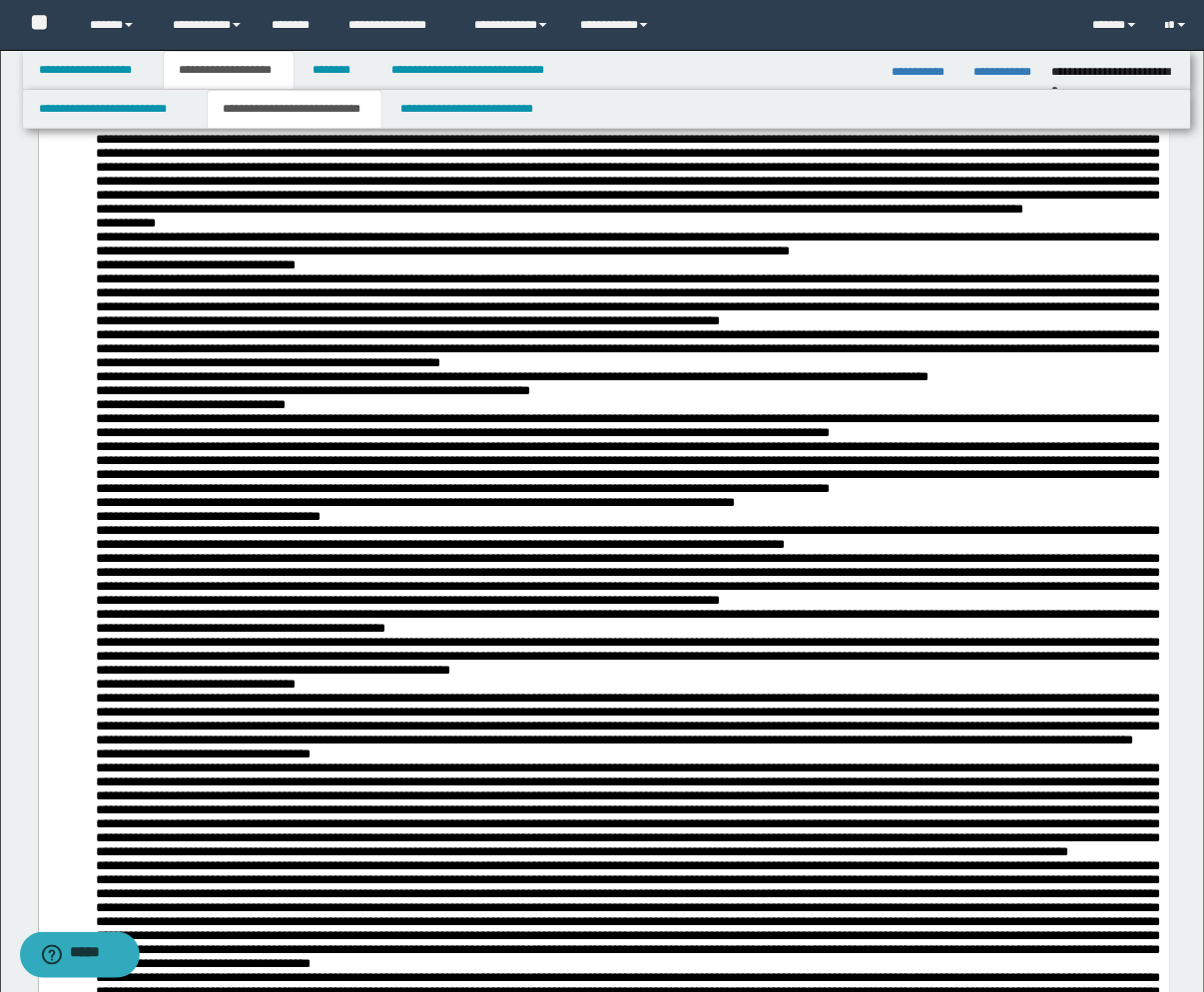 scroll, scrollTop: 1109, scrollLeft: 0, axis: vertical 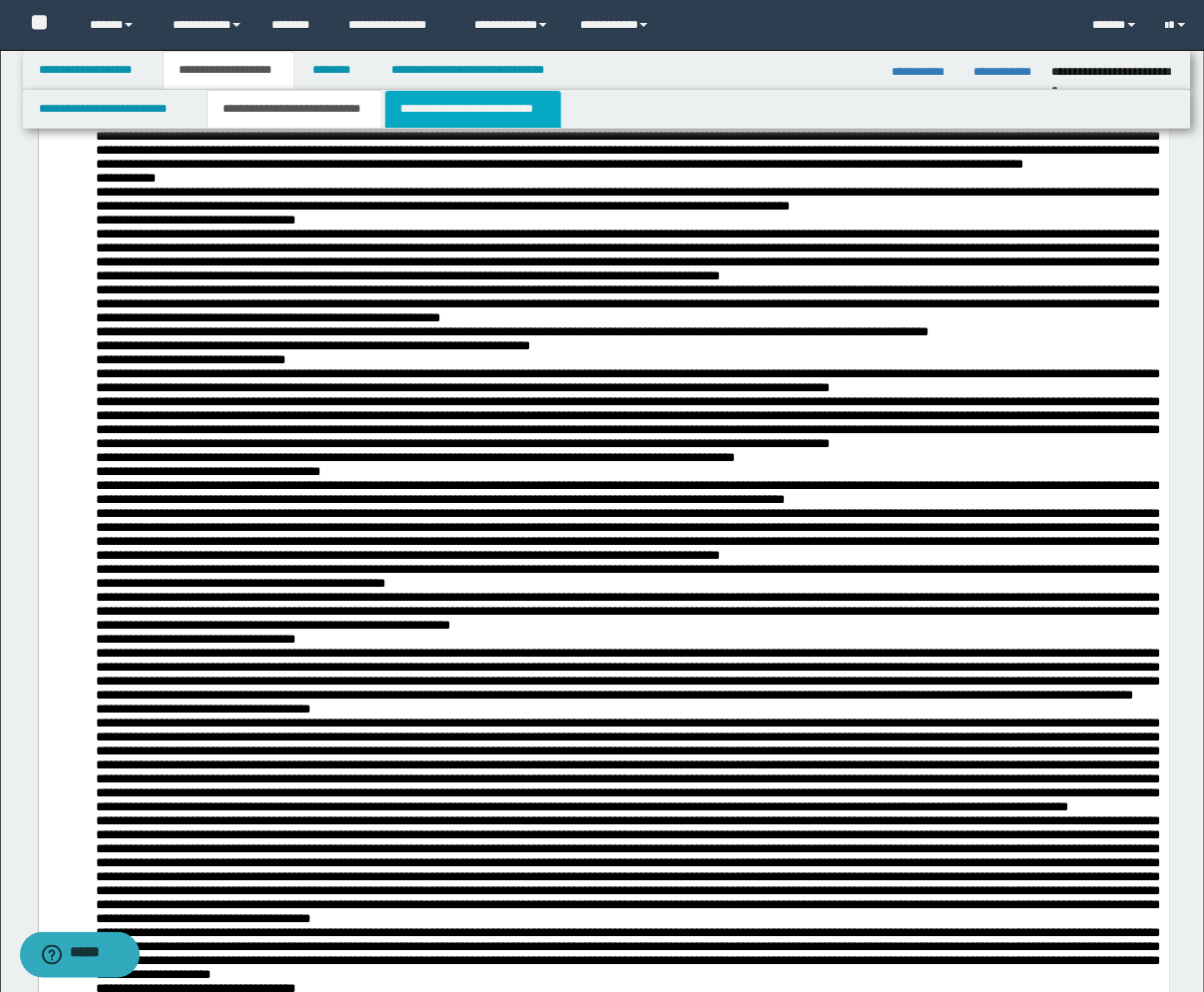 click on "**********" at bounding box center [473, 109] 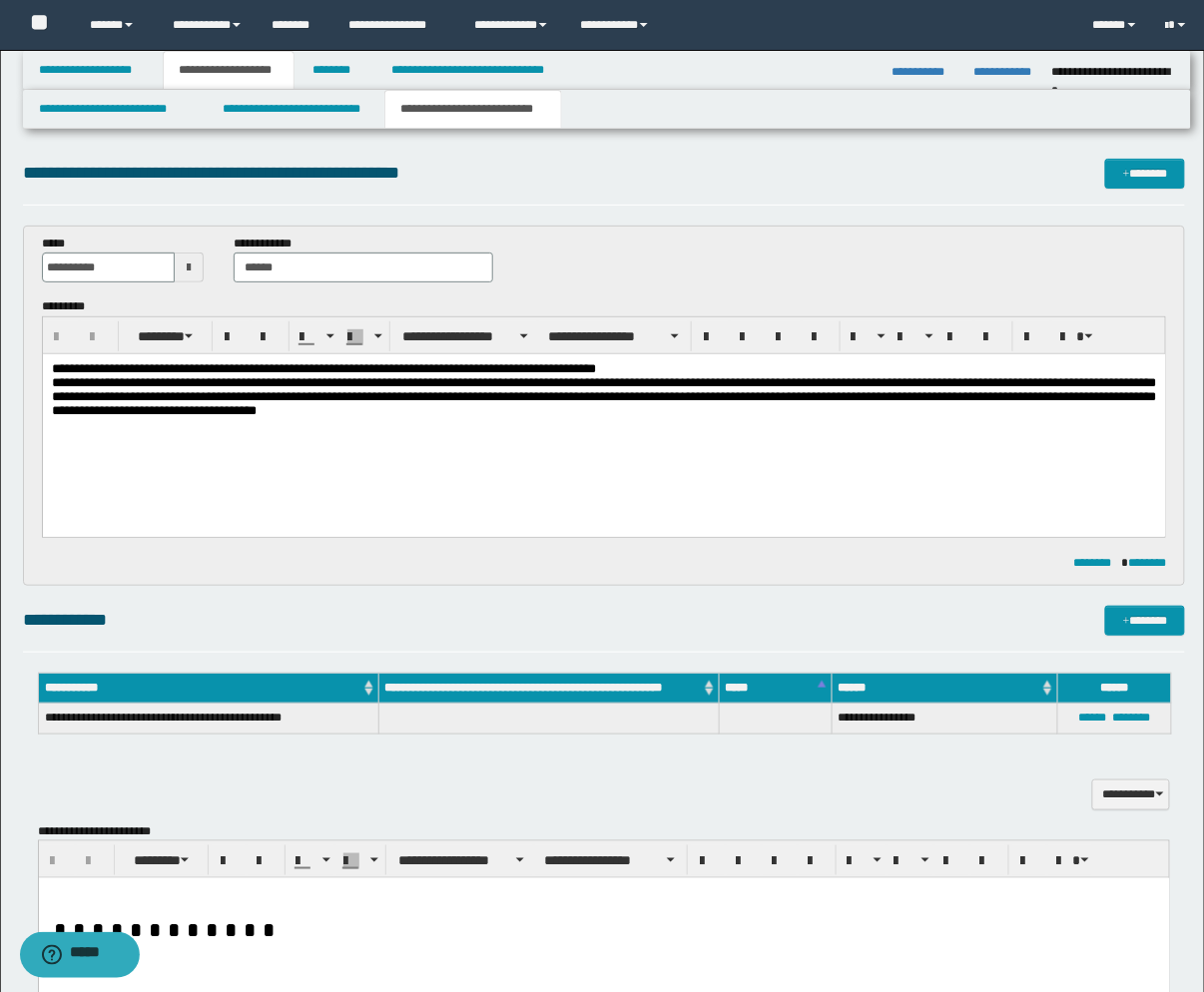 scroll, scrollTop: 0, scrollLeft: 0, axis: both 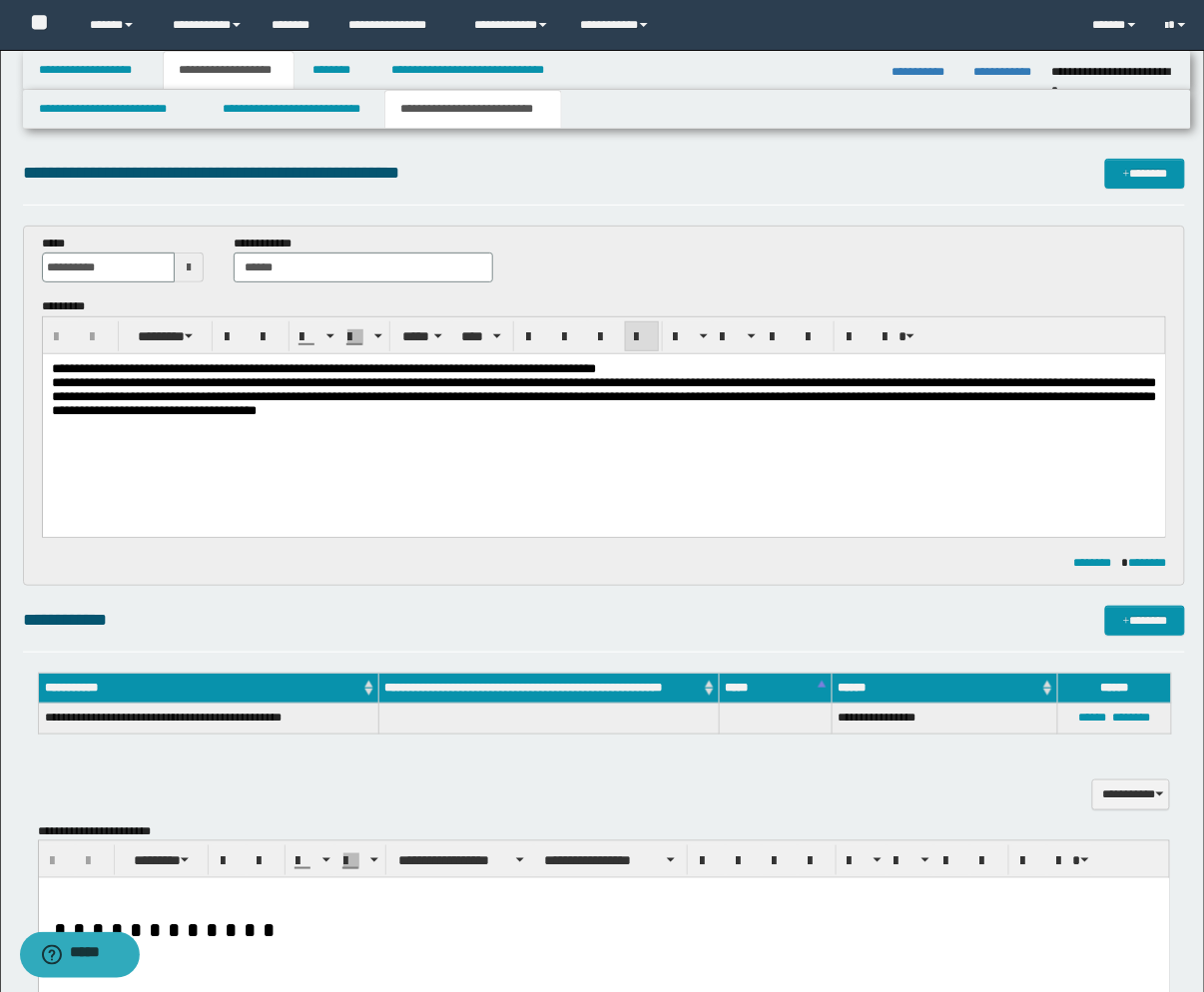 click on "**********" at bounding box center (603, 415) 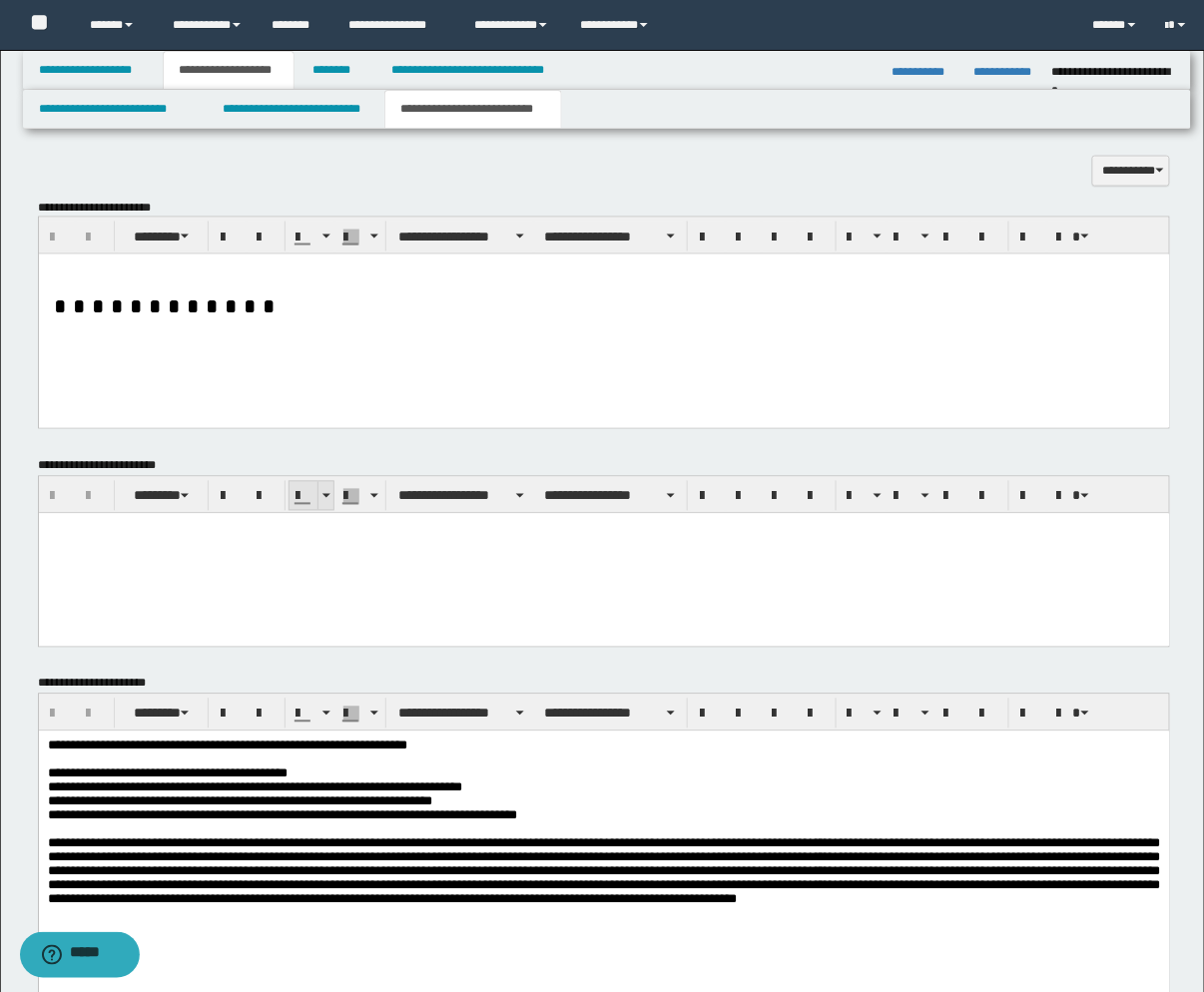 scroll, scrollTop: 665, scrollLeft: 0, axis: vertical 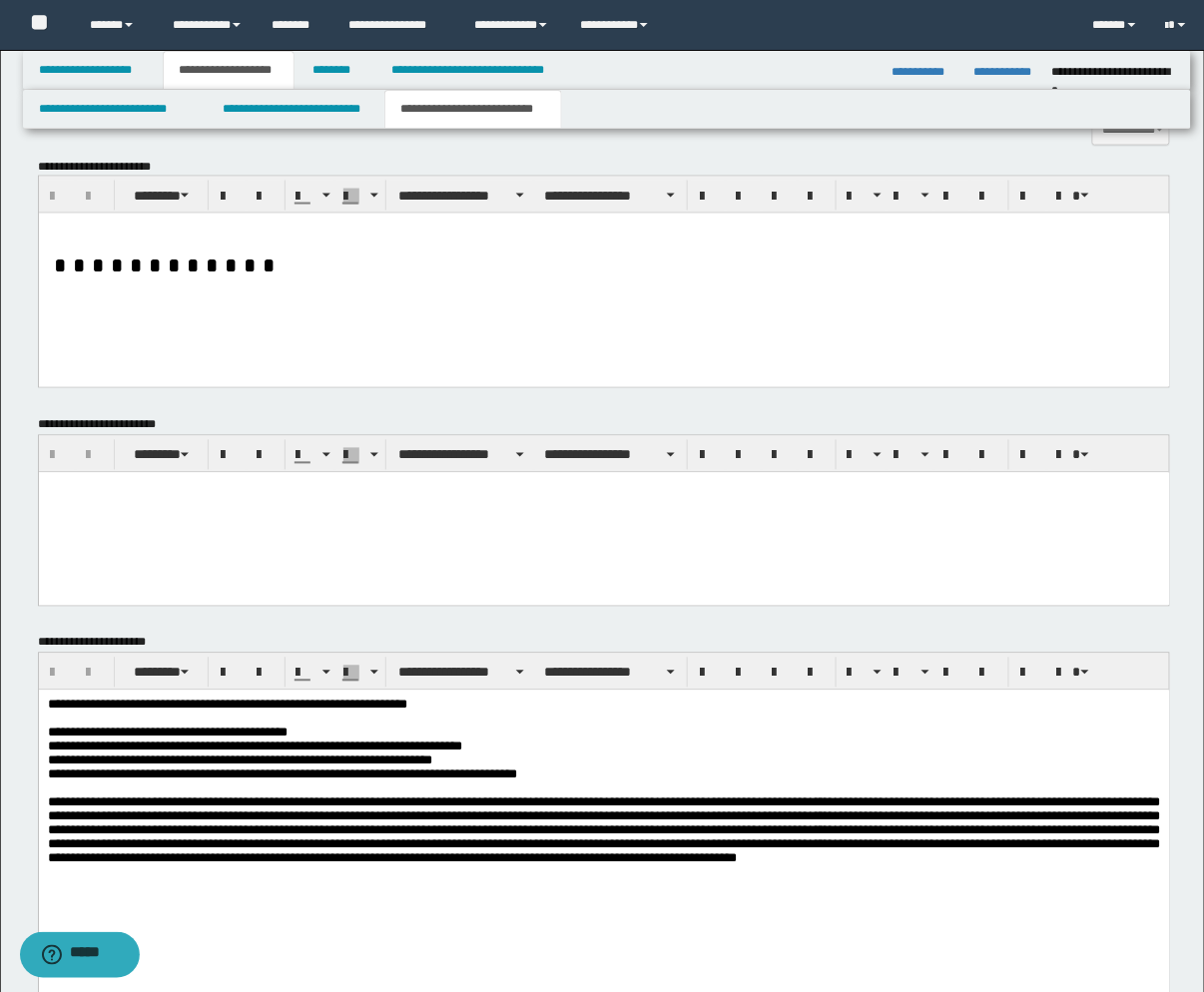 click at bounding box center [167, 265] 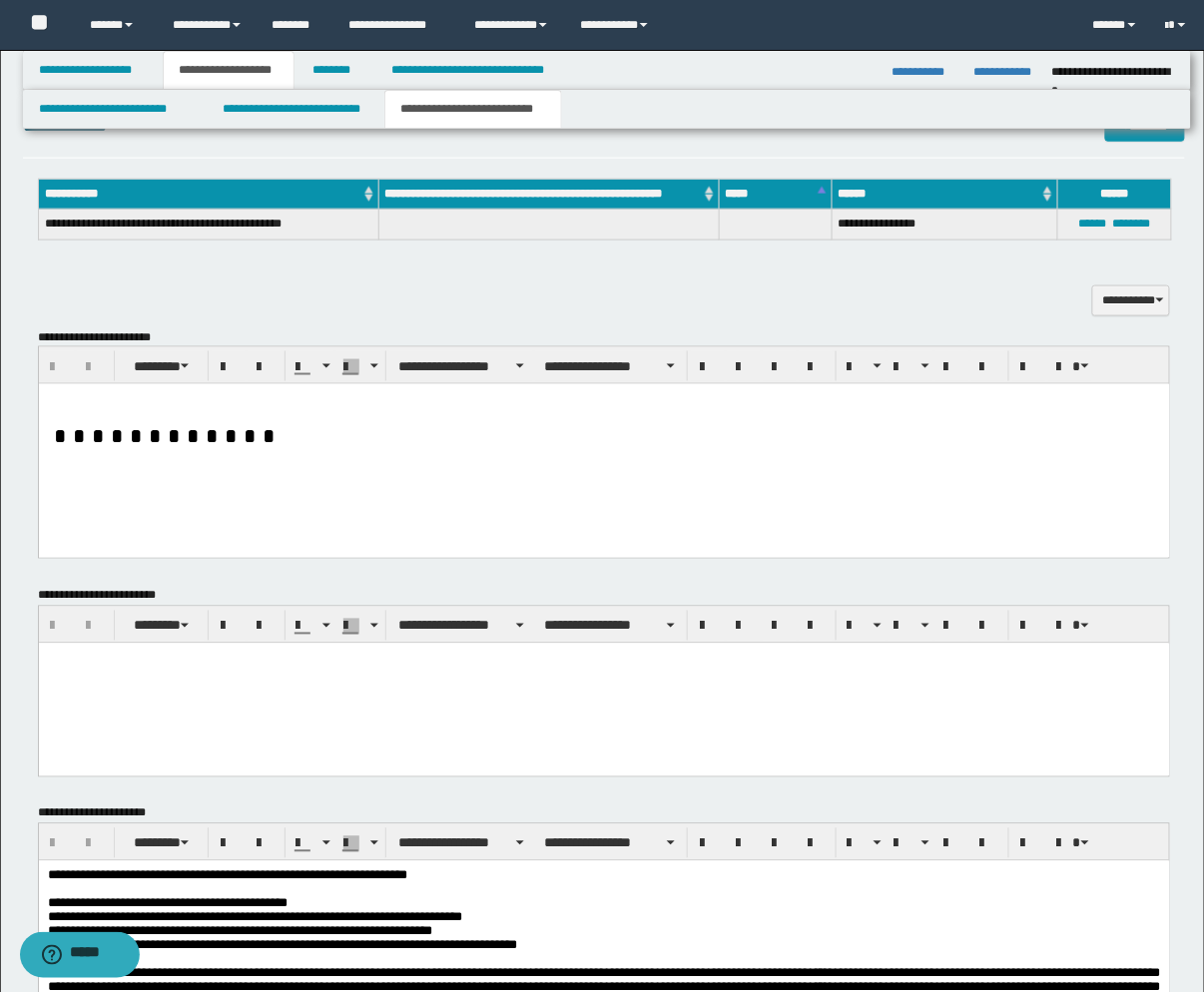 scroll, scrollTop: 487, scrollLeft: 0, axis: vertical 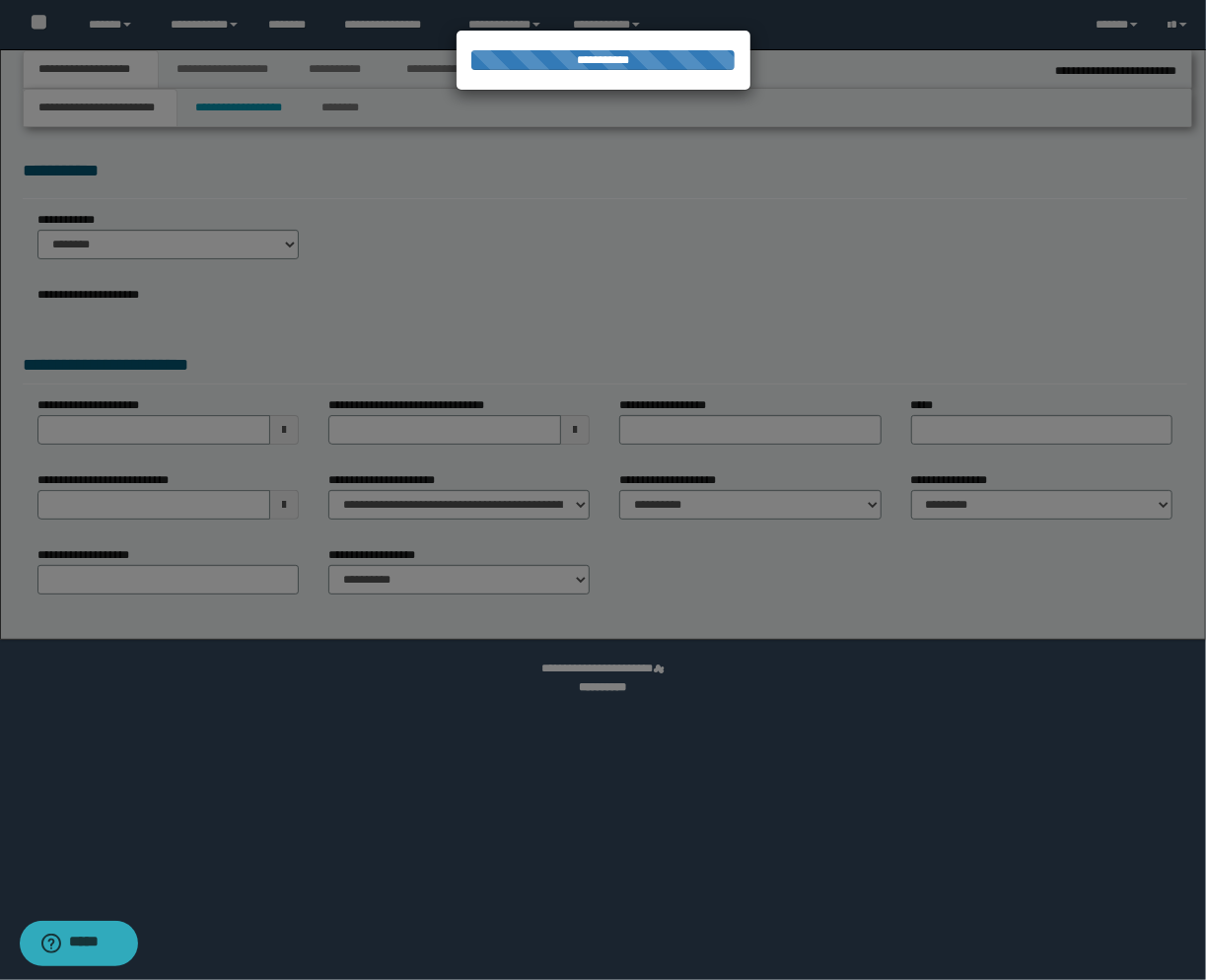 select on "**" 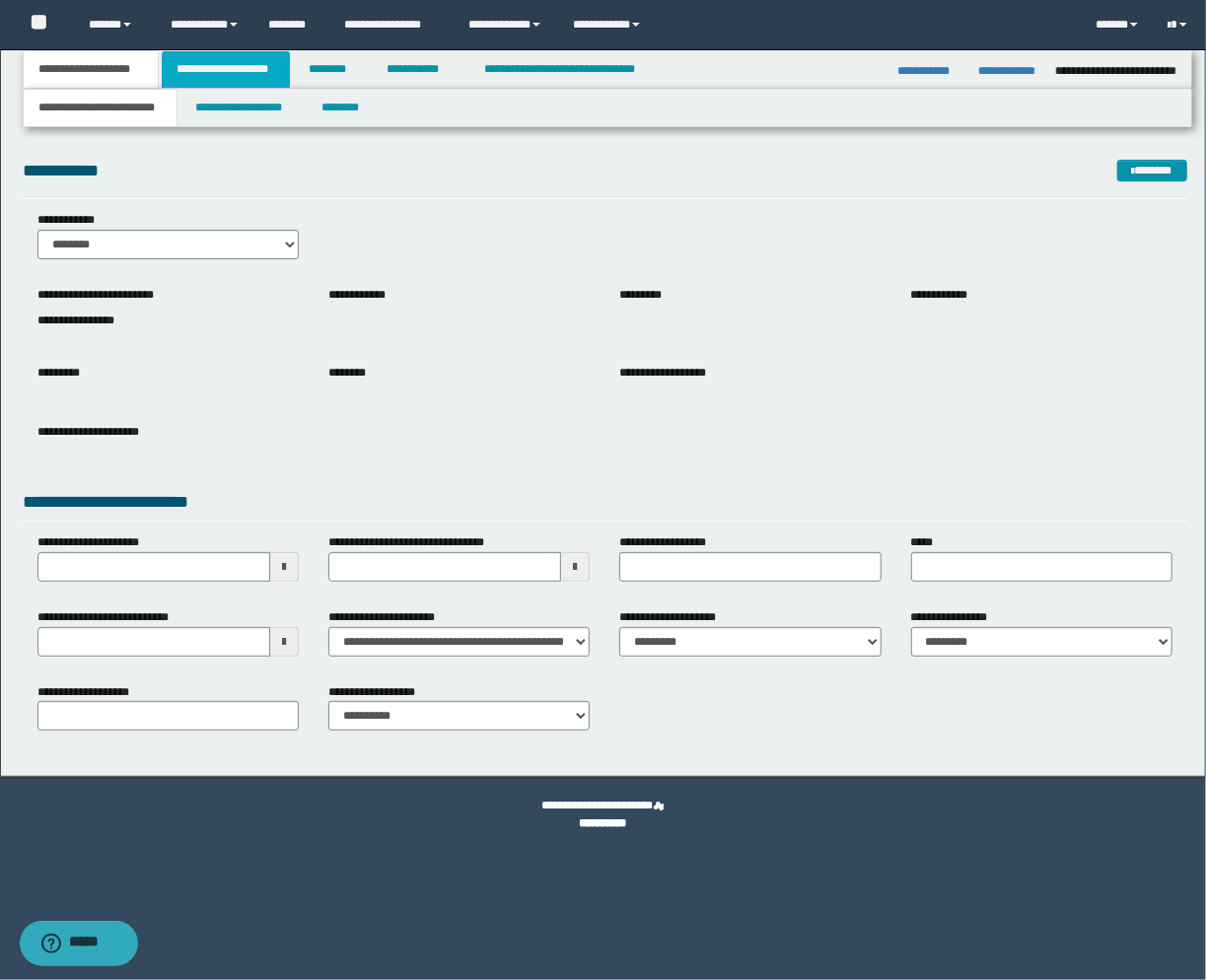click on "**********" at bounding box center (226, 69) 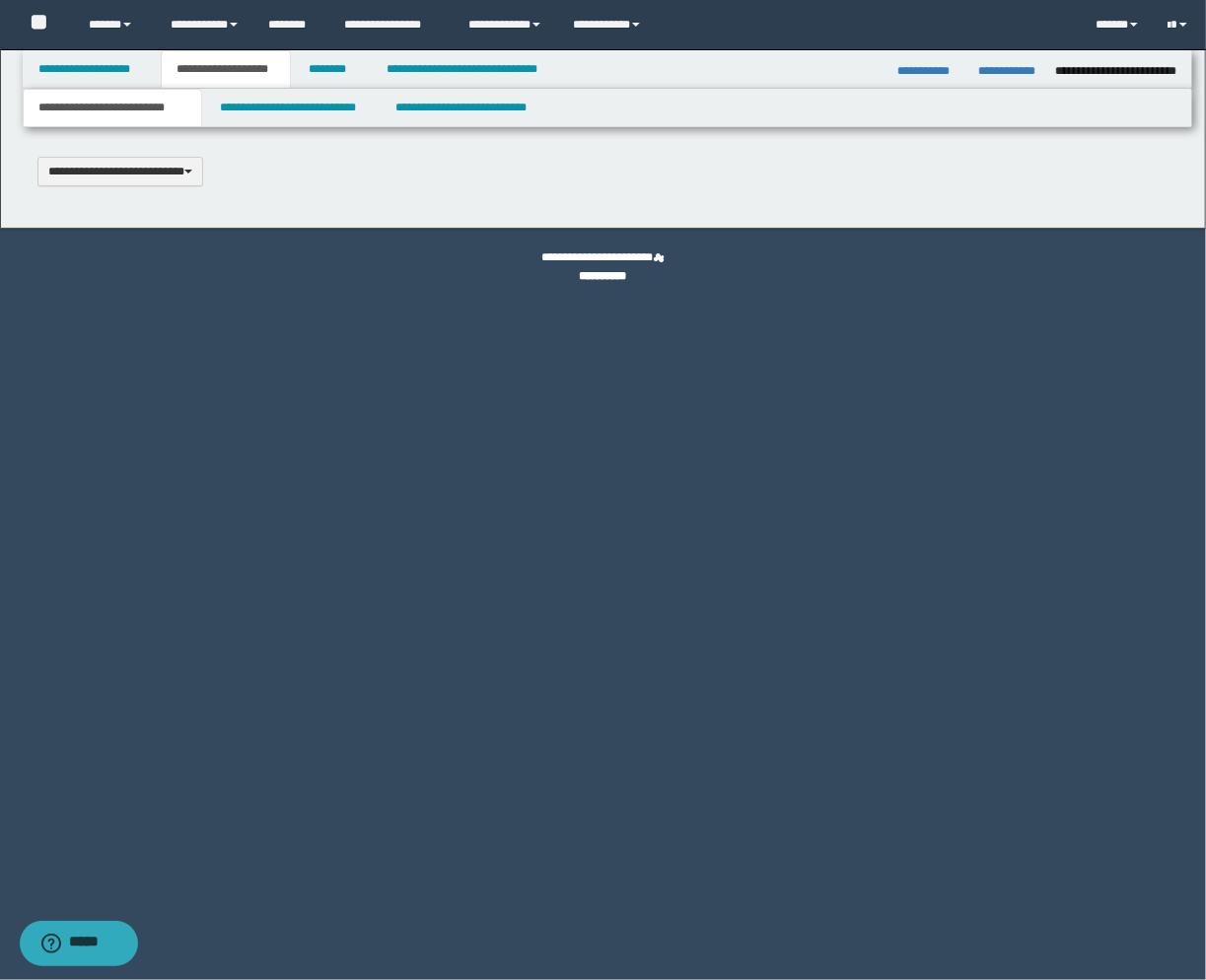 type 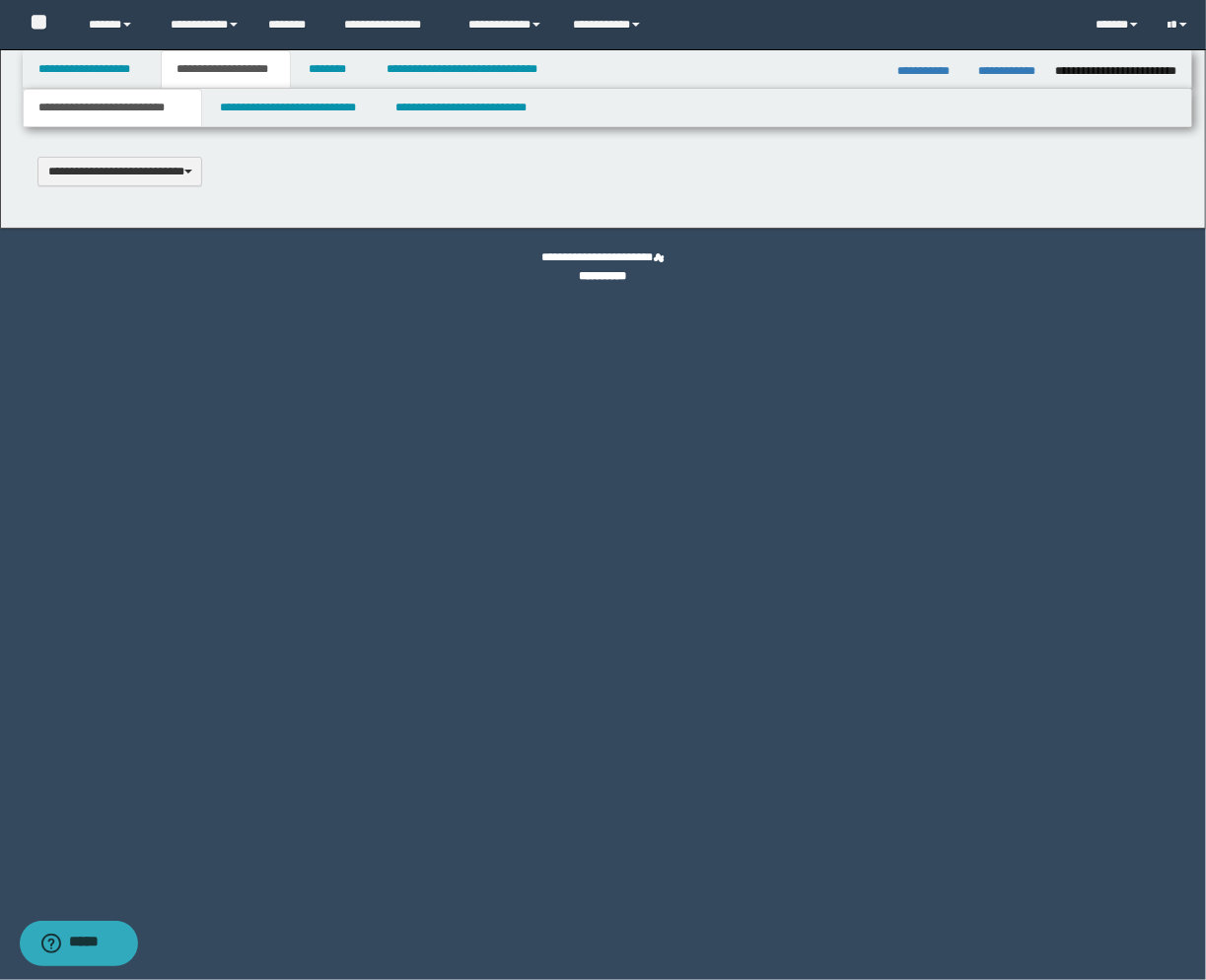 scroll, scrollTop: 0, scrollLeft: 0, axis: both 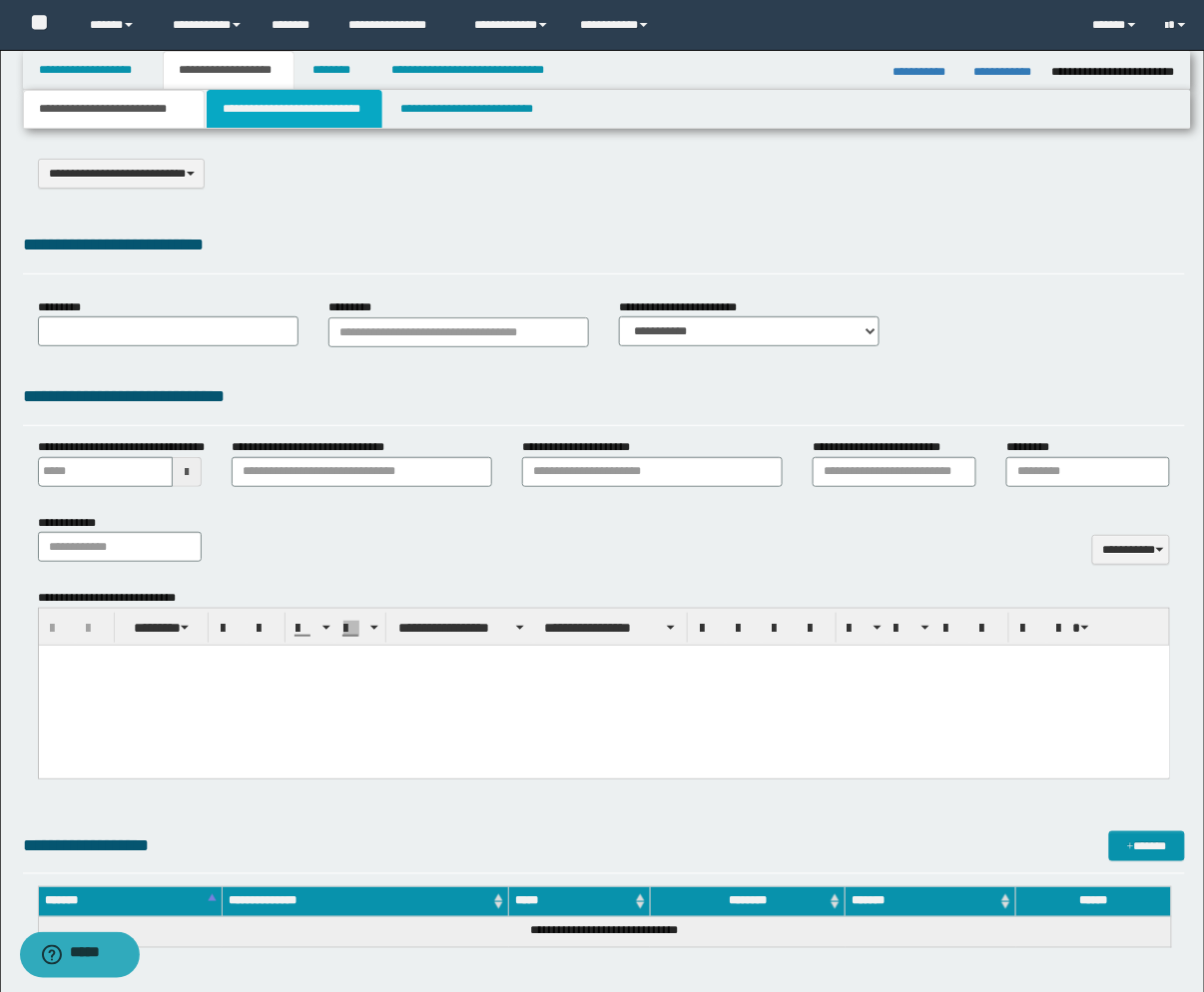click on "**********" at bounding box center [295, 109] 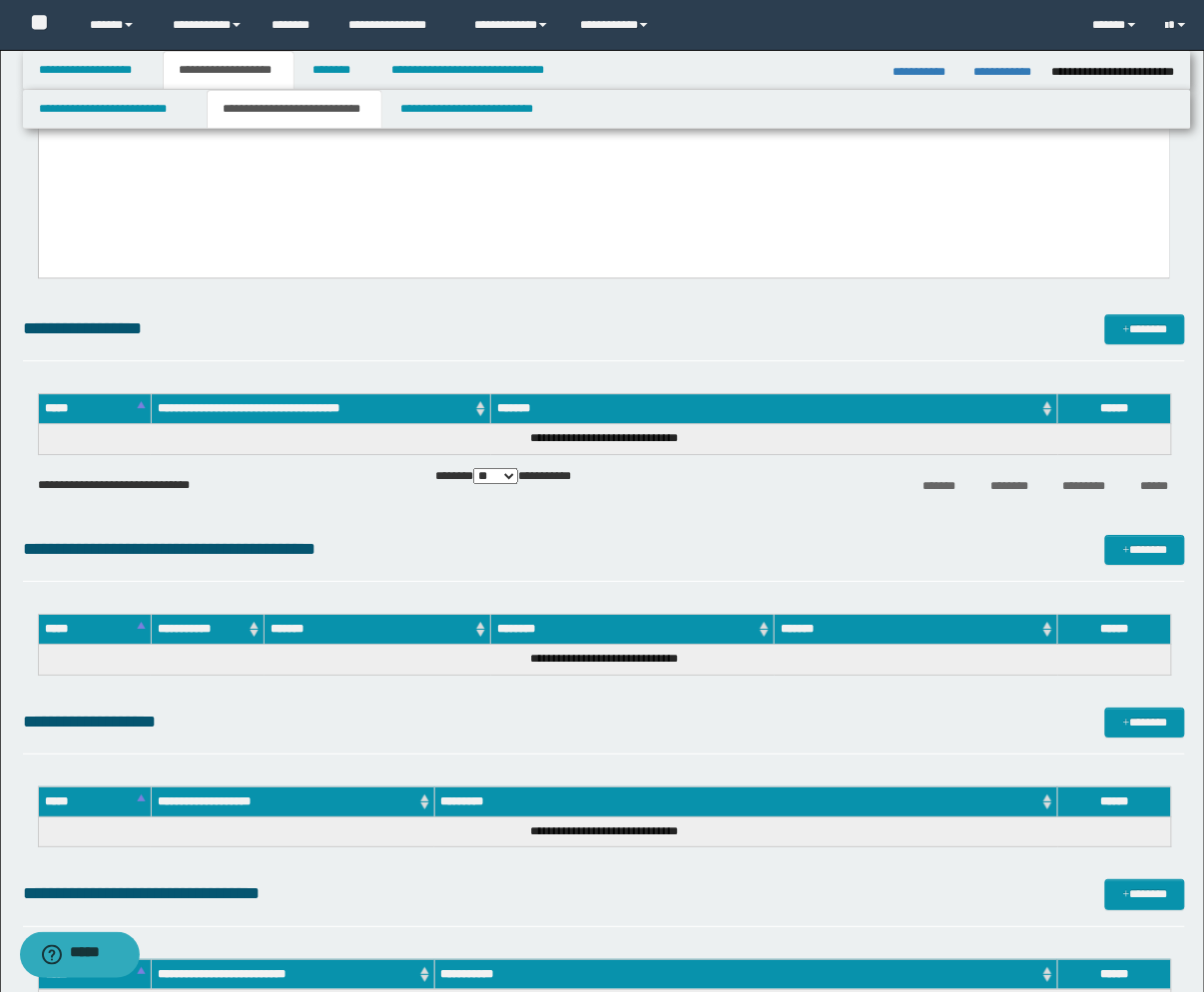 scroll, scrollTop: 3105, scrollLeft: 0, axis: vertical 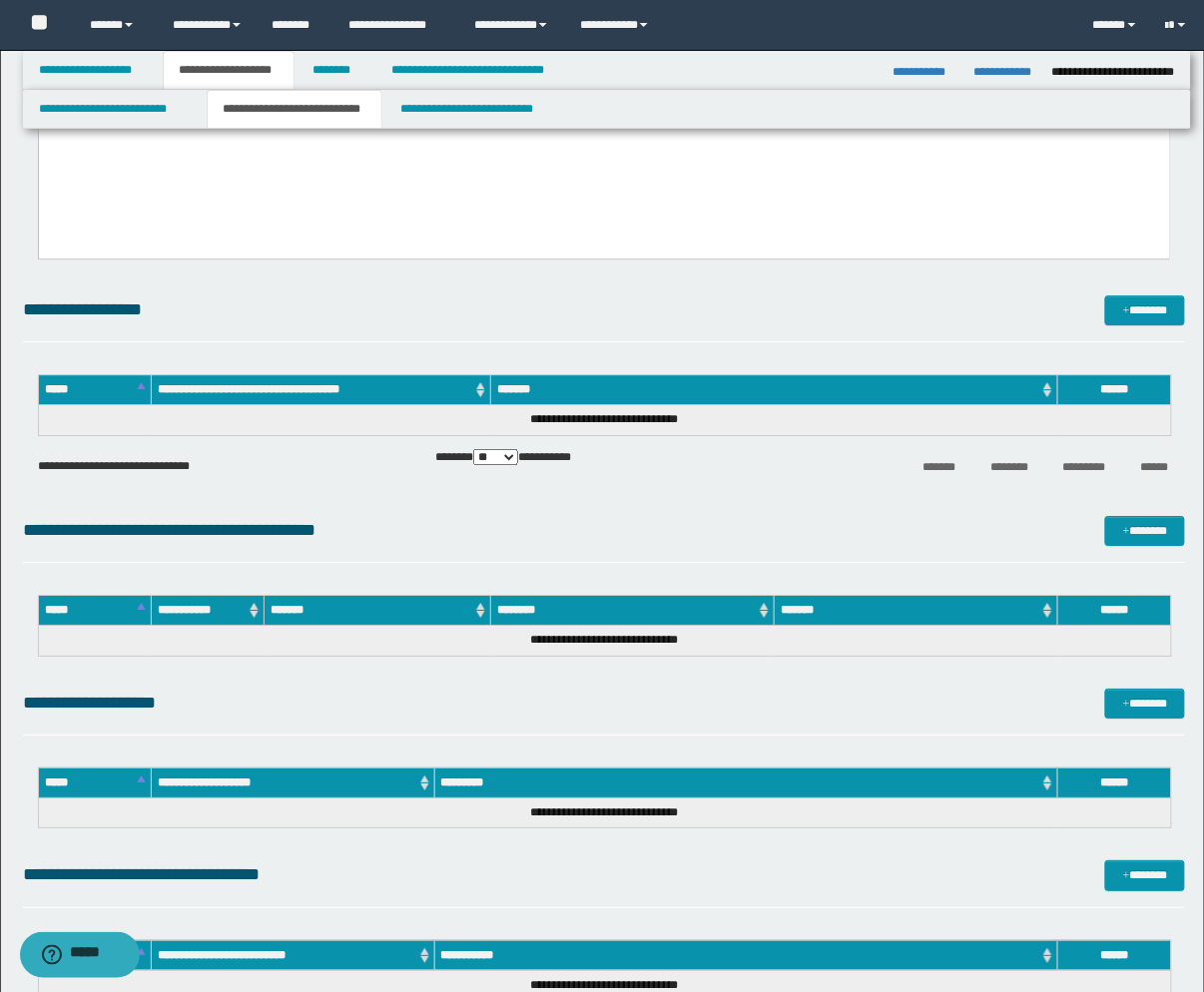 click on "**********" at bounding box center (603, -1599) 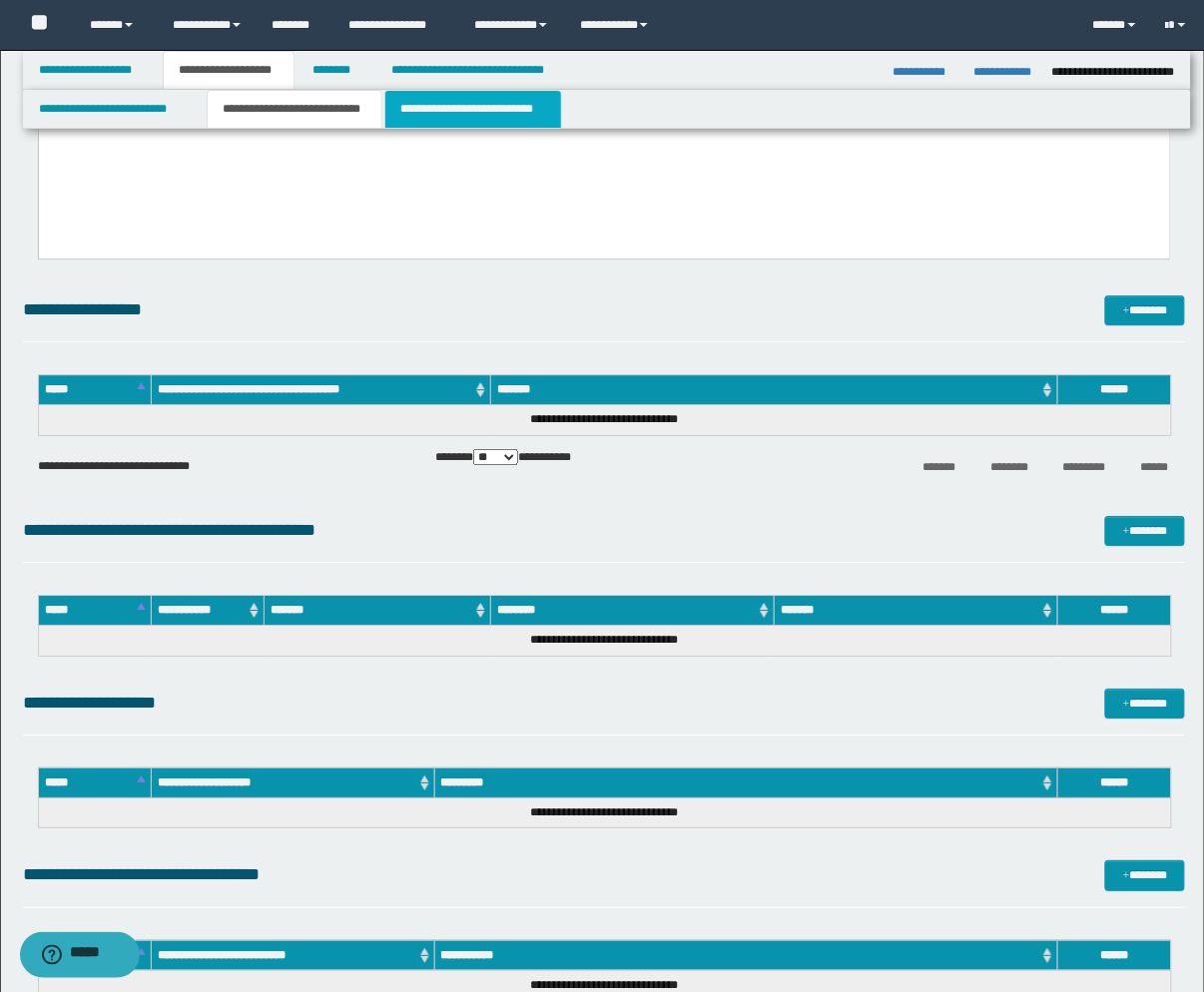 click on "**********" at bounding box center (473, 109) 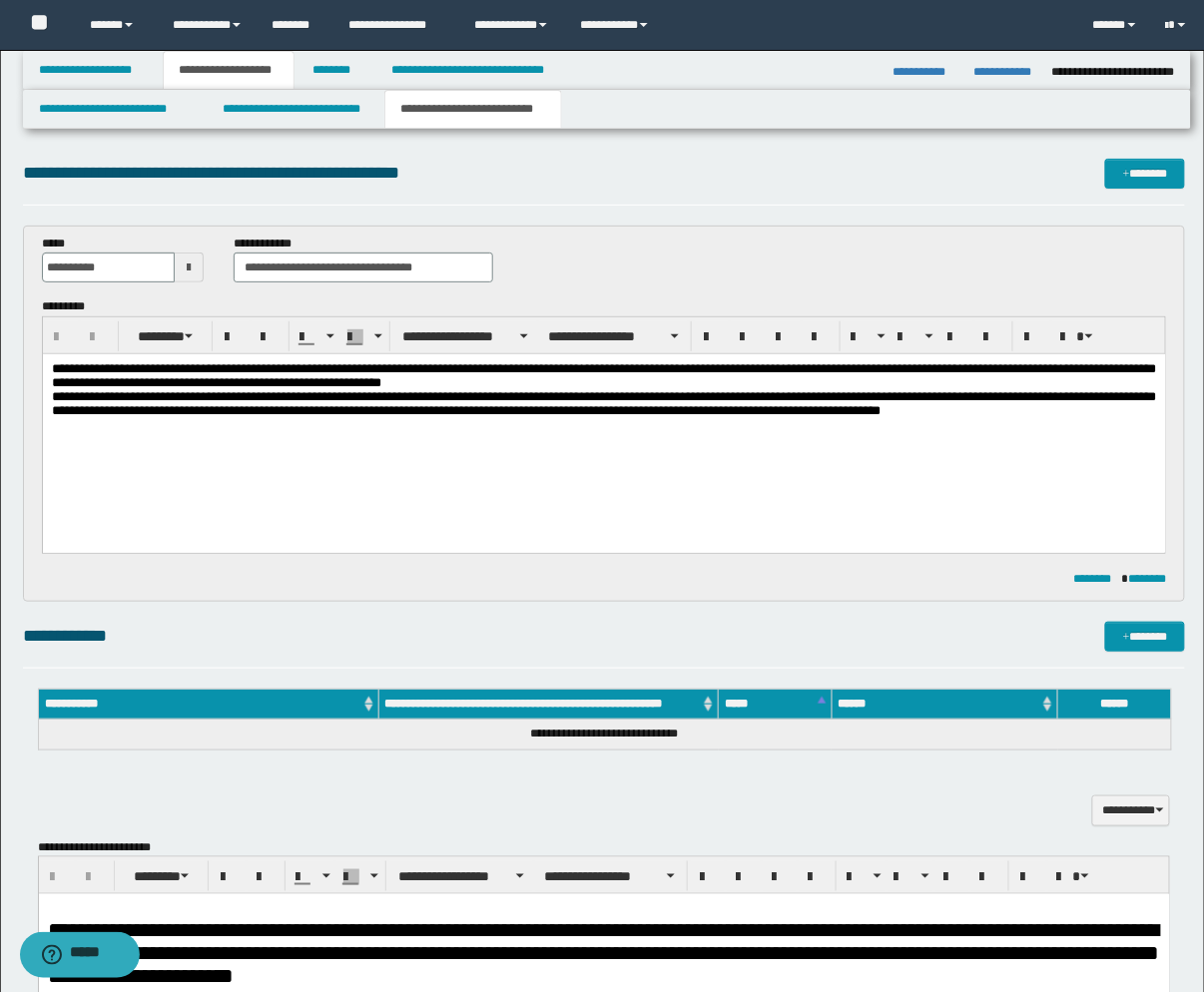 scroll, scrollTop: 0, scrollLeft: 0, axis: both 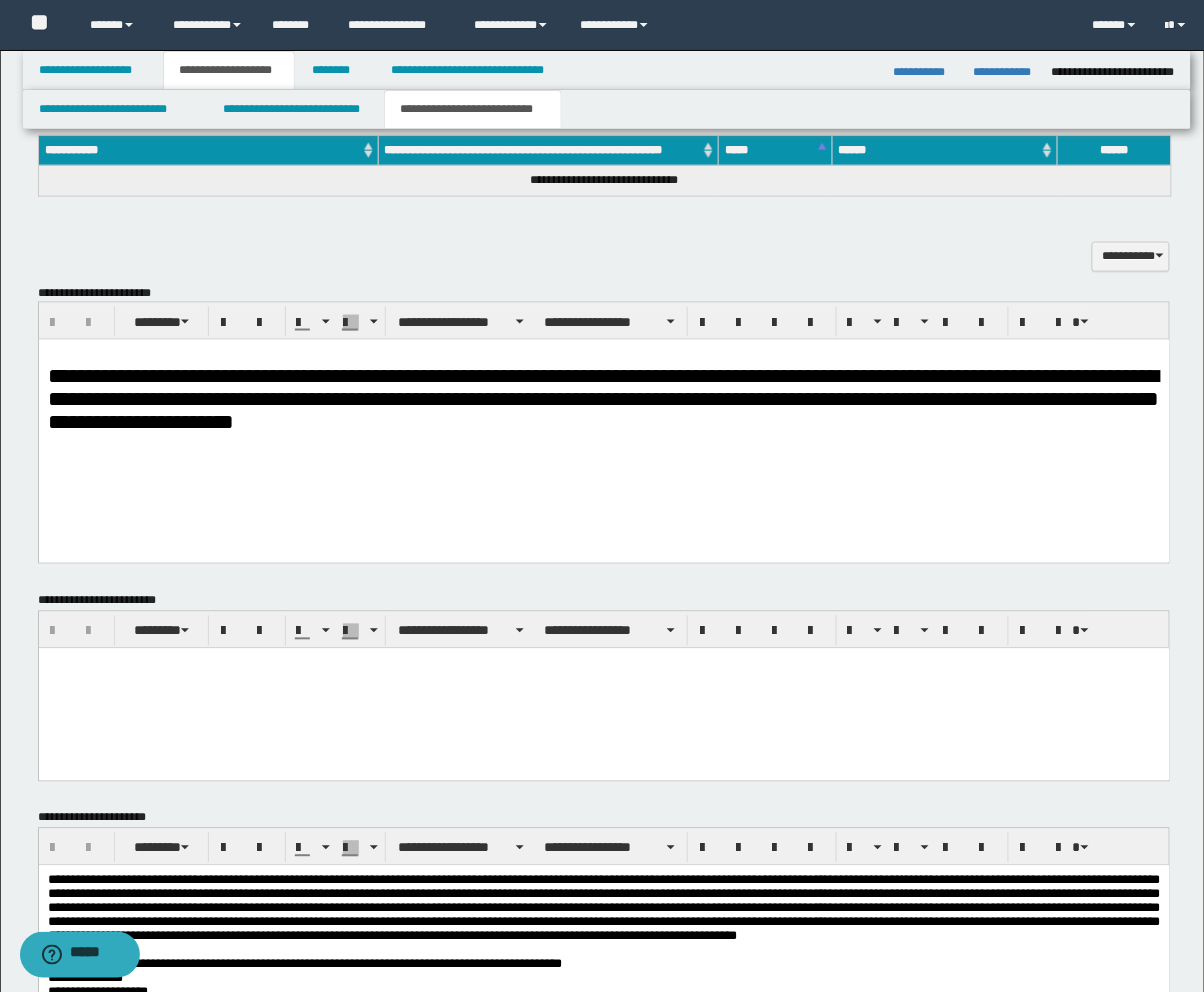 drag, startPoint x: 109, startPoint y: 475, endPoint x: 106, endPoint y: 436, distance: 39.115214 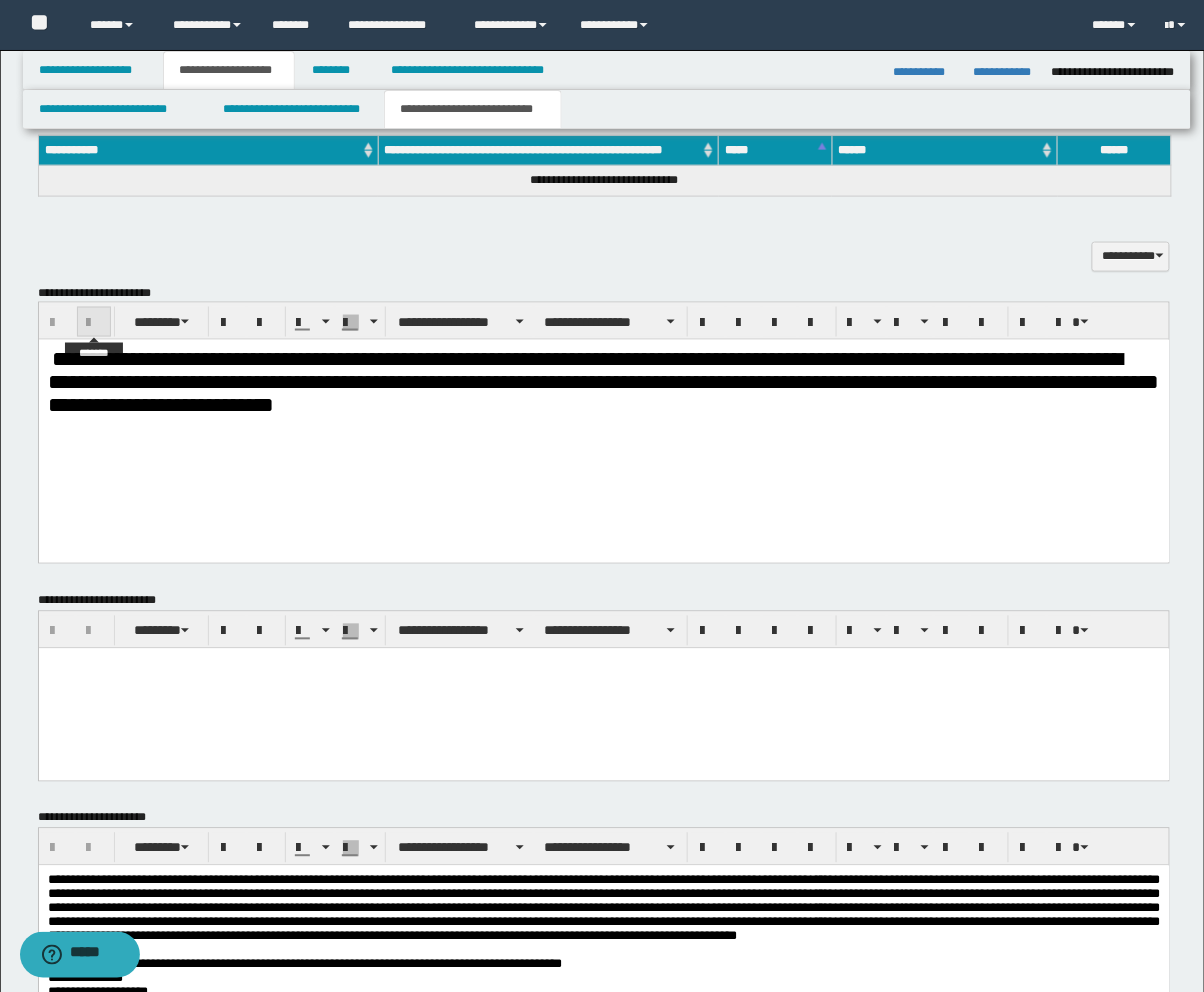 type 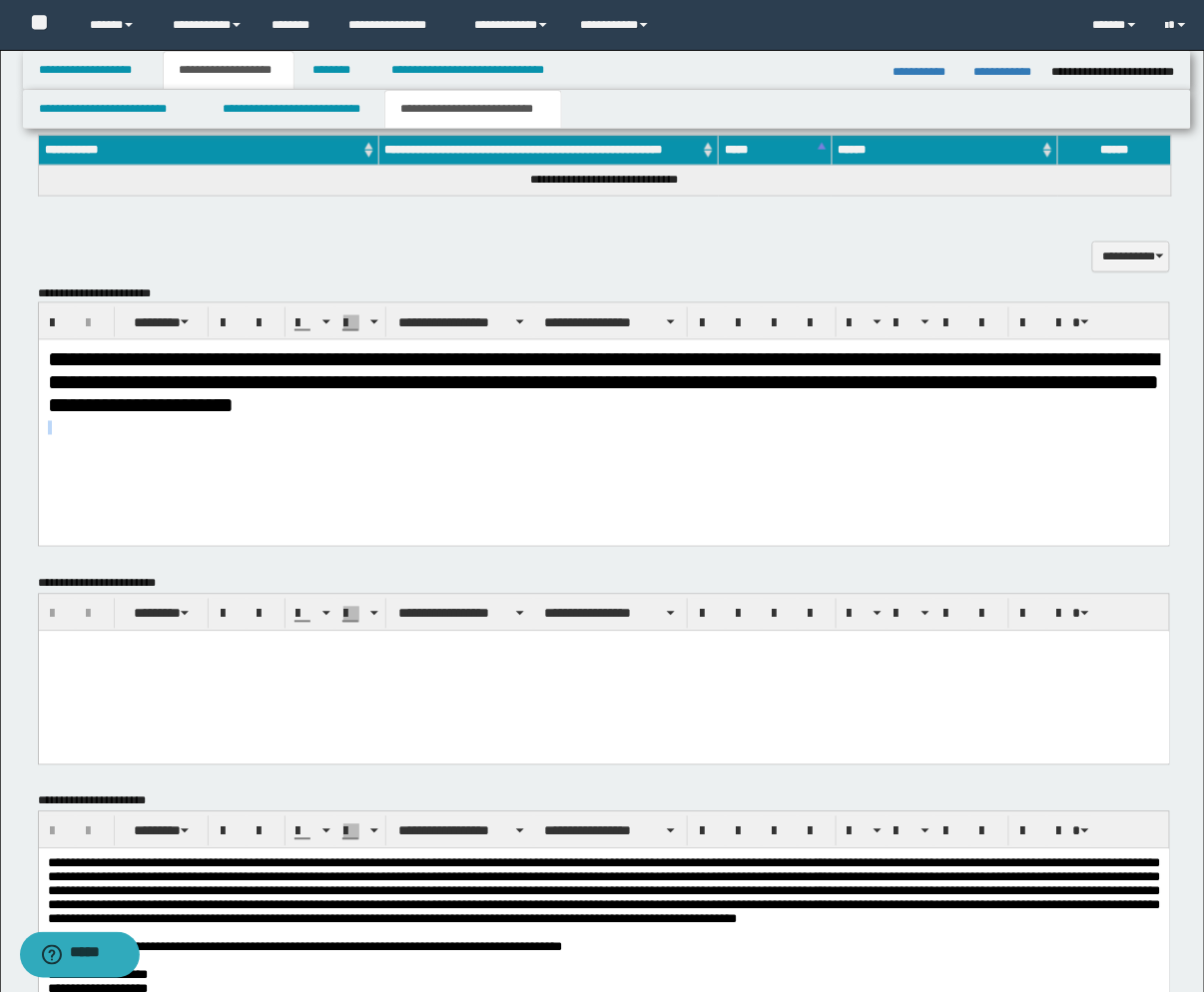 drag, startPoint x: 709, startPoint y: 413, endPoint x: 921, endPoint y: 495, distance: 227.306 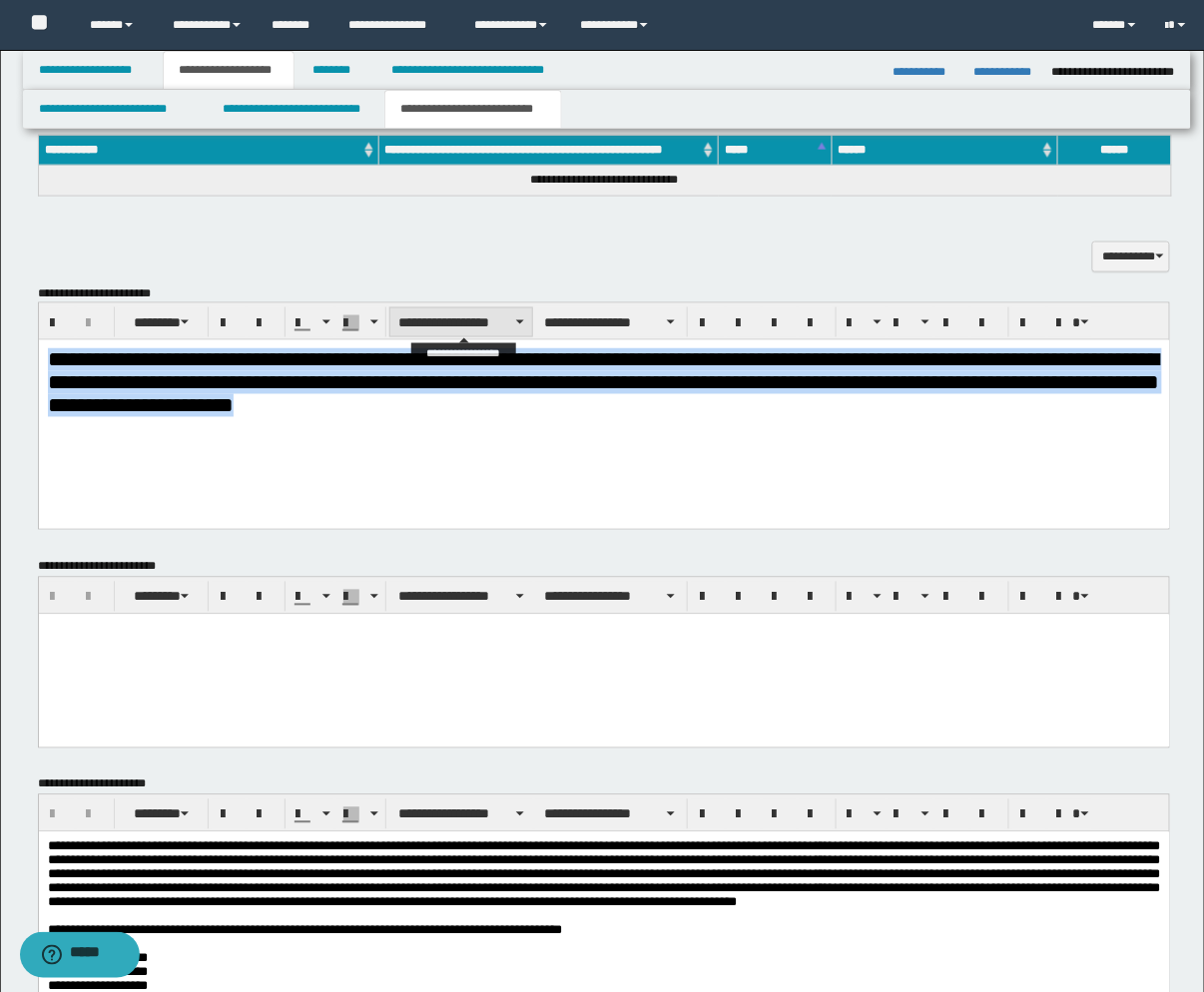 click on "**********" at bounding box center [461, 322] 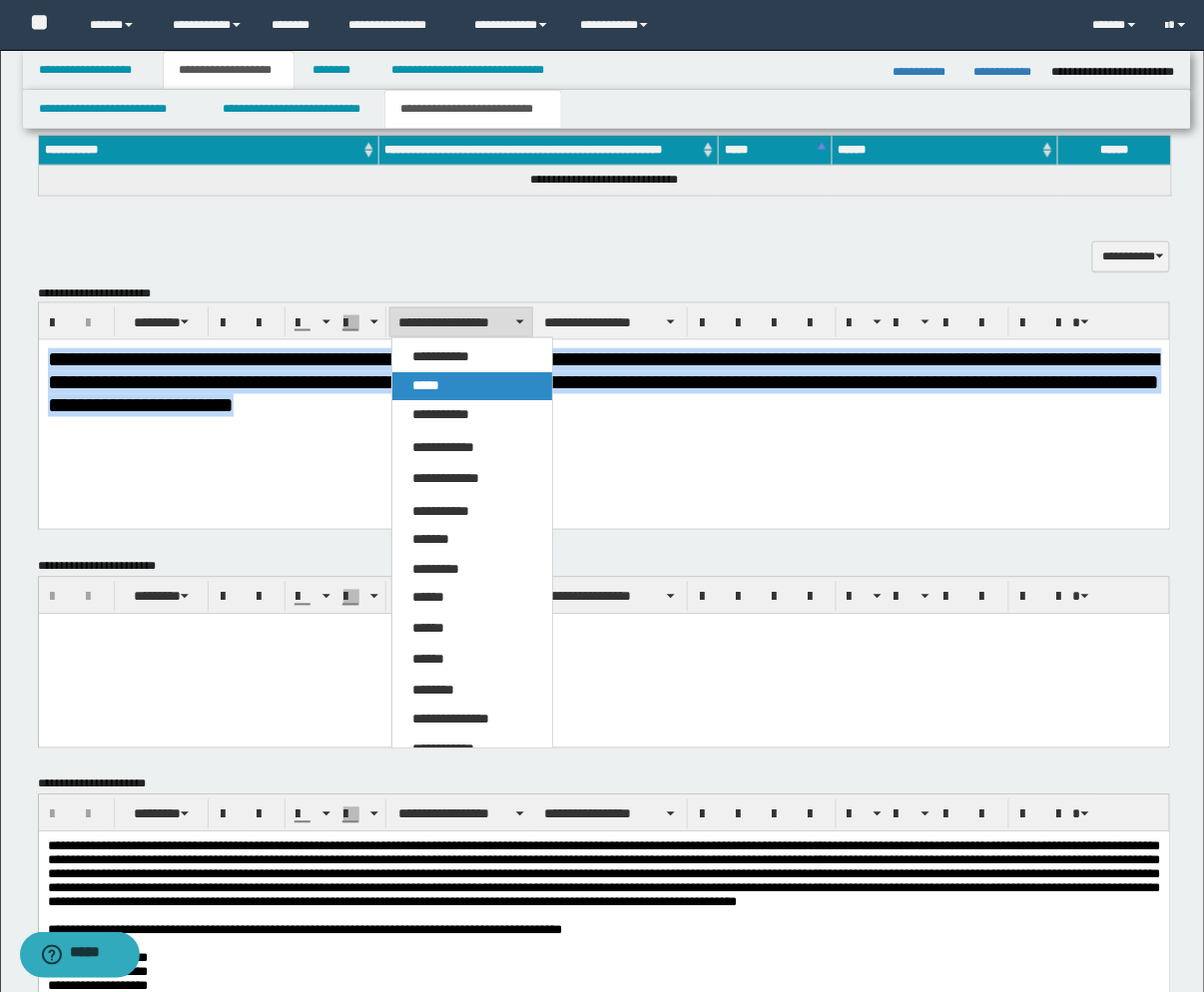 drag, startPoint x: 440, startPoint y: 382, endPoint x: 446, endPoint y: 1, distance: 381.04724 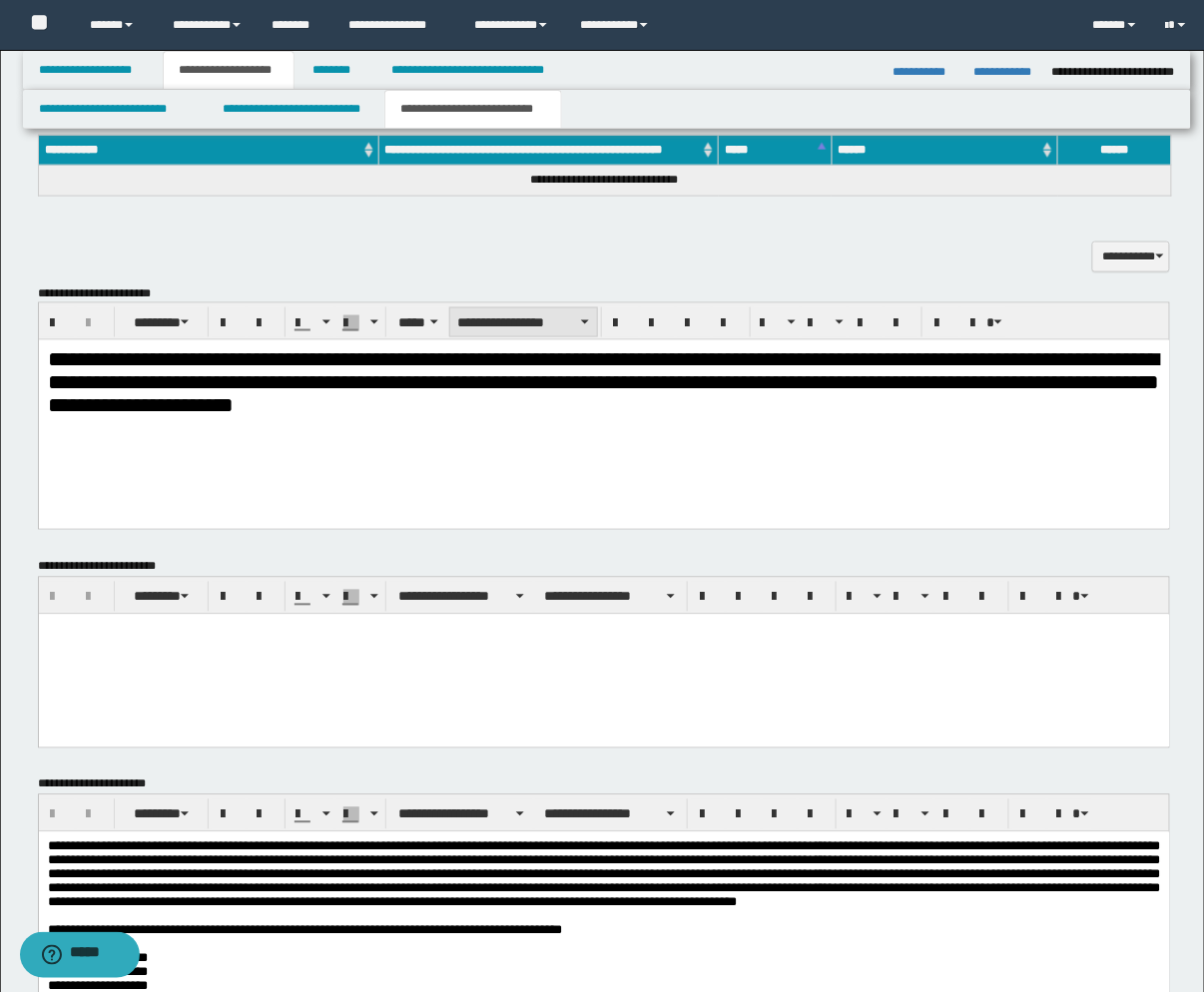 drag, startPoint x: 523, startPoint y: 319, endPoint x: 534, endPoint y: 314, distance: 12.083046 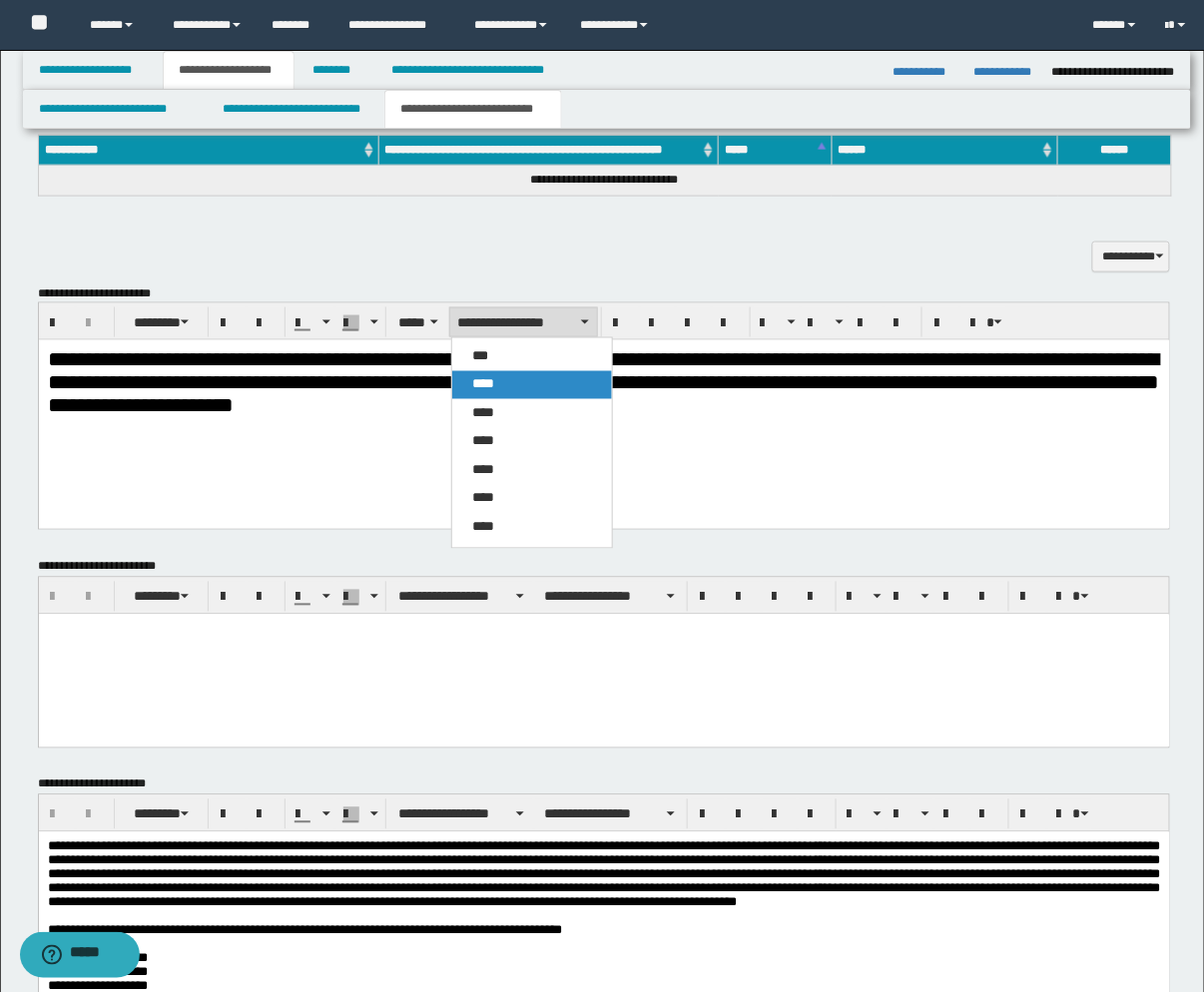 click on "****" at bounding box center [532, 385] 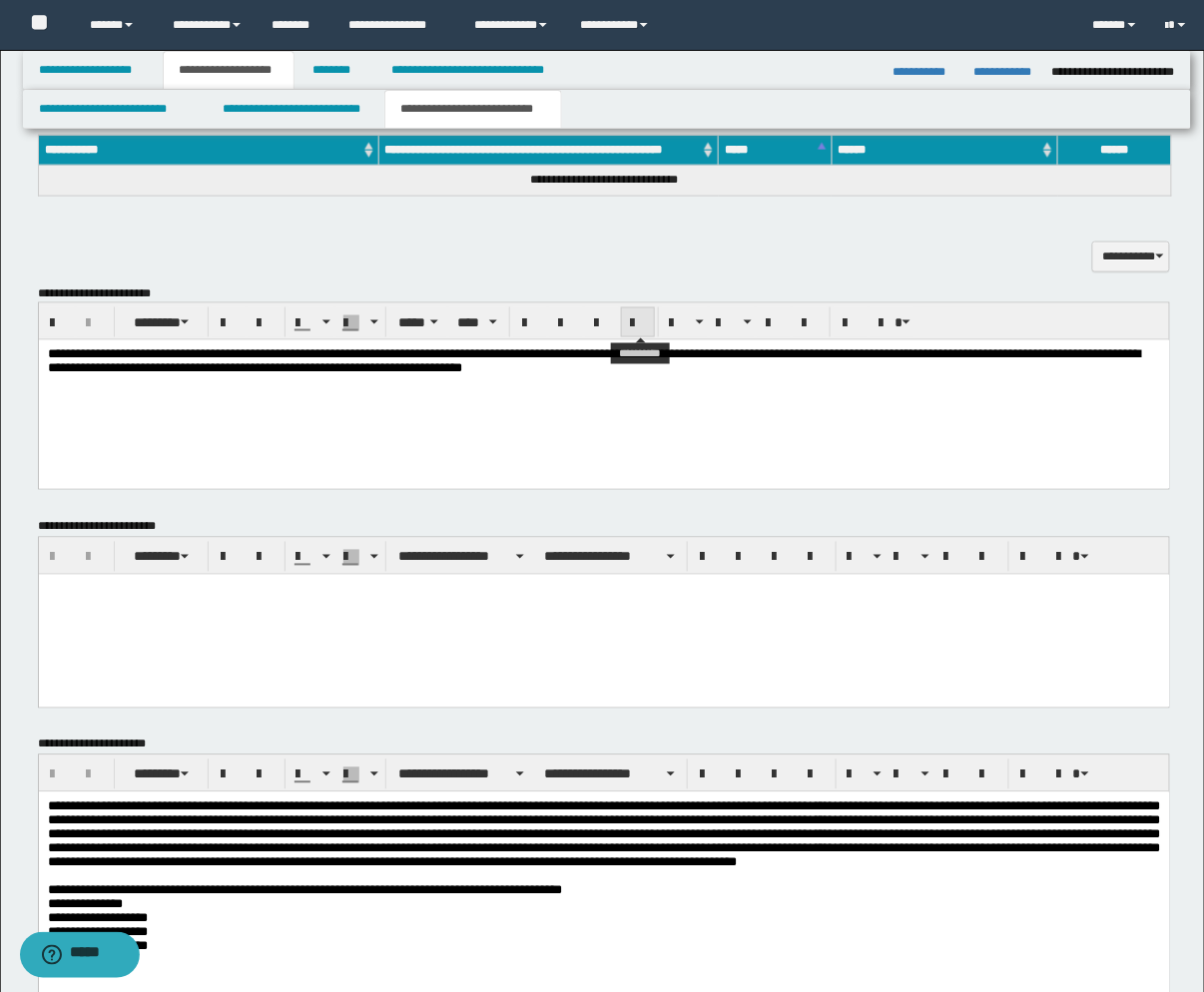click at bounding box center (638, 323) 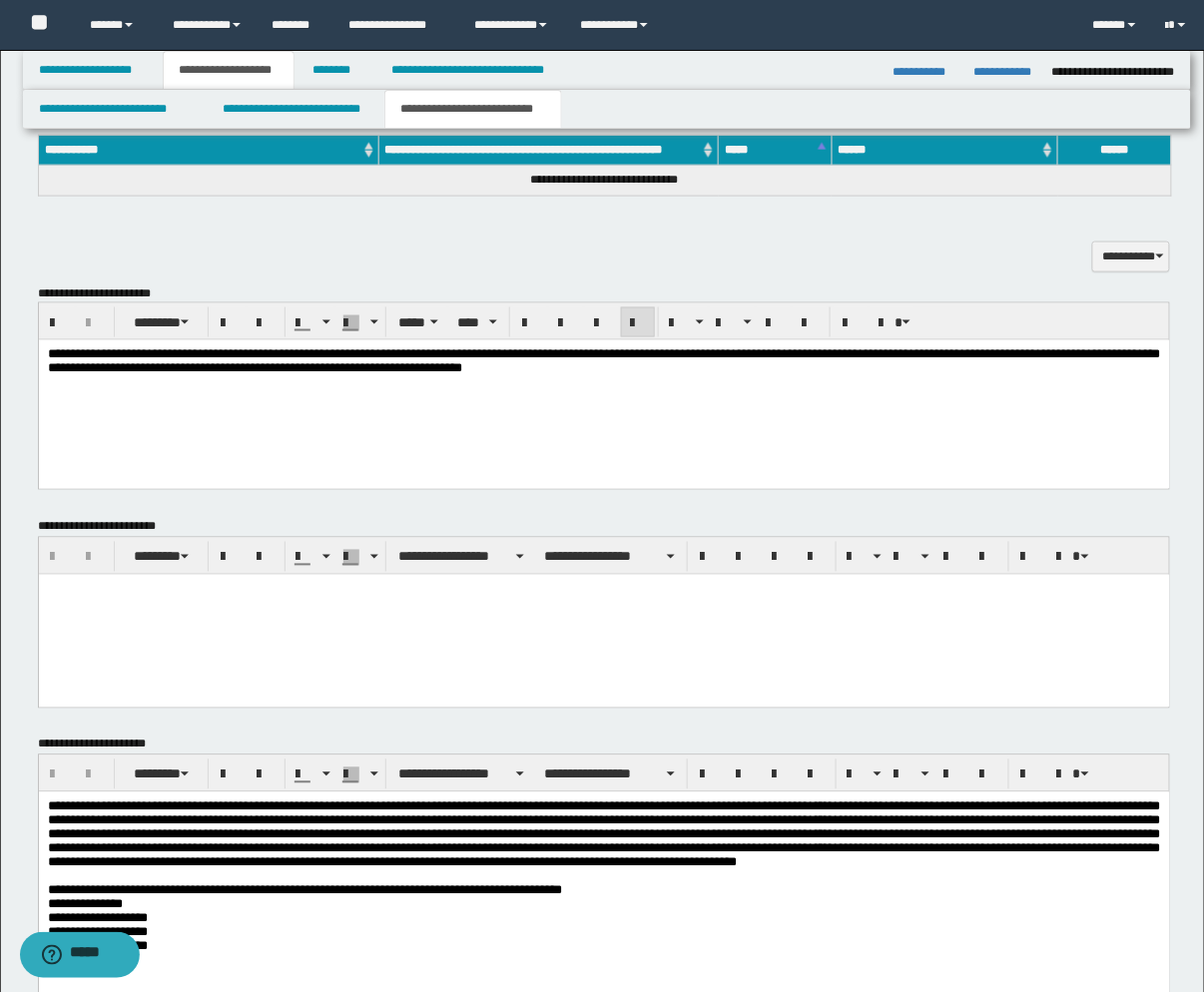 click on "**********" at bounding box center (603, 389) 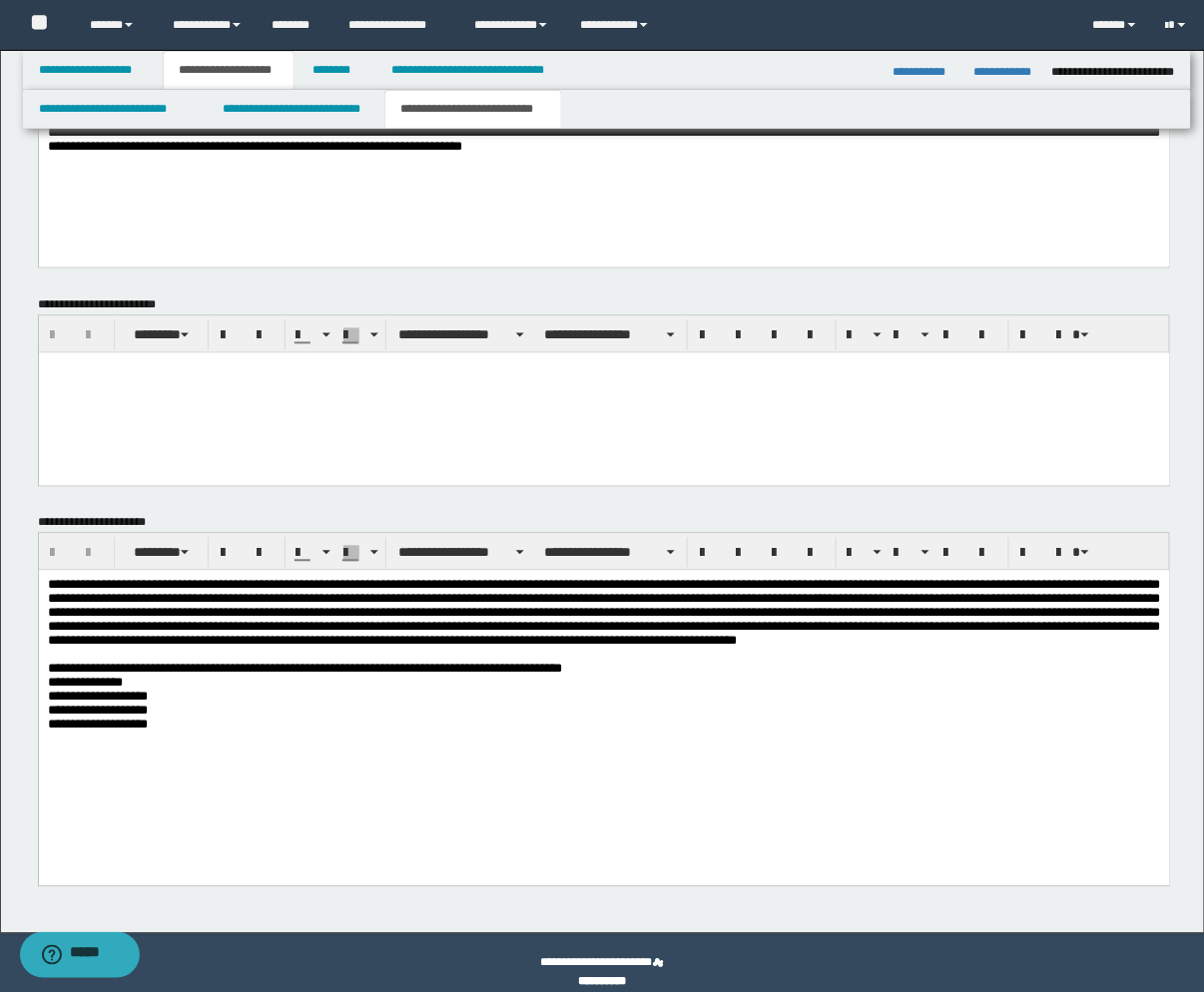 scroll, scrollTop: 793, scrollLeft: 0, axis: vertical 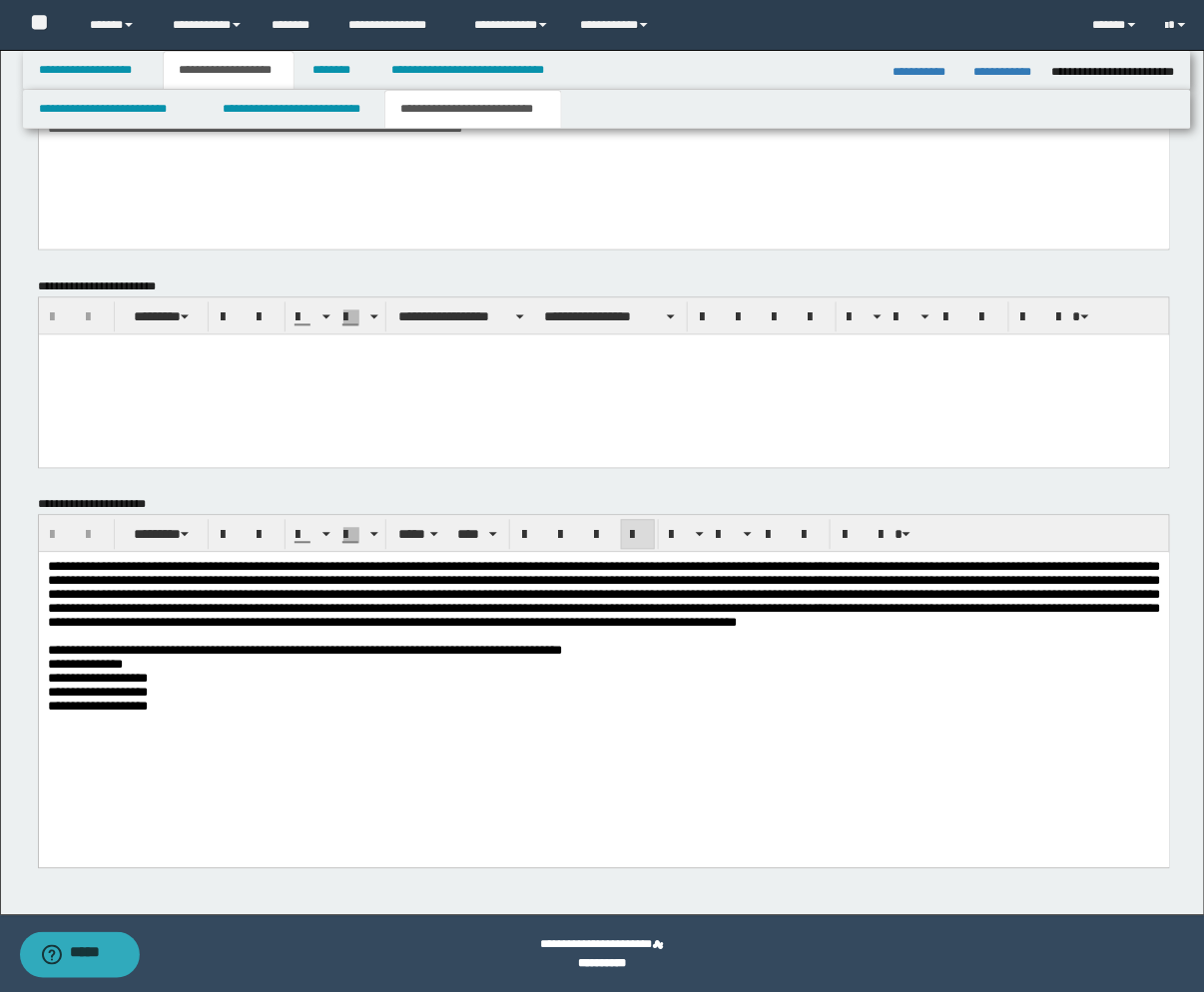 drag, startPoint x: 199, startPoint y: 806, endPoint x: 196, endPoint y: 792, distance: 14.3178211 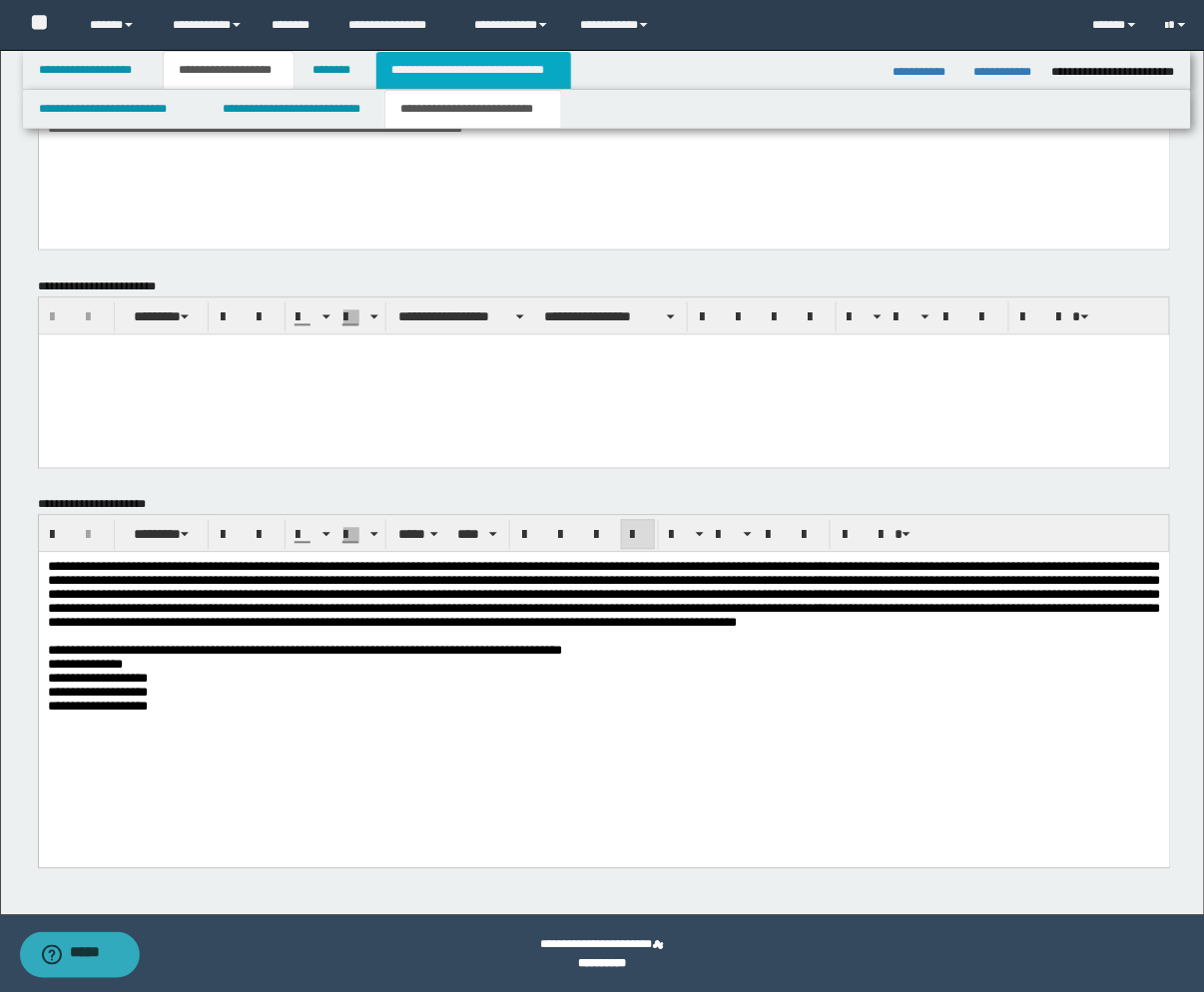click on "**********" at bounding box center (473, 70) 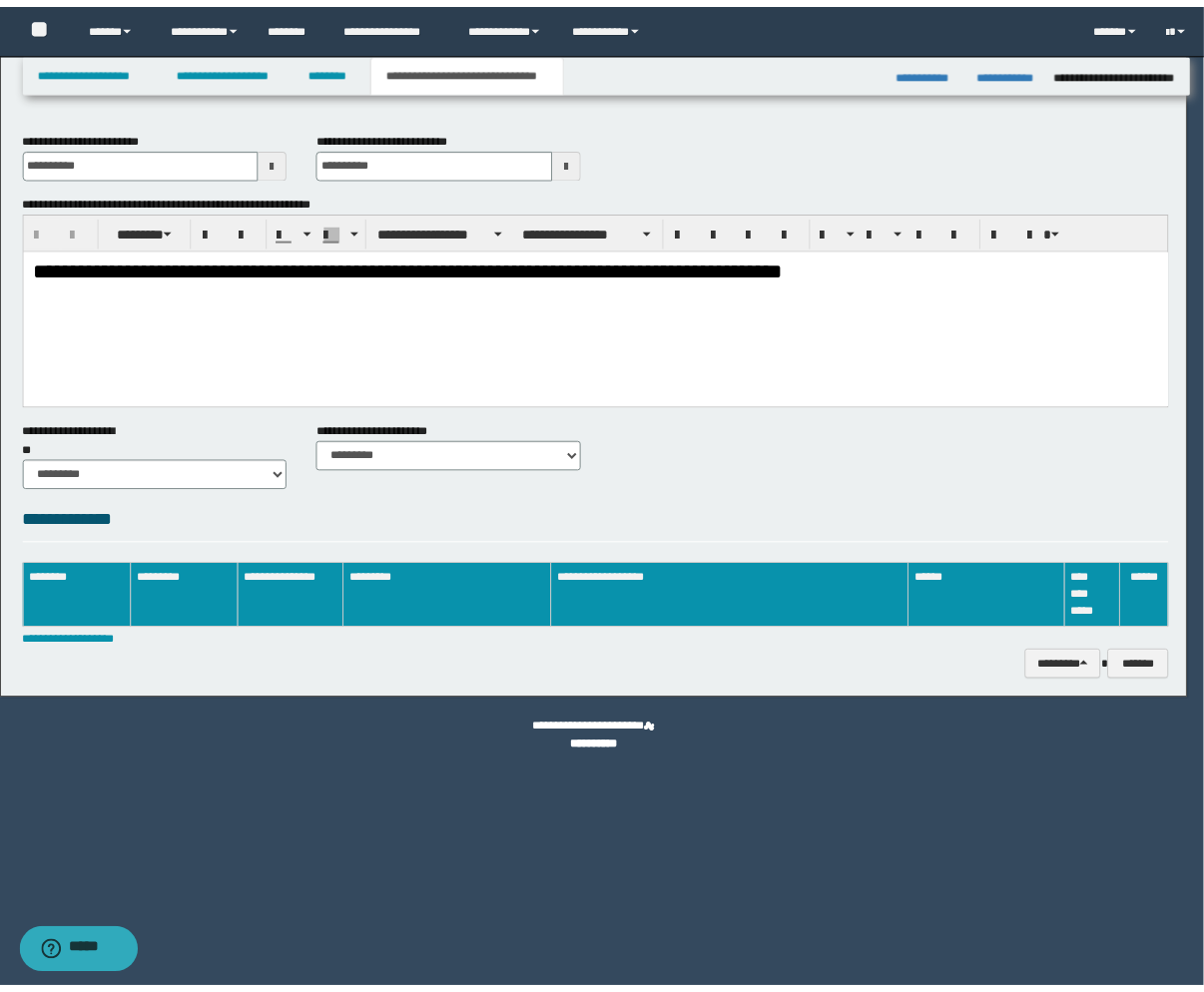 scroll, scrollTop: 0, scrollLeft: 0, axis: both 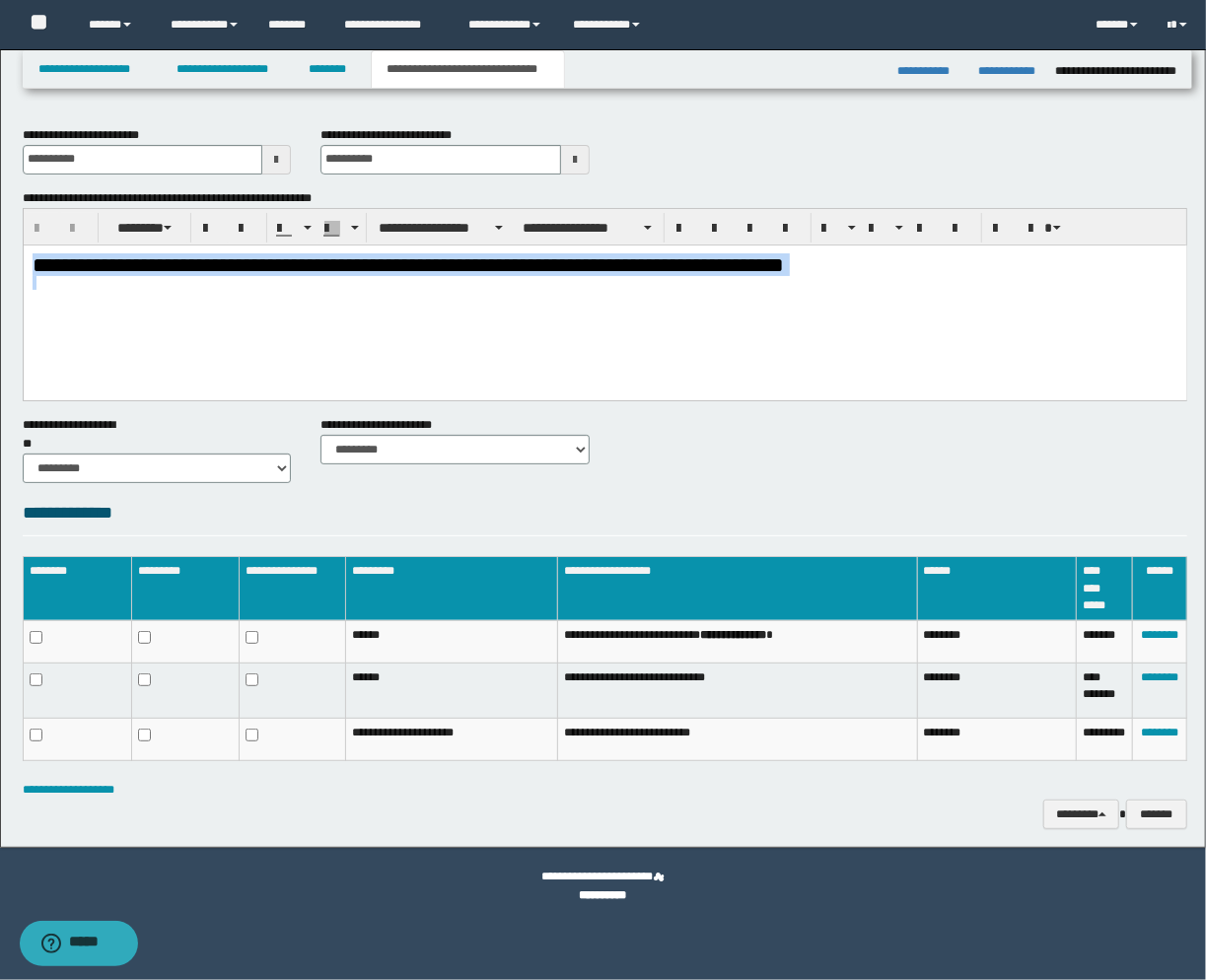 drag, startPoint x: 879, startPoint y: 274, endPoint x: -233, endPoint y: 238, distance: 1112.5826 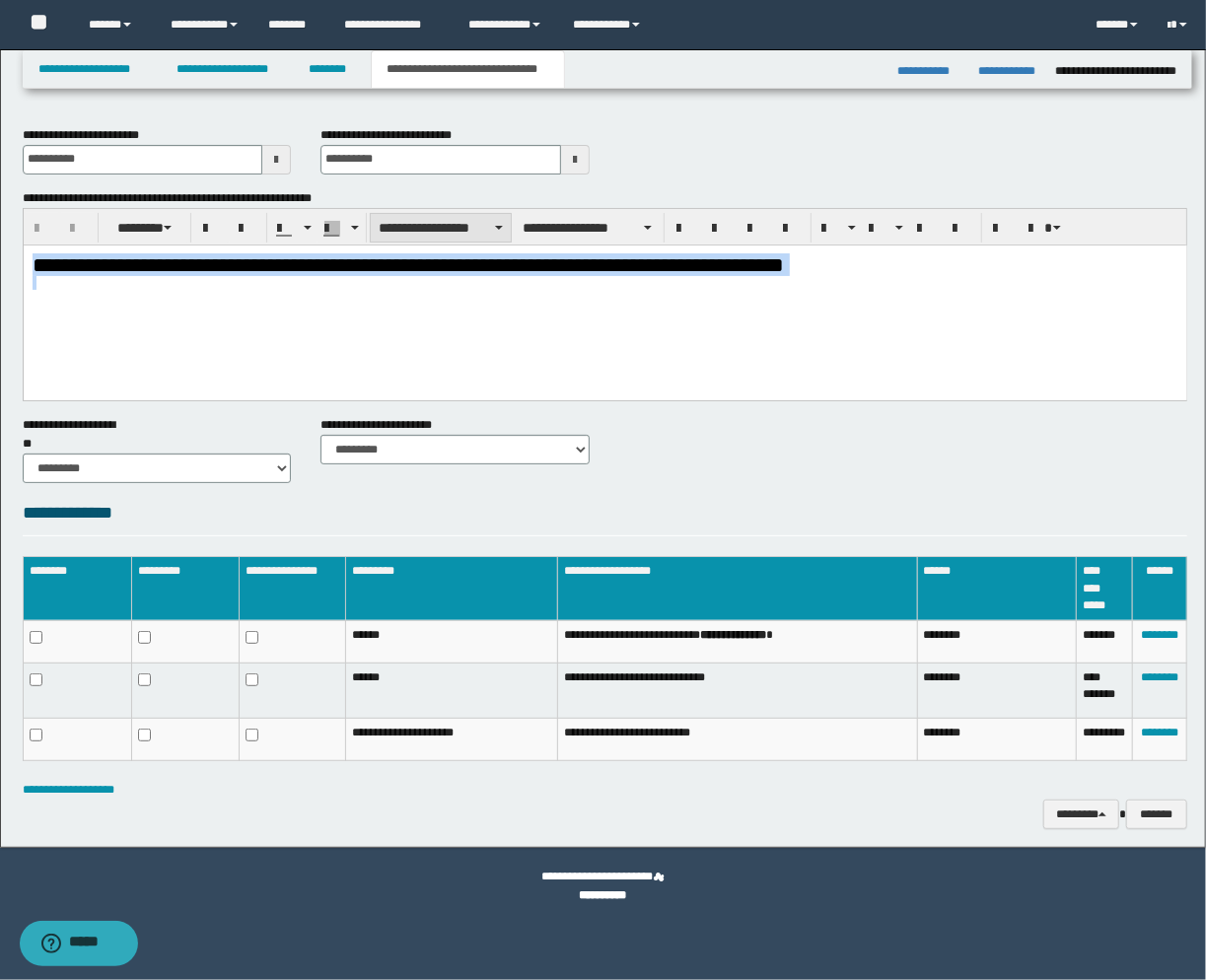click on "**********" at bounding box center (441, 228) 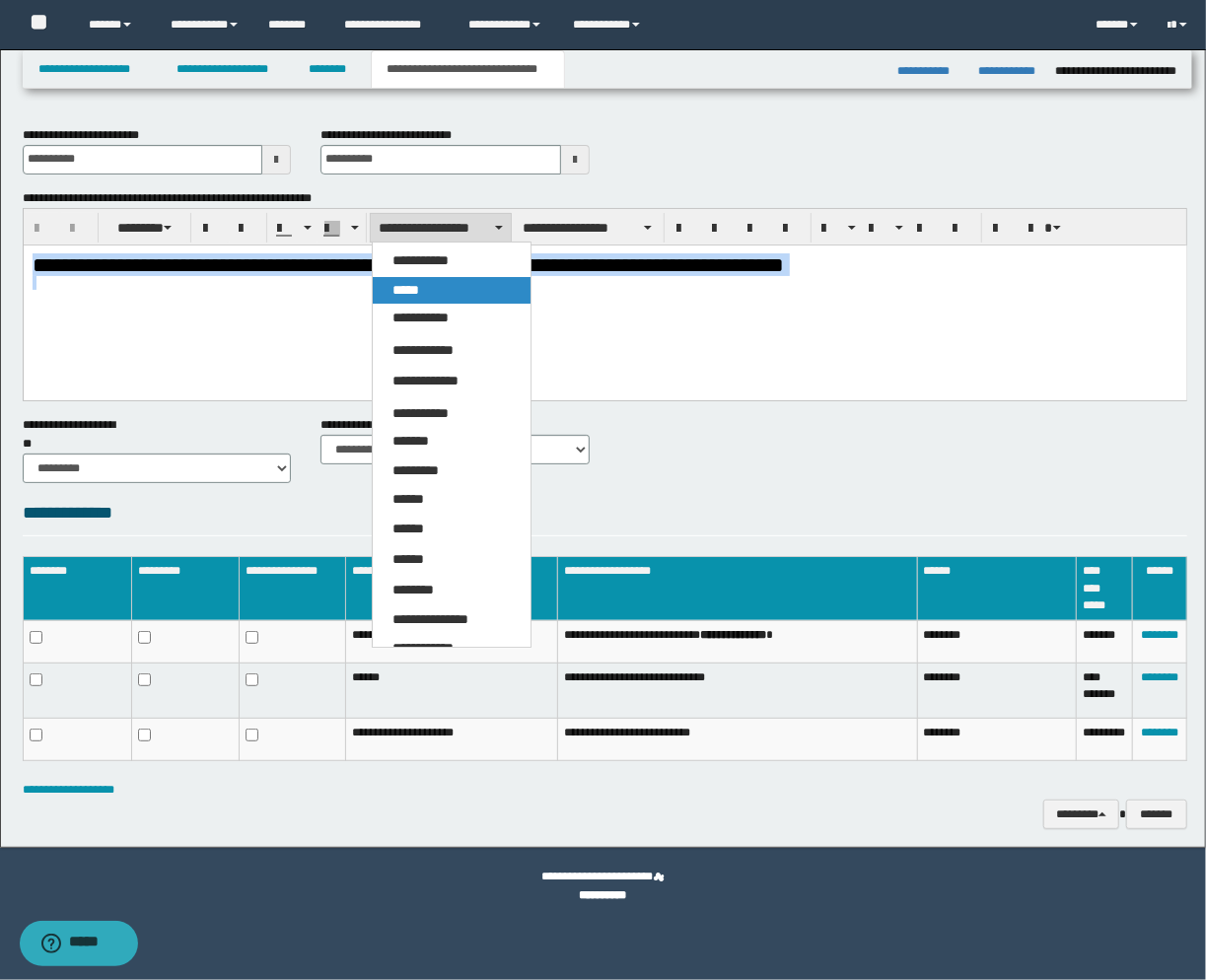 drag, startPoint x: 396, startPoint y: 287, endPoint x: 422, endPoint y: 4, distance: 284.1918 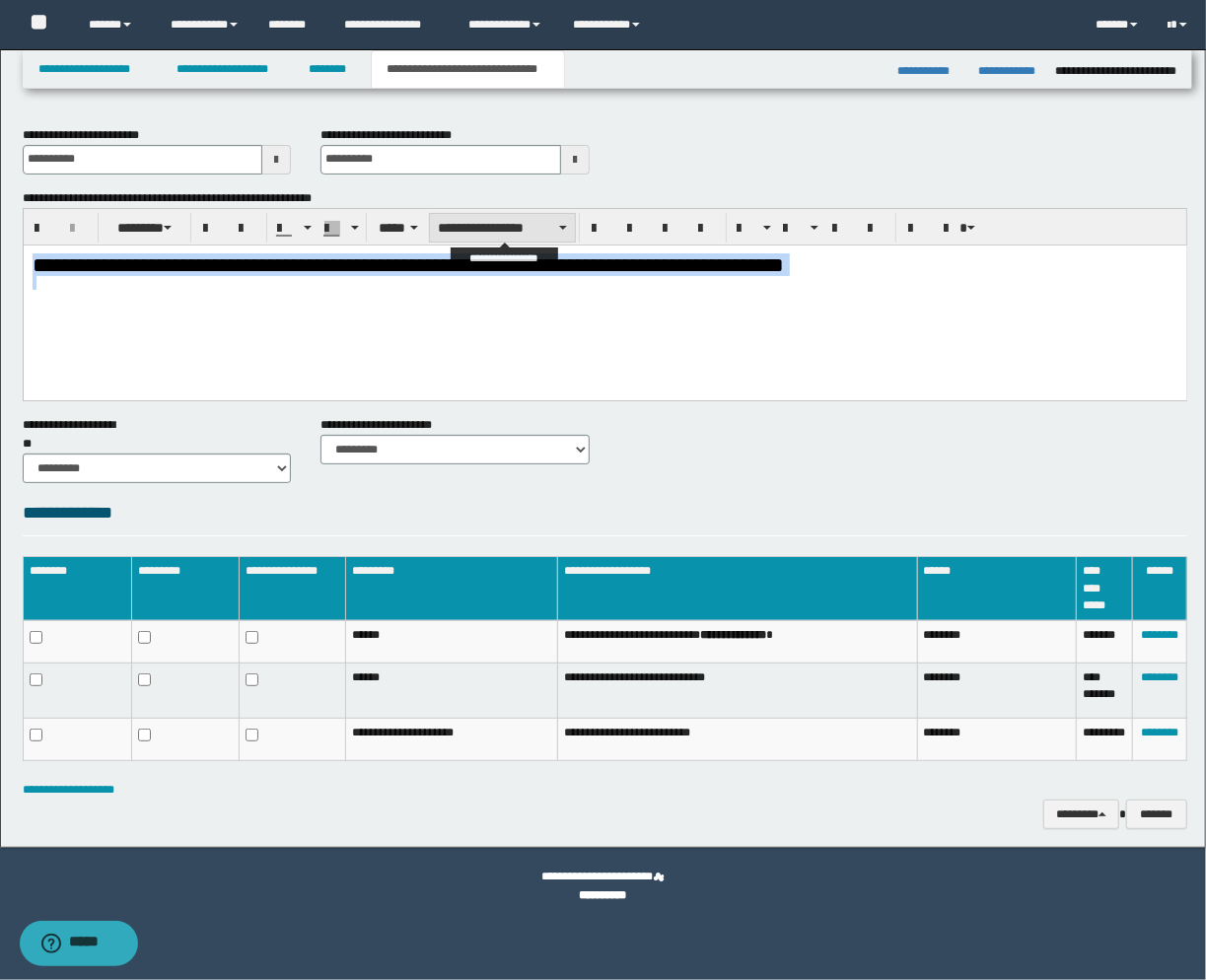 click on "**********" at bounding box center (502, 228) 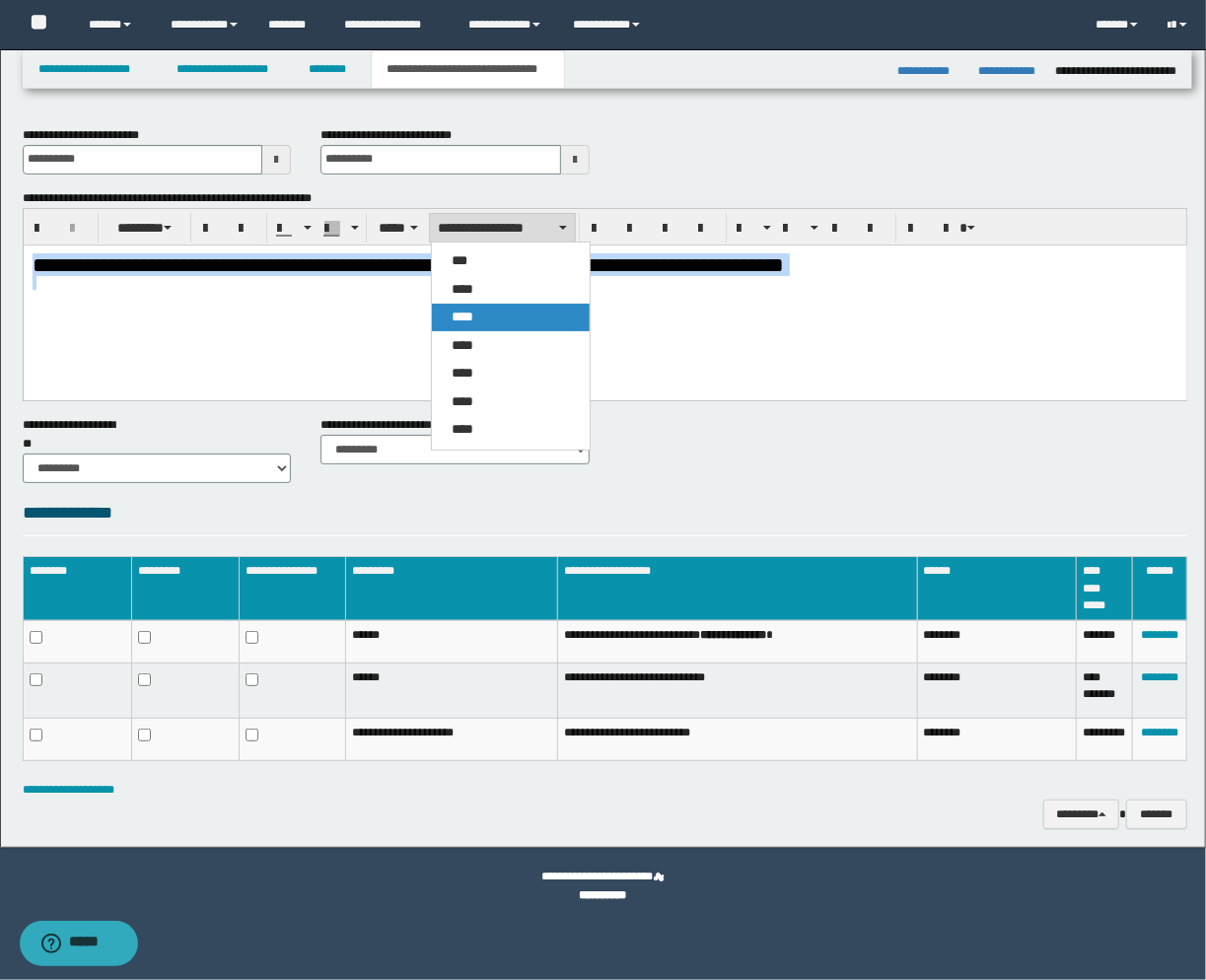 click on "****" at bounding box center (511, 317) 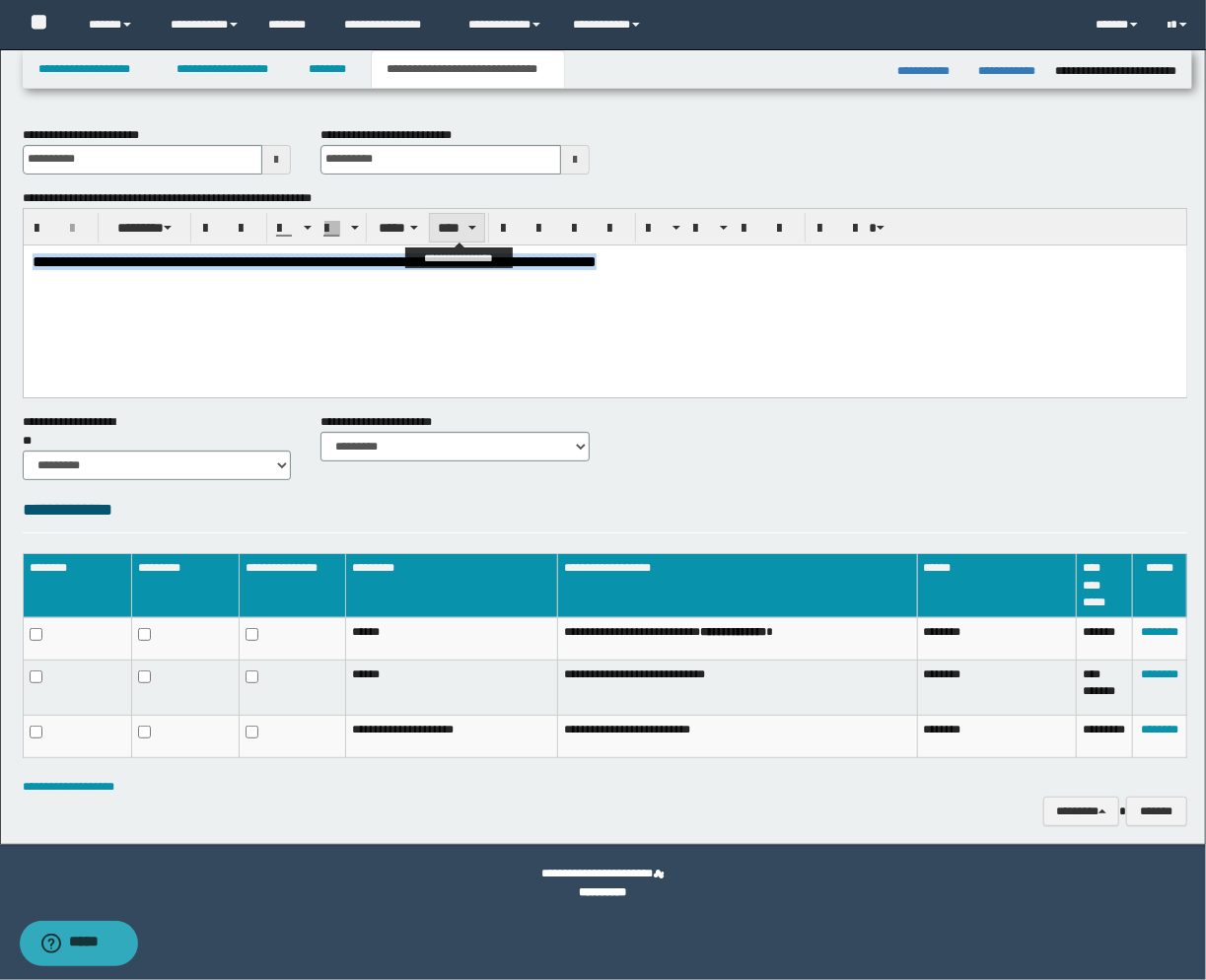 click on "****" at bounding box center (457, 228) 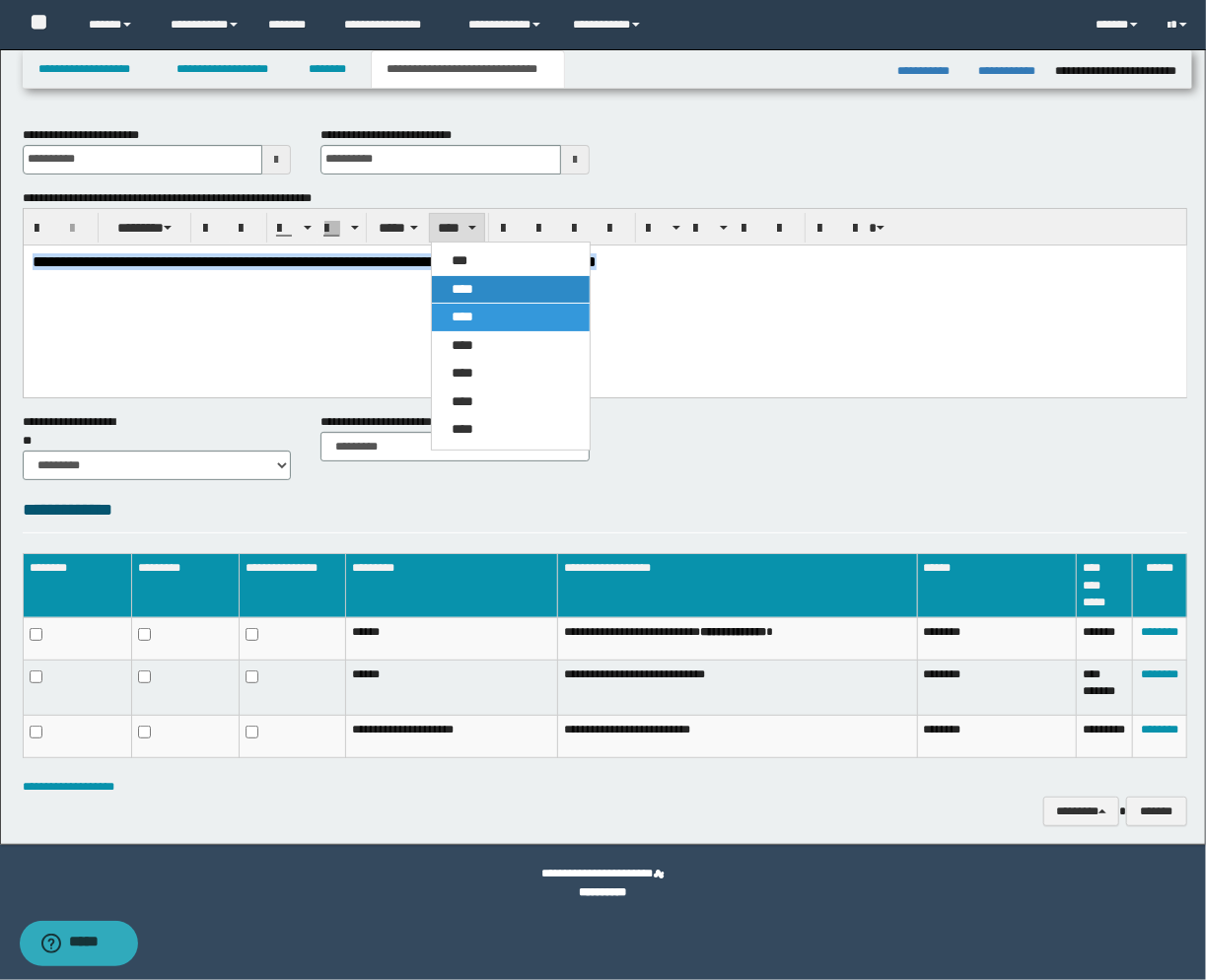 click on "****" at bounding box center [462, 289] 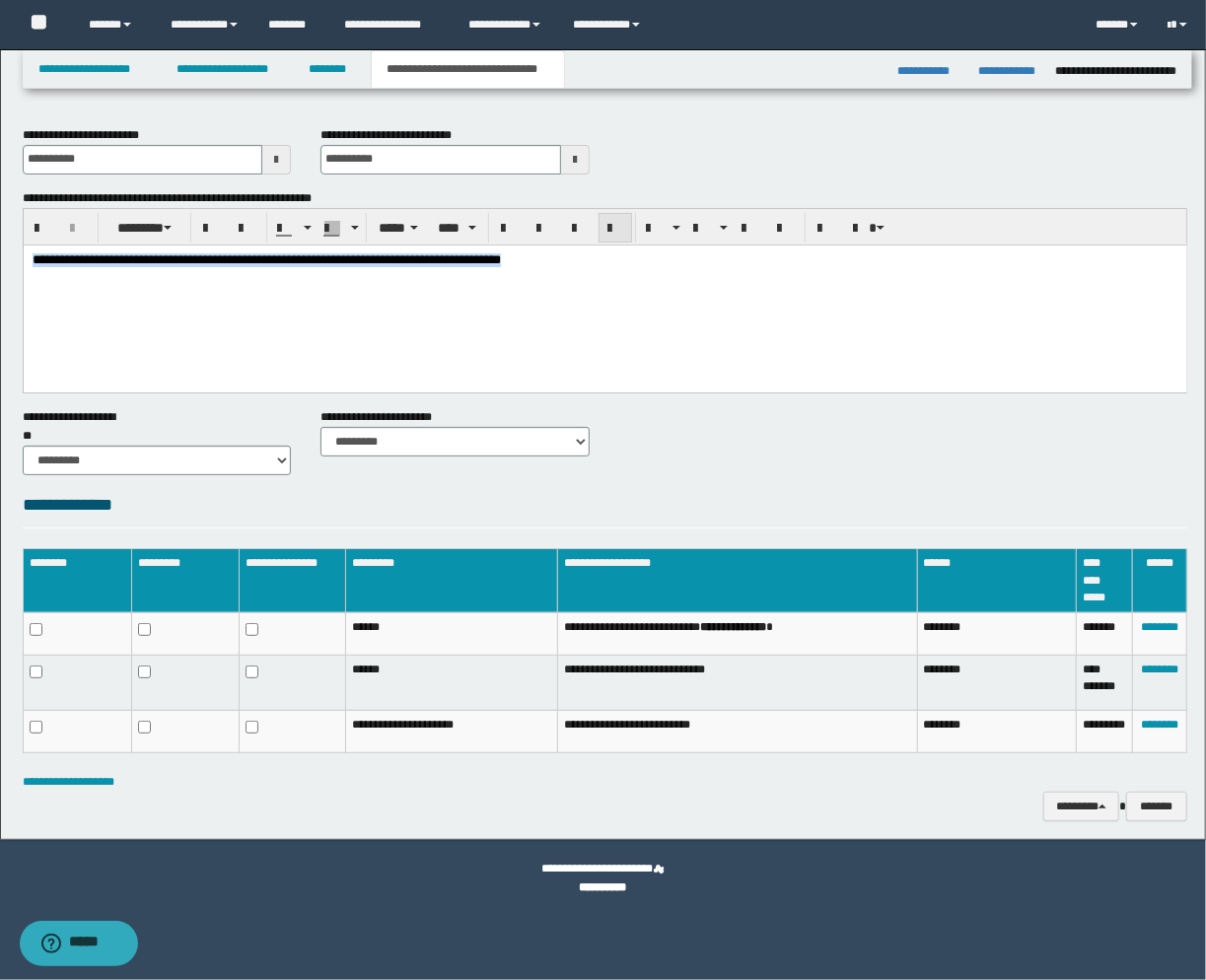 click at bounding box center (615, 229) 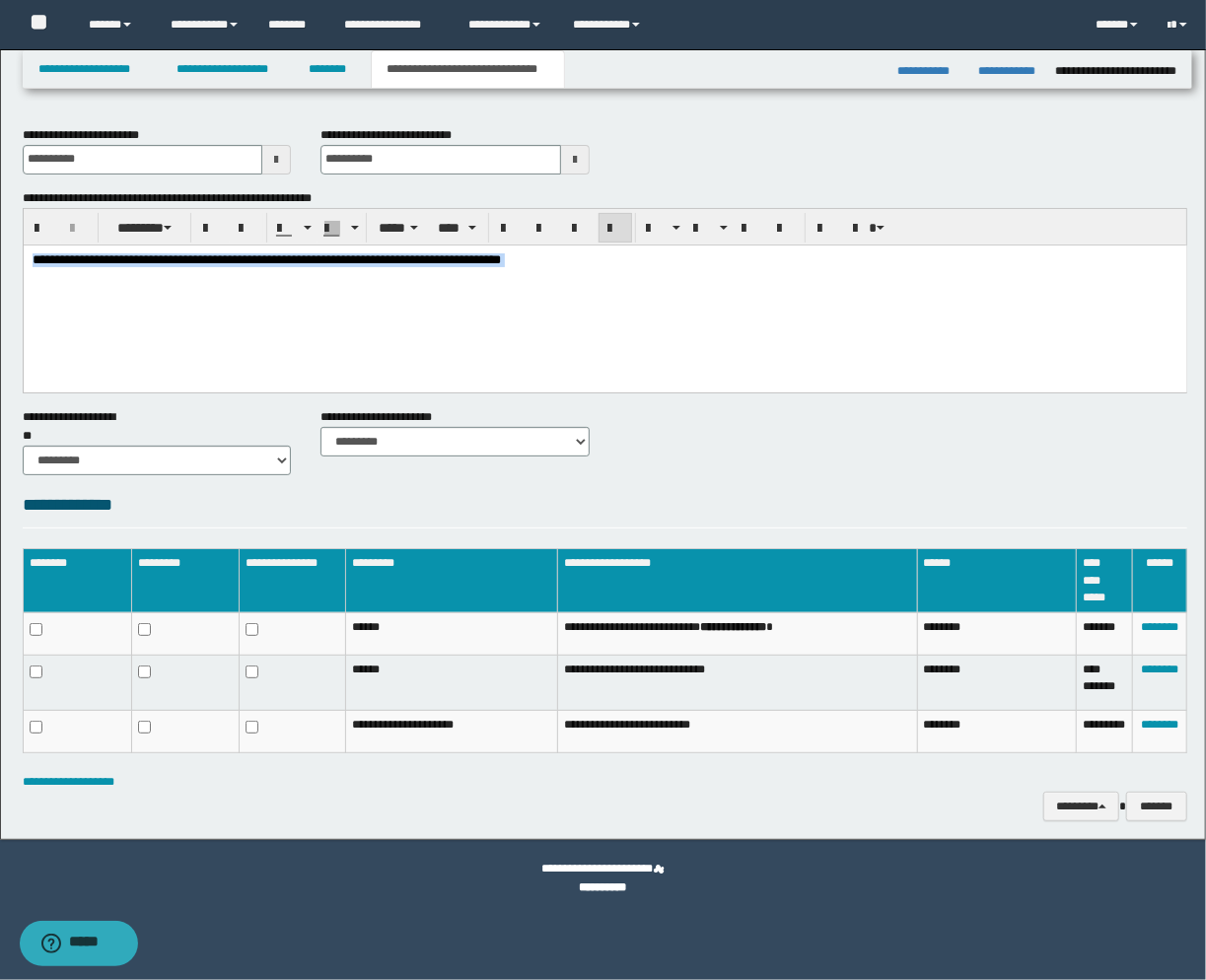 click on "**********" at bounding box center (265, 258) 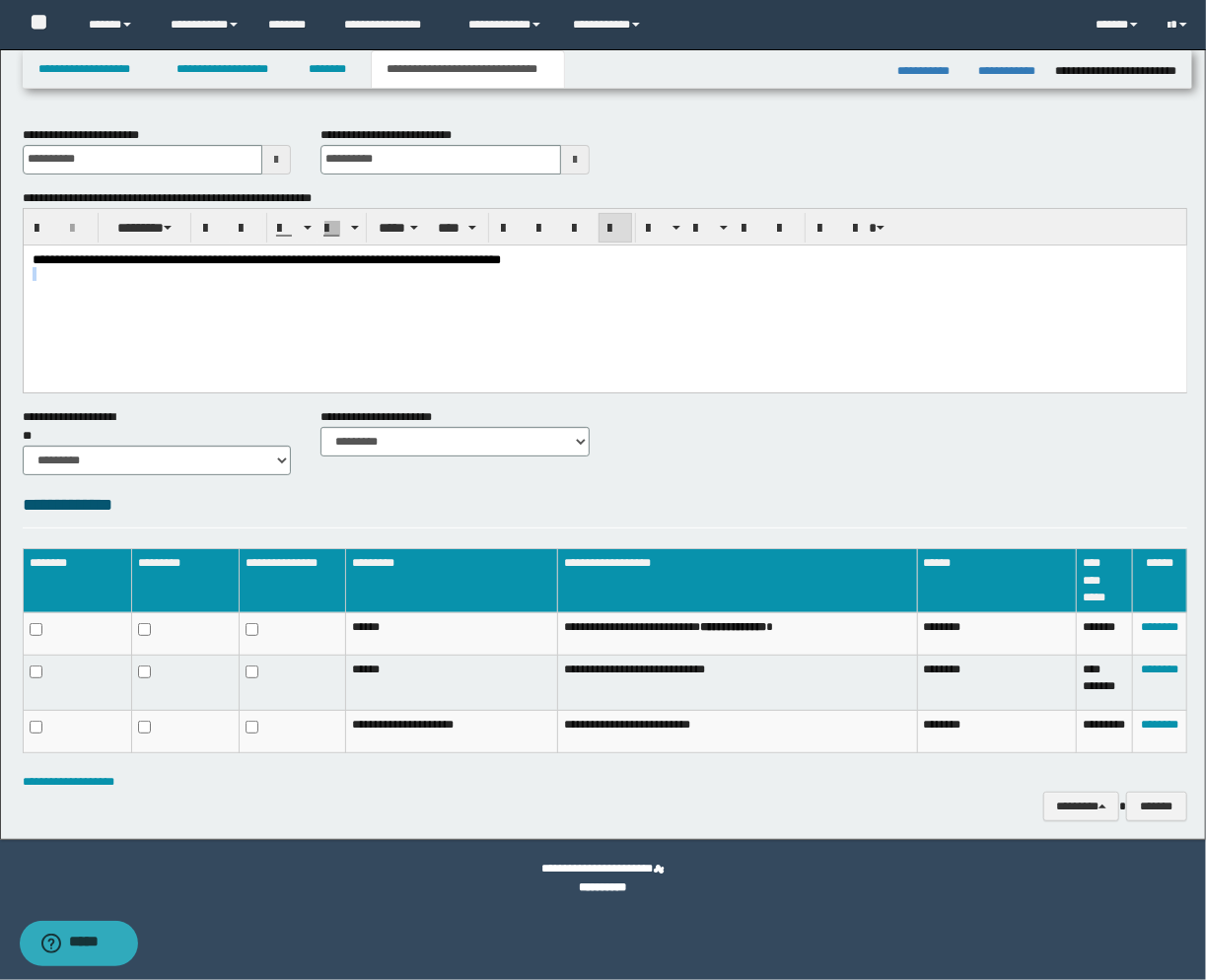 drag, startPoint x: 584, startPoint y: 260, endPoint x: 686, endPoint y: 642, distance: 395.3834 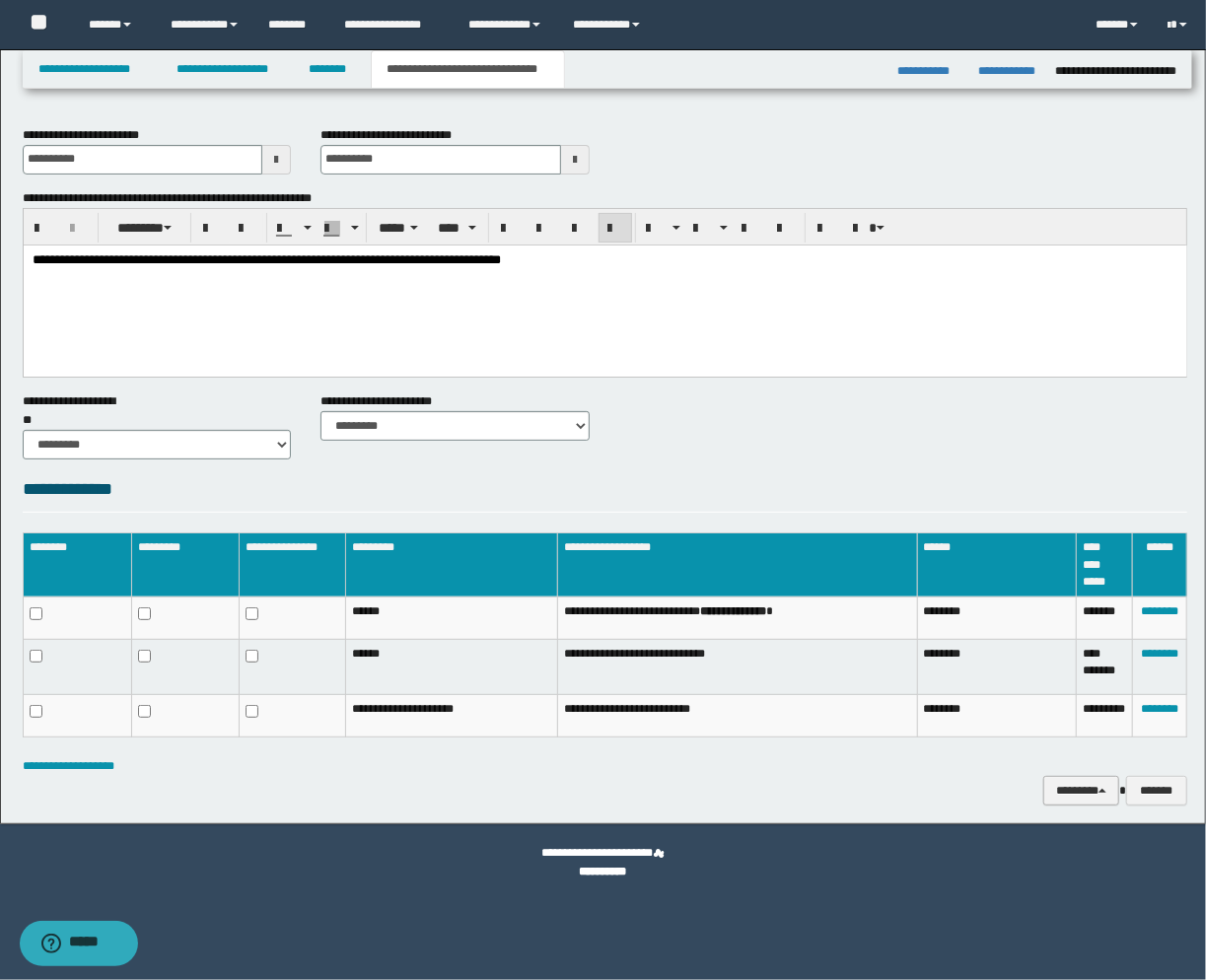 click on "********" at bounding box center [1081, 791] 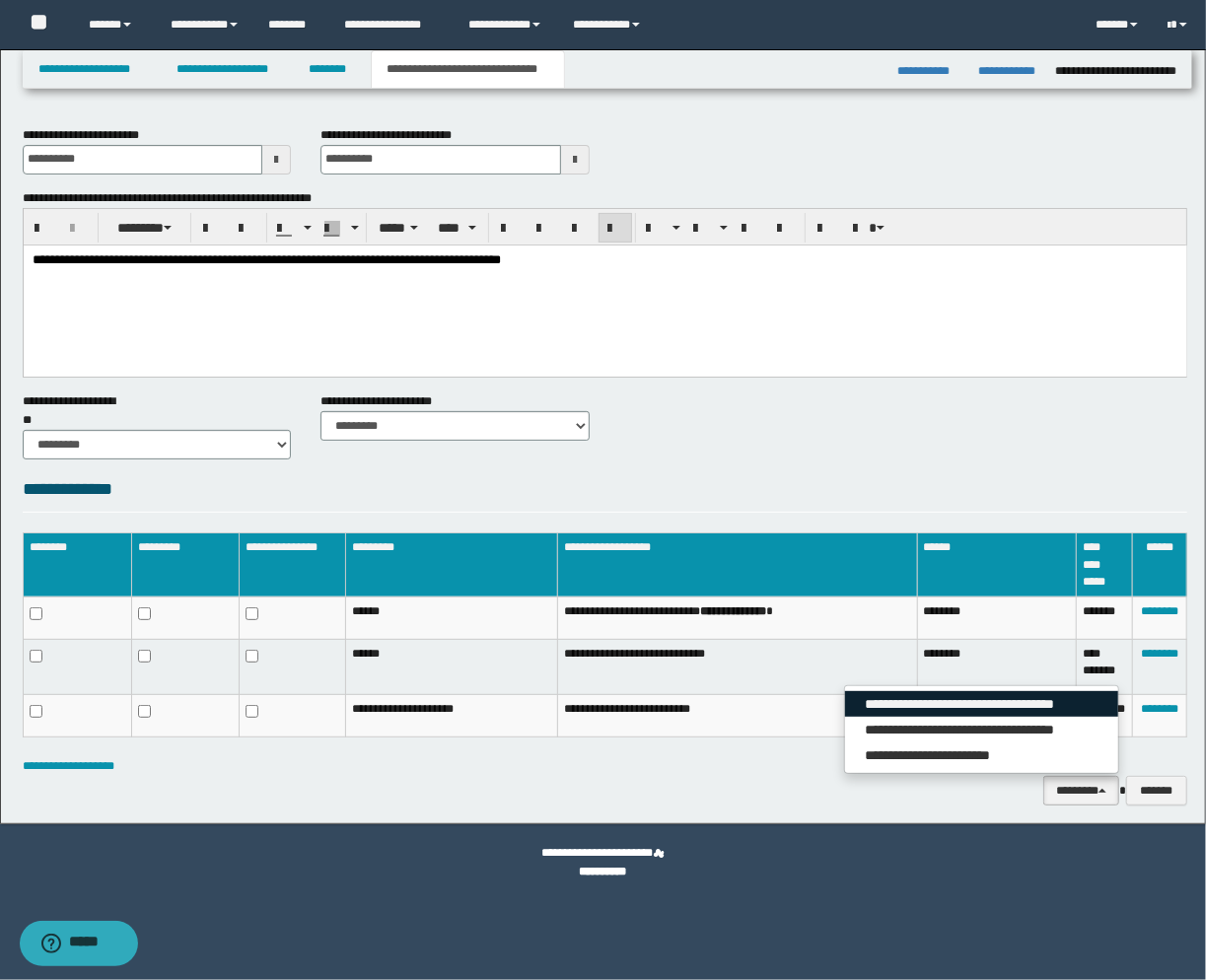 click on "**********" at bounding box center [981, 704] 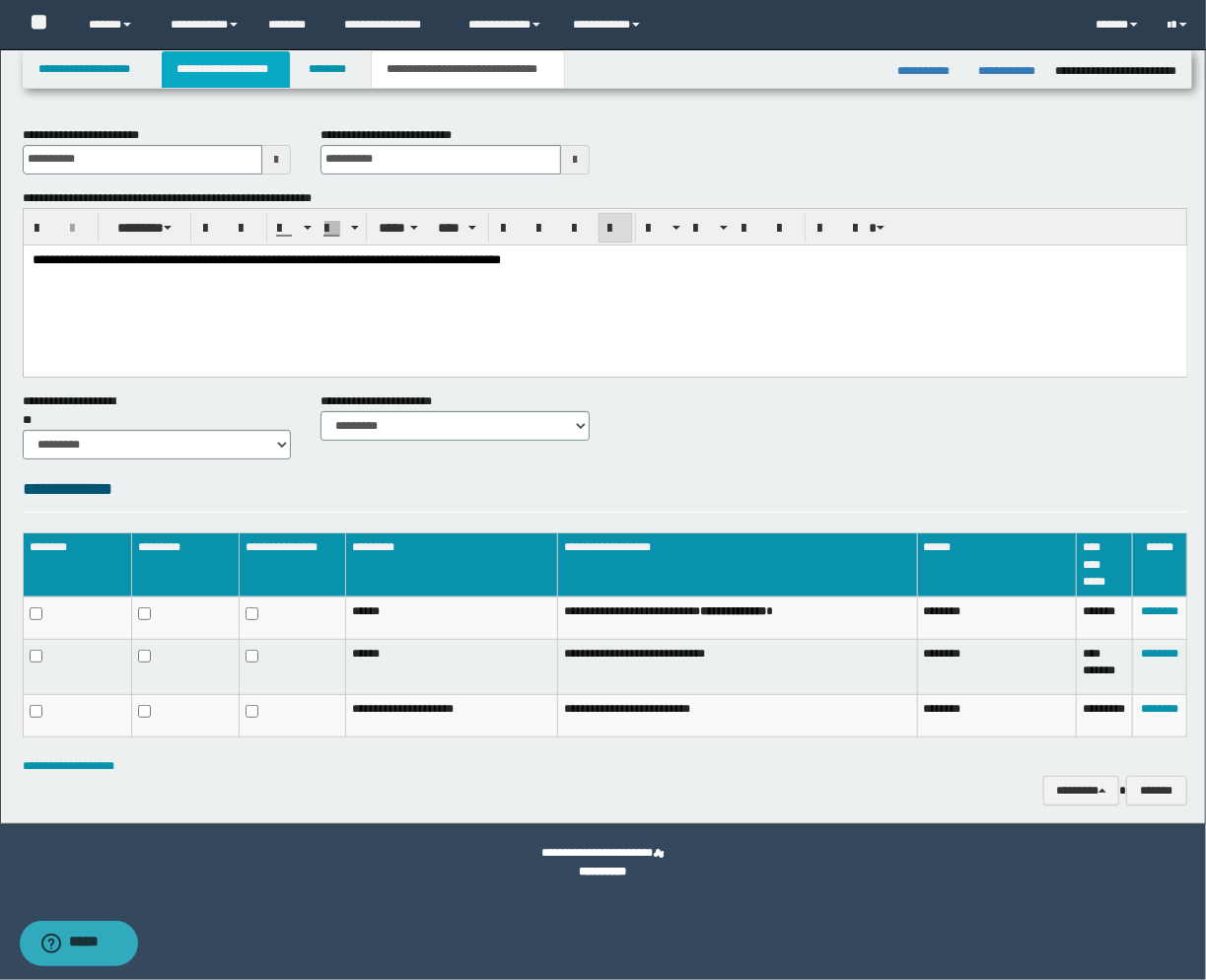 click on "**********" at bounding box center (226, 69) 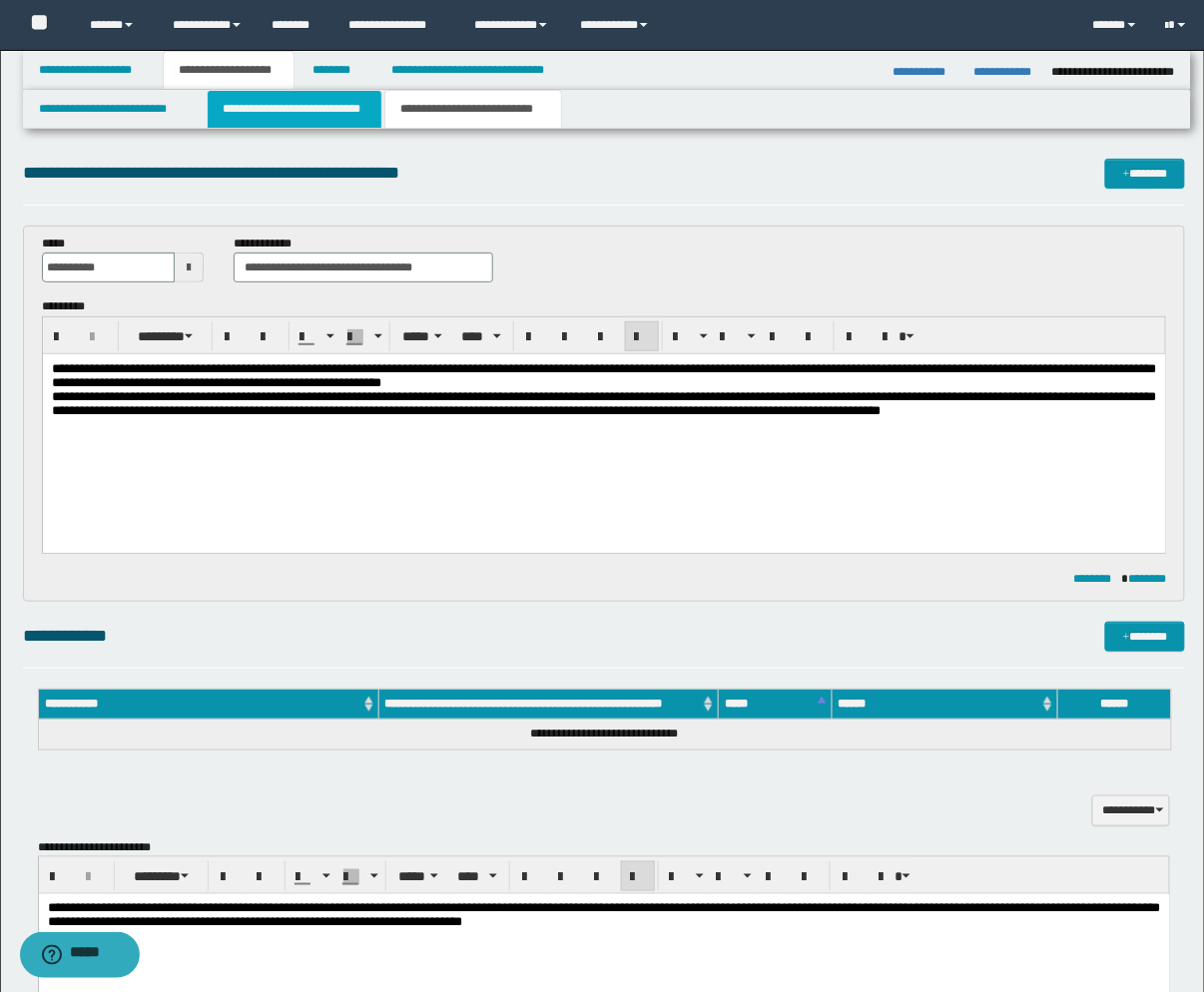 click on "**********" at bounding box center [295, 109] 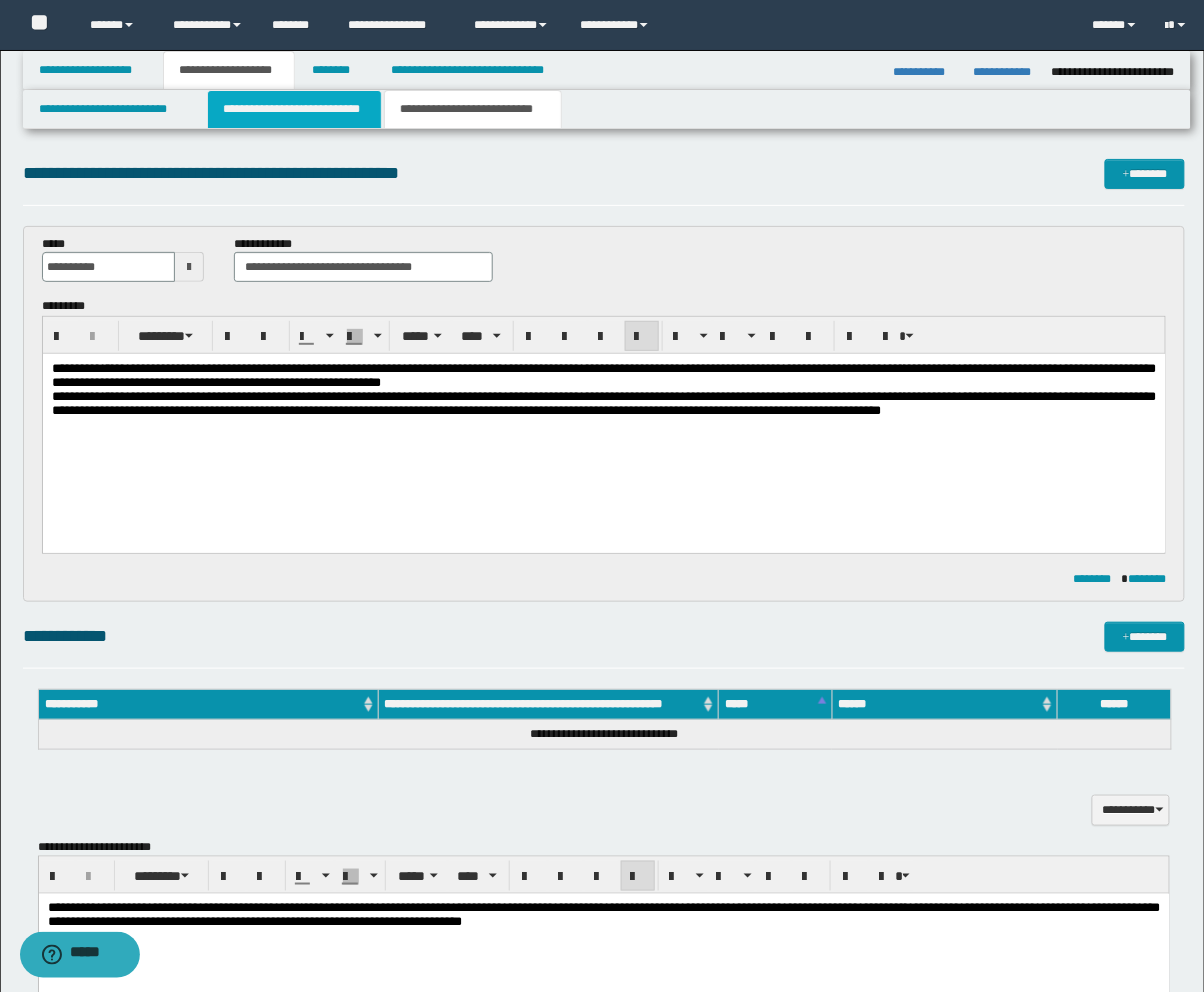 type 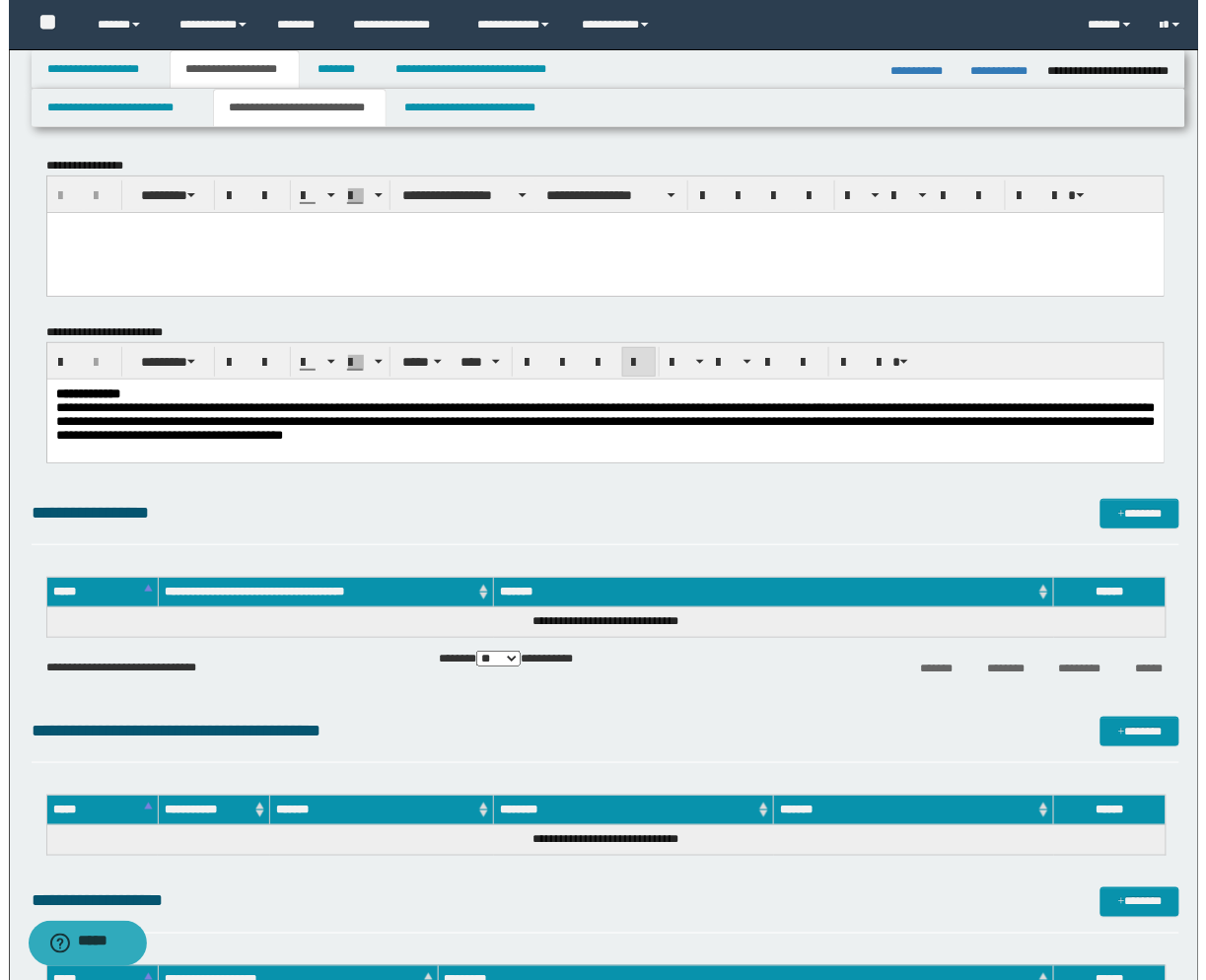 click on "**********" at bounding box center (604, 420) 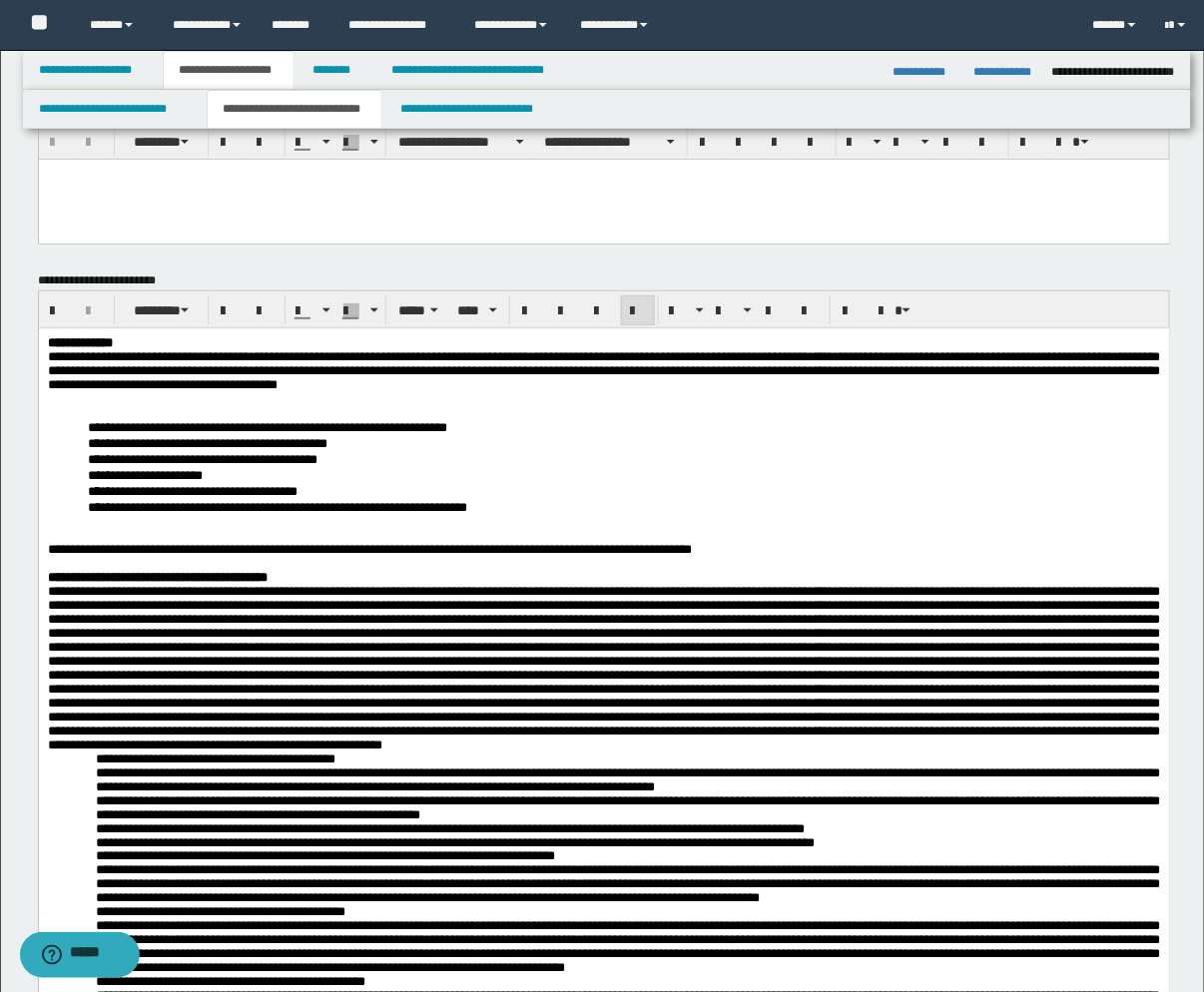 scroll, scrollTop: 111, scrollLeft: 0, axis: vertical 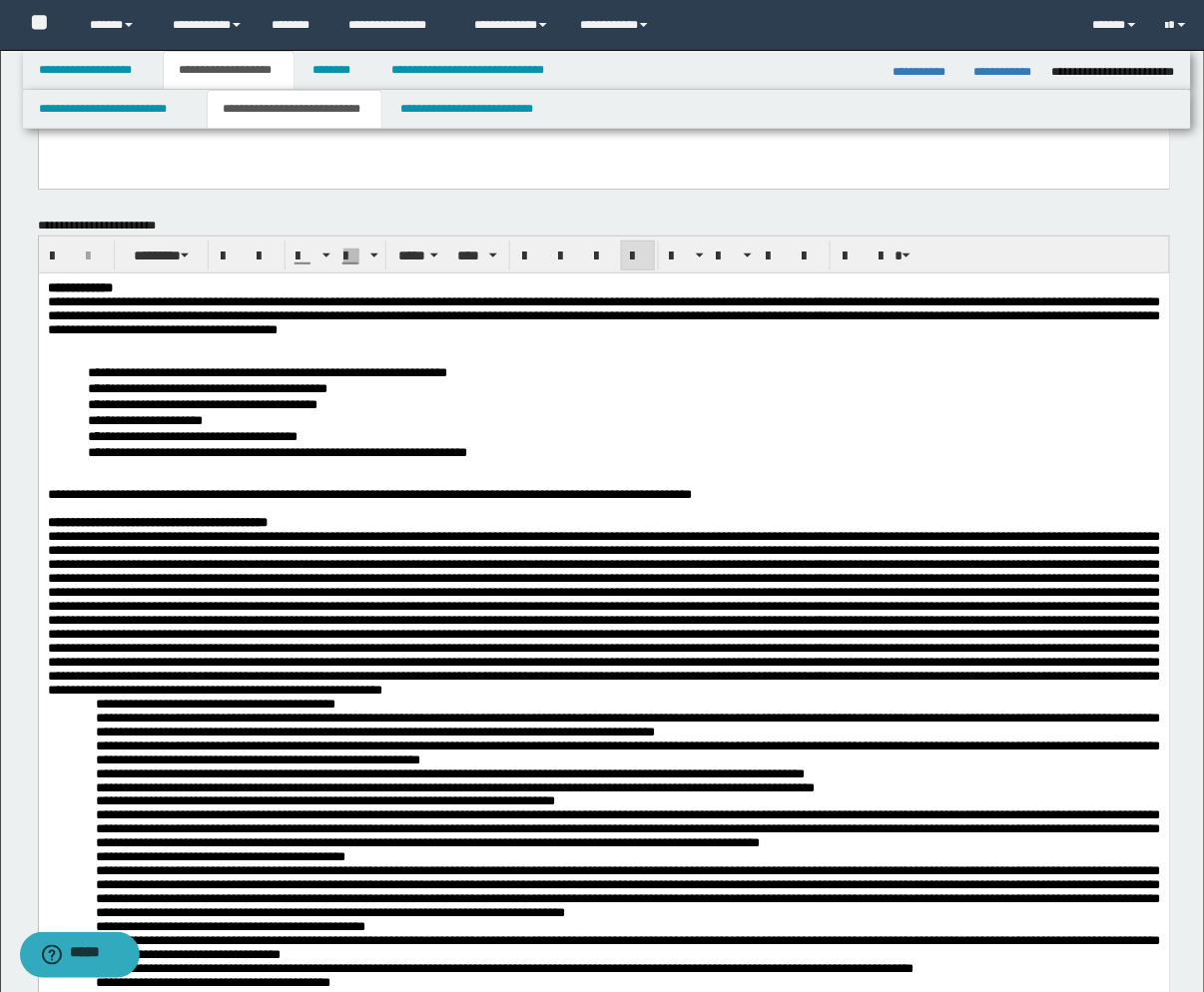 click at bounding box center (603, 344) 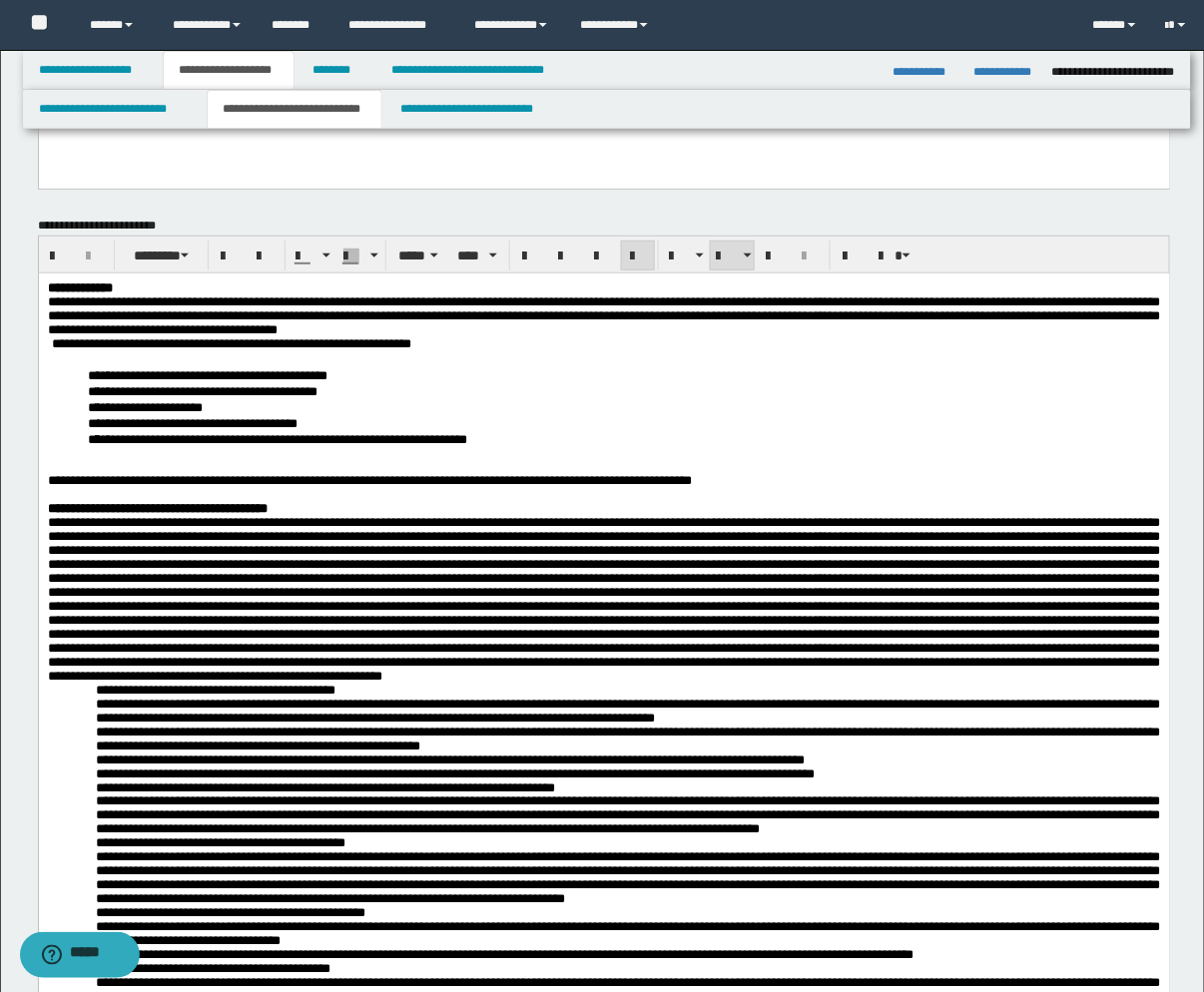 click on "**********" at bounding box center (603, 407) 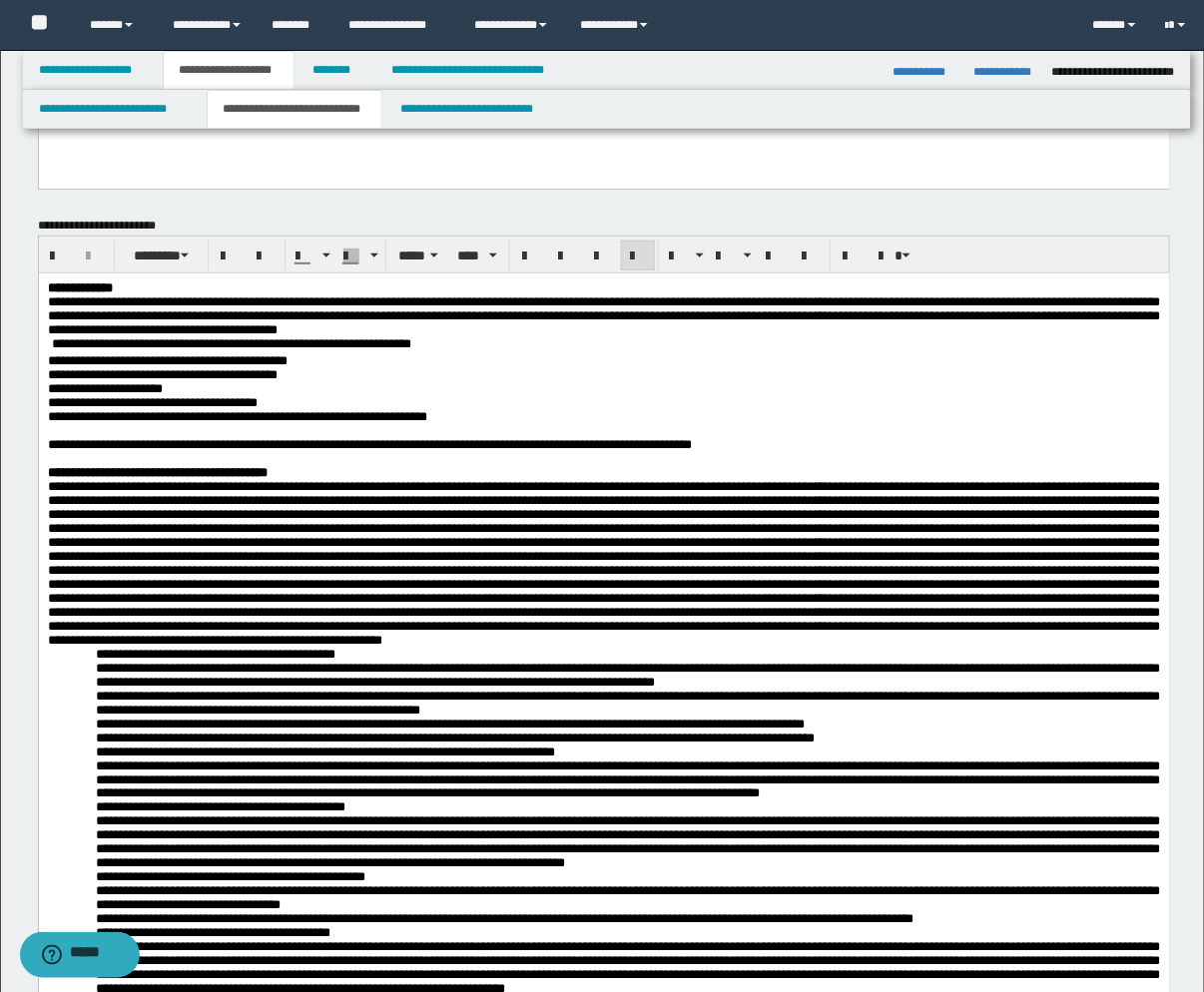 click on "**********" at bounding box center [603, 345] 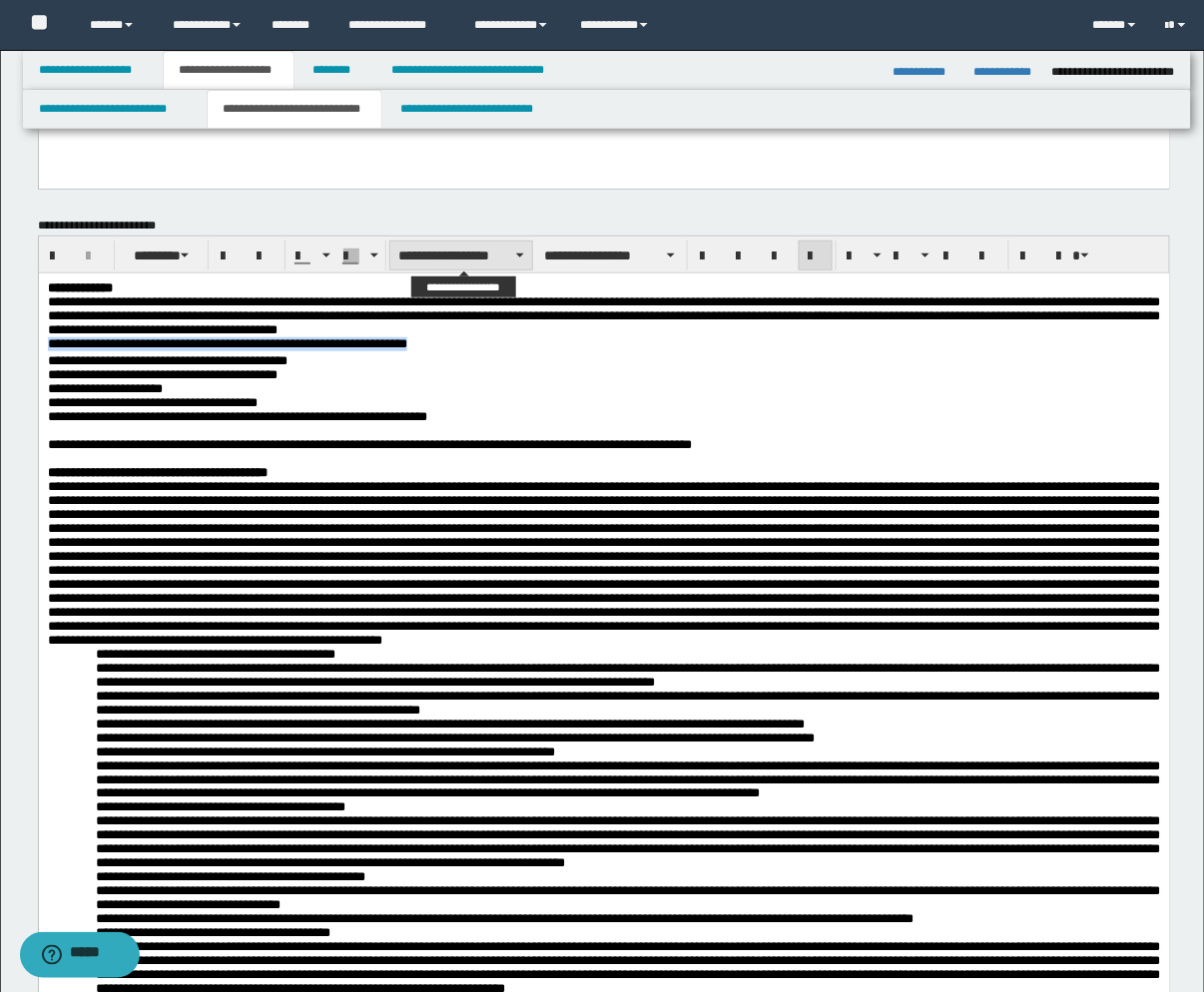 click on "**********" at bounding box center [461, 255] 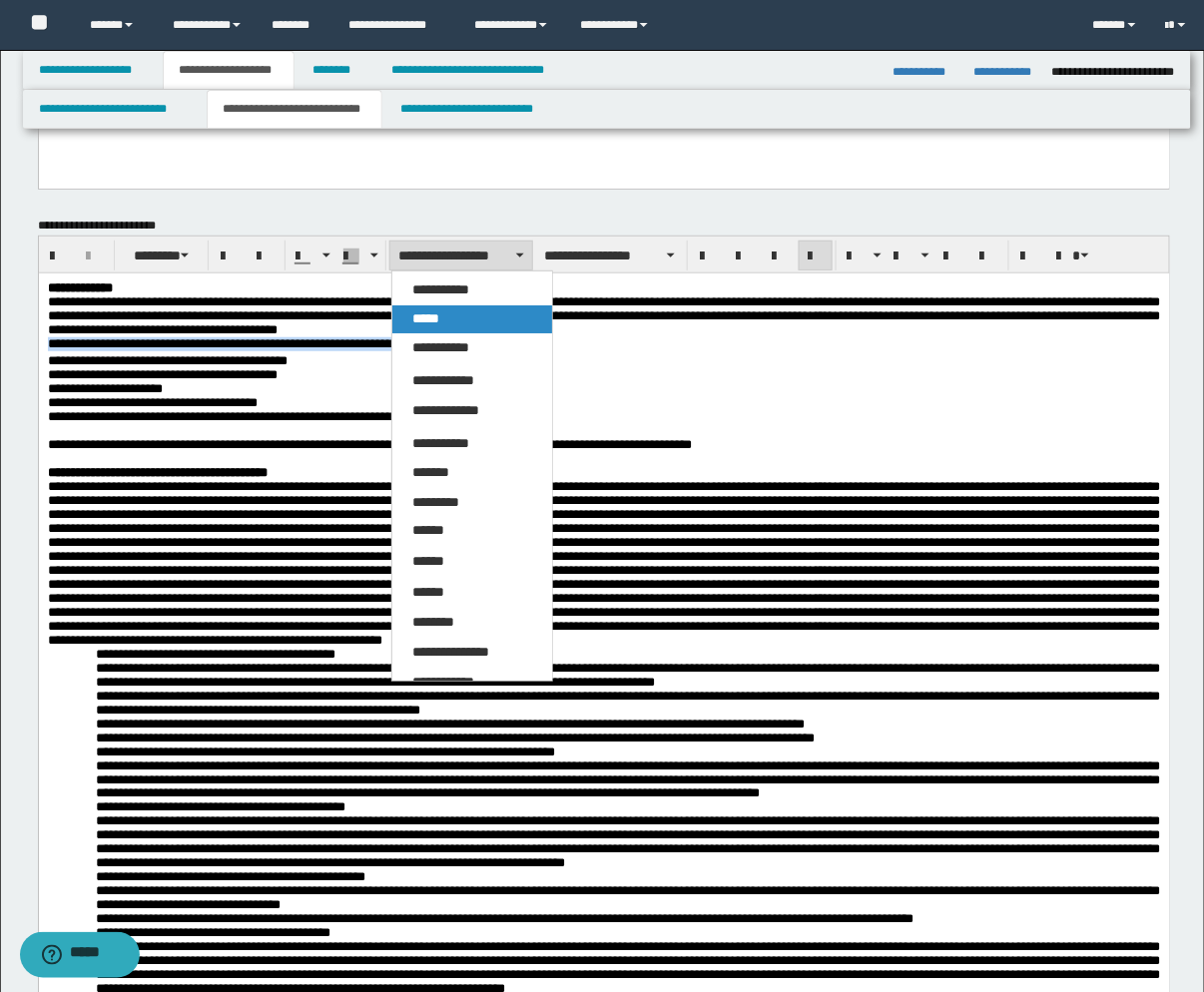 click on "*****" at bounding box center (425, 318) 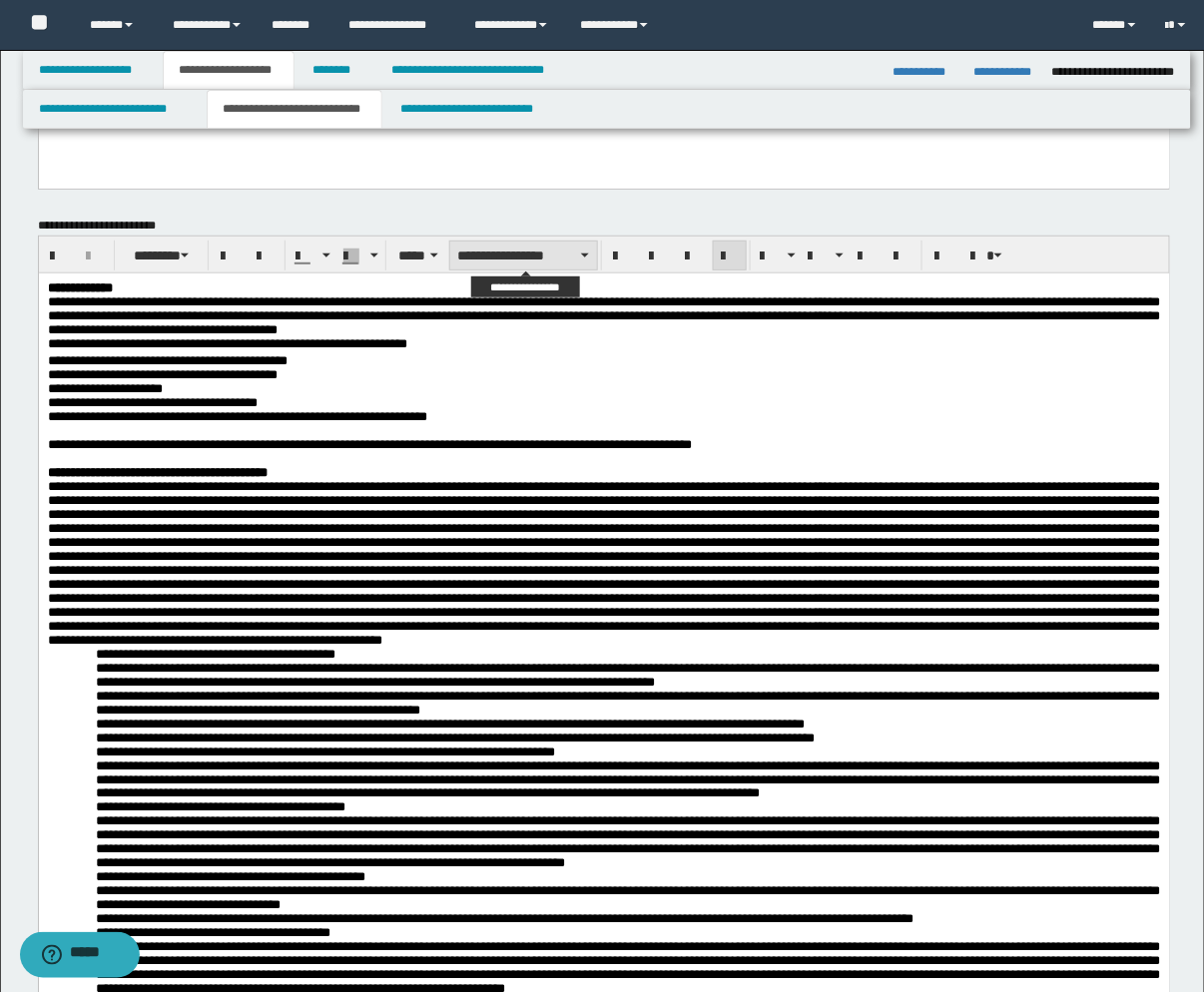 click on "**********" at bounding box center (523, 255) 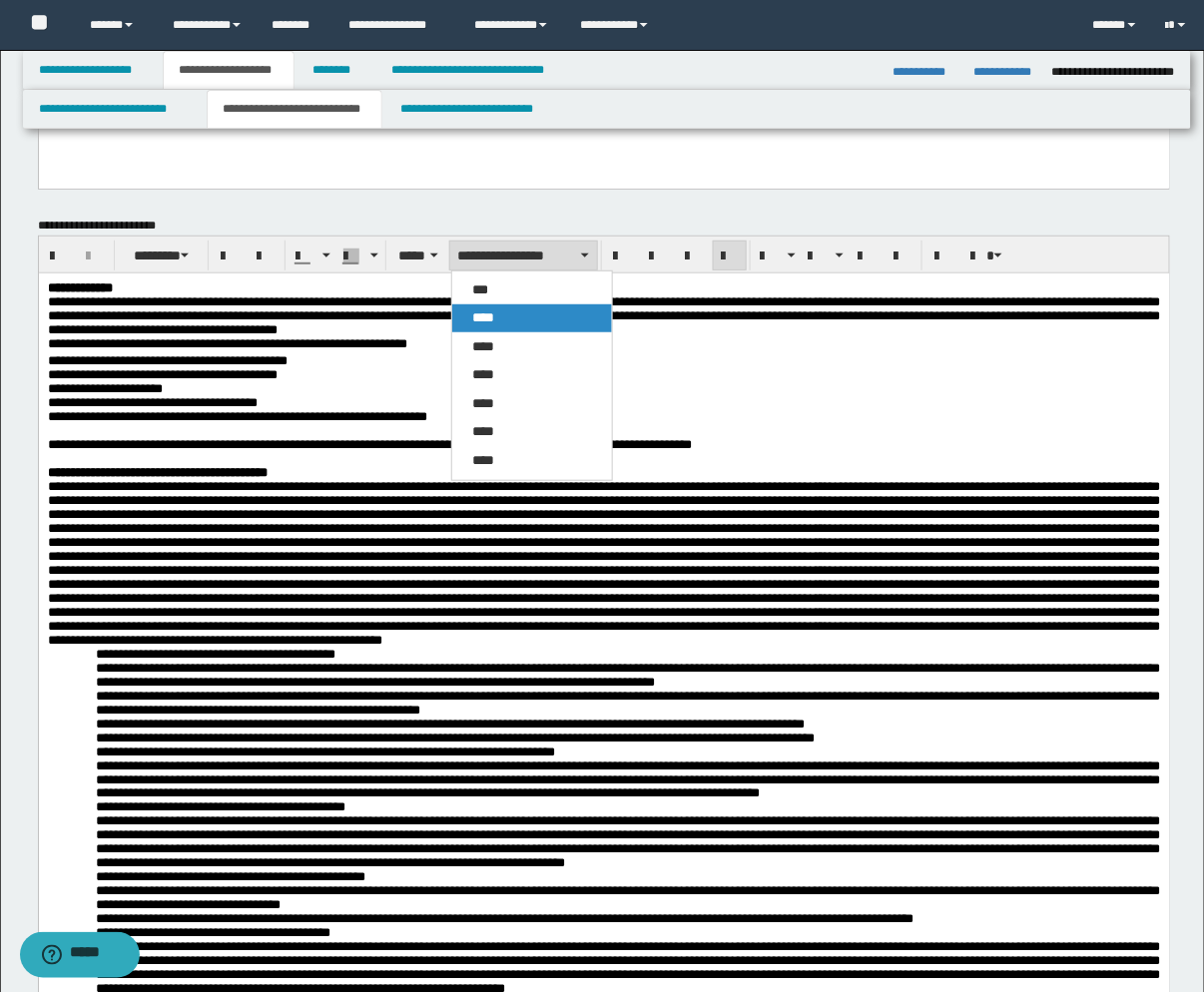 click on "****" at bounding box center [532, 318] 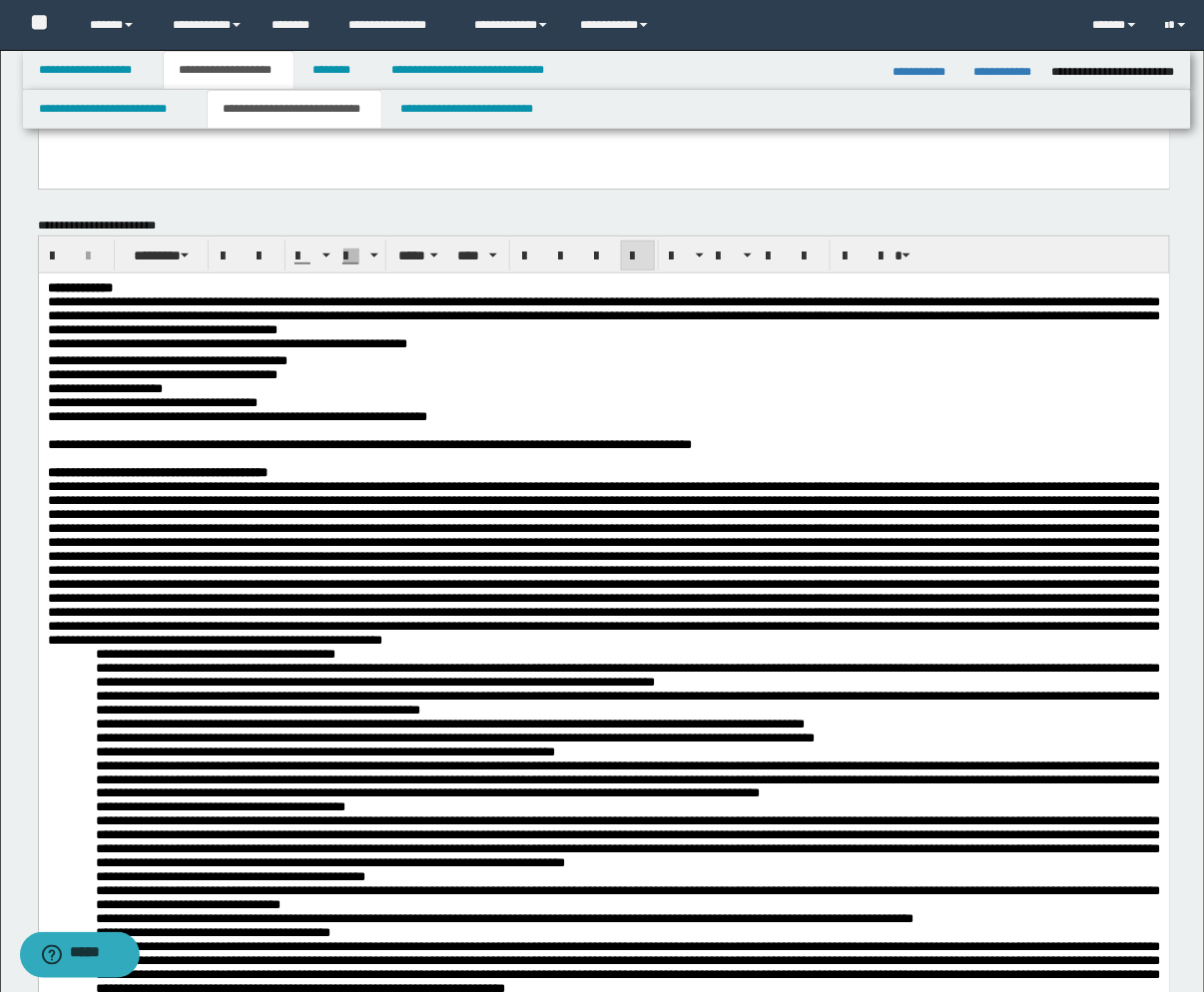 click on "**********" at bounding box center (603, 375) 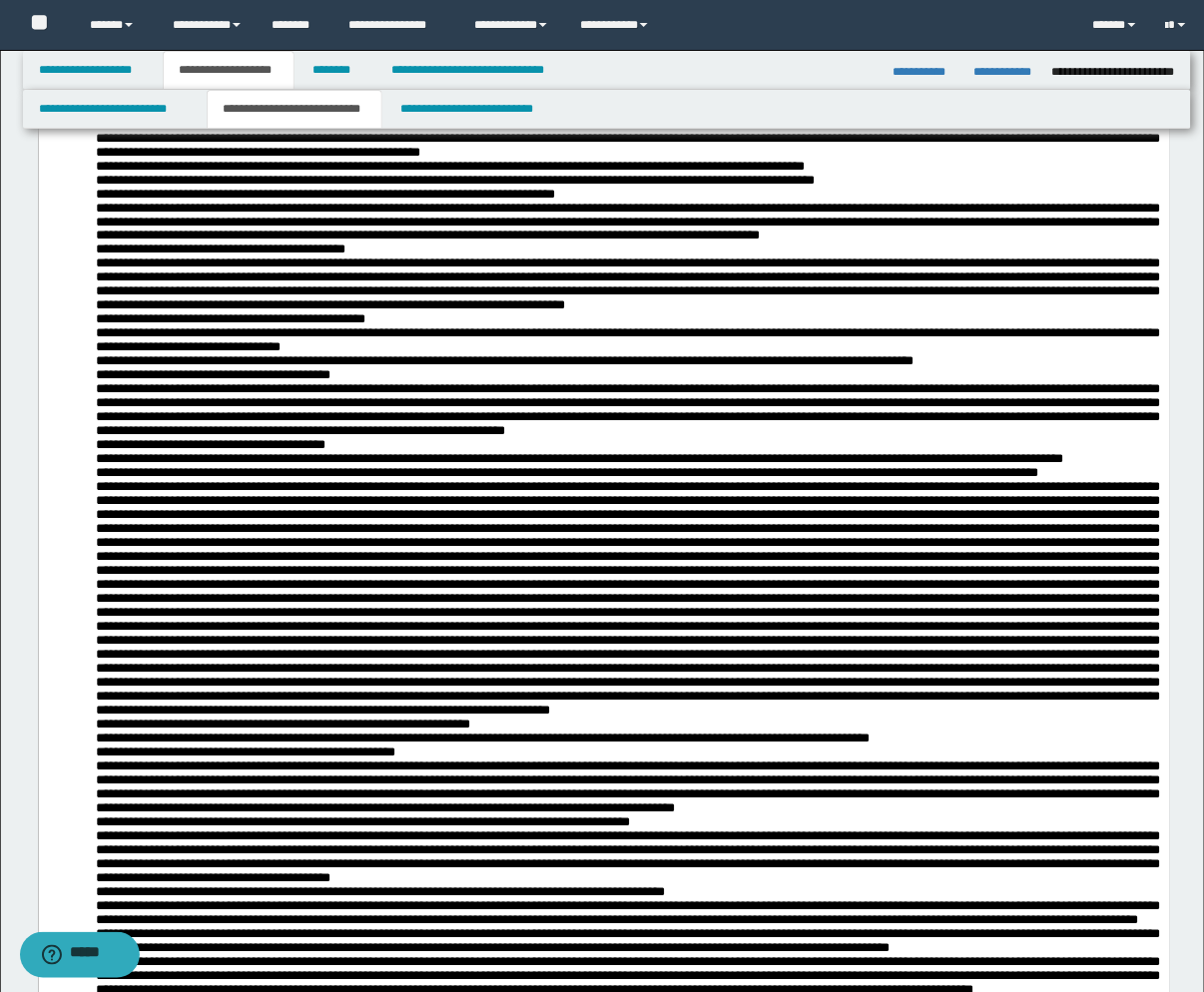 scroll, scrollTop: 665, scrollLeft: 0, axis: vertical 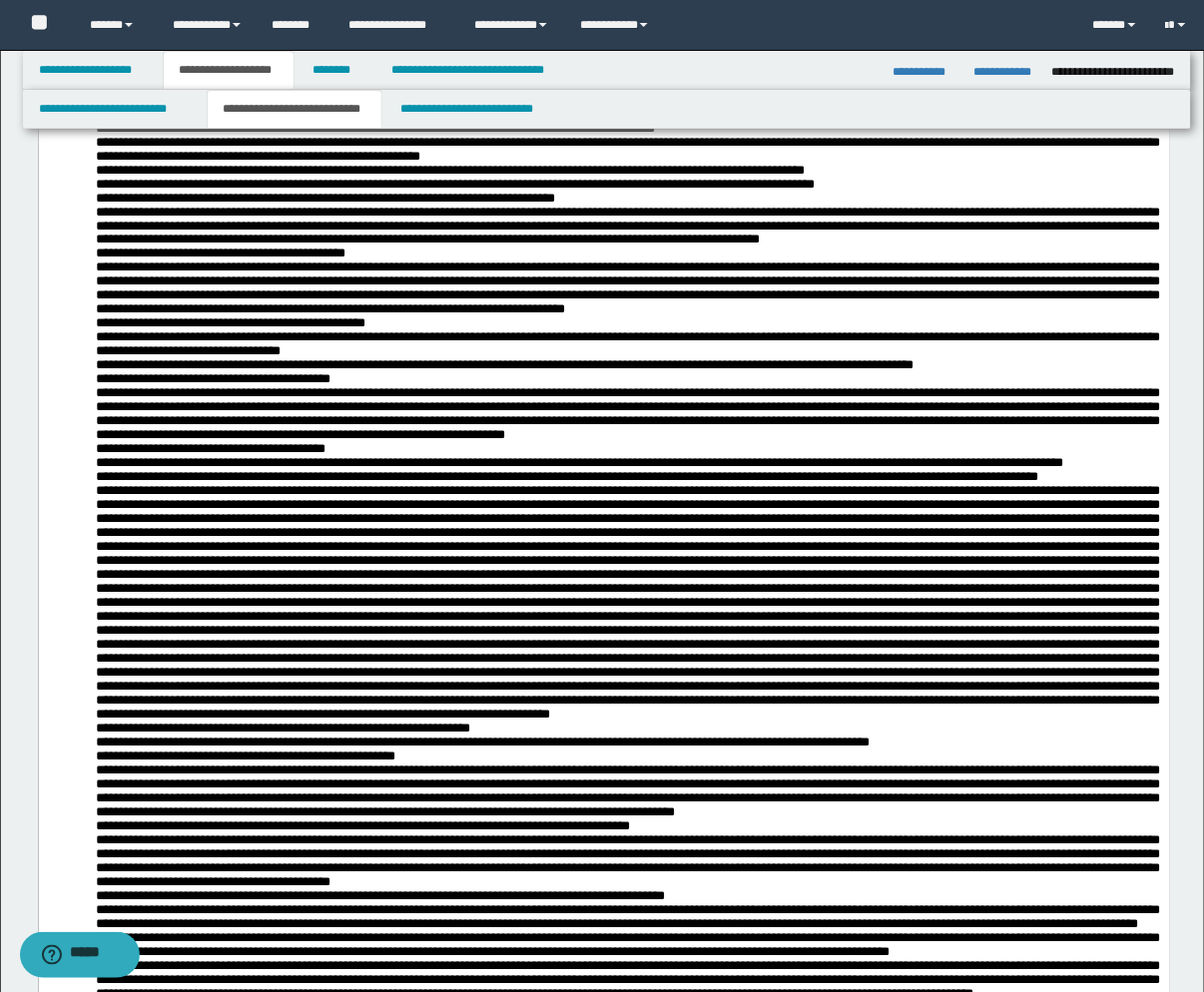 click on "**********" at bounding box center (603, 766) 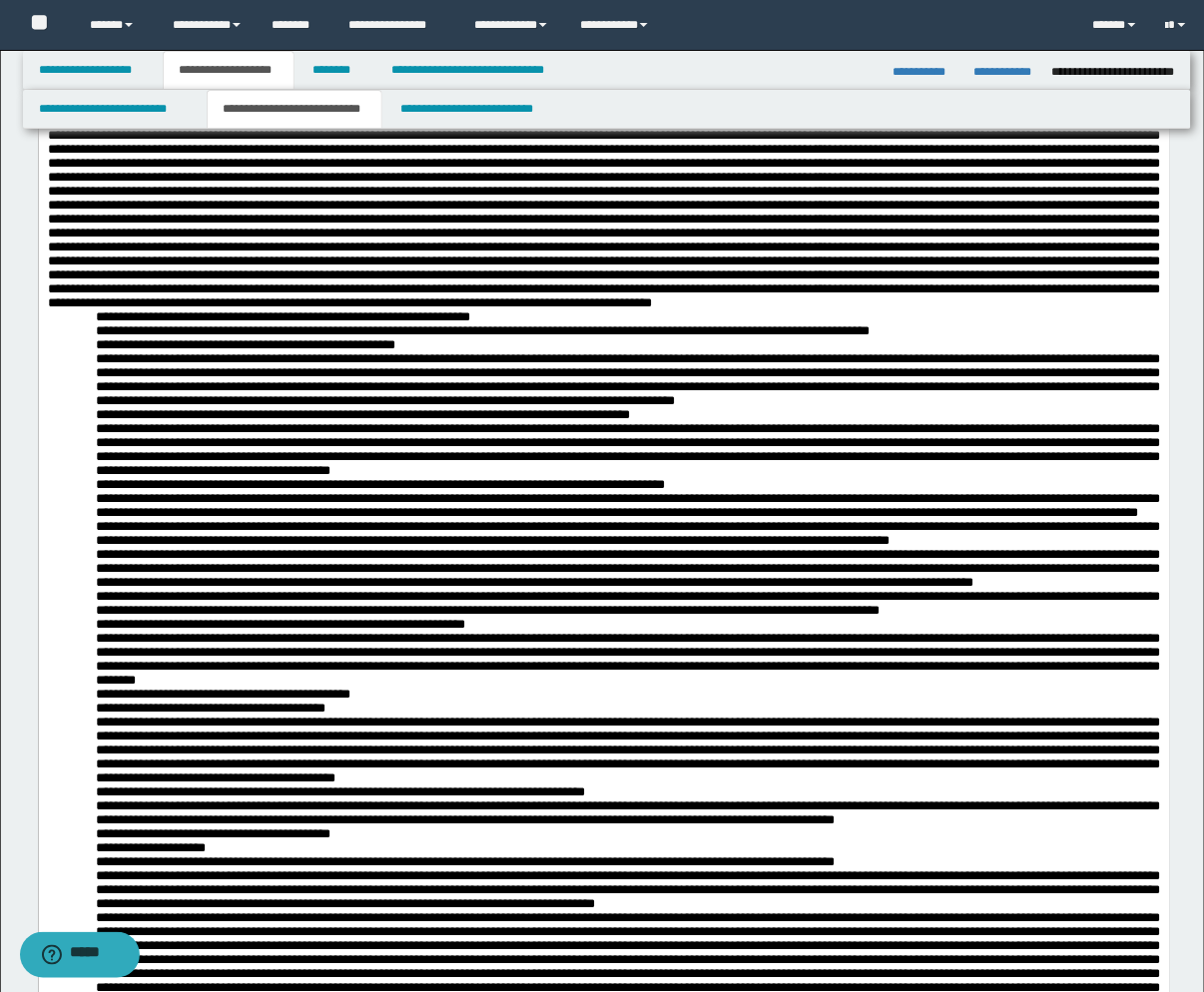 scroll, scrollTop: 1441, scrollLeft: 0, axis: vertical 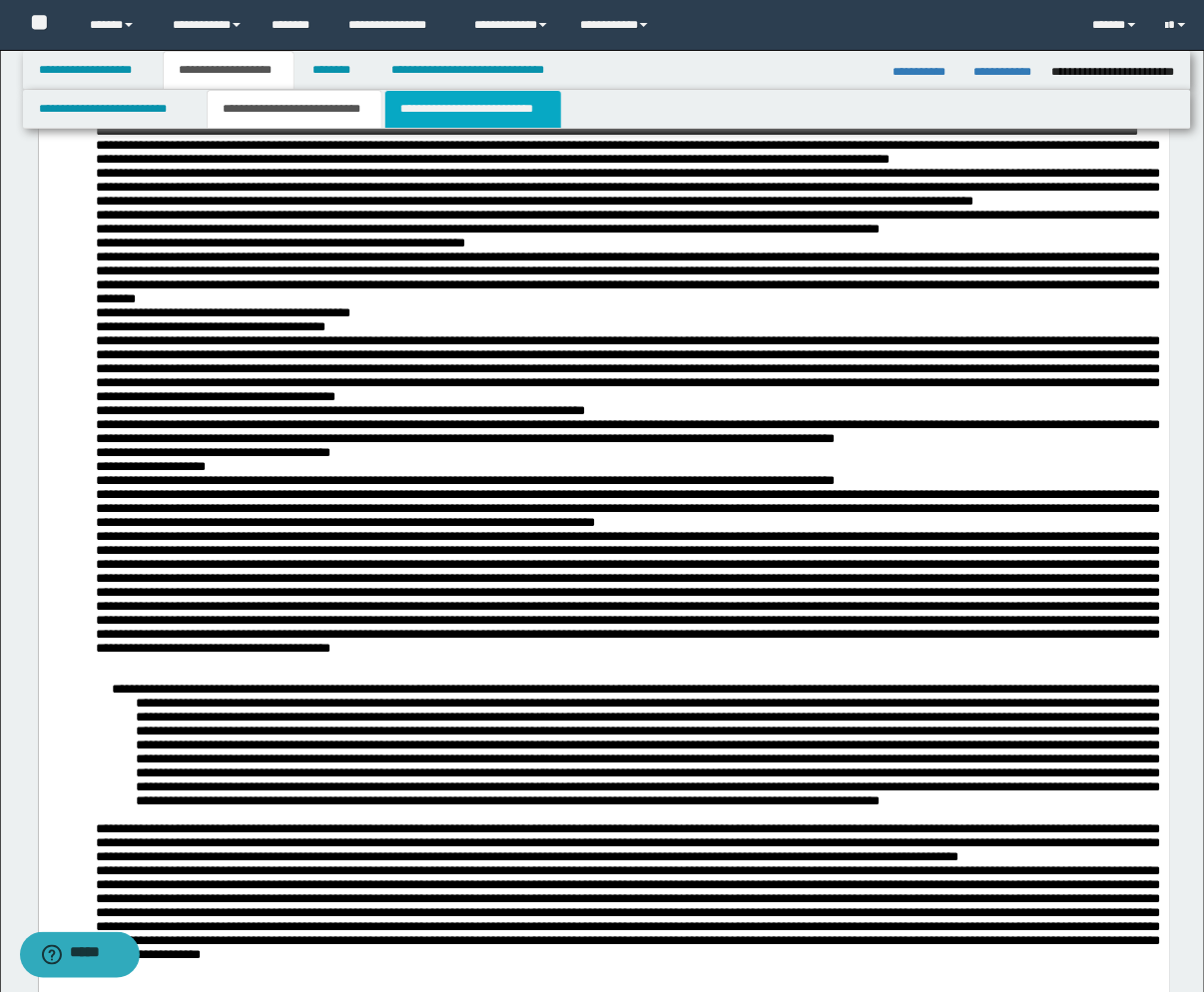 click on "**********" at bounding box center (473, 109) 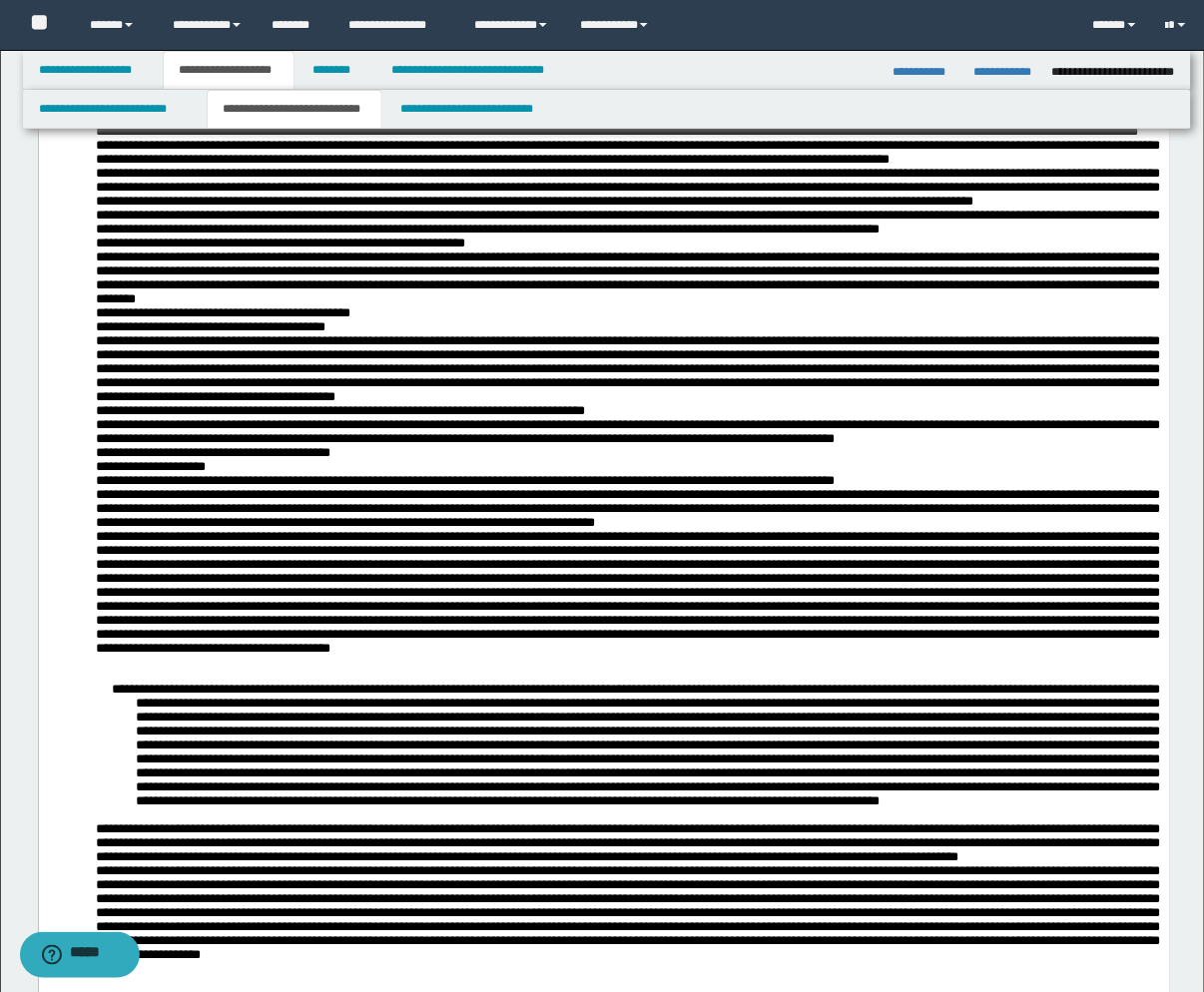 scroll, scrollTop: 563, scrollLeft: 0, axis: vertical 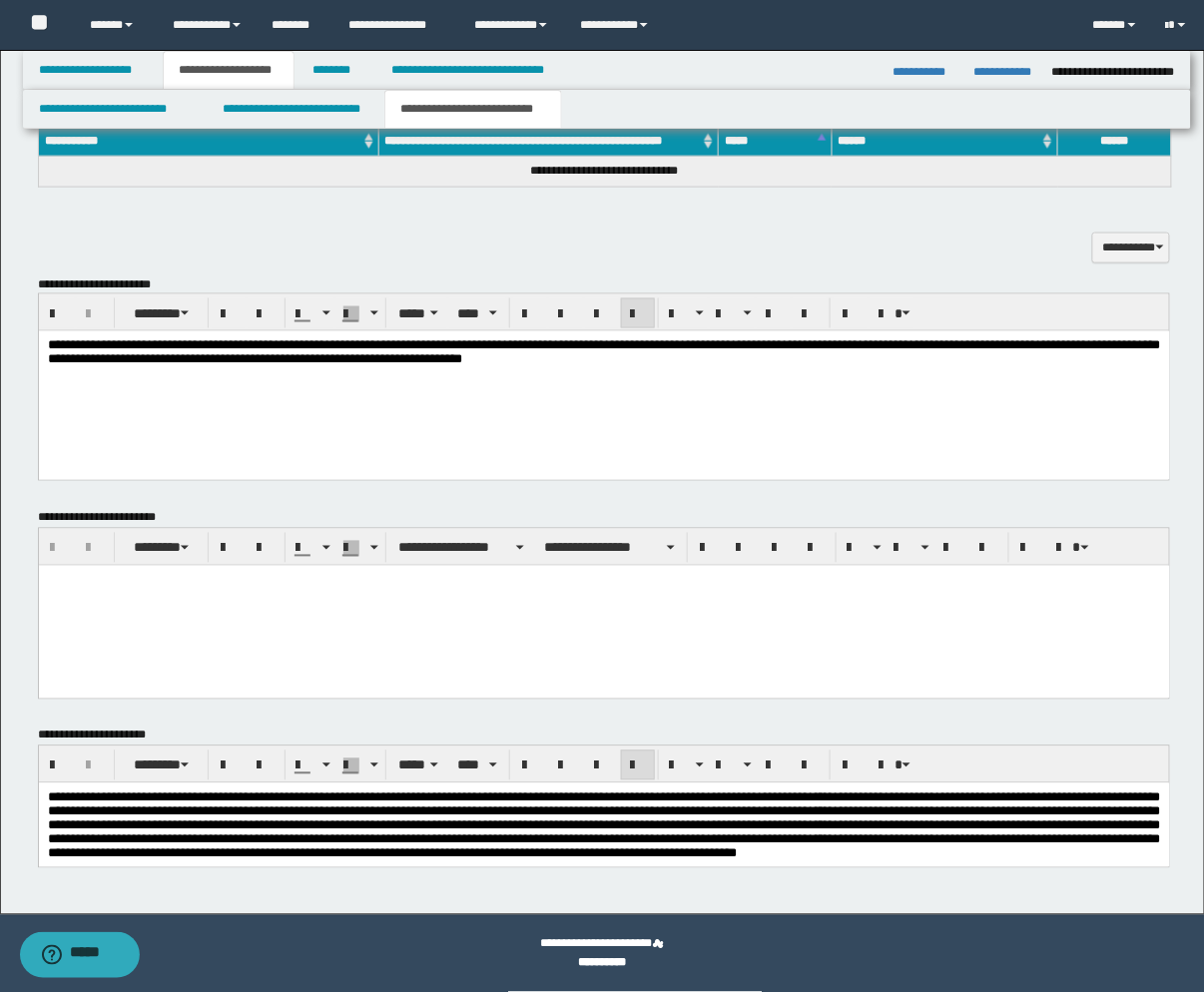click at bounding box center (603, 580) 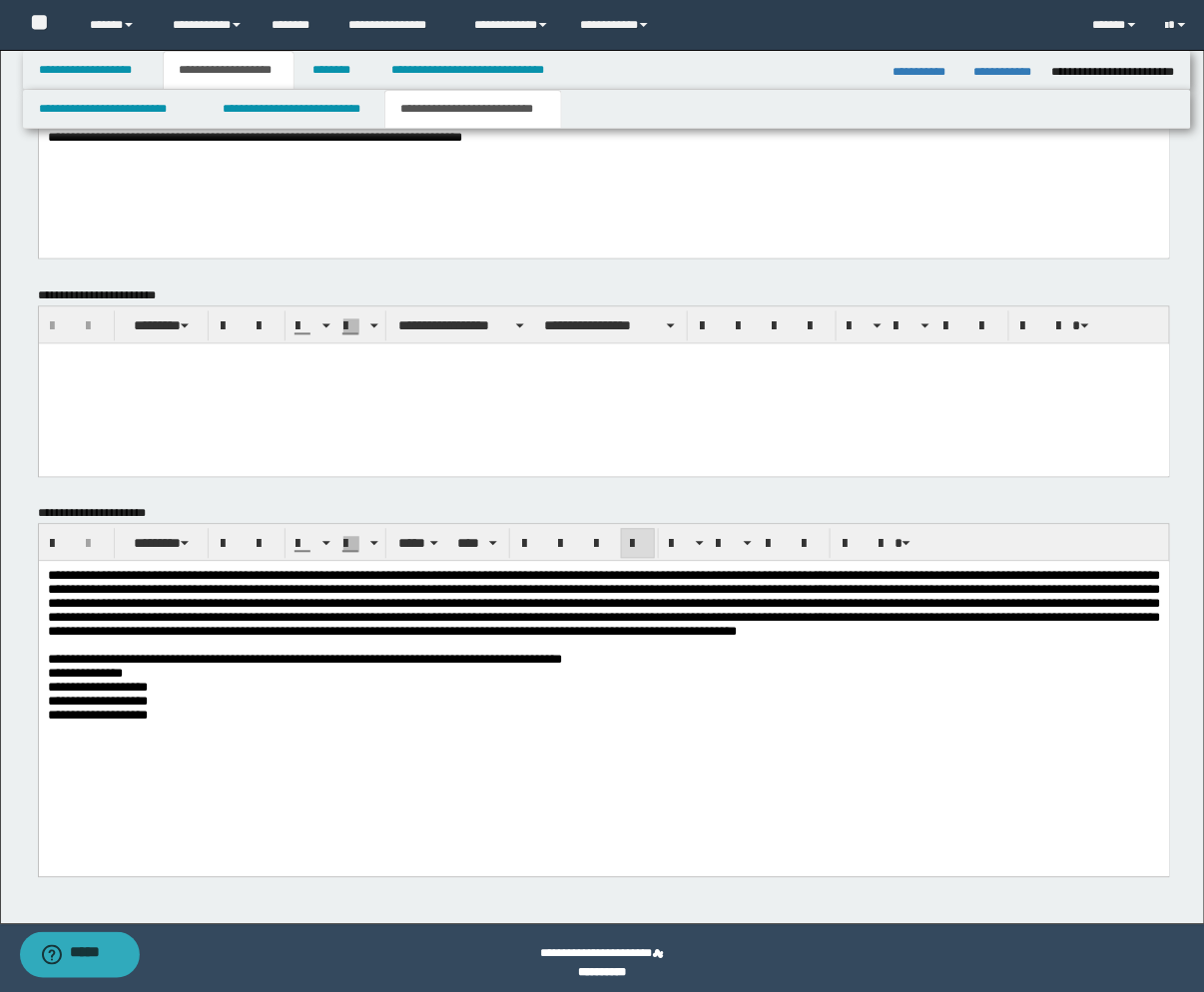 scroll, scrollTop: 793, scrollLeft: 0, axis: vertical 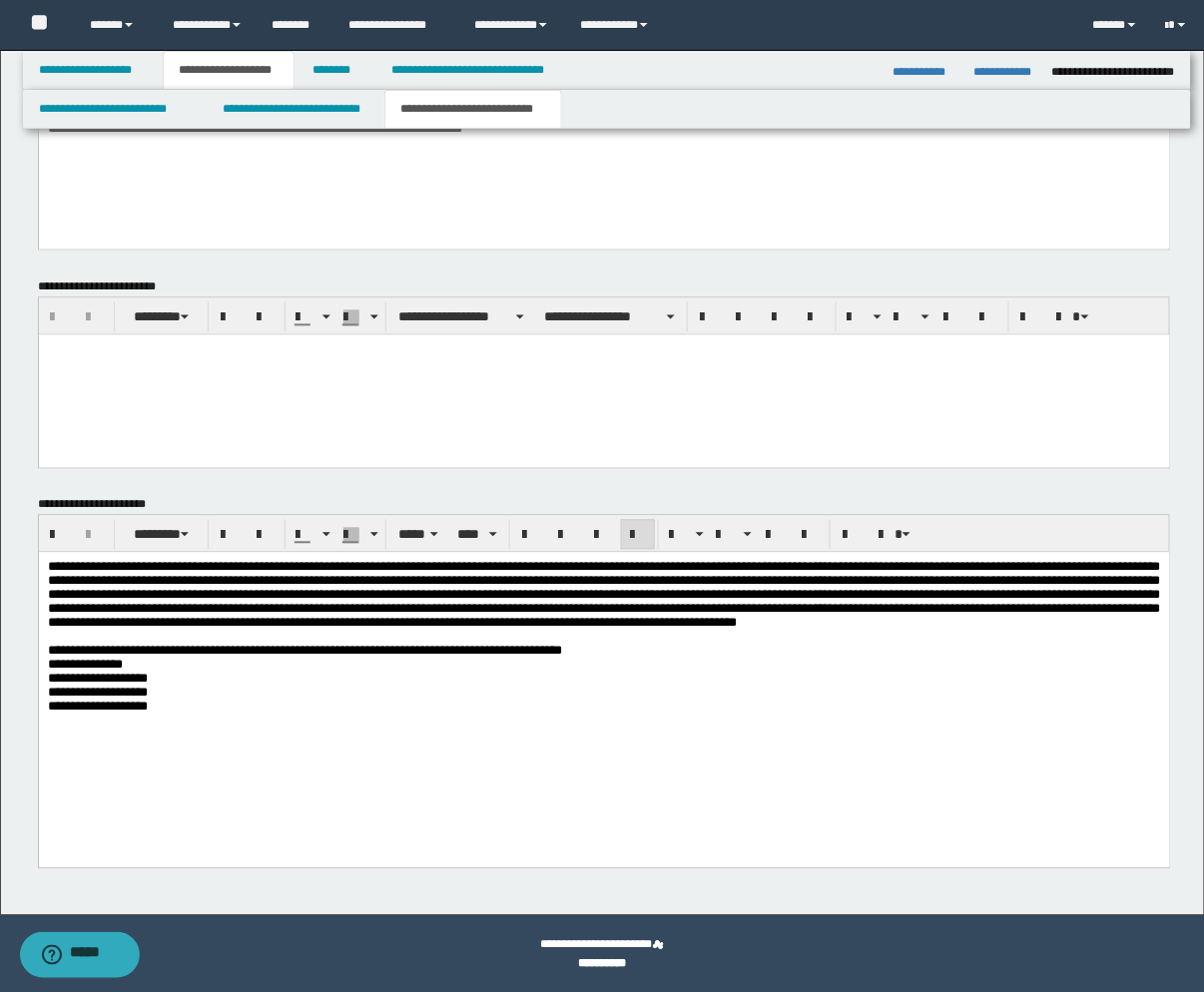 click on "**********" at bounding box center (303, 650) 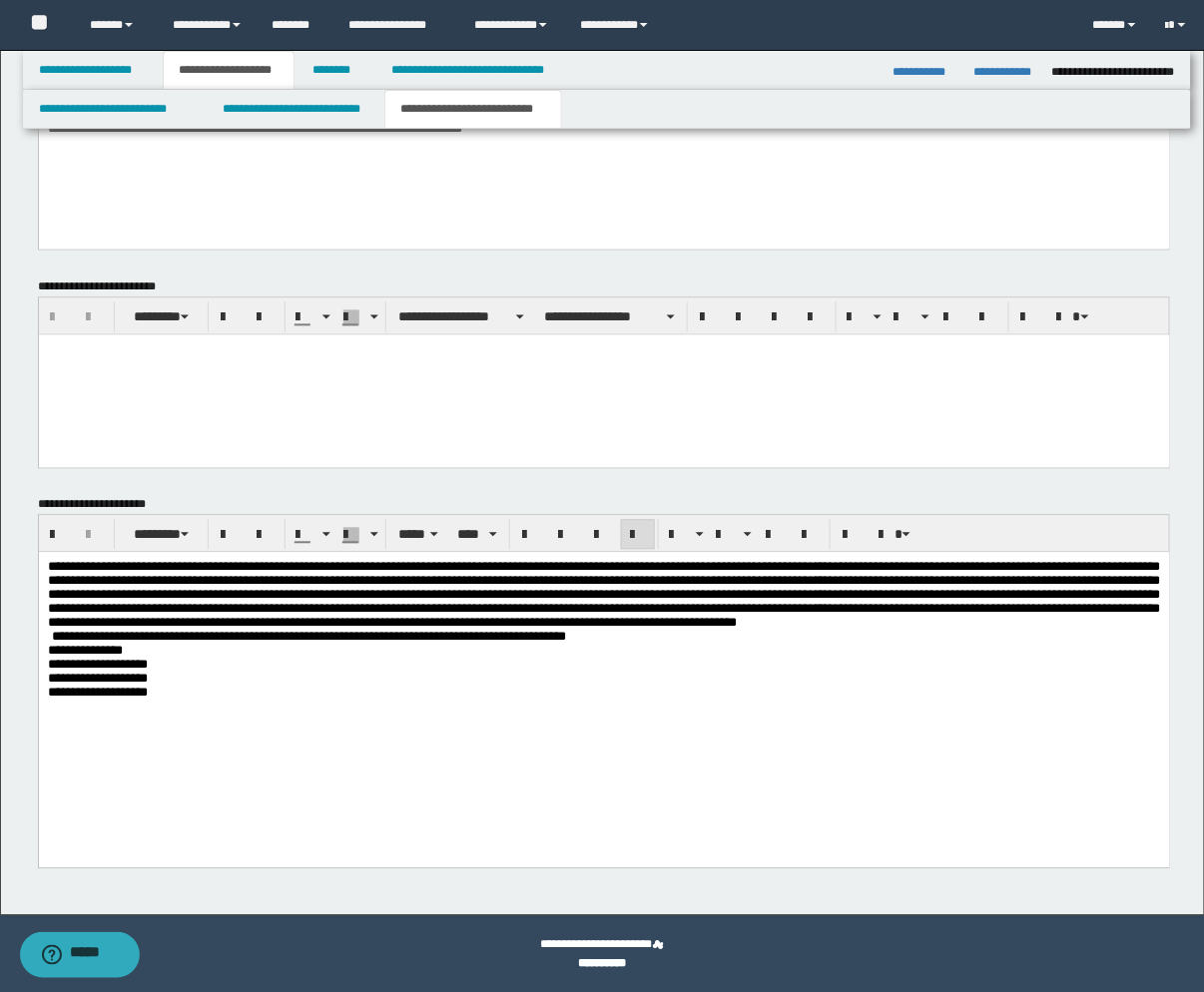 scroll, scrollTop: 776, scrollLeft: 0, axis: vertical 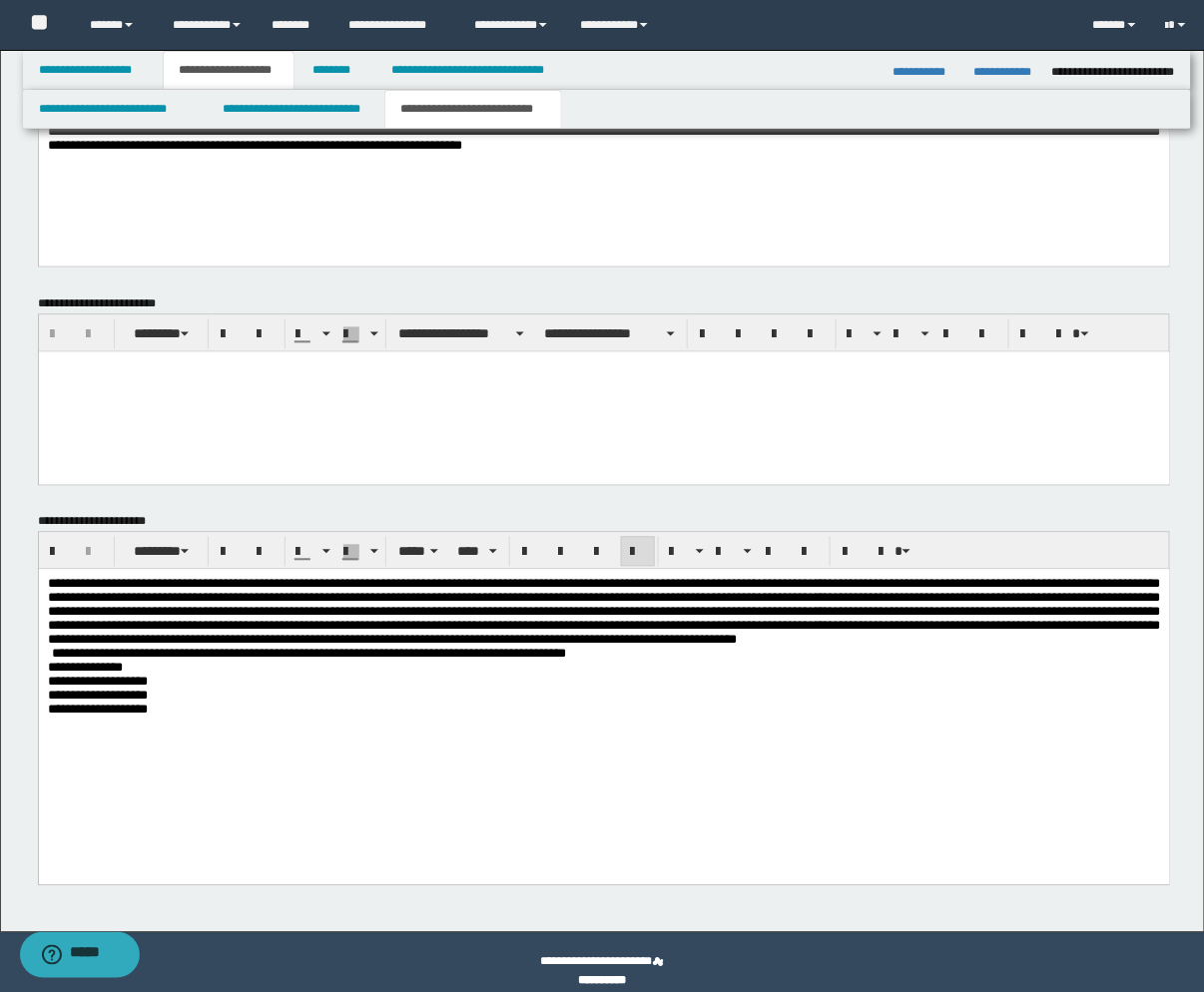 type 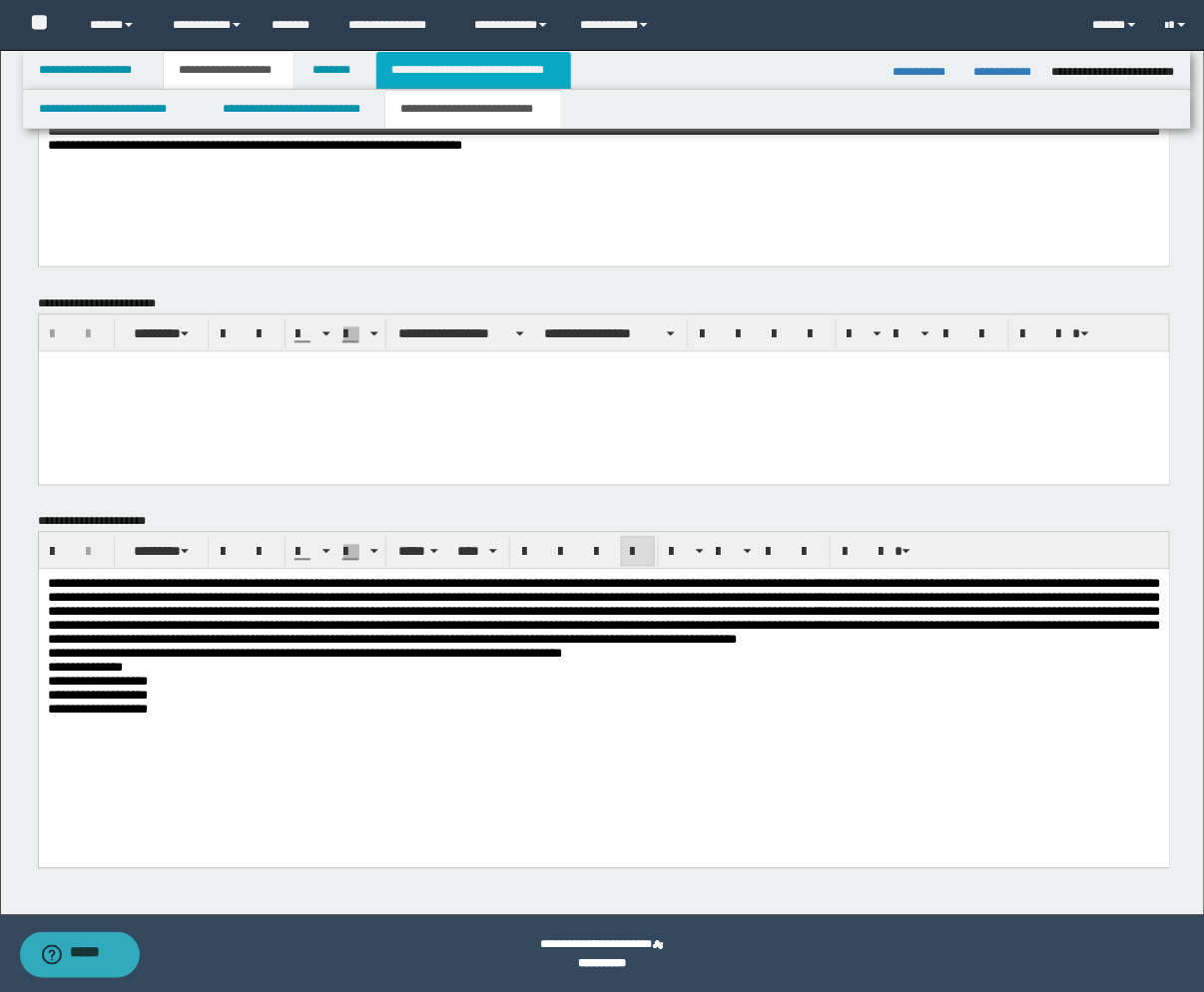 click on "**********" at bounding box center [473, 70] 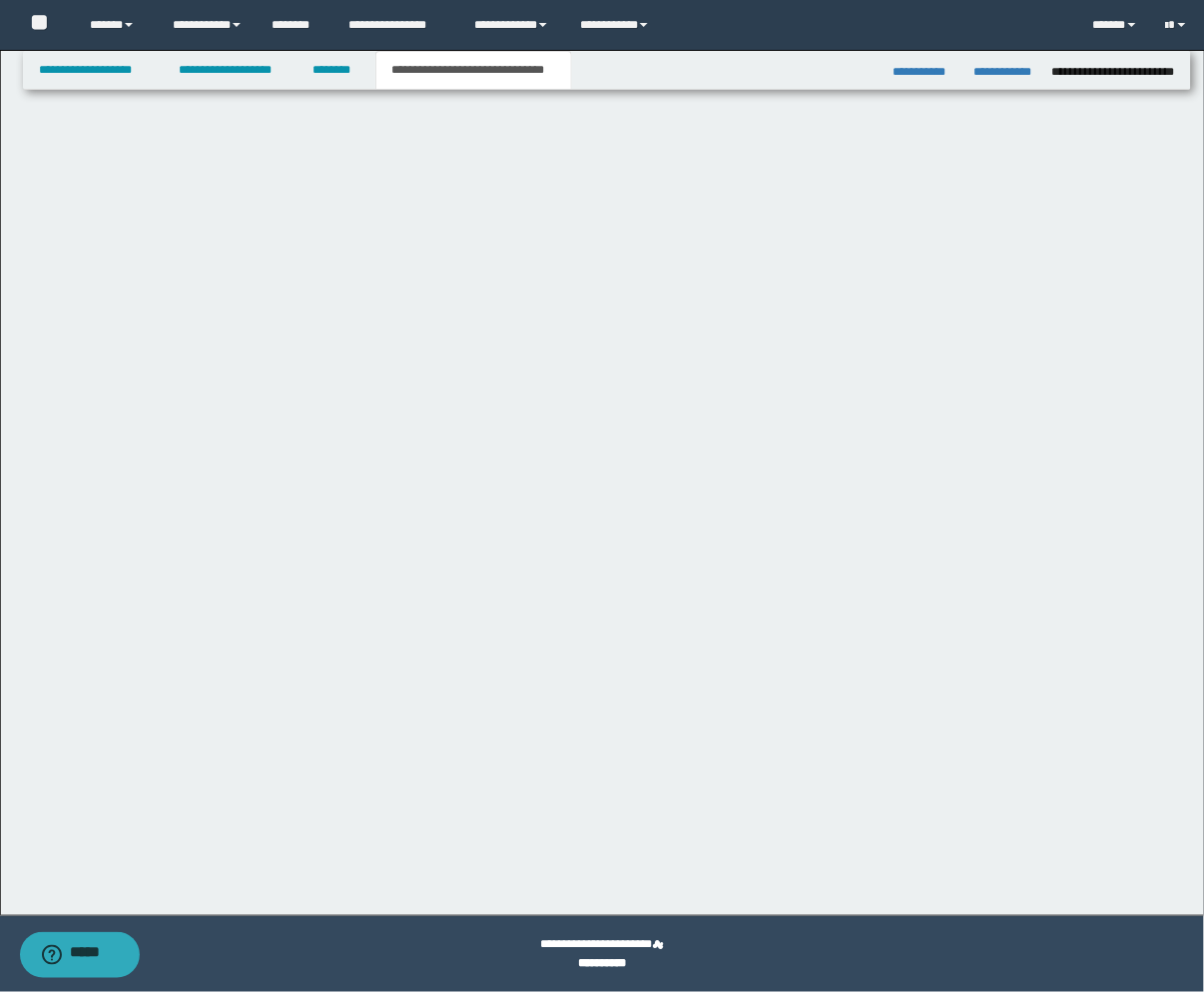 type on "**********" 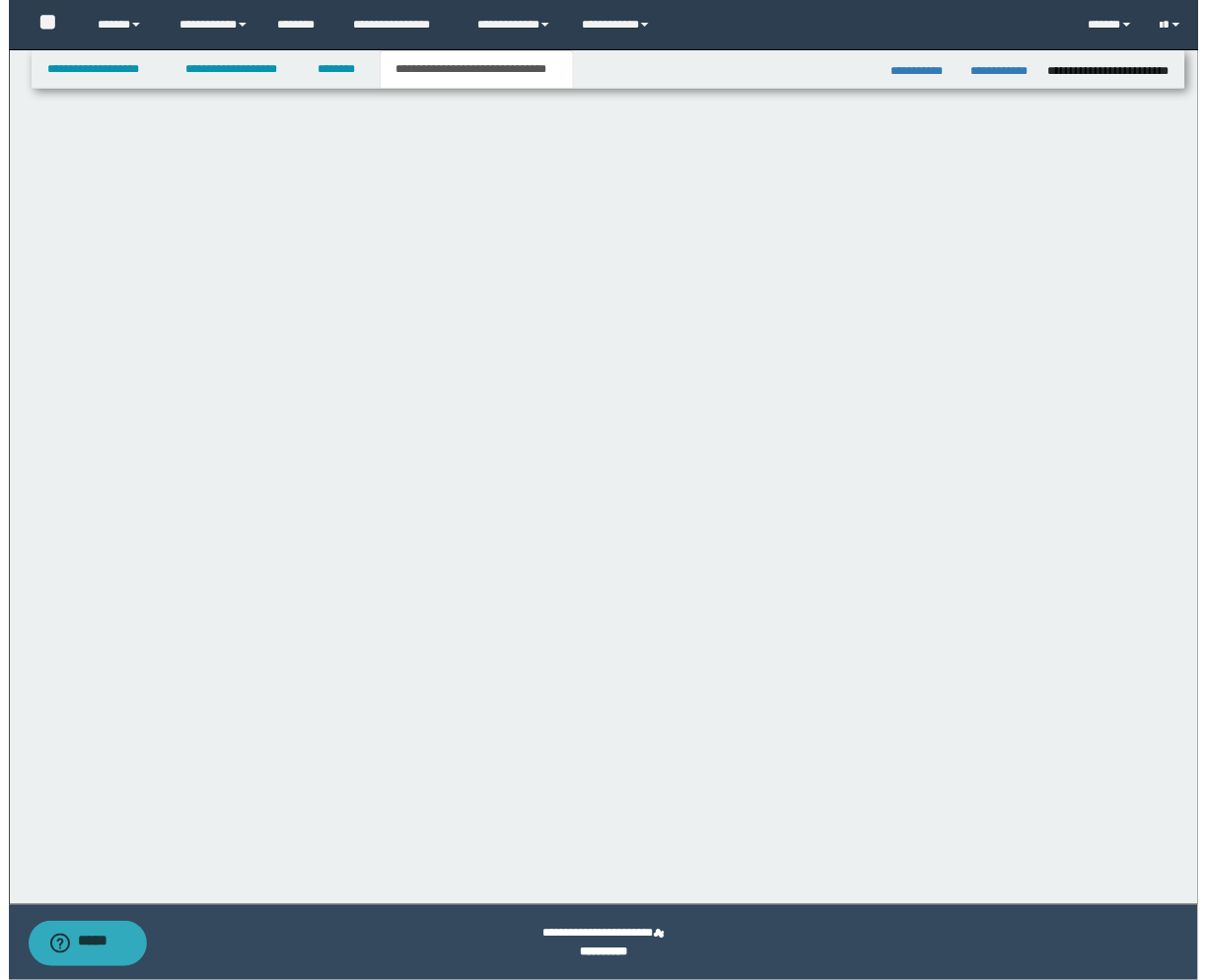 scroll, scrollTop: 0, scrollLeft: 0, axis: both 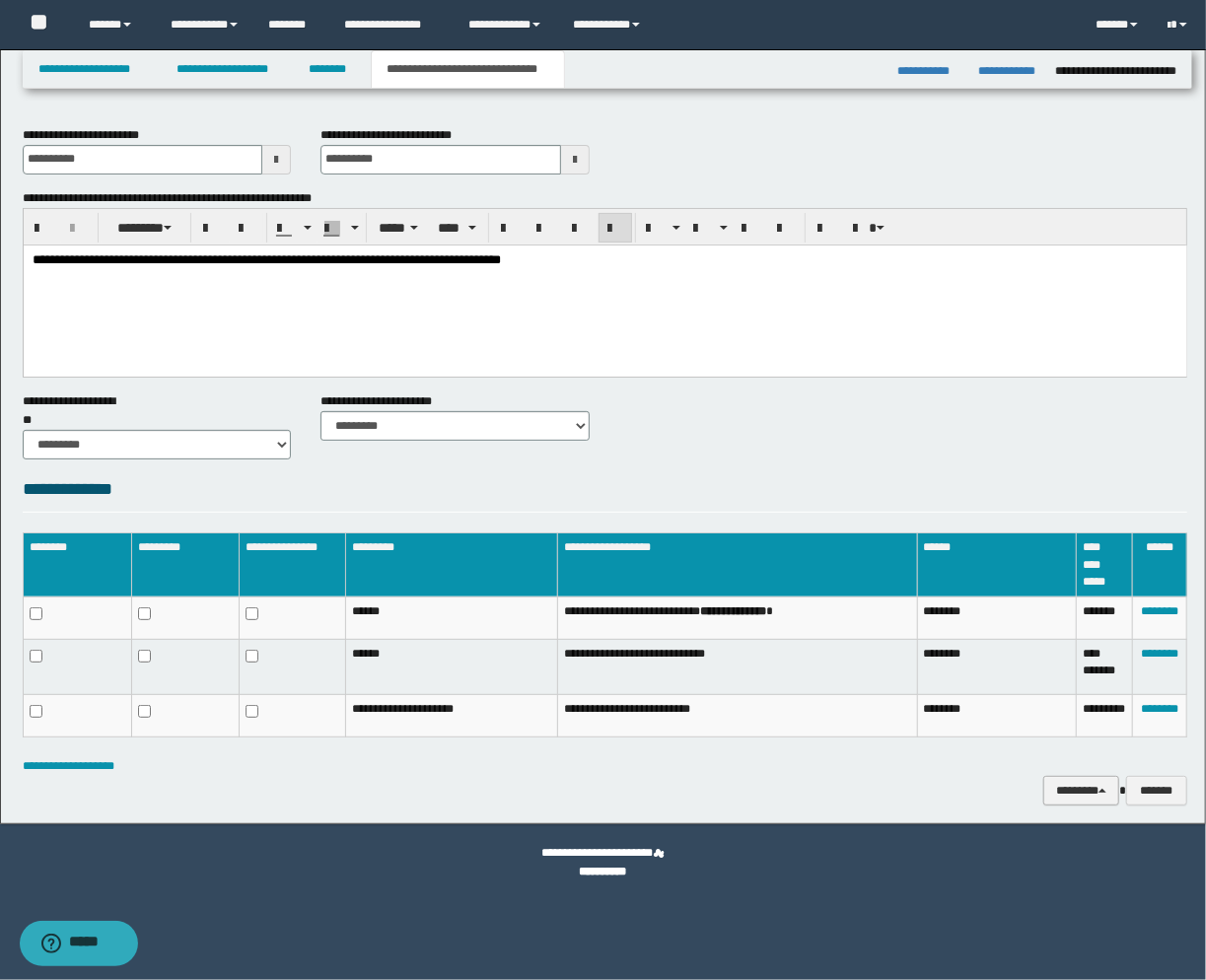 click on "********" at bounding box center (1081, 791) 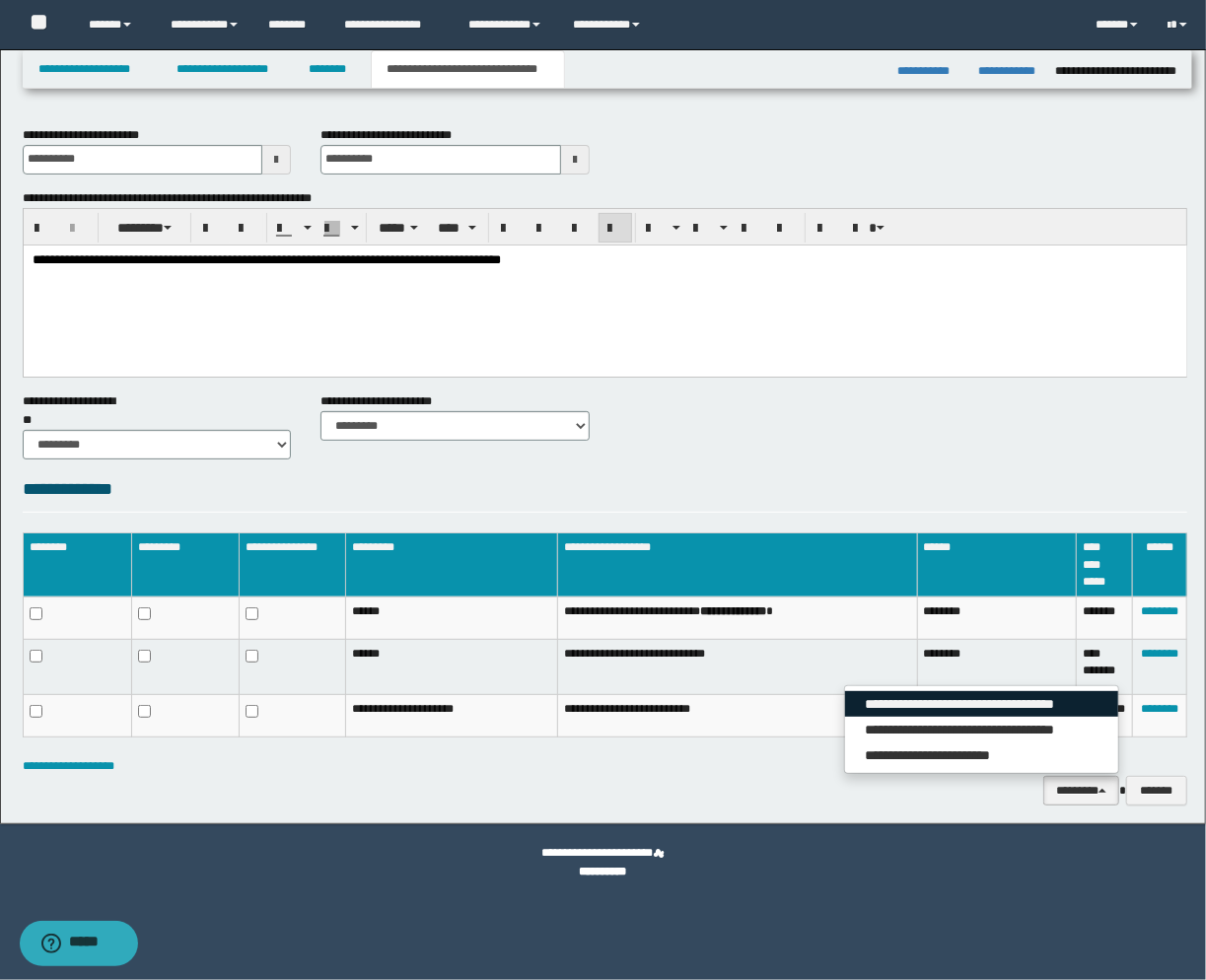 click on "**********" at bounding box center (981, 704) 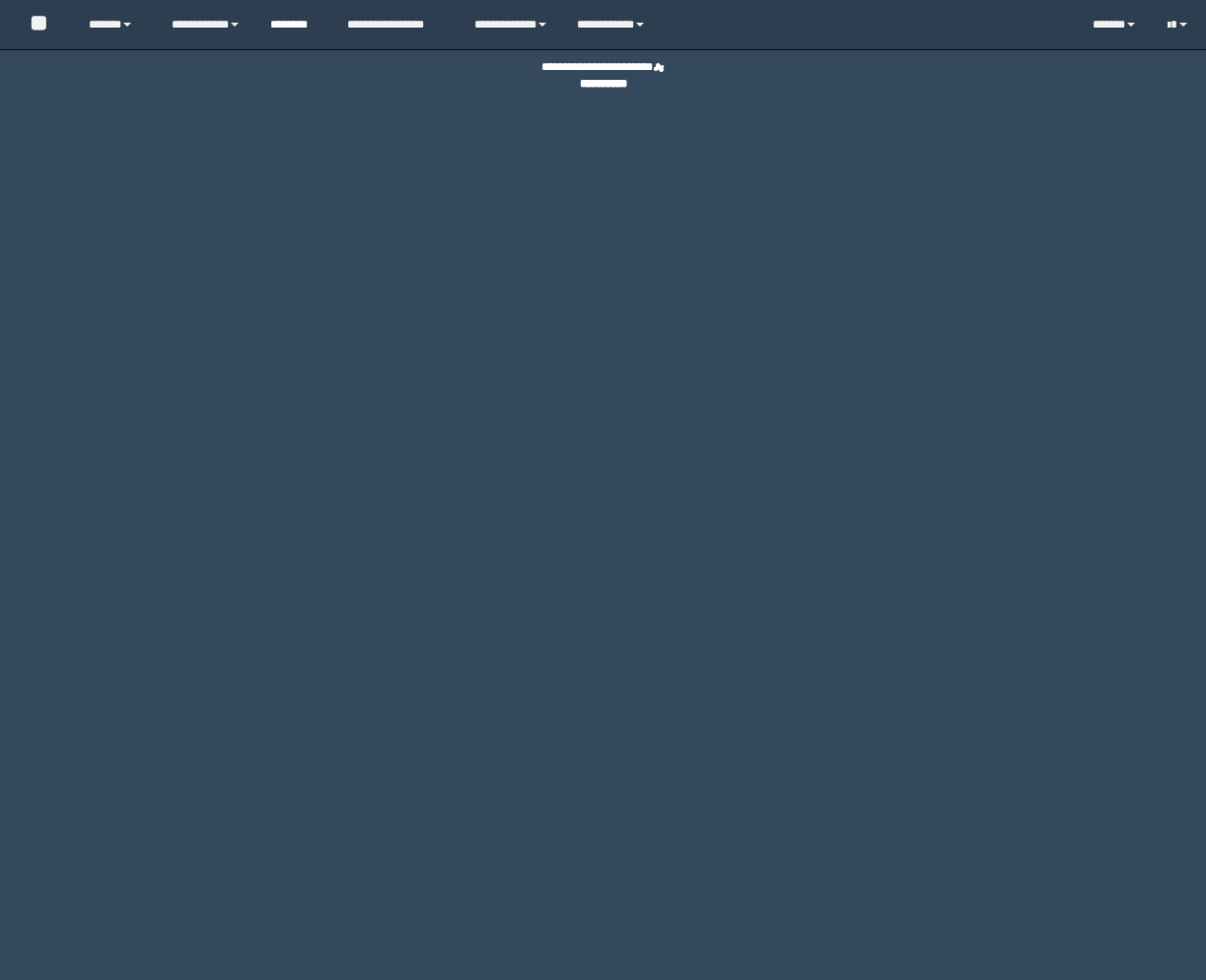 scroll, scrollTop: 0, scrollLeft: 0, axis: both 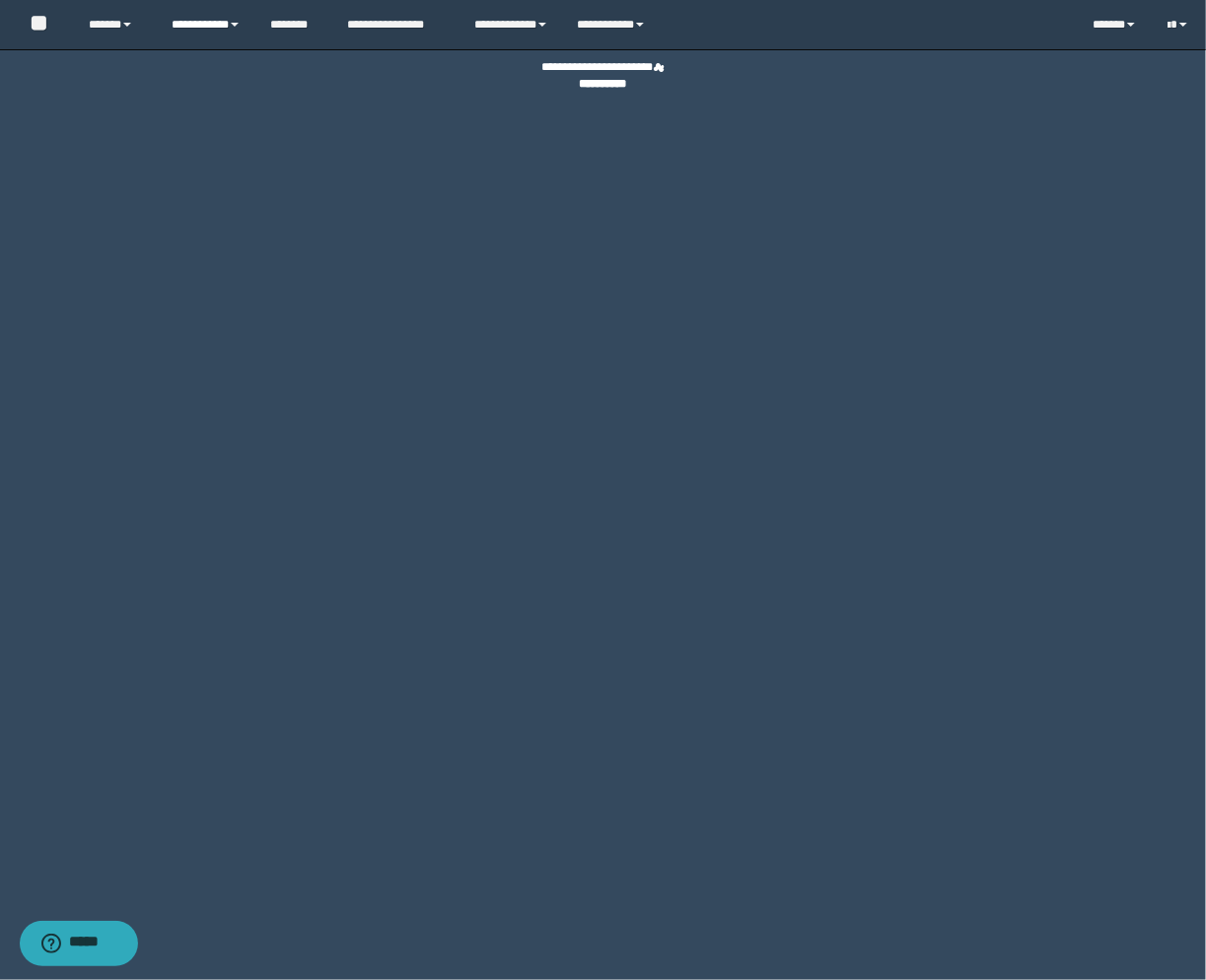 click on "**********" at bounding box center [206, 25] 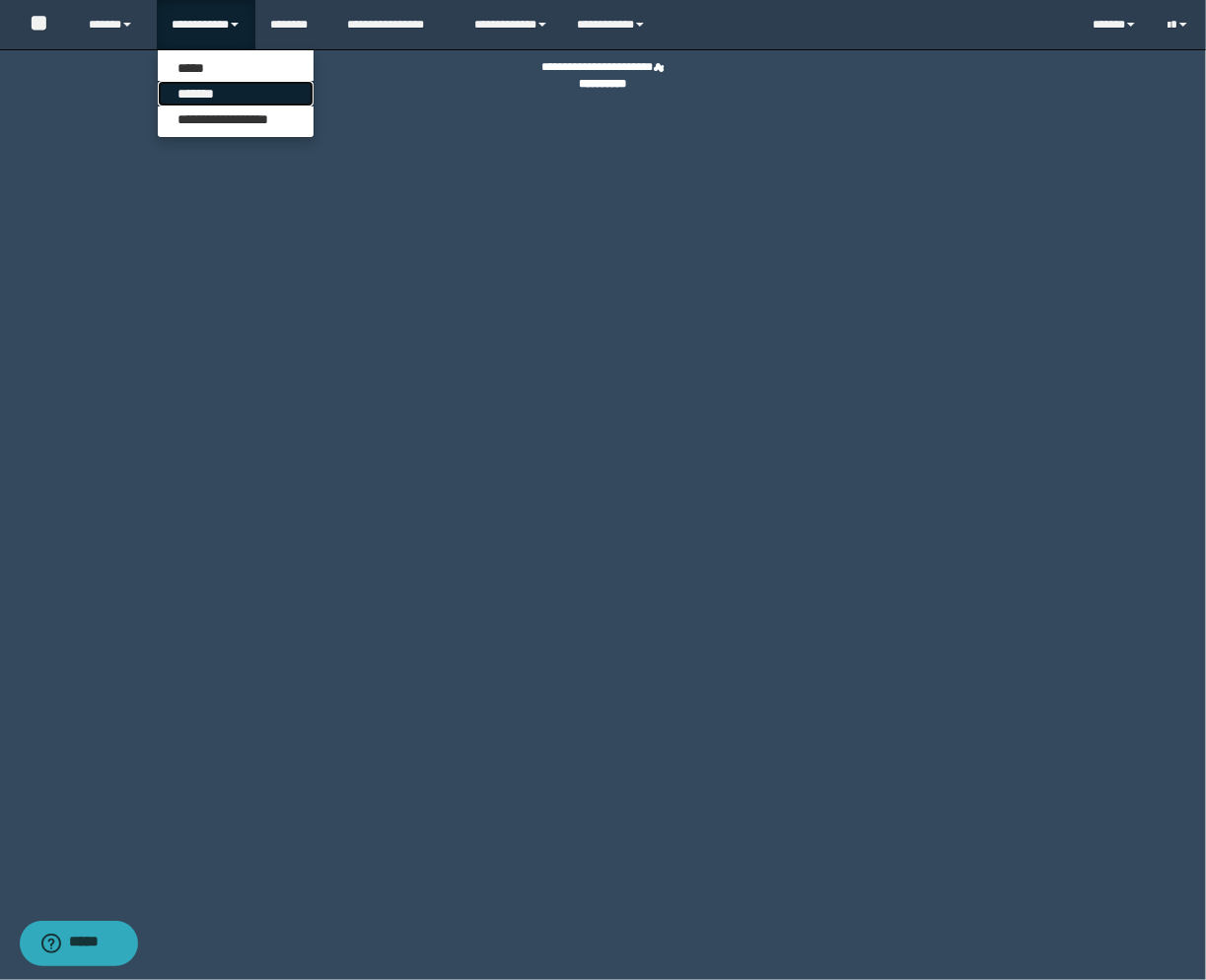 click on "*******" at bounding box center [236, 94] 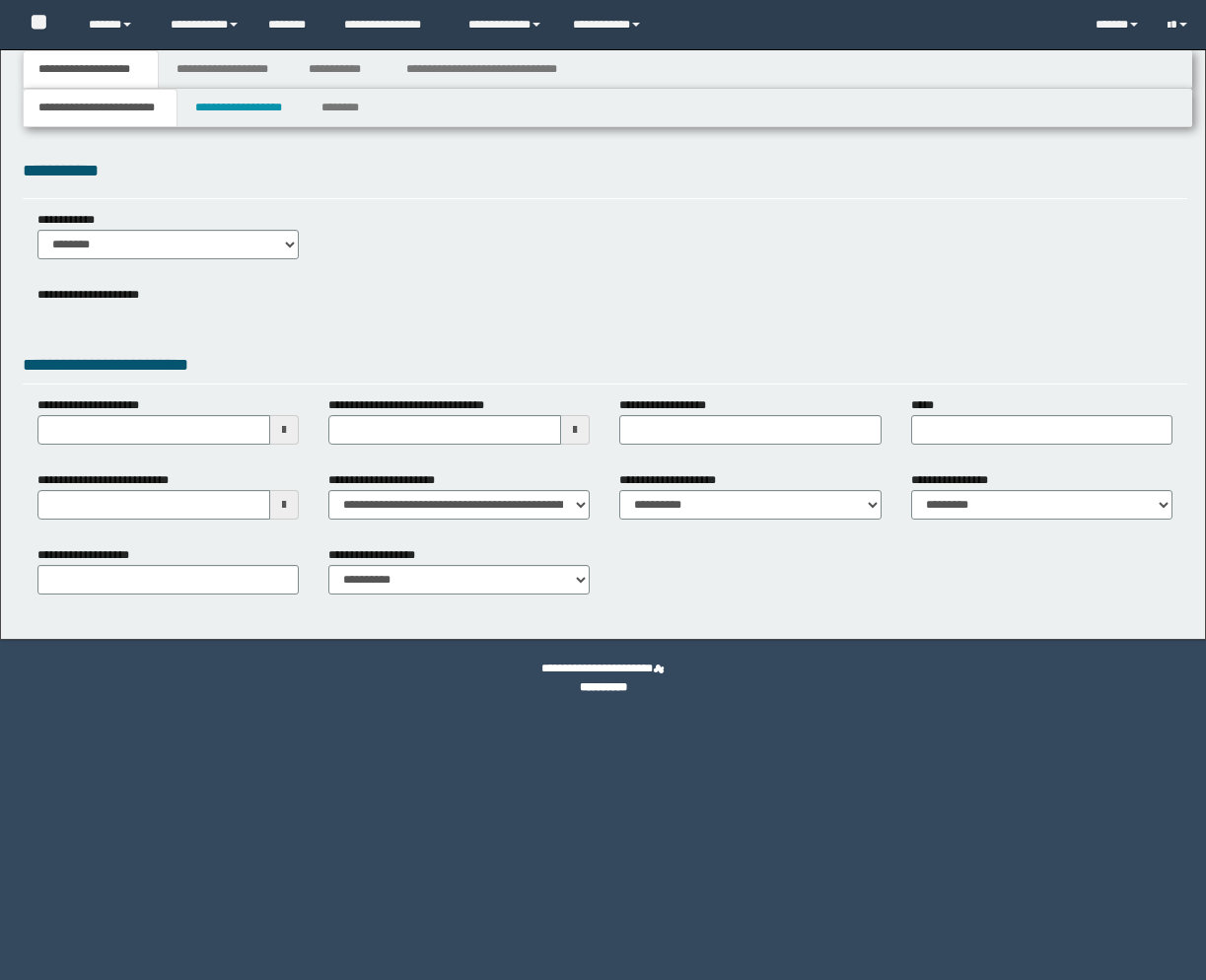 scroll, scrollTop: 0, scrollLeft: 0, axis: both 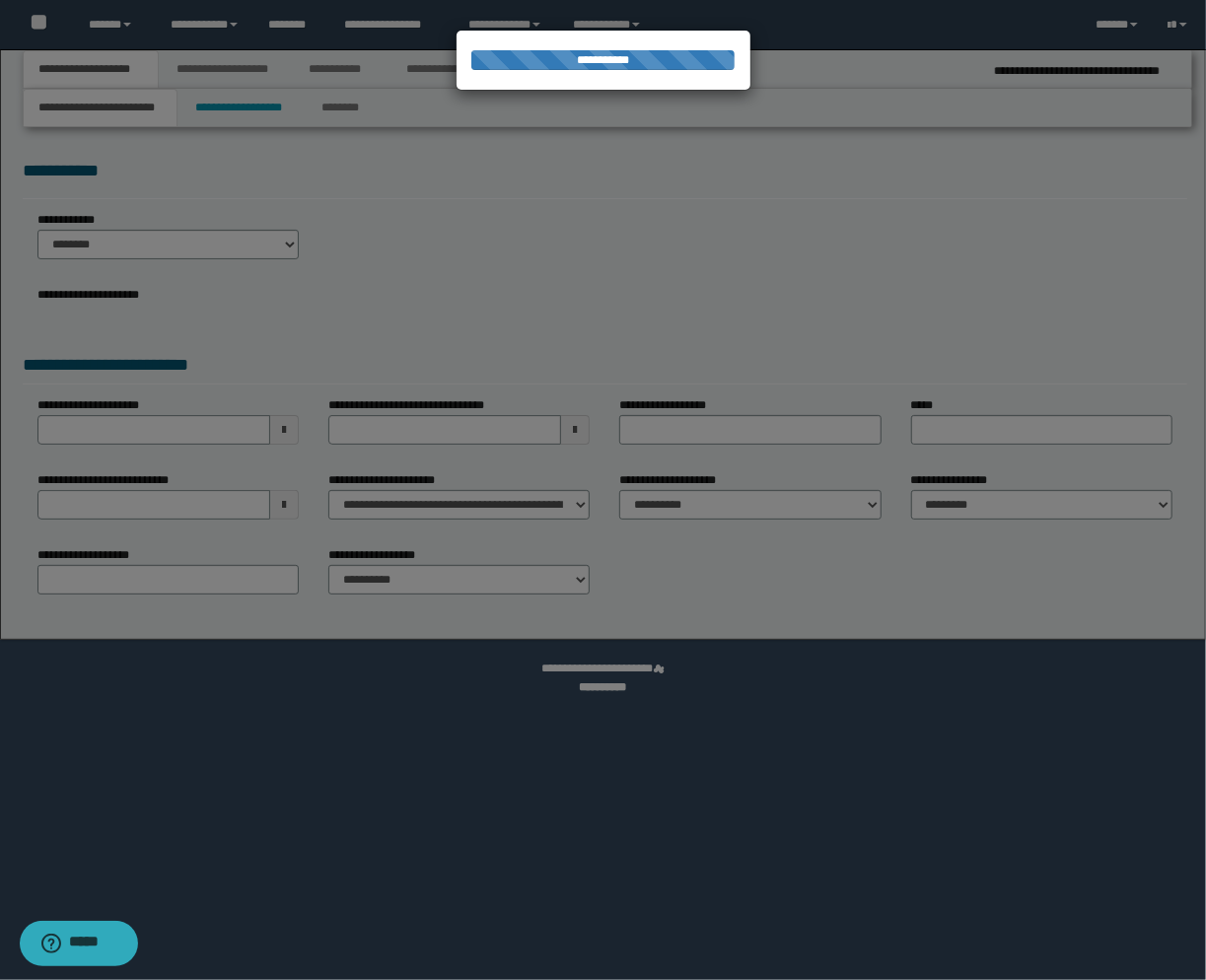 select on "*" 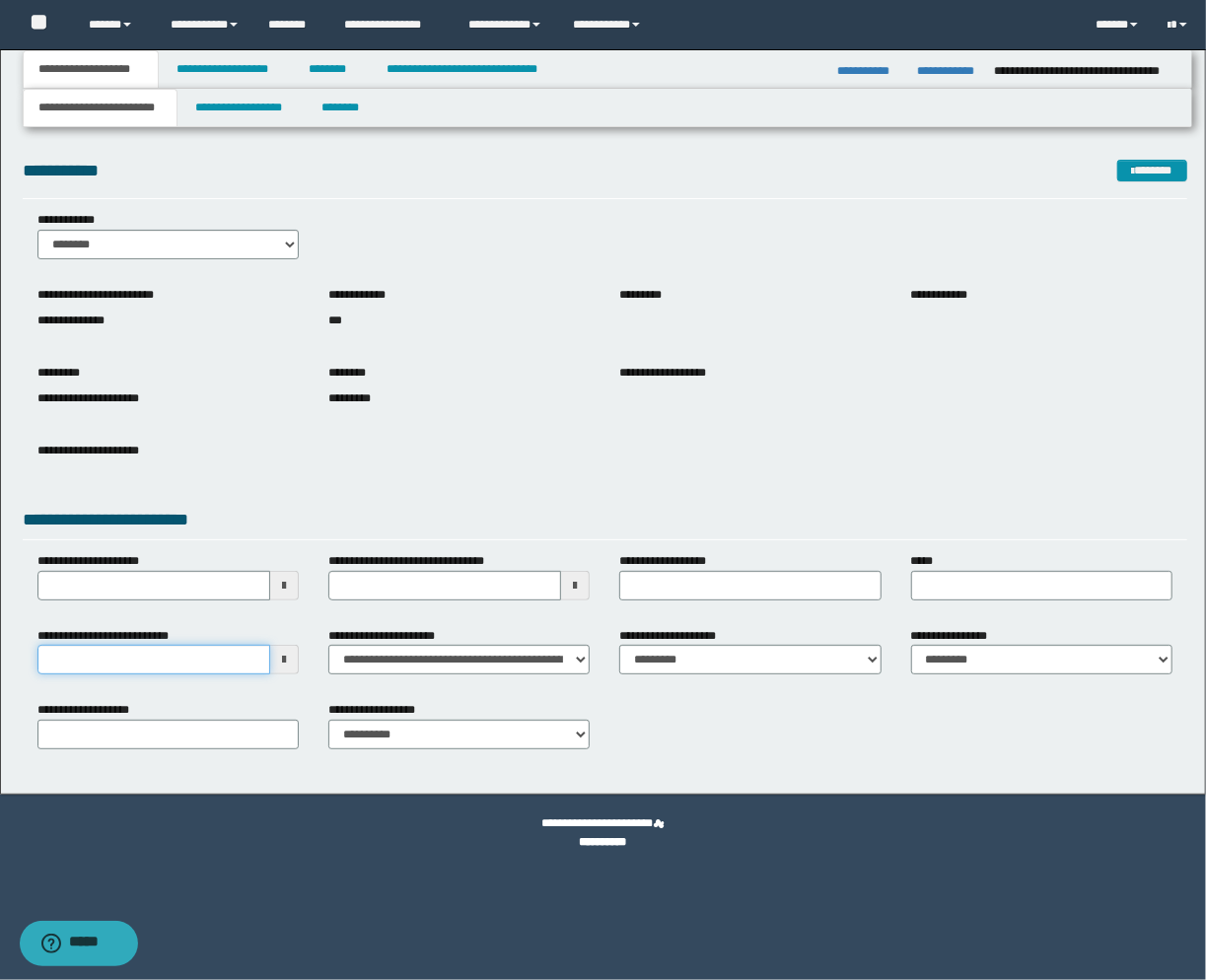 click on "**********" at bounding box center [154, 660] 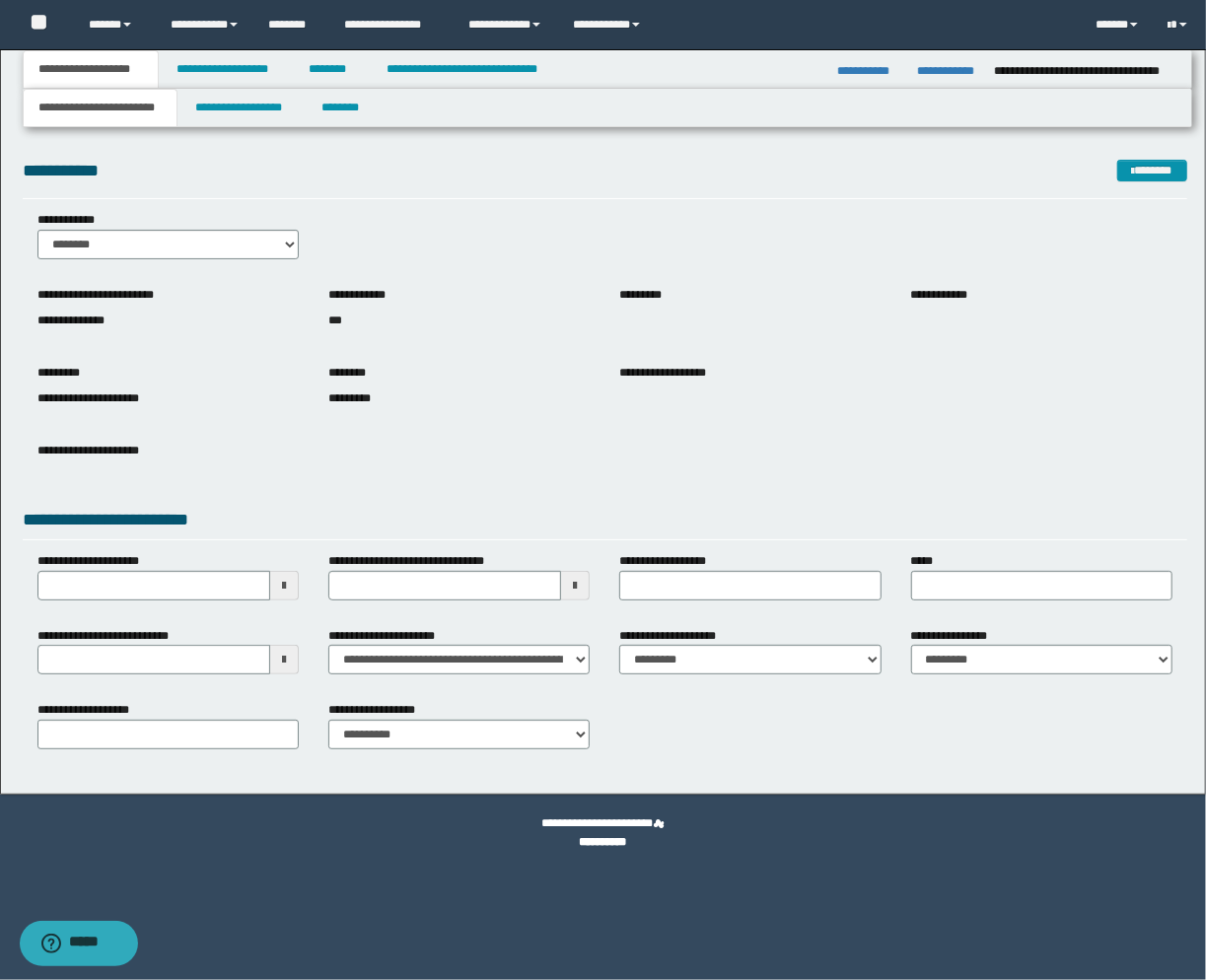 click on "**********" at bounding box center [605, 460] 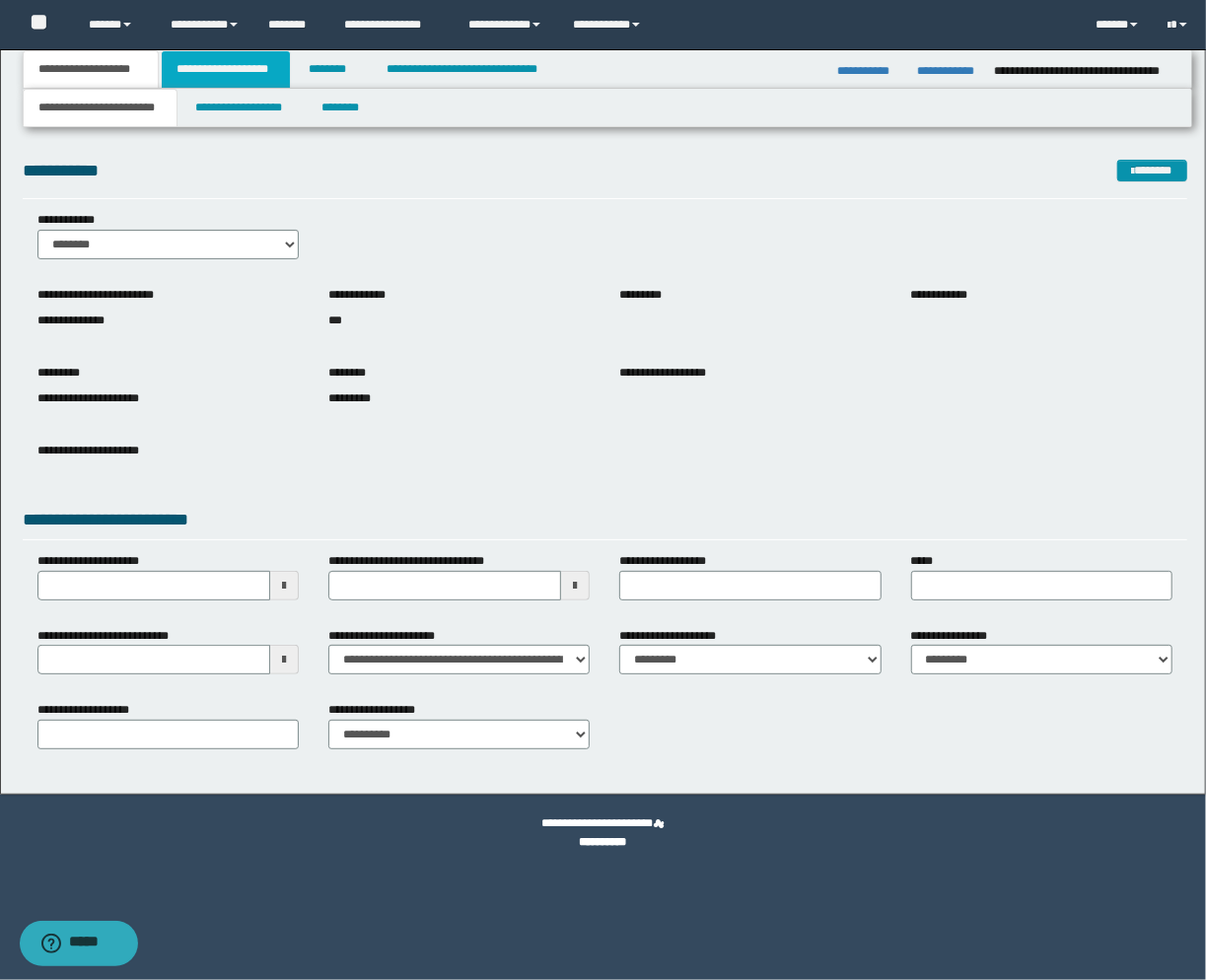 click on "**********" at bounding box center (226, 69) 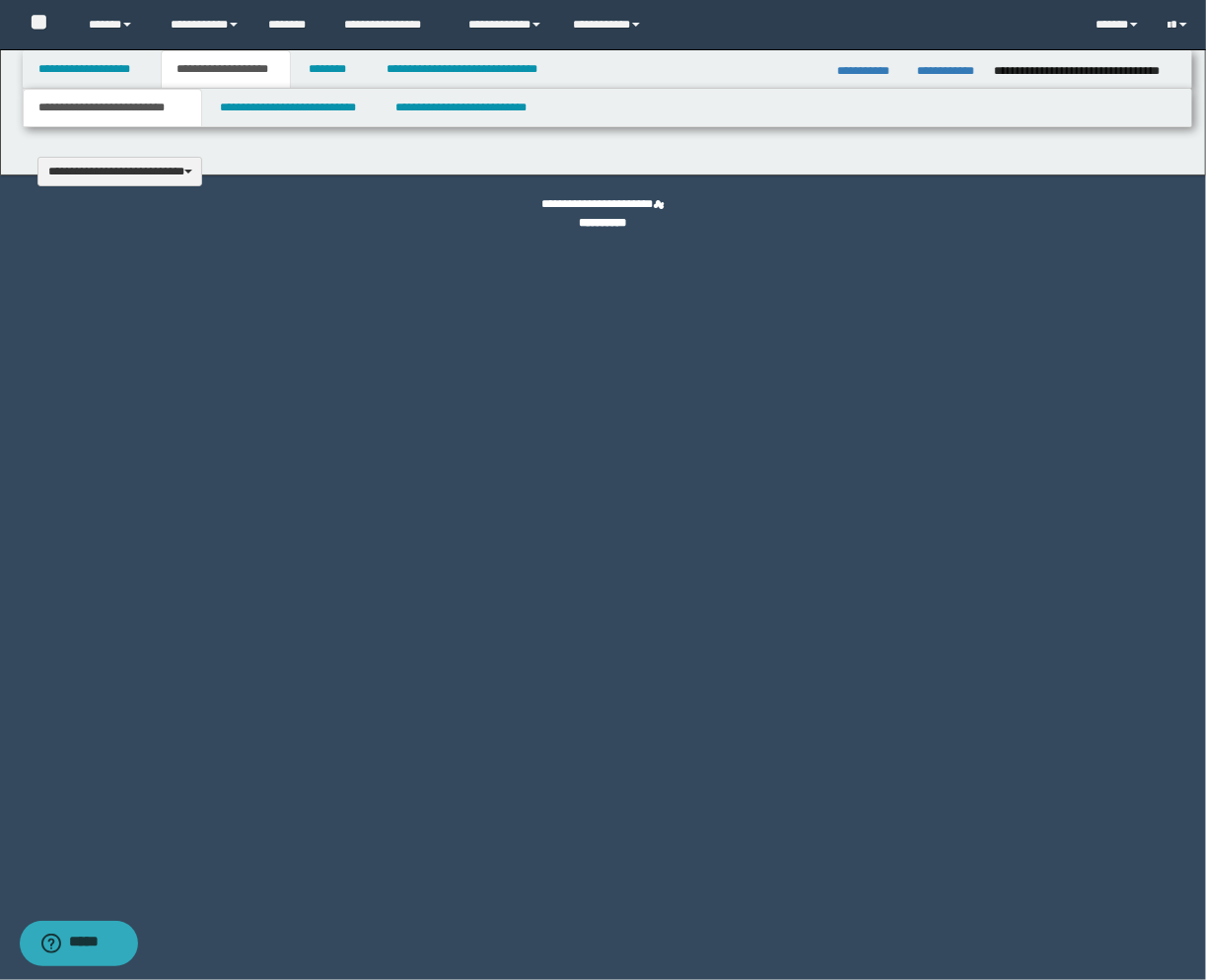 type 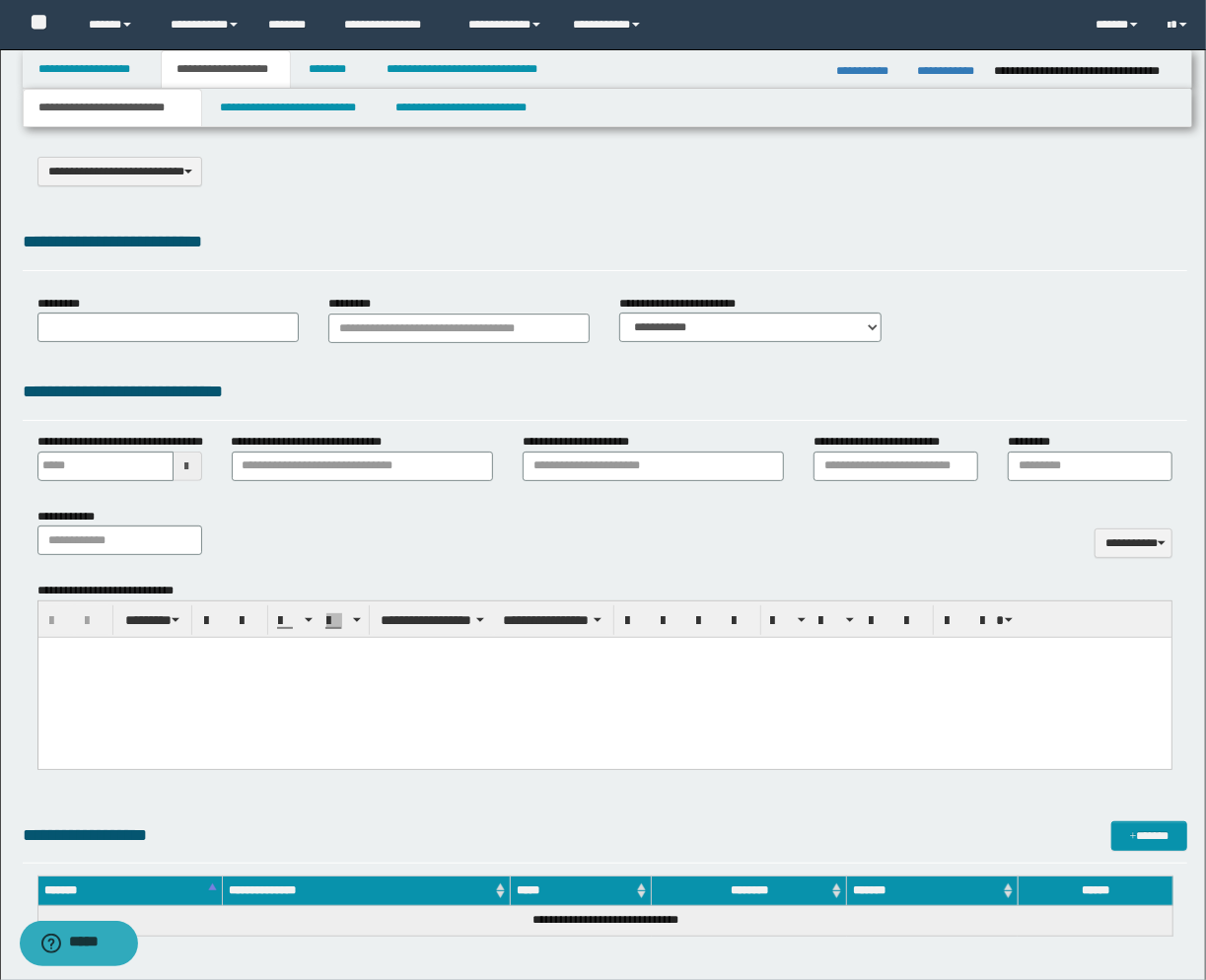 select on "*" 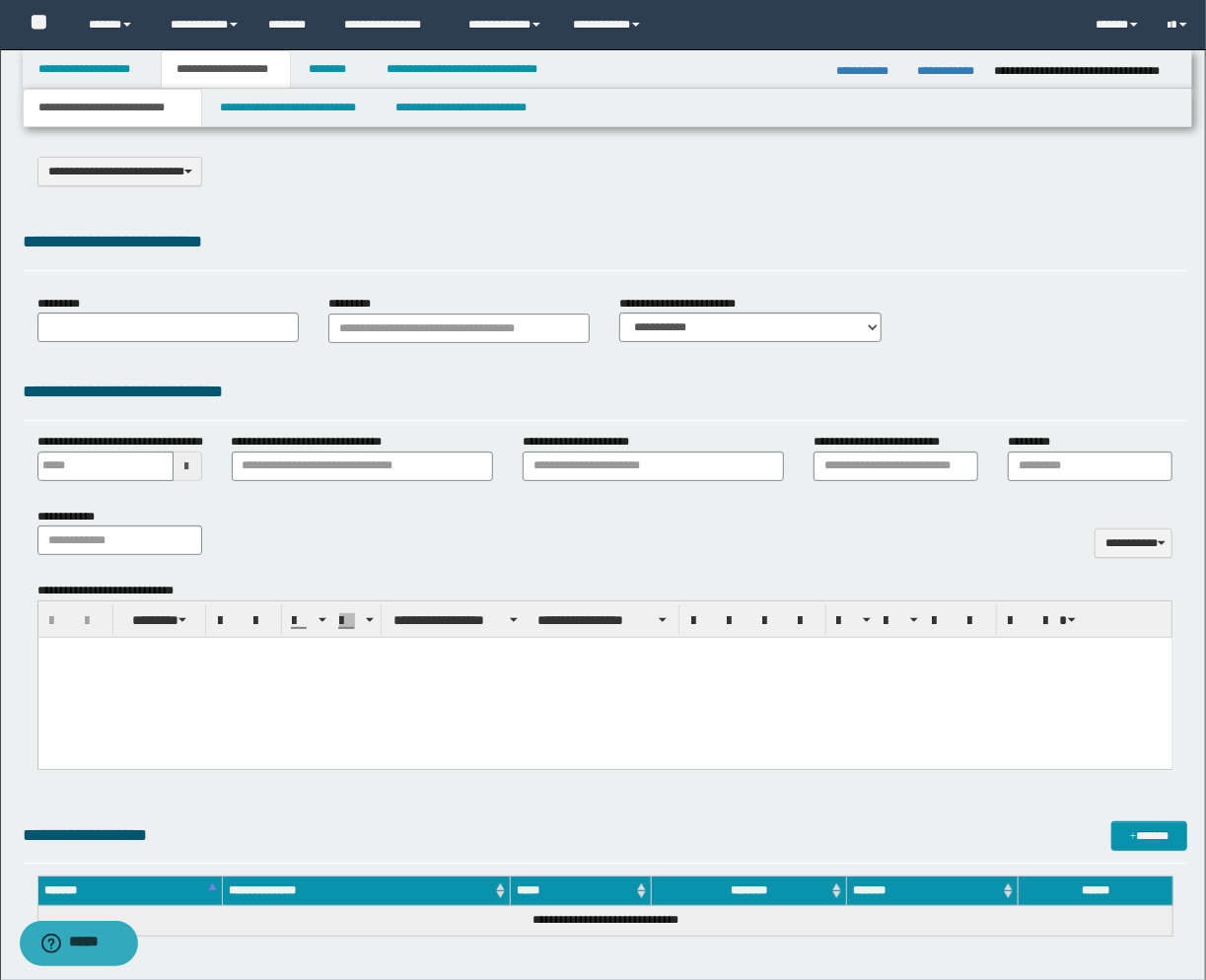 scroll, scrollTop: 0, scrollLeft: 0, axis: both 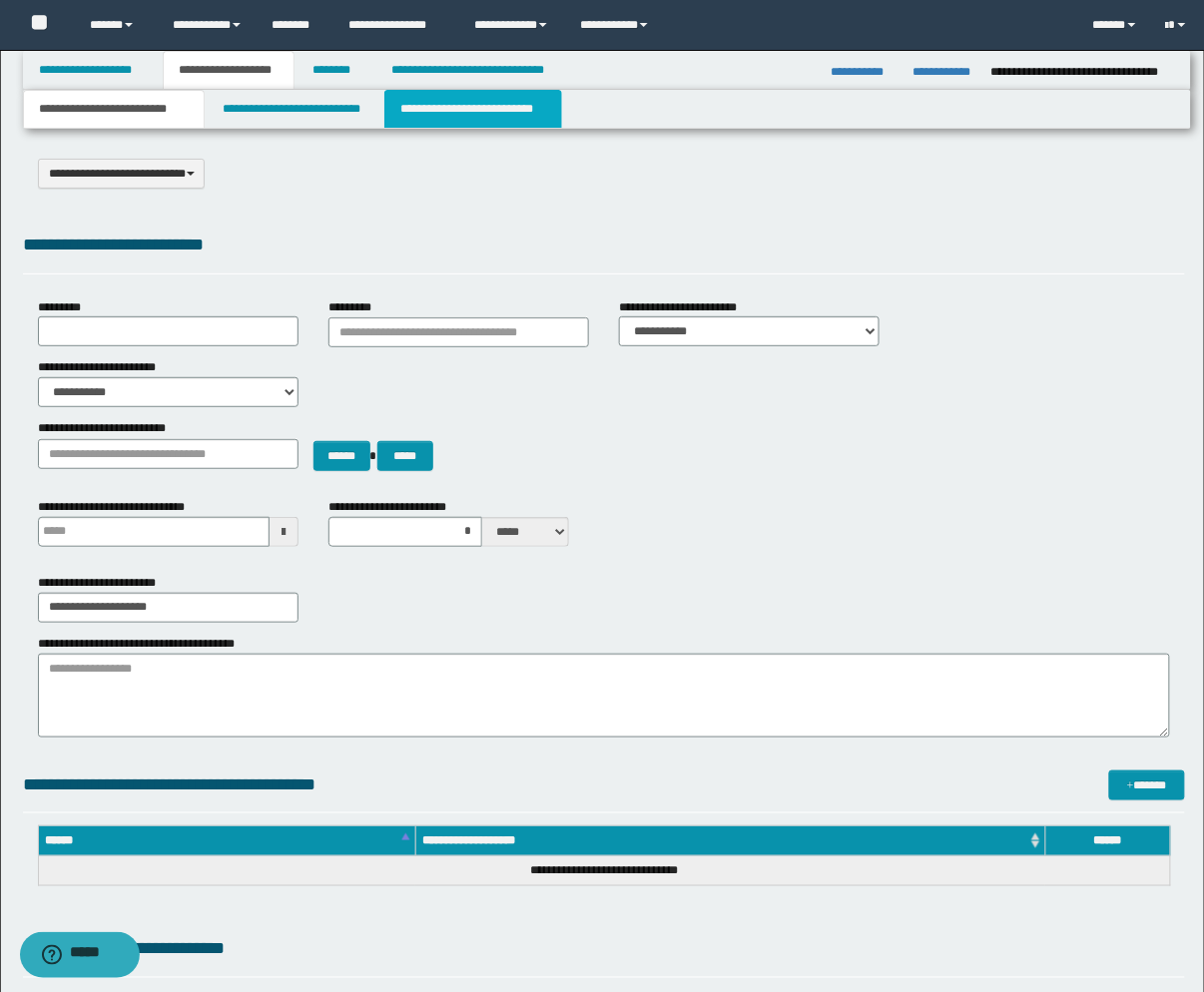 click on "**********" at bounding box center (473, 109) 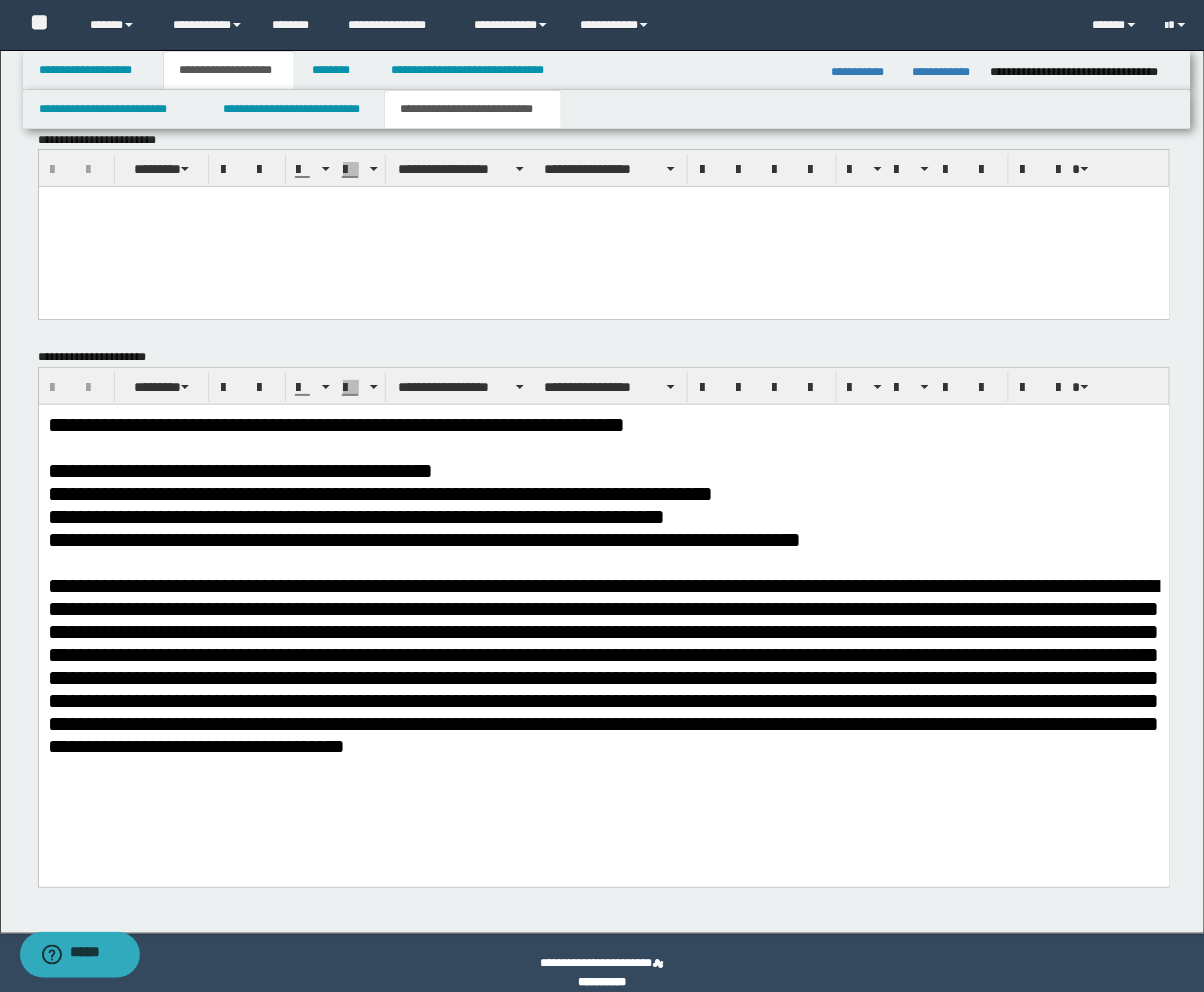 scroll, scrollTop: 1662, scrollLeft: 0, axis: vertical 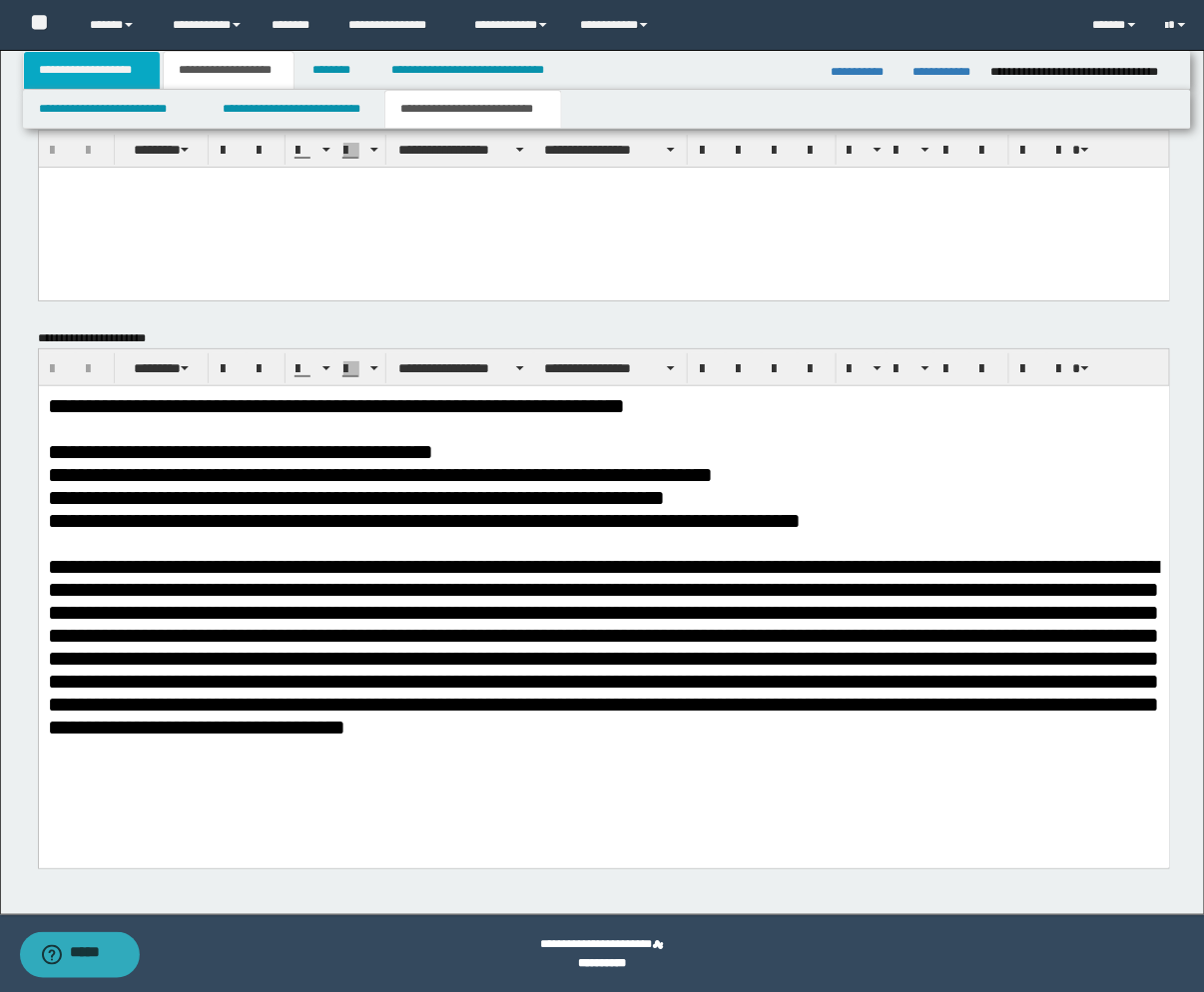 click on "**********" at bounding box center [92, 70] 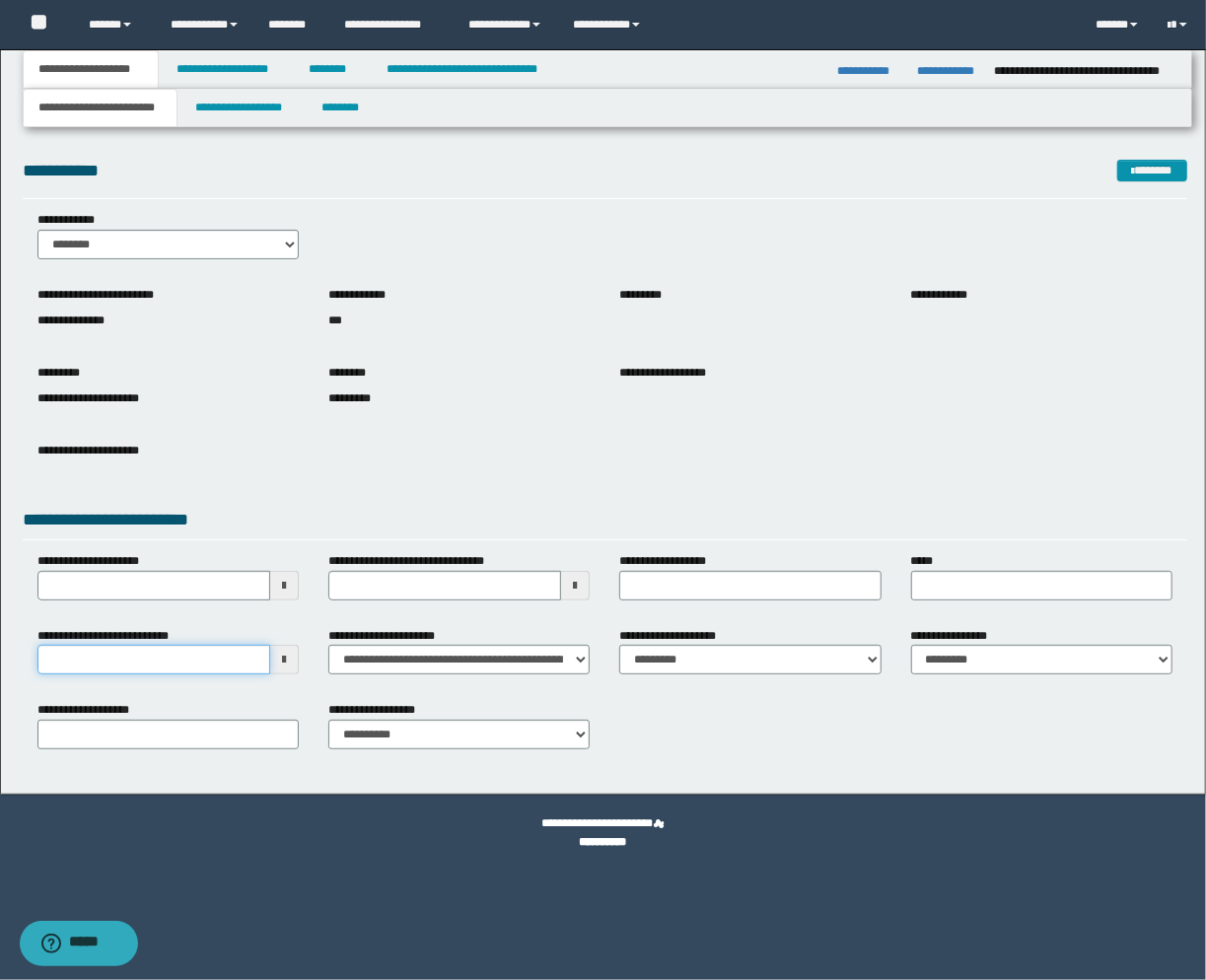 click on "**********" at bounding box center [154, 660] 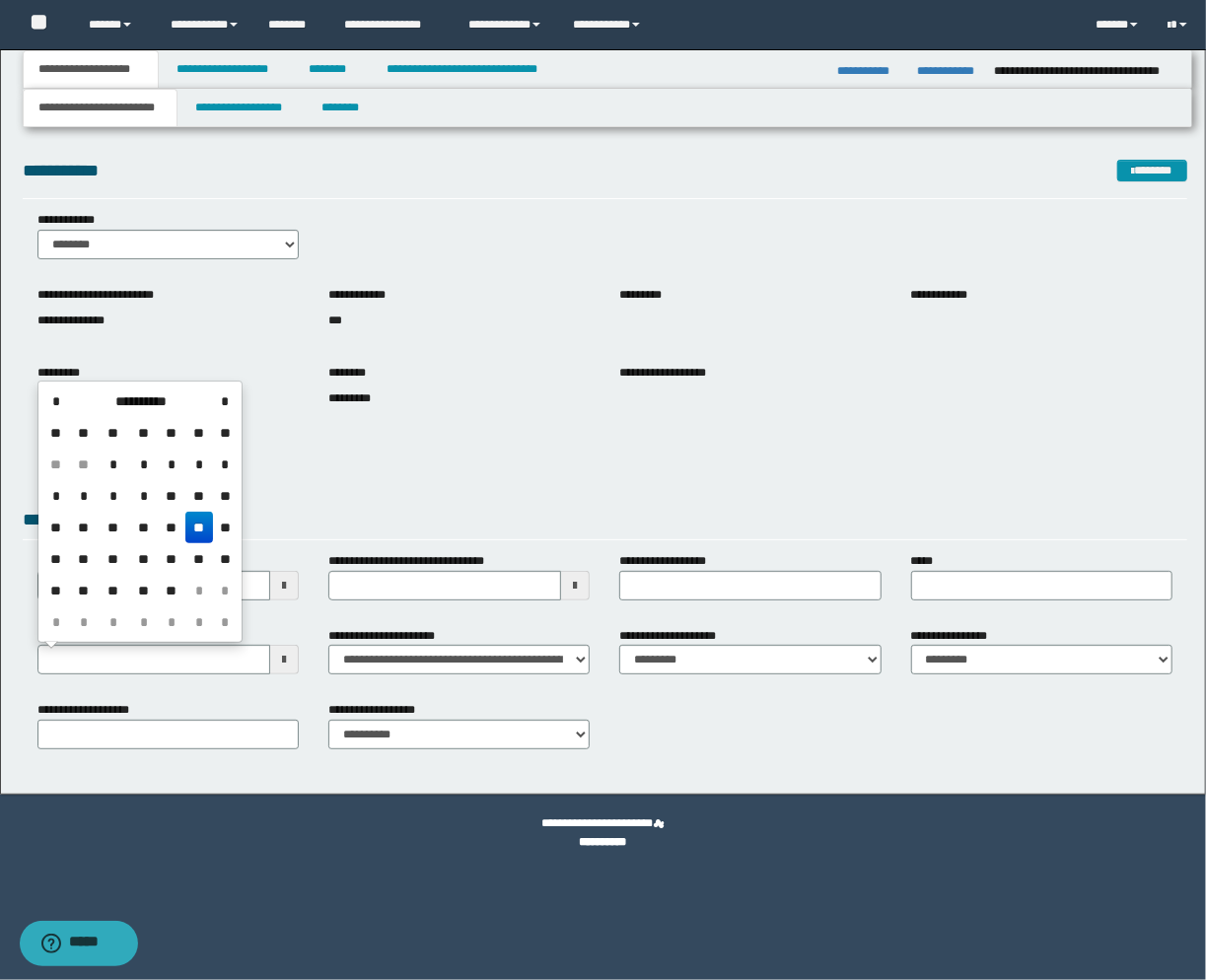 click on "**" at bounding box center [199, 527] 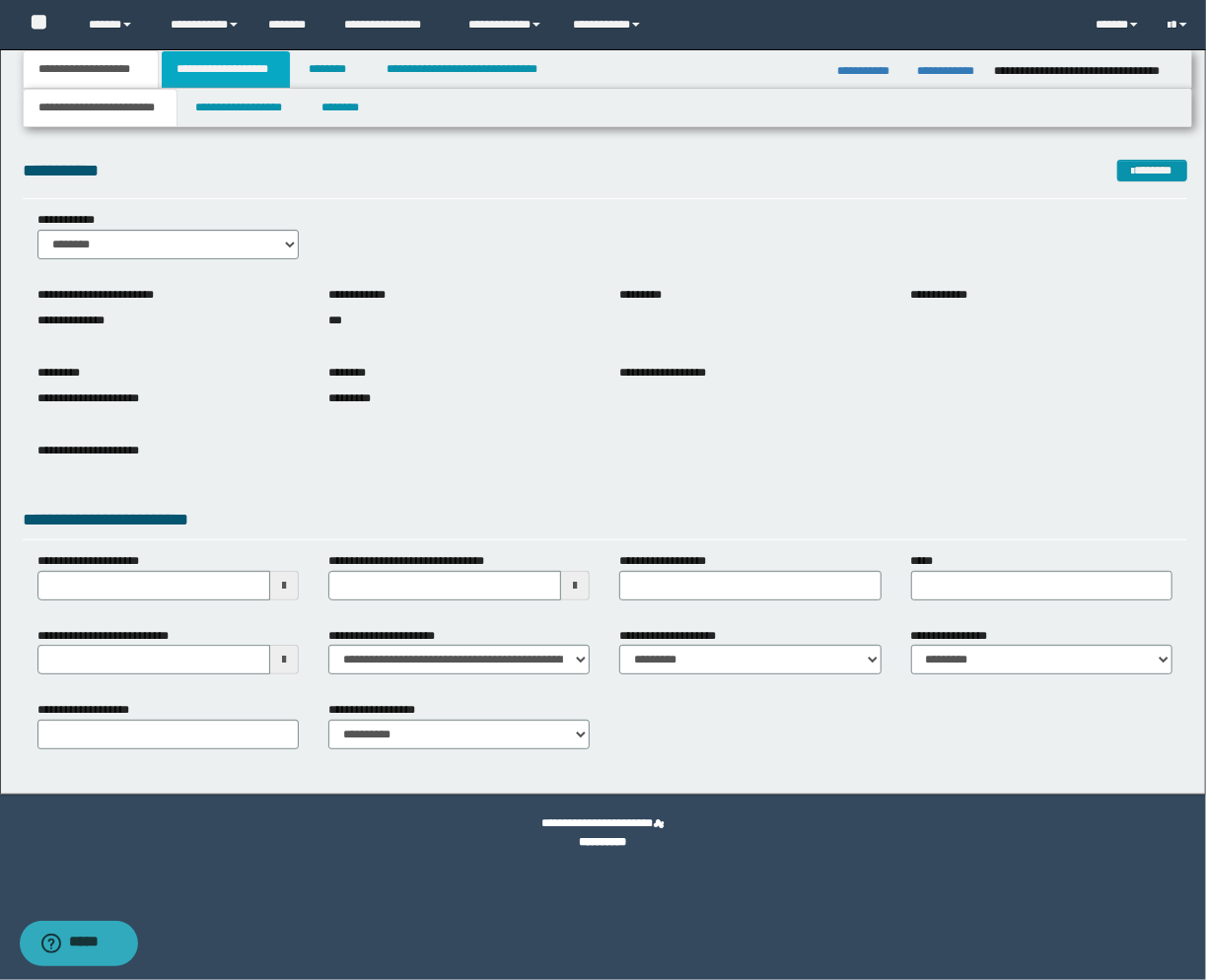 click on "**********" at bounding box center (226, 69) 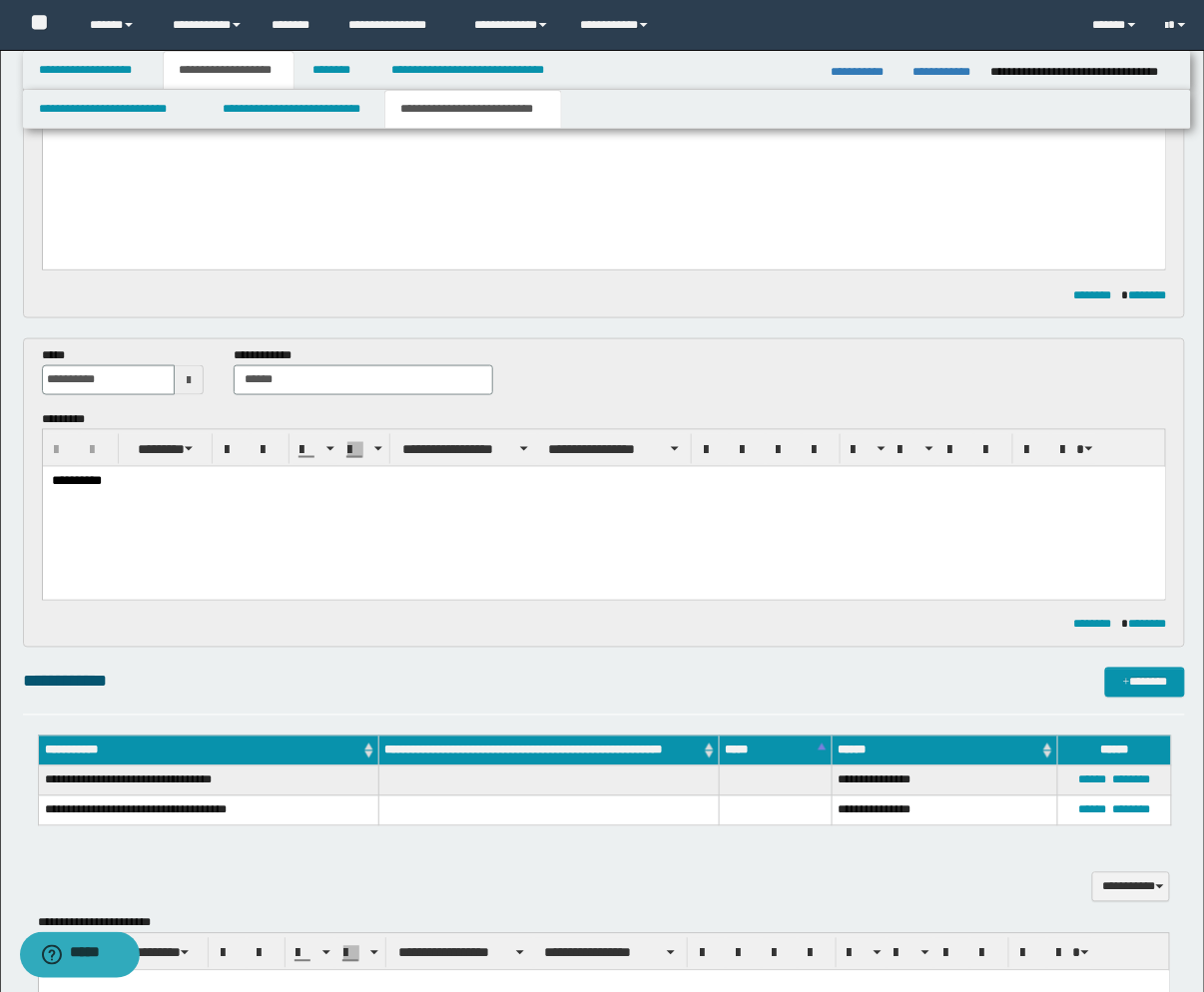 scroll, scrollTop: 665, scrollLeft: 0, axis: vertical 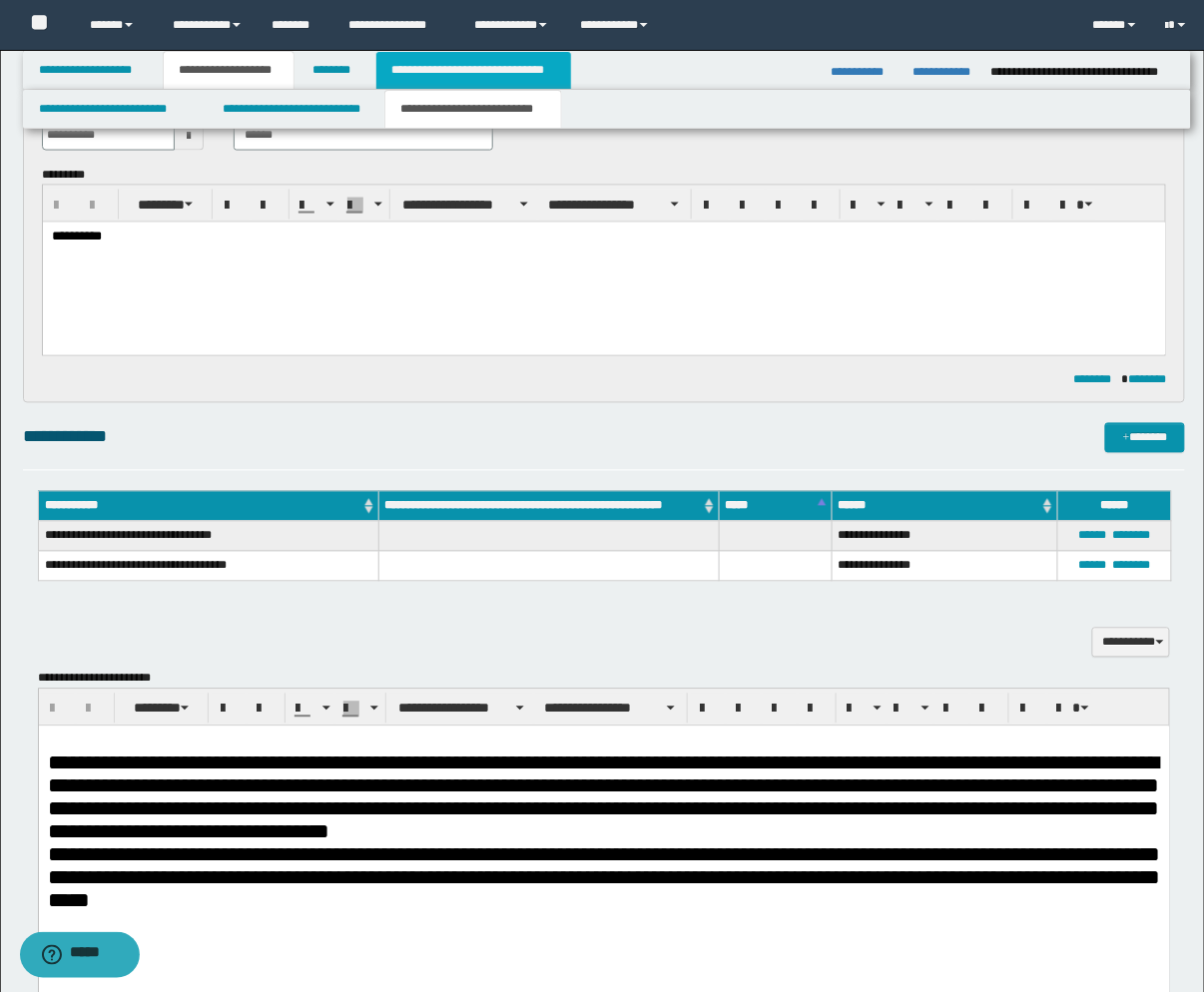 click on "**********" at bounding box center [473, 70] 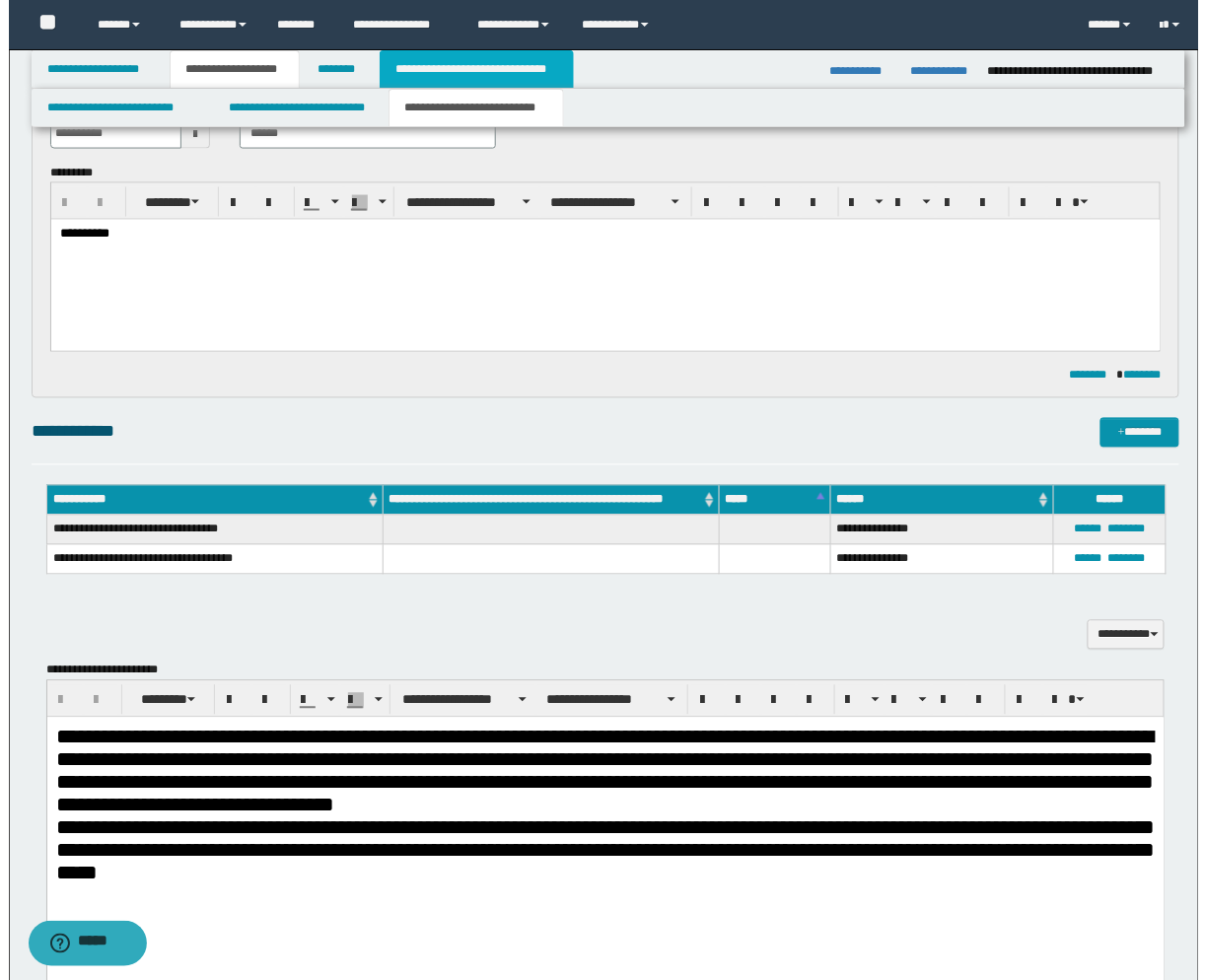 scroll, scrollTop: 0, scrollLeft: 0, axis: both 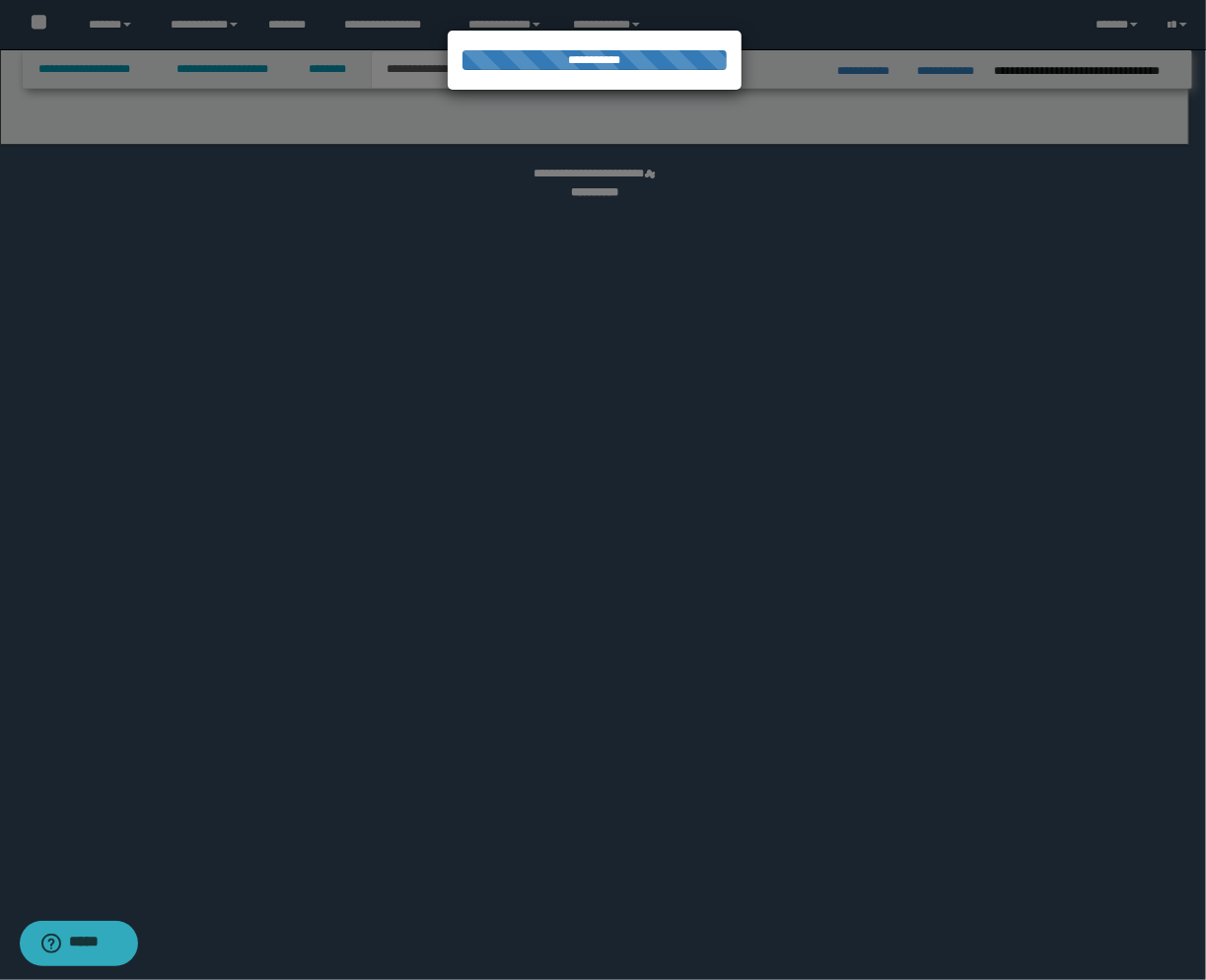 select on "*" 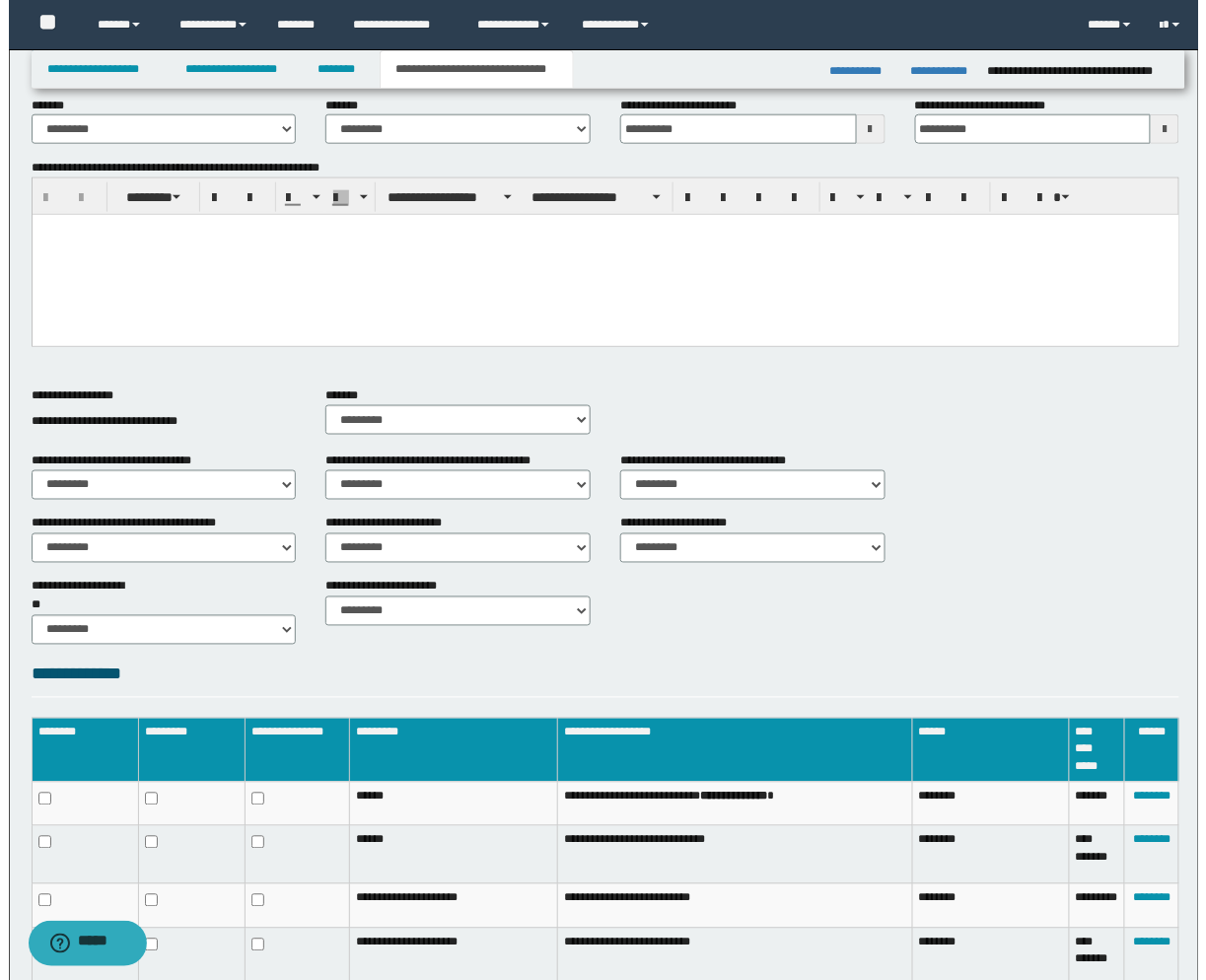 scroll, scrollTop: 585, scrollLeft: 0, axis: vertical 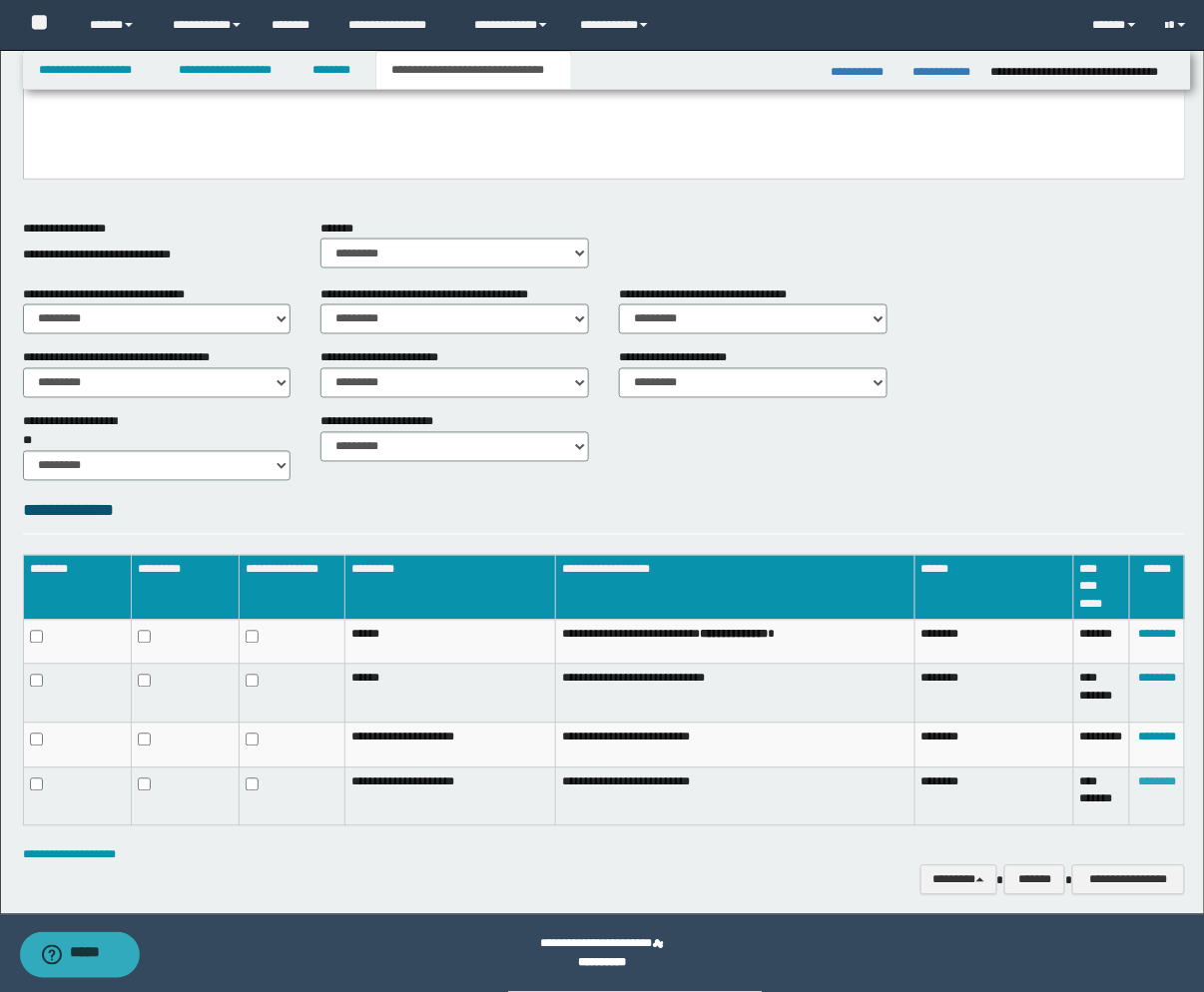click on "********" at bounding box center [1157, 782] 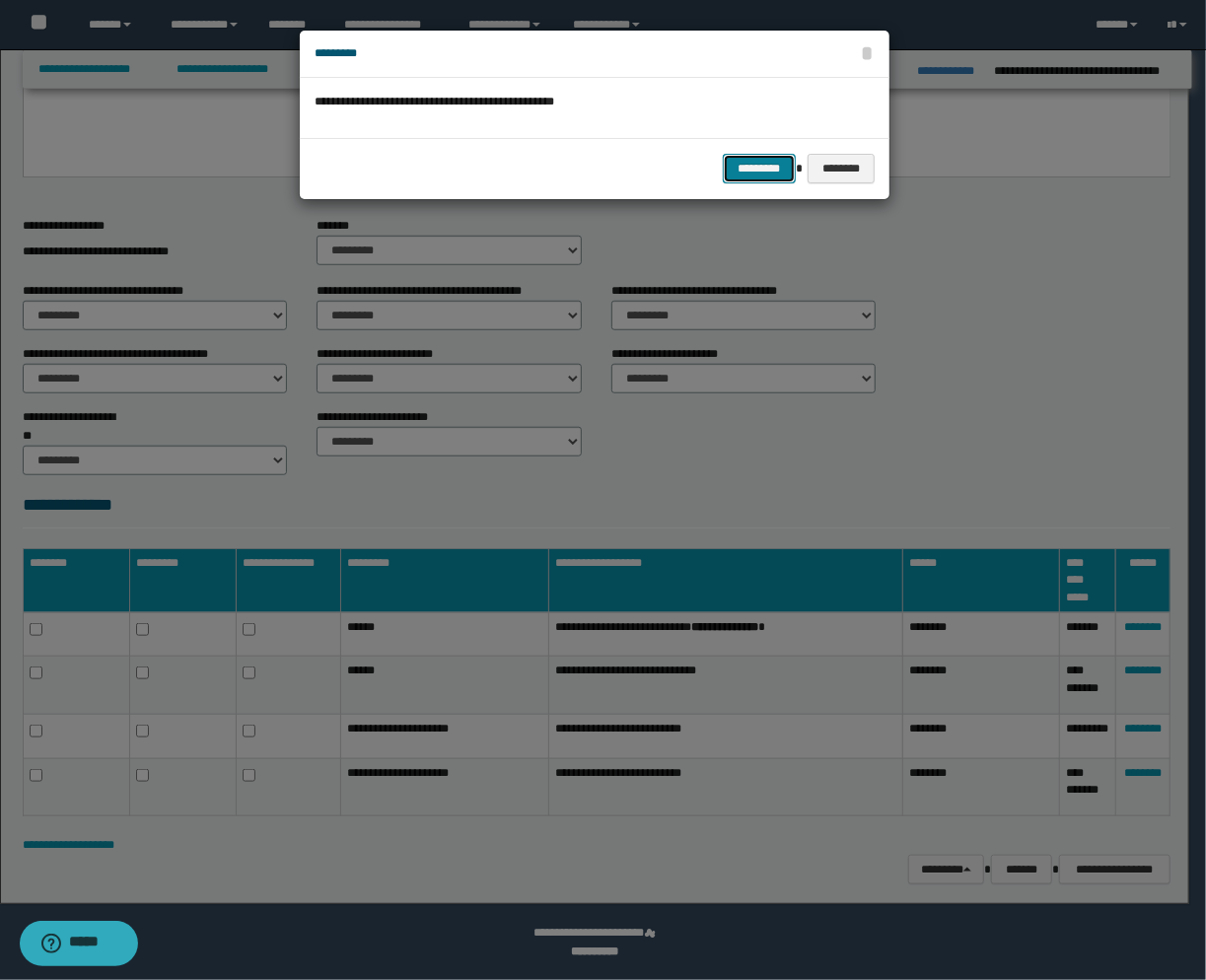click on "*********" at bounding box center [759, 169] 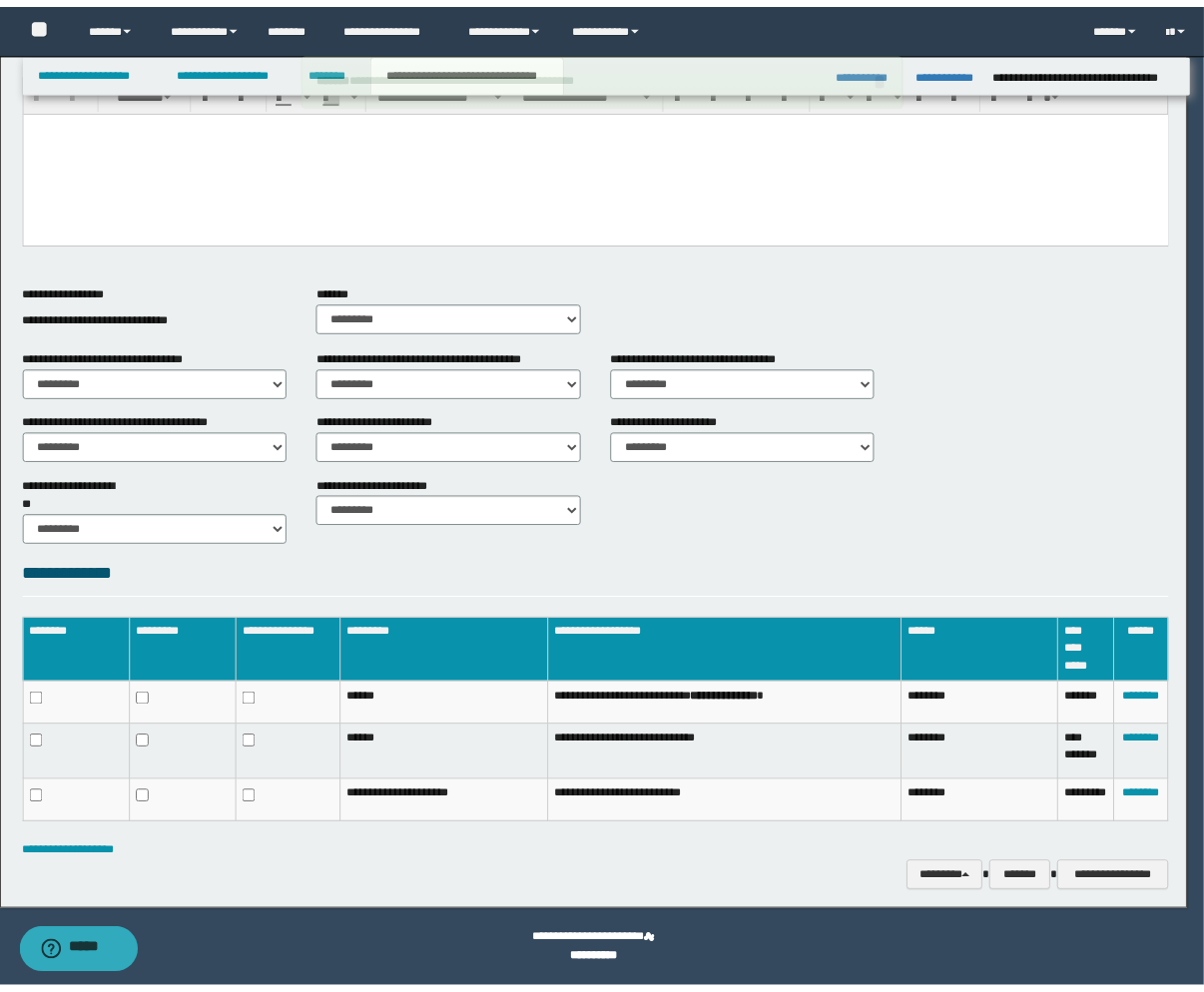 scroll, scrollTop: 527, scrollLeft: 0, axis: vertical 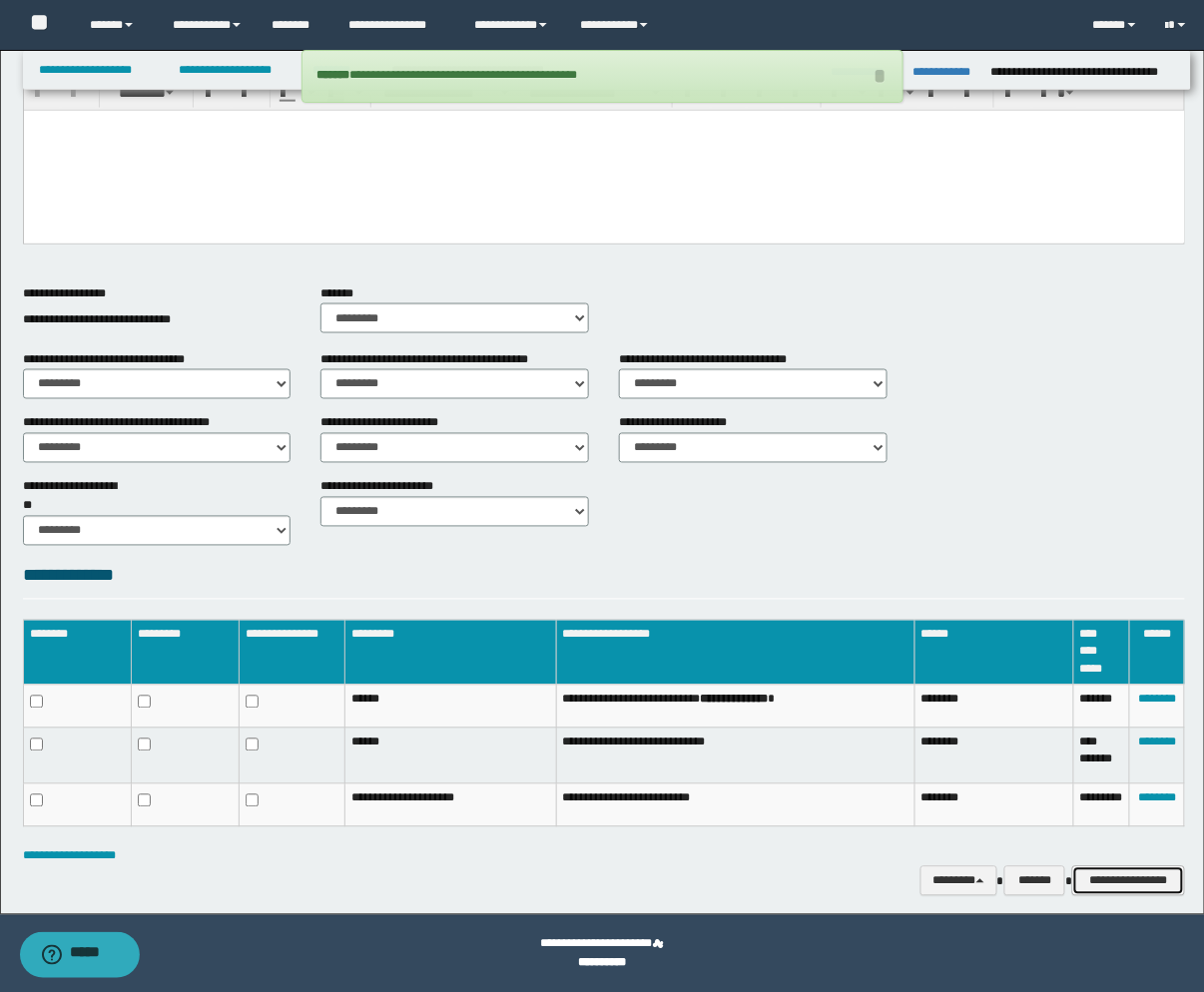 click on "**********" at bounding box center [1128, 881] 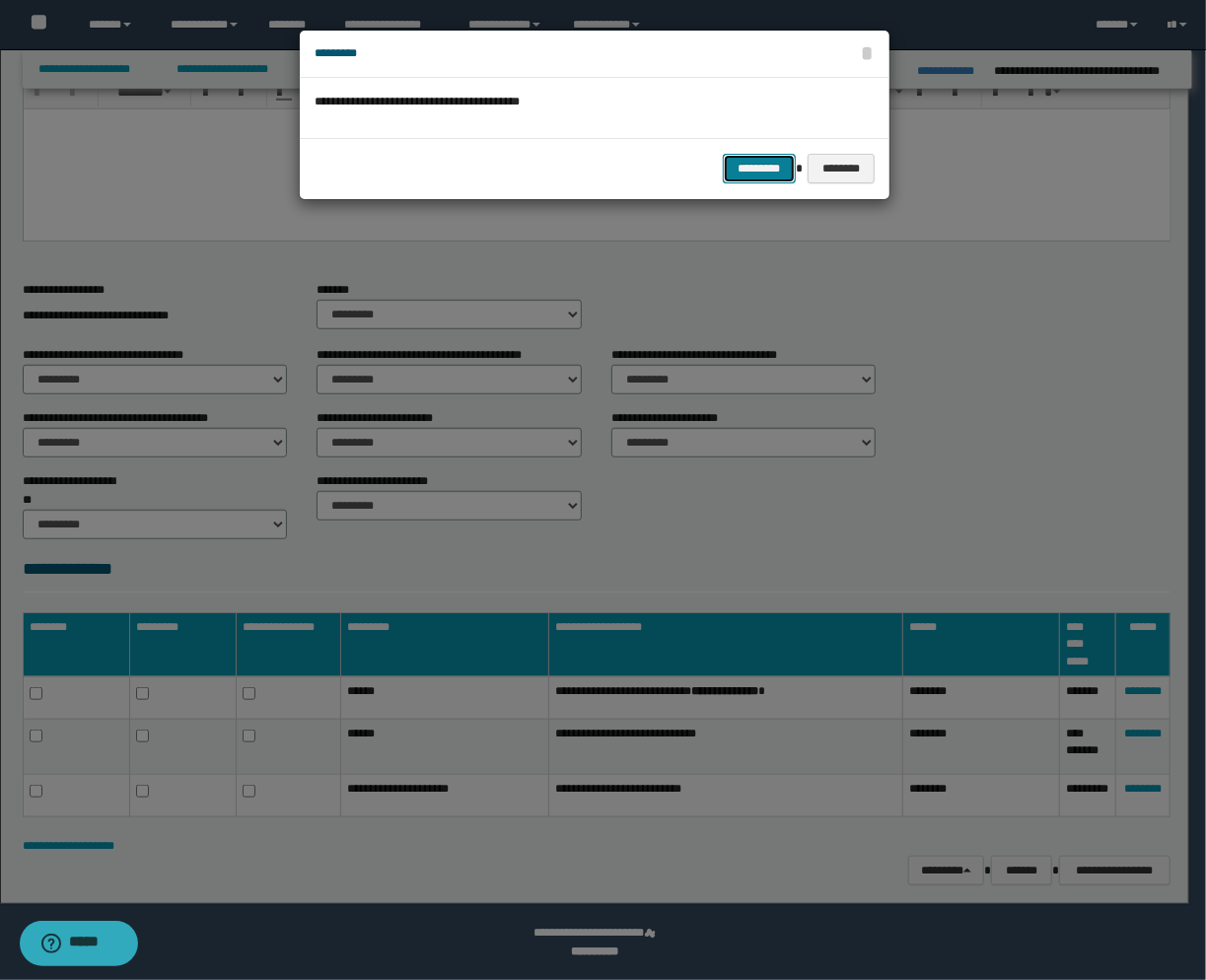 click on "*********" at bounding box center (759, 169) 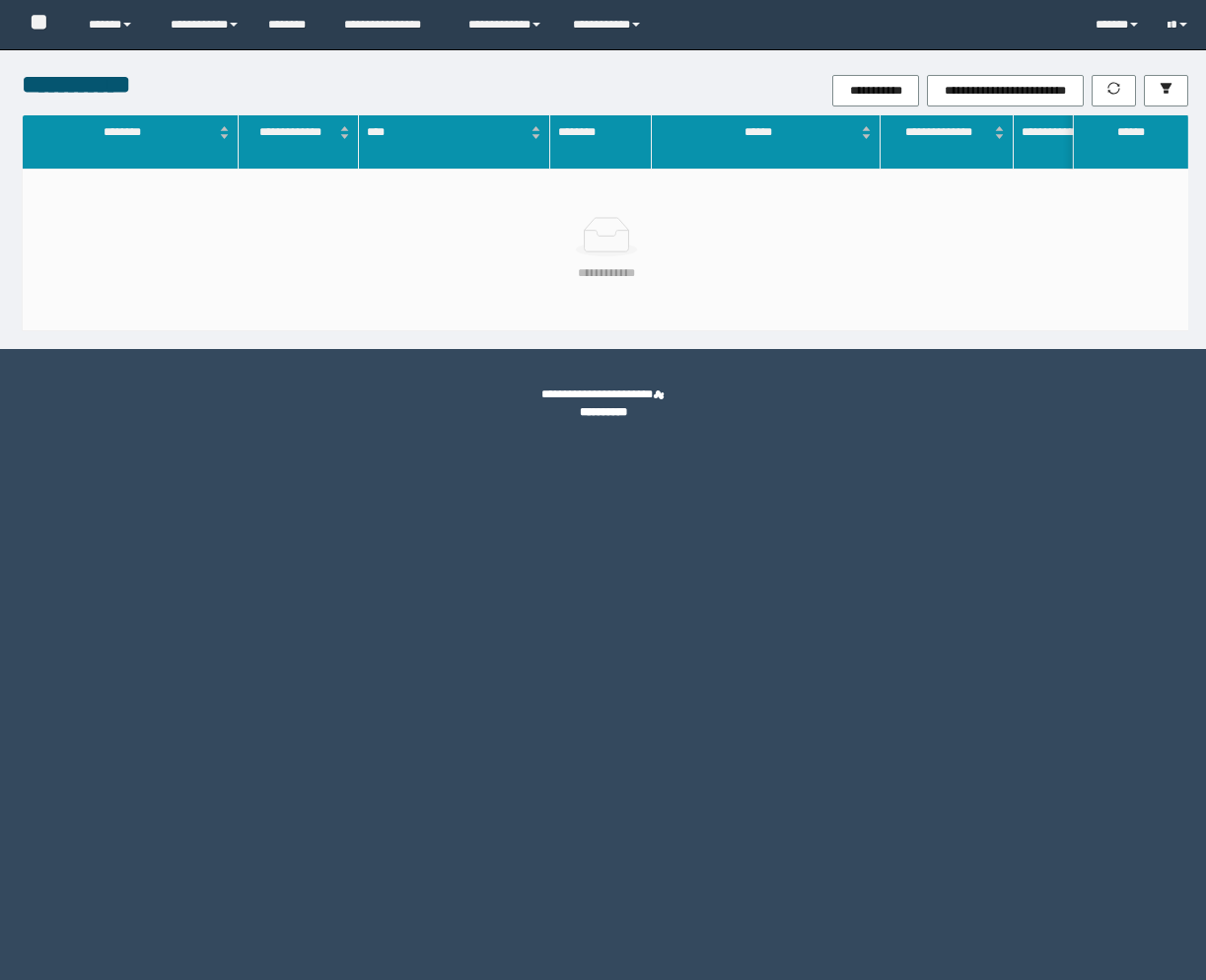 scroll, scrollTop: 0, scrollLeft: 0, axis: both 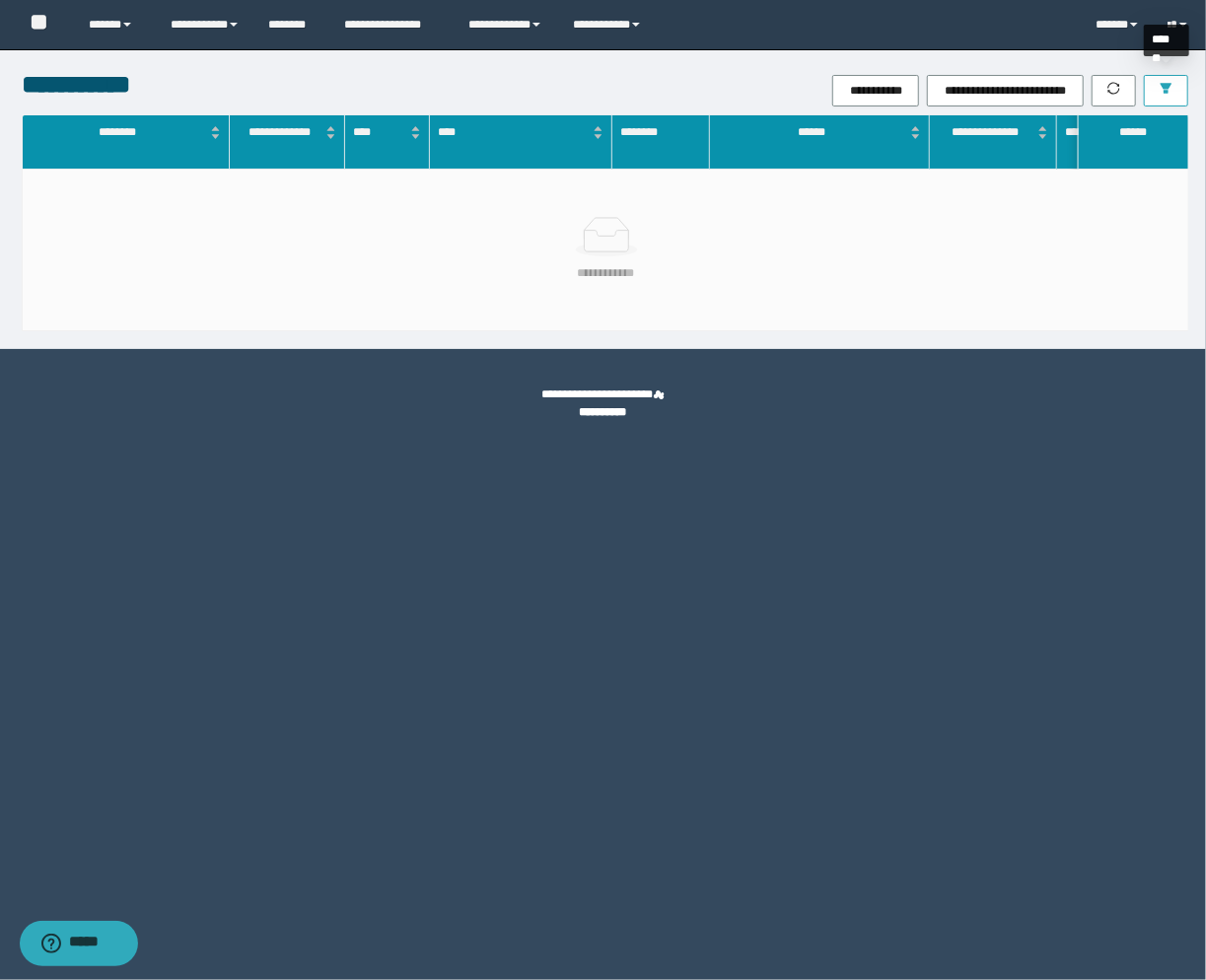 click at bounding box center (1166, 91) 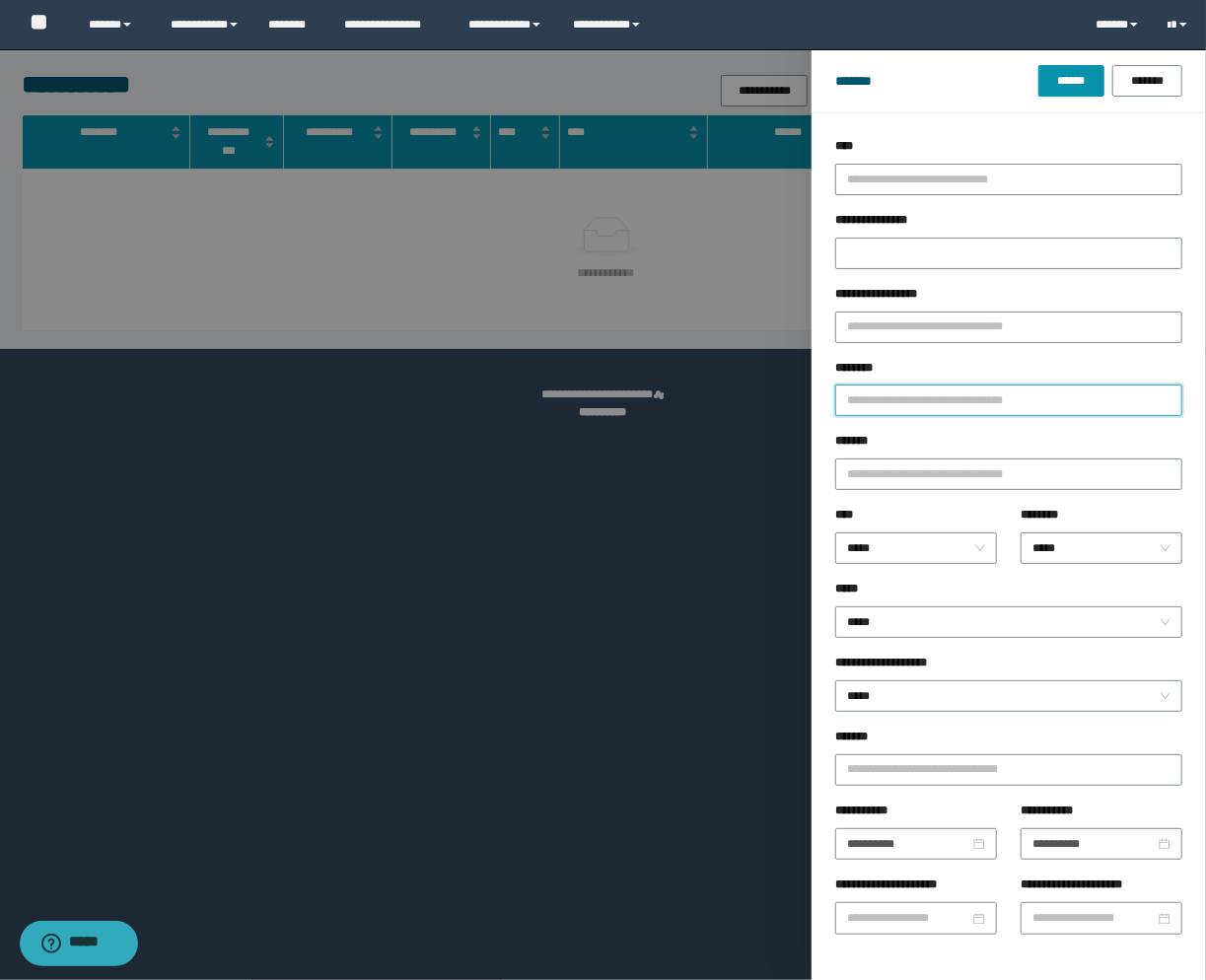 click on "********" at bounding box center [1009, 400] 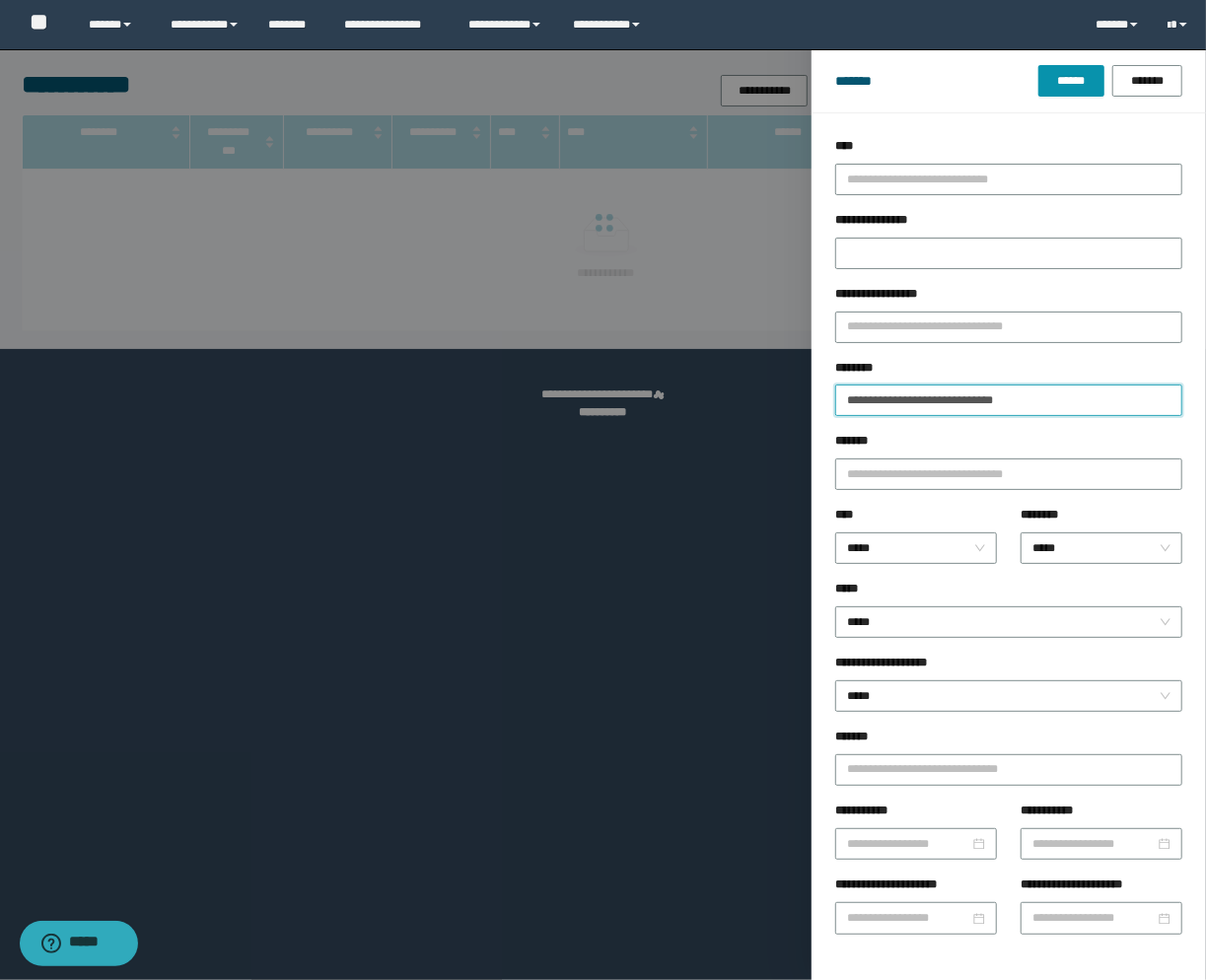 click on "******" at bounding box center (1071, 81) 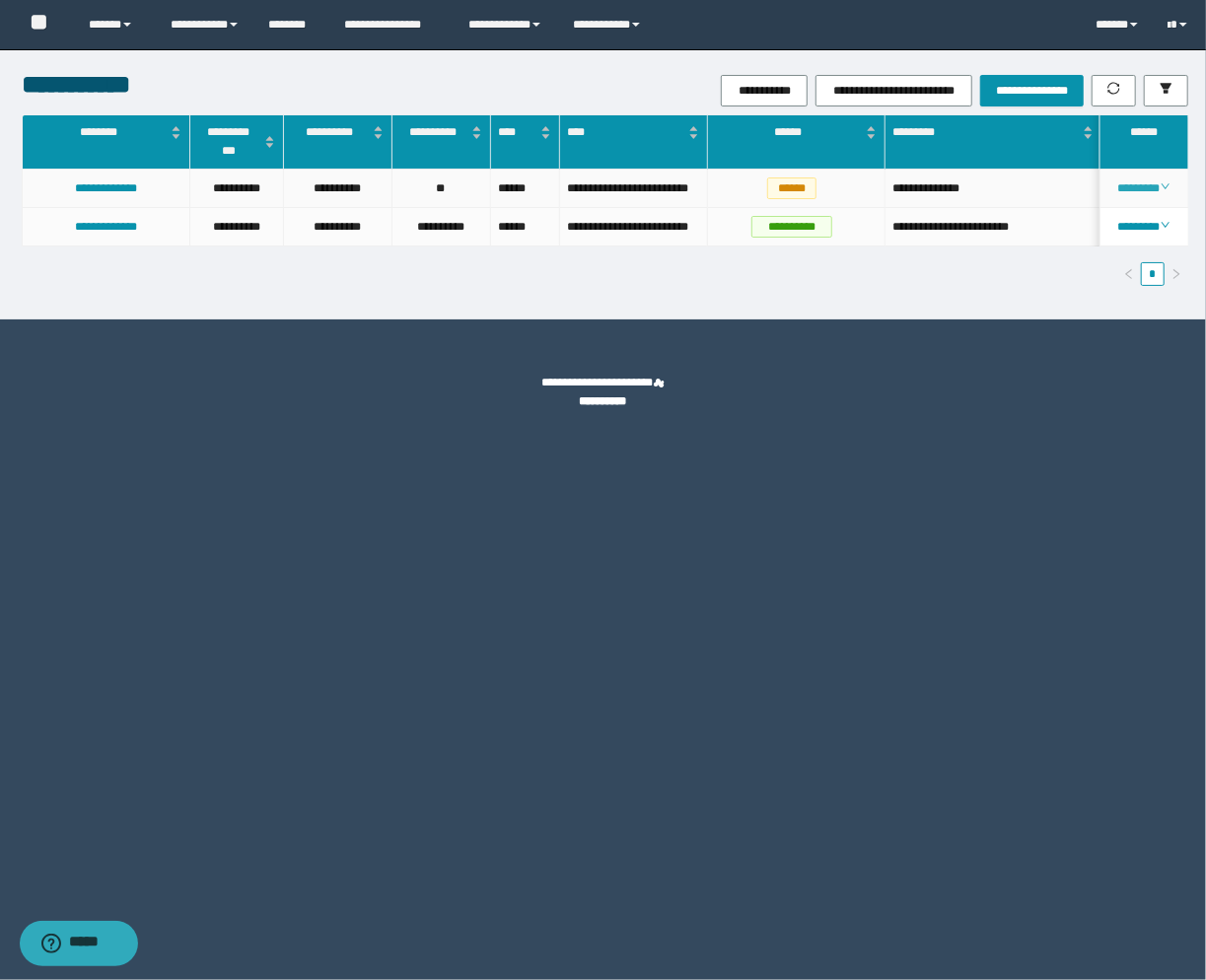 click 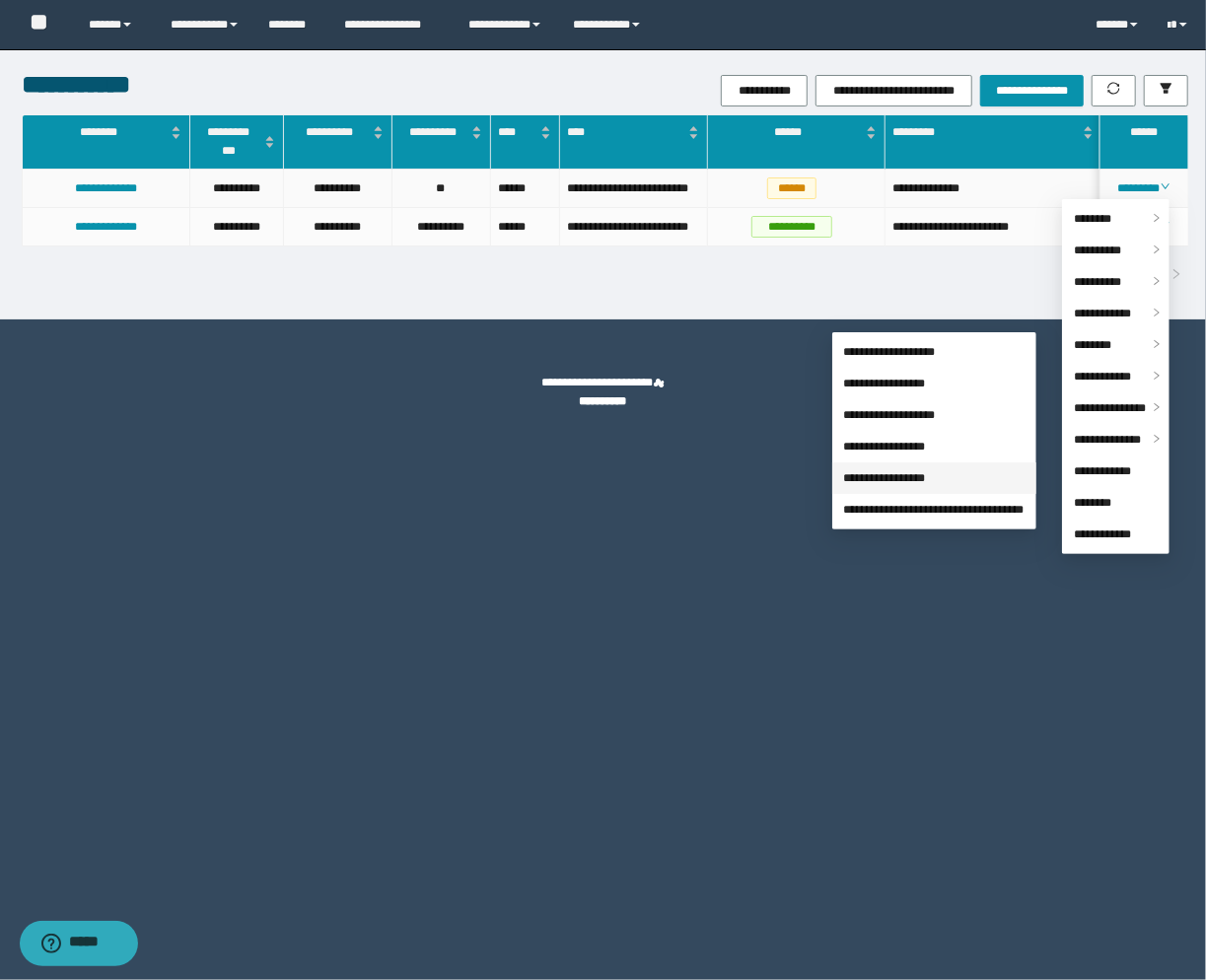 click on "**********" at bounding box center (885, 478) 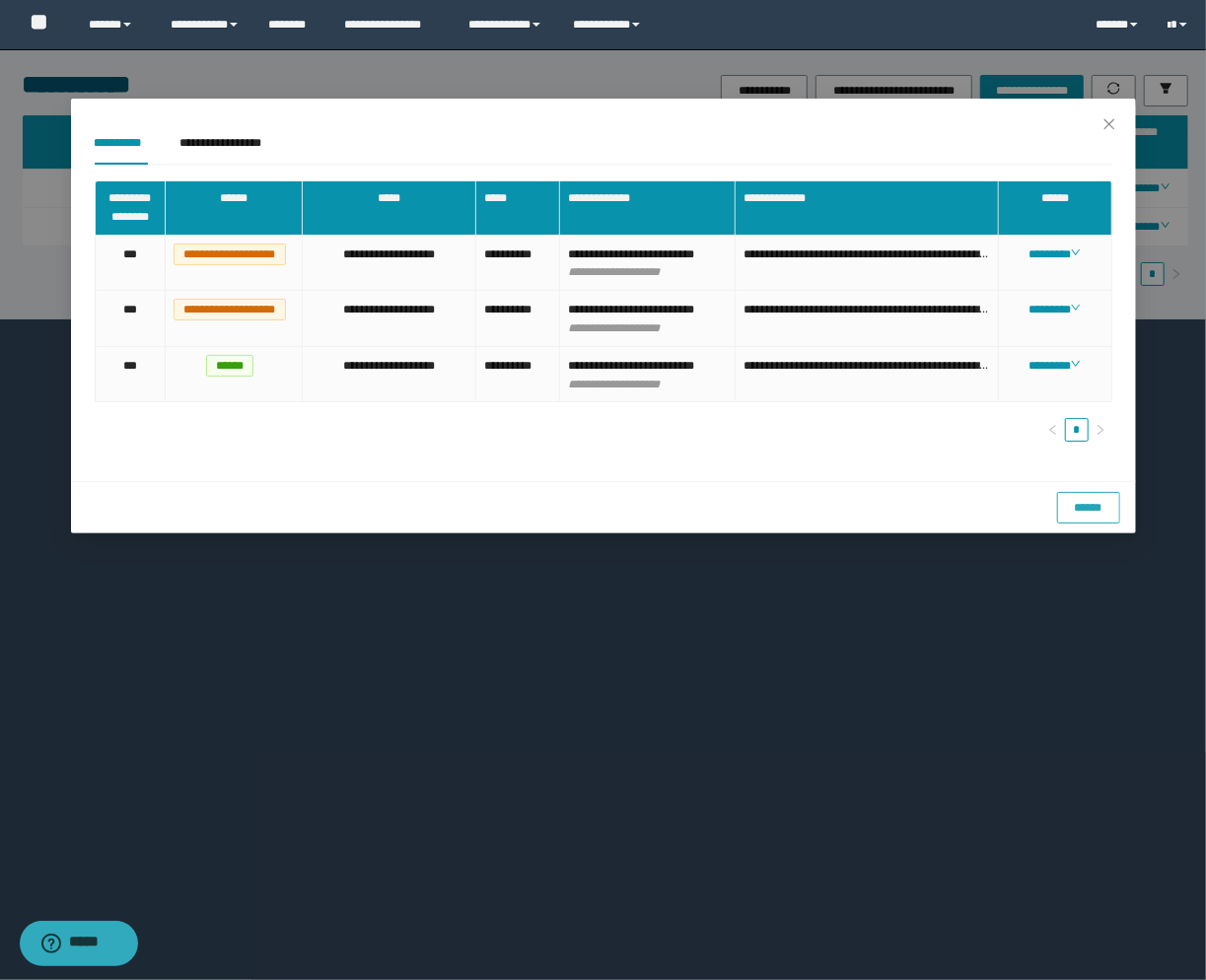 click on "******" at bounding box center (1089, 508) 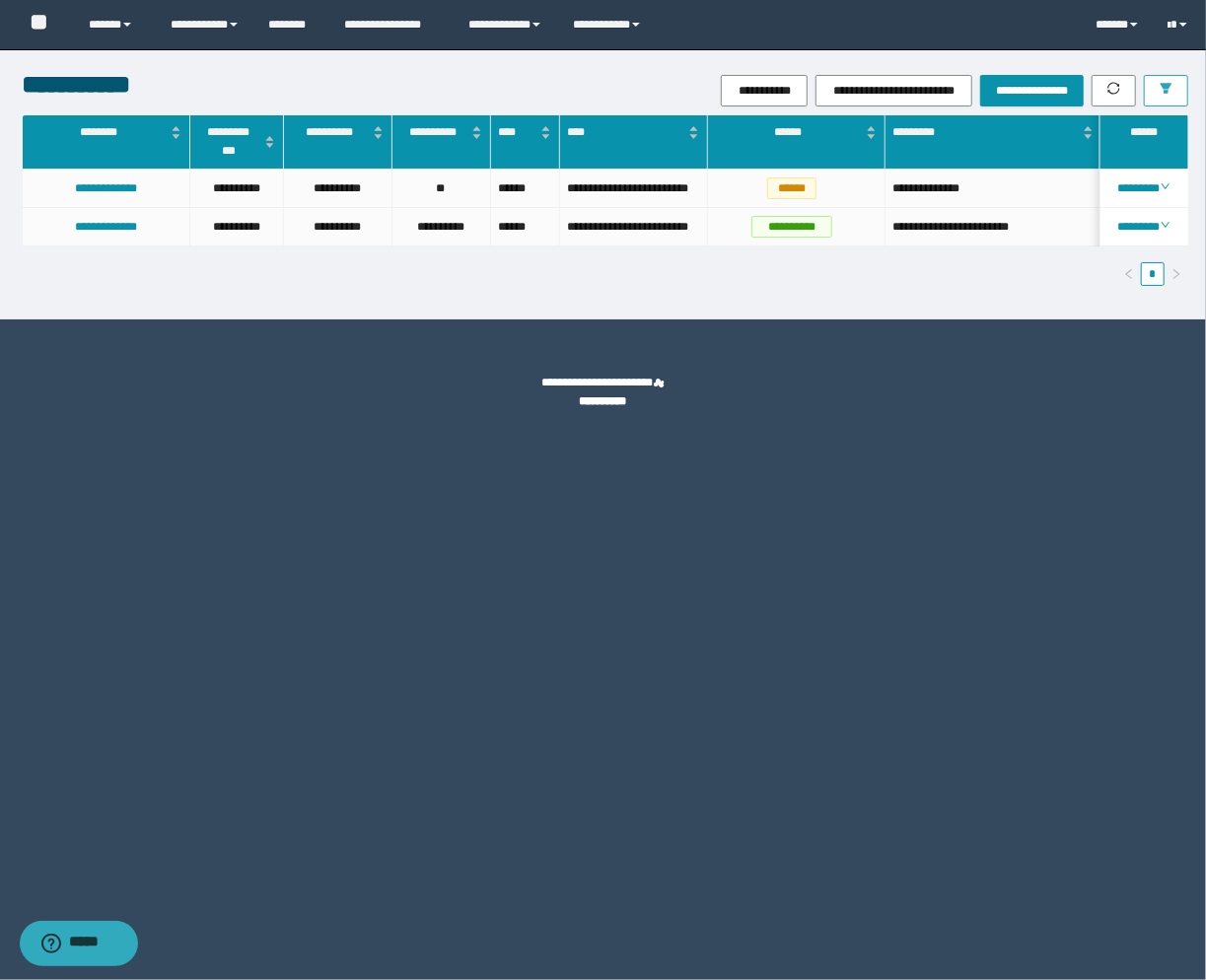 click at bounding box center (1166, 91) 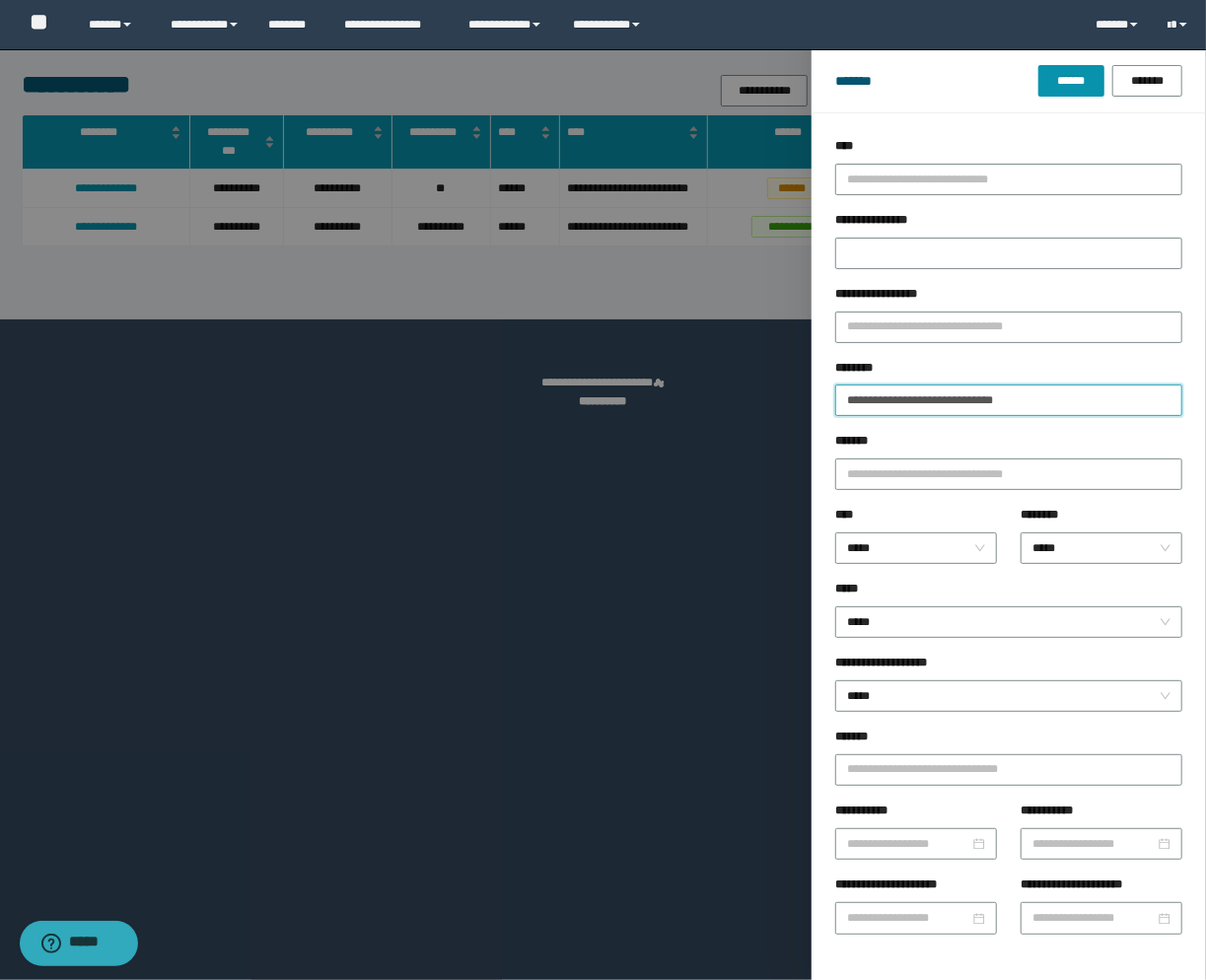 drag, startPoint x: 1053, startPoint y: 409, endPoint x: 431, endPoint y: 207, distance: 653.97859 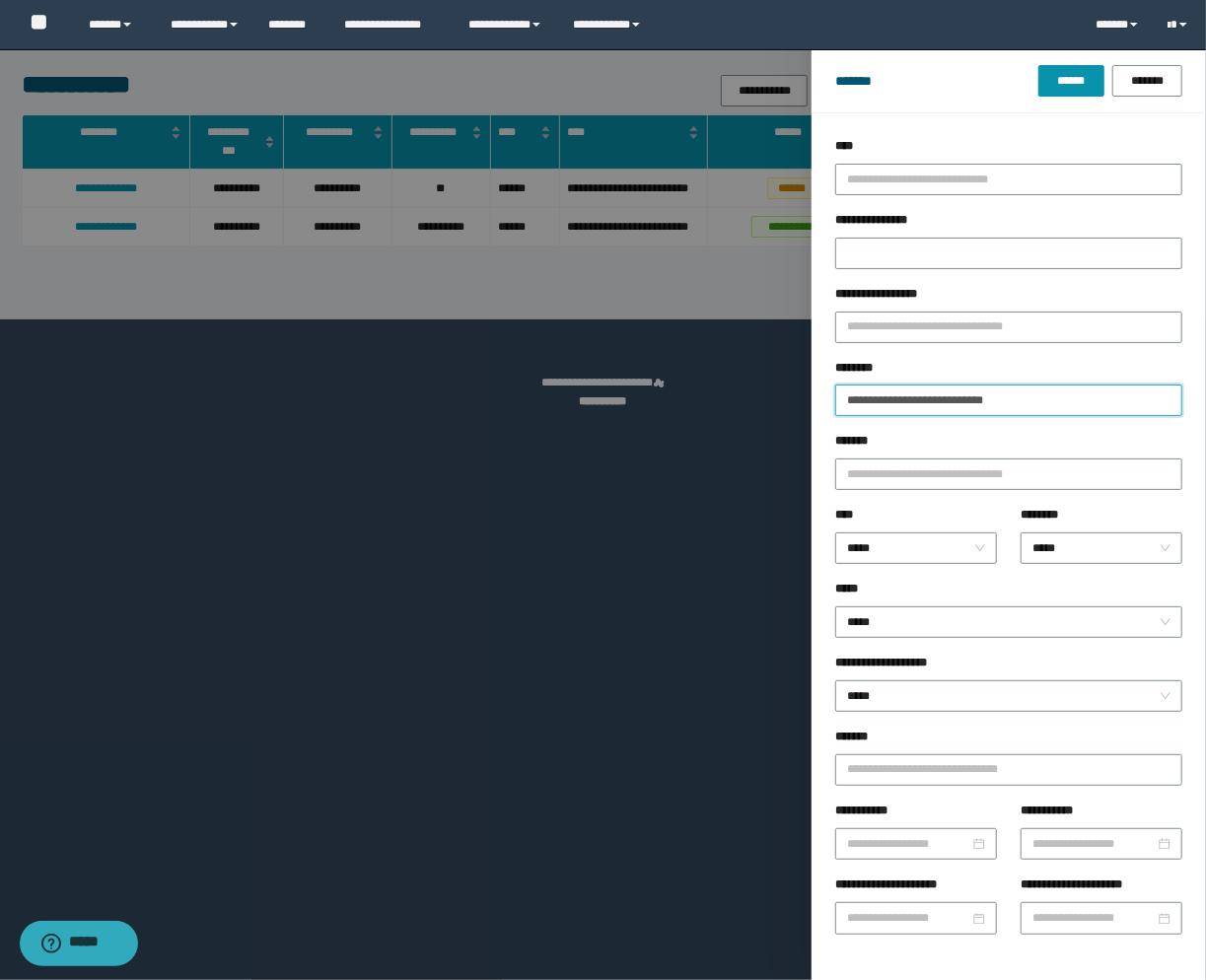 click on "******" at bounding box center [1071, 81] 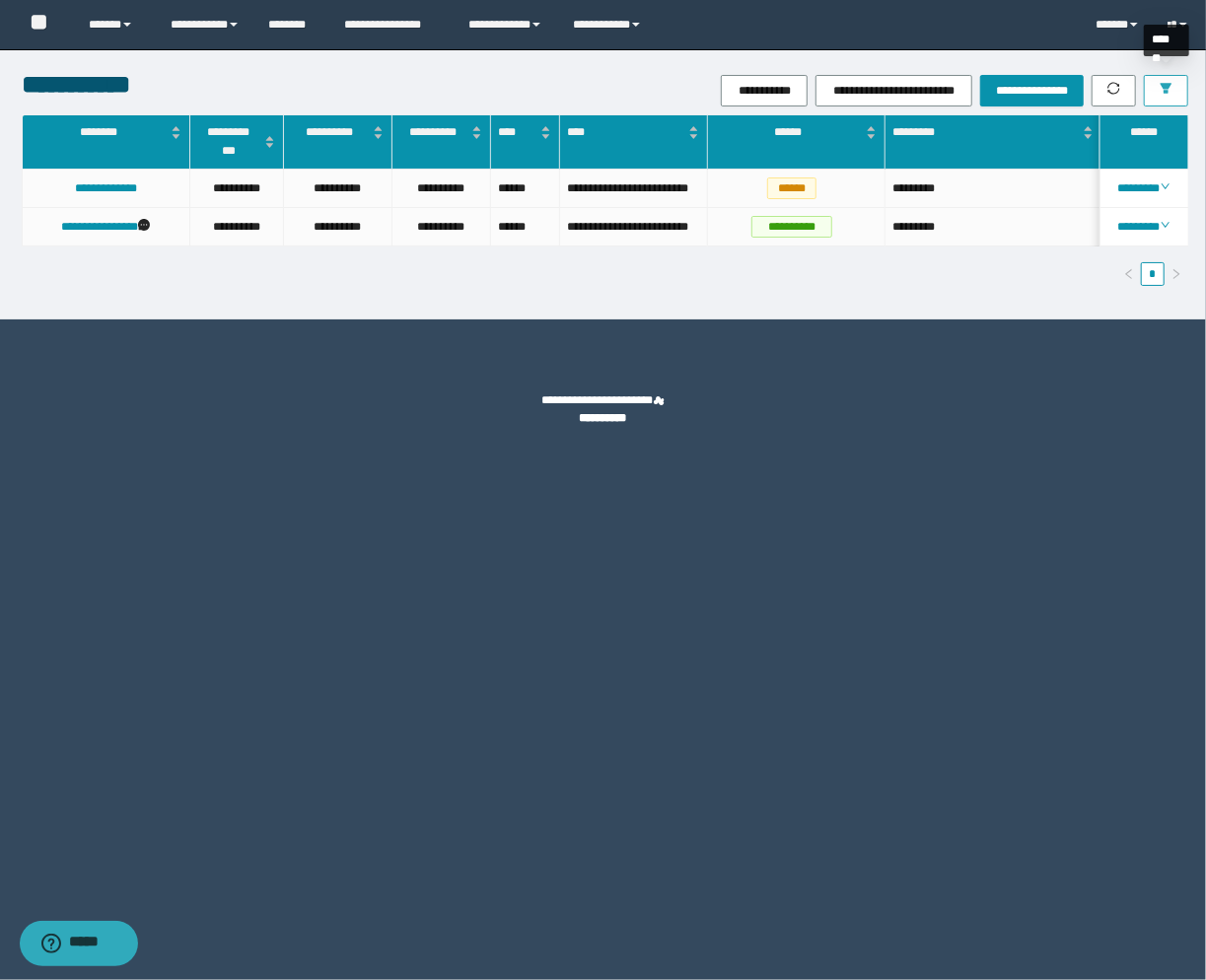 drag, startPoint x: 1177, startPoint y: 84, endPoint x: 1184, endPoint y: 109, distance: 25.96151 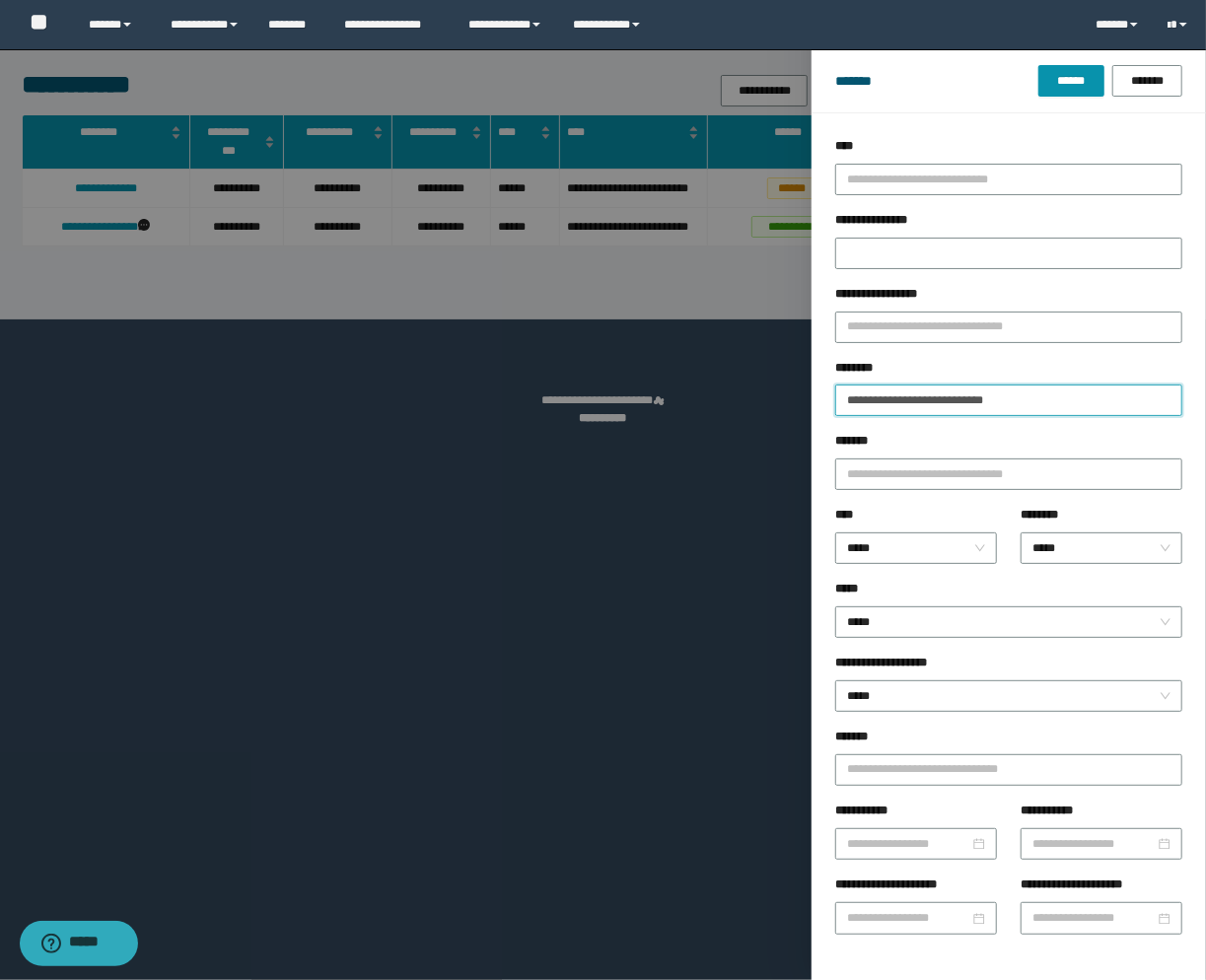 drag, startPoint x: 1030, startPoint y: 408, endPoint x: 676, endPoint y: 256, distance: 385.25316 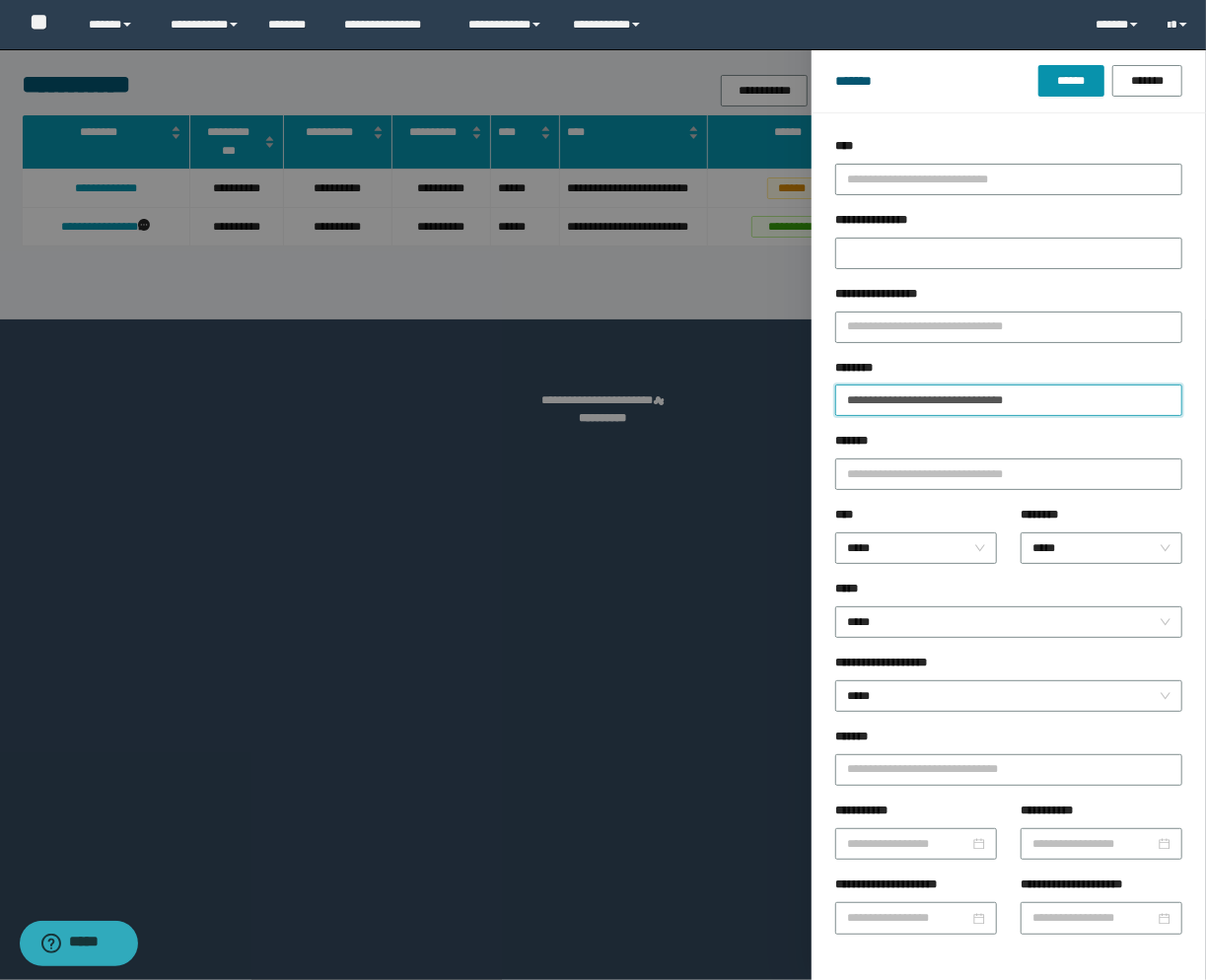 click on "******" at bounding box center (1071, 81) 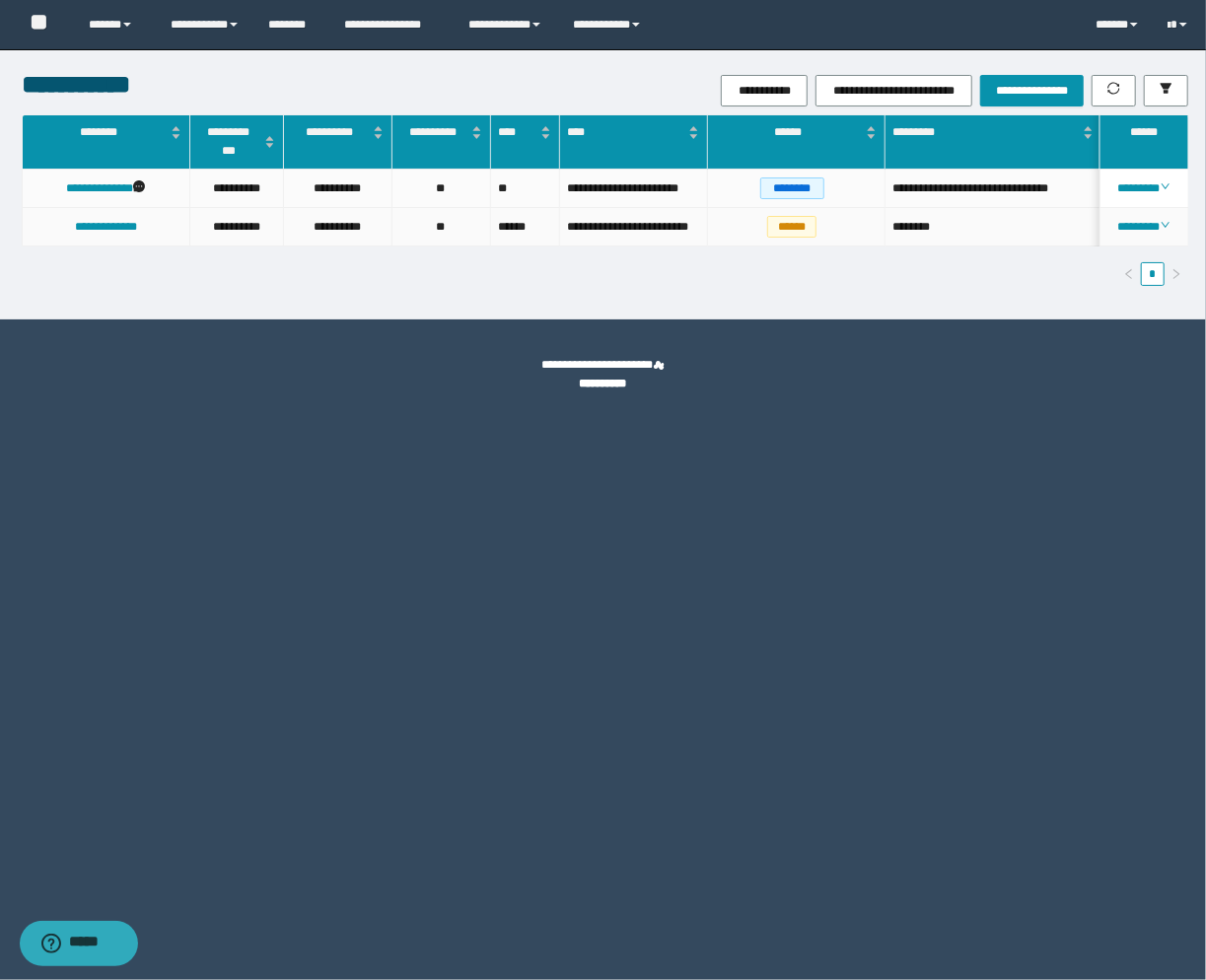 click on "********" at bounding box center [1144, 227] 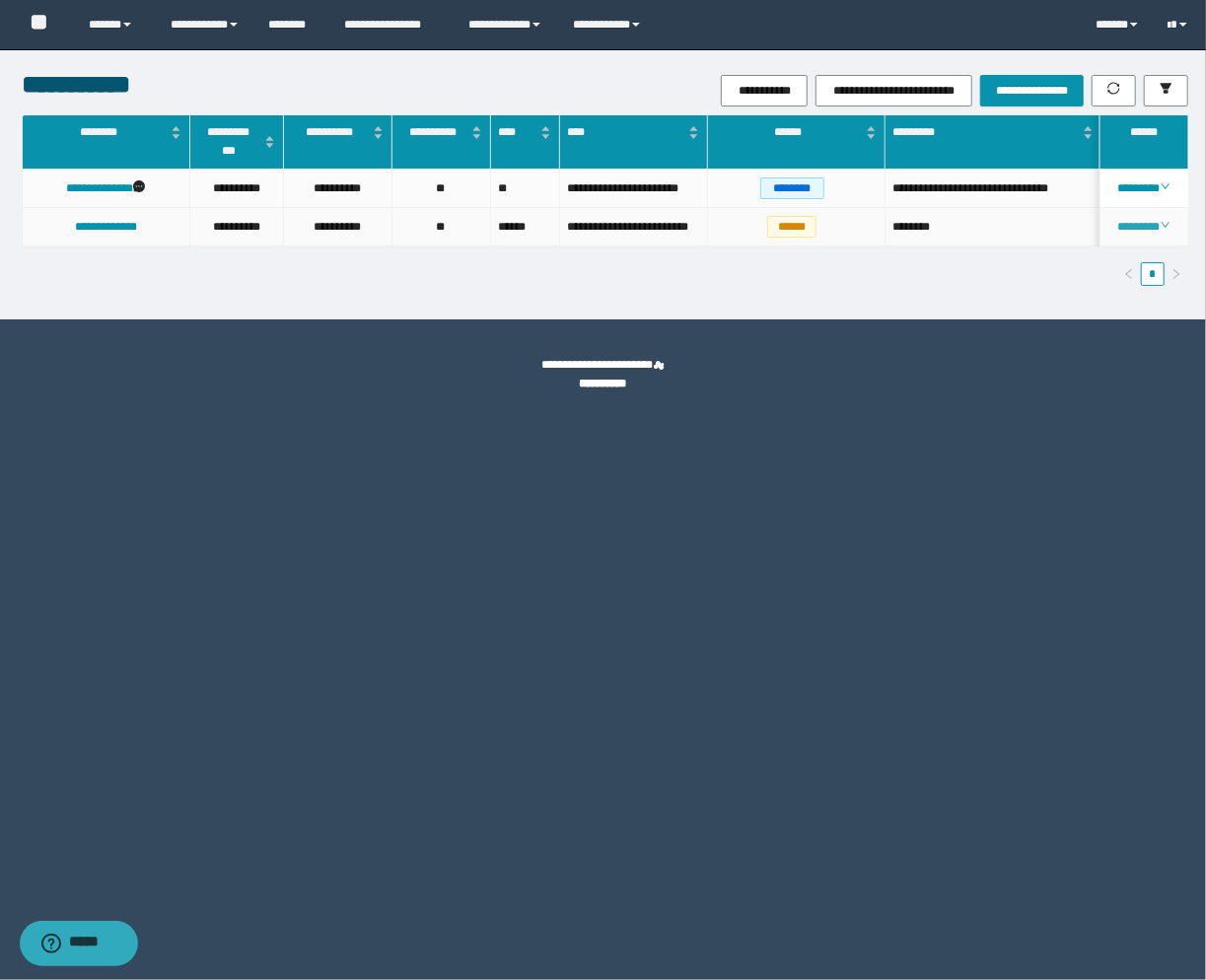 click 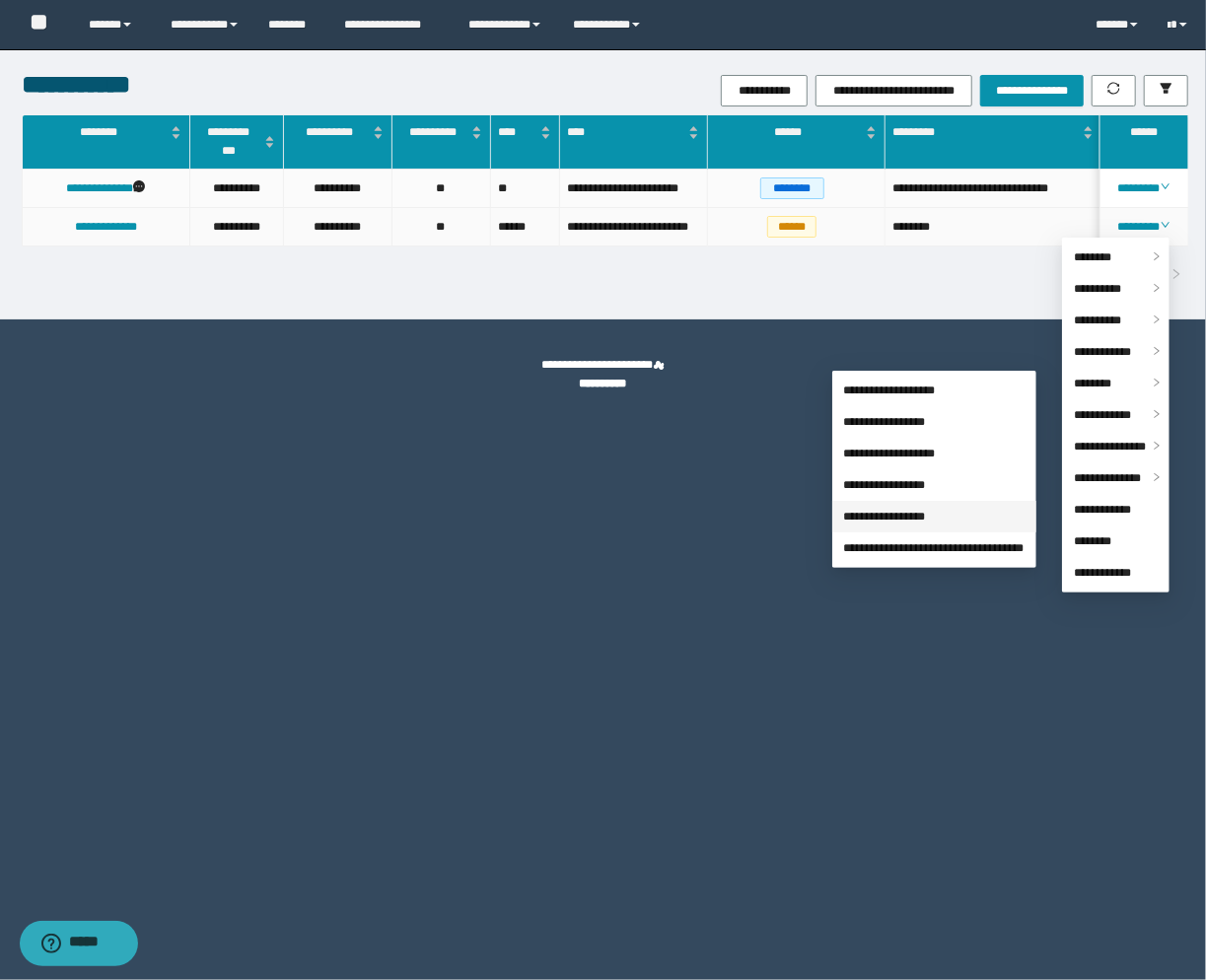 click on "**********" at bounding box center [885, 517] 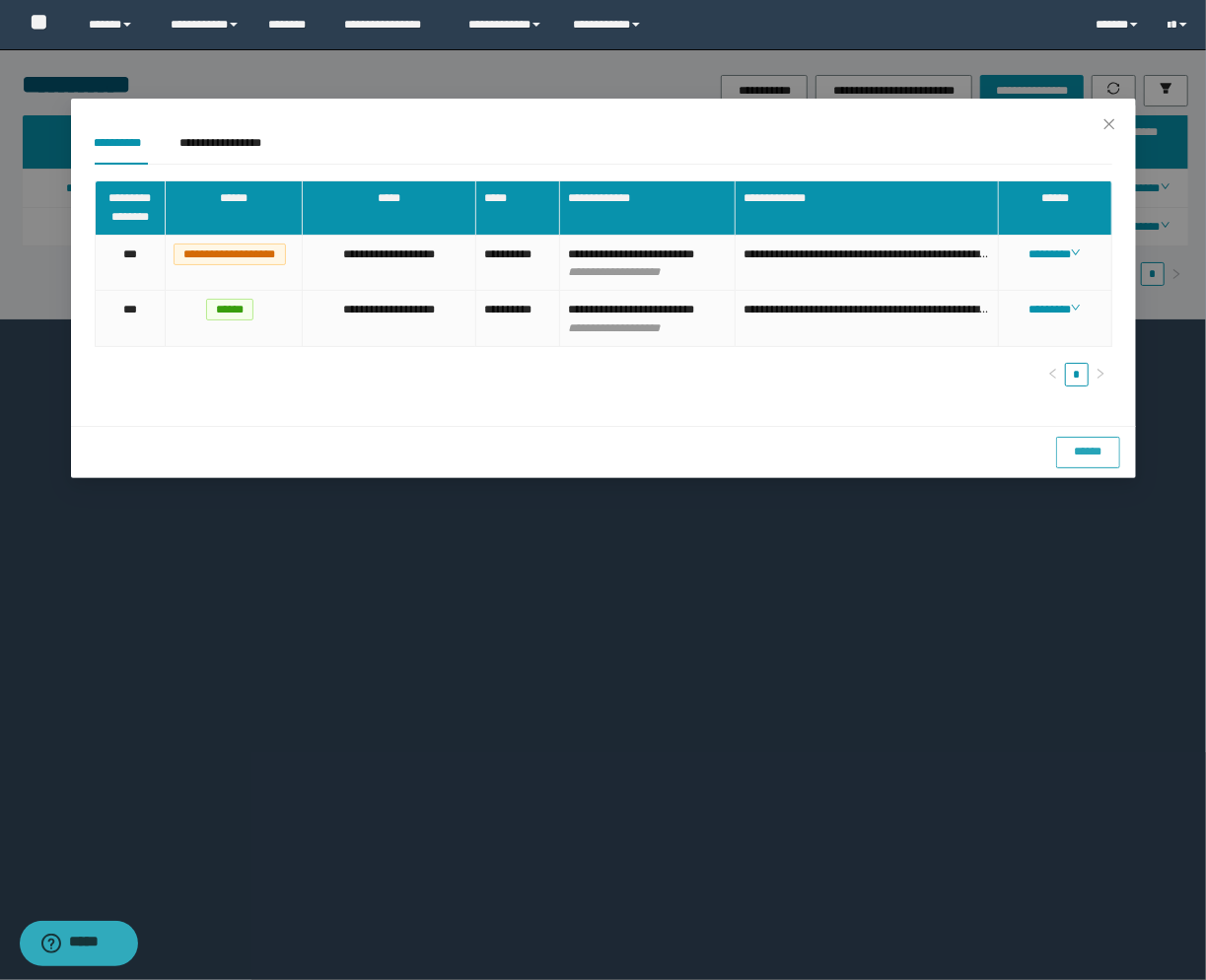 click on "******" at bounding box center (1088, 453) 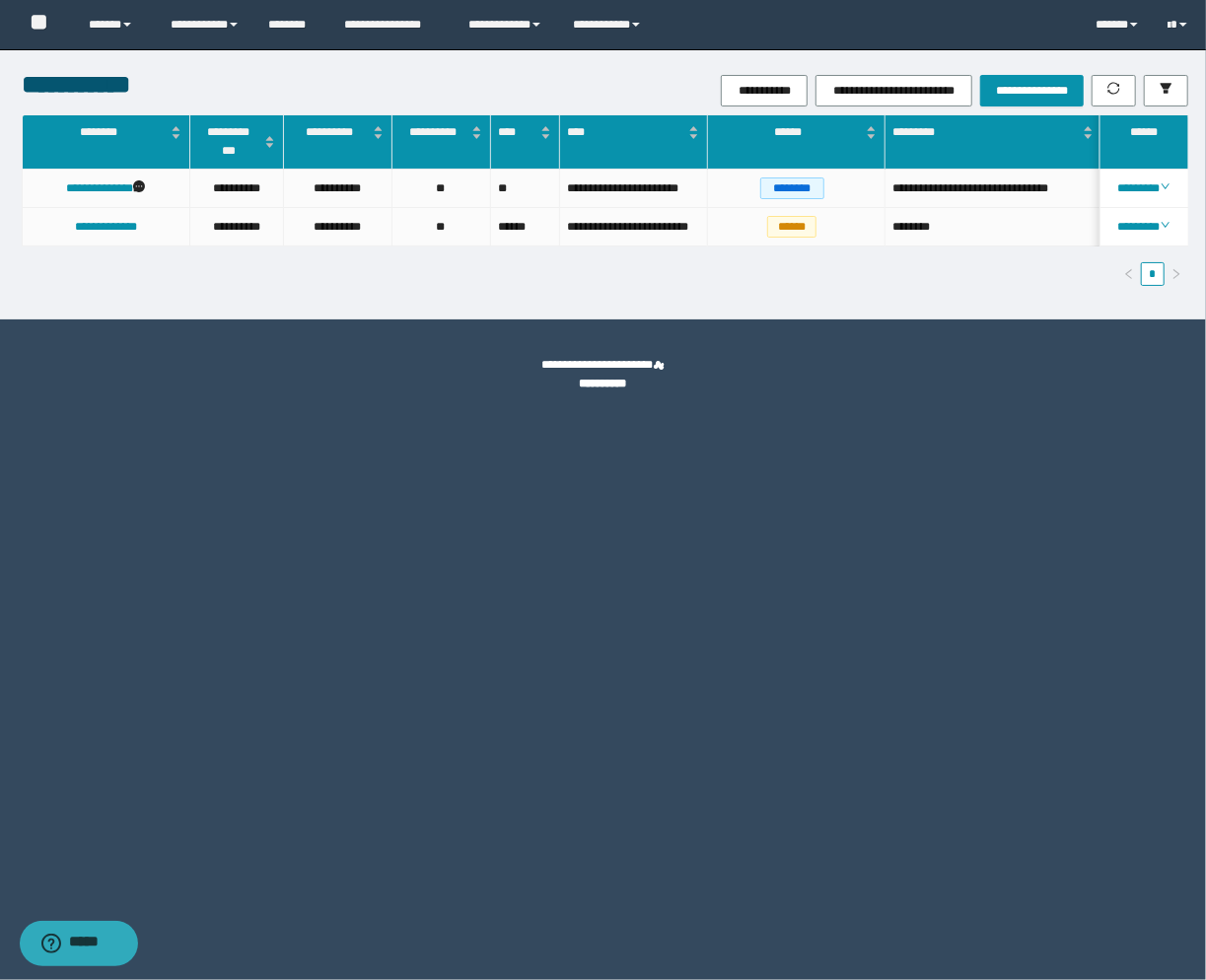 click on "**********" at bounding box center (799, 91) 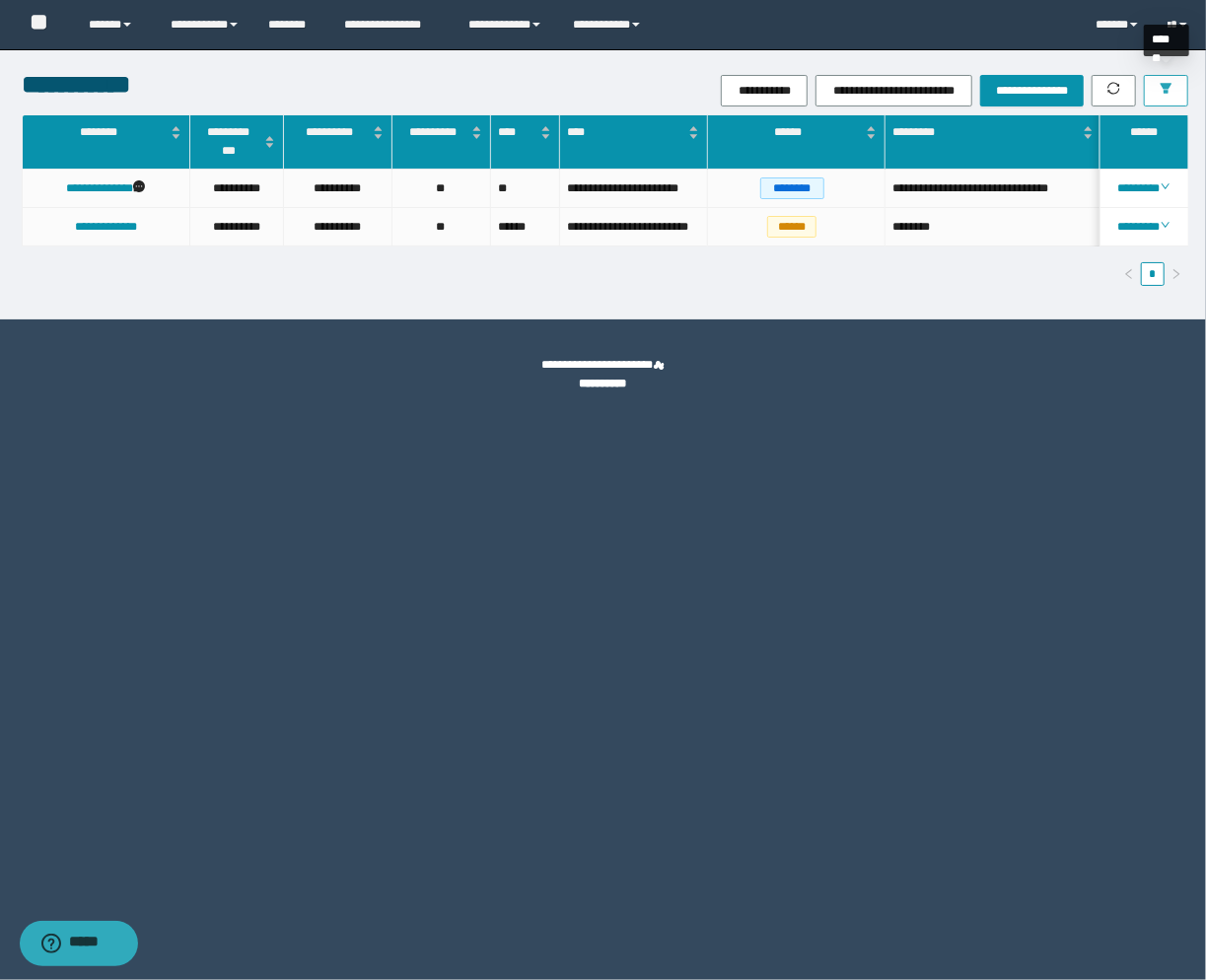 click 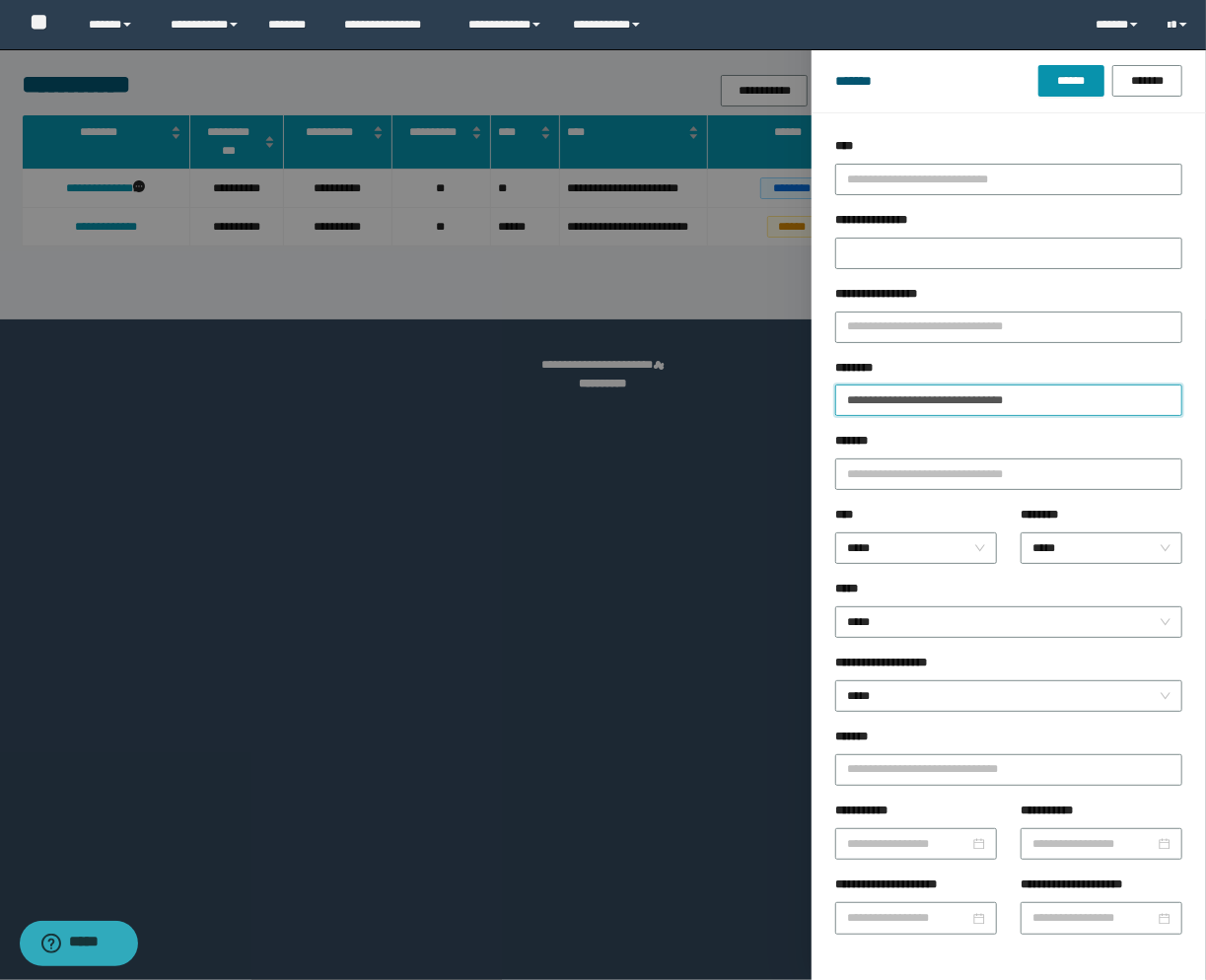 drag, startPoint x: 1075, startPoint y: 394, endPoint x: 547, endPoint y: 408, distance: 528.18557 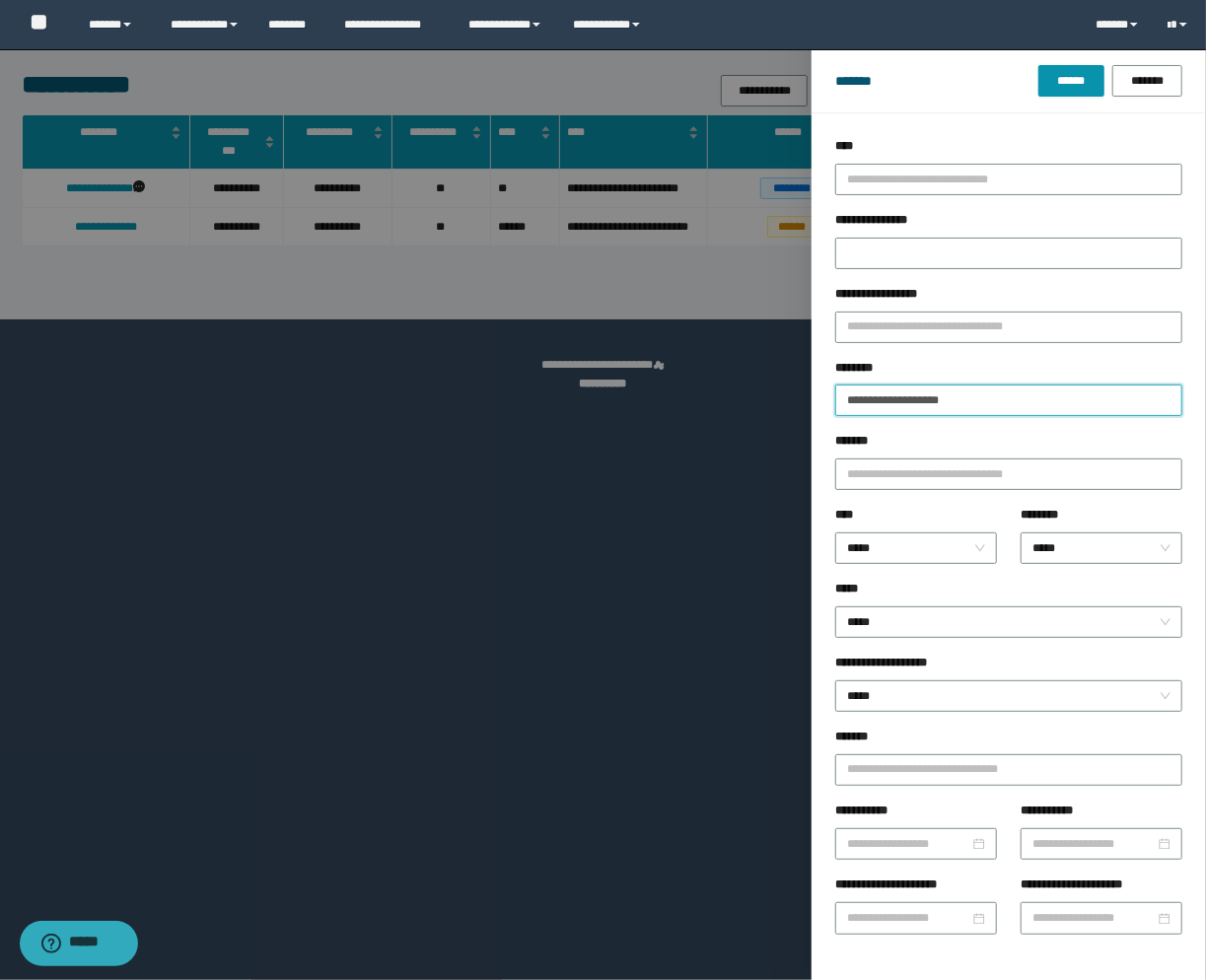 click on "******" at bounding box center (1071, 81) 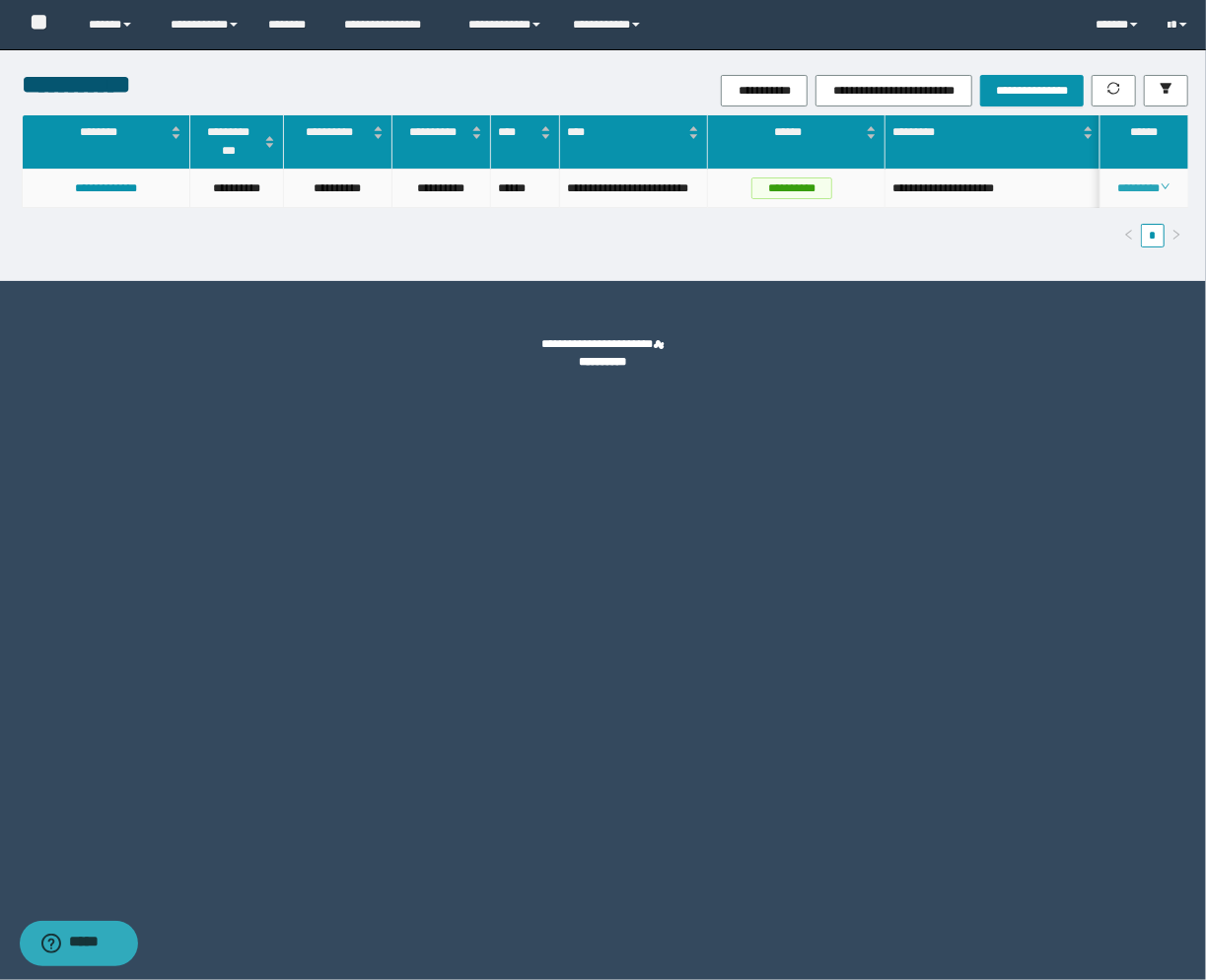 click on "********" at bounding box center [1143, 188] 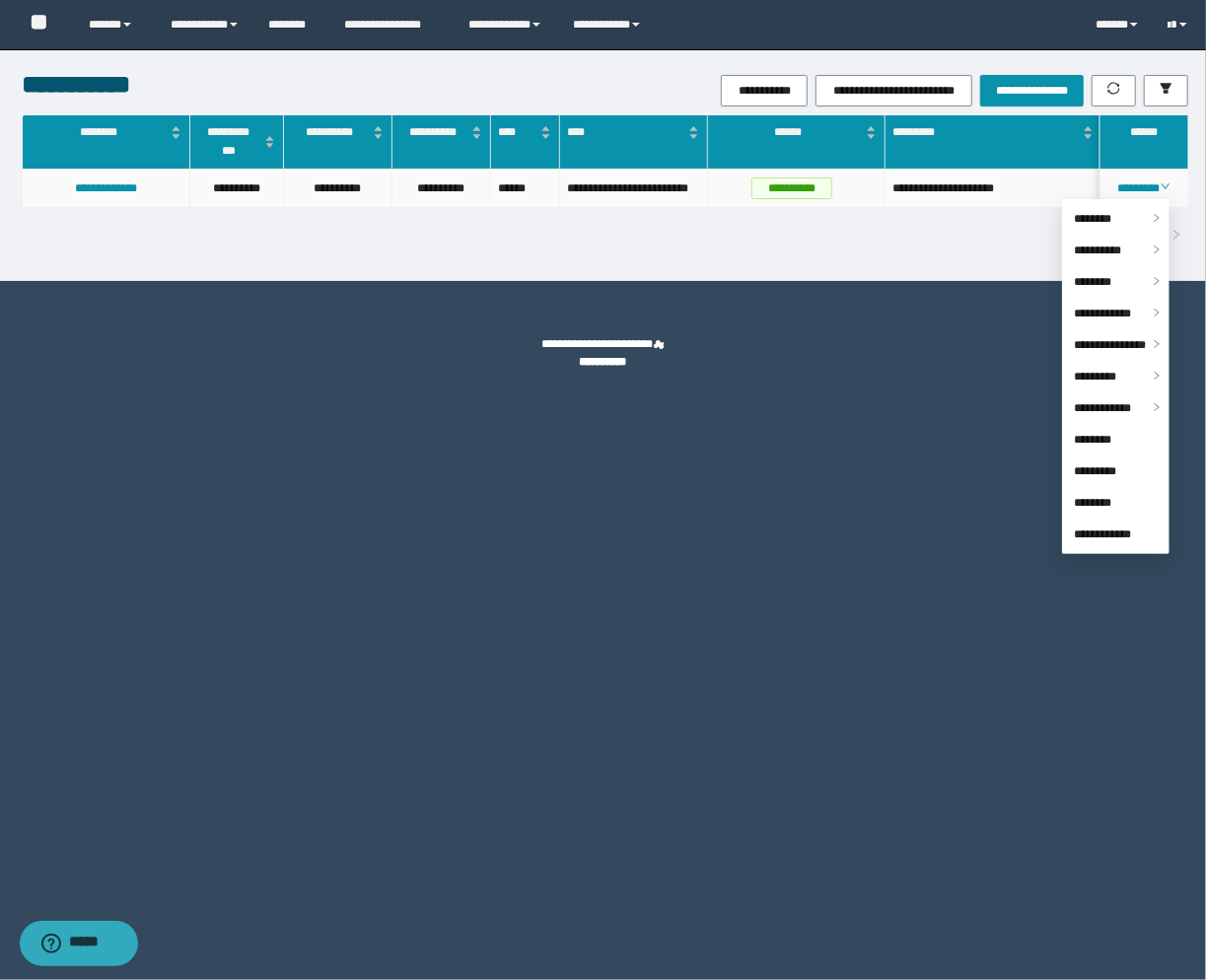 drag, startPoint x: 914, startPoint y: 197, endPoint x: 807, endPoint y: 222, distance: 109.88175 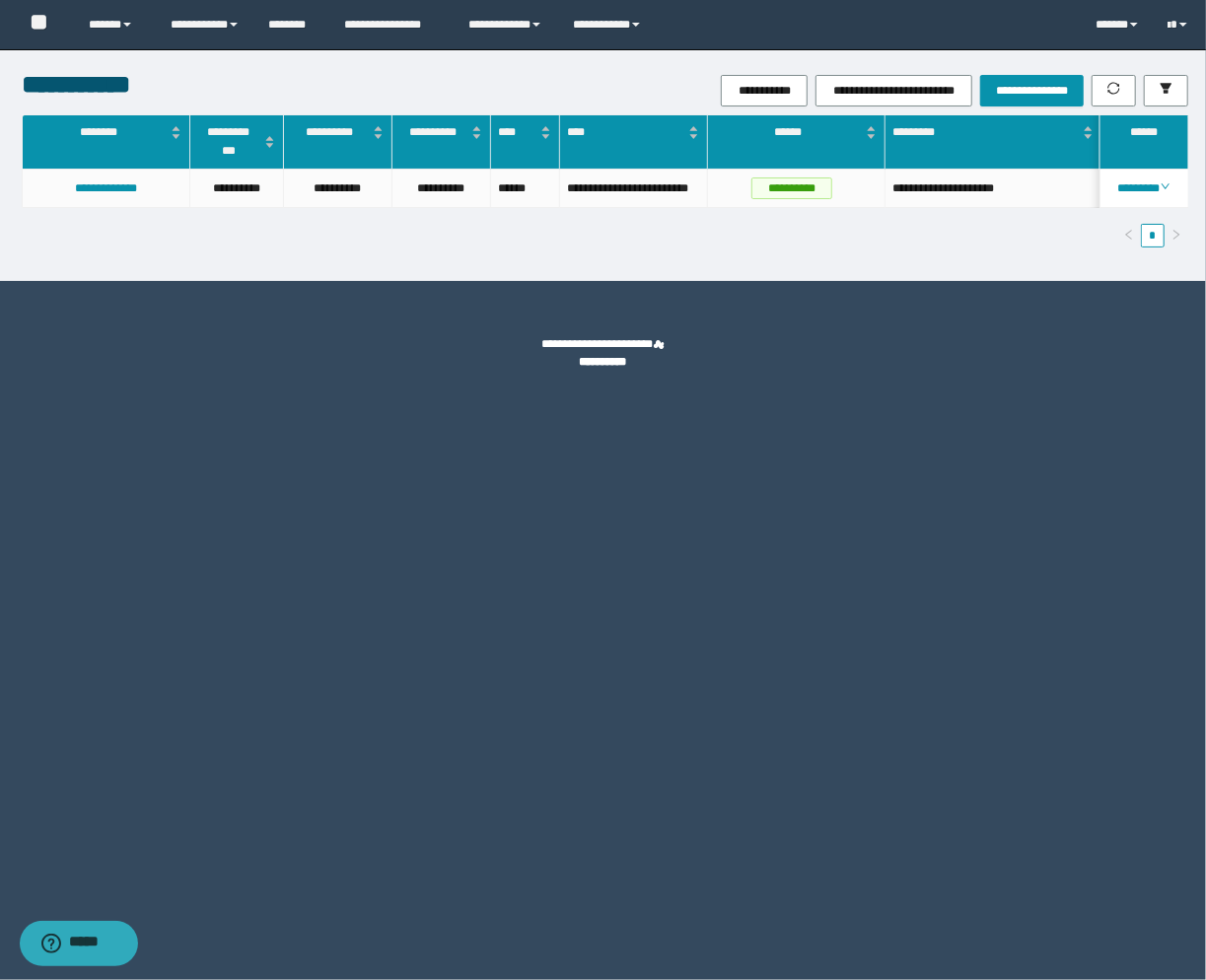 click on "[FIRST] [LAST] [EMAIL] [PHONE] [ADDRESS] [CITY] [STATE] [POSTAL_CODE] [COUNTRY] [ZIP] [APT] [BUILDING] [FLOOR] [UNIT] [STREET_NAME] [STREET_NUMBER] [PHONE_EXT] [FAX] [WEBSITE] [COMPANY] [JOB_TITLE] [DEPARTMENT] [OFFICE_PHONE] [MOBILE_PHONE] [HOME_PHONE] [WORK_PHONE] [EMAIL_ALT] [ADDRESS_LINE_2] [ADDRESS_LINE_3] [CITY_2] [STATE_2] [POSTAL_CODE_2] [COUNTRY_2] [ZIP_2] [APT_2] [BUILDING_2] [FLOOR_2] [UNIT_2] [STREET_NAME_2] [STREET_NUMBER_2] [PHONE_EXT_2] [FAX_2] [WEBSITE_2] [COMPANY_2] [JOB_TITLE_2] [DEPARTMENT_2] [OFFICE_PHONE_2] [MOBILE_PHONE_2] [HOME_PHONE_2] [WORK_PHONE_2]" at bounding box center [603, 165] 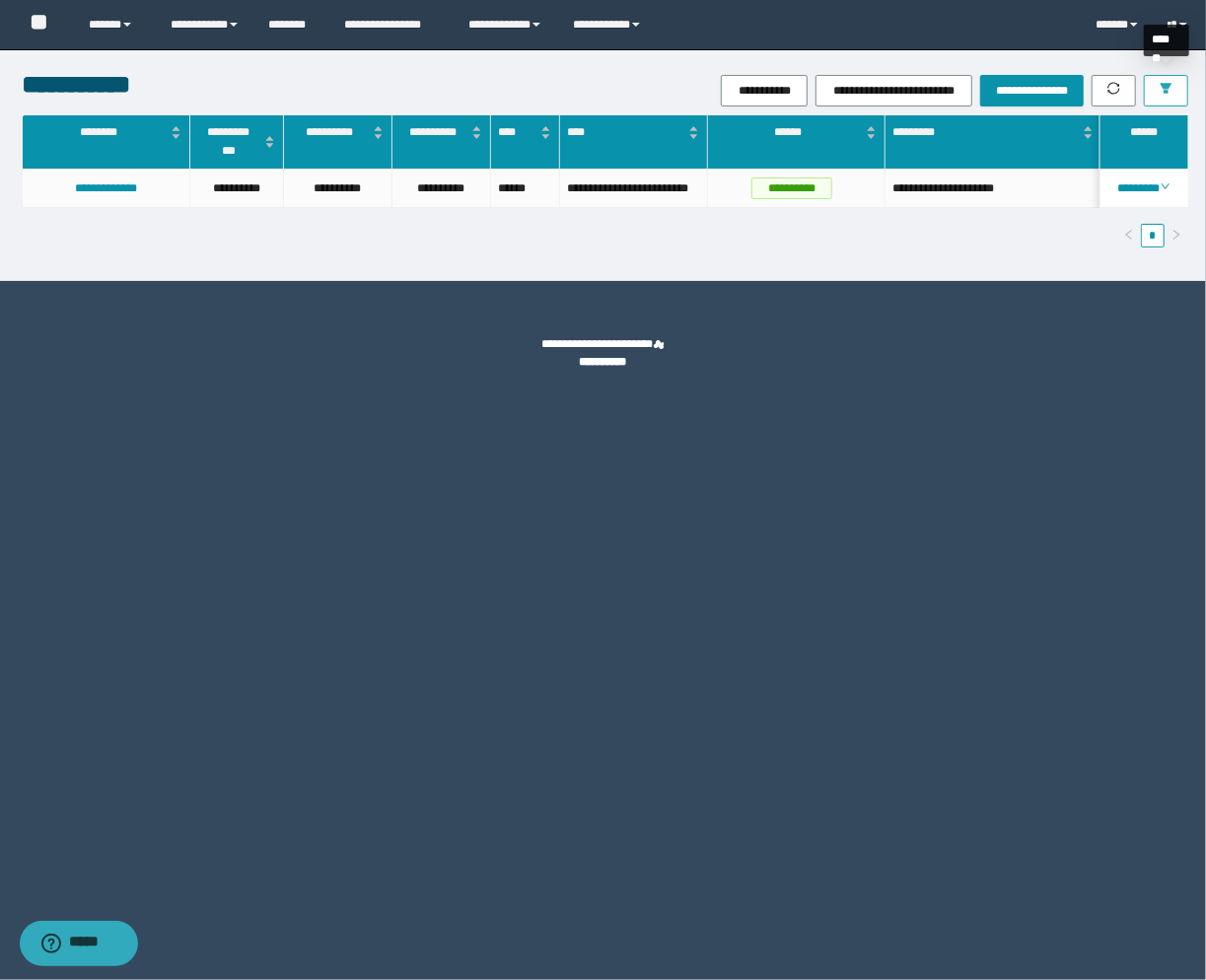 click 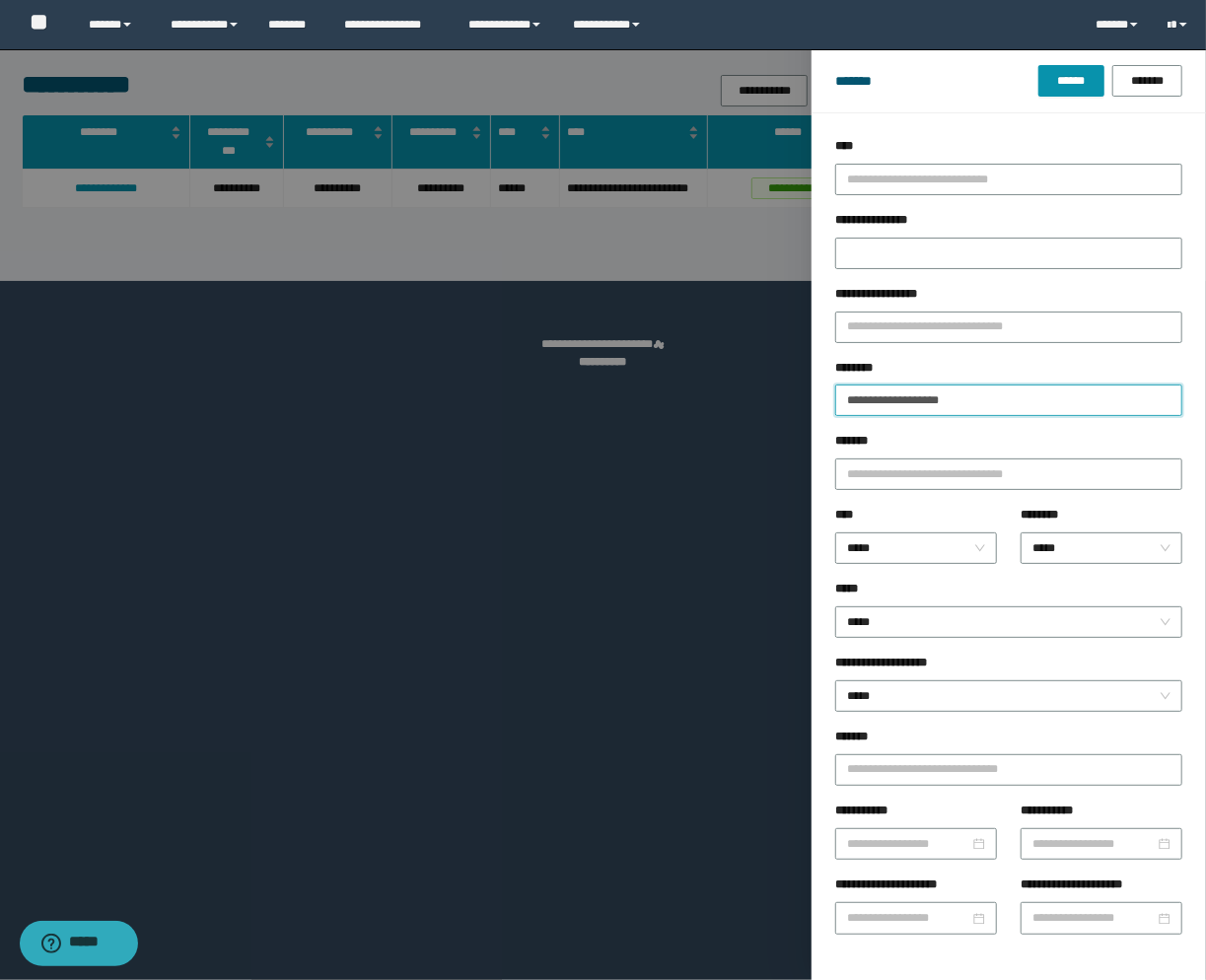 drag, startPoint x: 876, startPoint y: 414, endPoint x: 636, endPoint y: 415, distance: 240.00208 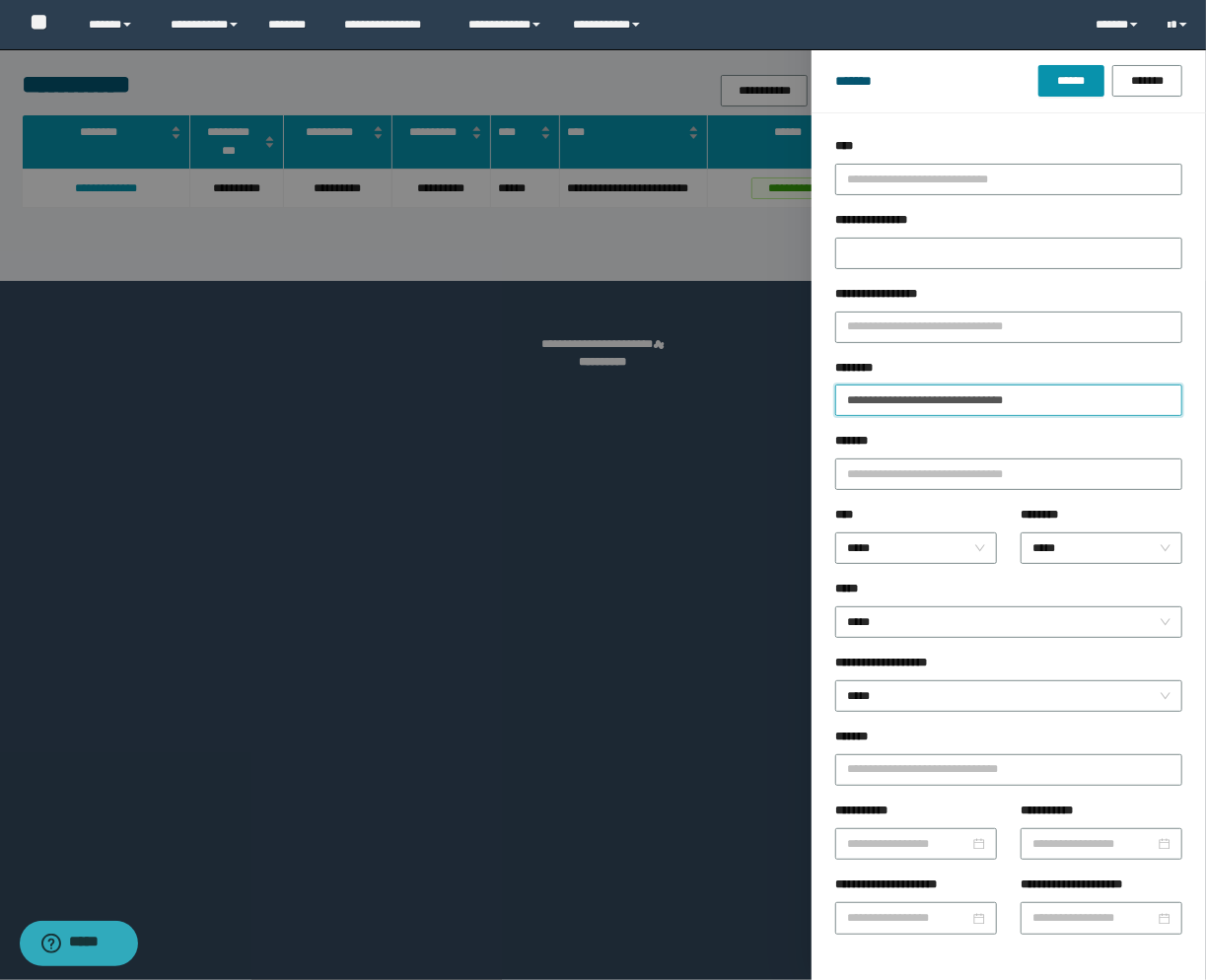type on "**********" 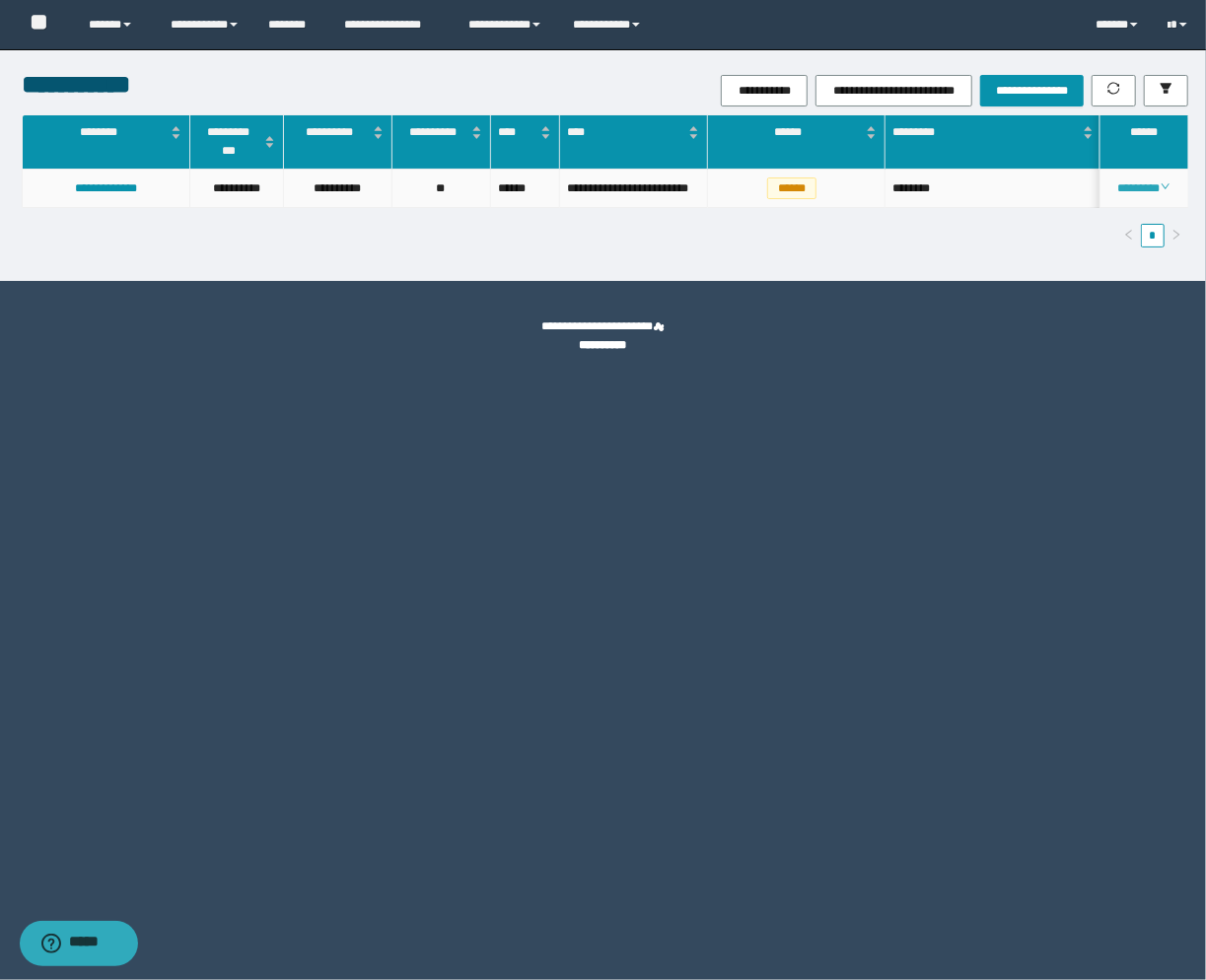 click 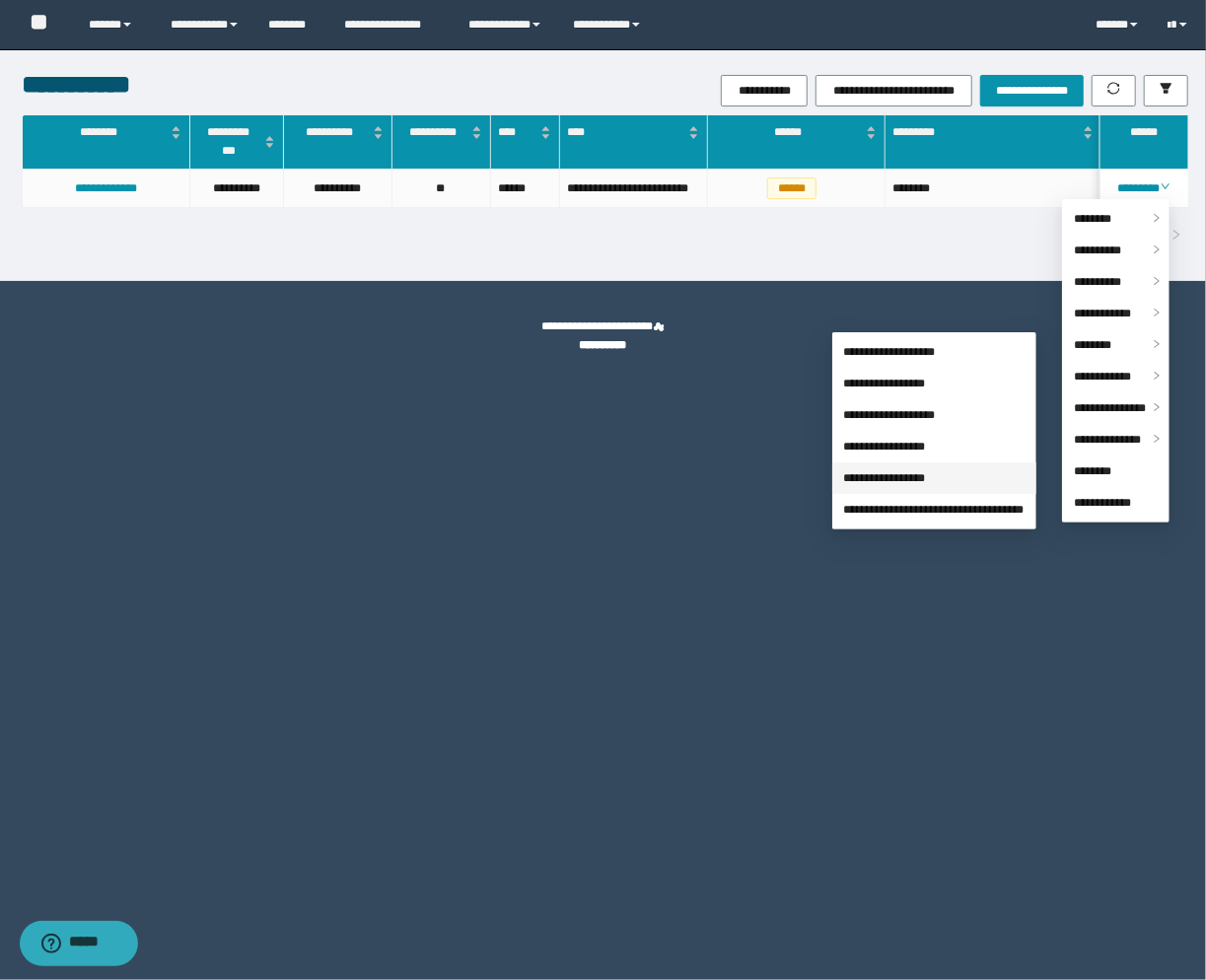 click on "**********" at bounding box center (885, 478) 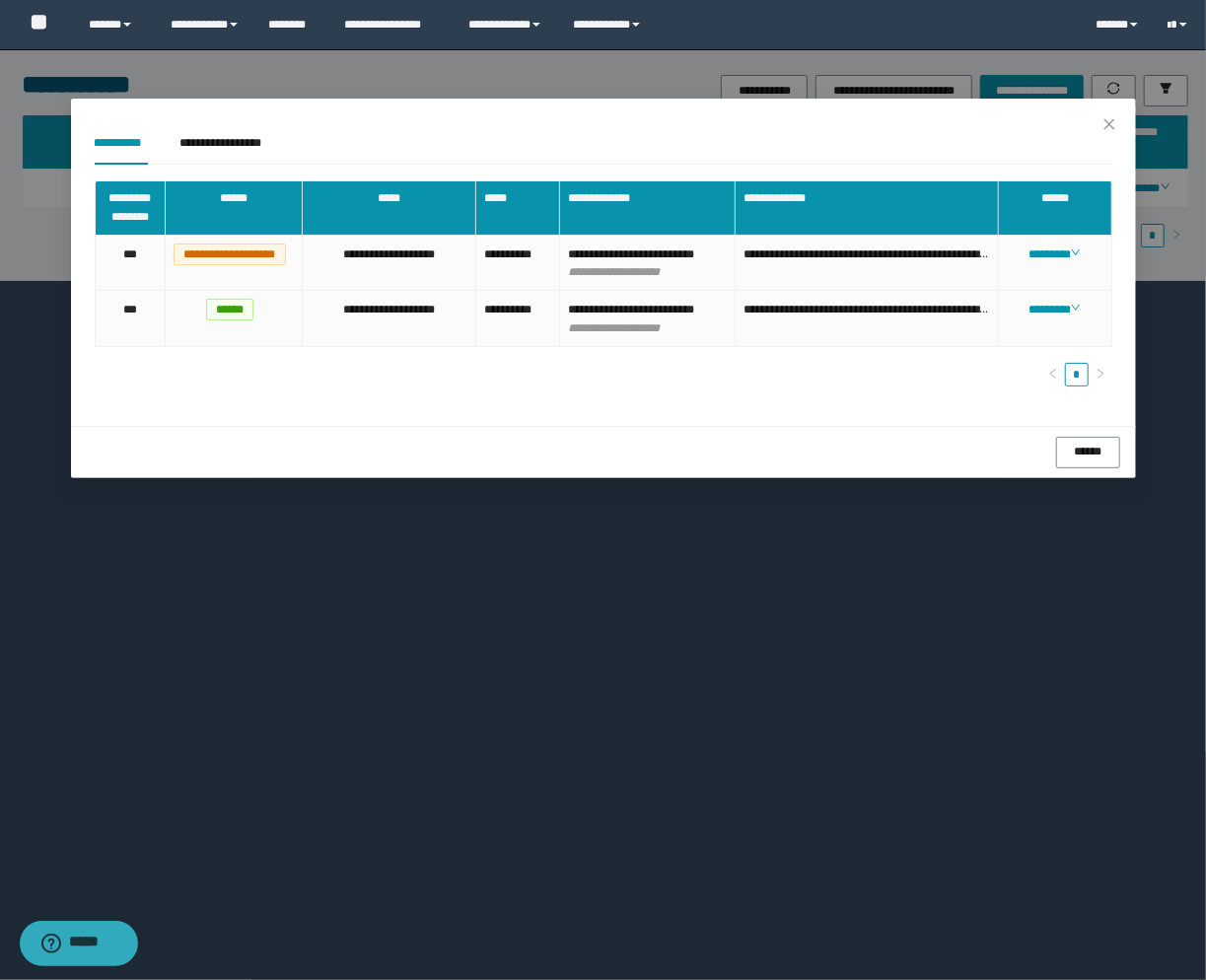 drag, startPoint x: 777, startPoint y: 546, endPoint x: 593, endPoint y: 264, distance: 336.71947 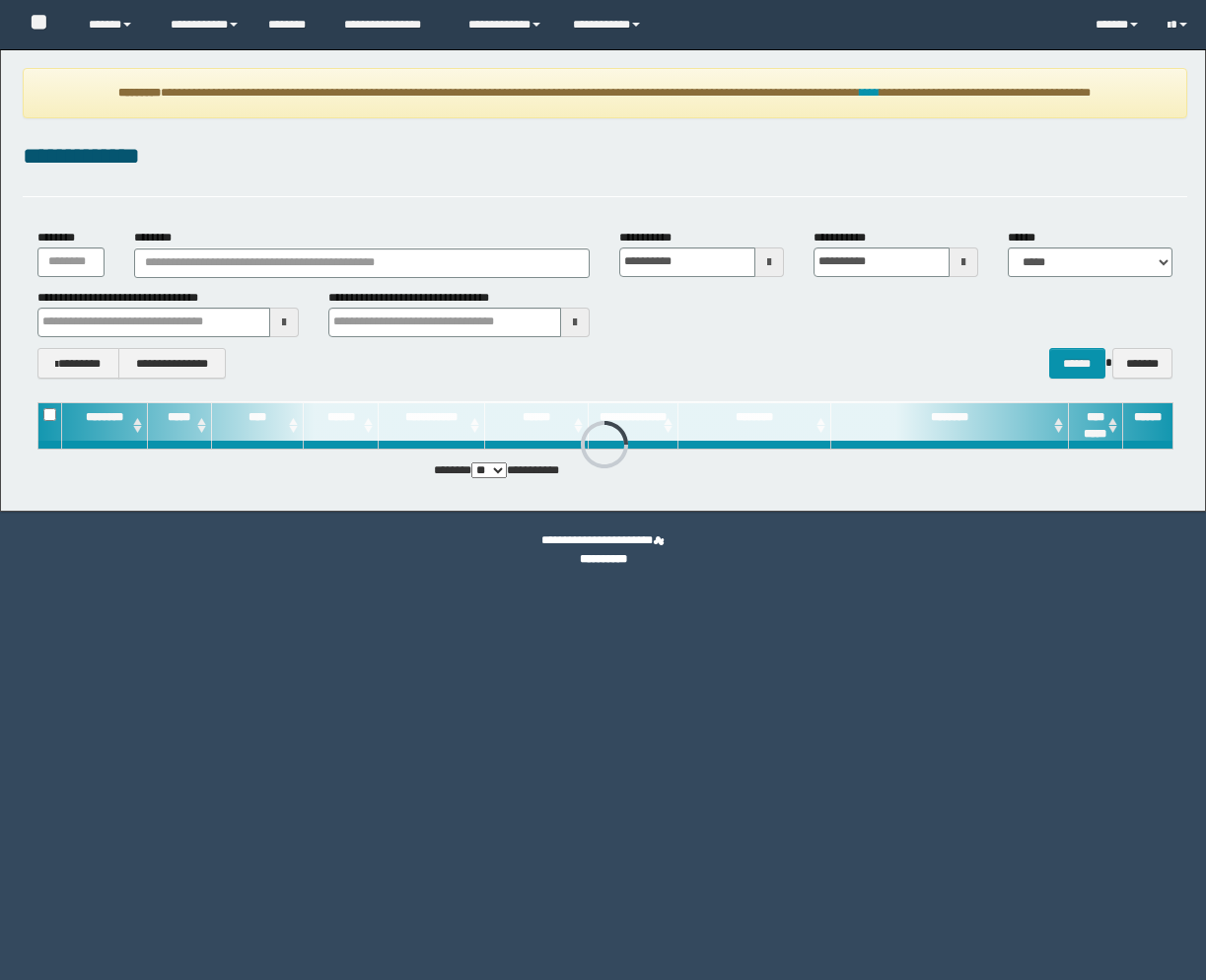scroll, scrollTop: 0, scrollLeft: 0, axis: both 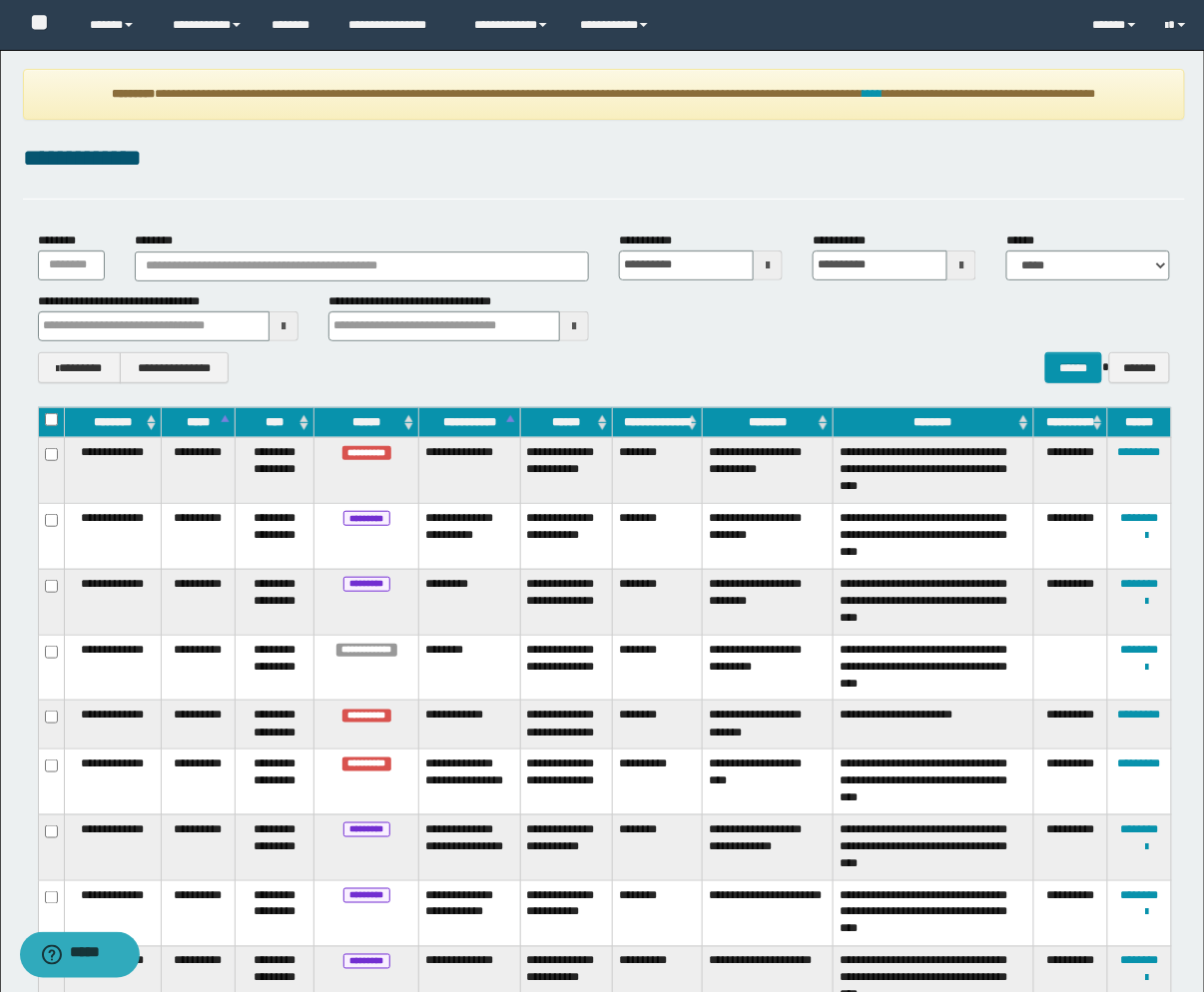 click on "**********" at bounding box center (604, 170) 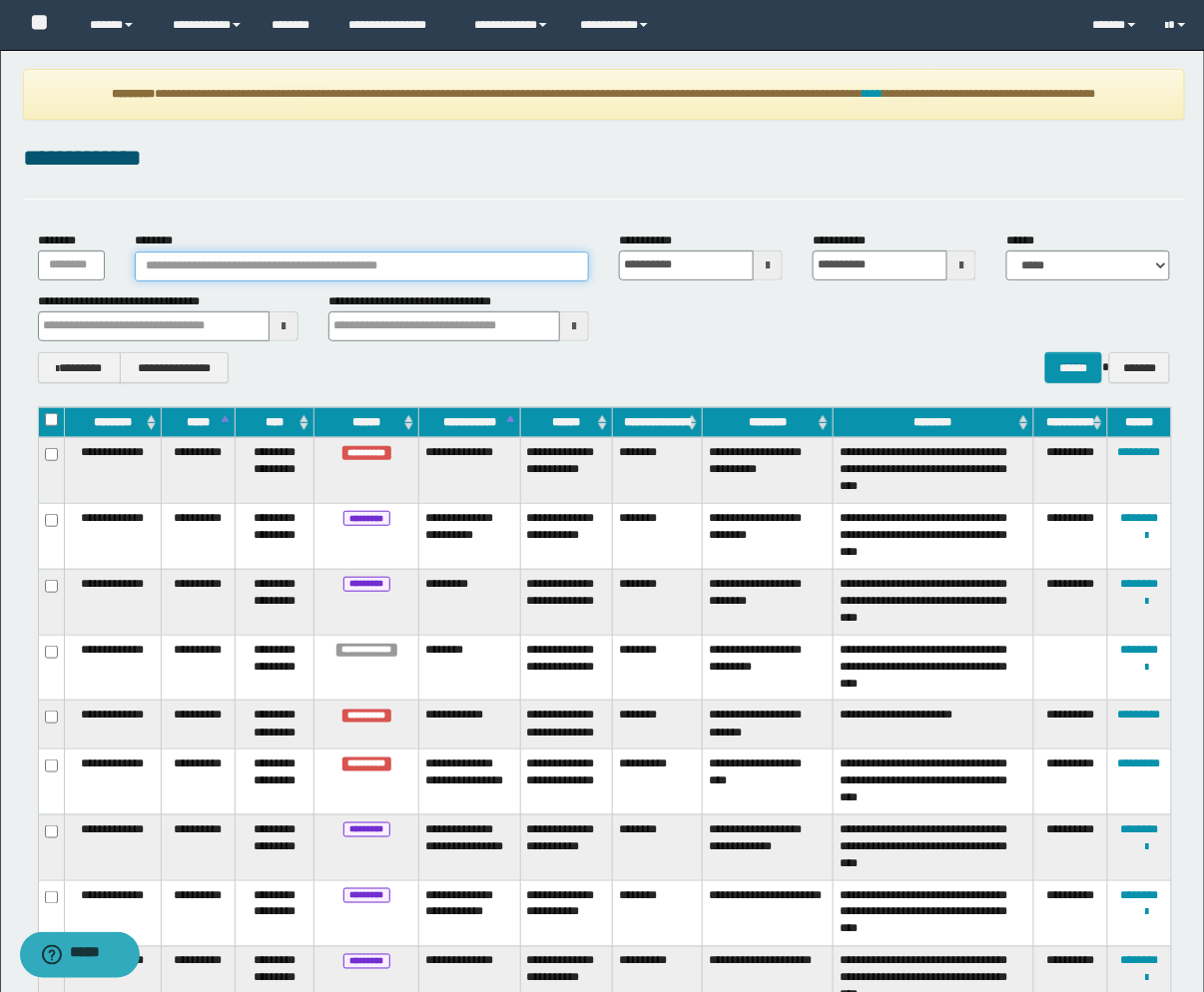 click on "********" at bounding box center (361, 266) 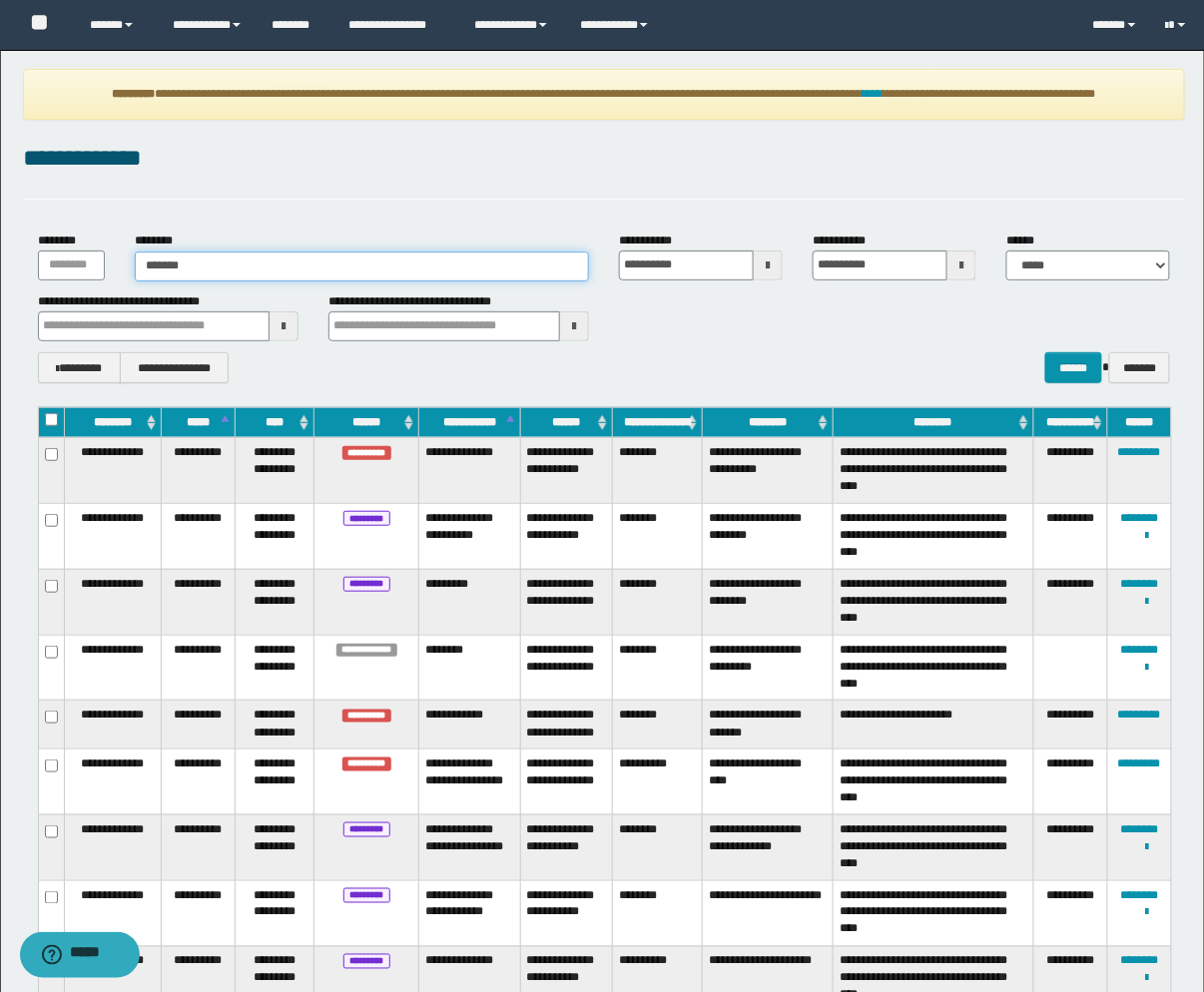 type on "******" 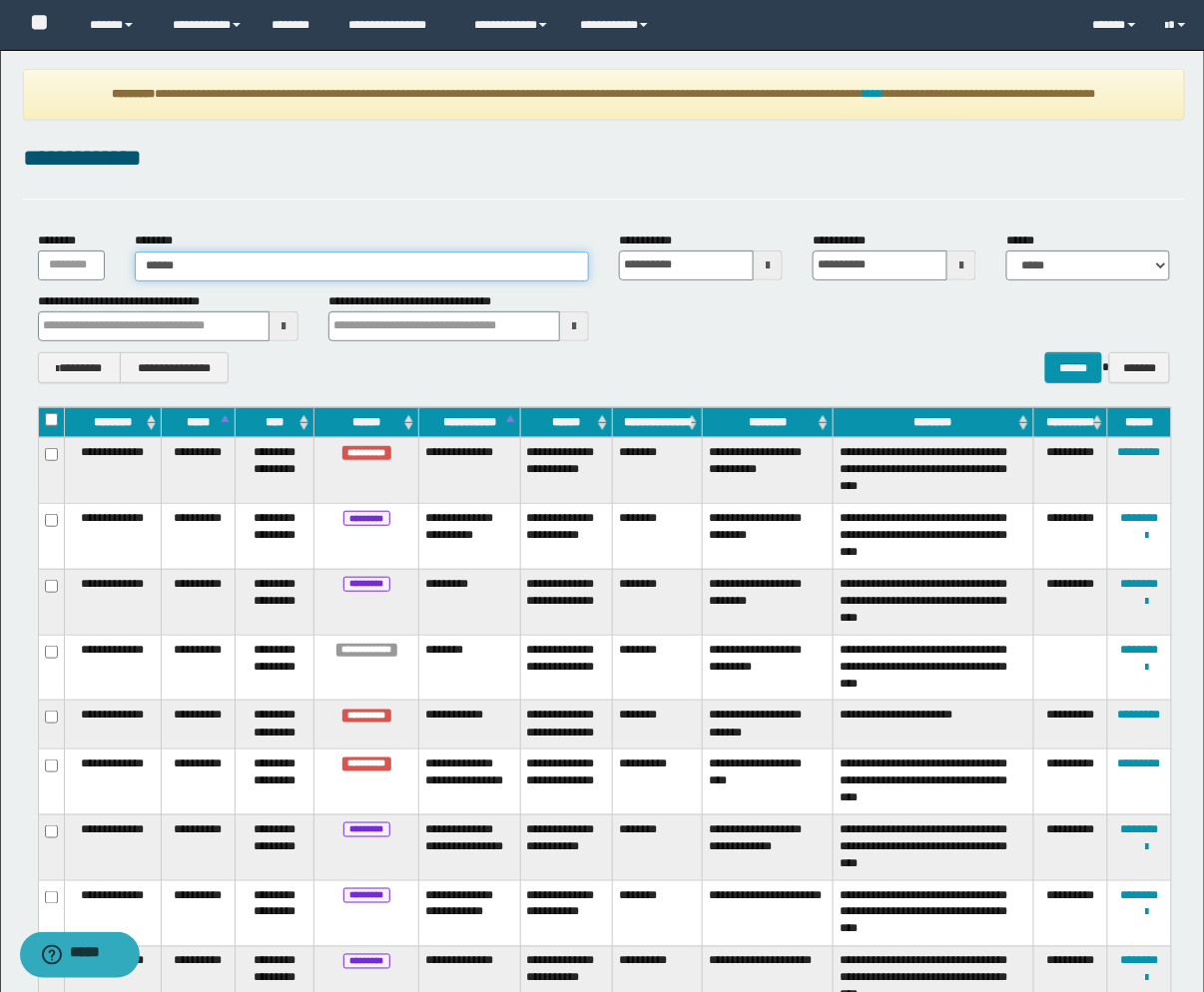 type on "******" 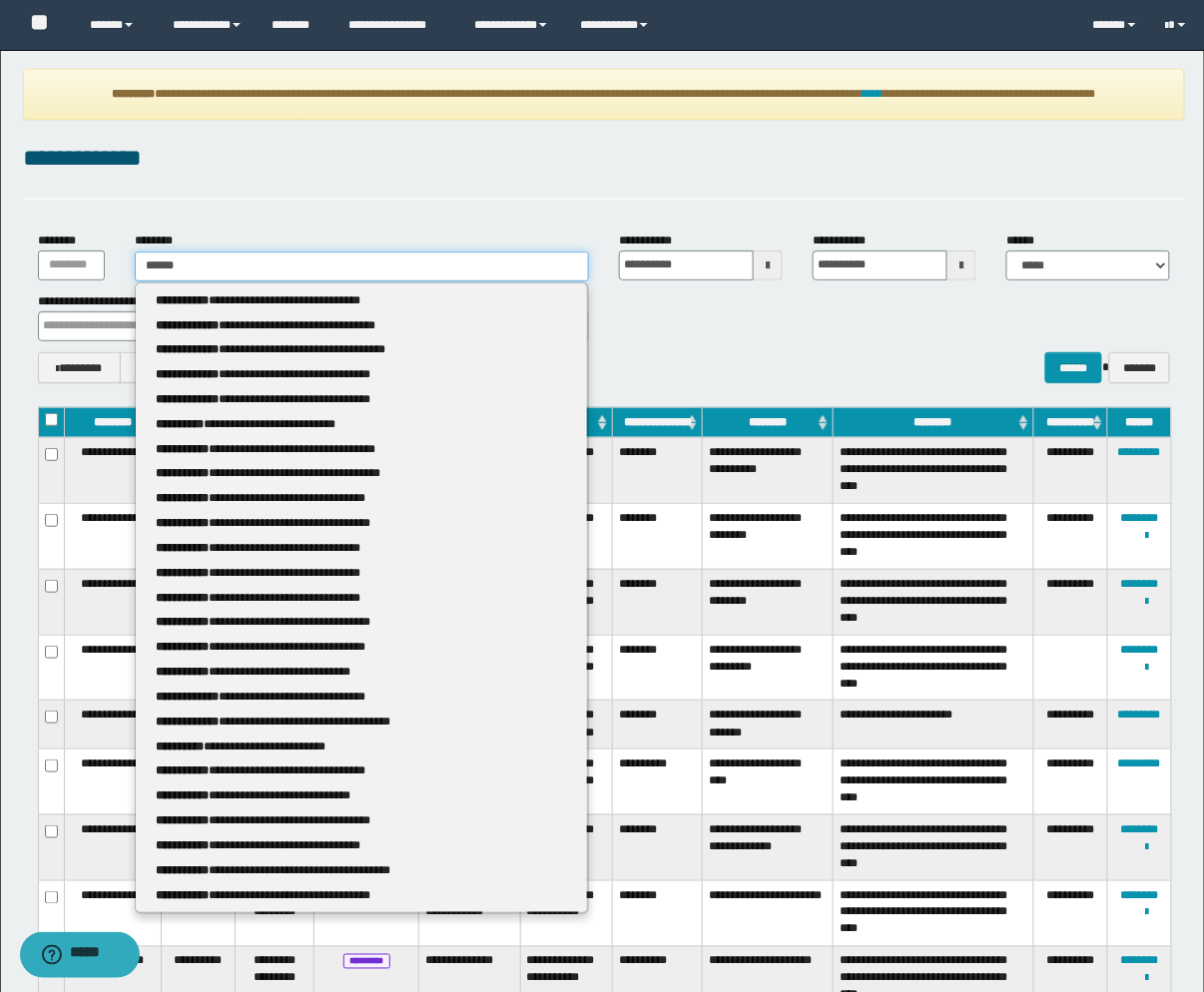 type 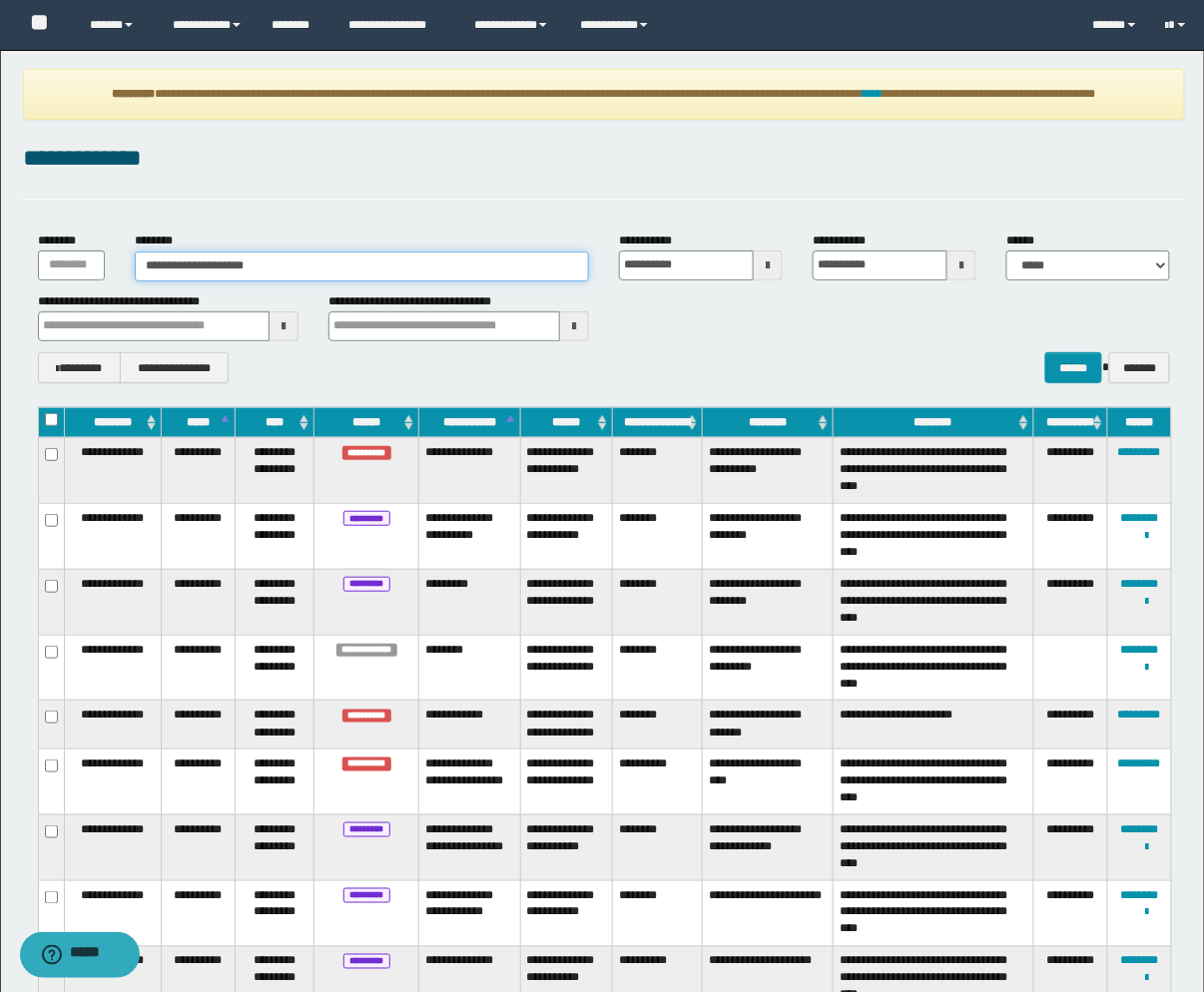 type on "**********" 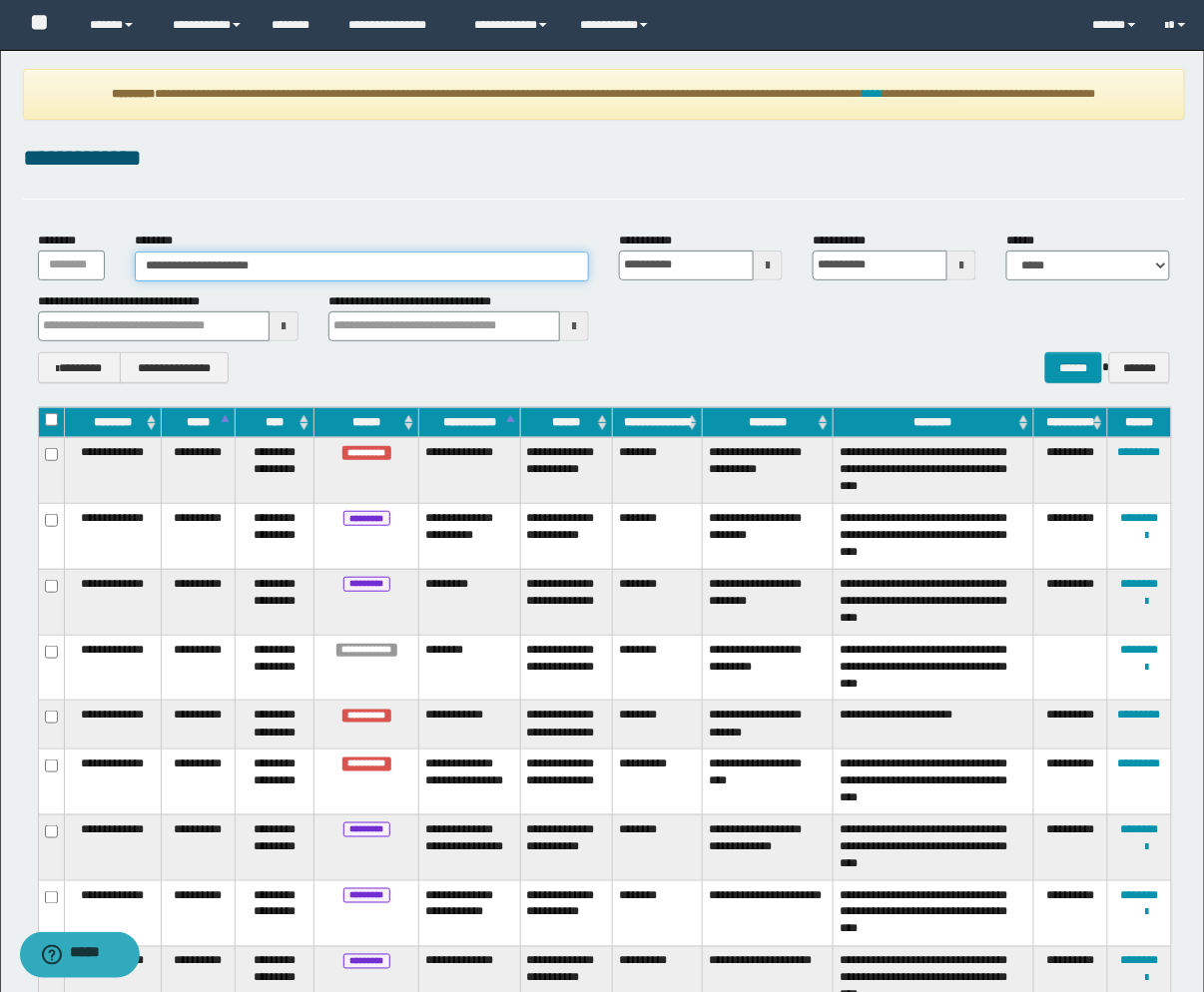 type on "**********" 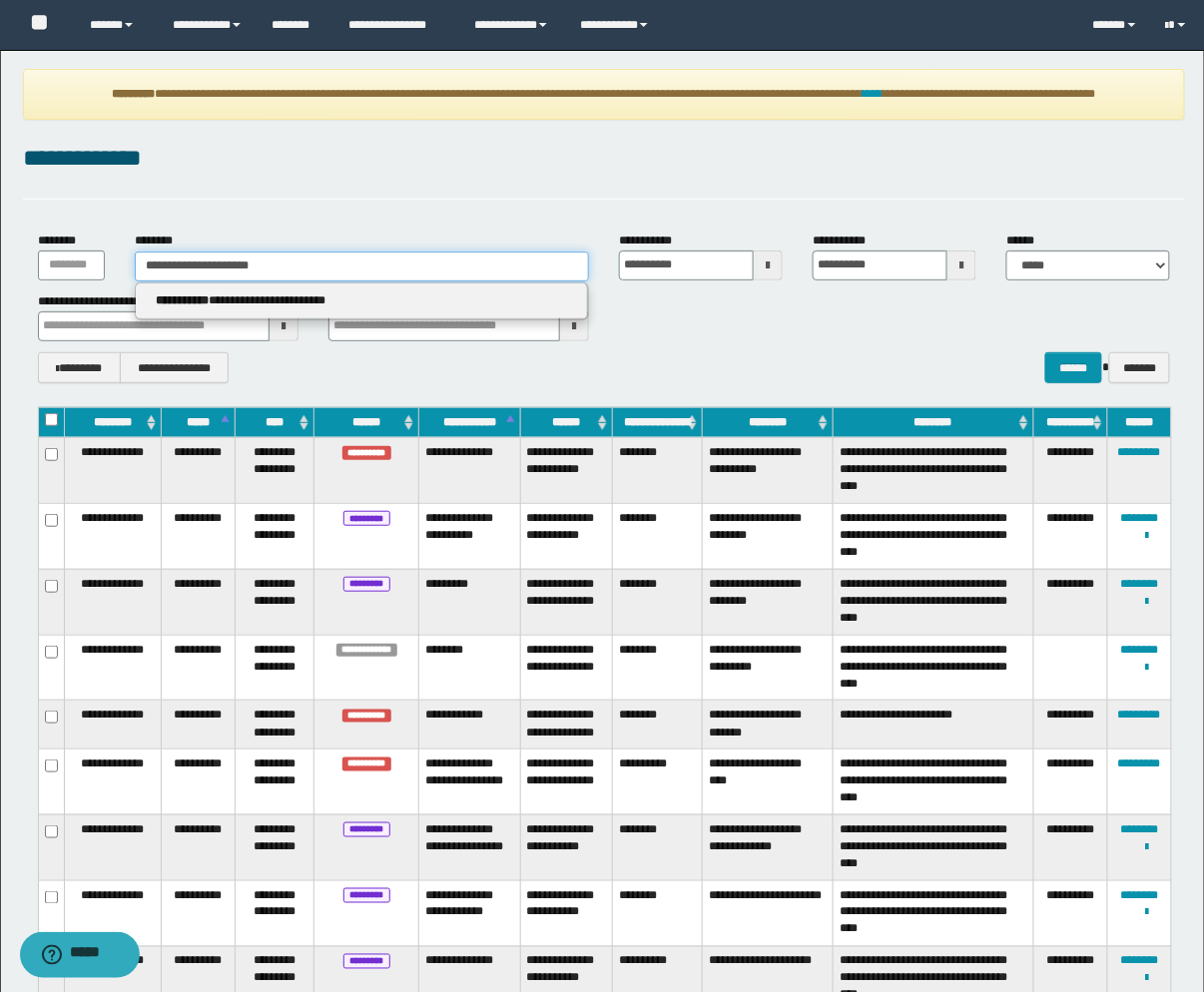 type 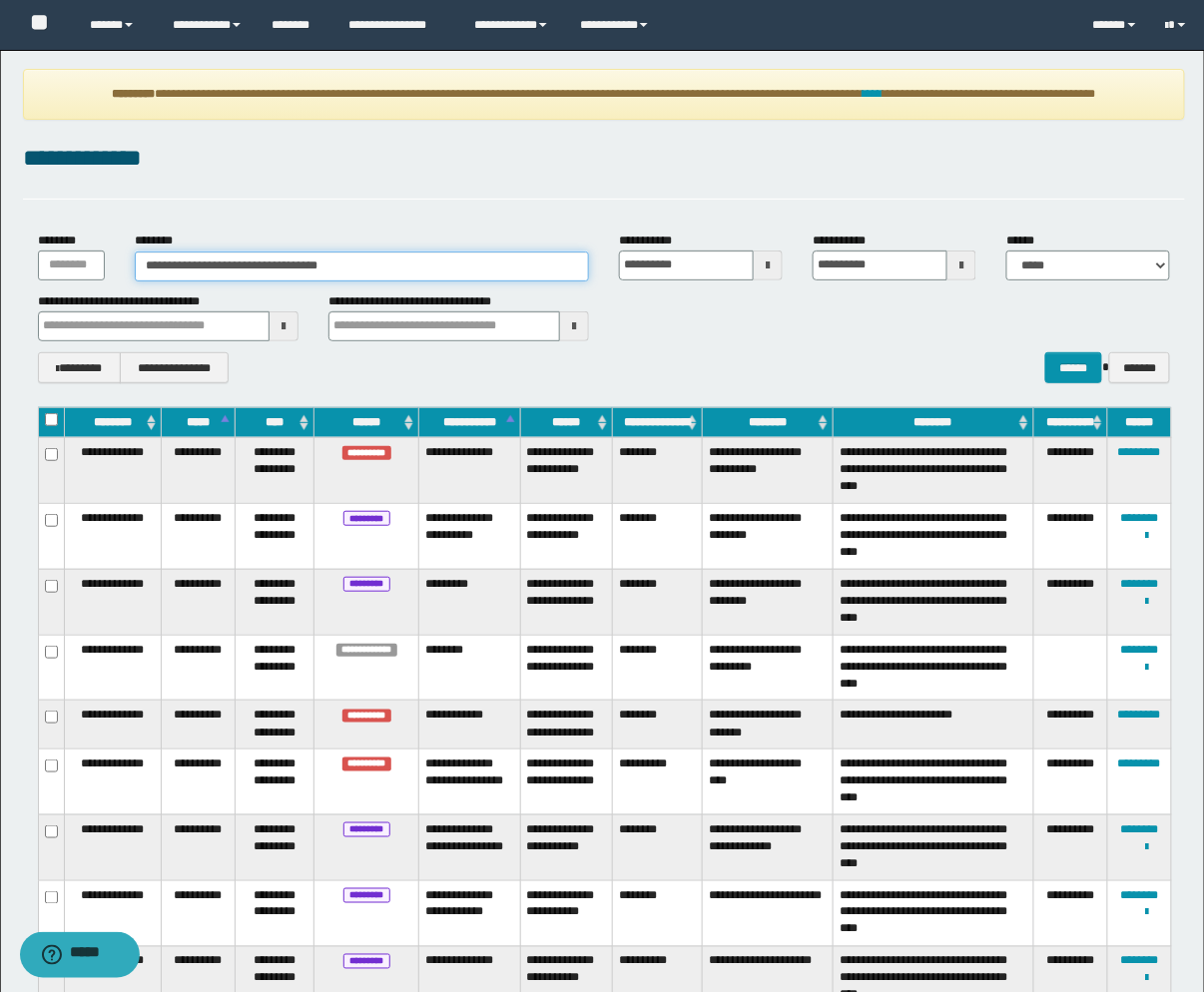 type on "**********" 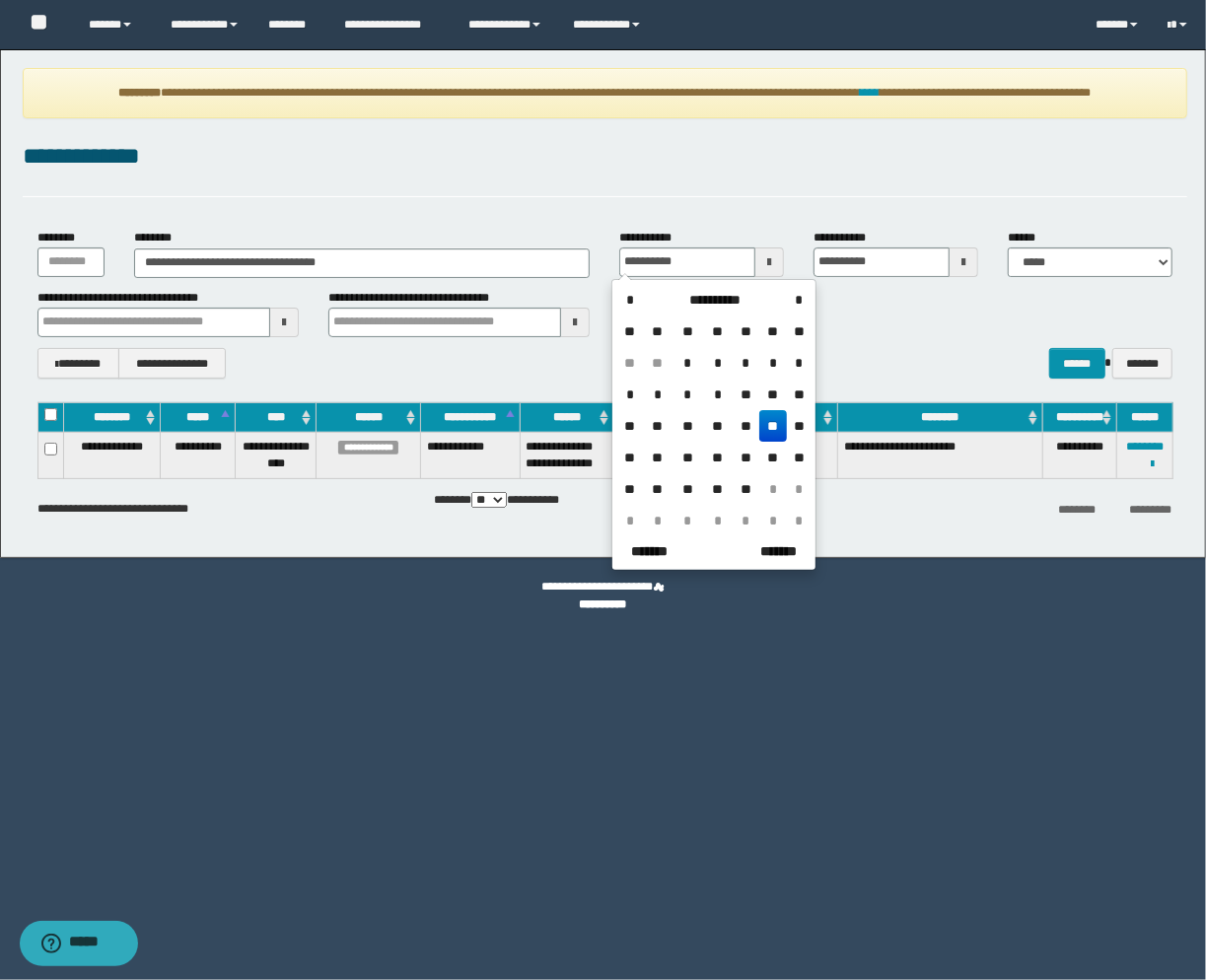 click on "**********" at bounding box center (603, 490) 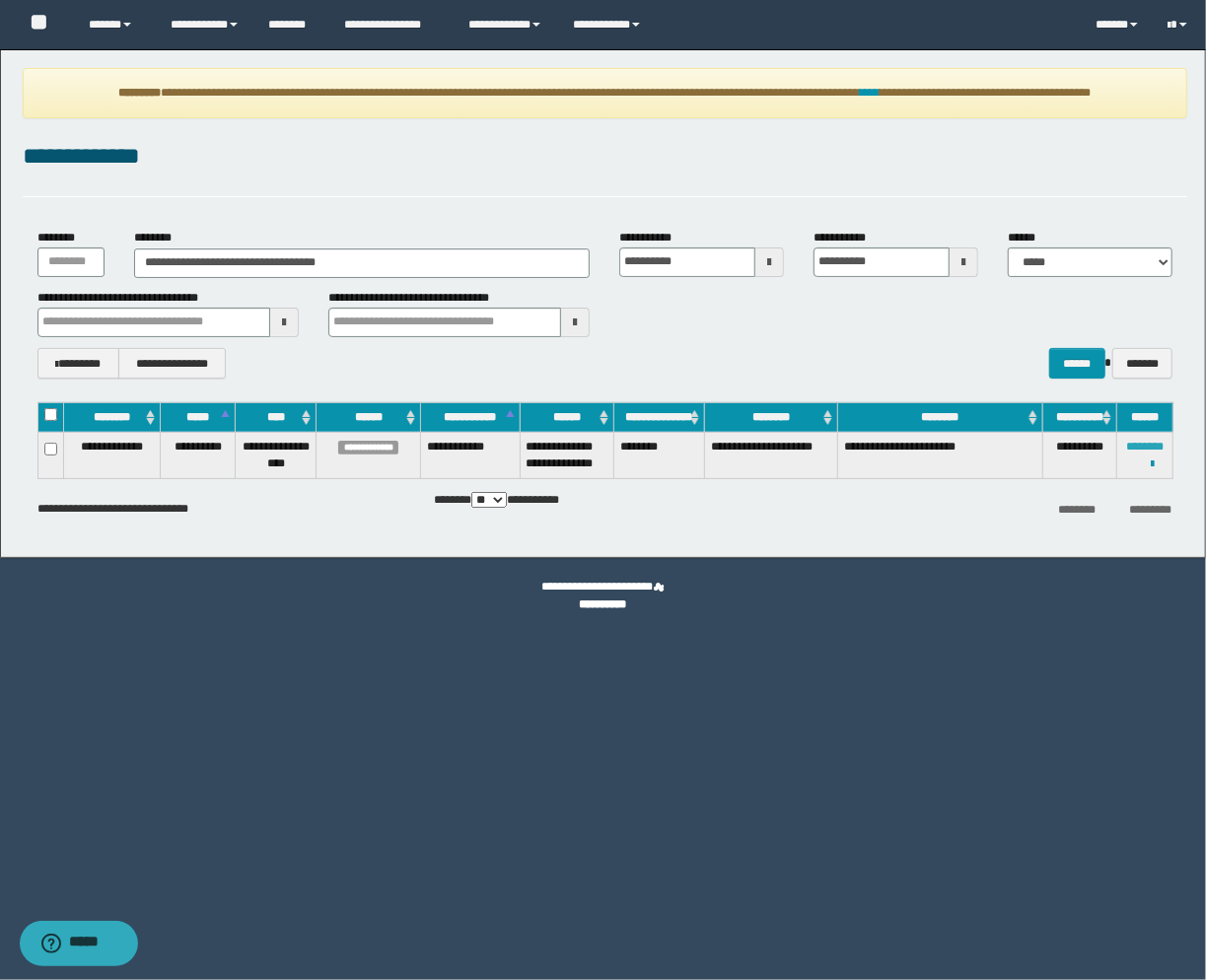 click on "********" at bounding box center [1145, 447] 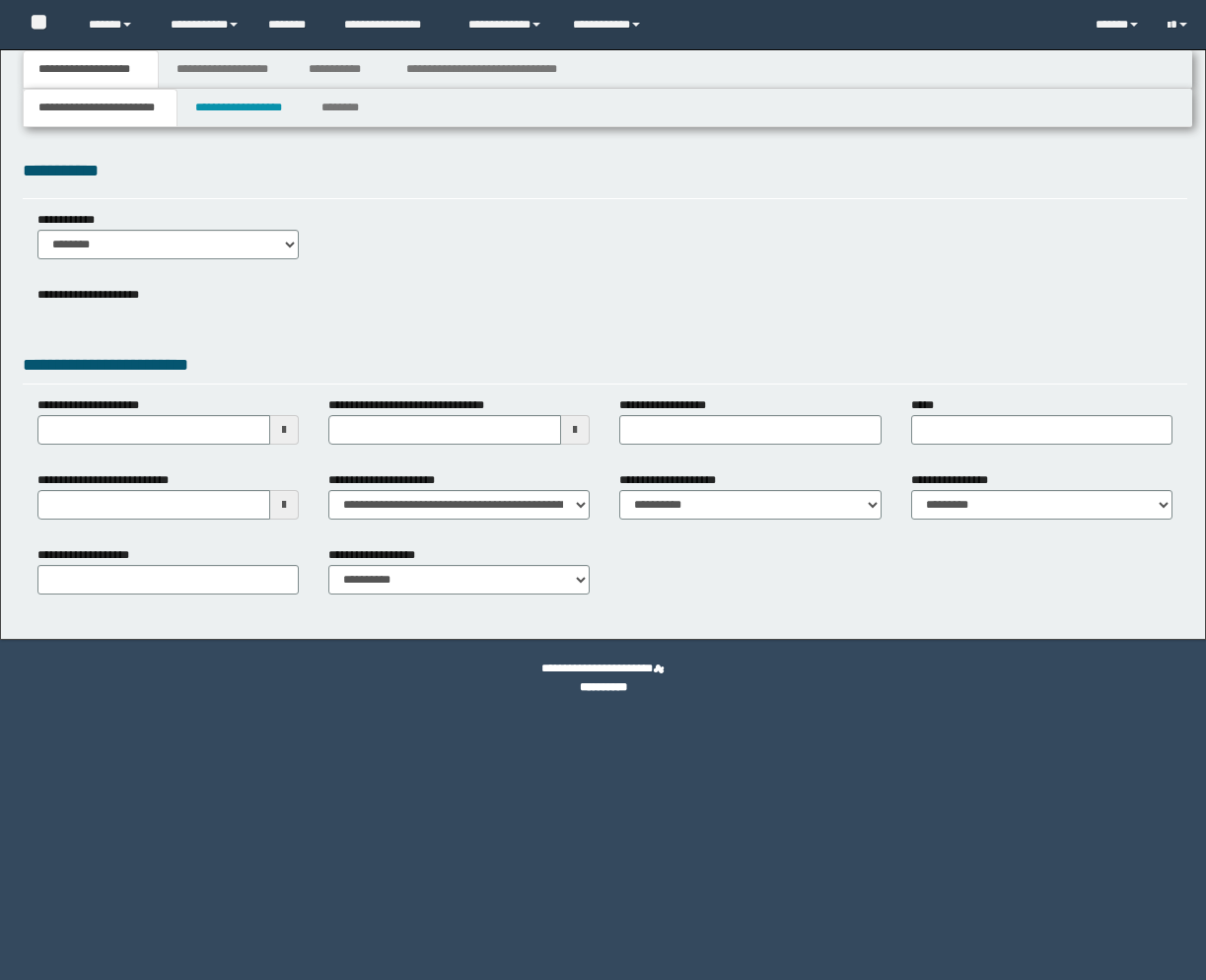 scroll, scrollTop: 0, scrollLeft: 0, axis: both 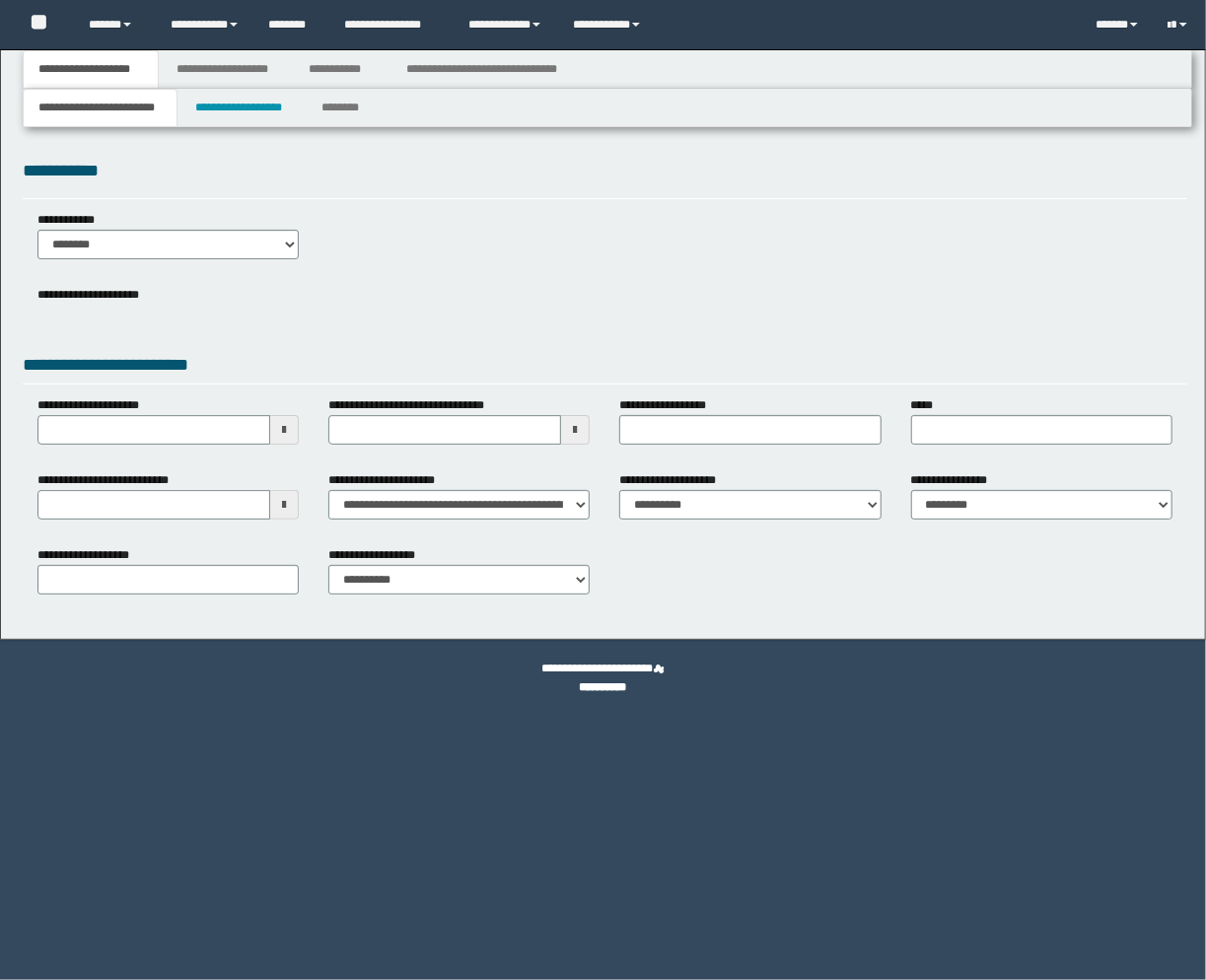 select on "*" 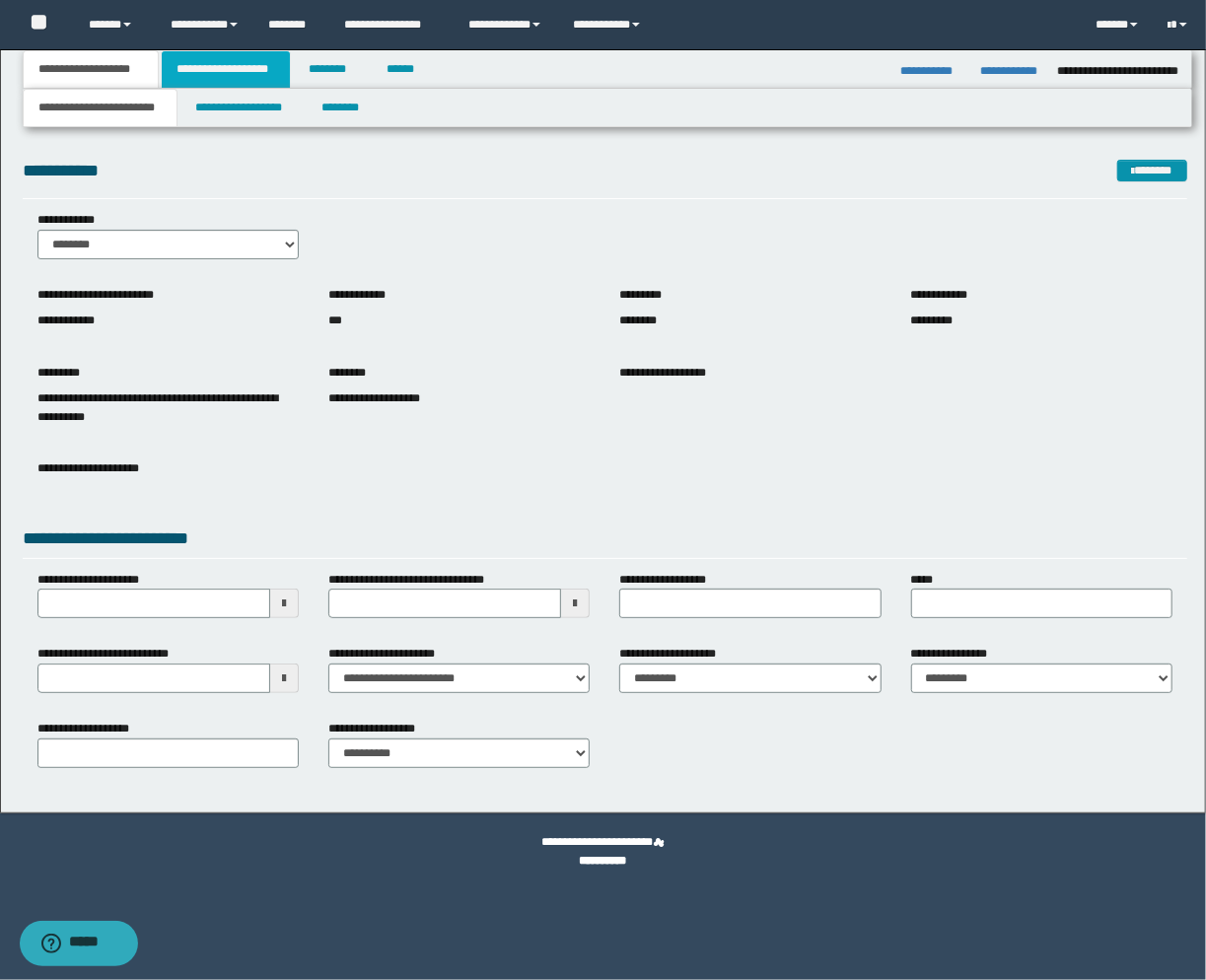 drag, startPoint x: 207, startPoint y: 77, endPoint x: 219, endPoint y: 87, distance: 15.6205 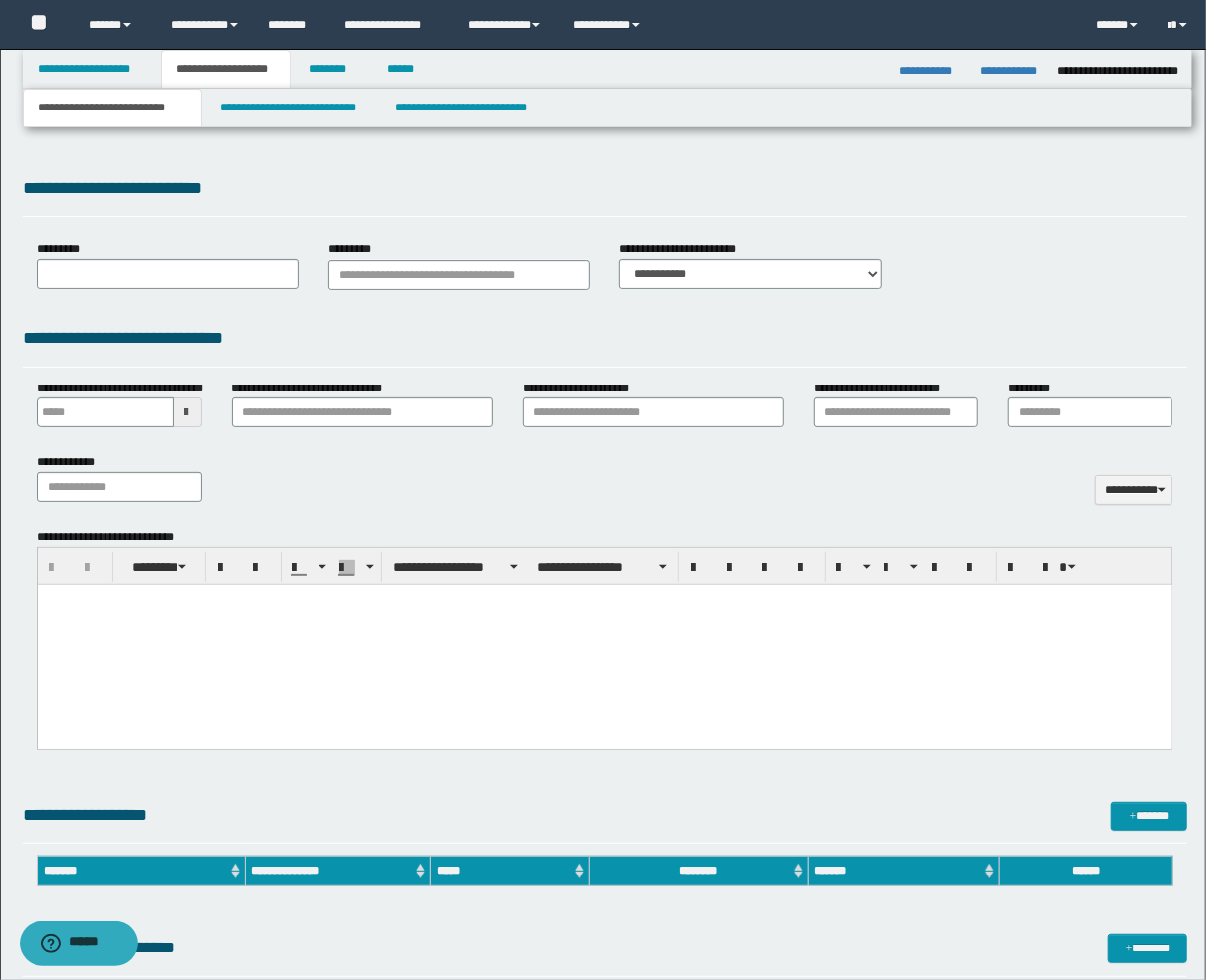 type 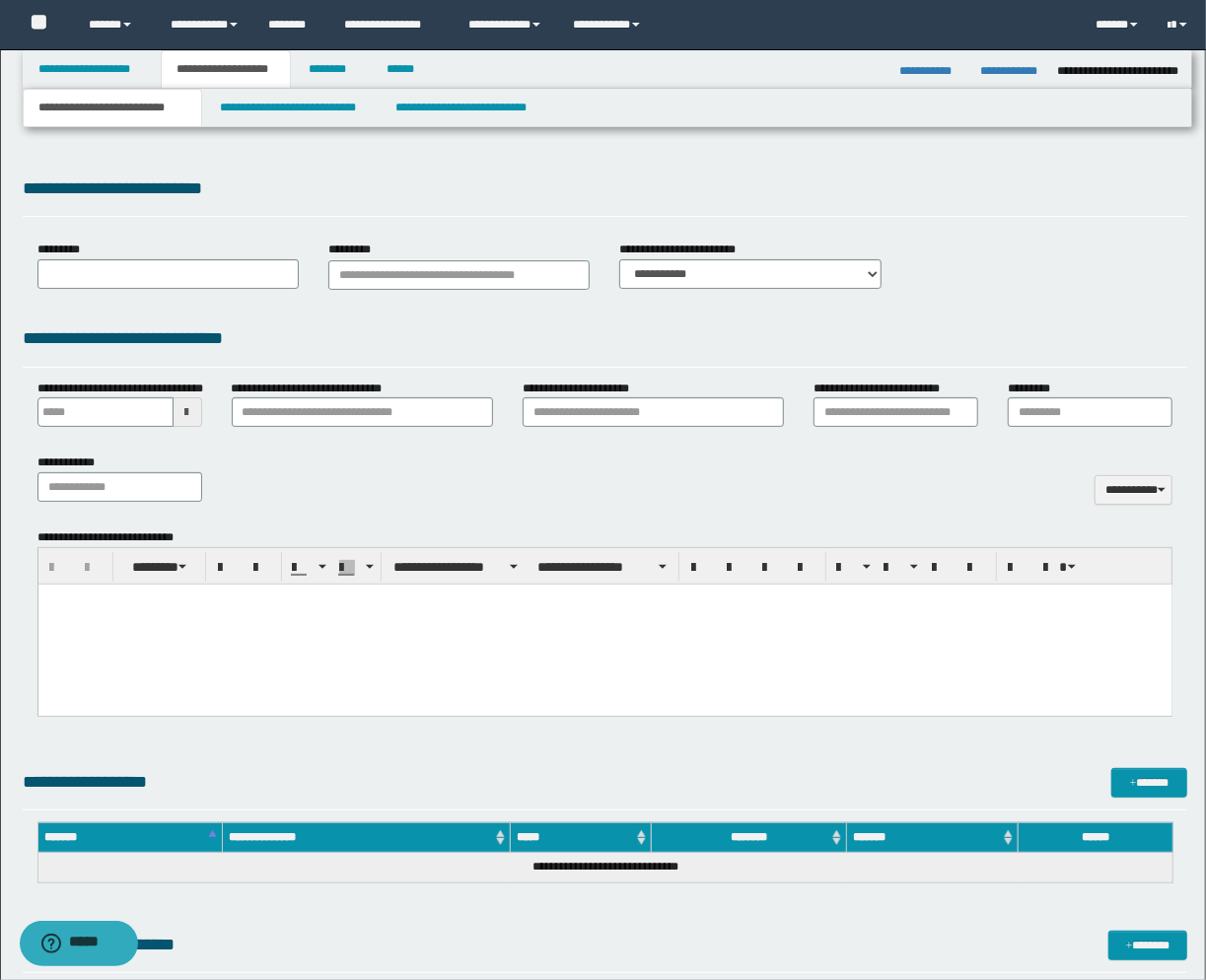 select on "*" 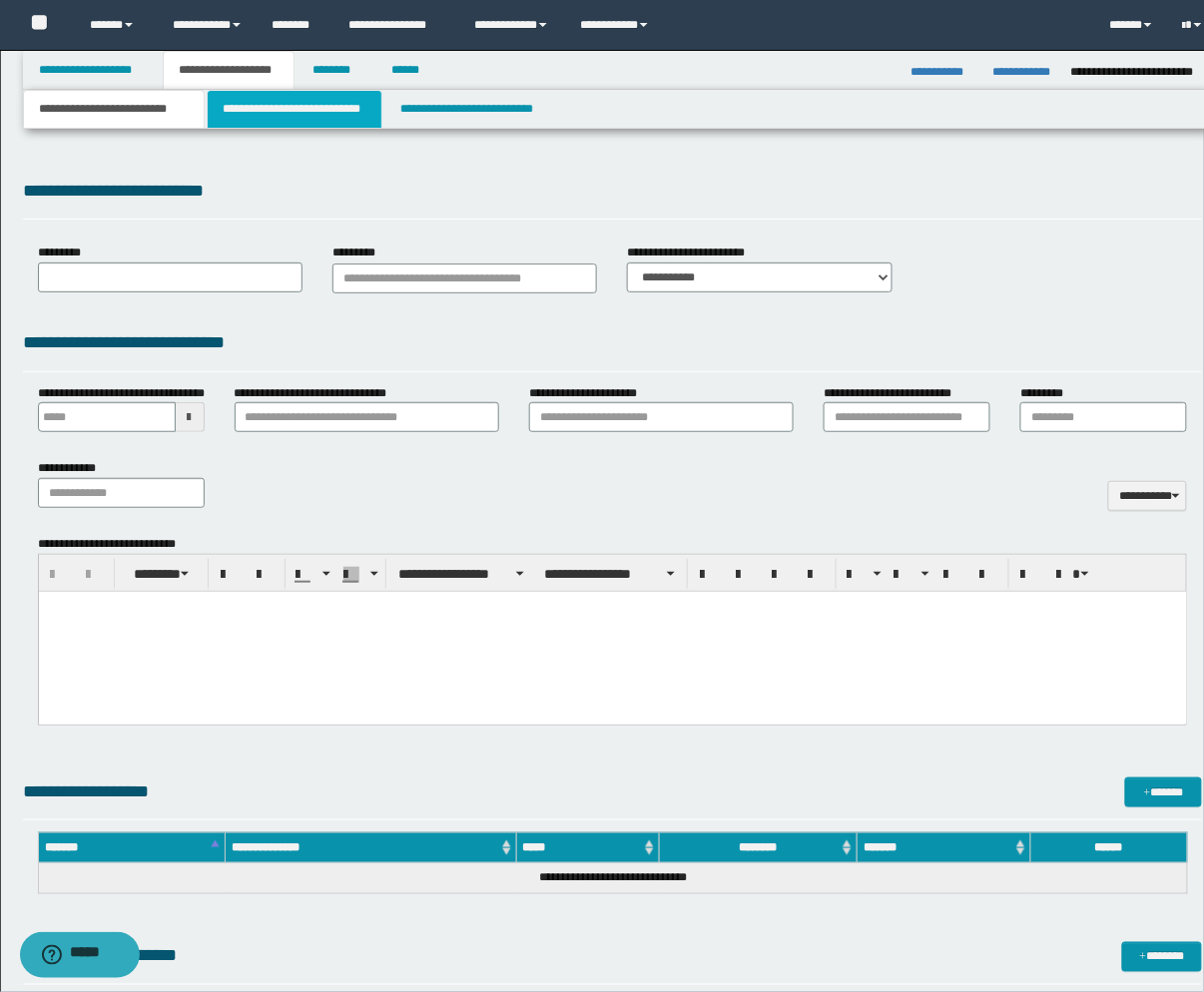 click on "**********" at bounding box center [295, 109] 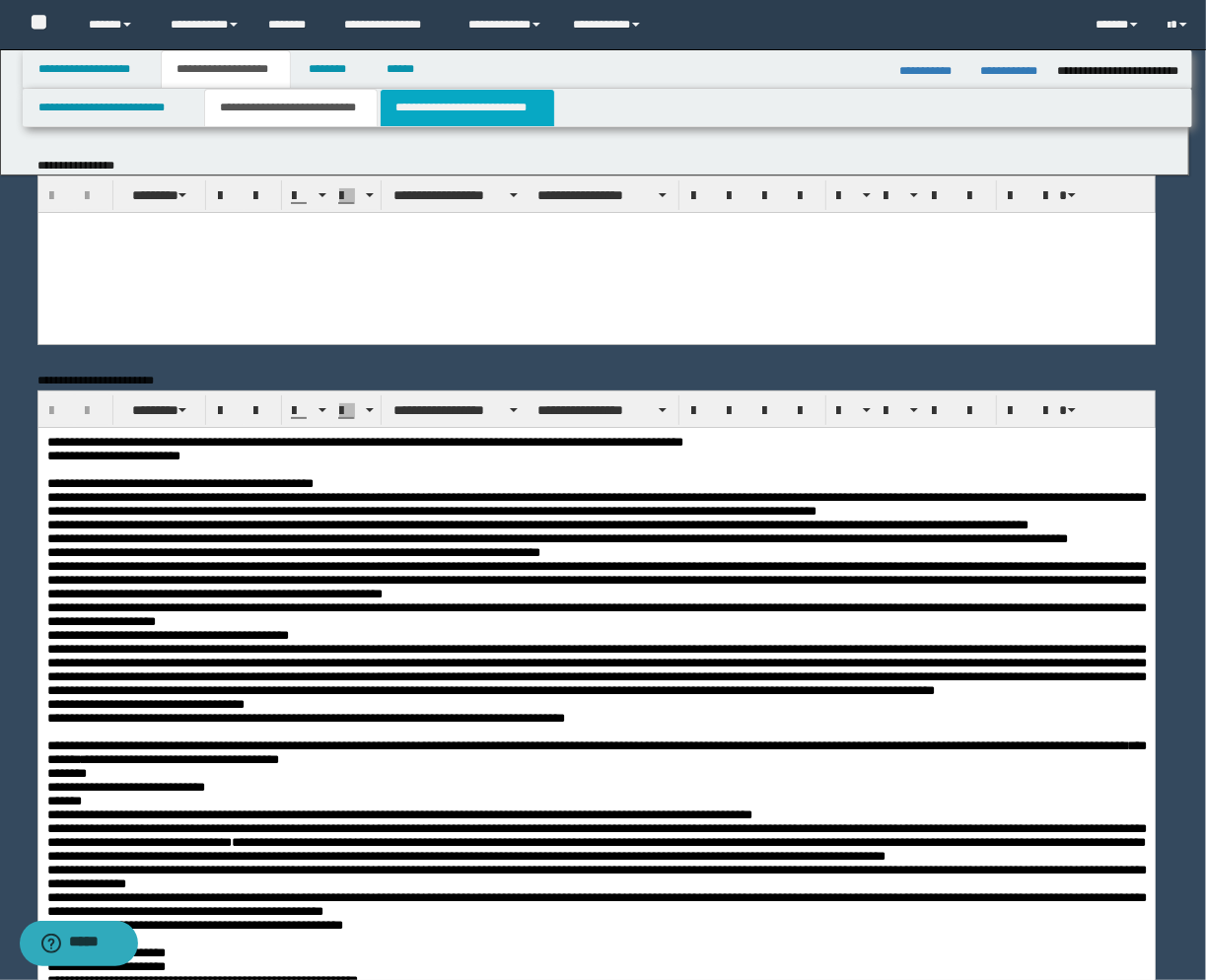scroll, scrollTop: 0, scrollLeft: 0, axis: both 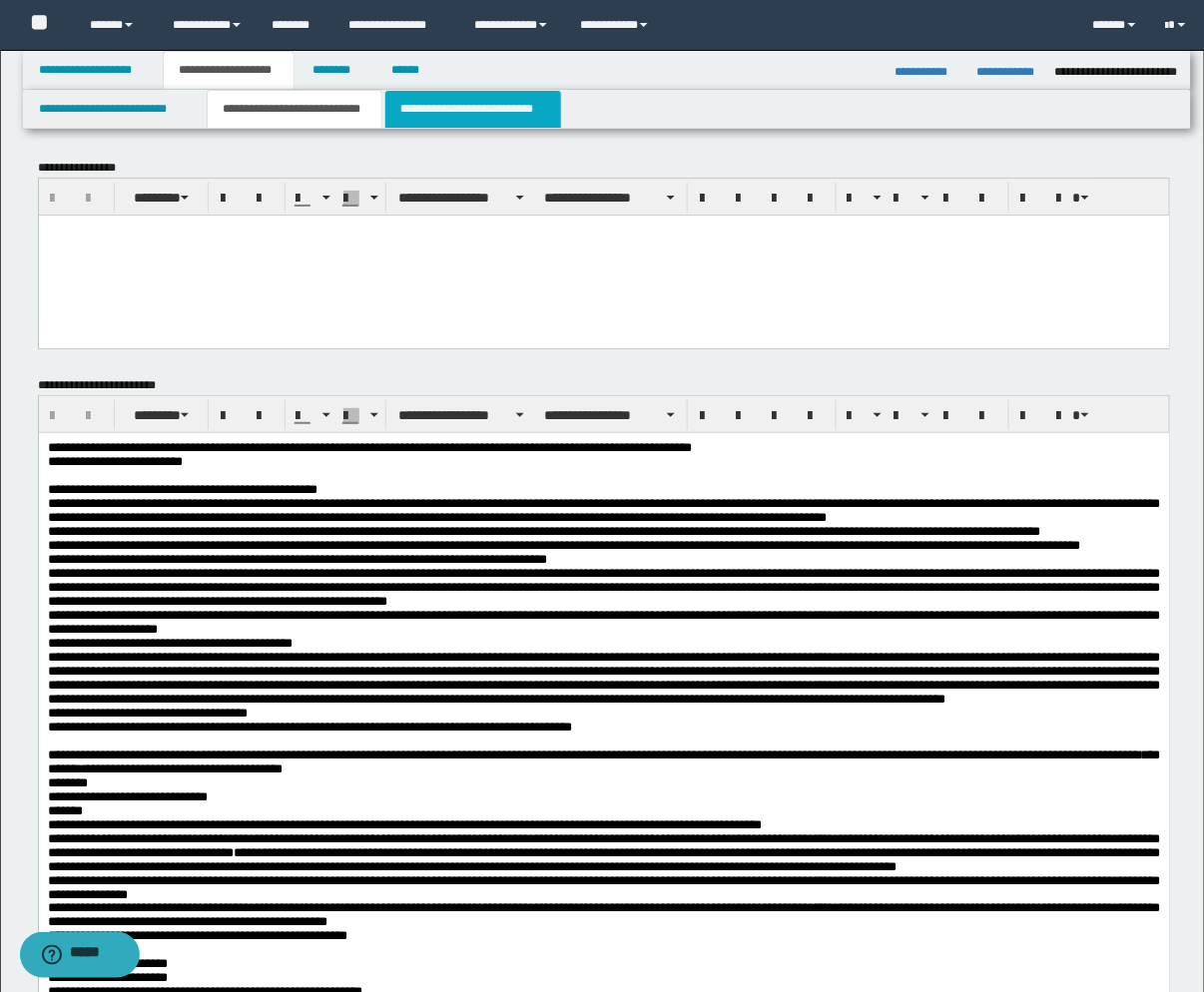 click on "**********" at bounding box center [473, 109] 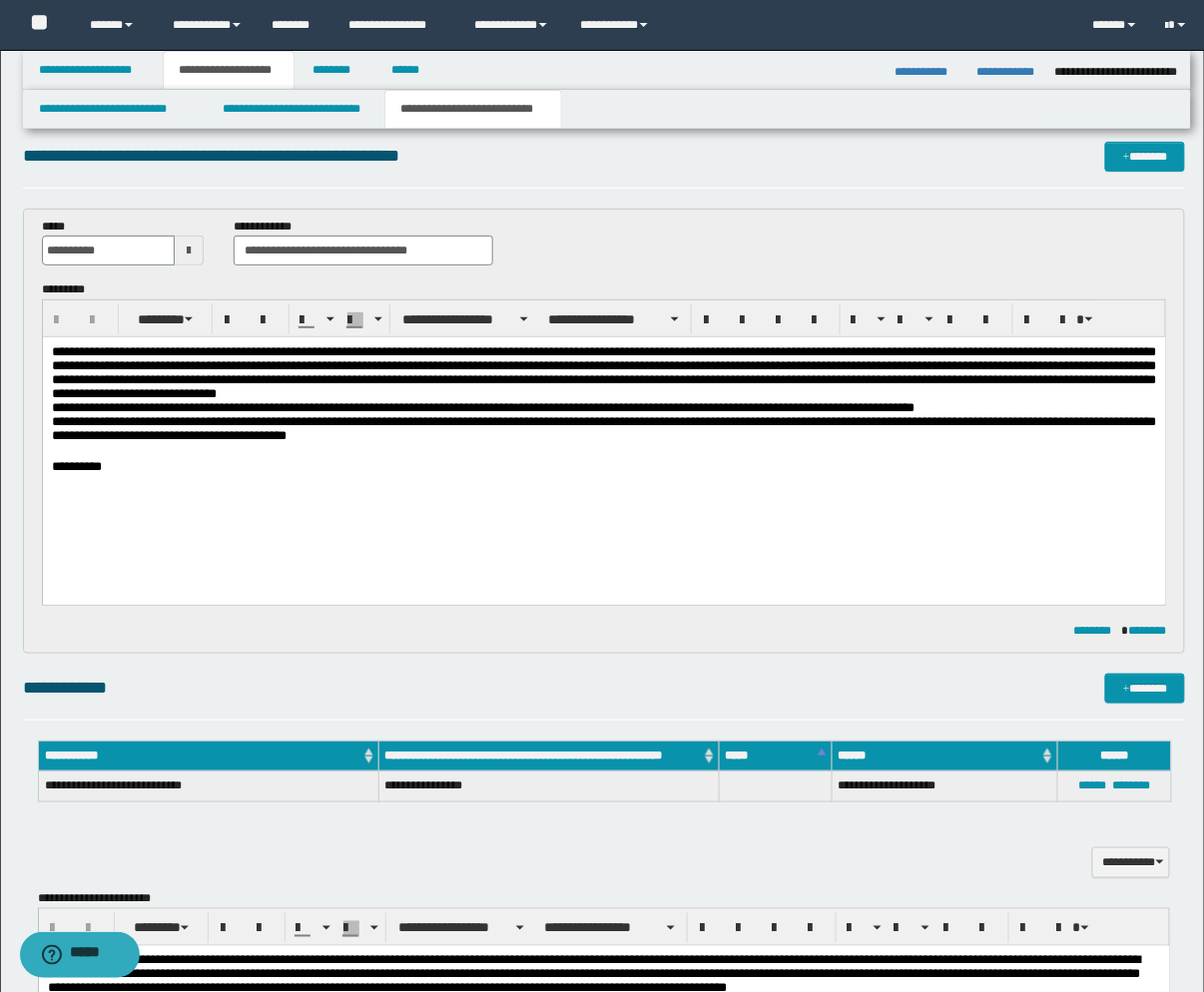 scroll, scrollTop: 0, scrollLeft: 0, axis: both 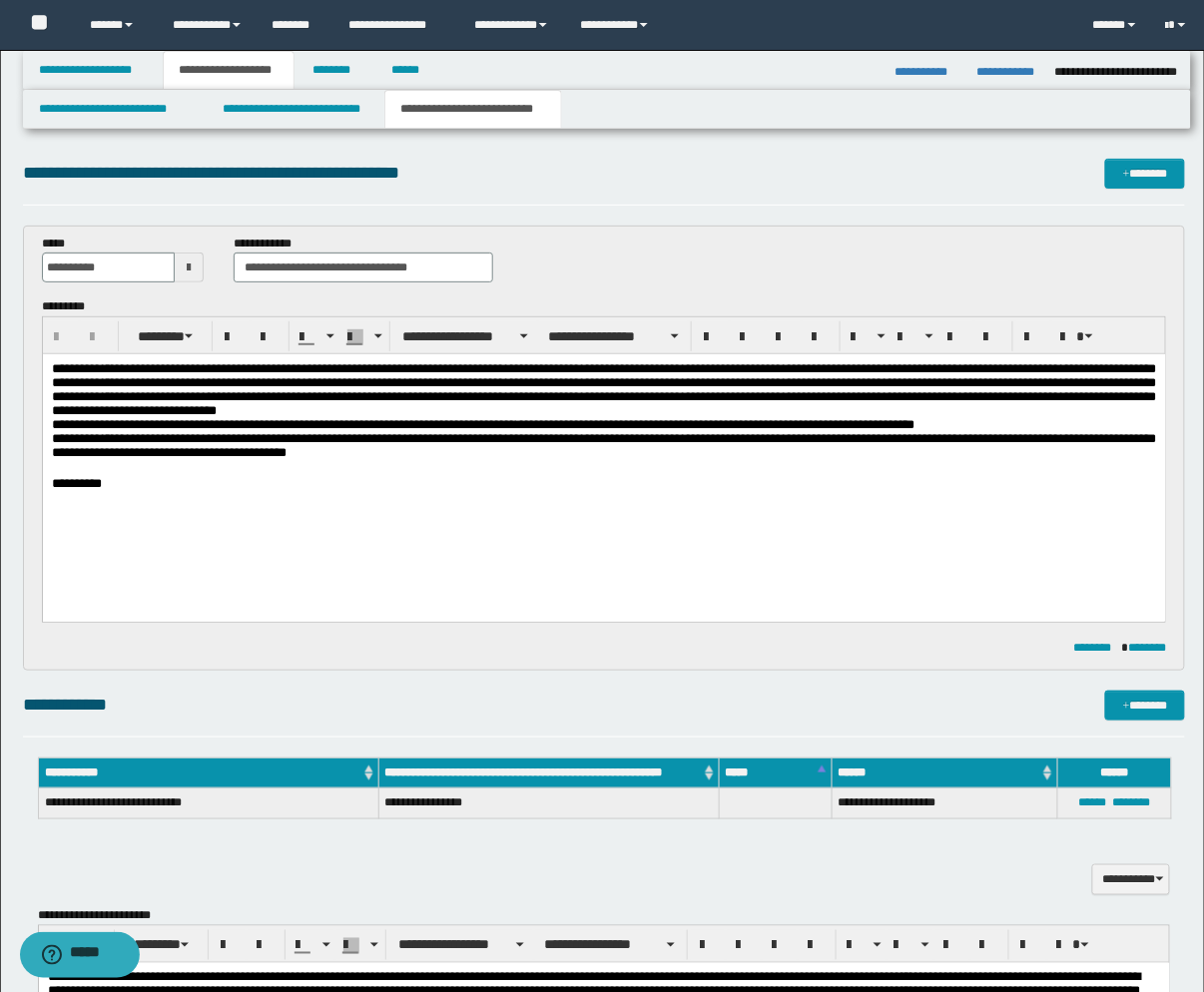click on "**********" at bounding box center (603, 451) 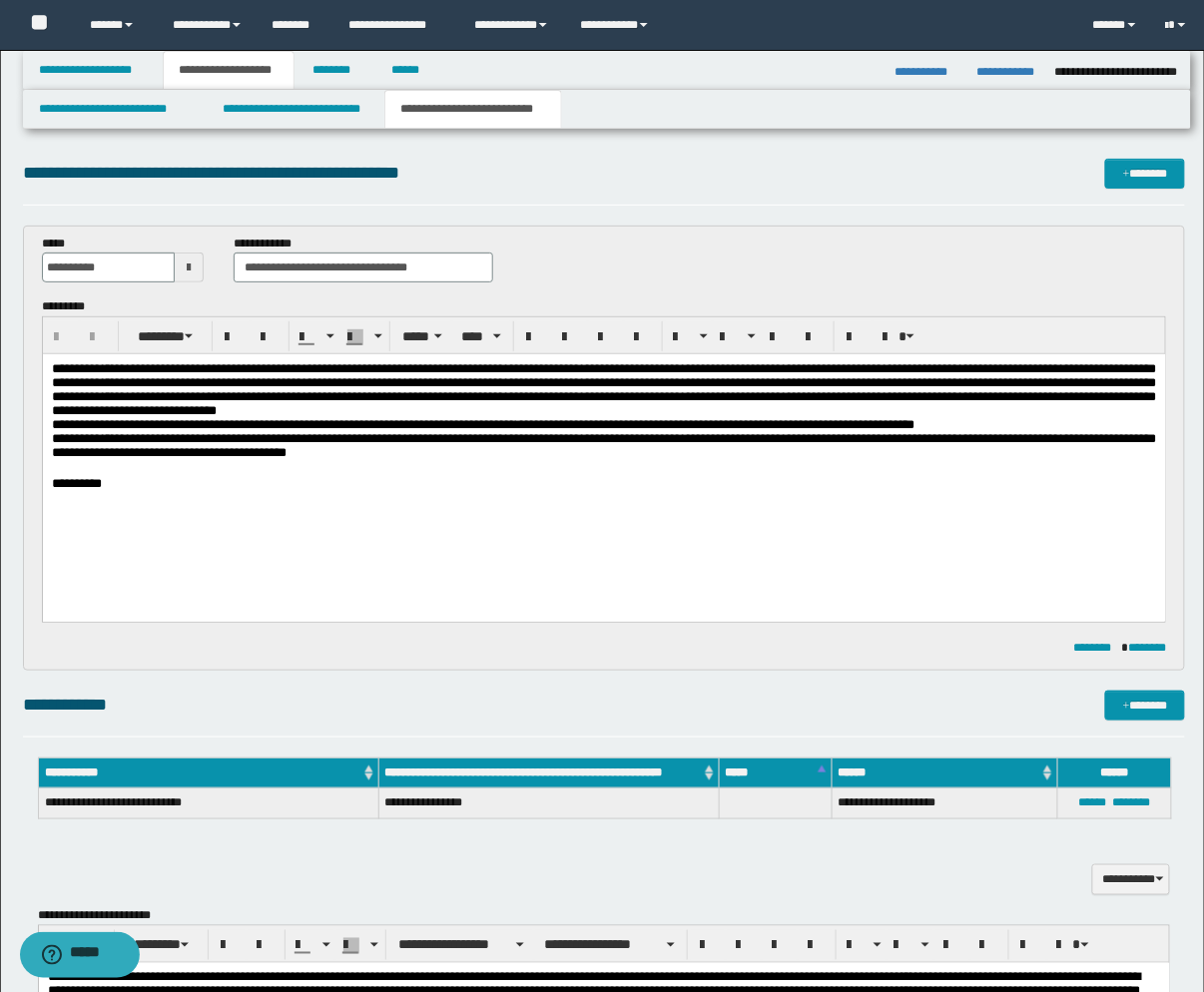 drag, startPoint x: 964, startPoint y: 267, endPoint x: 817, endPoint y: 195, distance: 163.68567 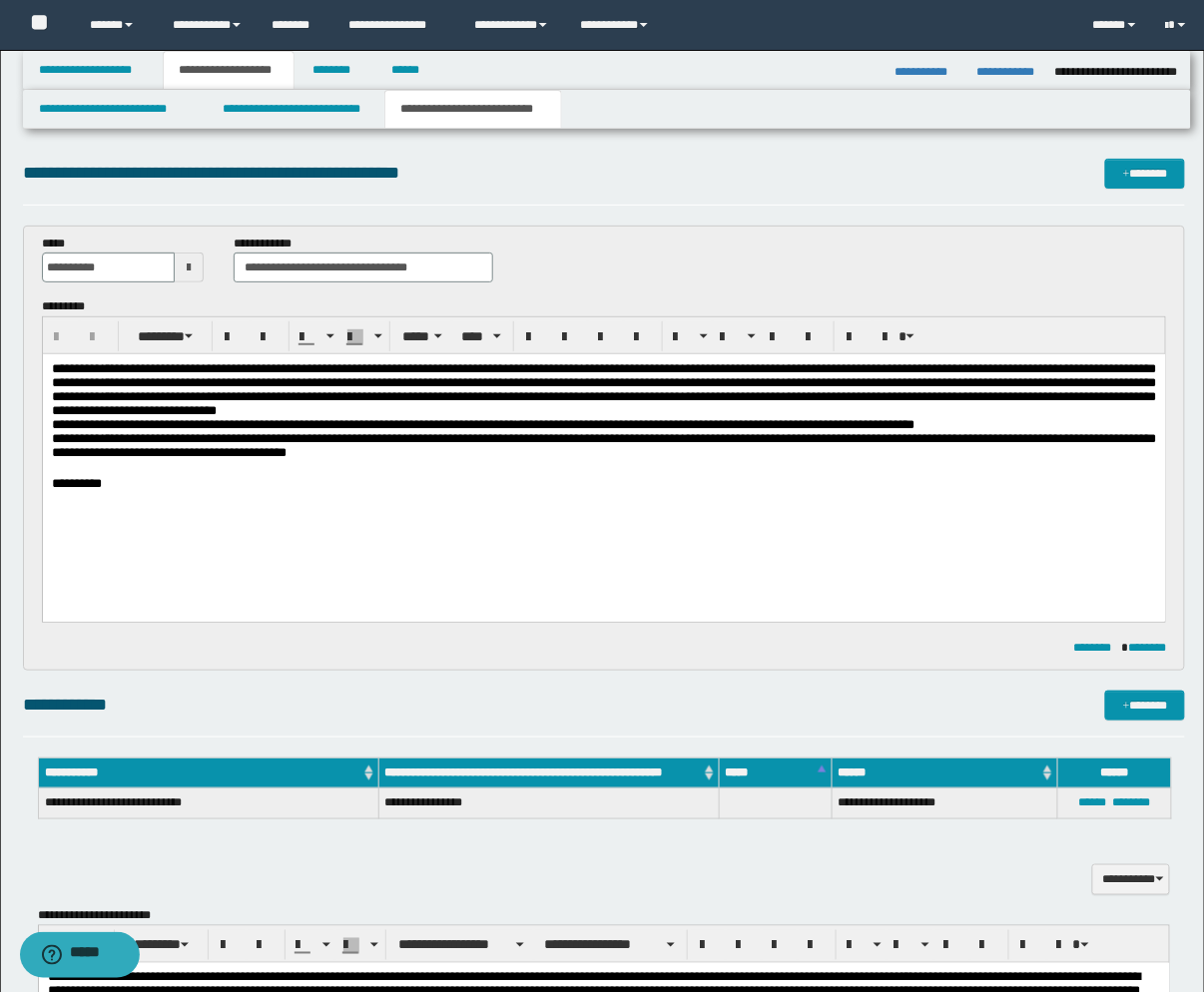 click on "**********" at bounding box center [604, 266] 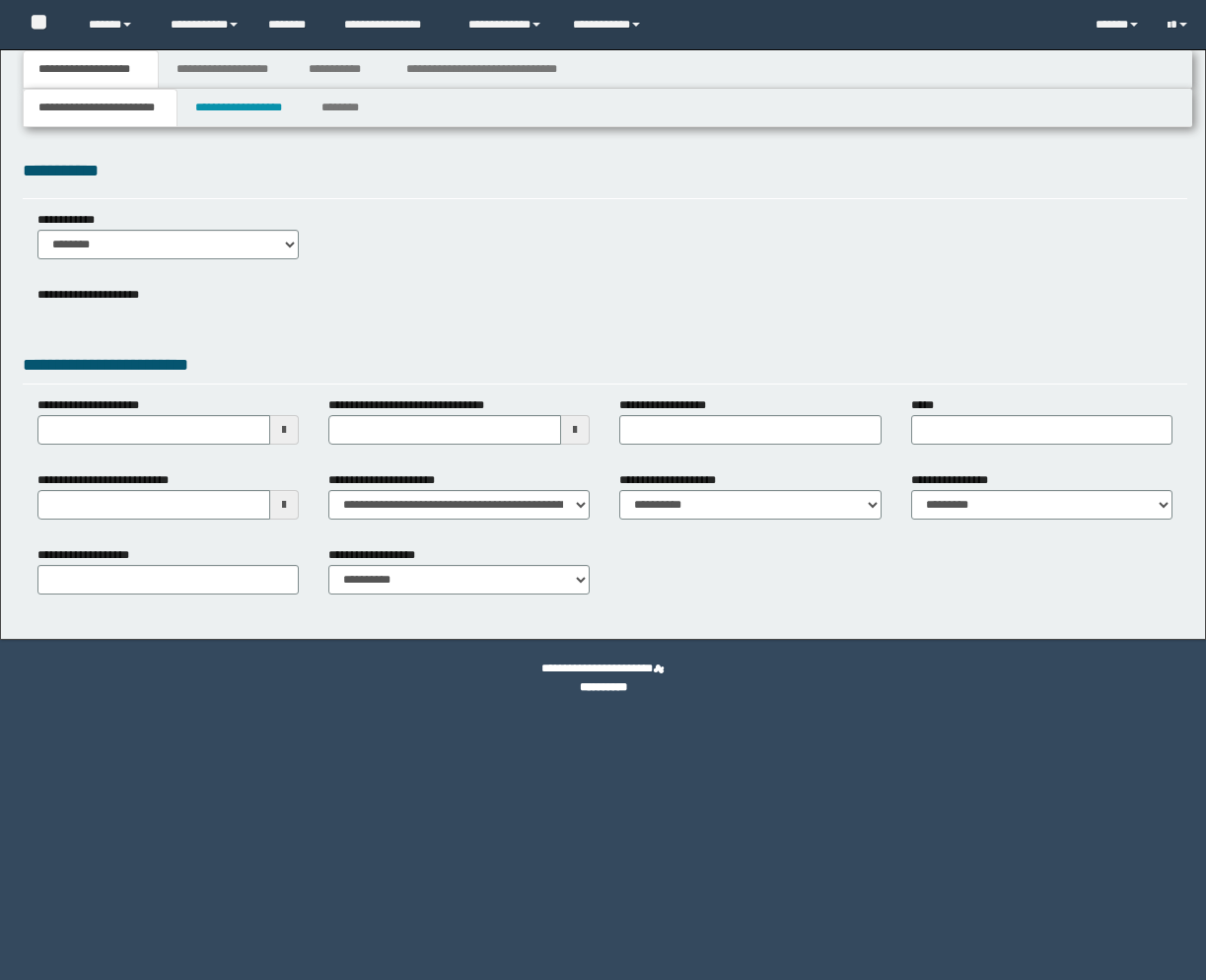 scroll, scrollTop: 0, scrollLeft: 0, axis: both 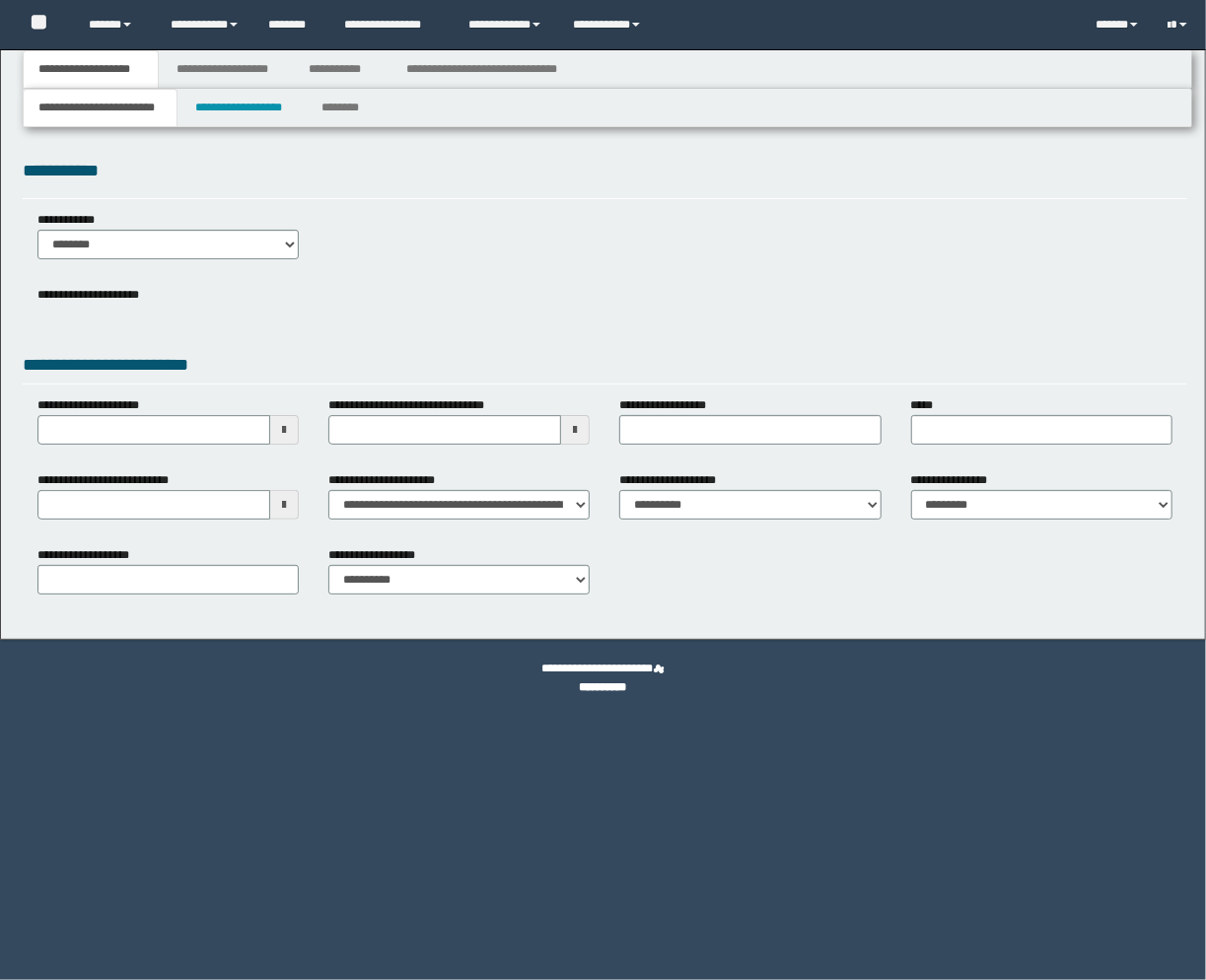 select on "*" 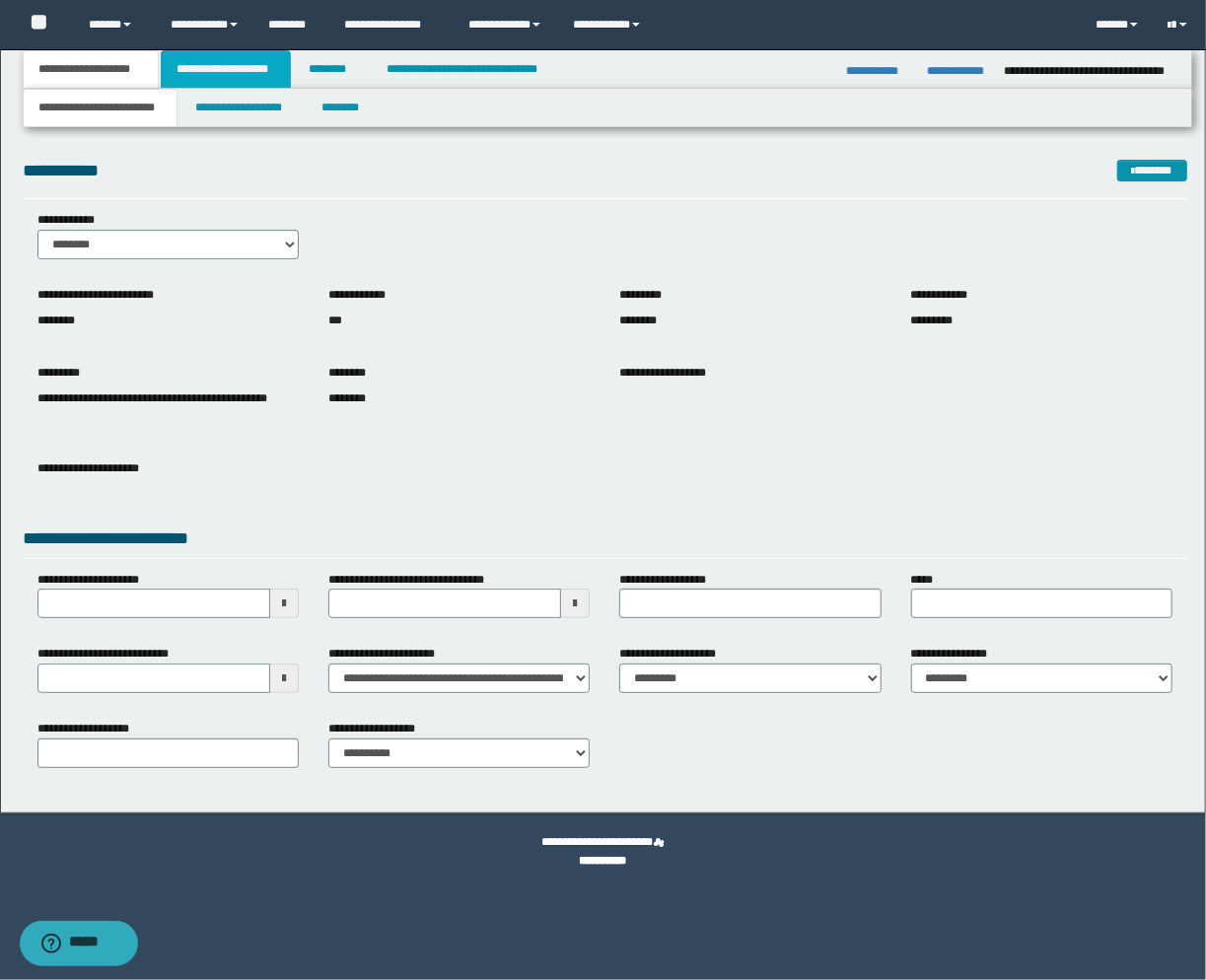 click on "**********" at bounding box center (226, 69) 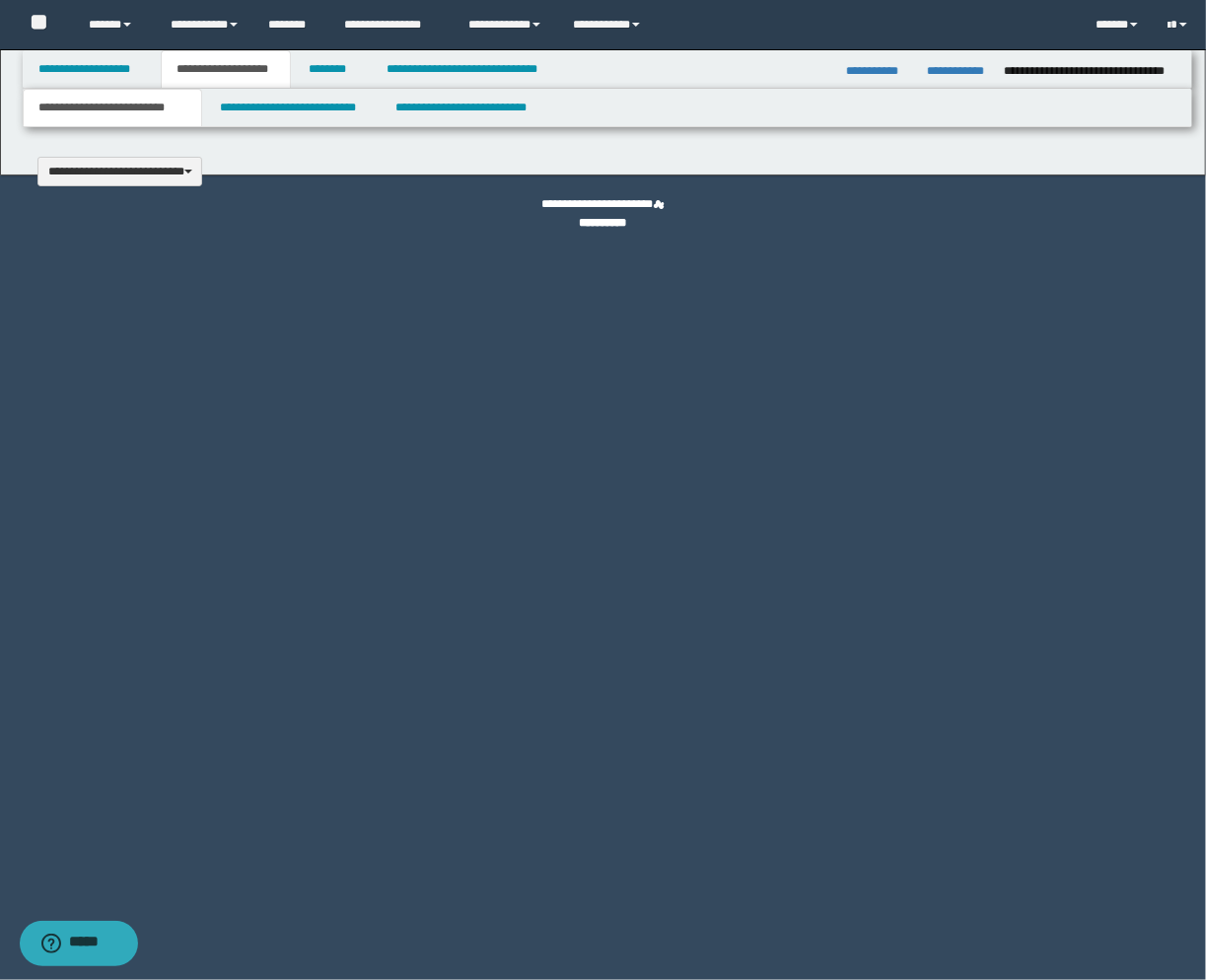 type 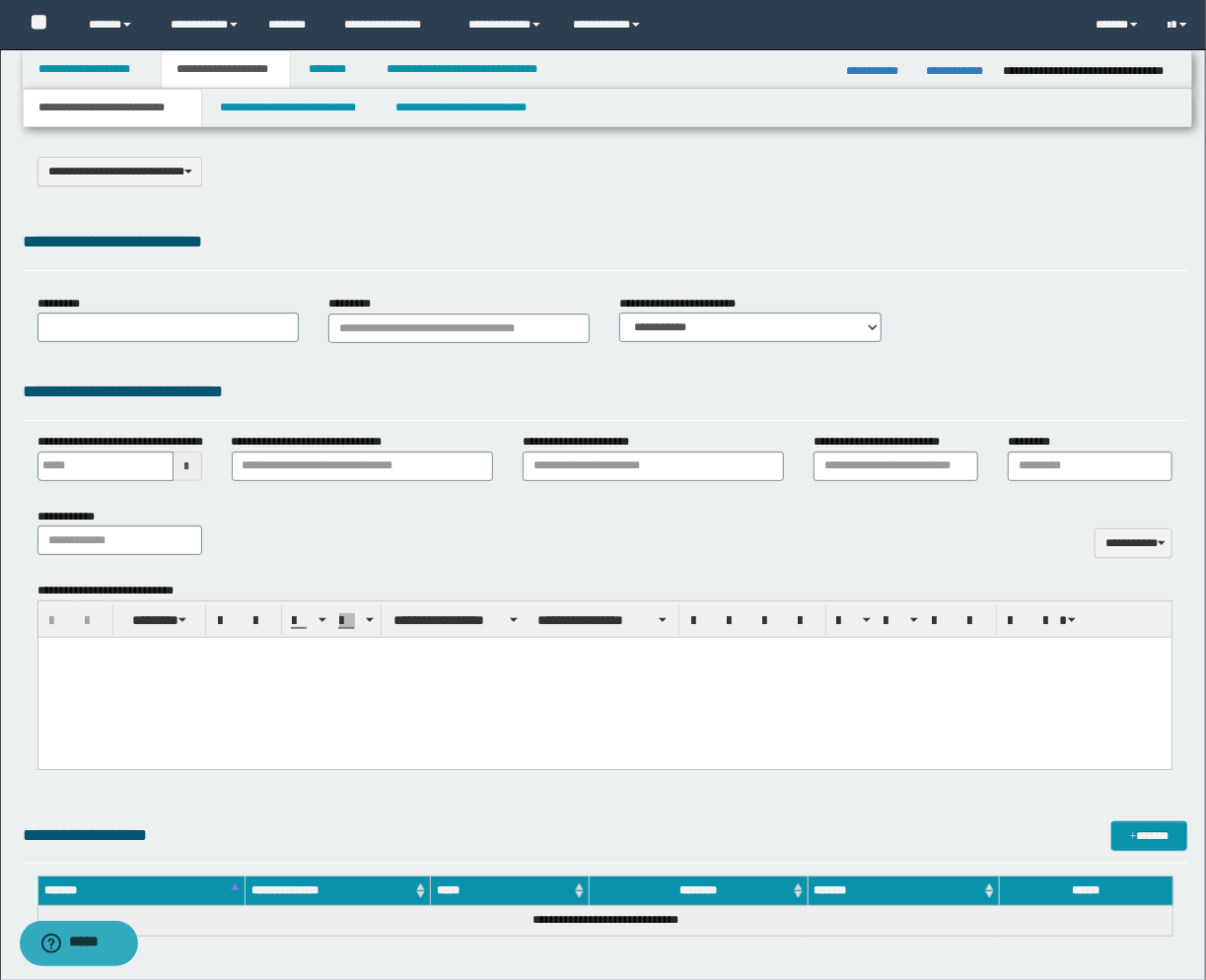 select on "*" 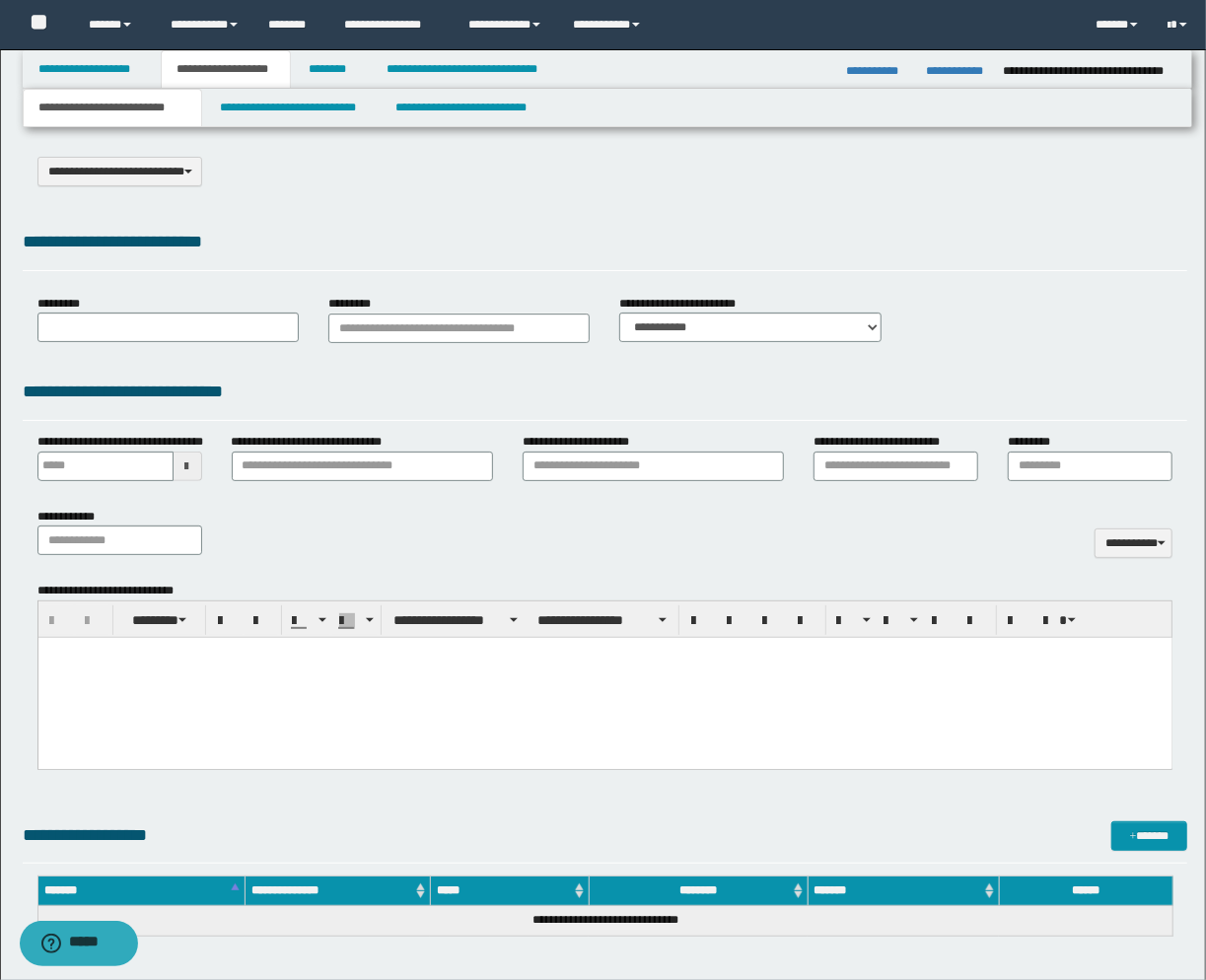 scroll, scrollTop: 0, scrollLeft: 0, axis: both 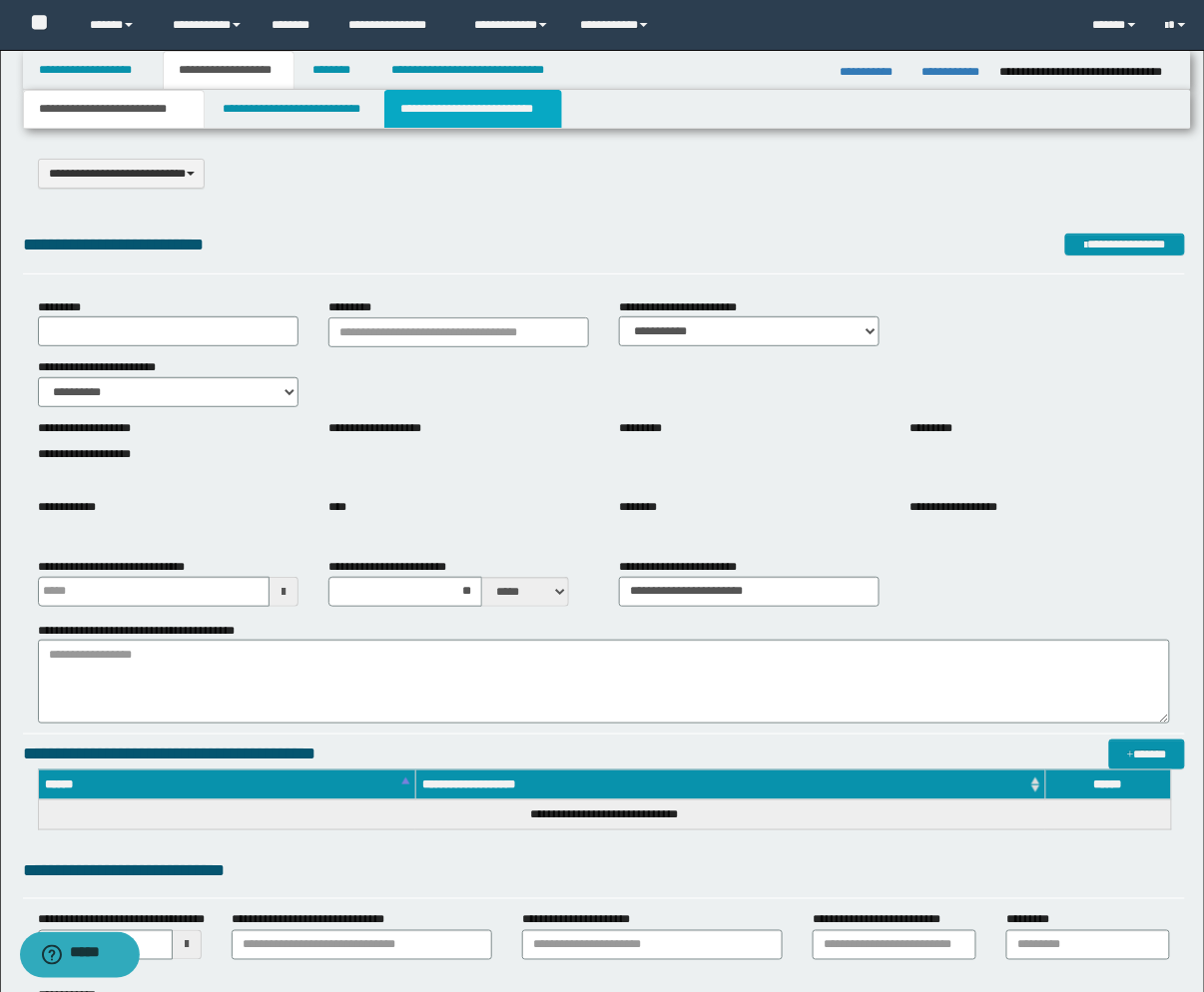 click on "**********" at bounding box center [473, 109] 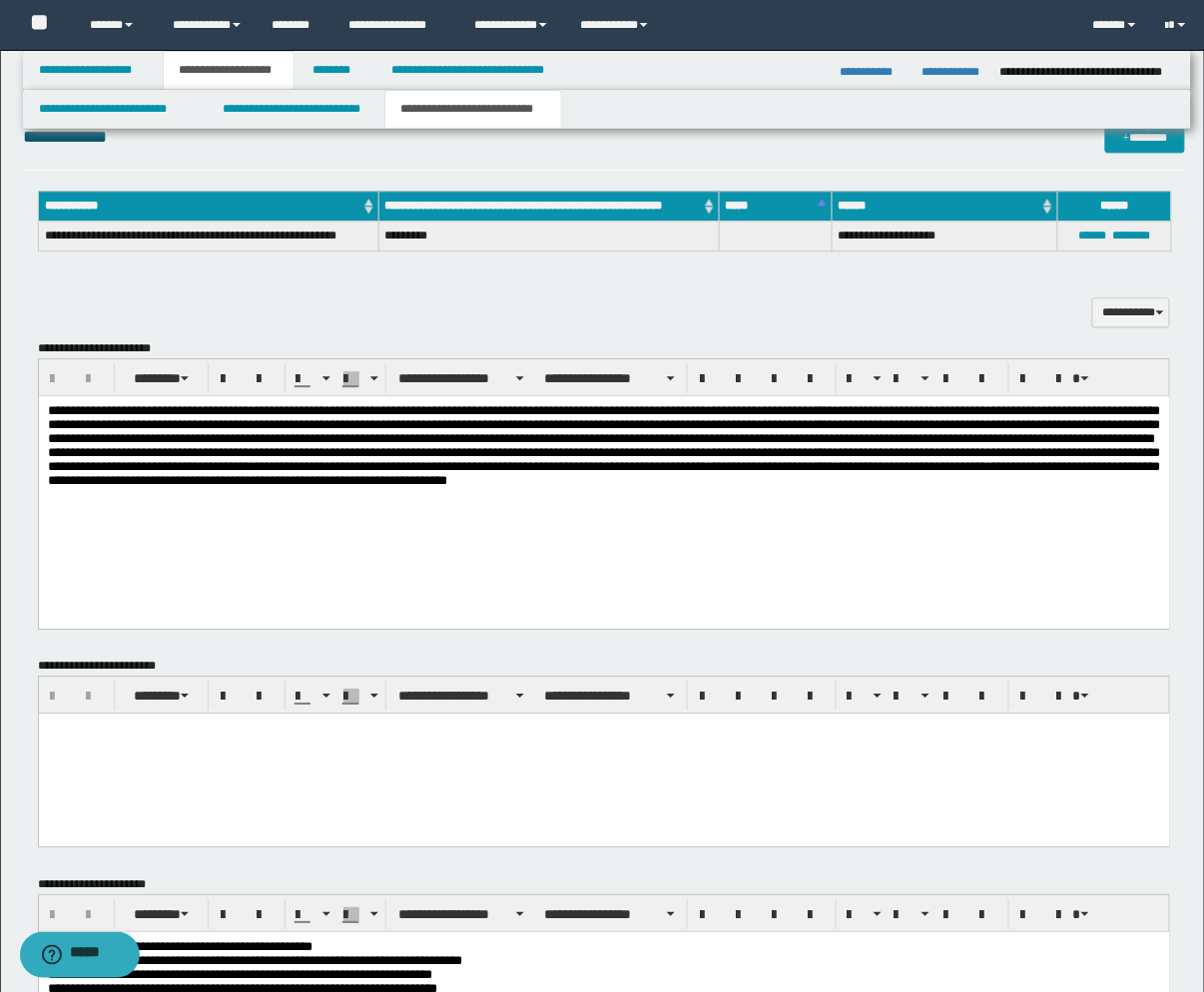 scroll, scrollTop: 1490, scrollLeft: 0, axis: vertical 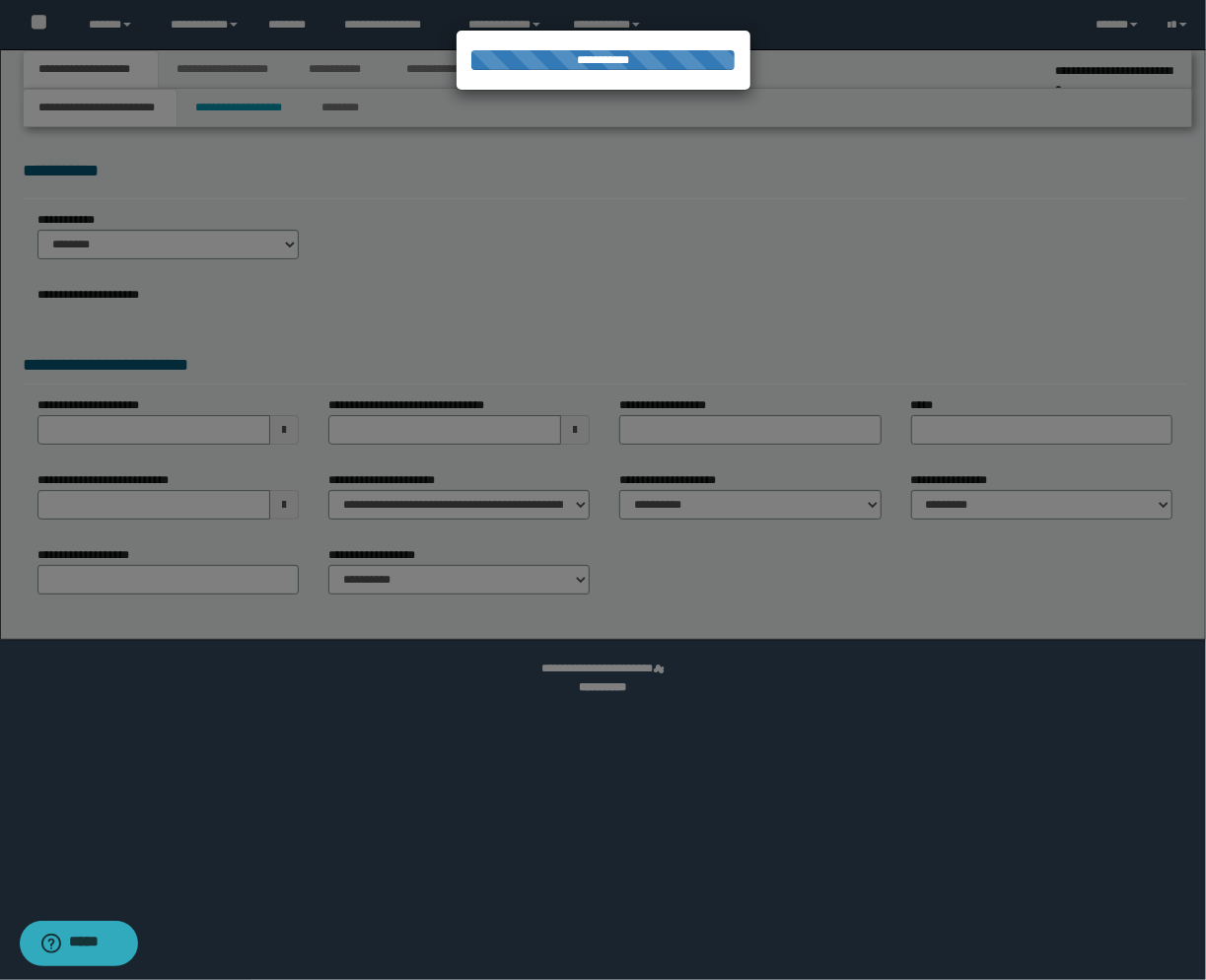 select on "**" 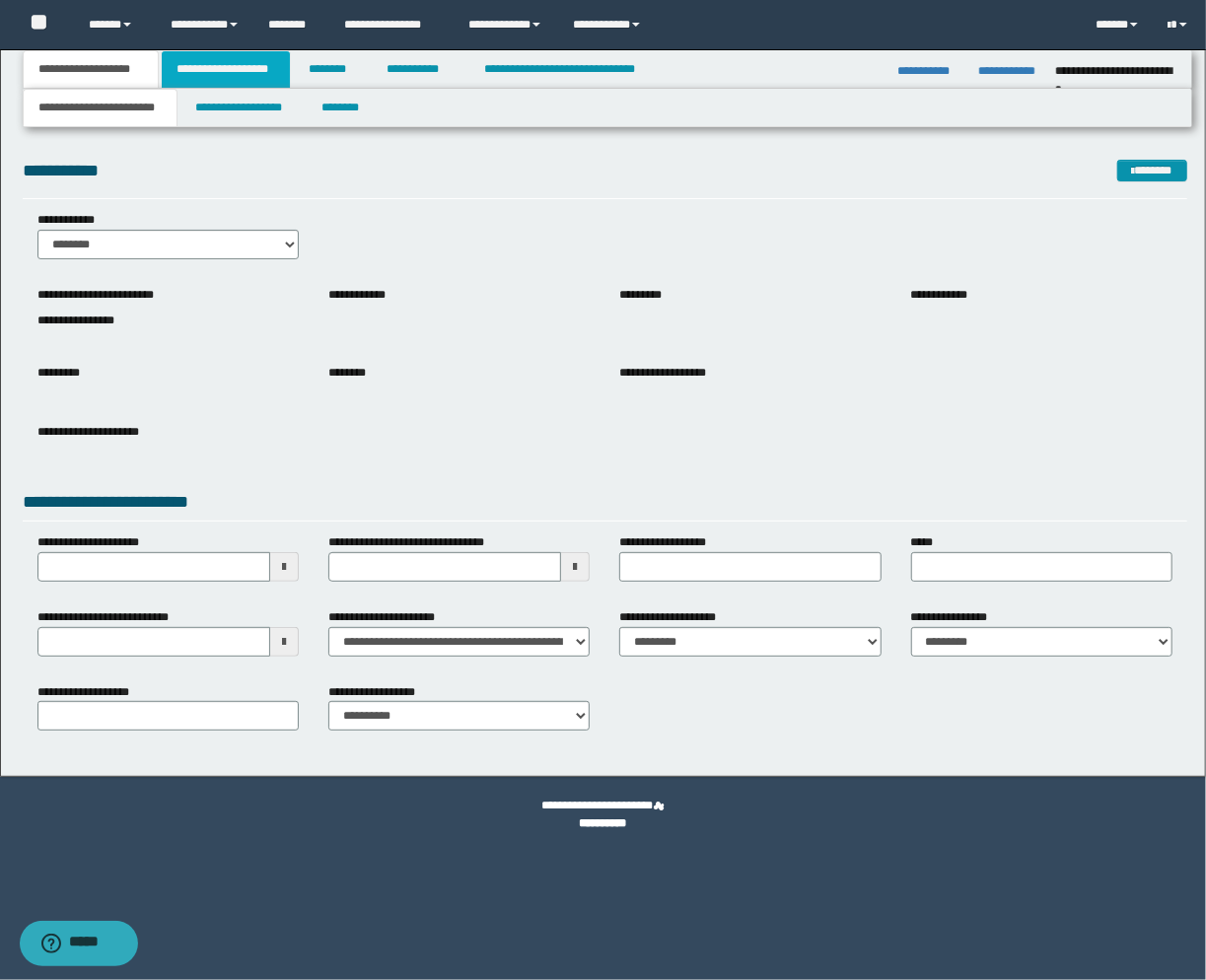 click on "**********" at bounding box center [226, 69] 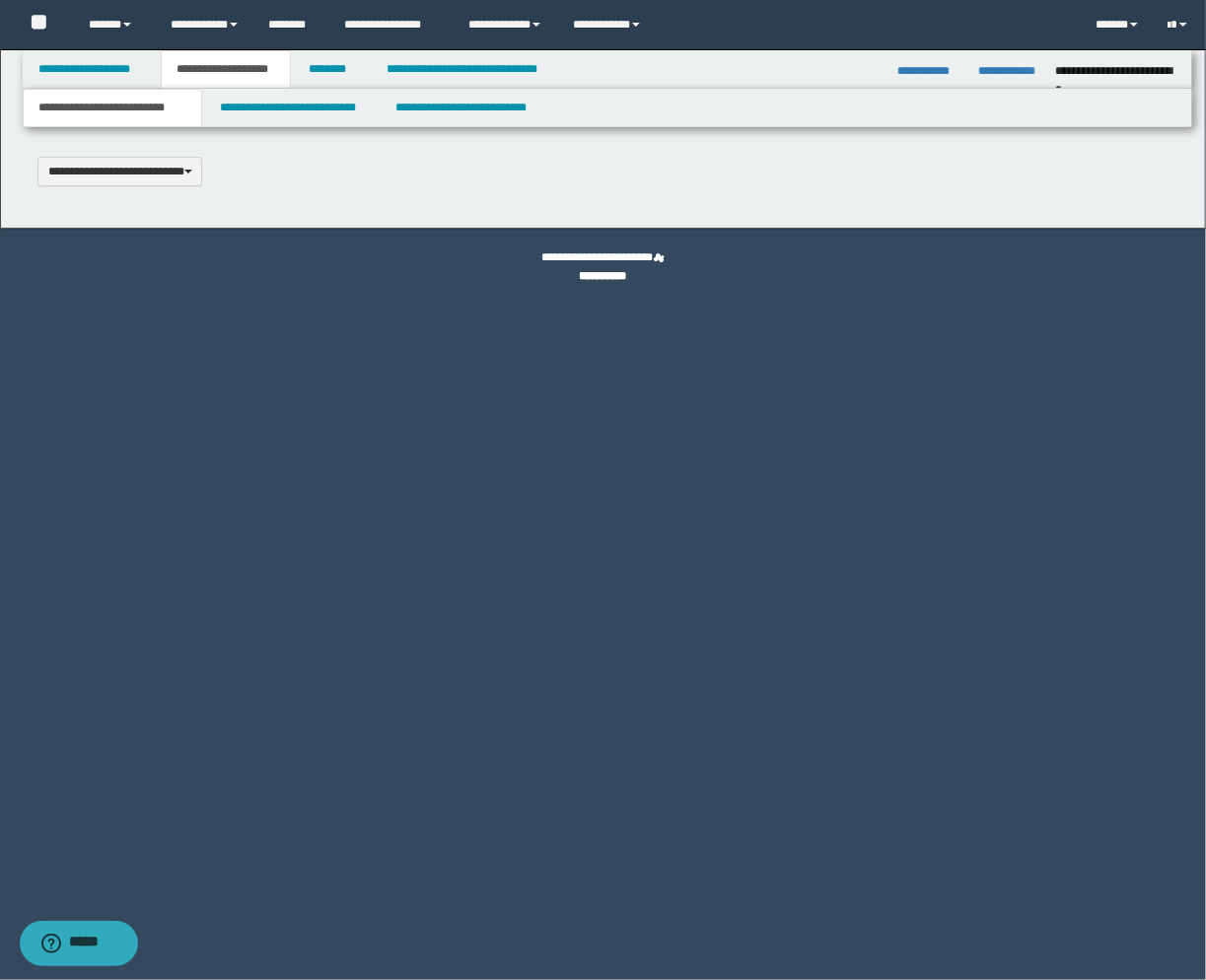 type 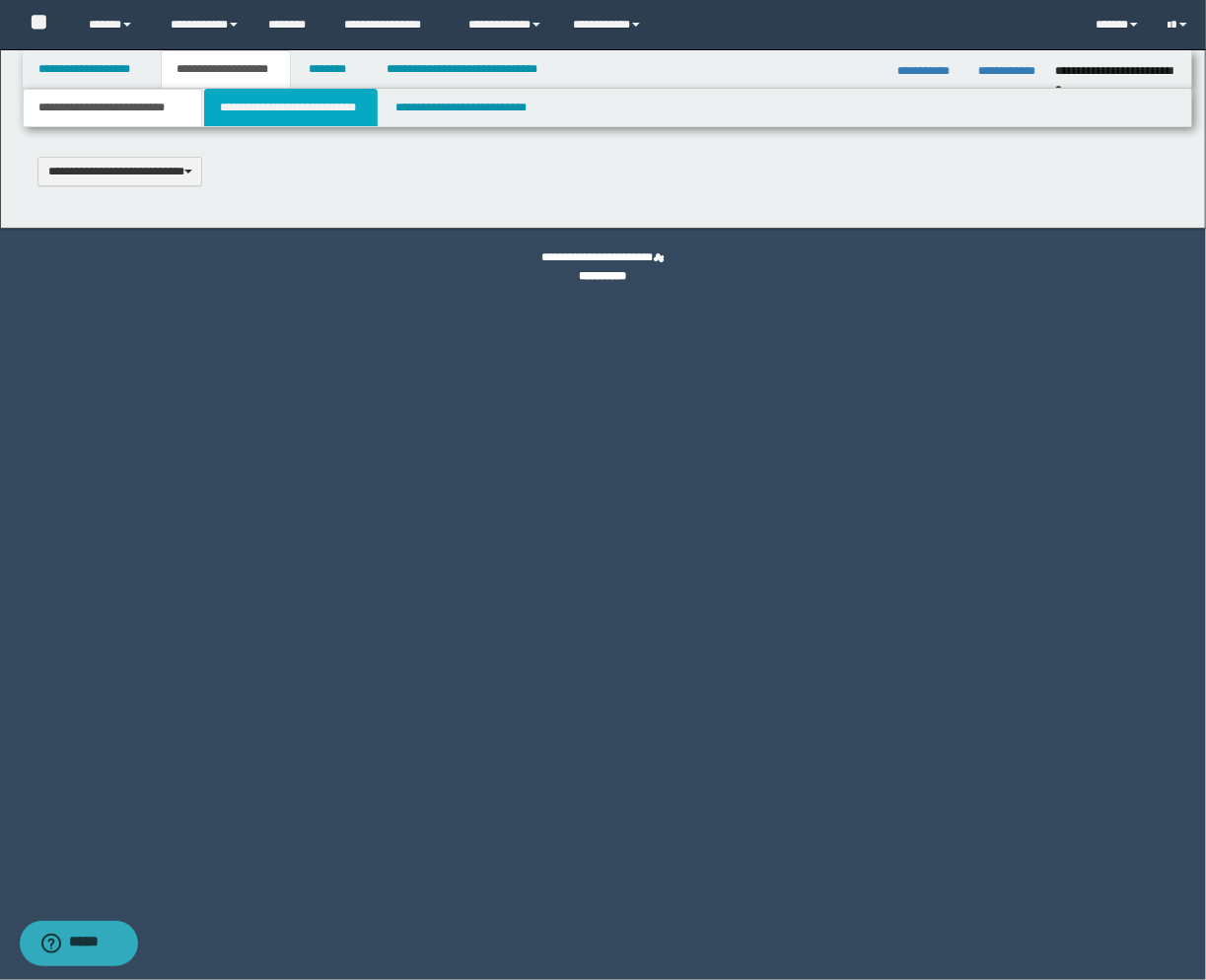 select on "*" 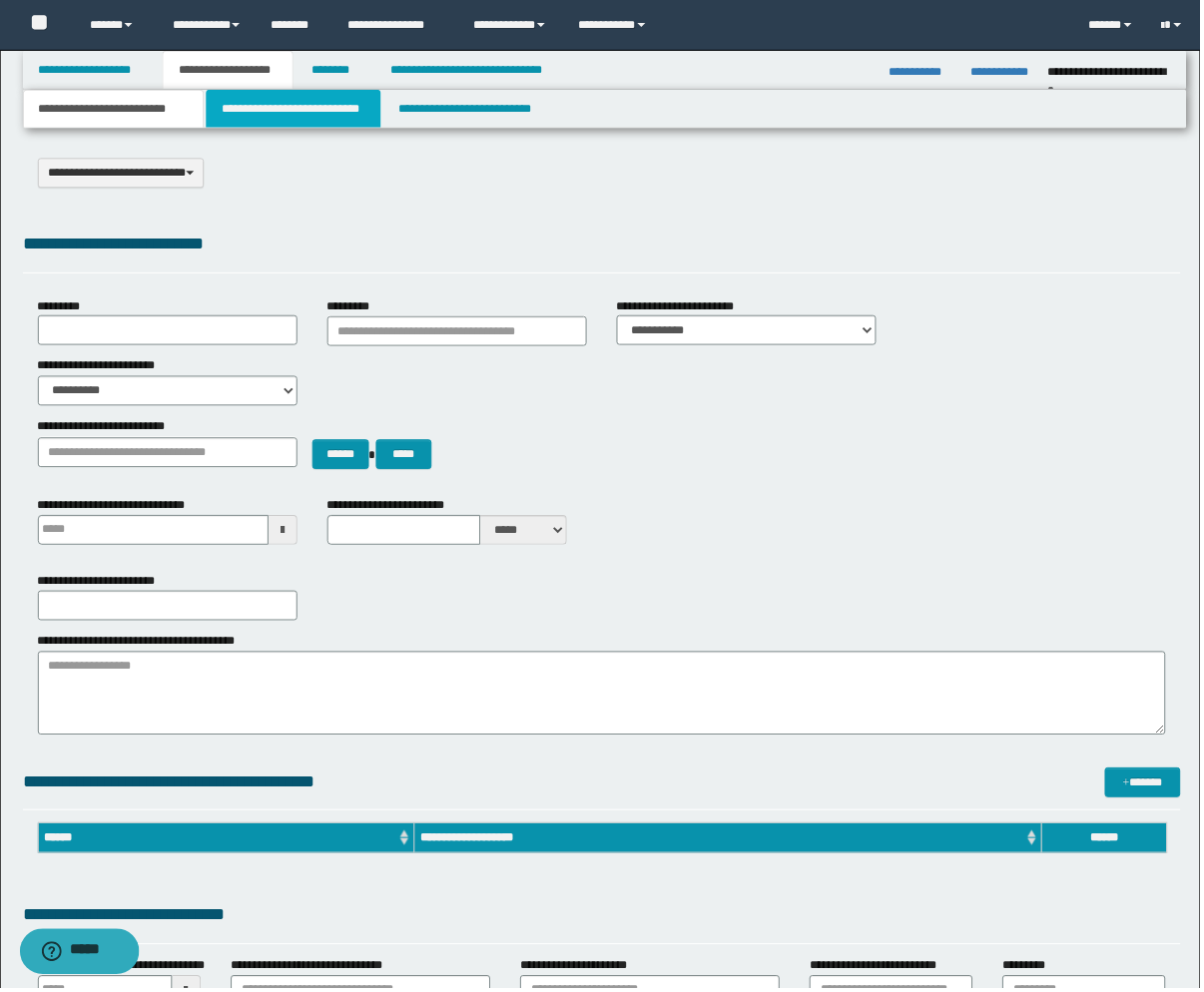 click on "**********" at bounding box center (295, 109) 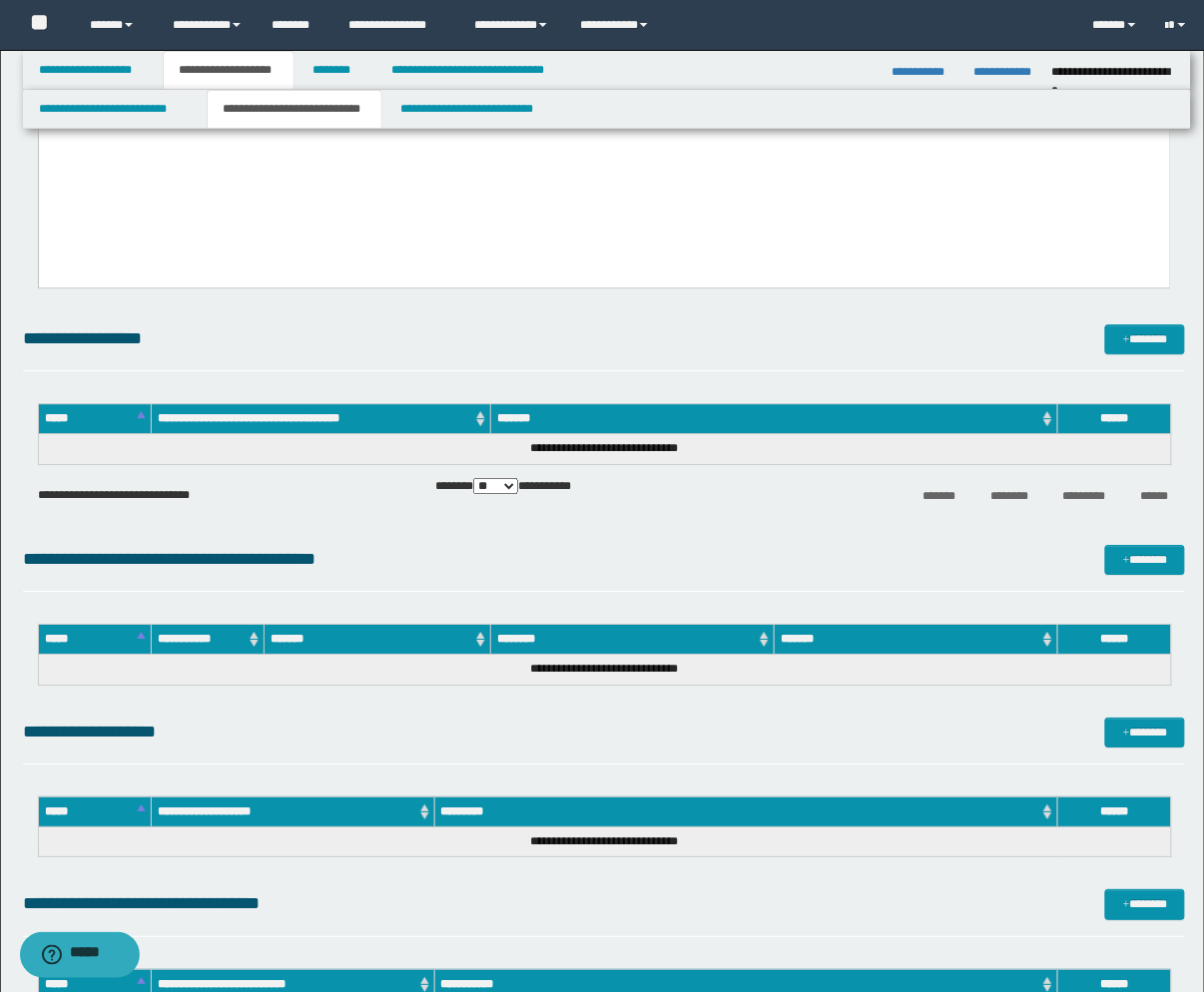 scroll, scrollTop: 6542, scrollLeft: 0, axis: vertical 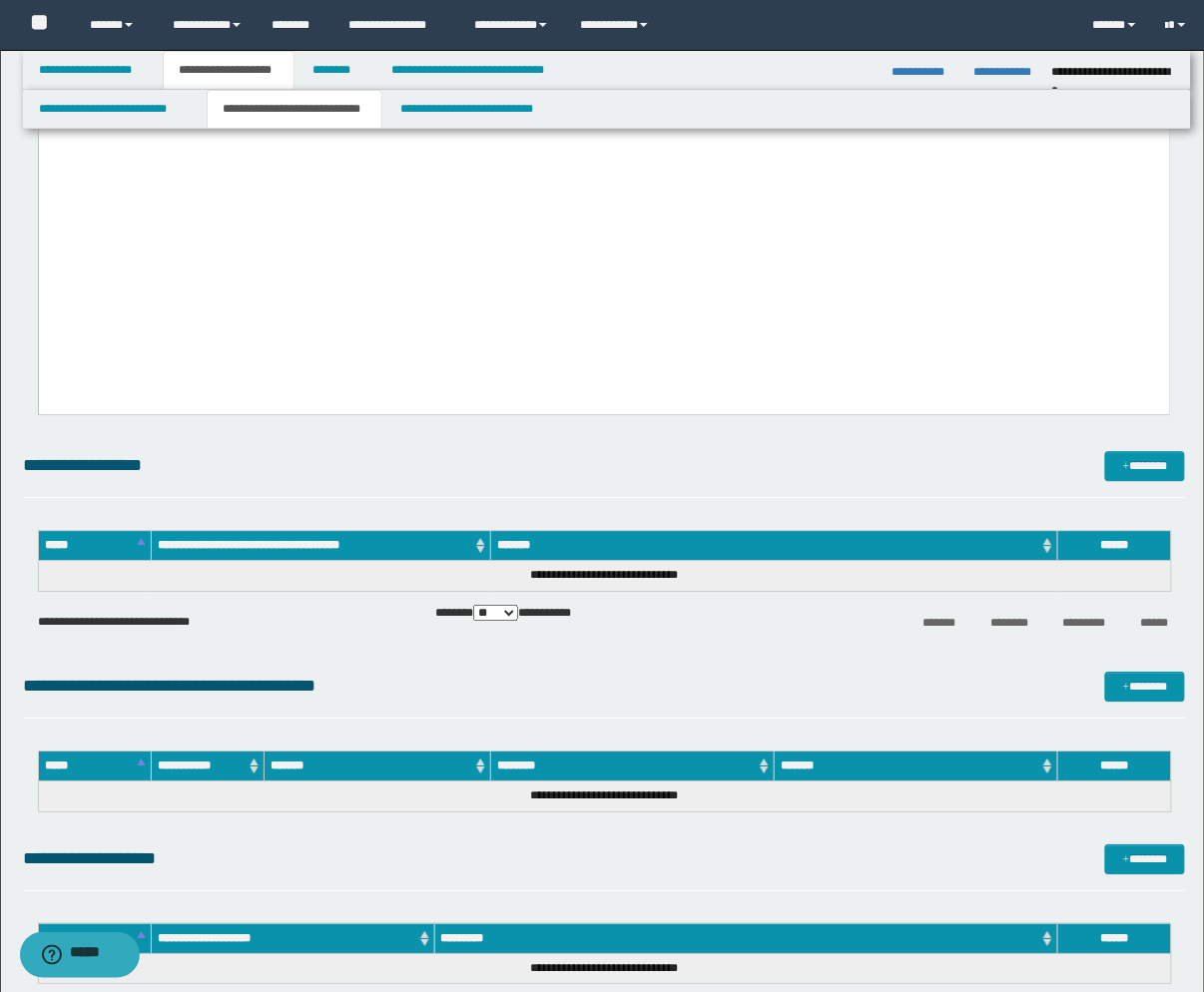 click on "**********" at bounding box center [603, -3719] 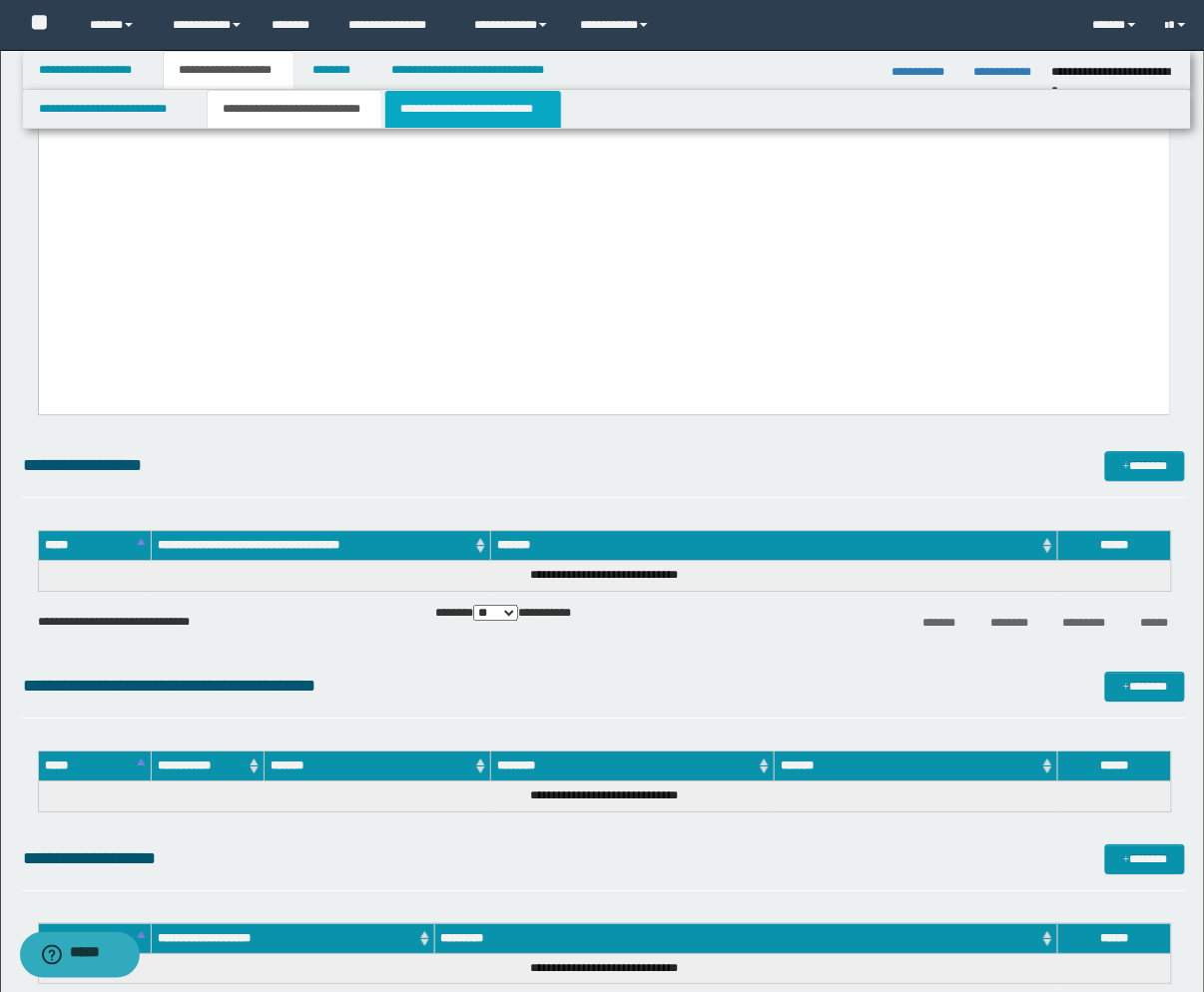 click on "**********" at bounding box center (473, 109) 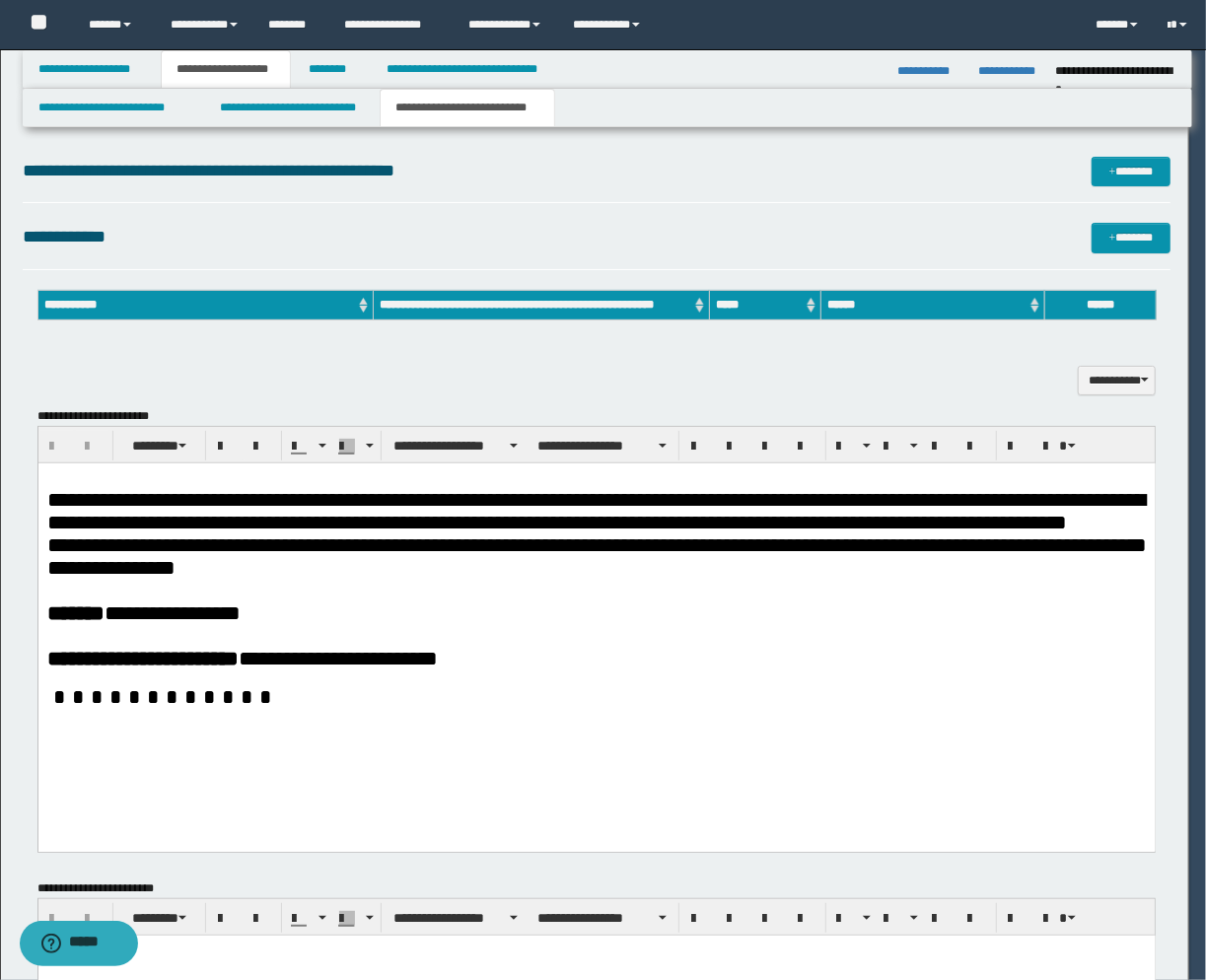 scroll, scrollTop: 0, scrollLeft: 0, axis: both 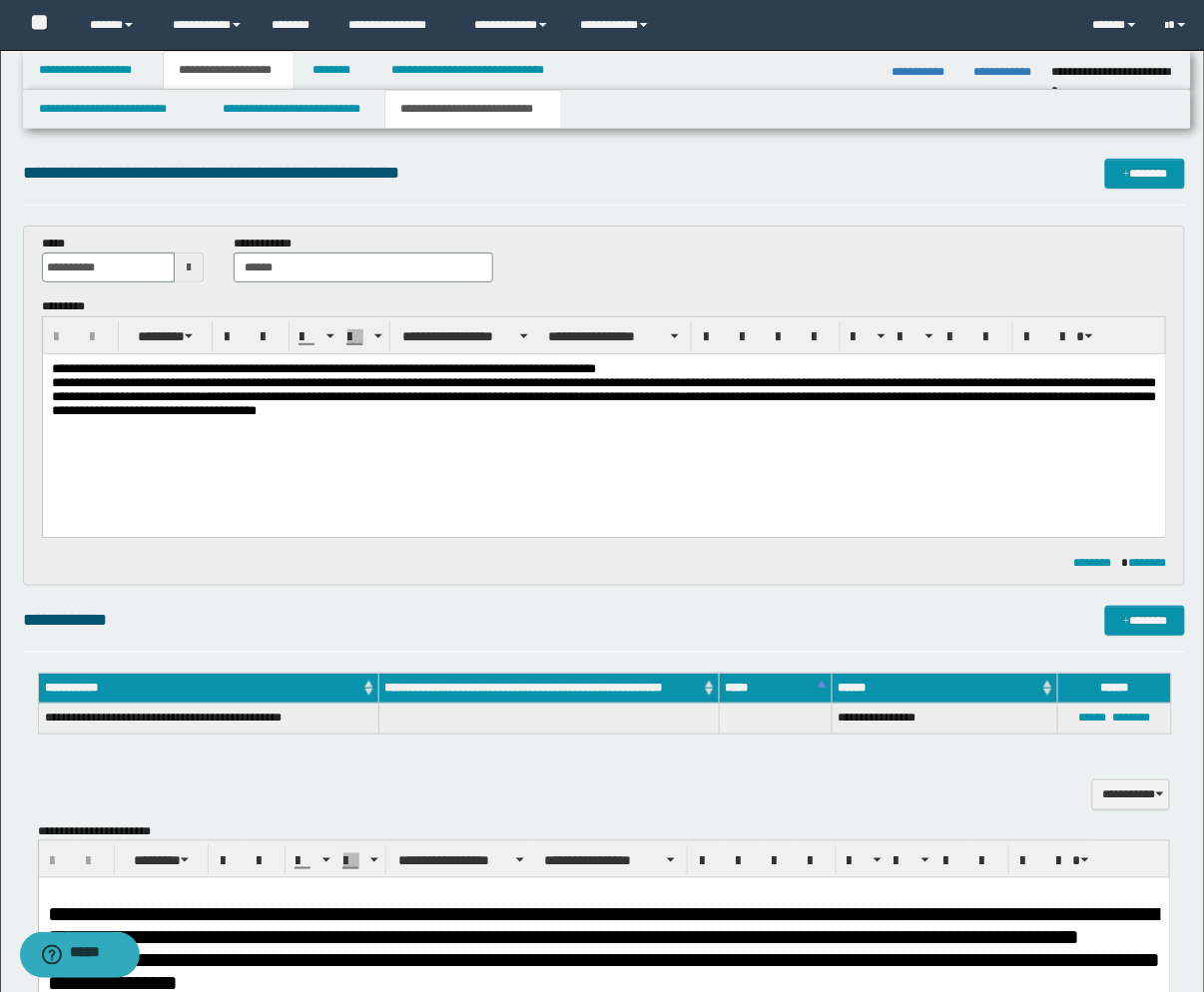 click on "**********" at bounding box center (603, 415) 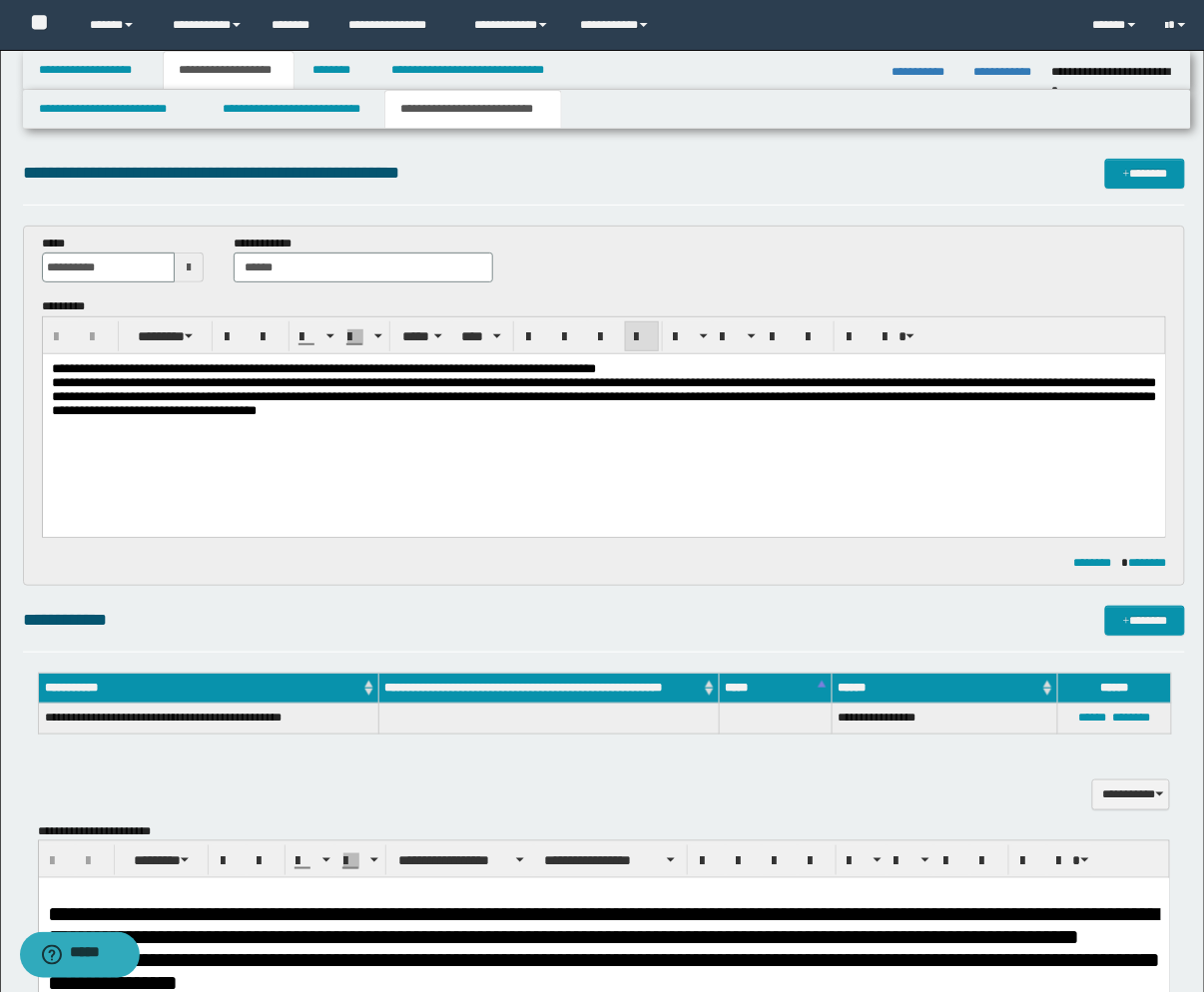 click on "**********" at bounding box center [603, 415] 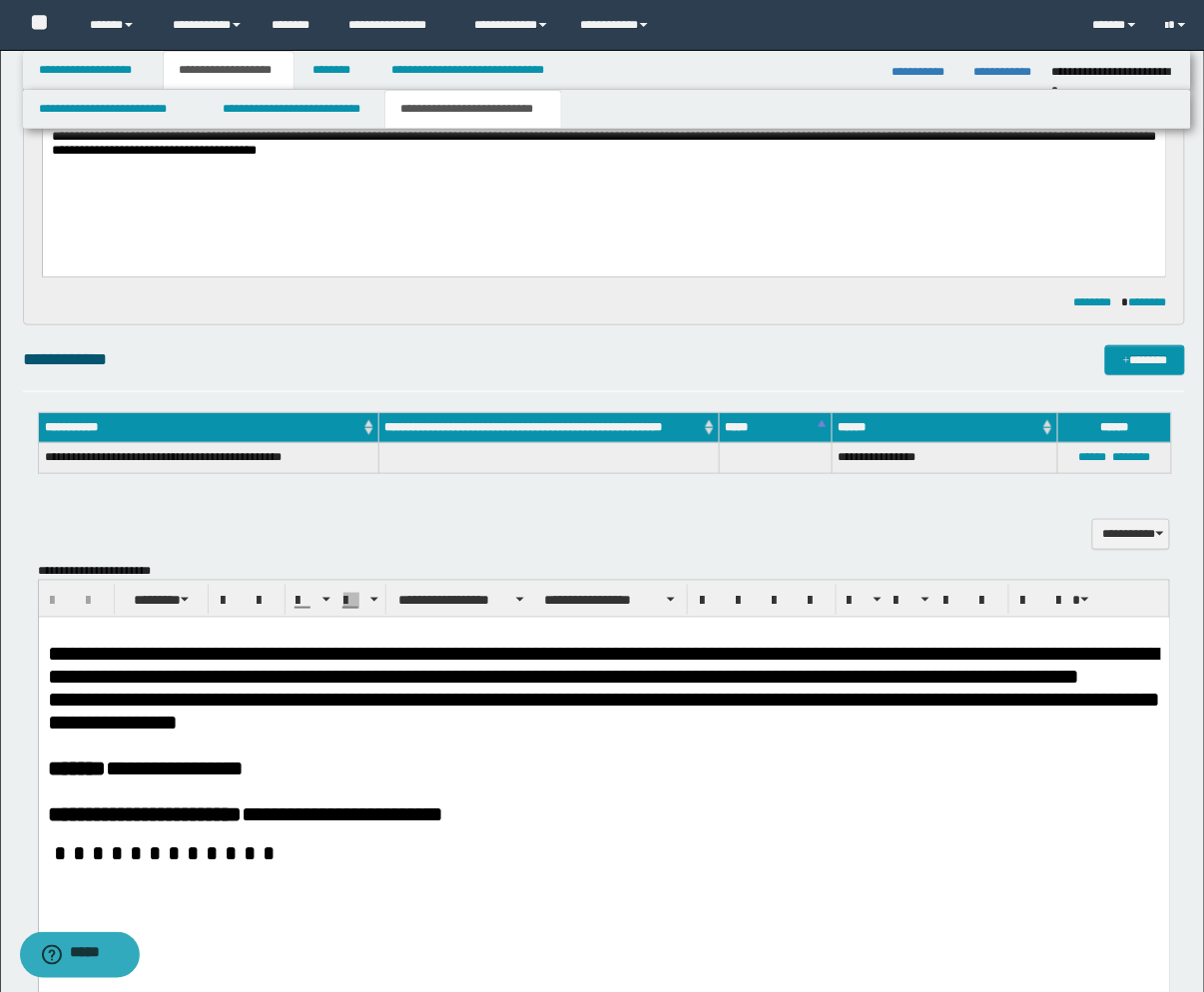 scroll, scrollTop: 332, scrollLeft: 0, axis: vertical 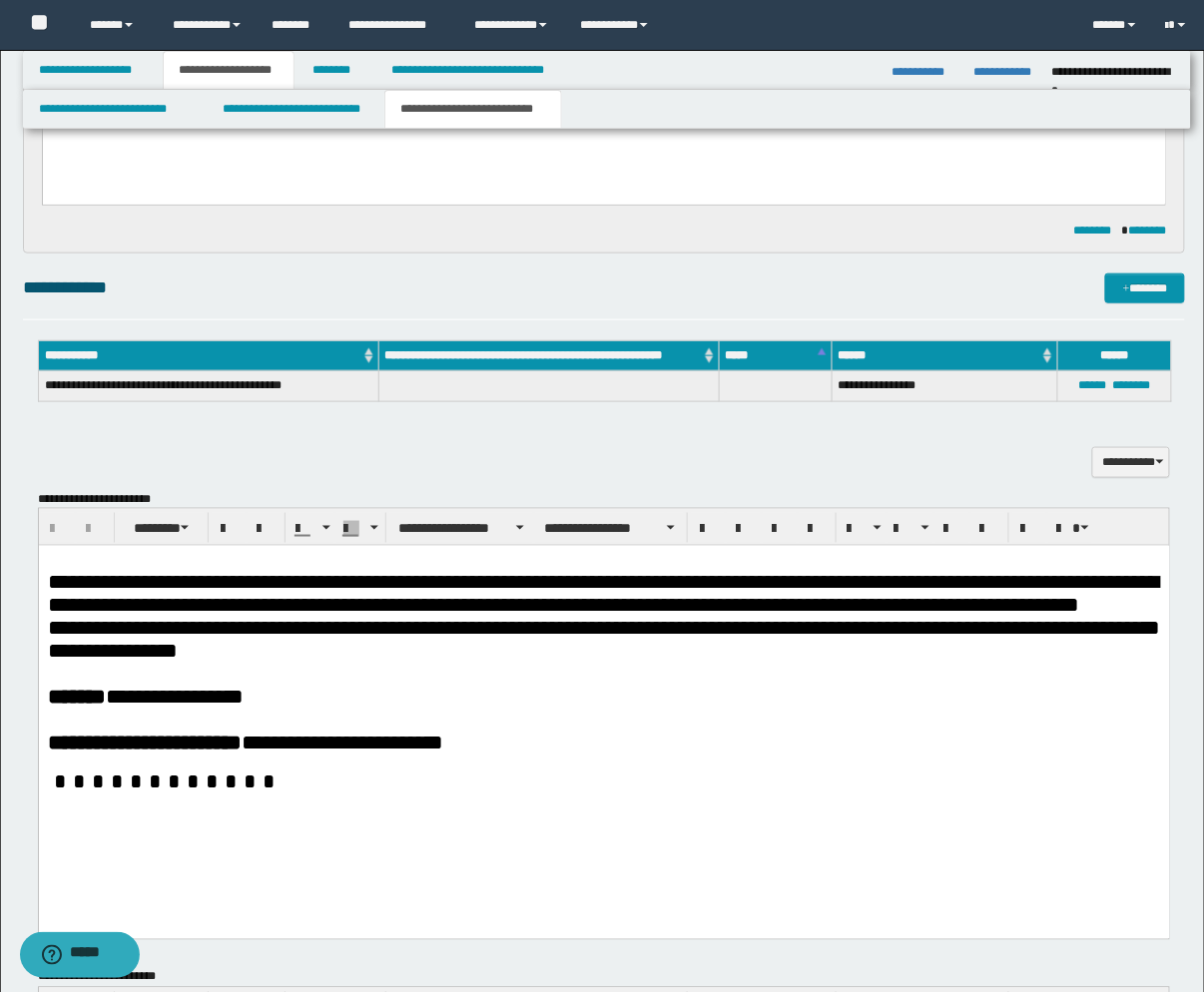 click at bounding box center (603, 762) 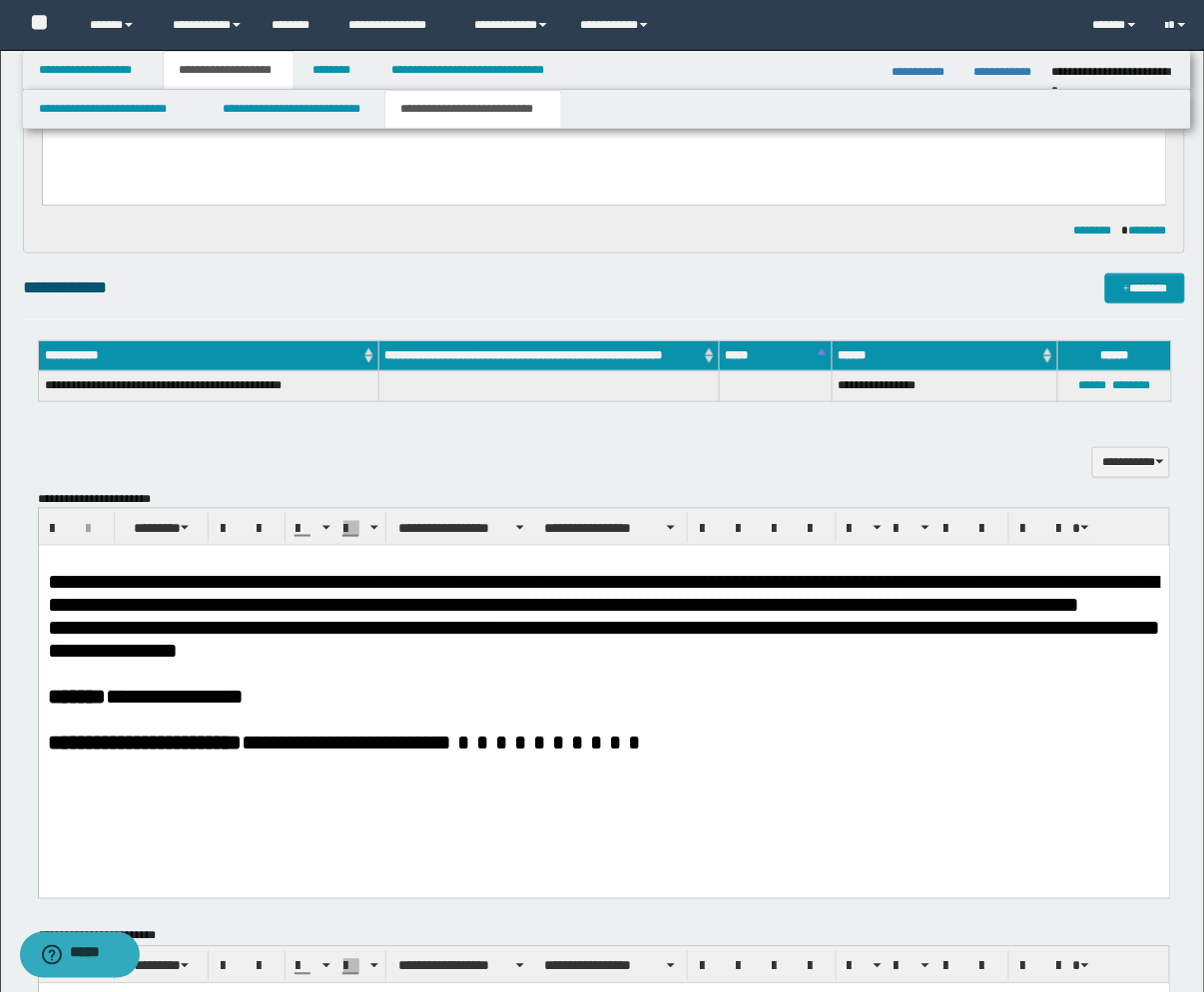 click at bounding box center (603, 562) 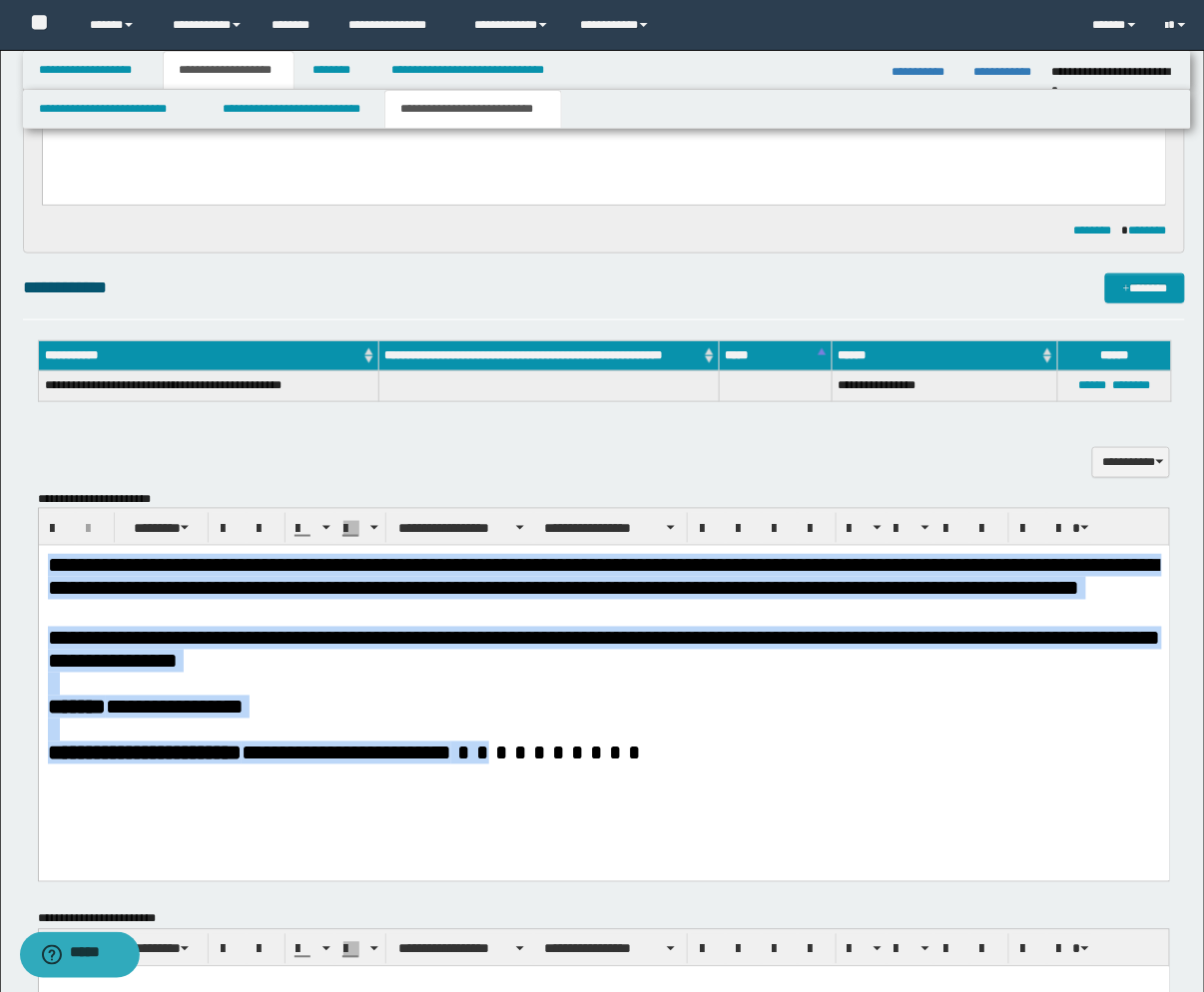 drag, startPoint x: 531, startPoint y: 766, endPoint x: -189, endPoint y: 446, distance: 787.90862 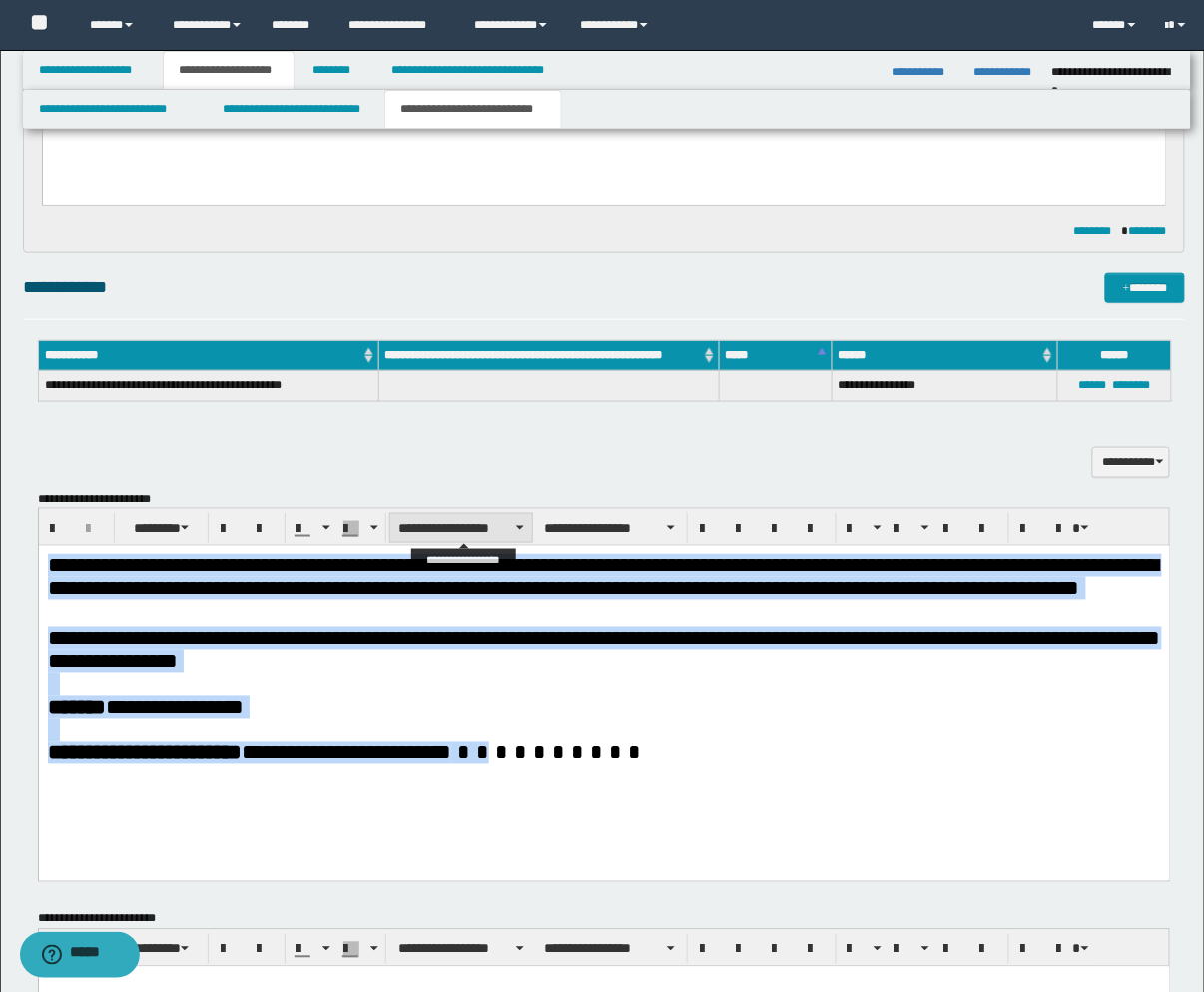 click on "**********" at bounding box center [461, 528] 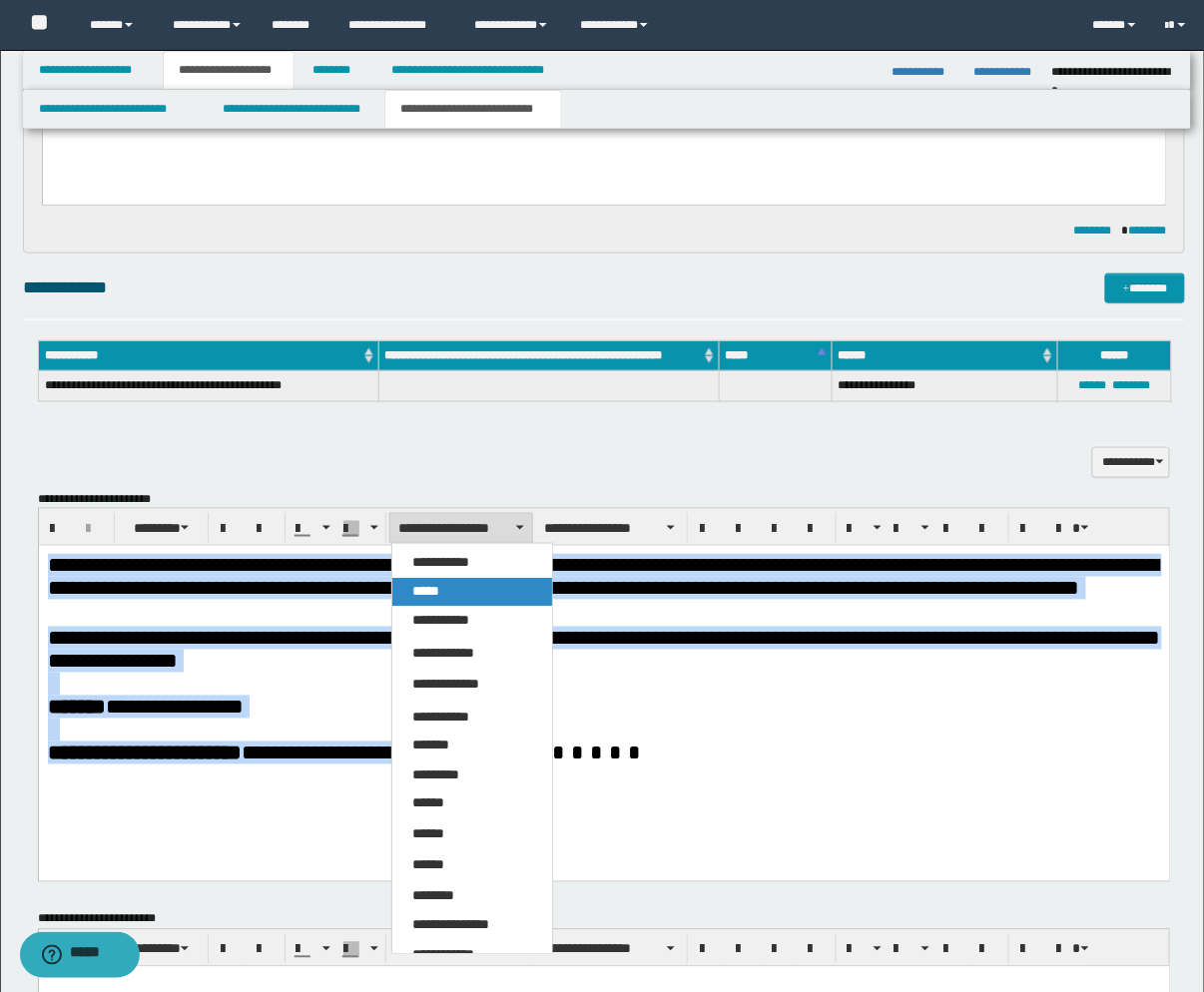 drag, startPoint x: 431, startPoint y: 584, endPoint x: 441, endPoint y: 5, distance: 579.0863 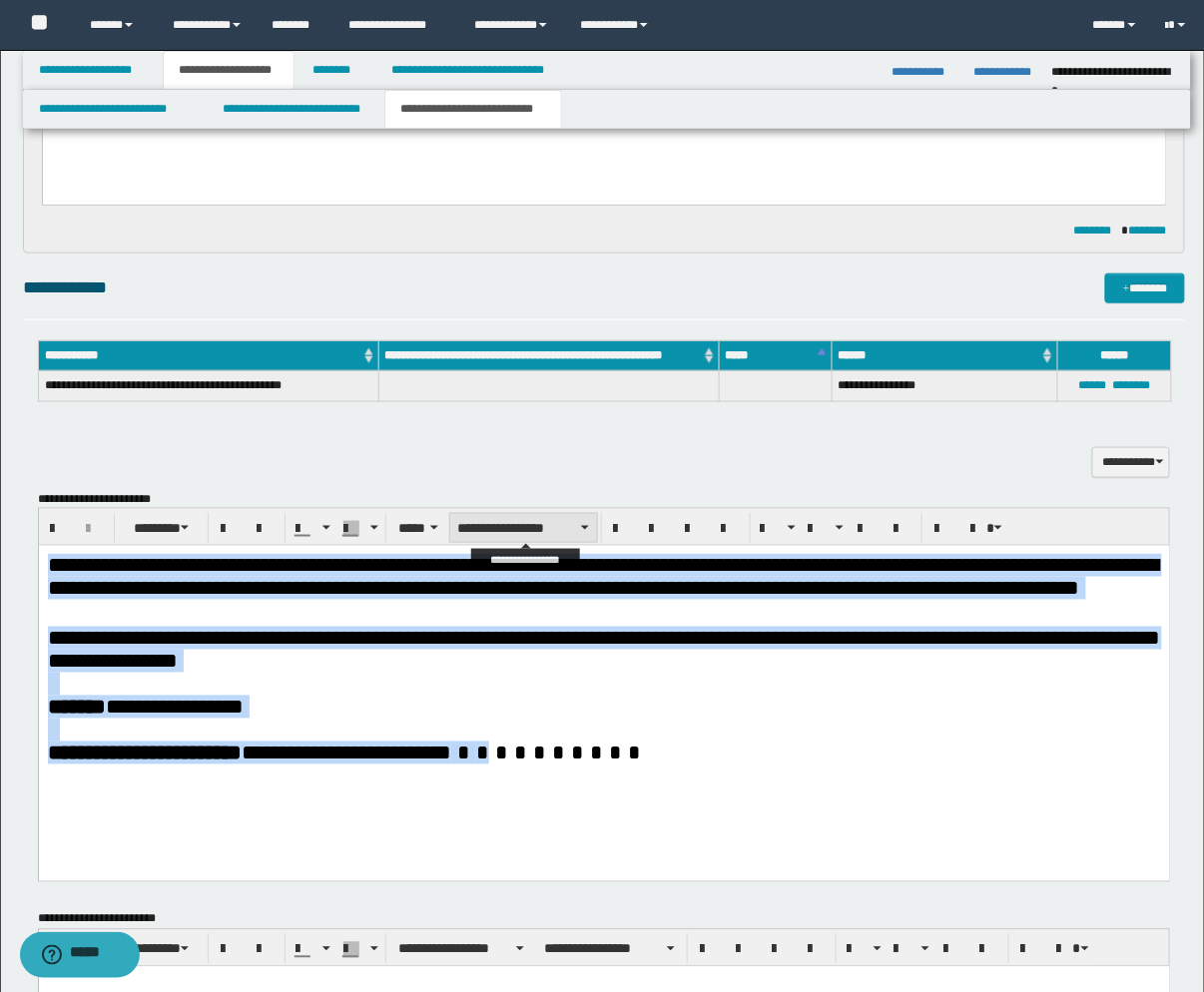 click on "**********" at bounding box center [523, 528] 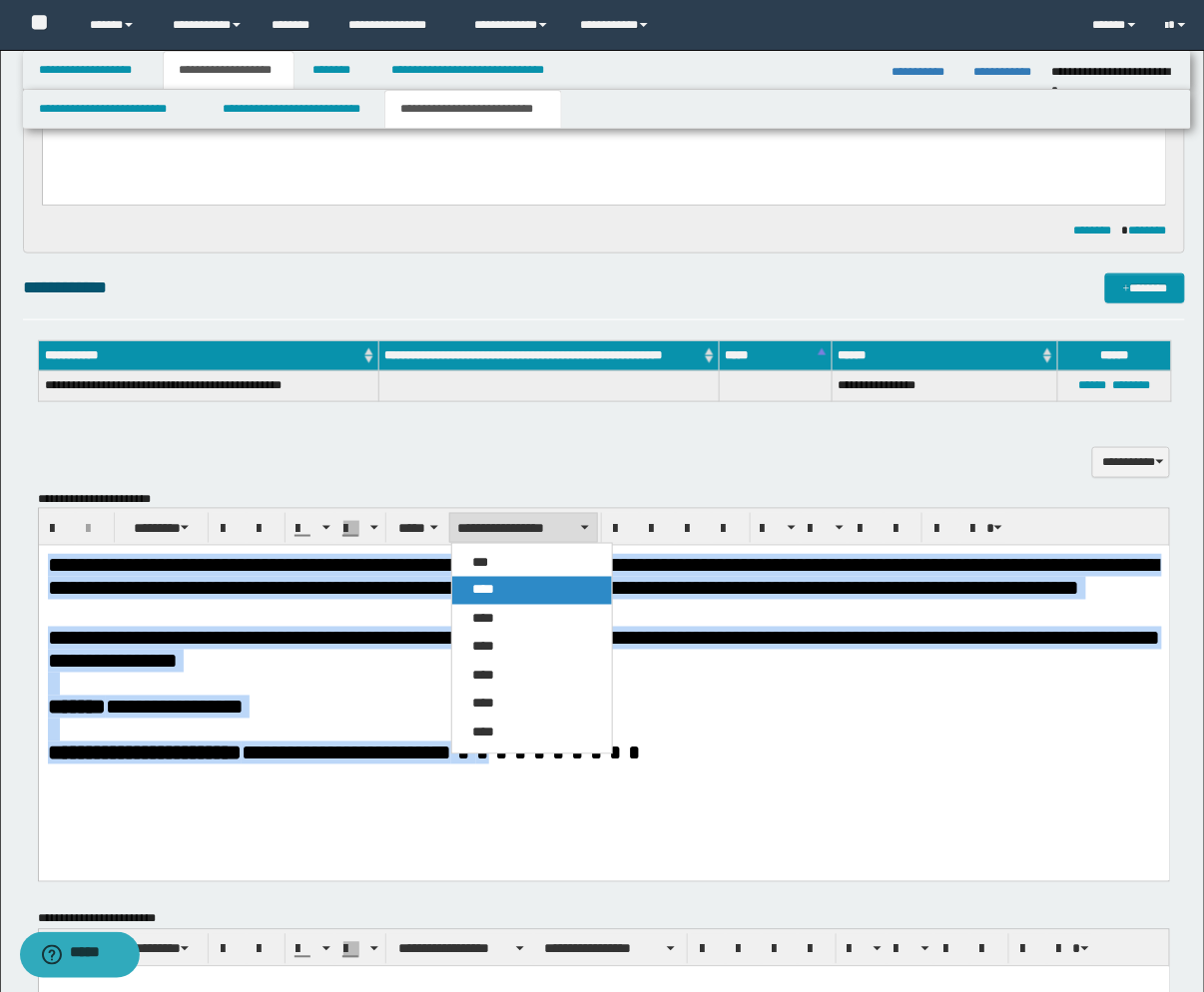 click on "****" at bounding box center [532, 591] 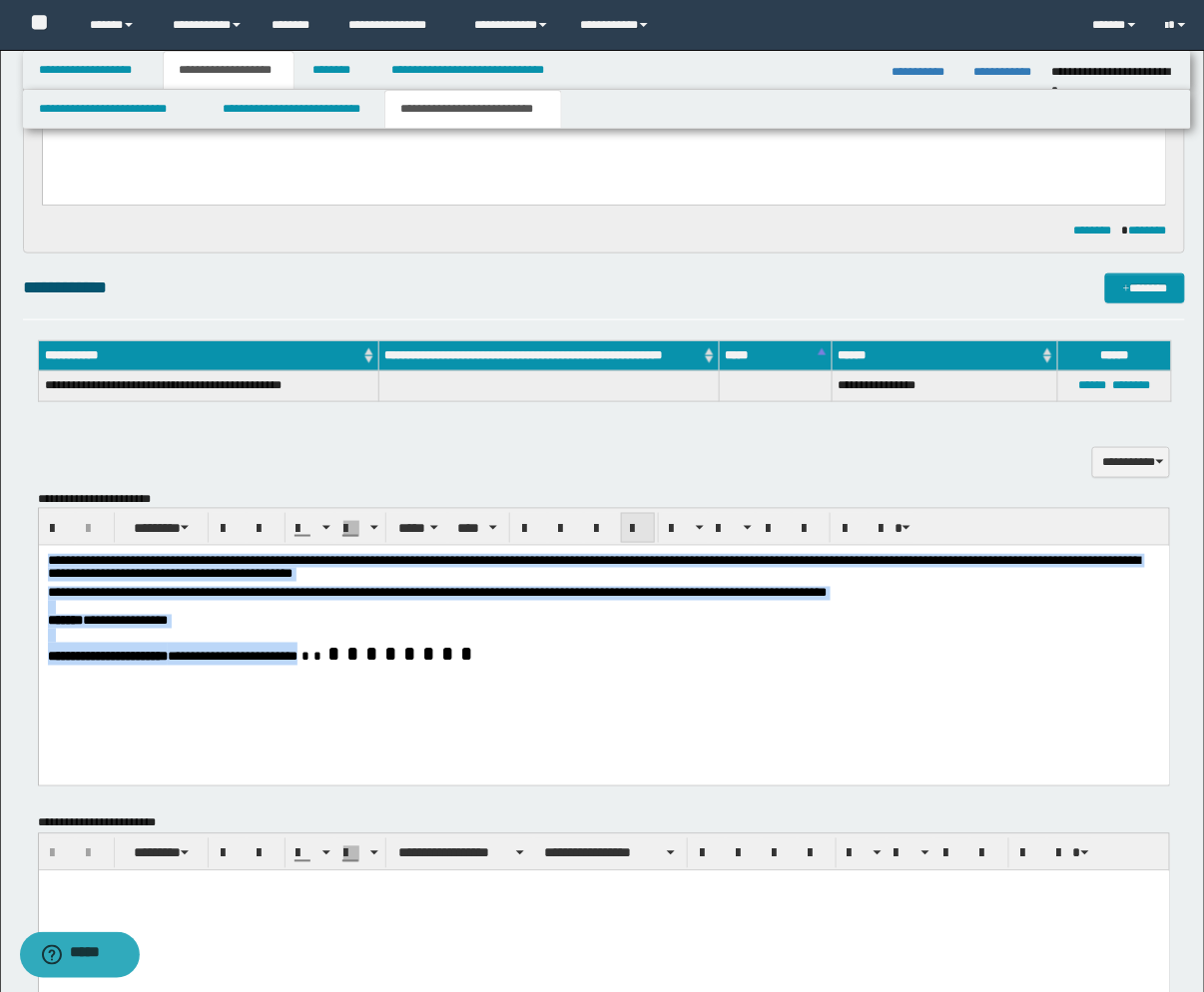 drag, startPoint x: 640, startPoint y: 526, endPoint x: 635, endPoint y: 535, distance: 10.29563 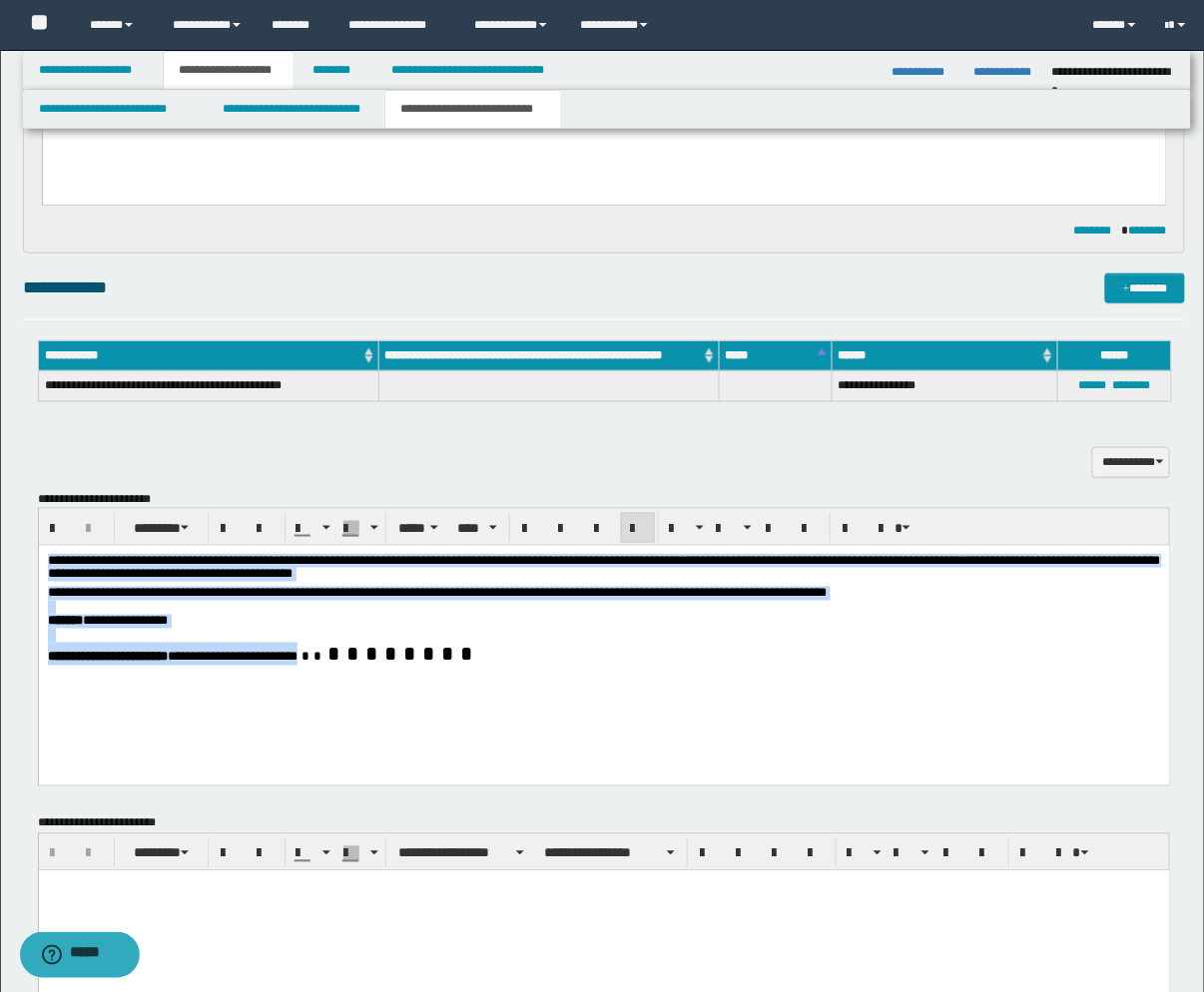 click on "**********" at bounding box center (603, 635) 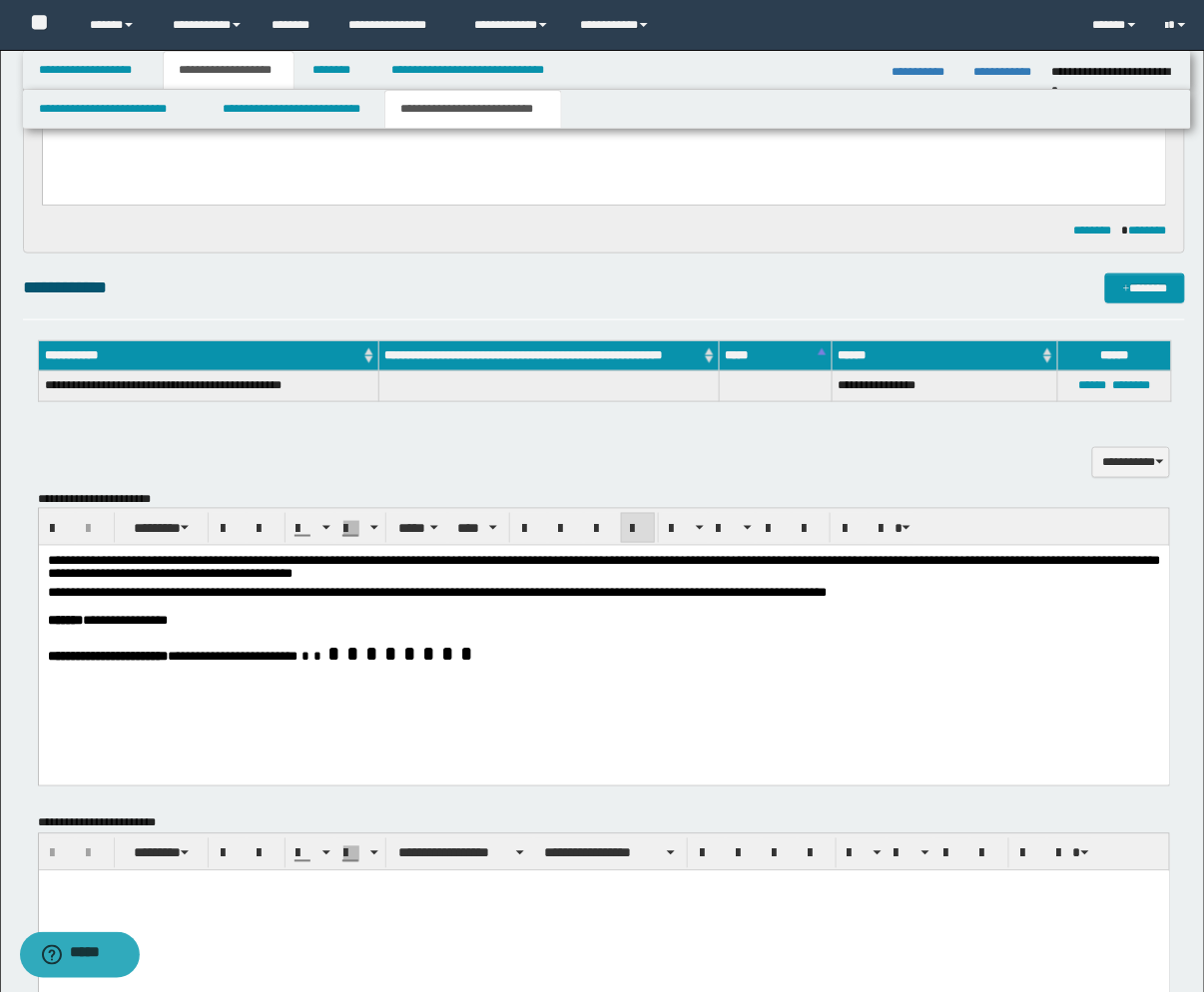 drag, startPoint x: 260, startPoint y: 730, endPoint x: 179, endPoint y: 706, distance: 84.48077 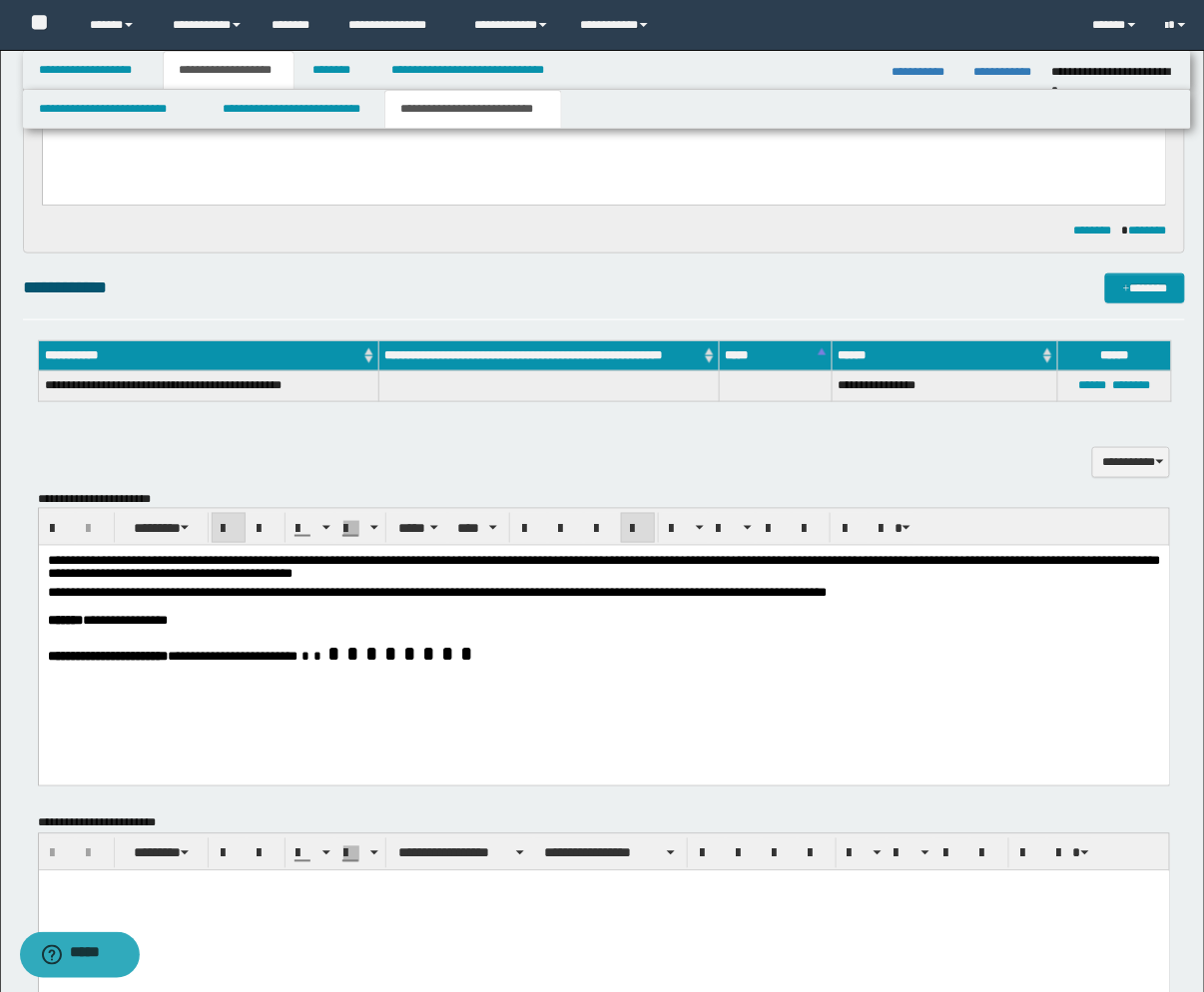 click on "**********" at bounding box center (603, 635) 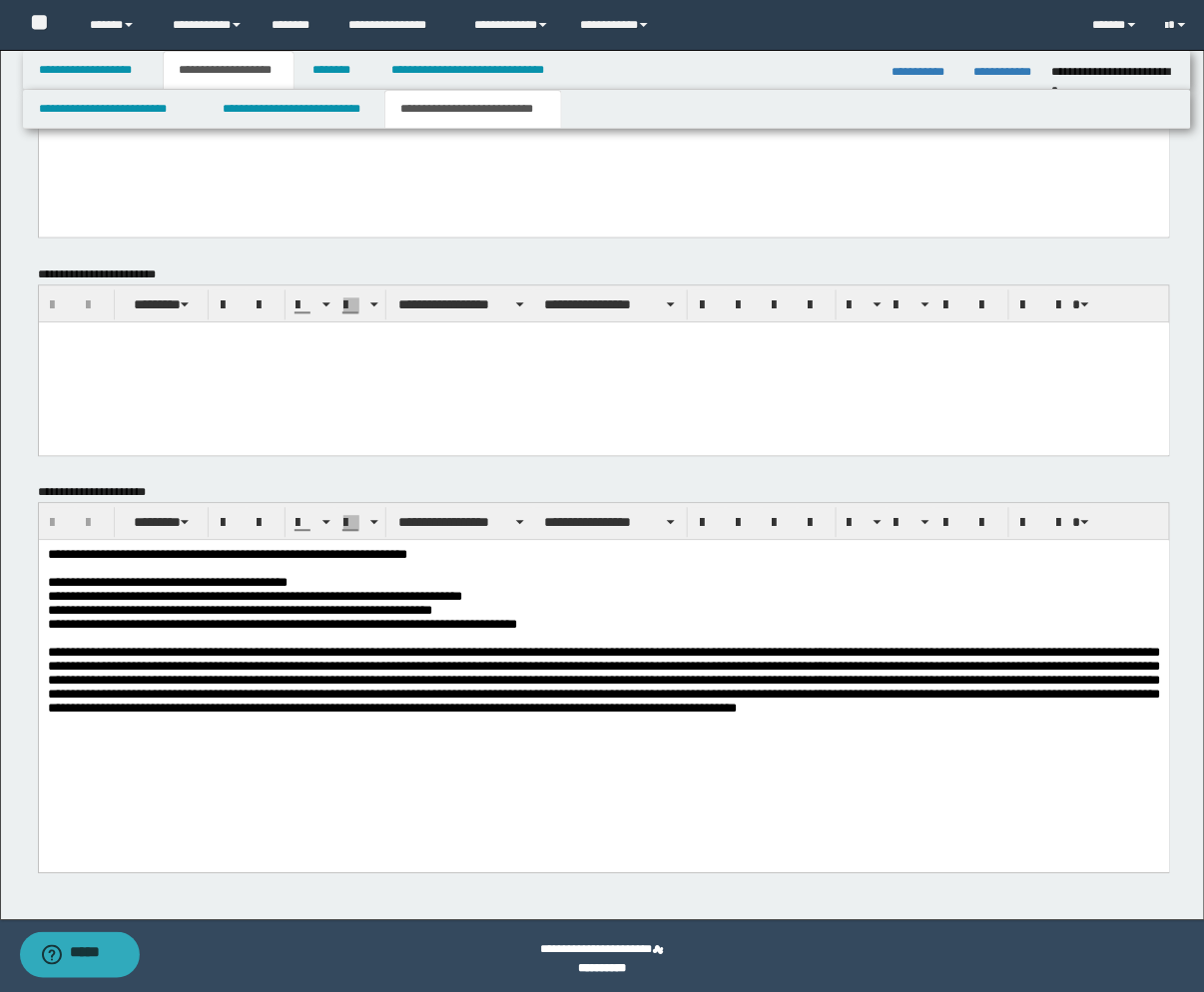scroll, scrollTop: 885, scrollLeft: 0, axis: vertical 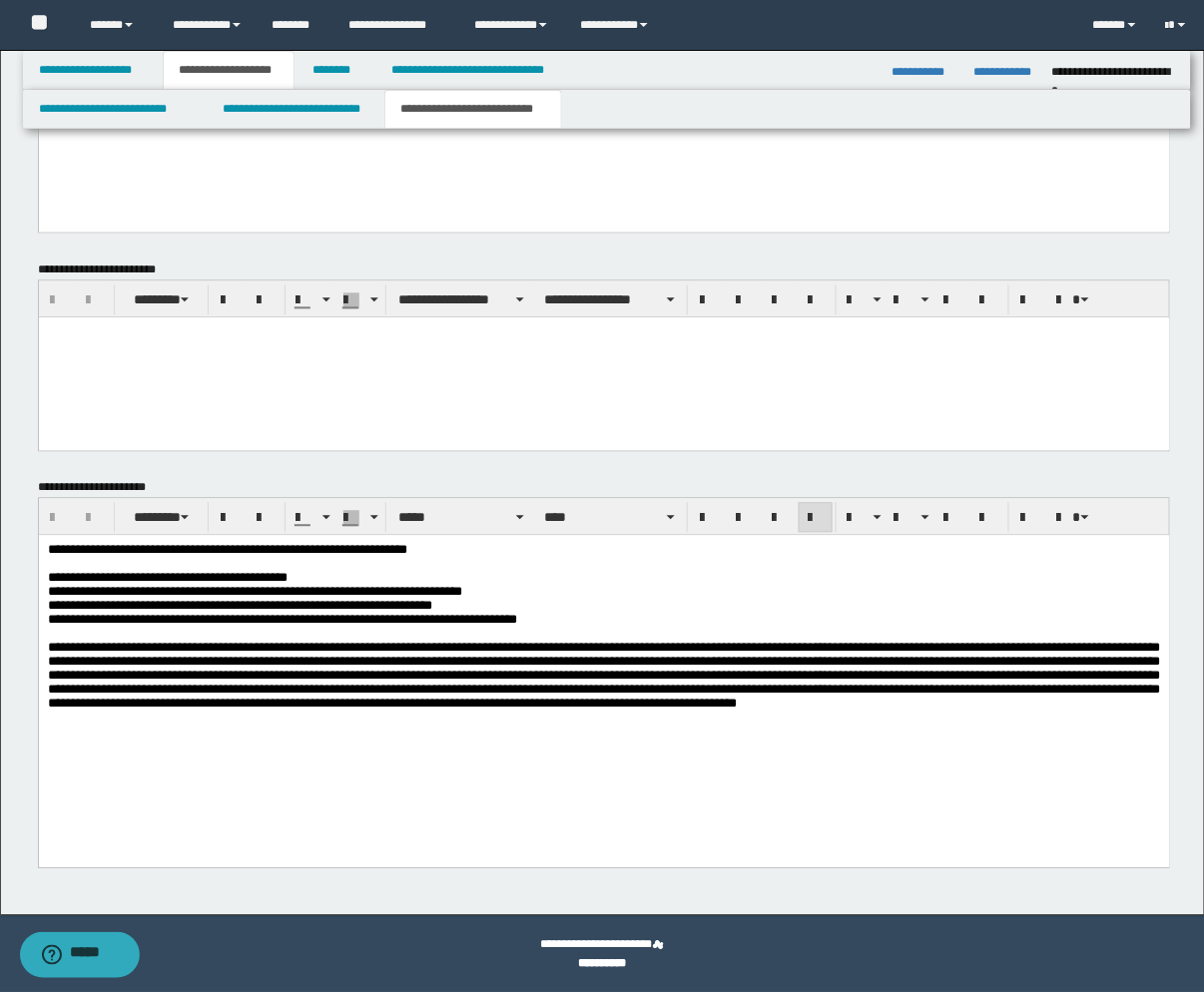 click on "**********" at bounding box center [603, 652] 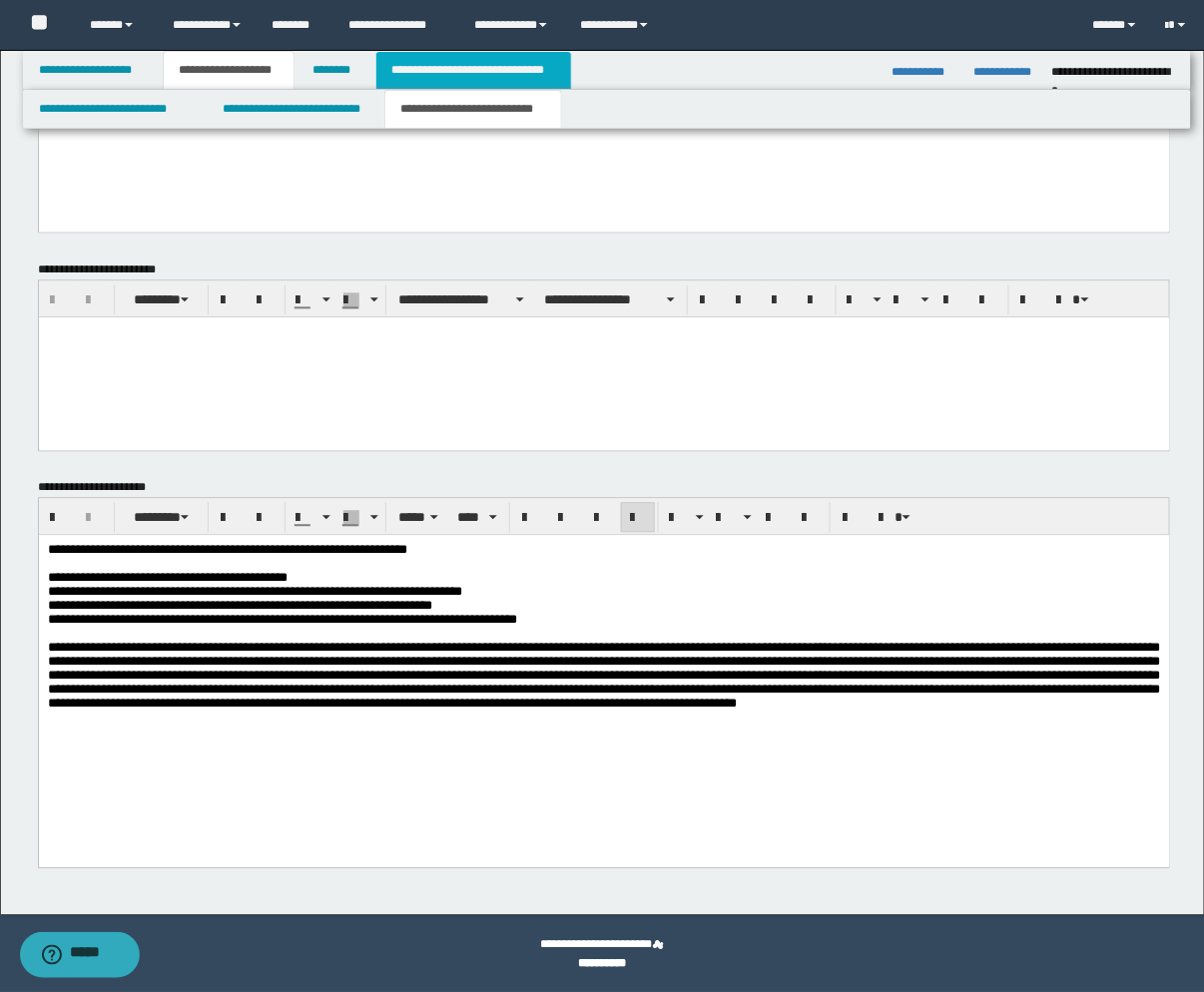 click on "**********" at bounding box center [473, 70] 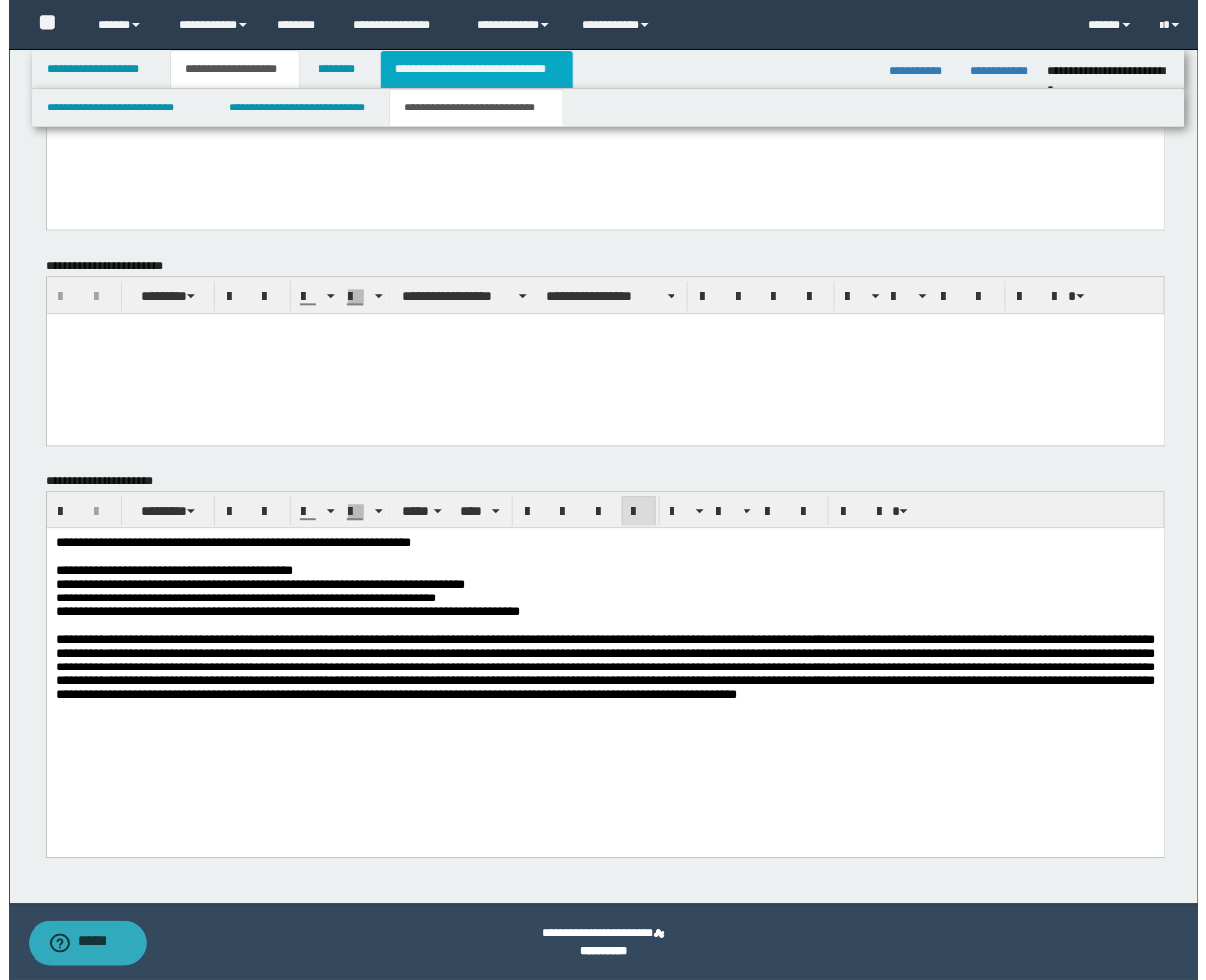 scroll, scrollTop: 0, scrollLeft: 0, axis: both 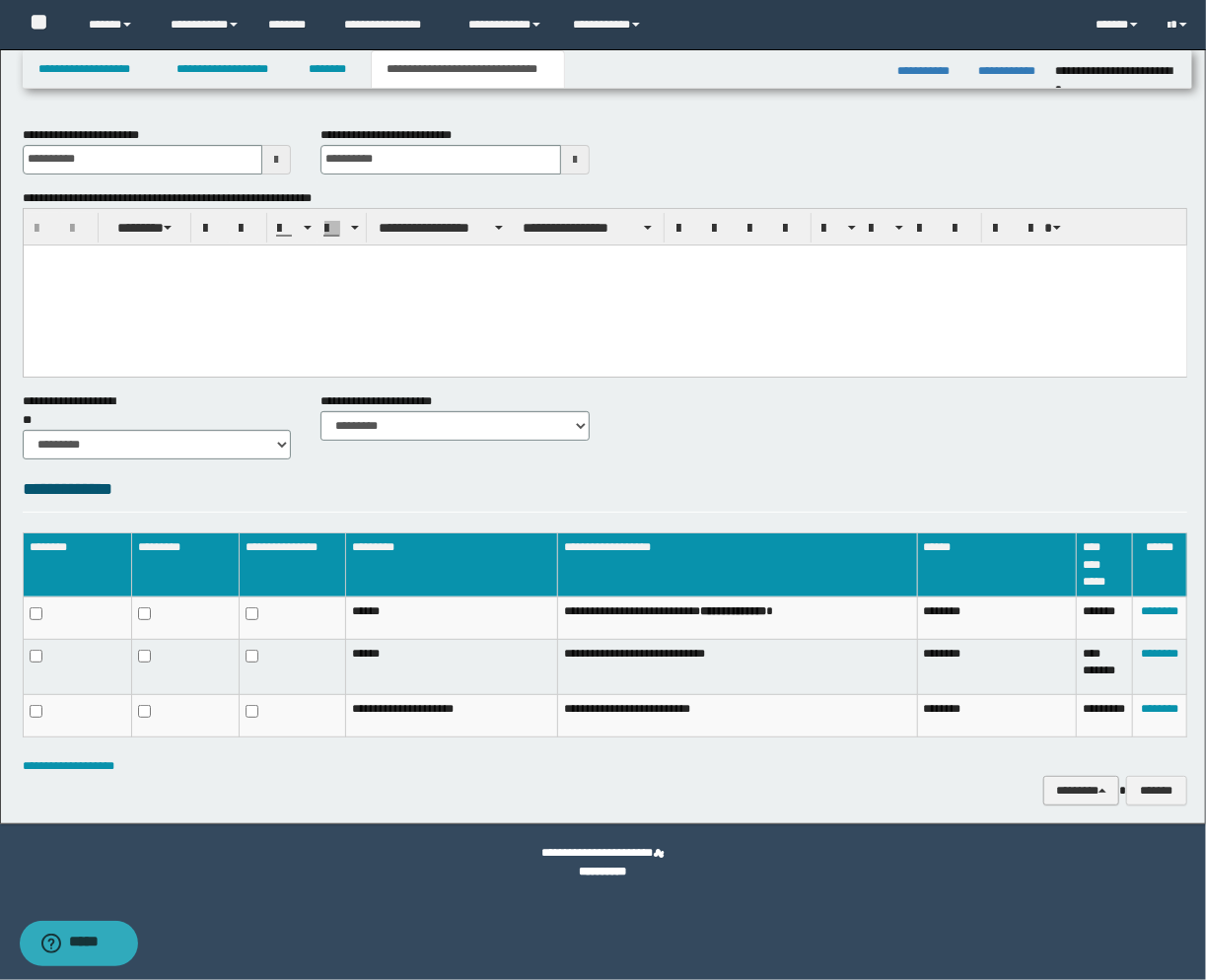 click on "********" at bounding box center (1081, 791) 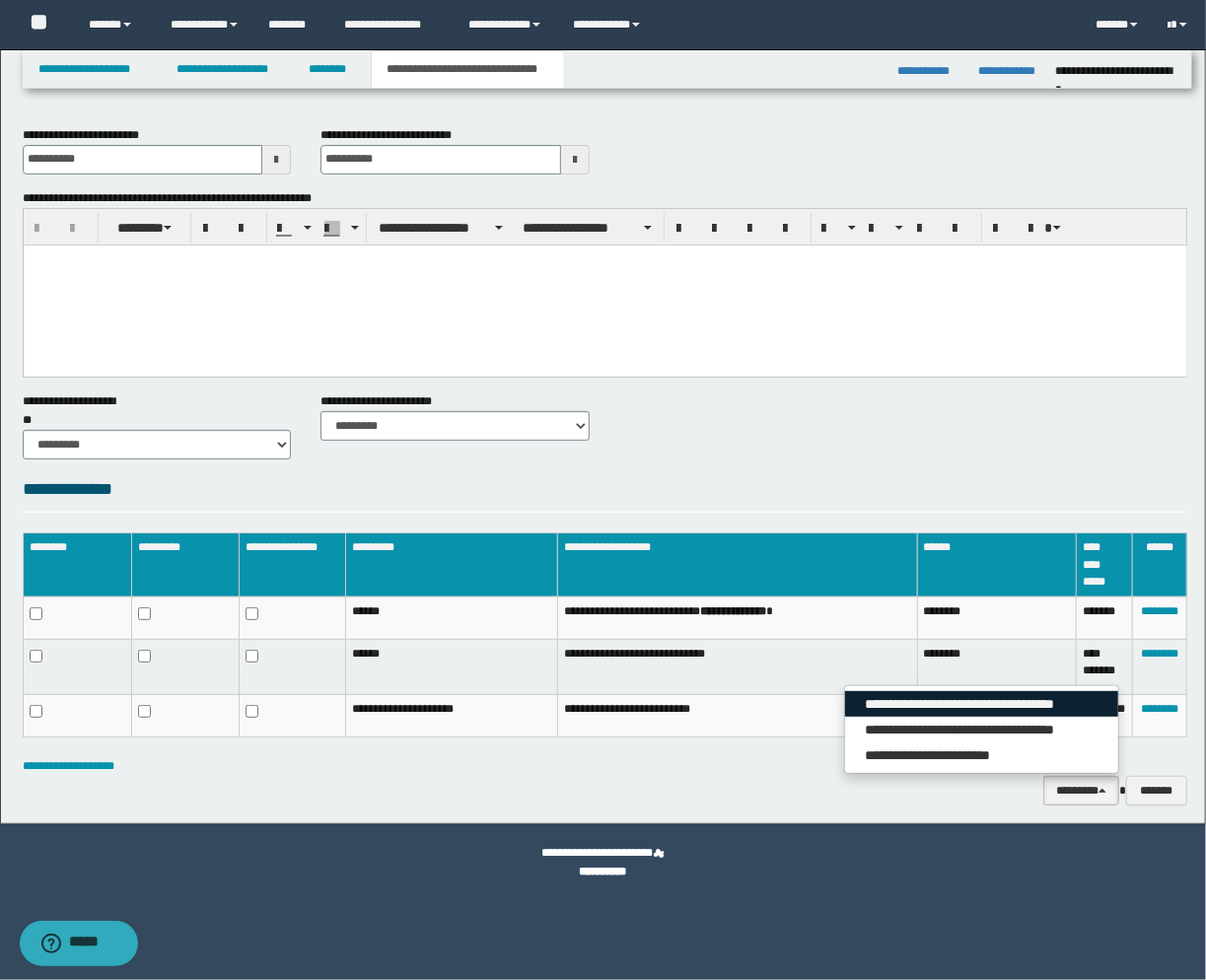 click on "**********" at bounding box center [981, 704] 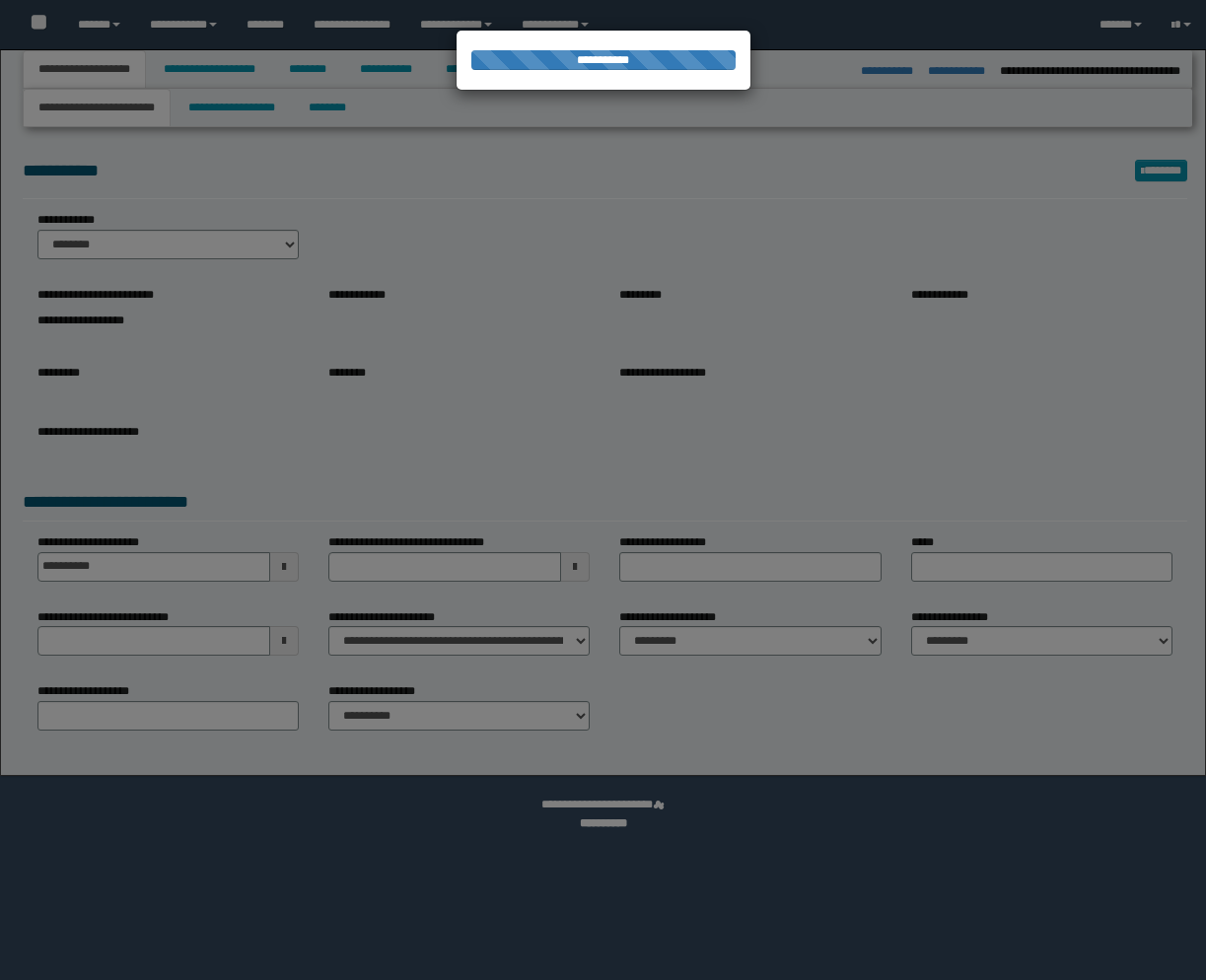 select on "*" 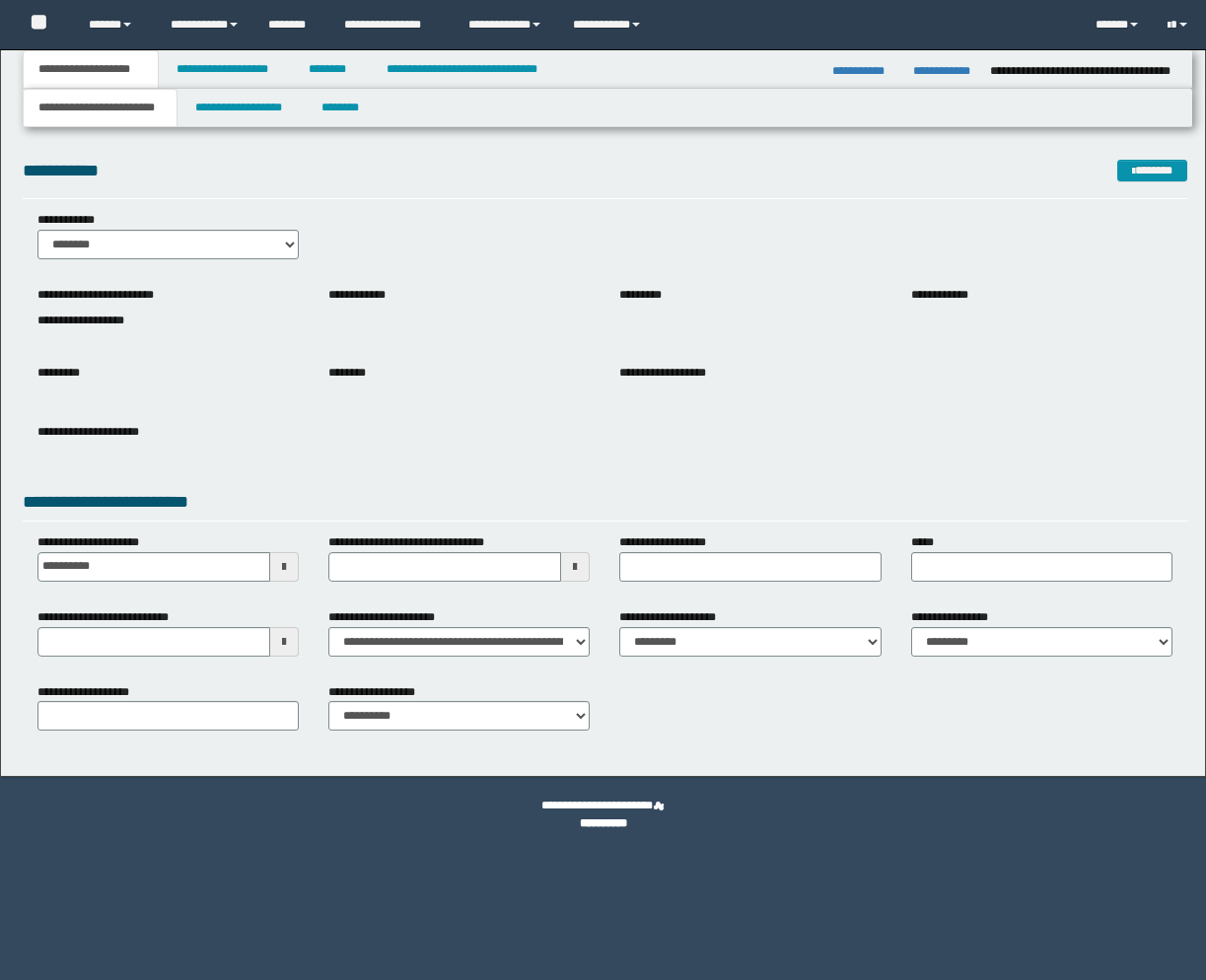 scroll, scrollTop: 0, scrollLeft: 0, axis: both 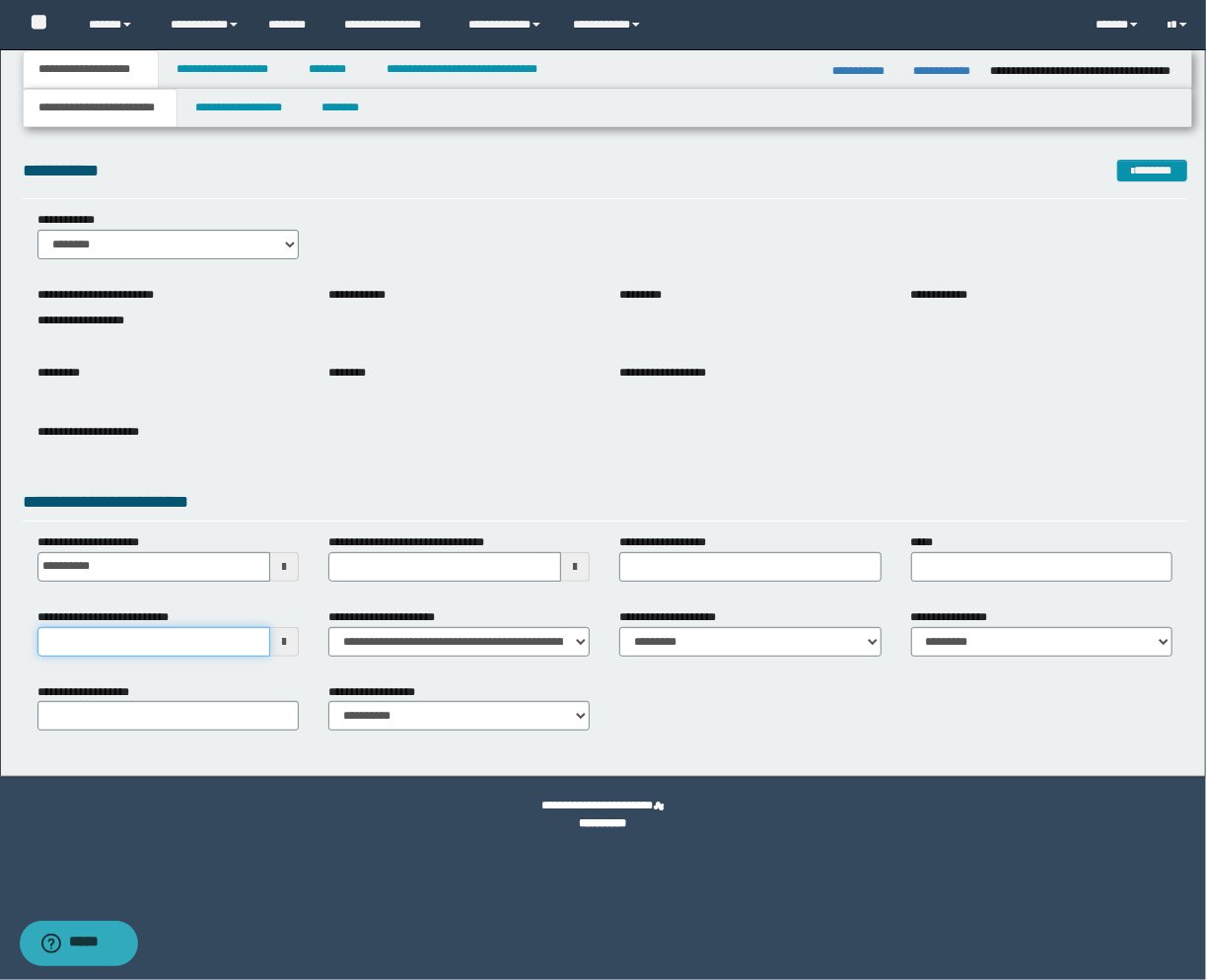 click on "**********" at bounding box center [154, 642] 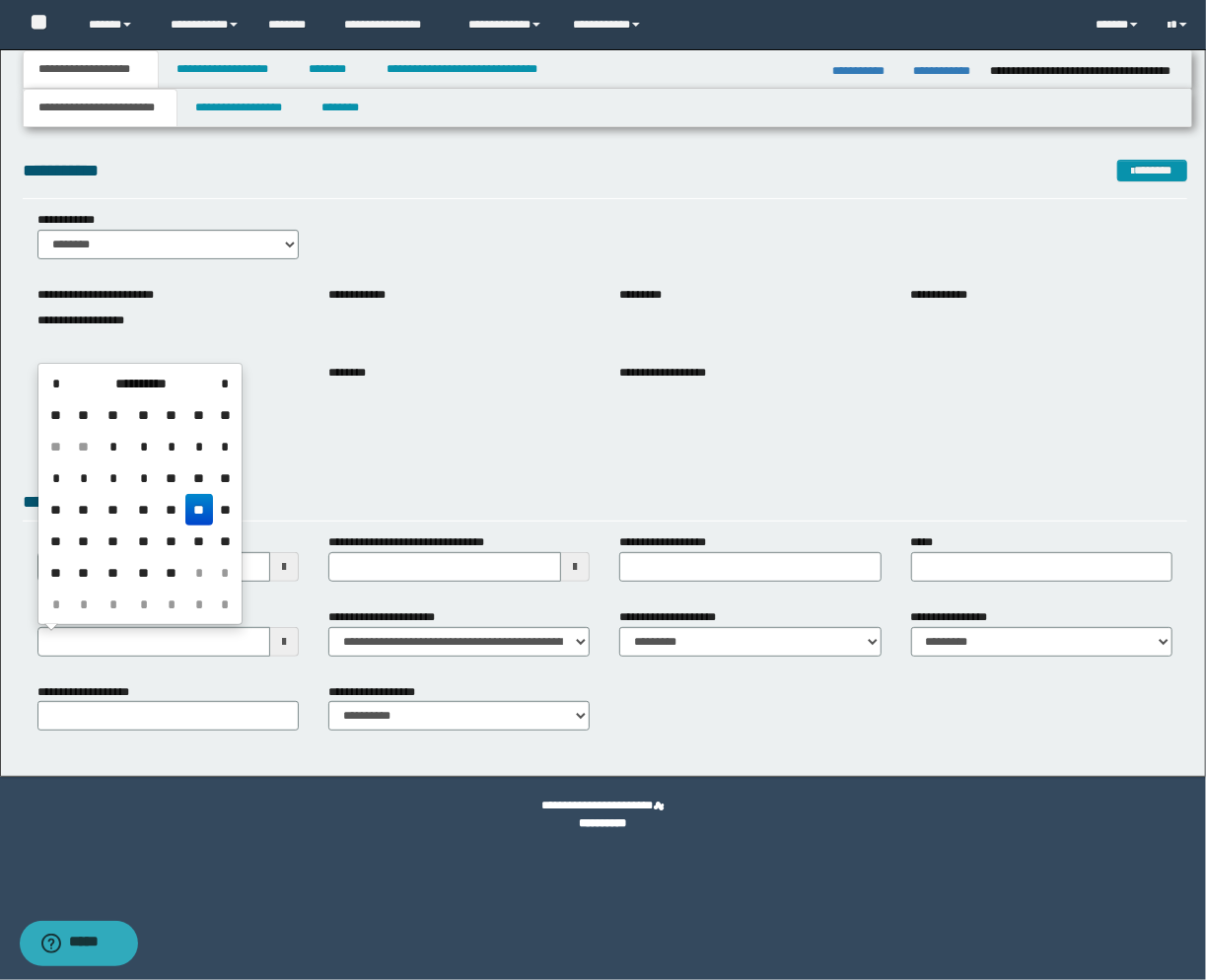 click on "**" at bounding box center (199, 510) 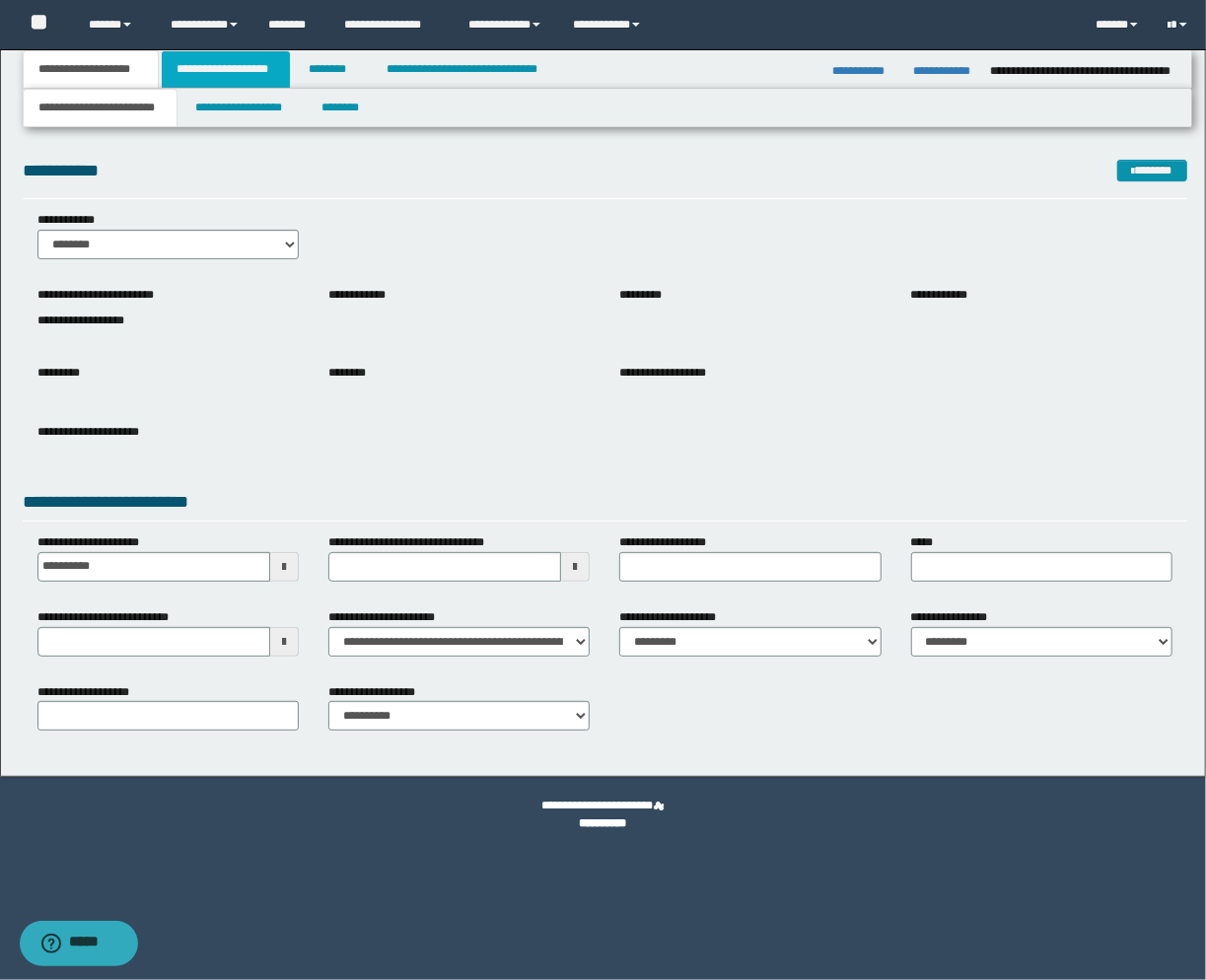 click on "**********" at bounding box center [226, 69] 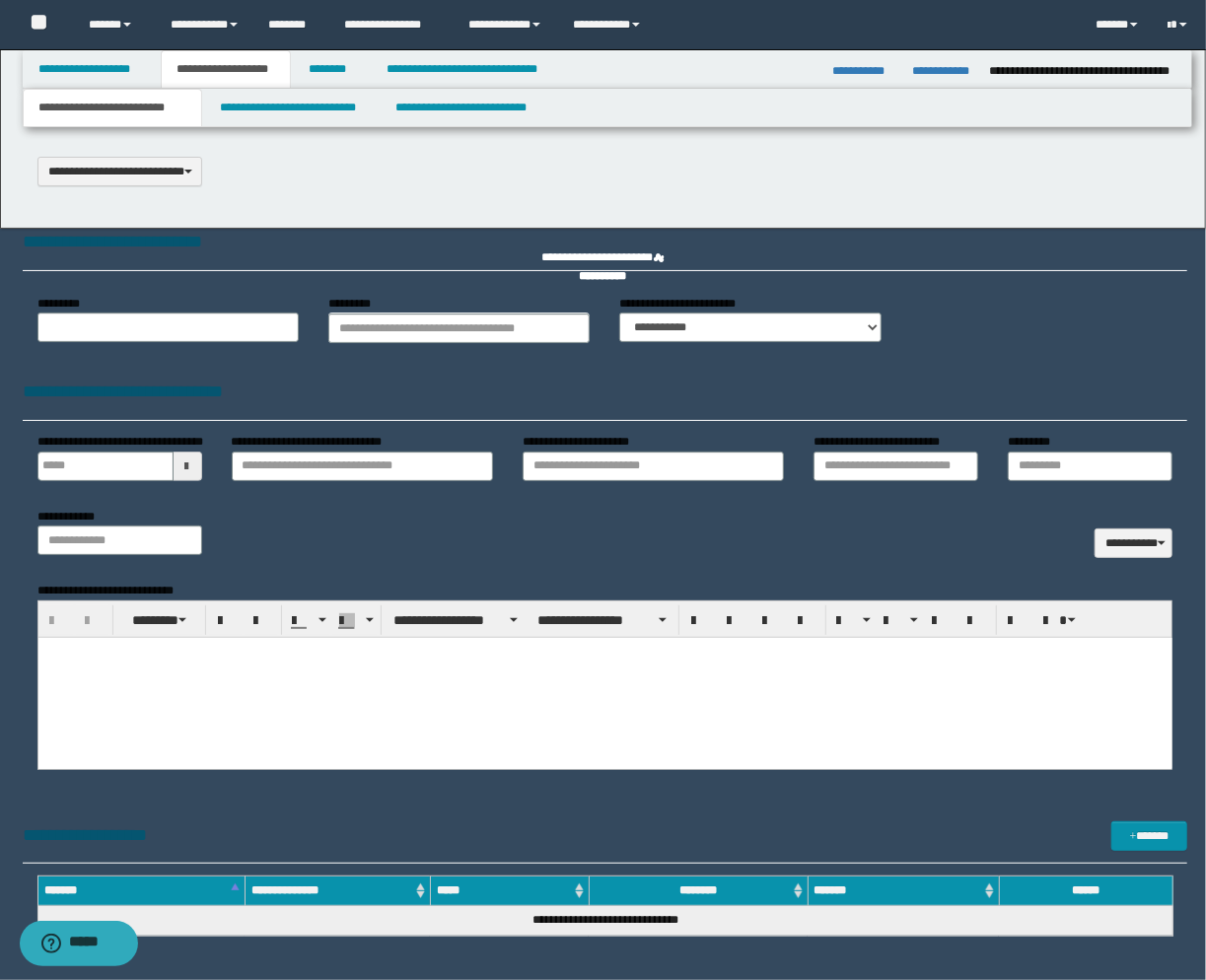 scroll, scrollTop: 0, scrollLeft: 0, axis: both 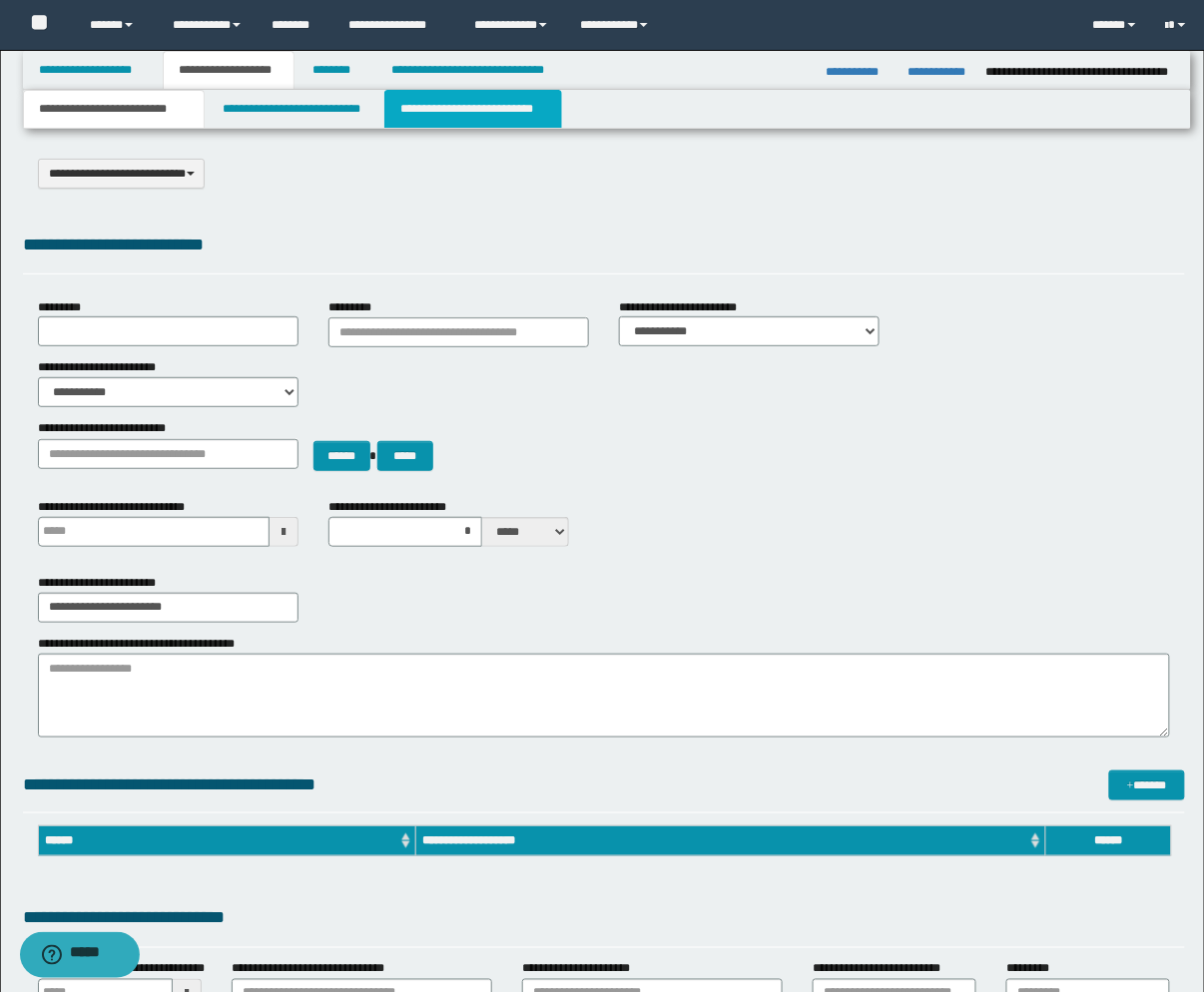 click on "**********" at bounding box center [473, 109] 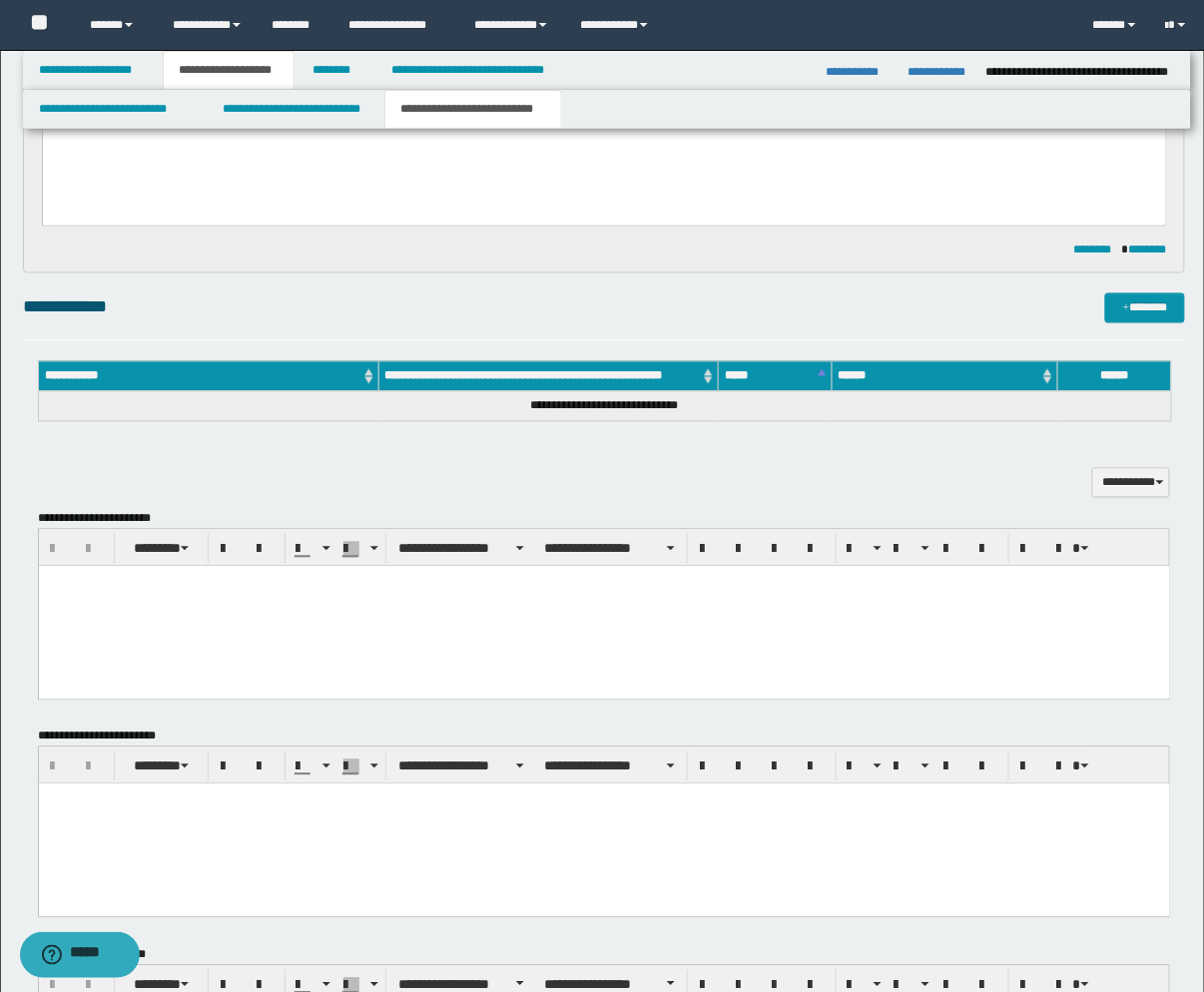 scroll, scrollTop: 775, scrollLeft: 0, axis: vertical 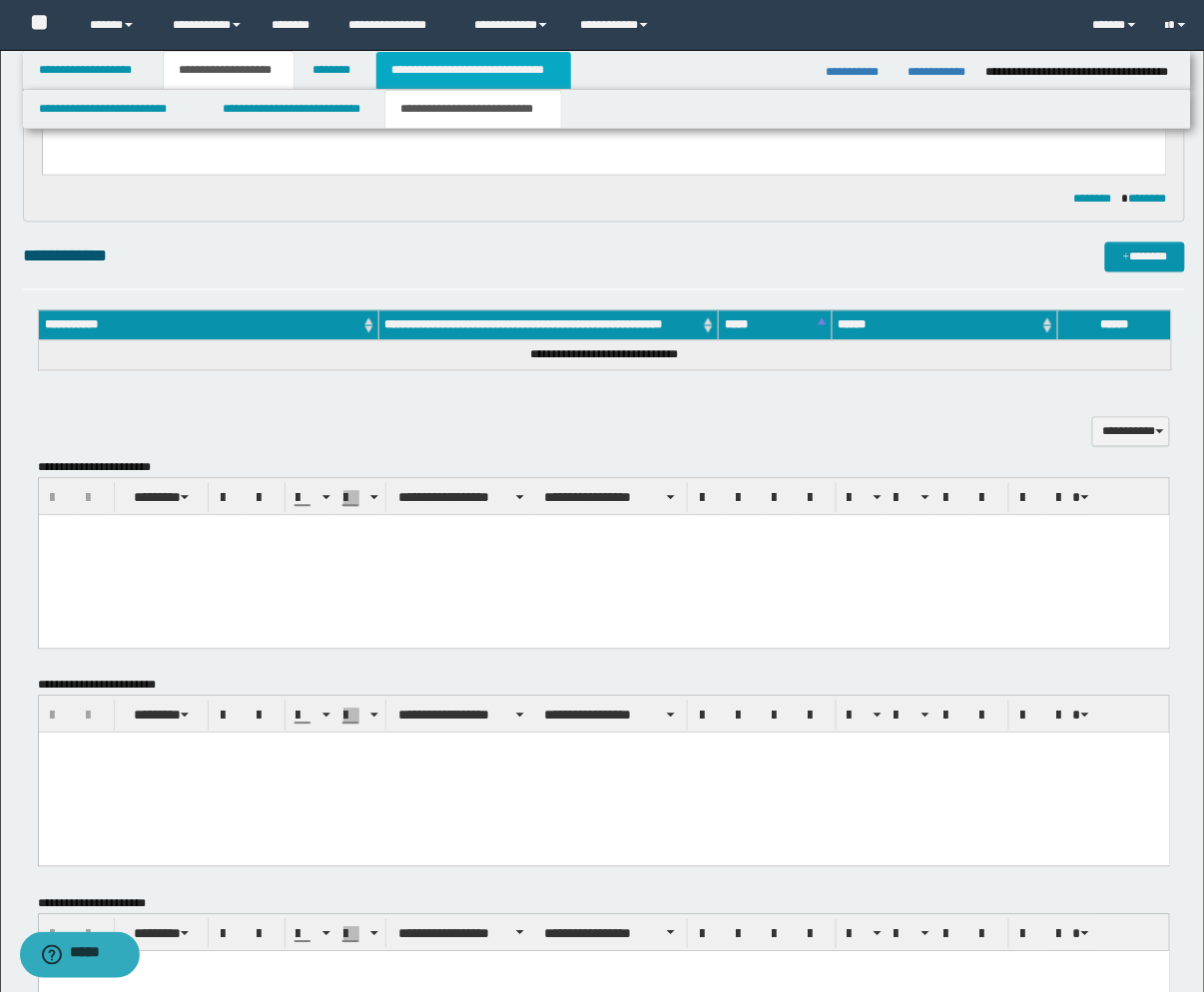 click on "**********" at bounding box center (473, 70) 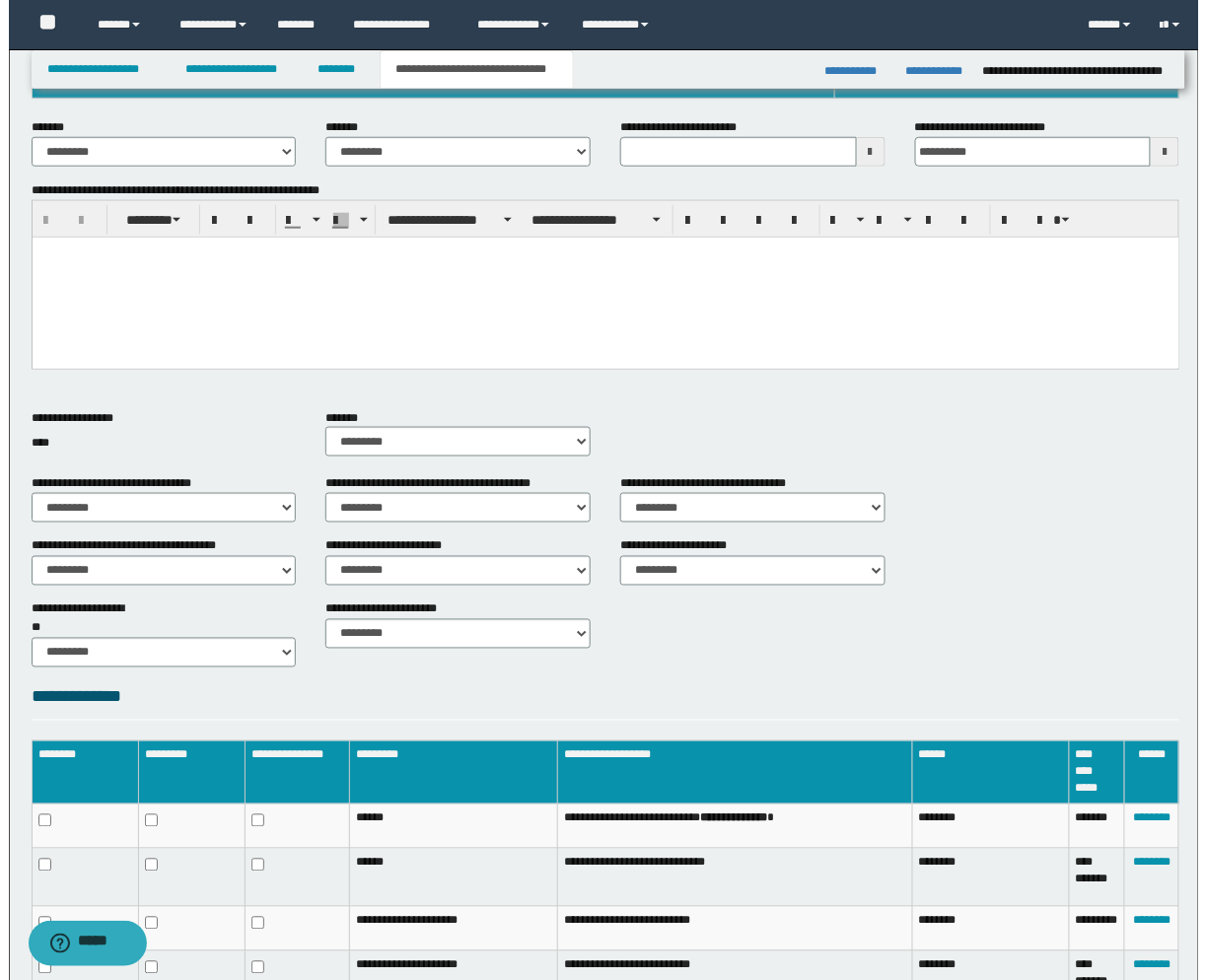 scroll, scrollTop: 554, scrollLeft: 0, axis: vertical 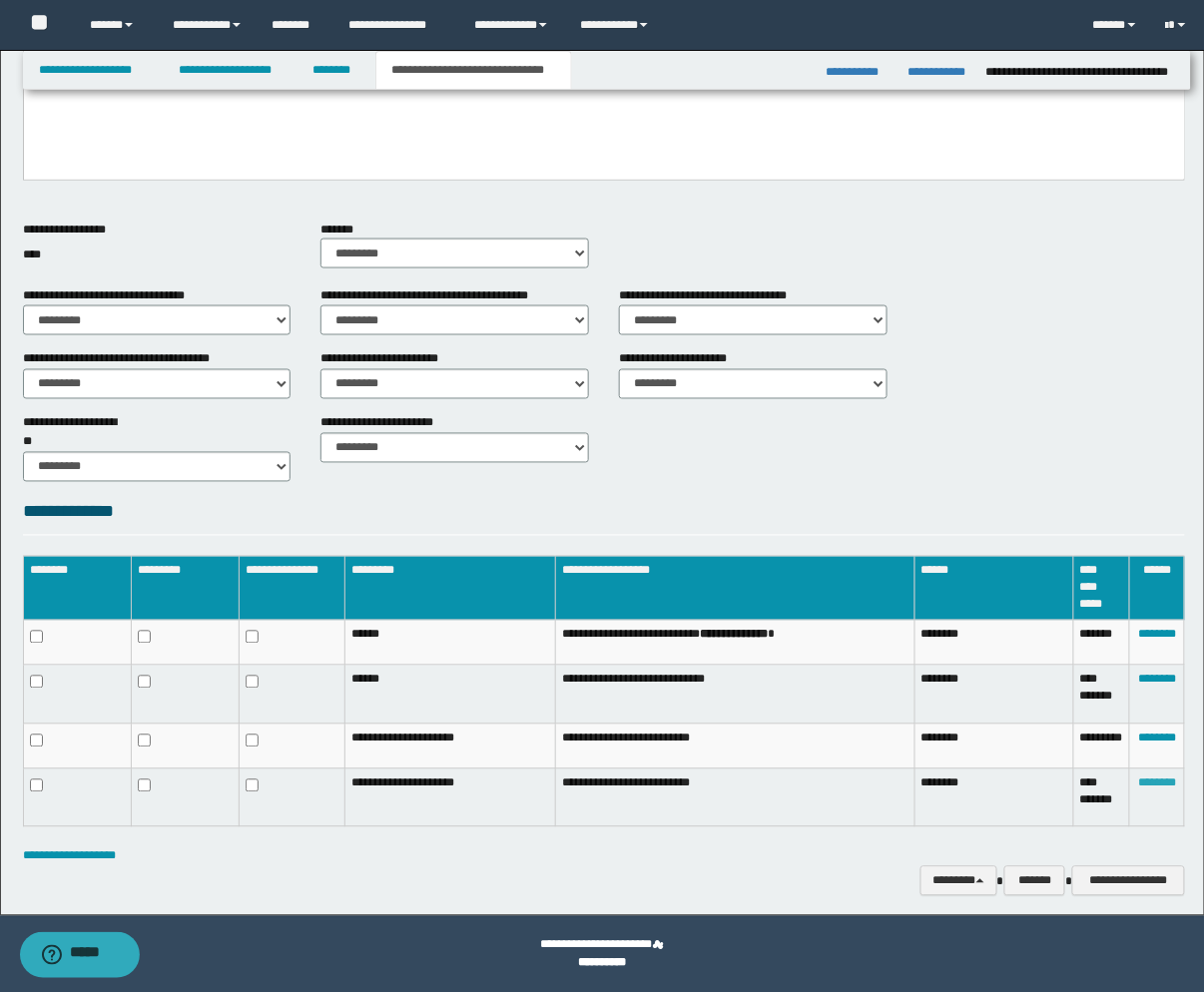 click on "********" at bounding box center [1157, 783] 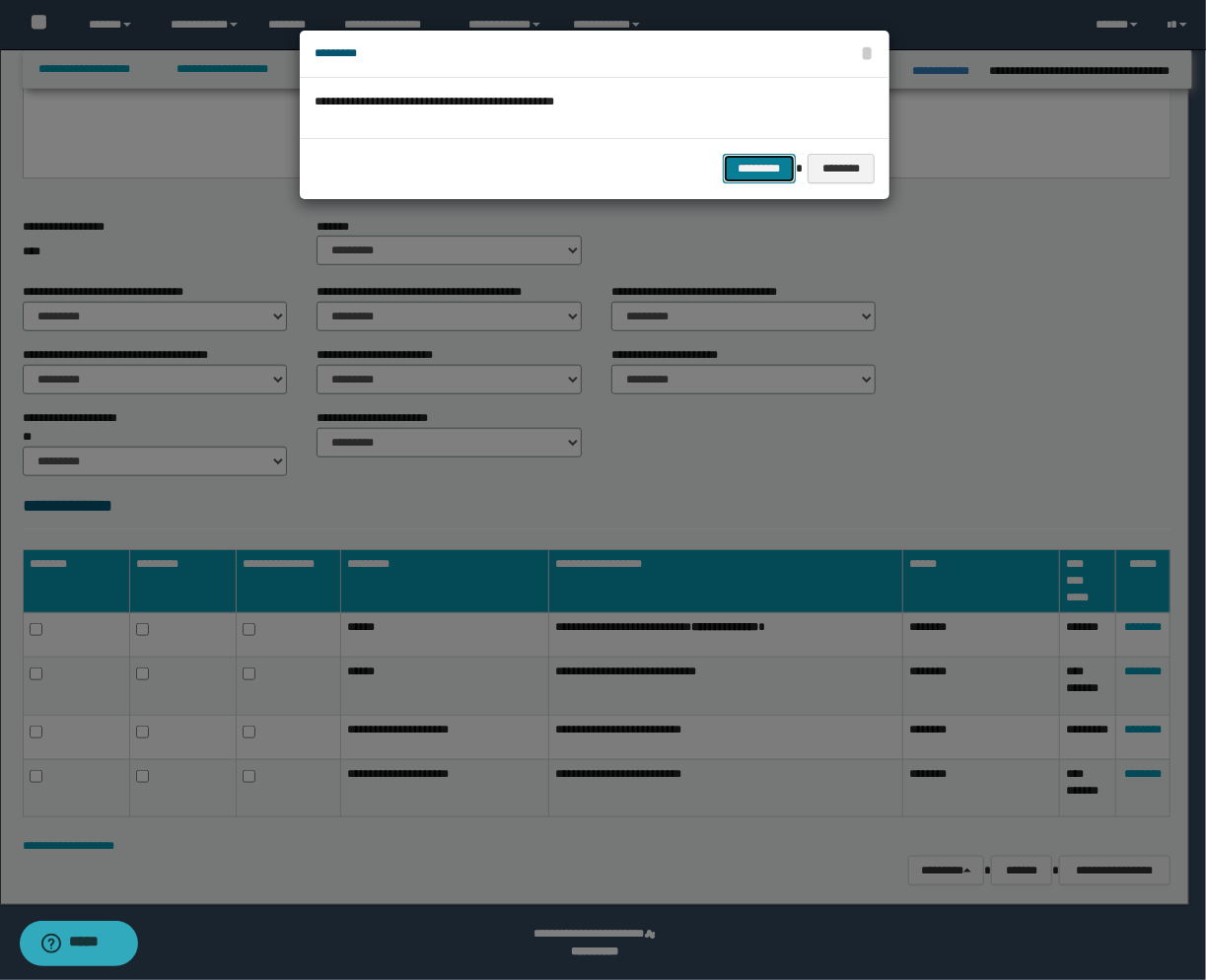 click on "*********" at bounding box center (759, 169) 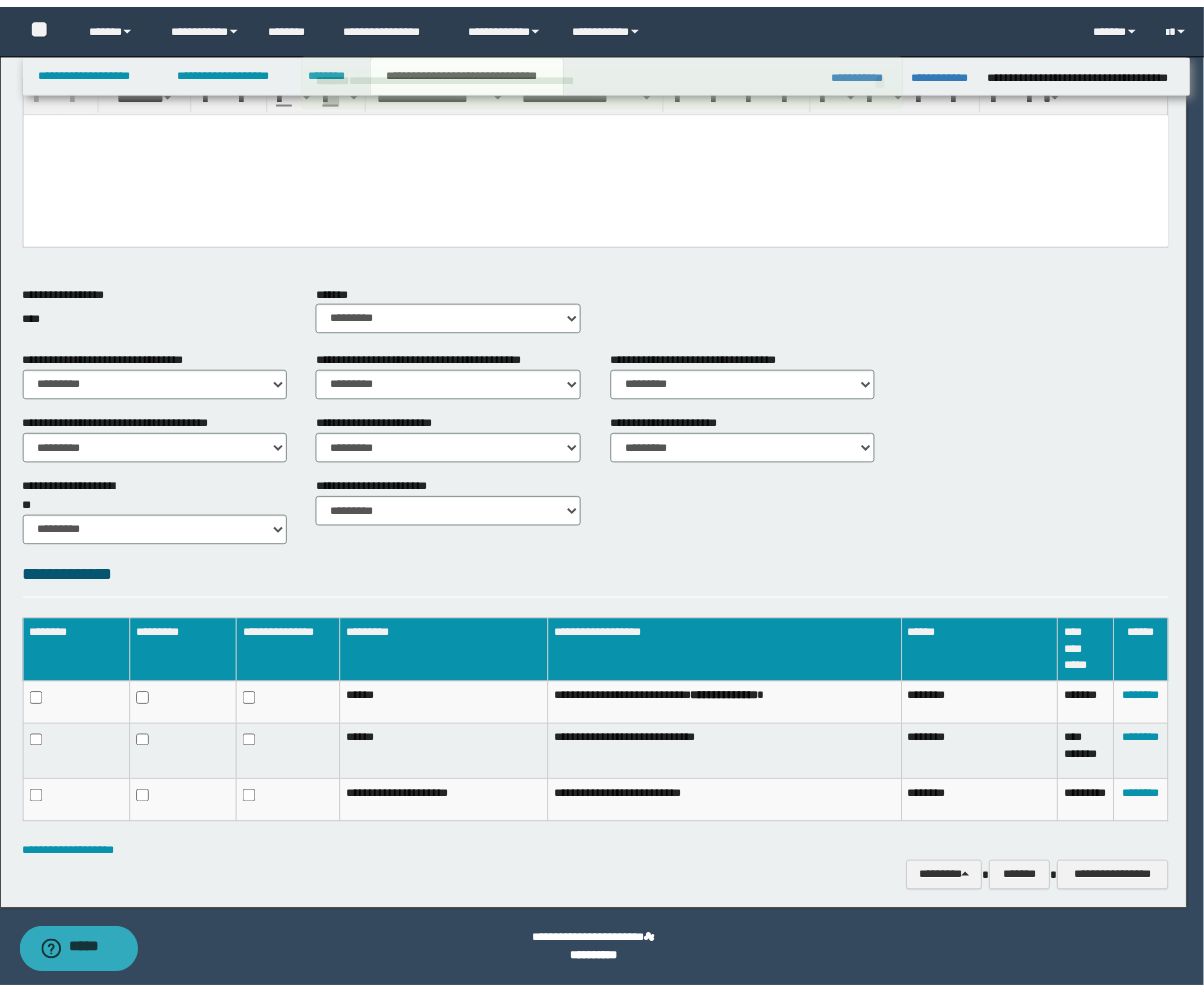 scroll, scrollTop: 496, scrollLeft: 0, axis: vertical 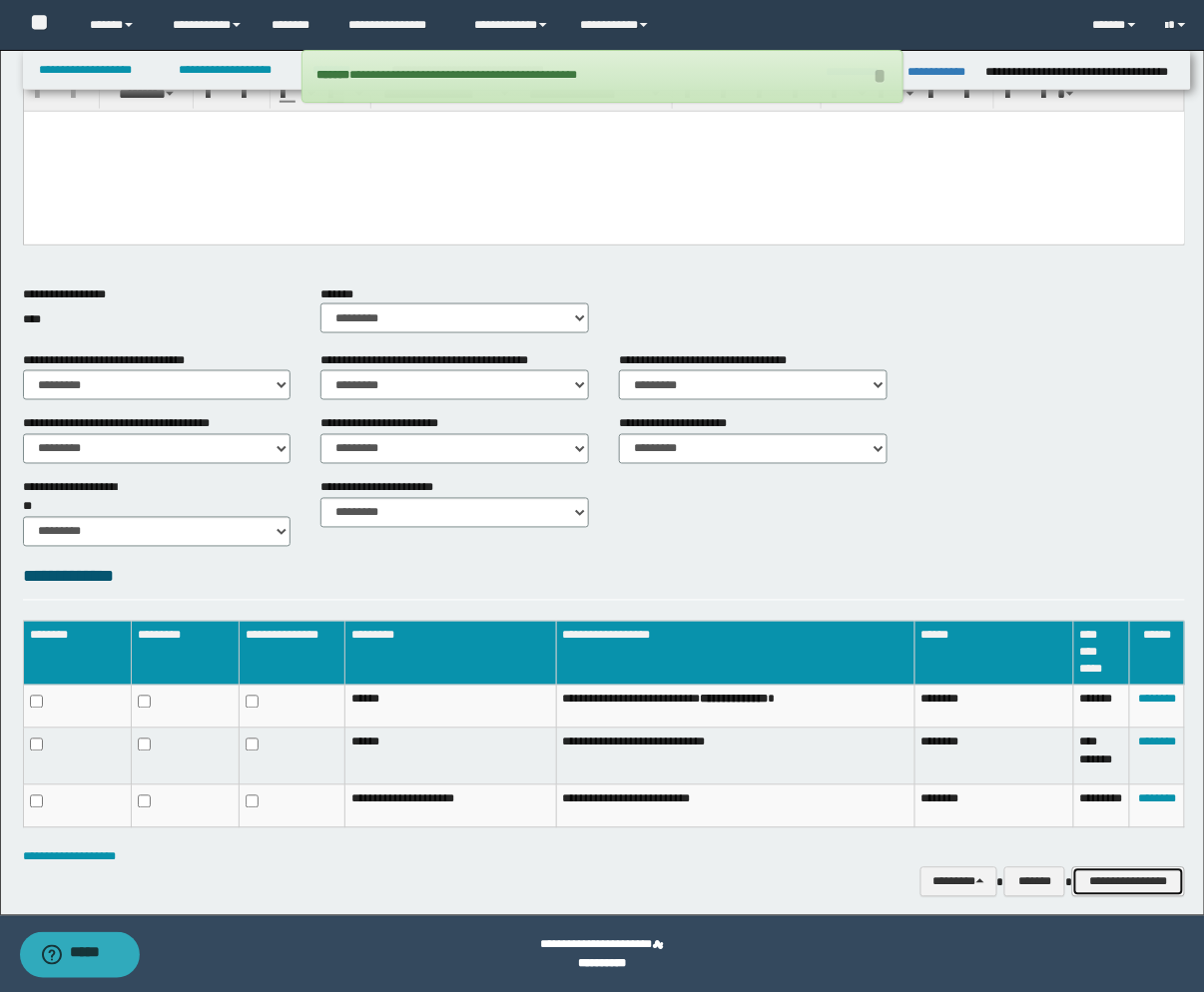 click on "**********" at bounding box center (1128, 882) 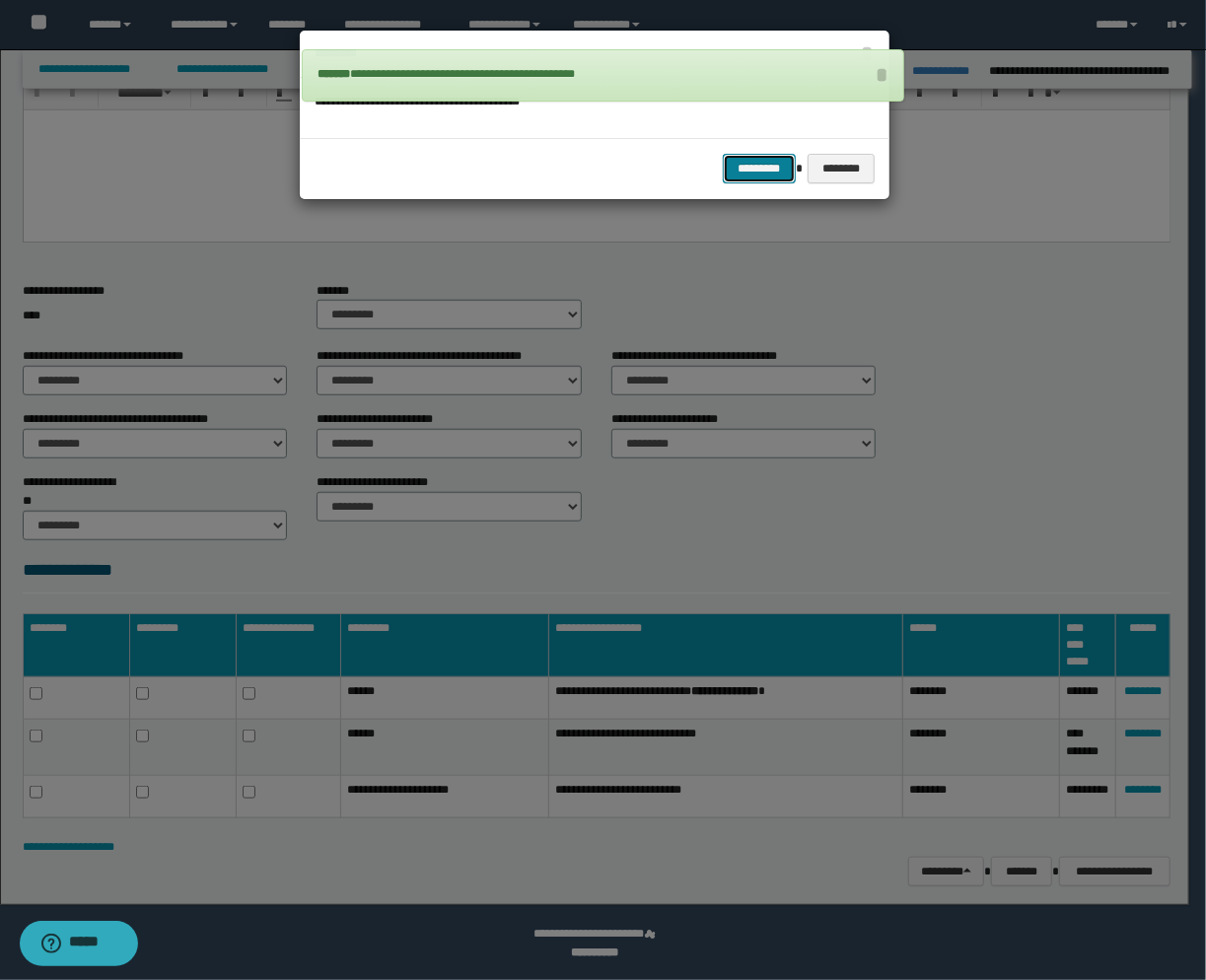 drag, startPoint x: 765, startPoint y: 154, endPoint x: 509, endPoint y: 272, distance: 281.8865 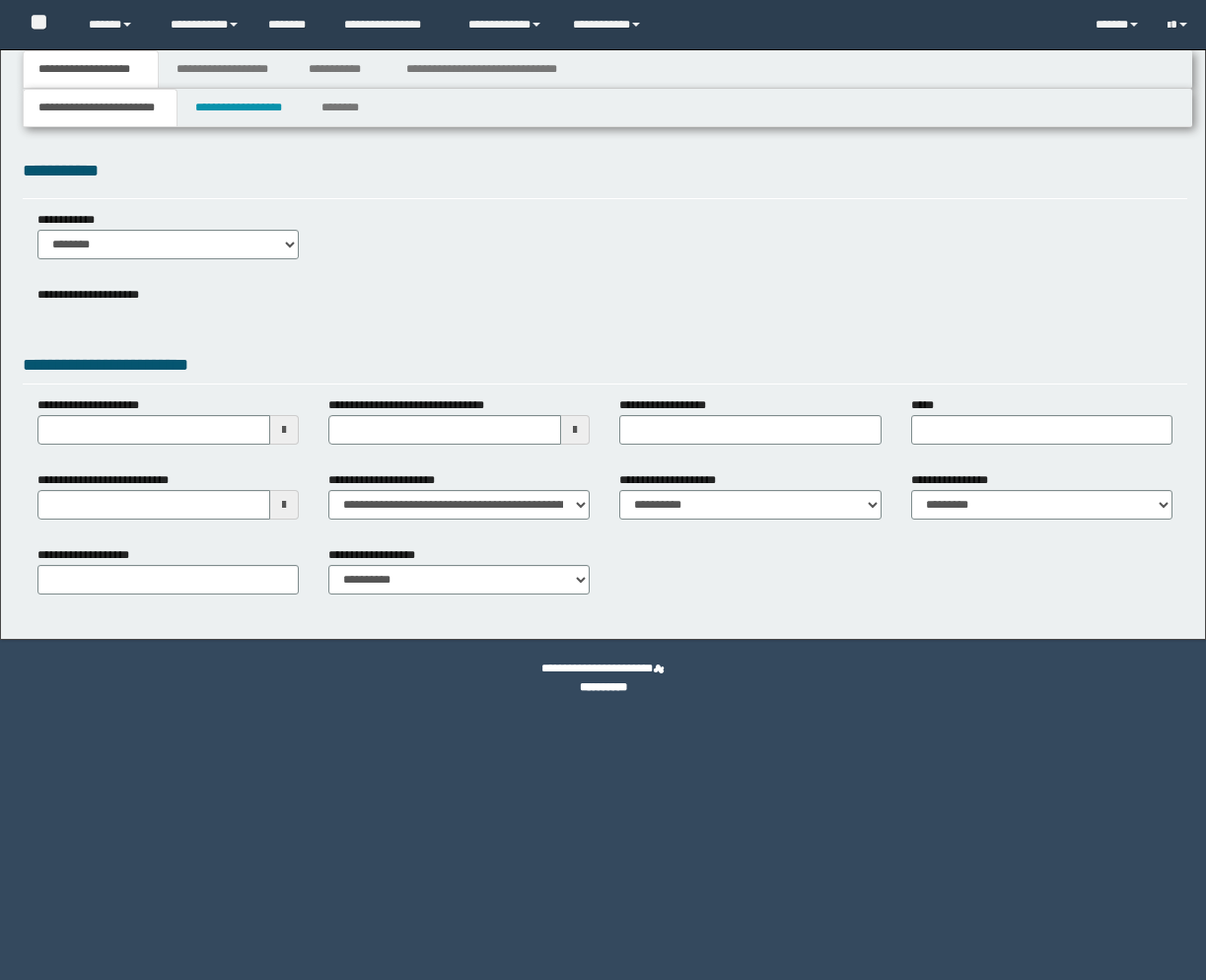 scroll, scrollTop: 0, scrollLeft: 0, axis: both 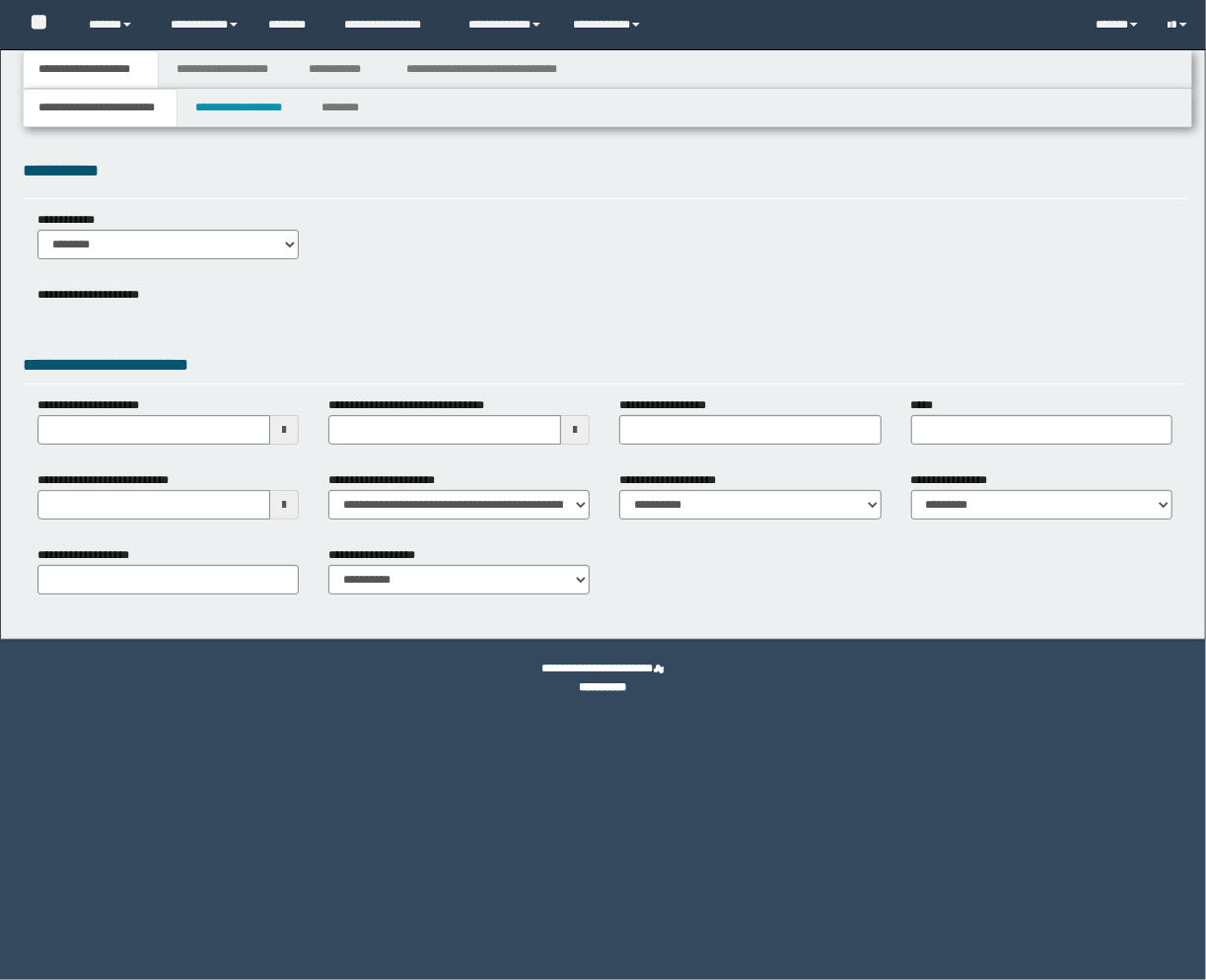 select on "*" 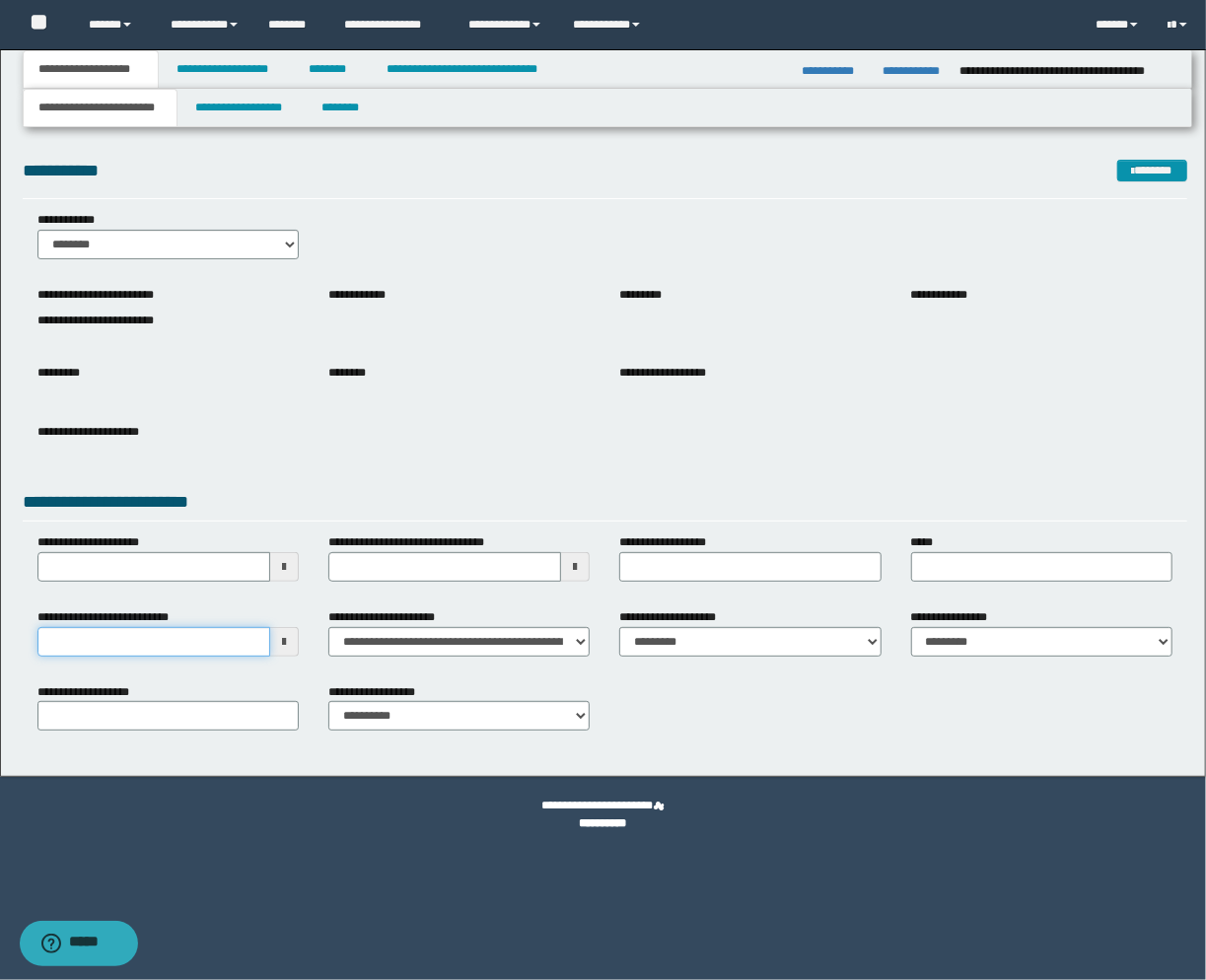 click on "**********" at bounding box center (154, 642) 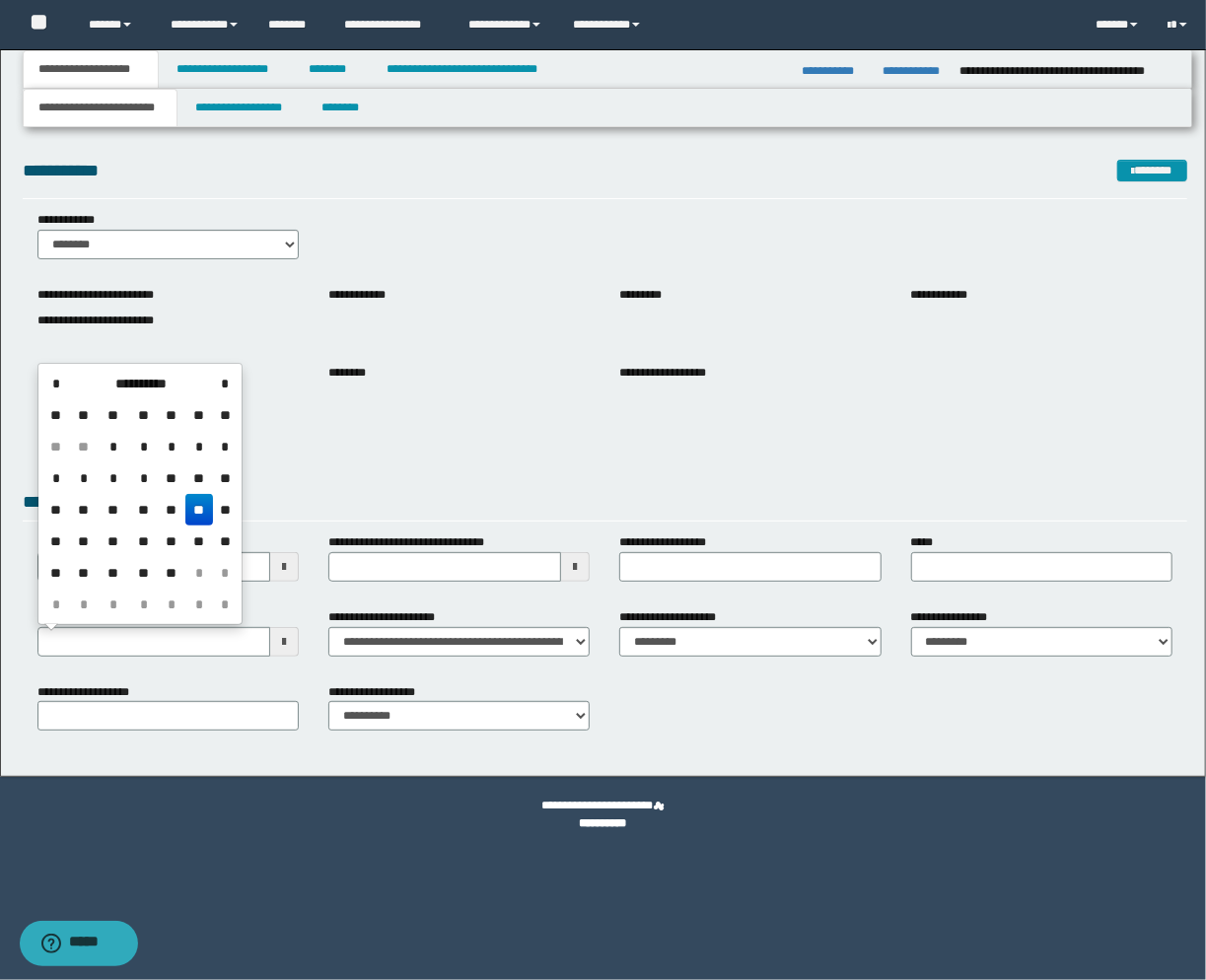 click on "**" at bounding box center [199, 510] 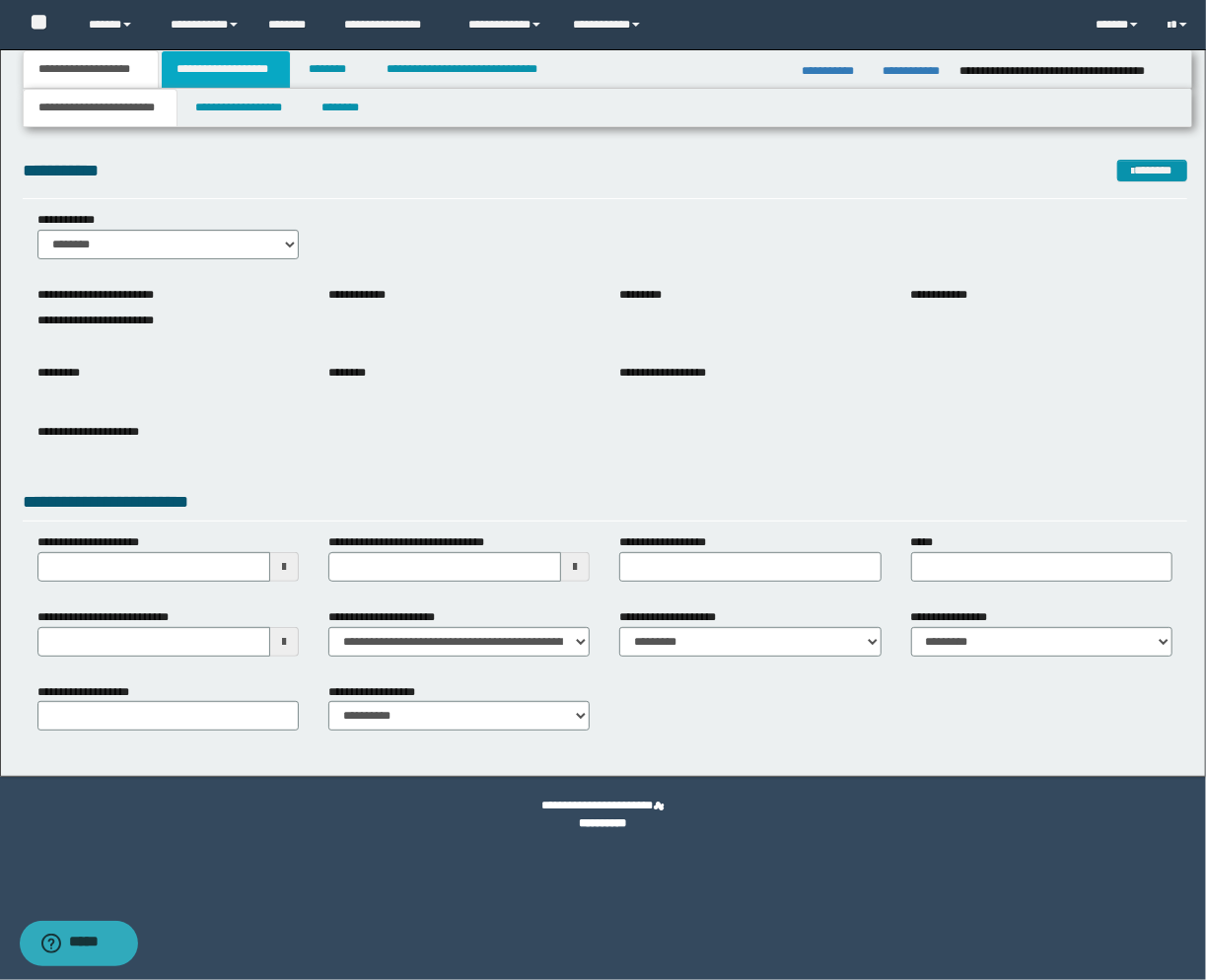 click on "**********" at bounding box center (226, 69) 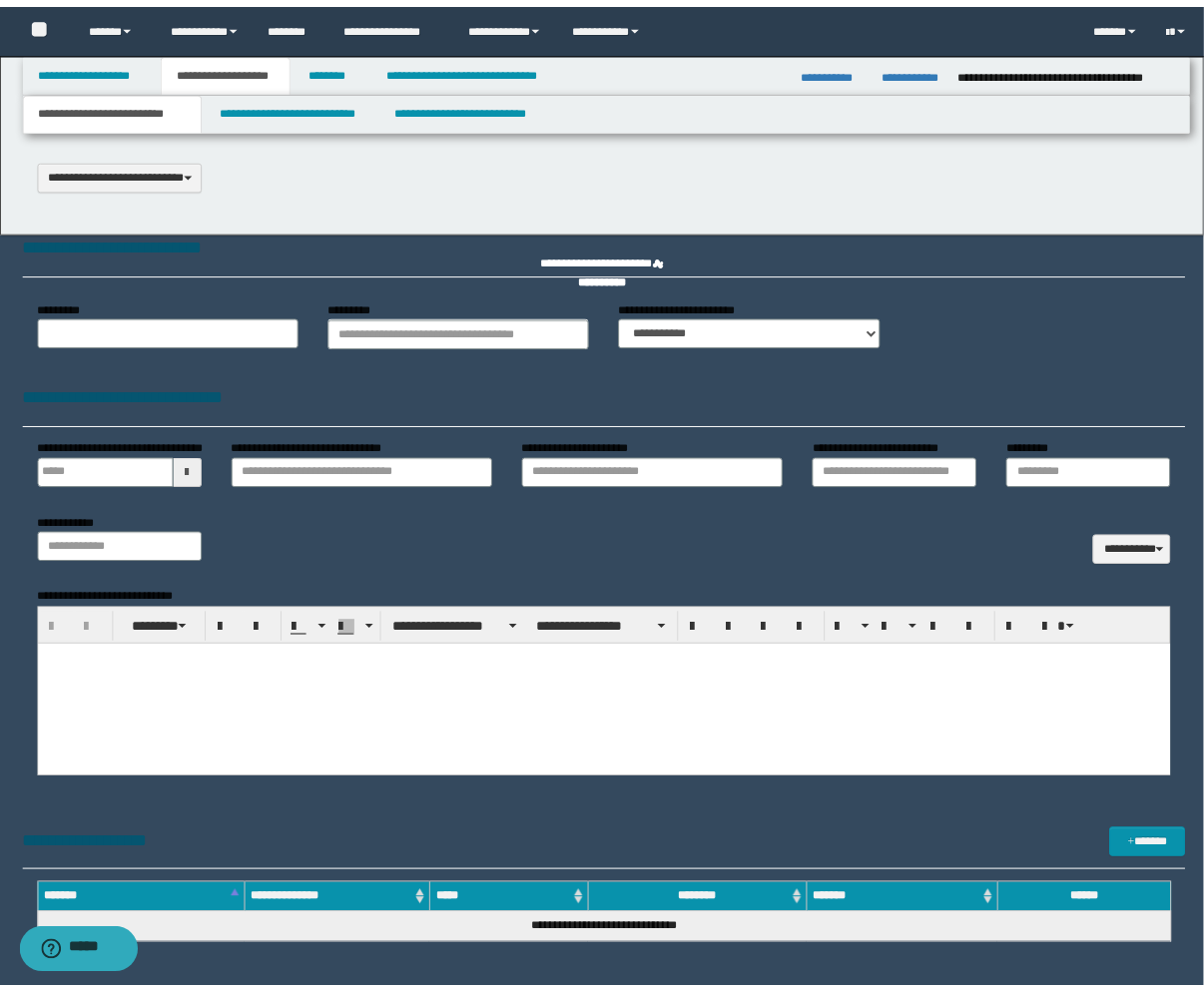 scroll, scrollTop: 0, scrollLeft: 0, axis: both 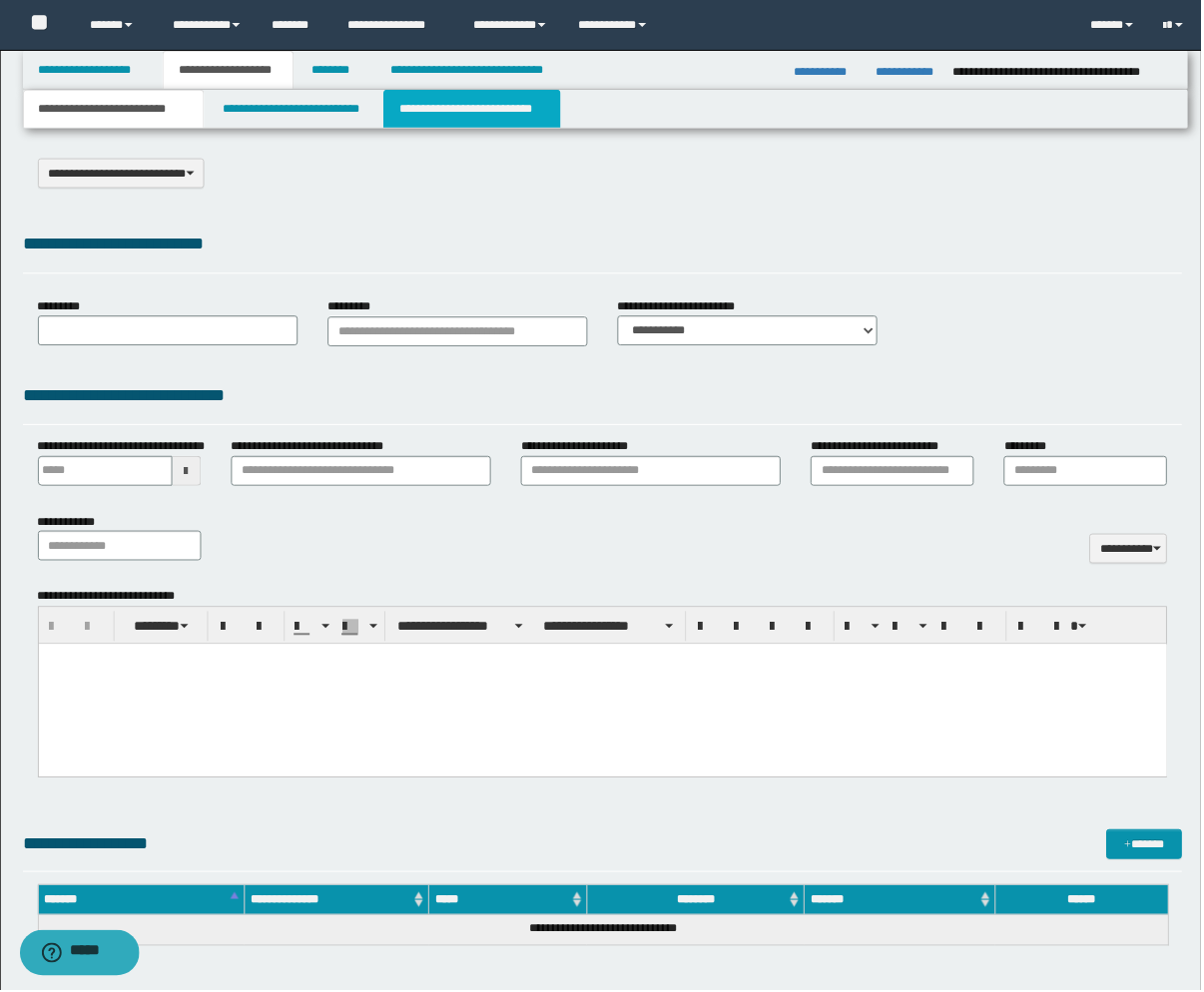 click on "**********" at bounding box center (473, 109) 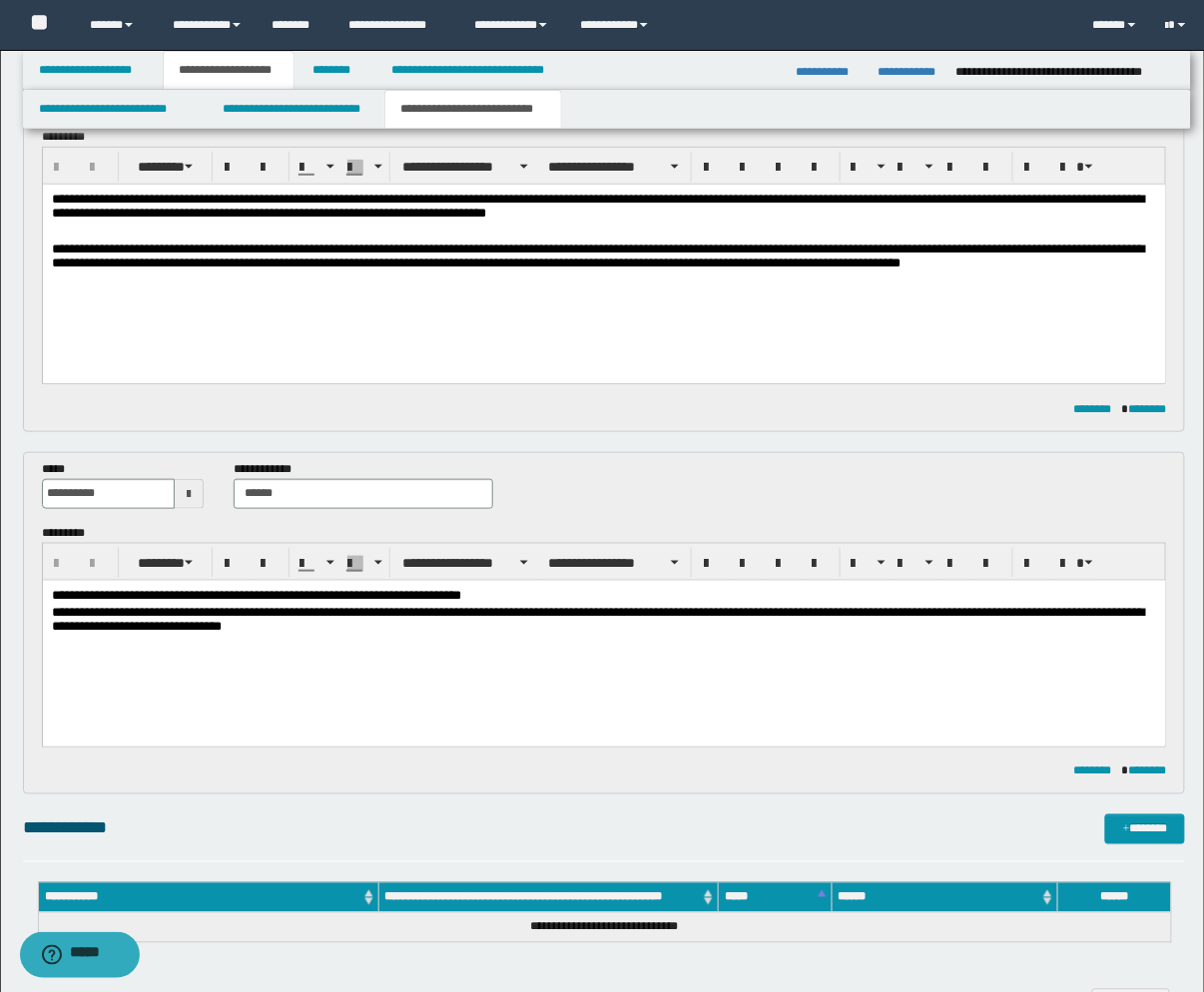 scroll, scrollTop: 222, scrollLeft: 0, axis: vertical 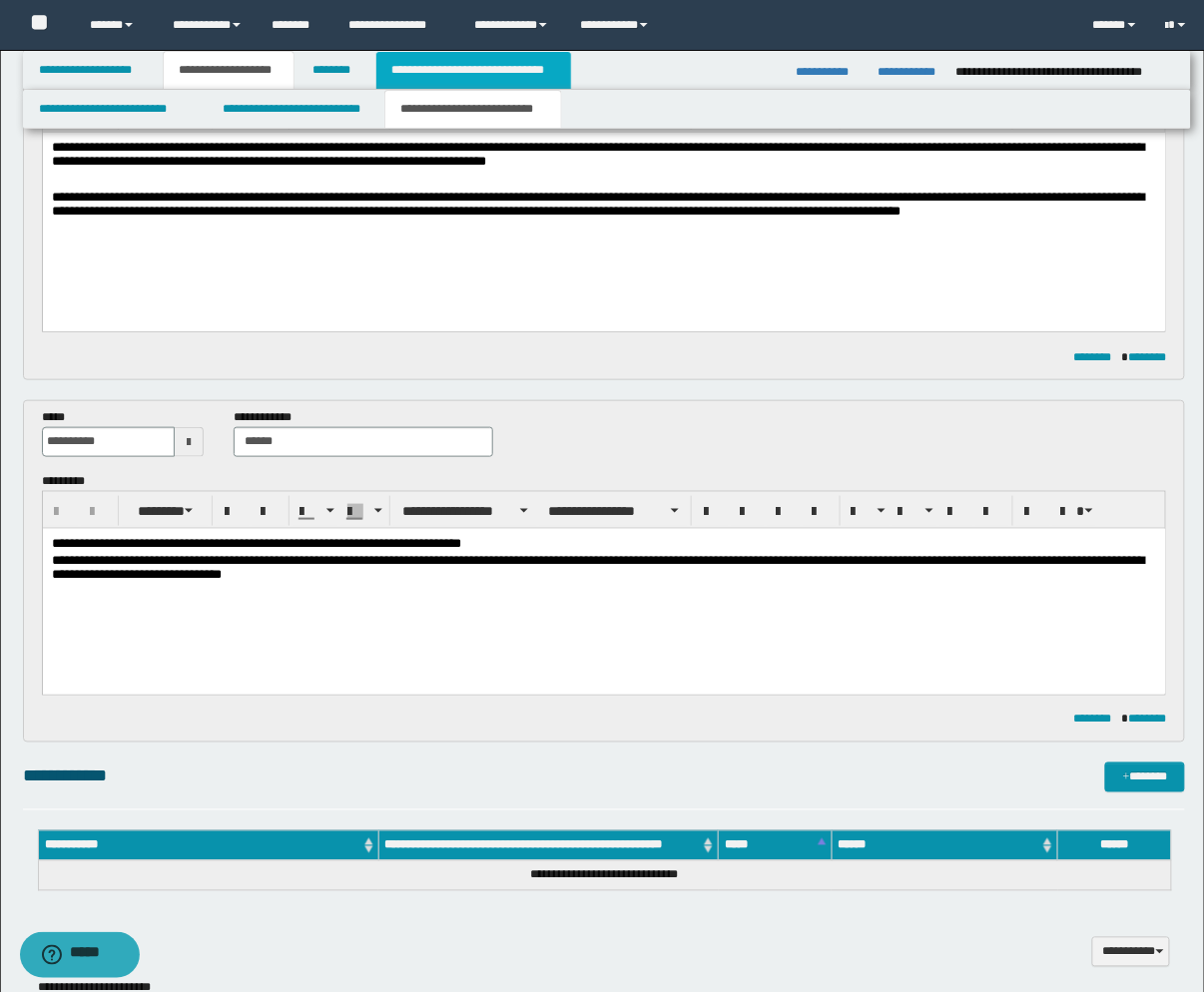 click on "**********" at bounding box center [473, 70] 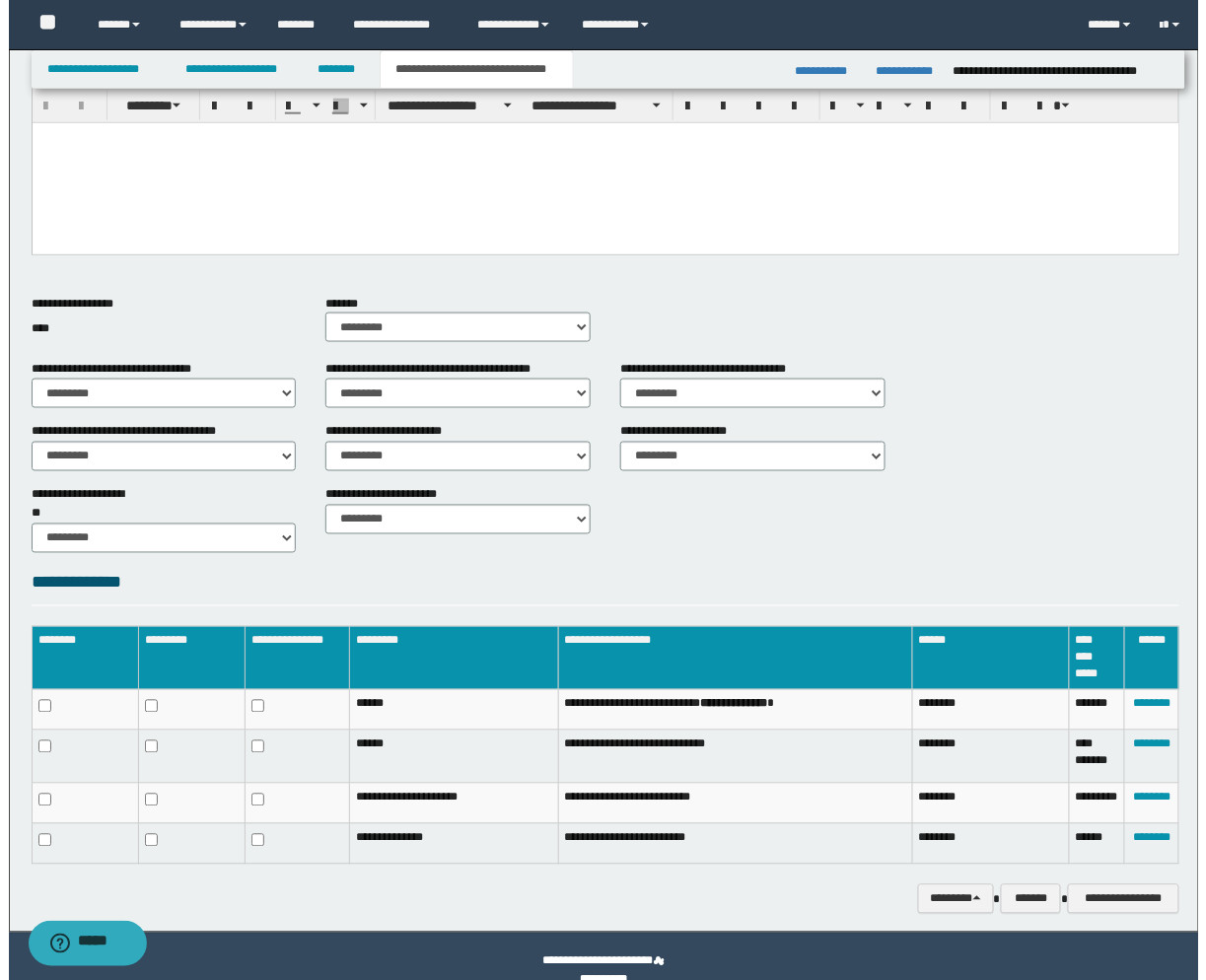 scroll, scrollTop: 506, scrollLeft: 0, axis: vertical 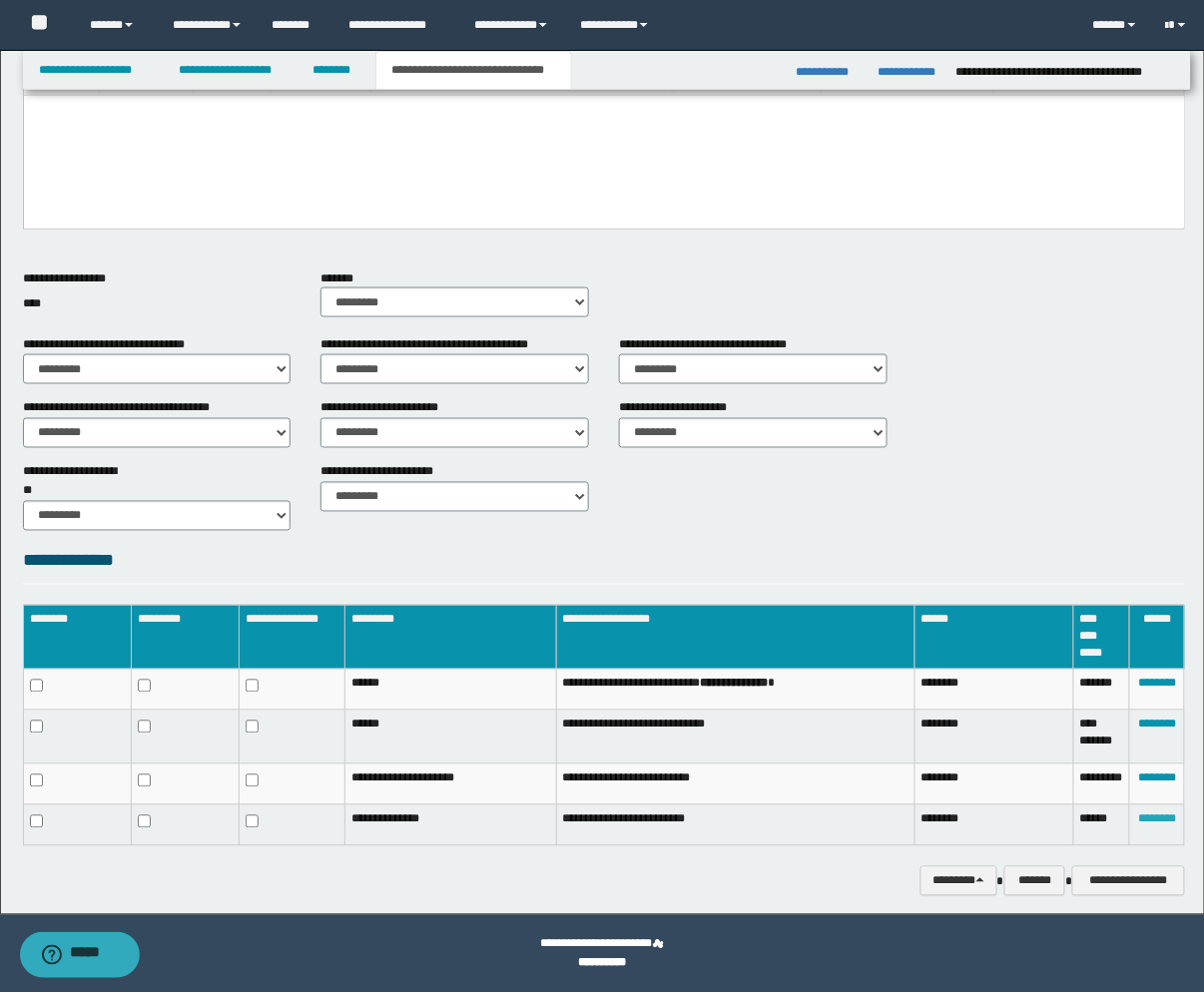click on "********" at bounding box center [1157, 819] 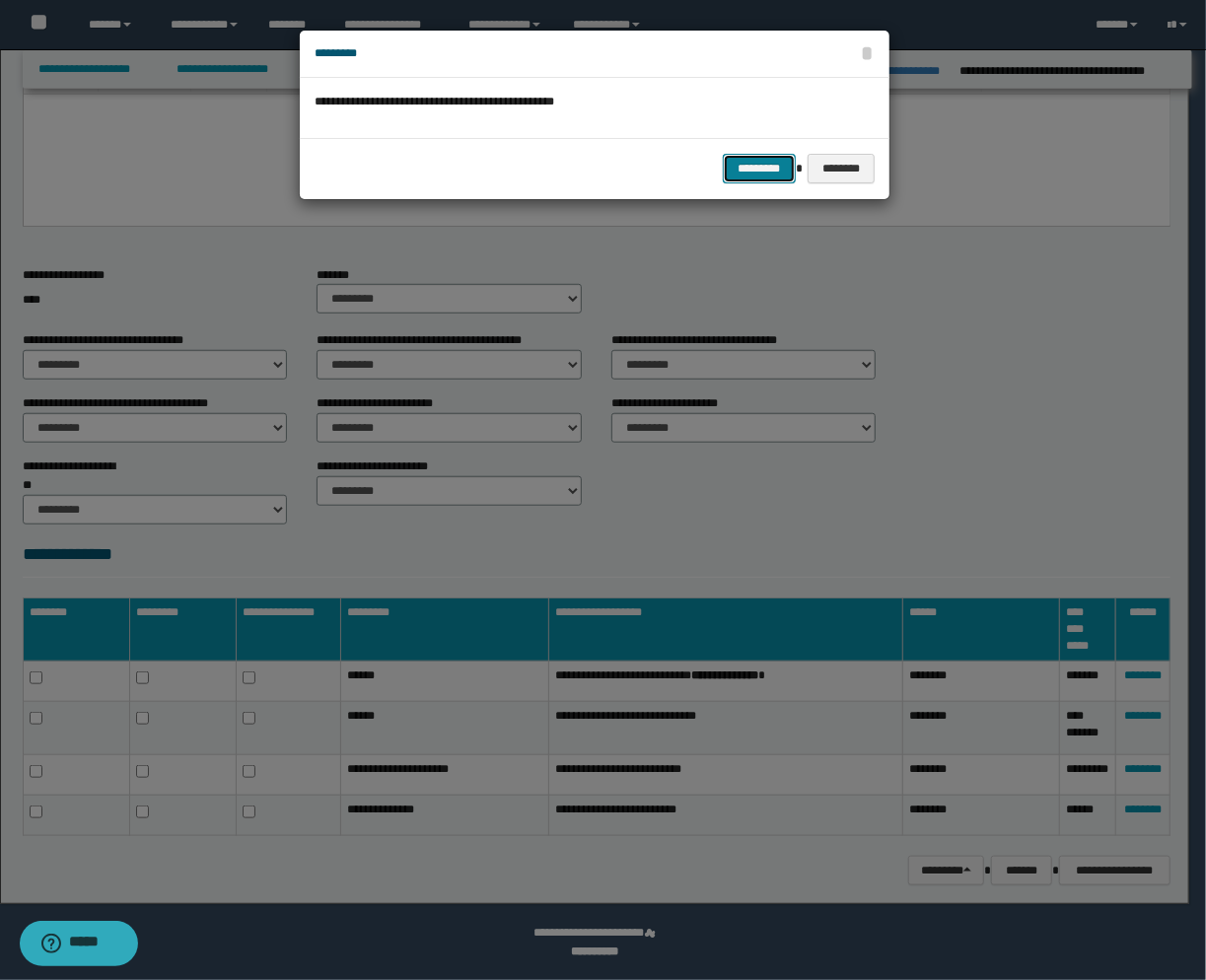 click on "*********" at bounding box center (759, 169) 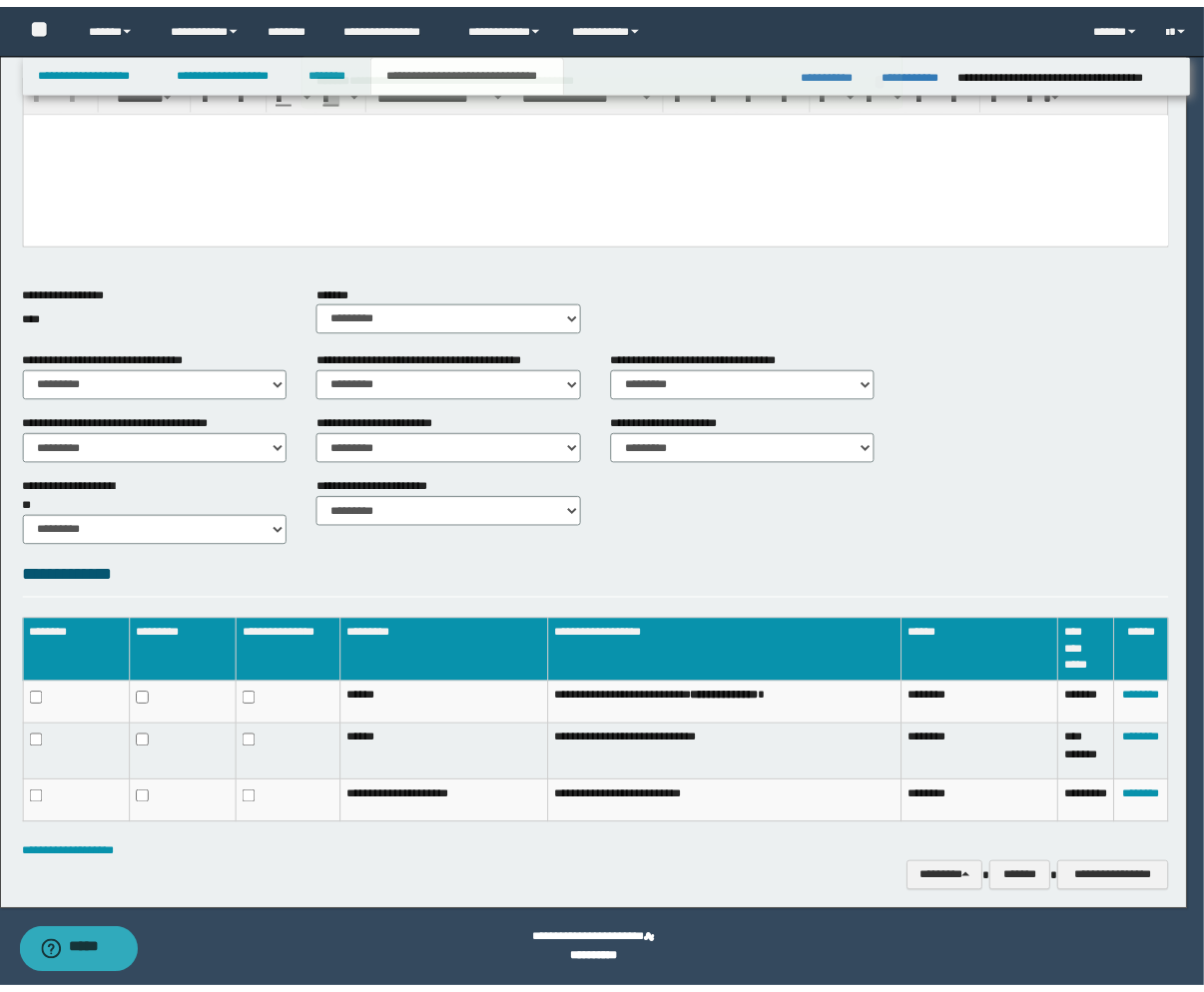 scroll, scrollTop: 496, scrollLeft: 0, axis: vertical 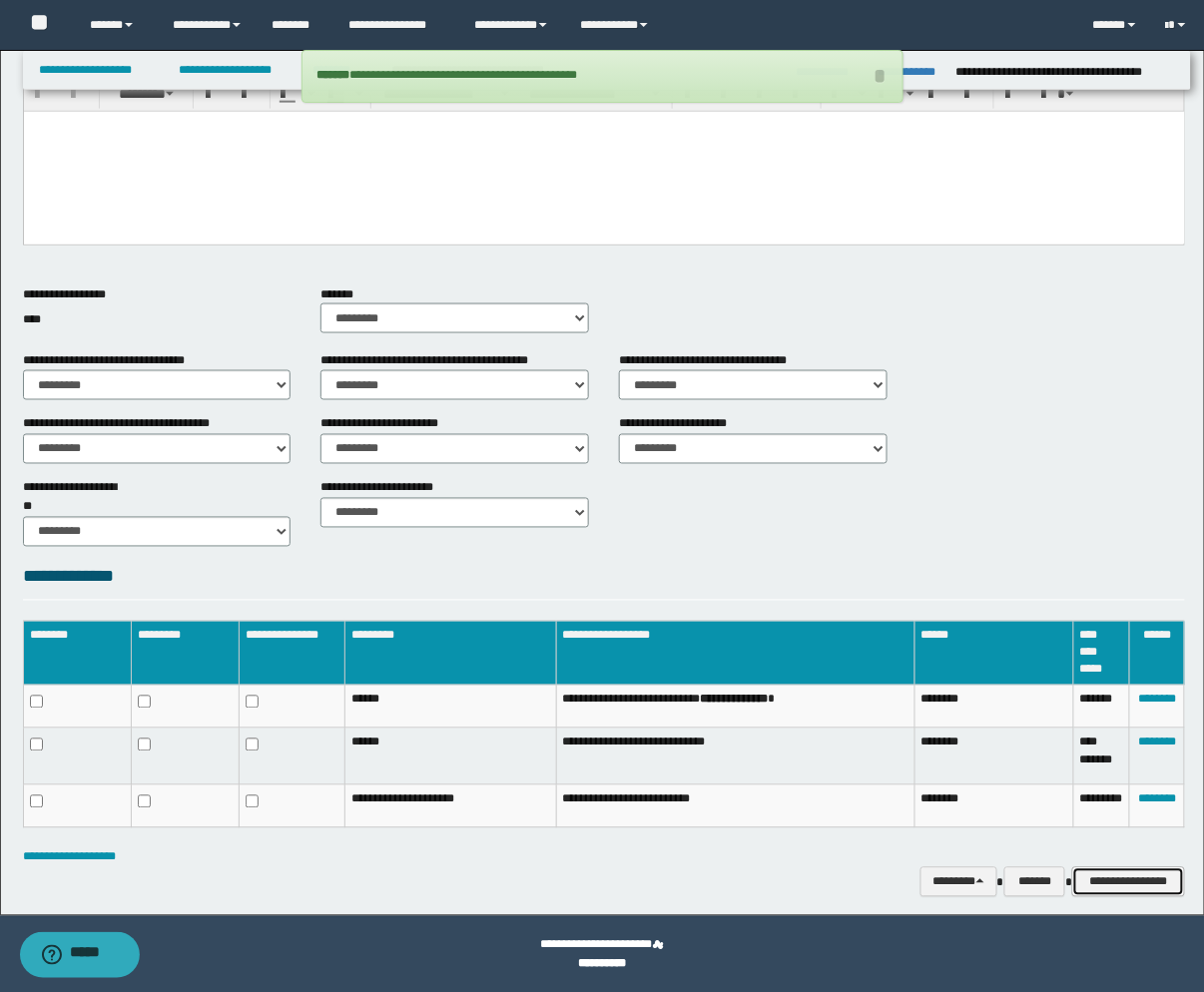 click on "**********" at bounding box center (1128, 882) 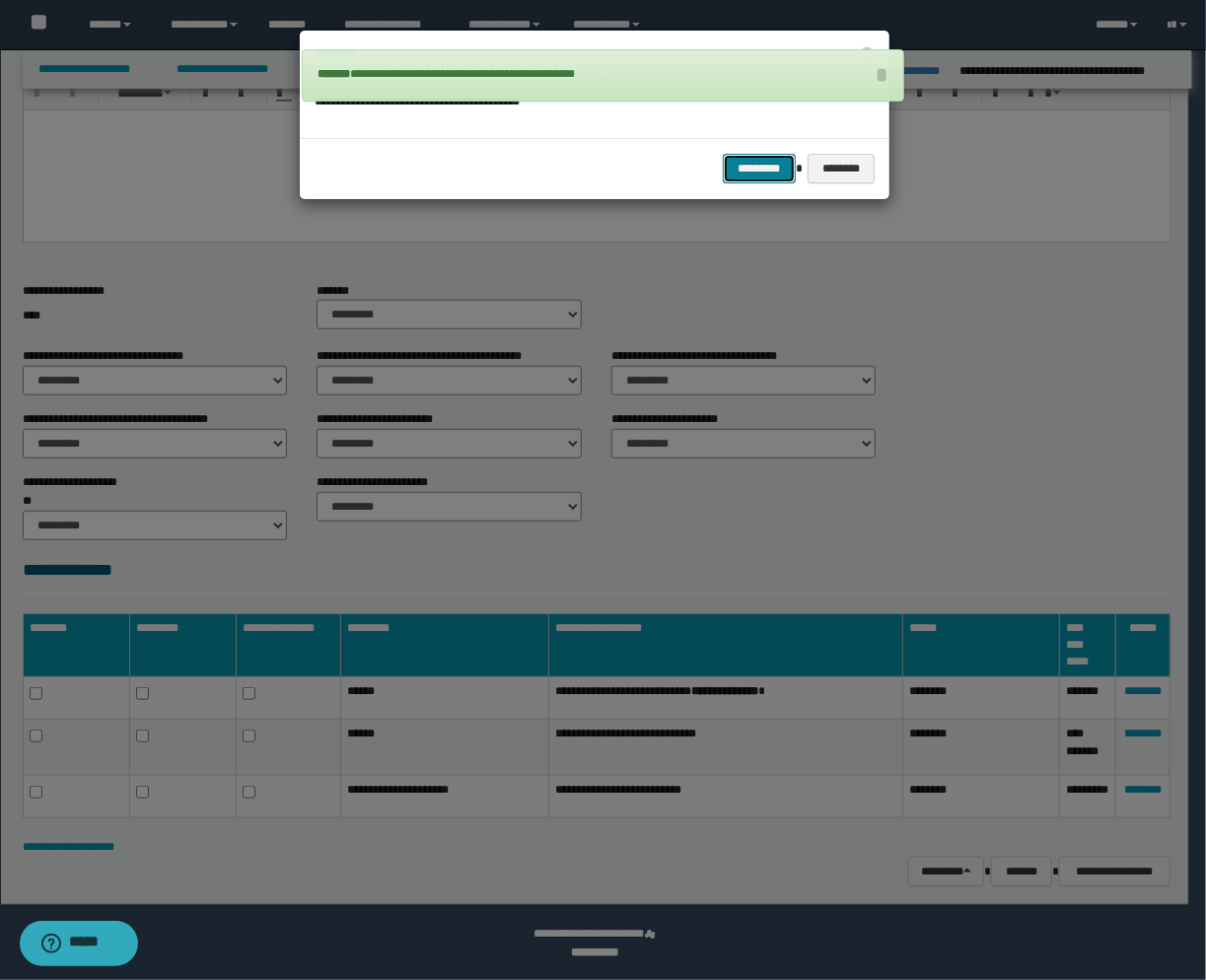 click on "*********" at bounding box center (759, 169) 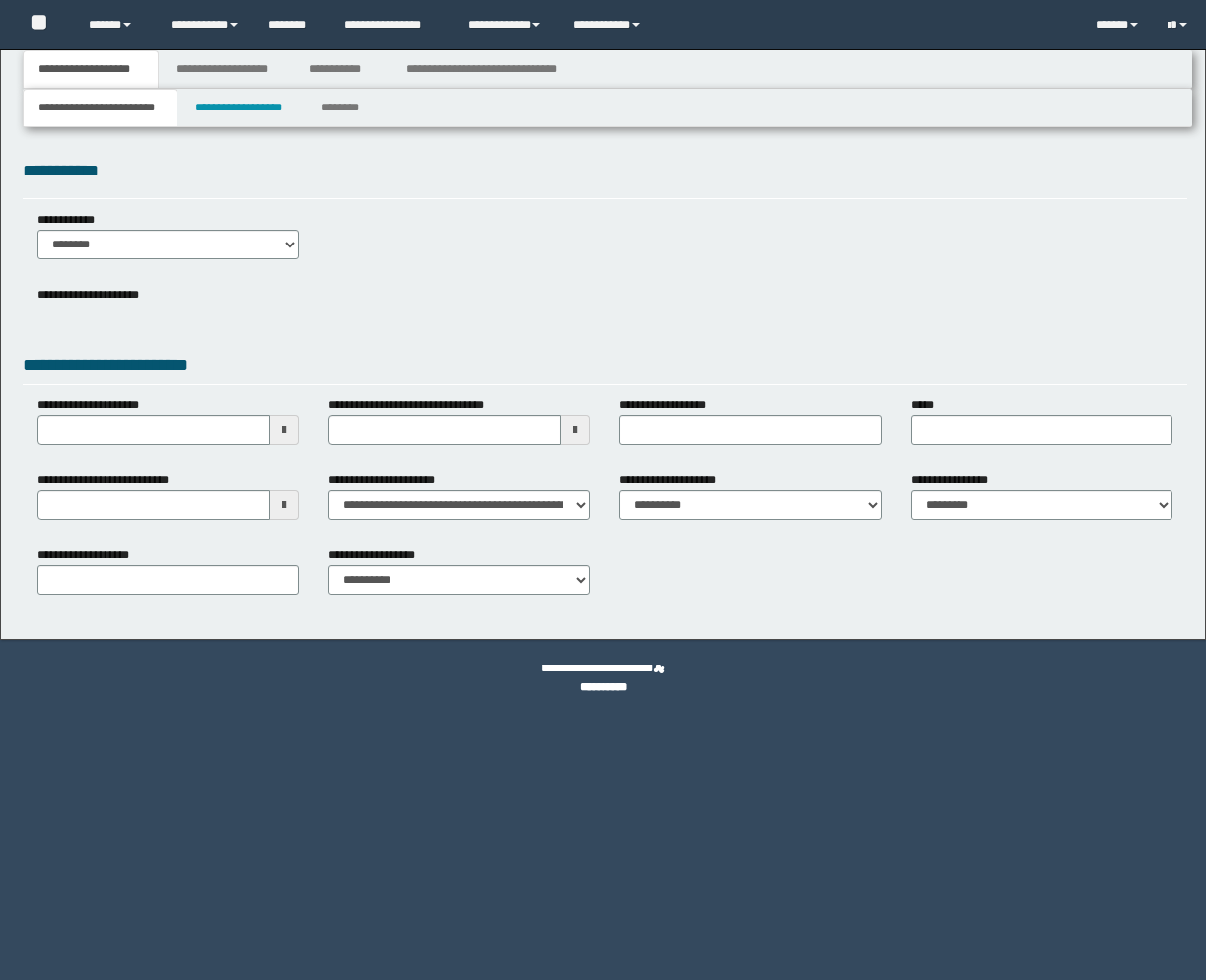 scroll, scrollTop: 0, scrollLeft: 0, axis: both 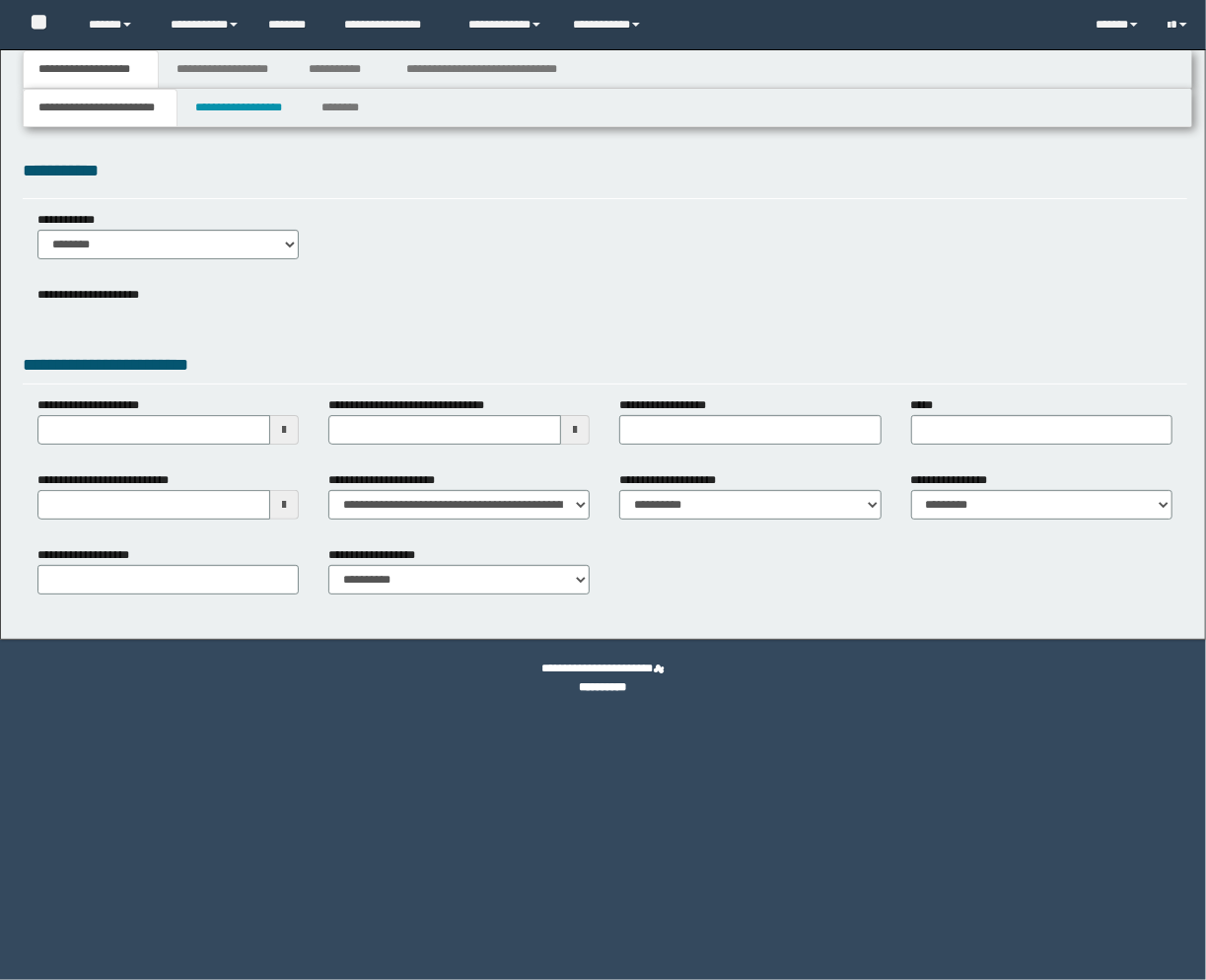 select on "*" 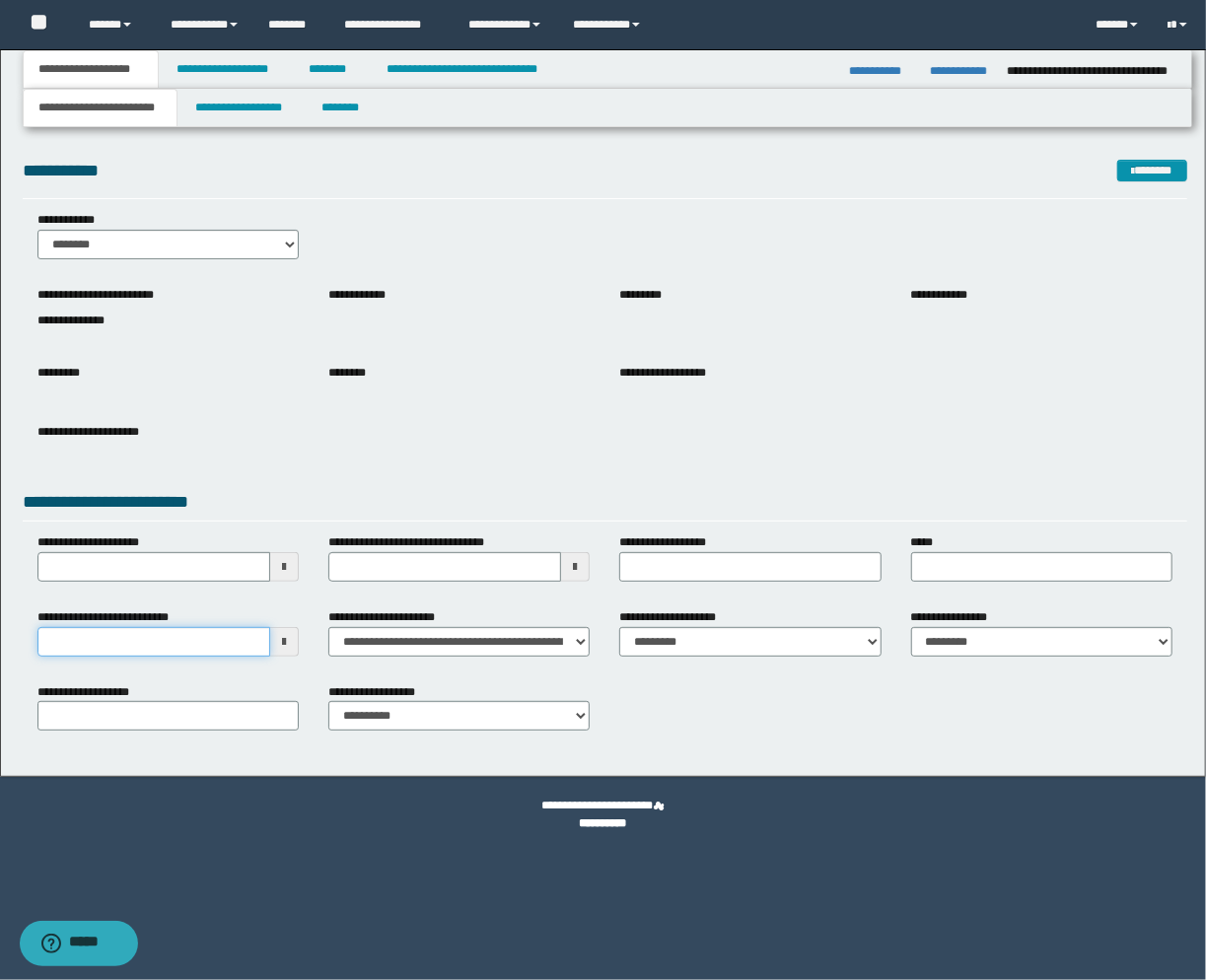 click on "**********" at bounding box center (154, 642) 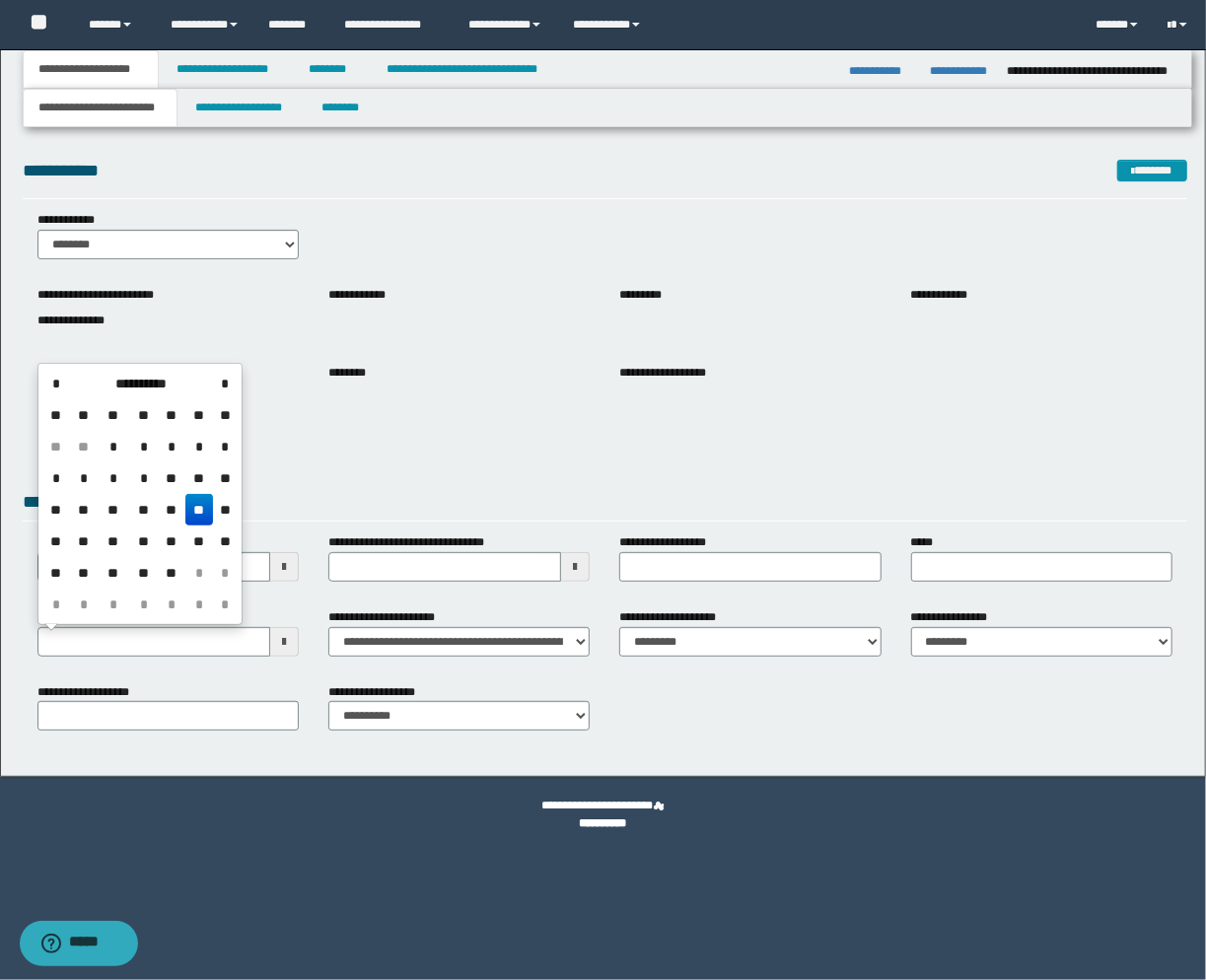 click on "**" at bounding box center (199, 510) 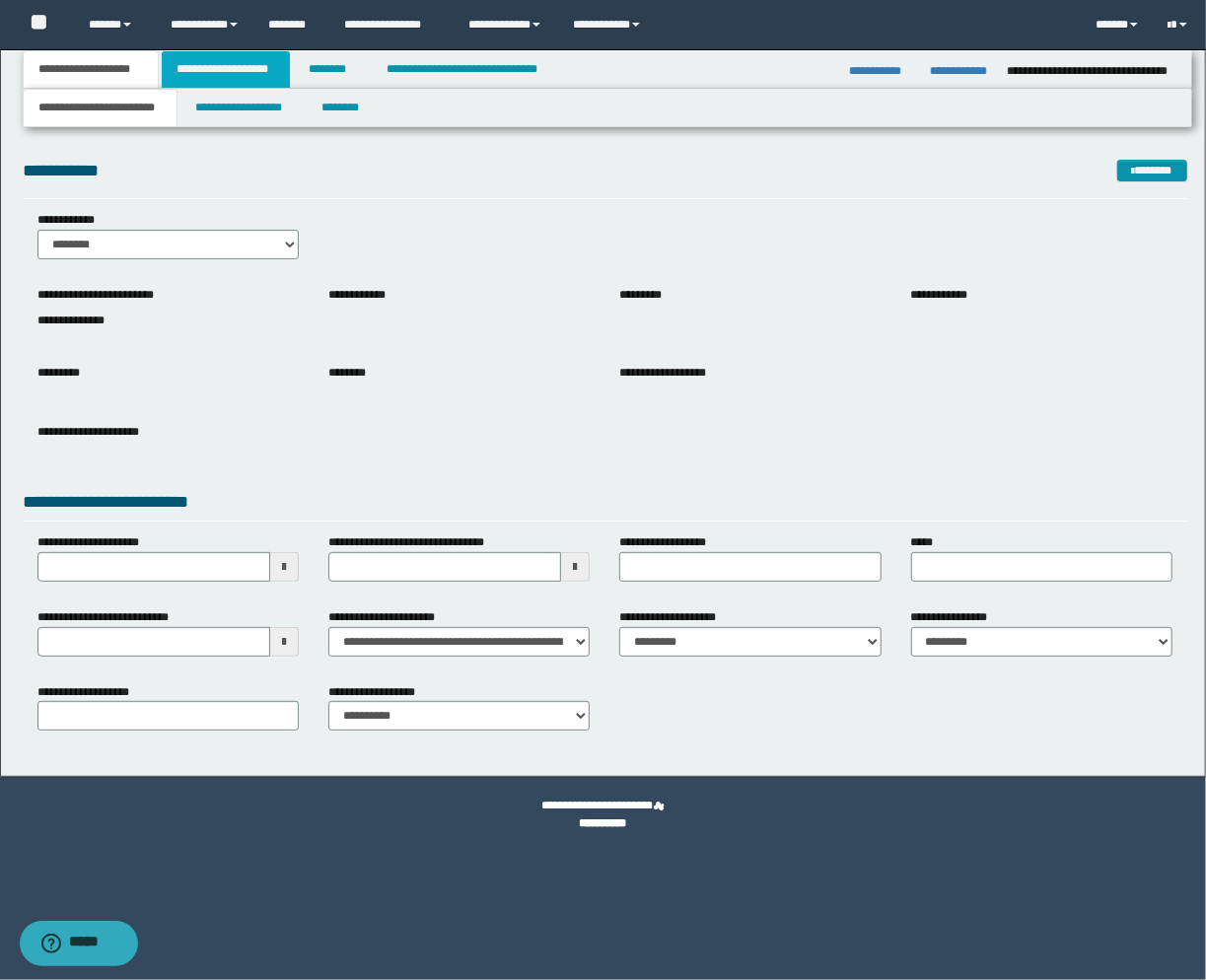 click on "**********" at bounding box center (226, 69) 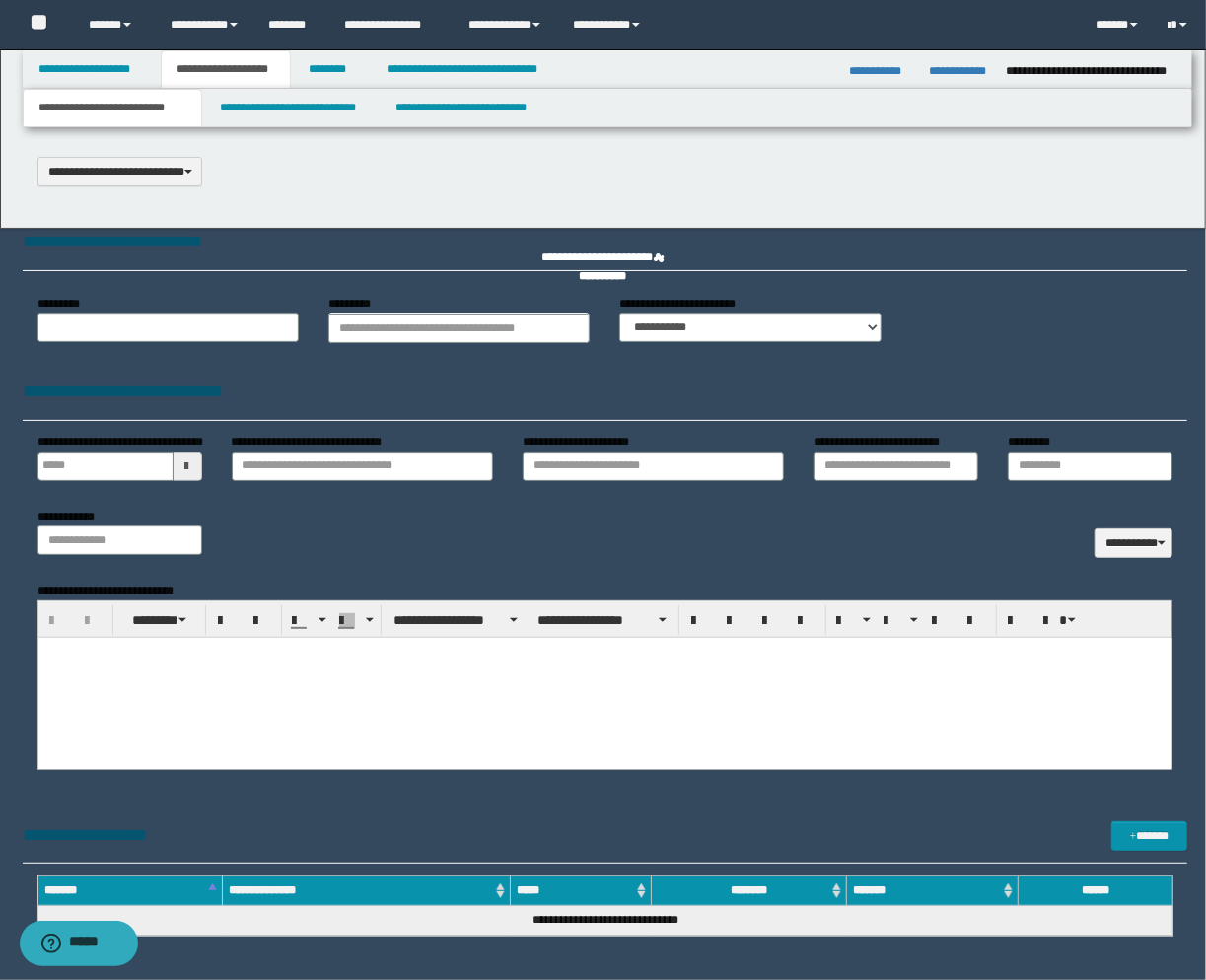 select on "*" 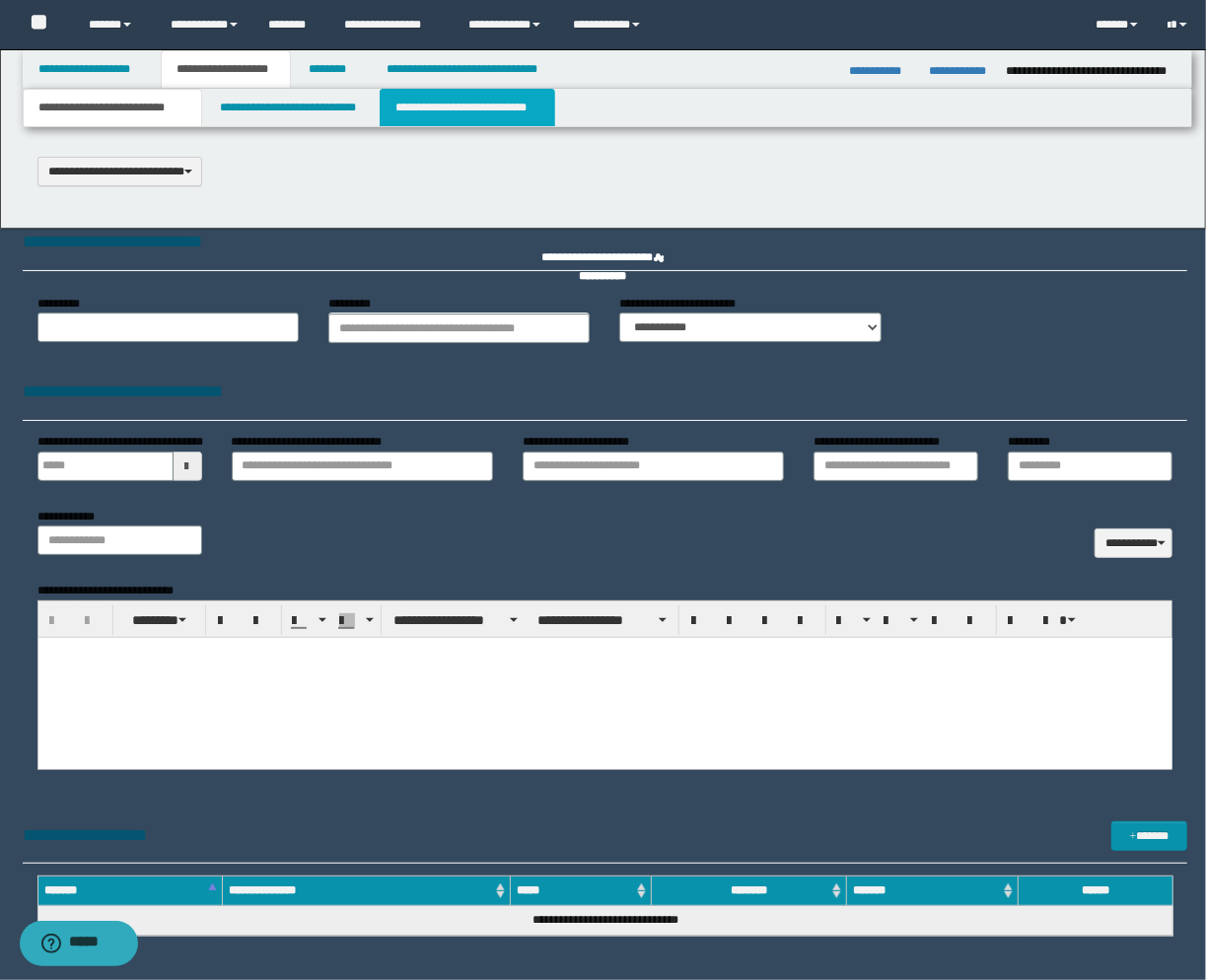 scroll, scrollTop: 0, scrollLeft: 0, axis: both 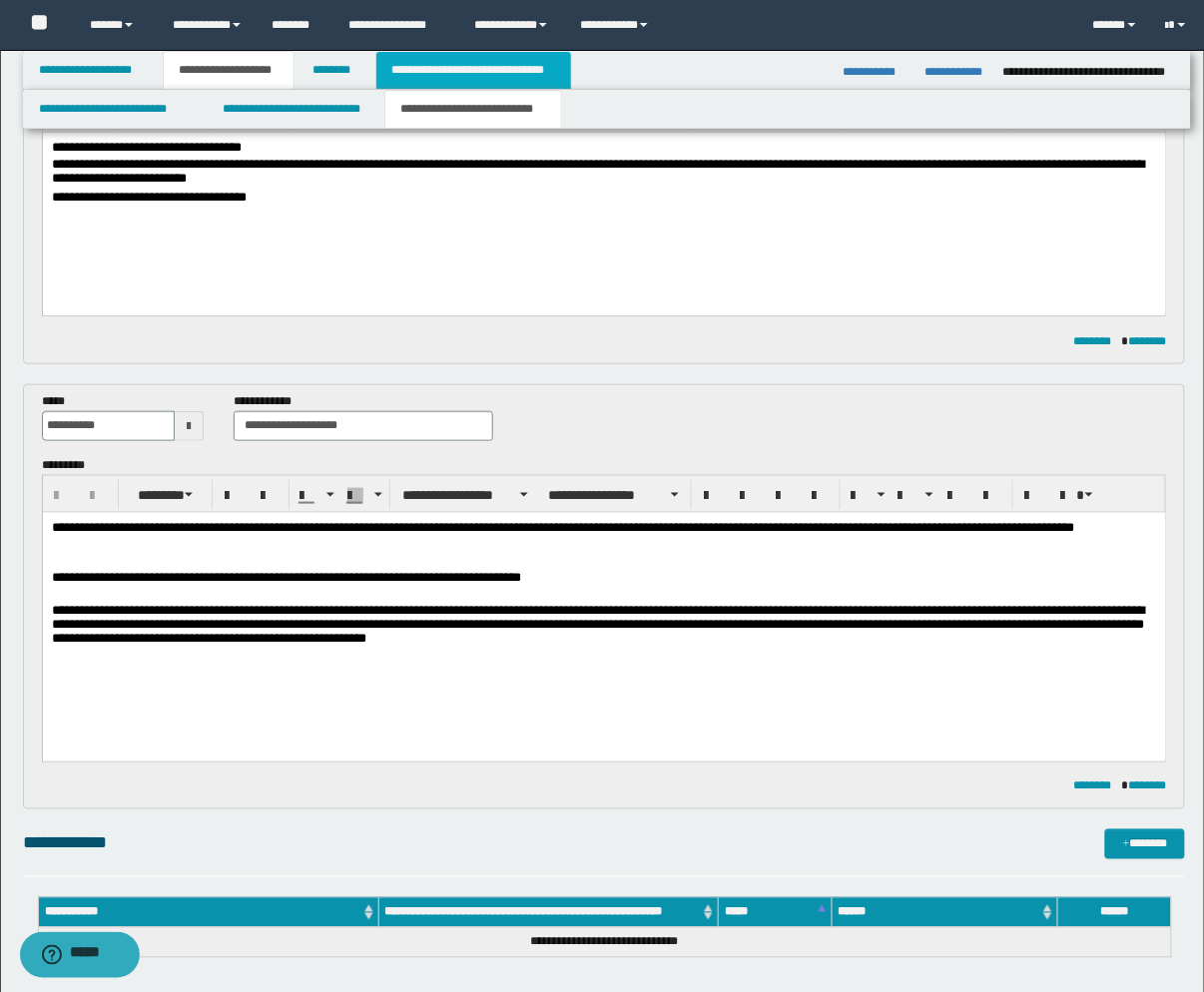 drag, startPoint x: 442, startPoint y: 73, endPoint x: 693, endPoint y: 203, distance: 282.66765 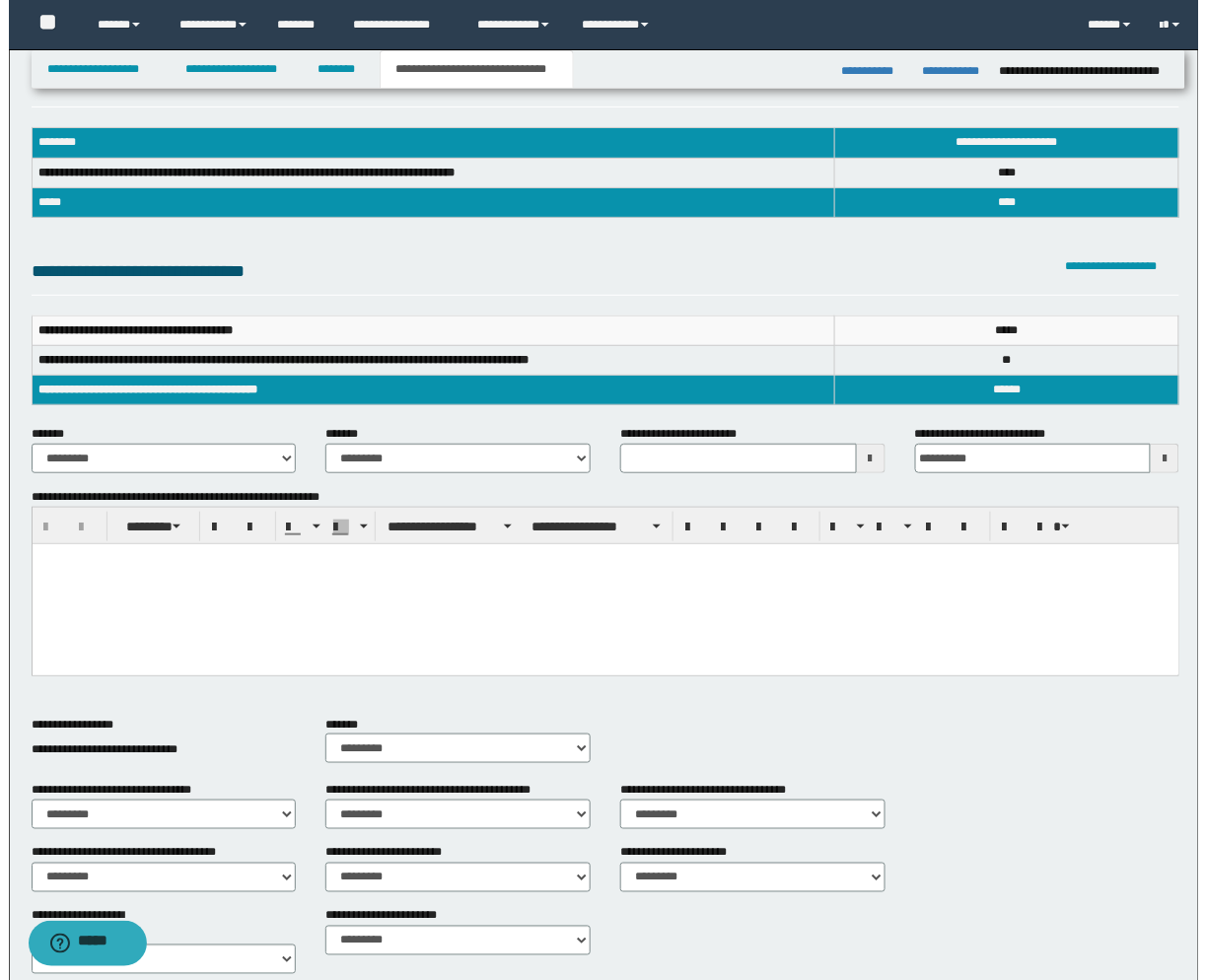 scroll, scrollTop: 506, scrollLeft: 0, axis: vertical 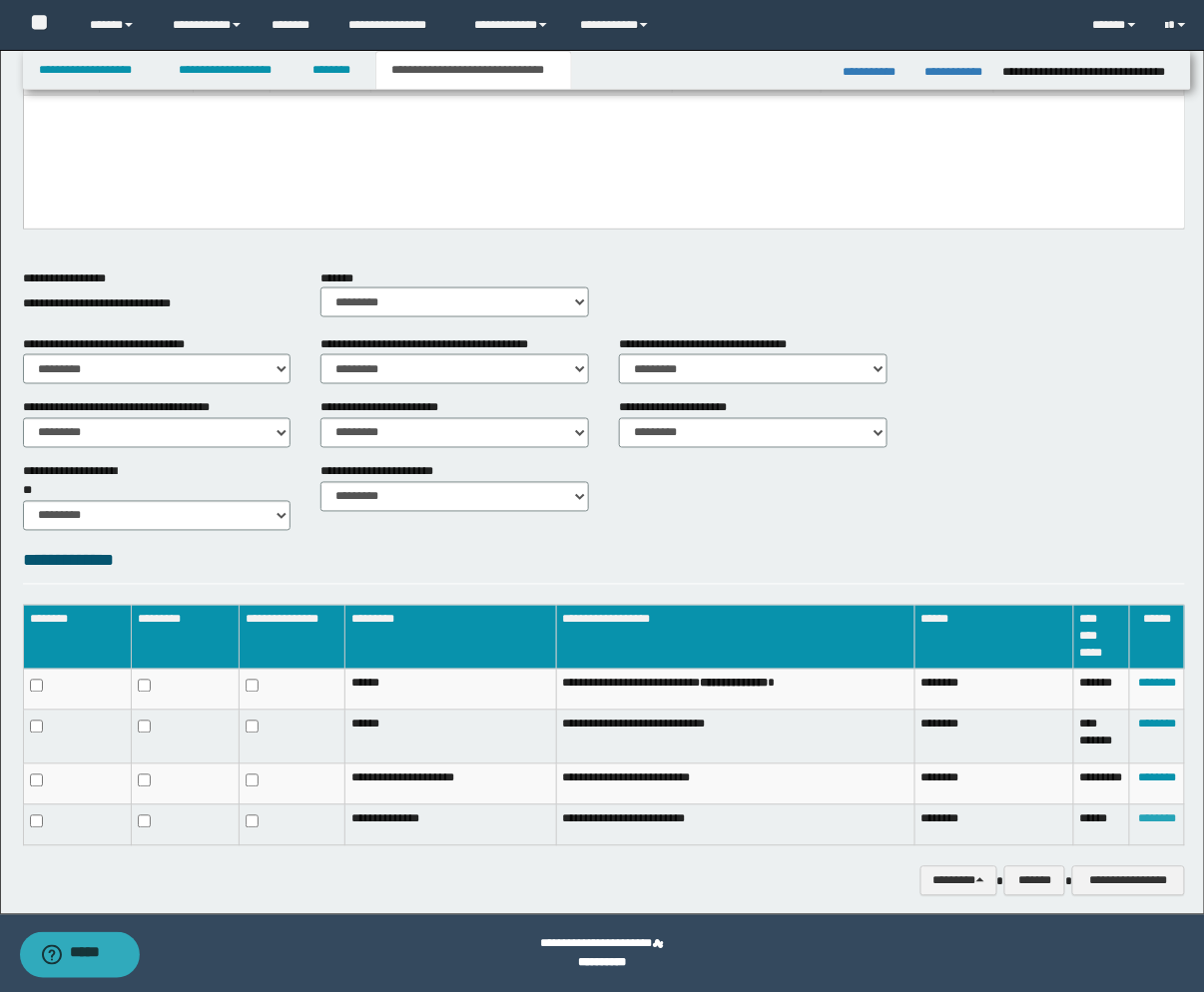 click on "********" at bounding box center (1157, 819) 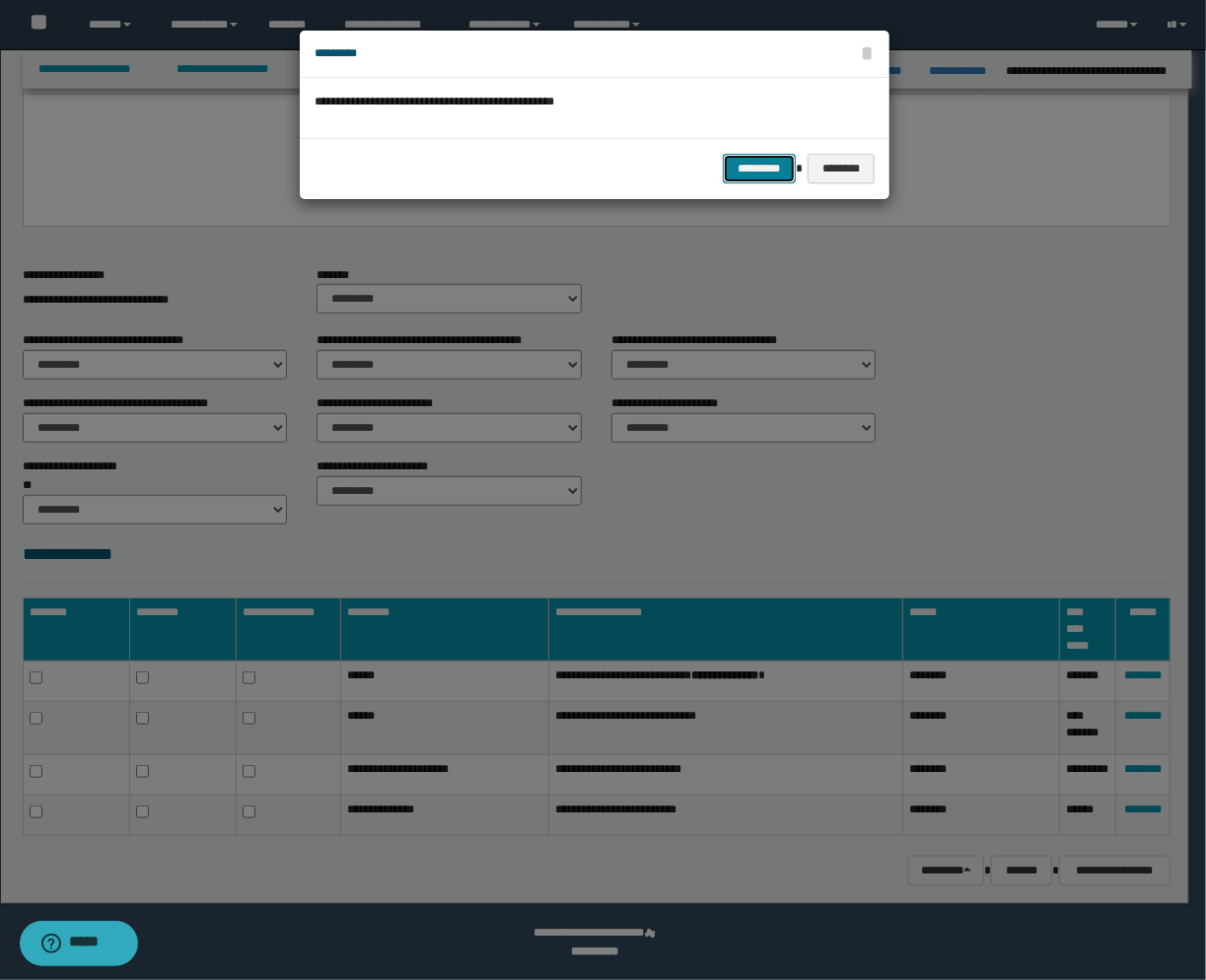 drag, startPoint x: 732, startPoint y: 165, endPoint x: 933, endPoint y: 412, distance: 318.44937 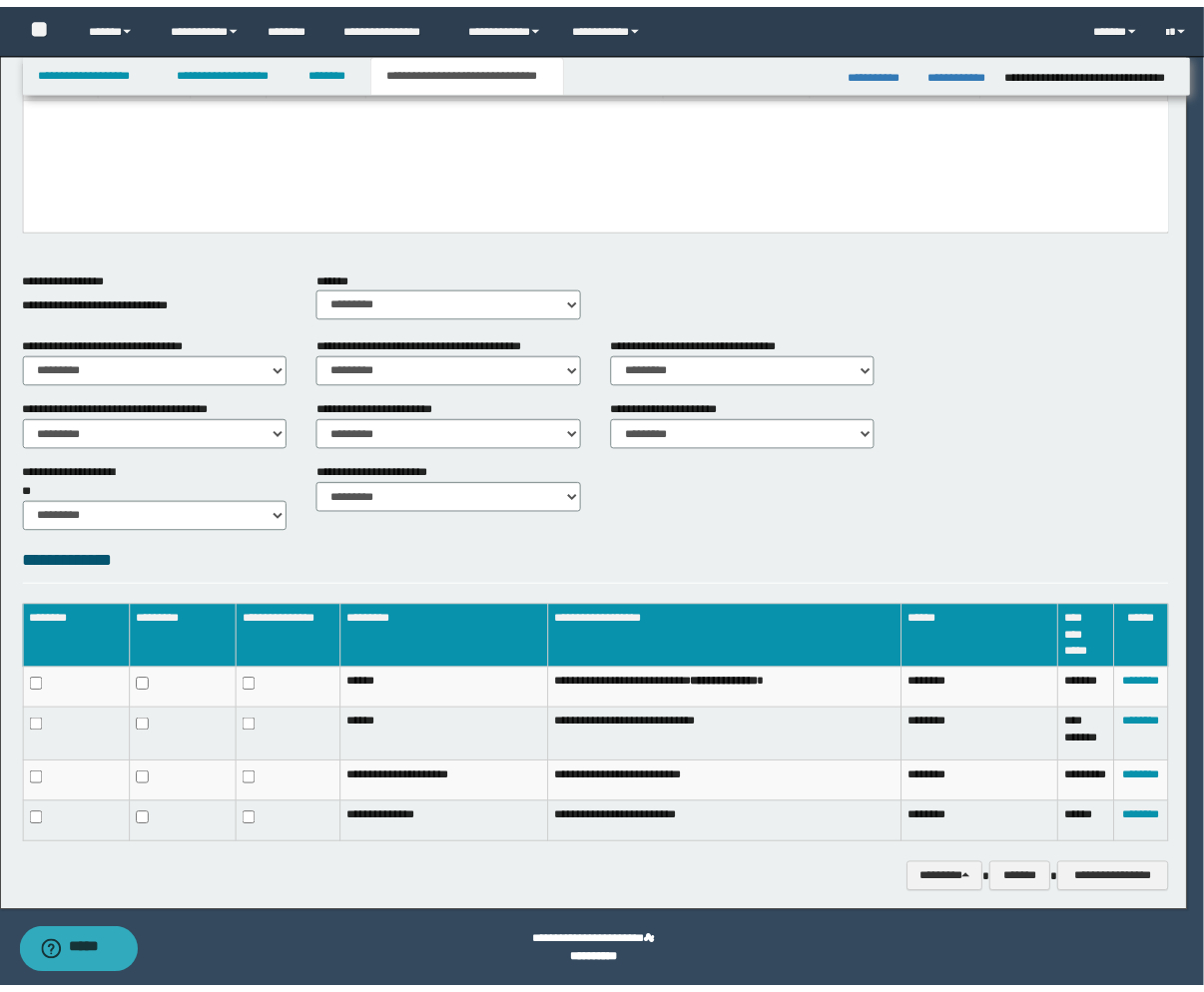 scroll, scrollTop: 496, scrollLeft: 0, axis: vertical 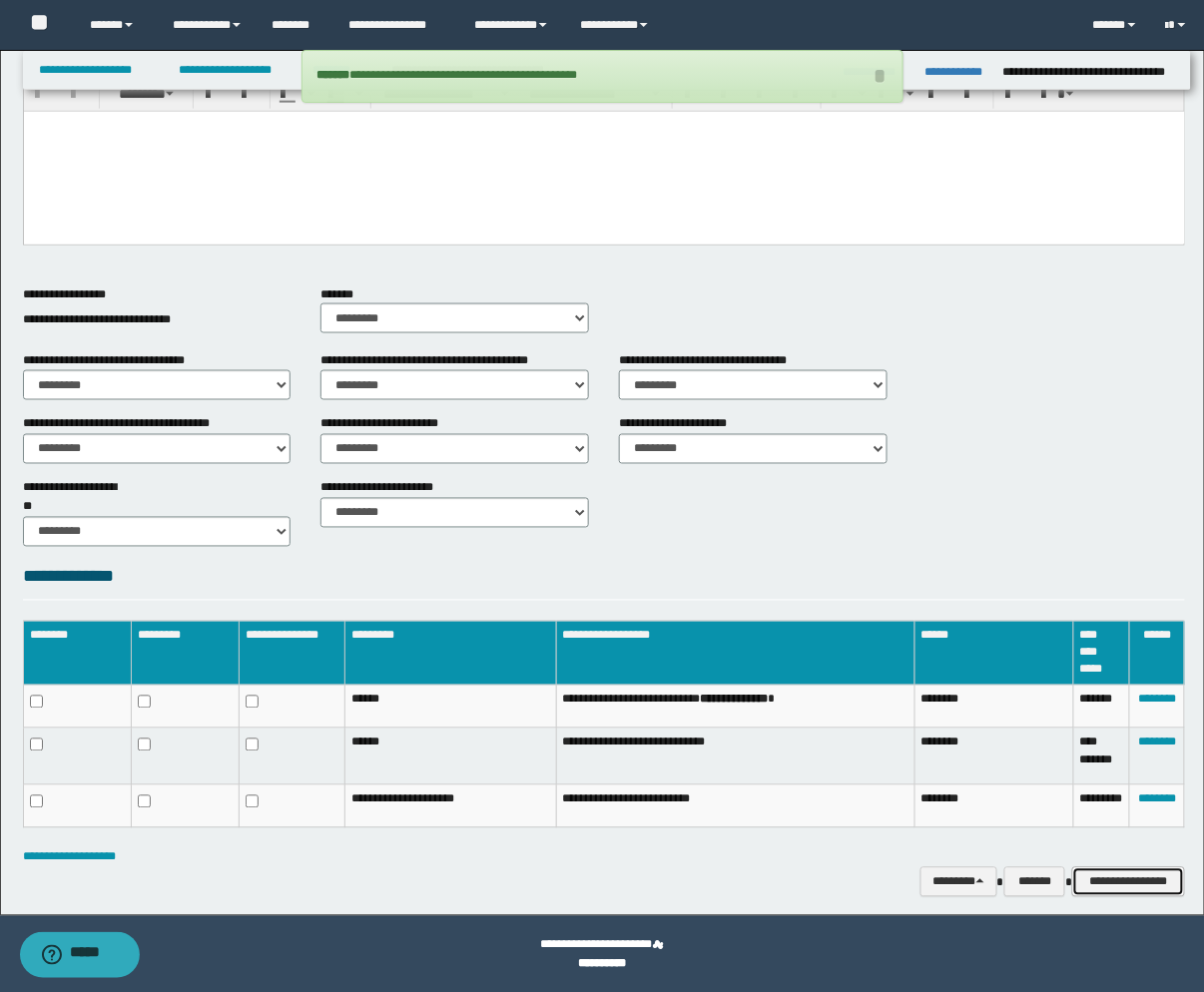 click on "**********" at bounding box center [1128, 882] 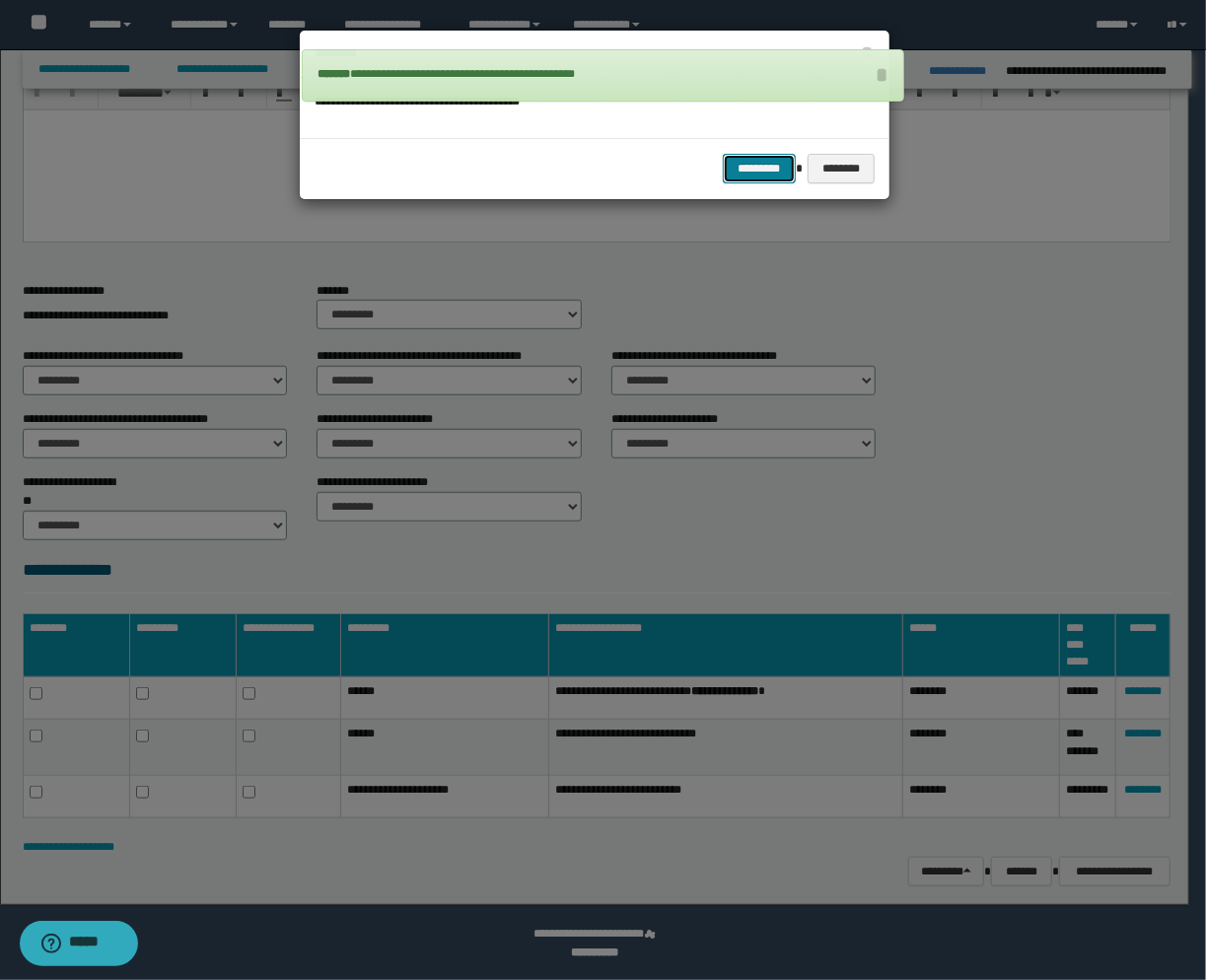 click on "*********" at bounding box center (759, 169) 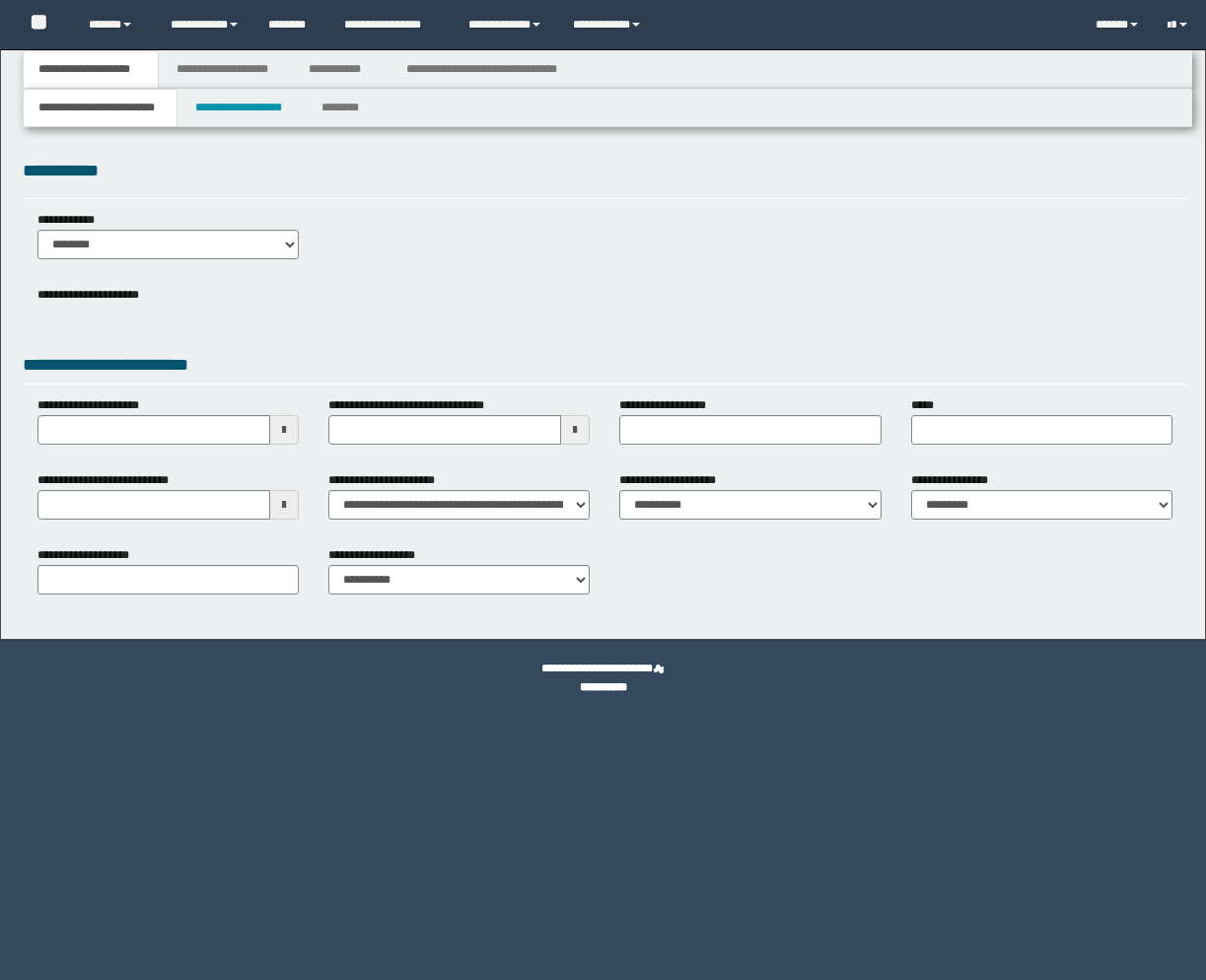 scroll, scrollTop: 0, scrollLeft: 0, axis: both 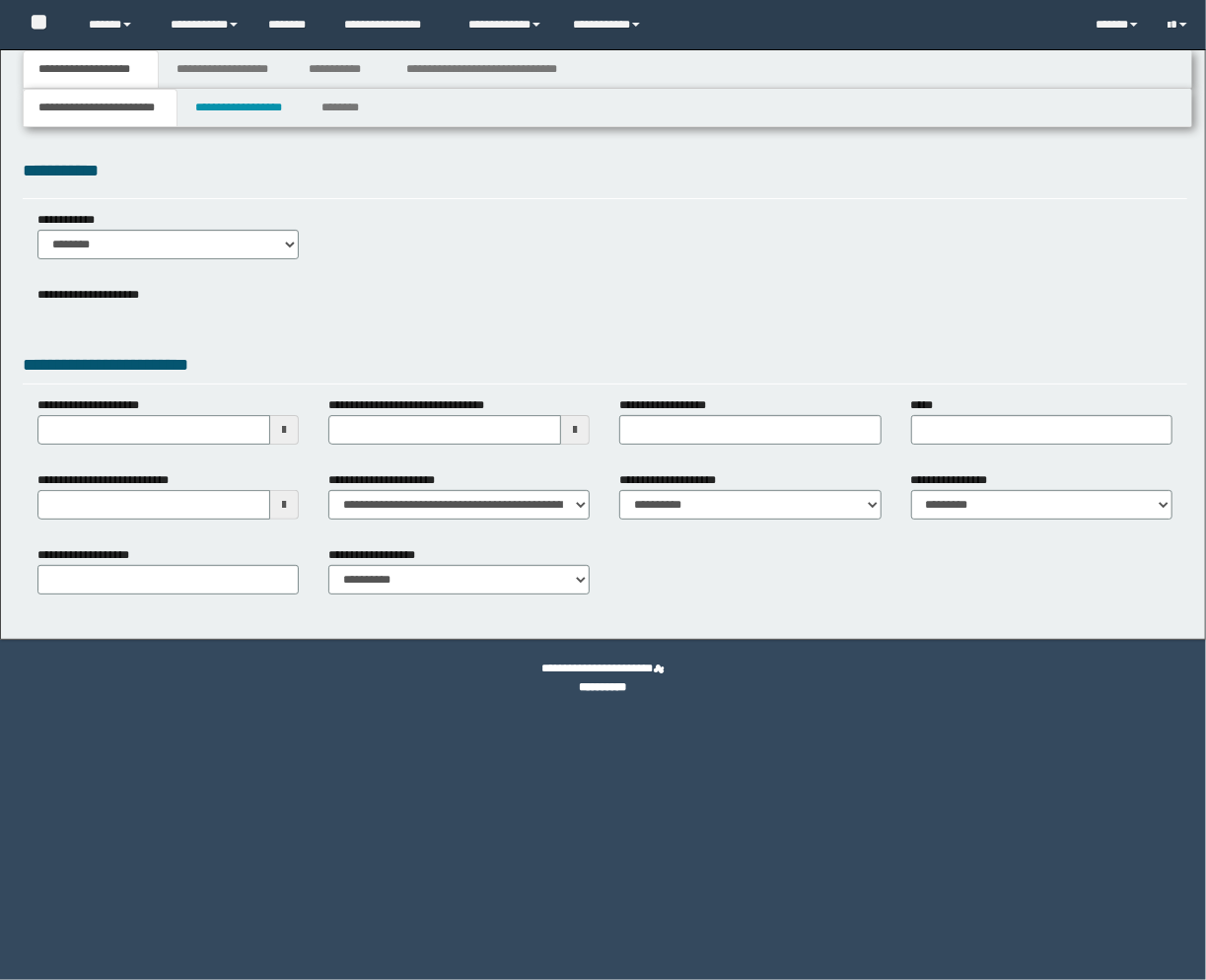 select on "*" 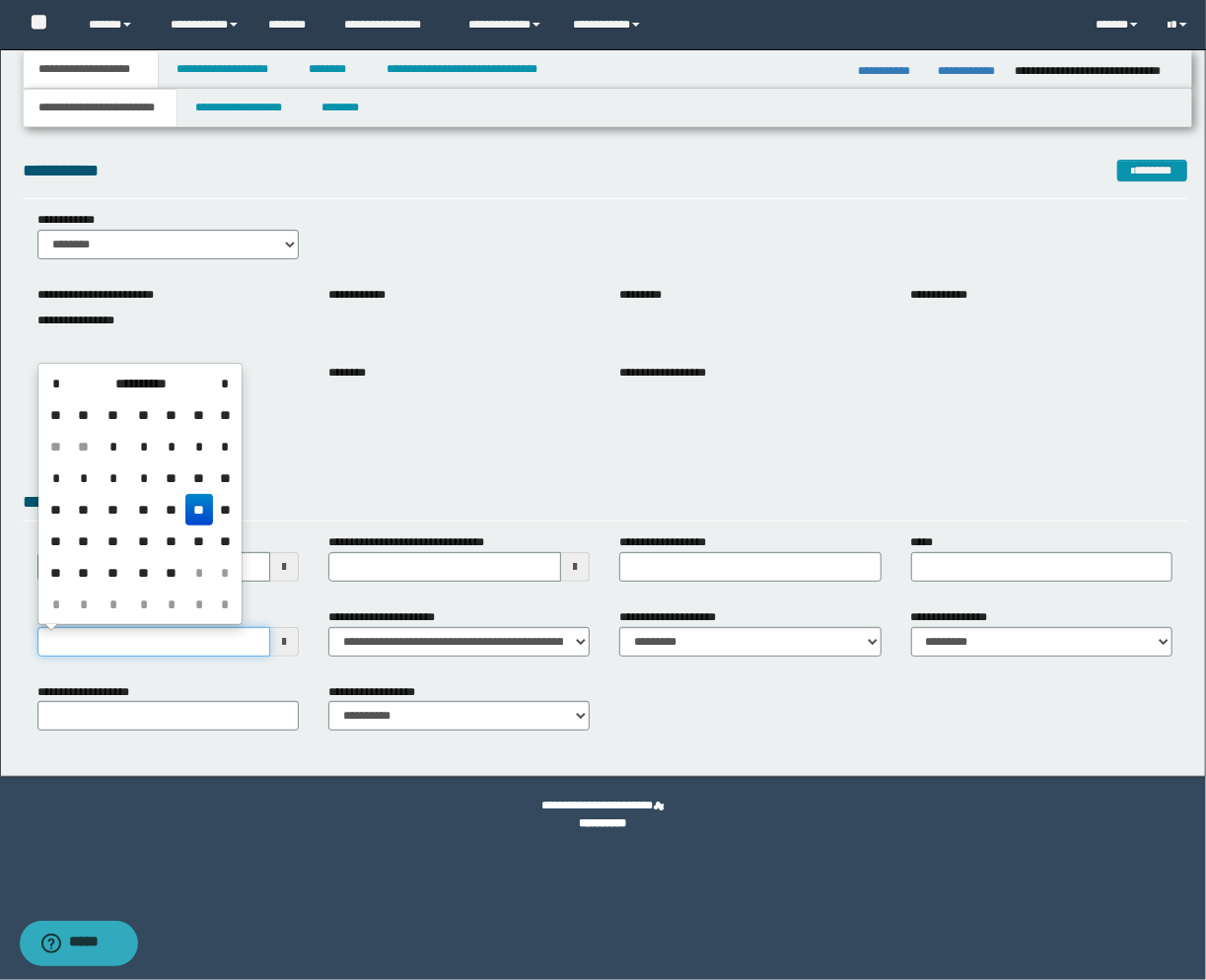 click on "**********" at bounding box center [154, 642] 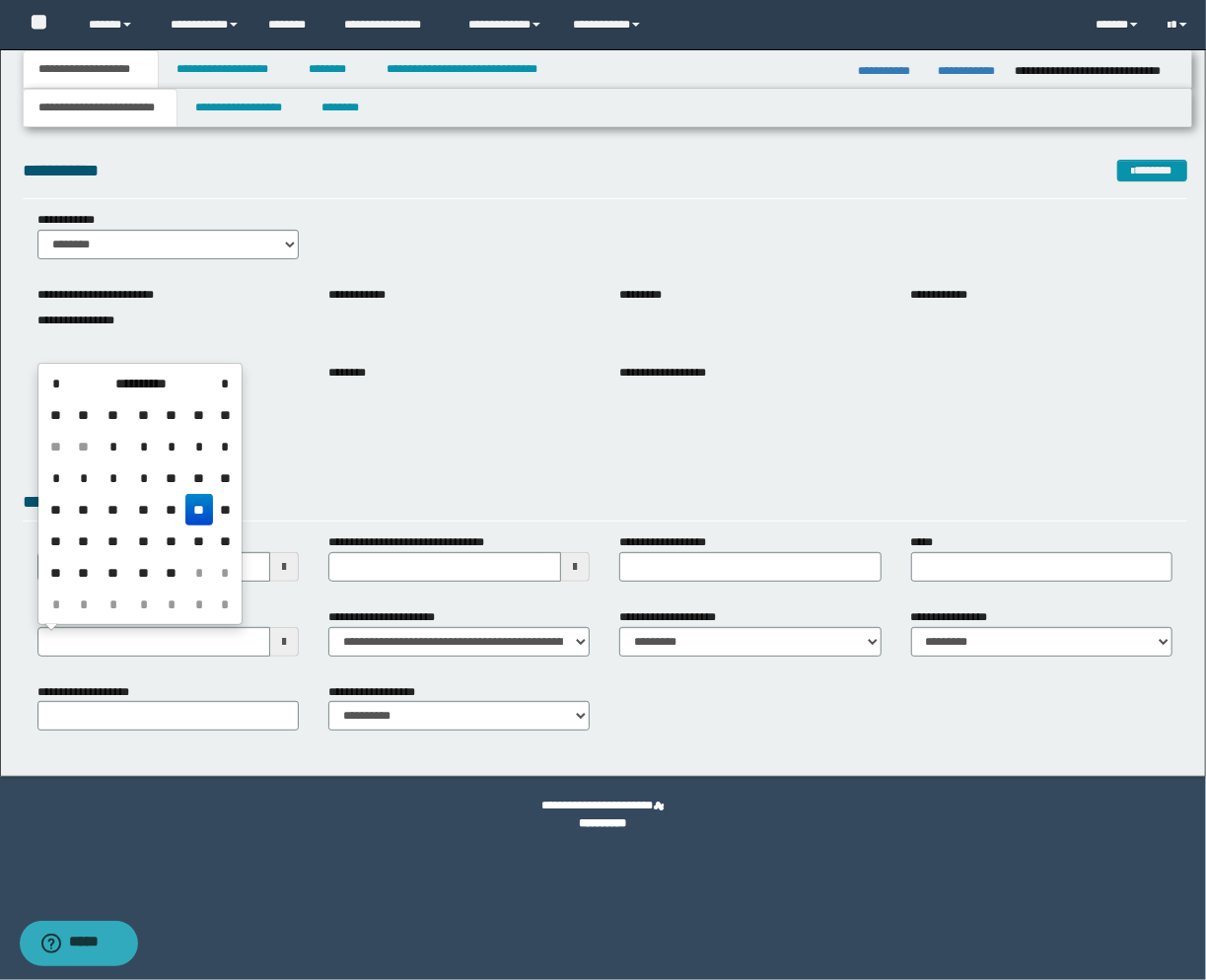 click on "**" at bounding box center (199, 510) 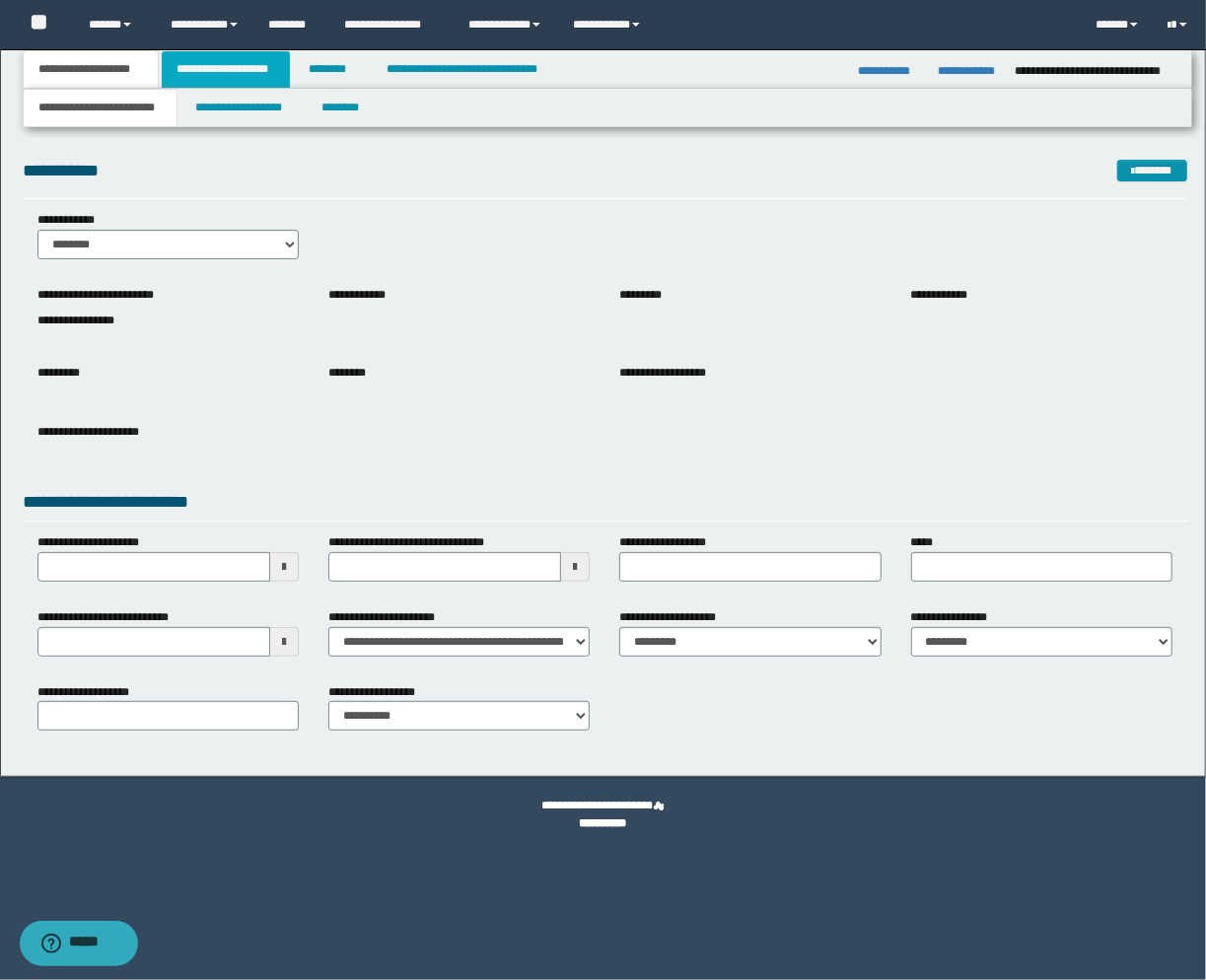 click on "**********" at bounding box center [226, 69] 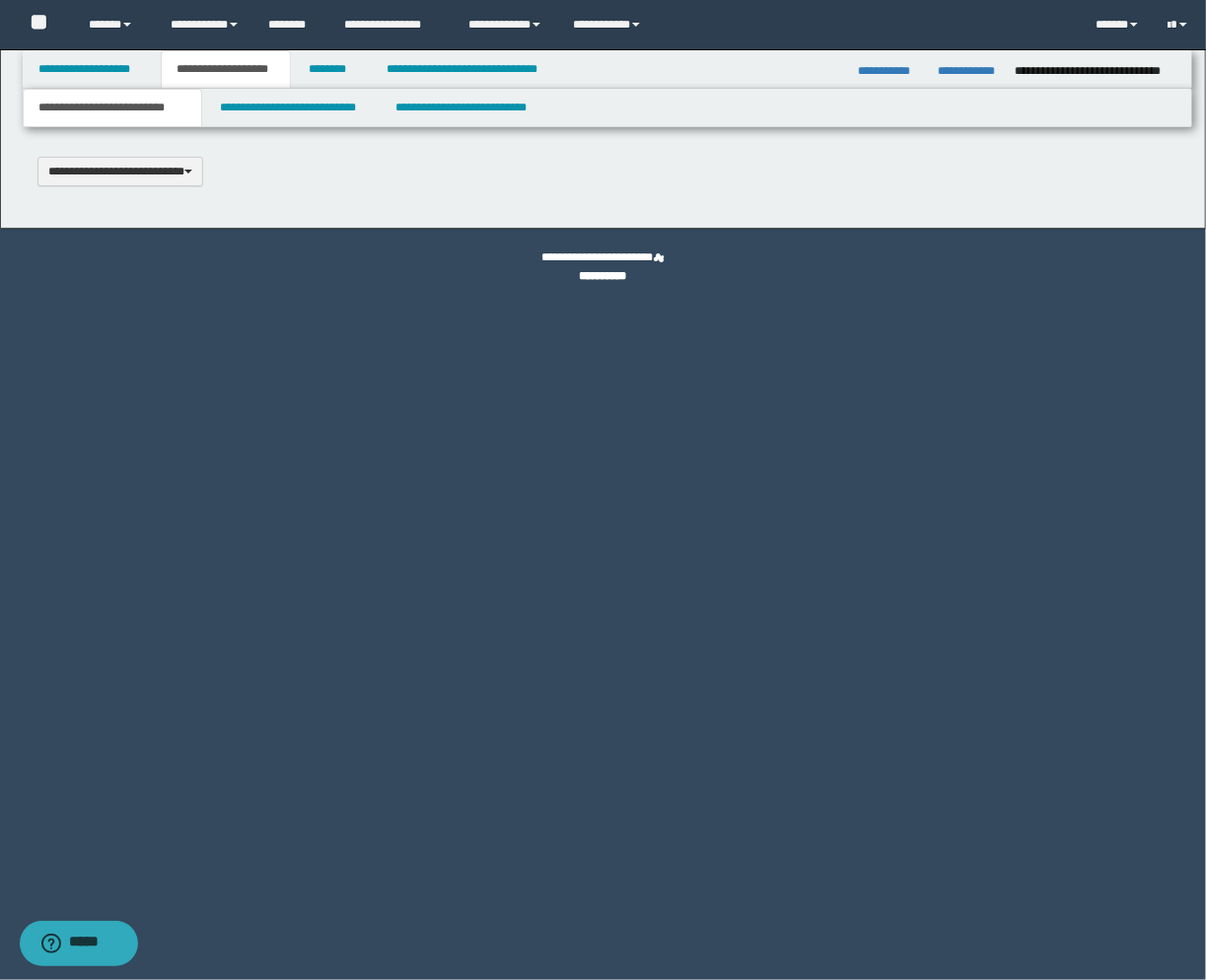 type 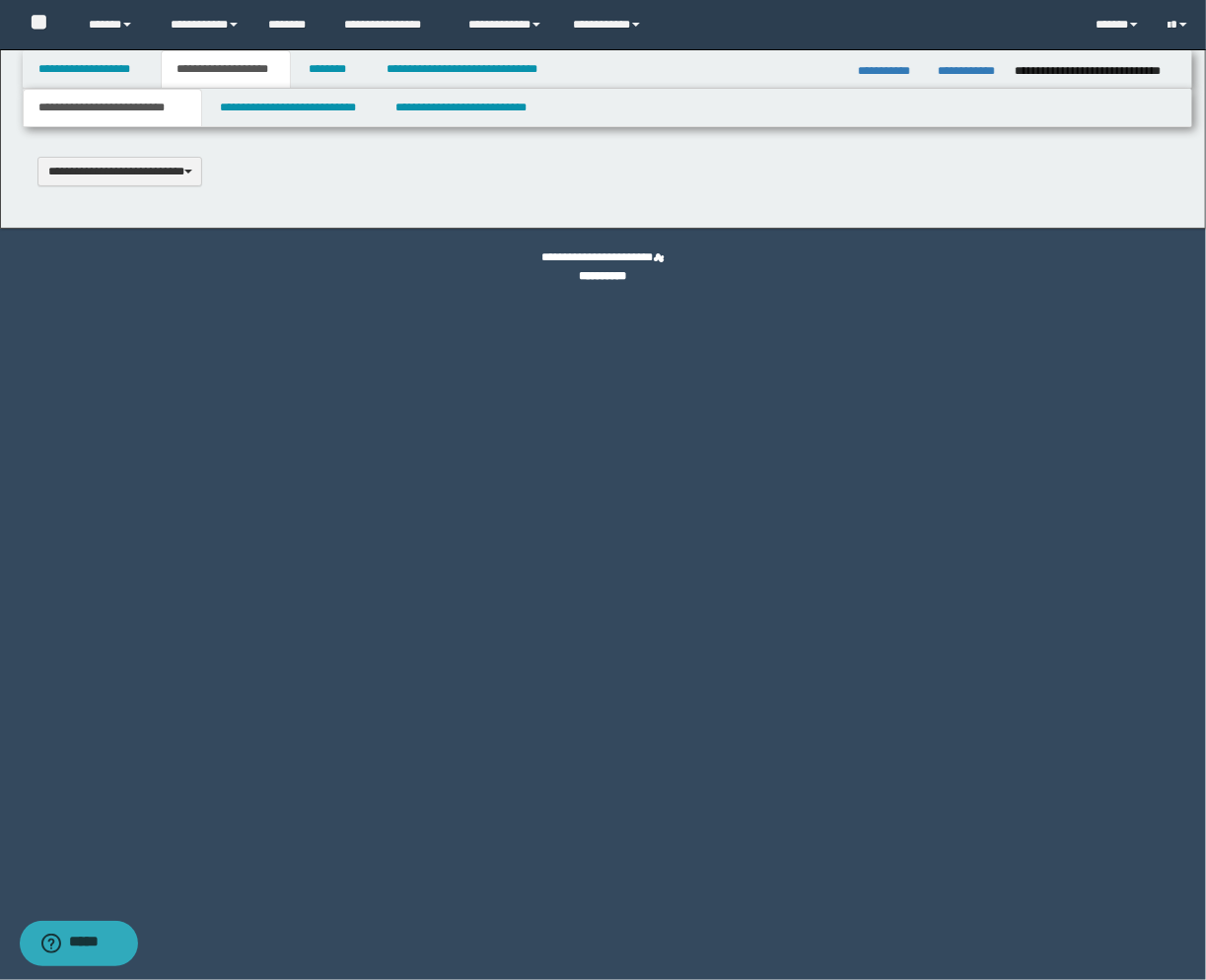scroll, scrollTop: 0, scrollLeft: 0, axis: both 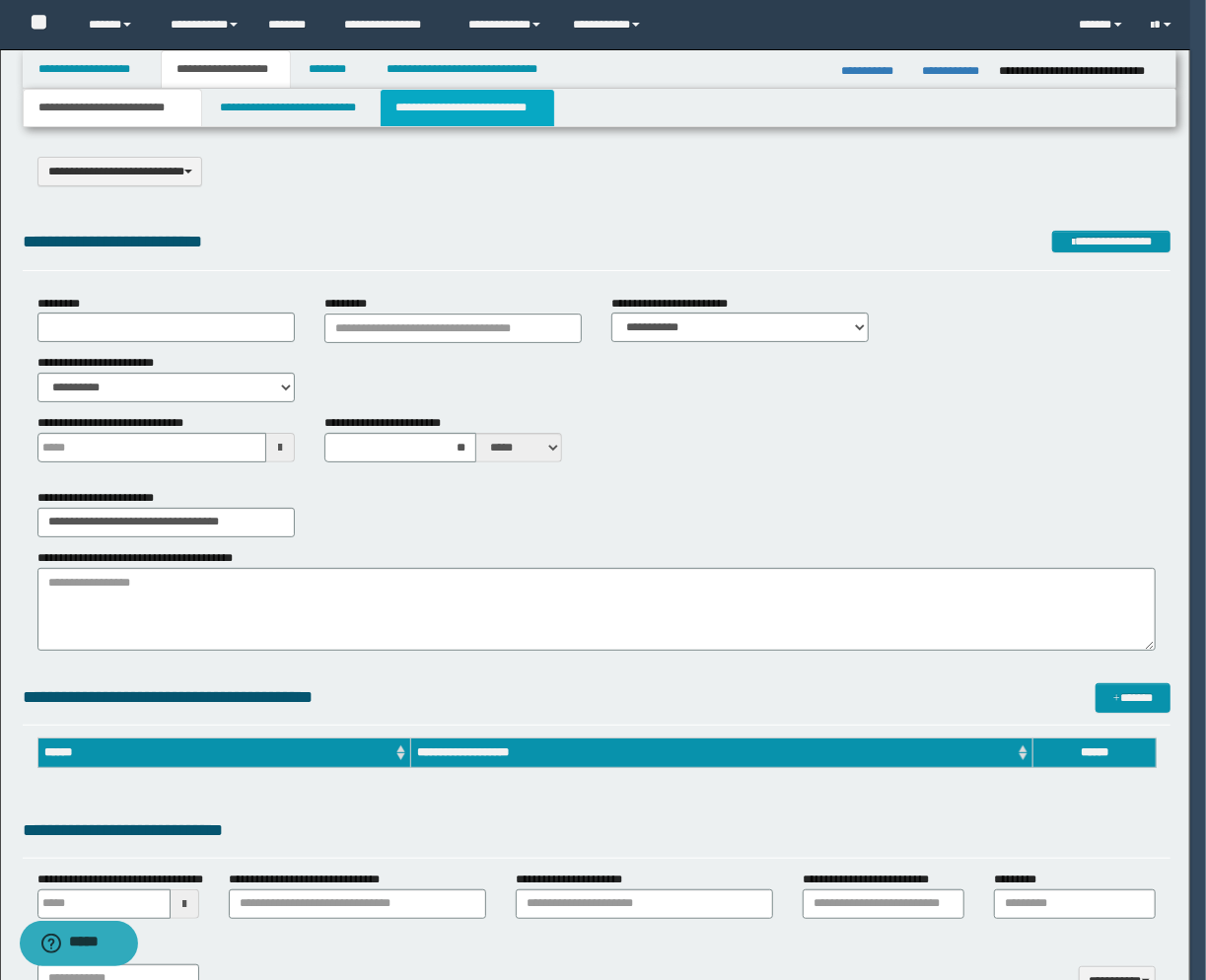 click on "**********" at bounding box center [467, 107] 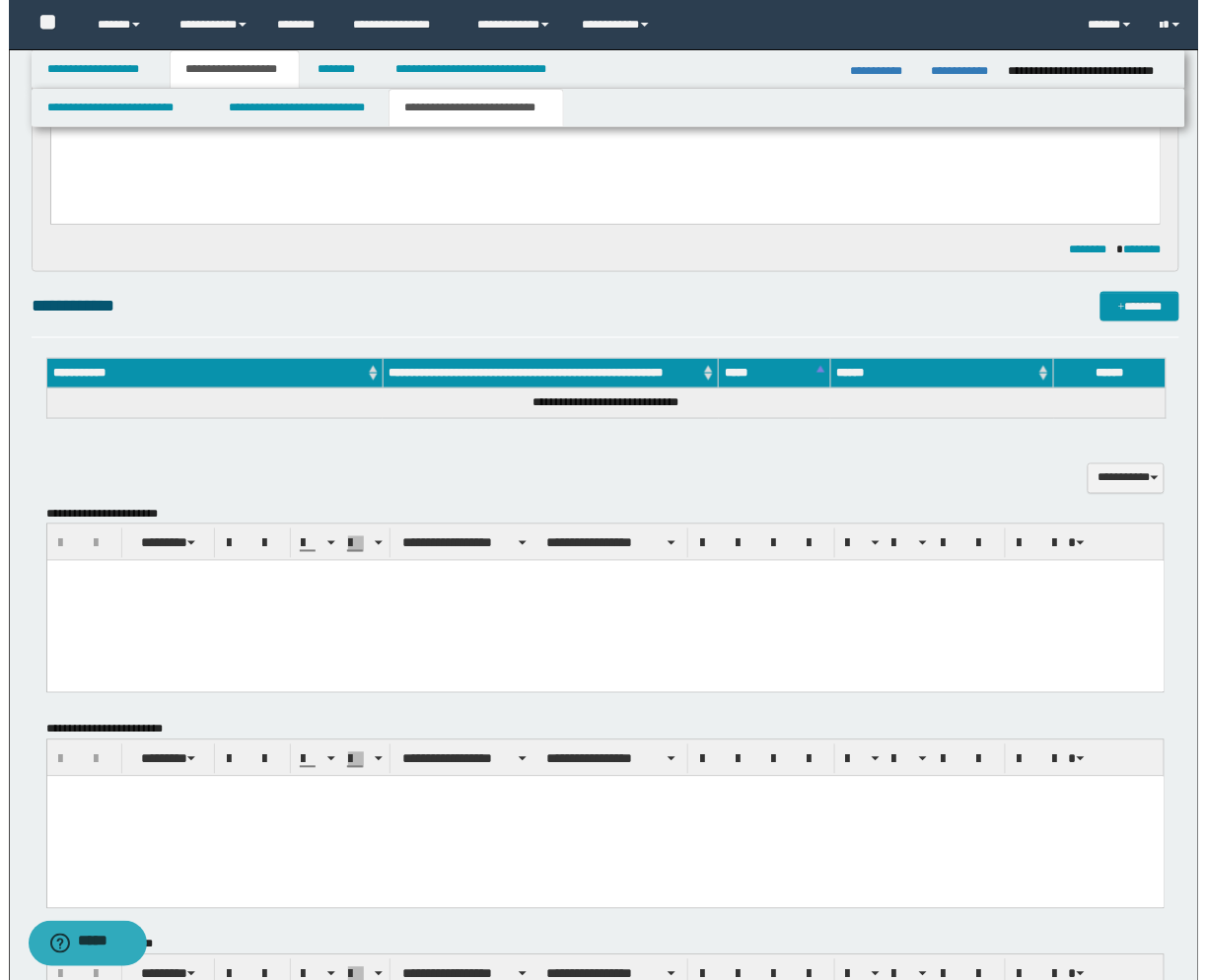 scroll, scrollTop: 0, scrollLeft: 0, axis: both 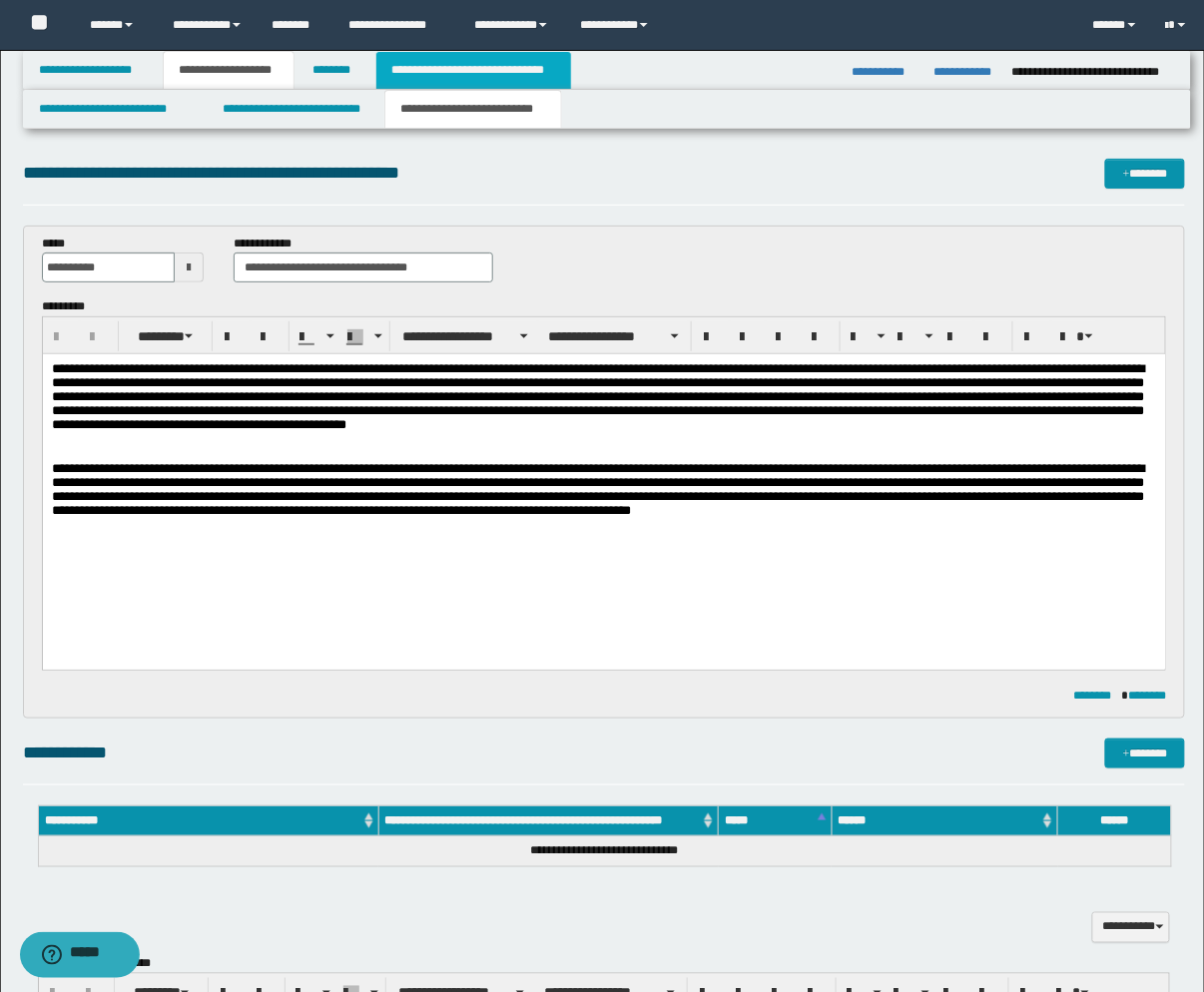 click on "**********" at bounding box center (473, 70) 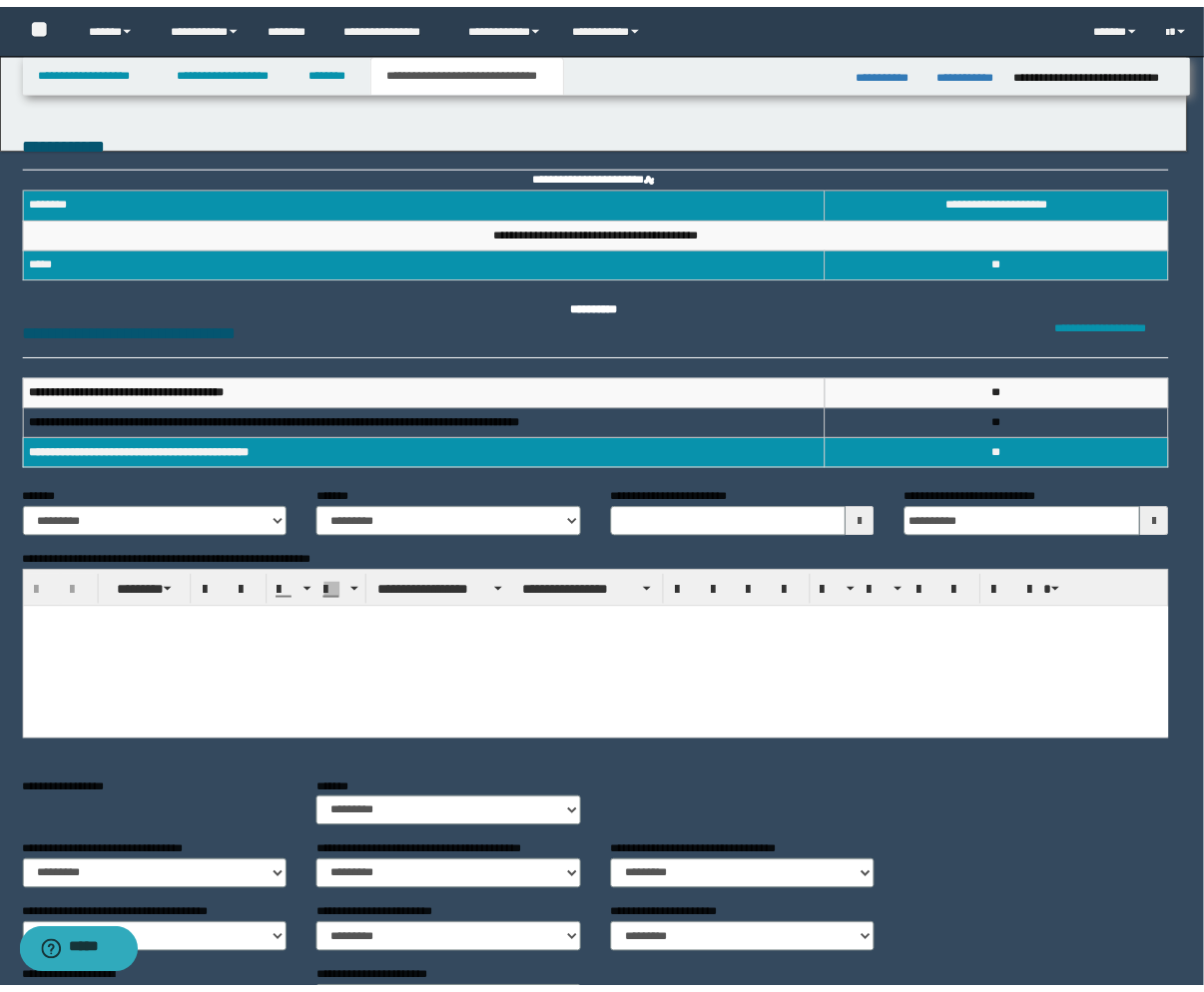 scroll, scrollTop: 0, scrollLeft: 0, axis: both 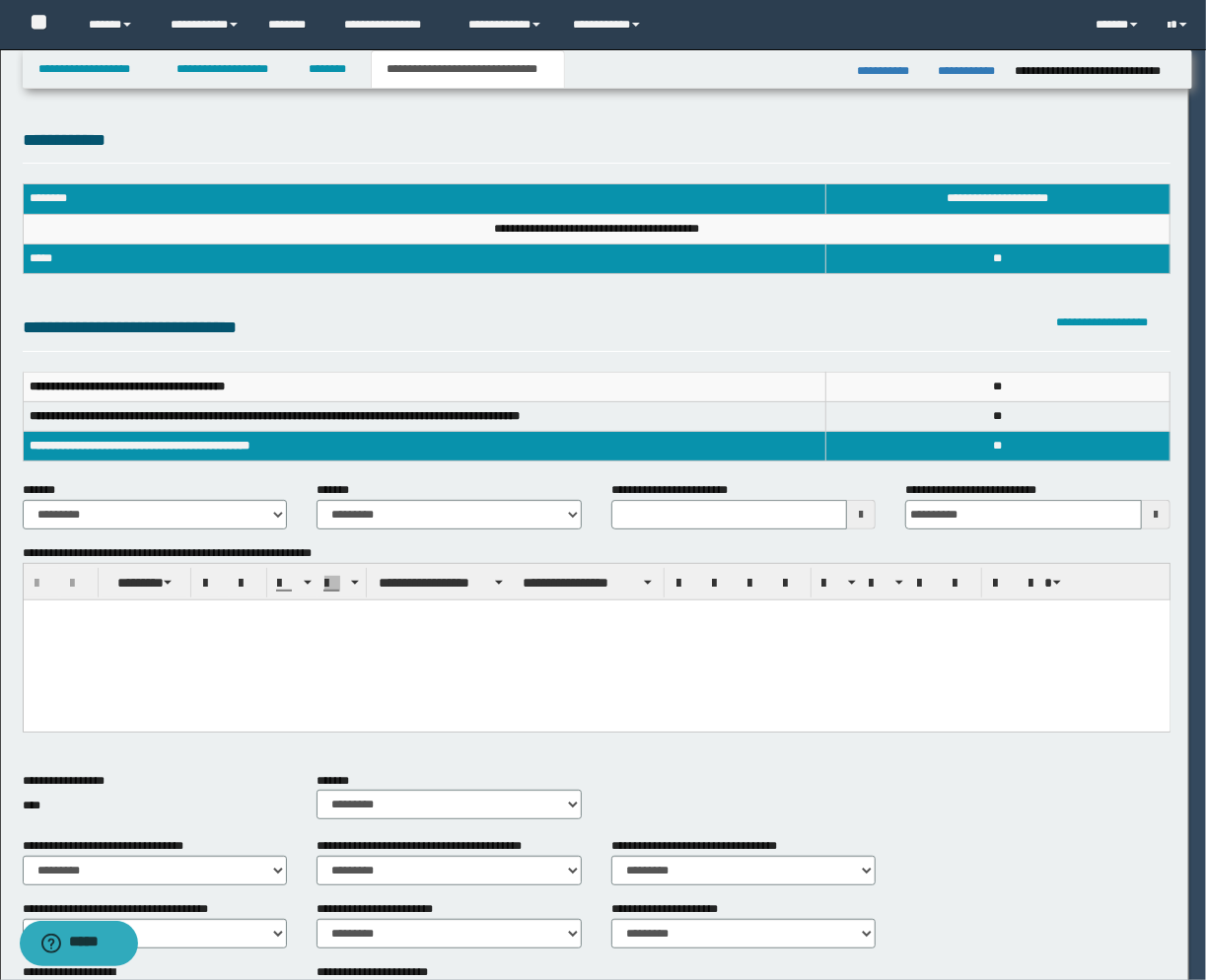 type 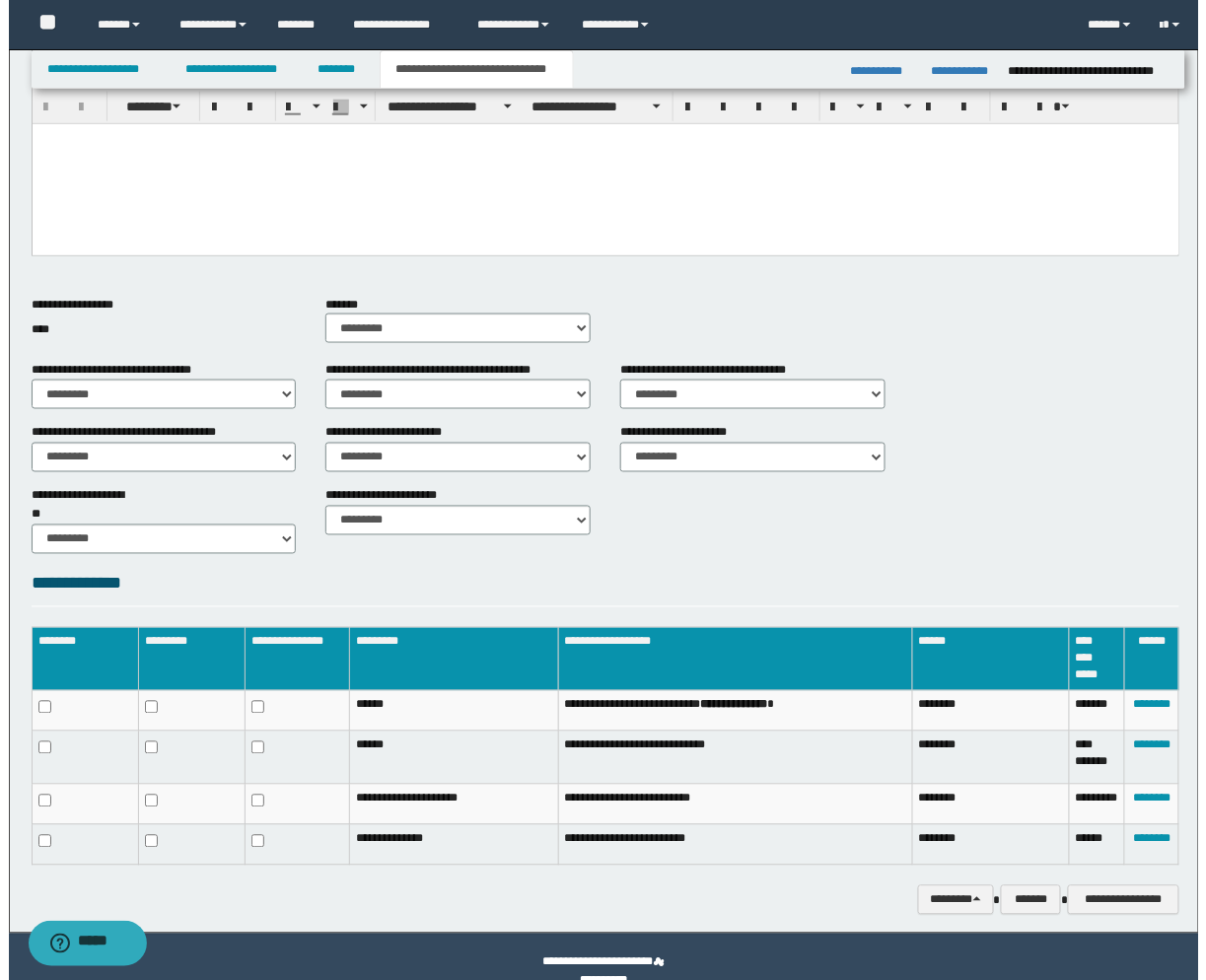scroll, scrollTop: 506, scrollLeft: 0, axis: vertical 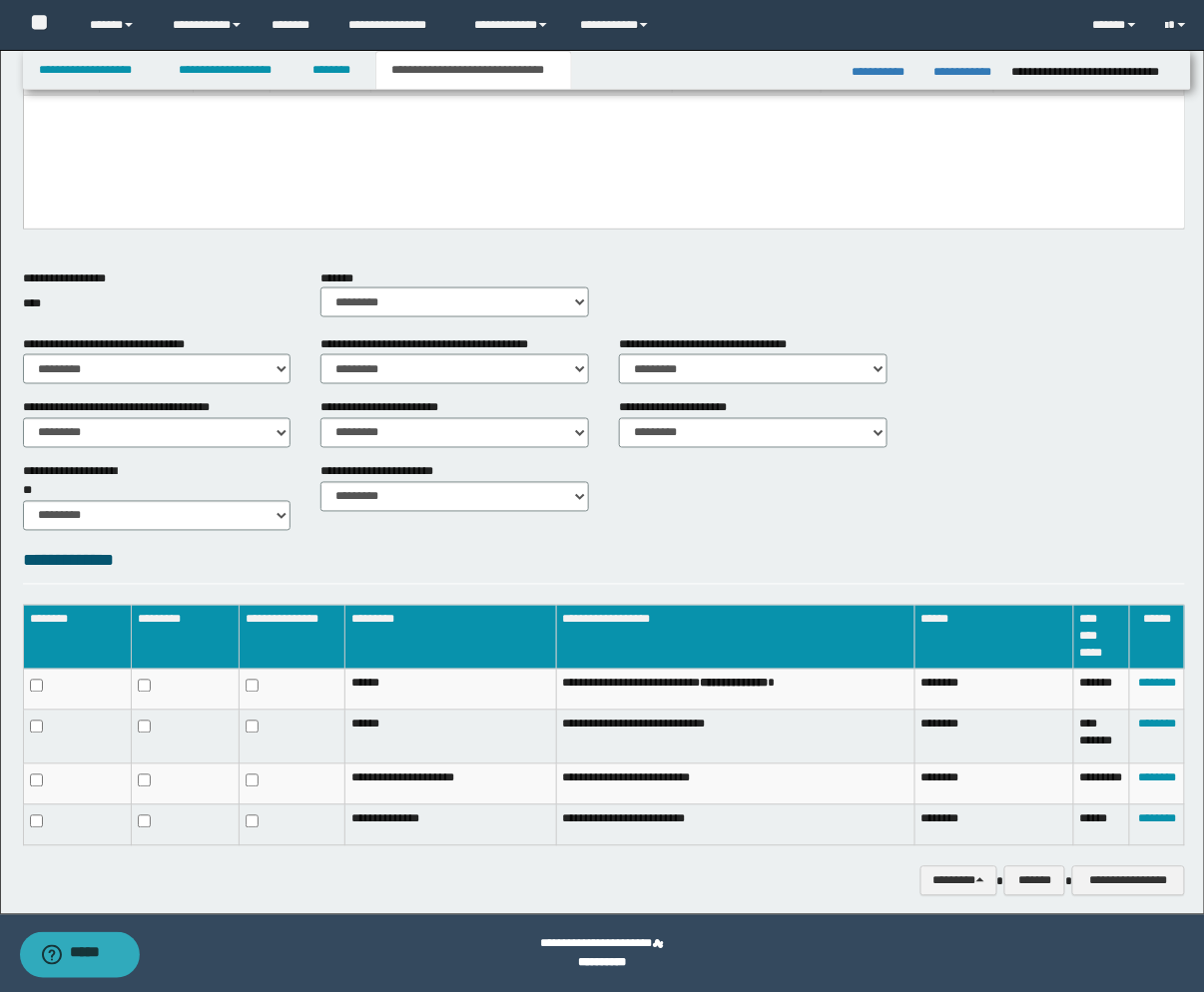 click on "********" at bounding box center (1157, 824) 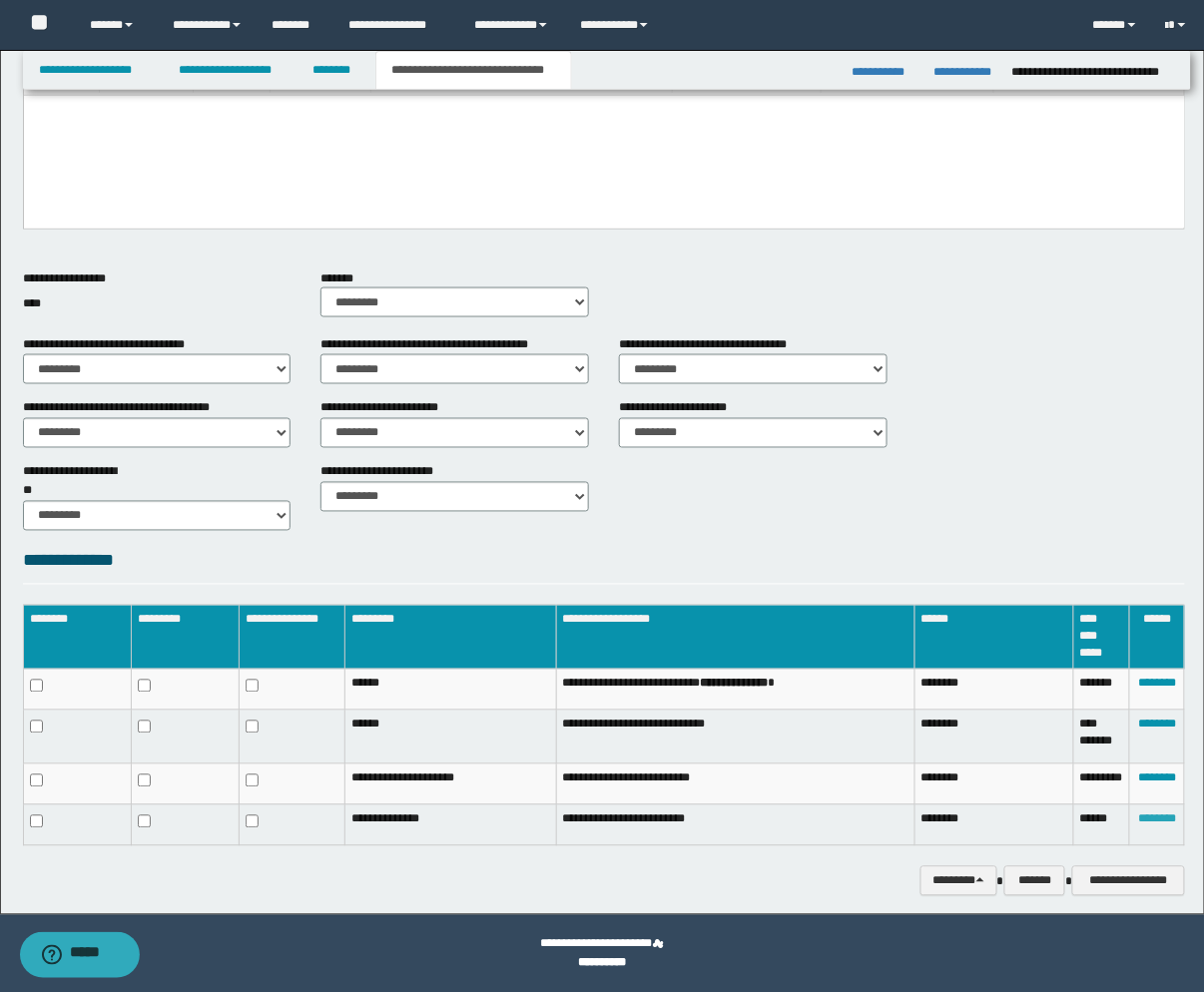 click on "********" at bounding box center [1157, 819] 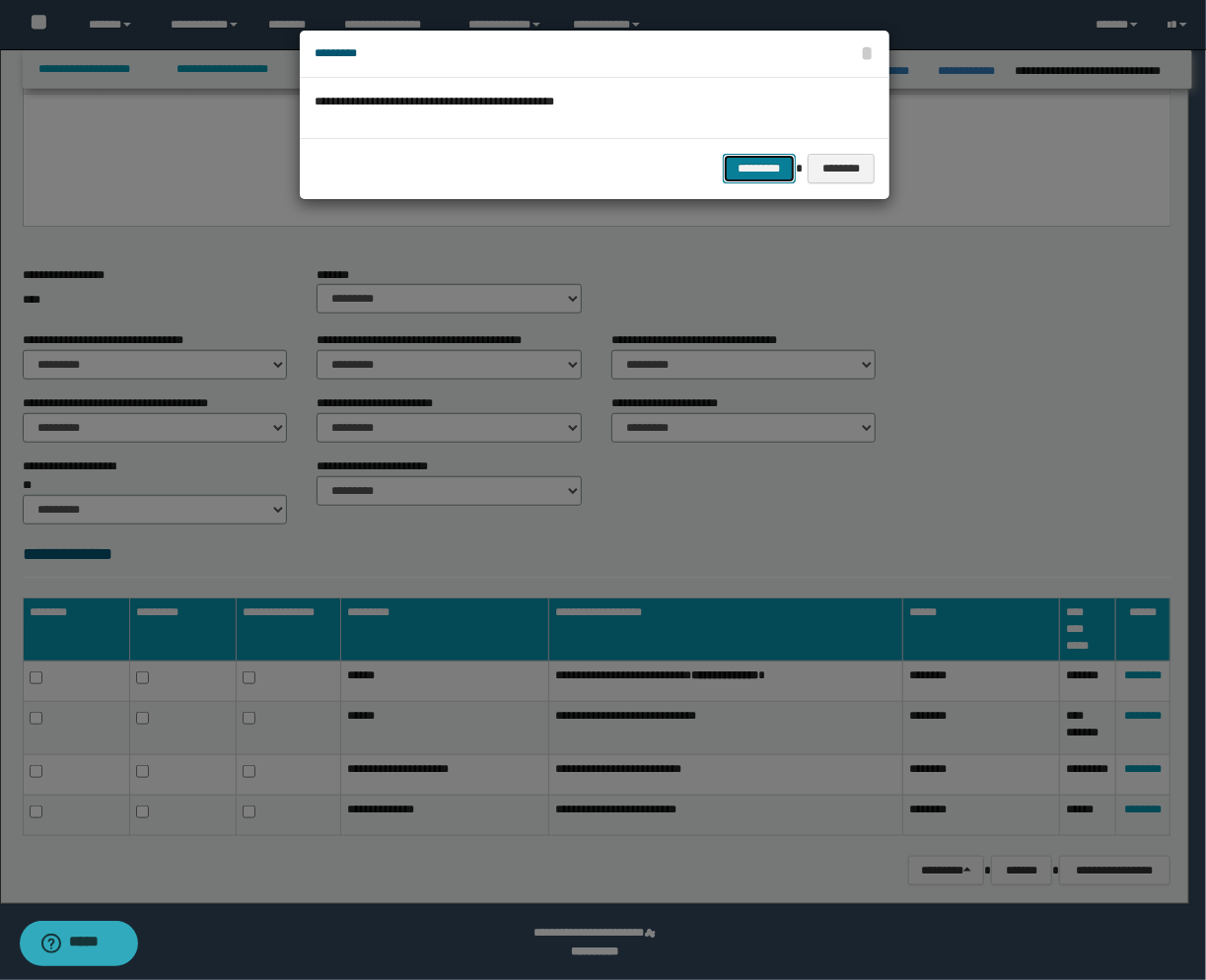 click on "*********" at bounding box center (759, 169) 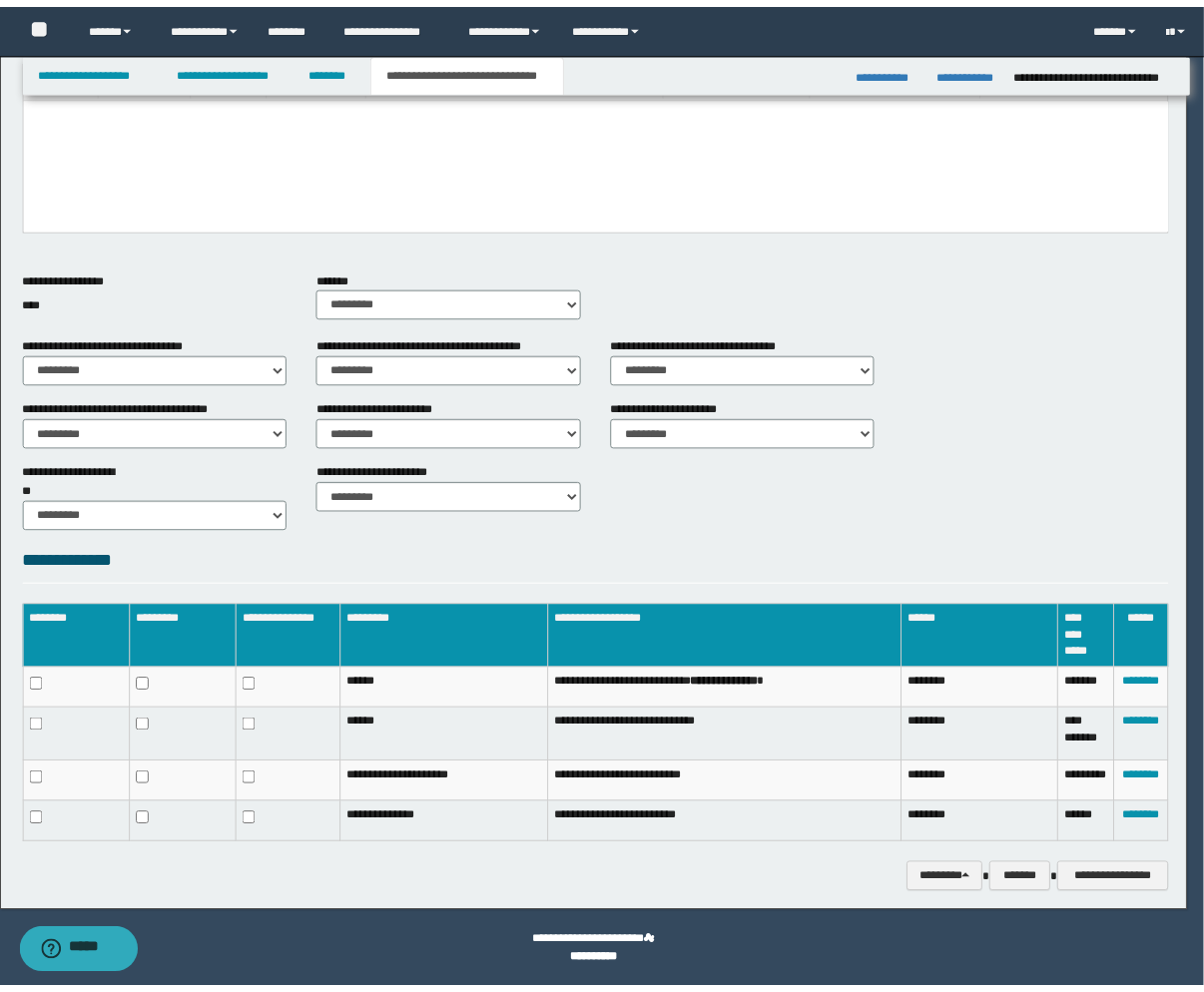scroll, scrollTop: 496, scrollLeft: 0, axis: vertical 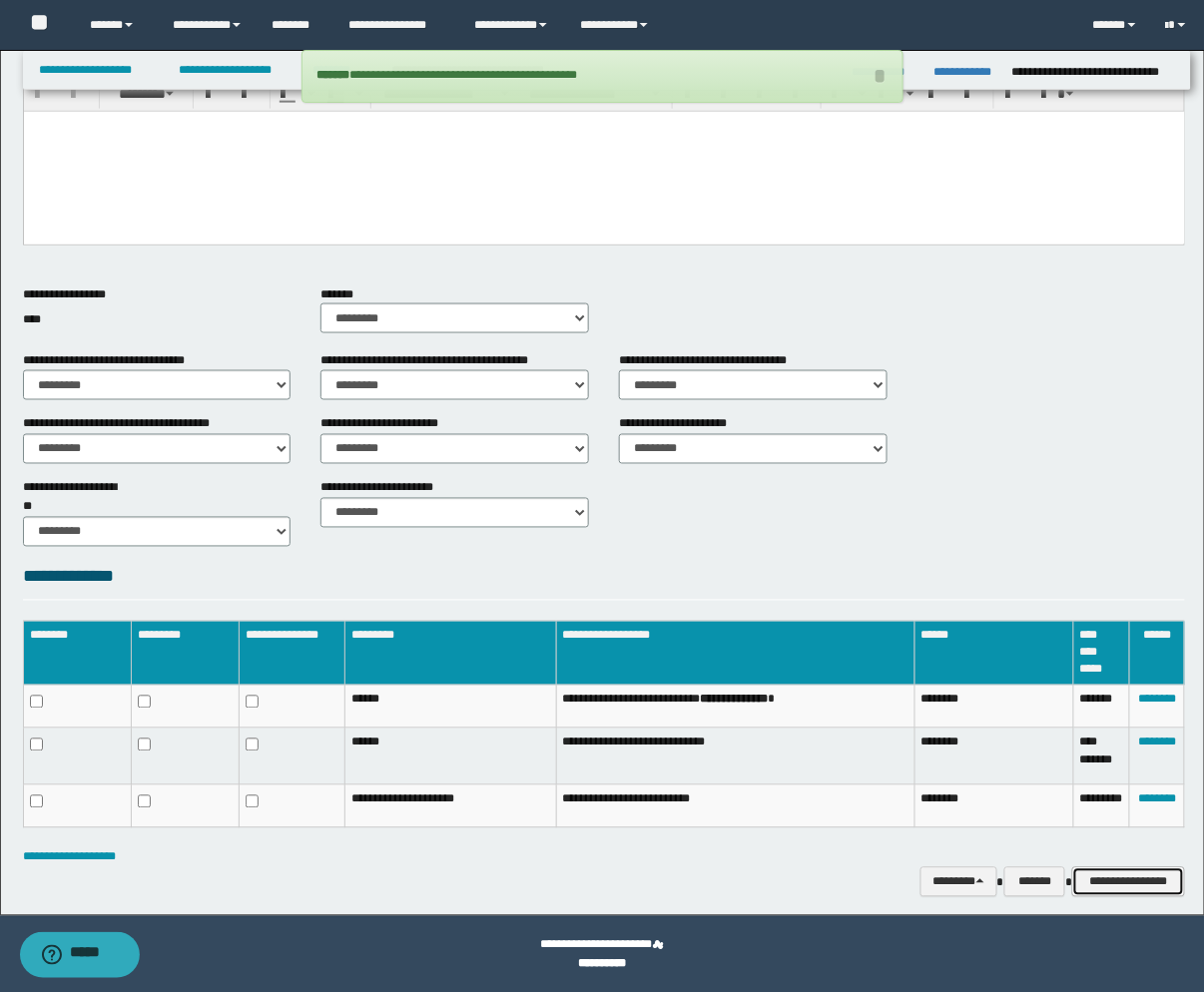 click on "**********" at bounding box center [1128, 882] 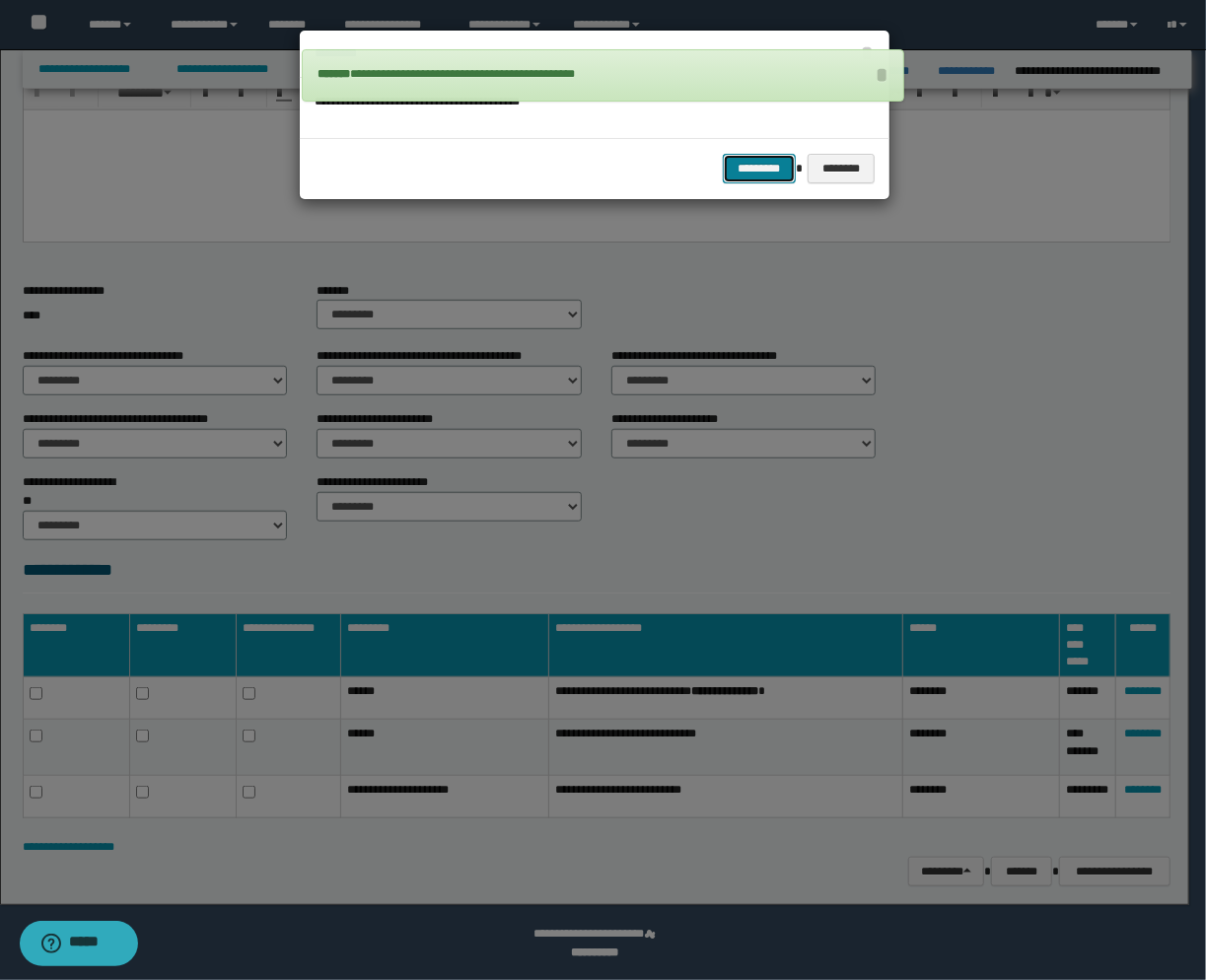 click on "*********" at bounding box center (759, 169) 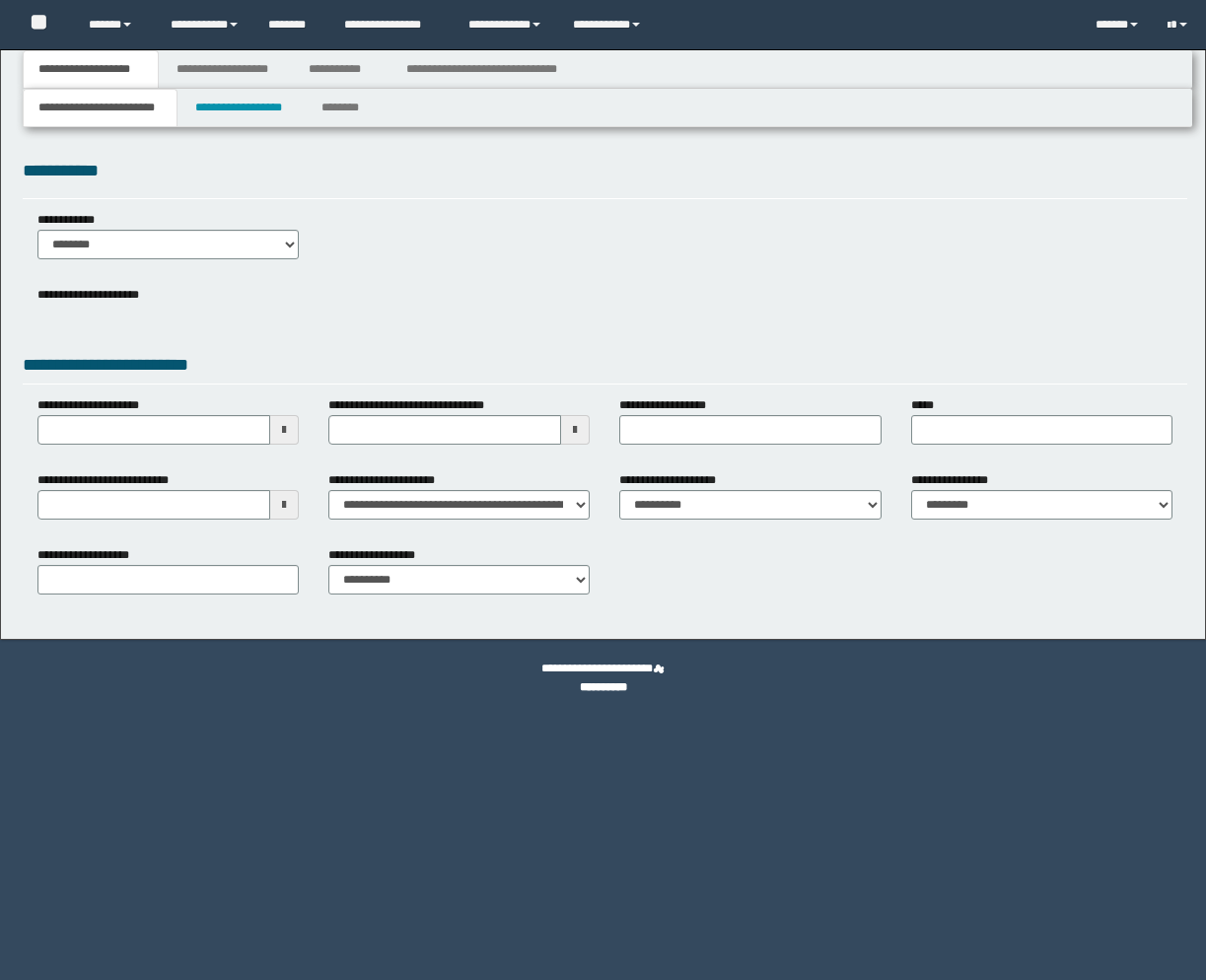 scroll, scrollTop: 0, scrollLeft: 0, axis: both 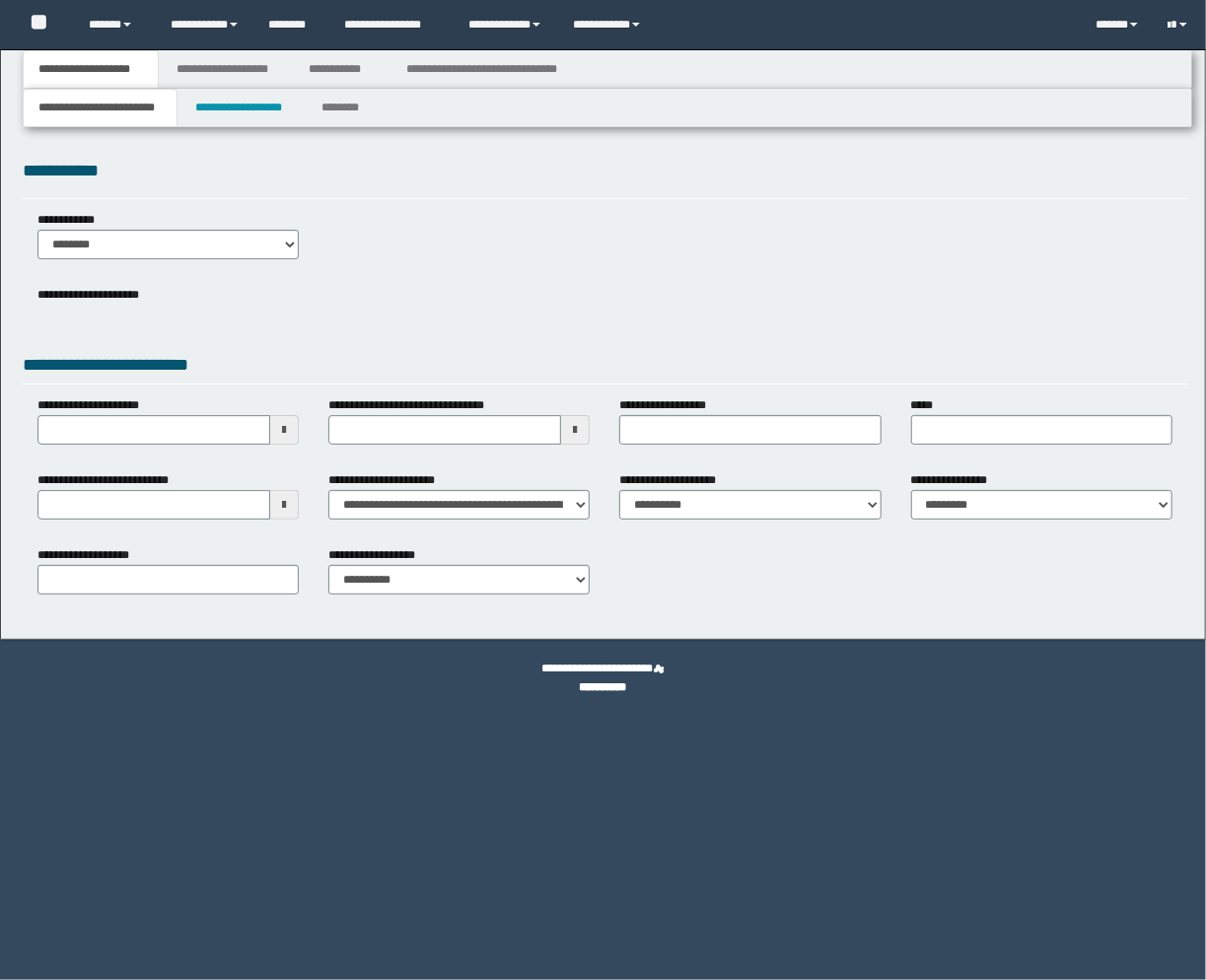 select on "*" 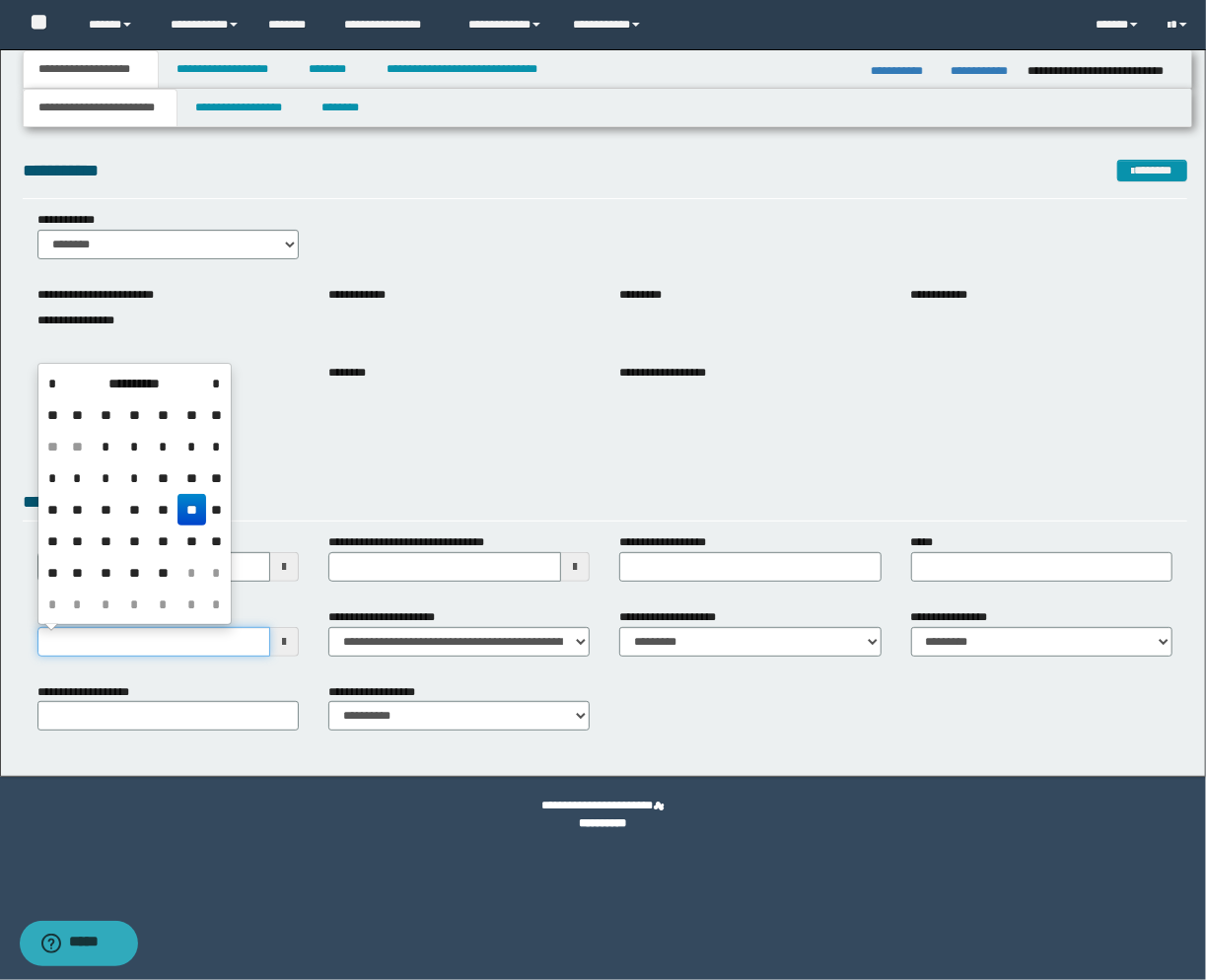 drag, startPoint x: 124, startPoint y: 649, endPoint x: 154, endPoint y: 628, distance: 36.619667 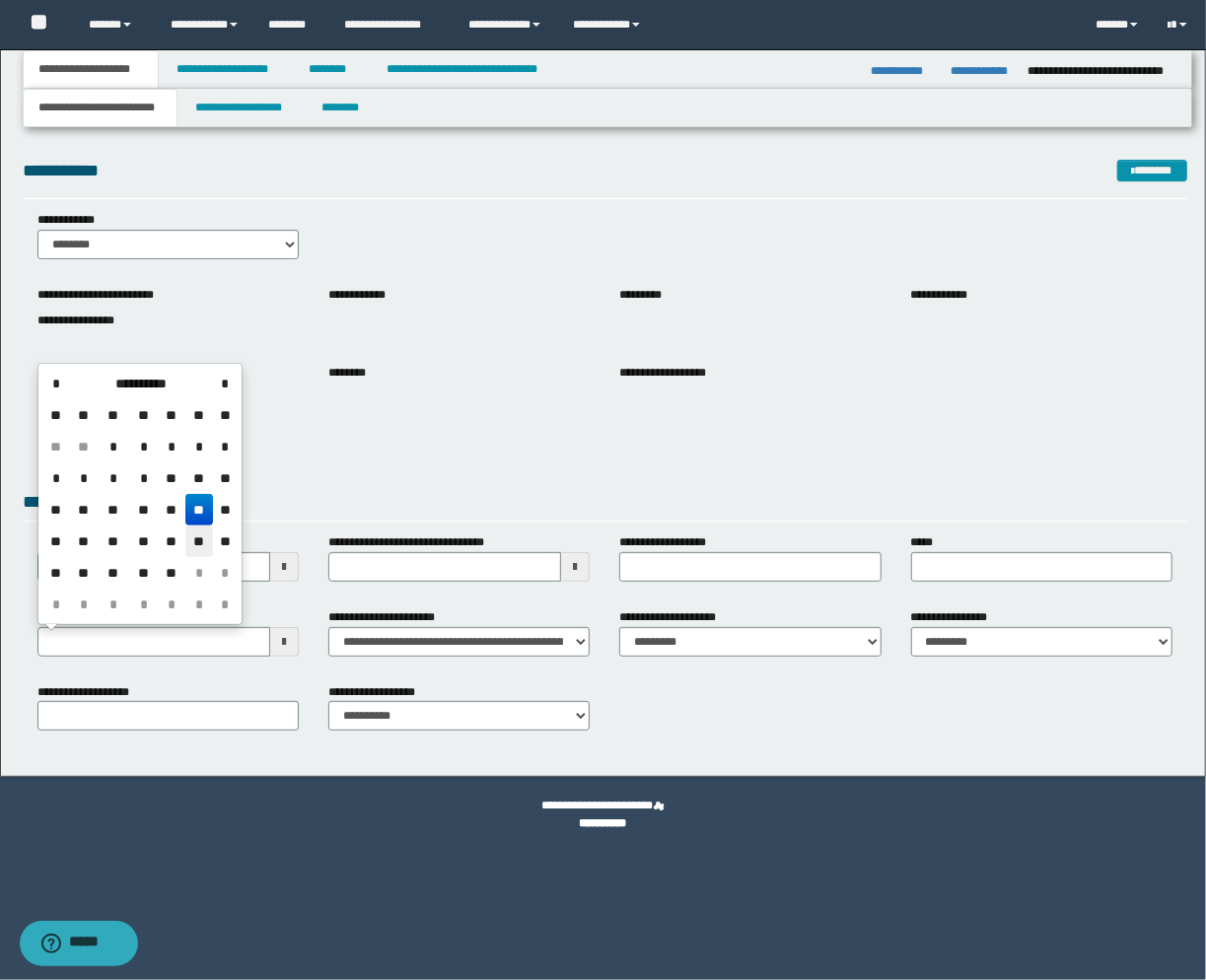 click on "**" at bounding box center [199, 541] 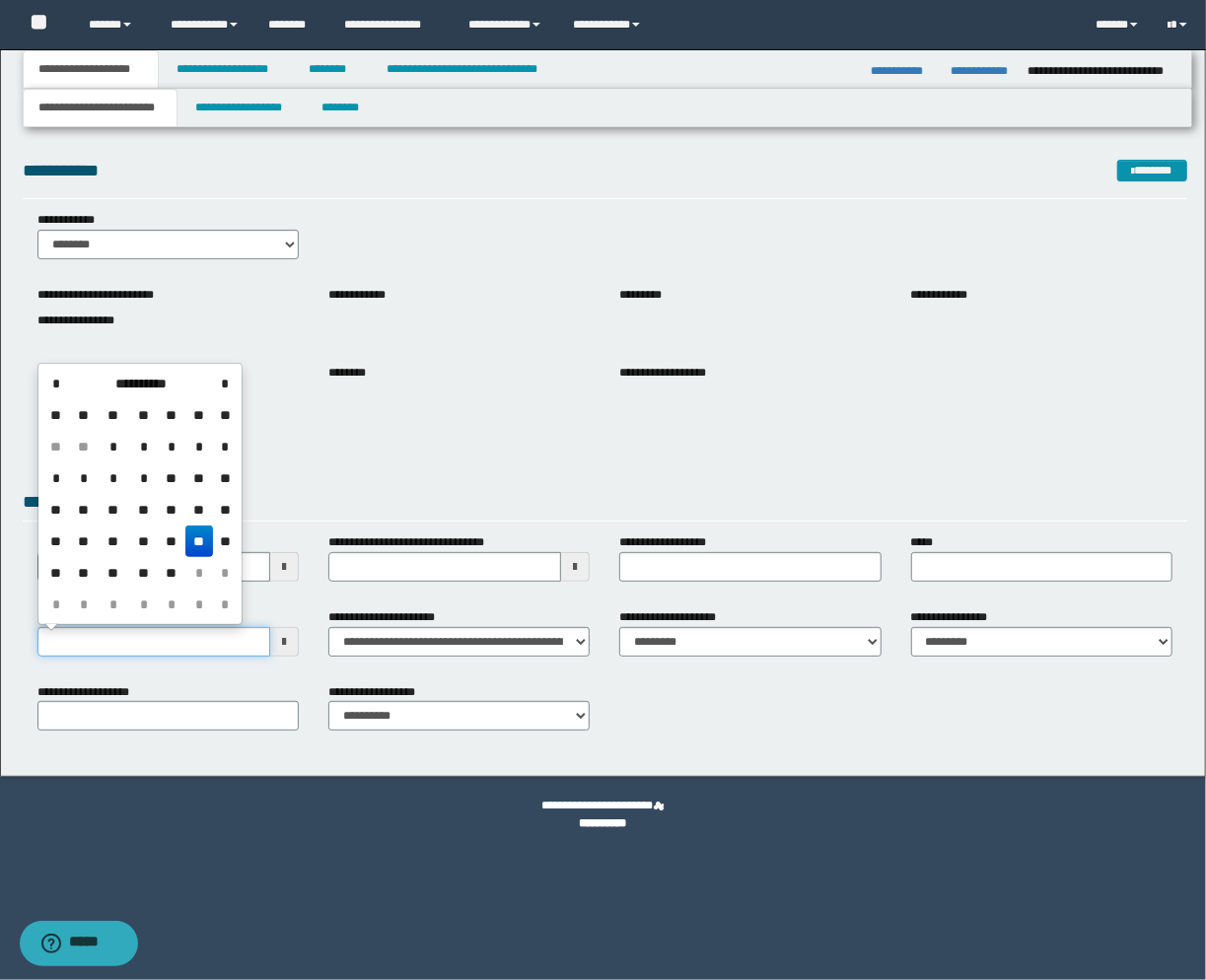 click on "**********" at bounding box center [154, 642] 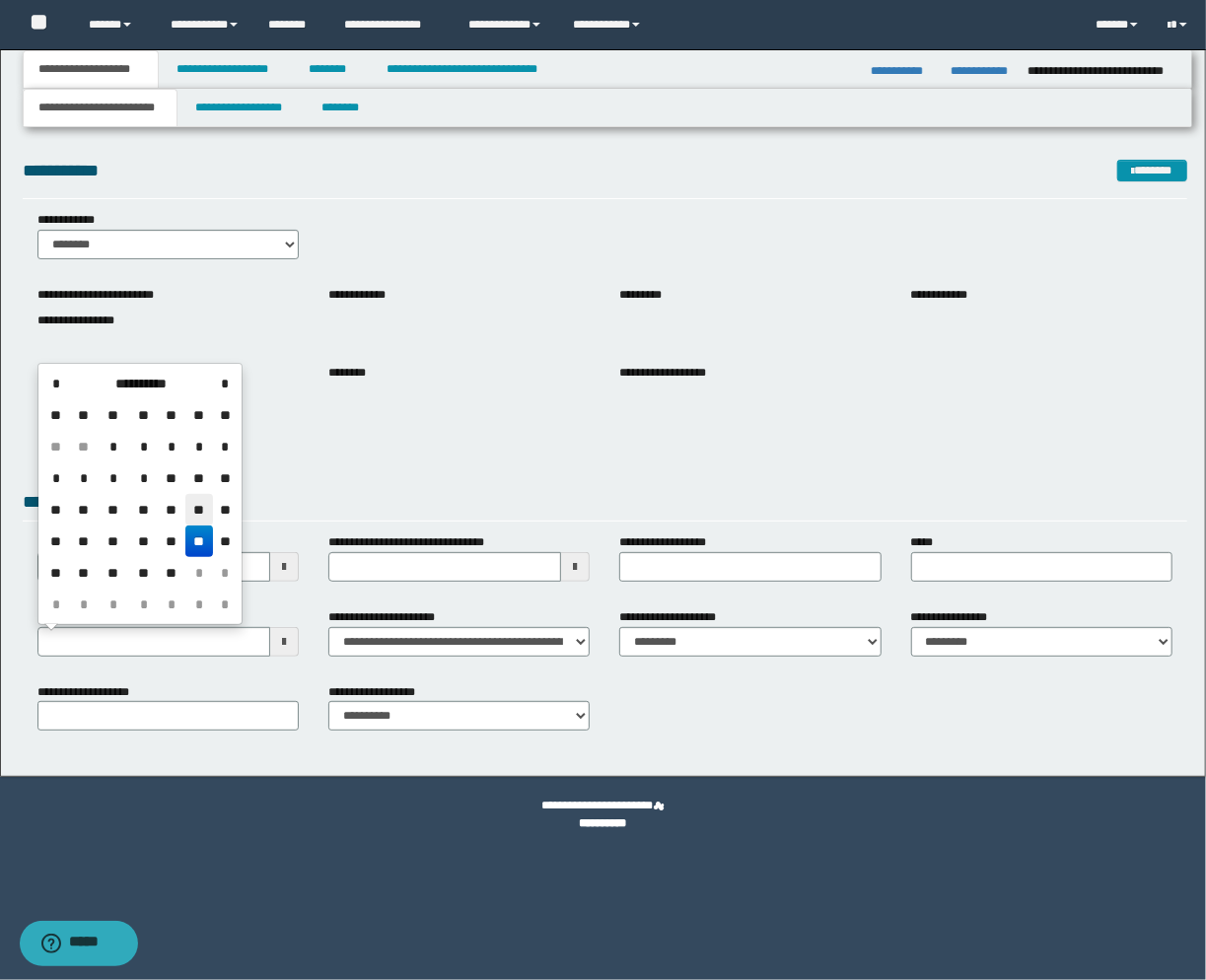 click on "**" at bounding box center [199, 510] 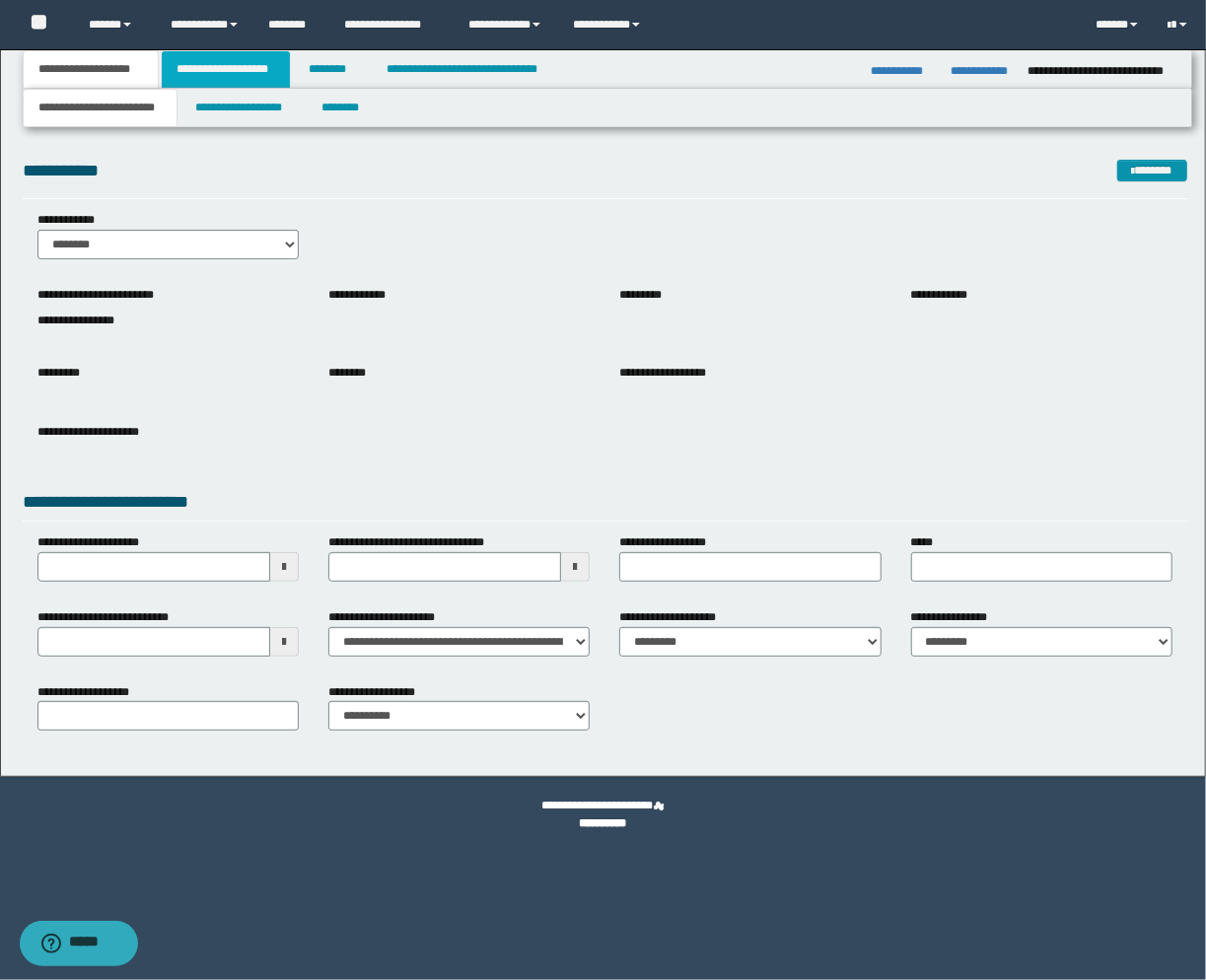 drag, startPoint x: 242, startPoint y: 67, endPoint x: 277, endPoint y: 75, distance: 35.902646 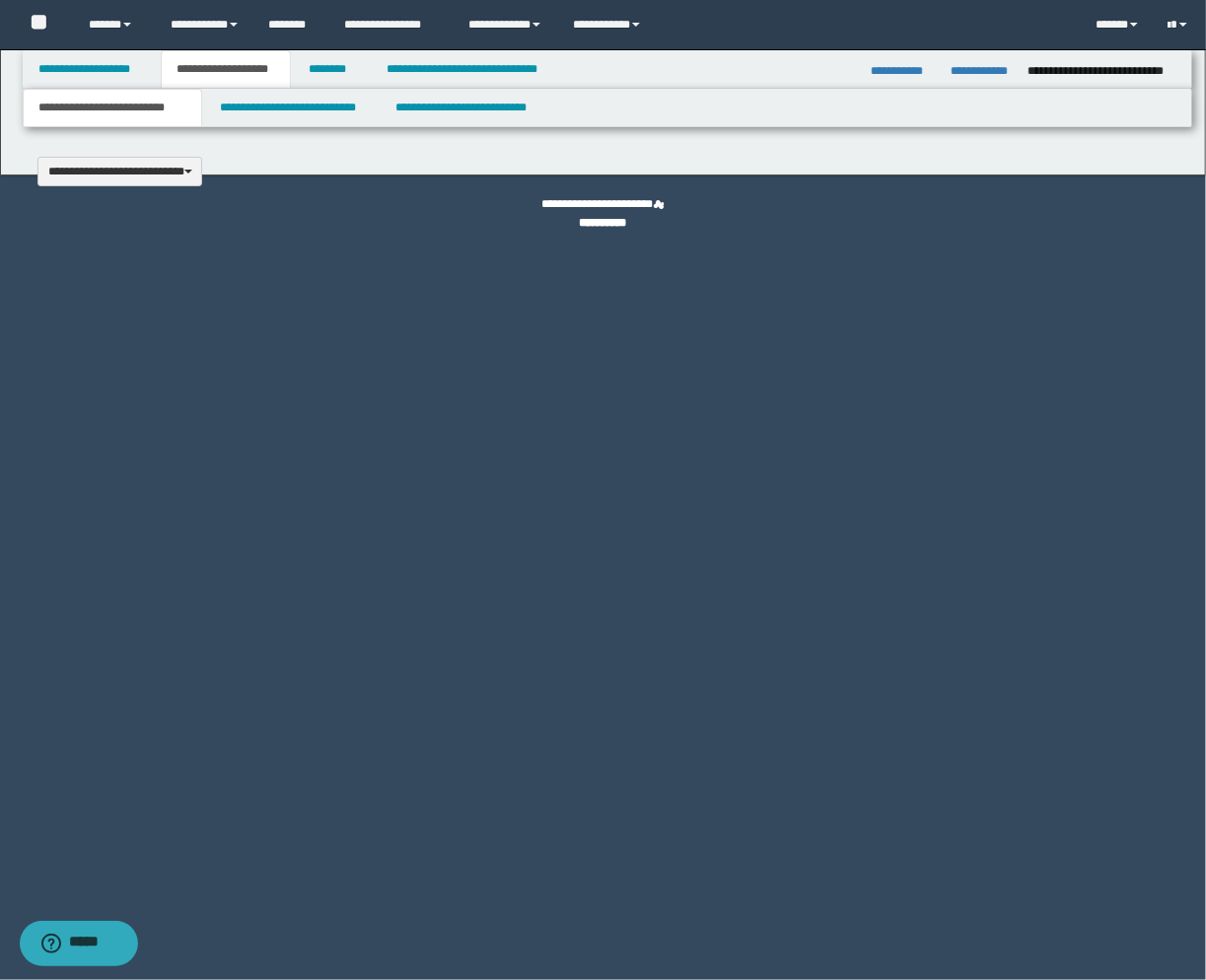 type 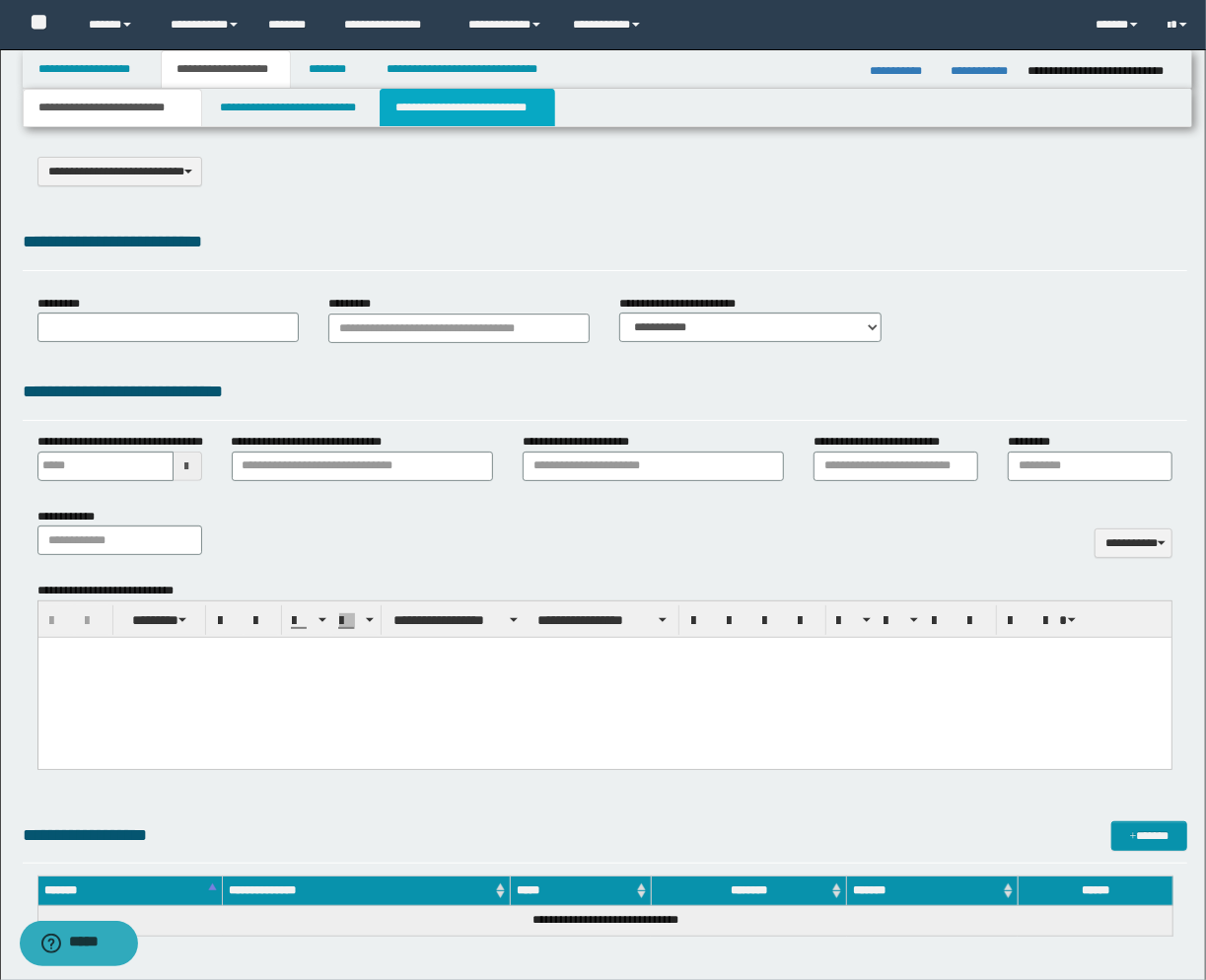 select on "*" 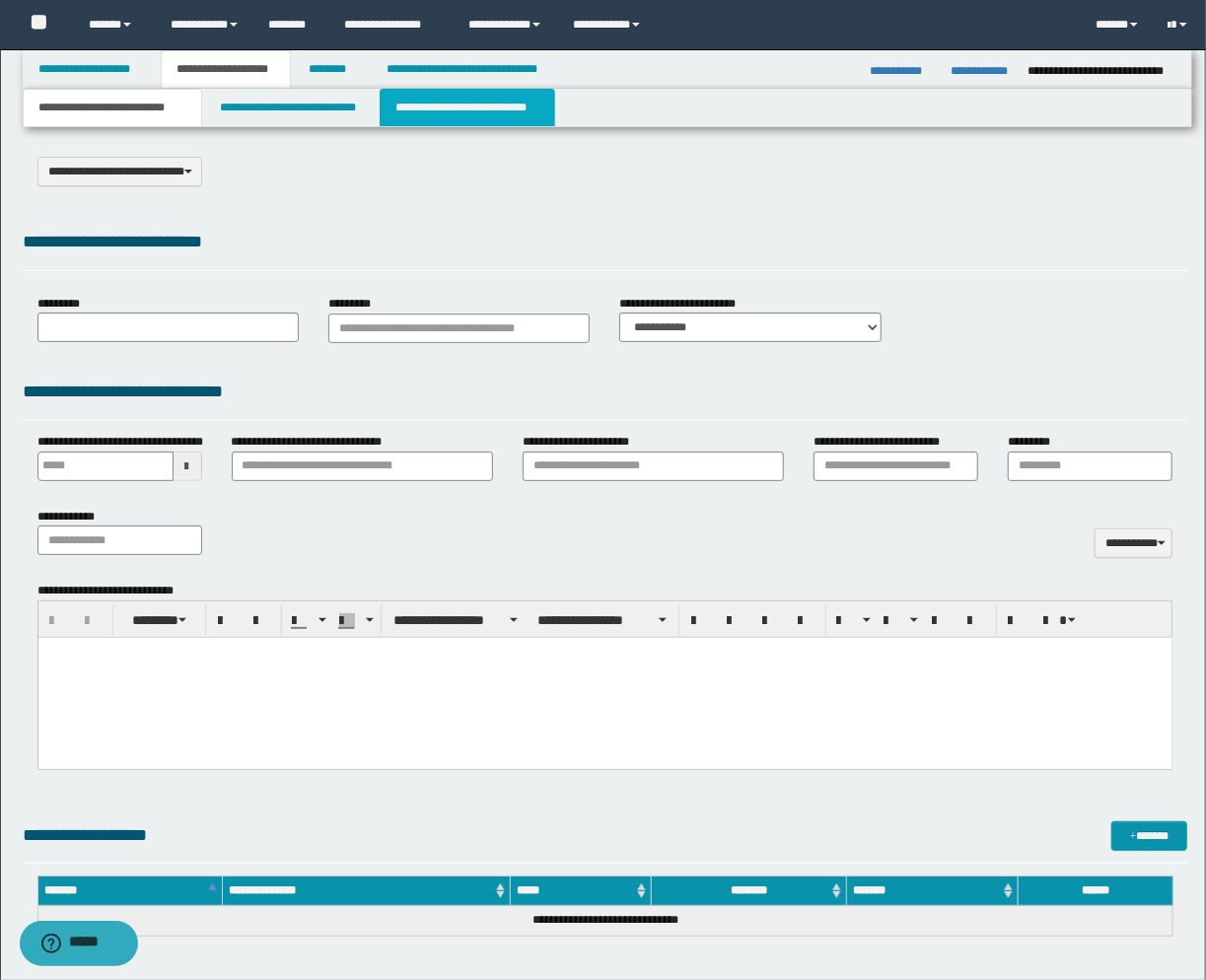 drag, startPoint x: 454, startPoint y: 110, endPoint x: 568, endPoint y: 268, distance: 194.83326 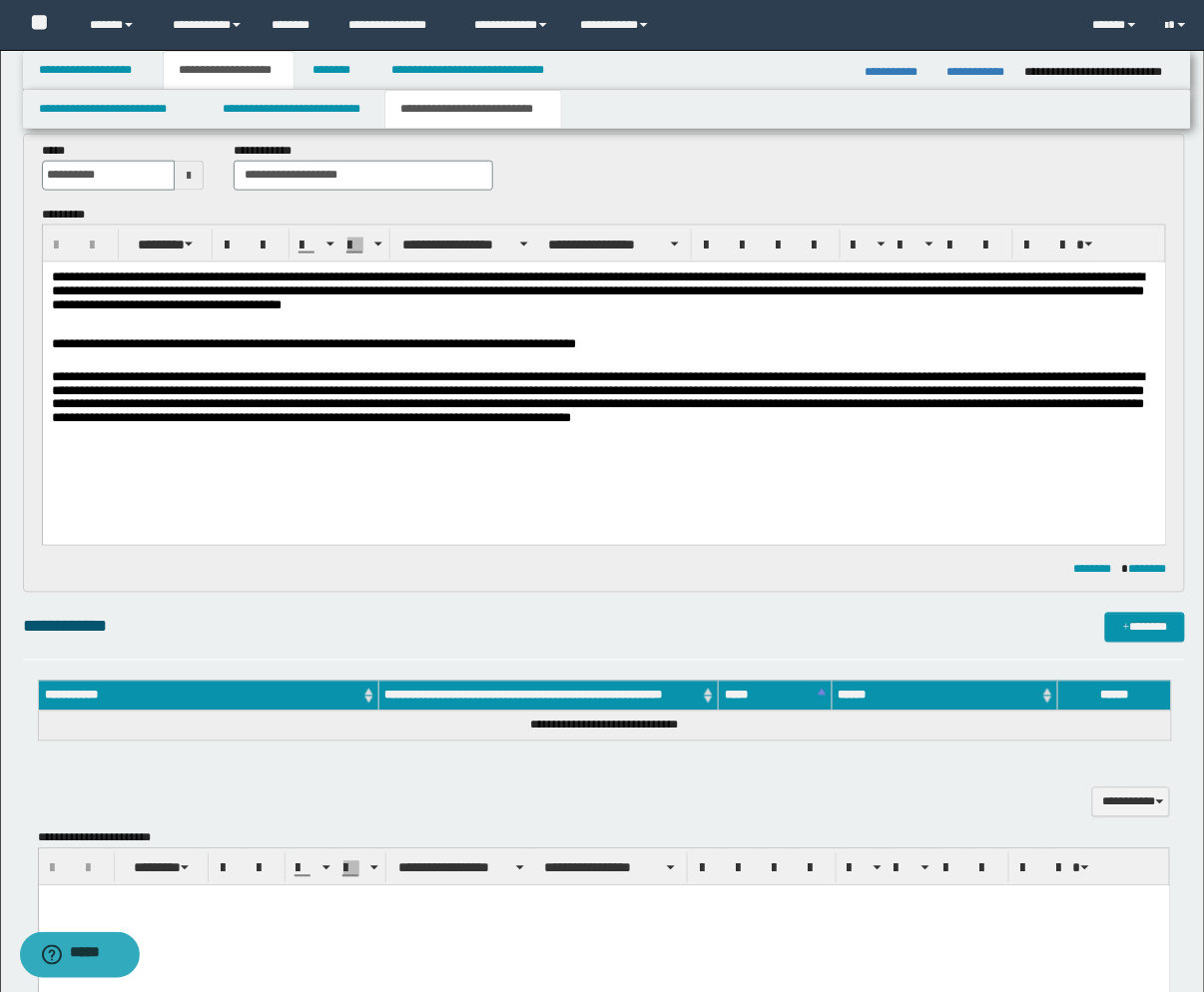 scroll, scrollTop: 665, scrollLeft: 0, axis: vertical 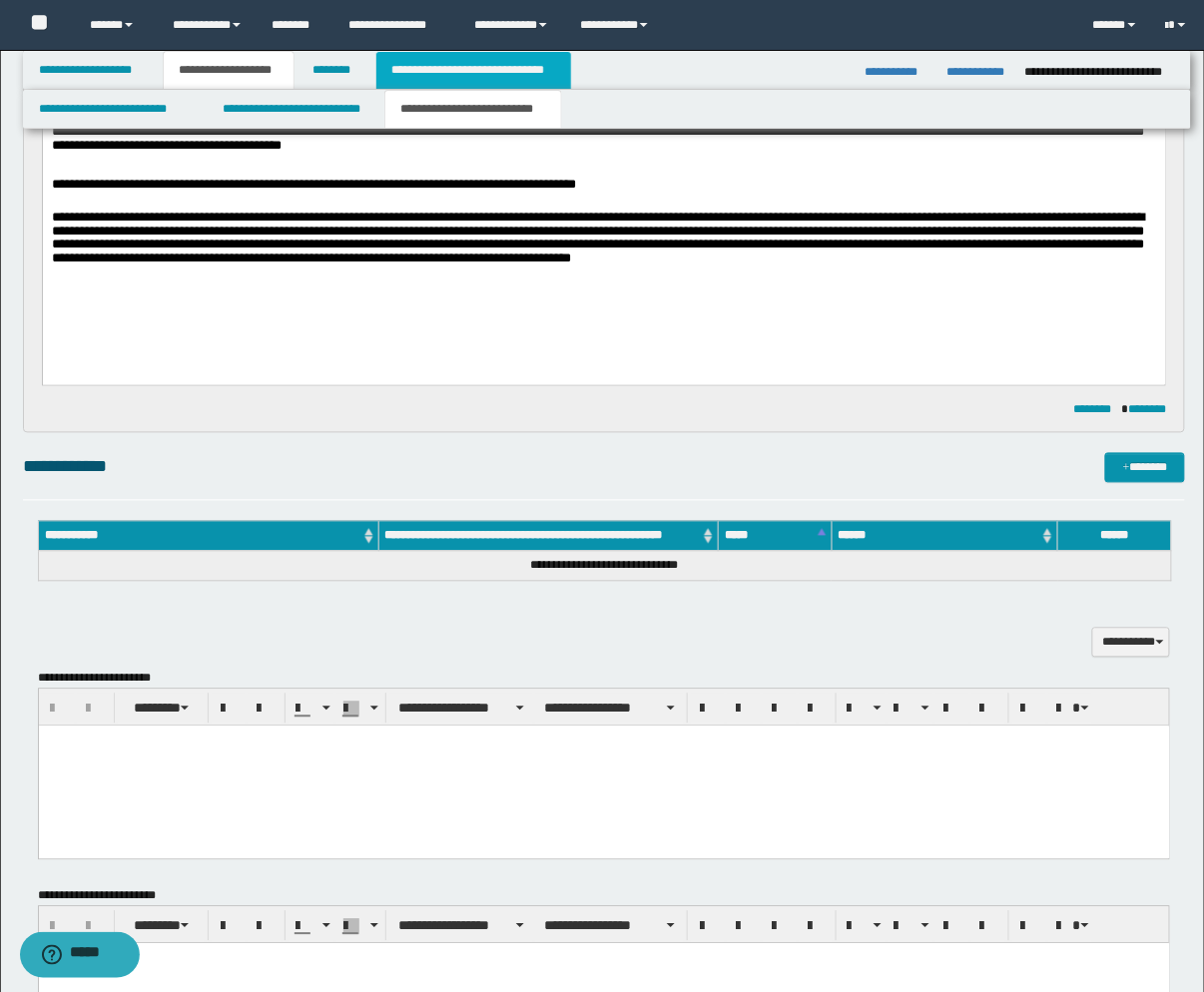 click on "**********" at bounding box center (473, 70) 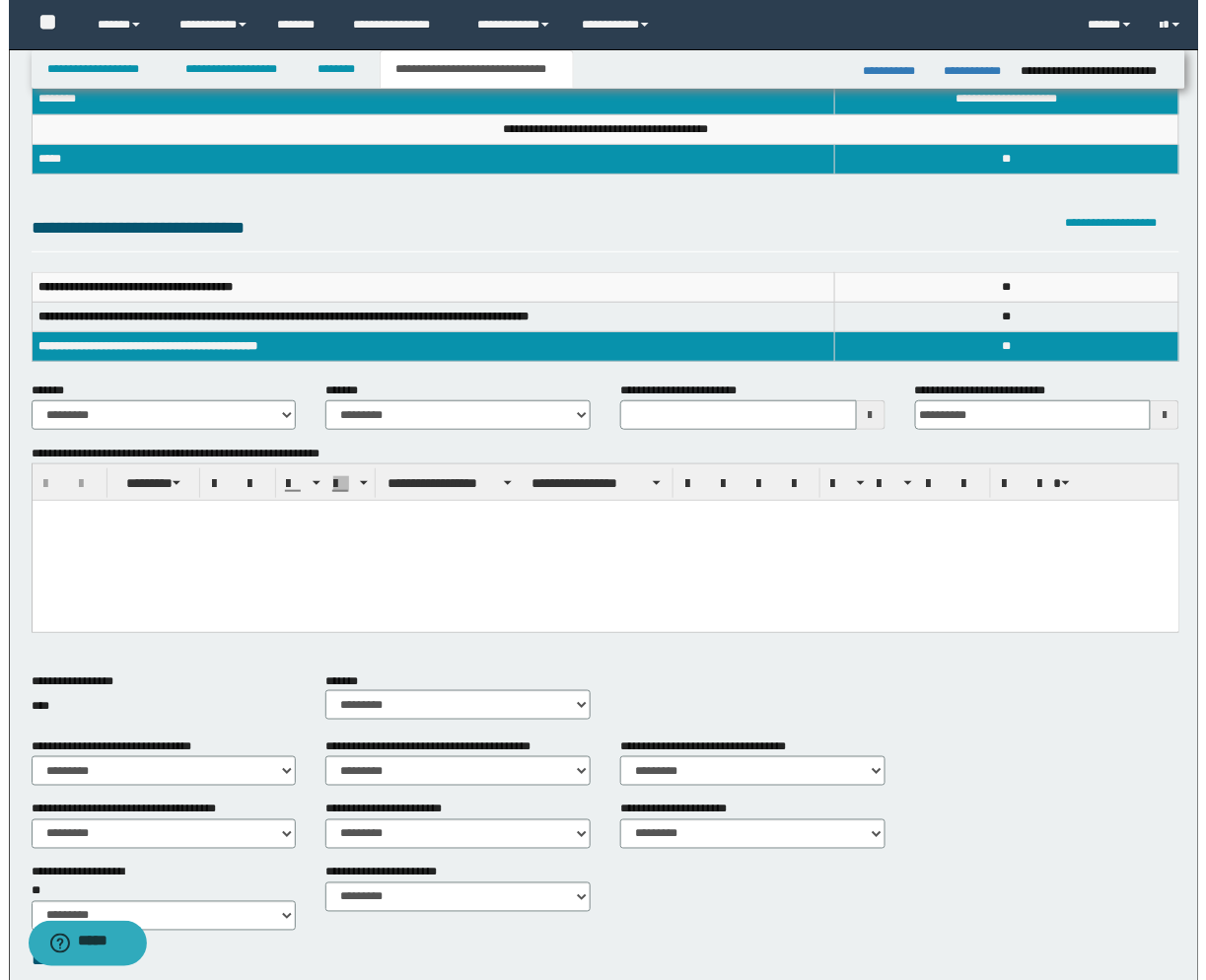 scroll, scrollTop: 506, scrollLeft: 0, axis: vertical 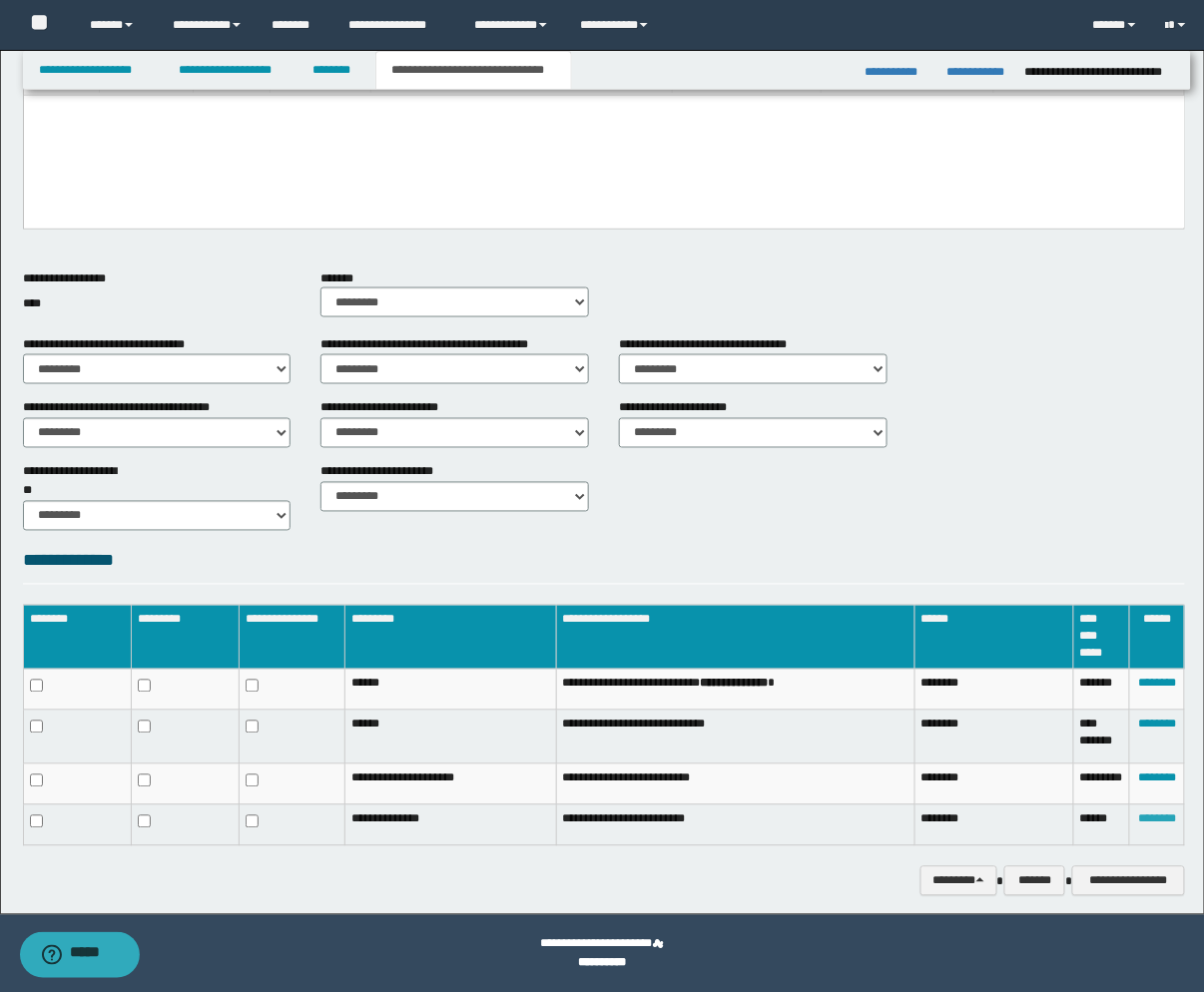 click on "********" at bounding box center [1157, 819] 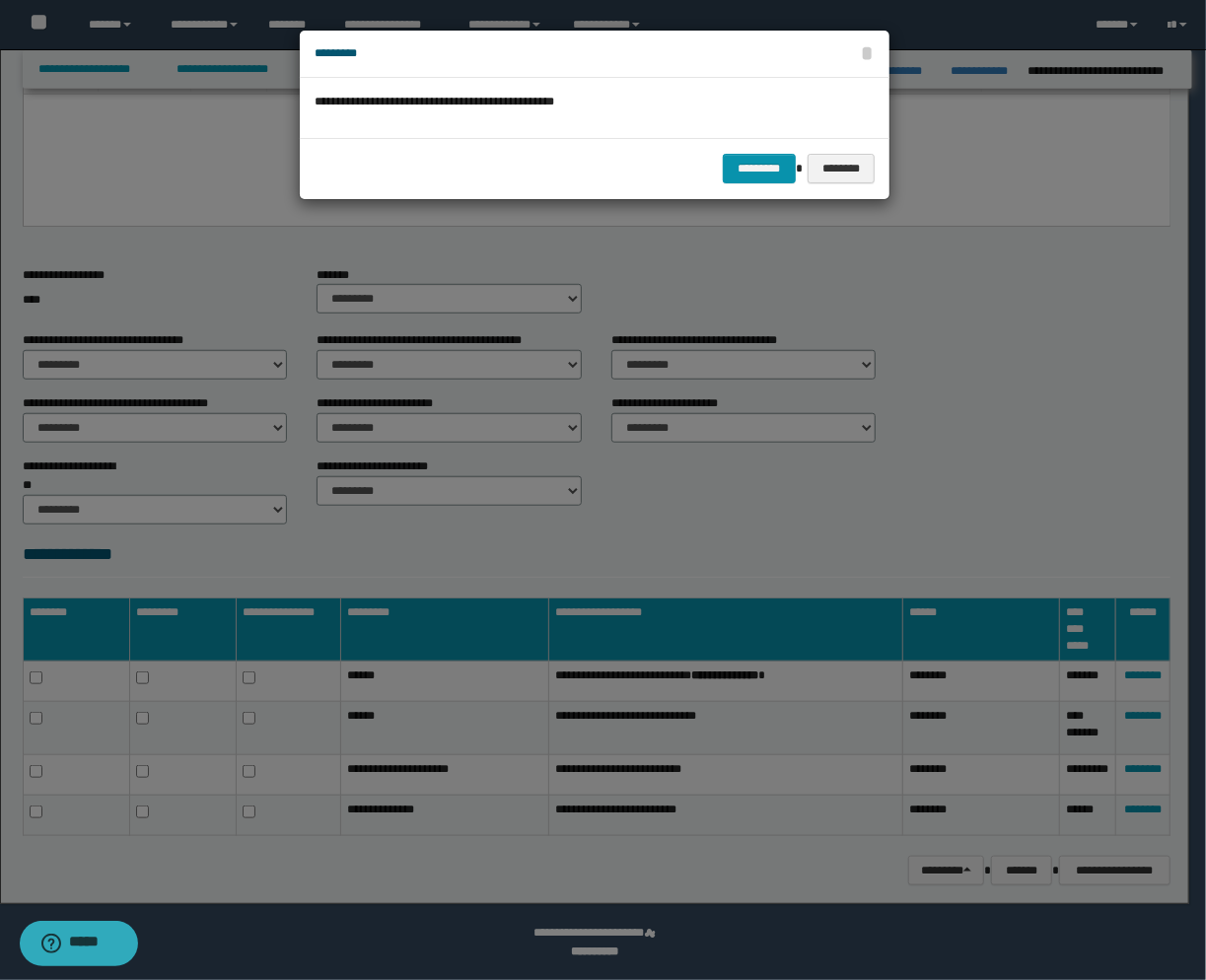click on "*********
********" at bounding box center [595, 168] 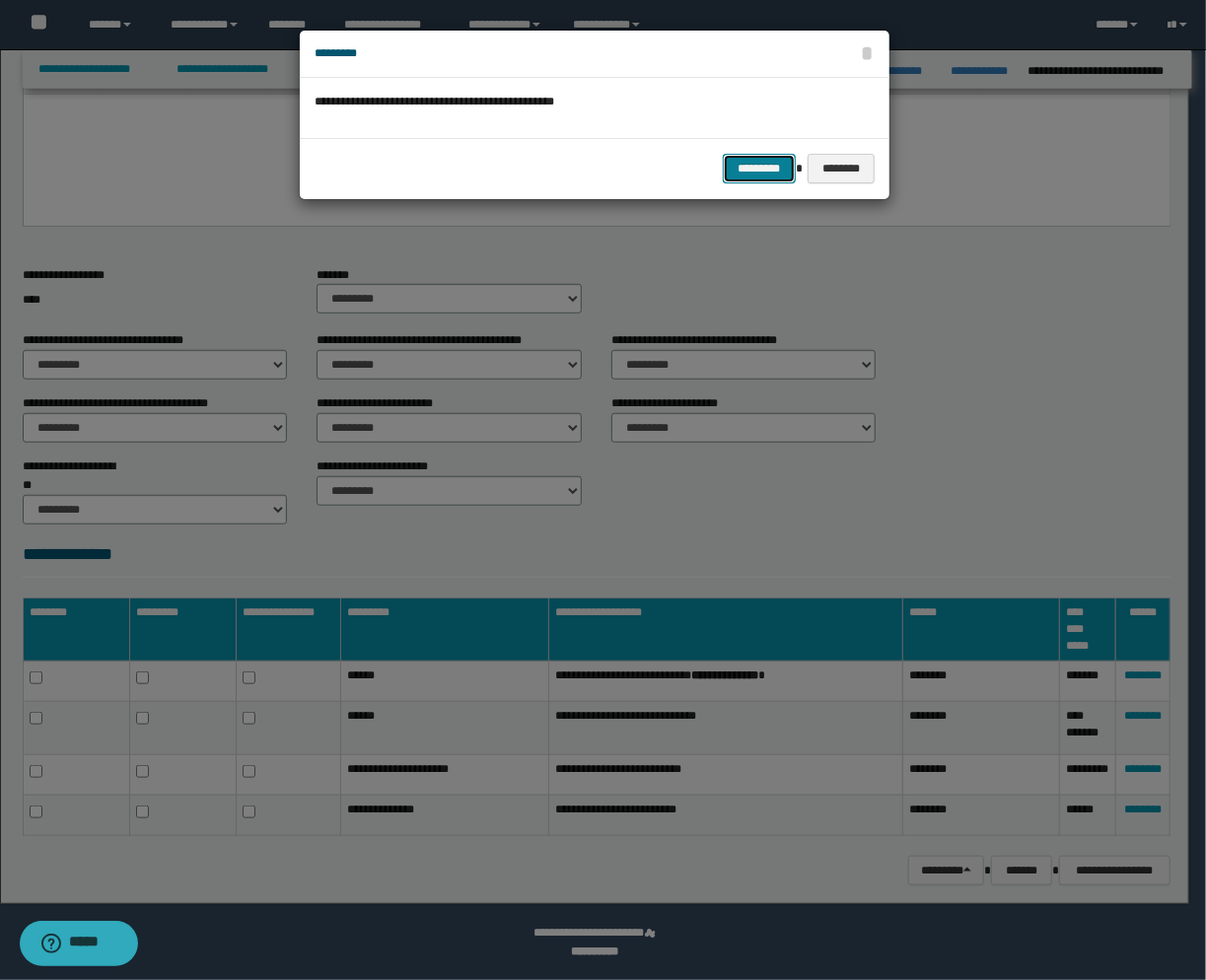 click on "*********" at bounding box center [759, 169] 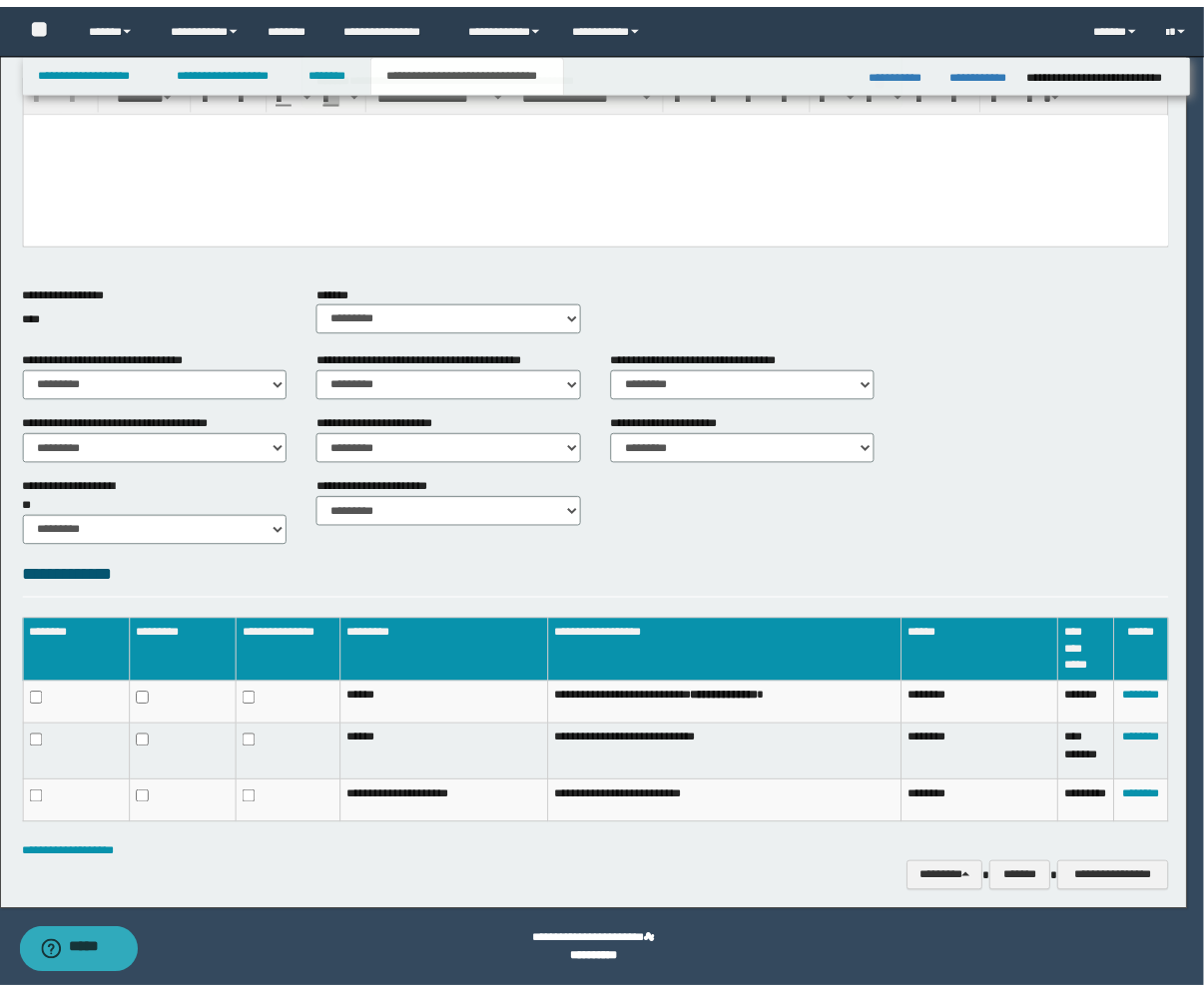 scroll, scrollTop: 496, scrollLeft: 0, axis: vertical 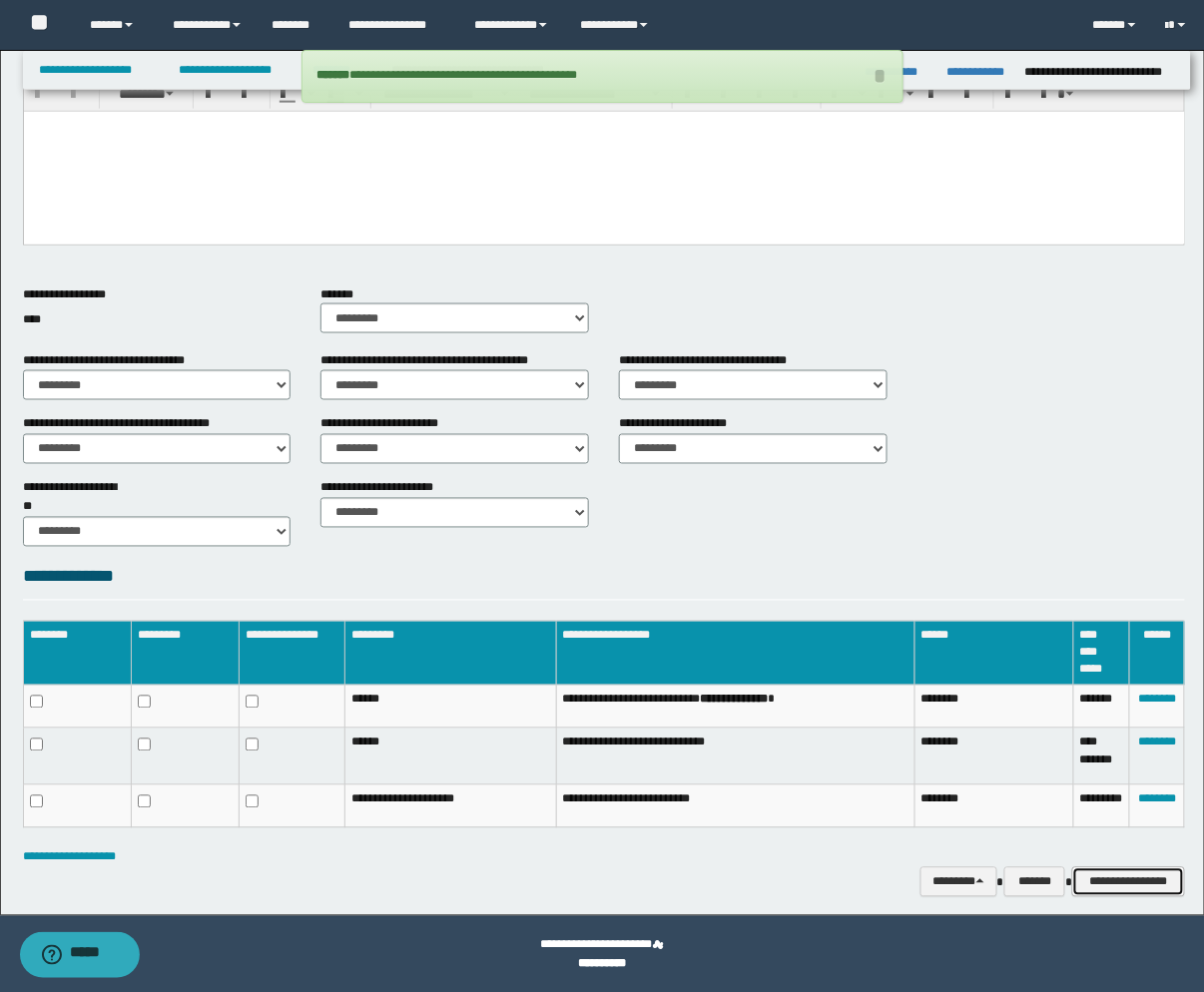 click on "**********" at bounding box center [1128, 882] 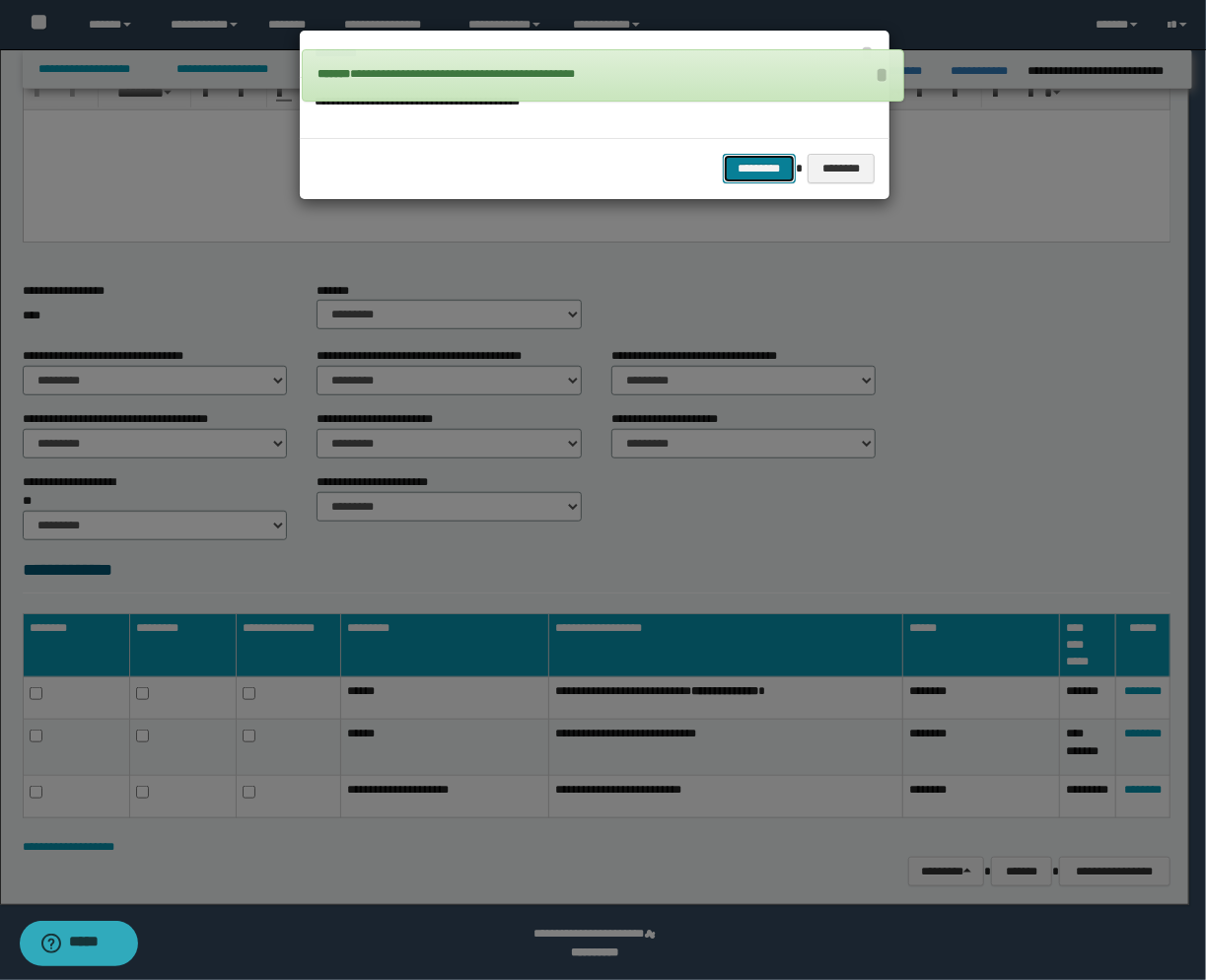 click on "*********" at bounding box center (759, 169) 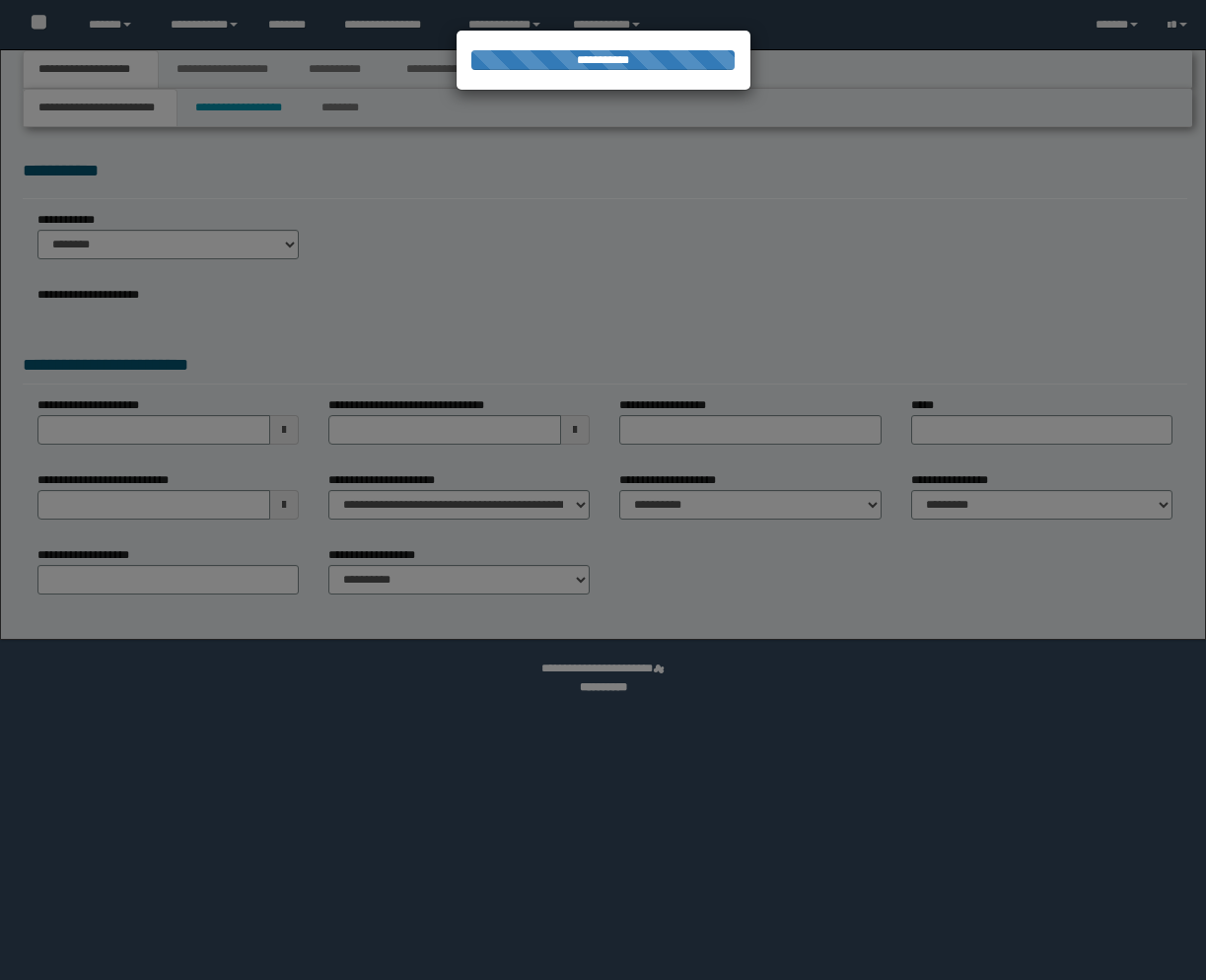 scroll, scrollTop: 0, scrollLeft: 0, axis: both 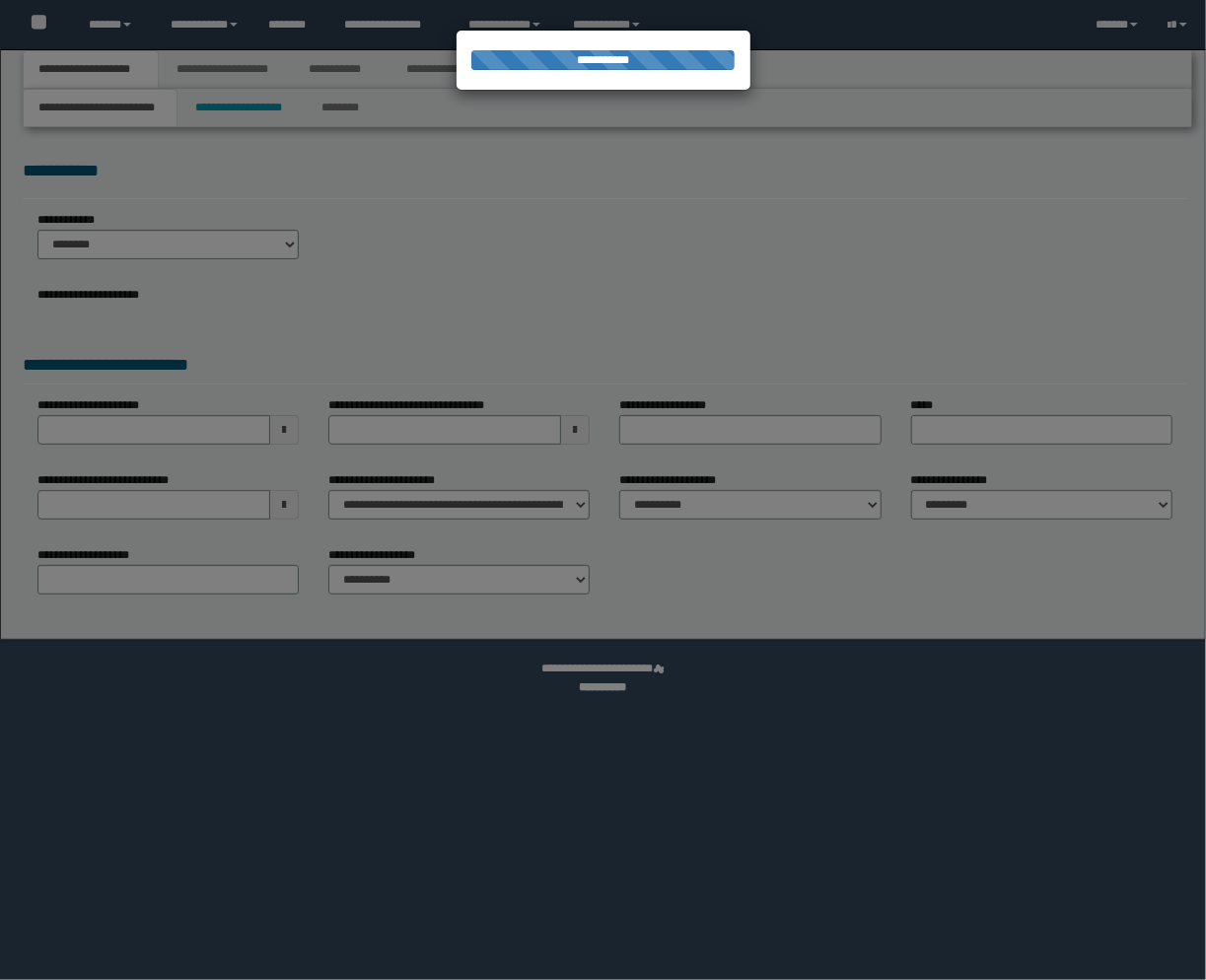 select on "*" 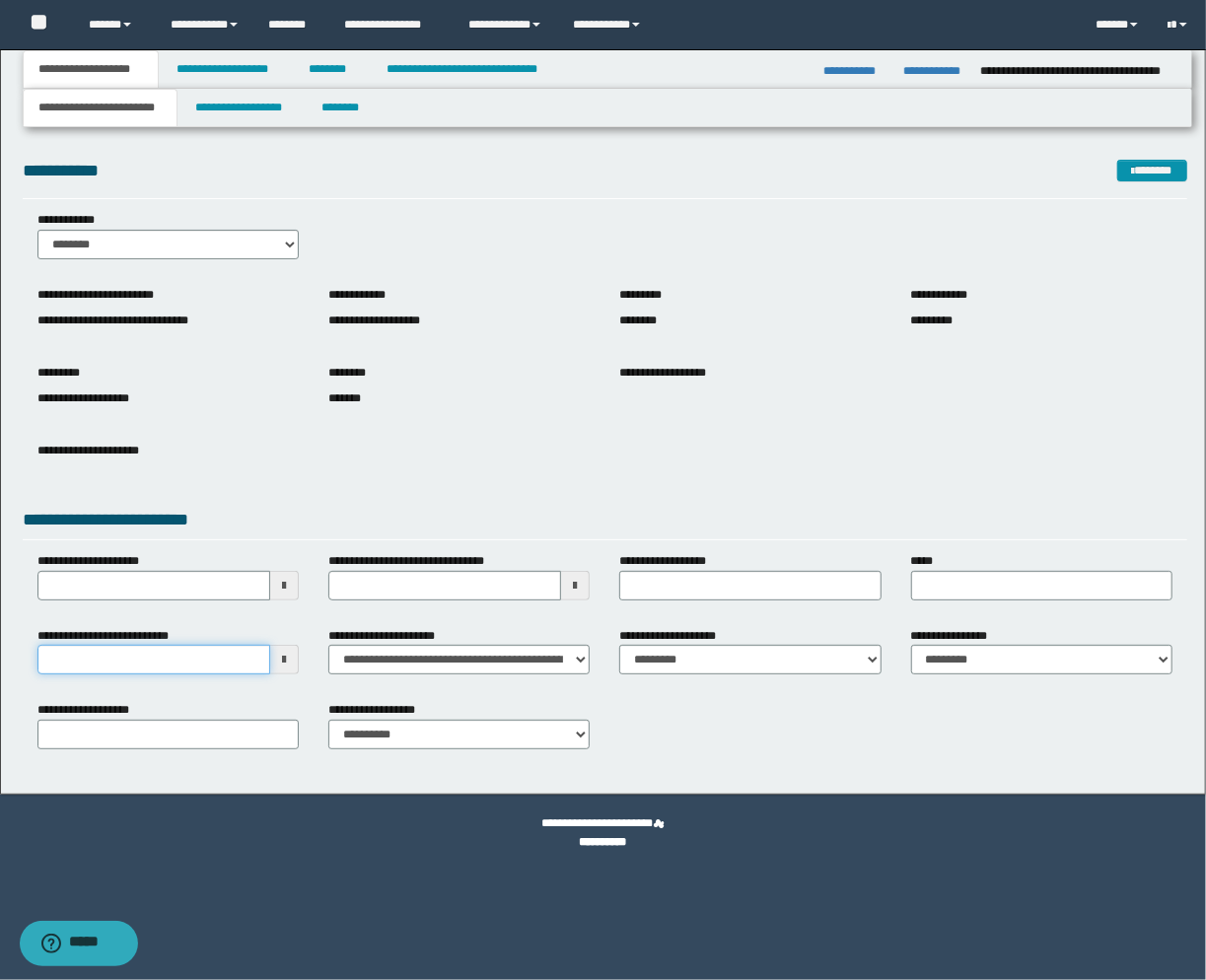 click on "**********" at bounding box center (154, 660) 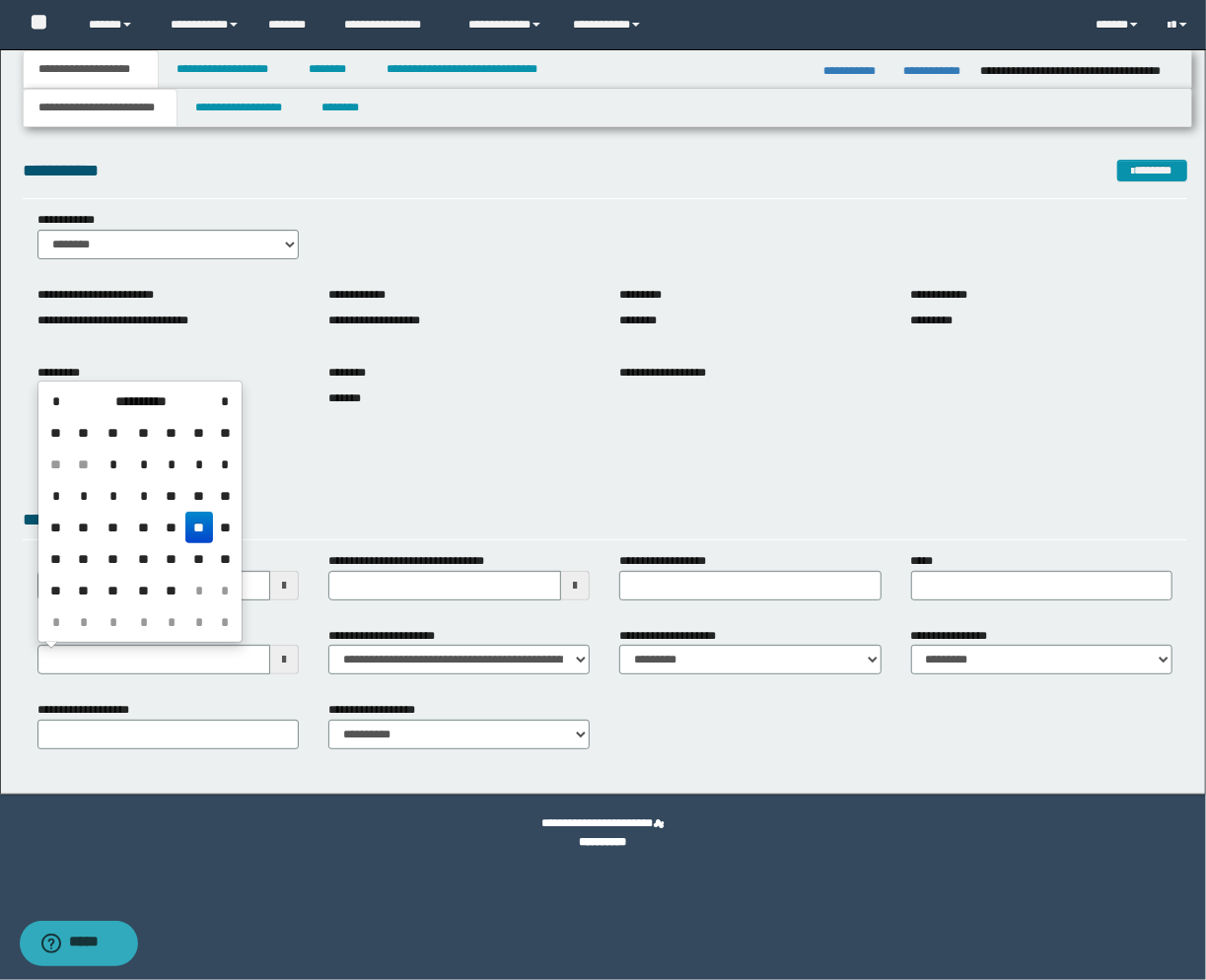 click on "**" at bounding box center [199, 527] 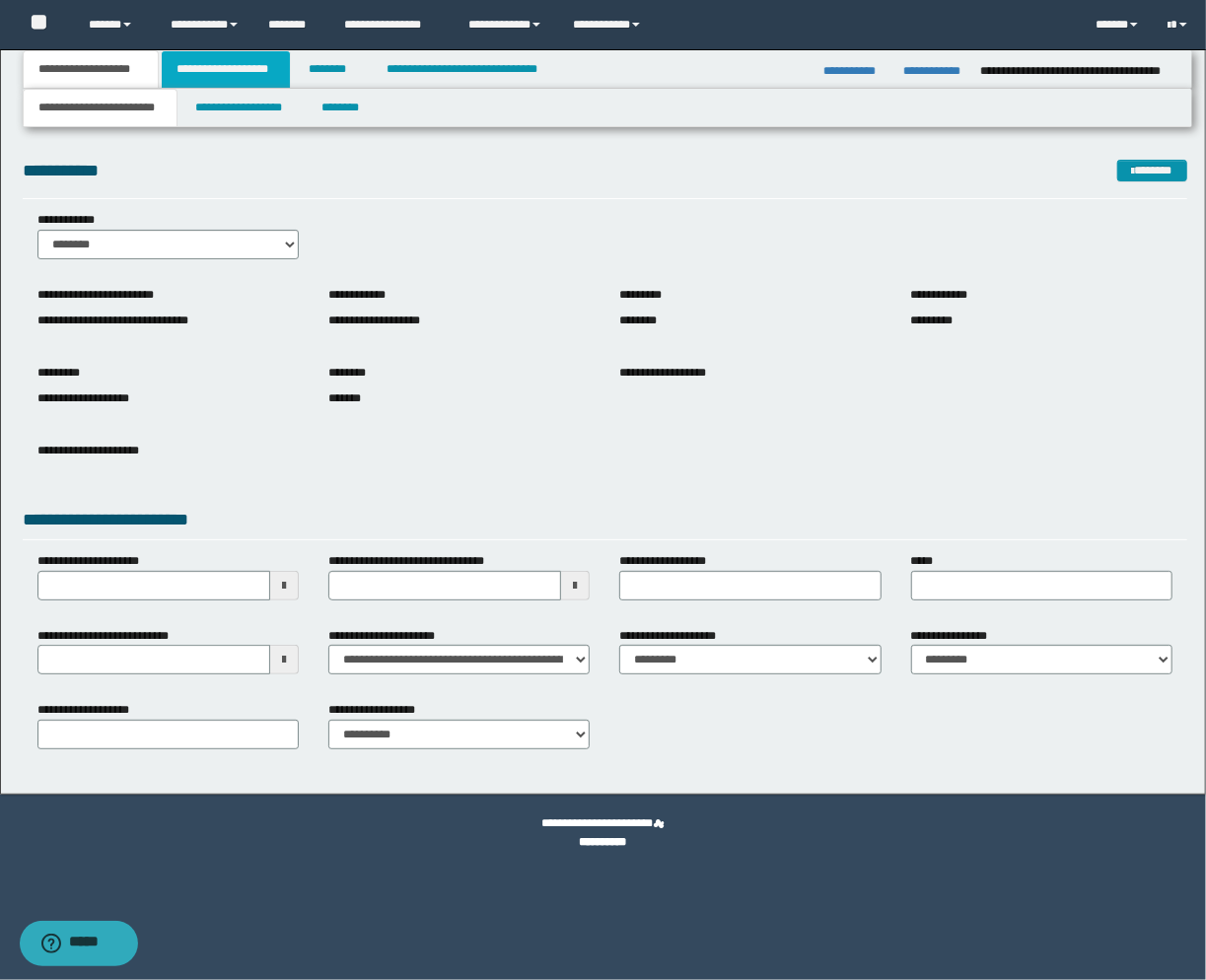 click on "**********" at bounding box center (226, 69) 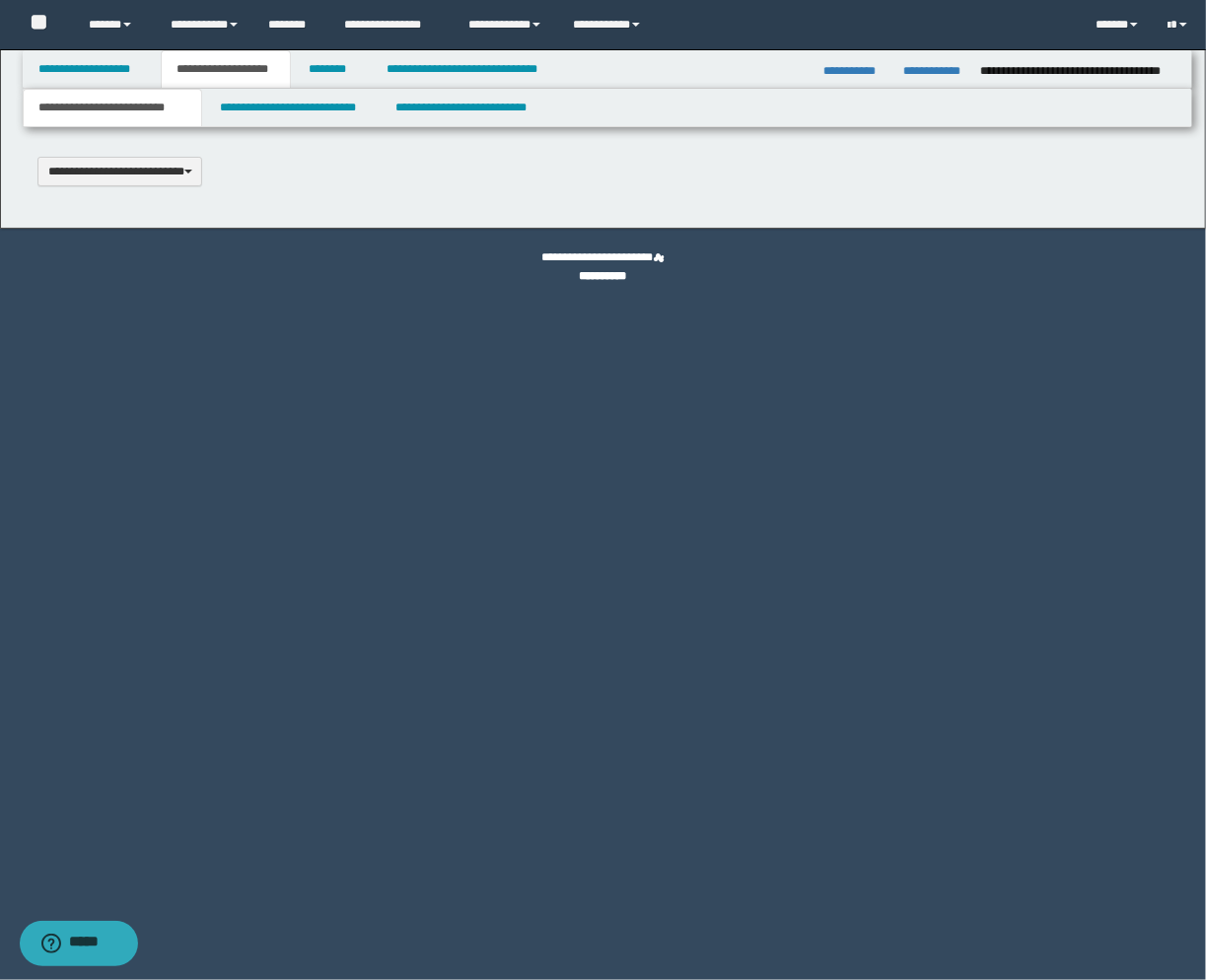 type 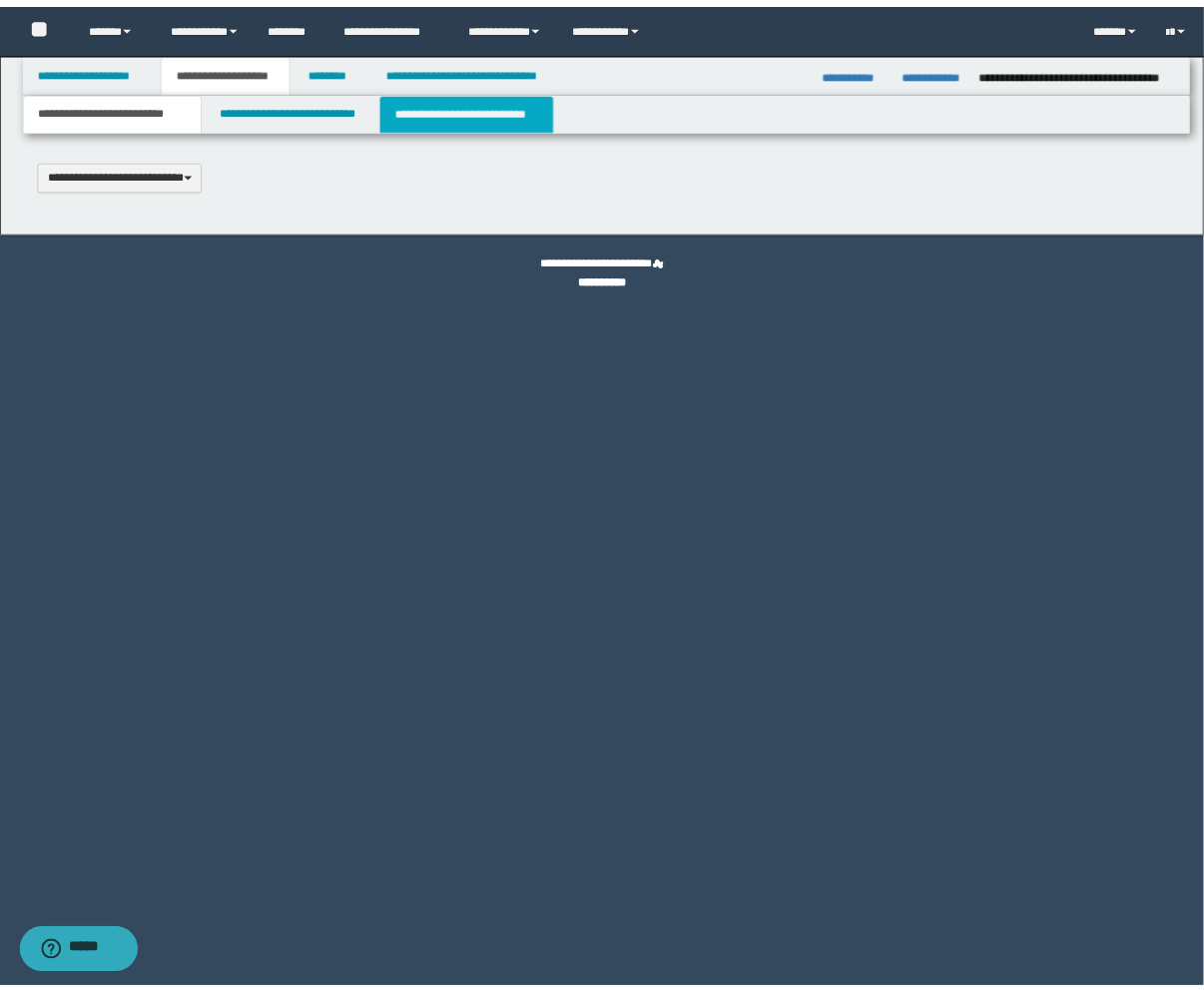 scroll, scrollTop: 0, scrollLeft: 0, axis: both 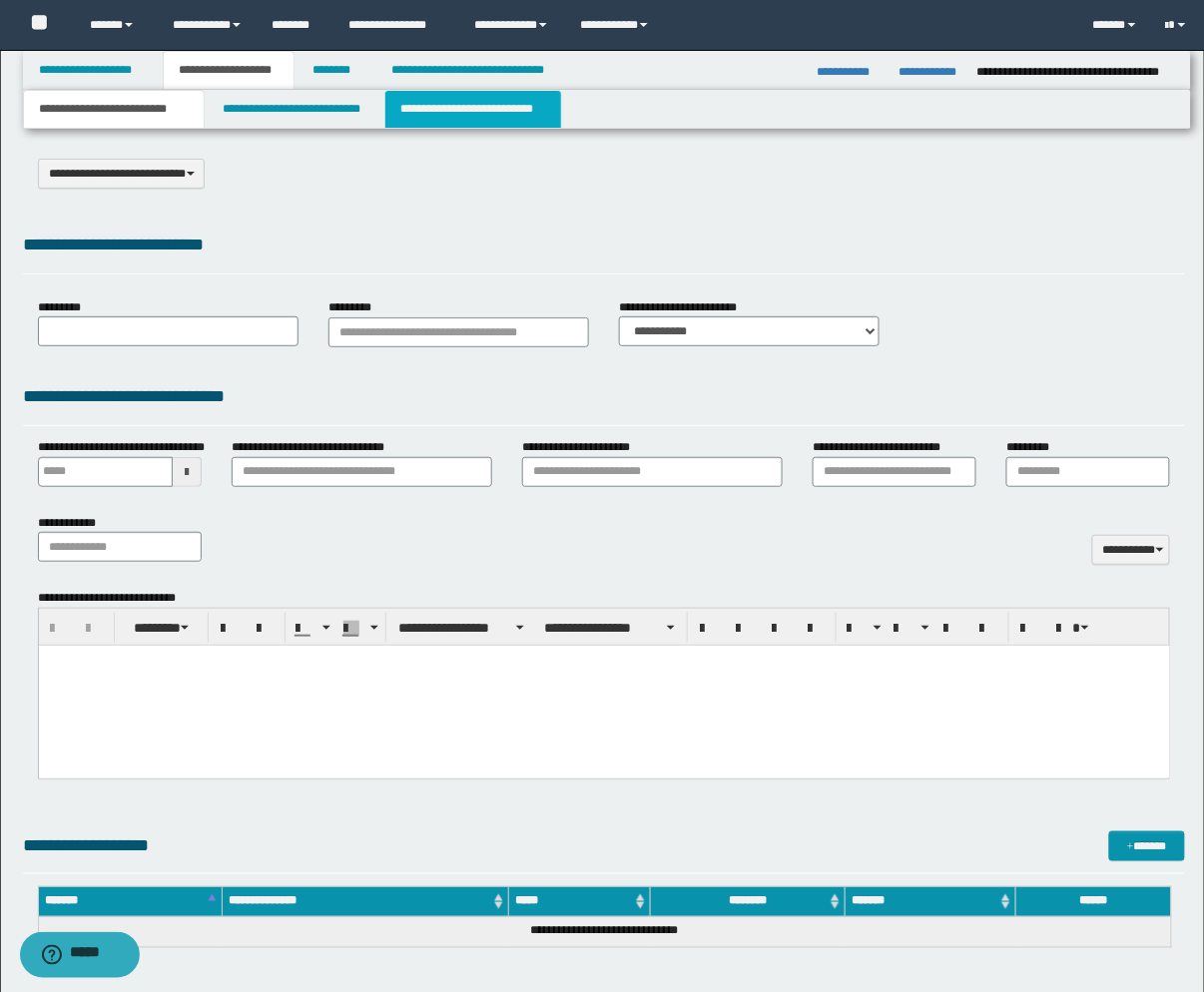 click on "**********" at bounding box center [473, 109] 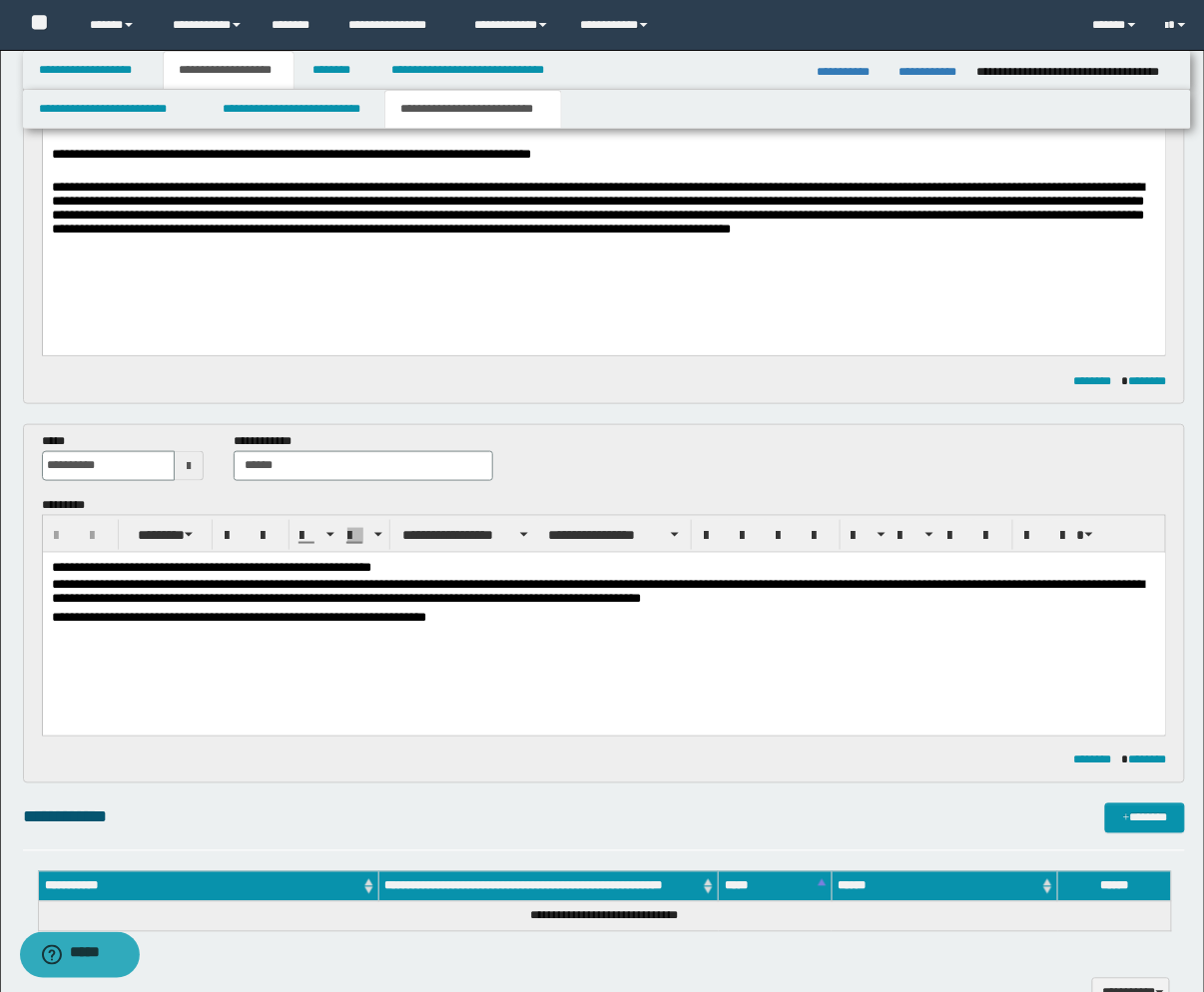 scroll, scrollTop: 443, scrollLeft: 0, axis: vertical 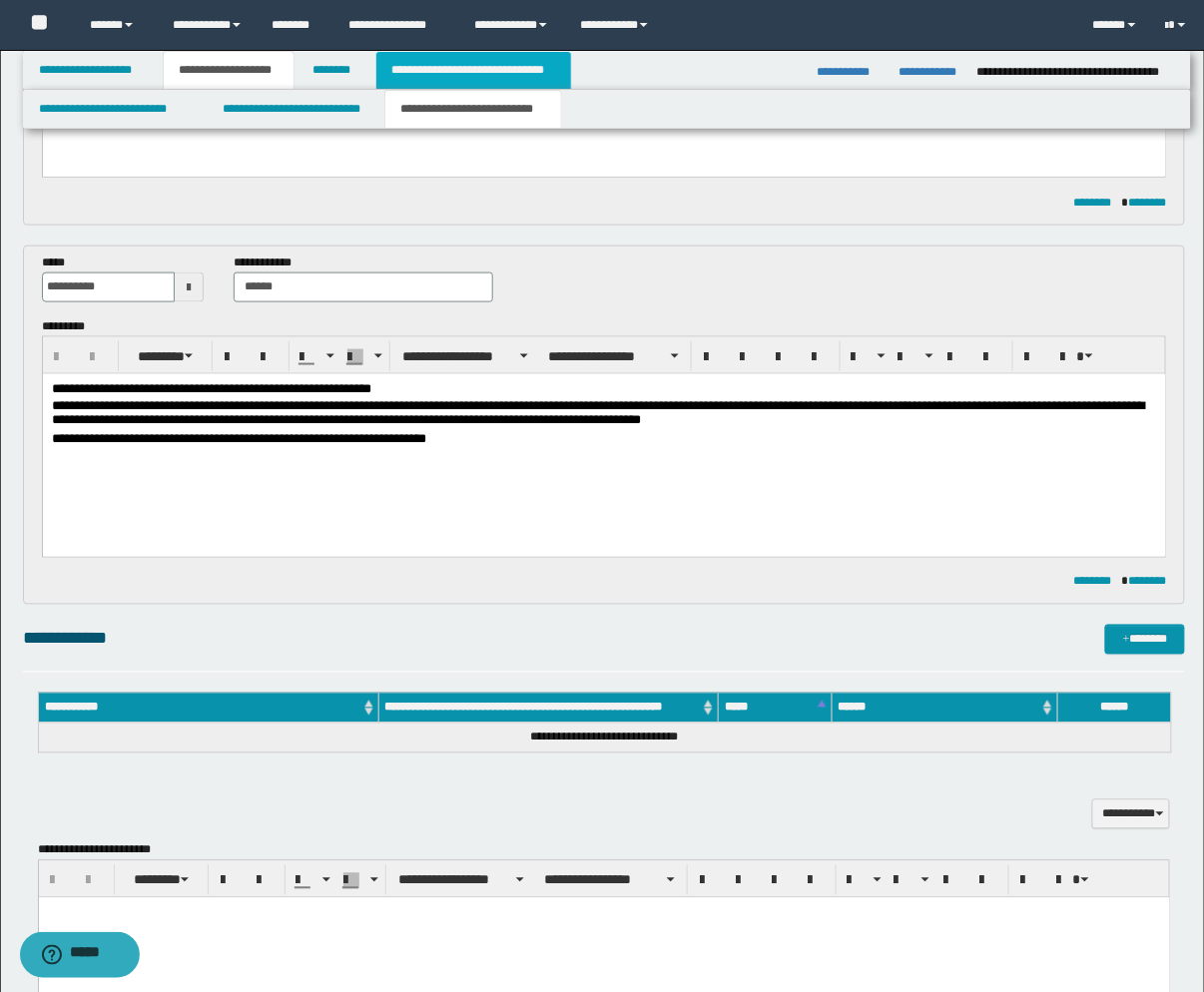 click on "**********" at bounding box center [473, 70] 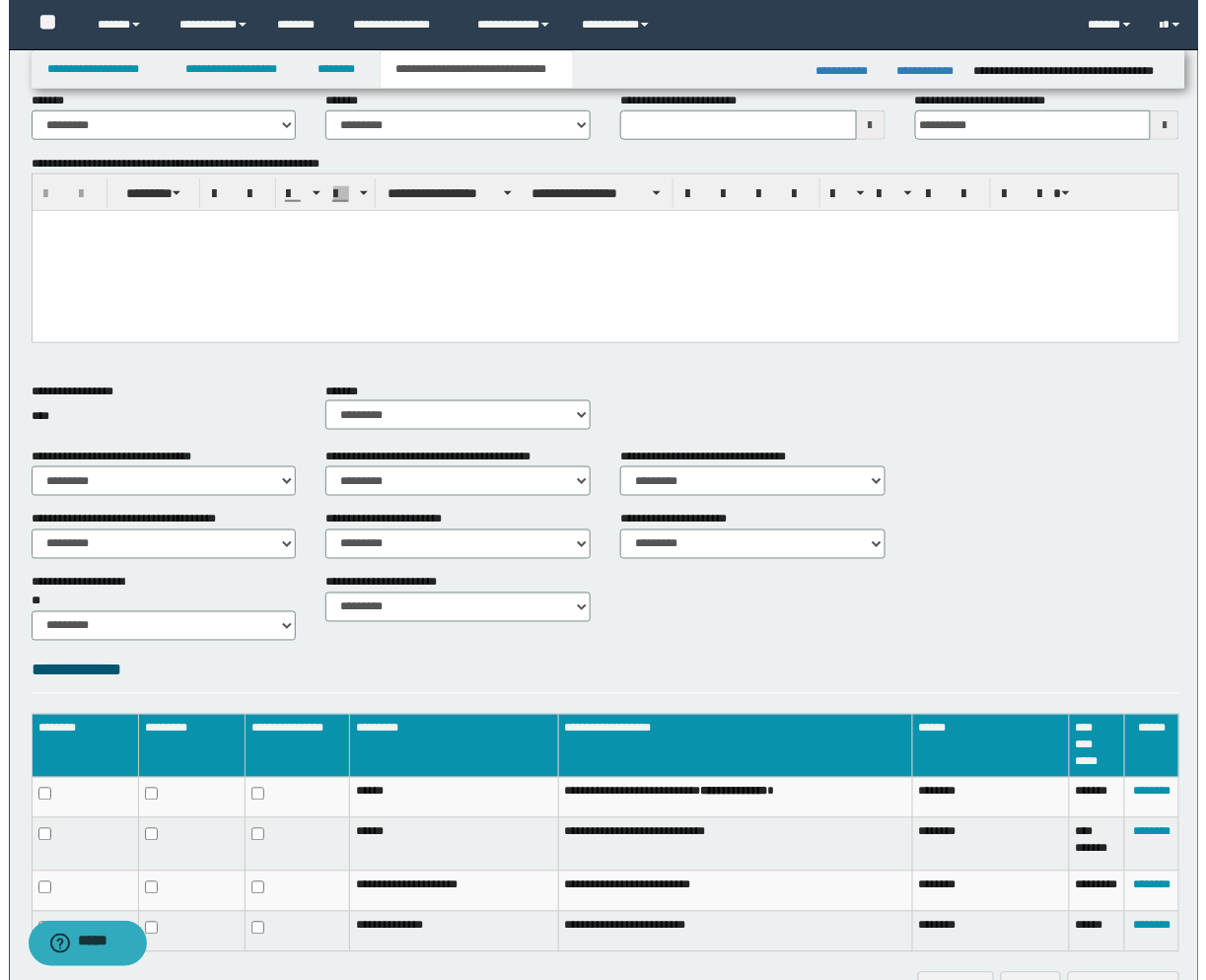 scroll, scrollTop: 506, scrollLeft: 0, axis: vertical 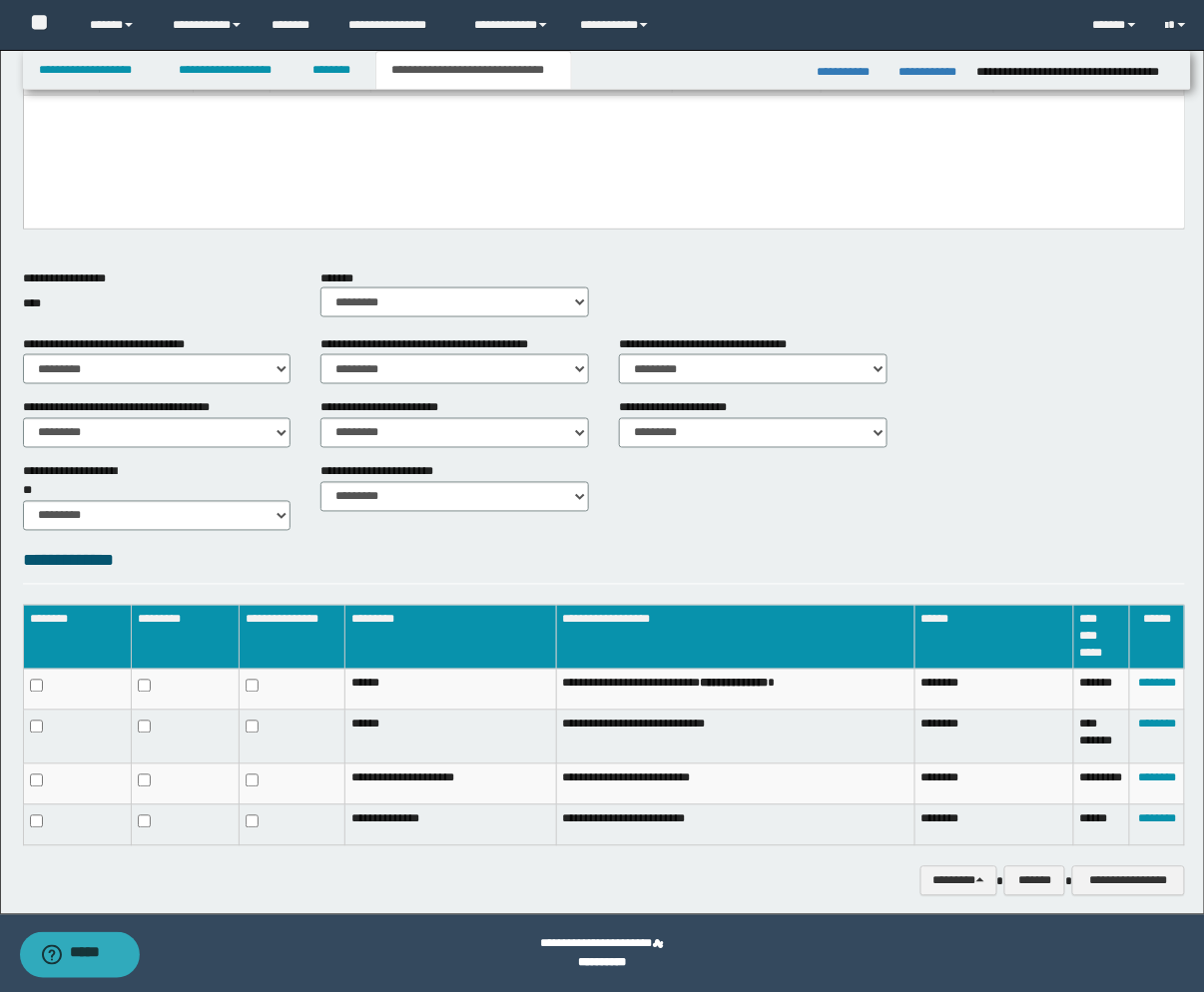 click on "********" at bounding box center [1157, 824] 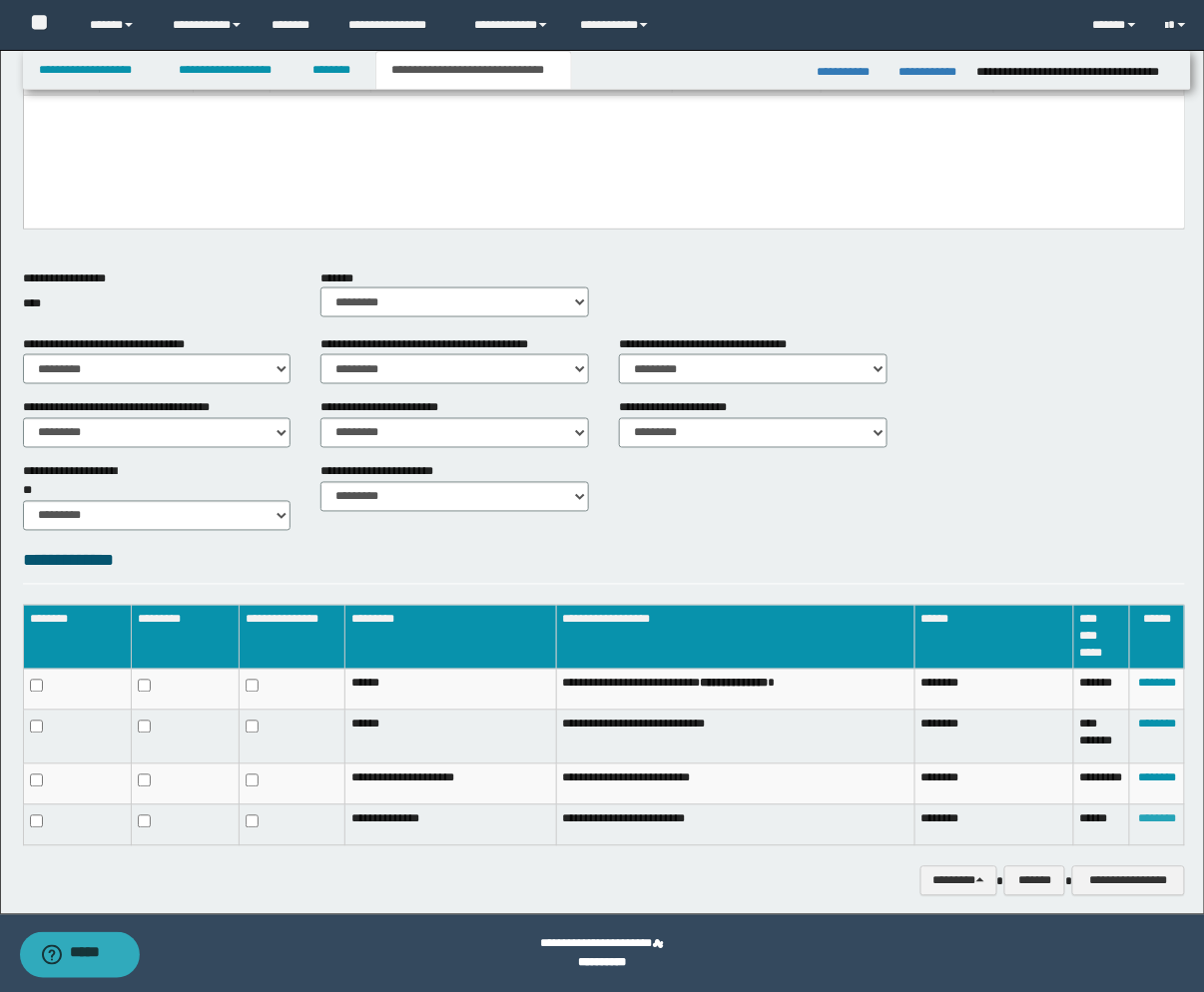 click on "********" at bounding box center (1157, 819) 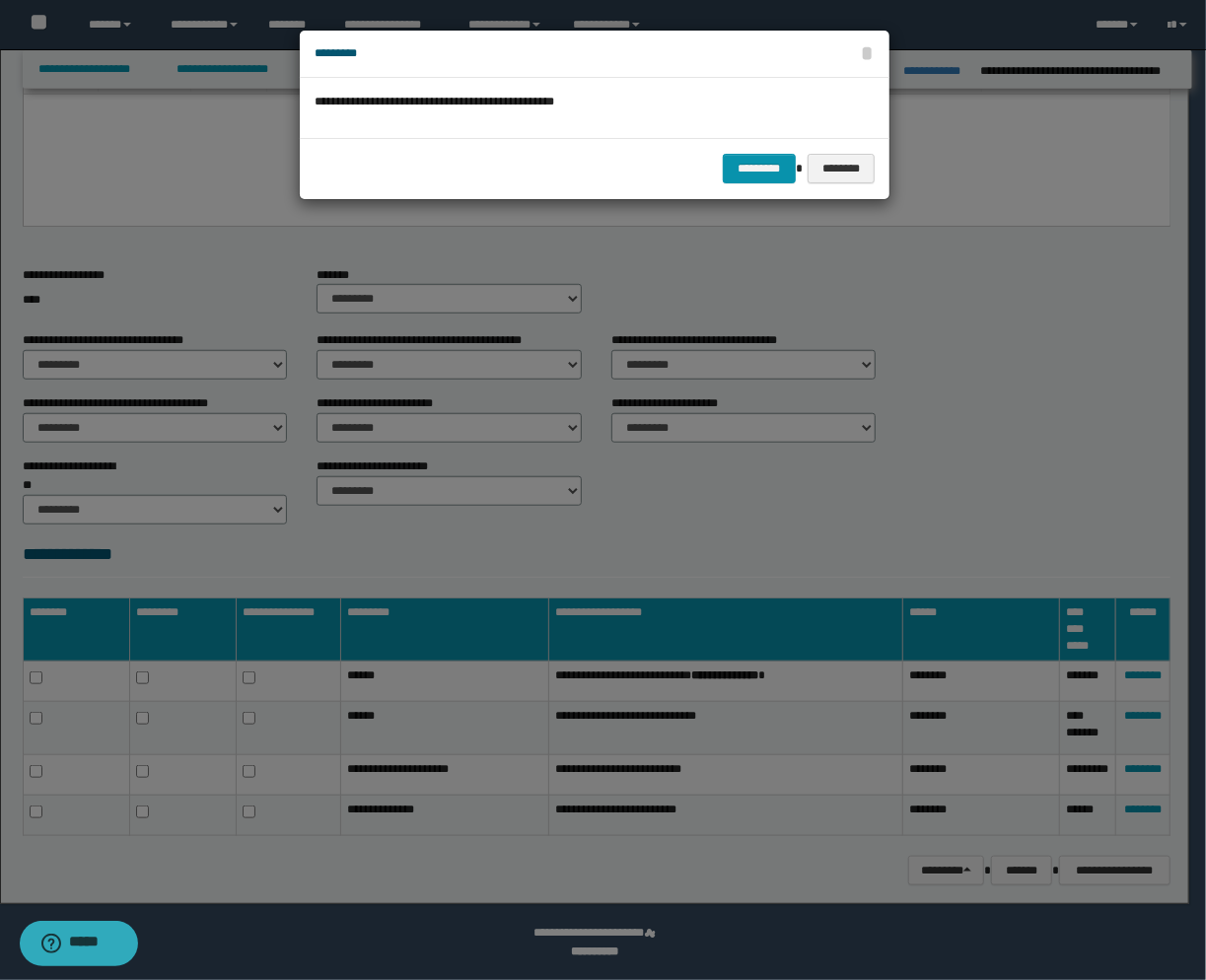 click on "*********
********" at bounding box center [595, 168] 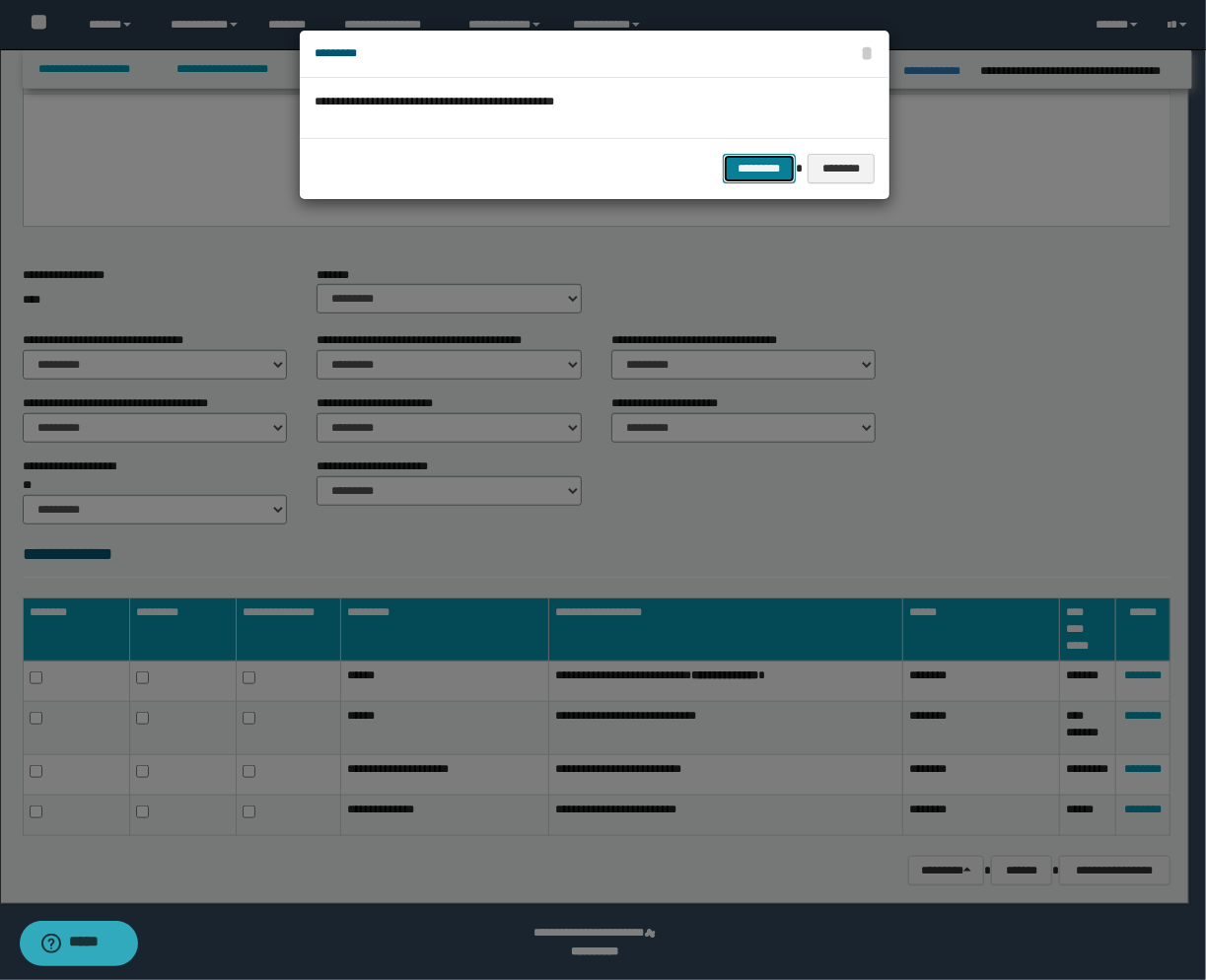 click on "*********" at bounding box center (759, 169) 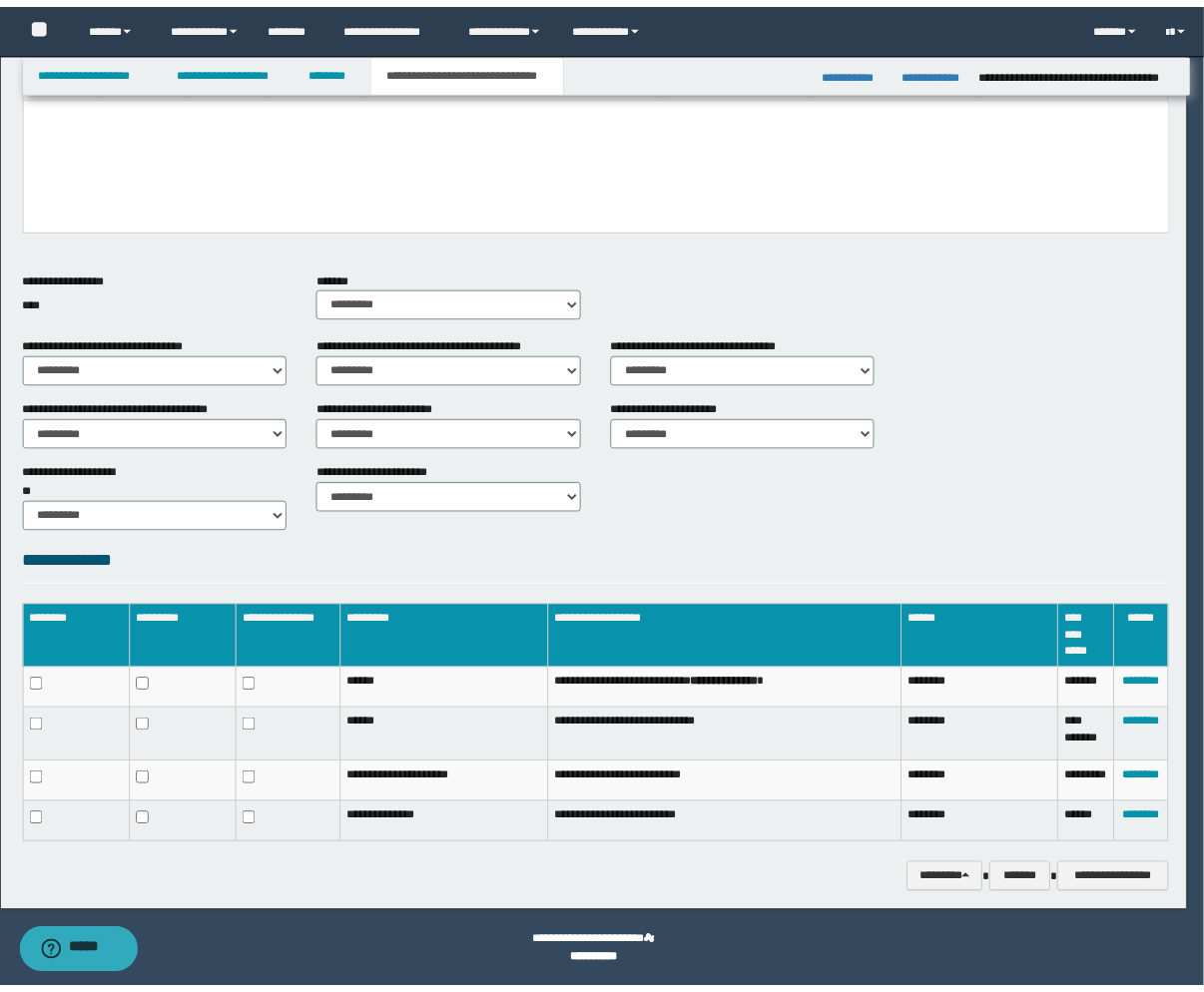 scroll, scrollTop: 496, scrollLeft: 0, axis: vertical 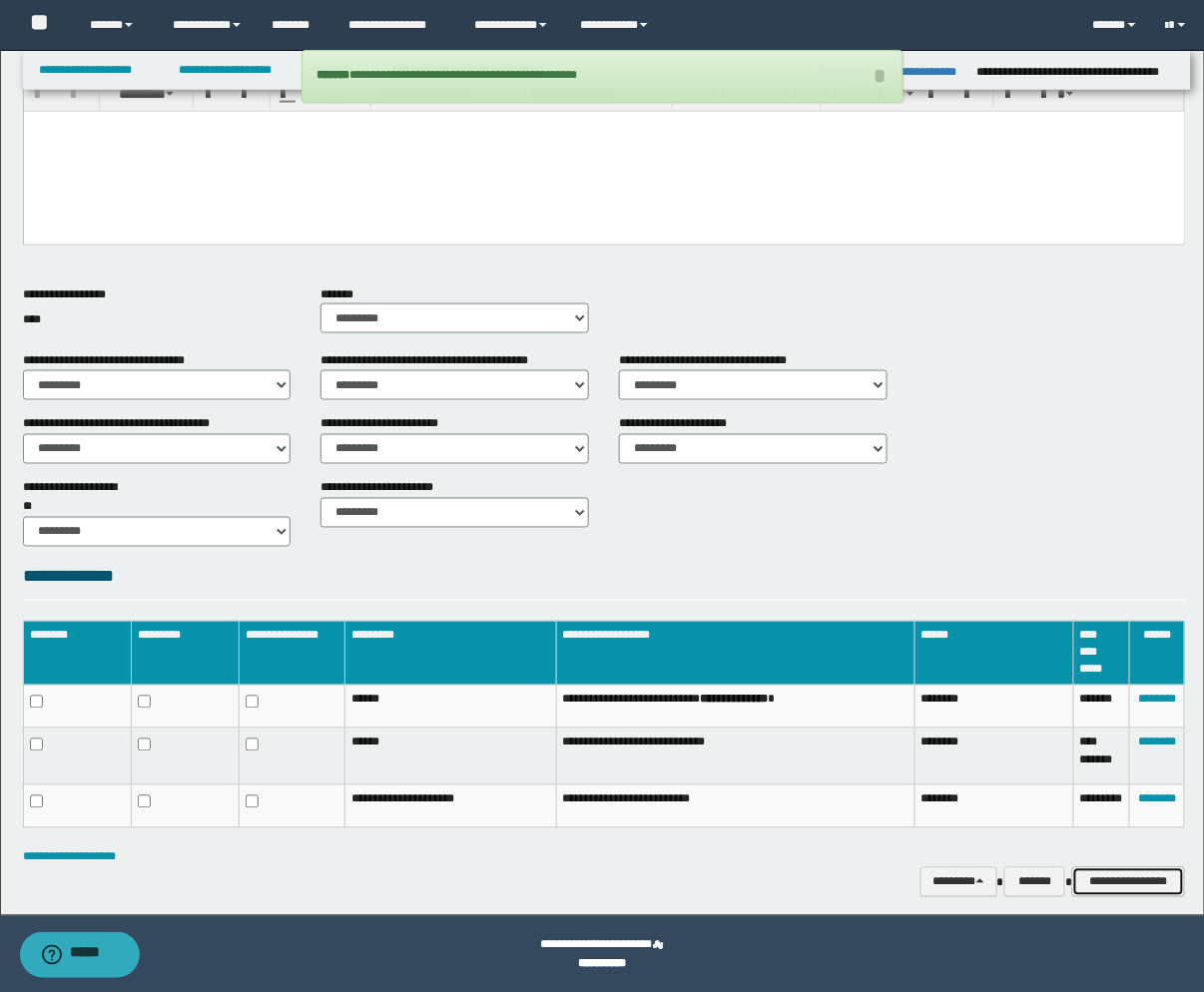 click on "**********" at bounding box center [1128, 882] 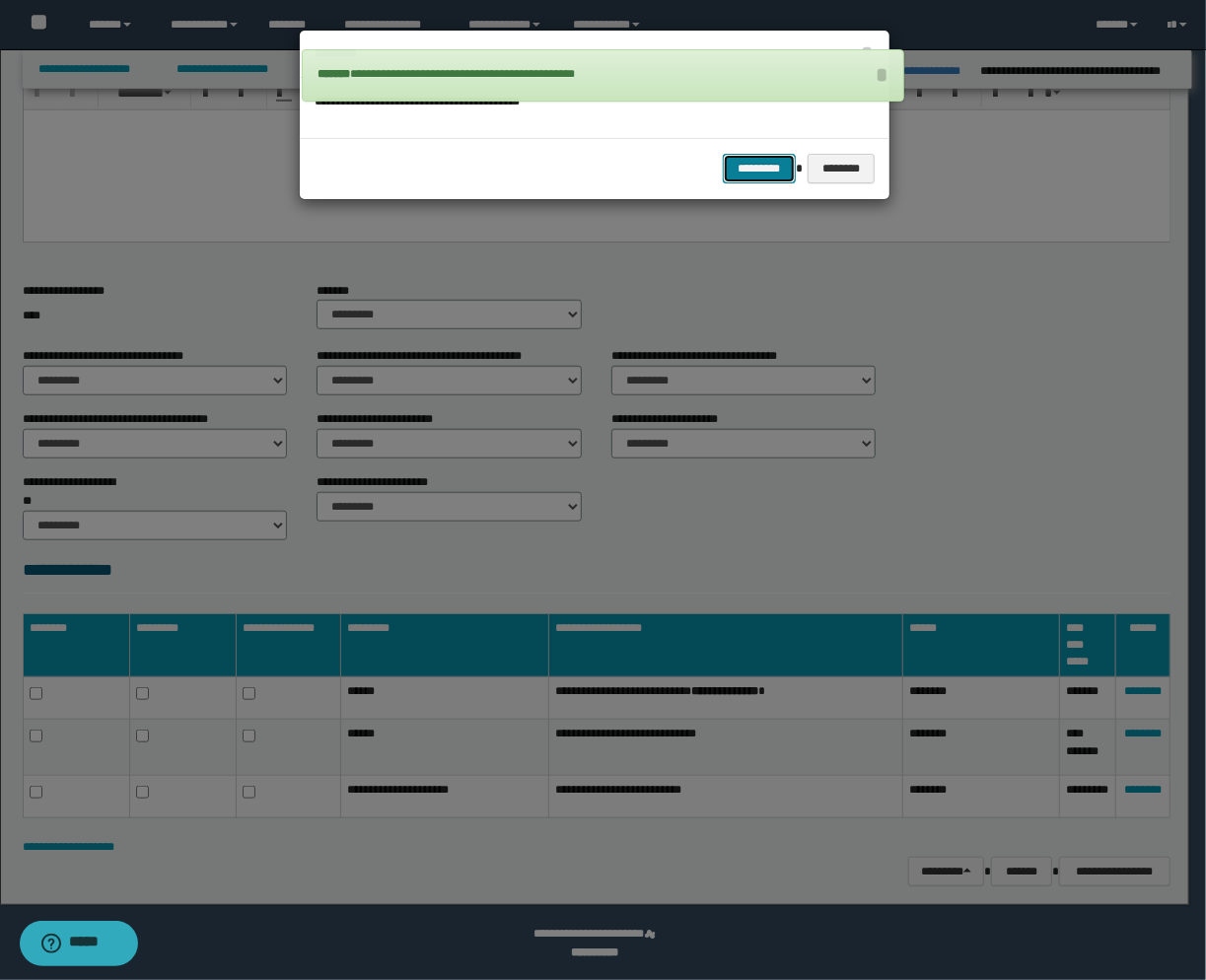 click on "*********" at bounding box center (759, 169) 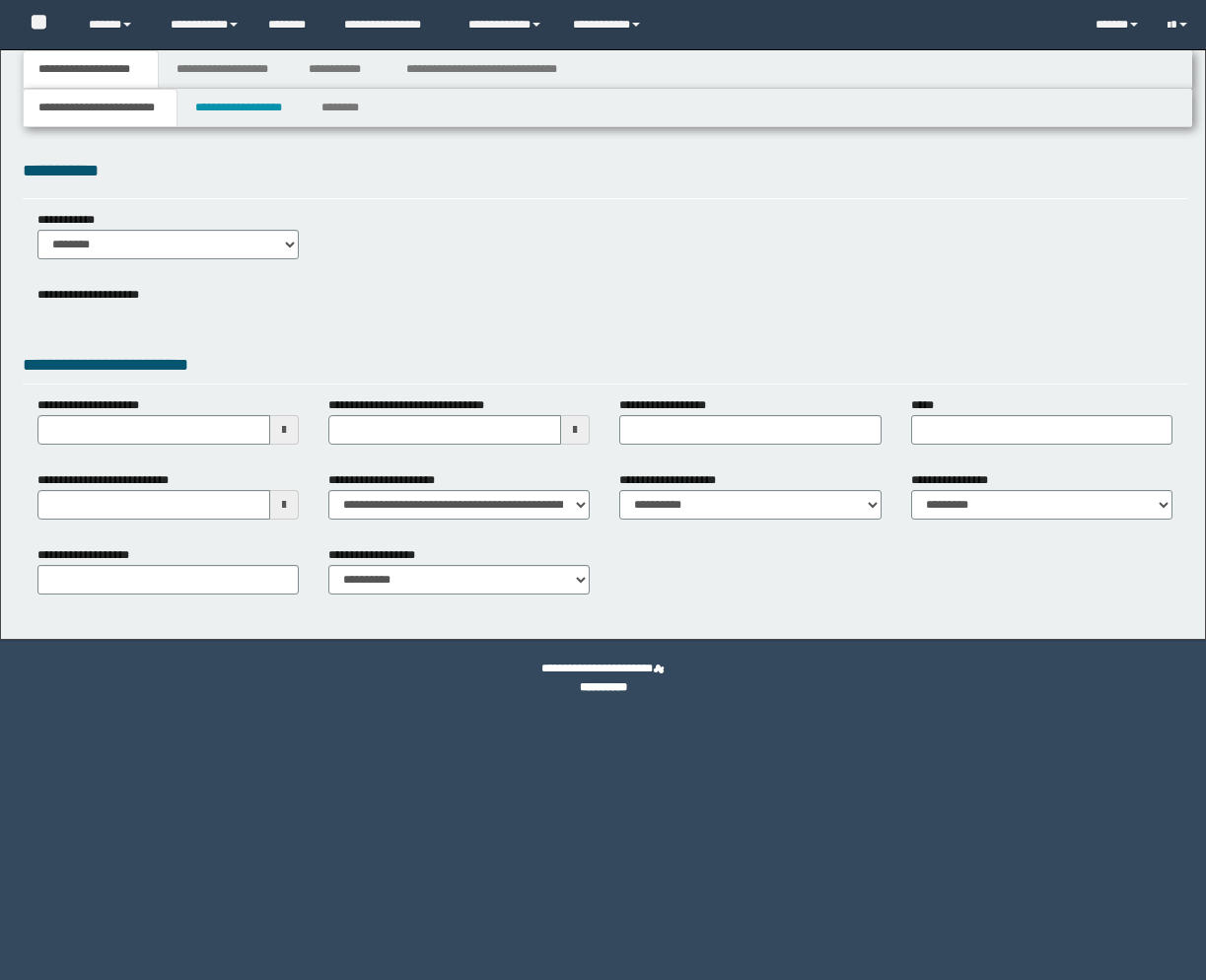 scroll, scrollTop: 0, scrollLeft: 0, axis: both 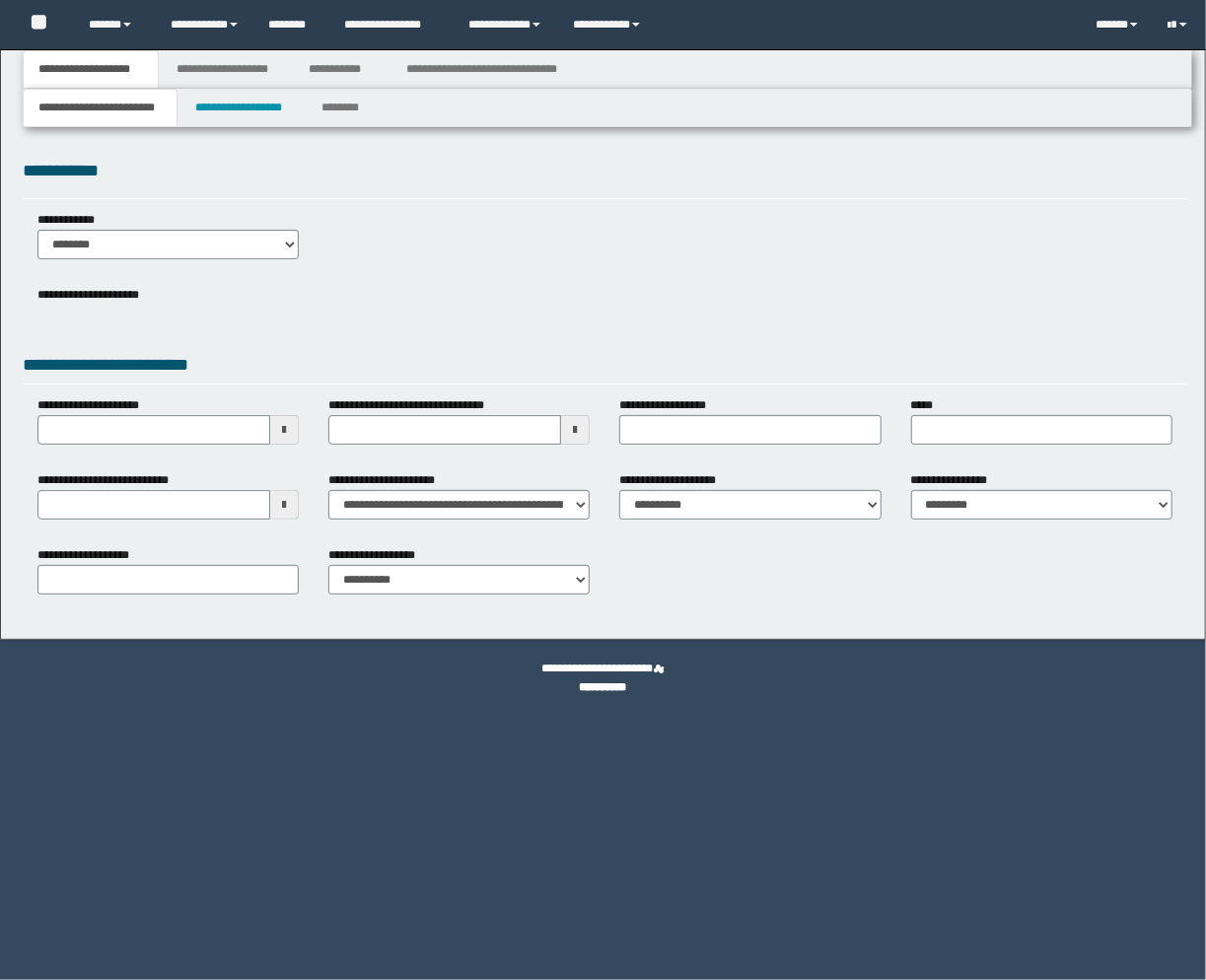 select on "*" 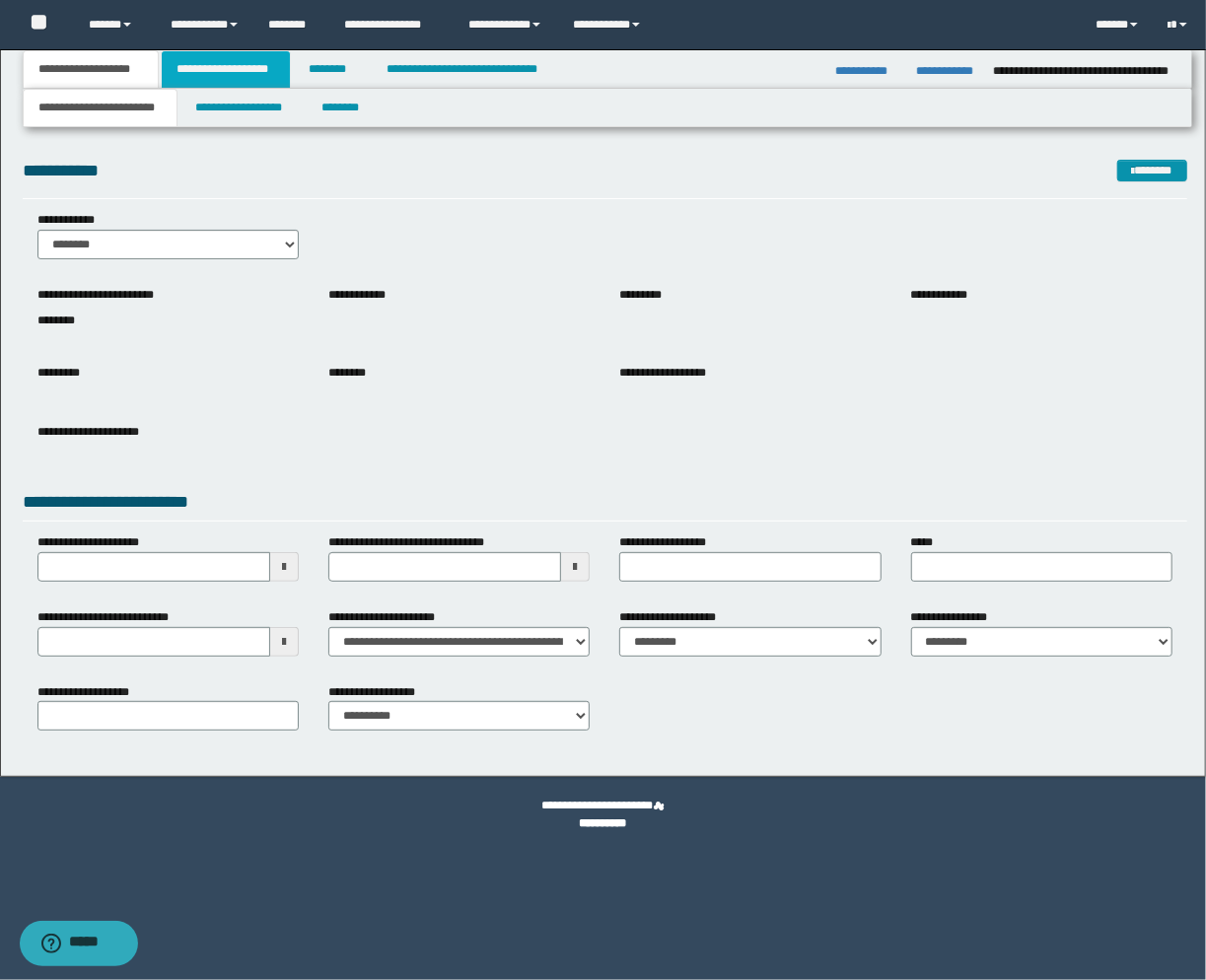 click on "**********" at bounding box center [226, 69] 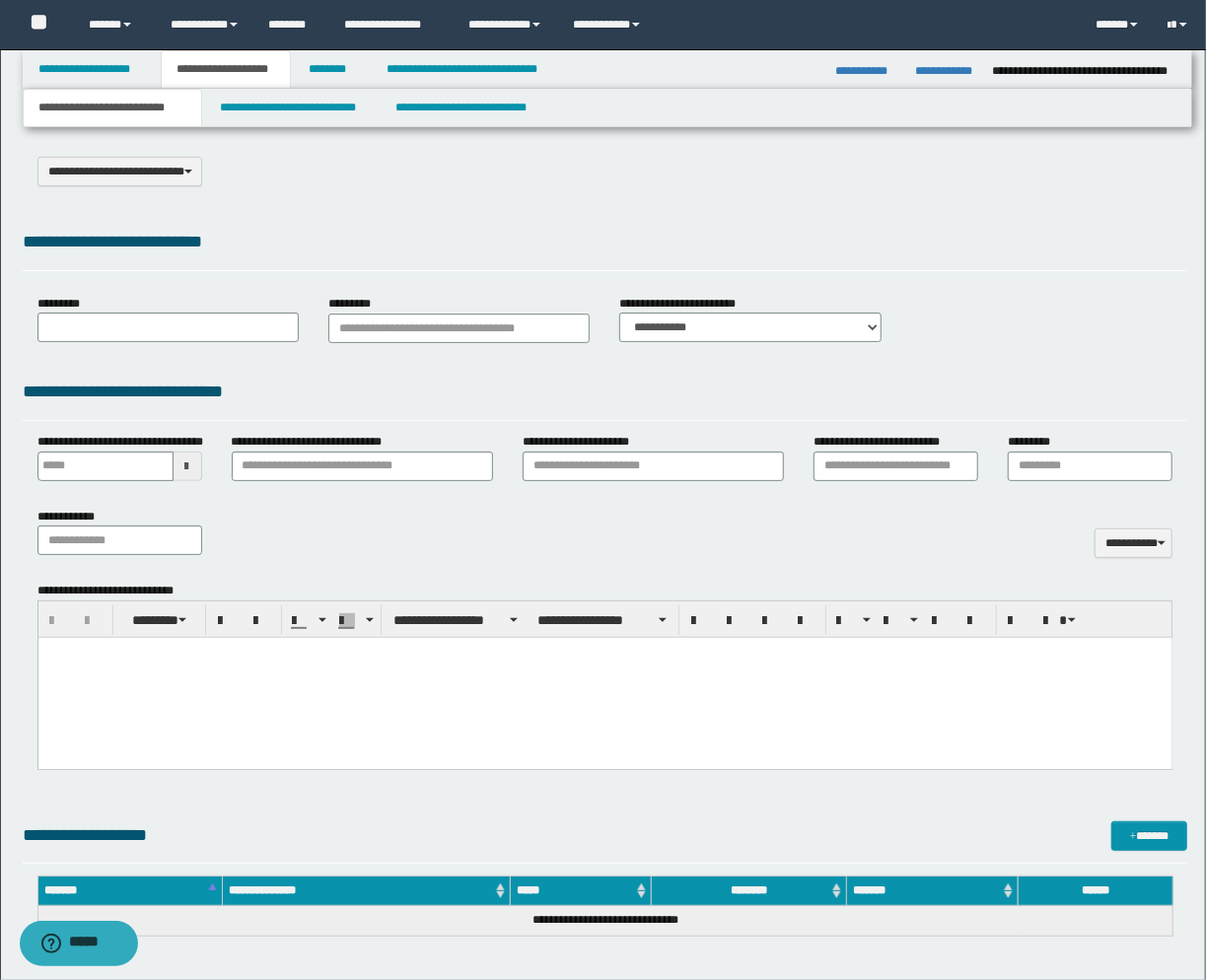 scroll, scrollTop: 0, scrollLeft: 0, axis: both 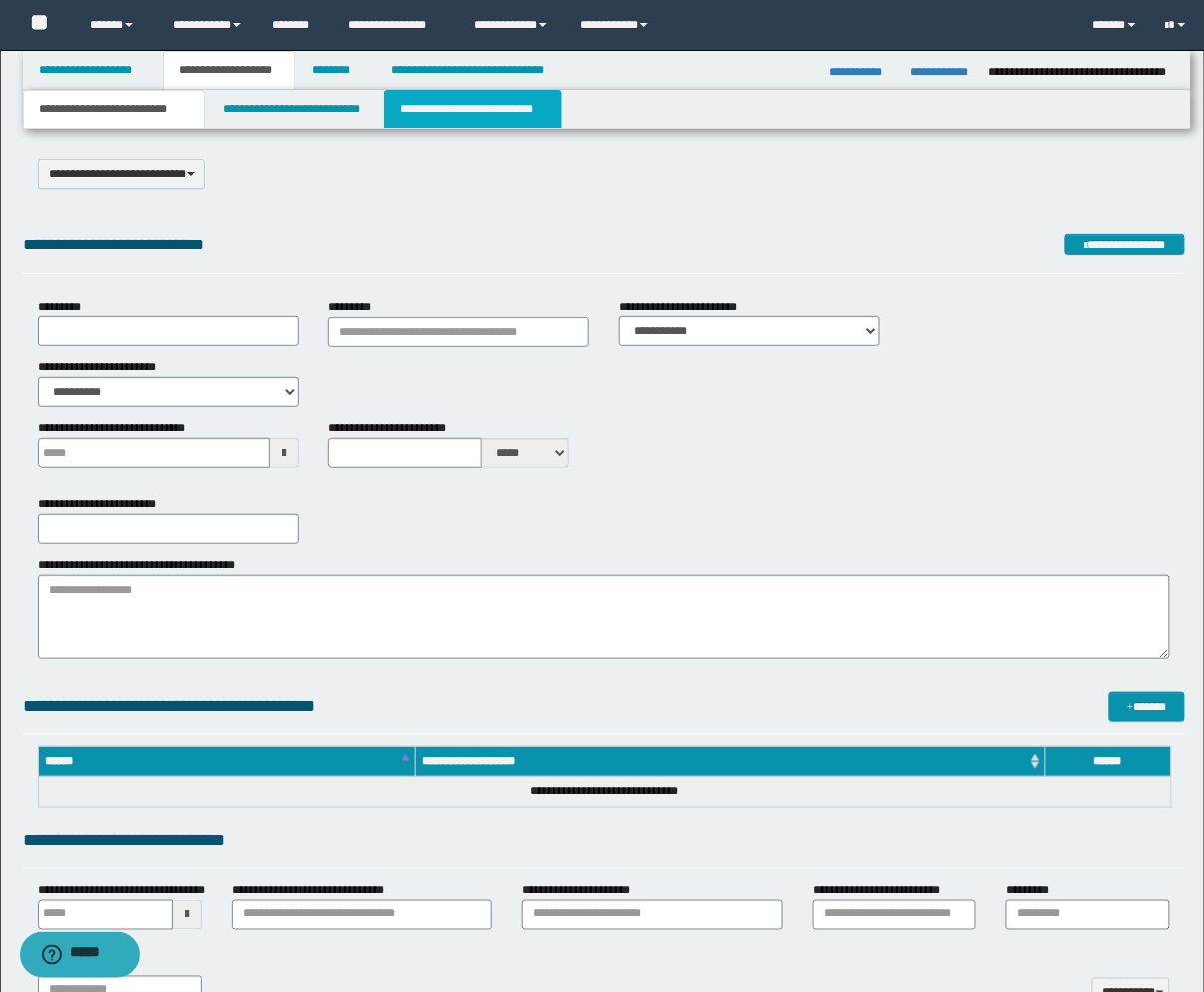 click on "**********" at bounding box center (473, 109) 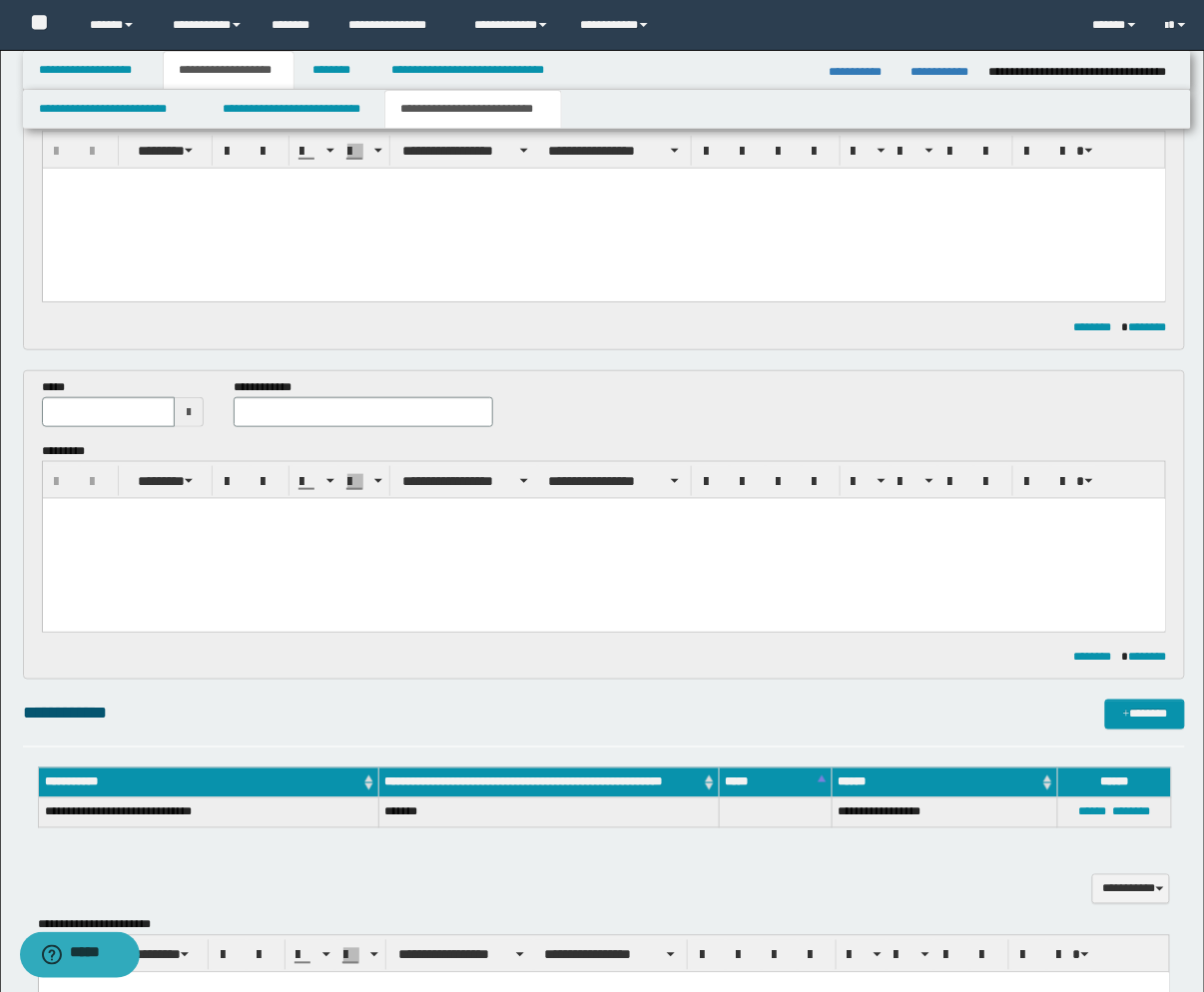 scroll, scrollTop: 665, scrollLeft: 0, axis: vertical 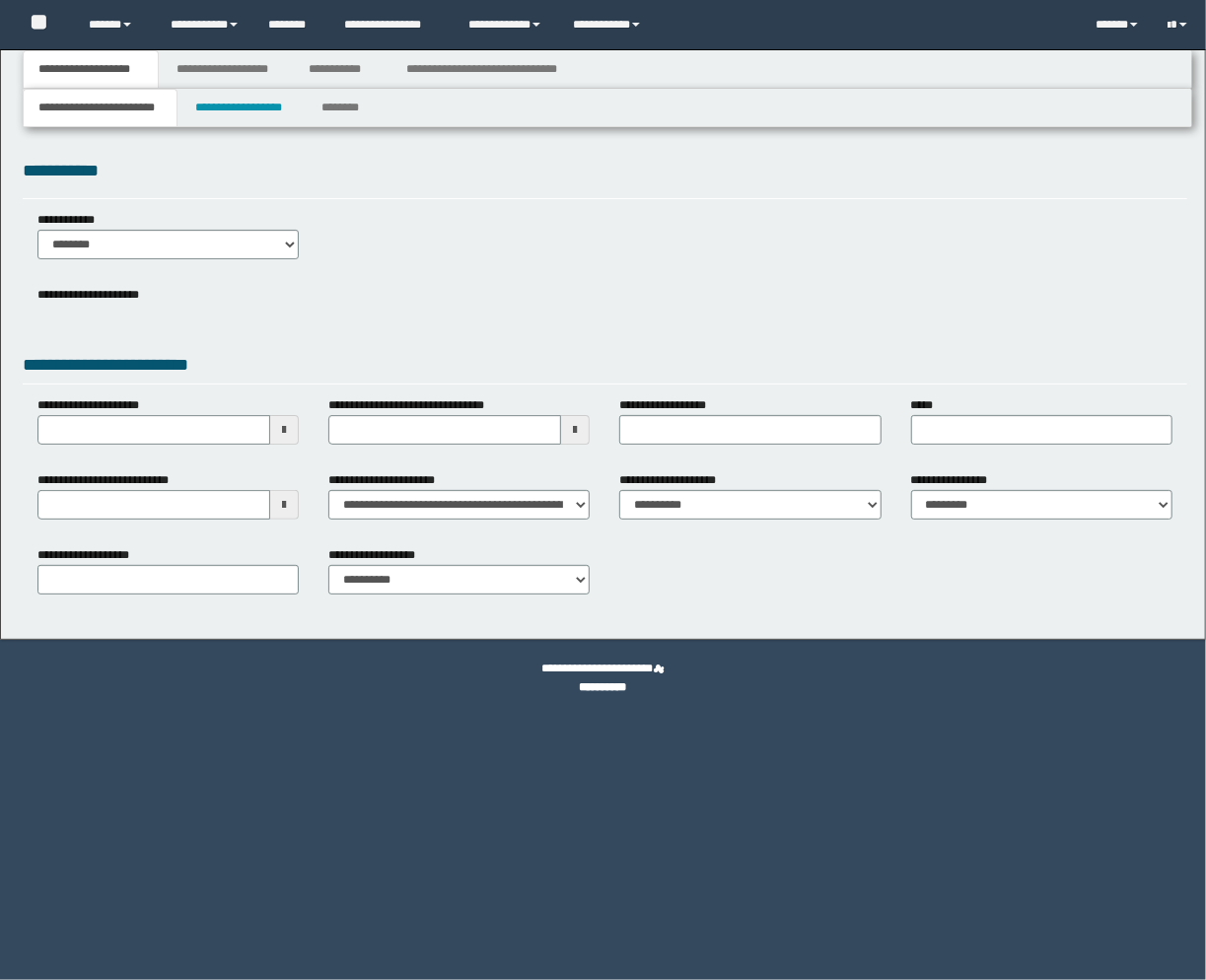 select on "**" 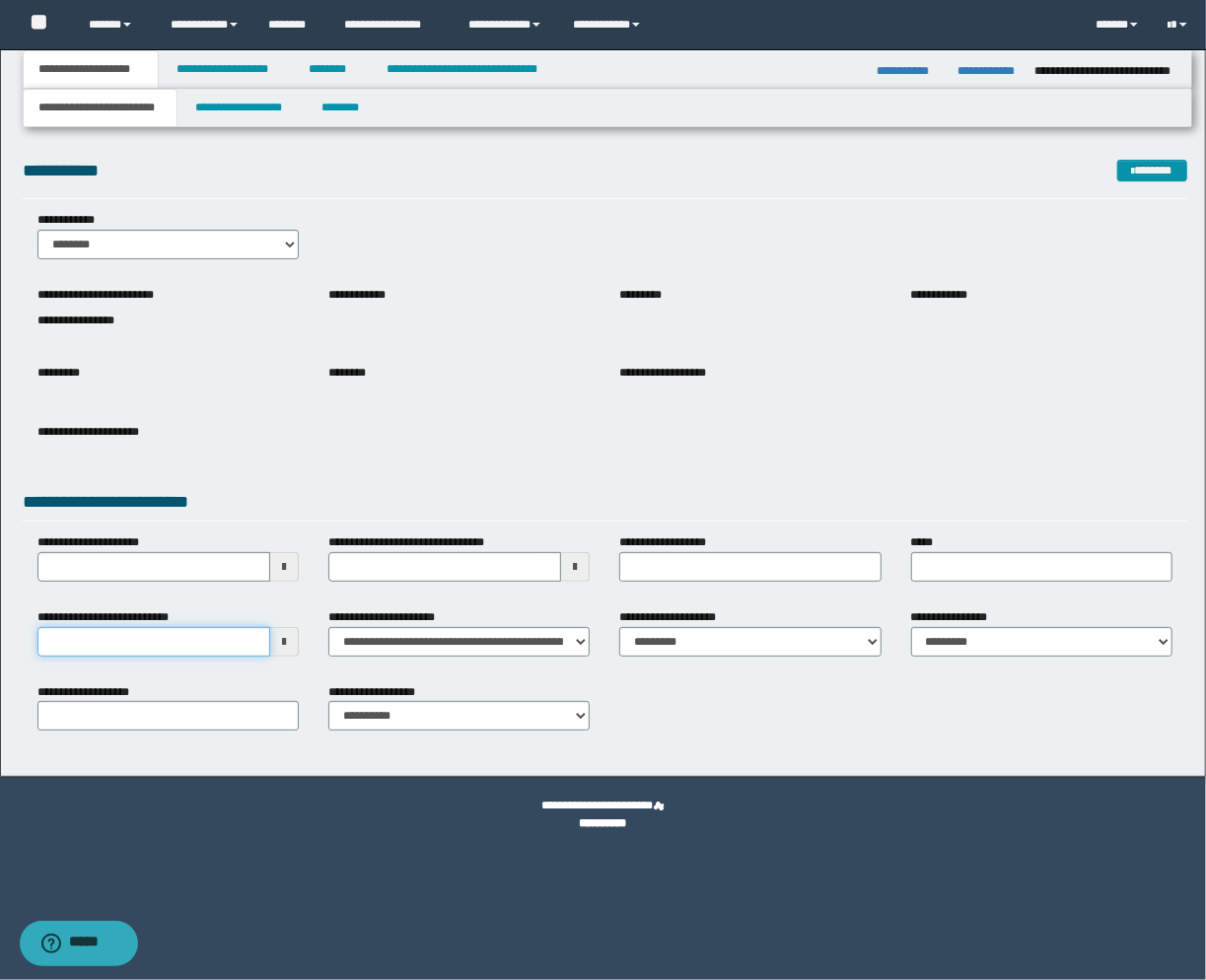 click on "**********" at bounding box center [154, 642] 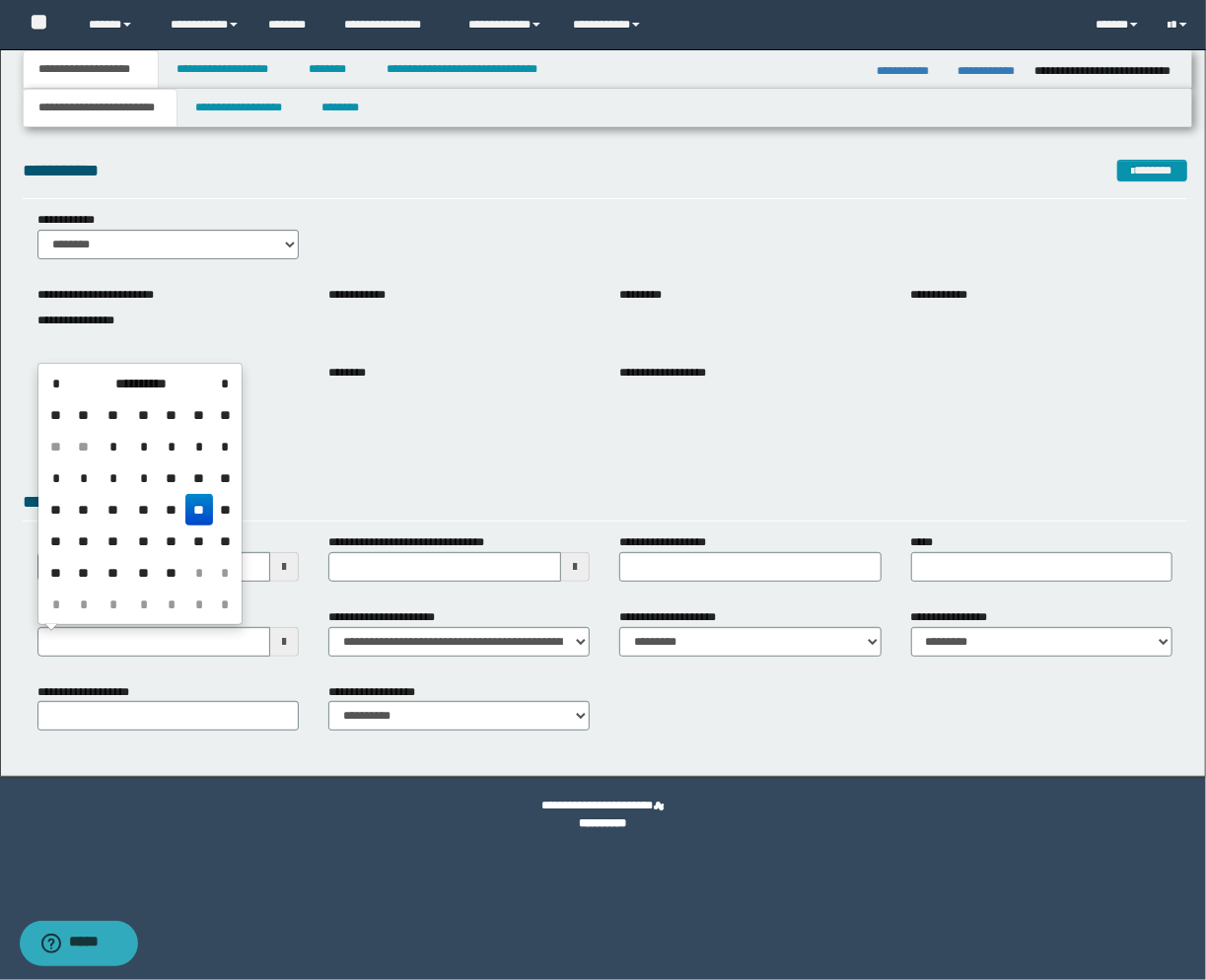 click on "**" at bounding box center [199, 510] 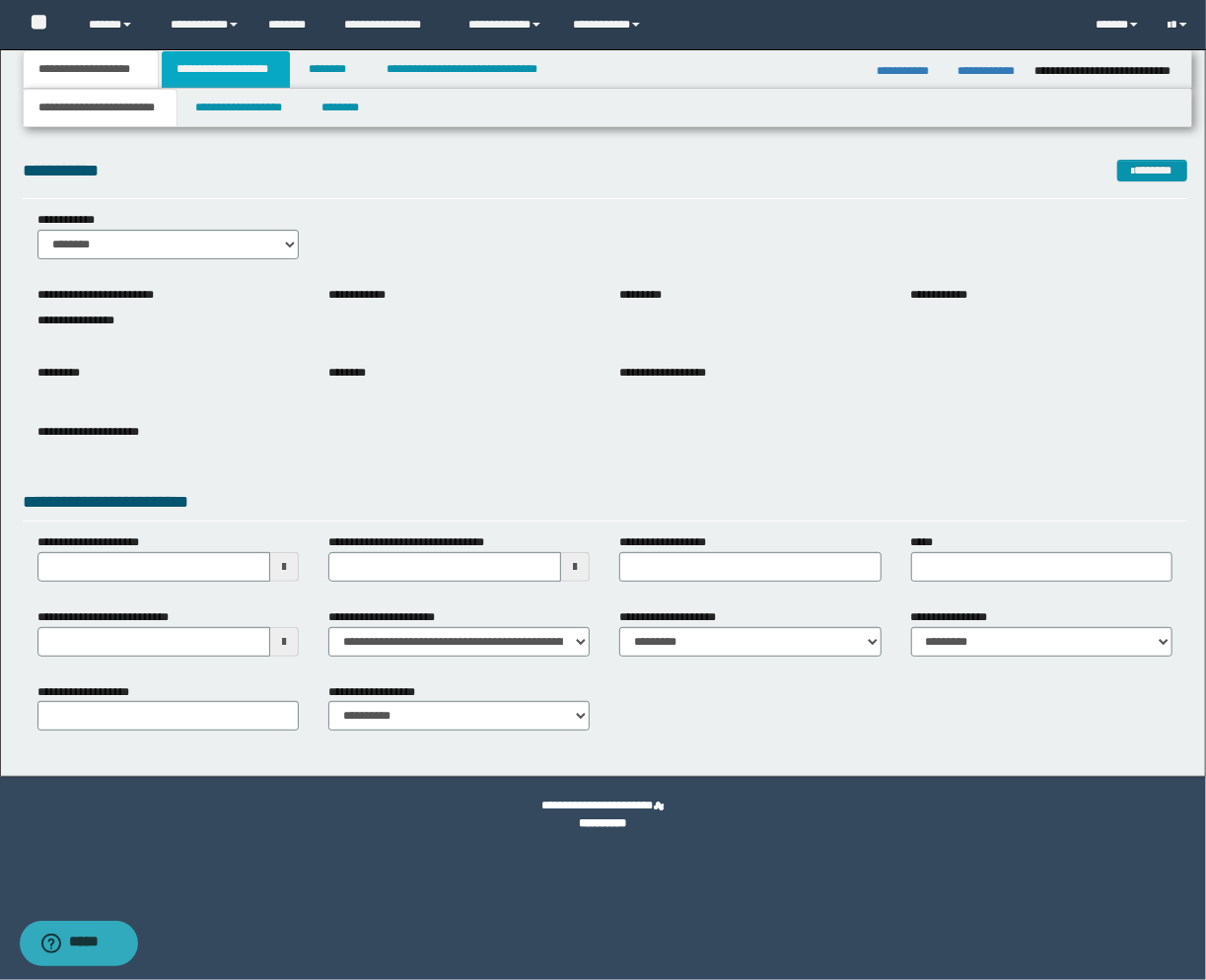 click on "**********" at bounding box center (226, 69) 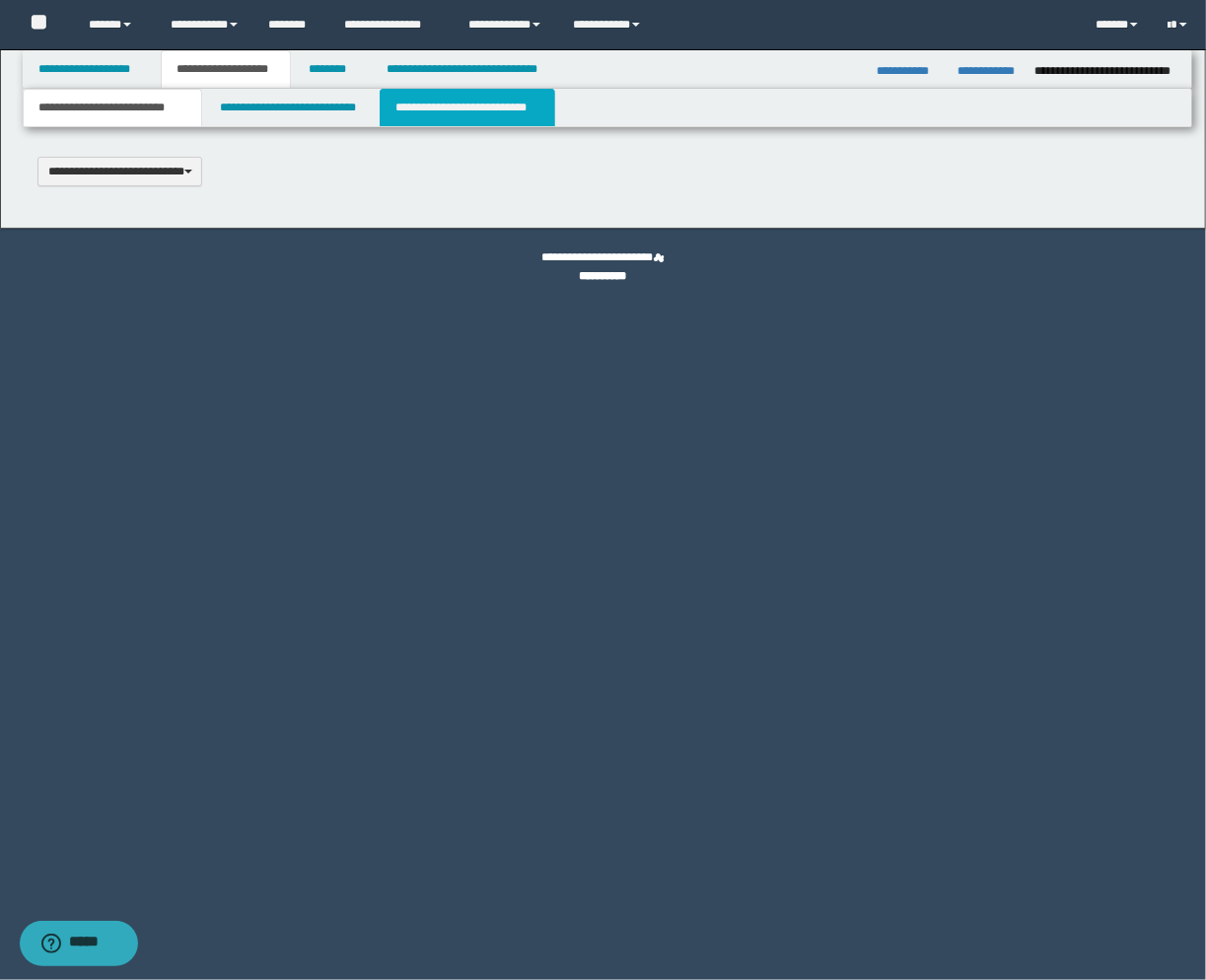 scroll, scrollTop: 0, scrollLeft: 0, axis: both 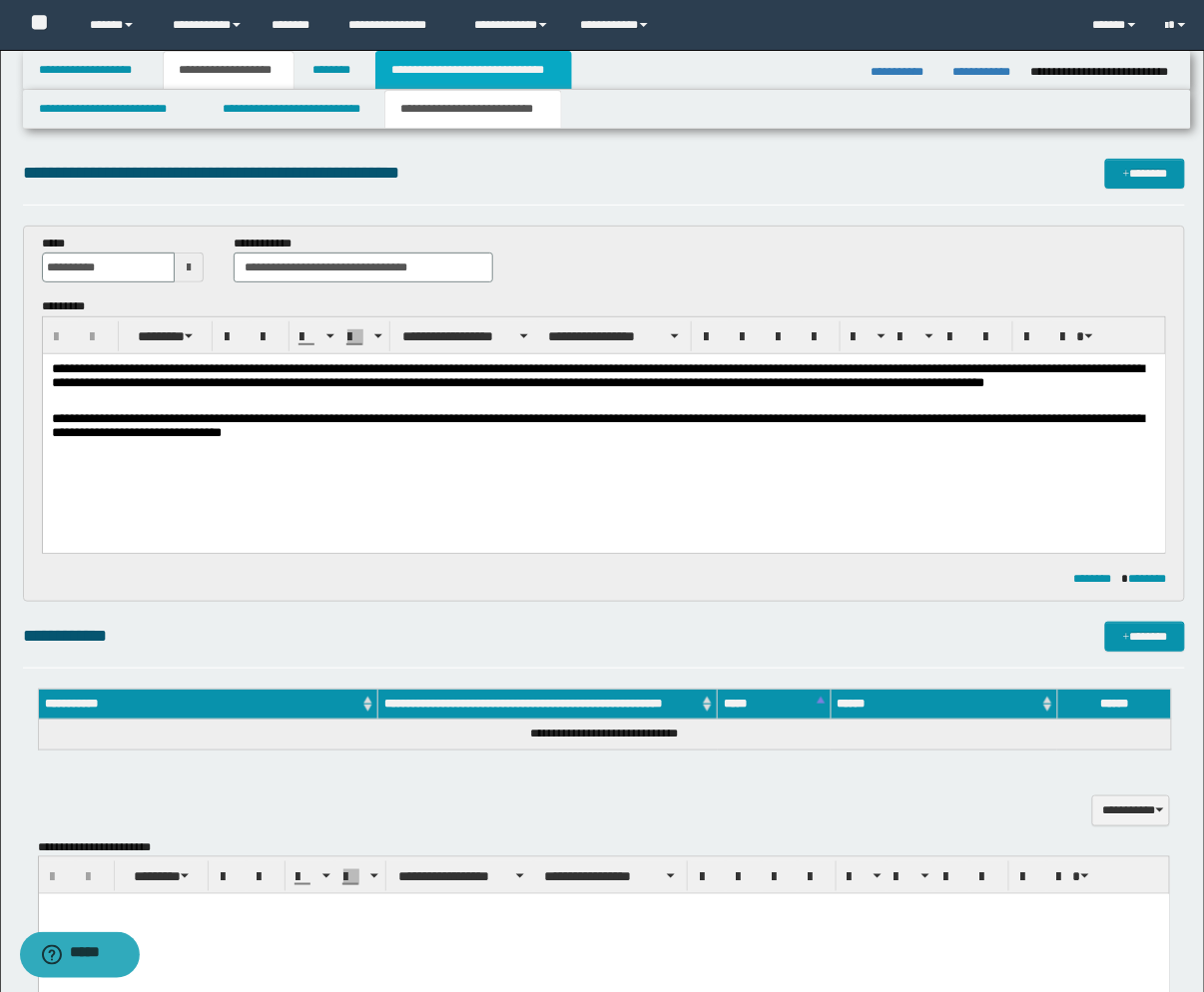 click on "**********" at bounding box center [473, 70] 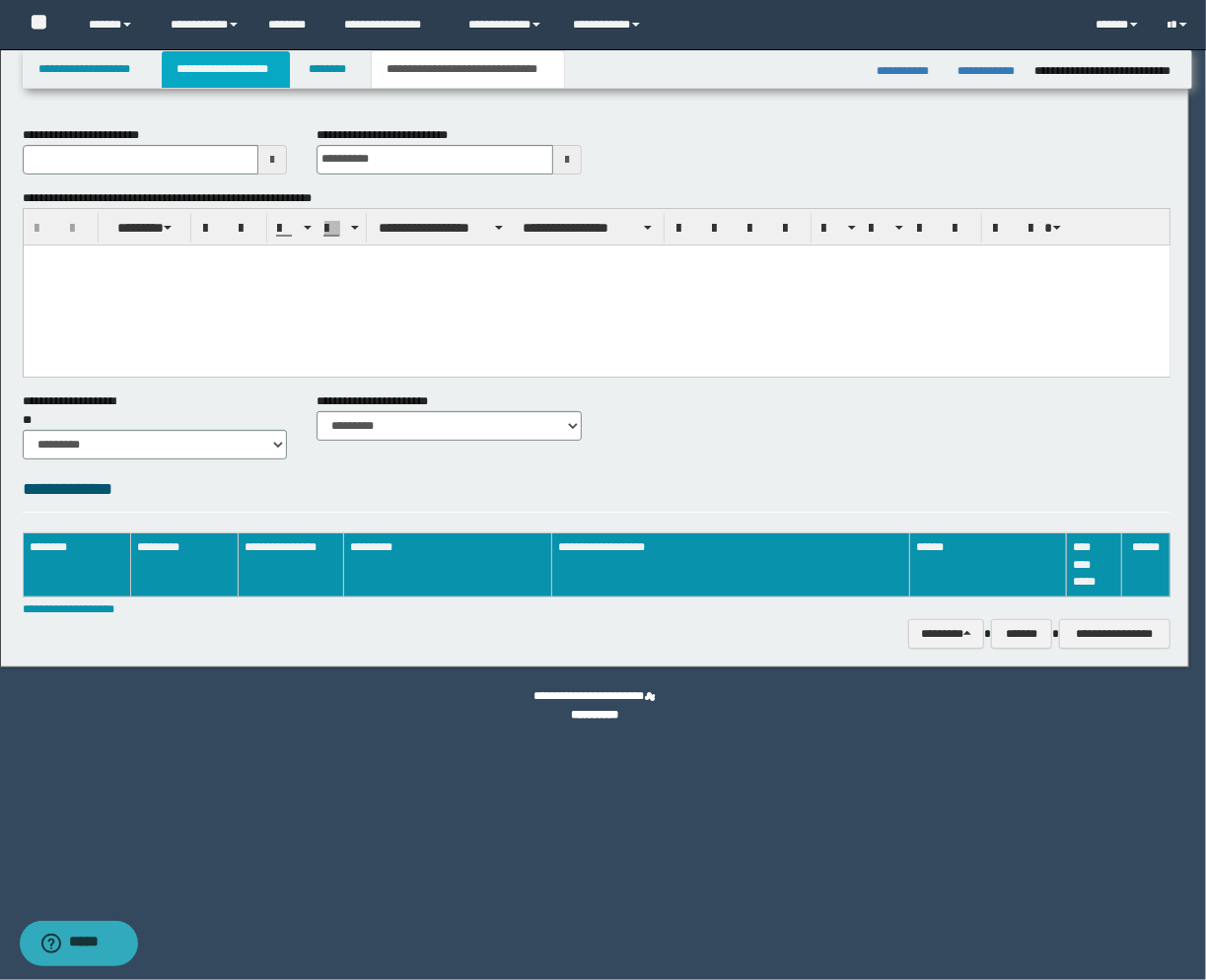 scroll, scrollTop: 0, scrollLeft: 0, axis: both 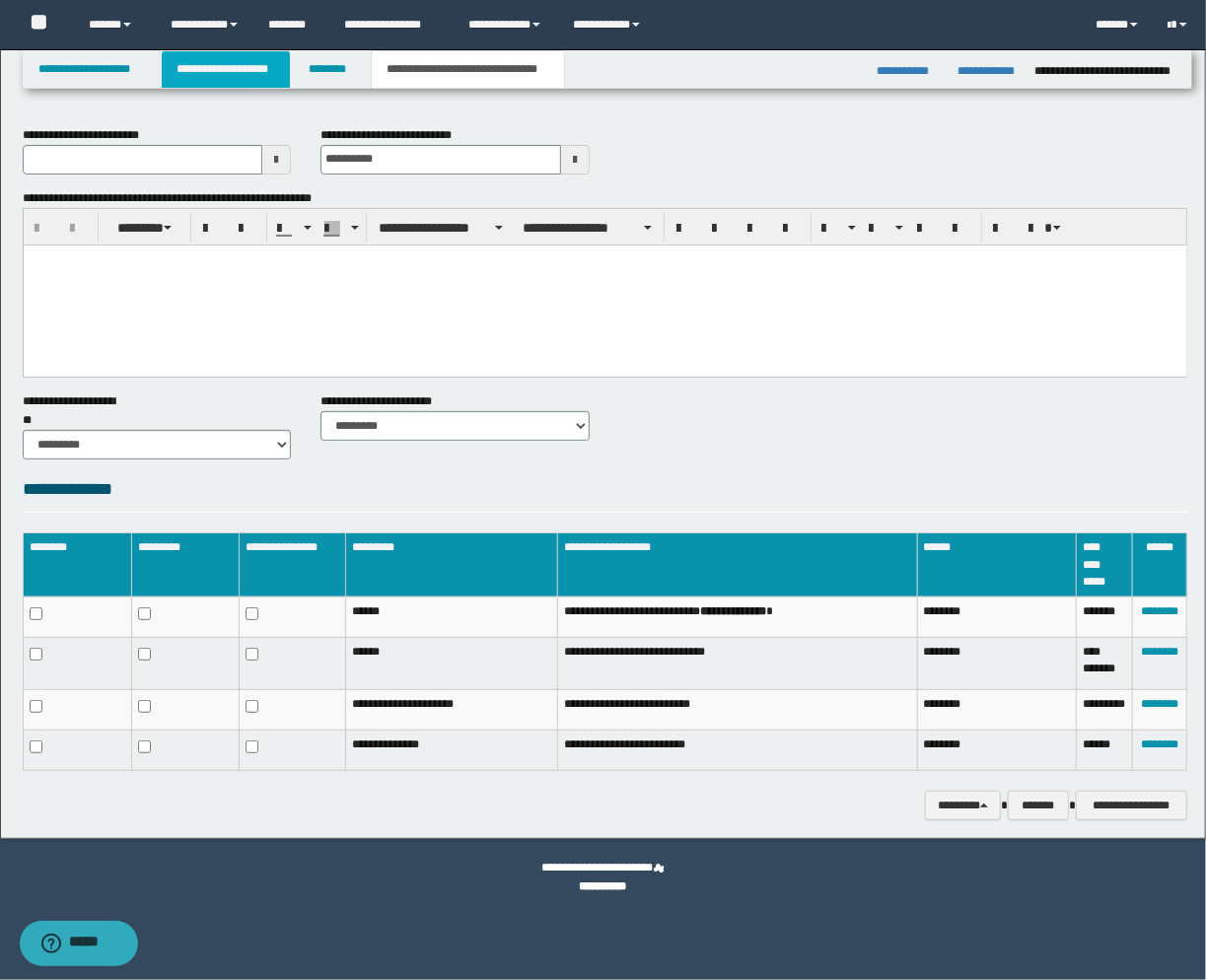 click on "**********" at bounding box center [226, 69] 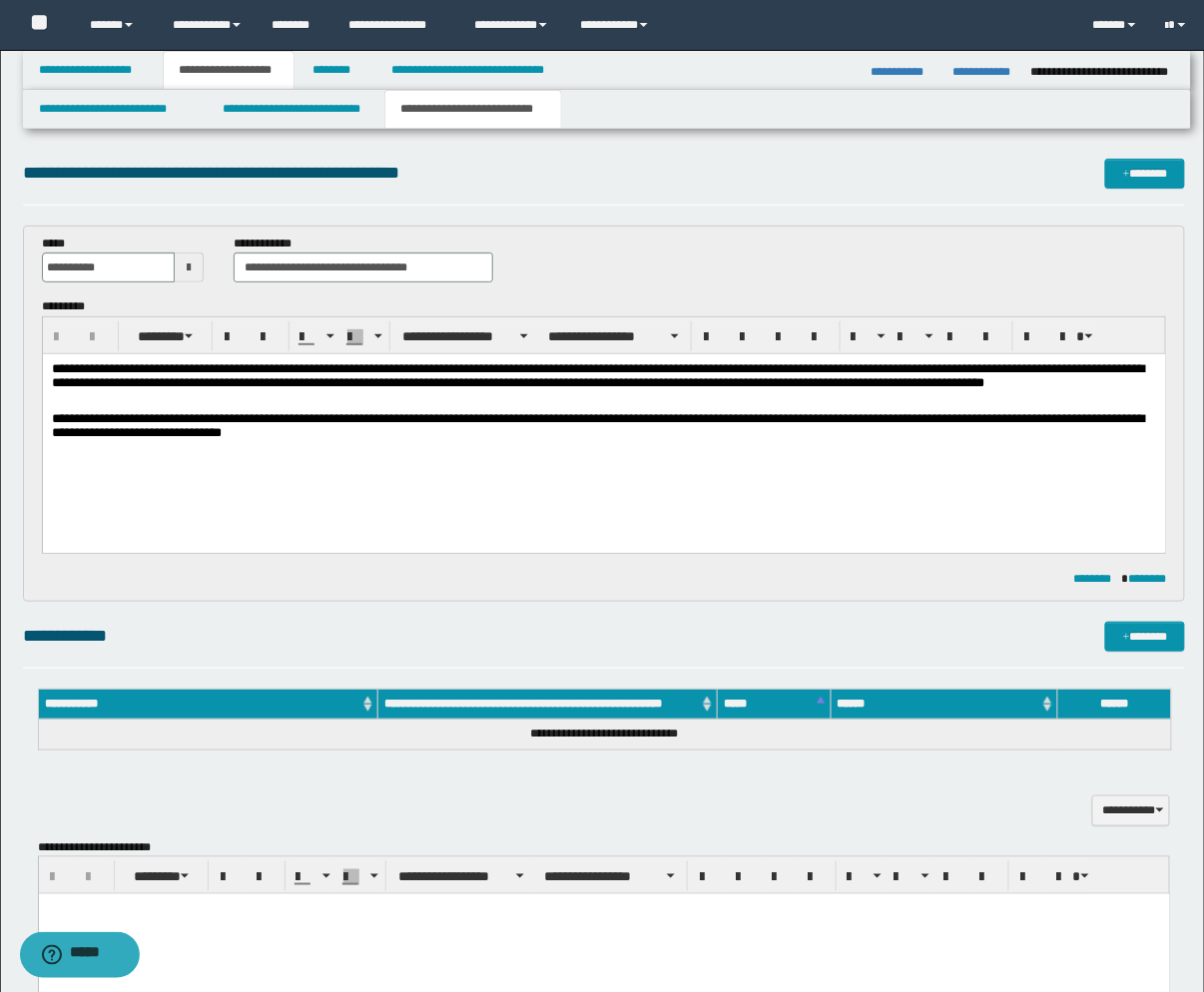 click on "**********" at bounding box center (603, 428) 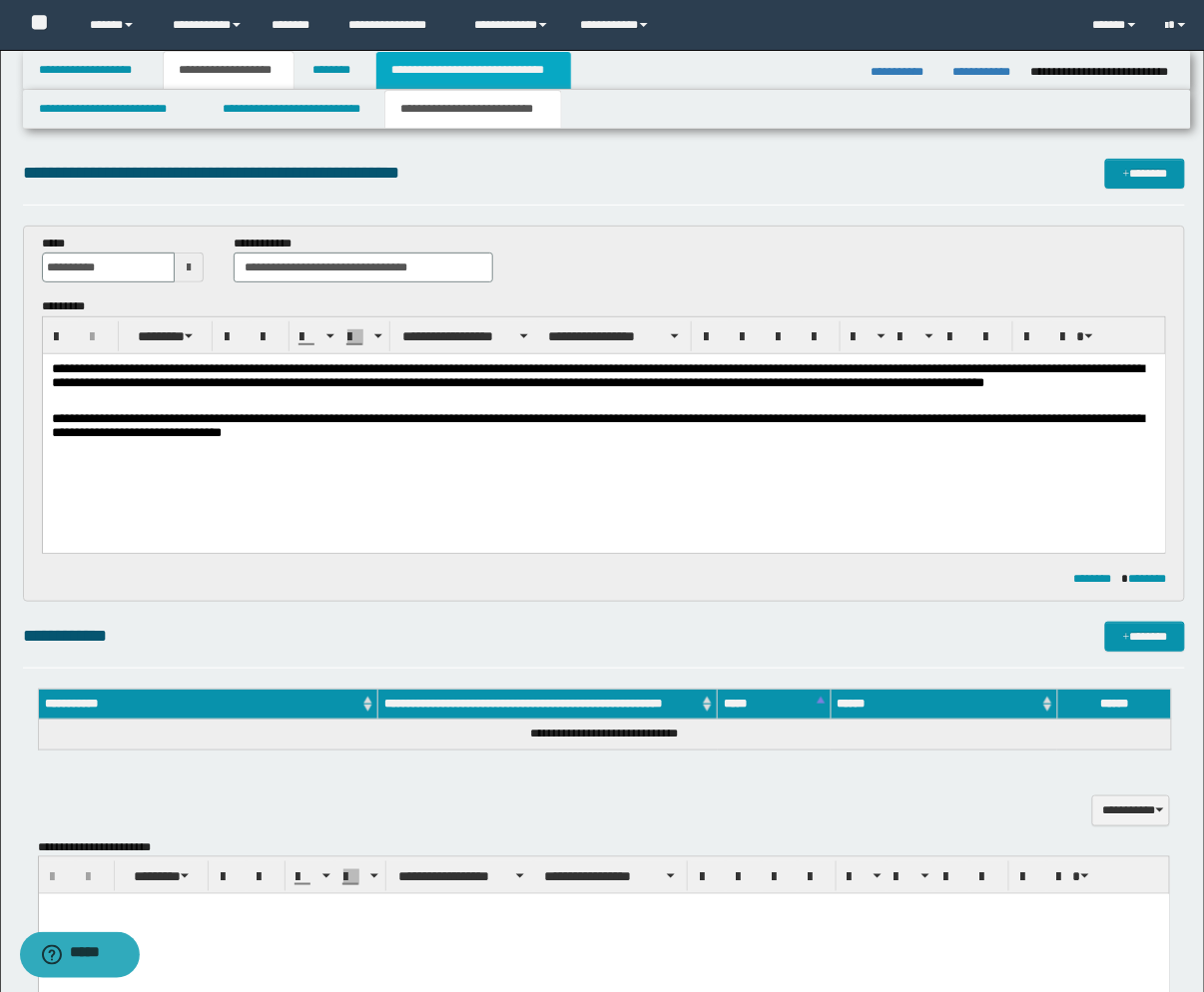 click on "**********" at bounding box center [473, 70] 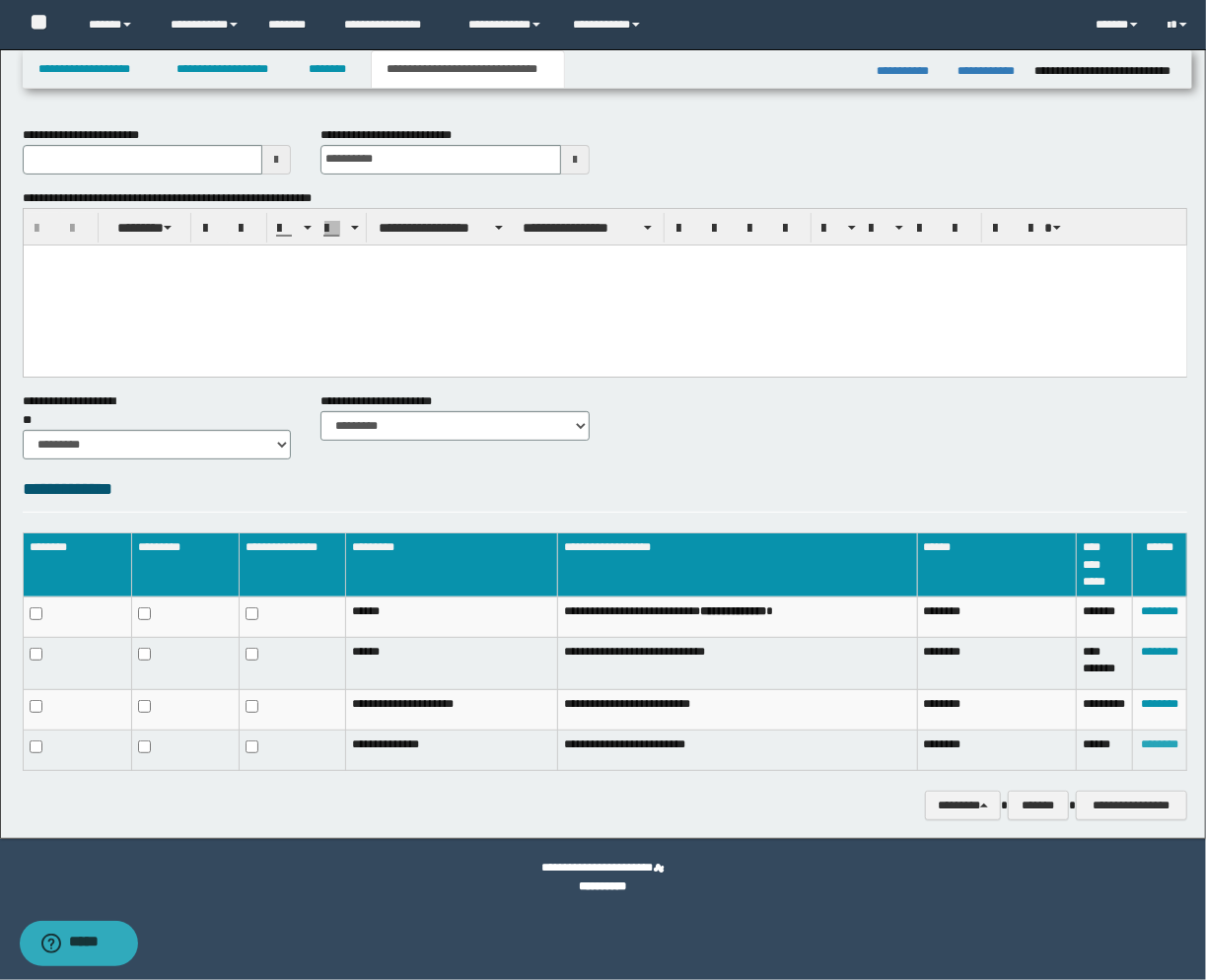 click on "********" at bounding box center [1160, 744] 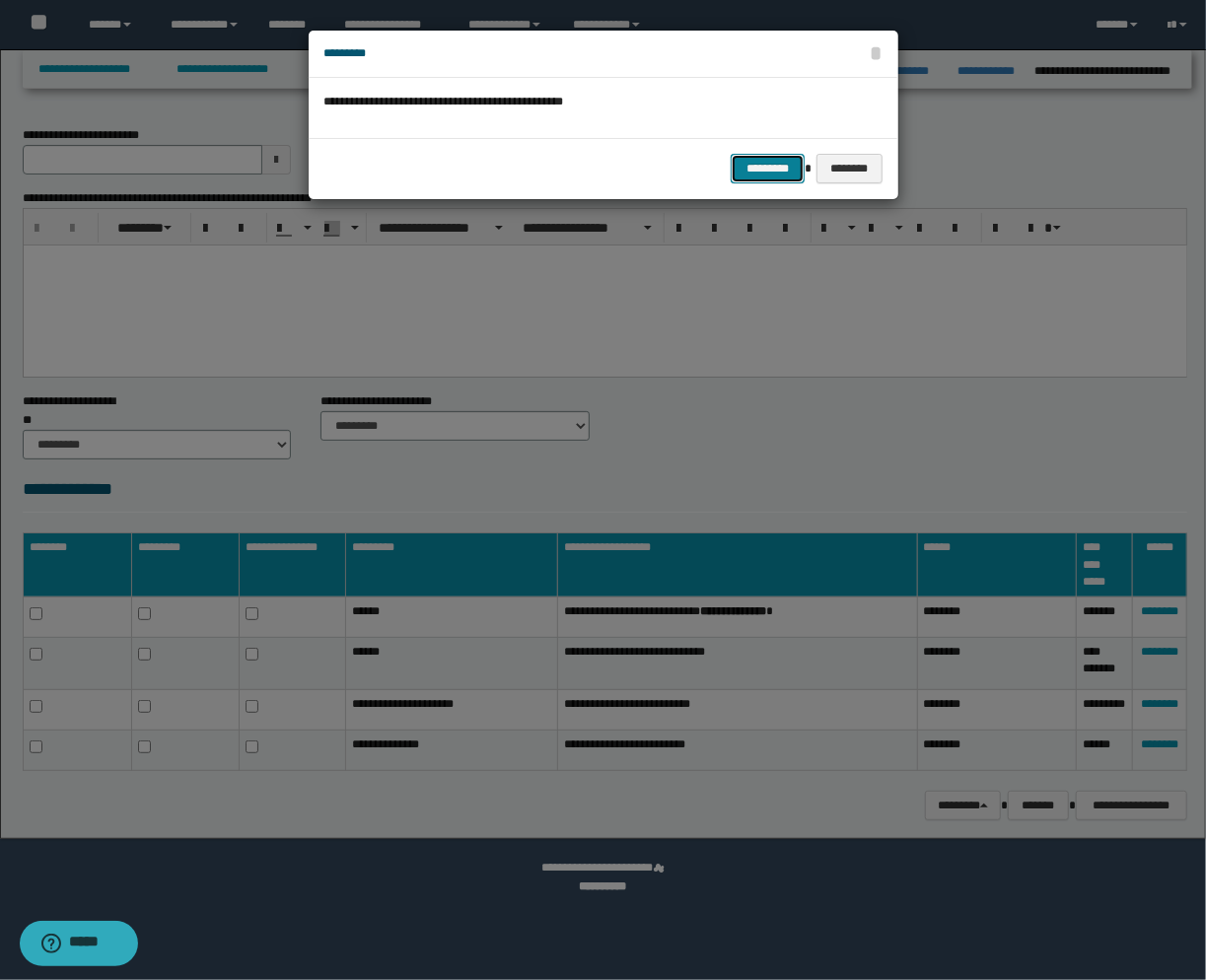 click on "*********" at bounding box center (767, 169) 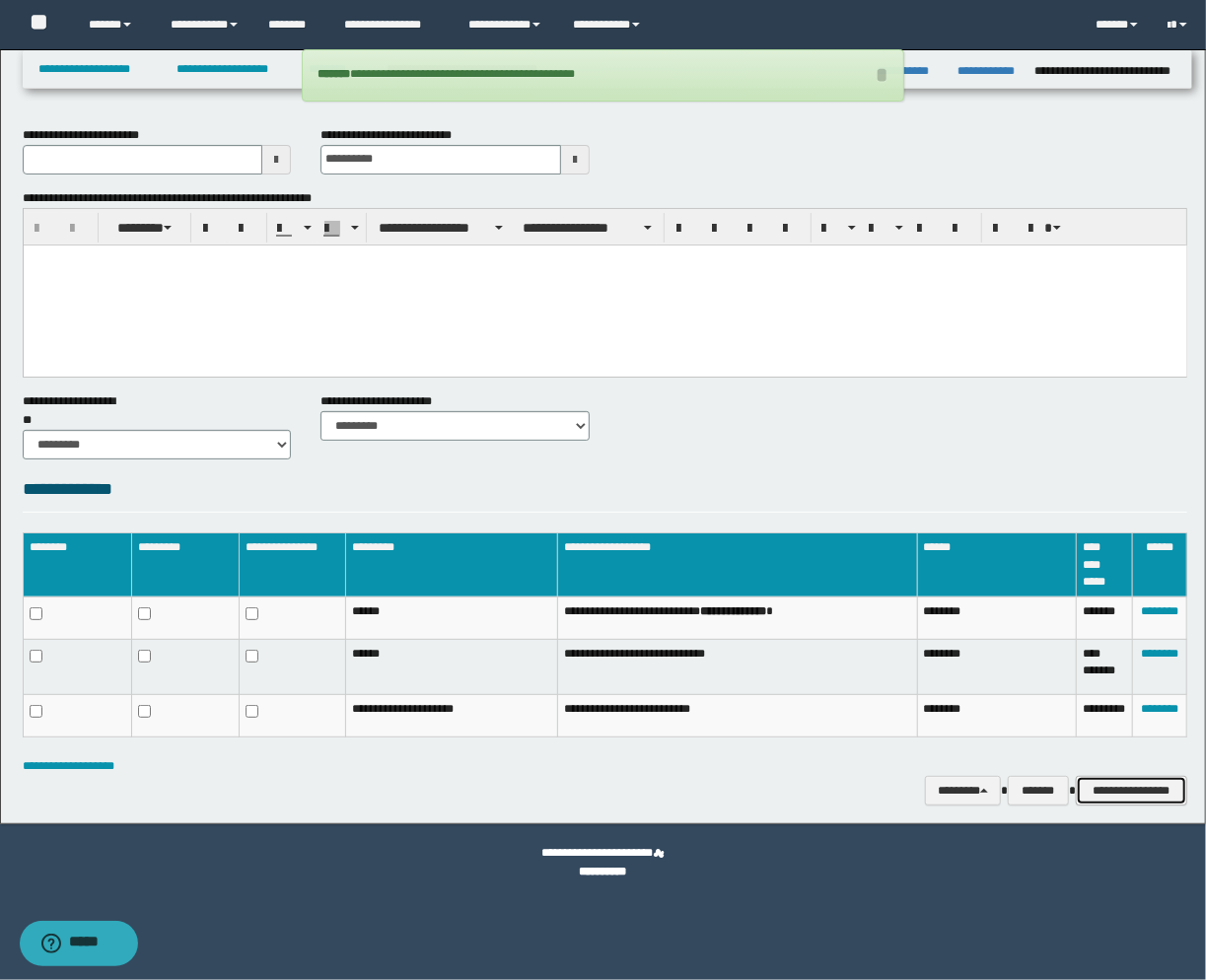 click on "**********" at bounding box center [1131, 791] 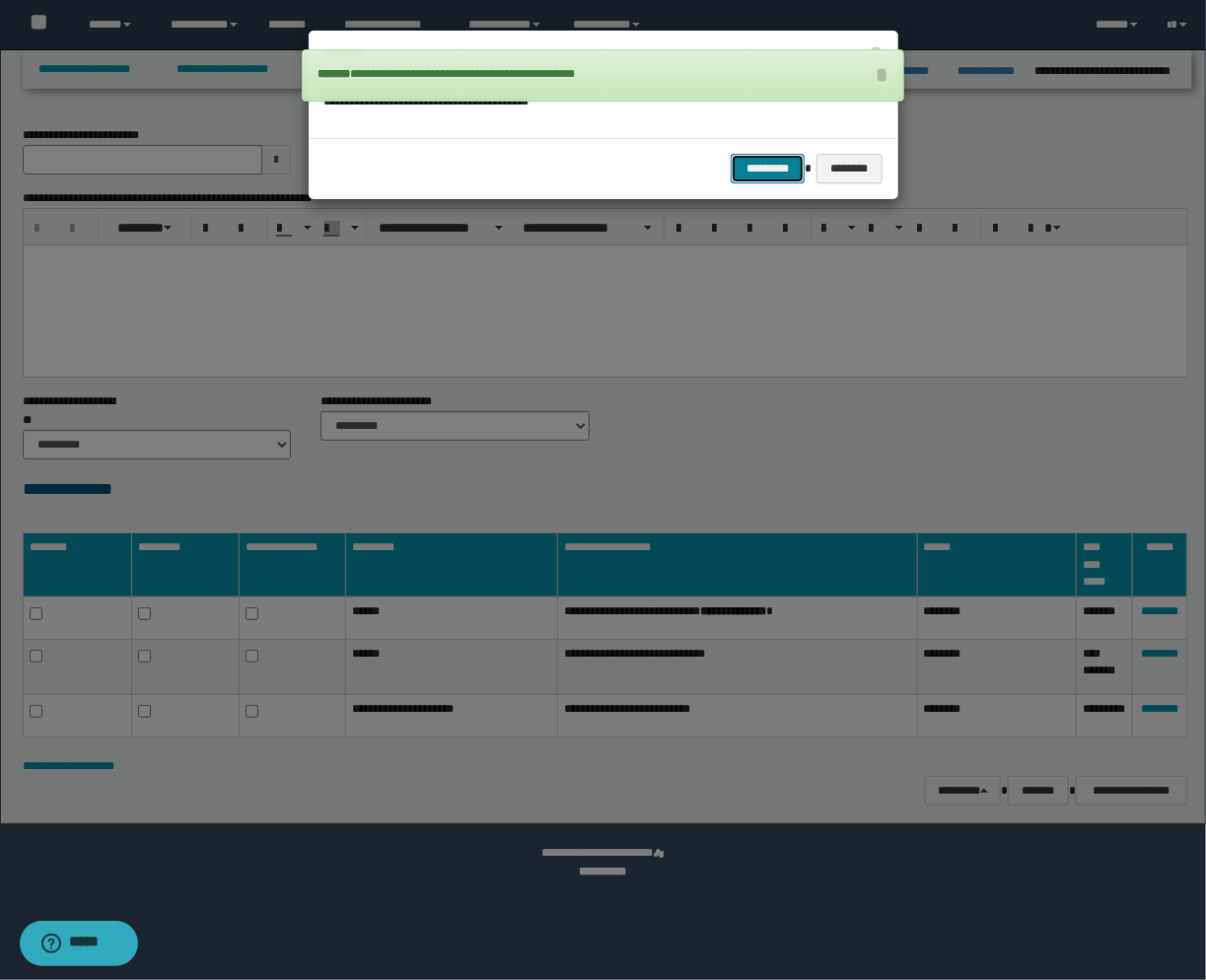 click on "*********" at bounding box center [767, 169] 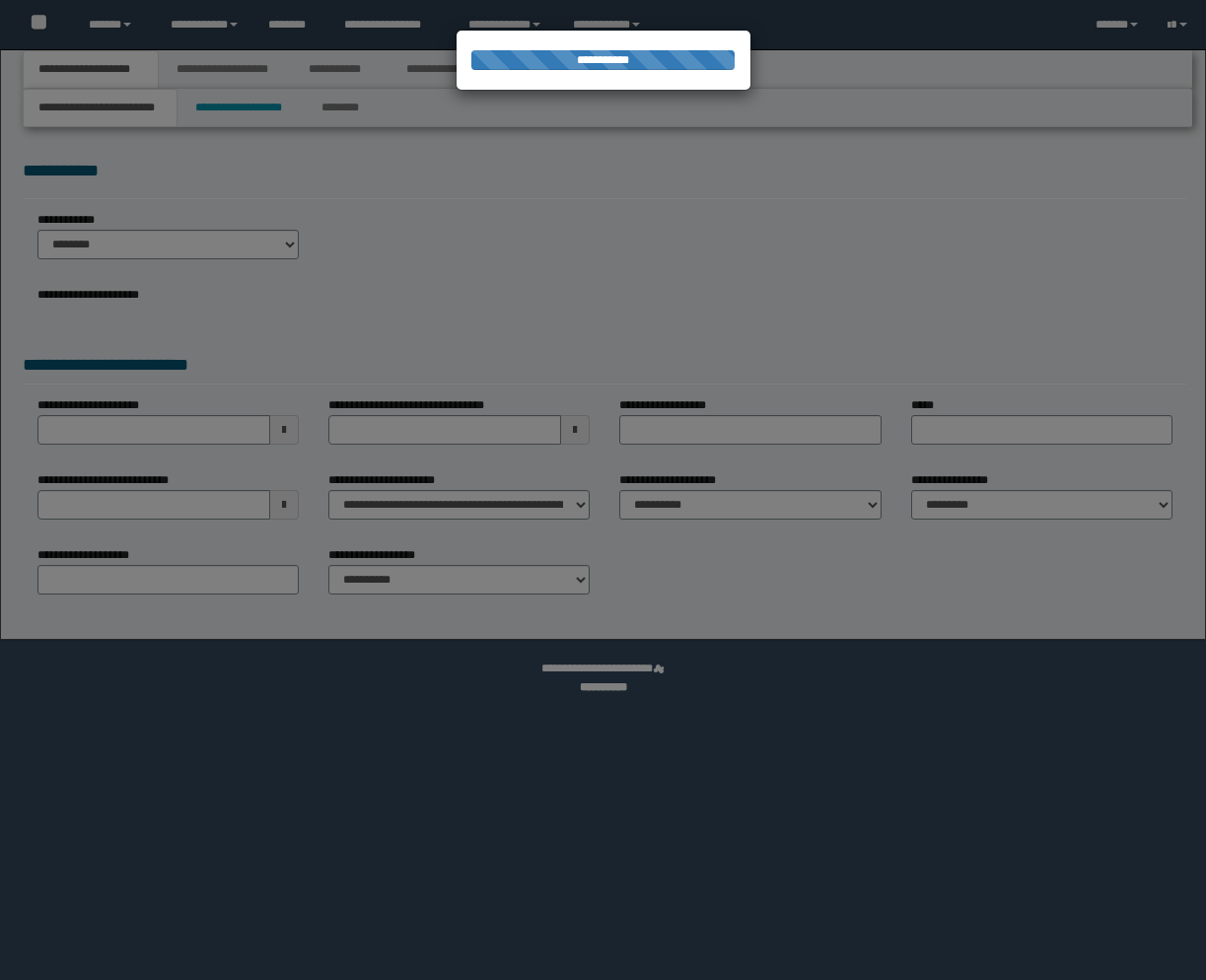scroll, scrollTop: 0, scrollLeft: 0, axis: both 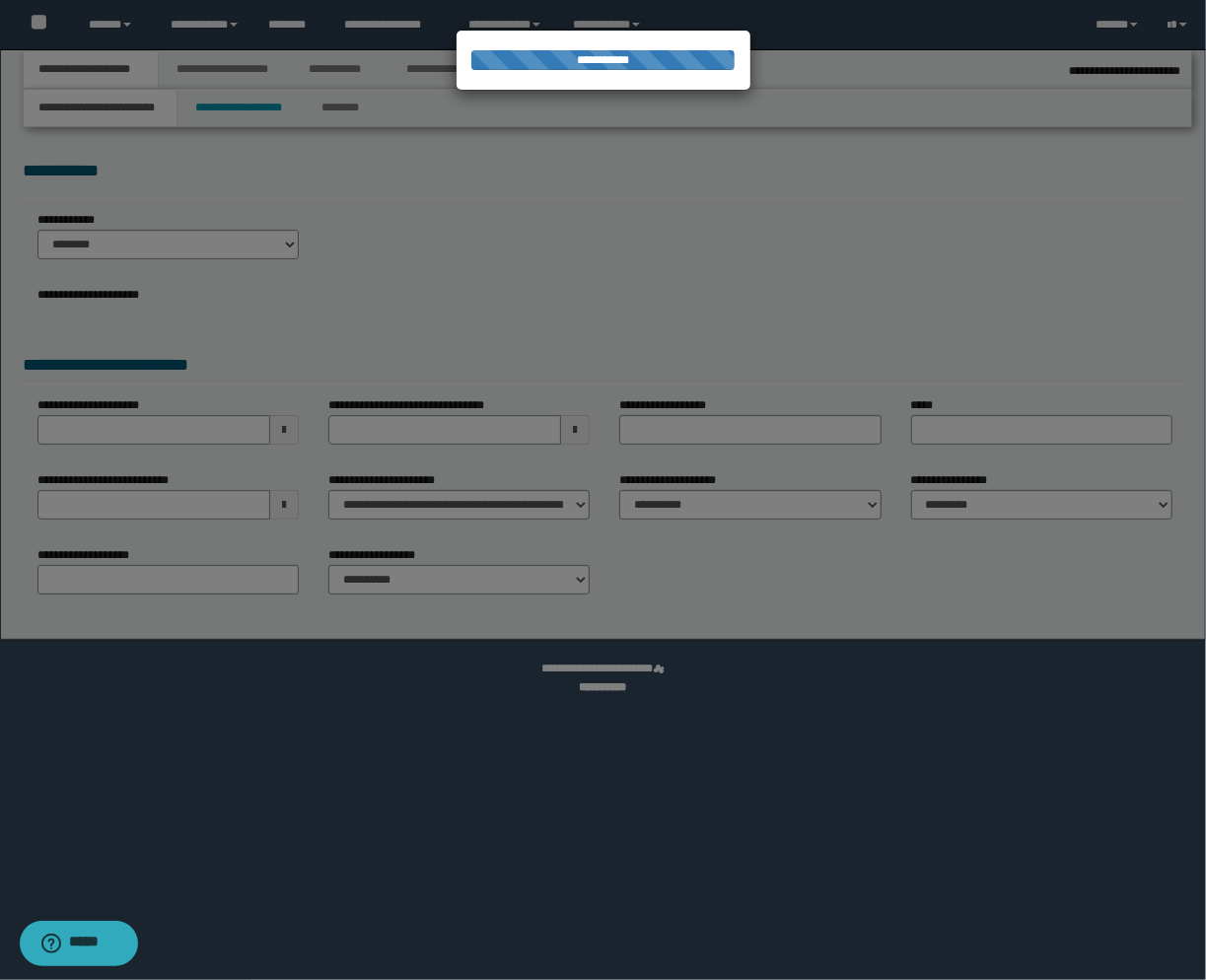 select on "*" 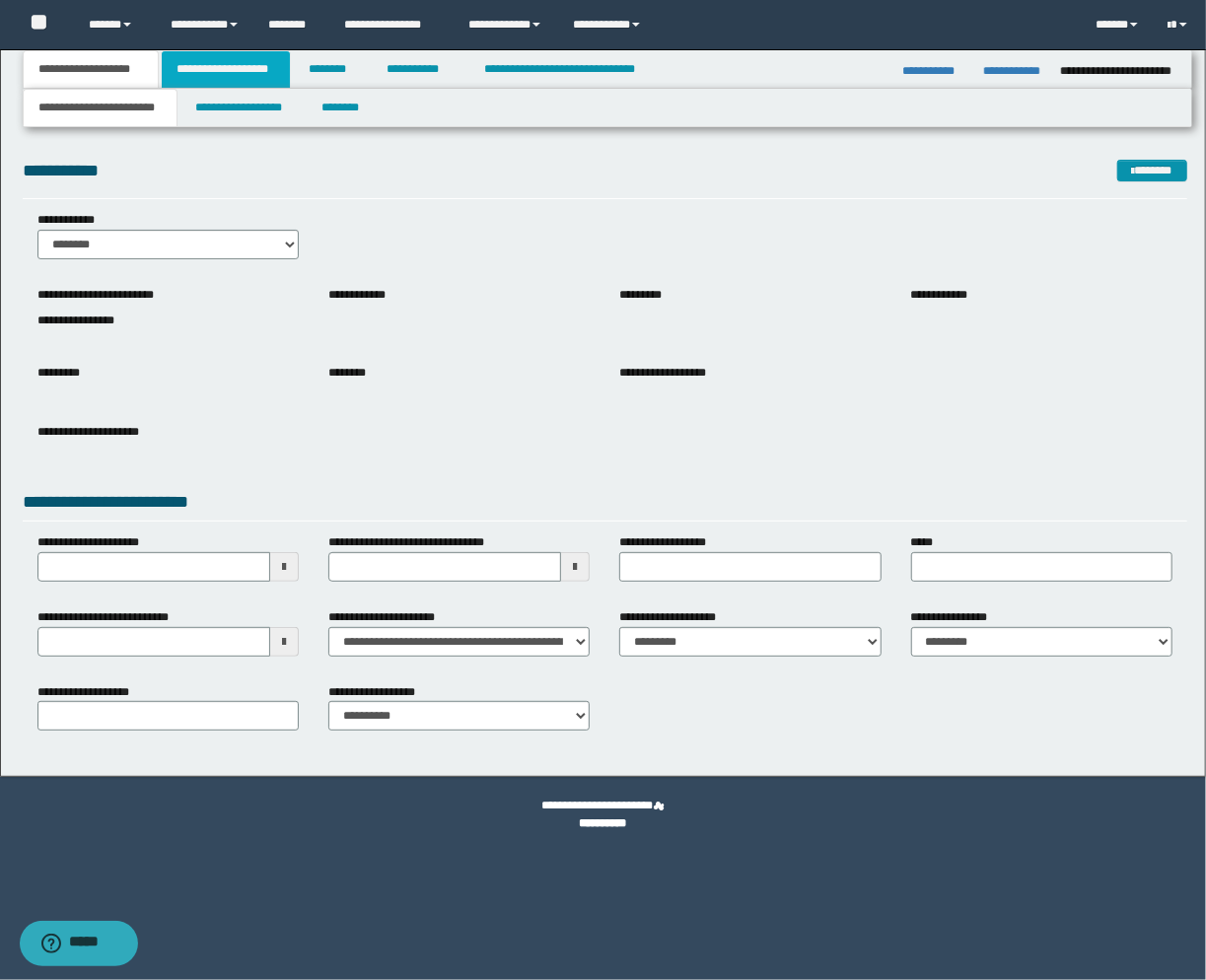 click on "**********" at bounding box center [226, 69] 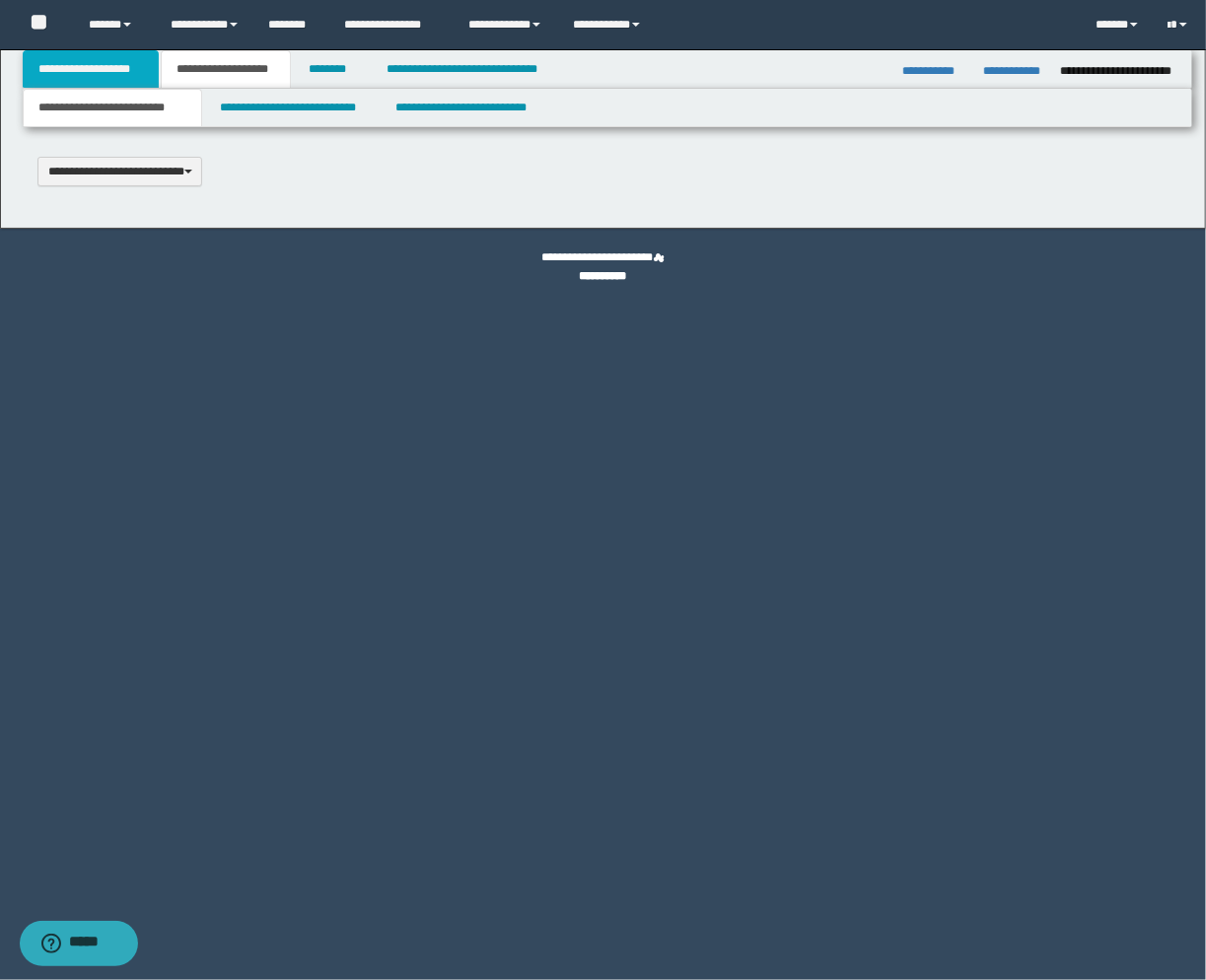 scroll, scrollTop: 0, scrollLeft: 0, axis: both 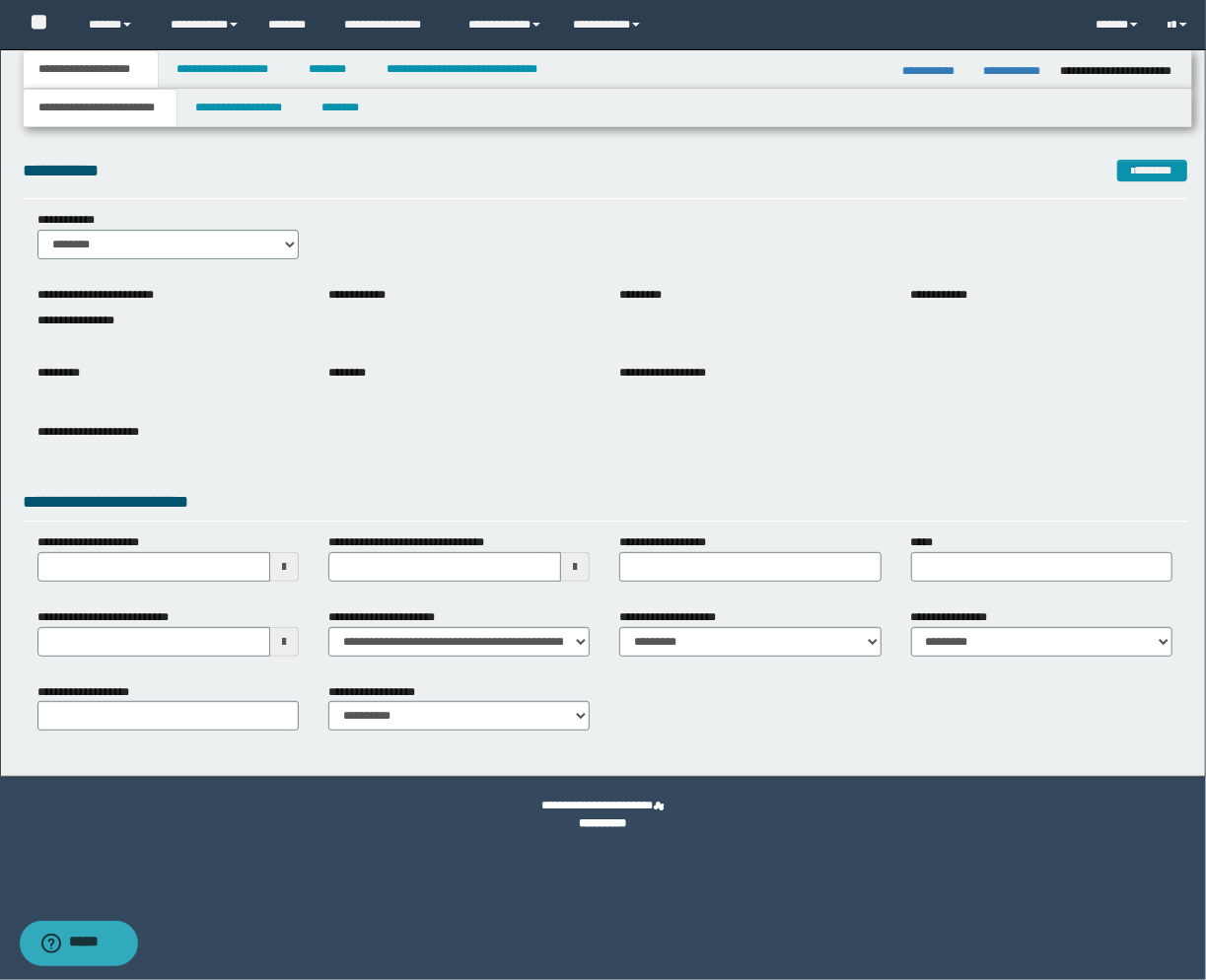 select on "*" 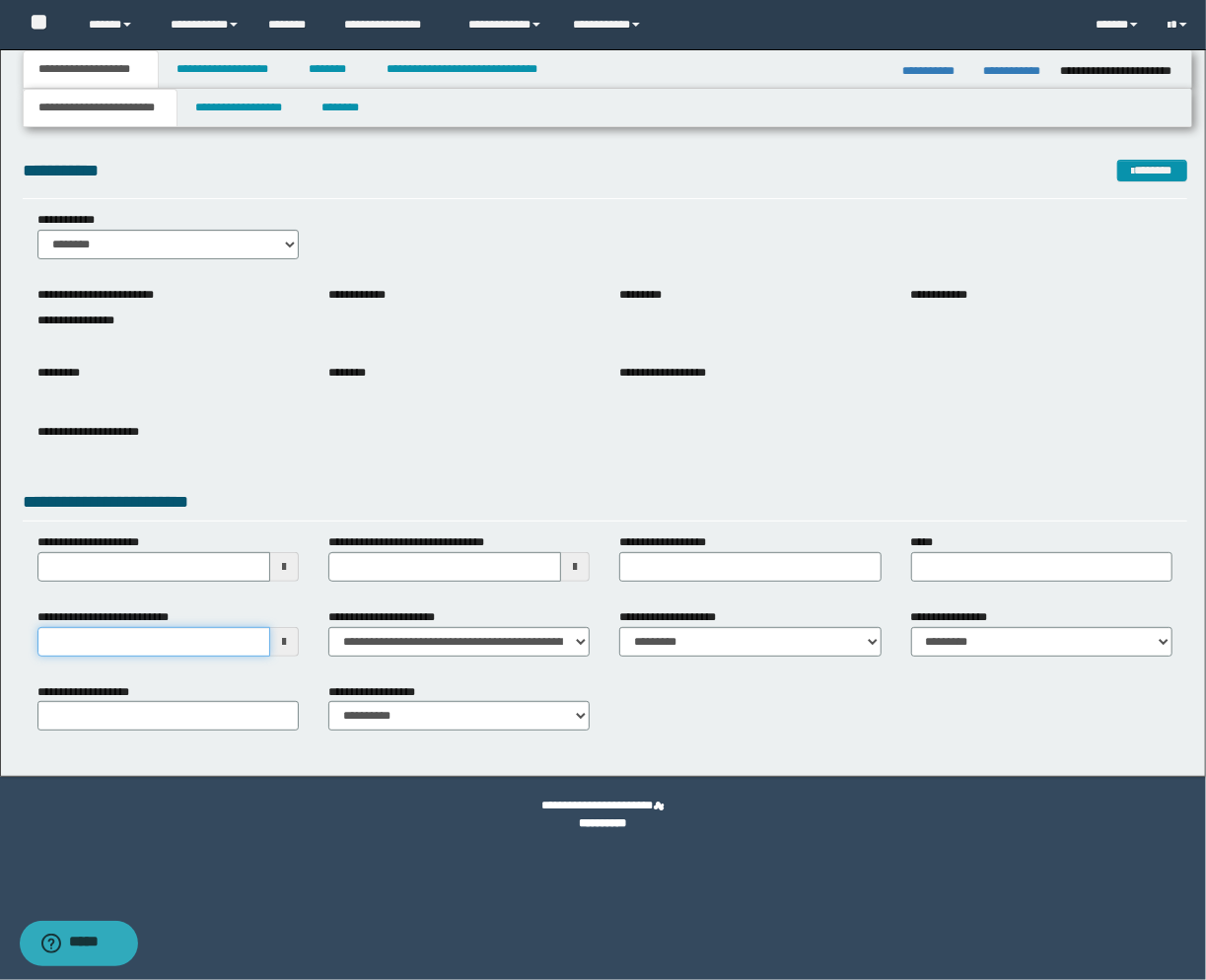click on "**********" at bounding box center (154, 642) 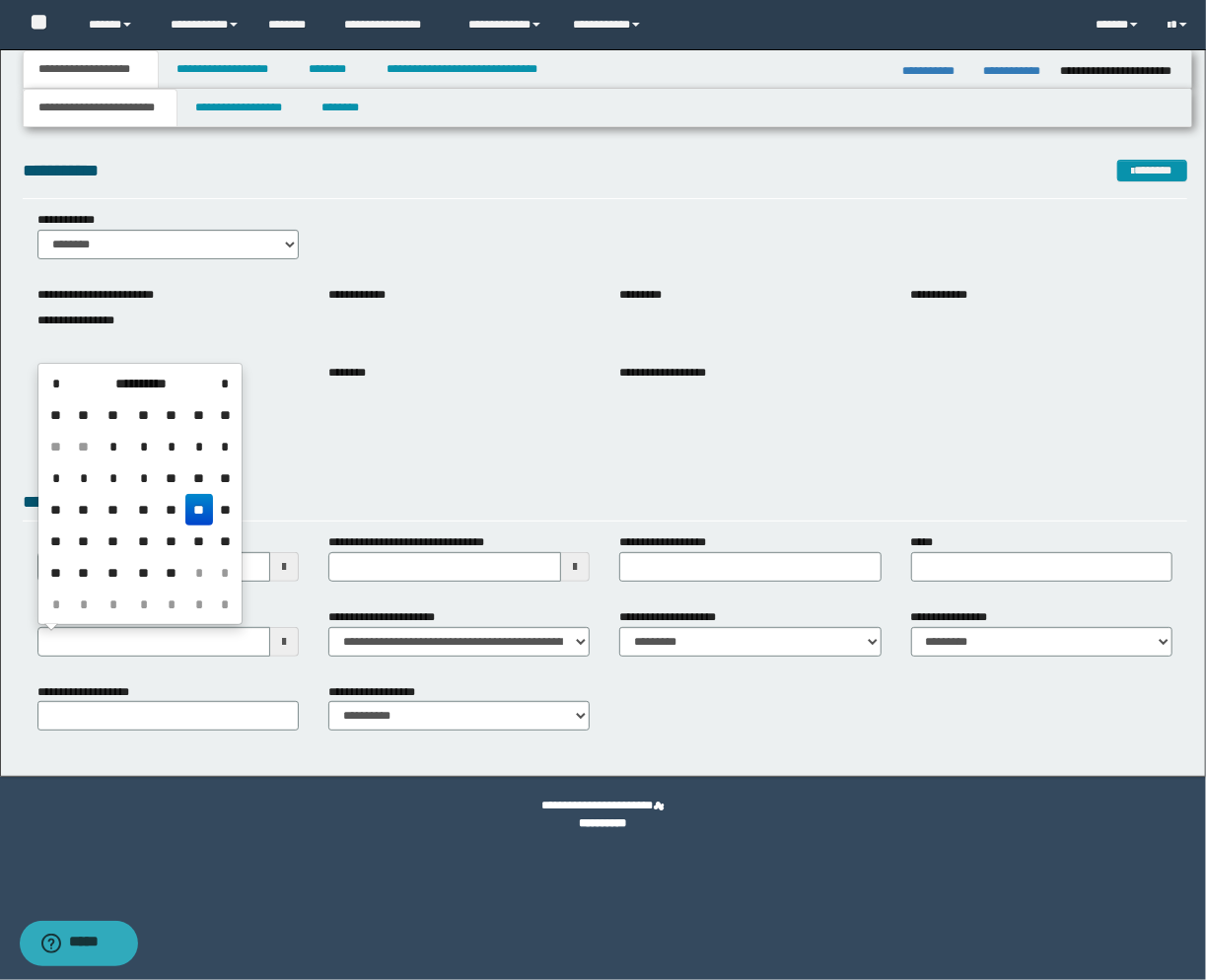 click on "**" at bounding box center (199, 510) 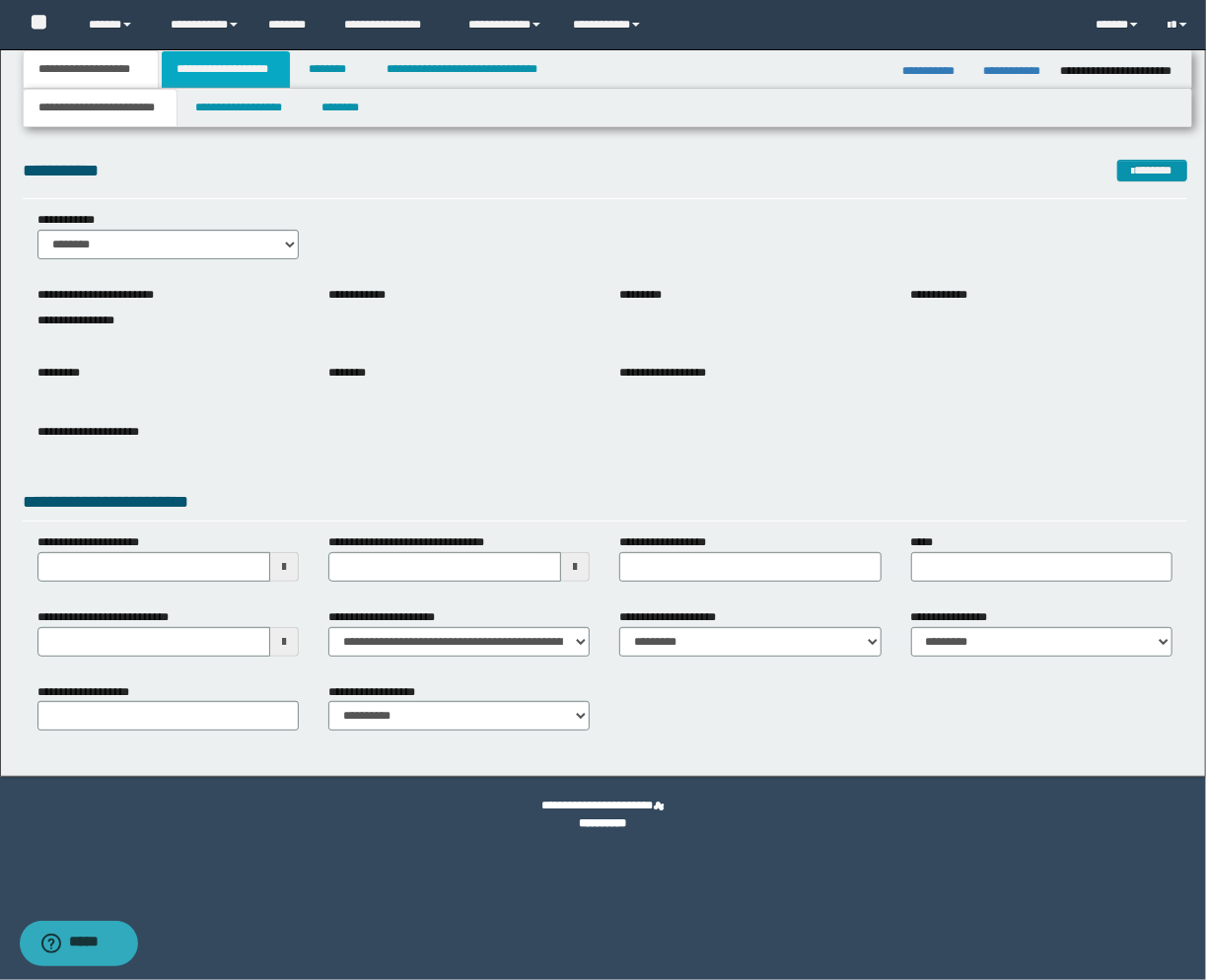 click on "**********" at bounding box center [226, 69] 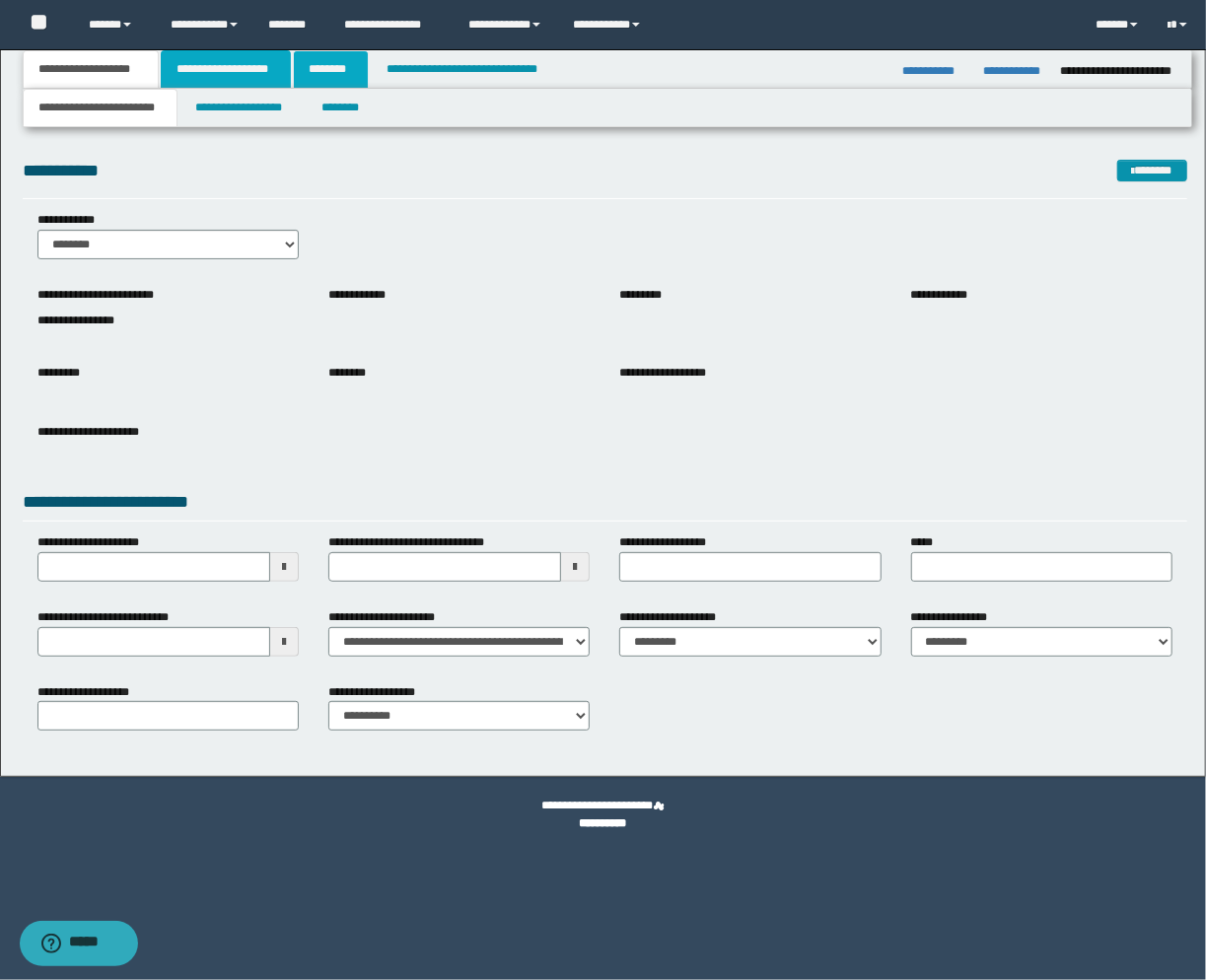 type 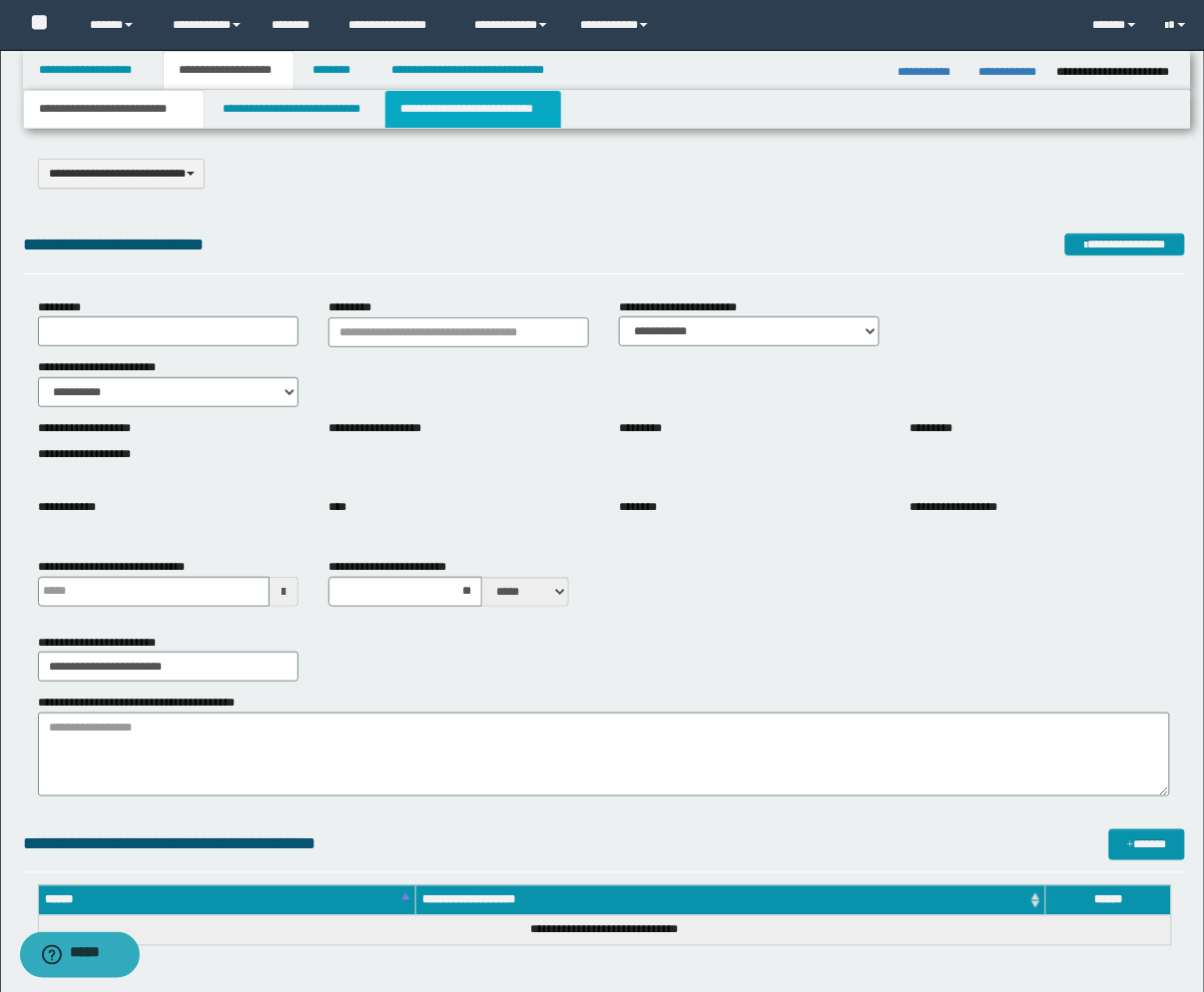 click on "**********" at bounding box center (473, 109) 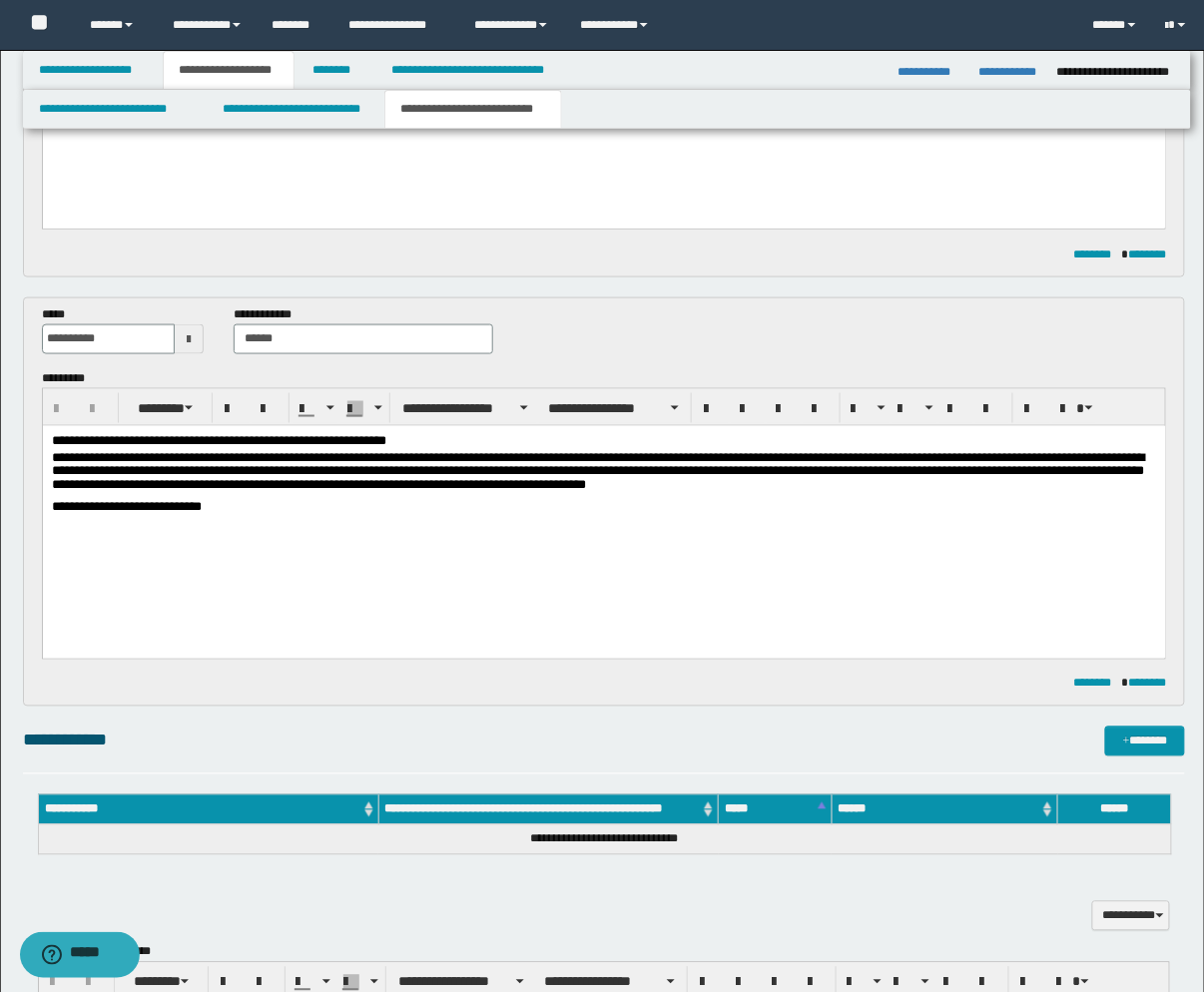 scroll, scrollTop: 443, scrollLeft: 0, axis: vertical 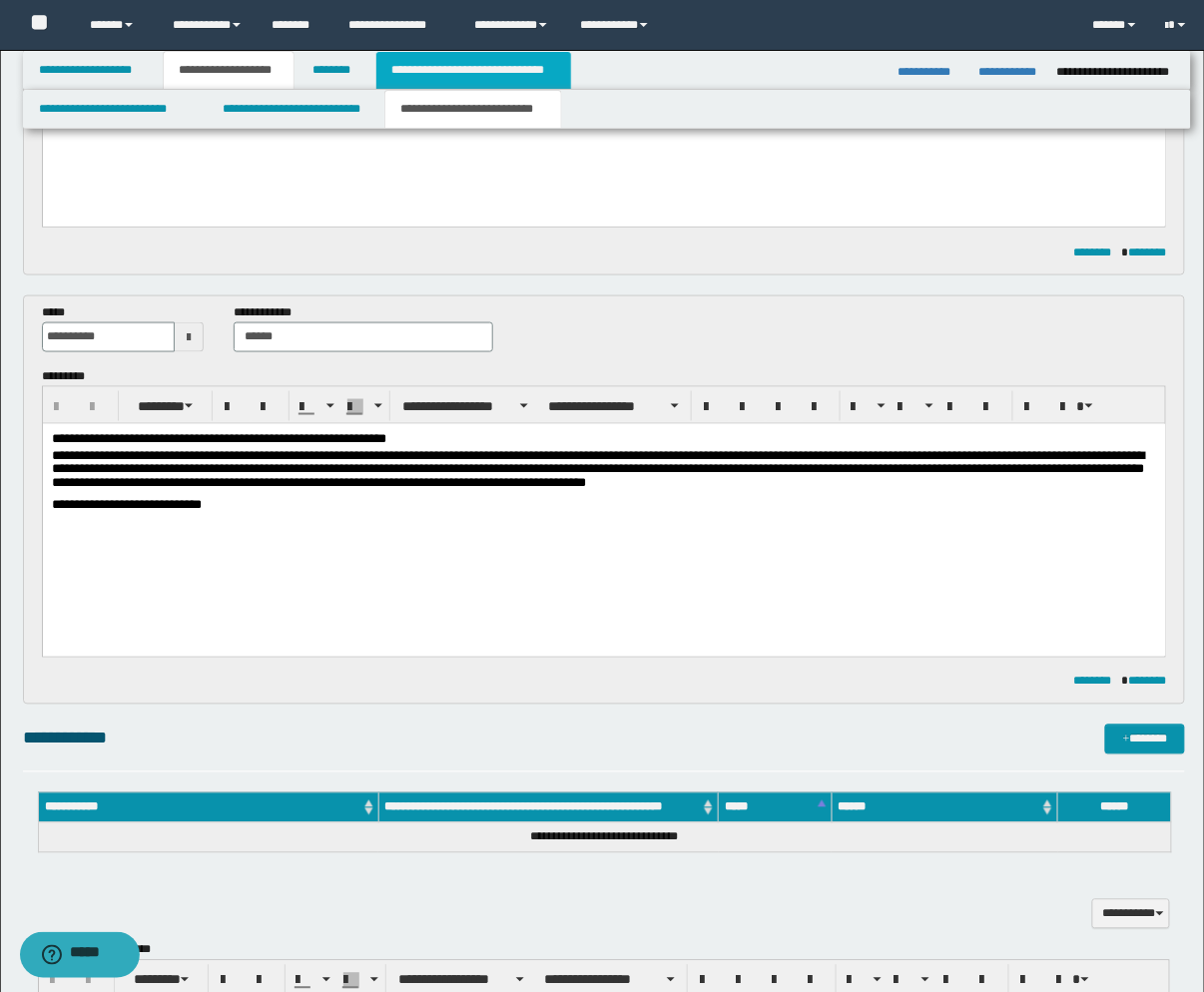 click on "**********" at bounding box center (473, 70) 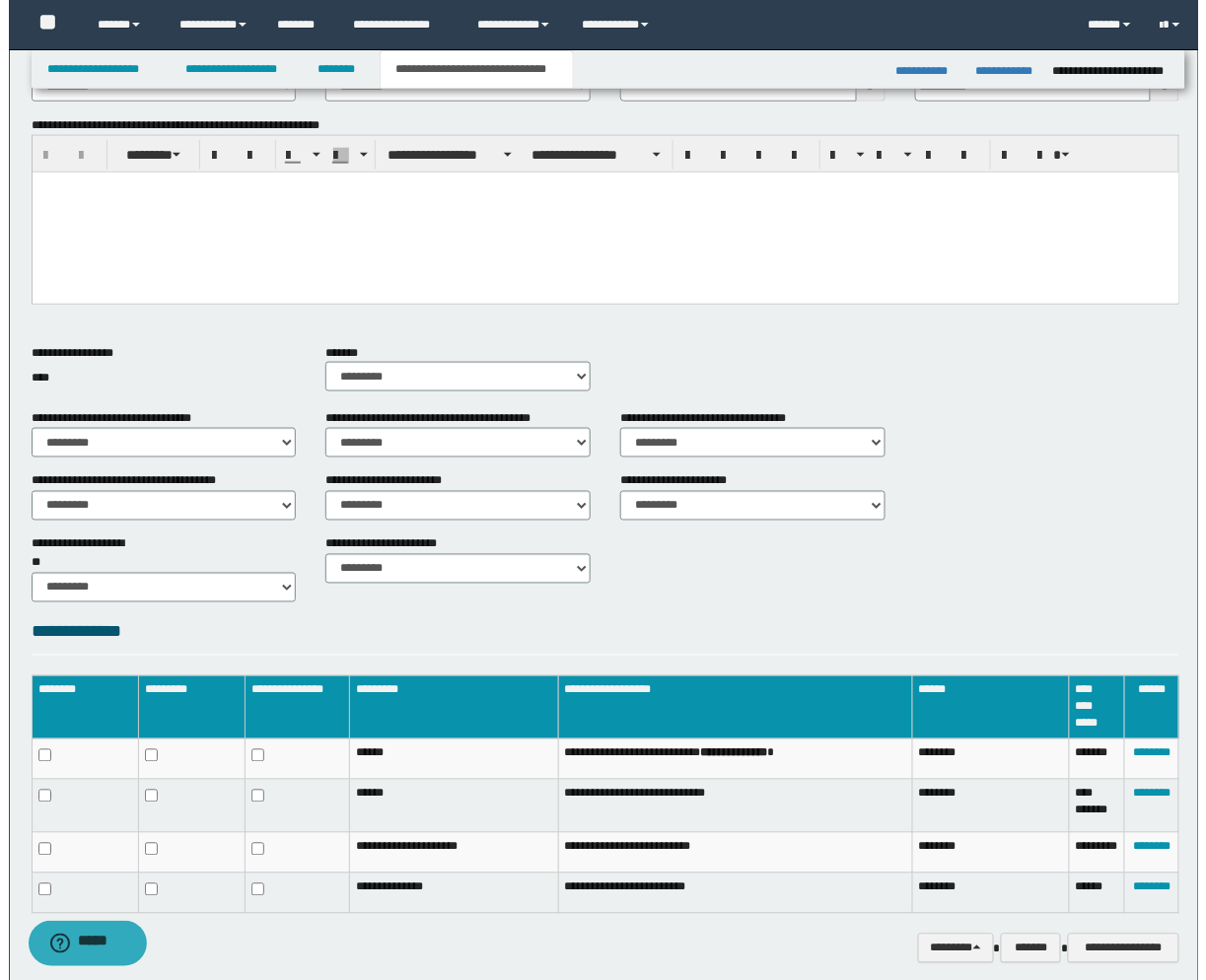 scroll, scrollTop: 506, scrollLeft: 0, axis: vertical 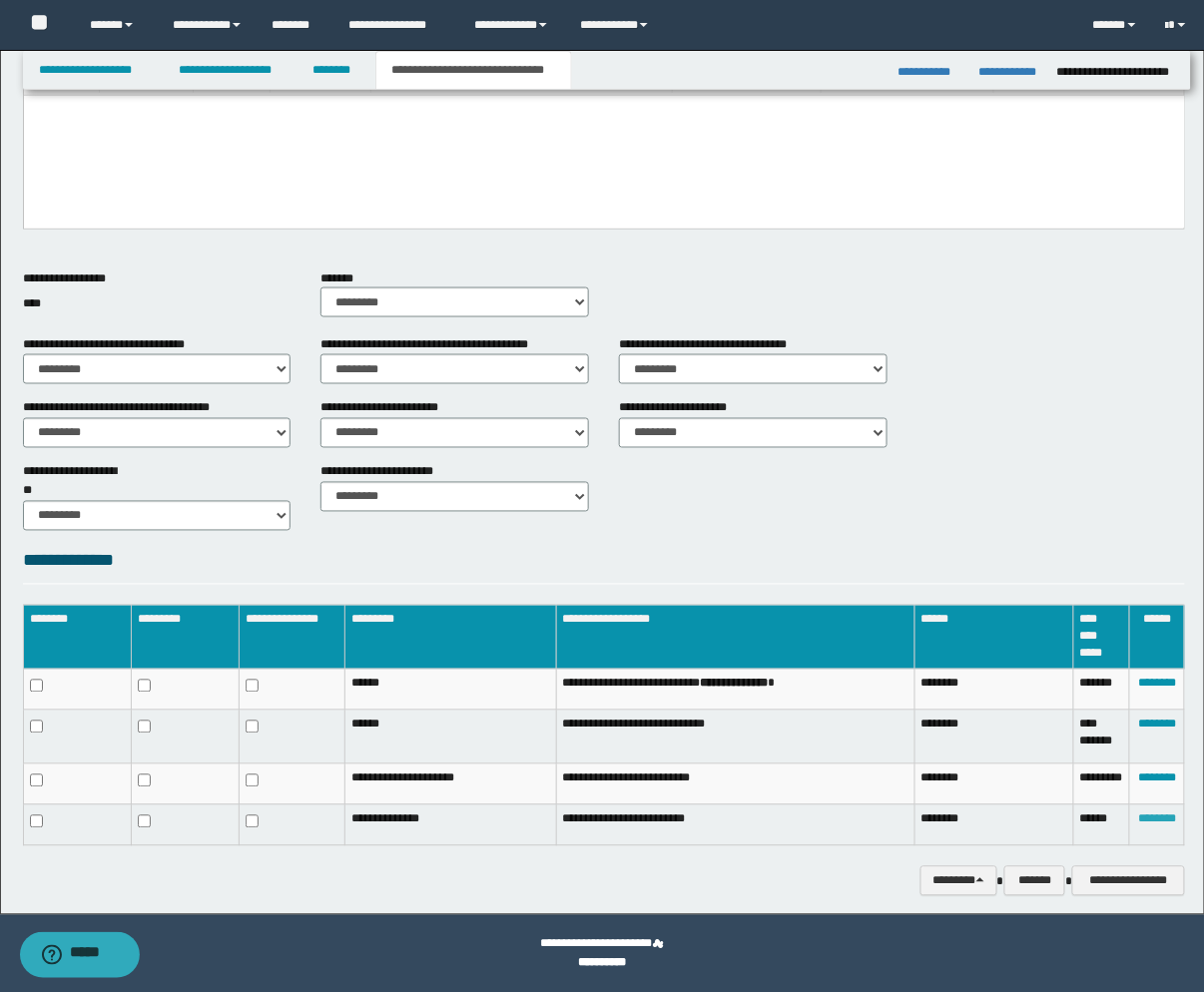 click on "********" at bounding box center [1157, 819] 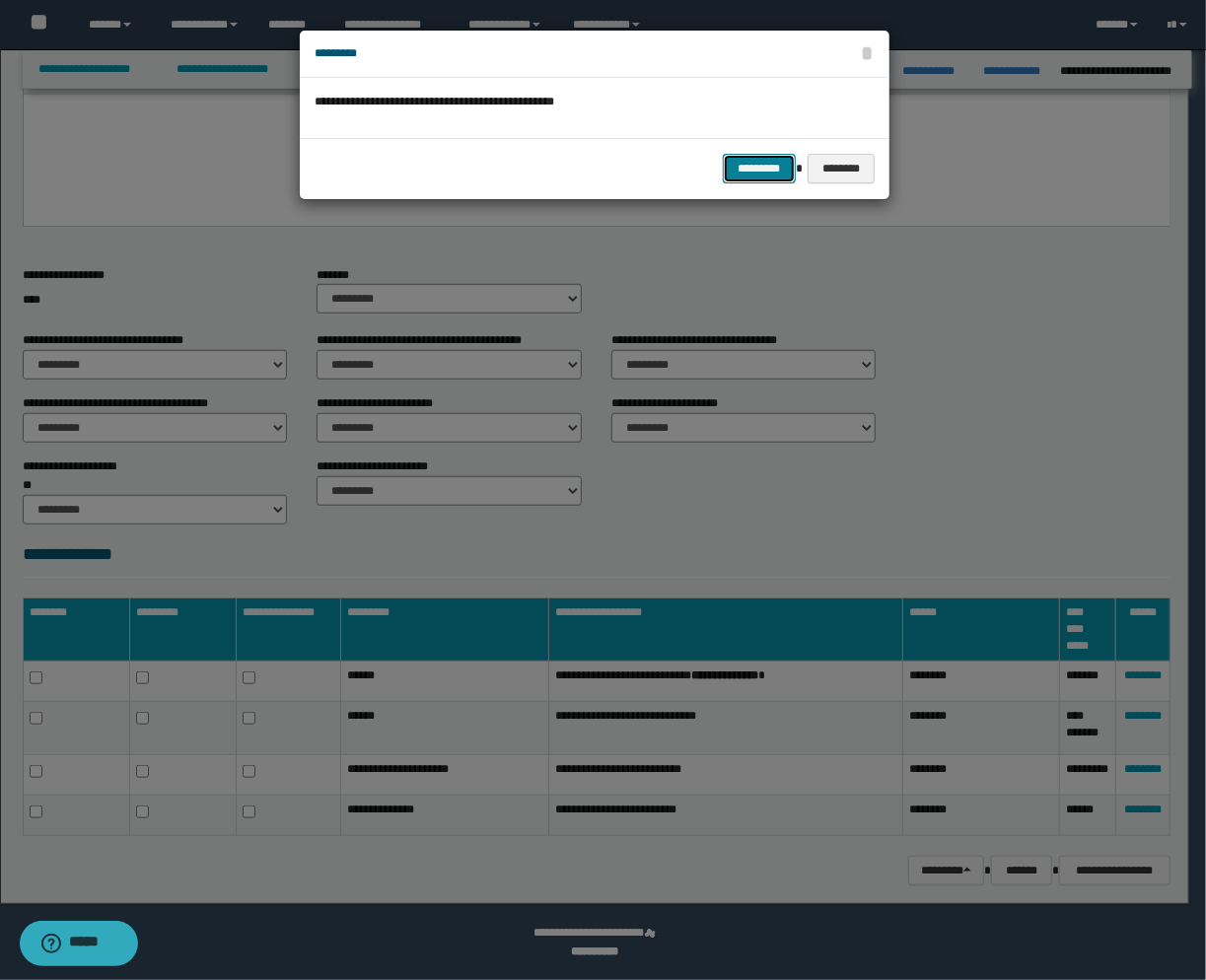 click on "*********" at bounding box center [759, 169] 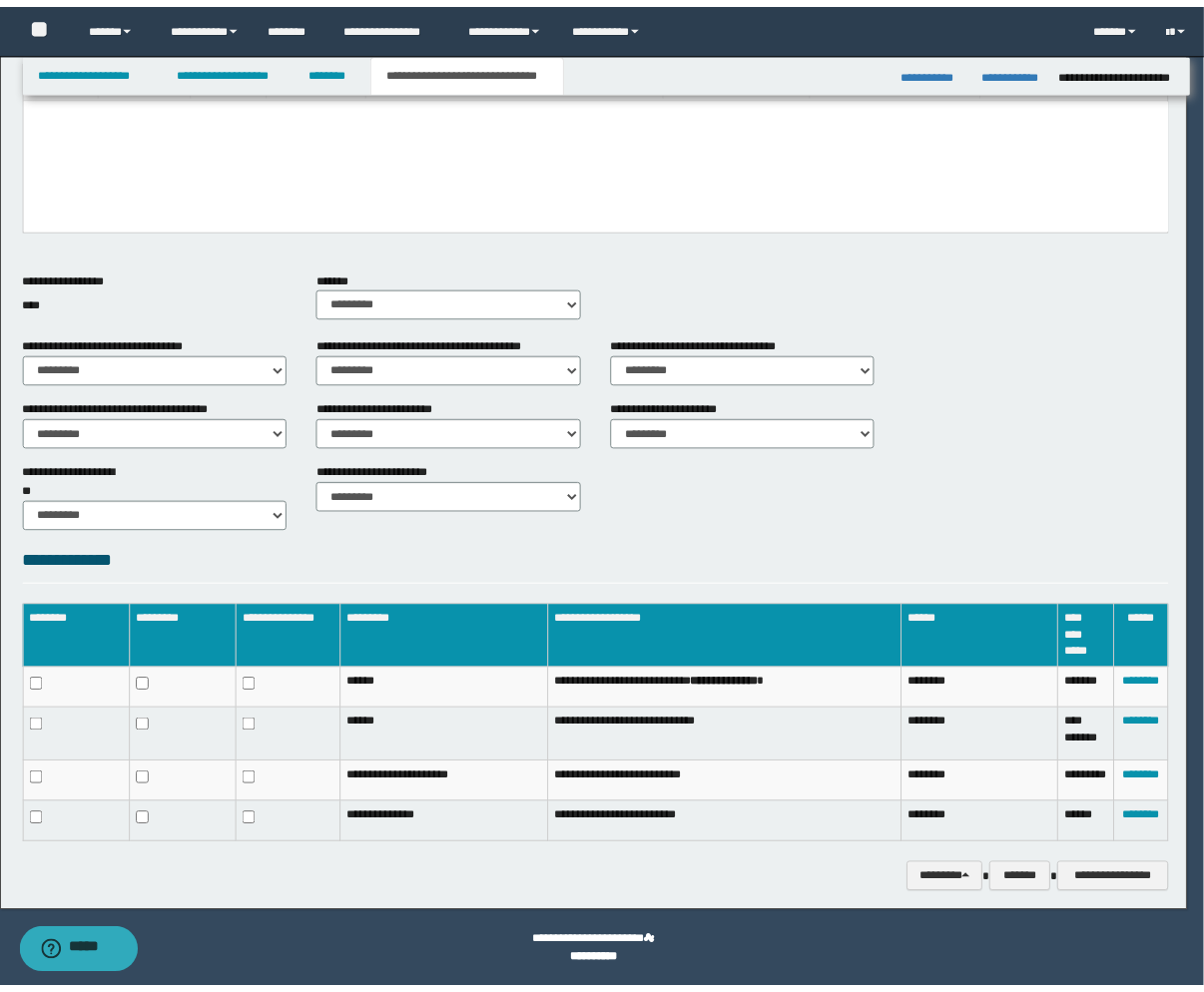 scroll, scrollTop: 496, scrollLeft: 0, axis: vertical 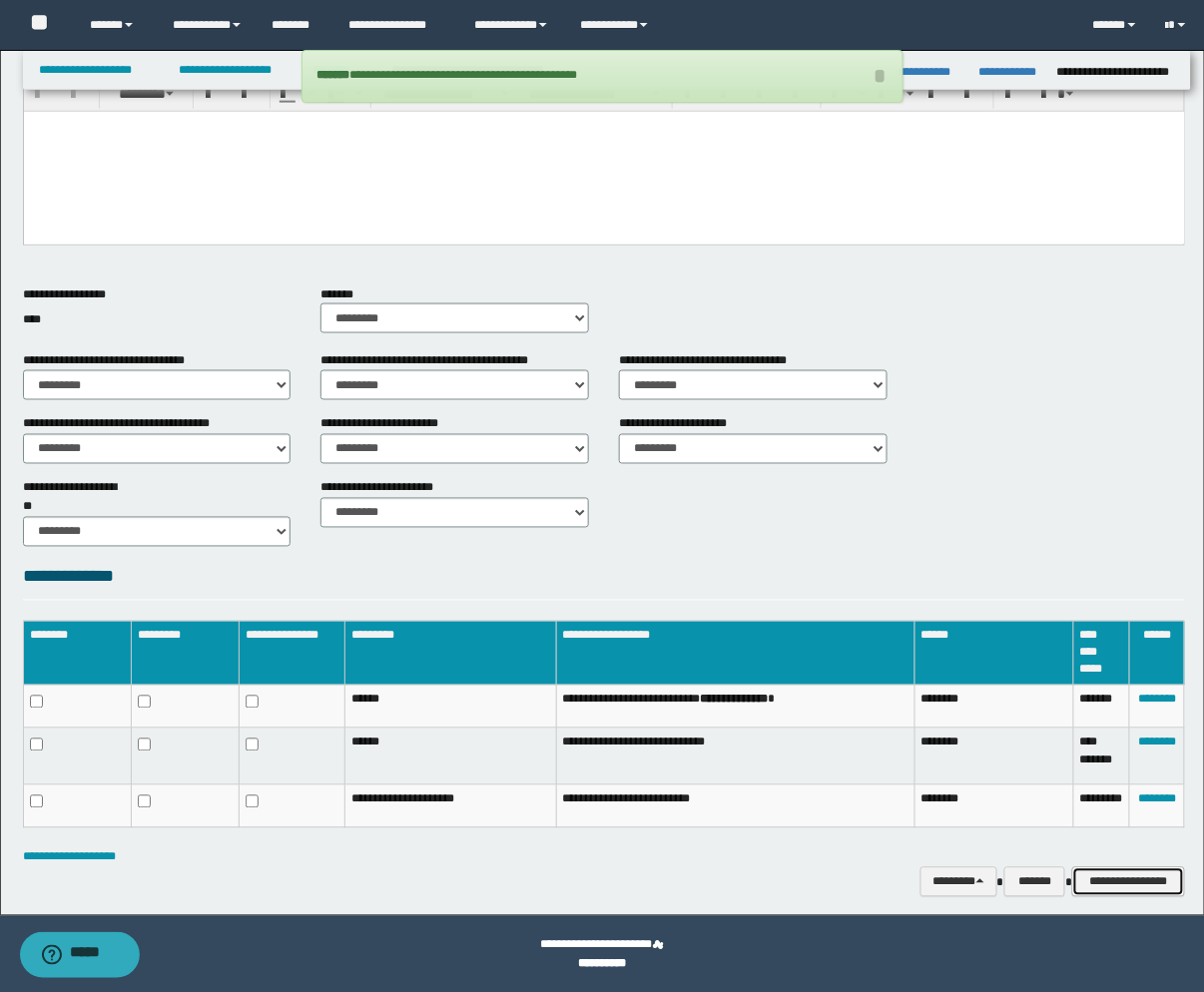 click on "**********" at bounding box center (1128, 882) 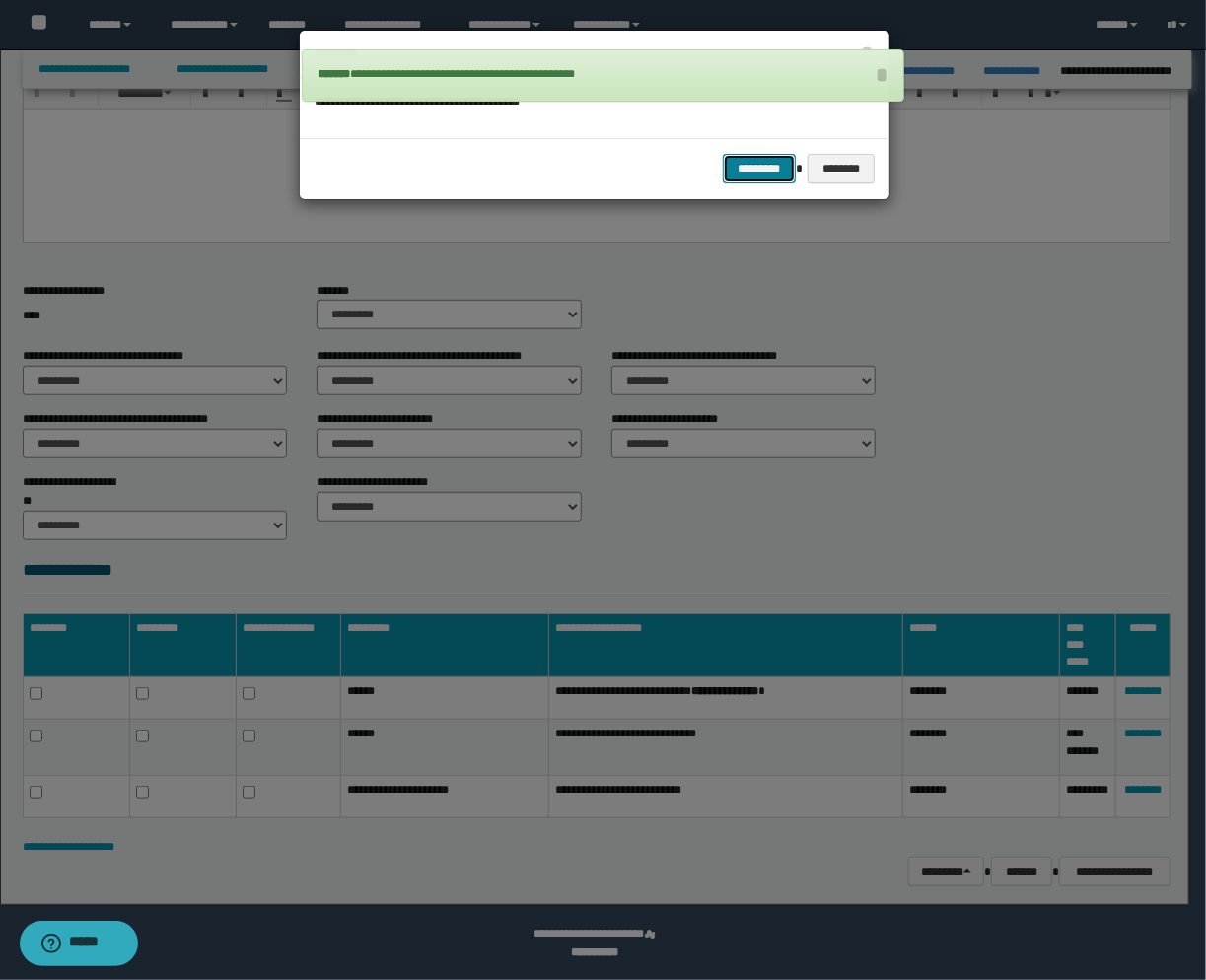 click on "*********" at bounding box center [759, 169] 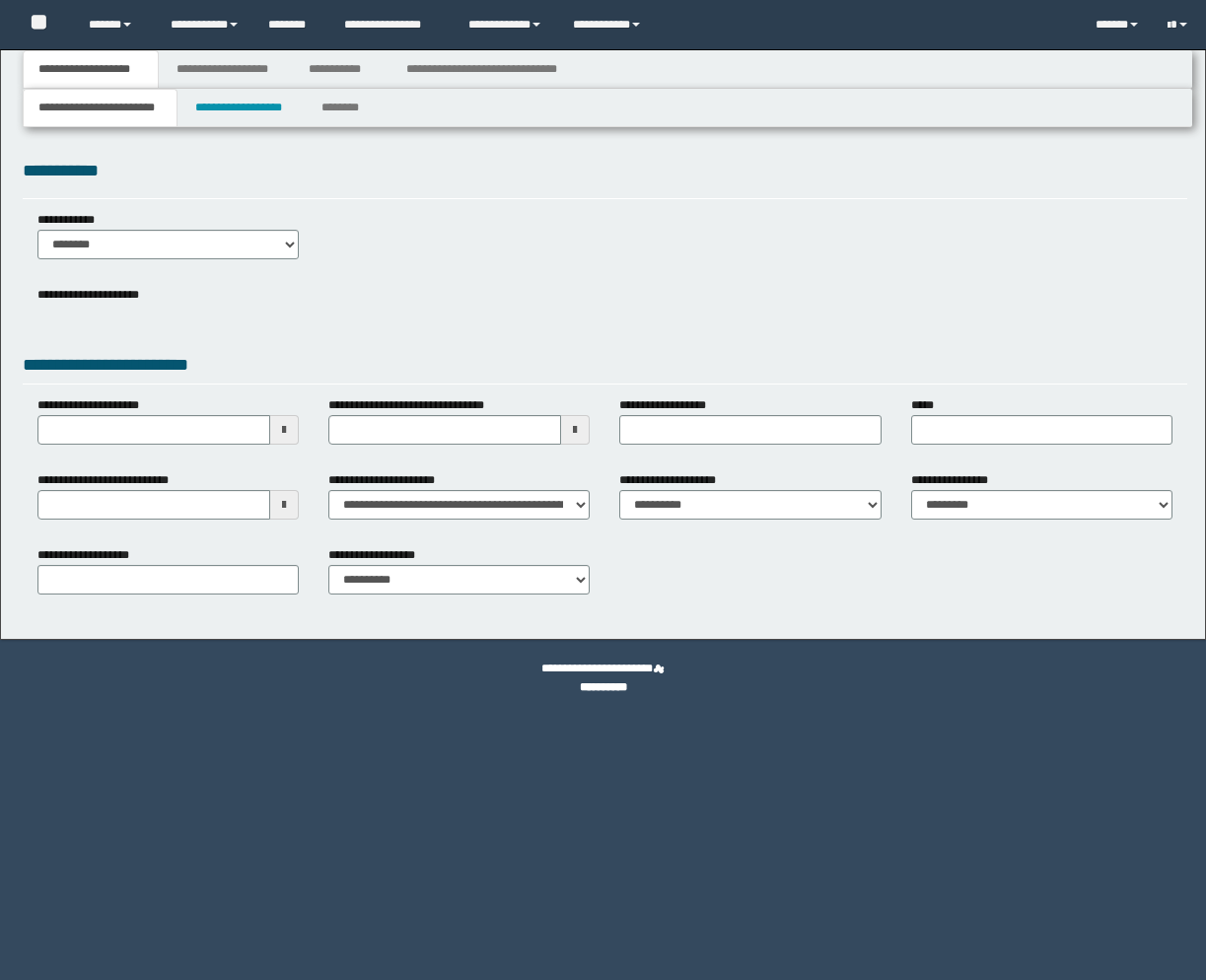 scroll, scrollTop: 0, scrollLeft: 0, axis: both 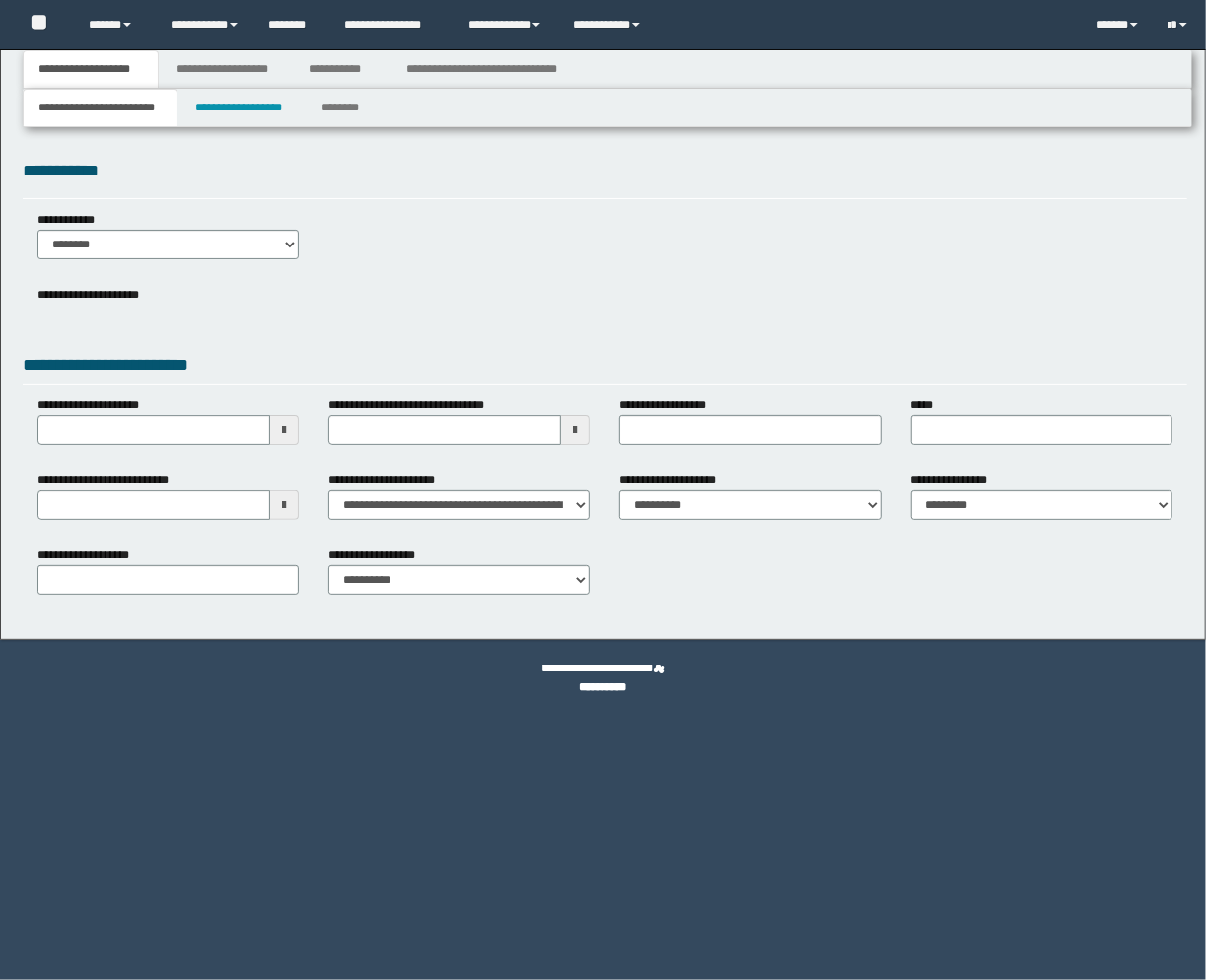 select on "*" 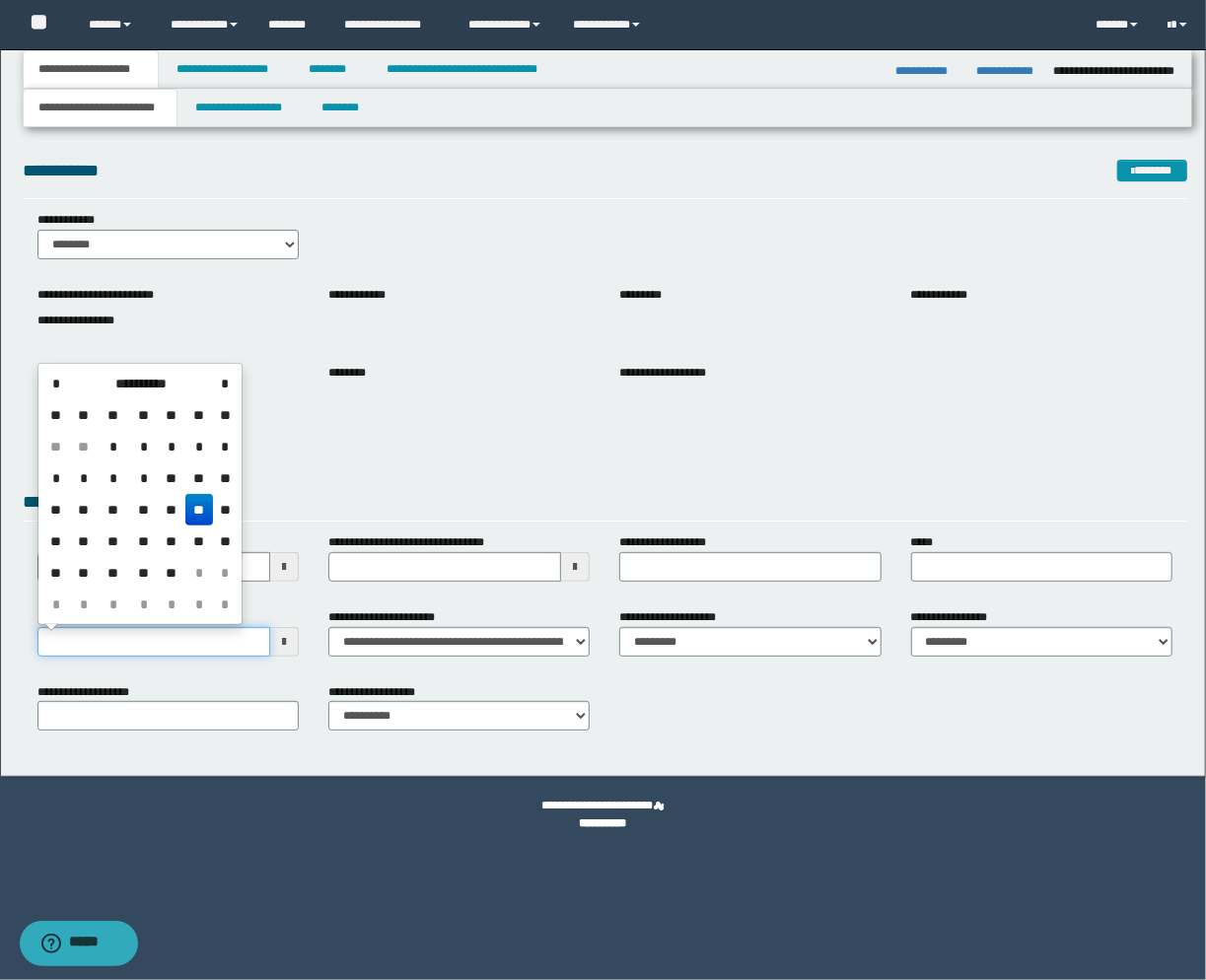 click on "**********" at bounding box center [154, 642] 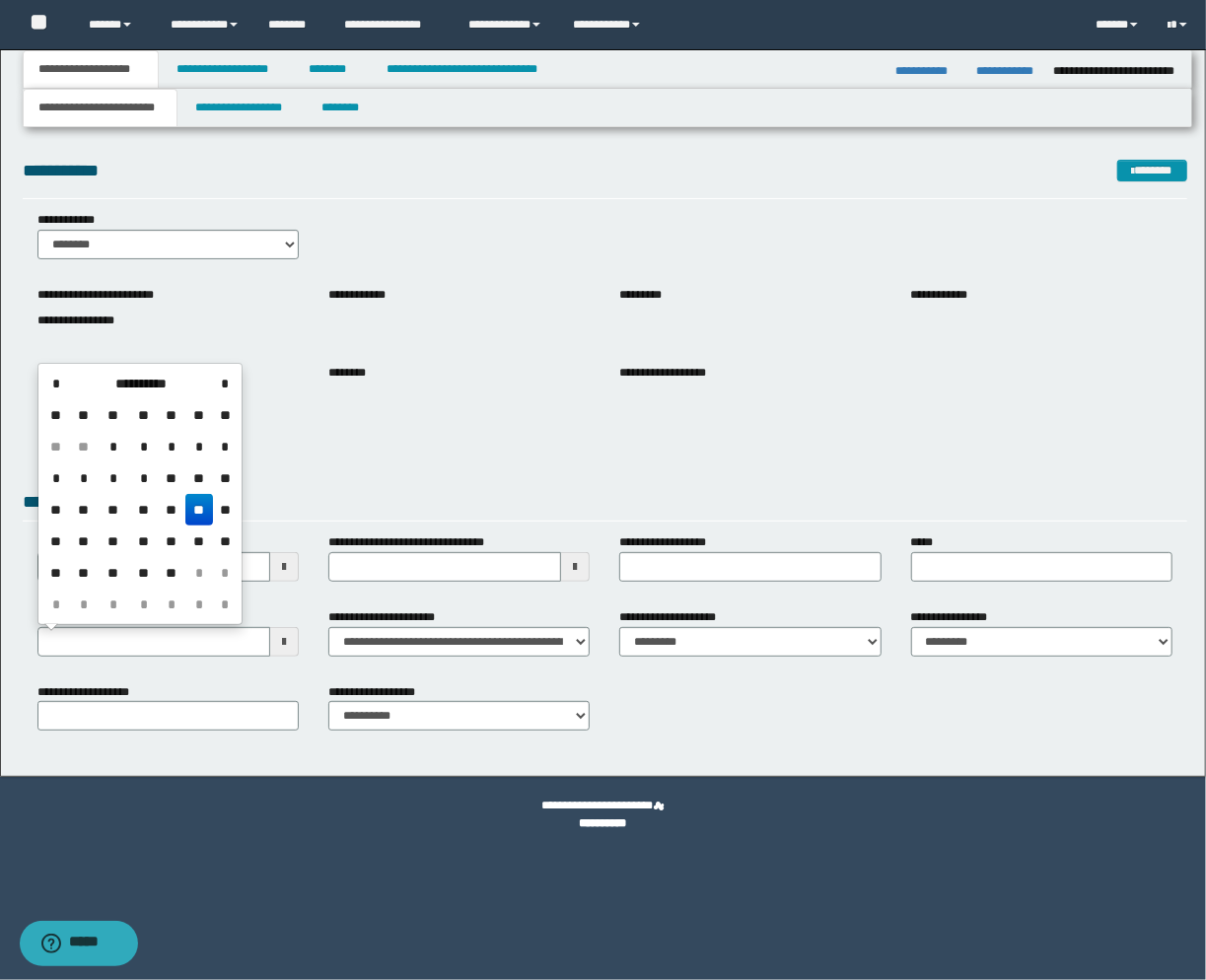 click on "**" at bounding box center [199, 510] 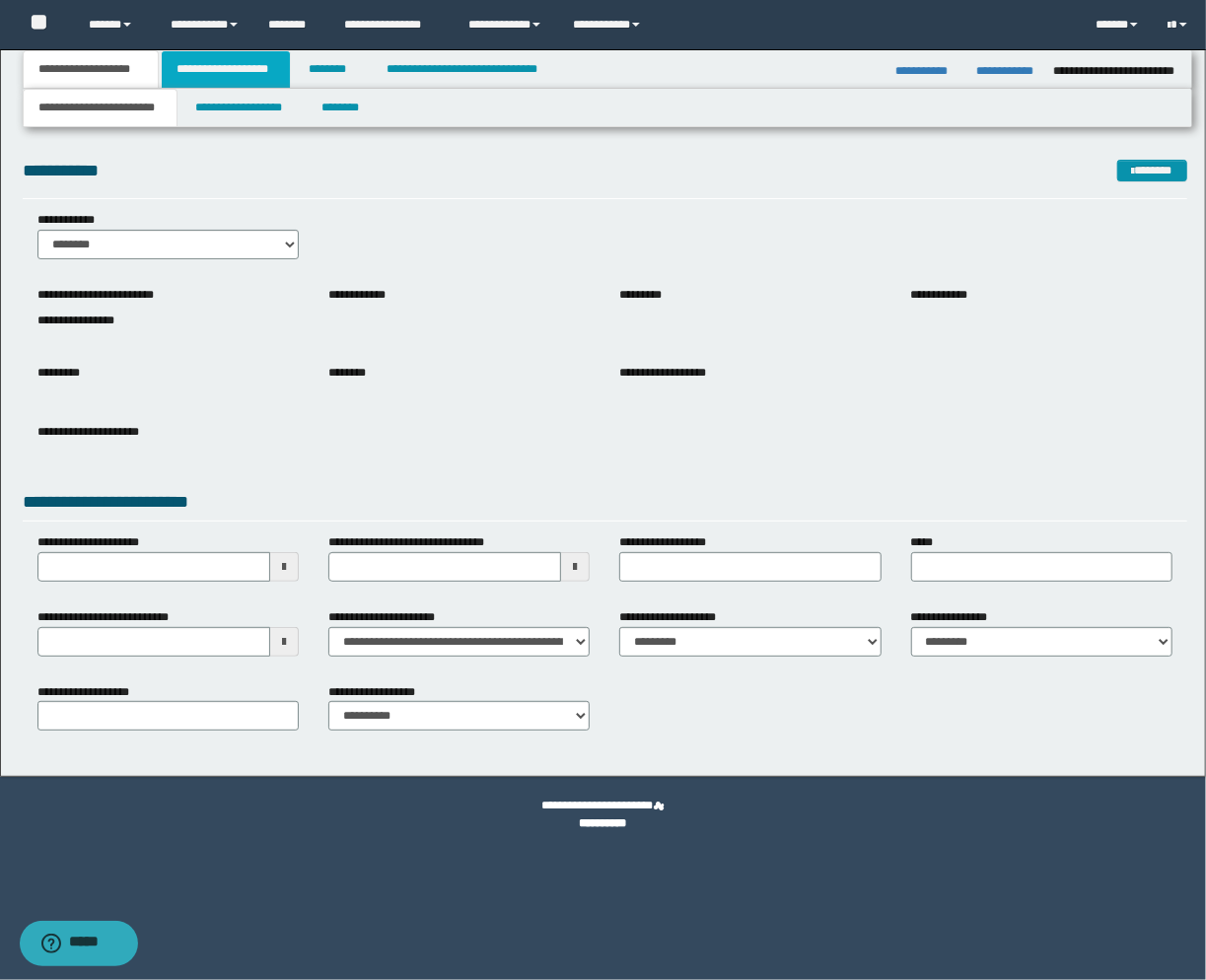 click on "**********" at bounding box center (226, 69) 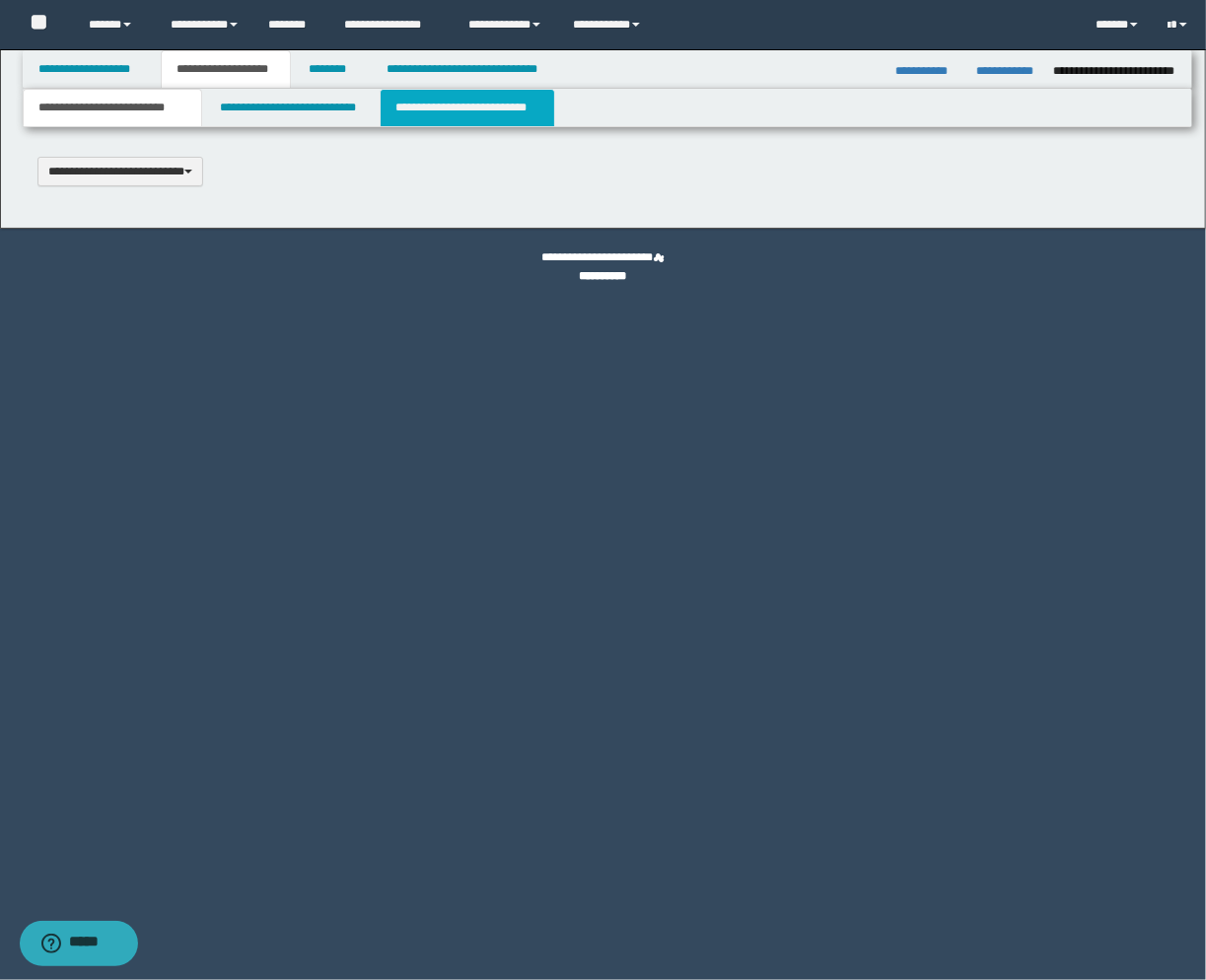 type 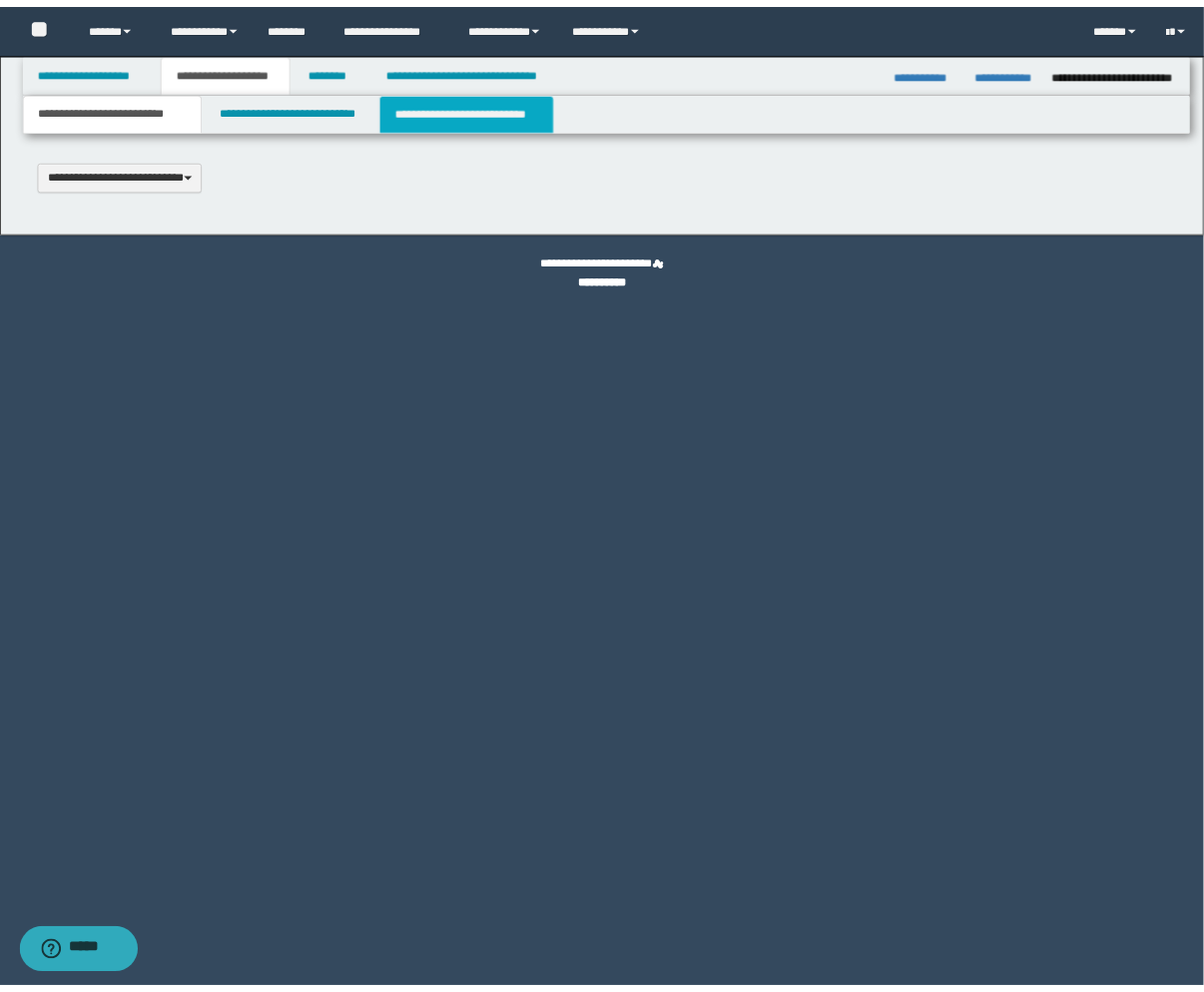 scroll, scrollTop: 0, scrollLeft: 0, axis: both 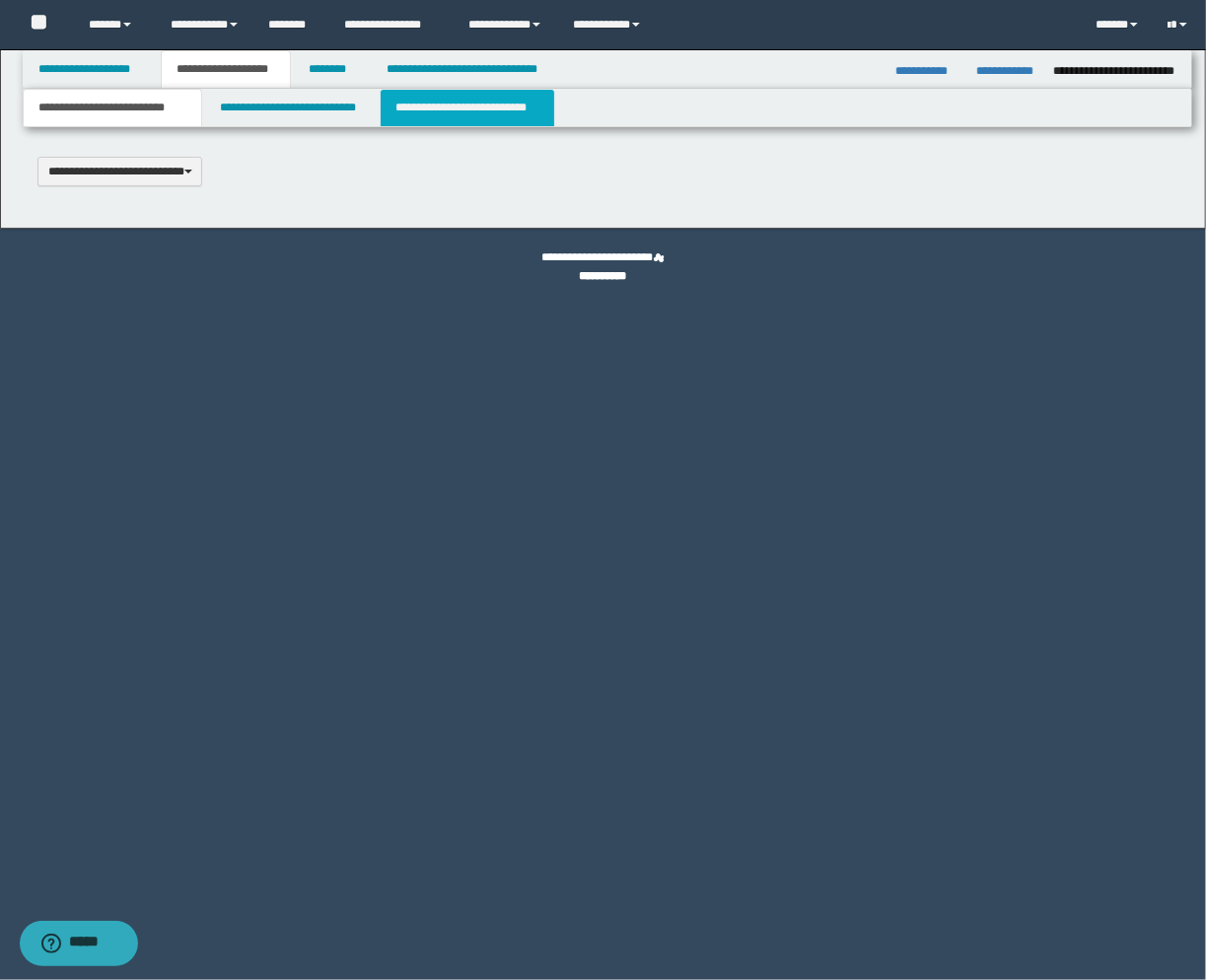 select on "*" 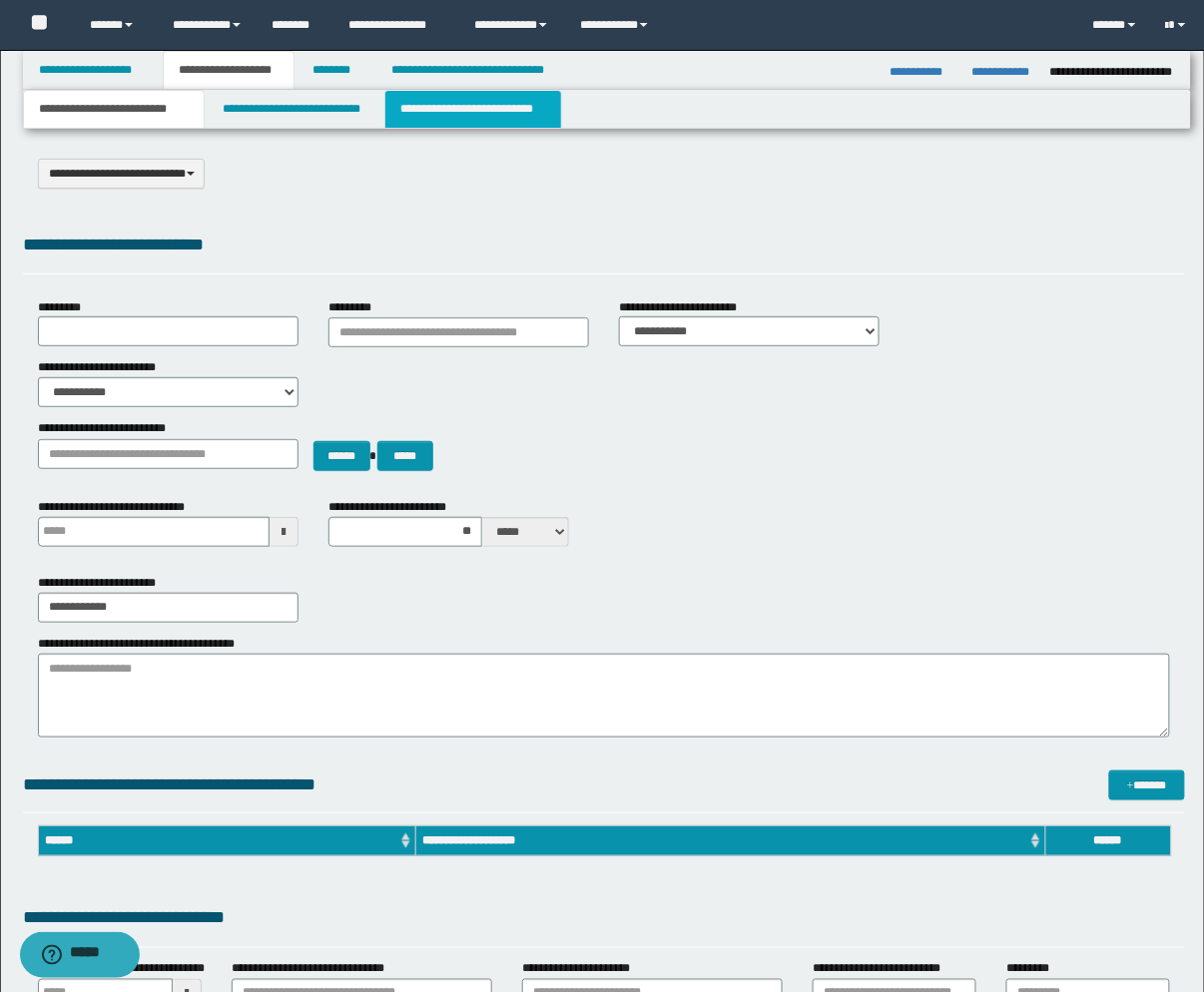 click on "**********" at bounding box center [473, 109] 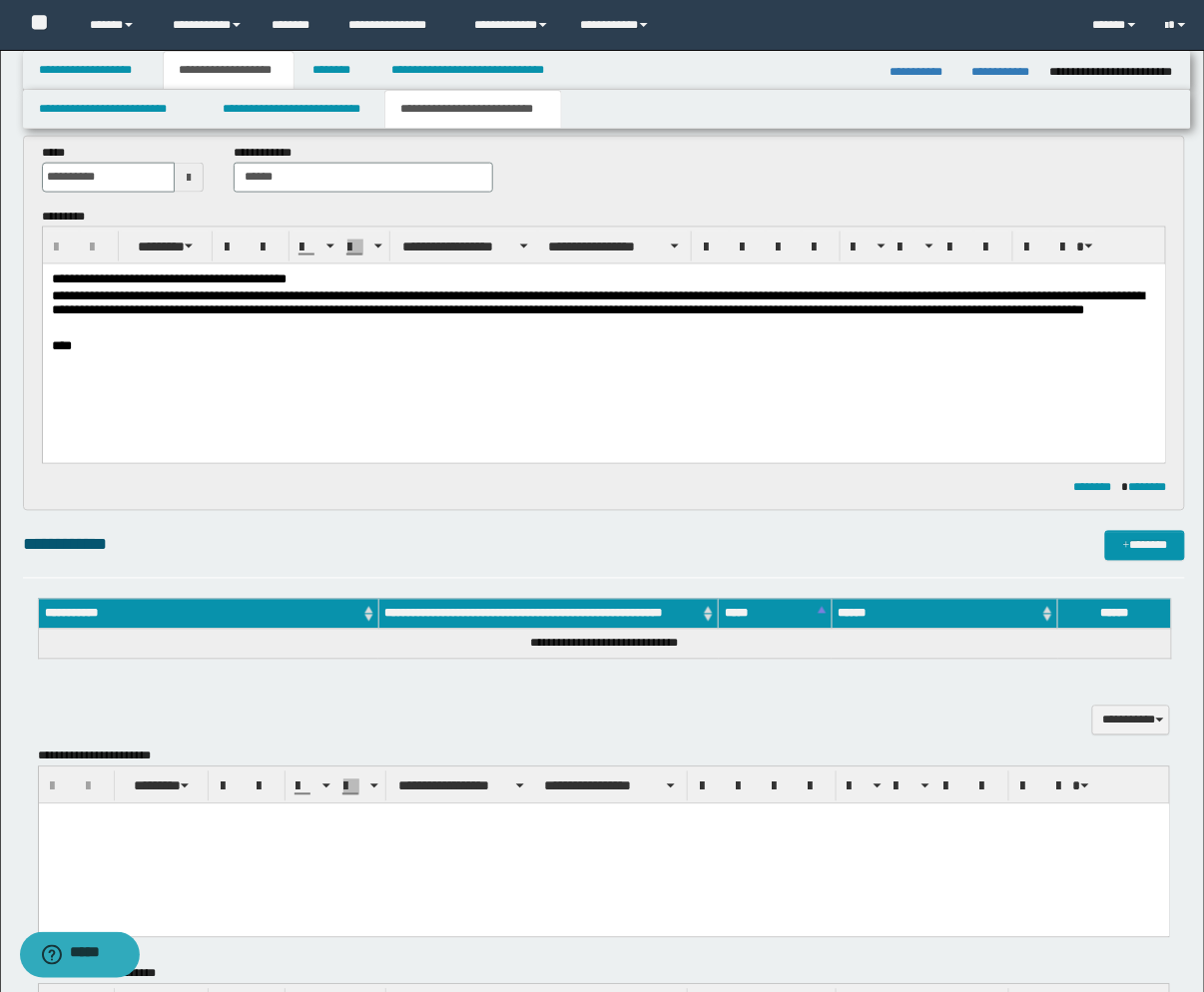 scroll, scrollTop: 554, scrollLeft: 0, axis: vertical 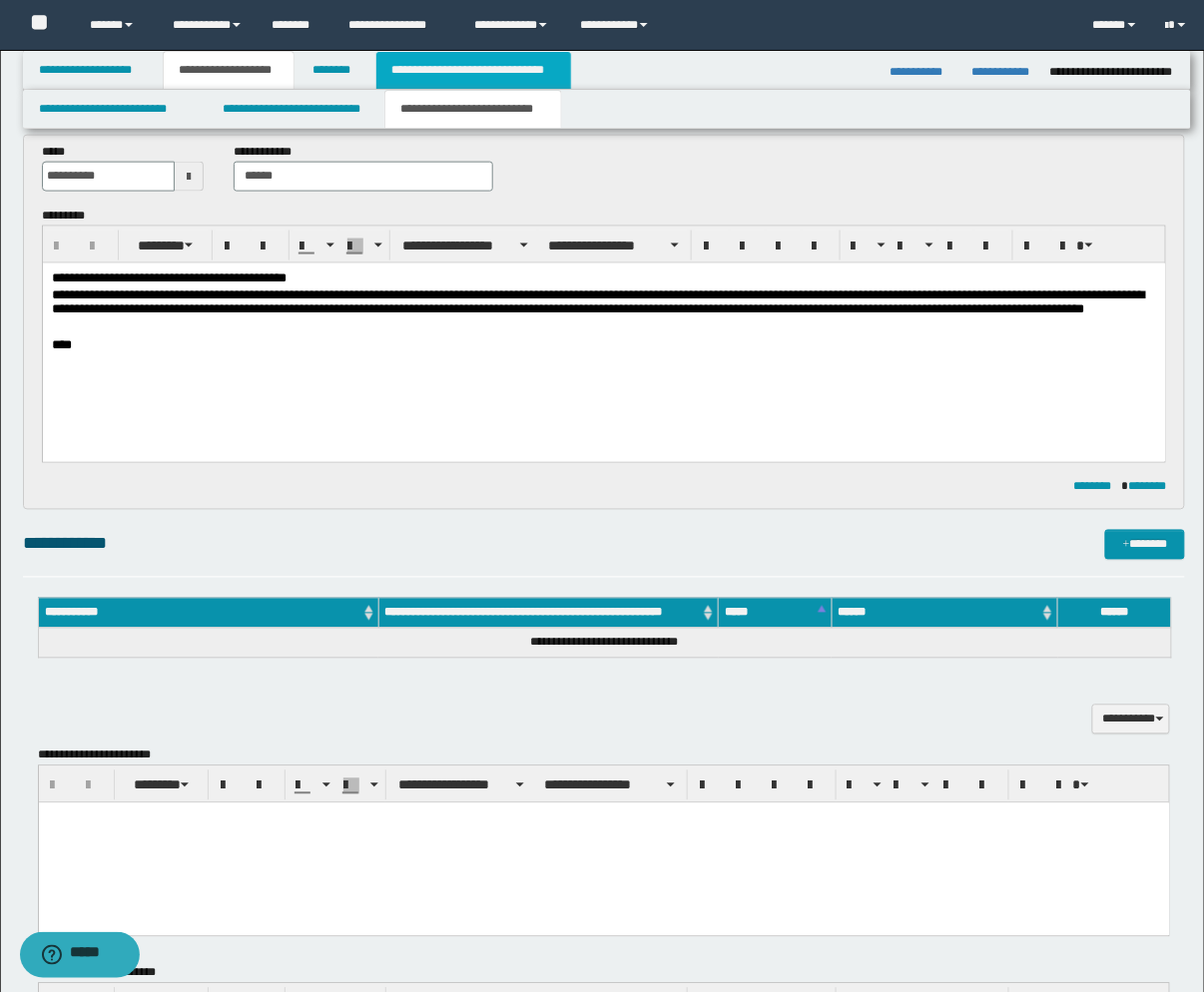 click on "**********" at bounding box center [473, 70] 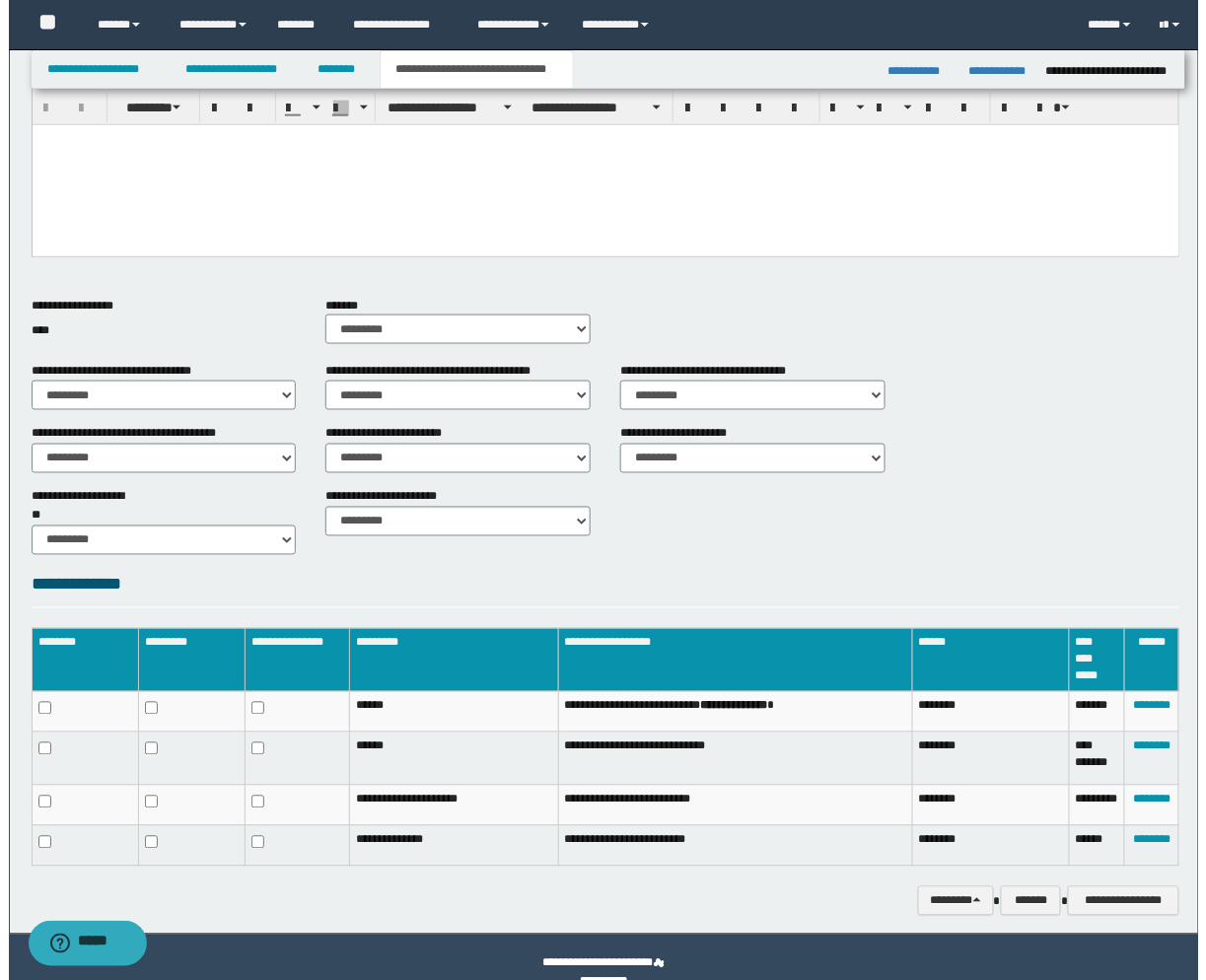 scroll, scrollTop: 506, scrollLeft: 0, axis: vertical 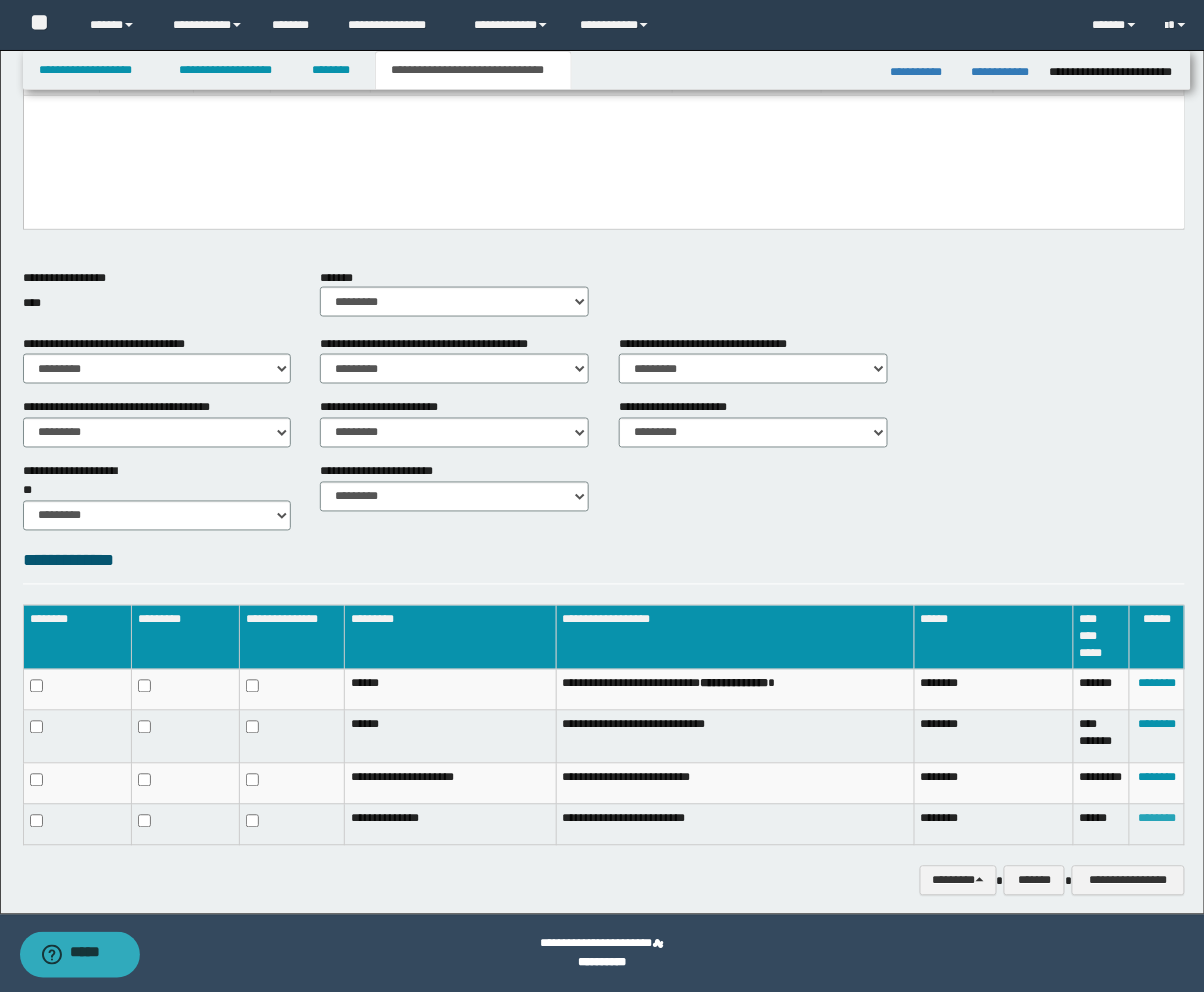 click on "********" at bounding box center (1157, 819) 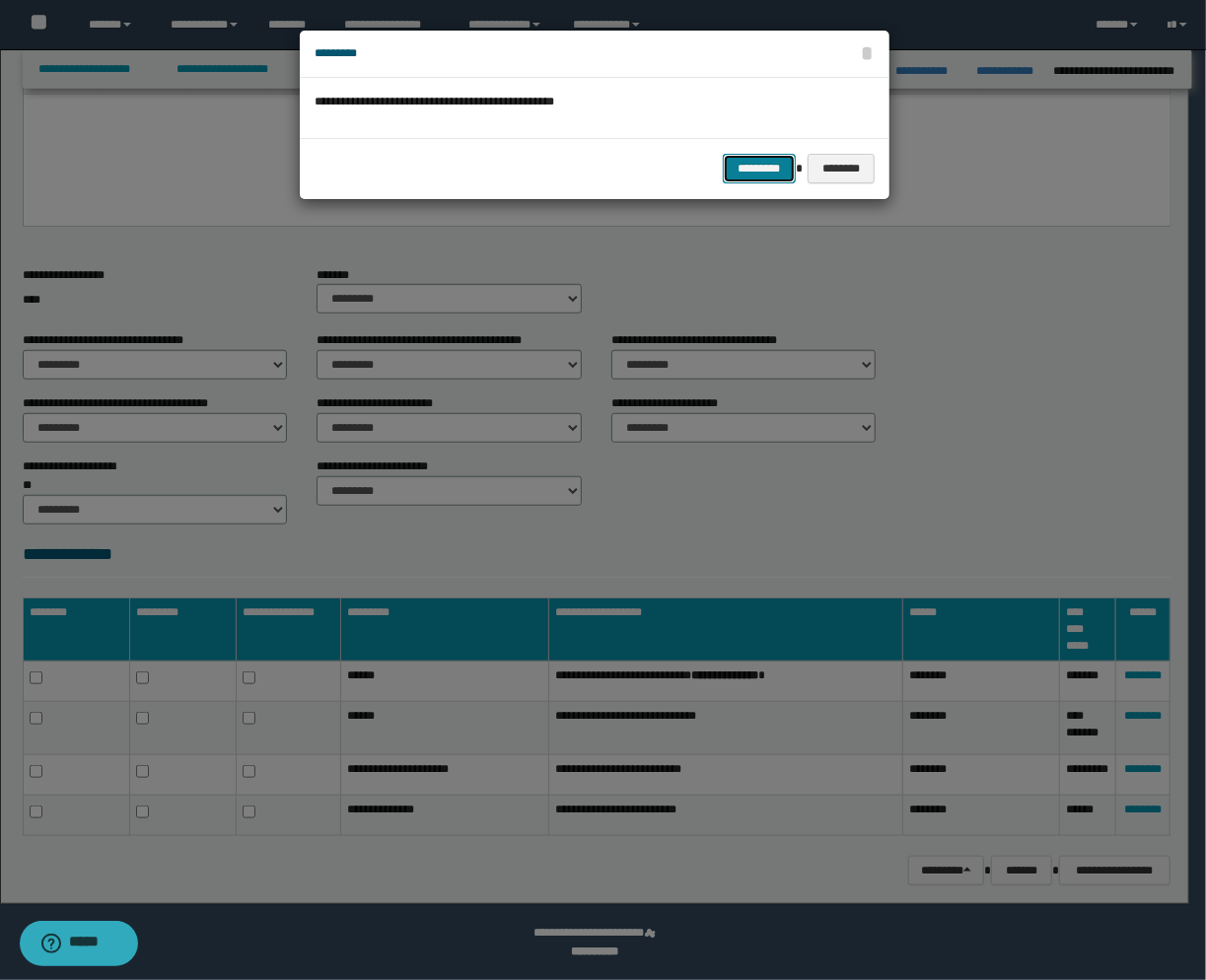 click on "*********" at bounding box center [759, 169] 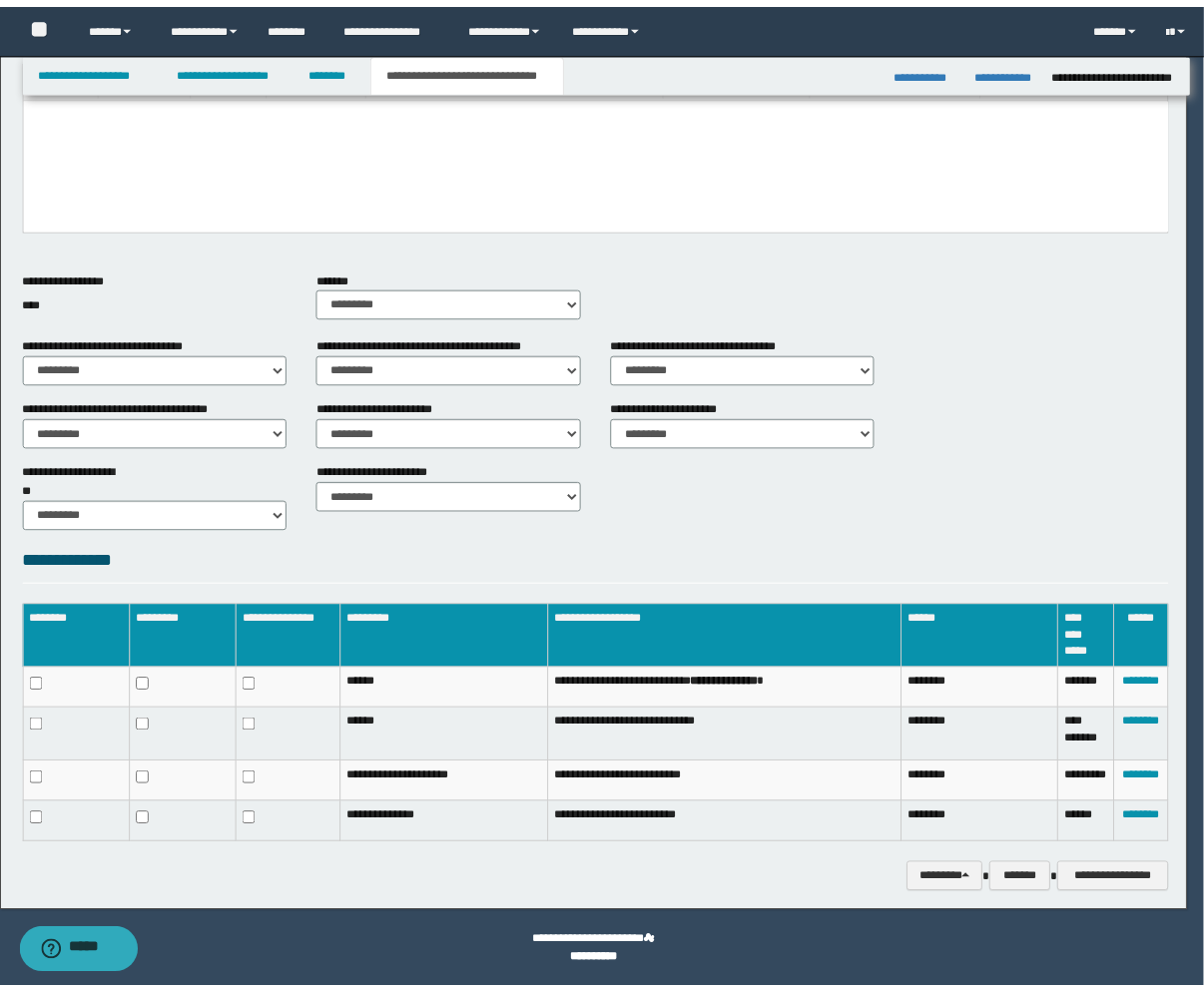 scroll, scrollTop: 496, scrollLeft: 0, axis: vertical 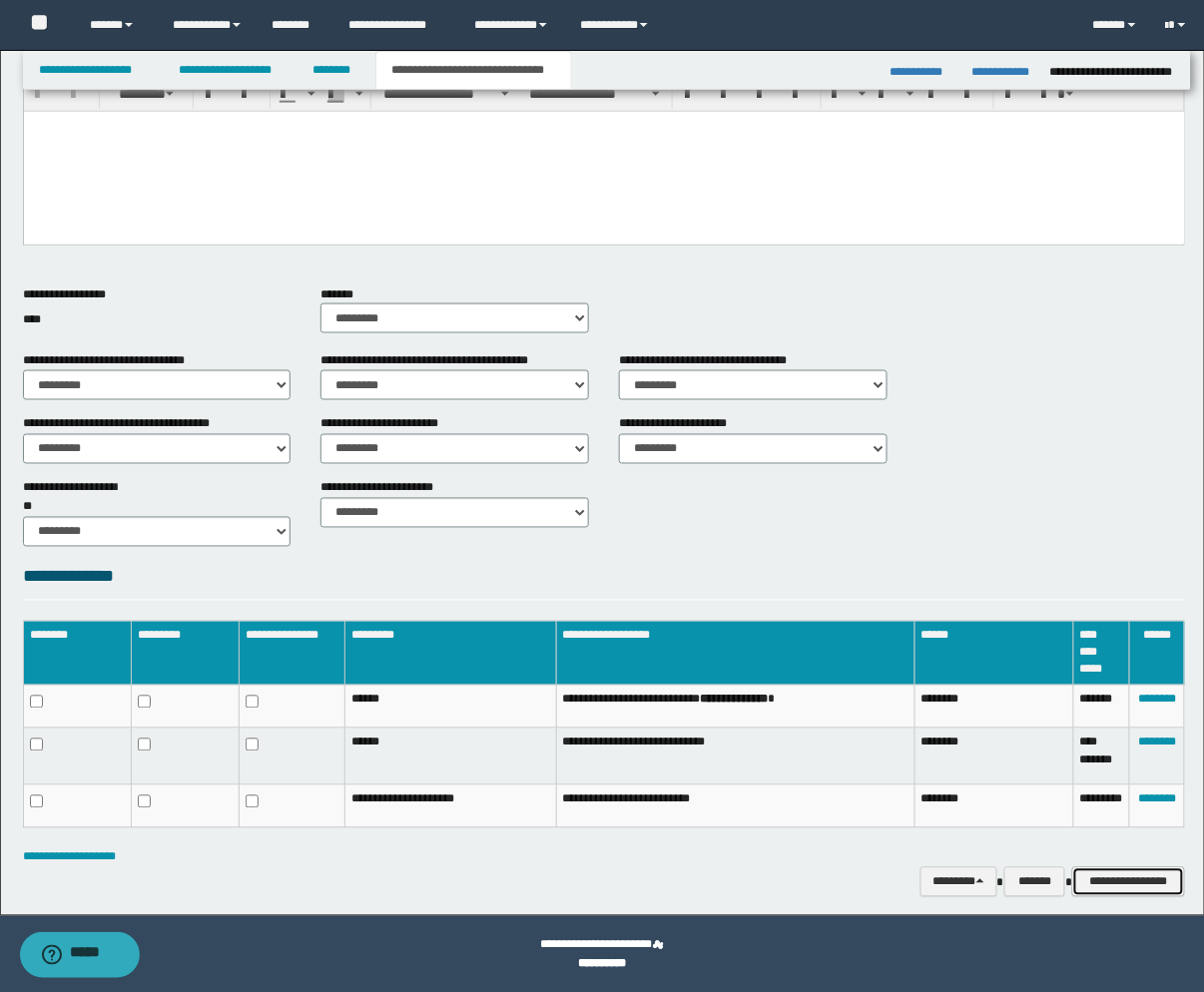 click on "**********" at bounding box center (1128, 882) 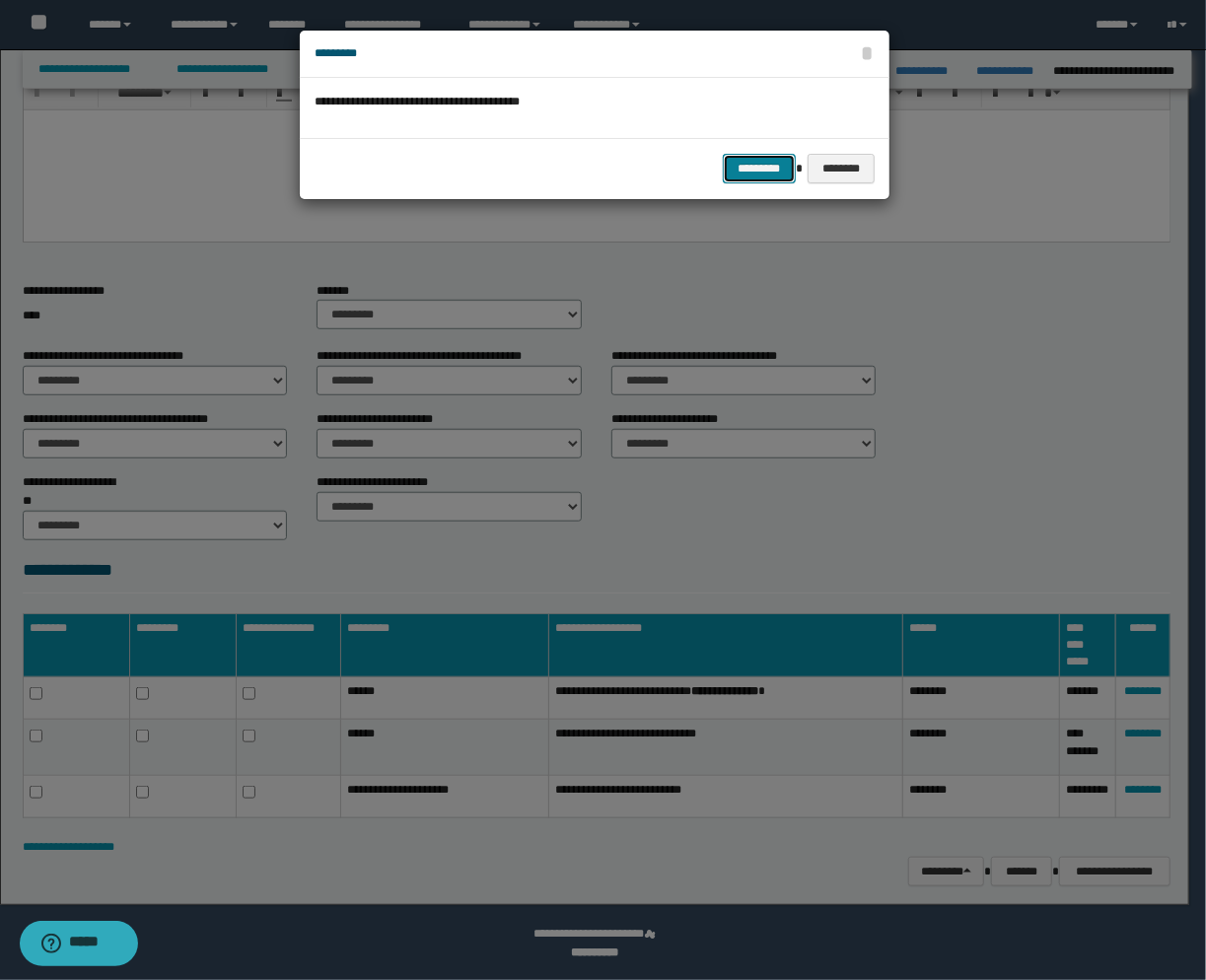 click on "*********" at bounding box center (759, 169) 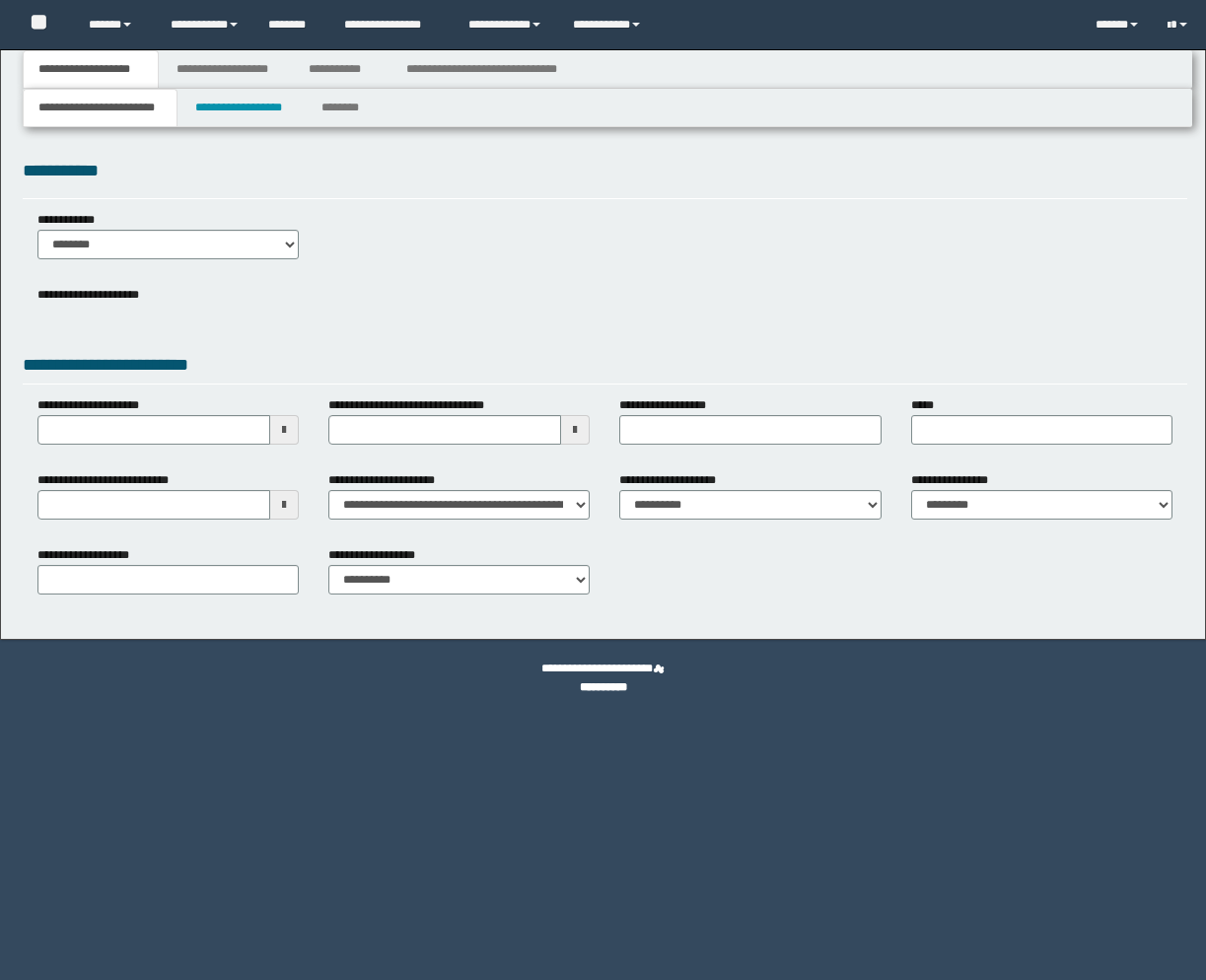 scroll, scrollTop: 0, scrollLeft: 0, axis: both 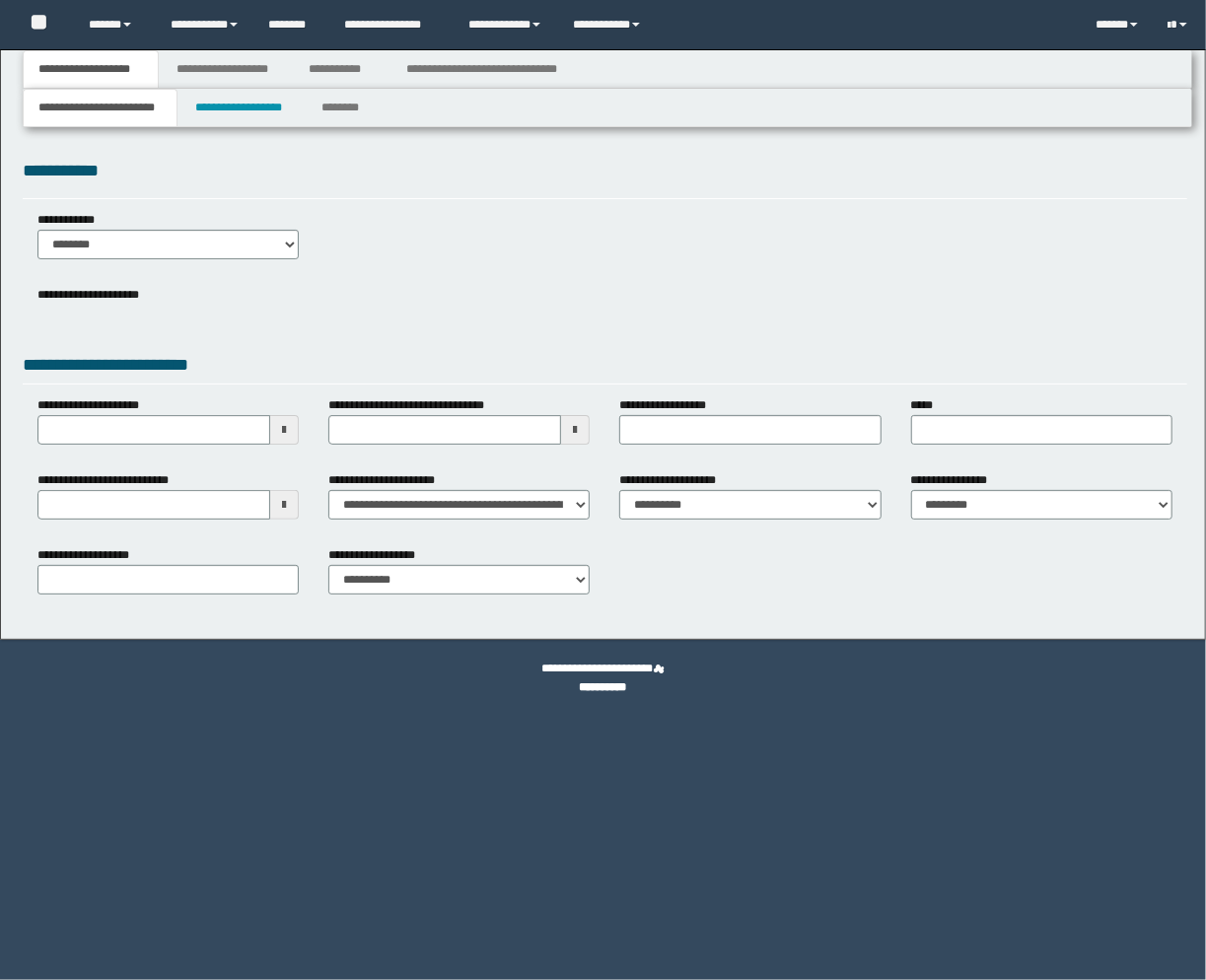 select on "*" 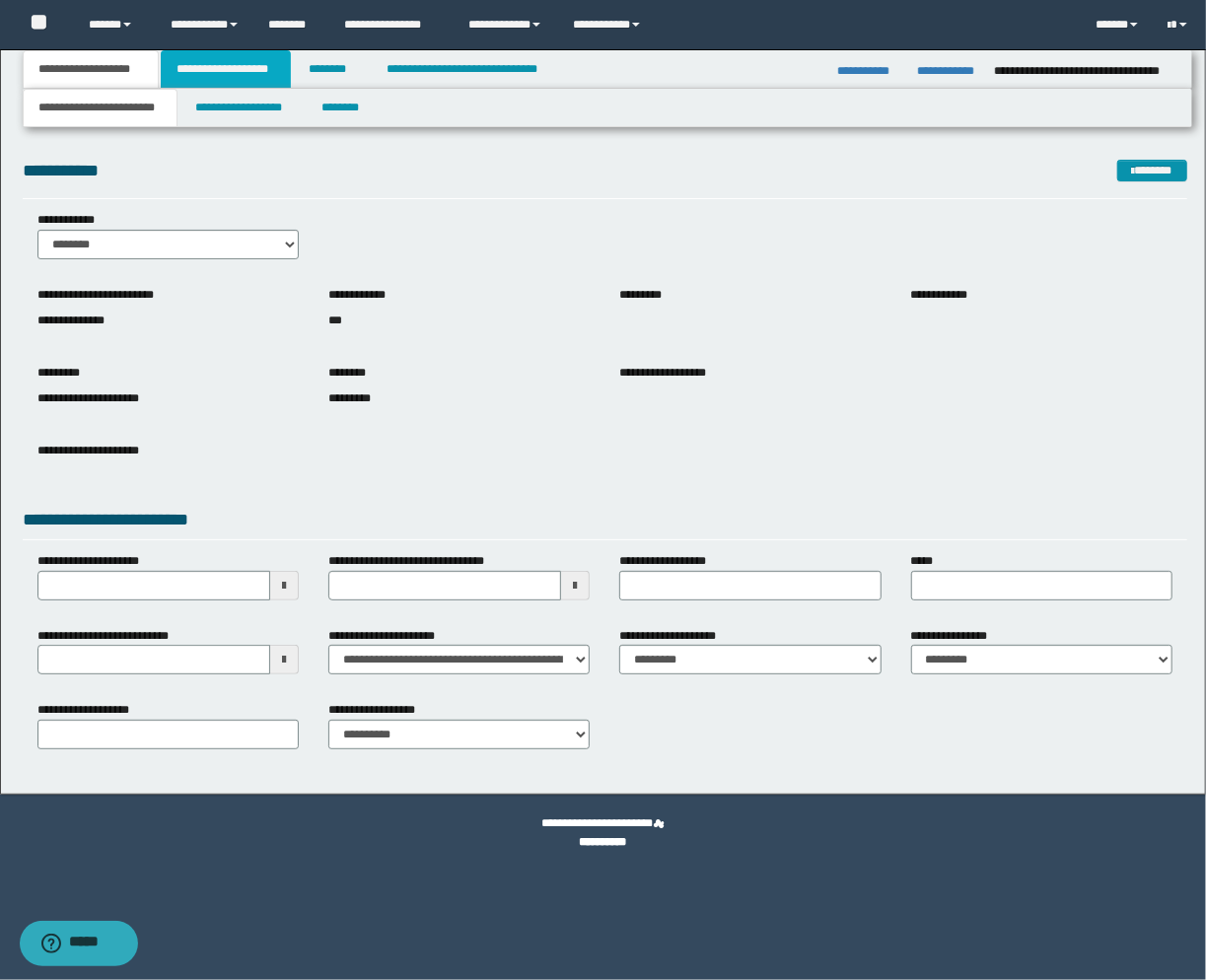 click on "**********" at bounding box center [226, 69] 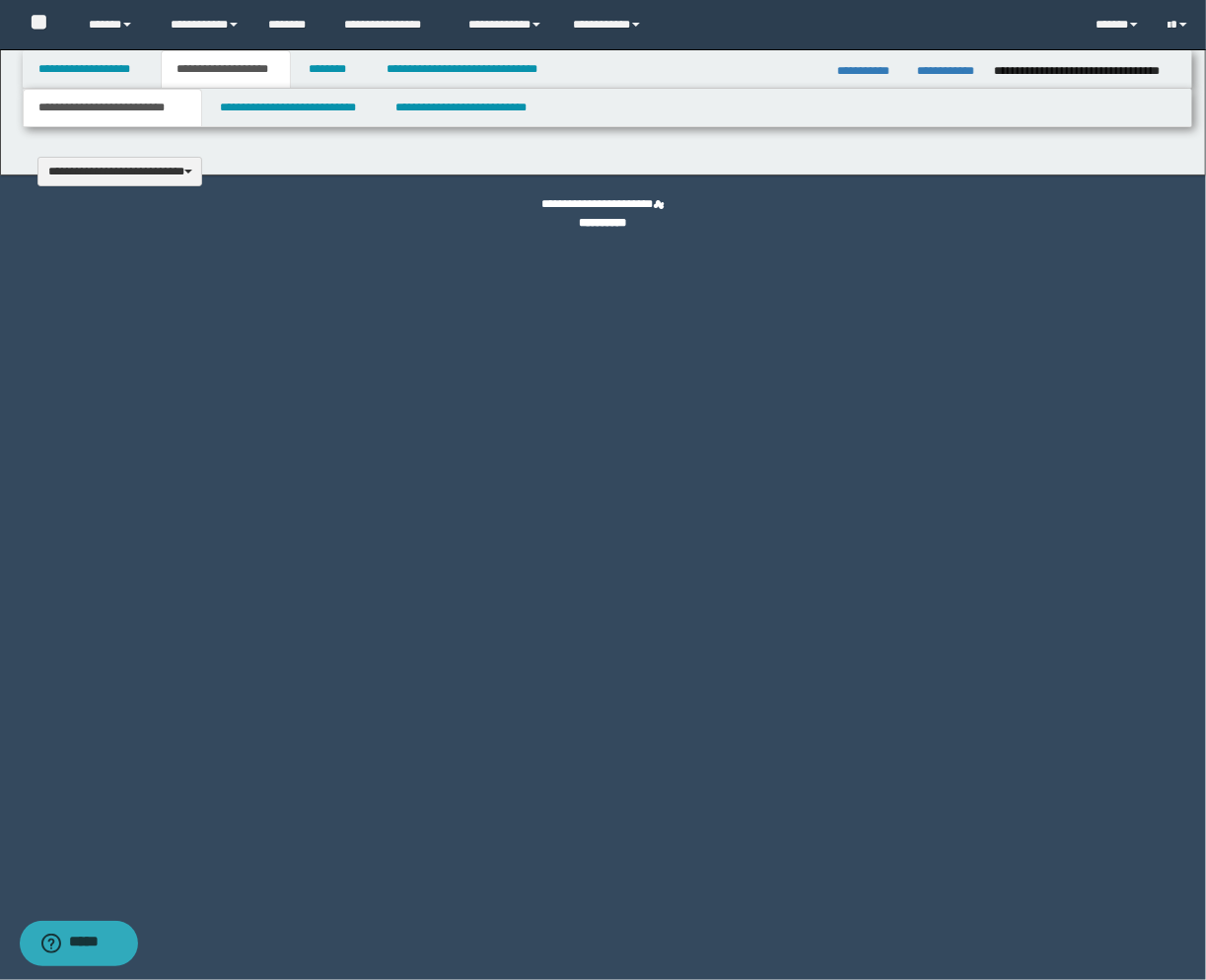 type 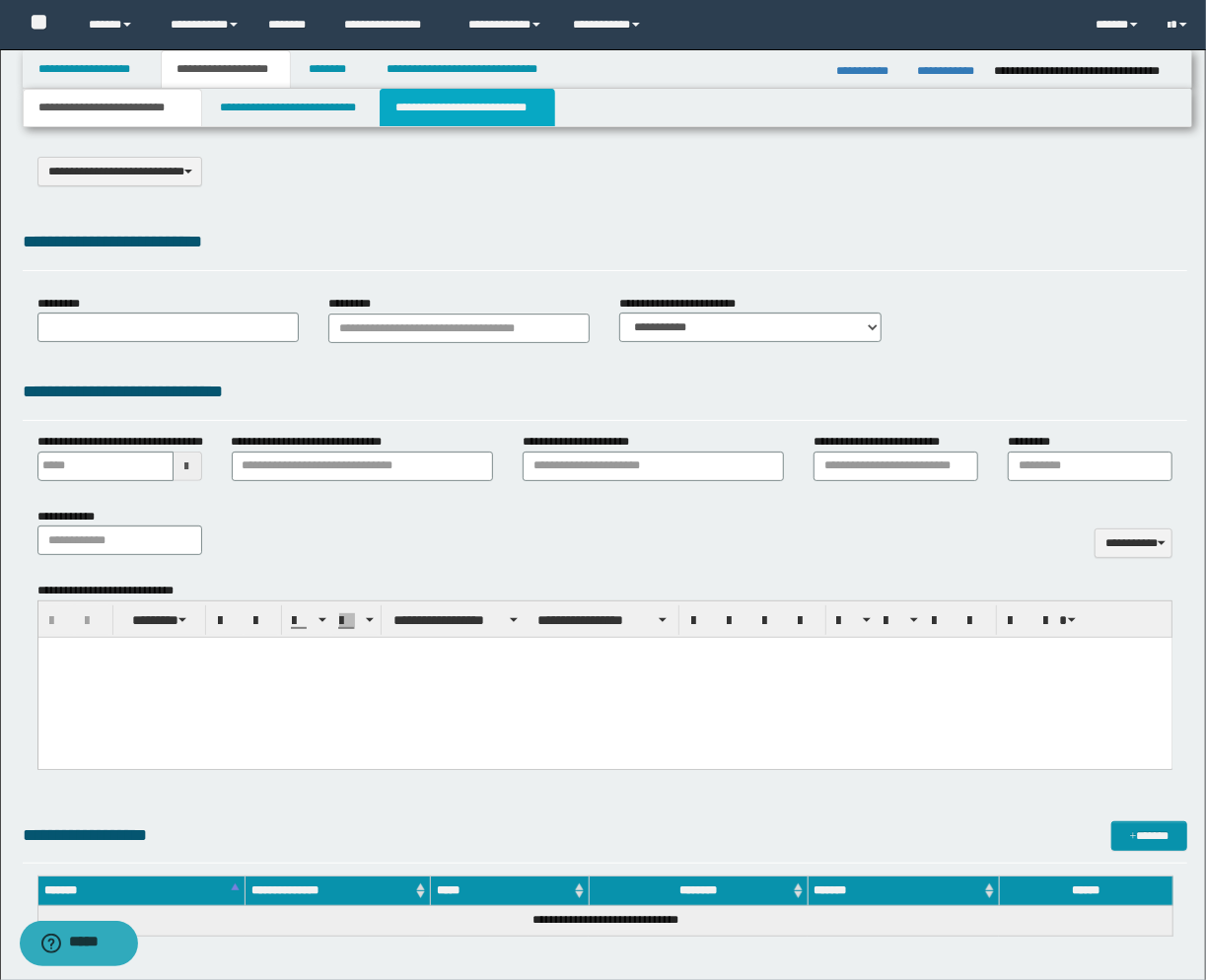 scroll, scrollTop: 0, scrollLeft: 0, axis: both 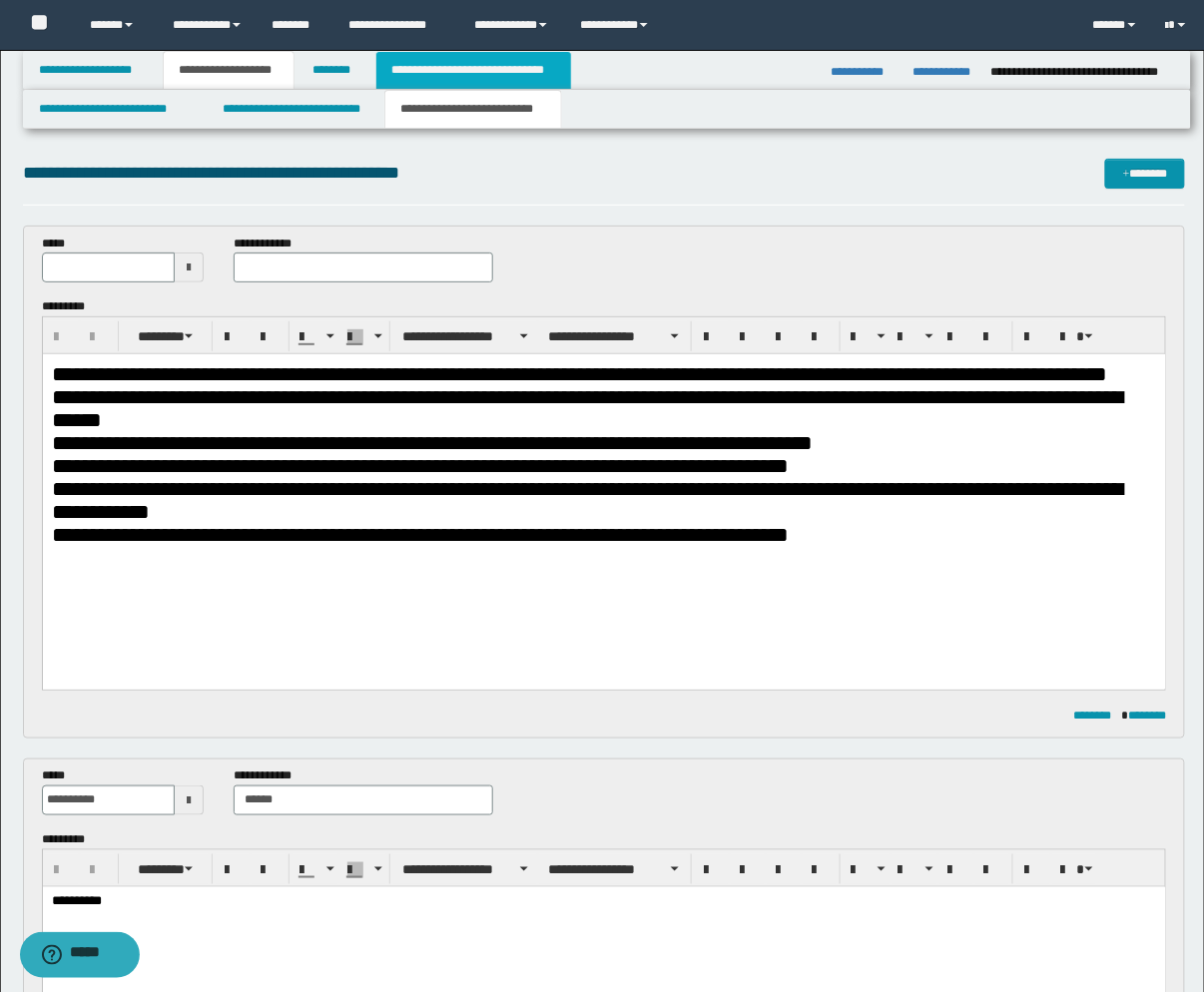 click on "**********" at bounding box center [473, 70] 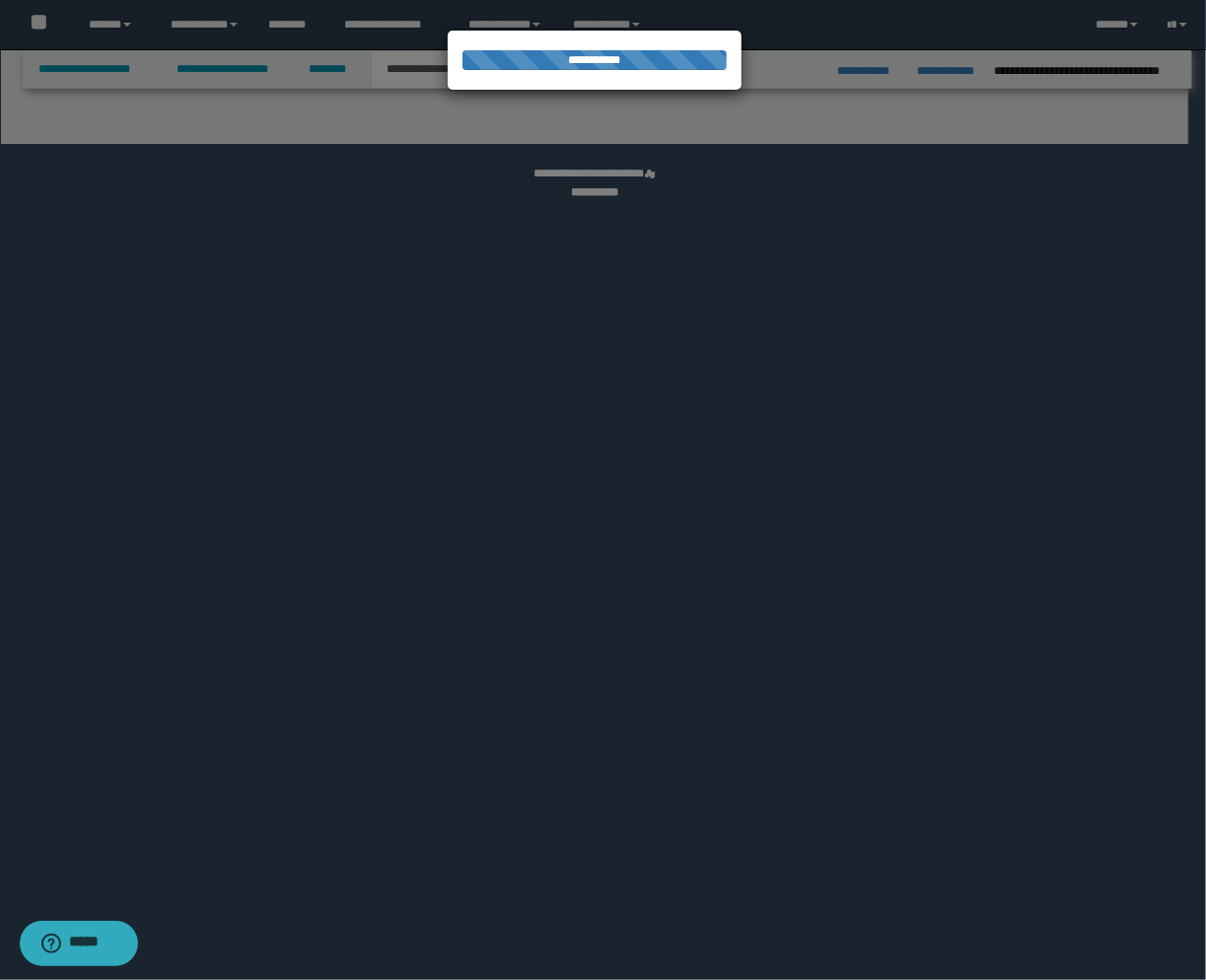 select on "*" 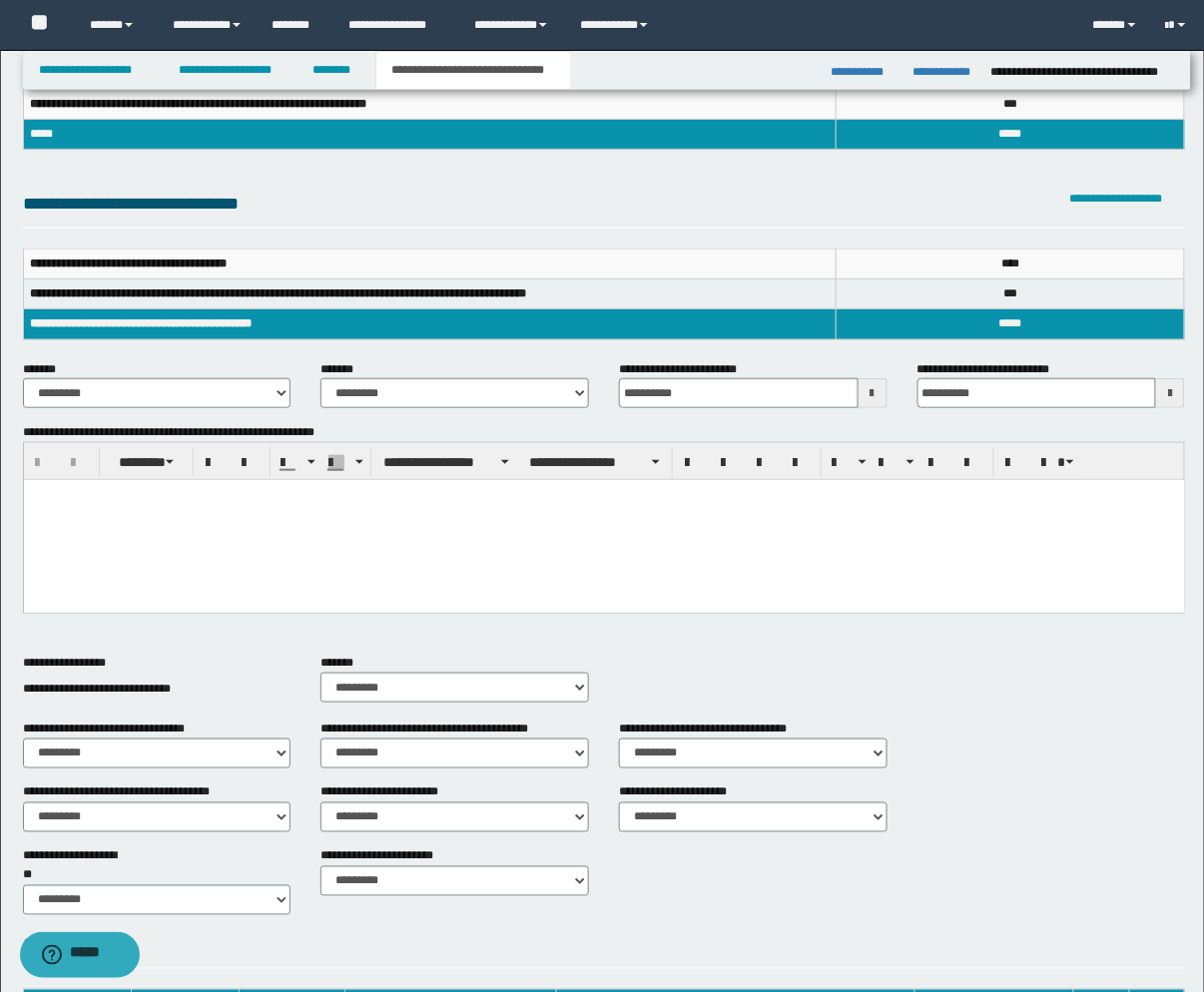 scroll, scrollTop: 527, scrollLeft: 0, axis: vertical 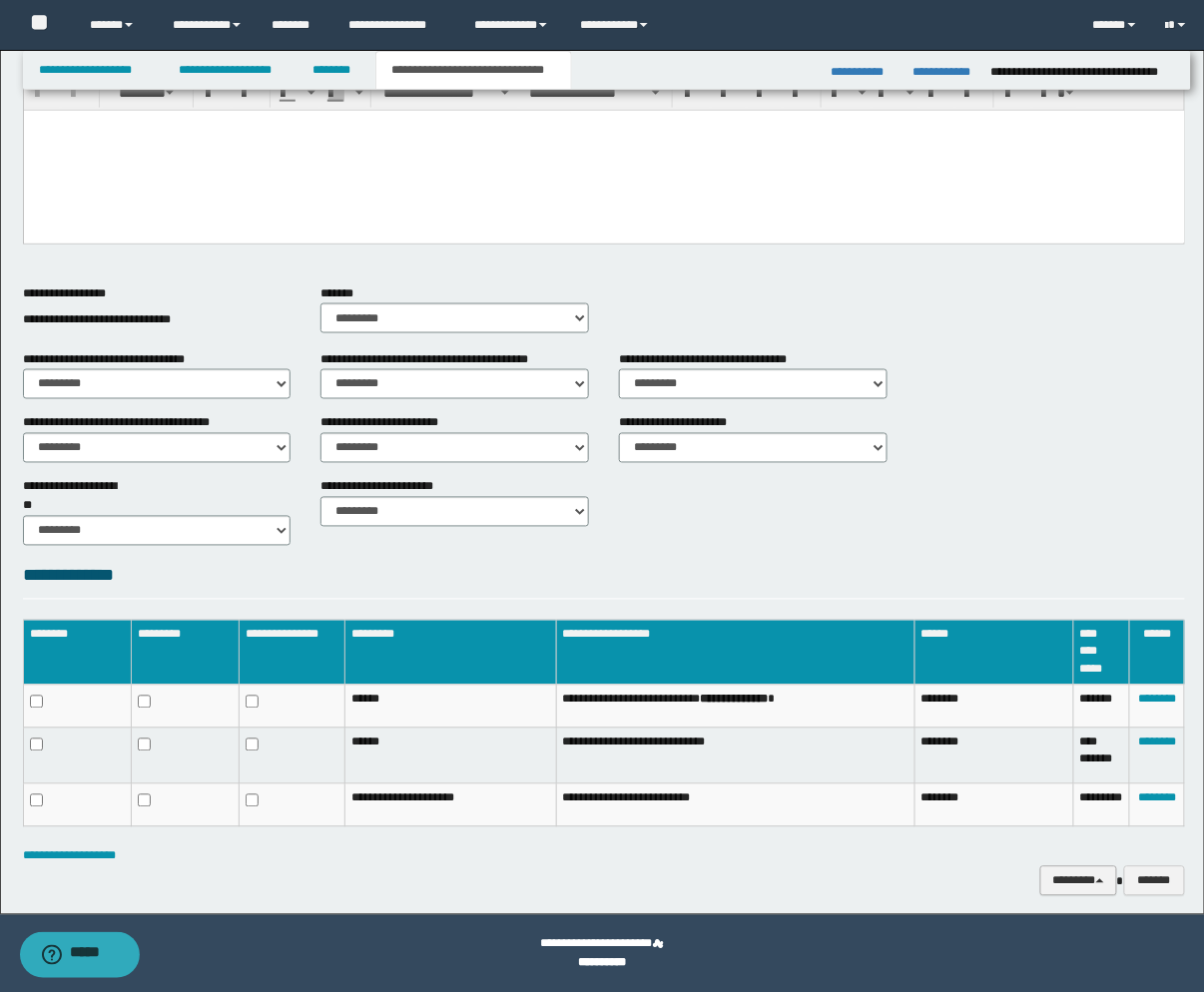 click on "********" at bounding box center (1078, 881) 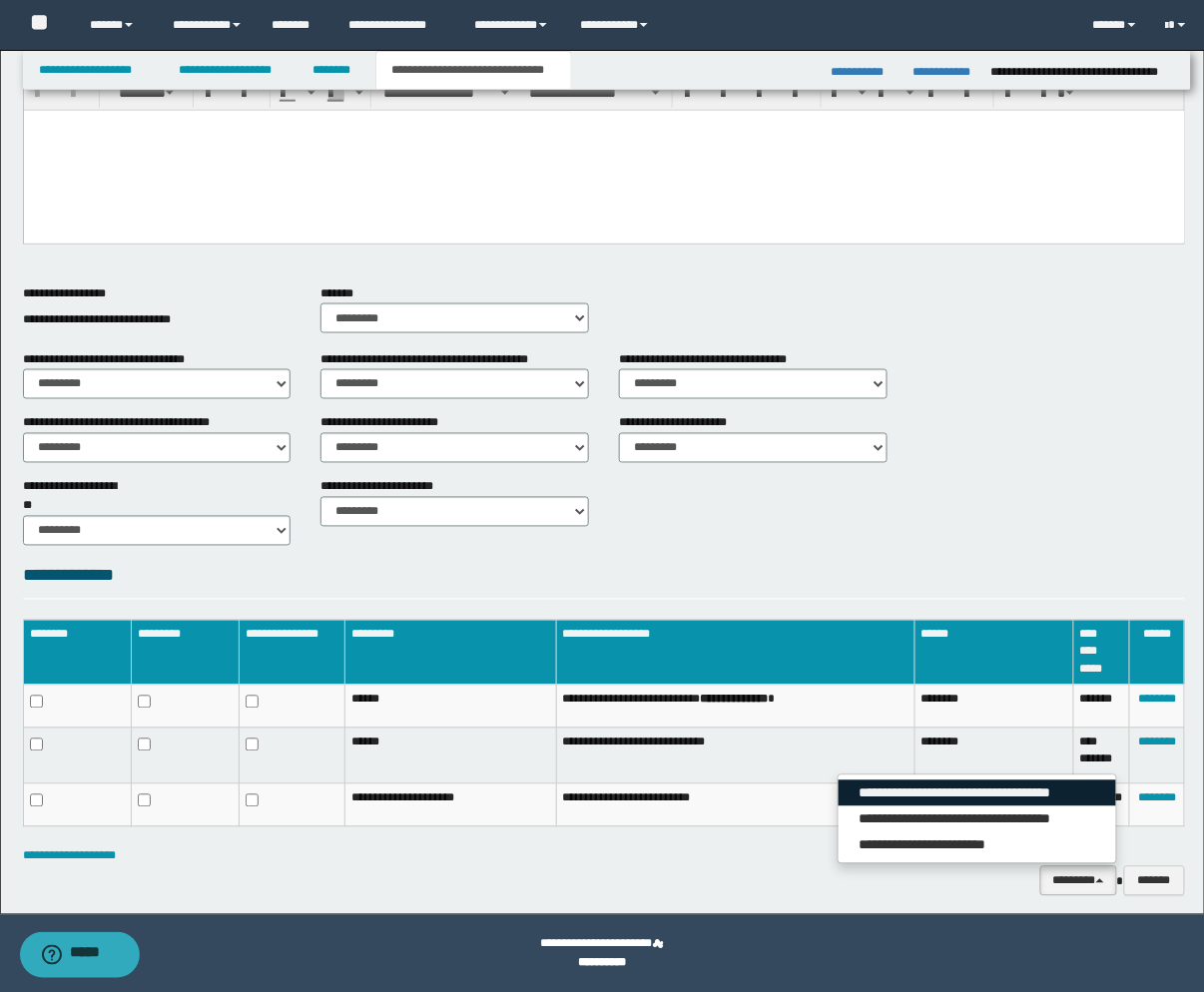 click on "**********" at bounding box center [976, 793] 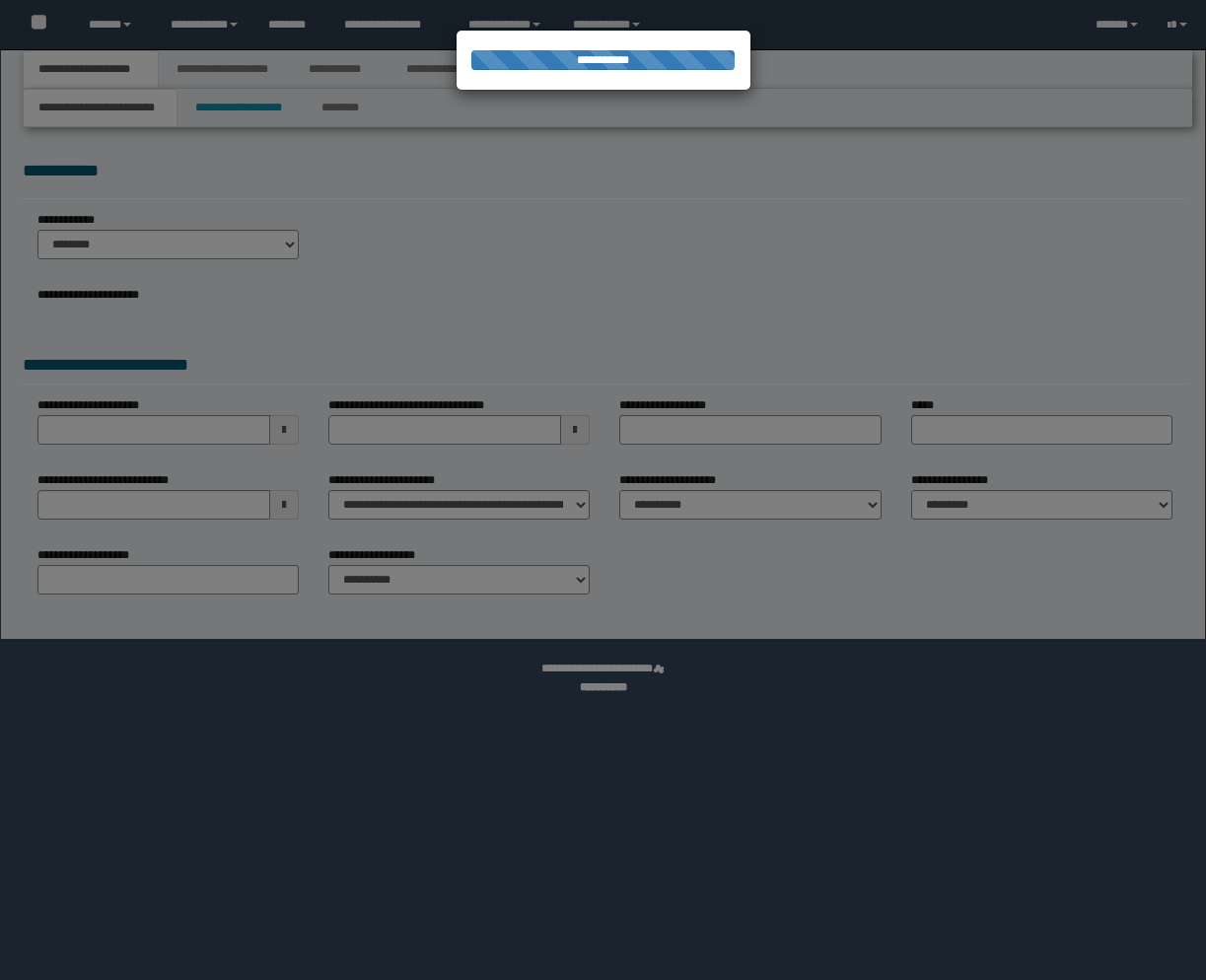 scroll, scrollTop: 0, scrollLeft: 0, axis: both 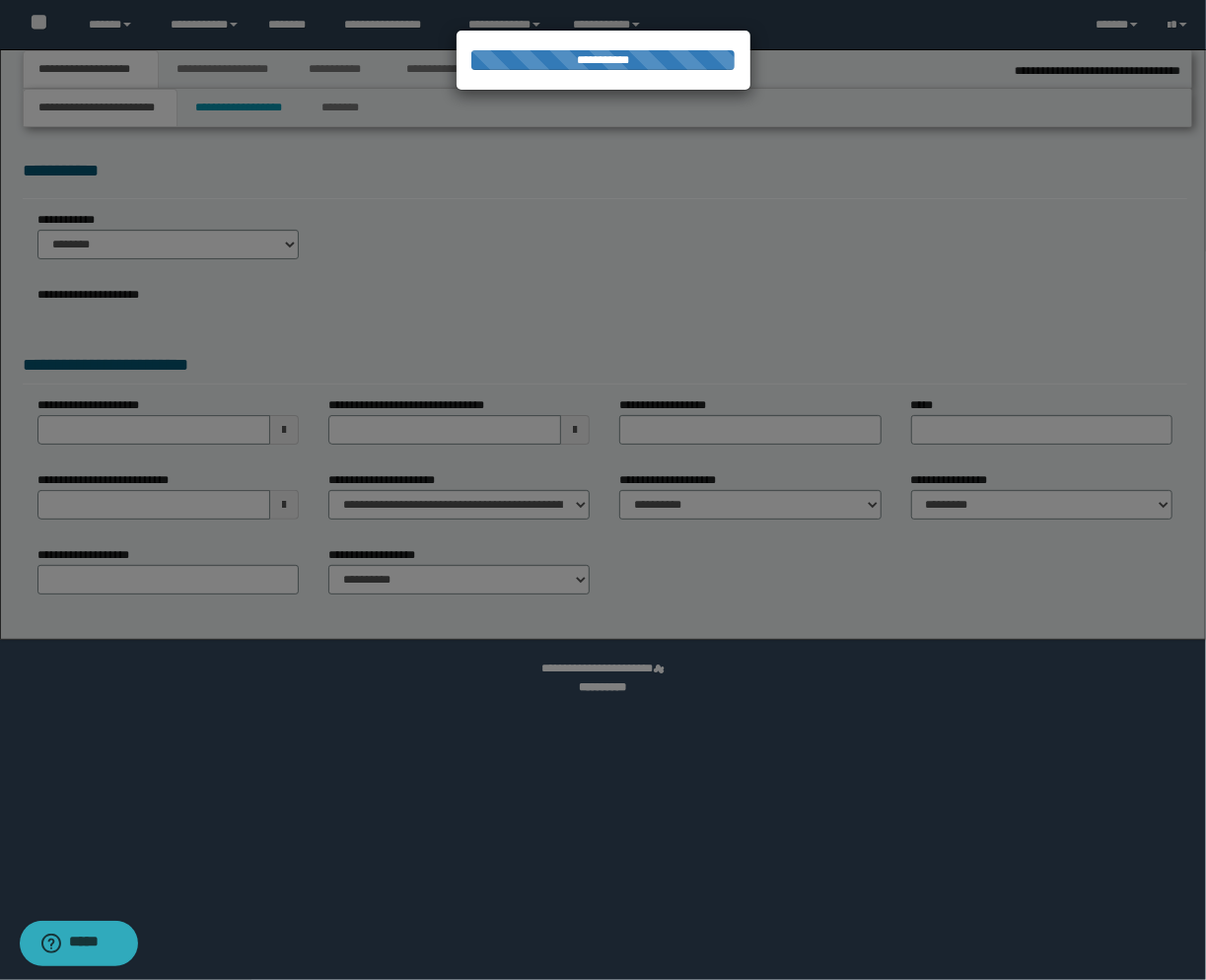 select on "*" 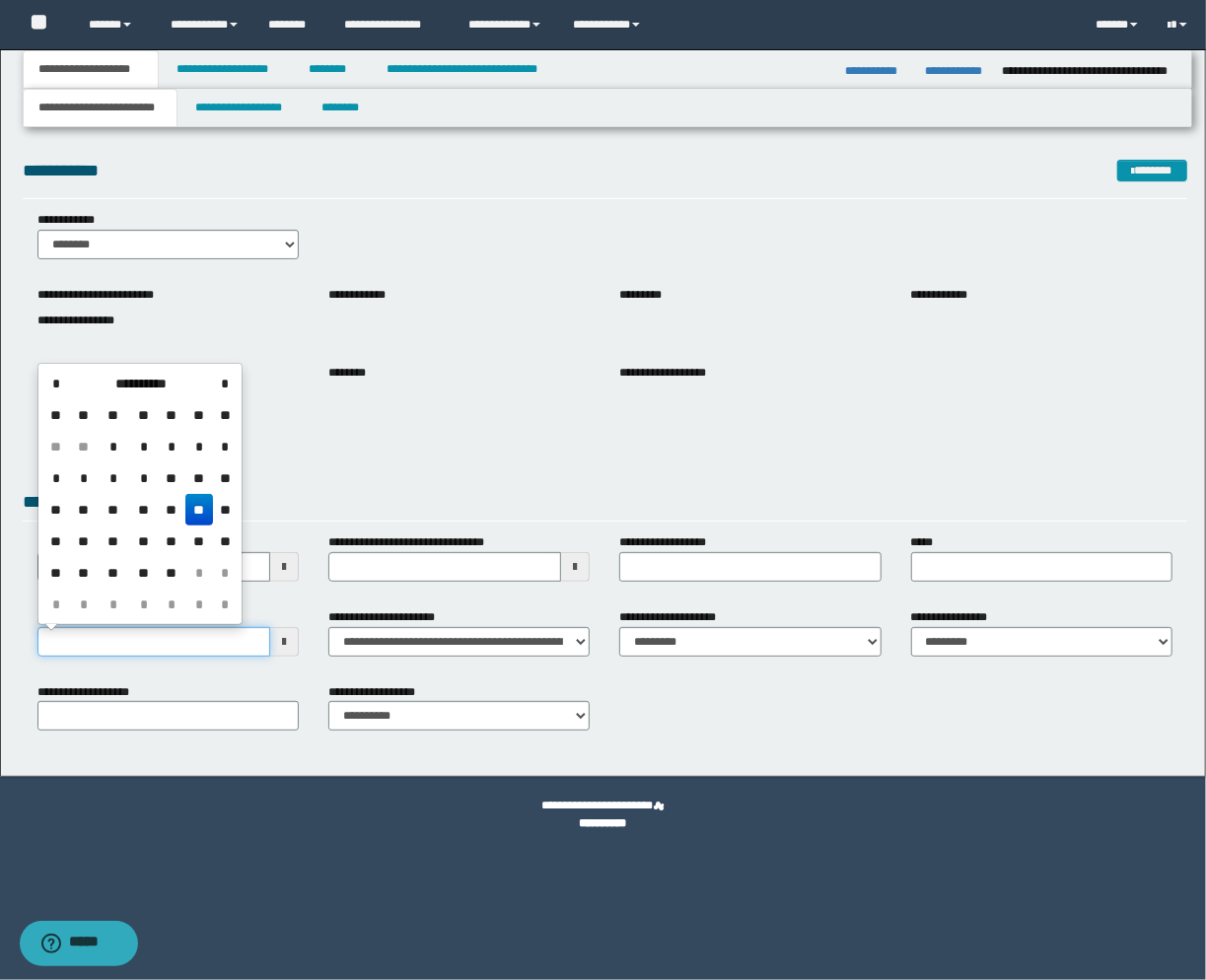 click on "**********" at bounding box center (154, 642) 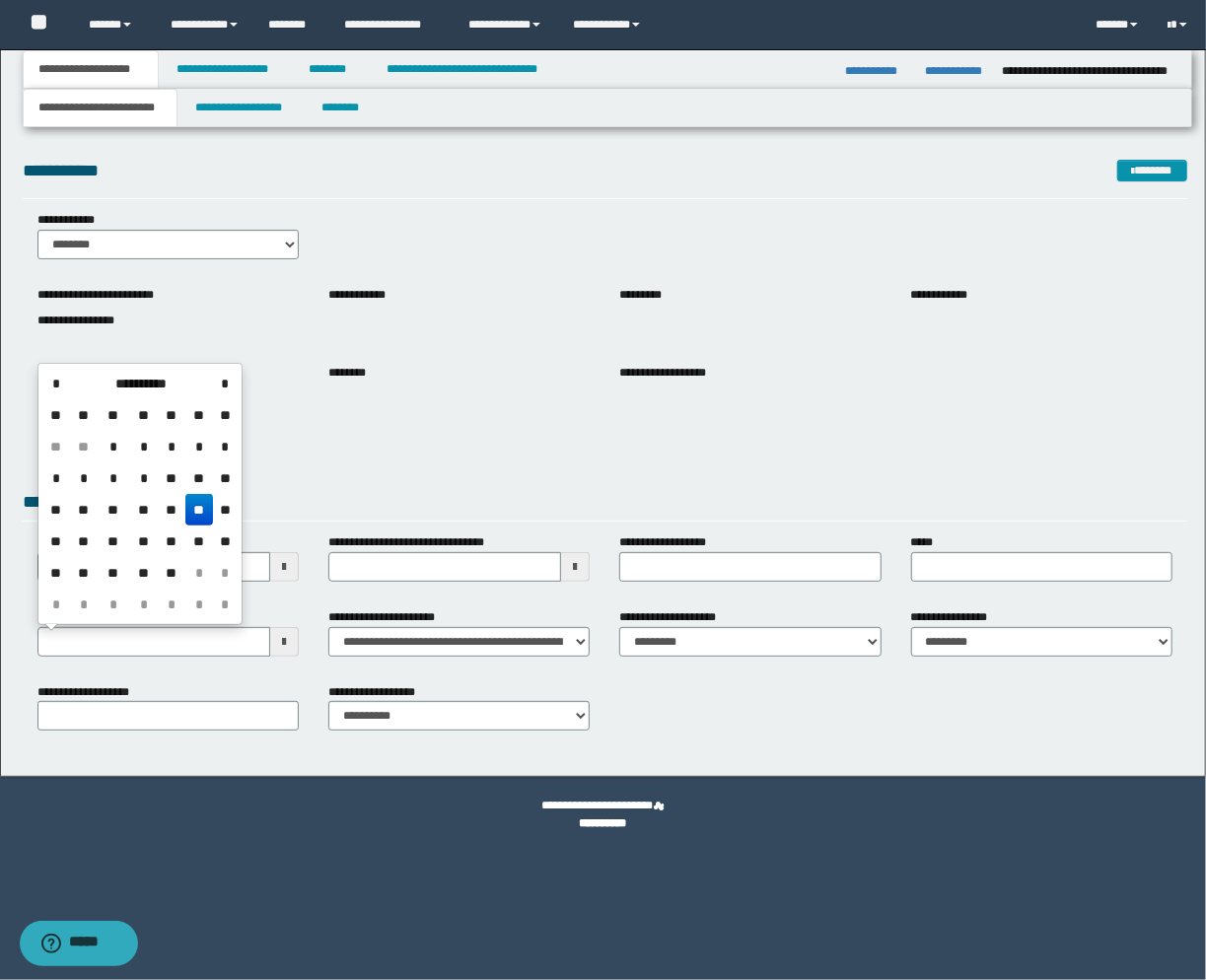 click on "**" at bounding box center [199, 510] 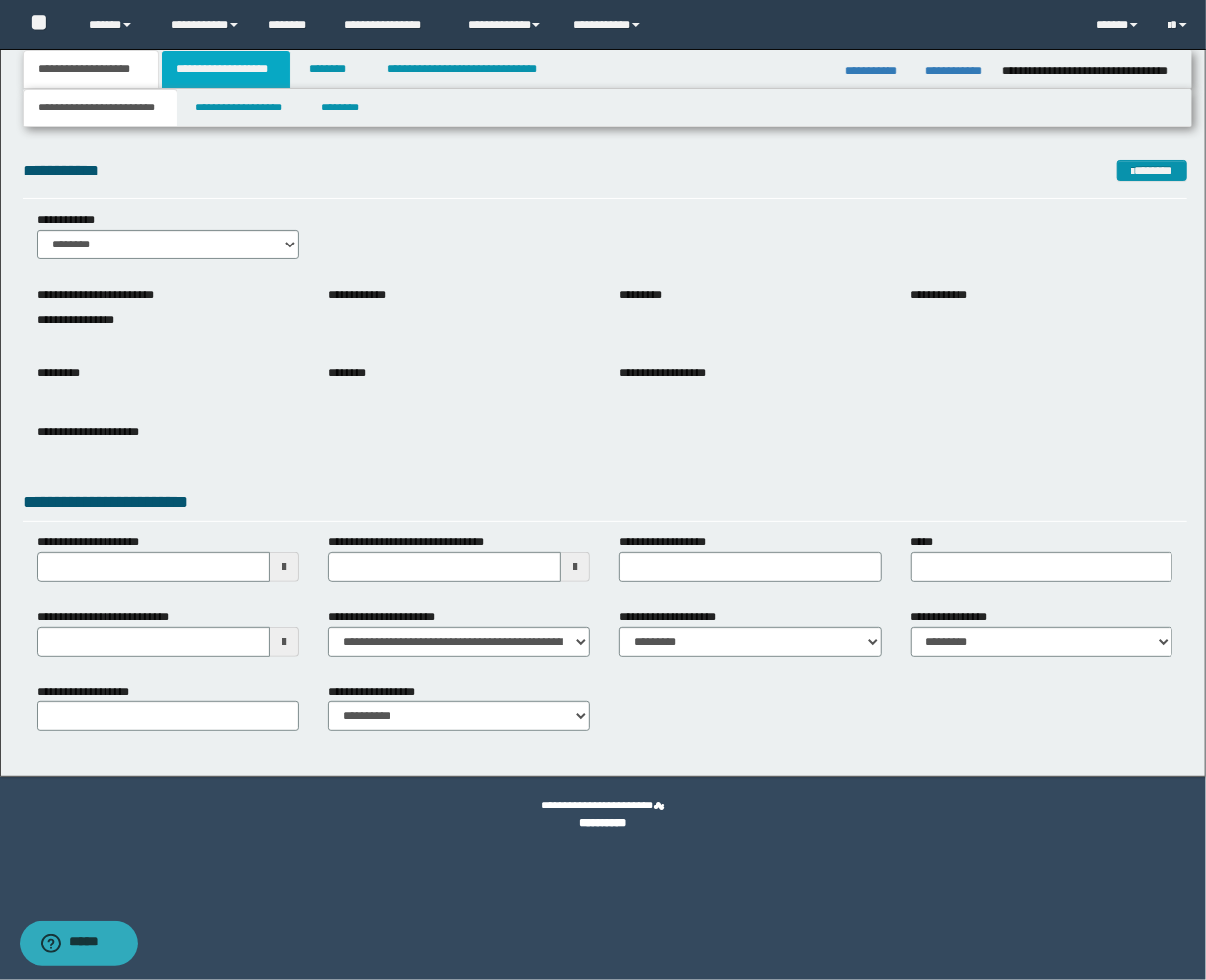 click on "**********" at bounding box center (226, 69) 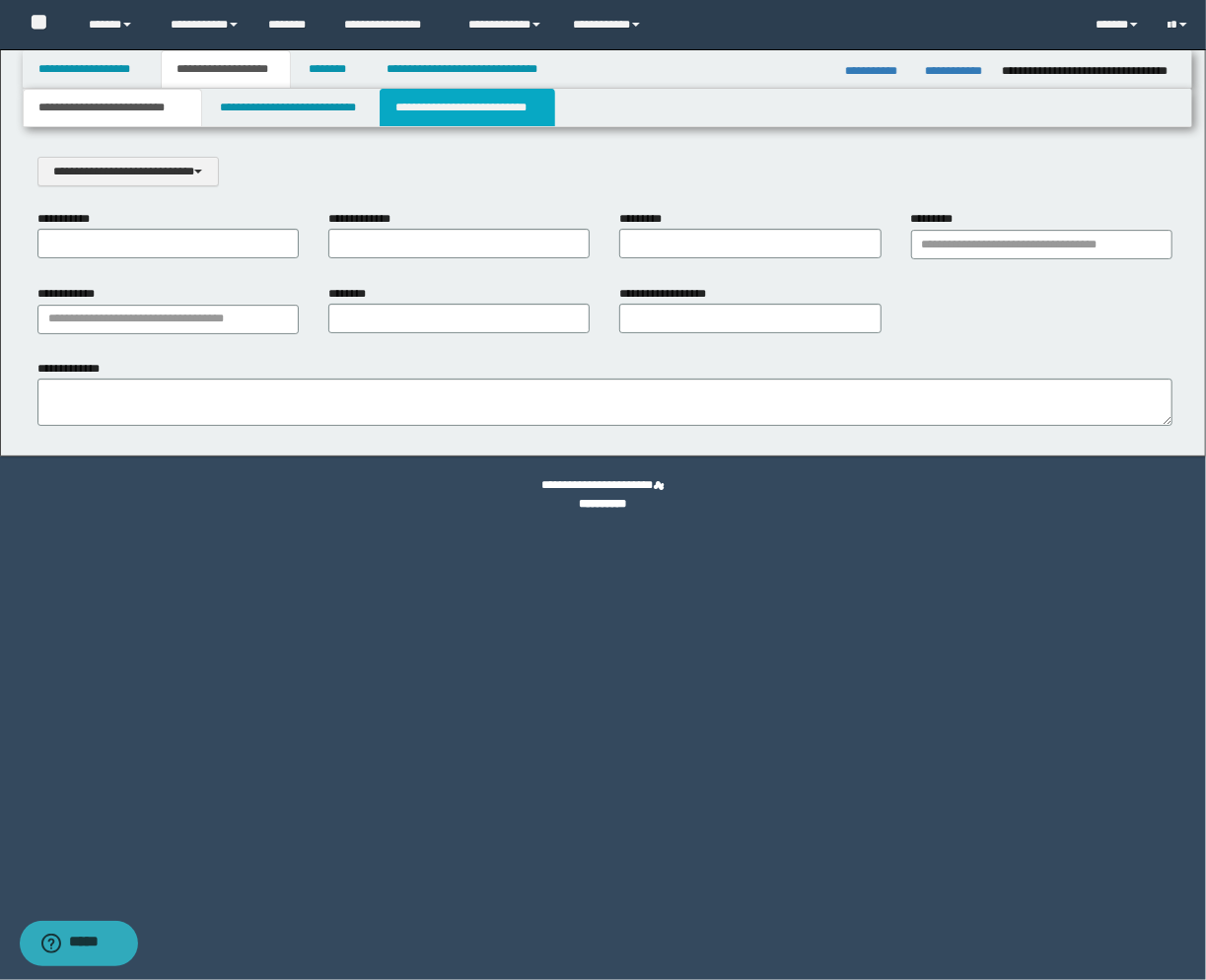 scroll, scrollTop: 0, scrollLeft: 0, axis: both 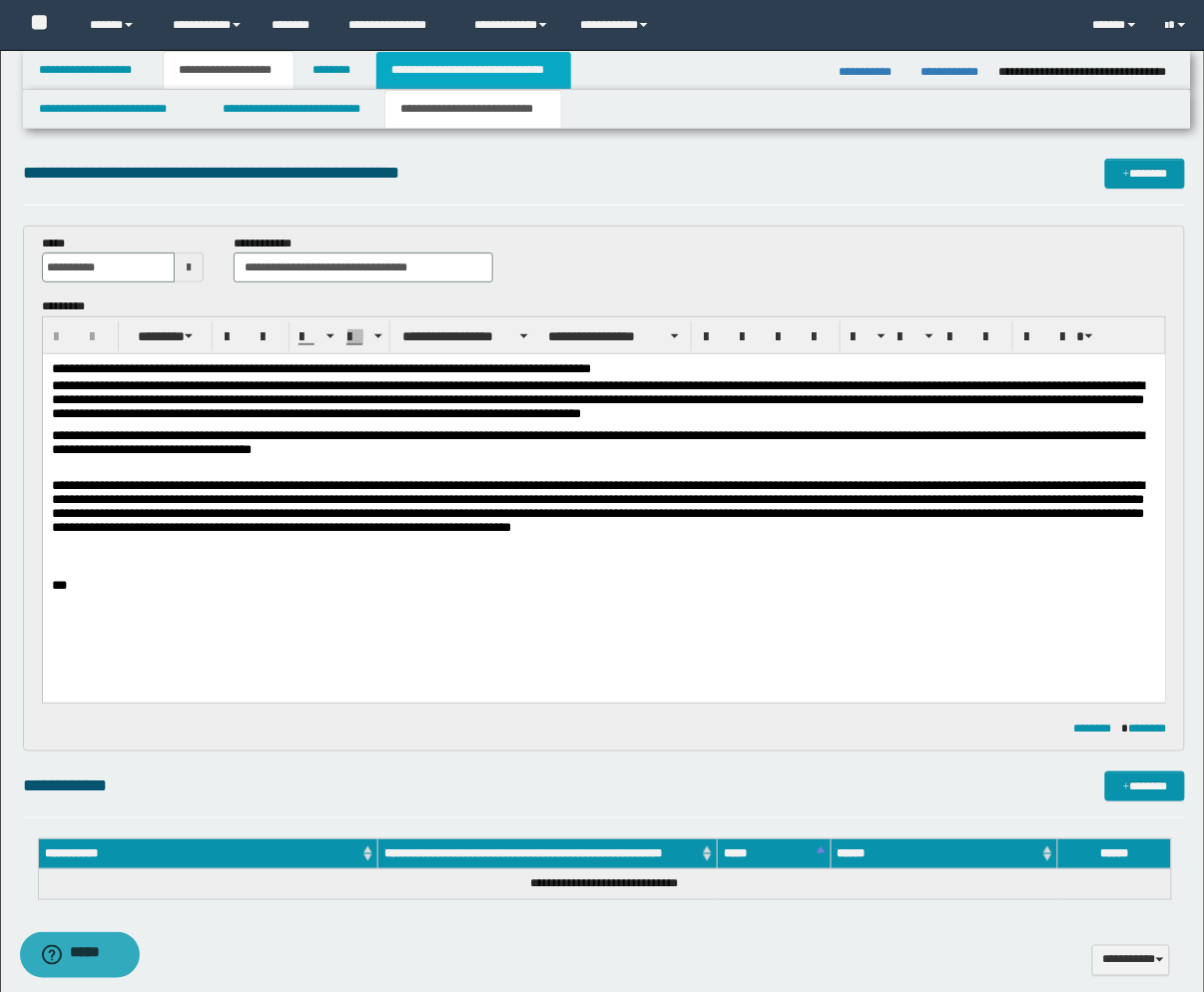 click on "**********" at bounding box center [473, 70] 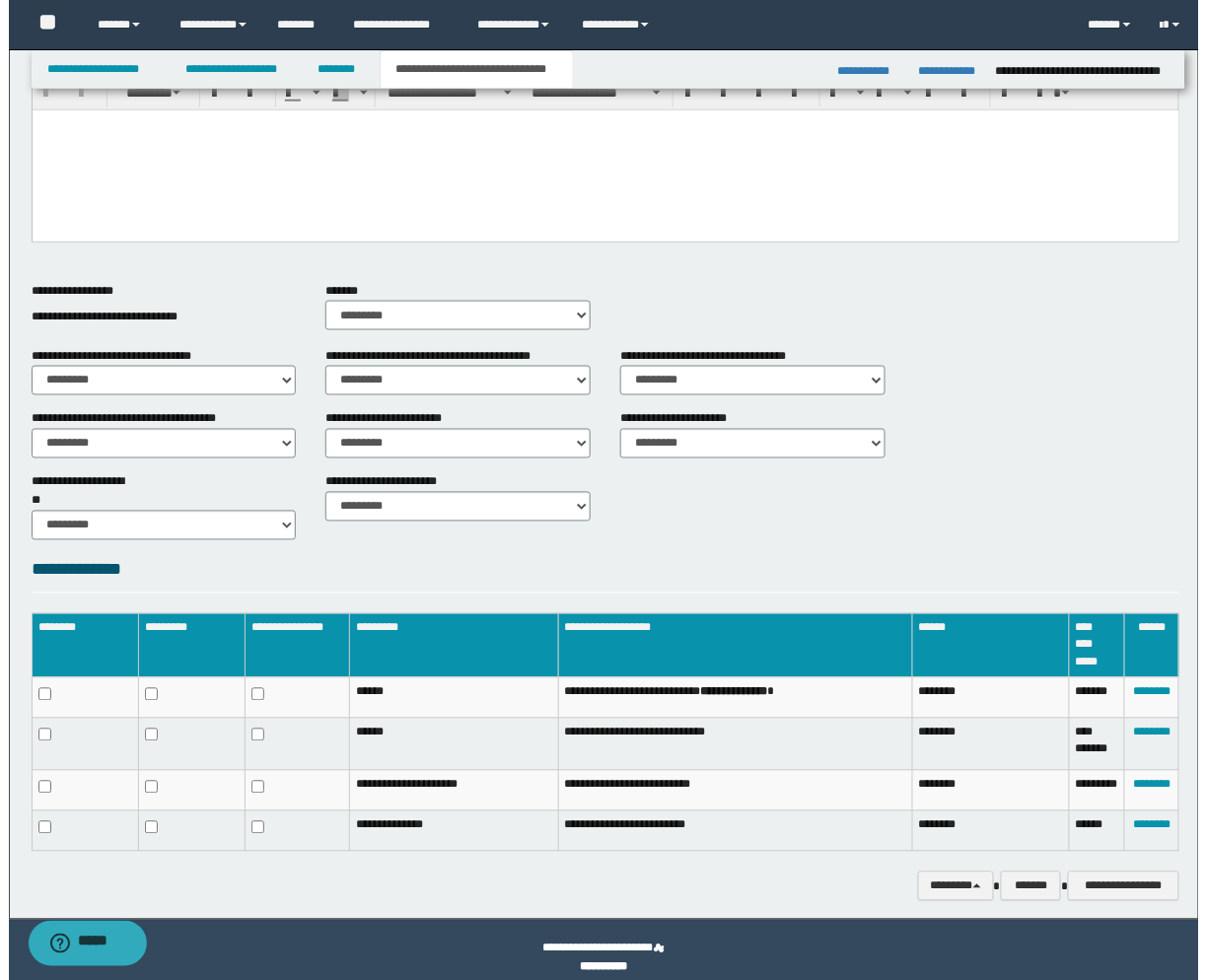scroll, scrollTop: 535, scrollLeft: 0, axis: vertical 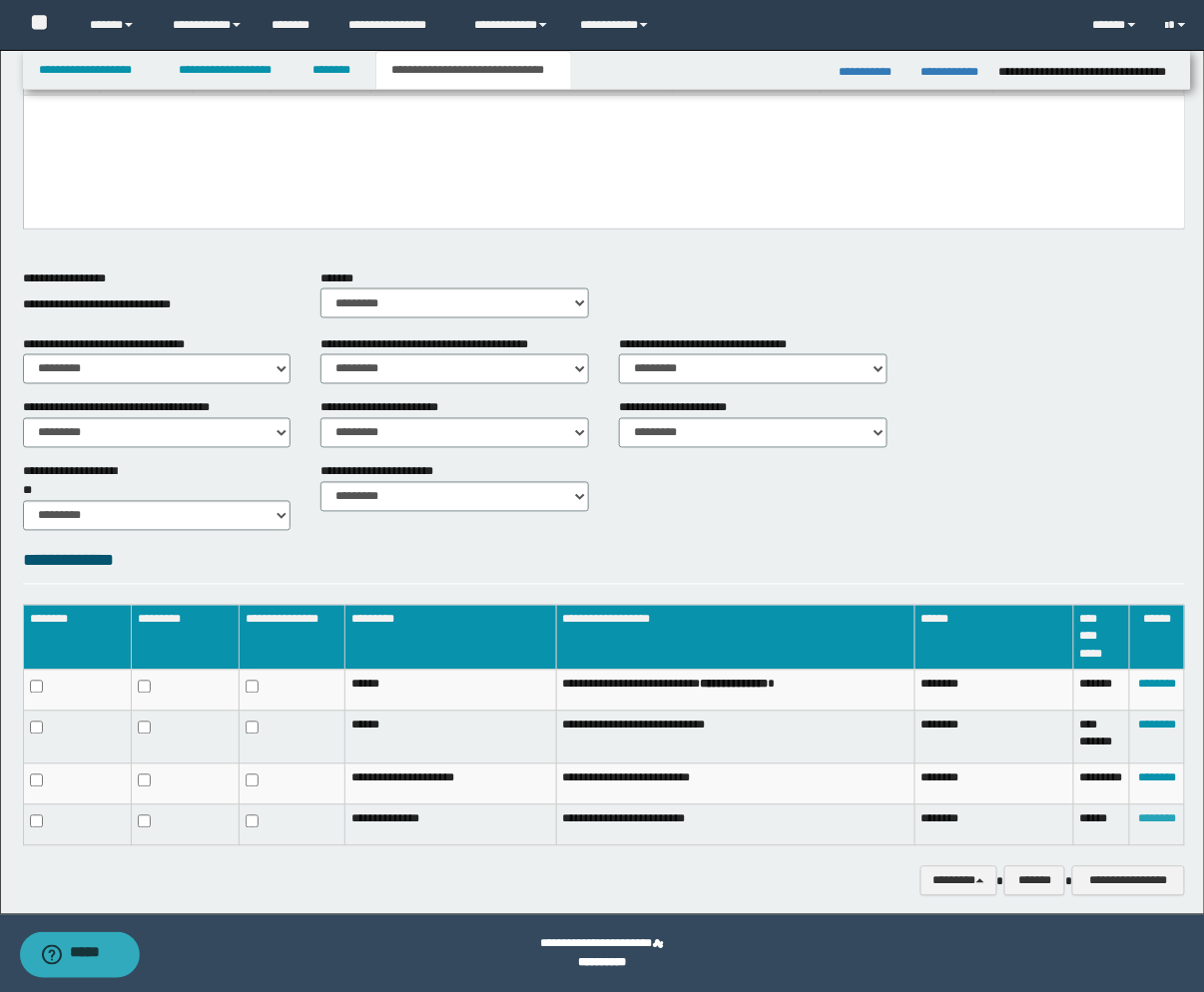 click on "********" at bounding box center [1157, 819] 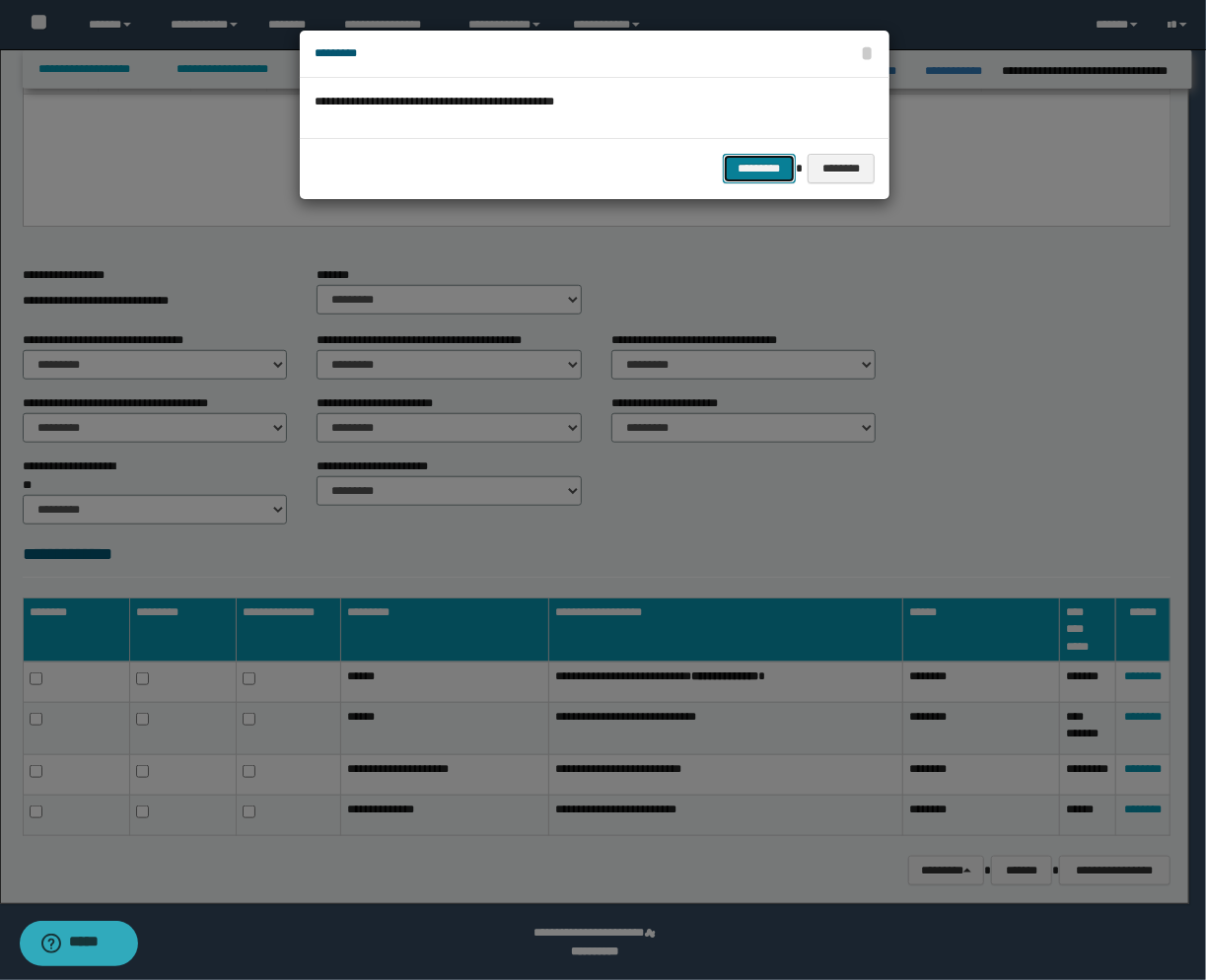 click on "*********" at bounding box center (759, 169) 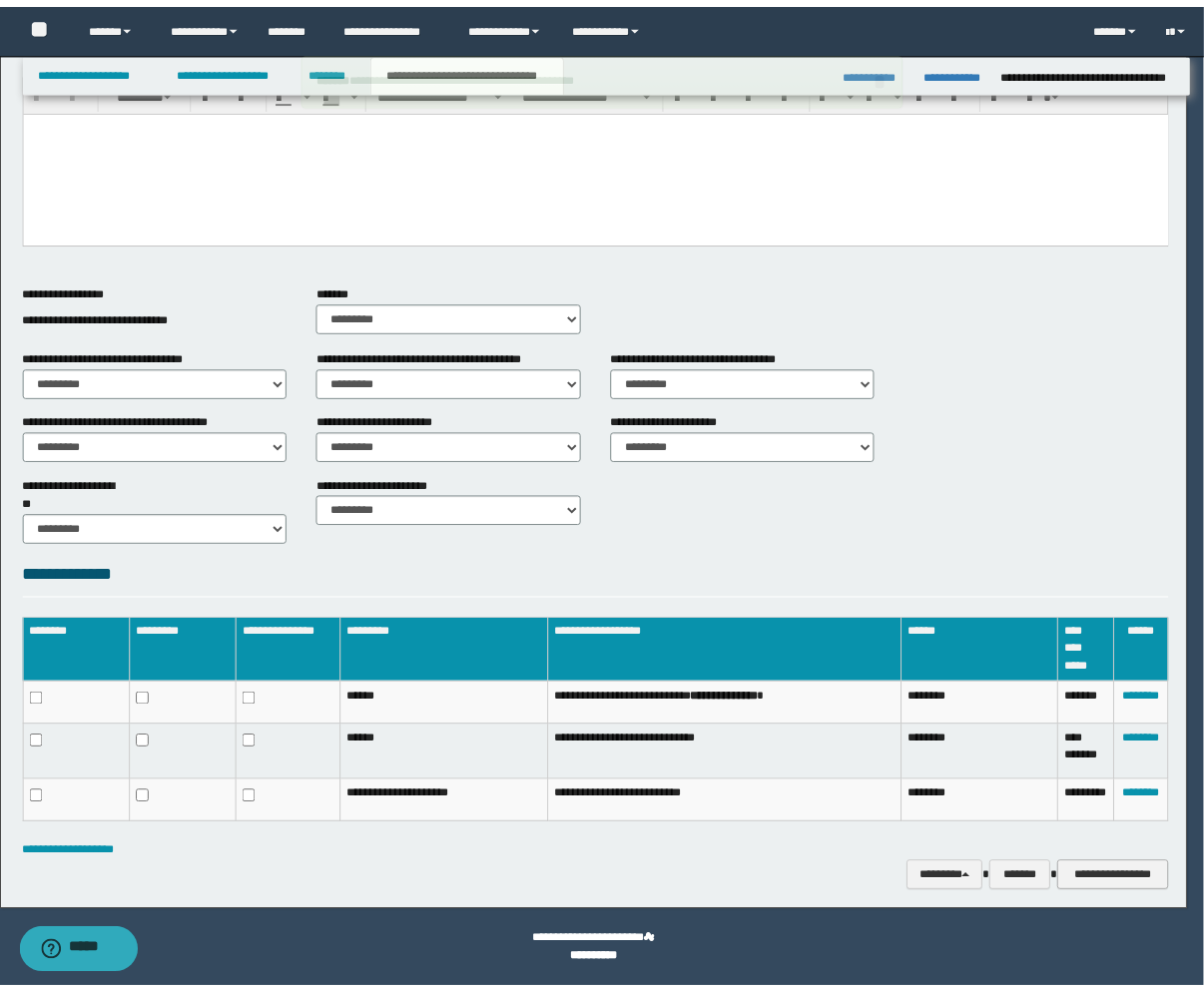 scroll, scrollTop: 527, scrollLeft: 0, axis: vertical 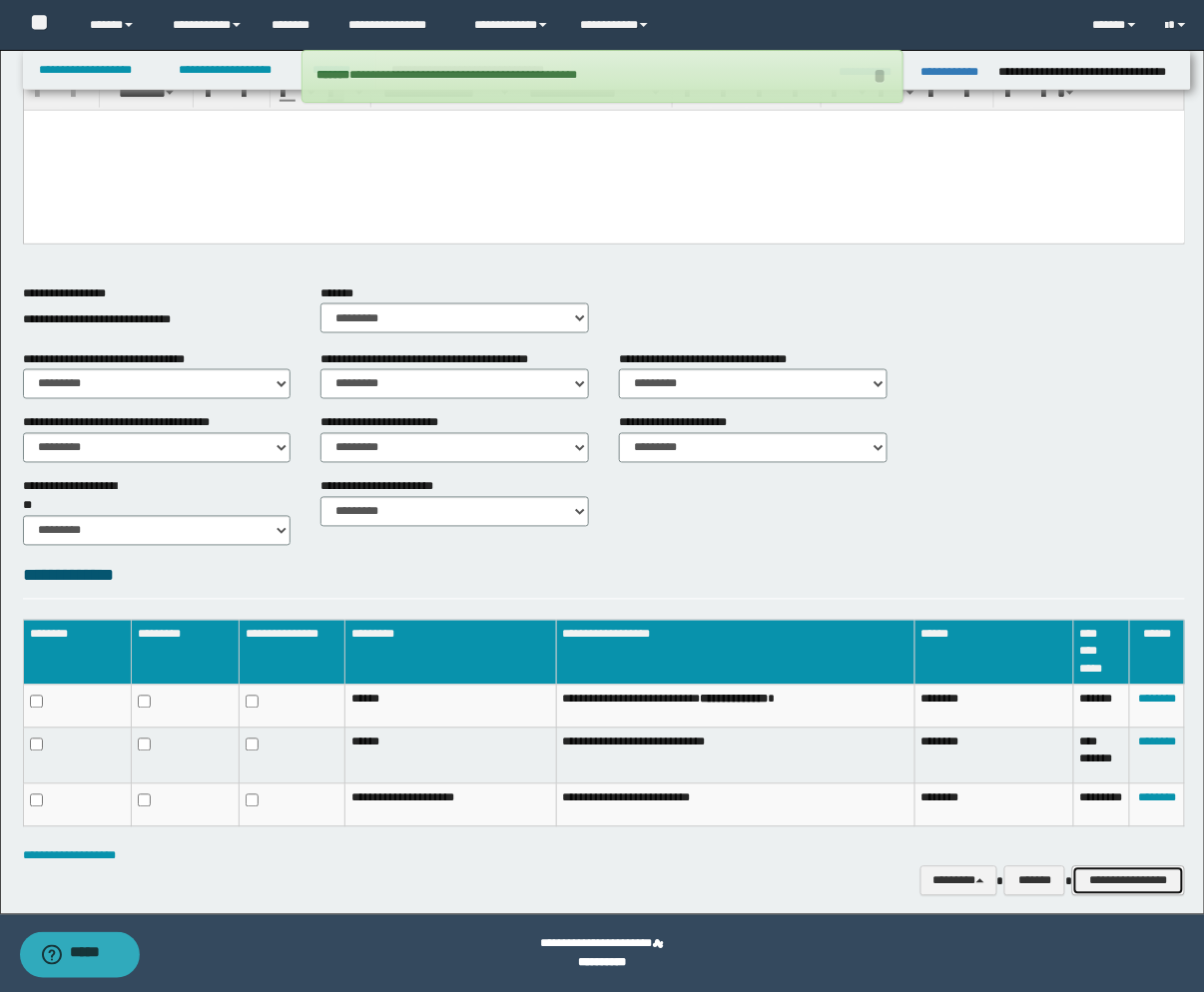 click on "**********" at bounding box center (1128, 881) 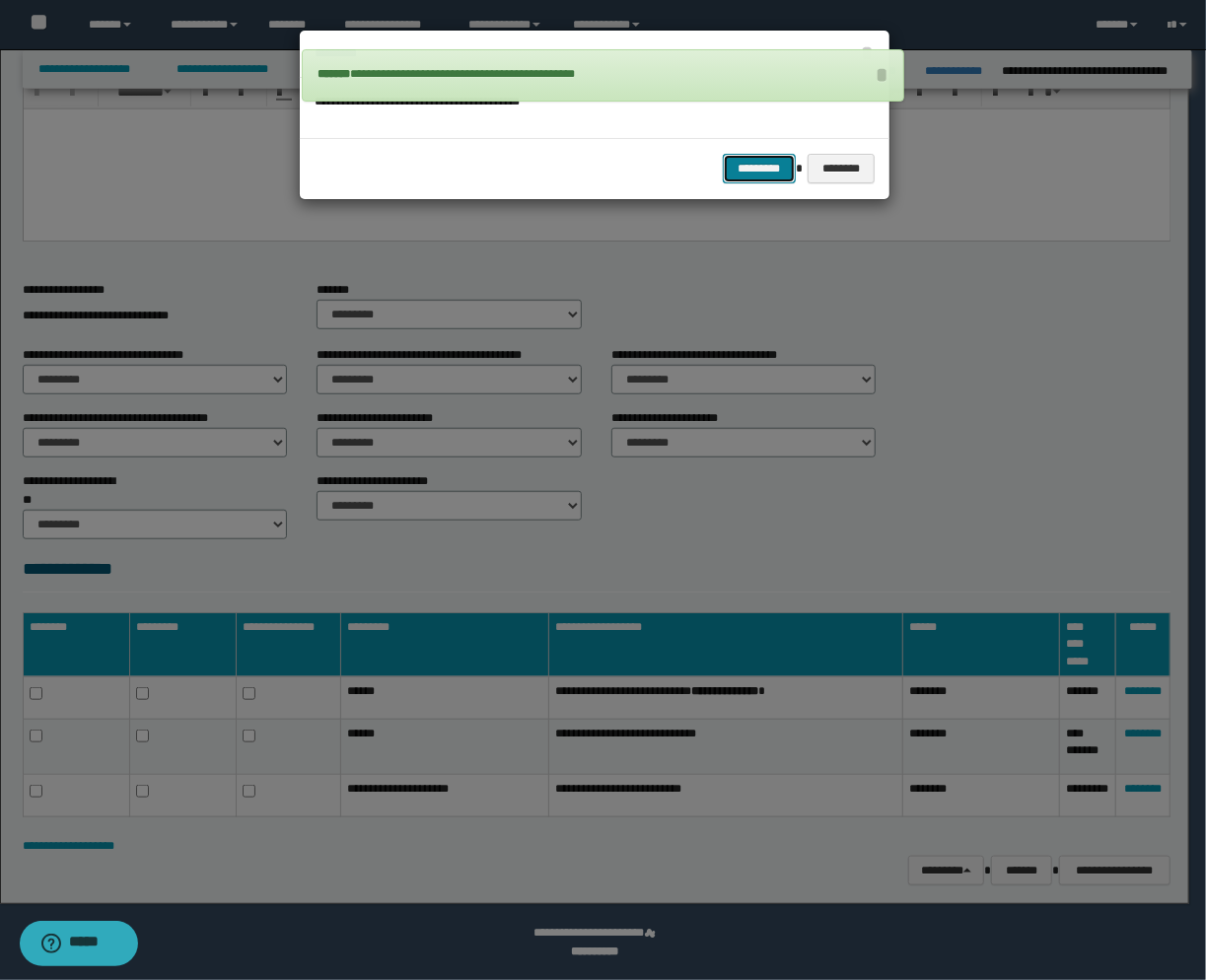 click on "*********" at bounding box center (759, 169) 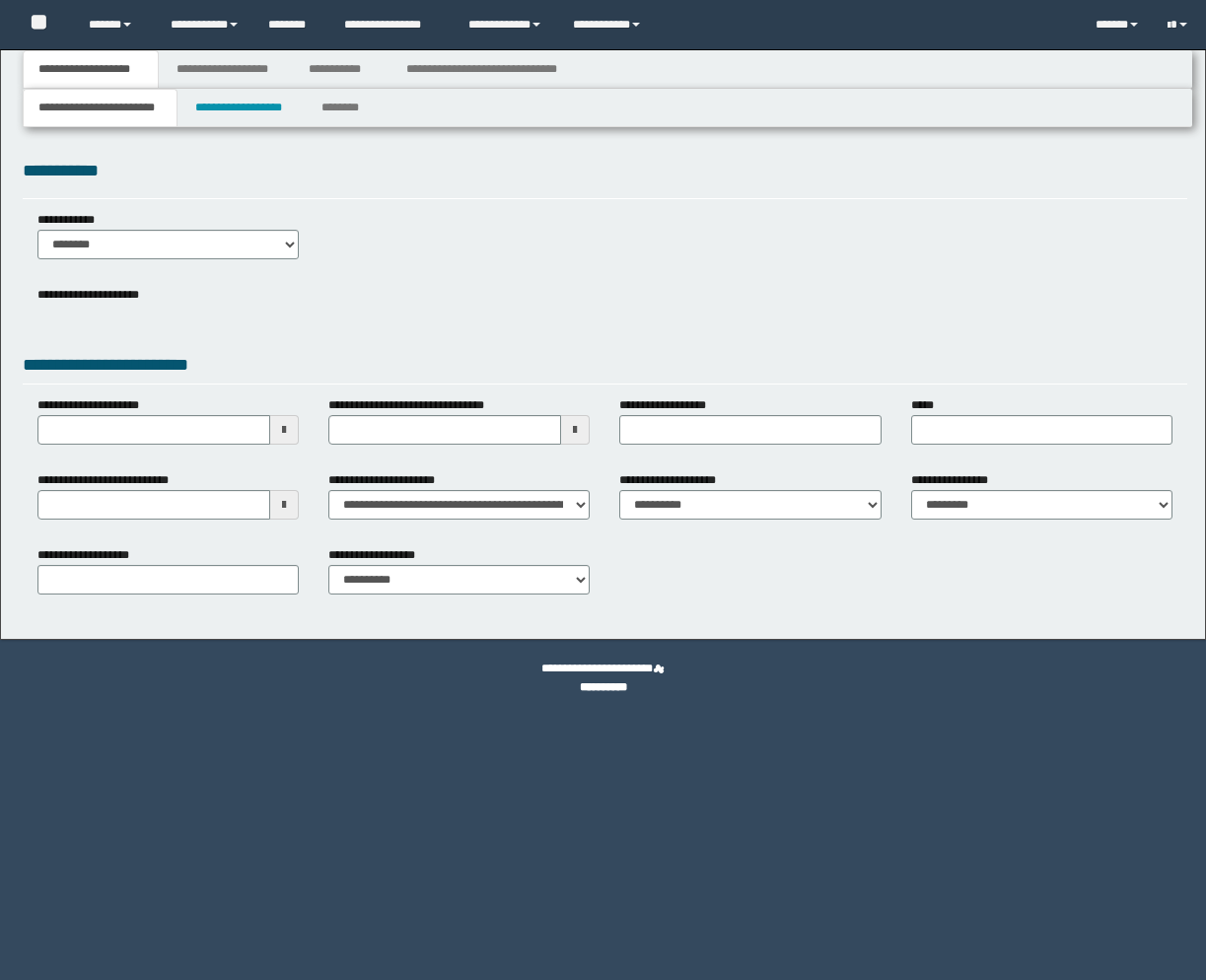 scroll, scrollTop: 0, scrollLeft: 0, axis: both 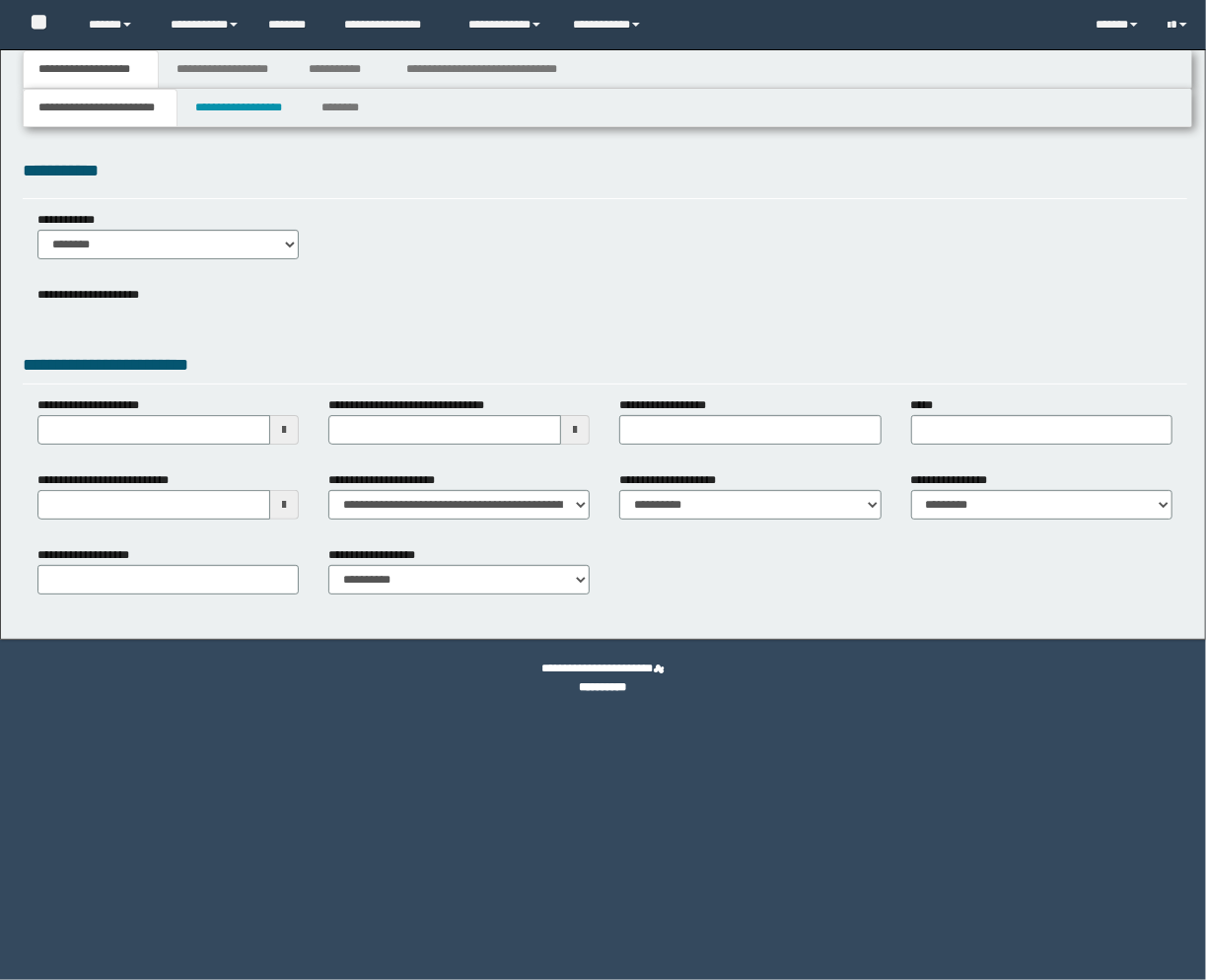 select on "*" 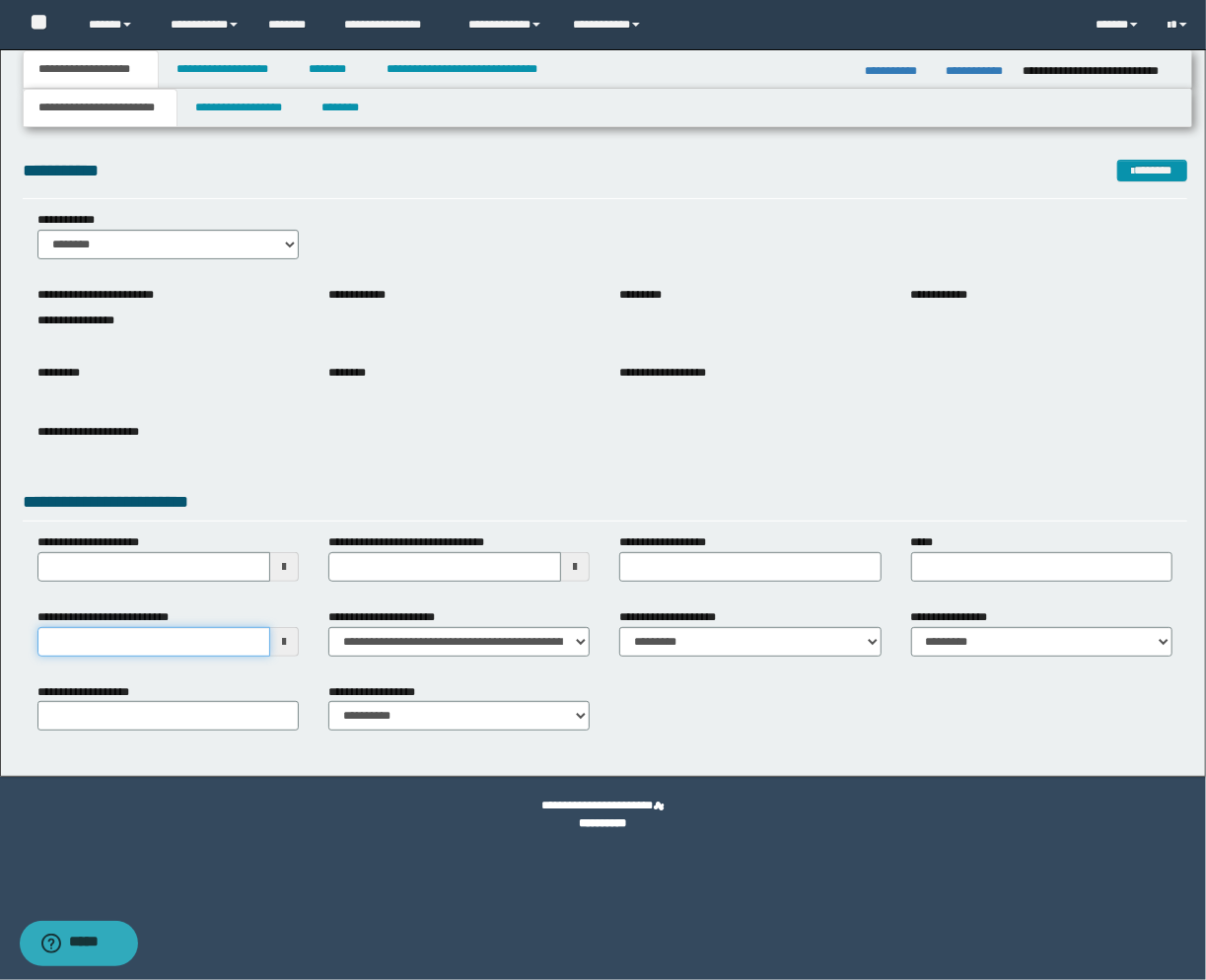click on "**********" at bounding box center [154, 642] 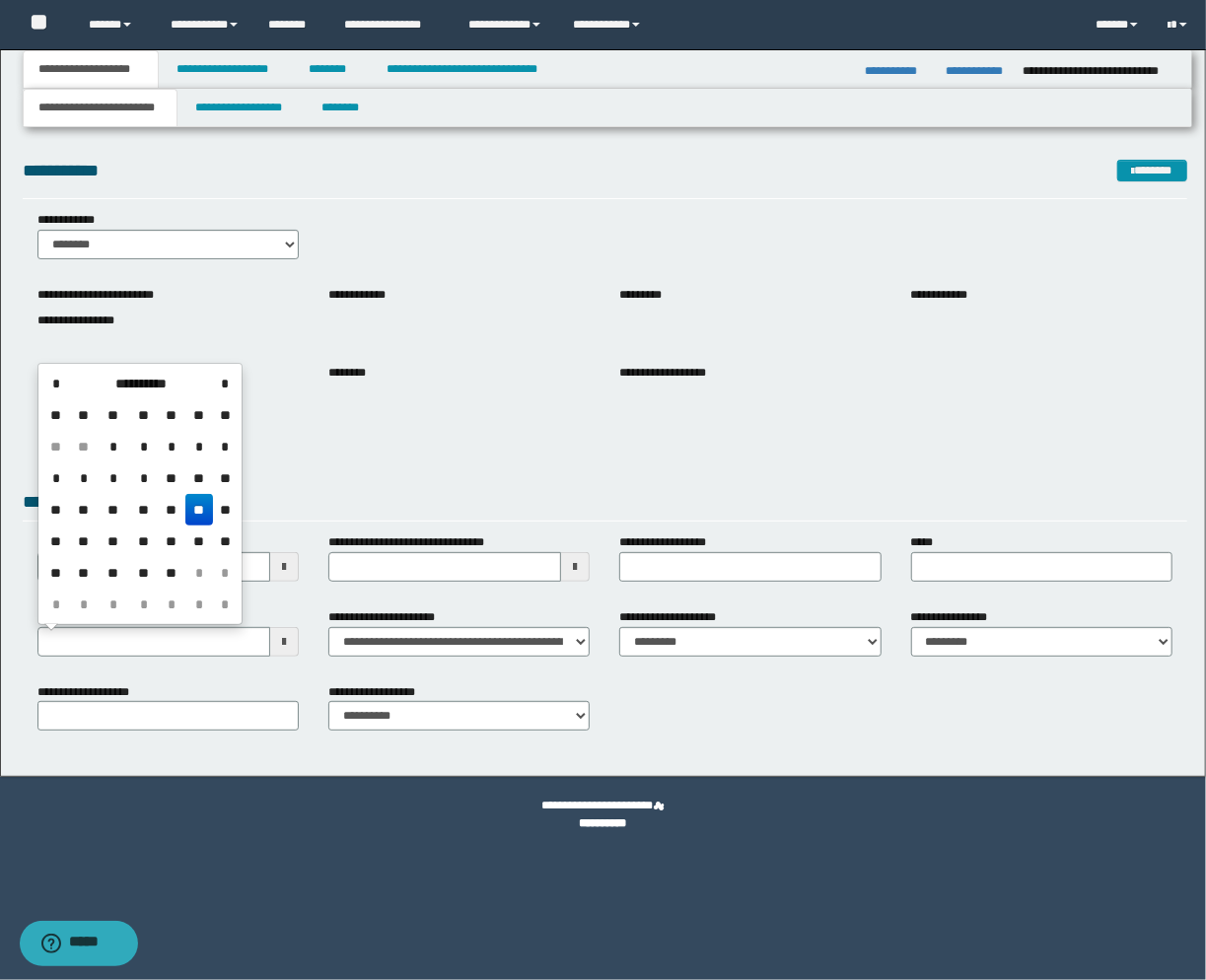 click on "**" at bounding box center (199, 510) 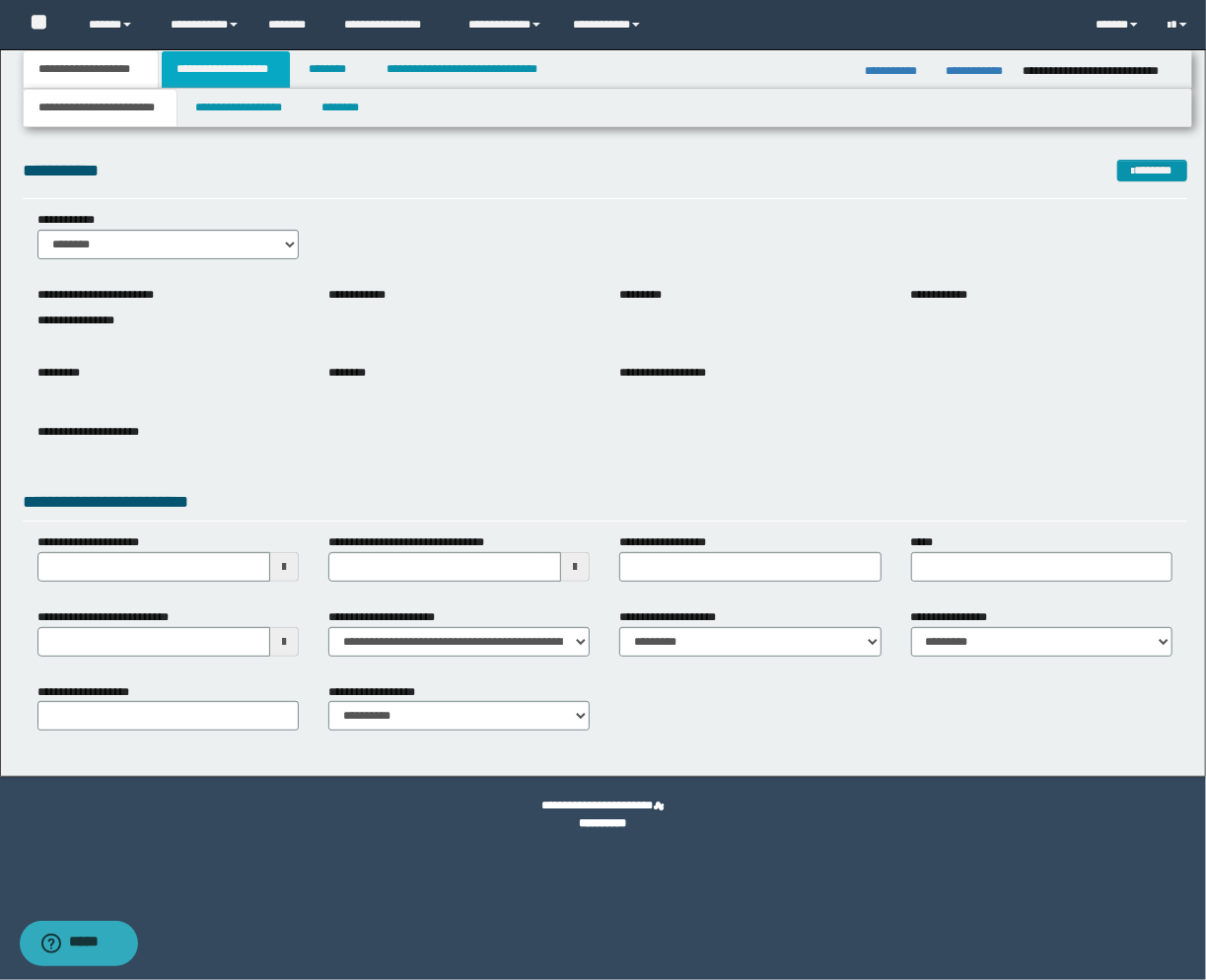 click on "**********" at bounding box center [226, 69] 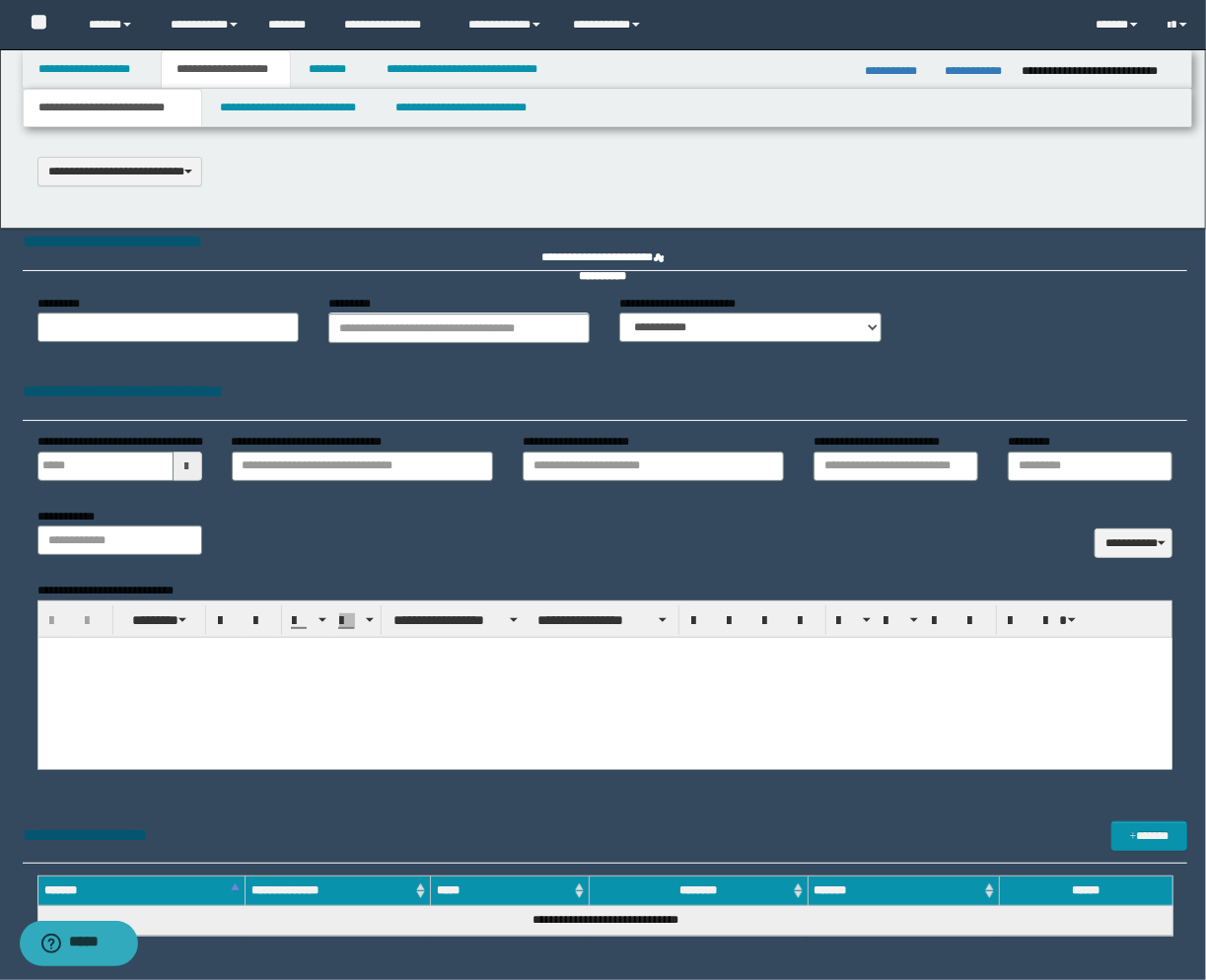 scroll, scrollTop: 0, scrollLeft: 0, axis: both 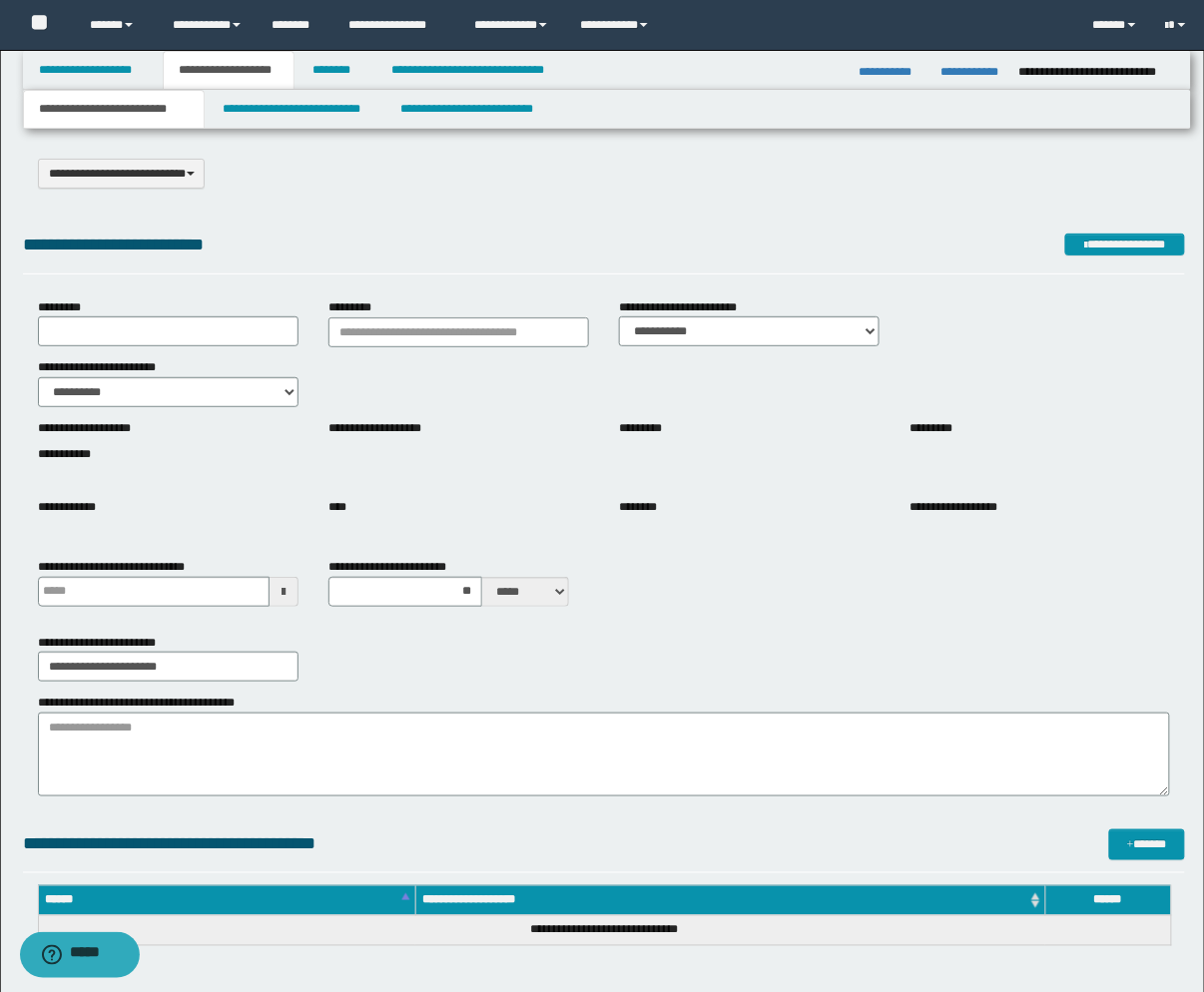 type 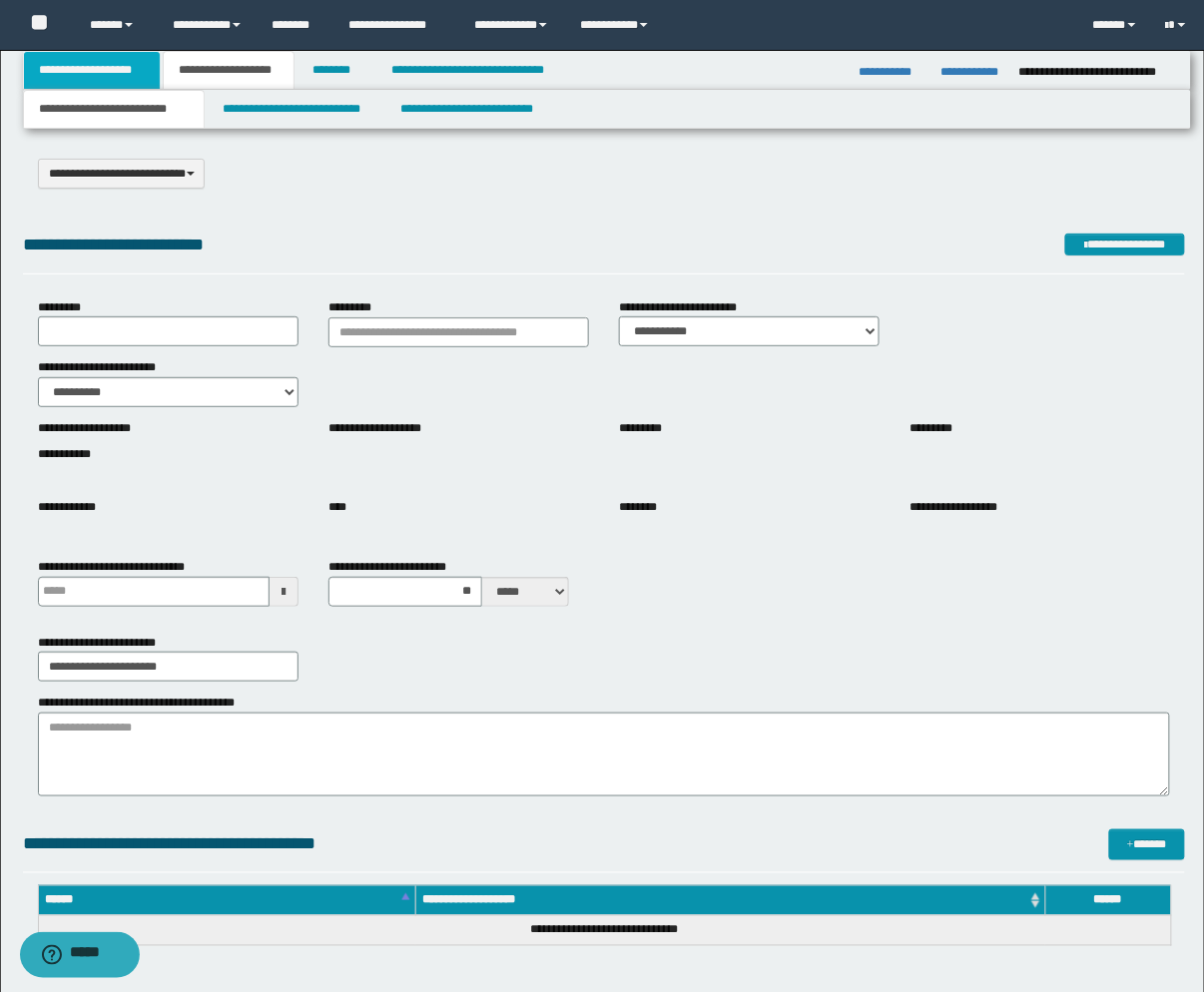 click on "**********" at bounding box center [92, 70] 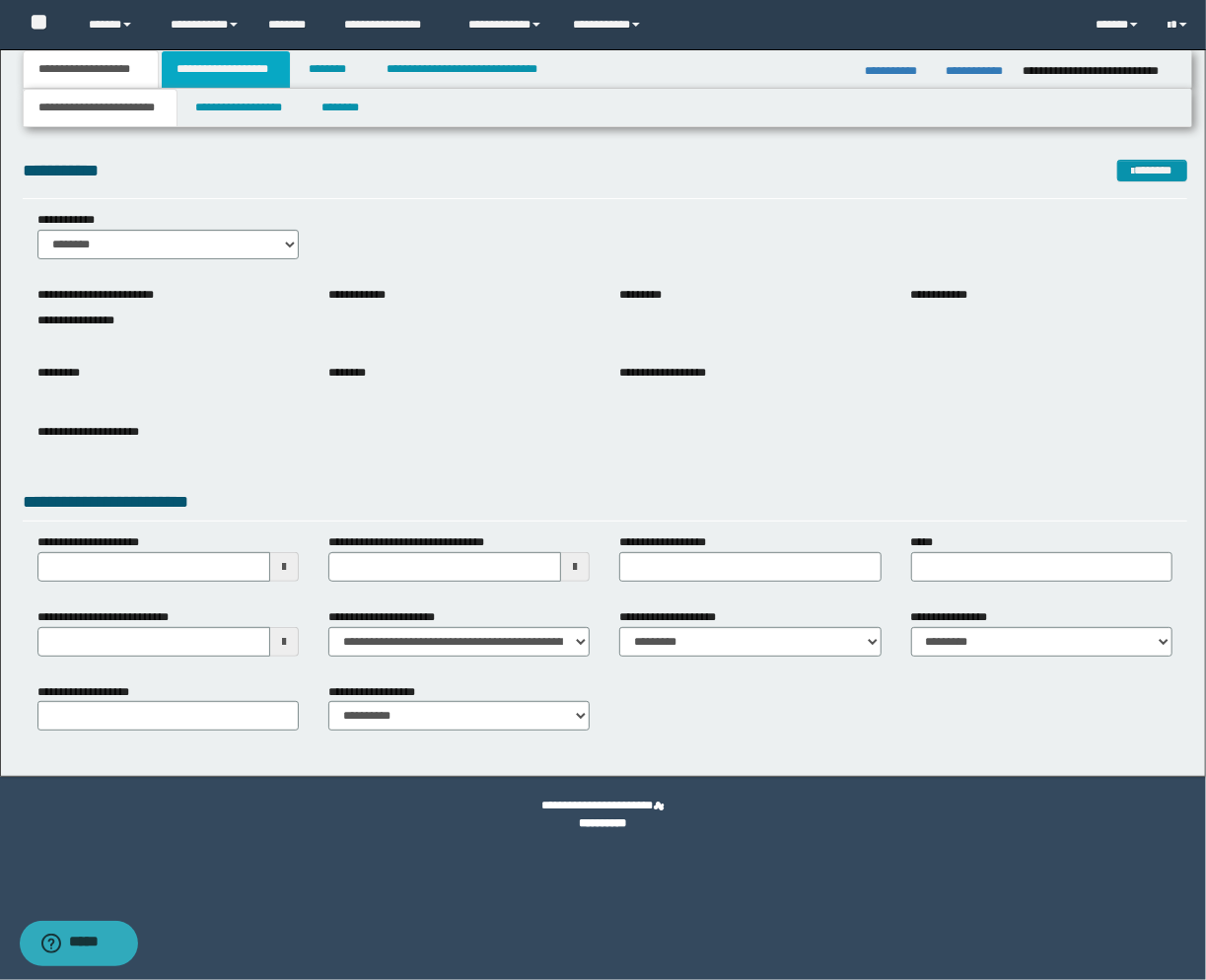 click on "**********" at bounding box center [226, 69] 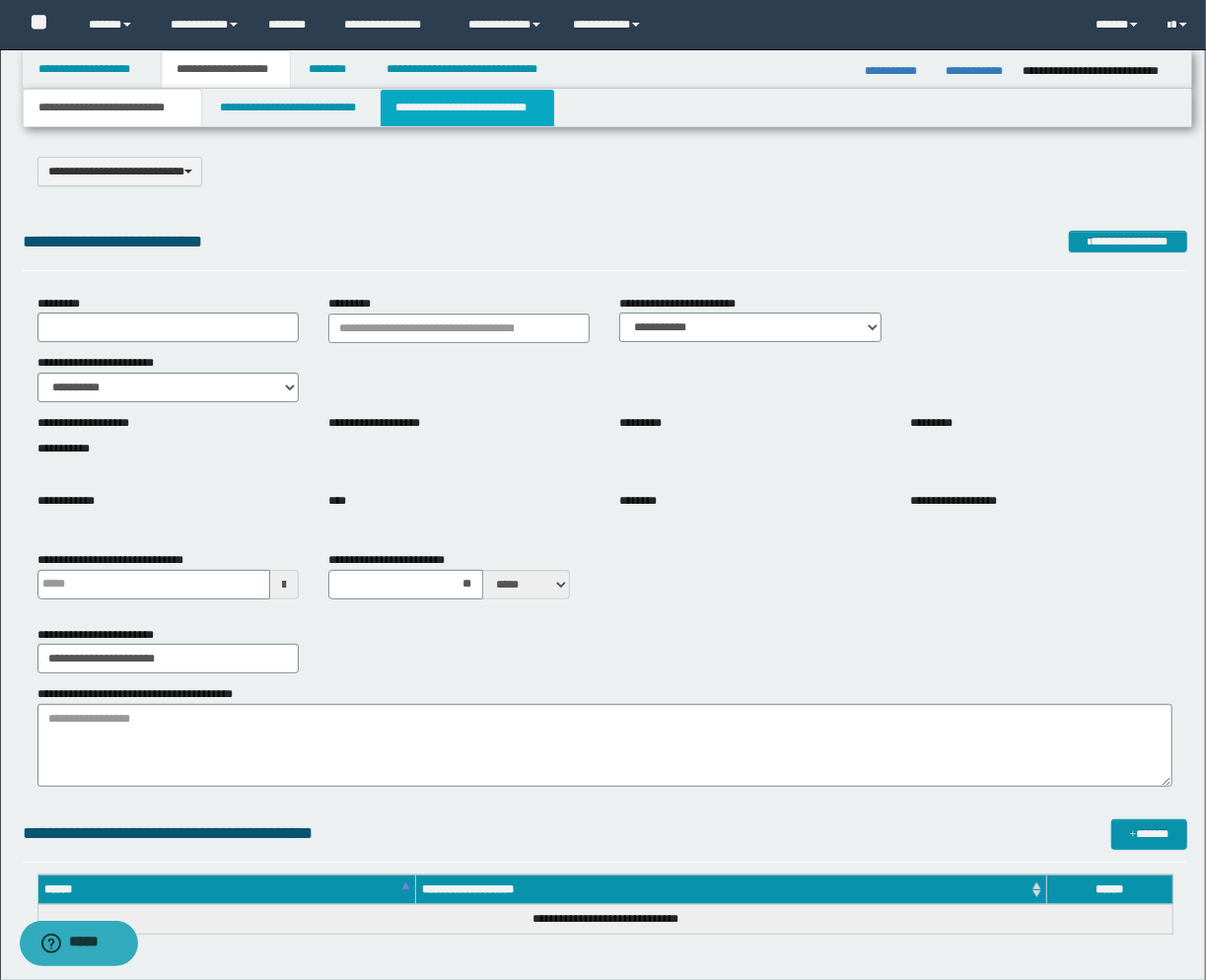type 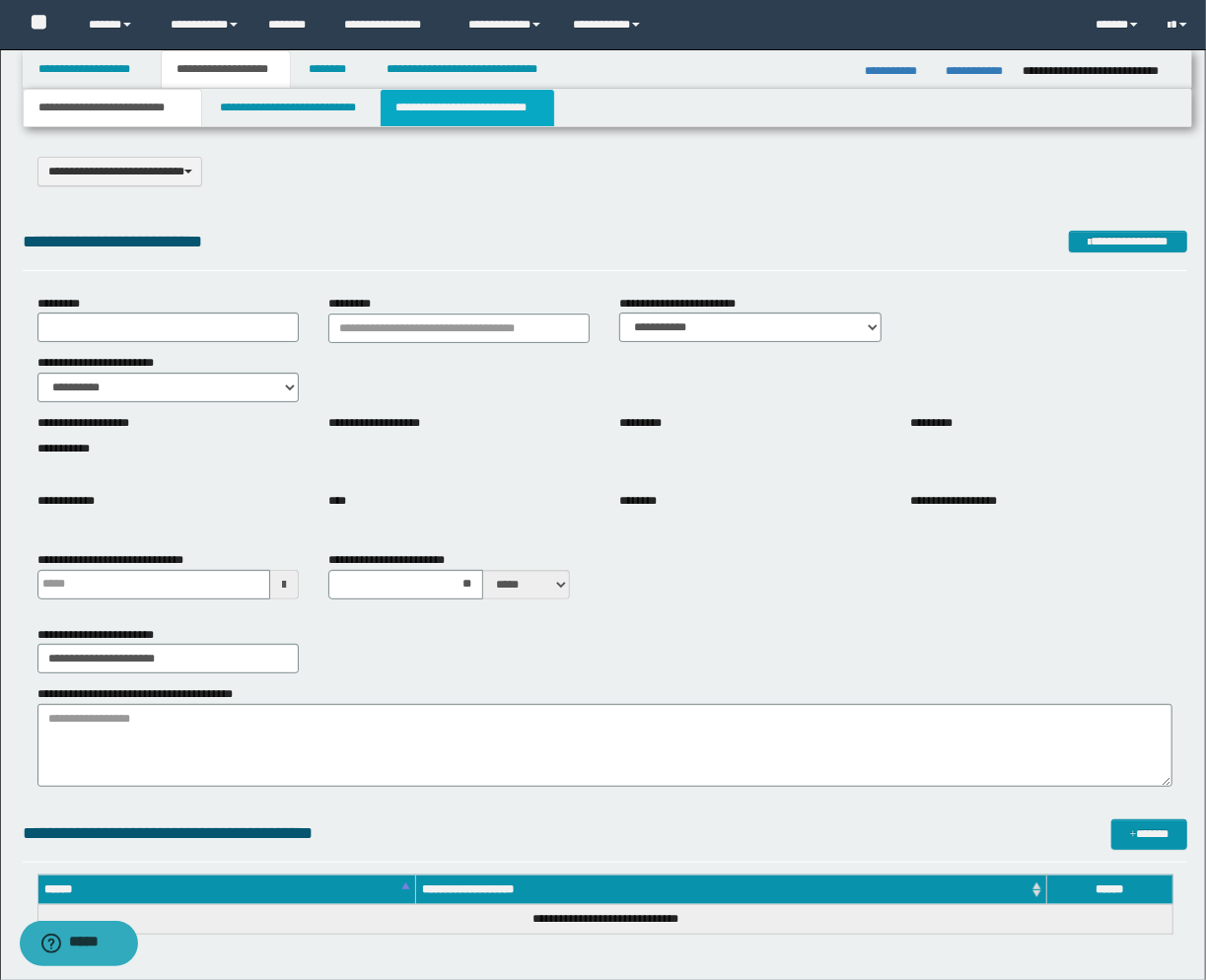 type on "**" 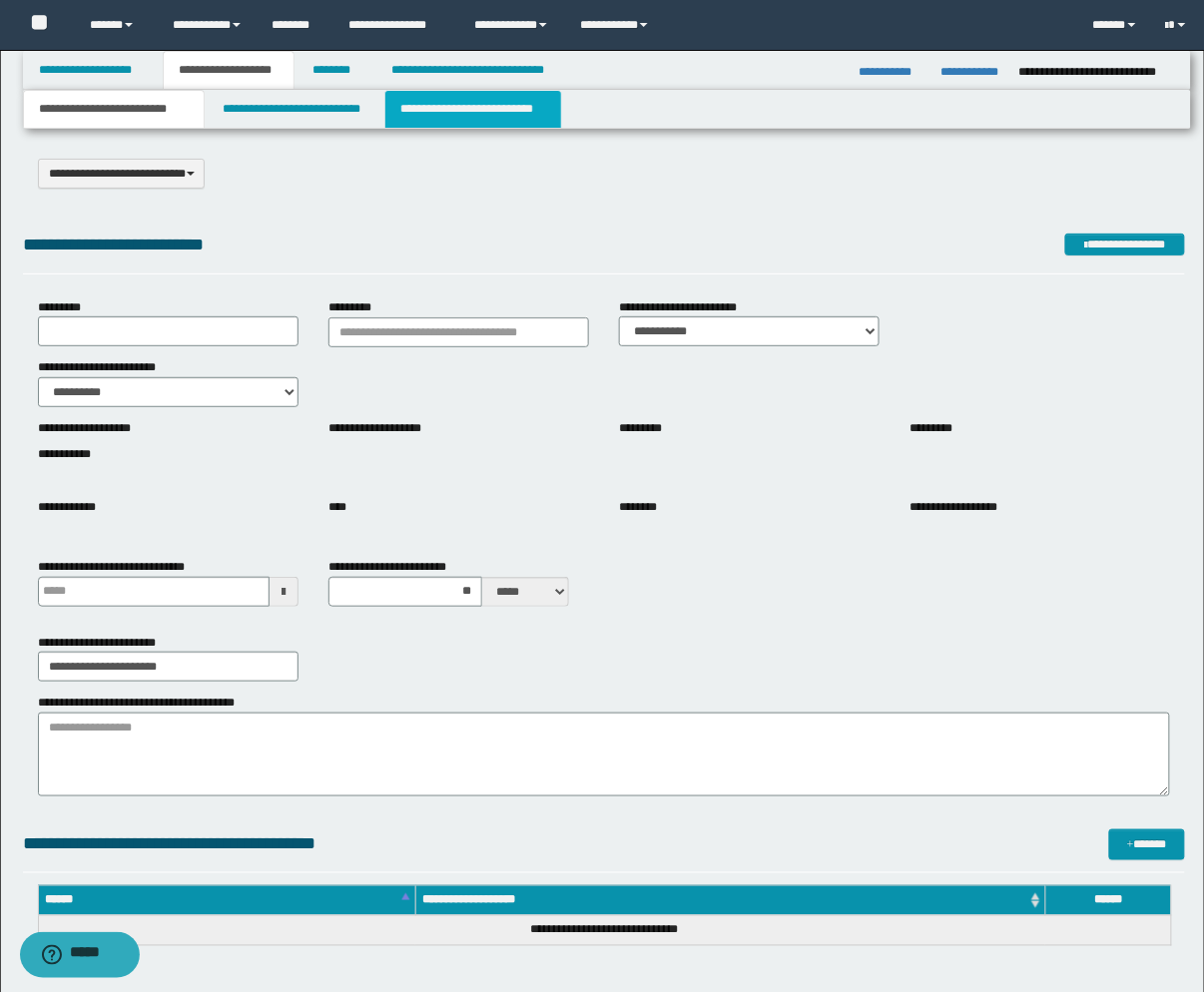 click on "**********" at bounding box center [473, 109] 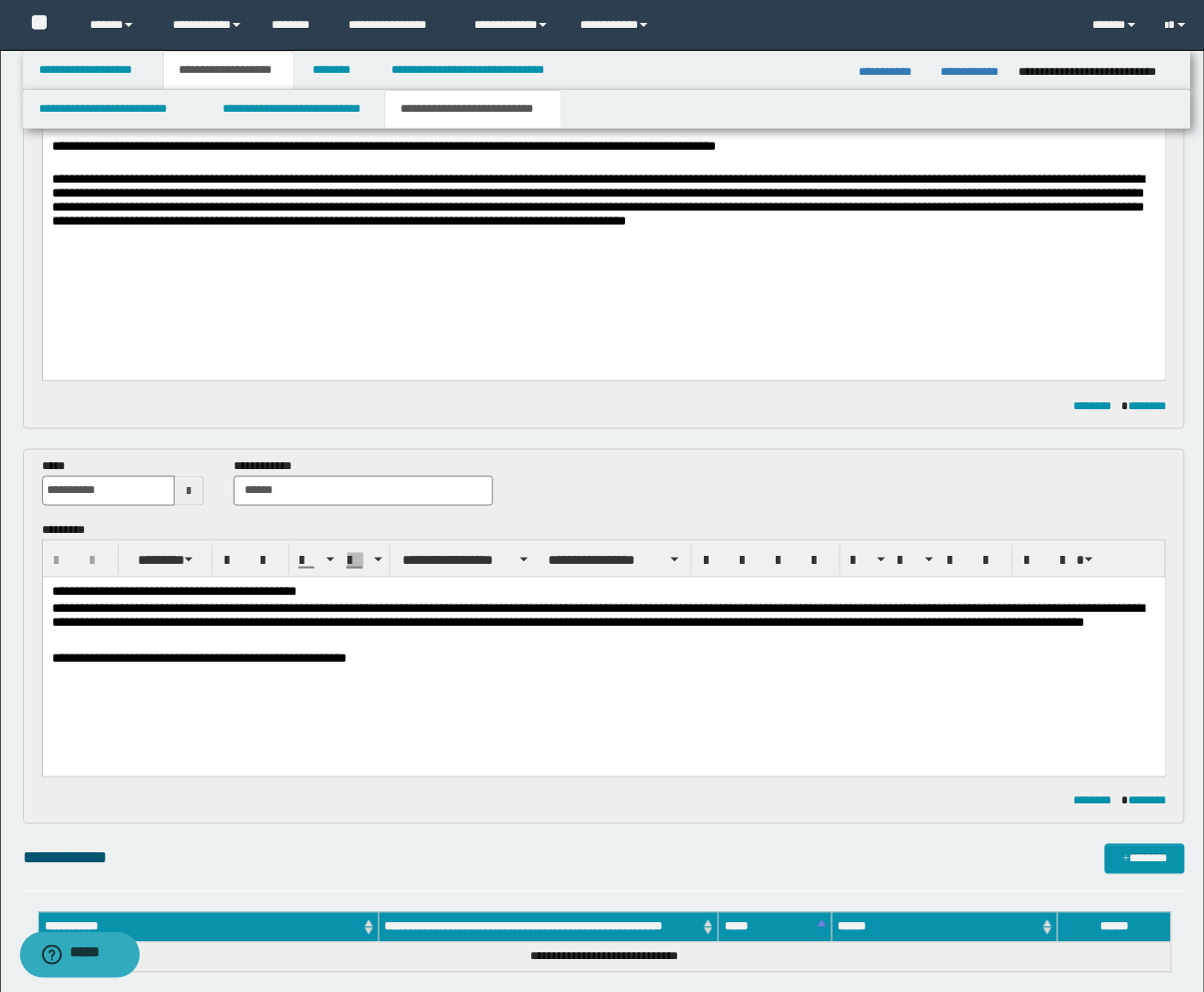 scroll, scrollTop: 665, scrollLeft: 0, axis: vertical 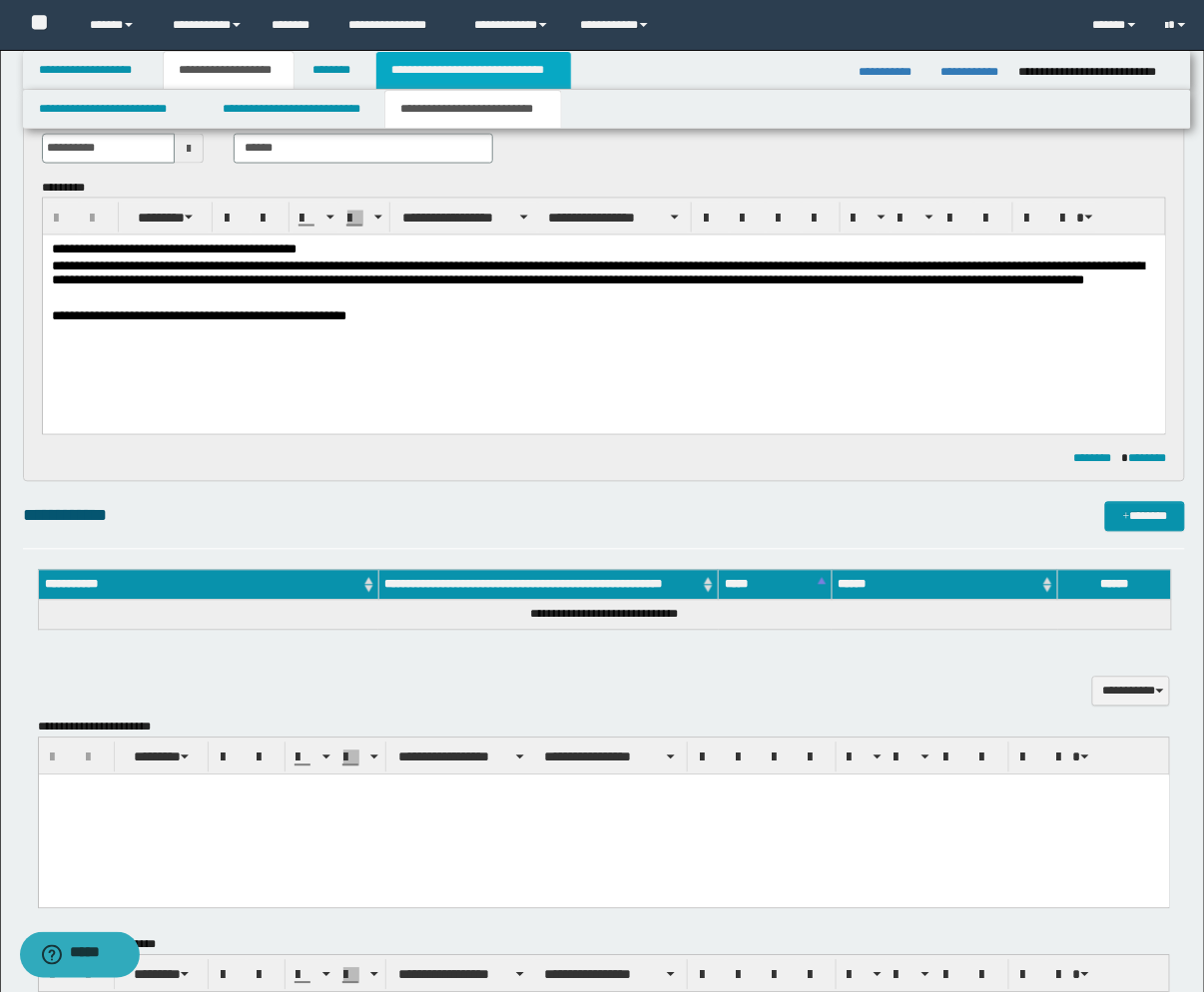 click on "**********" at bounding box center (473, 70) 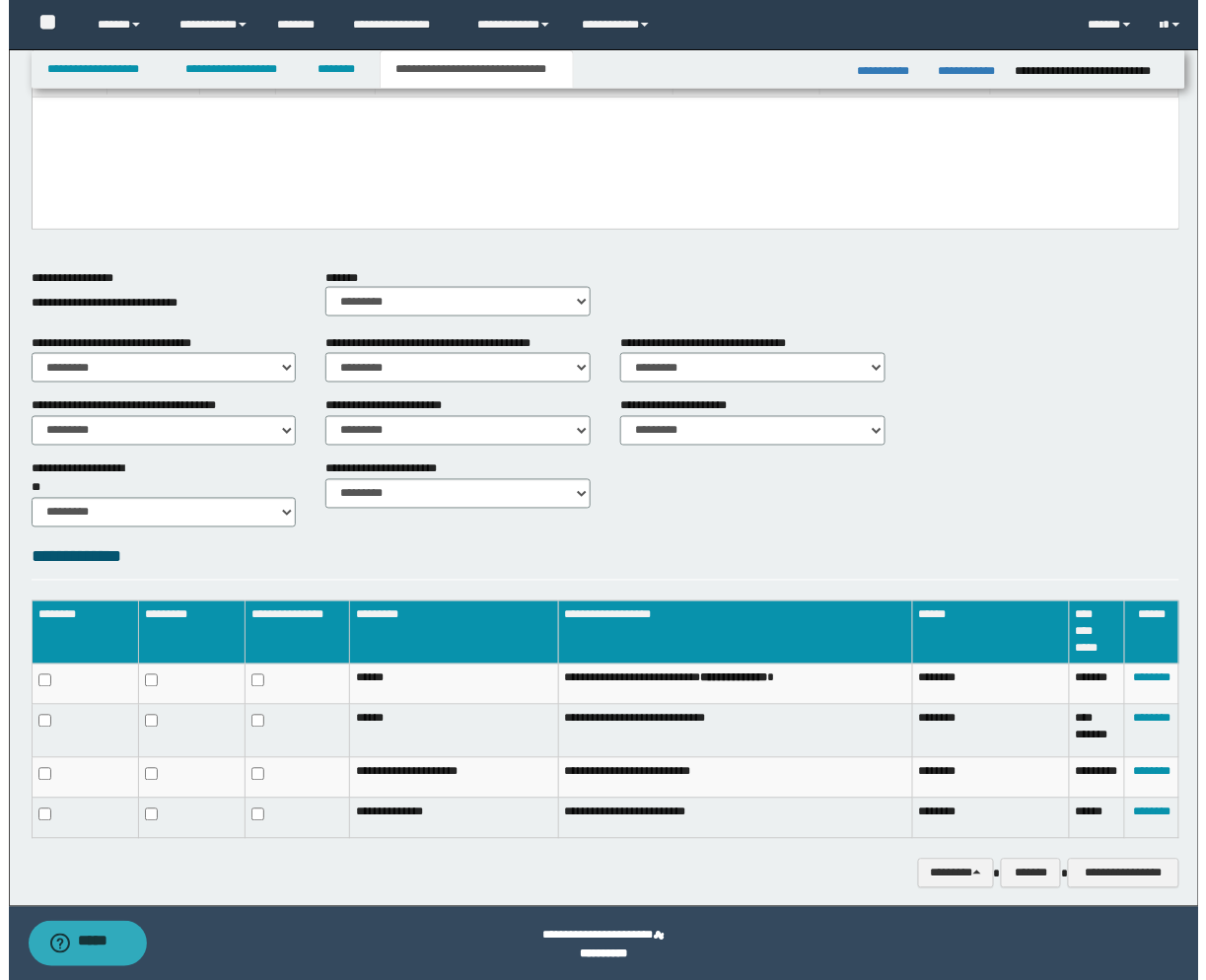 scroll, scrollTop: 506, scrollLeft: 0, axis: vertical 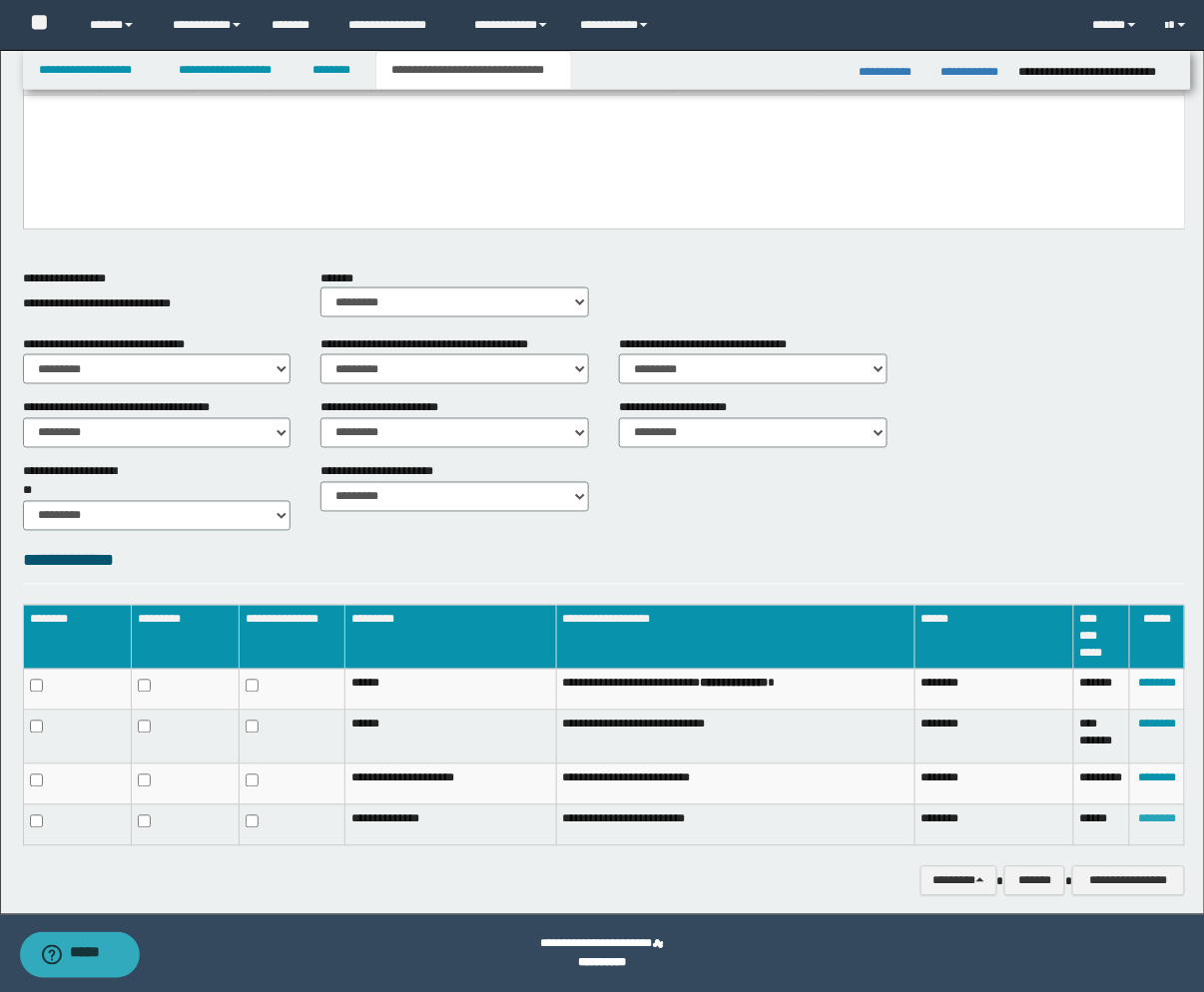 click on "********" at bounding box center (1157, 819) 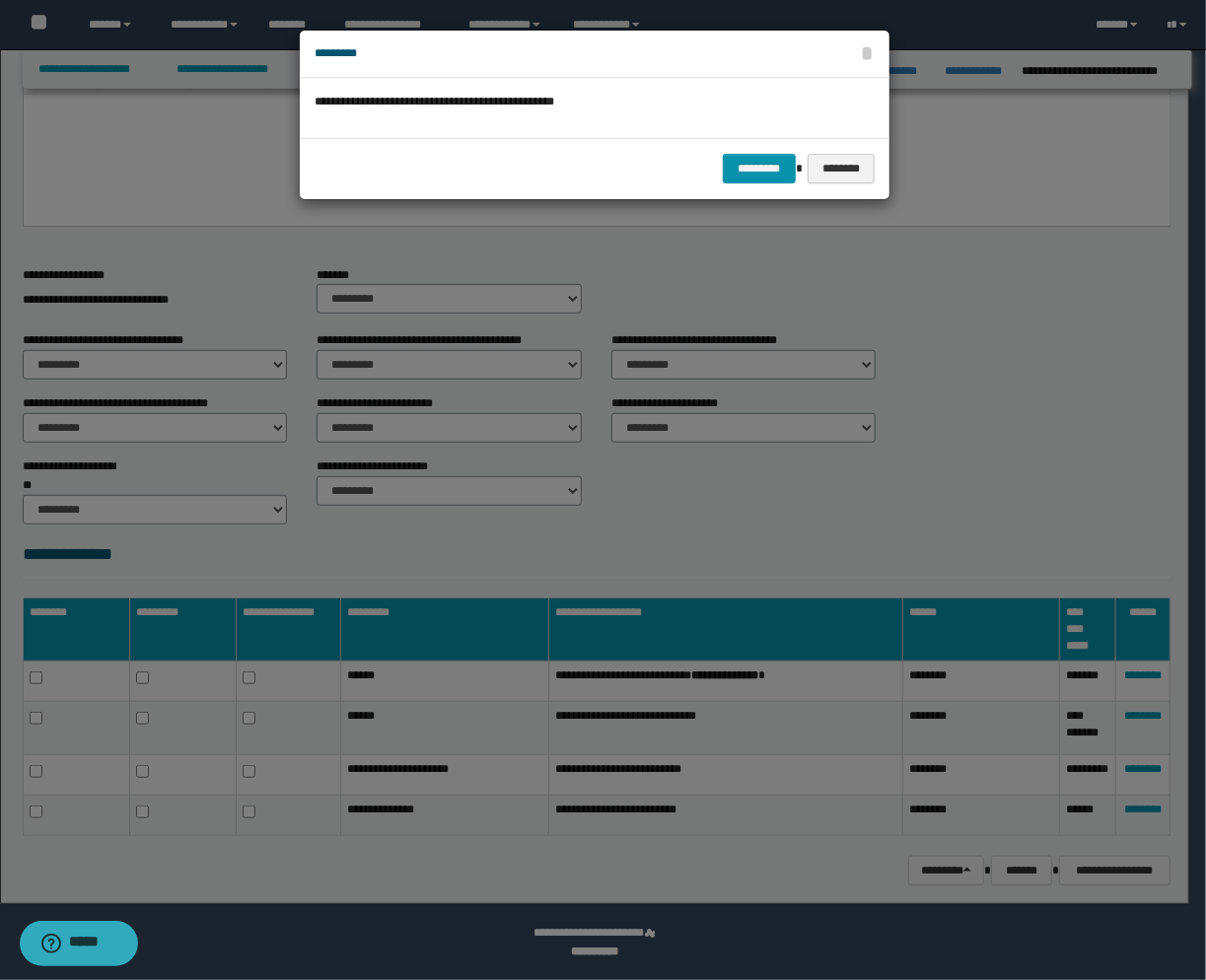 click on "*********
********" at bounding box center (595, 168) 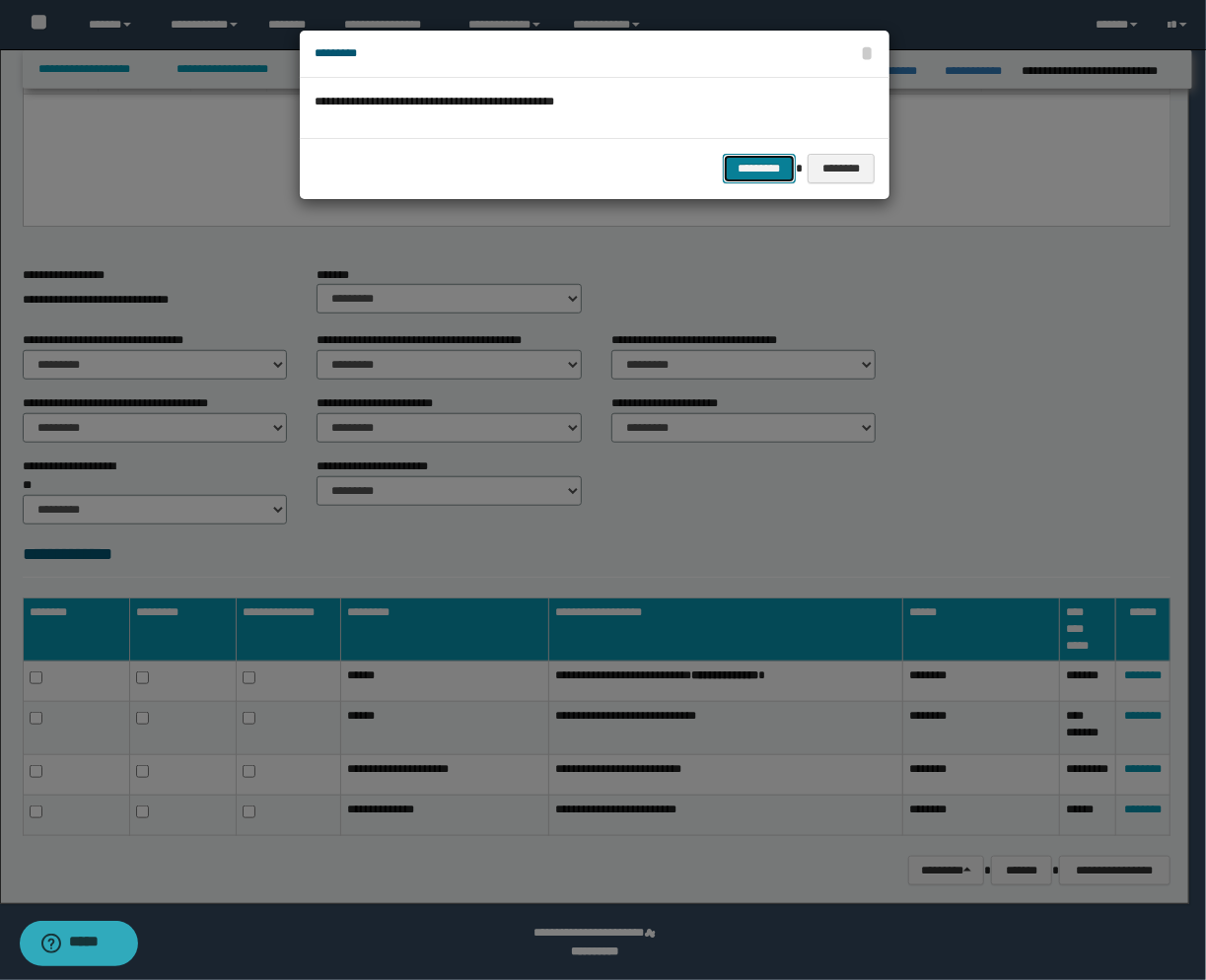 click on "*********" at bounding box center (759, 169) 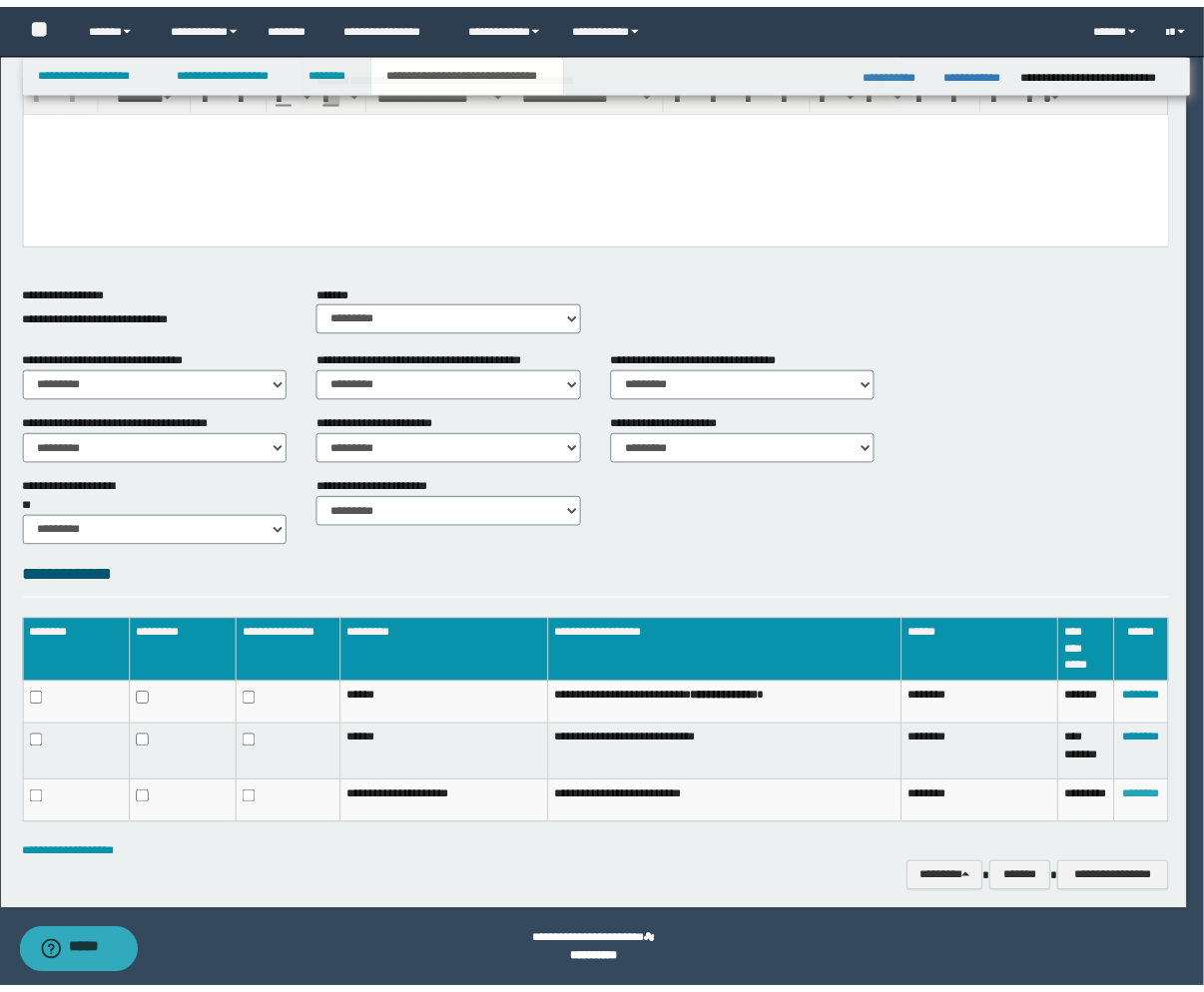 scroll, scrollTop: 496, scrollLeft: 0, axis: vertical 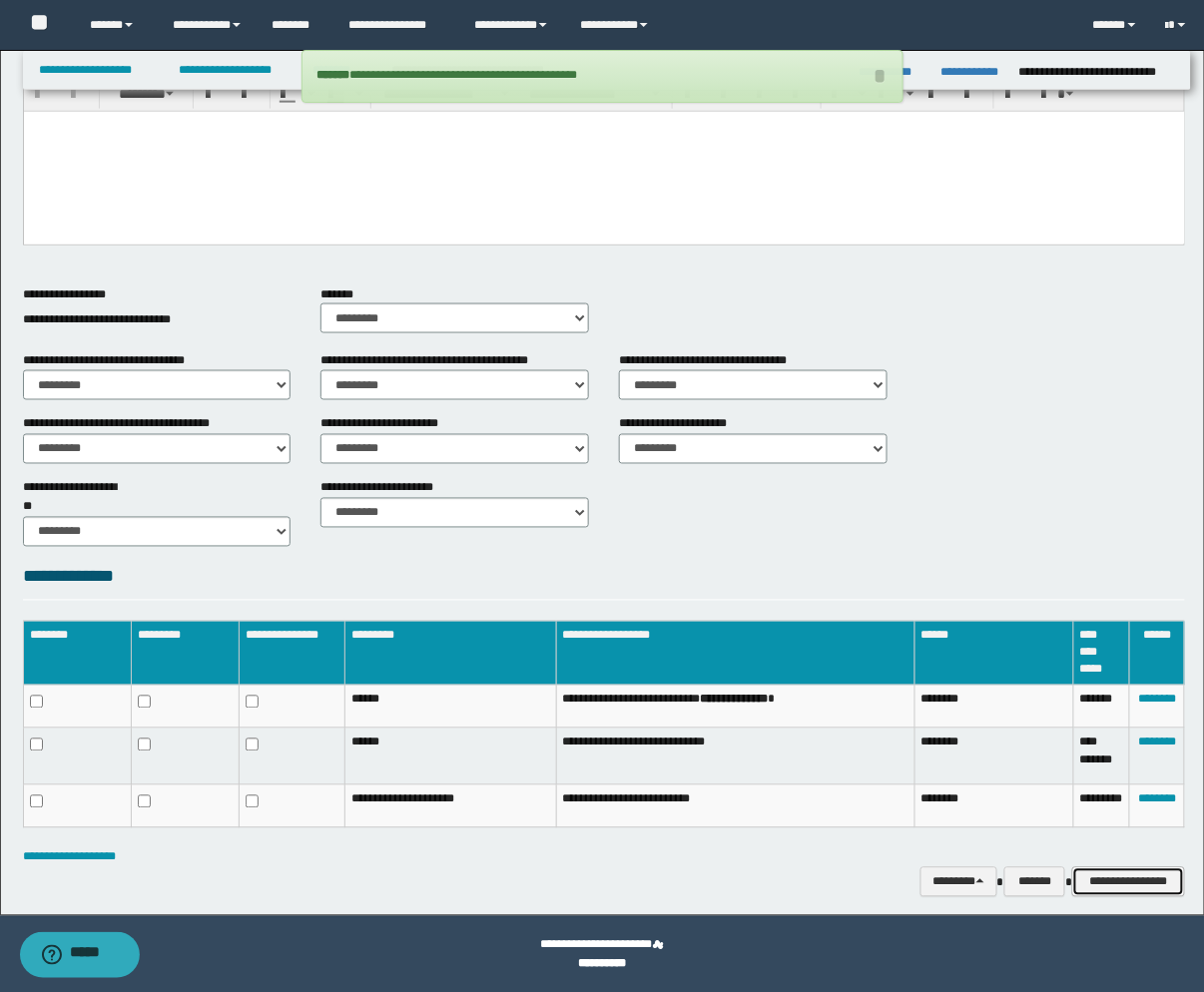 click on "**********" at bounding box center [1128, 882] 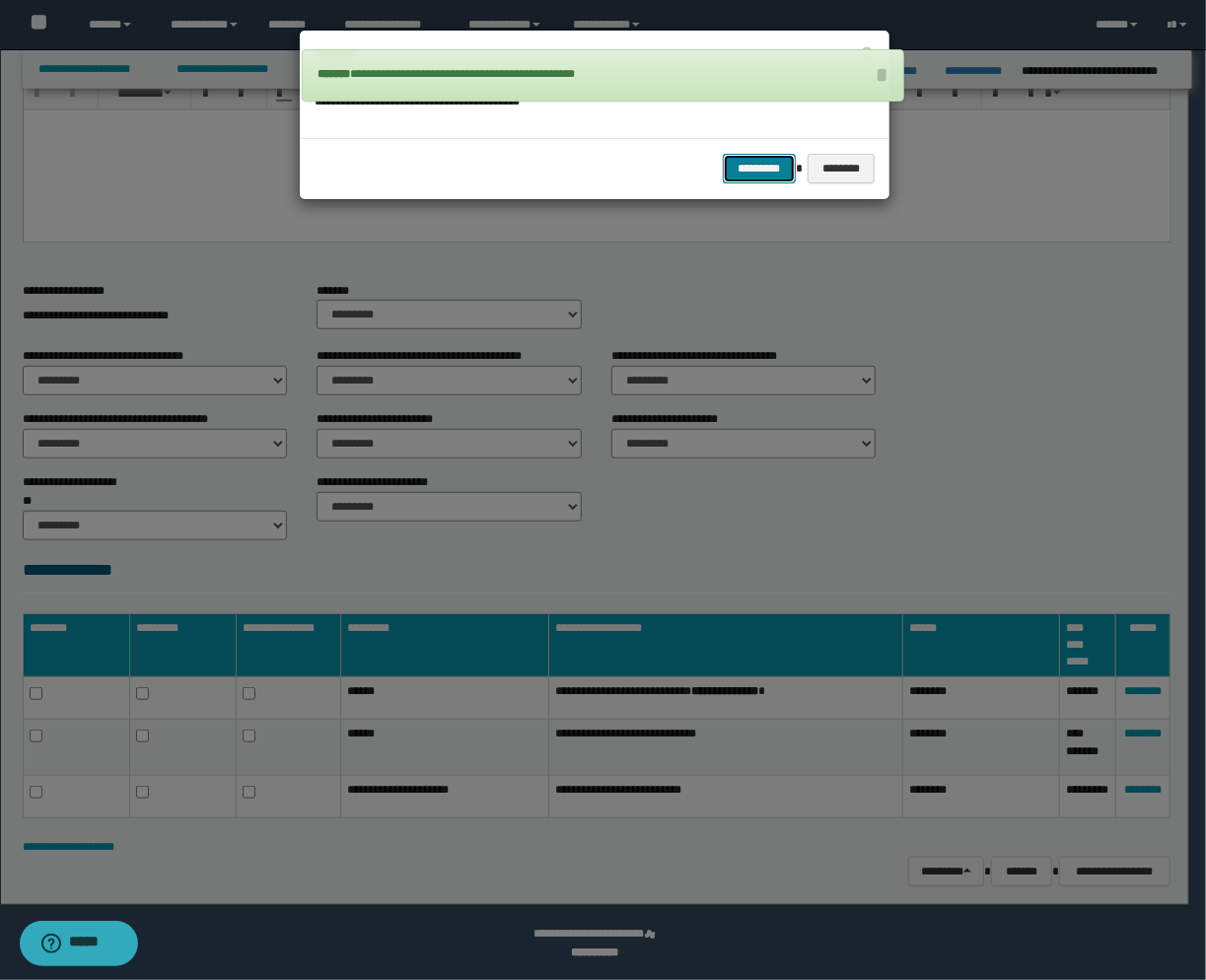 click on "*********" at bounding box center [759, 169] 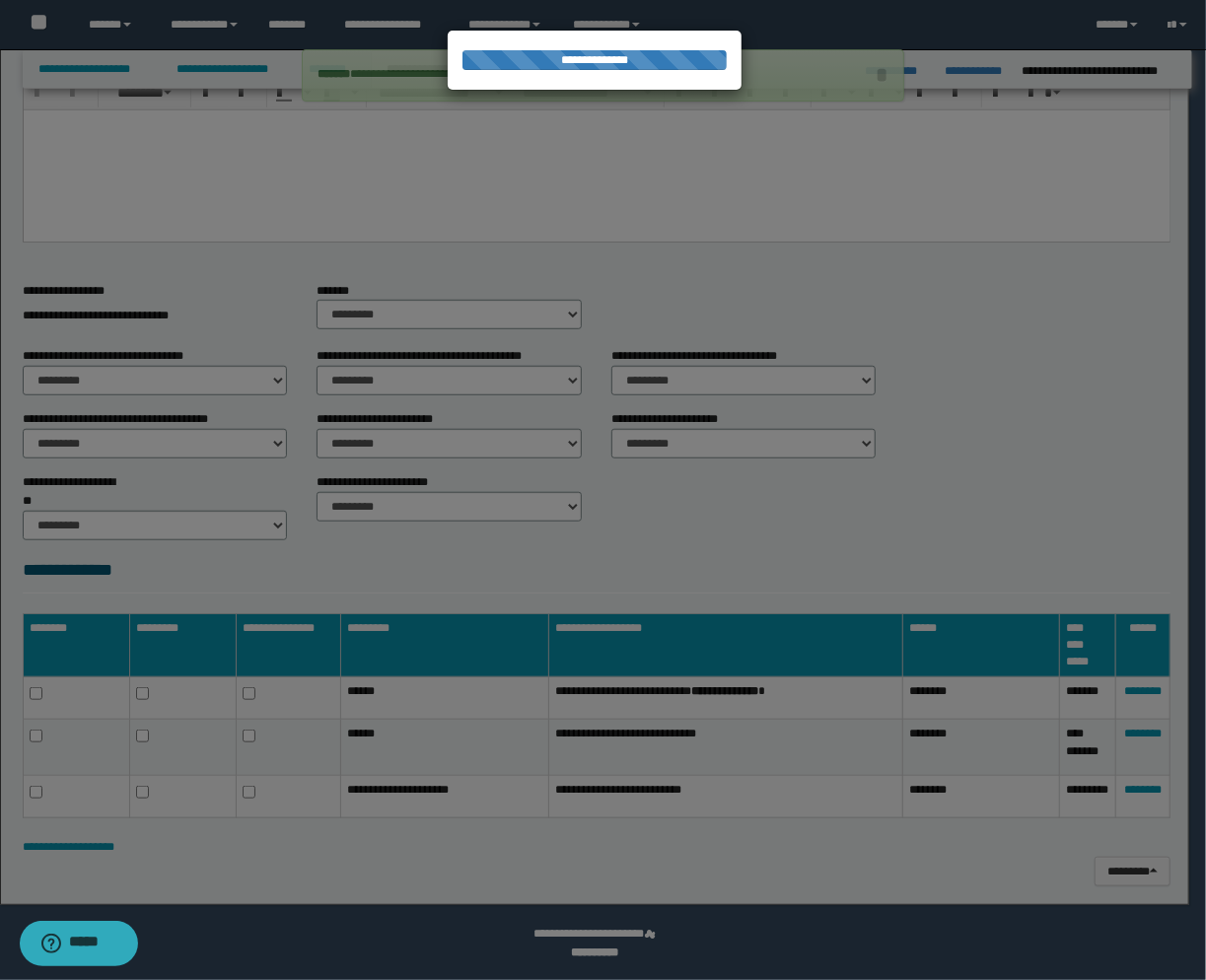 click at bounding box center [603, 490] 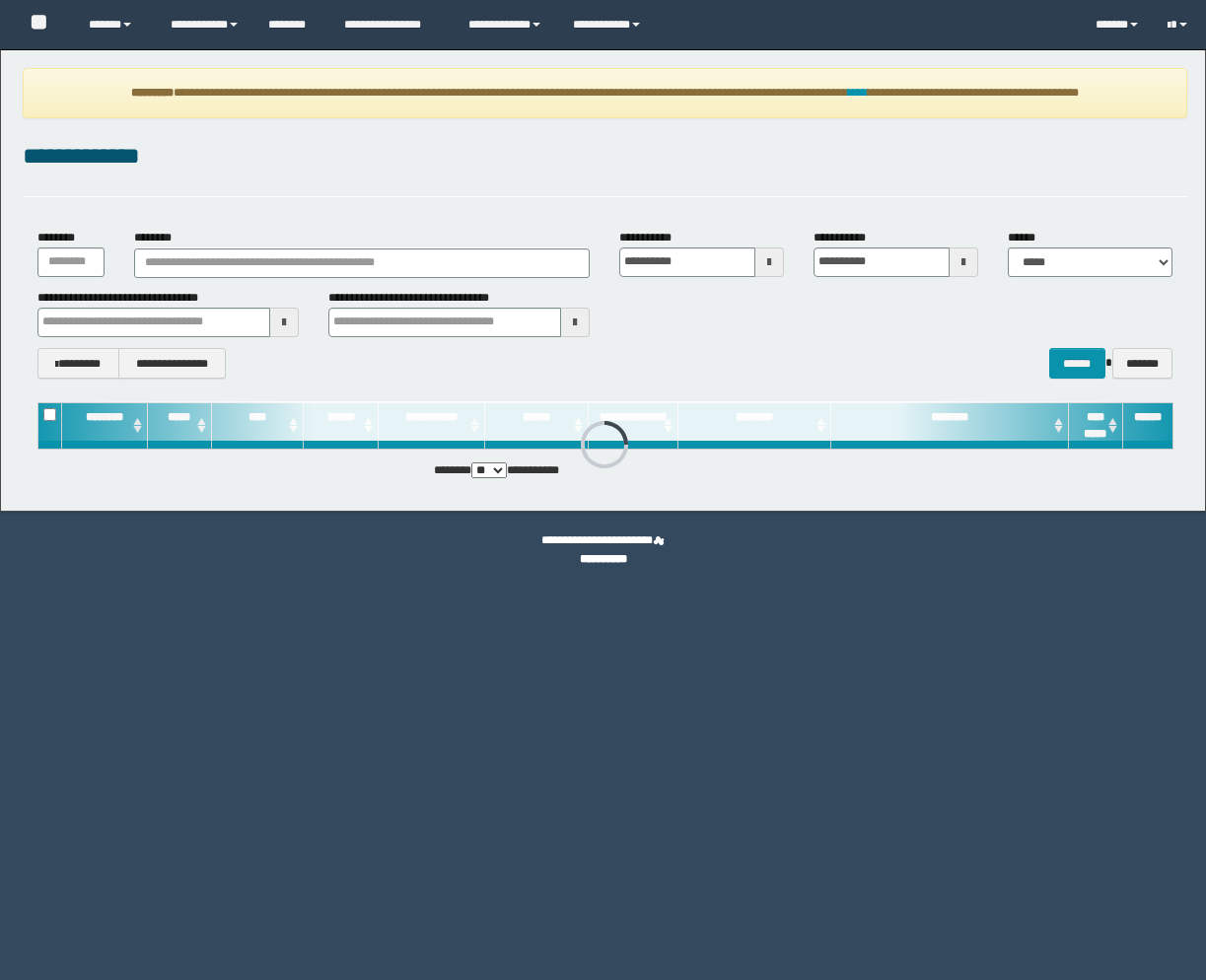 scroll, scrollTop: 0, scrollLeft: 0, axis: both 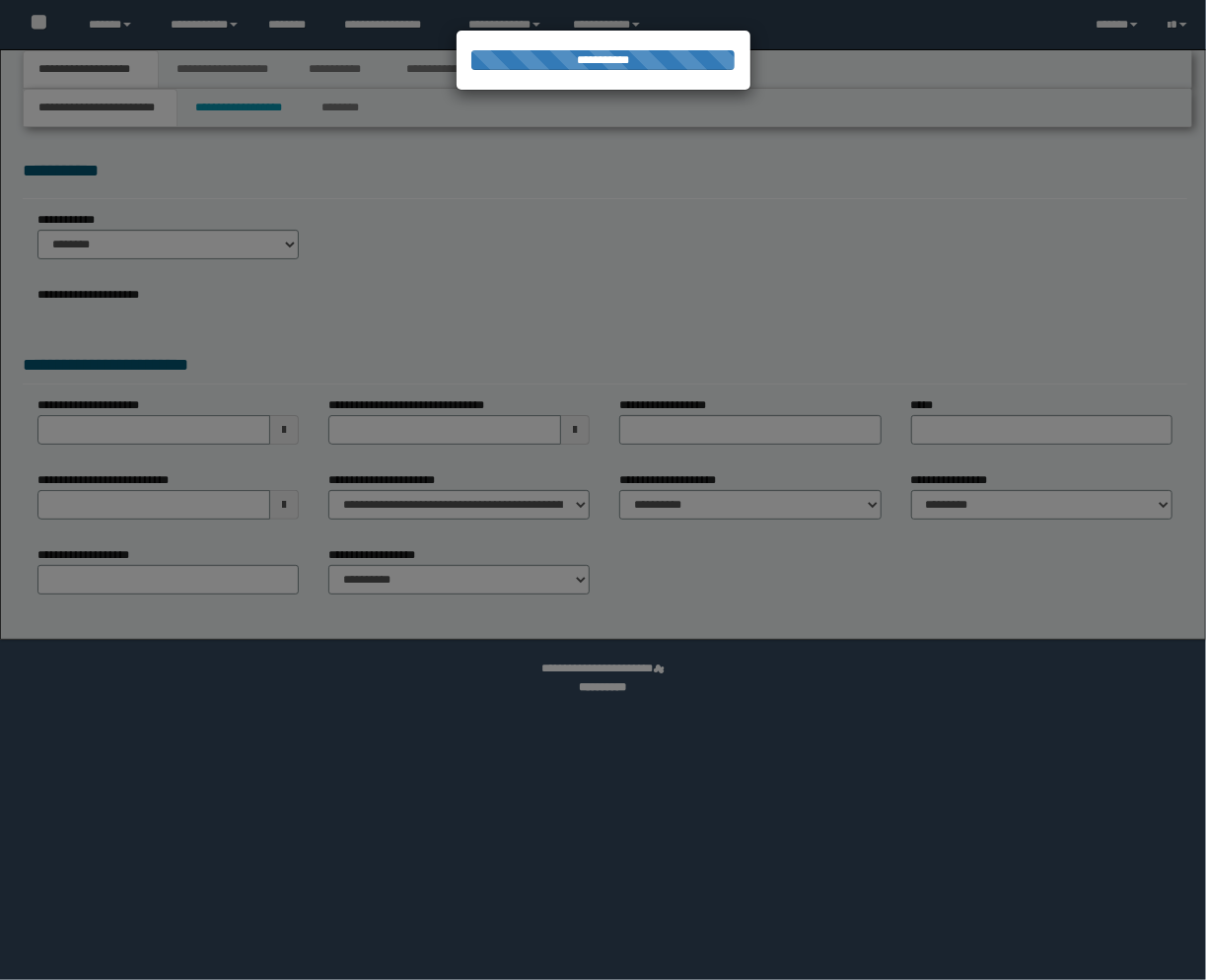 select on "*" 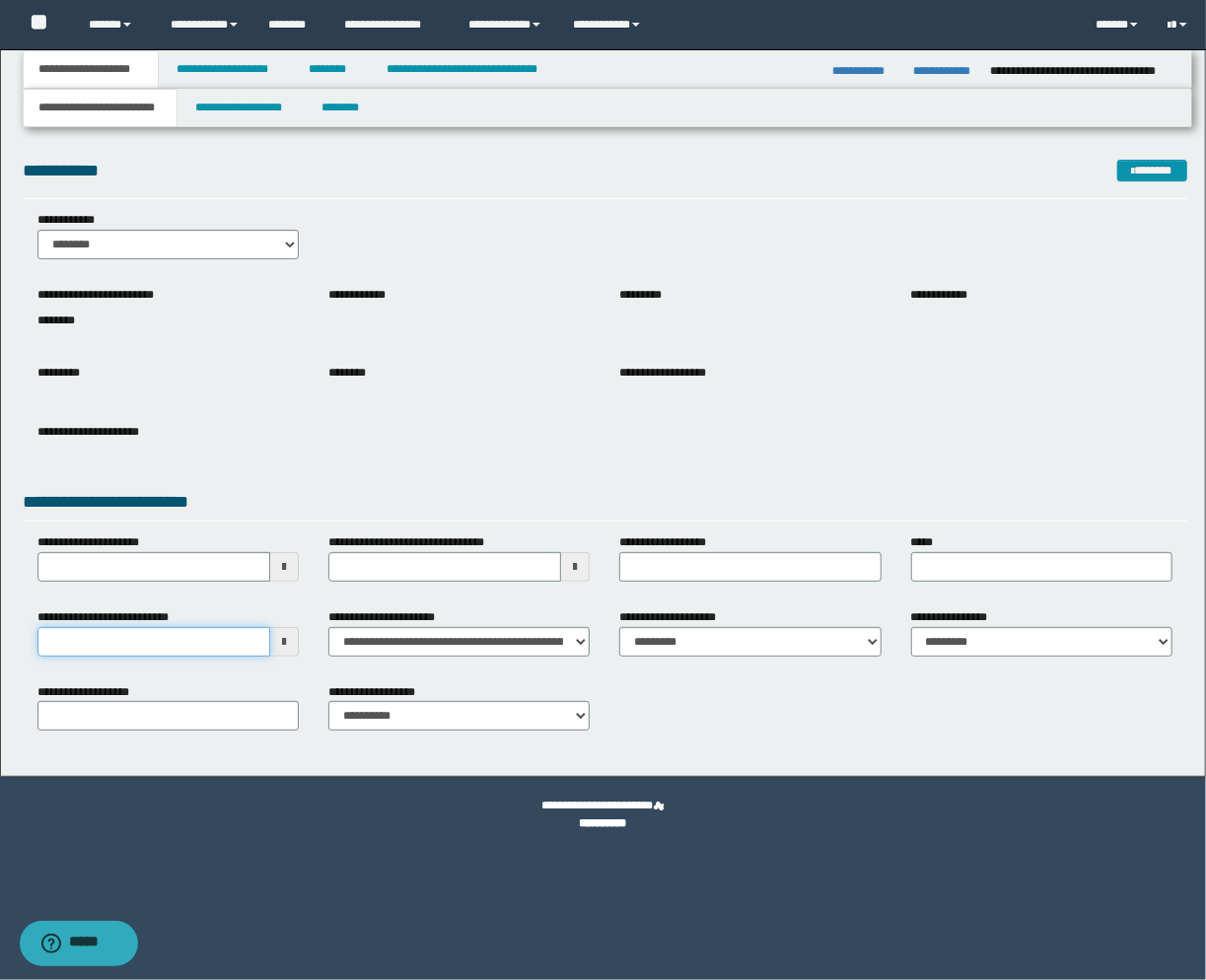 click on "**********" at bounding box center (154, 642) 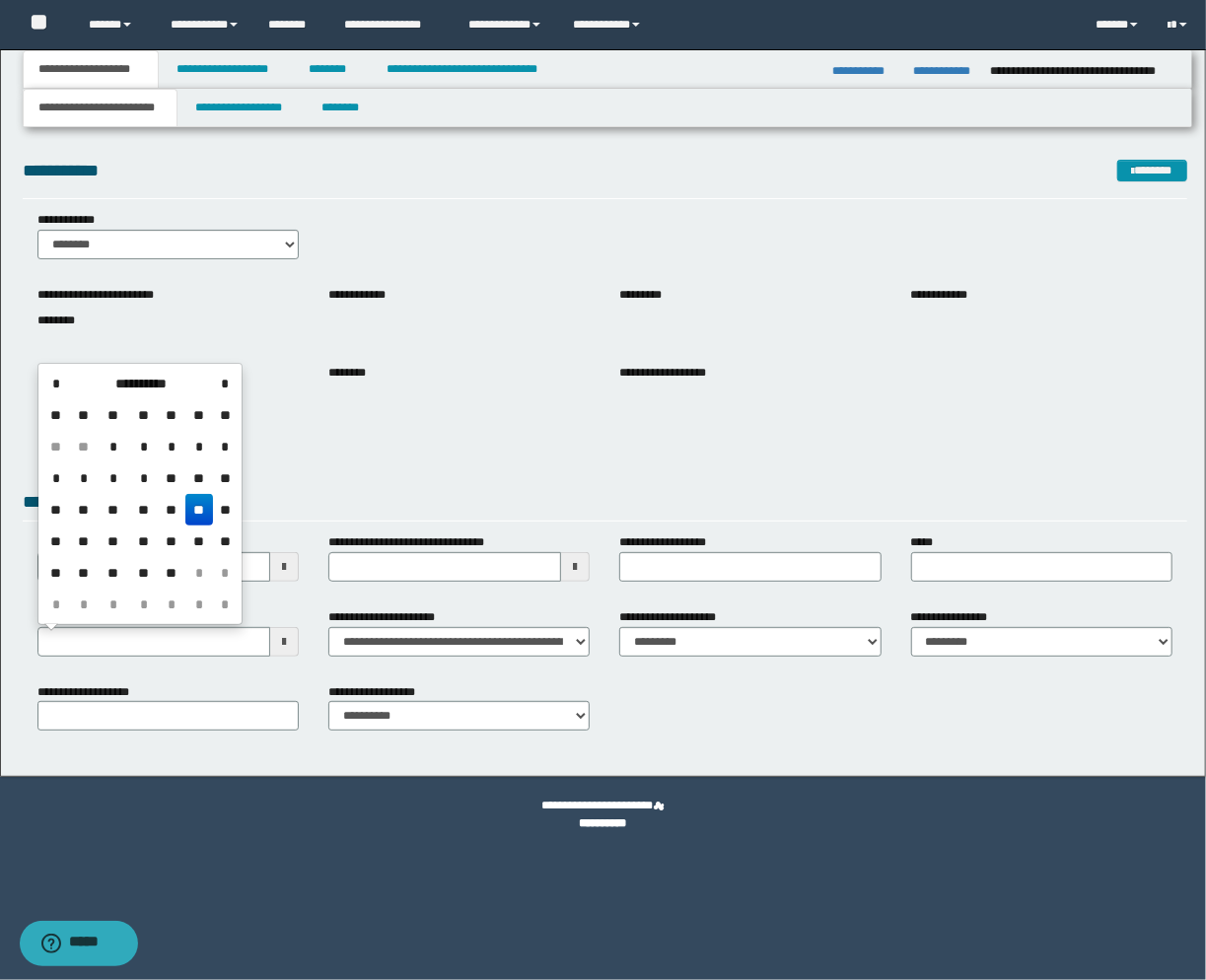 click on "**" at bounding box center [199, 510] 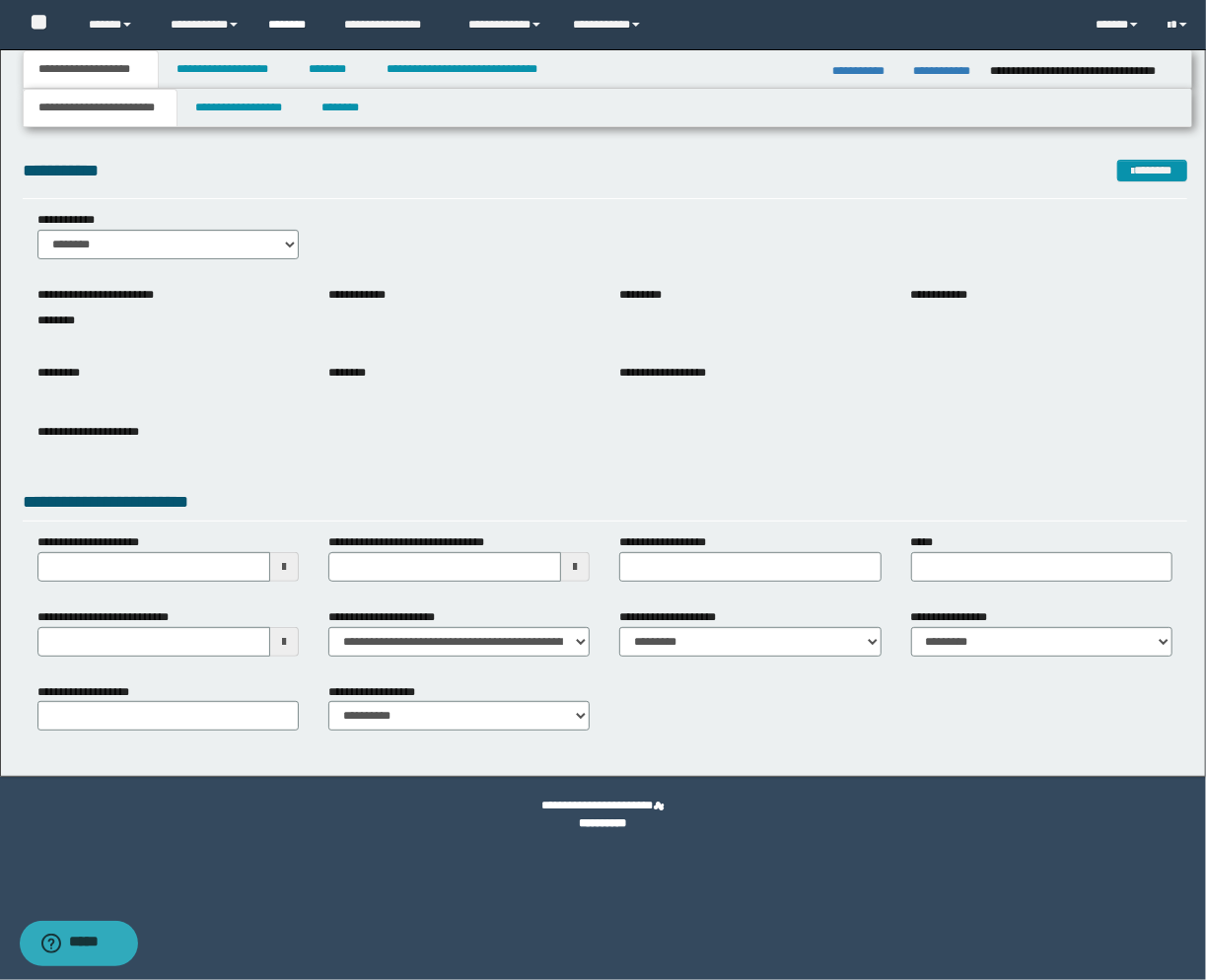 click on "********" at bounding box center (291, 25) 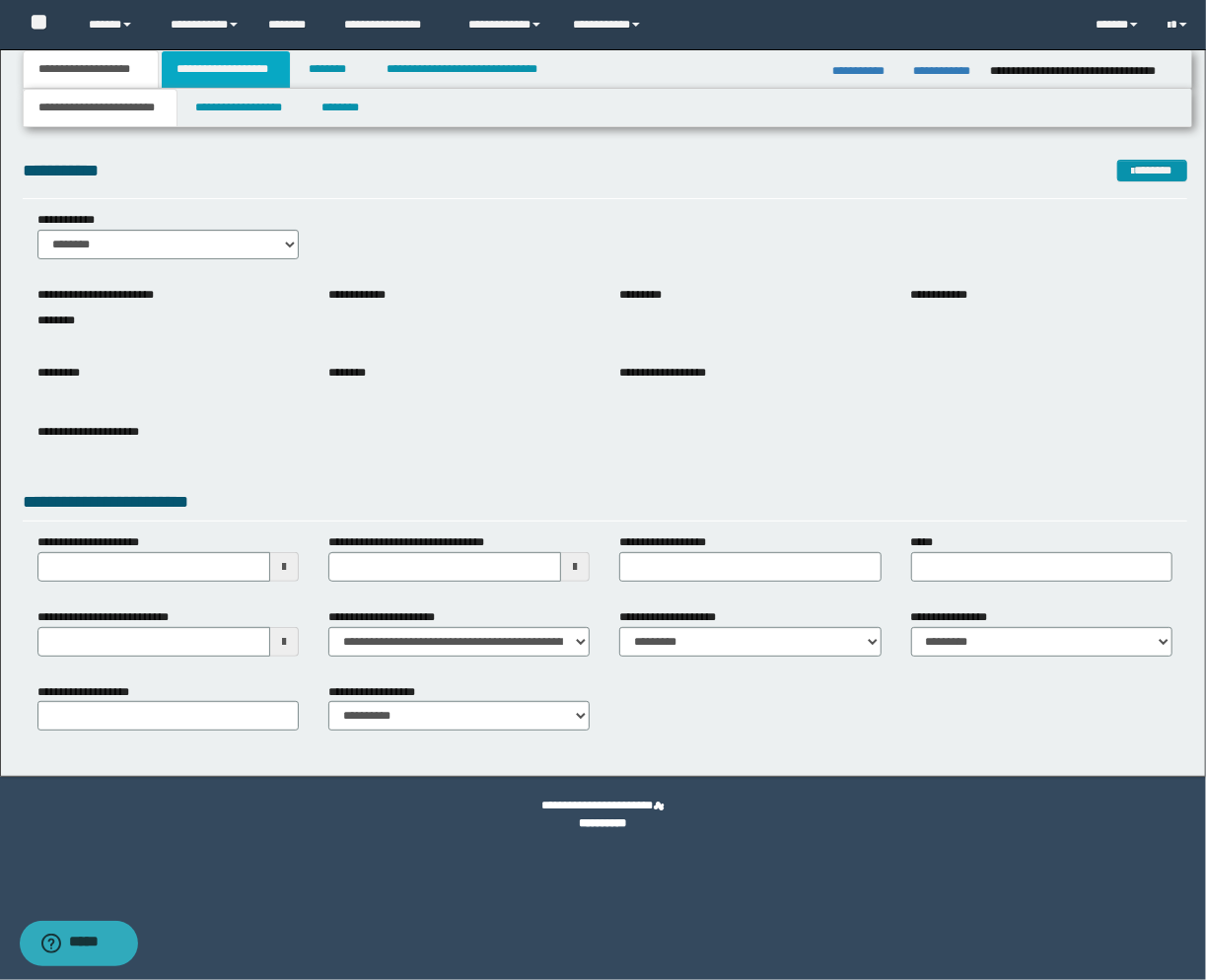 click on "**********" at bounding box center [226, 69] 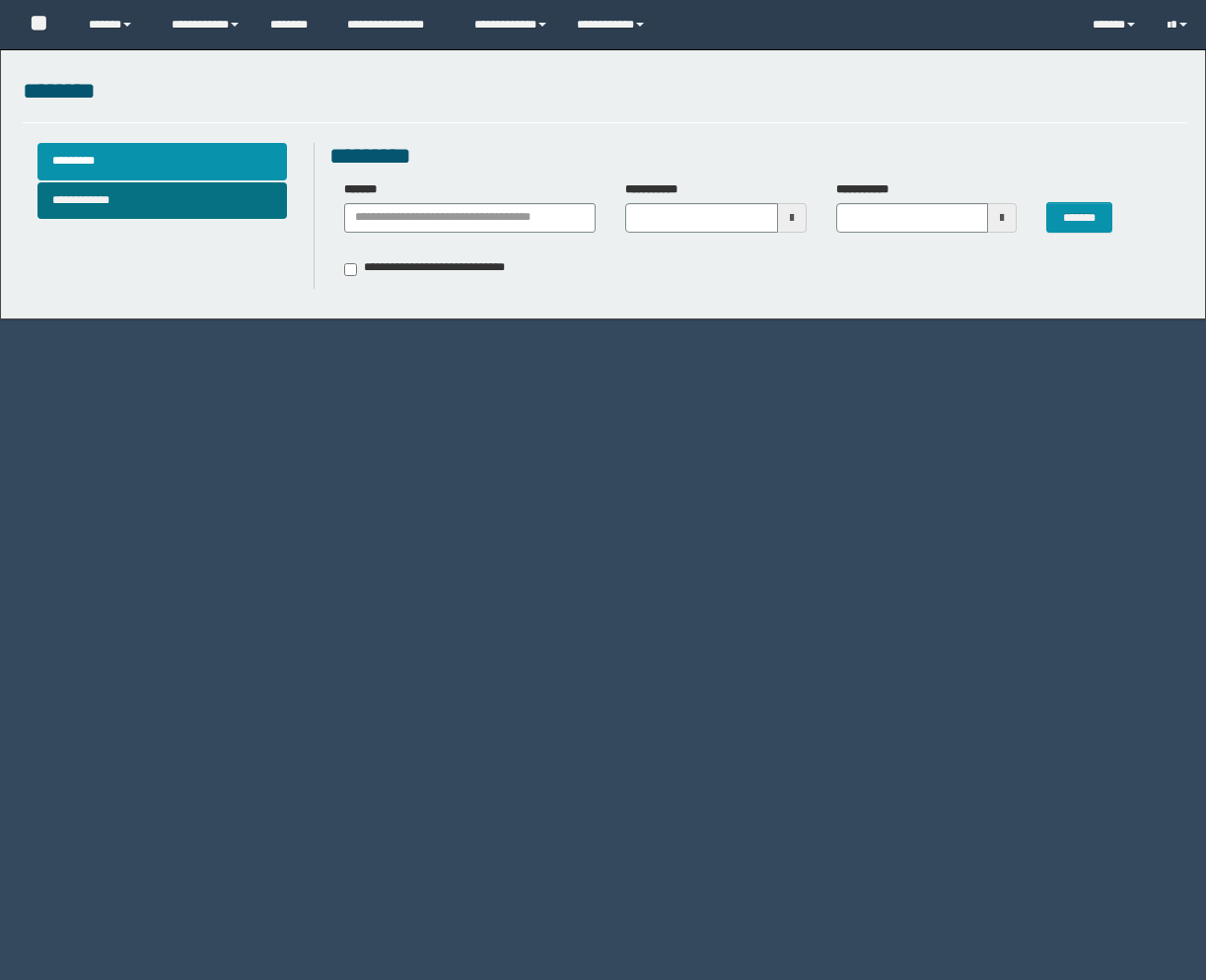 scroll, scrollTop: 0, scrollLeft: 0, axis: both 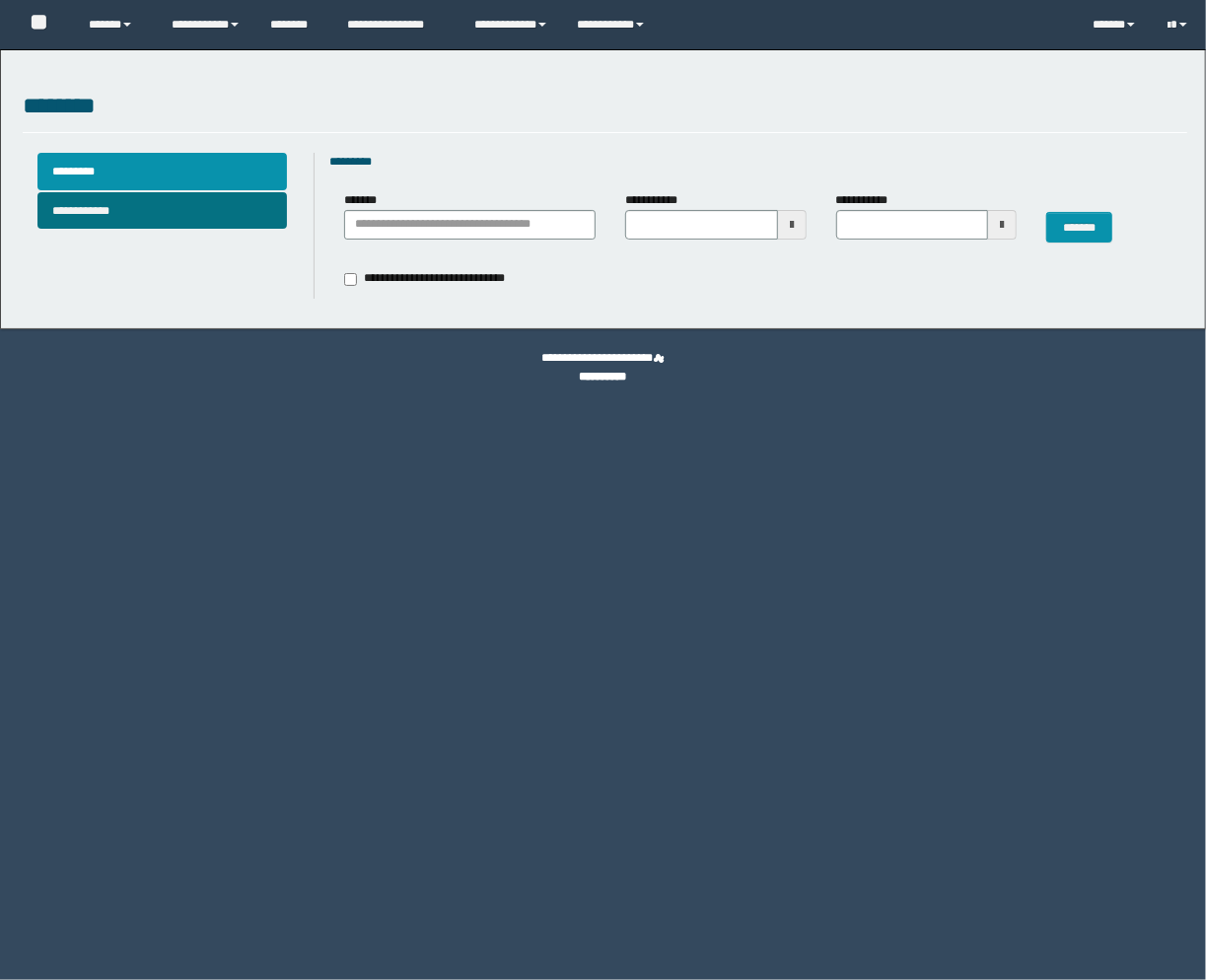 type 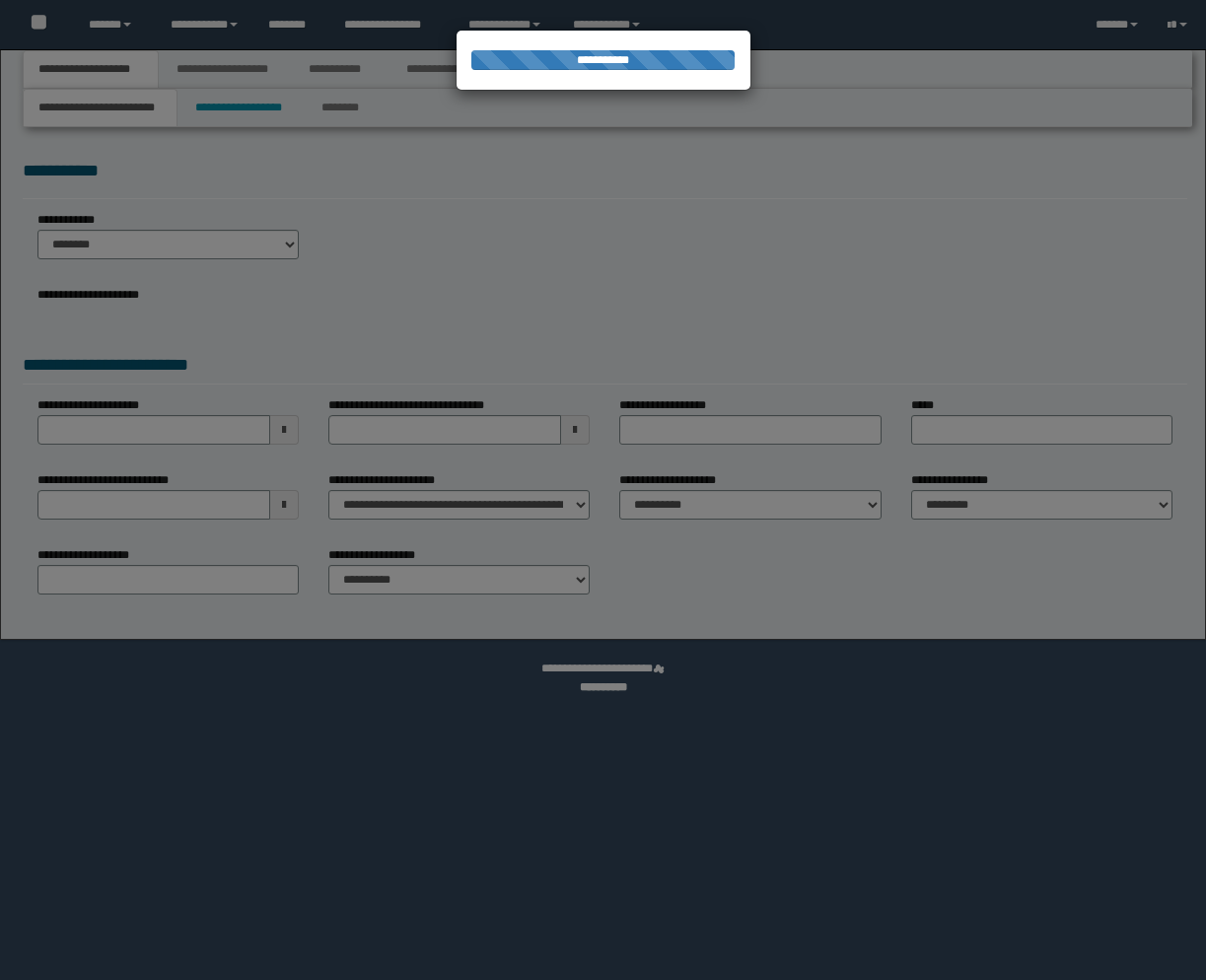 scroll, scrollTop: 0, scrollLeft: 0, axis: both 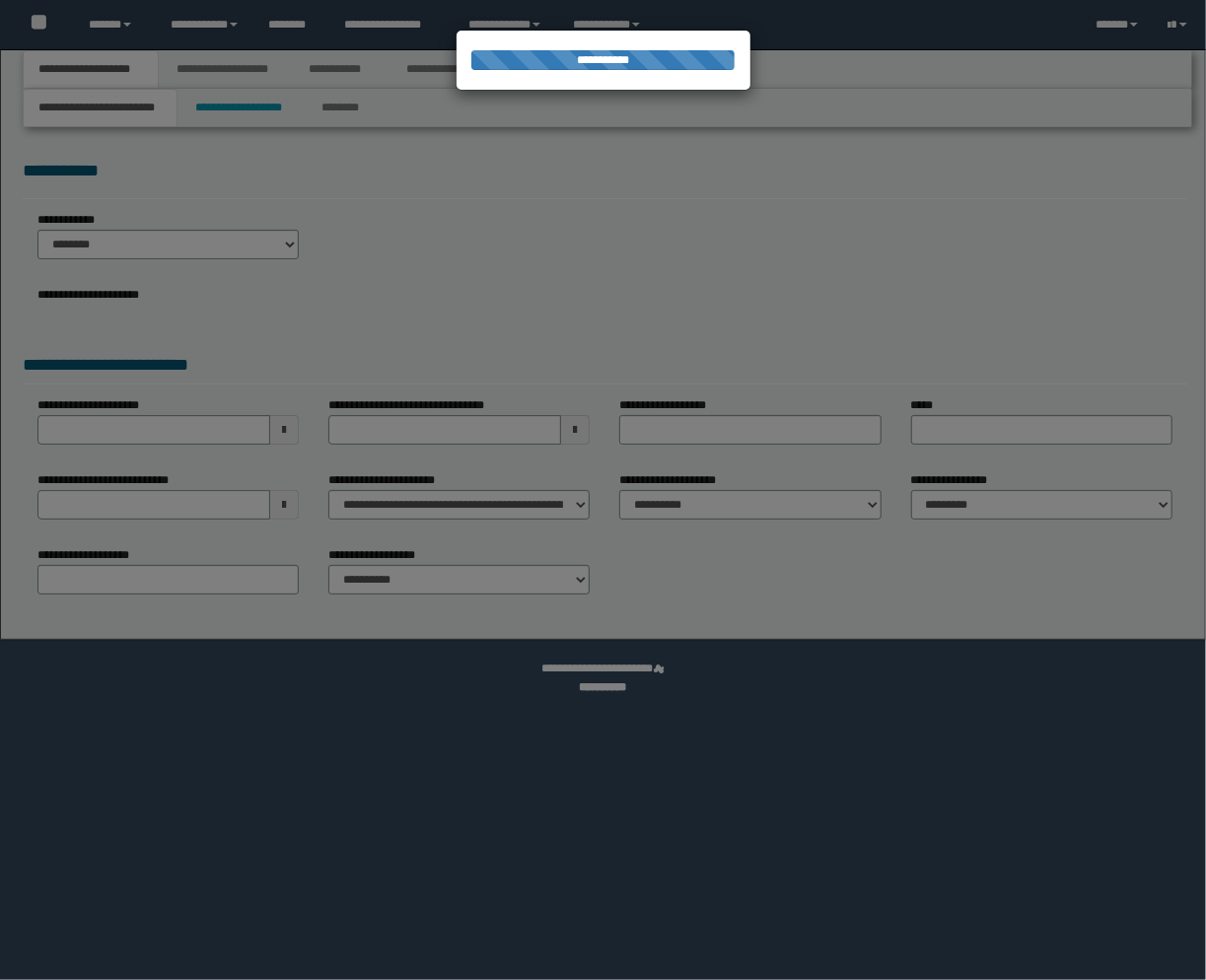 select on "*" 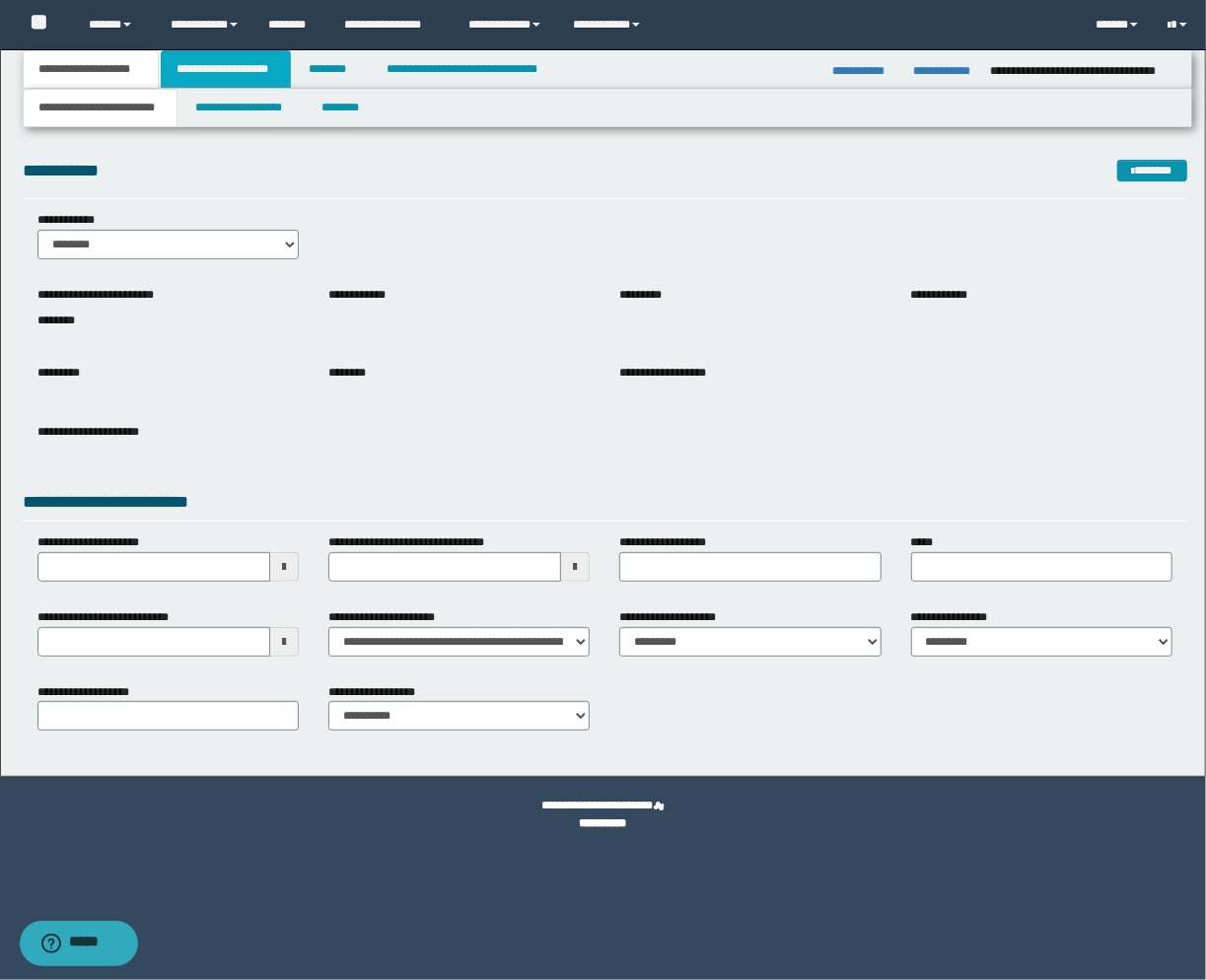 click on "**********" at bounding box center [226, 69] 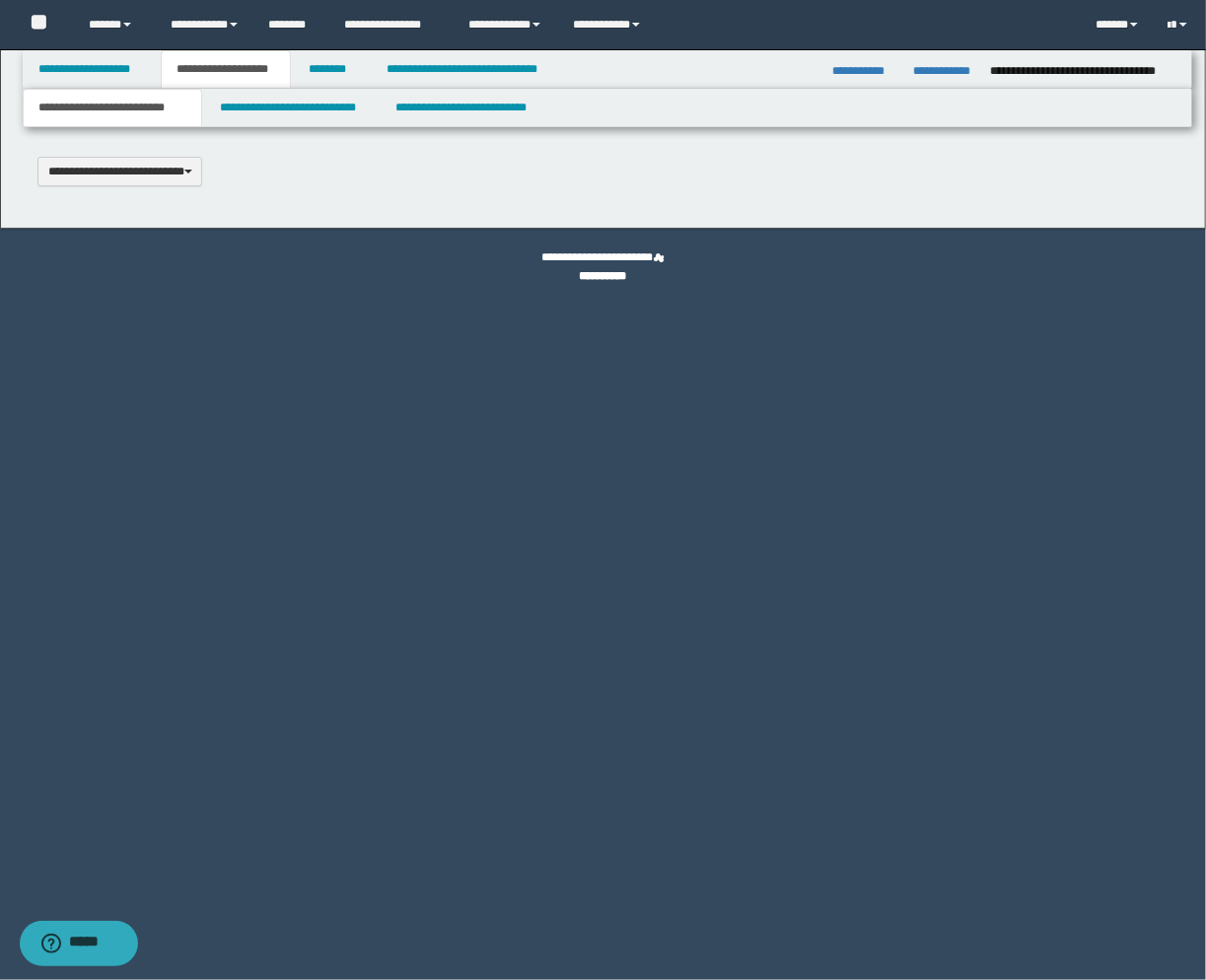 scroll, scrollTop: 0, scrollLeft: 0, axis: both 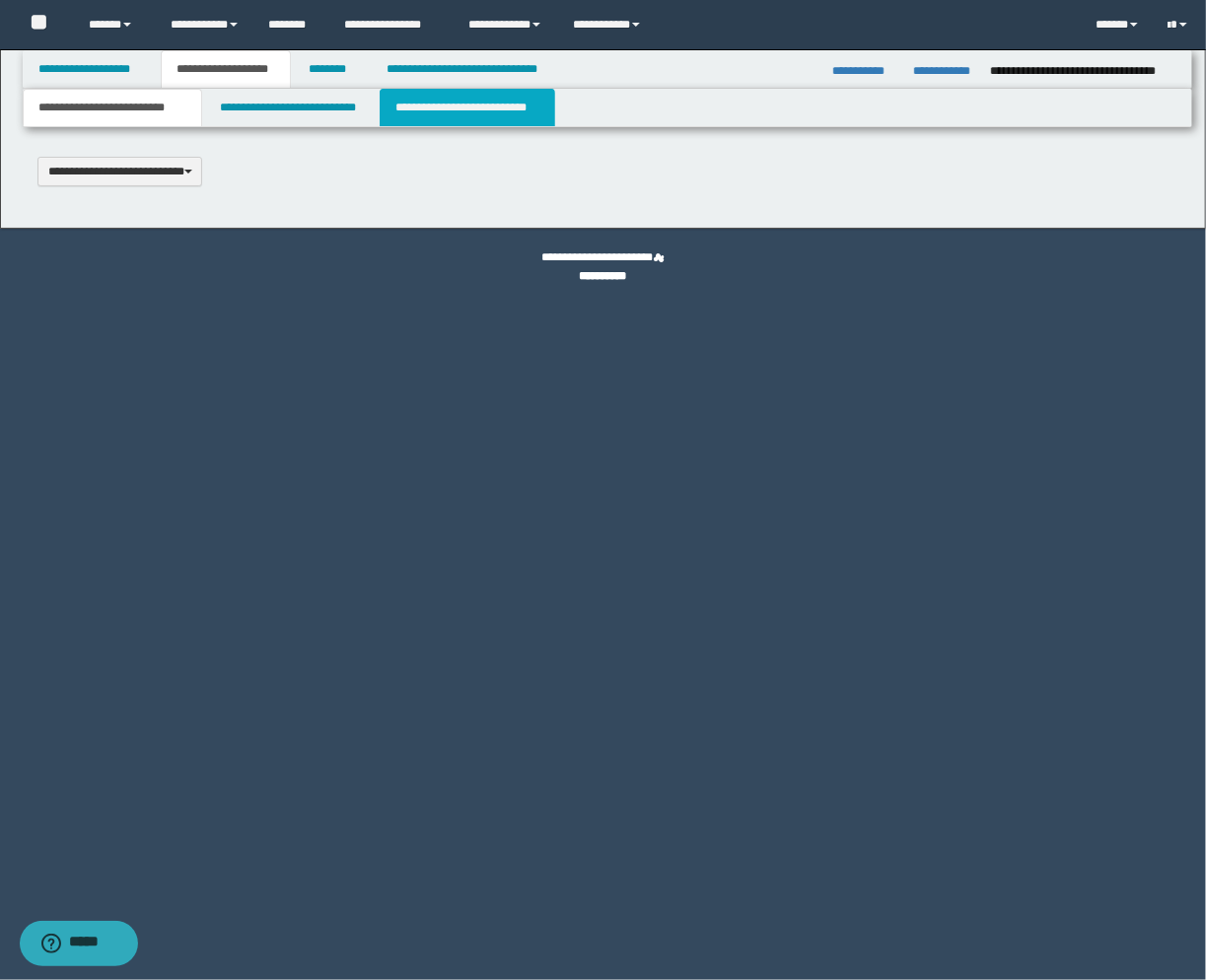 click on "**********" at bounding box center (467, 107) 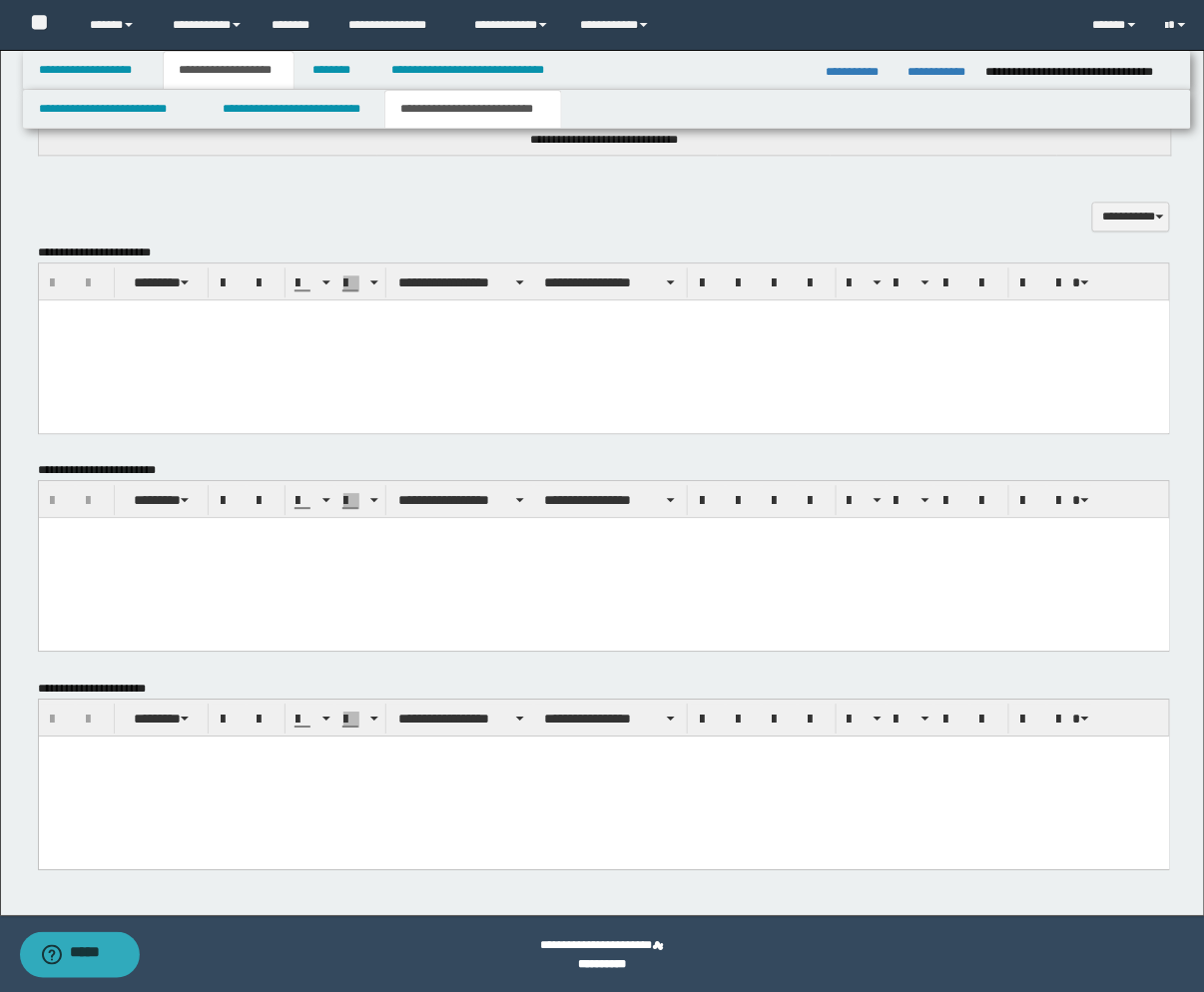 scroll, scrollTop: 1025, scrollLeft: 0, axis: vertical 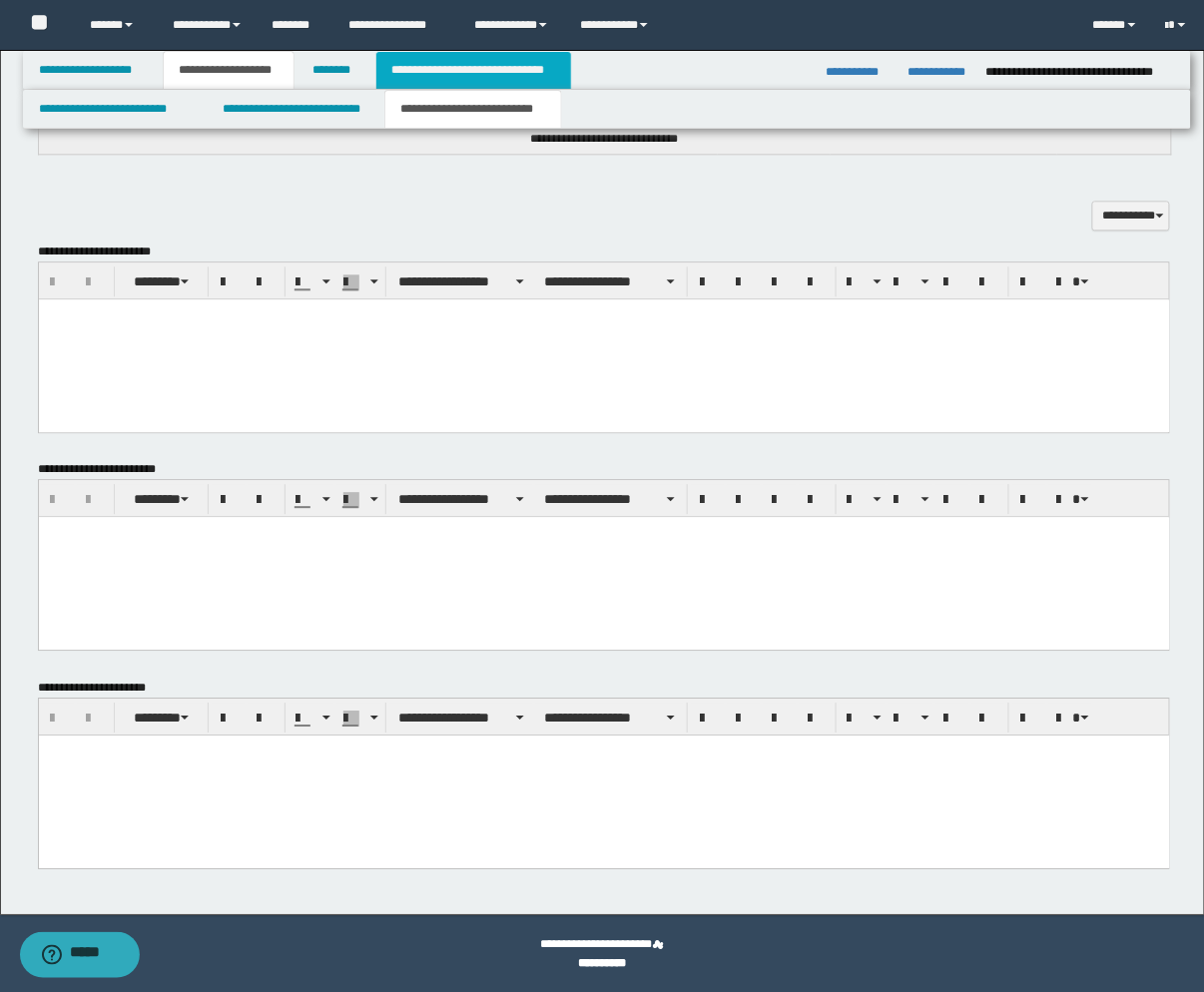 click on "**********" at bounding box center [473, 70] 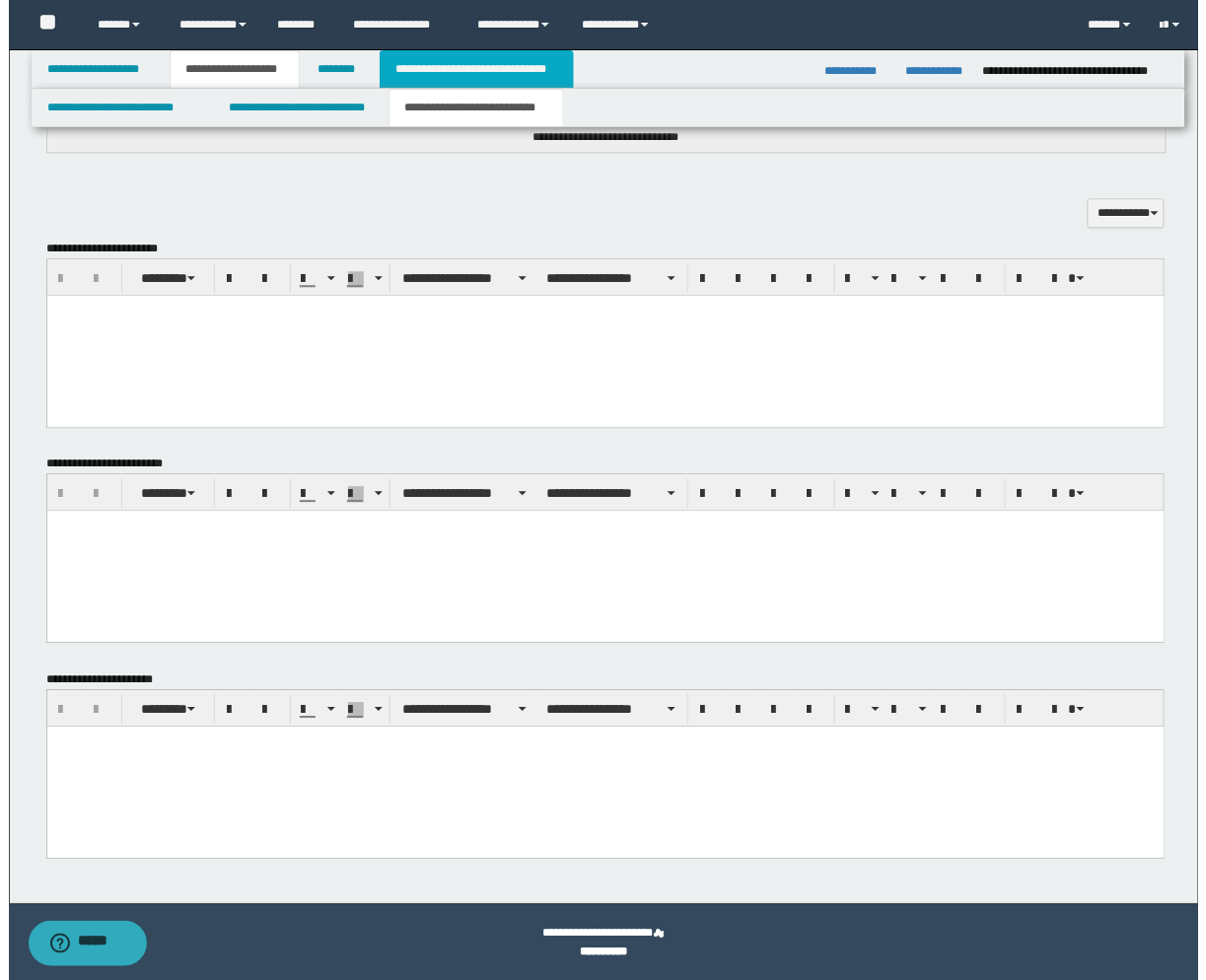 scroll, scrollTop: 0, scrollLeft: 0, axis: both 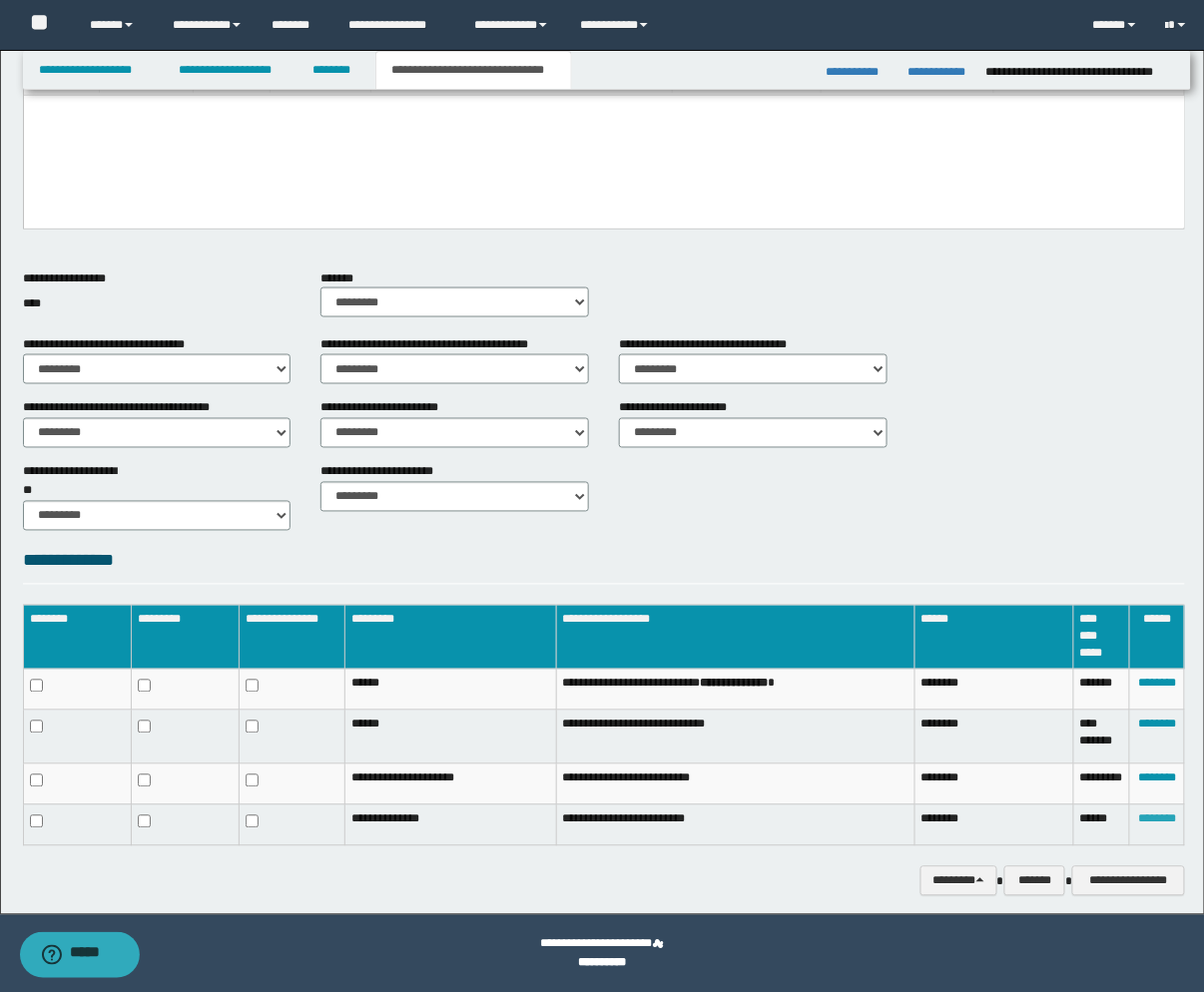 click on "********" at bounding box center (1157, 819) 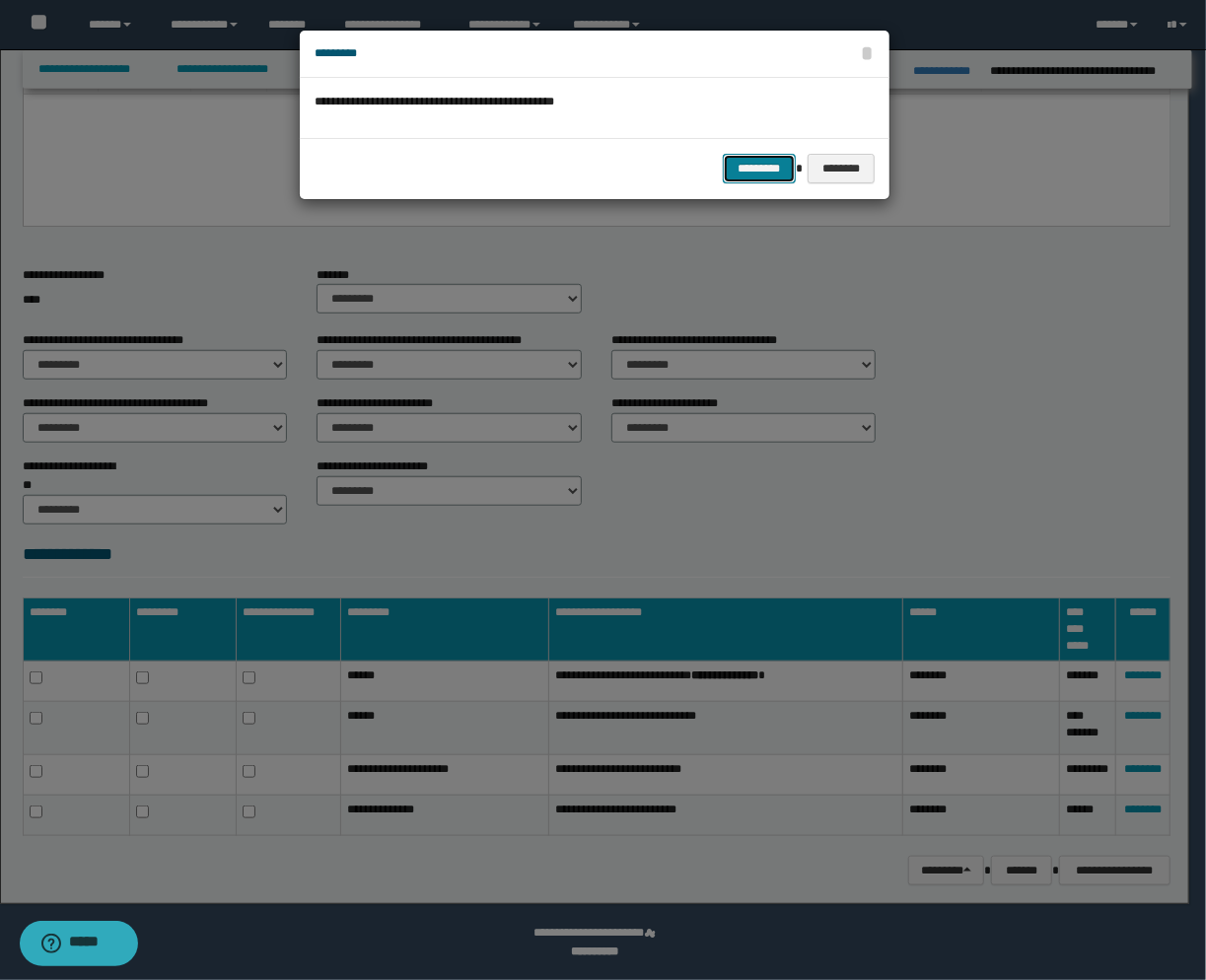 click on "*********" at bounding box center [759, 169] 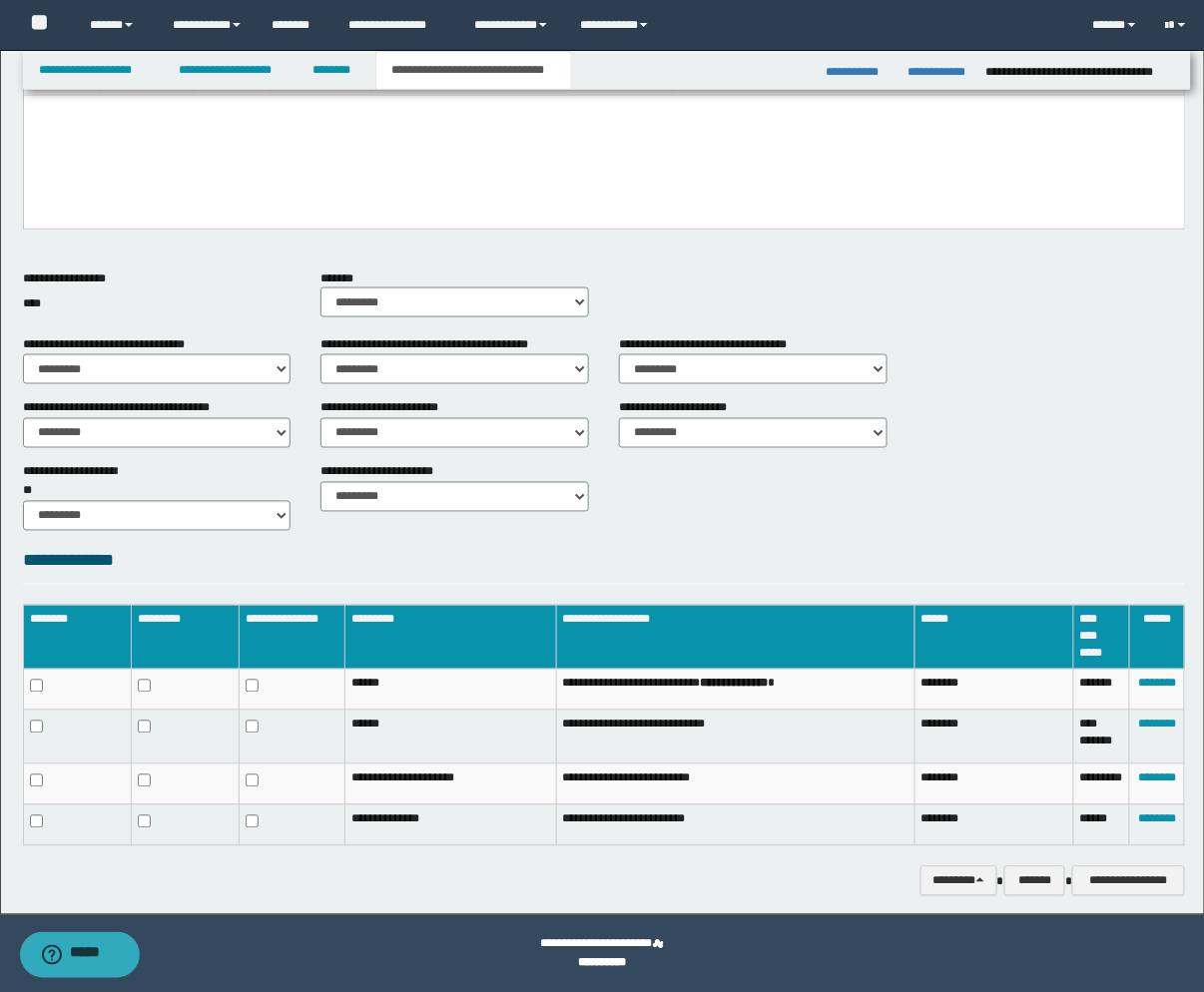 scroll, scrollTop: 496, scrollLeft: 0, axis: vertical 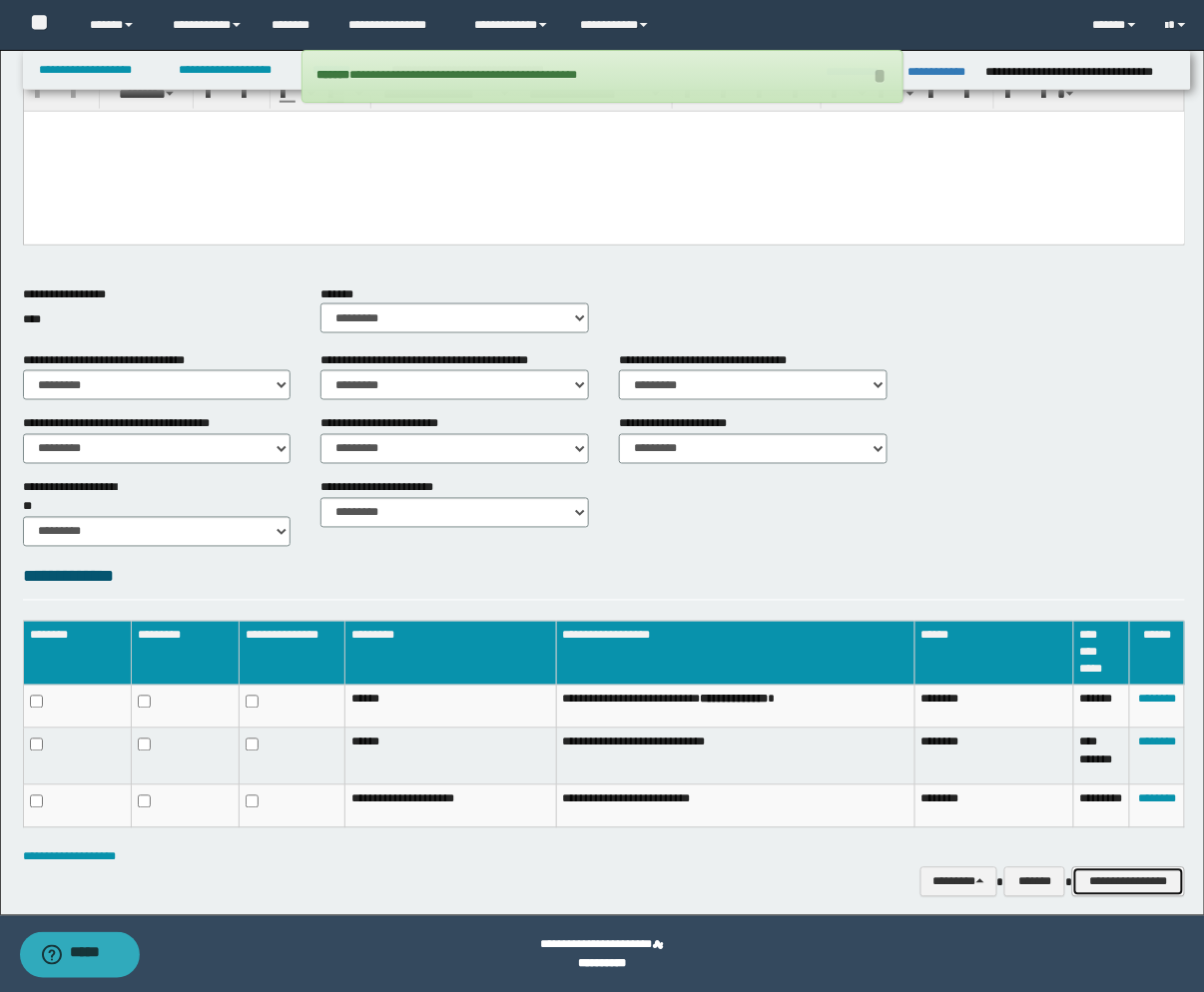 drag, startPoint x: 1130, startPoint y: 880, endPoint x: 1071, endPoint y: 846, distance: 68.09552 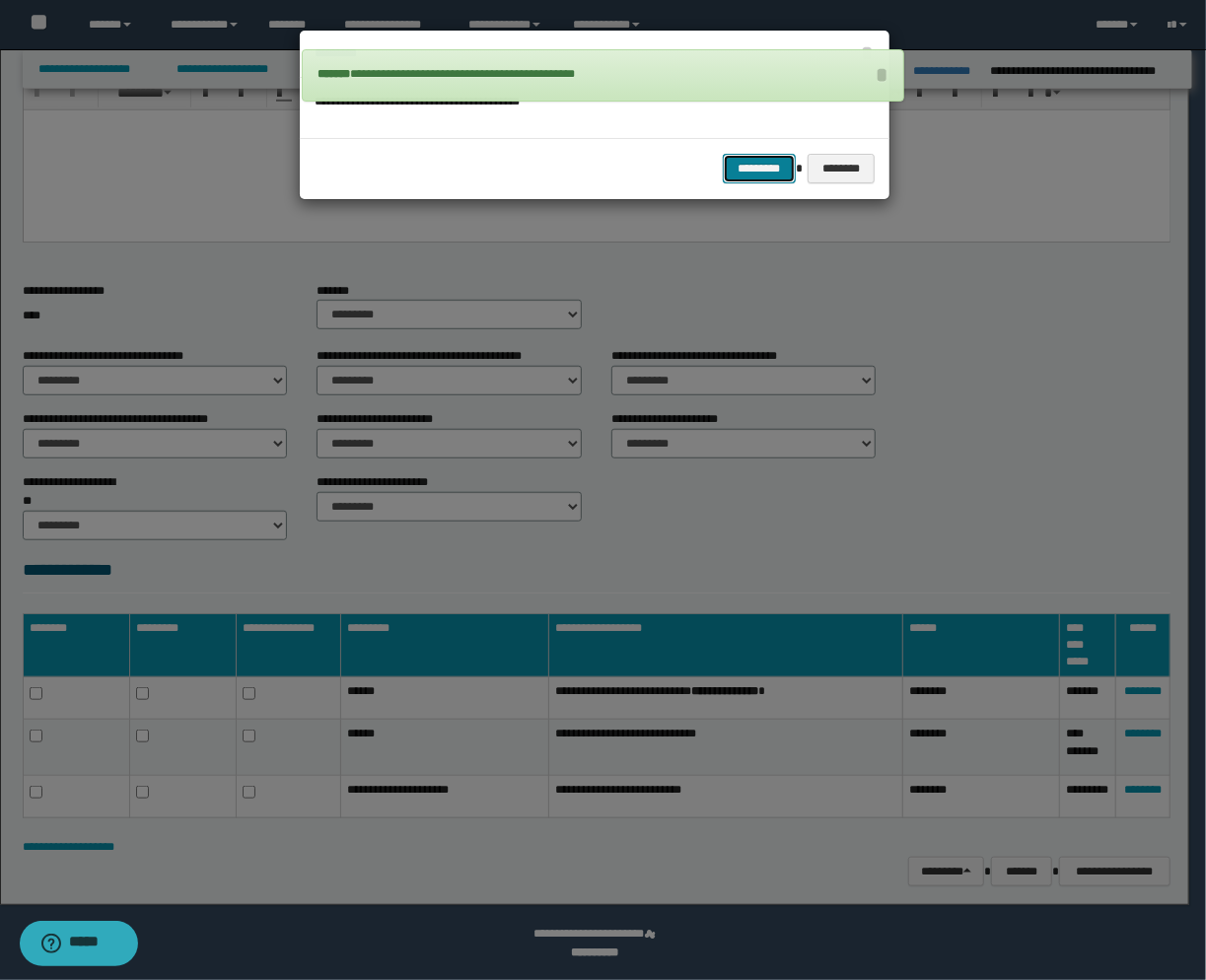 click on "*********" at bounding box center [759, 169] 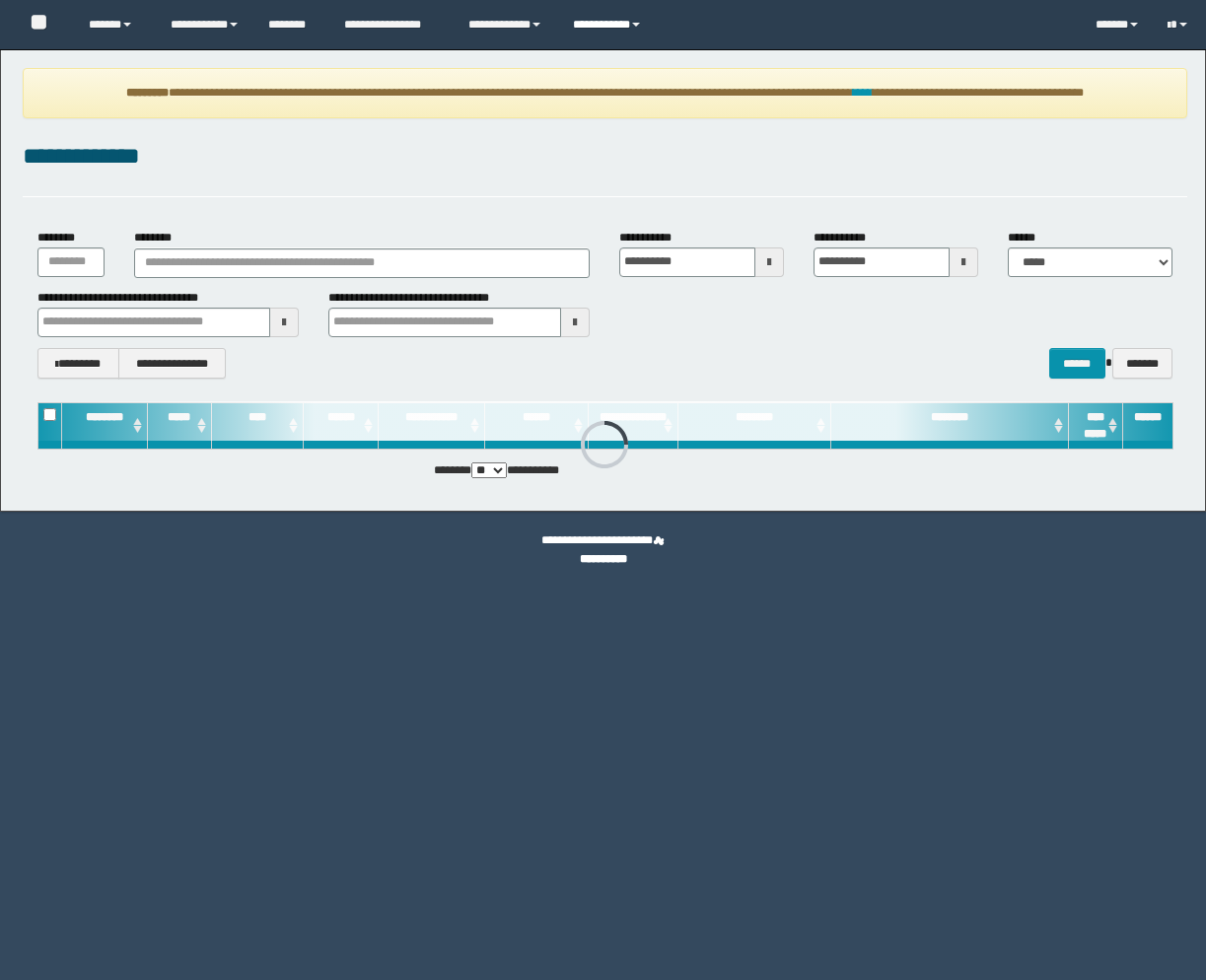 scroll, scrollTop: 0, scrollLeft: 0, axis: both 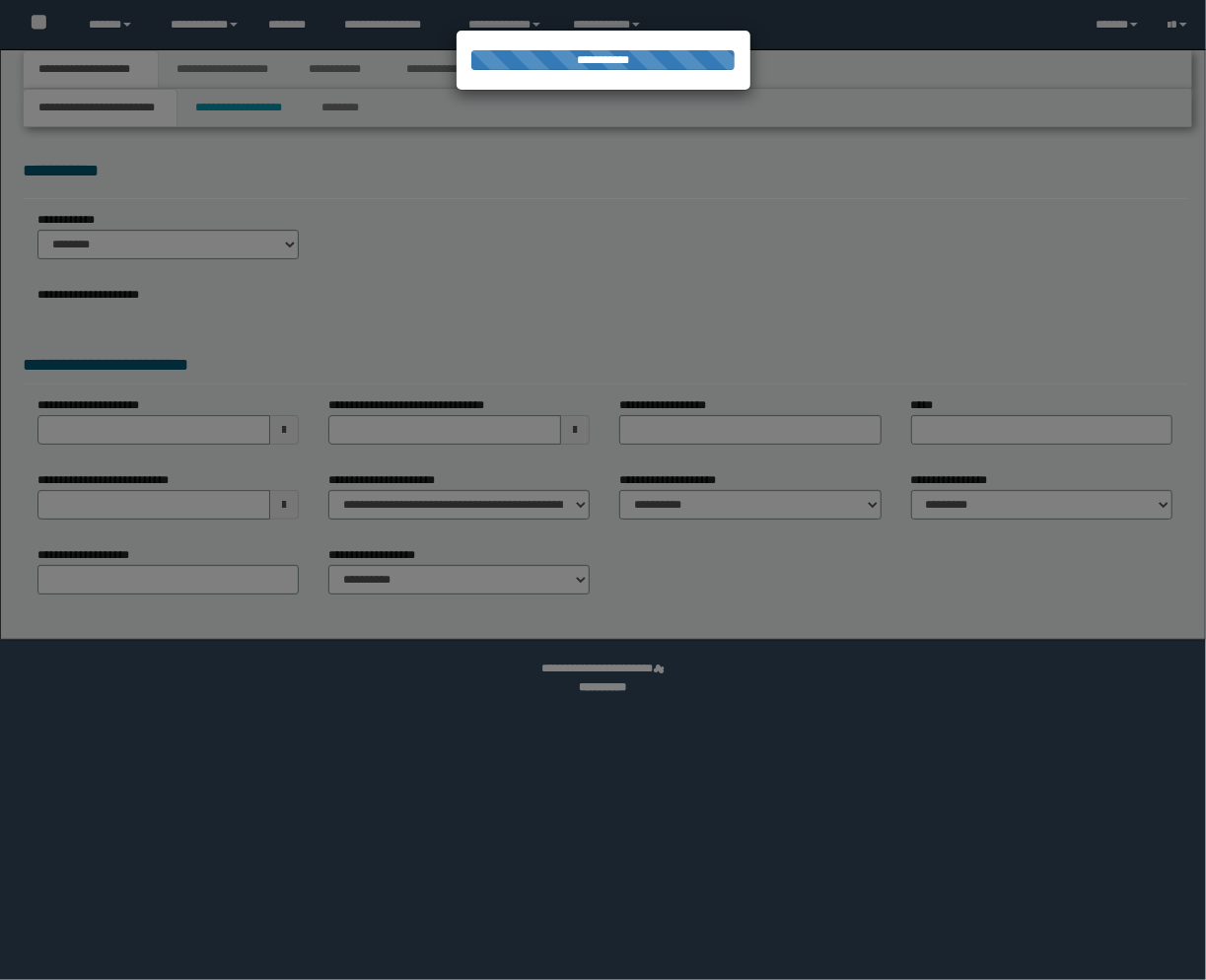 select on "*" 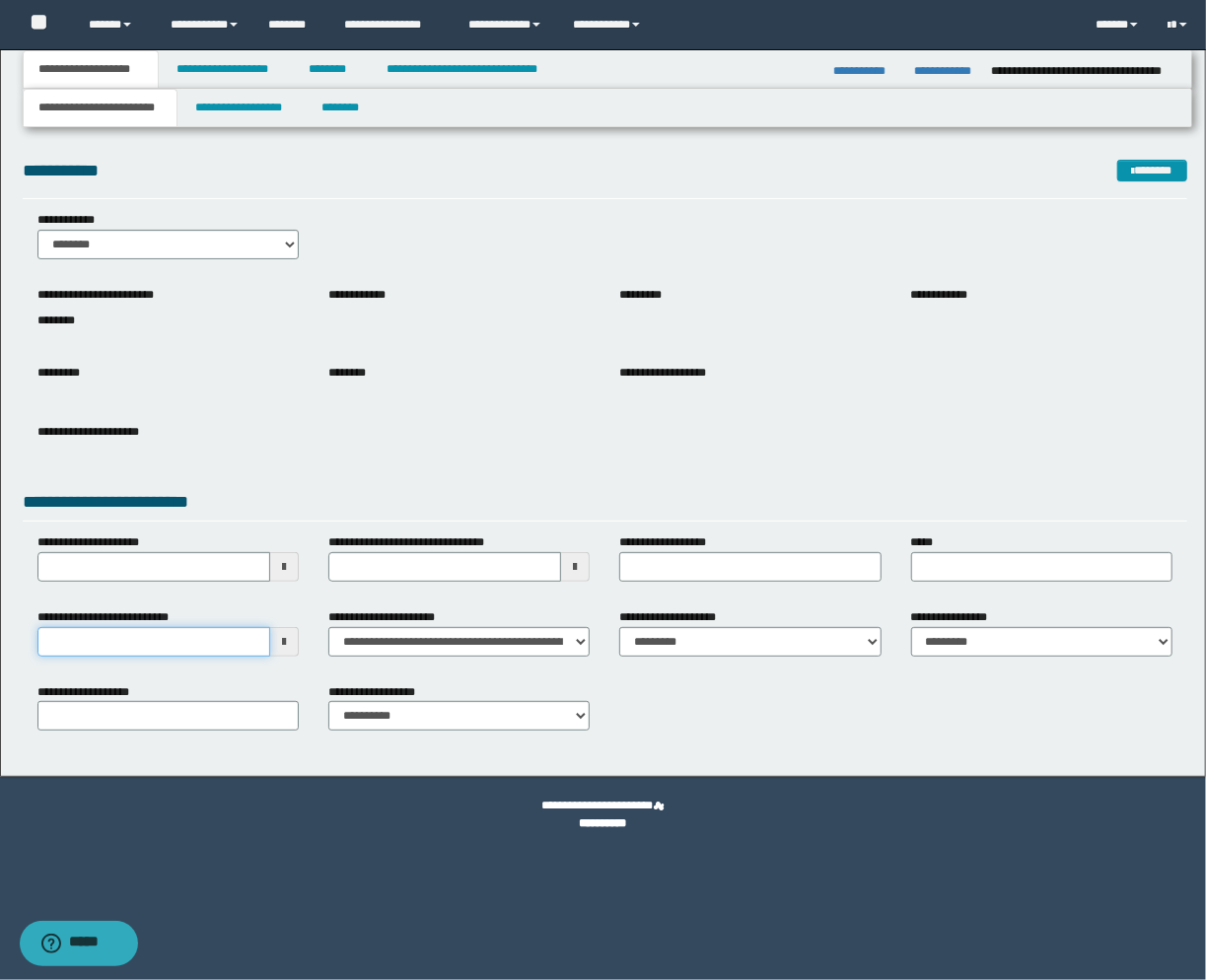 click on "**********" at bounding box center [154, 642] 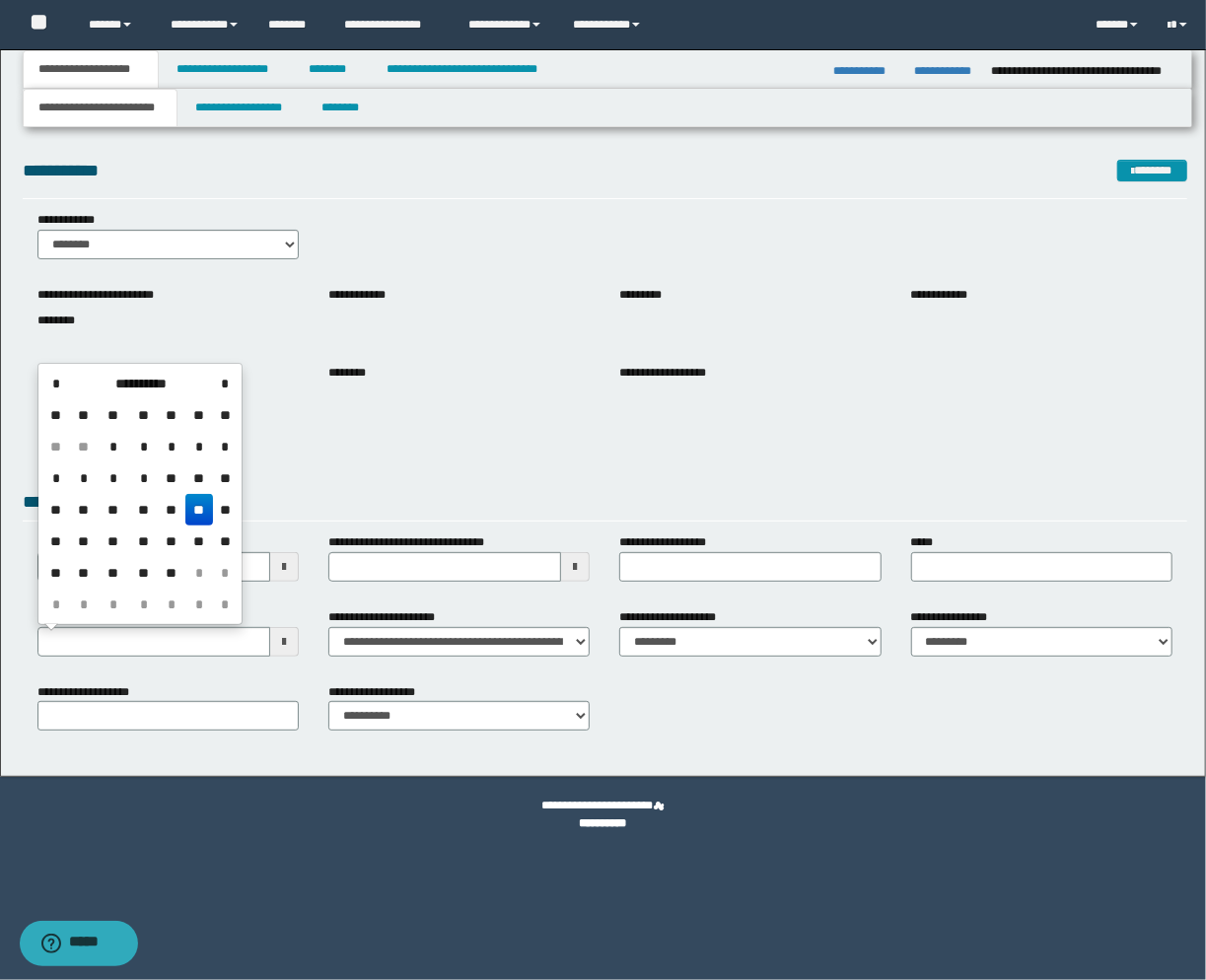 click on "**" at bounding box center [199, 510] 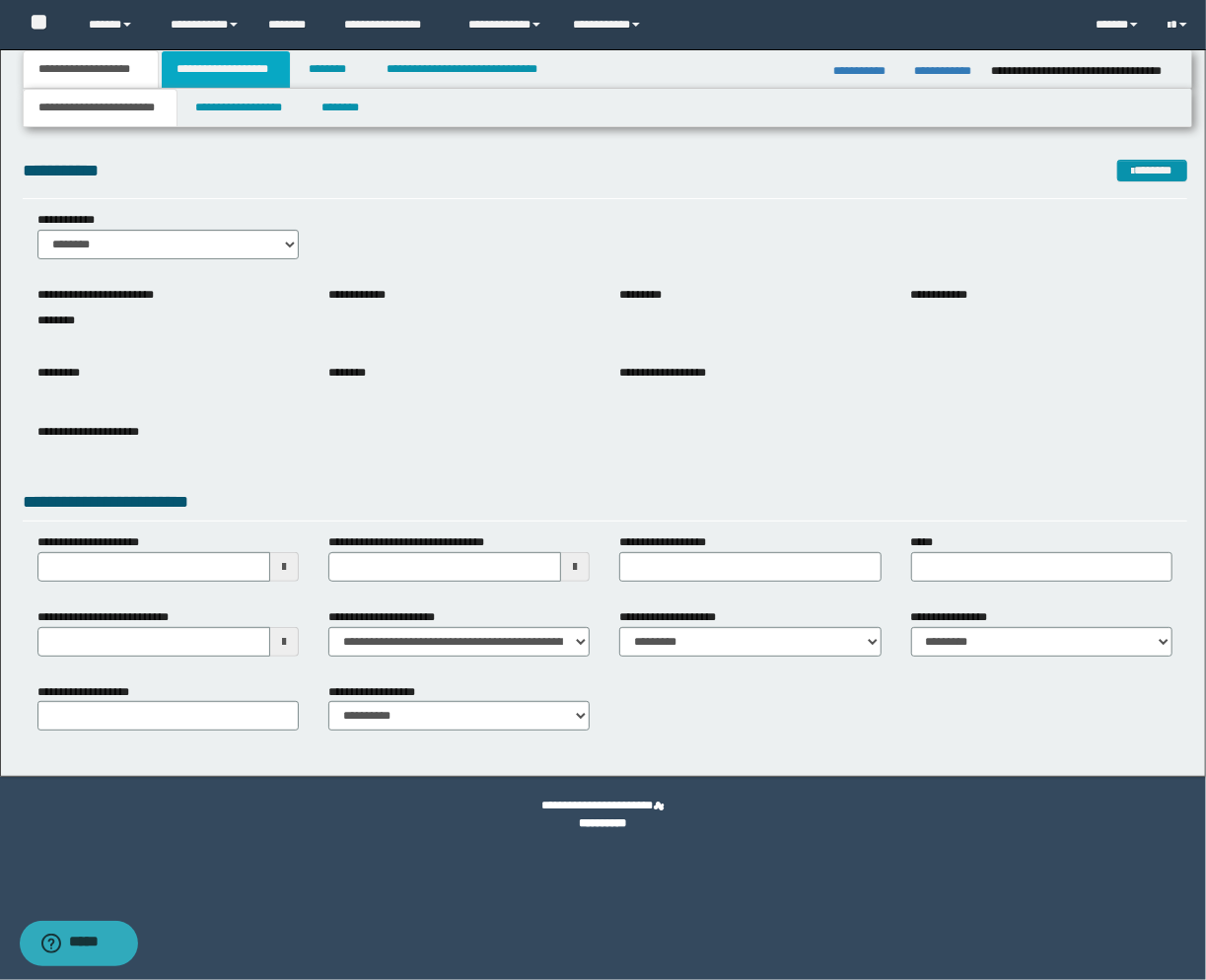 click on "**********" at bounding box center [226, 69] 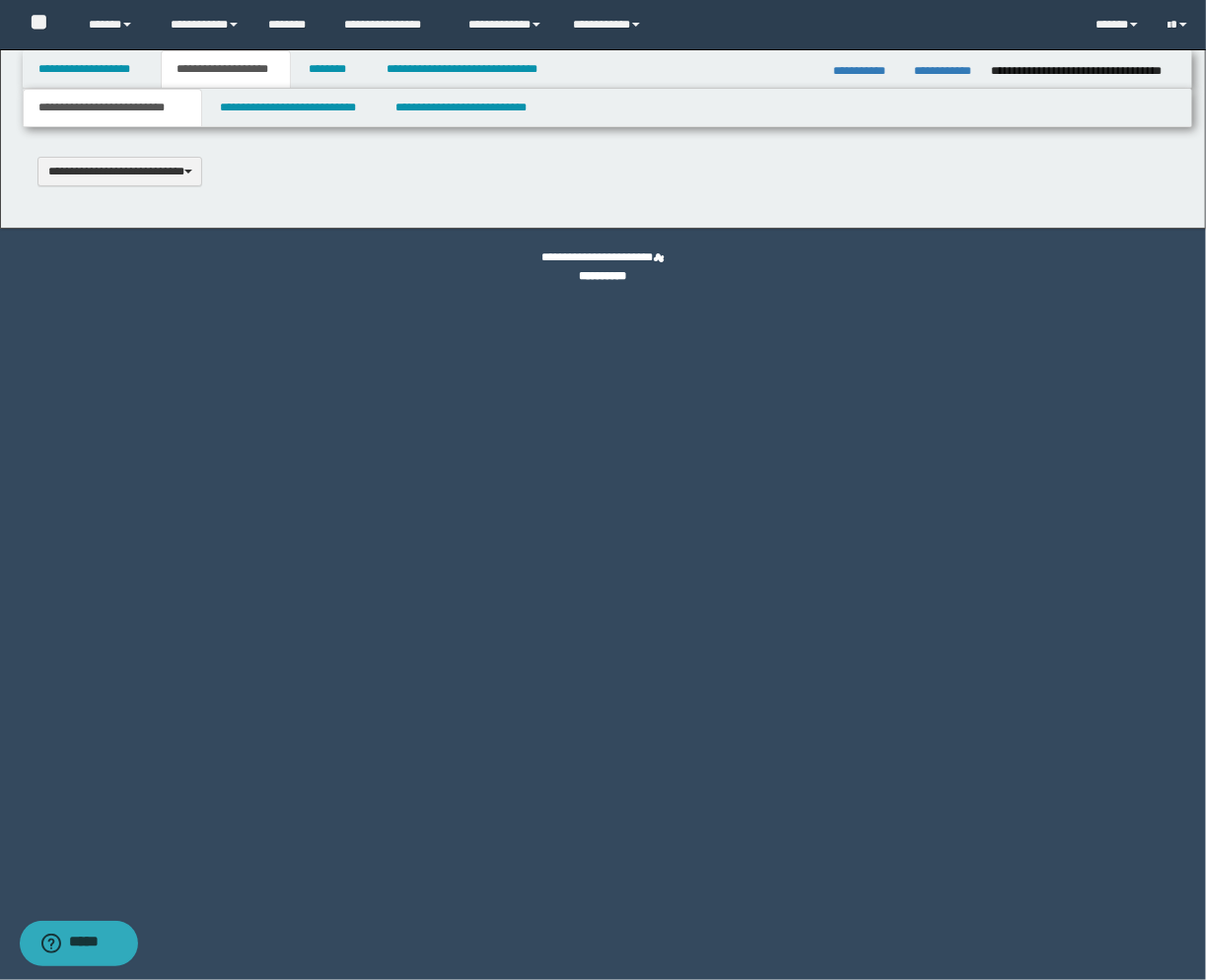scroll, scrollTop: 0, scrollLeft: 0, axis: both 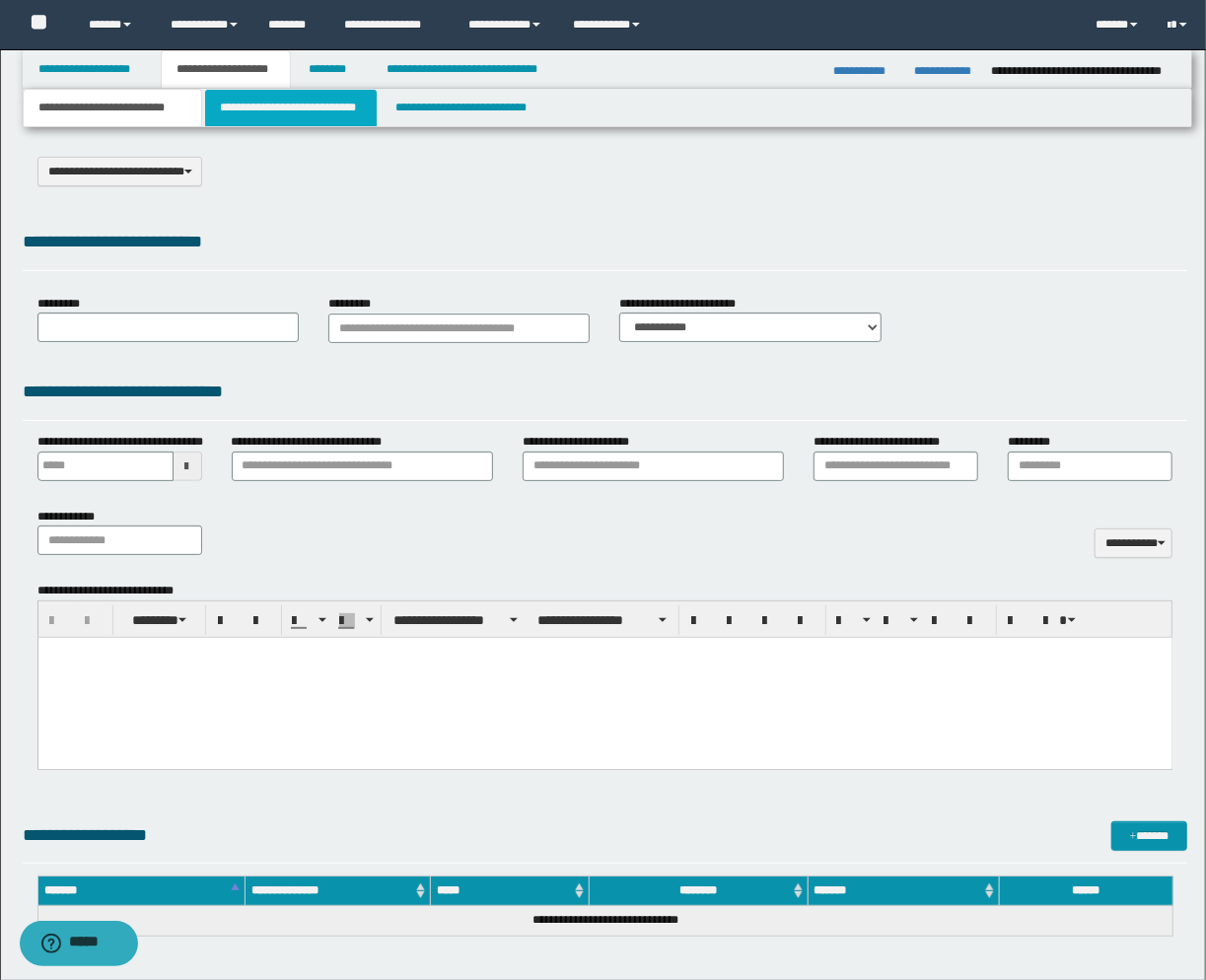 select on "*" 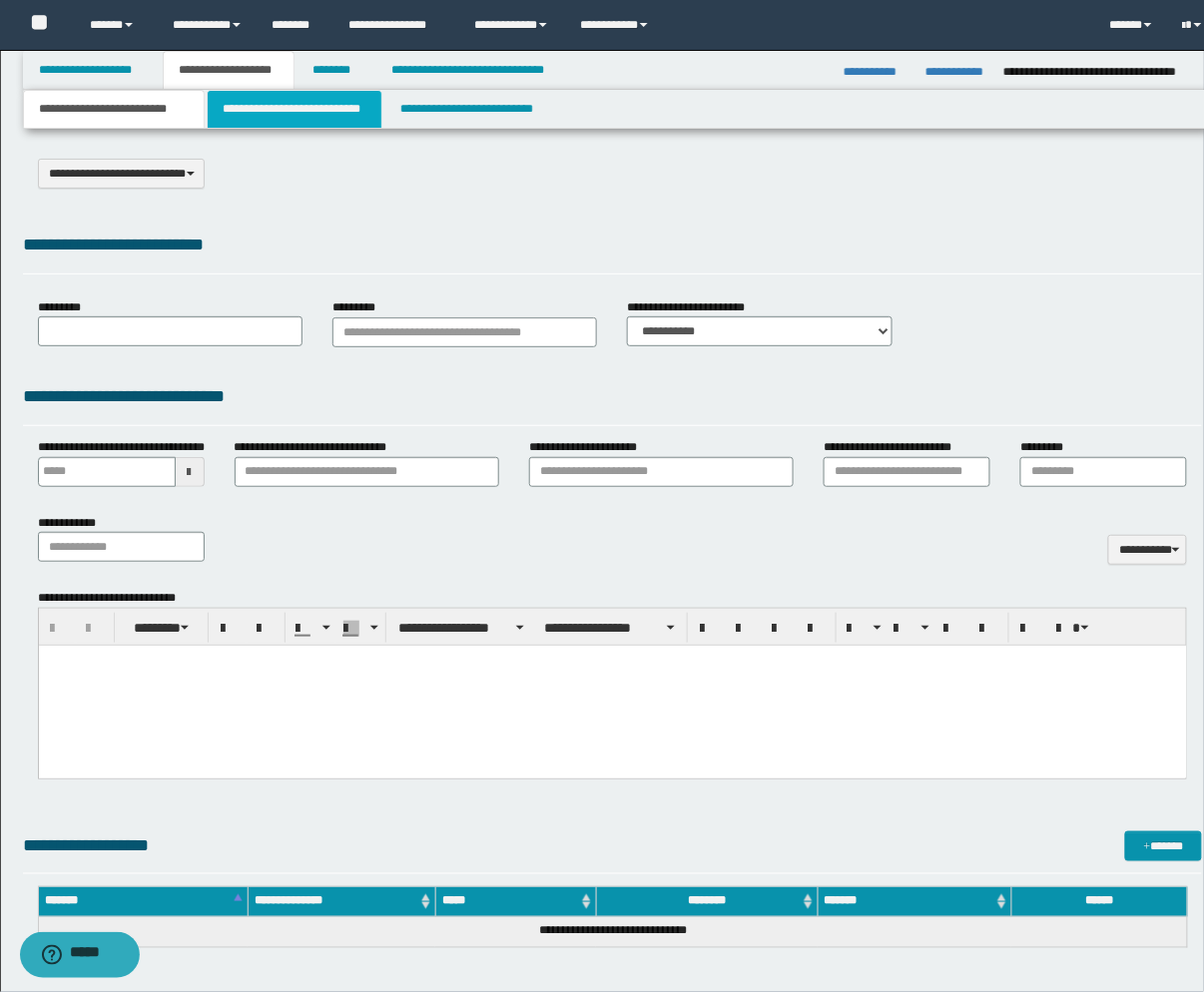 click on "**********" at bounding box center [295, 109] 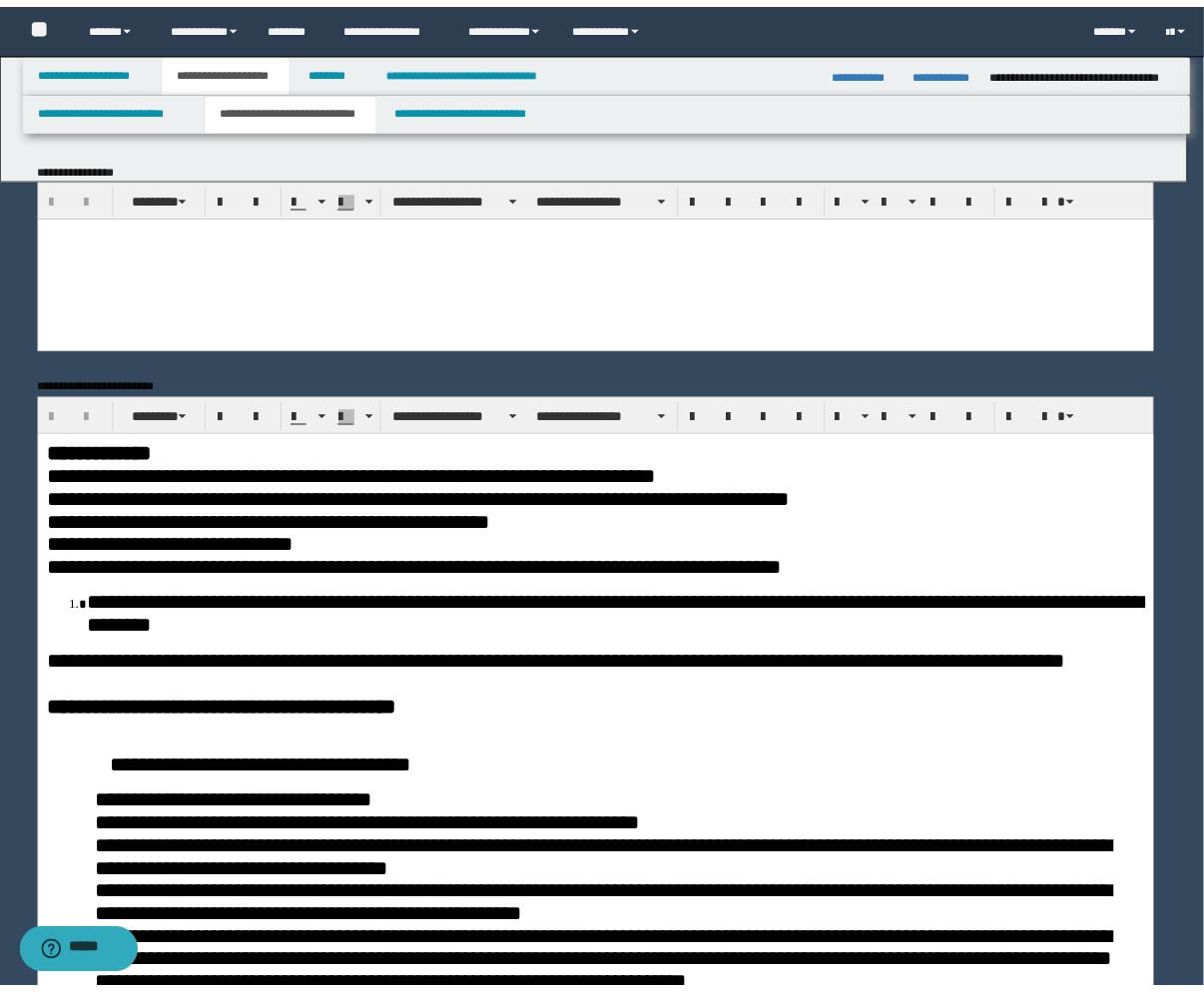 scroll, scrollTop: 0, scrollLeft: 0, axis: both 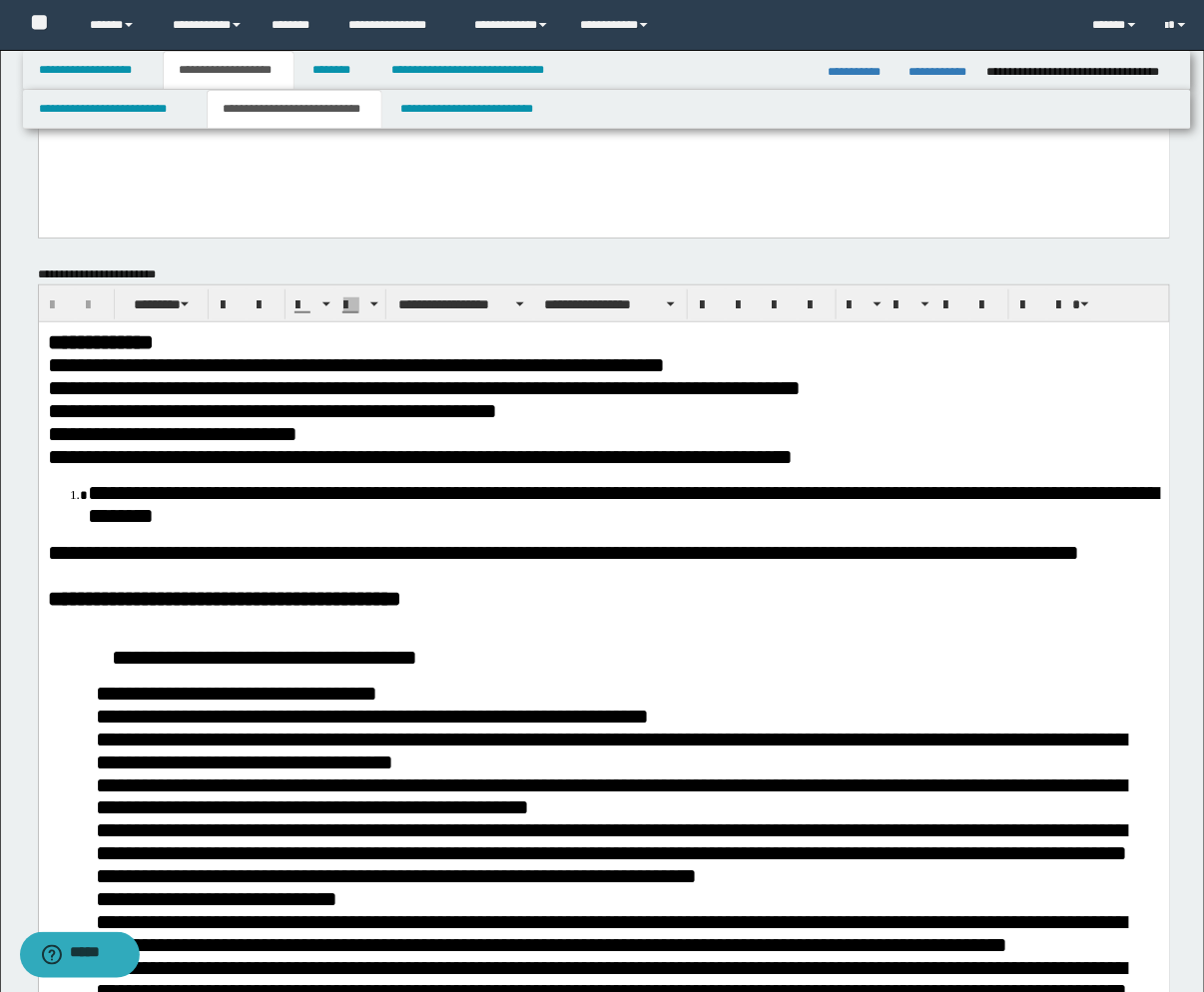 click at bounding box center [603, 621] 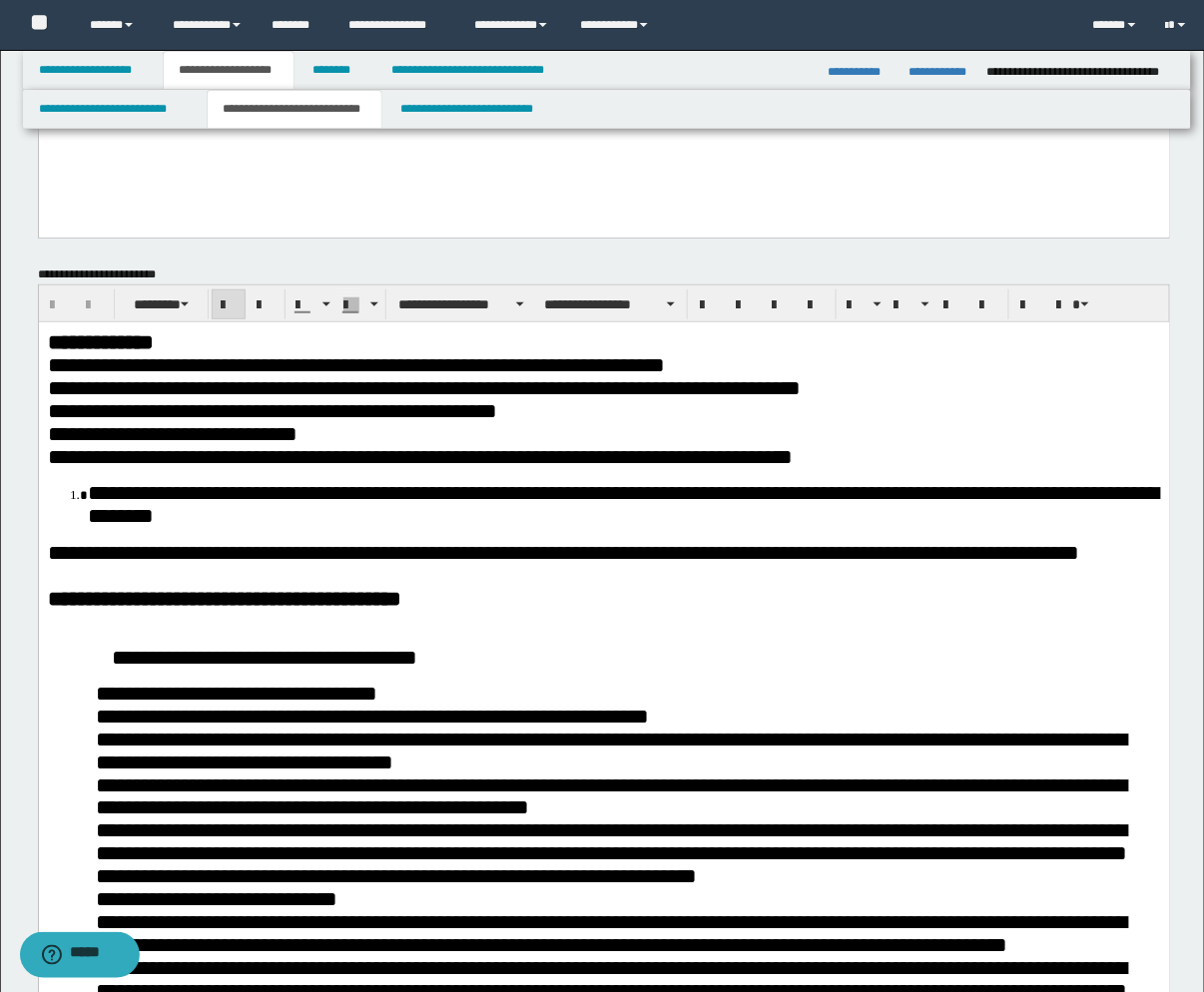 type 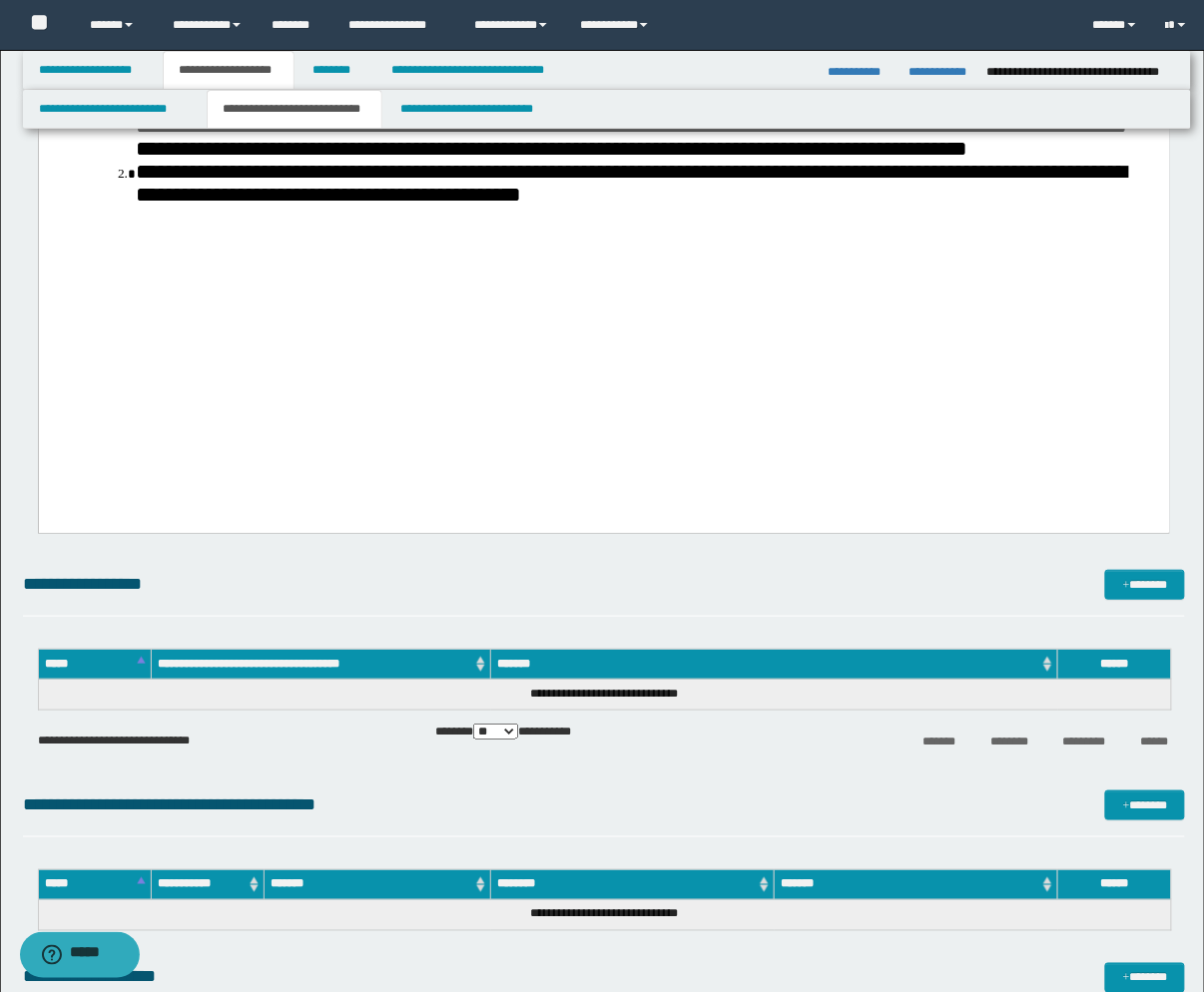 scroll, scrollTop: 1773, scrollLeft: 0, axis: vertical 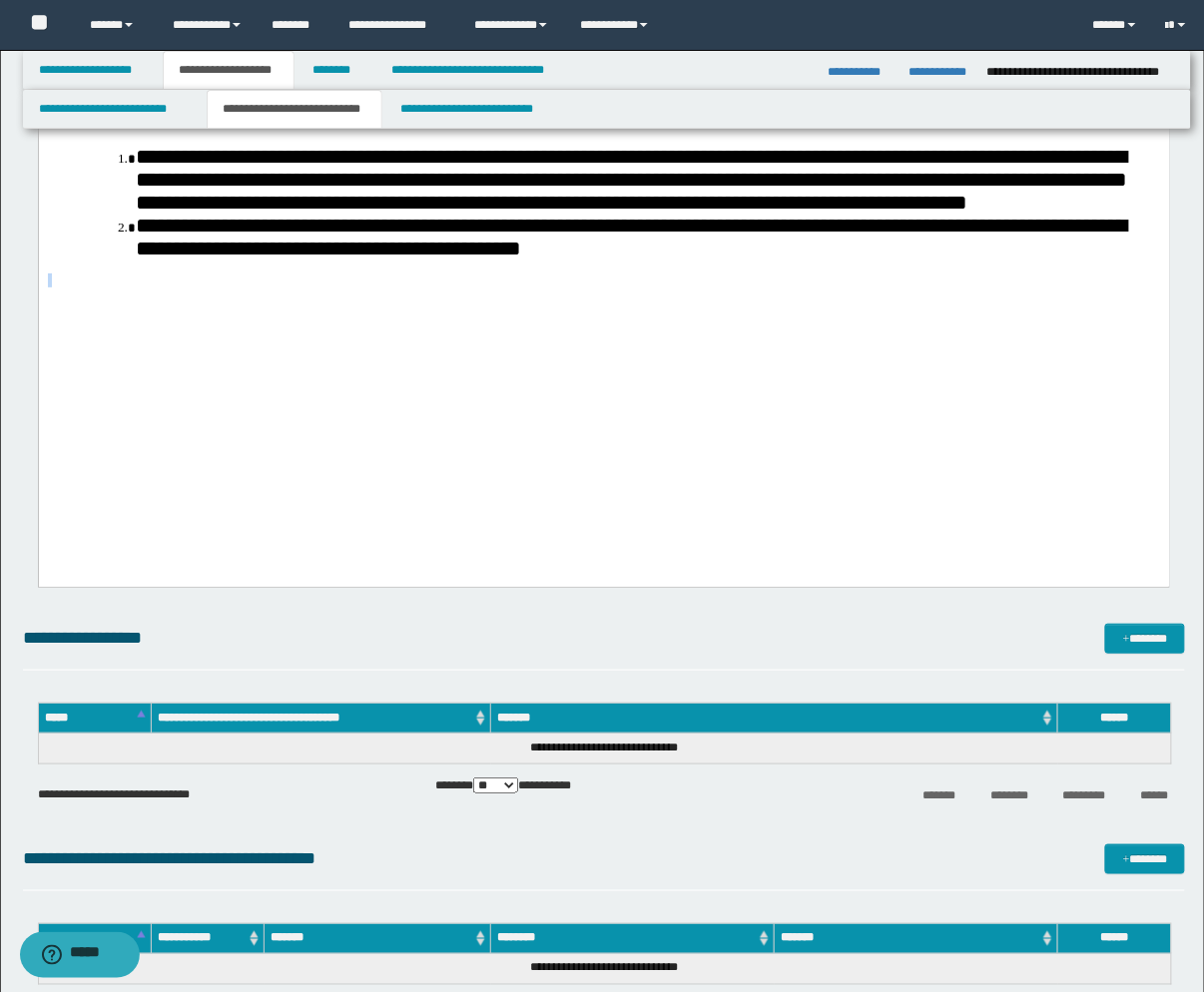 drag, startPoint x: 618, startPoint y: 433, endPoint x: 702, endPoint y: 523, distance: 123.10971 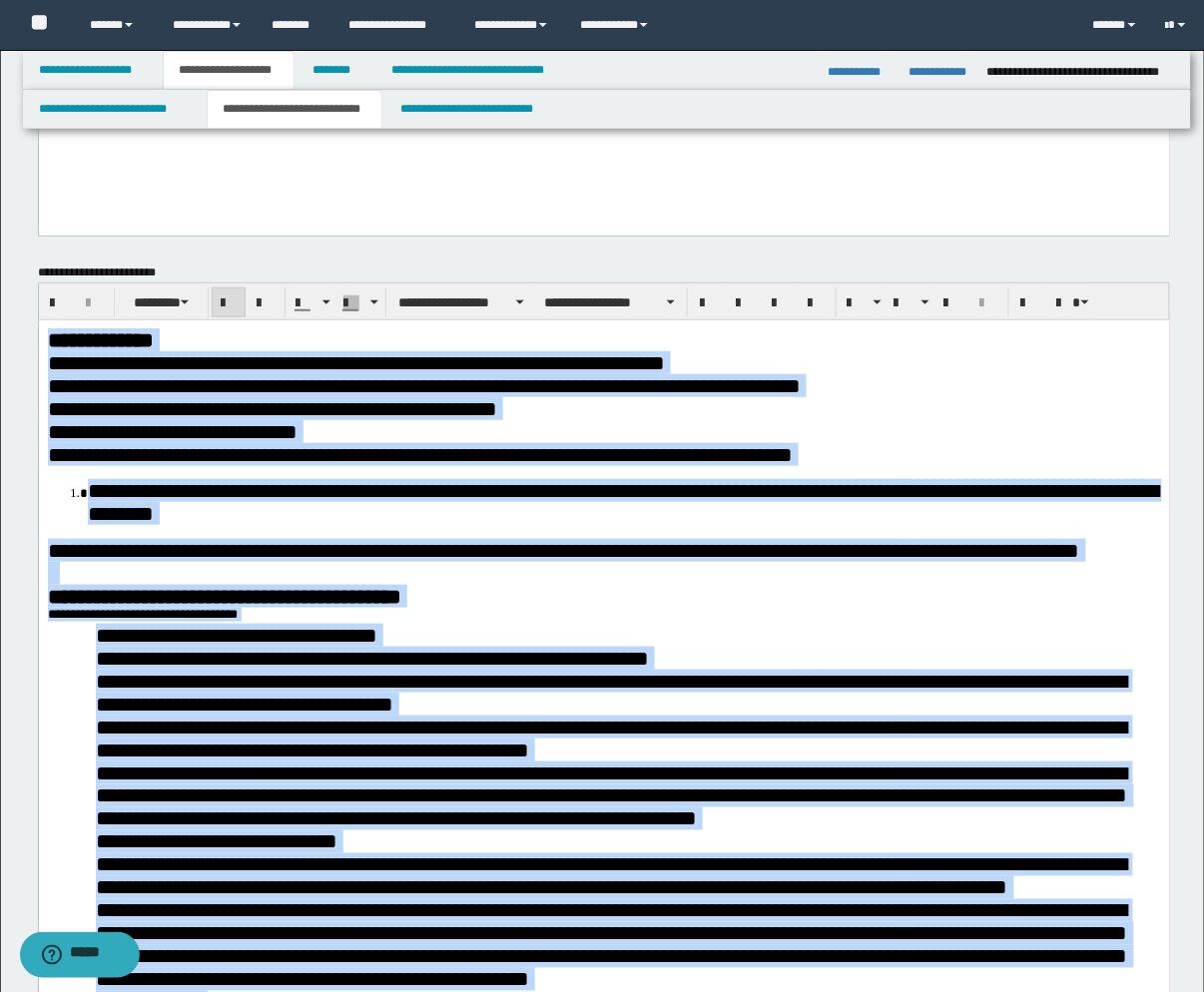 scroll, scrollTop: 108, scrollLeft: 0, axis: vertical 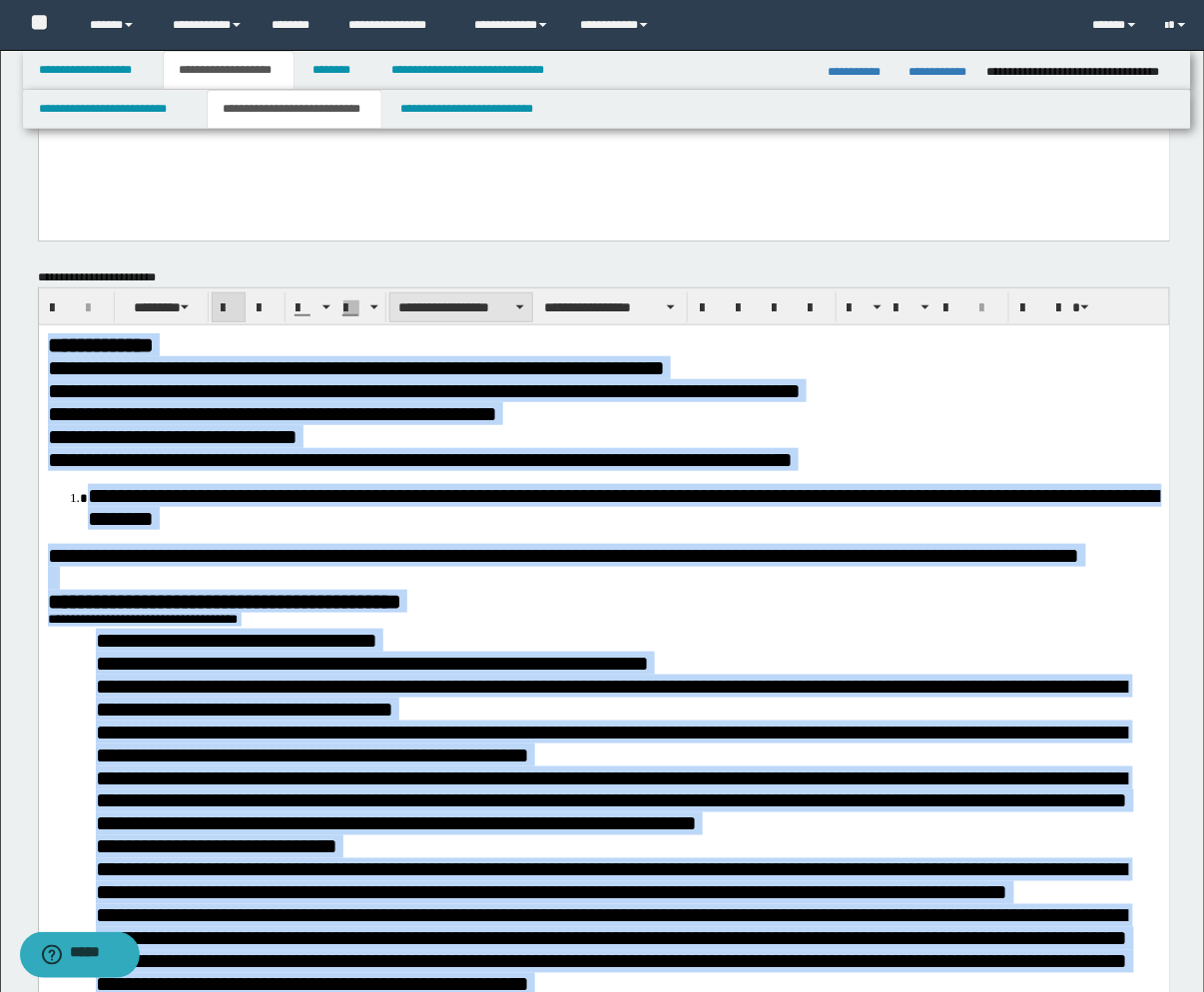 click on "**********" at bounding box center (461, 307) 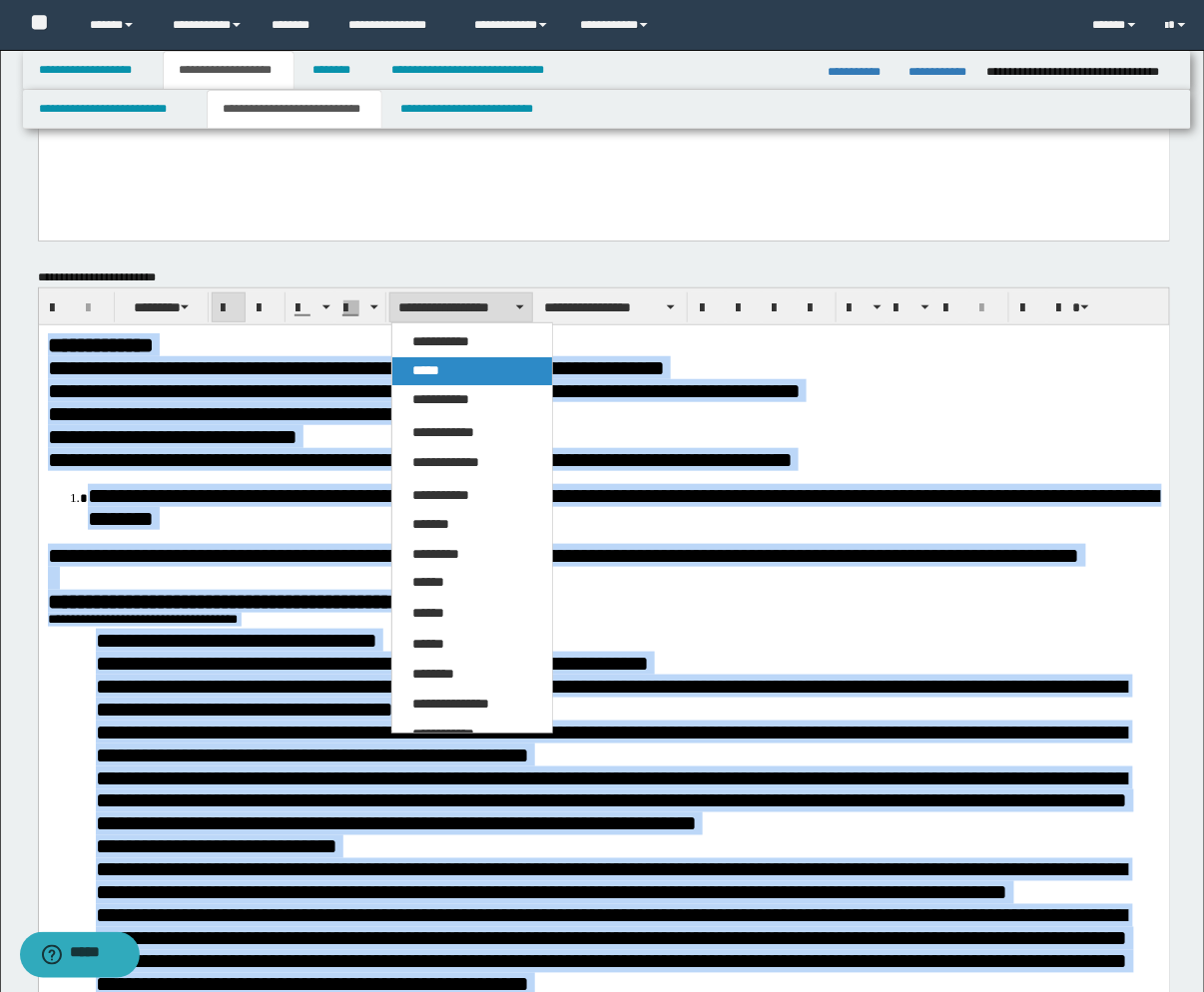 click on "*****" at bounding box center [472, 371] 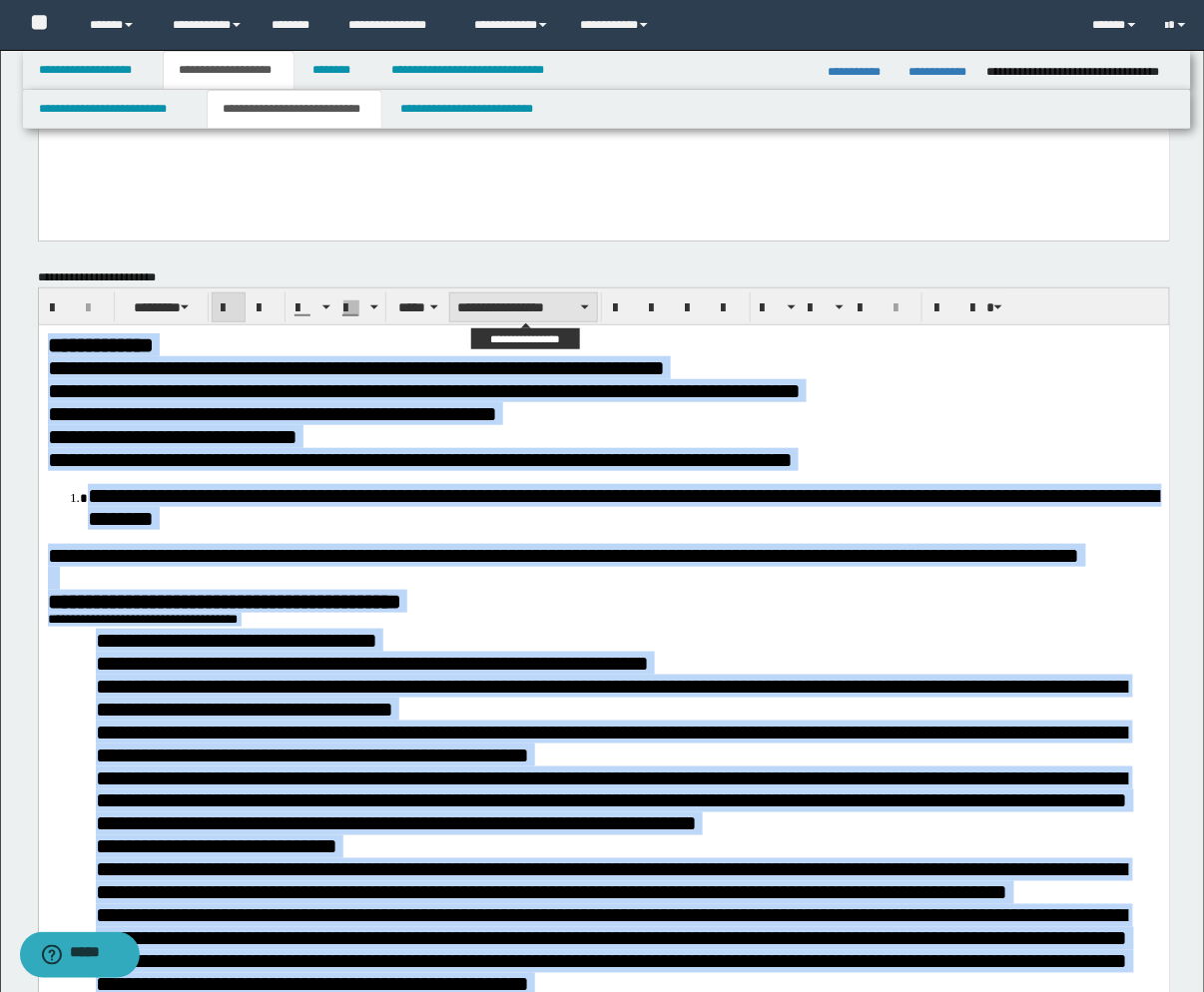click on "**********" at bounding box center [523, 307] 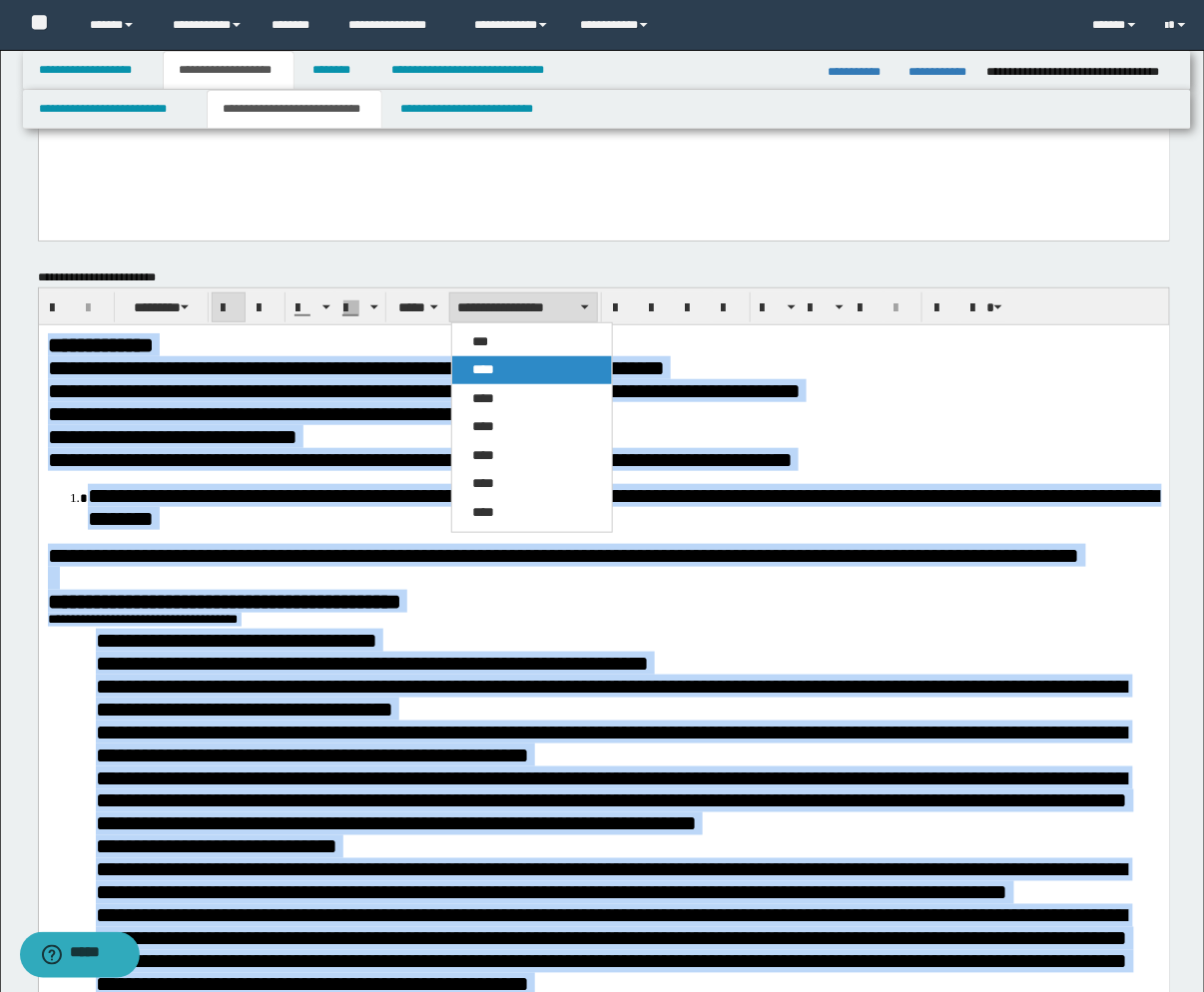 drag, startPoint x: 511, startPoint y: 367, endPoint x: 597, endPoint y: 5, distance: 372.07526 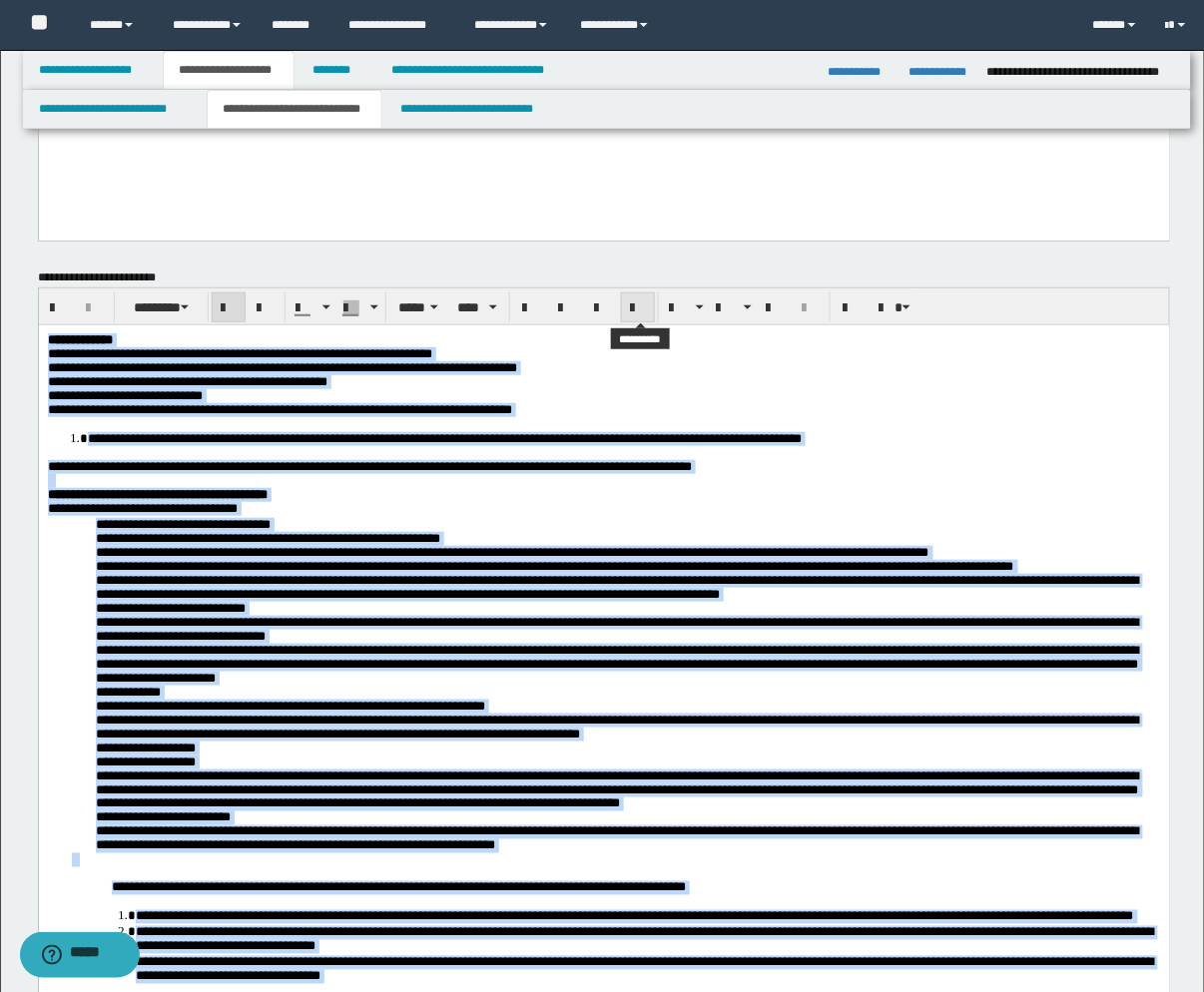 click at bounding box center [638, 308] 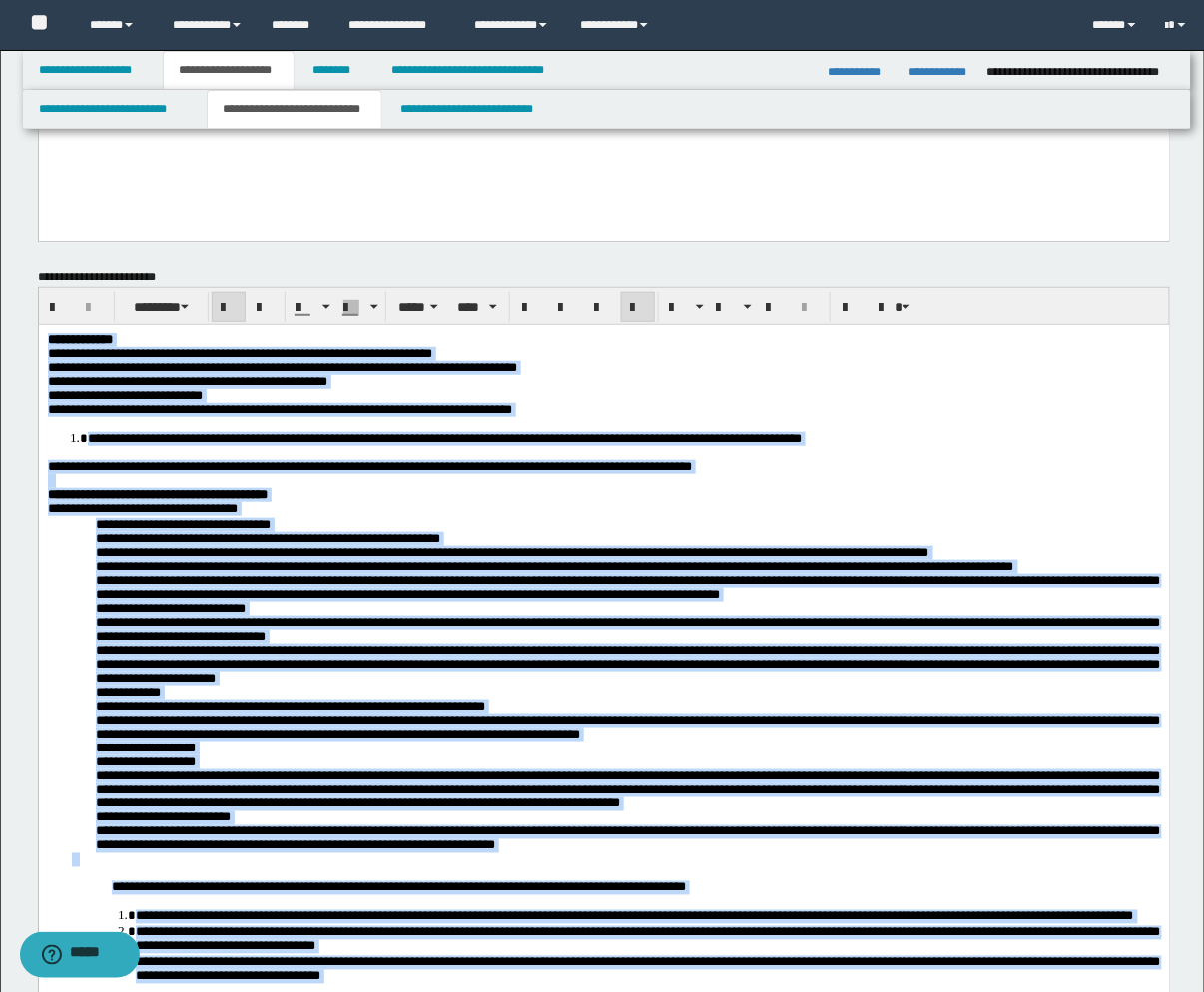 click at bounding box center (603, 481) 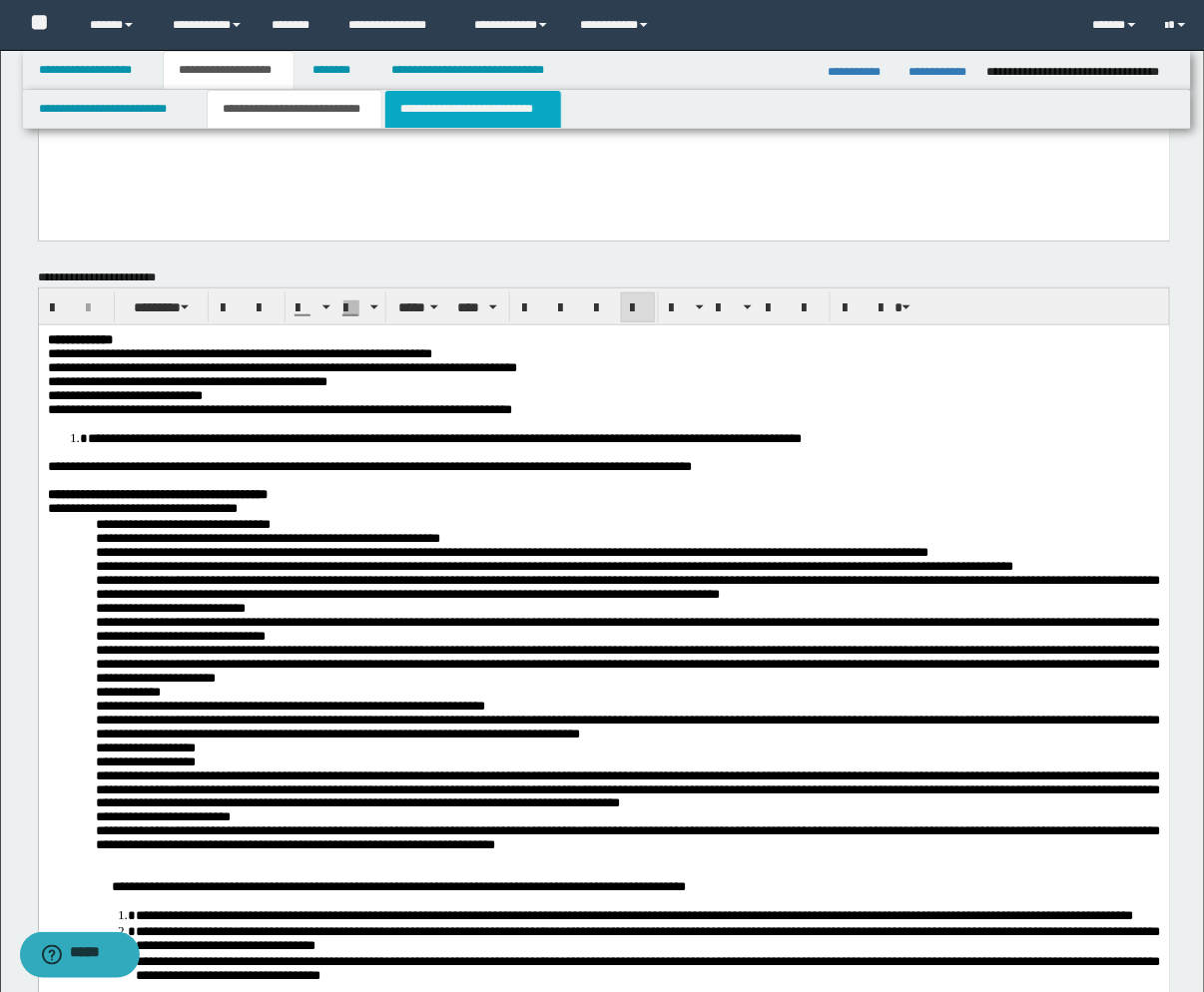 click on "**********" at bounding box center [473, 109] 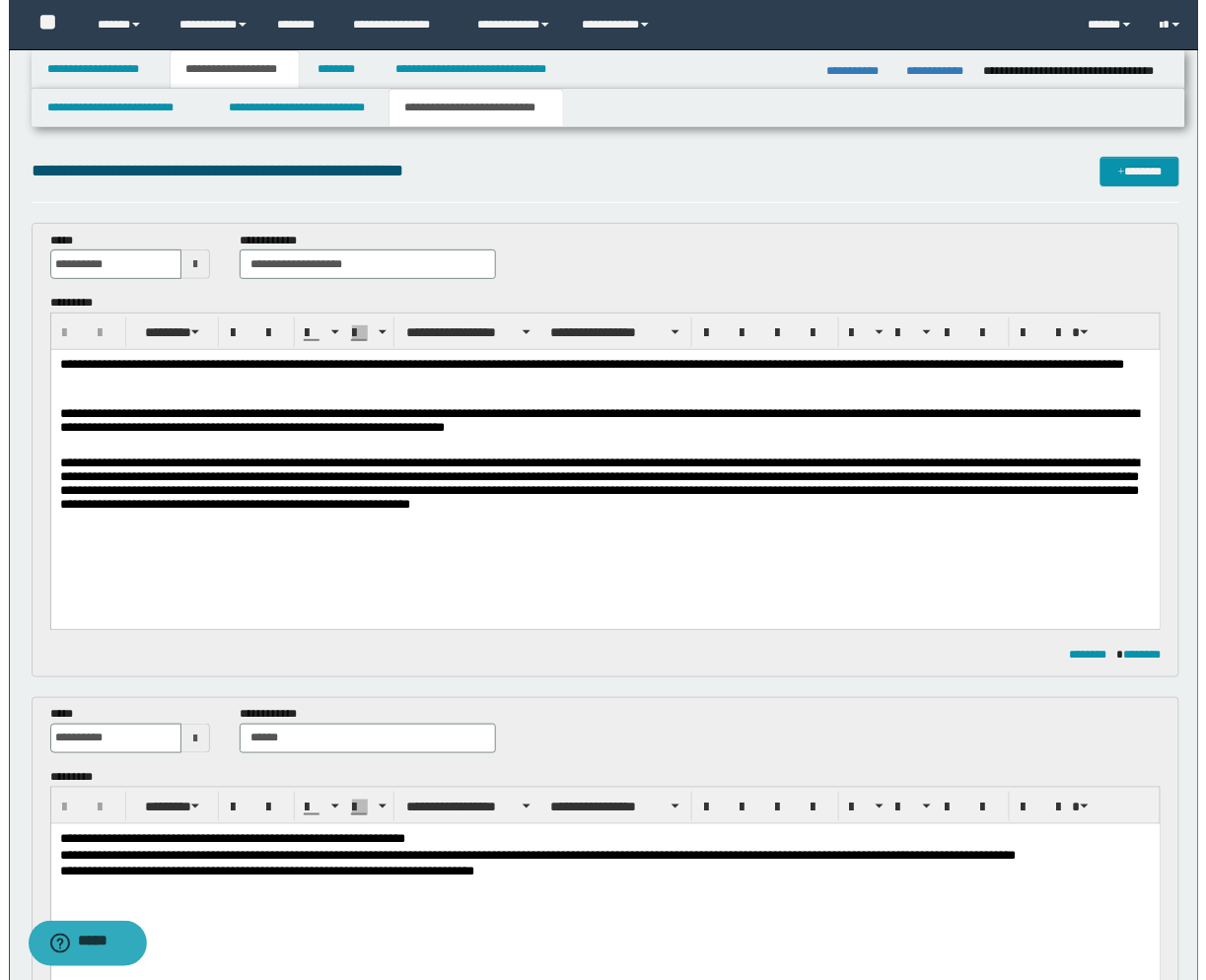 scroll, scrollTop: 0, scrollLeft: 0, axis: both 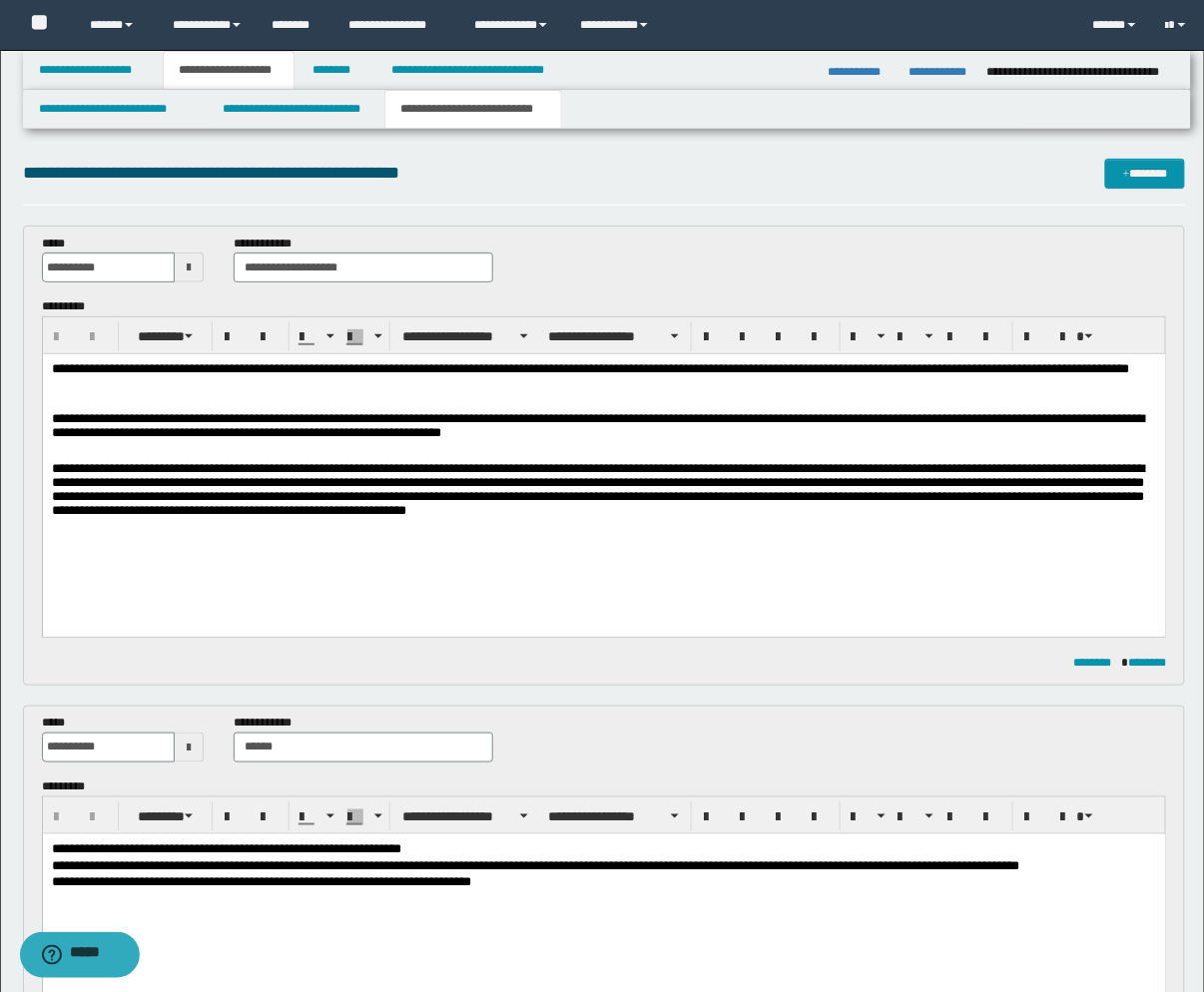 click on "**********" at bounding box center [603, 470] 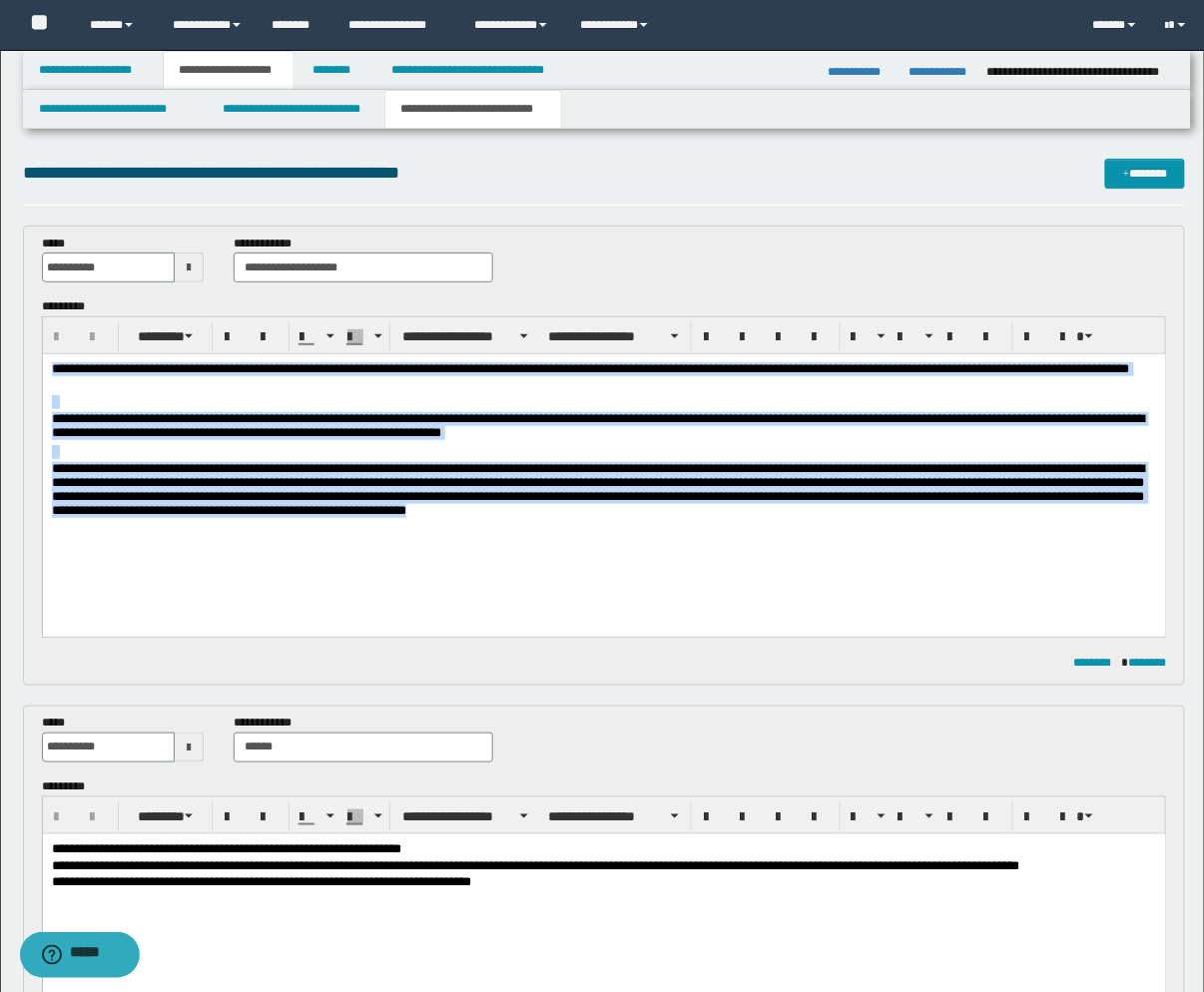 drag, startPoint x: 745, startPoint y: 527, endPoint x: -107, endPoint y: 323, distance: 876.08219 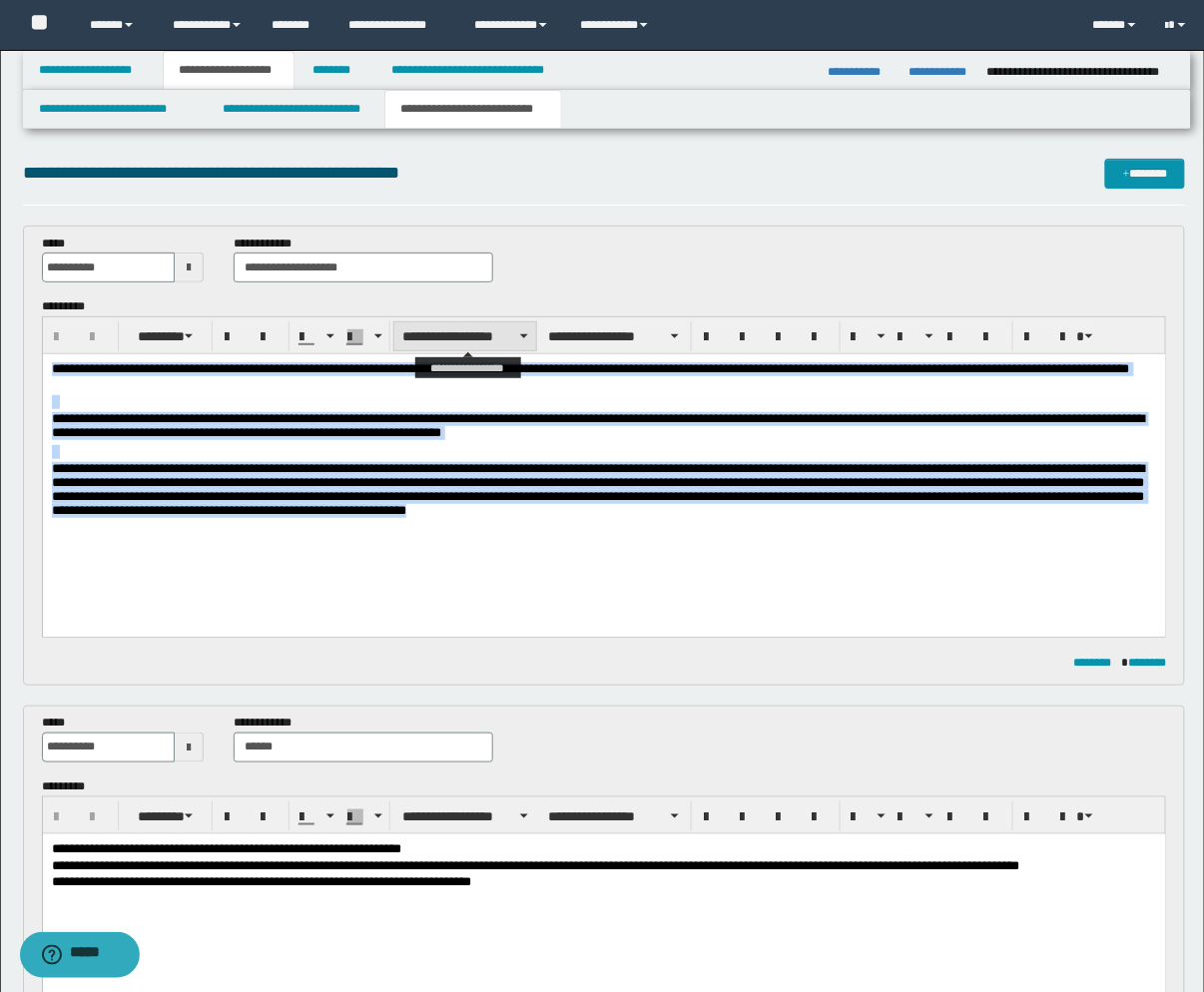 click on "**********" at bounding box center (465, 336) 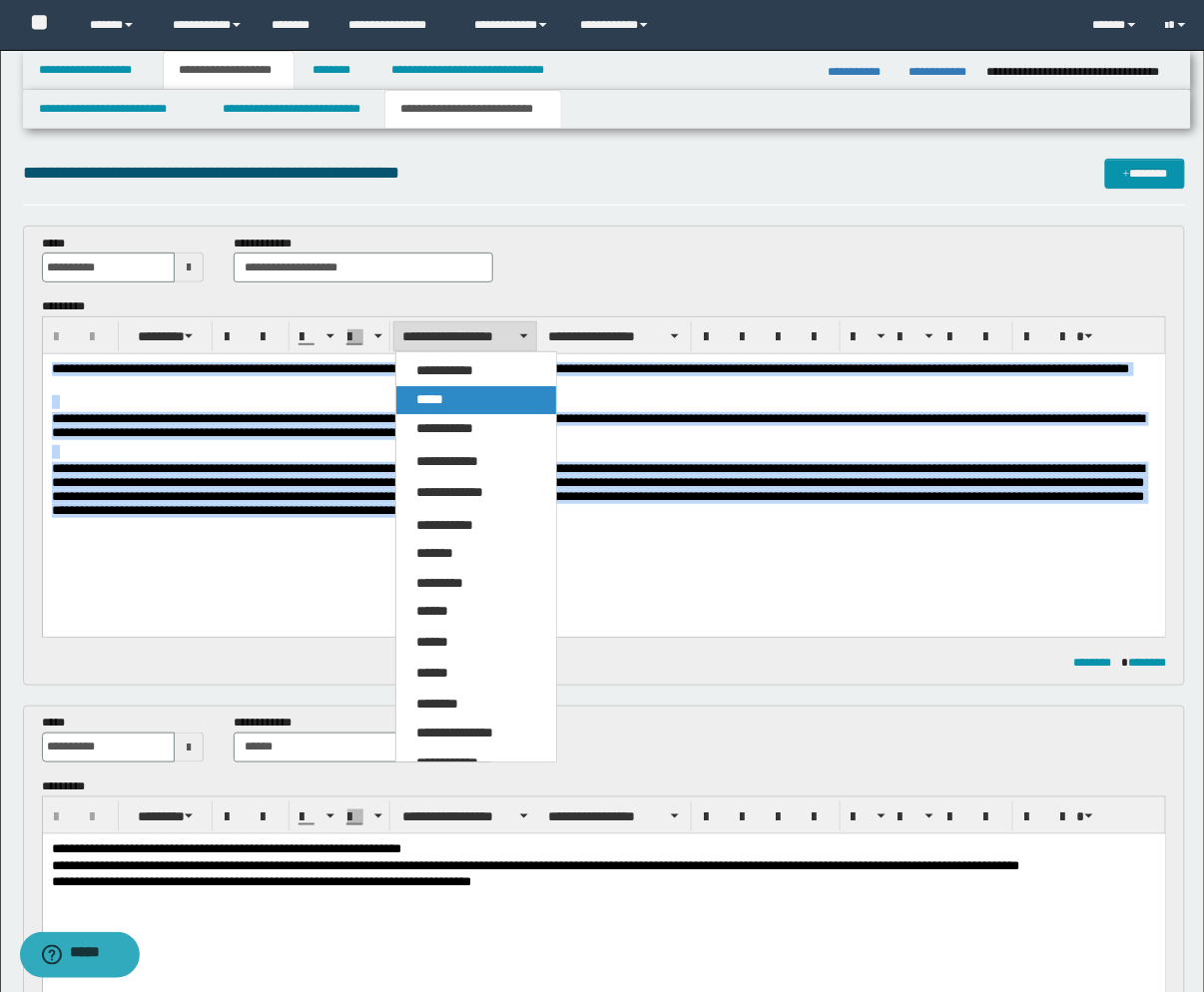 click on "*****" at bounding box center [476, 400] 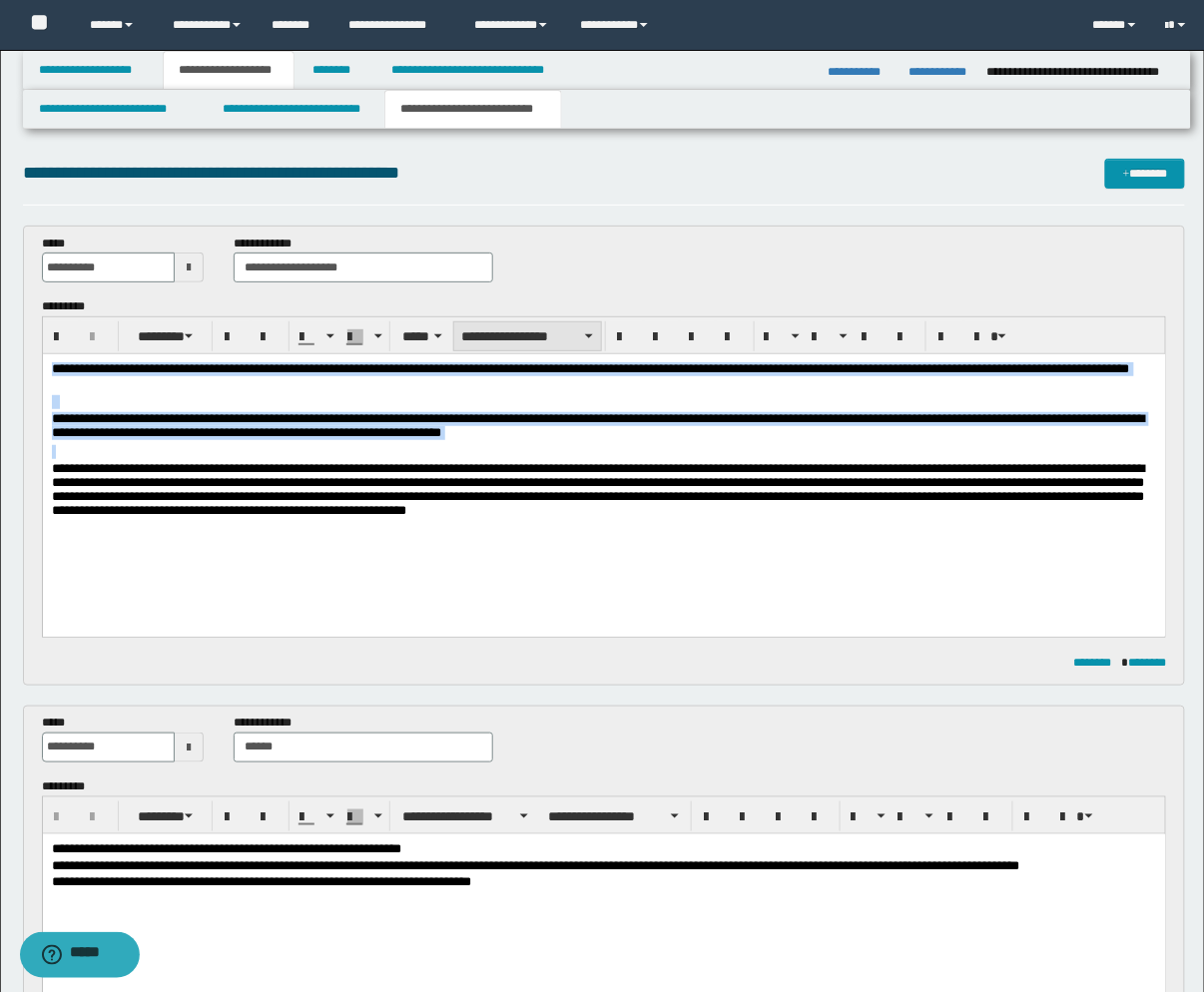 click on "**********" at bounding box center (527, 336) 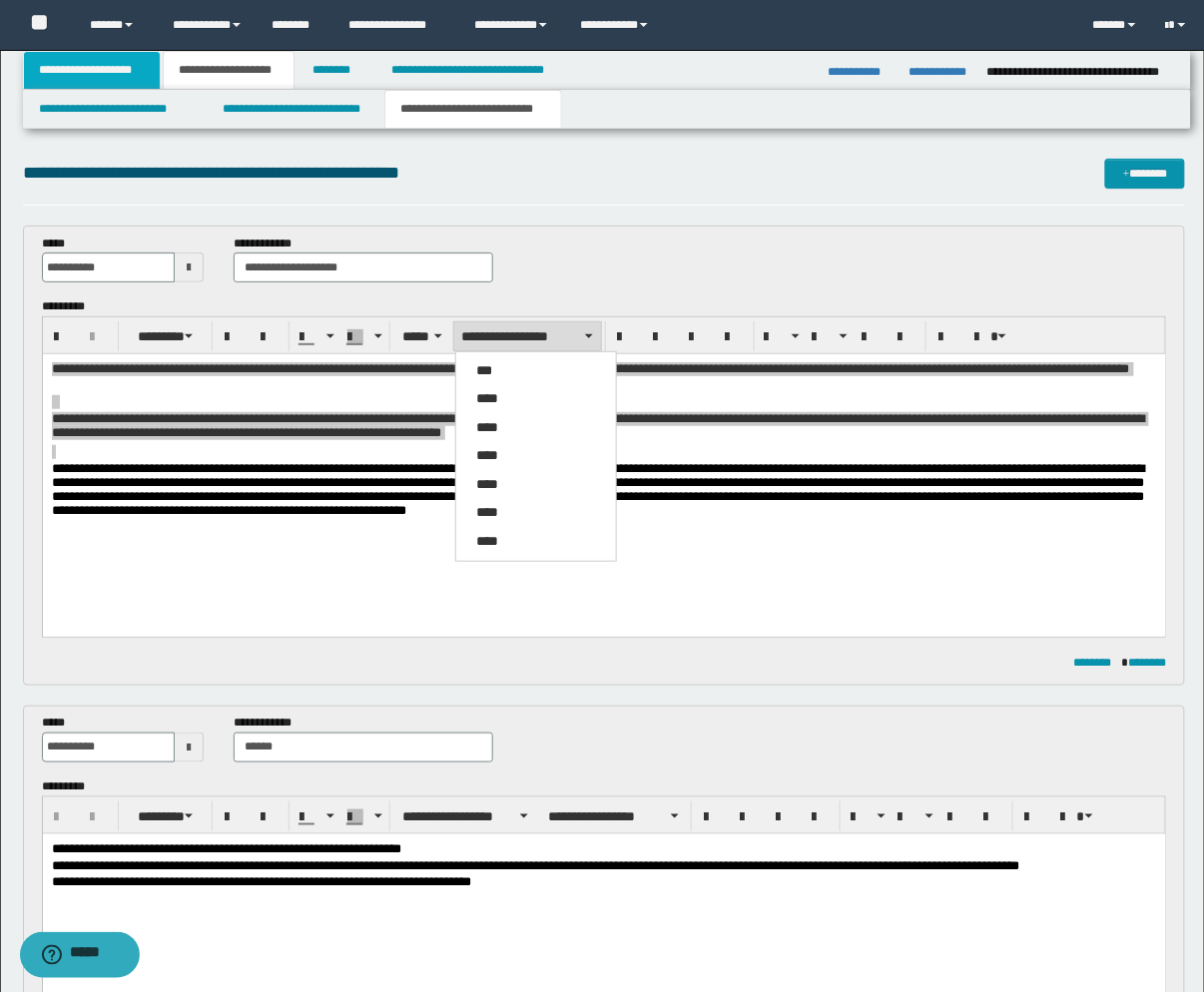 click on "**********" at bounding box center (92, 70) 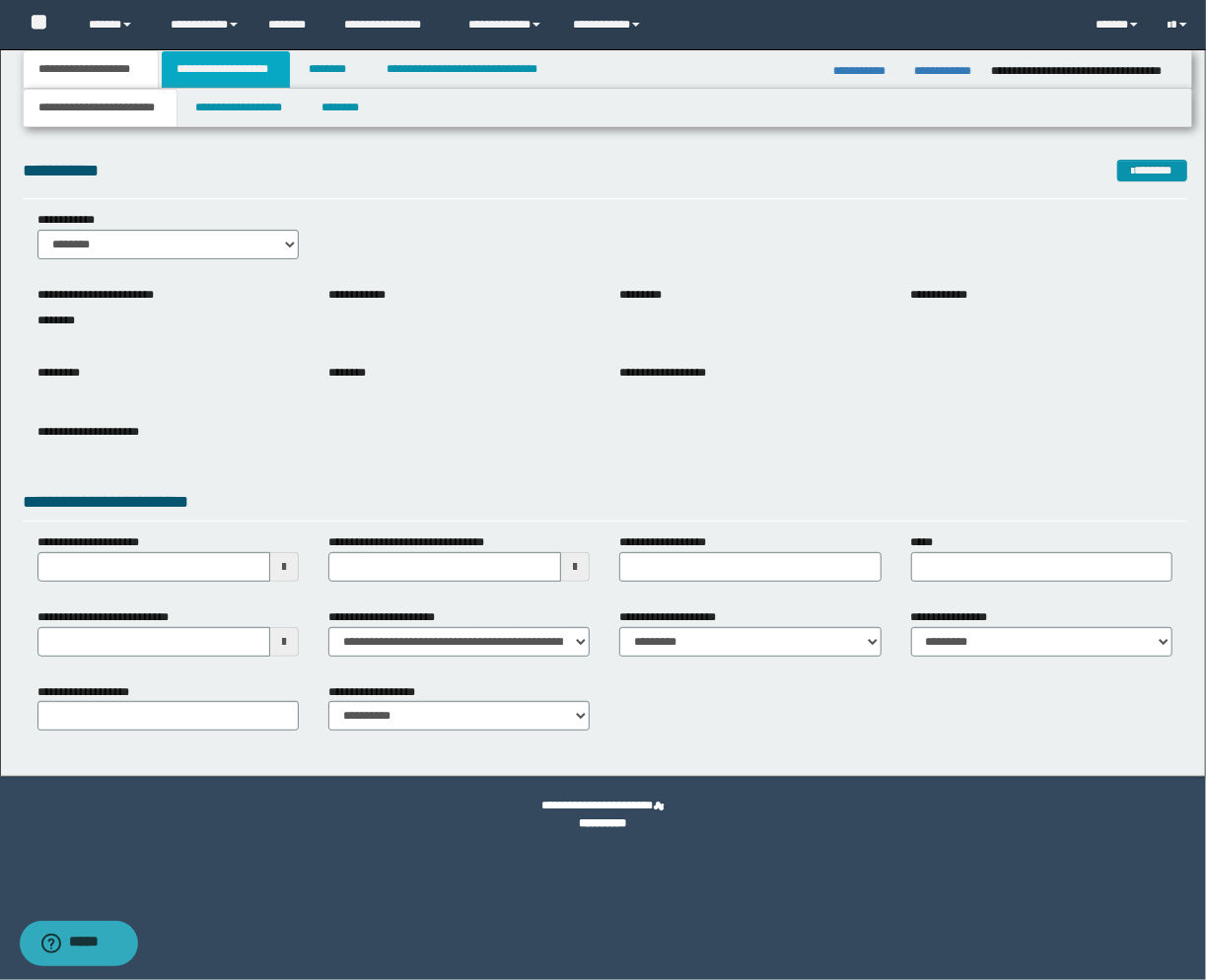 click on "**********" at bounding box center [226, 69] 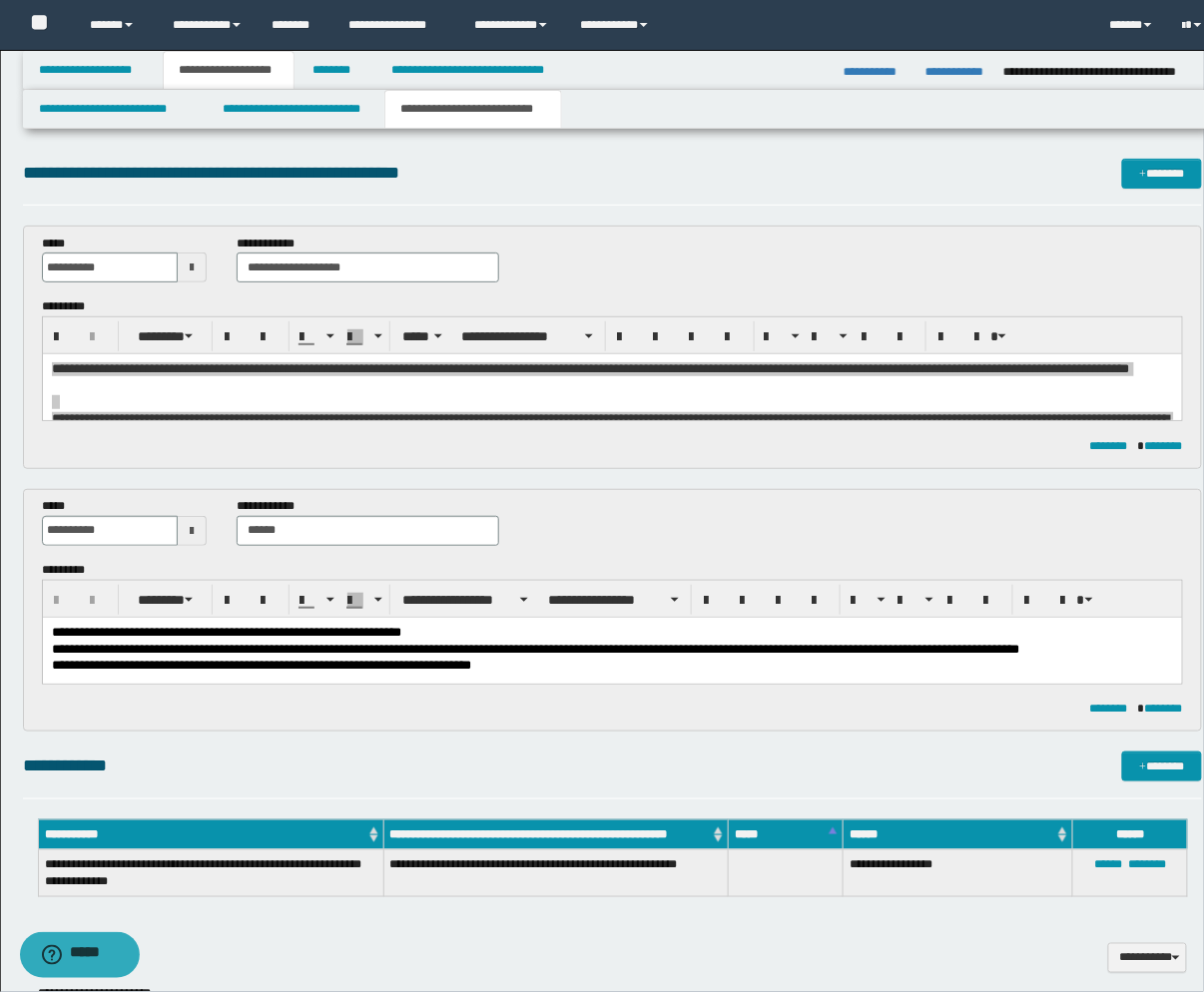 click on "**********" at bounding box center [473, 109] 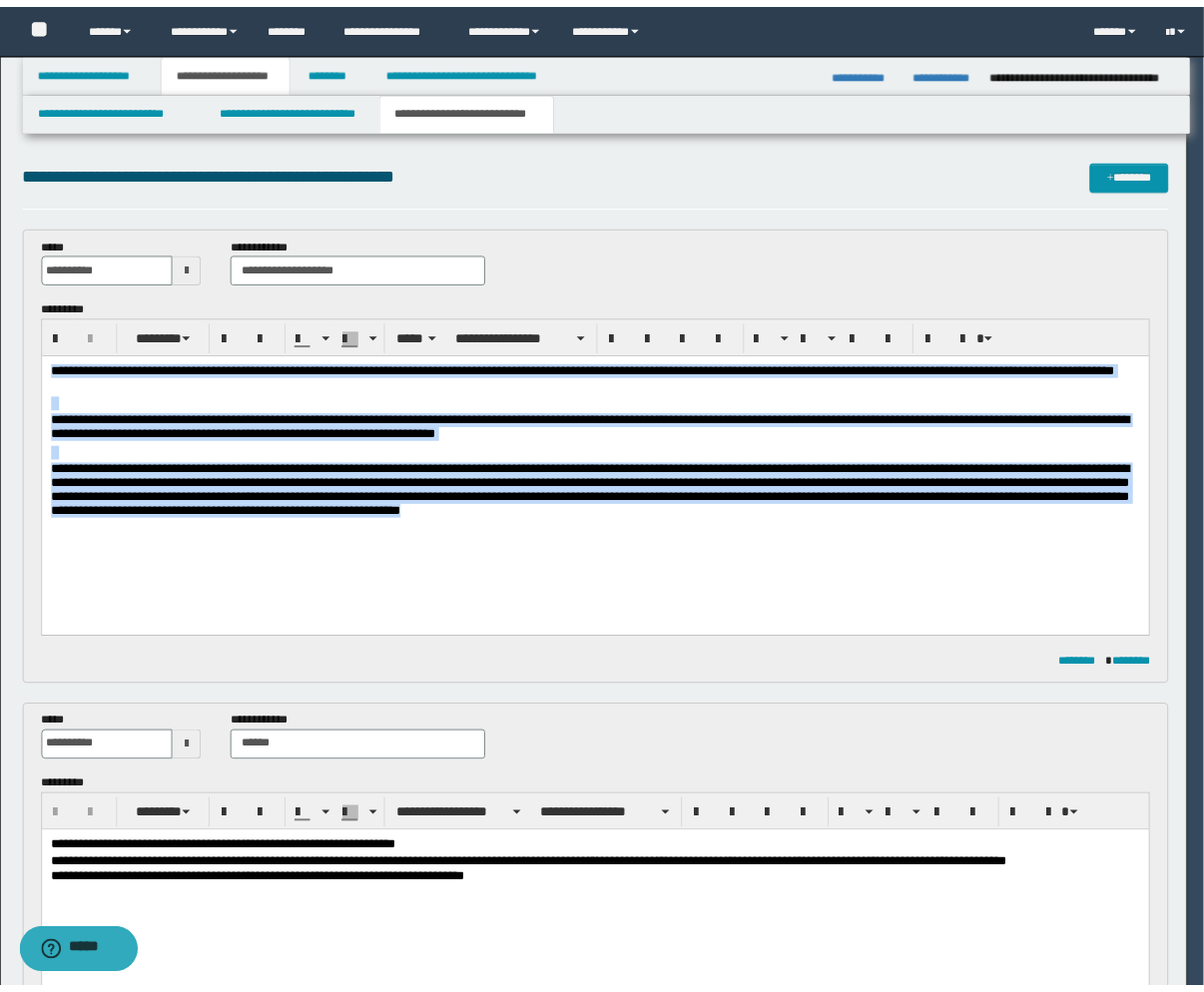 click on "**********" at bounding box center [596, 491] 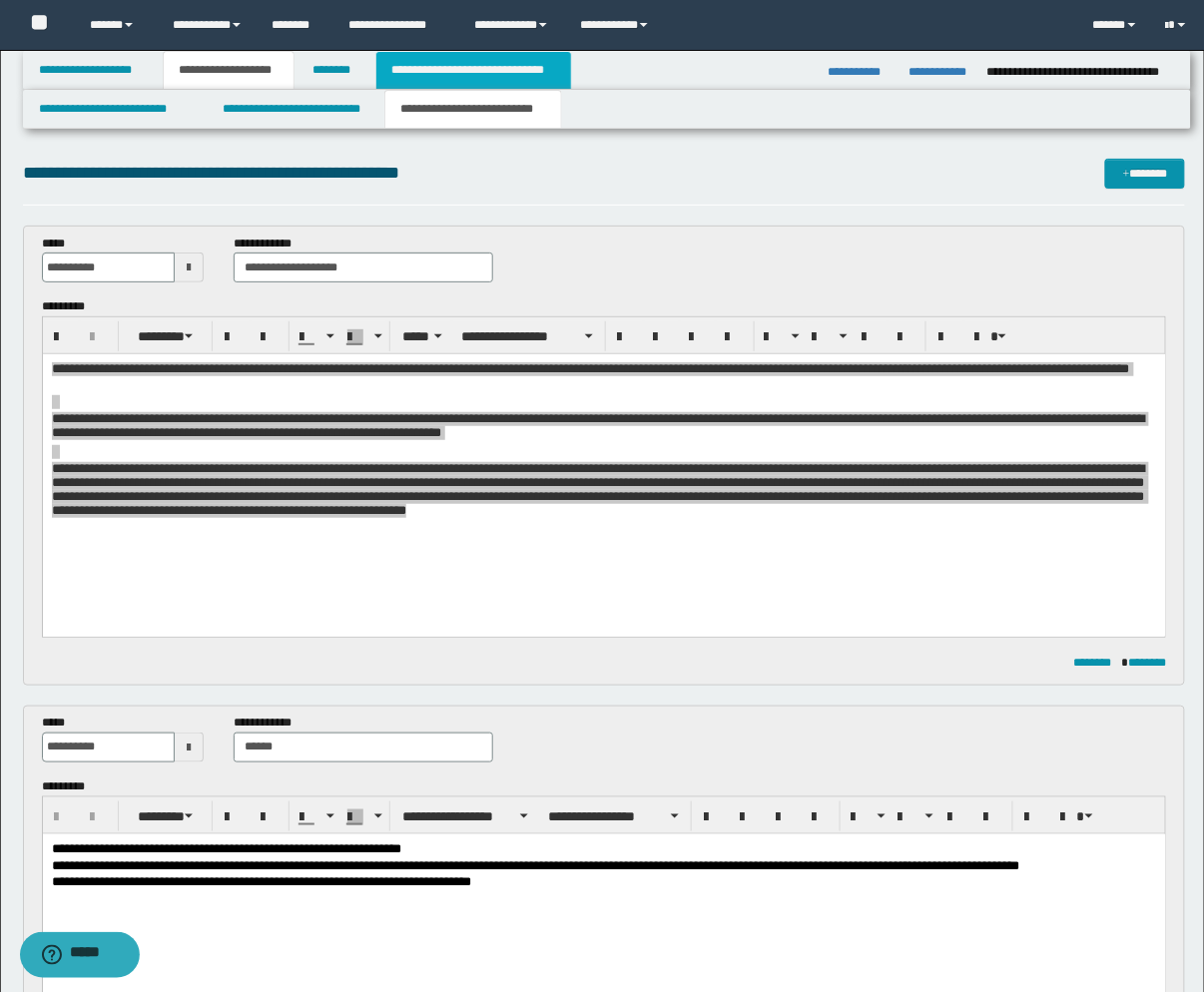 click on "**********" at bounding box center (473, 70) 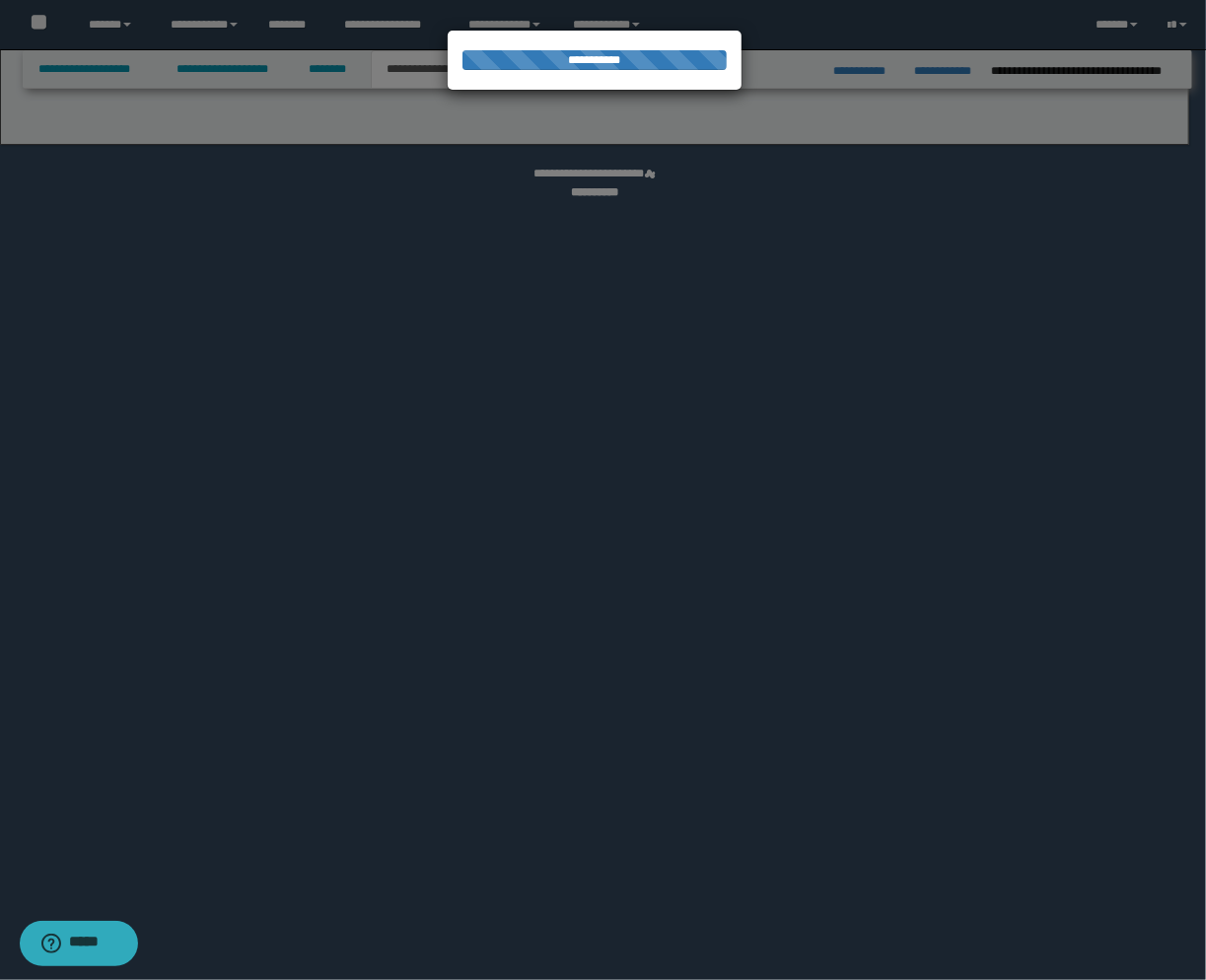 select on "*" 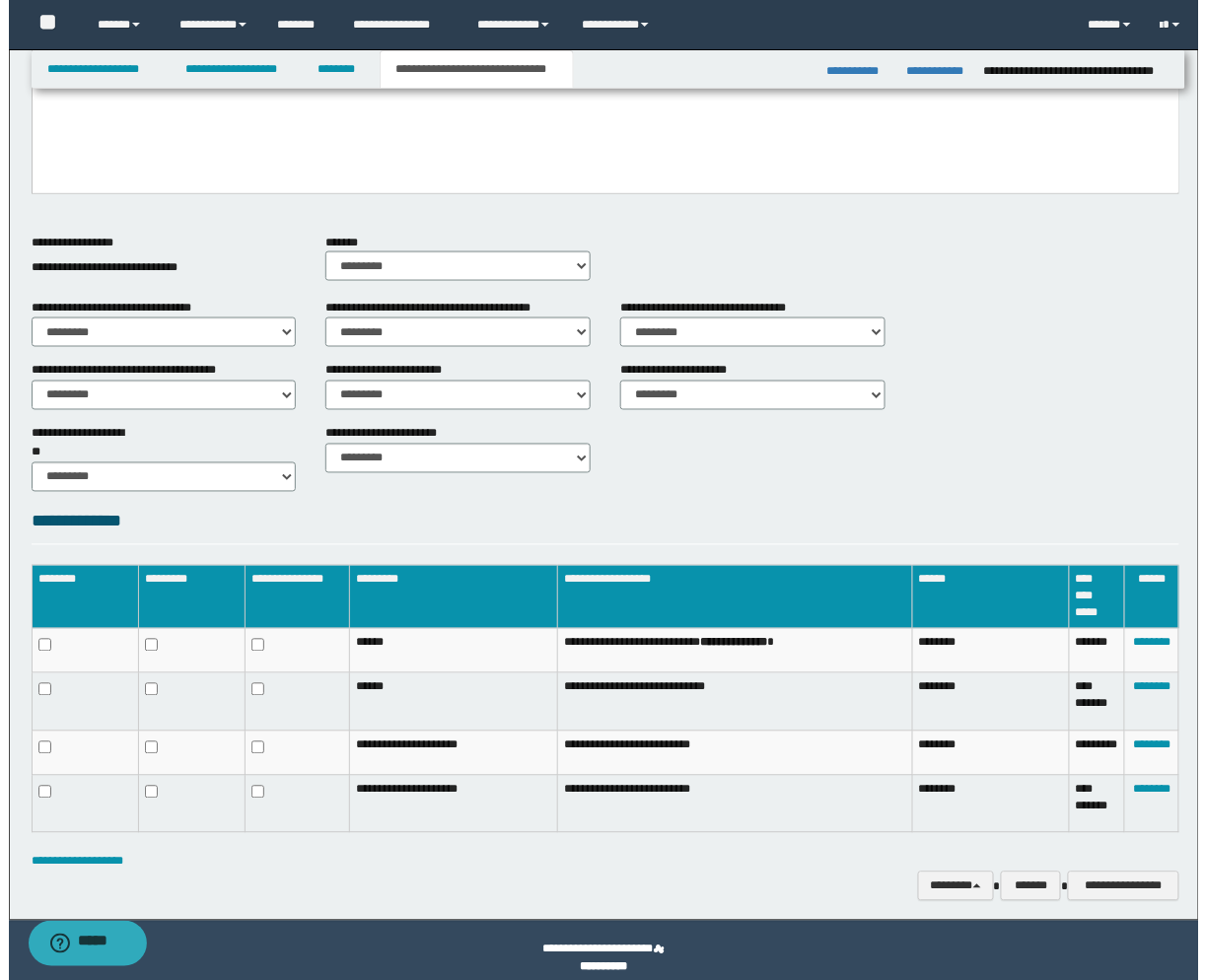 scroll, scrollTop: 554, scrollLeft: 0, axis: vertical 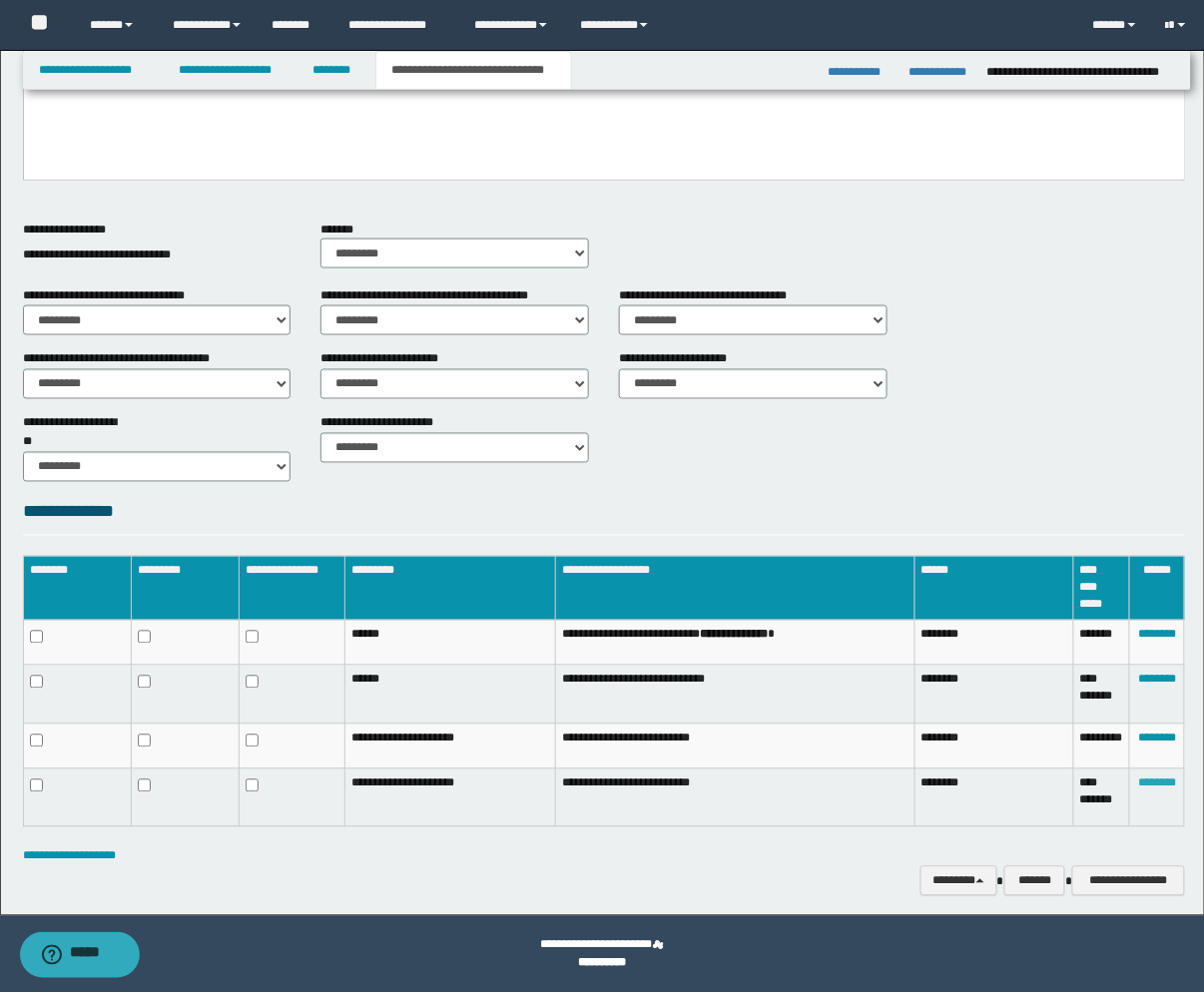 click on "********" at bounding box center [1157, 783] 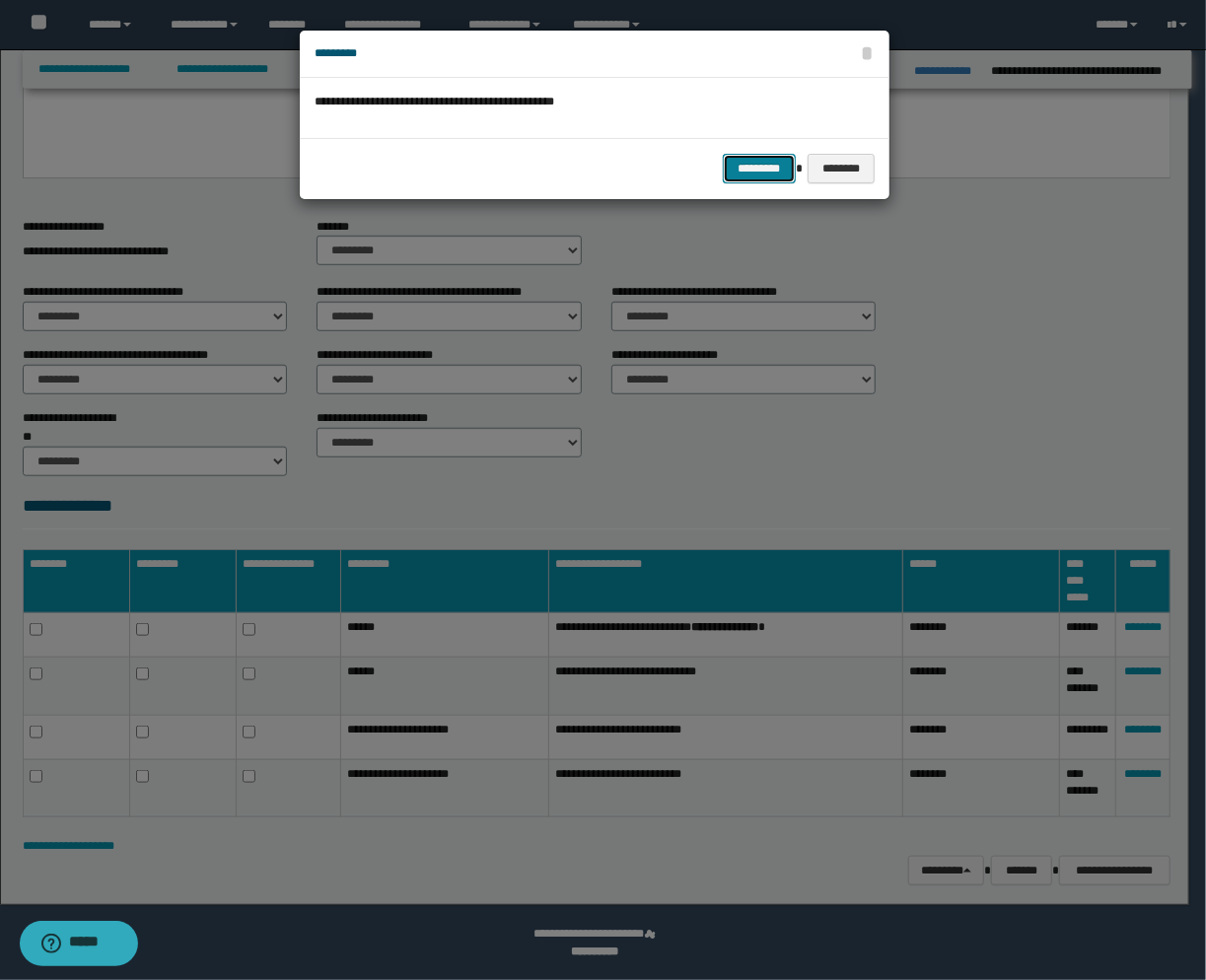 drag, startPoint x: 761, startPoint y: 168, endPoint x: 783, endPoint y: 202, distance: 40.496913 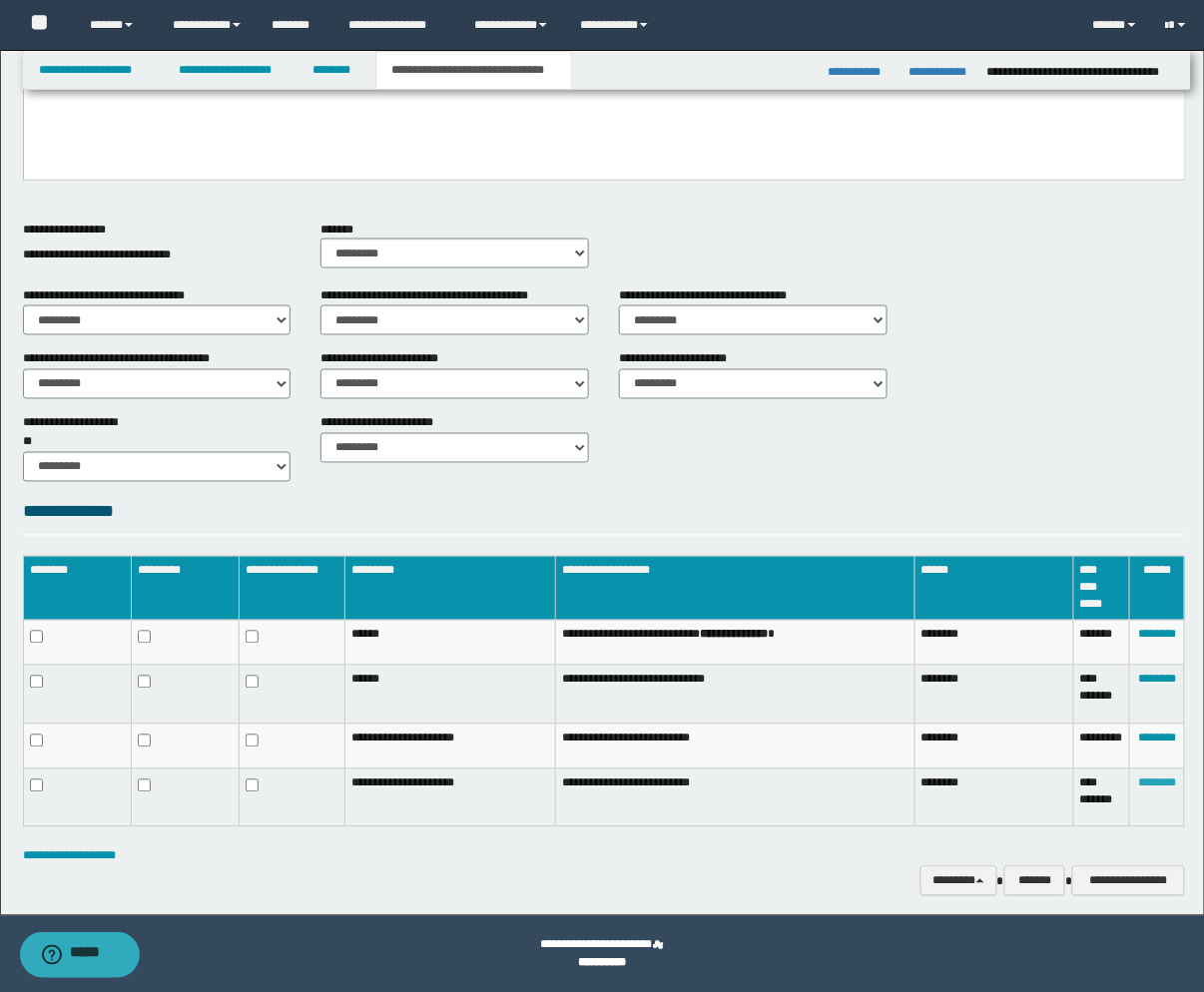 click on "********" at bounding box center [1157, 783] 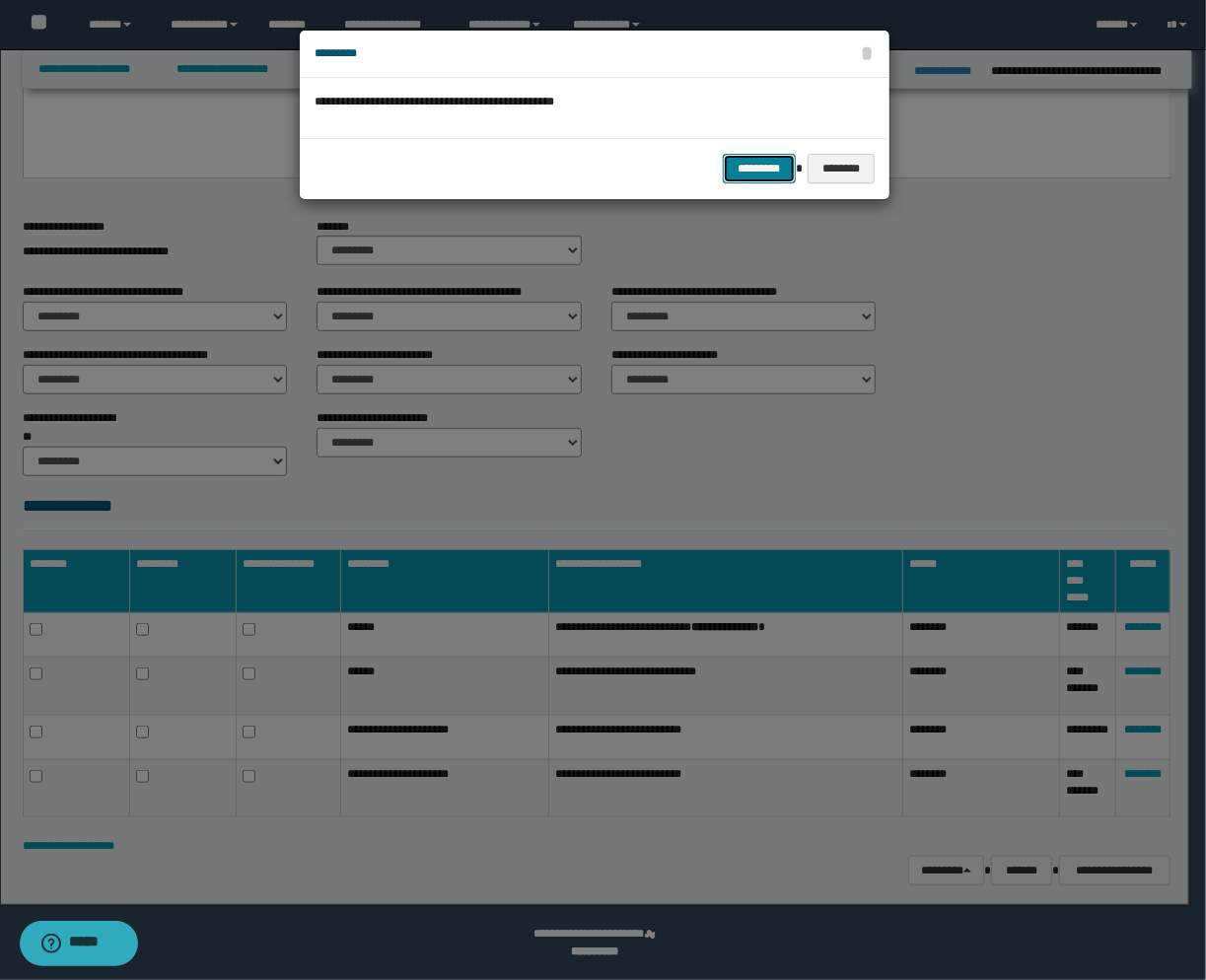 click on "*********" at bounding box center [759, 169] 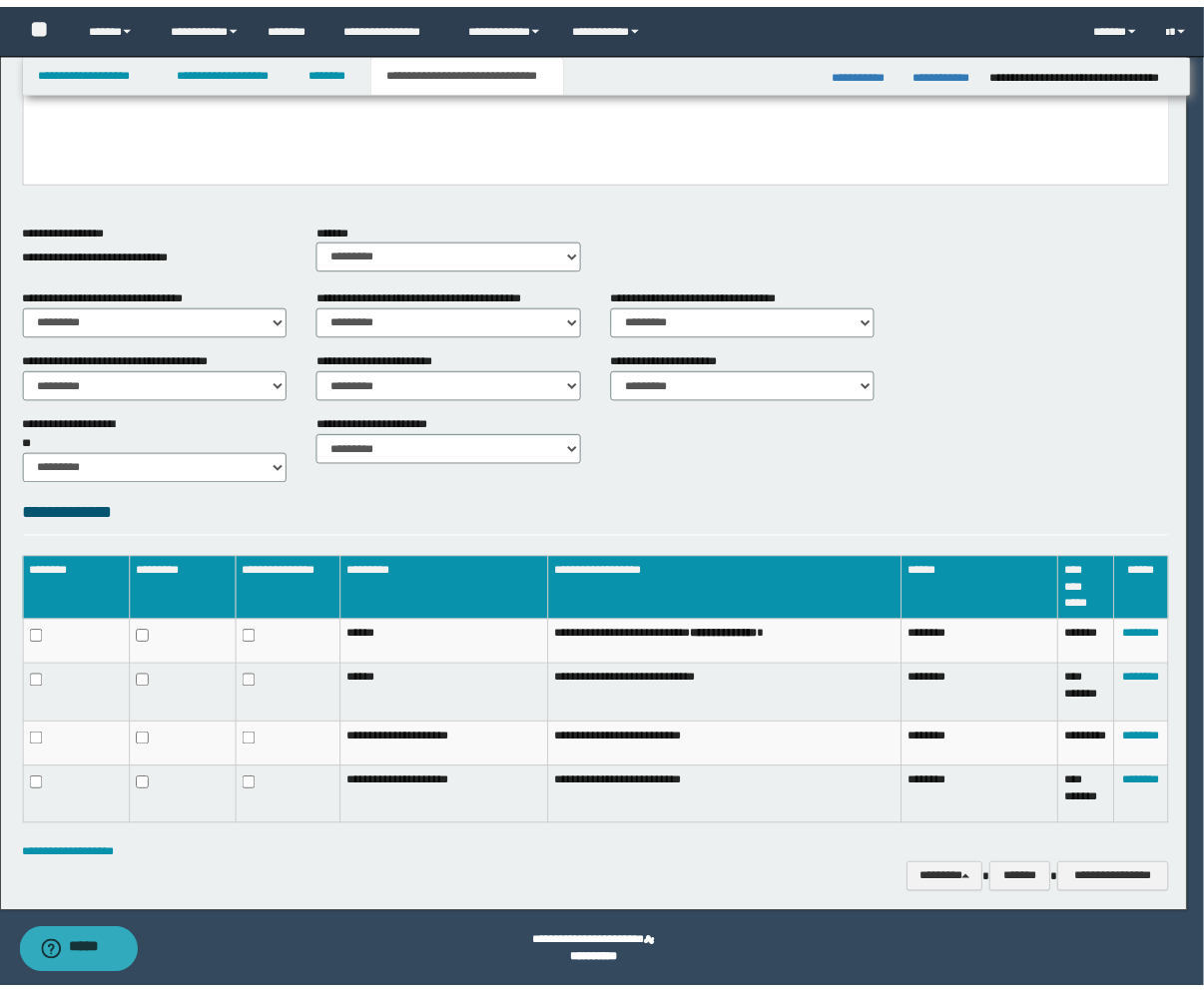 scroll, scrollTop: 496, scrollLeft: 0, axis: vertical 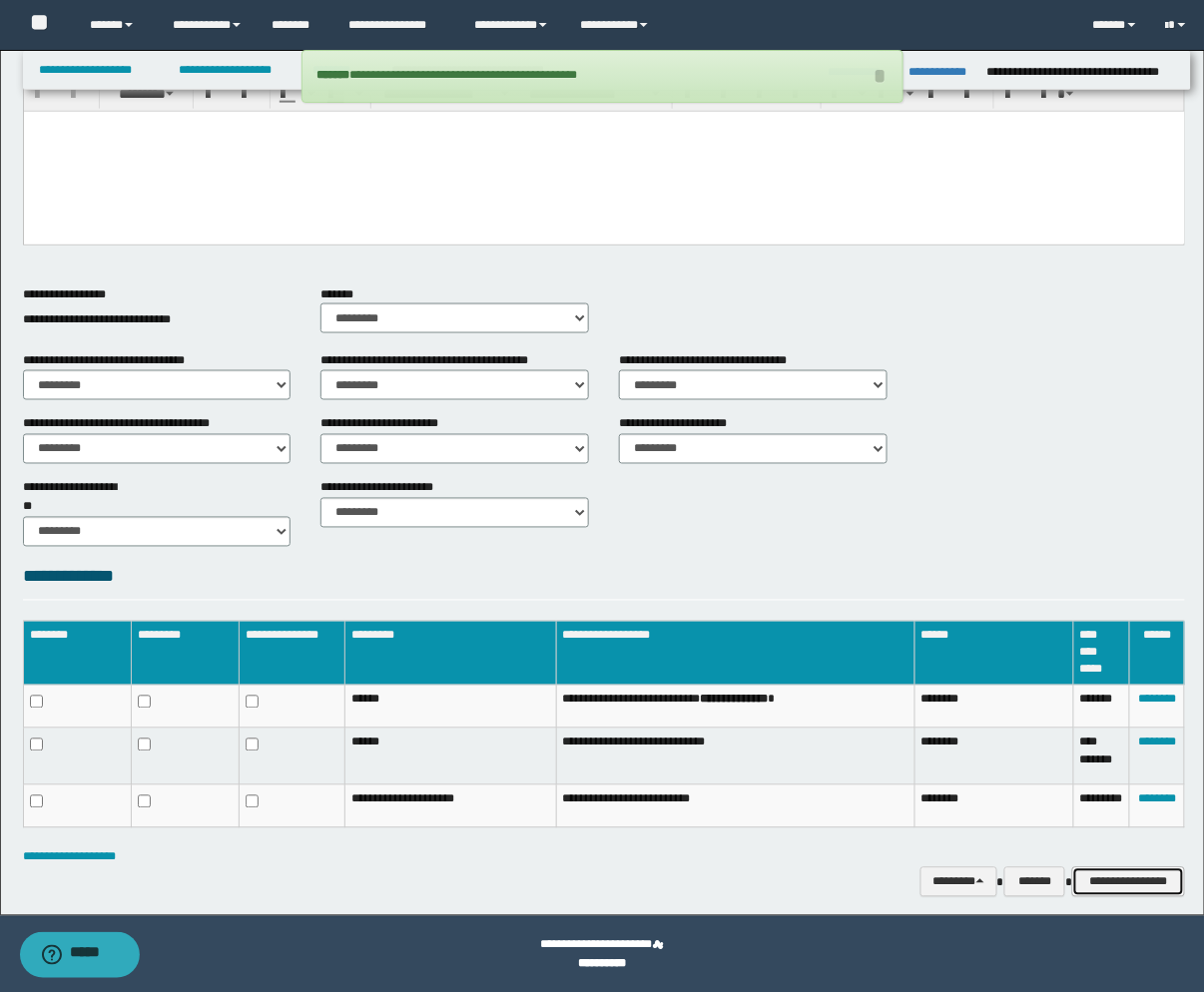 click on "**********" at bounding box center (1128, 882) 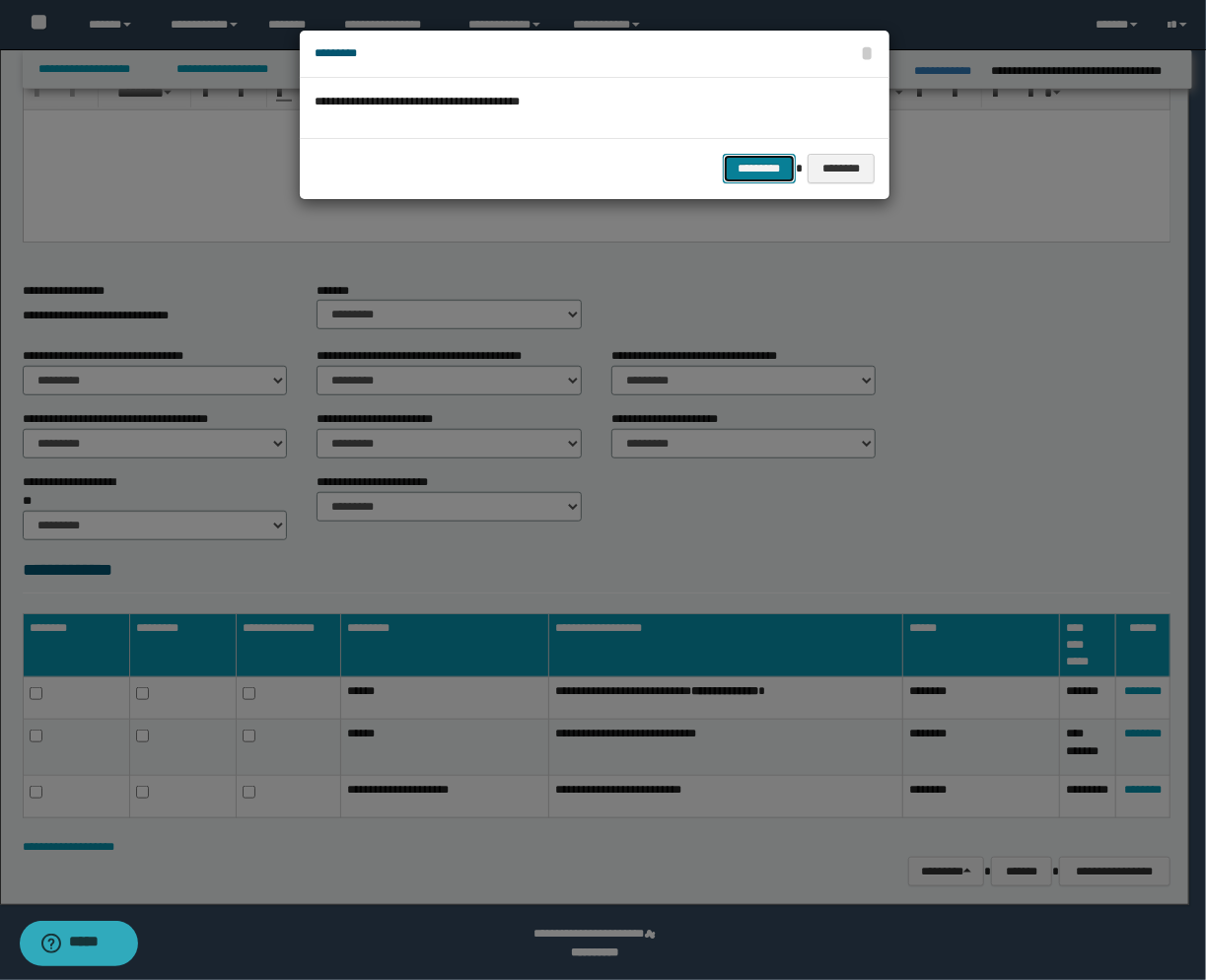 click on "*********" at bounding box center [759, 169] 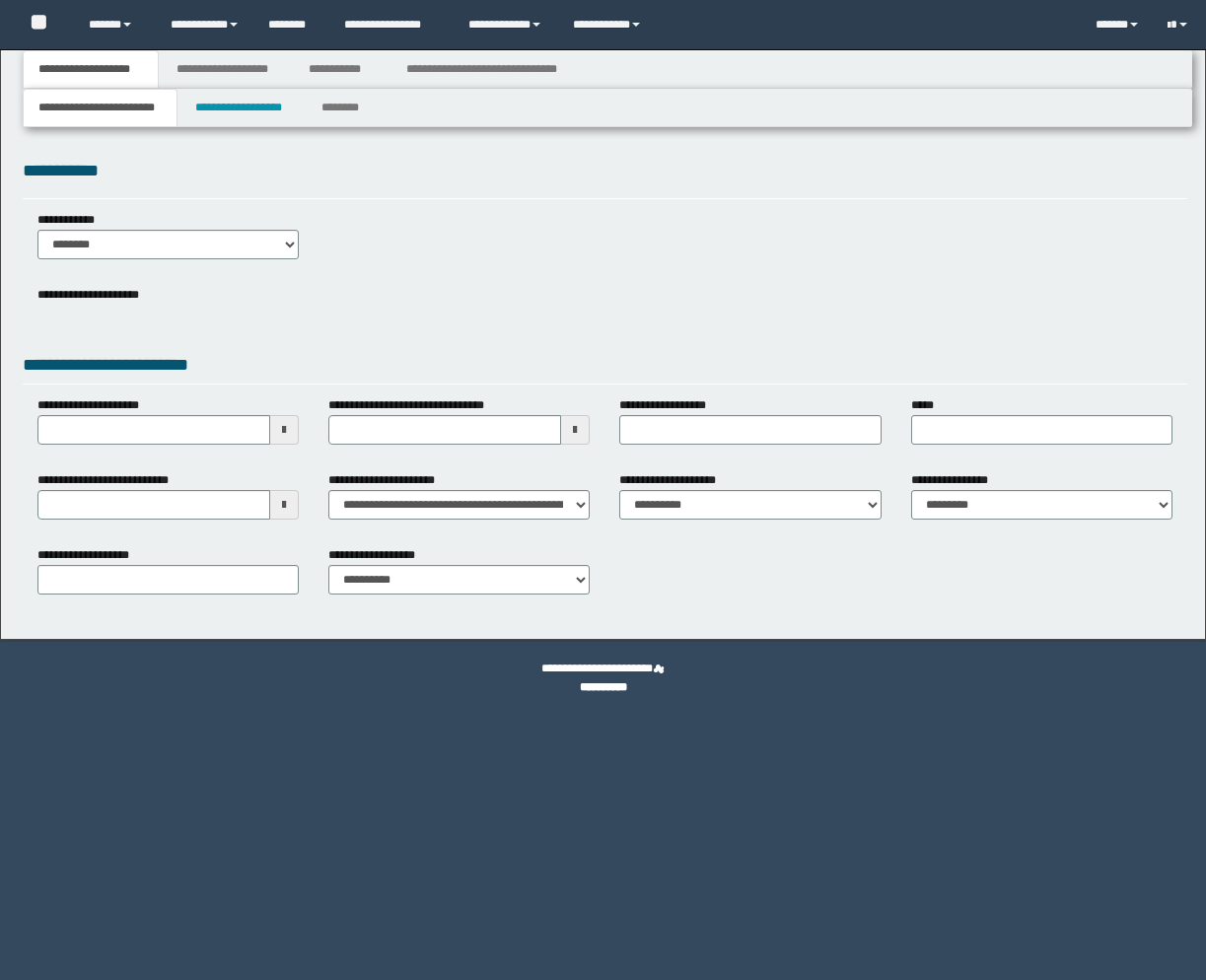 scroll, scrollTop: 0, scrollLeft: 0, axis: both 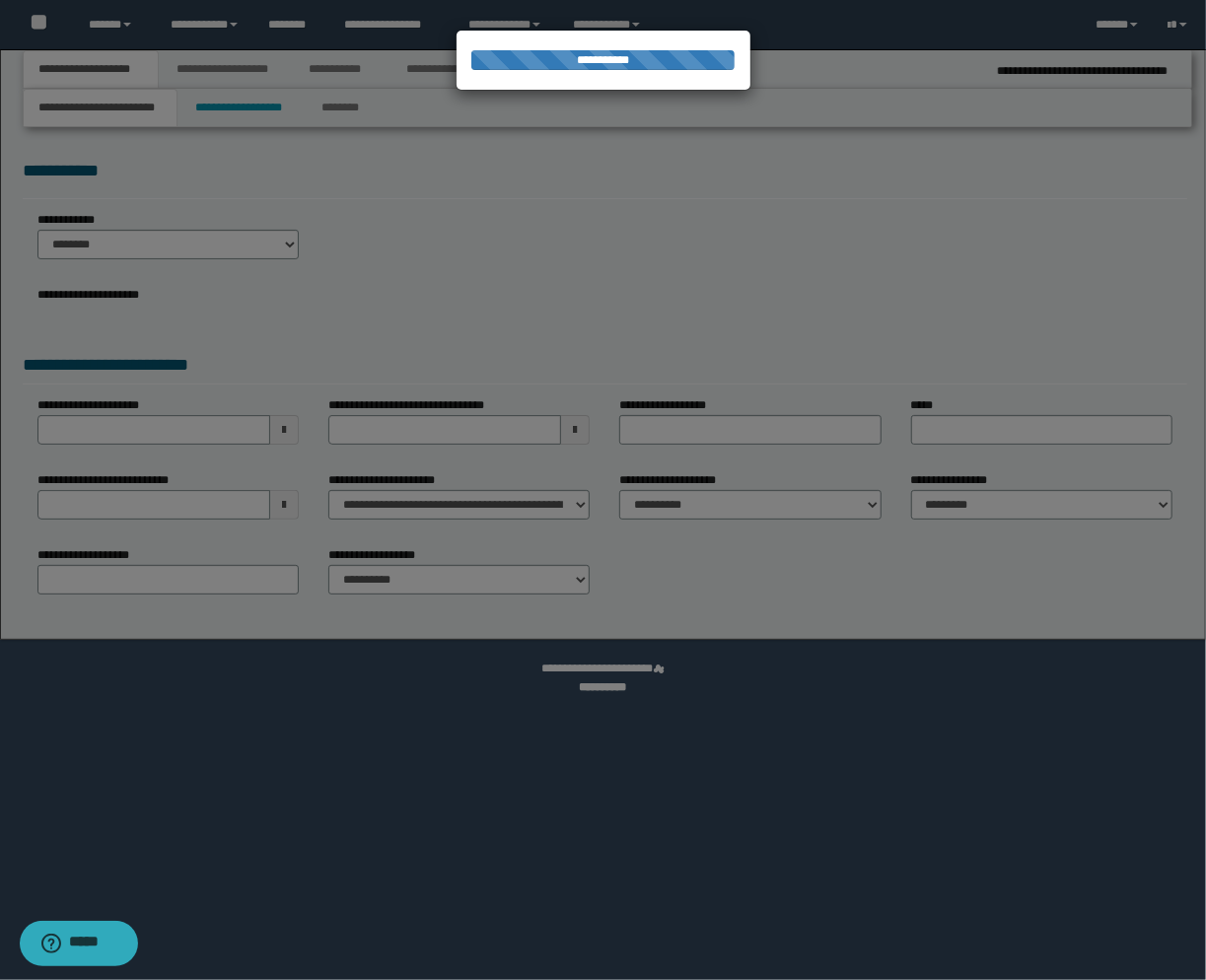 select on "*" 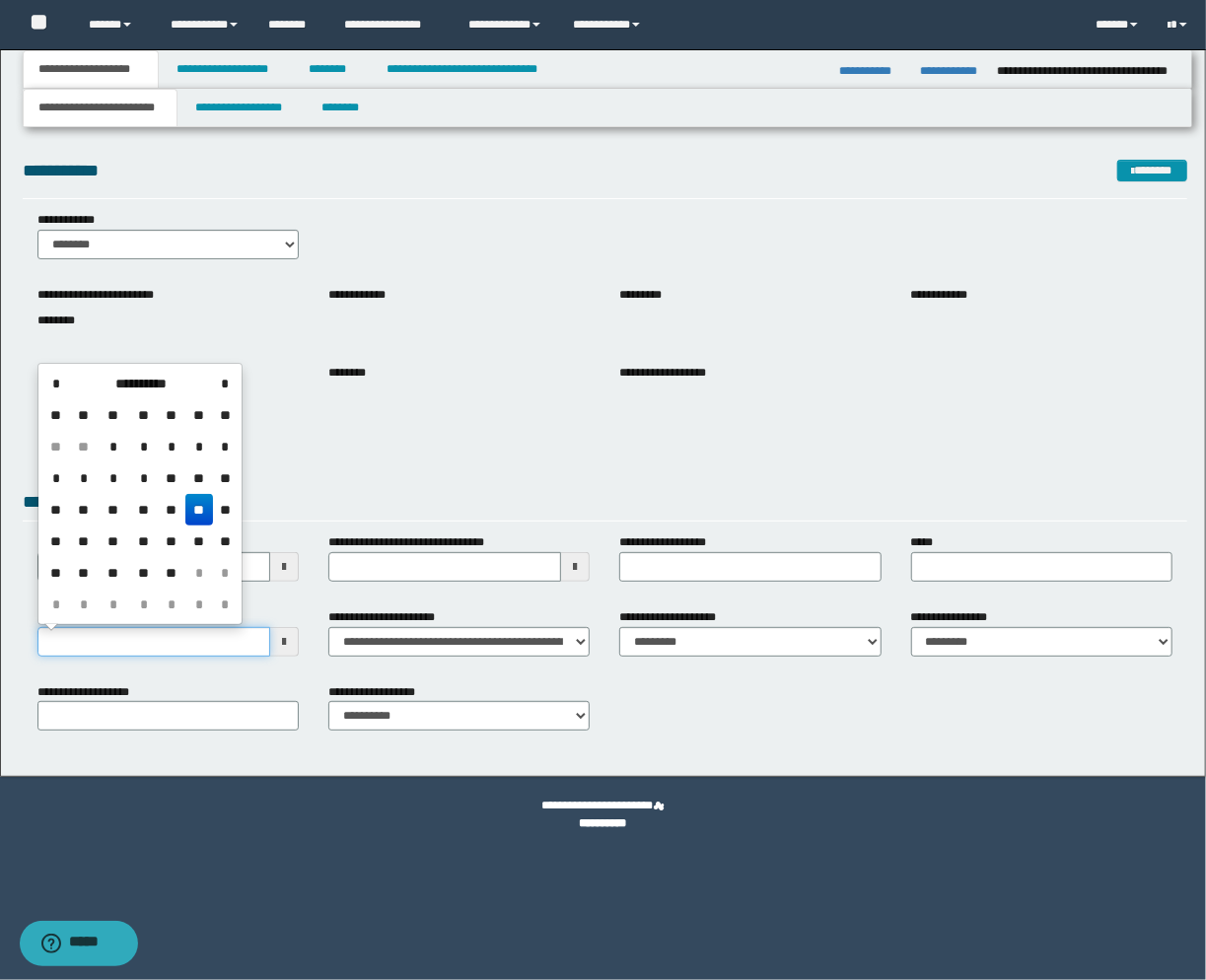 click on "**********" at bounding box center [154, 642] 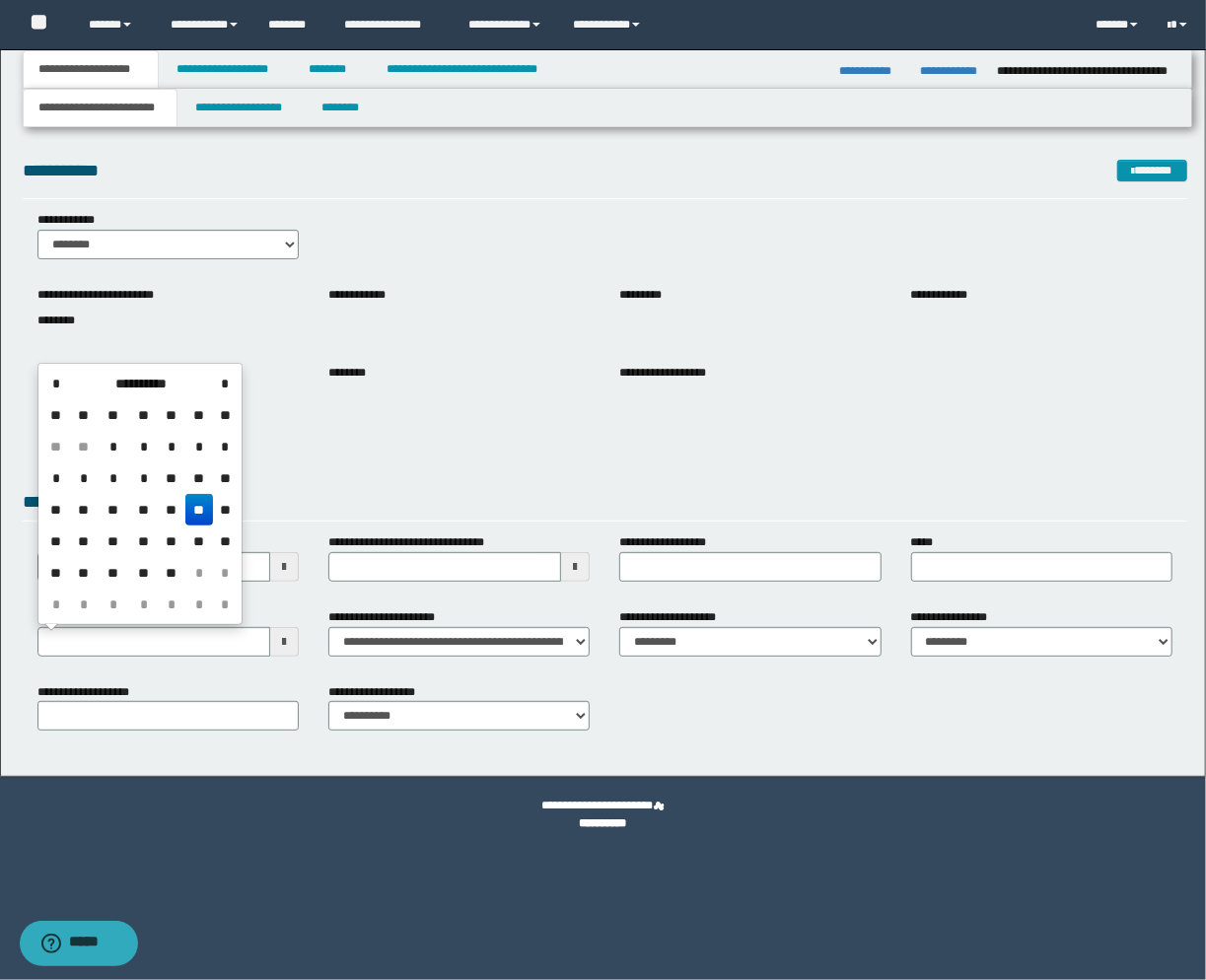 click on "**" at bounding box center (199, 510) 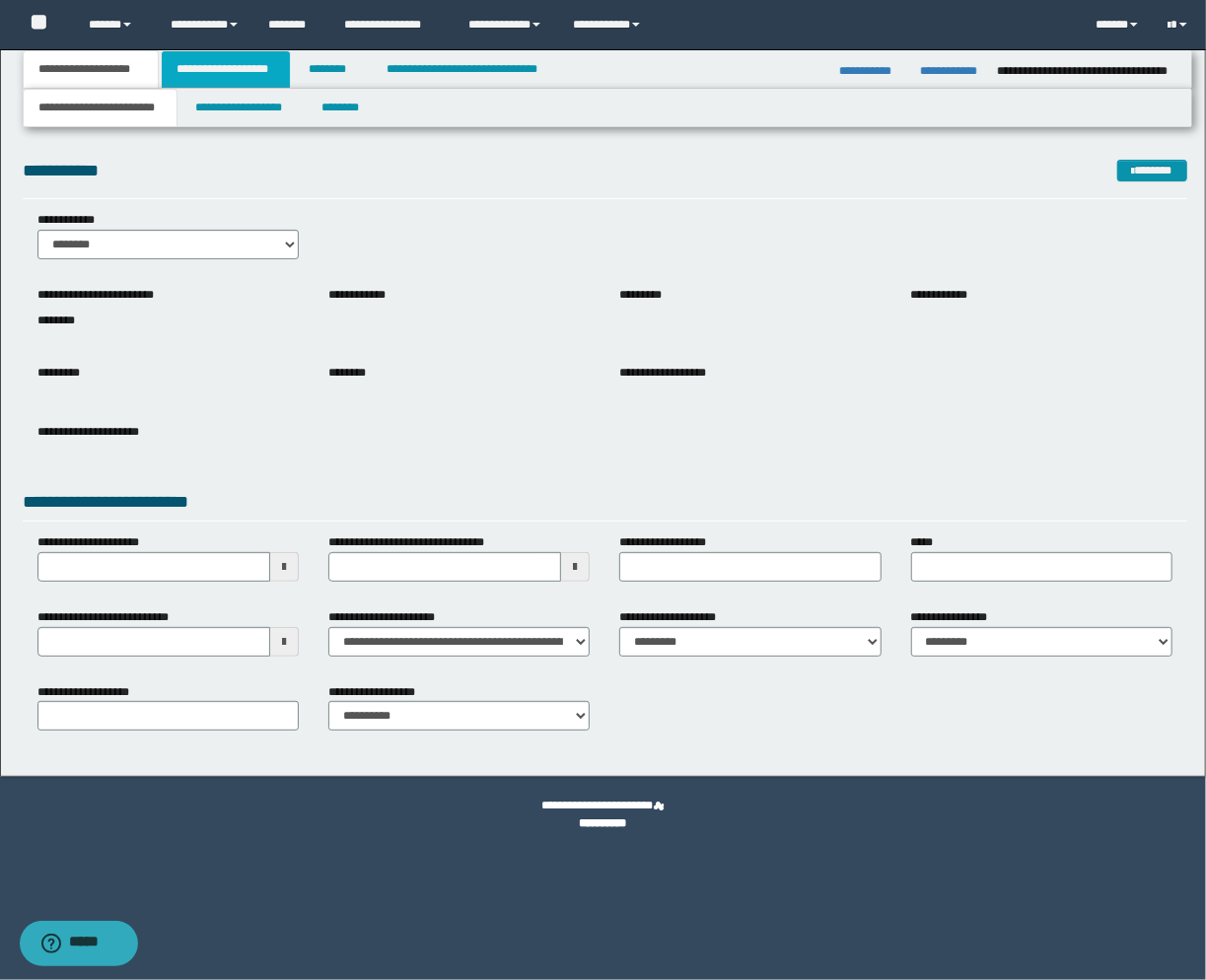 drag, startPoint x: 195, startPoint y: 65, endPoint x: 210, endPoint y: 54, distance: 18.601075 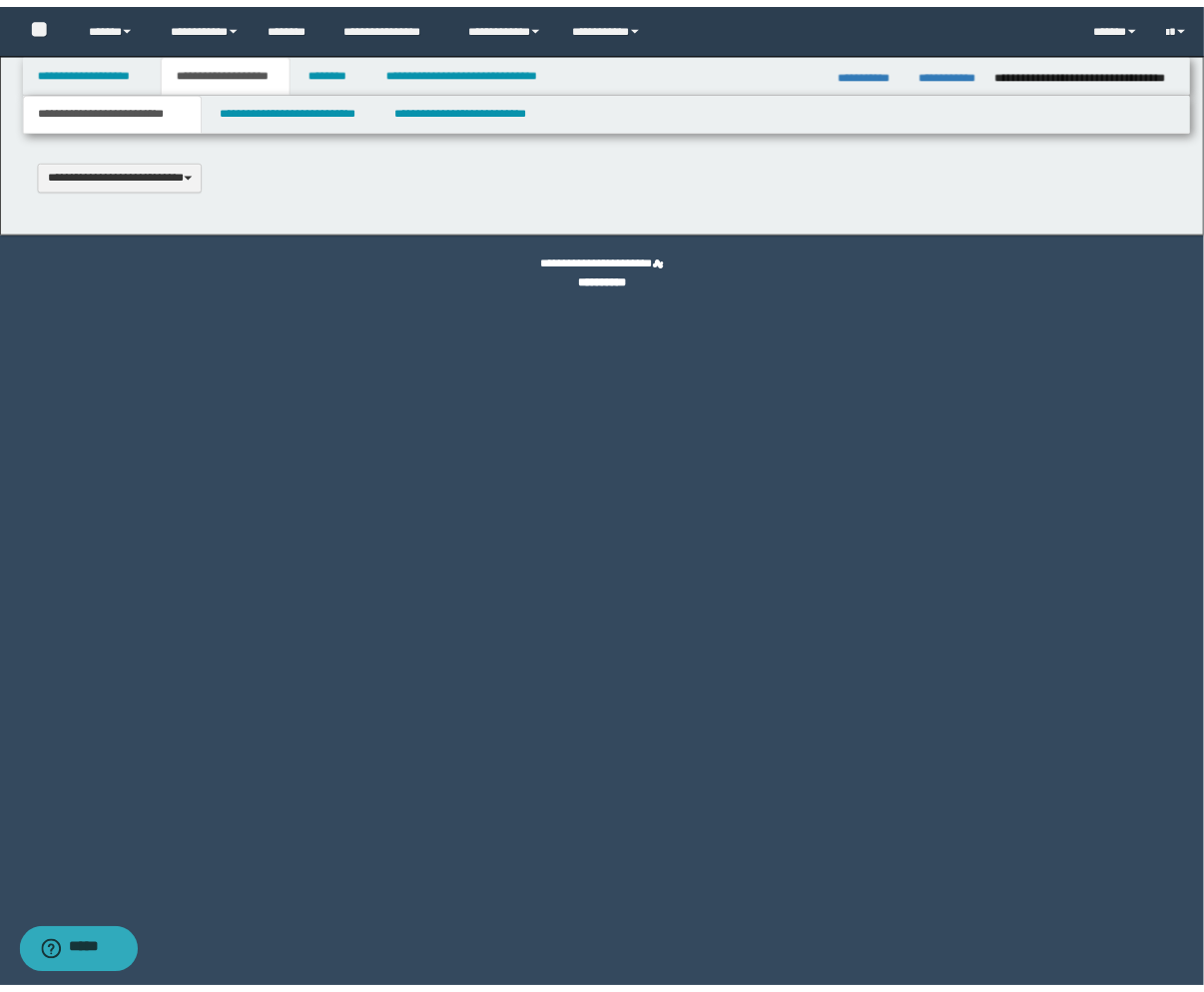 scroll, scrollTop: 0, scrollLeft: 0, axis: both 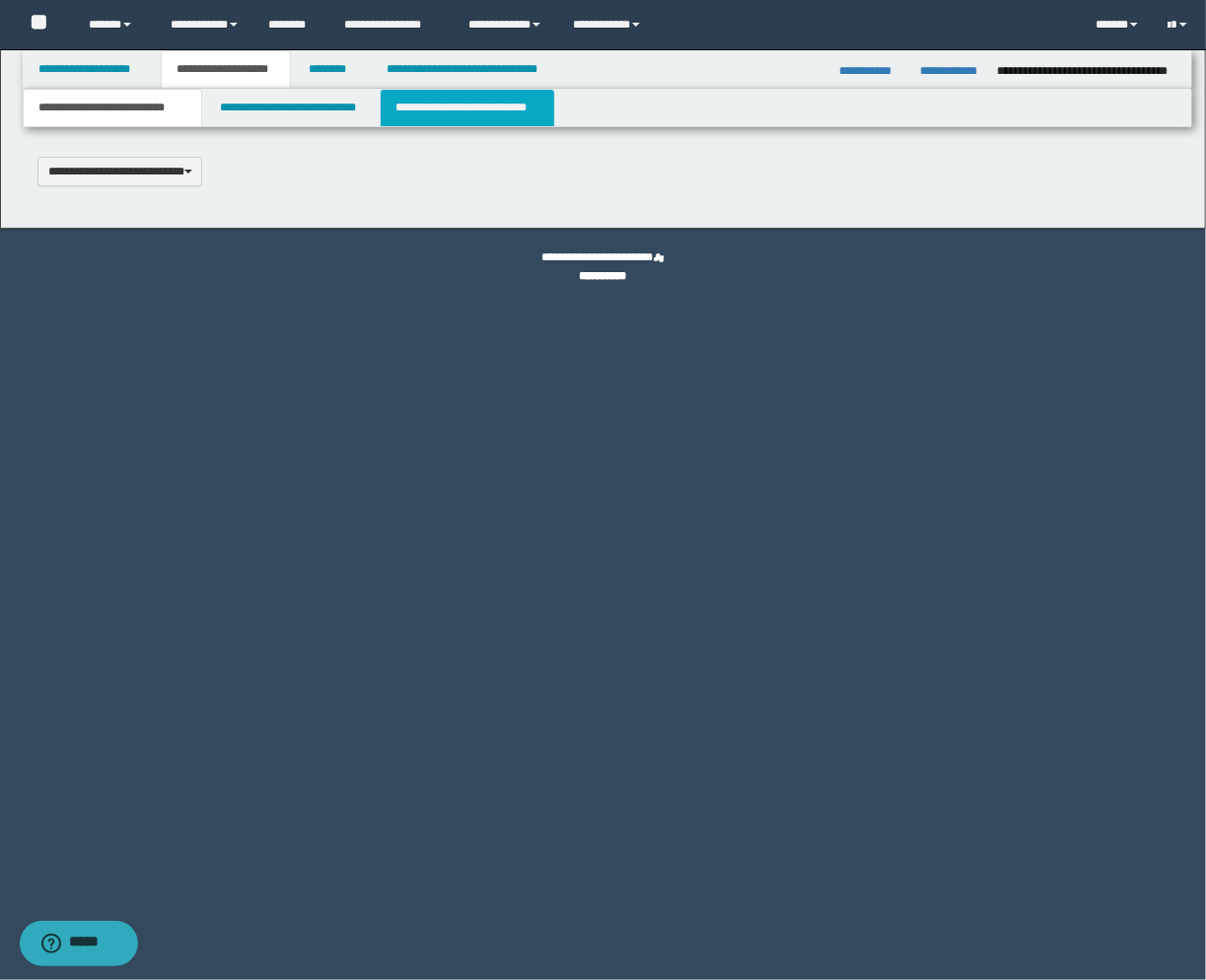 type 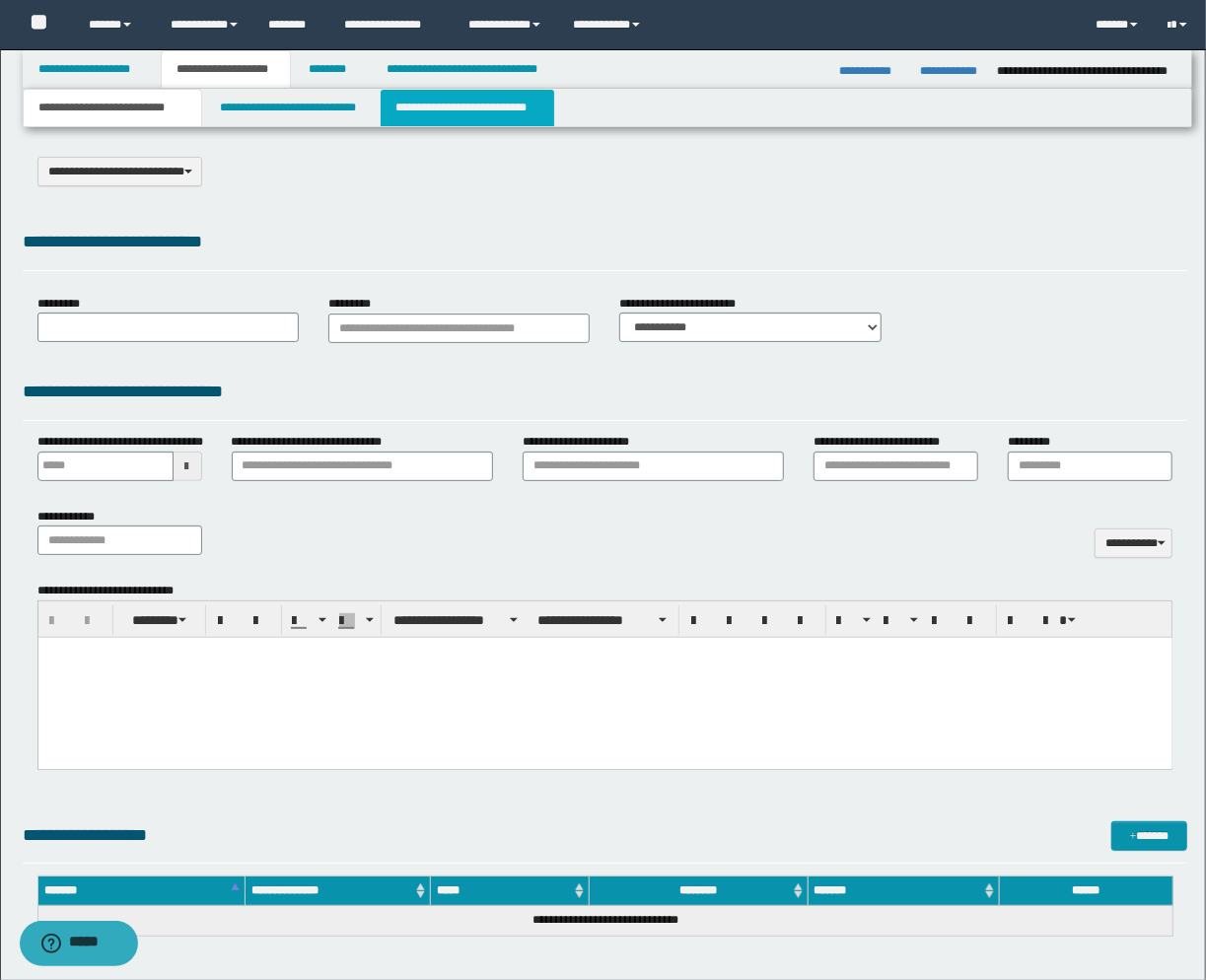 select on "*" 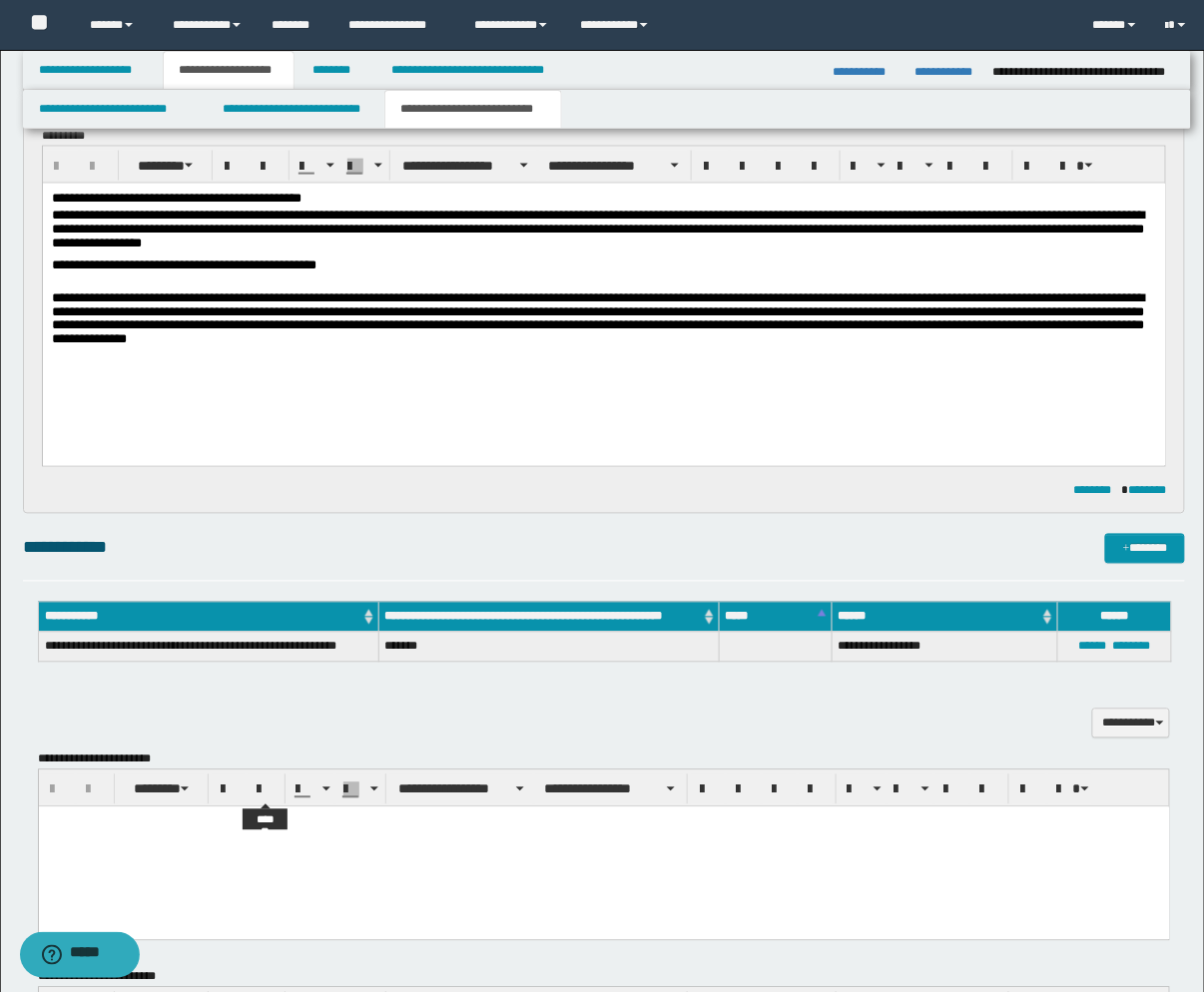 scroll, scrollTop: 775, scrollLeft: 0, axis: vertical 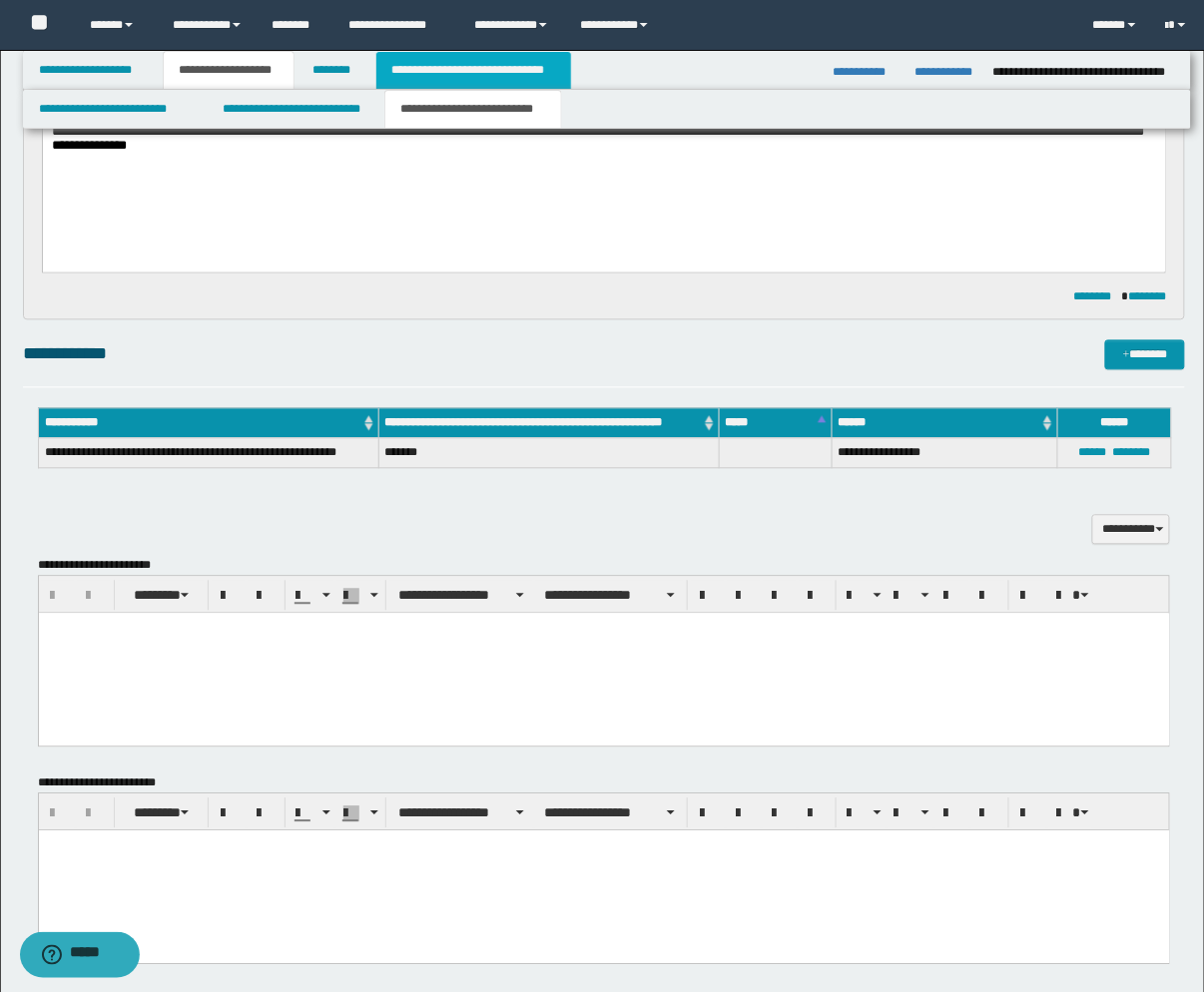 click on "**********" at bounding box center [473, 70] 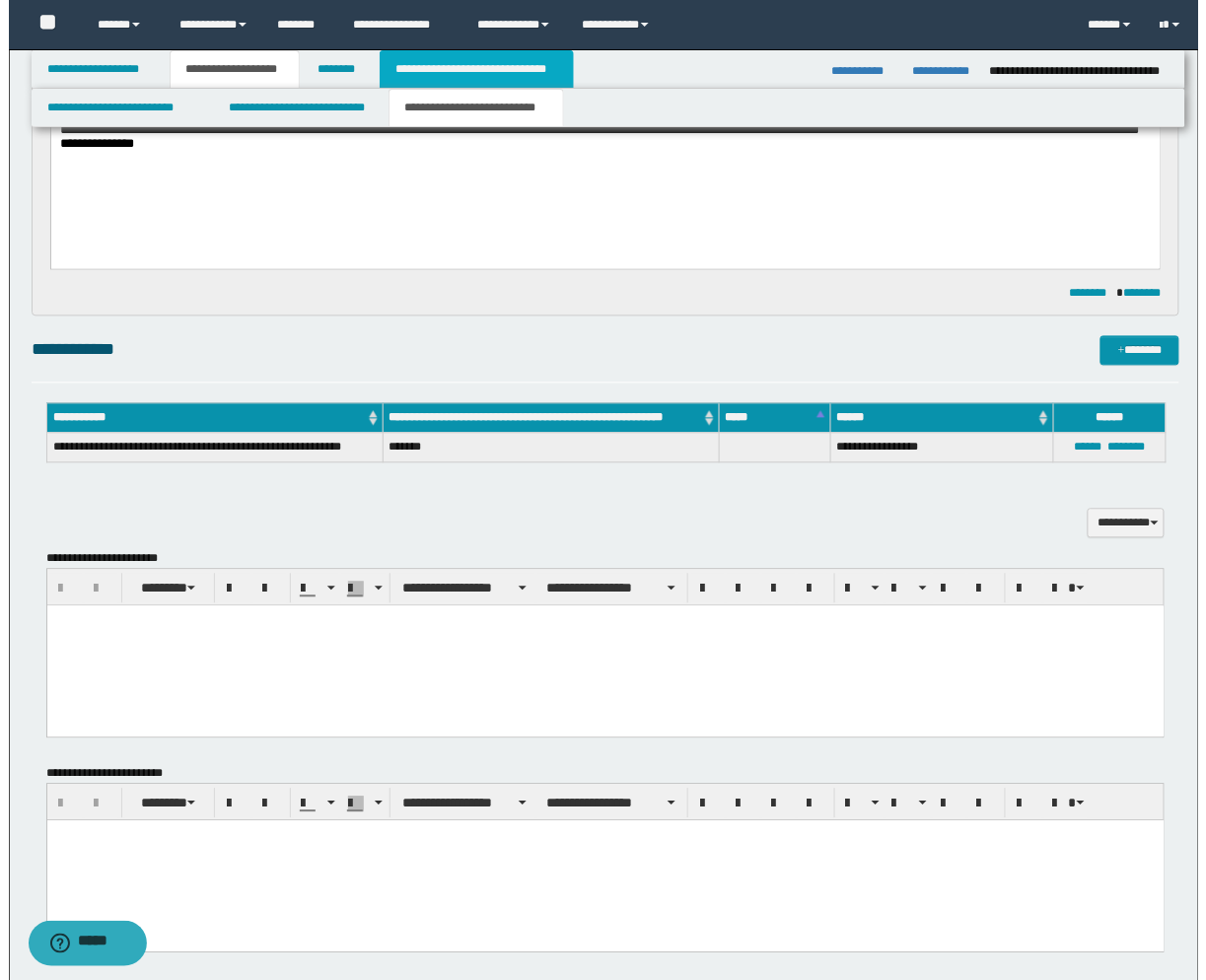scroll, scrollTop: 0, scrollLeft: 0, axis: both 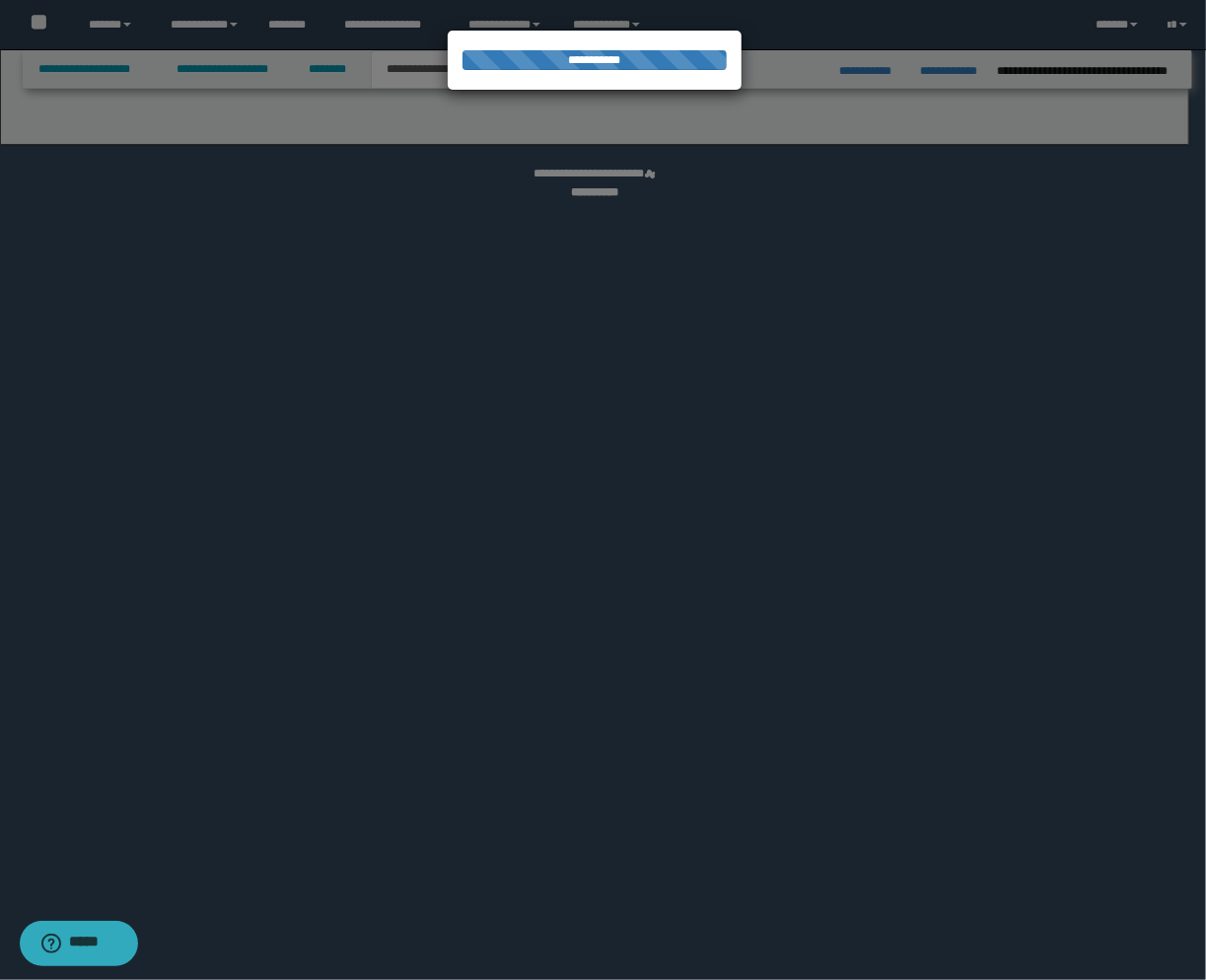 select on "*" 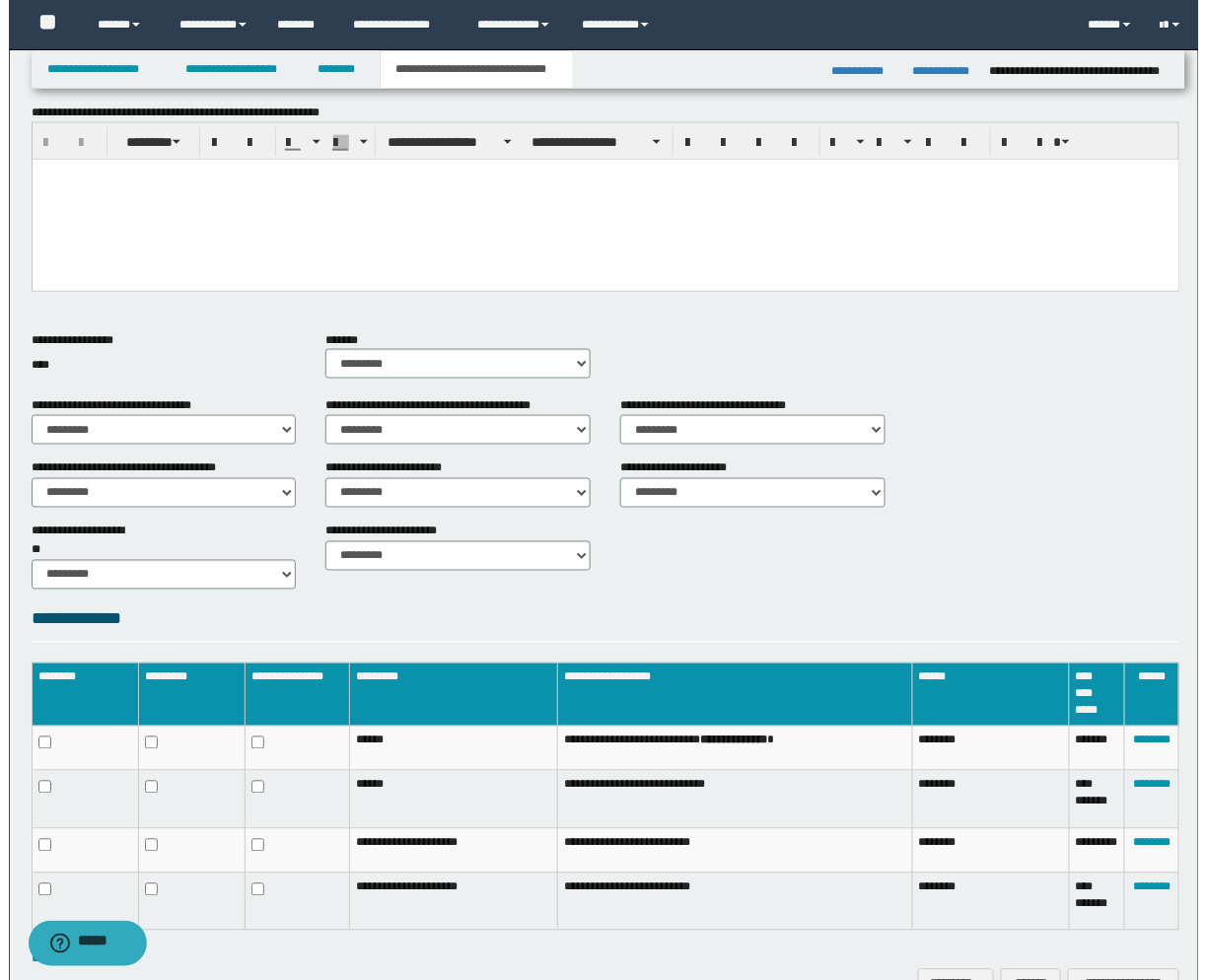 scroll, scrollTop: 554, scrollLeft: 0, axis: vertical 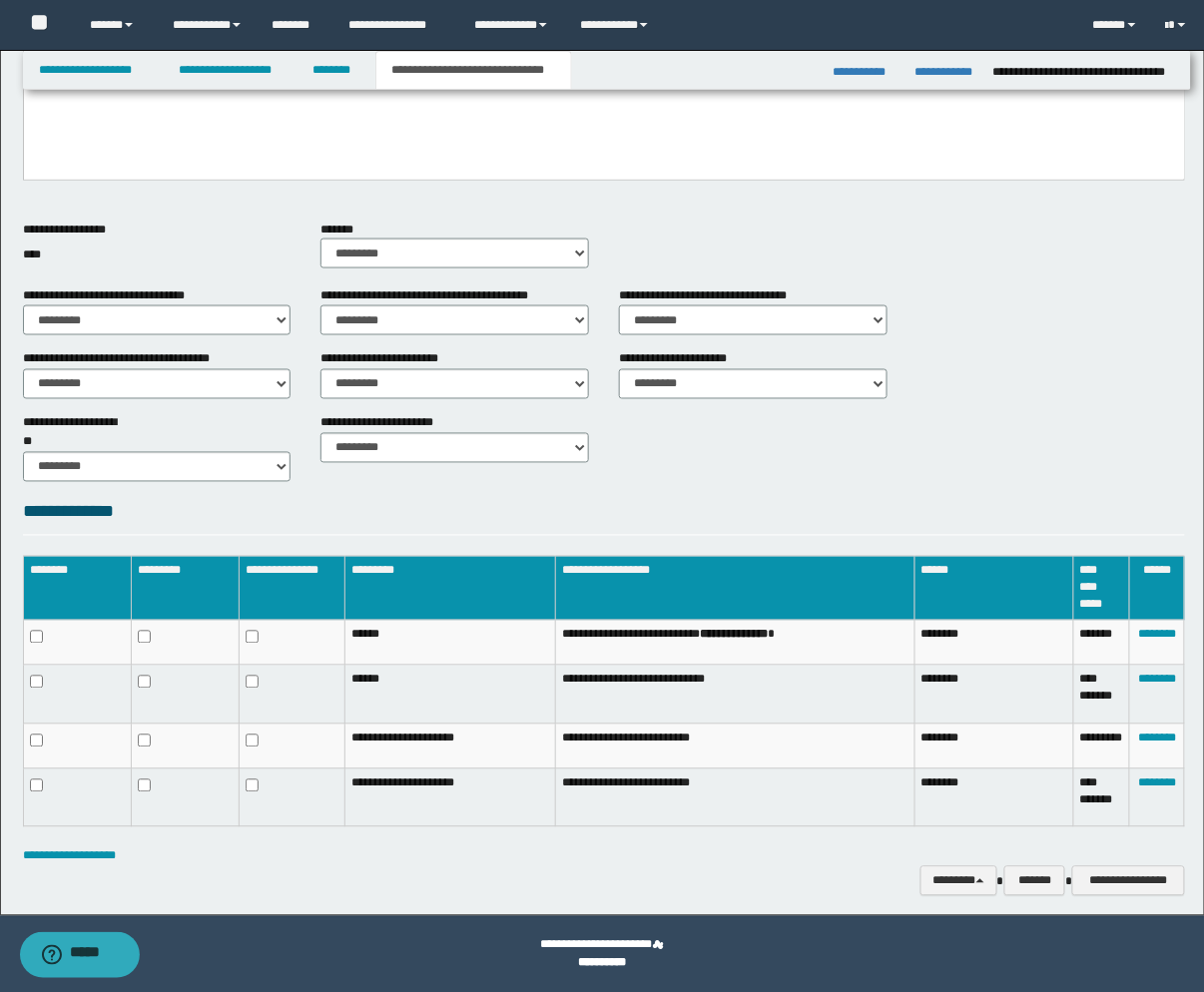 click on "********" at bounding box center (1157, 797) 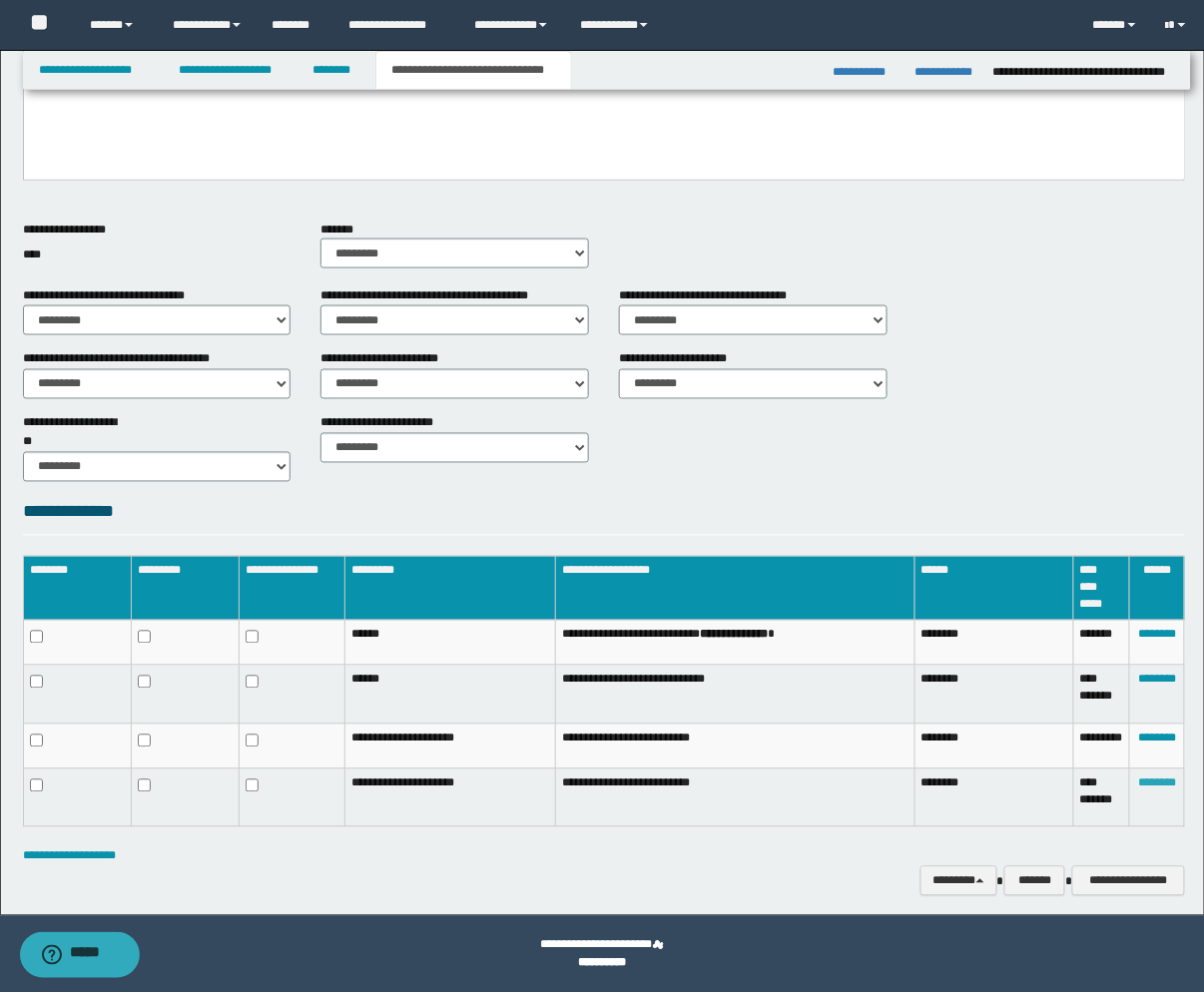 click on "********" at bounding box center (1157, 783) 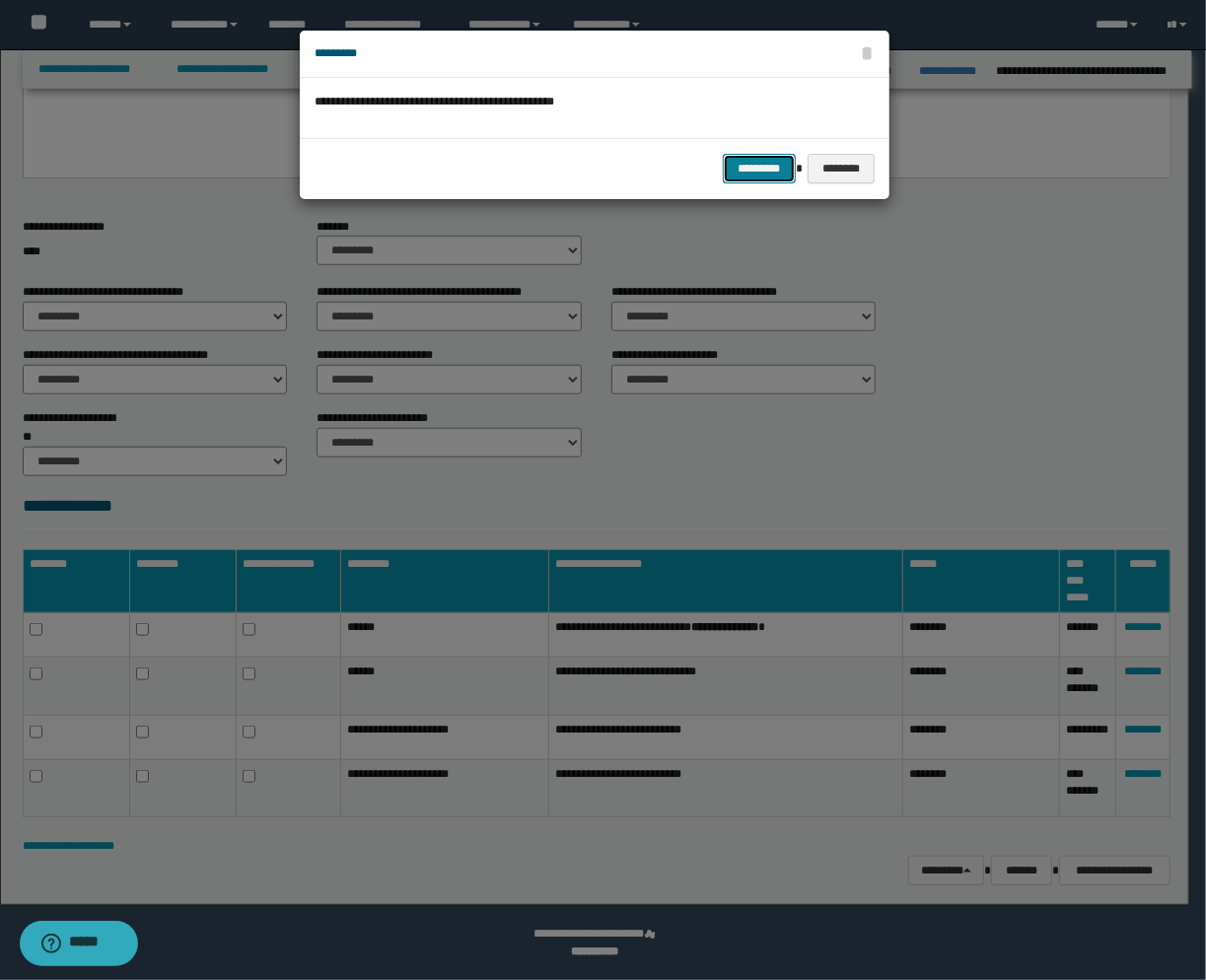 drag, startPoint x: 772, startPoint y: 163, endPoint x: 791, endPoint y: 227, distance: 66.76077 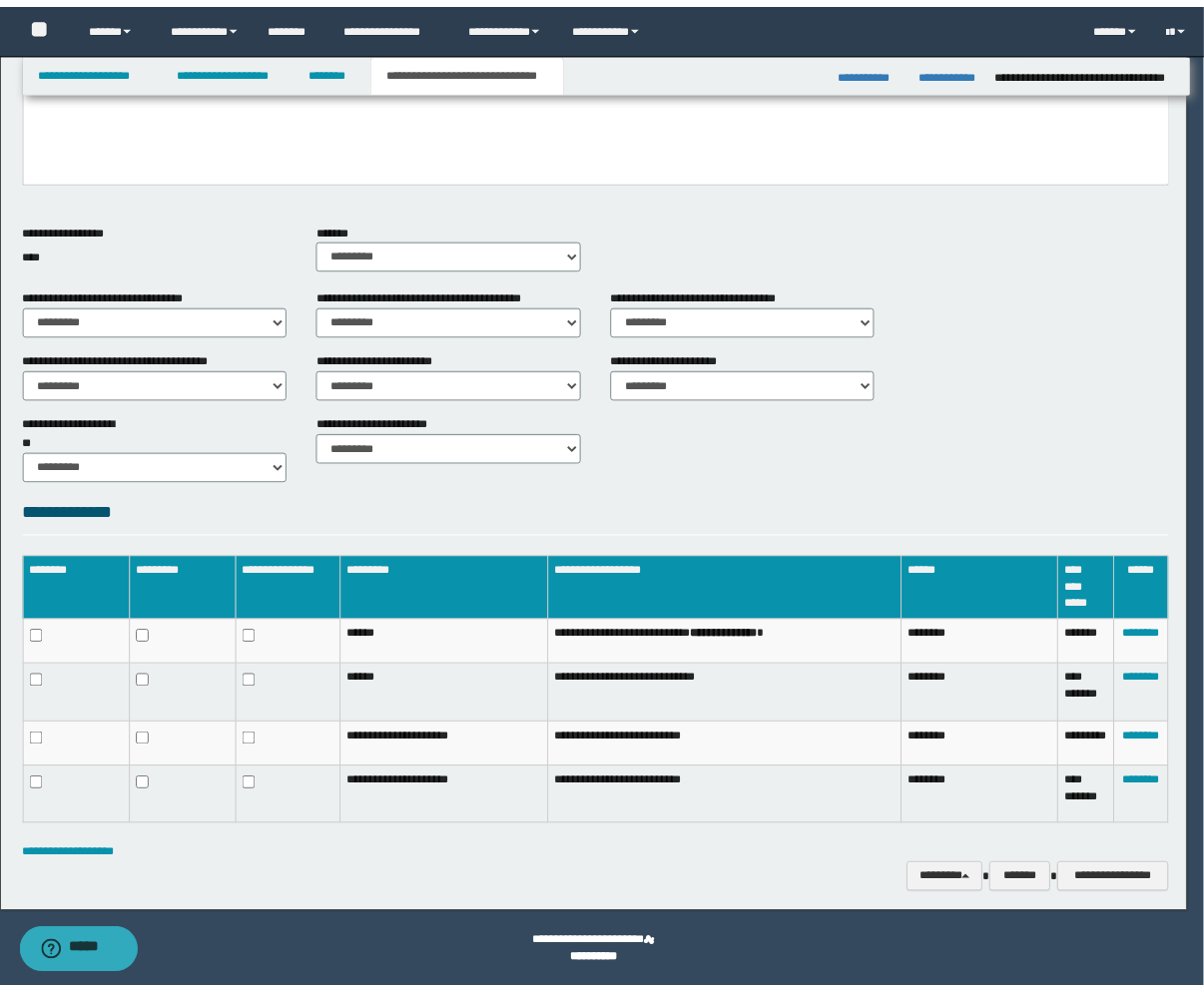 scroll, scrollTop: 496, scrollLeft: 0, axis: vertical 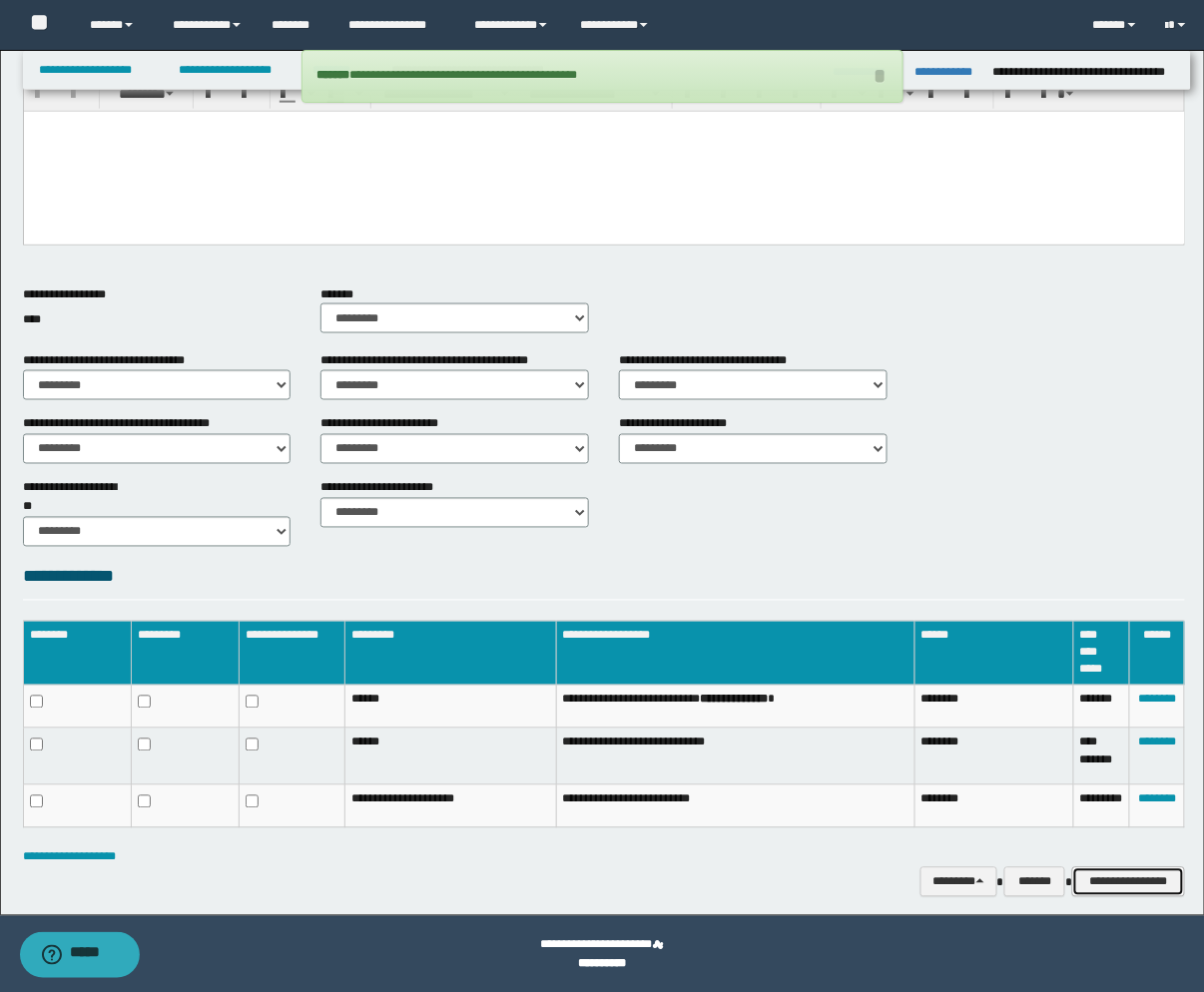 click on "**********" at bounding box center [1128, 882] 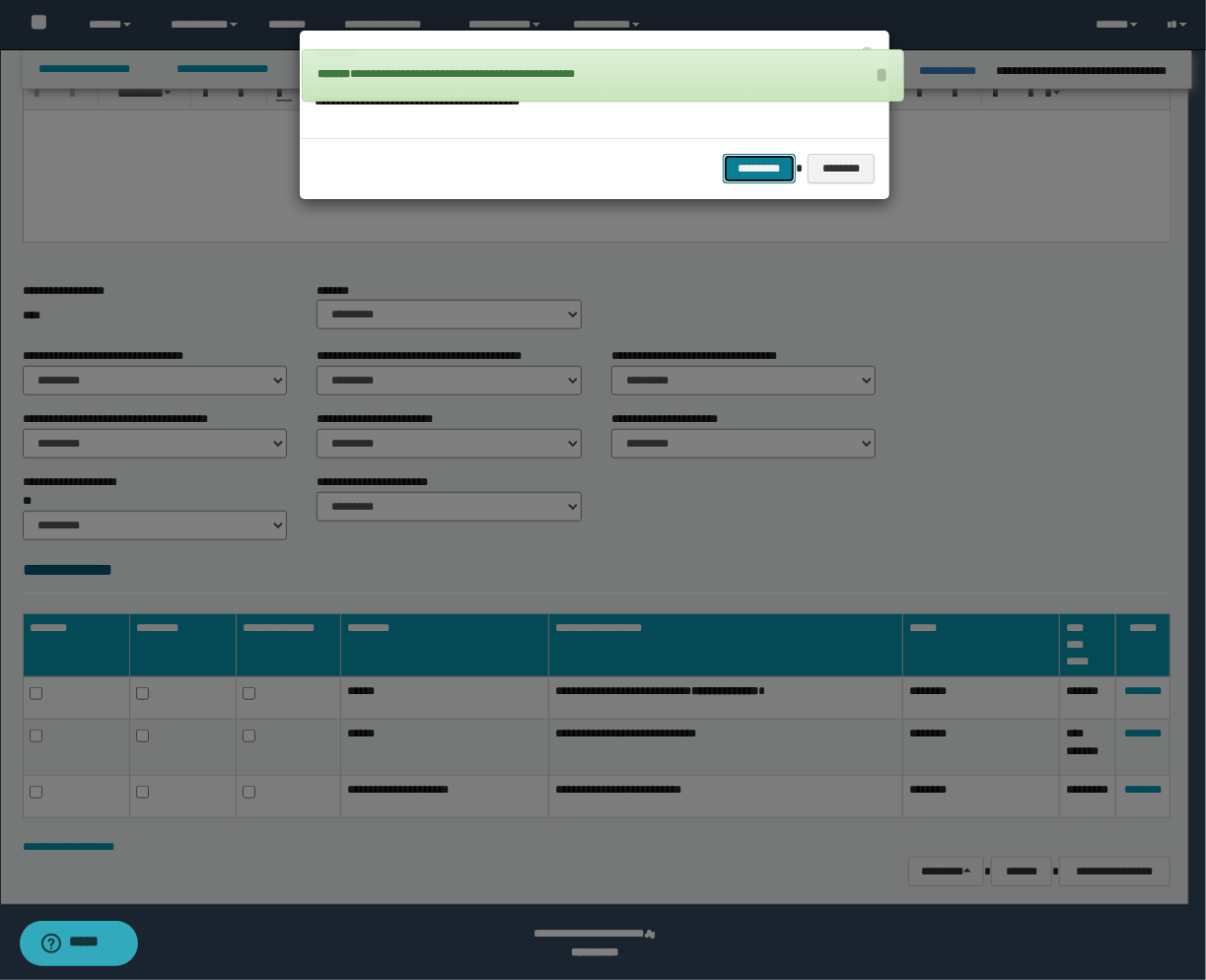 click on "*********" at bounding box center (759, 169) 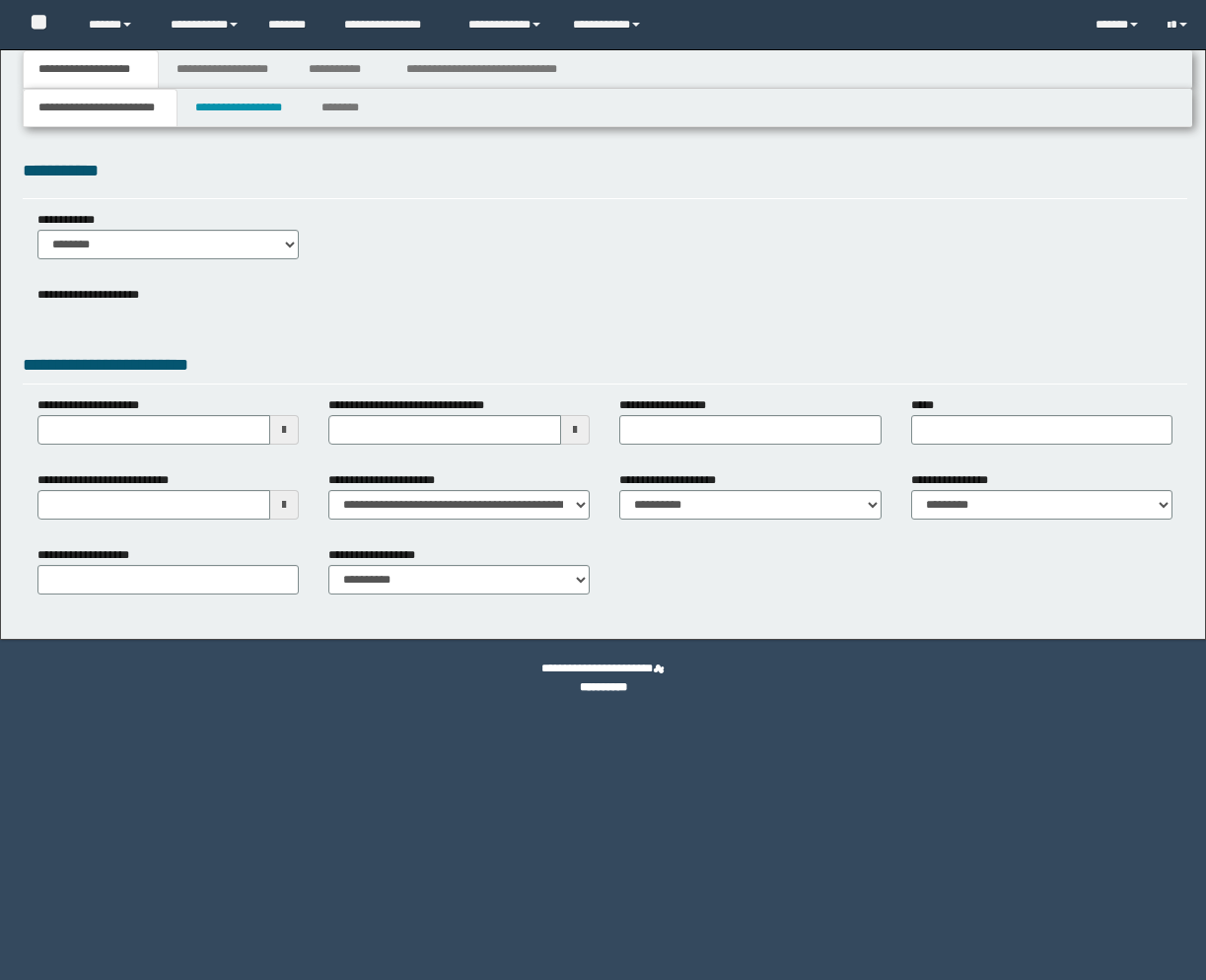 scroll, scrollTop: 0, scrollLeft: 0, axis: both 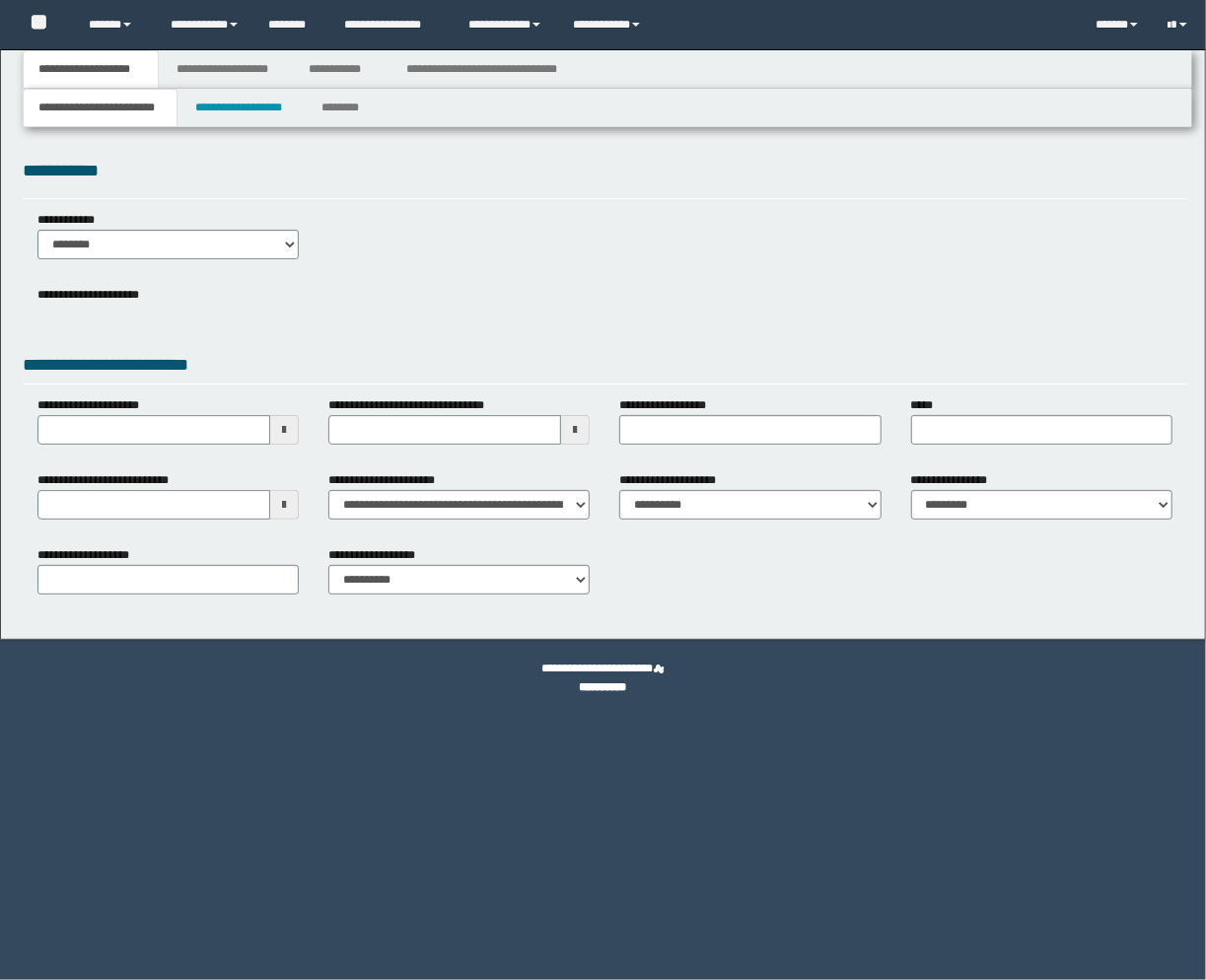 select on "*" 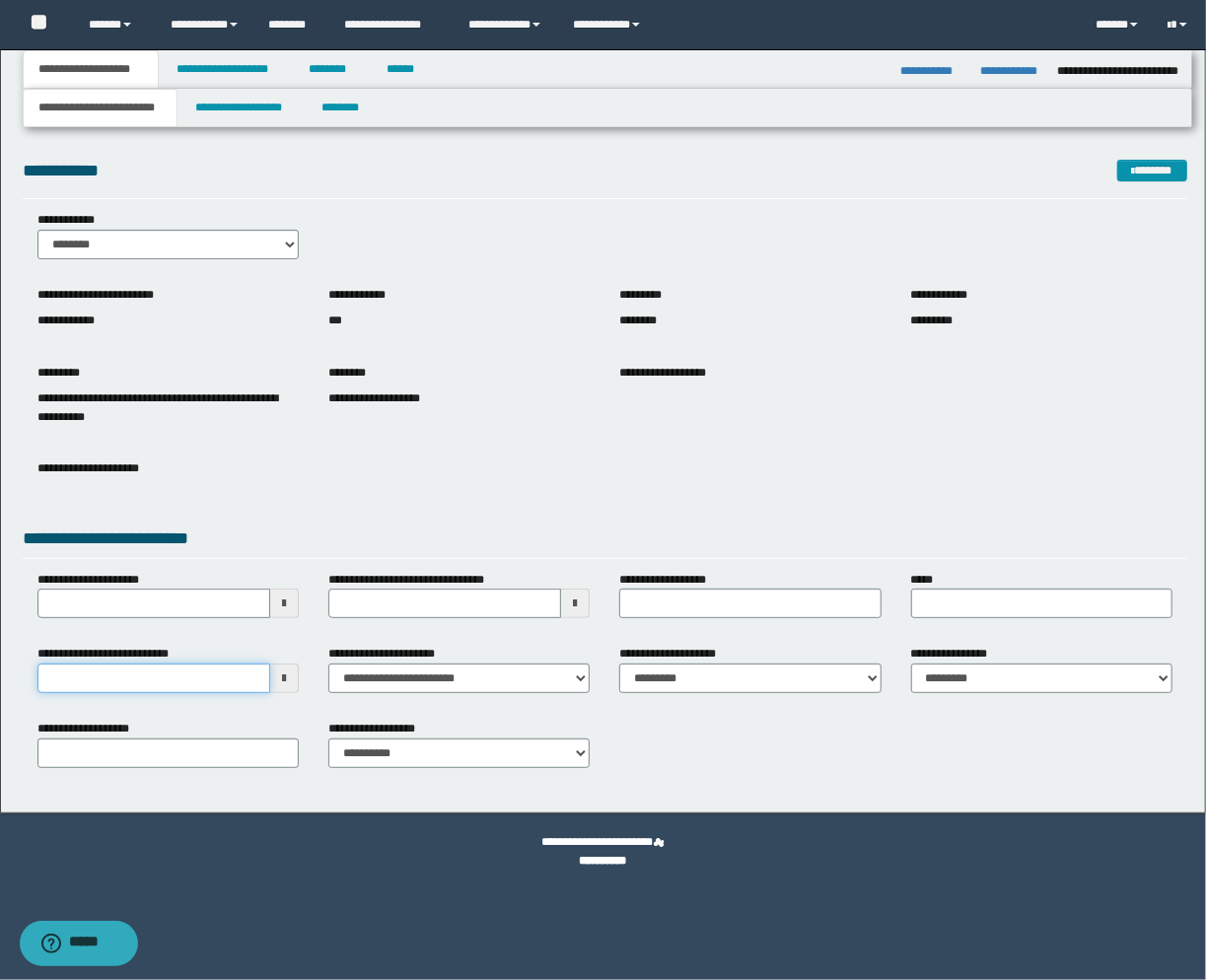 click on "**********" at bounding box center (154, 678) 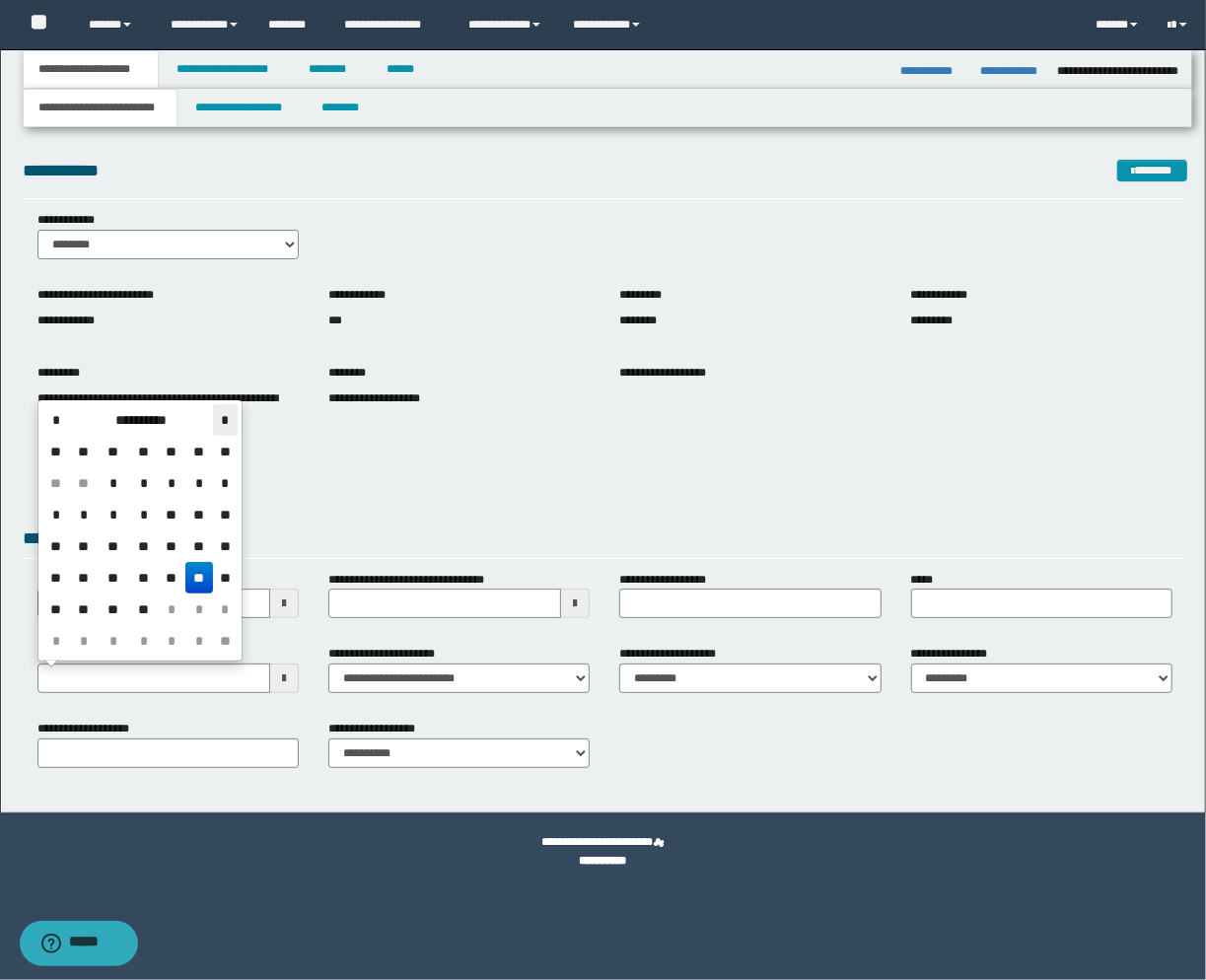 click on "*" at bounding box center (225, 420) 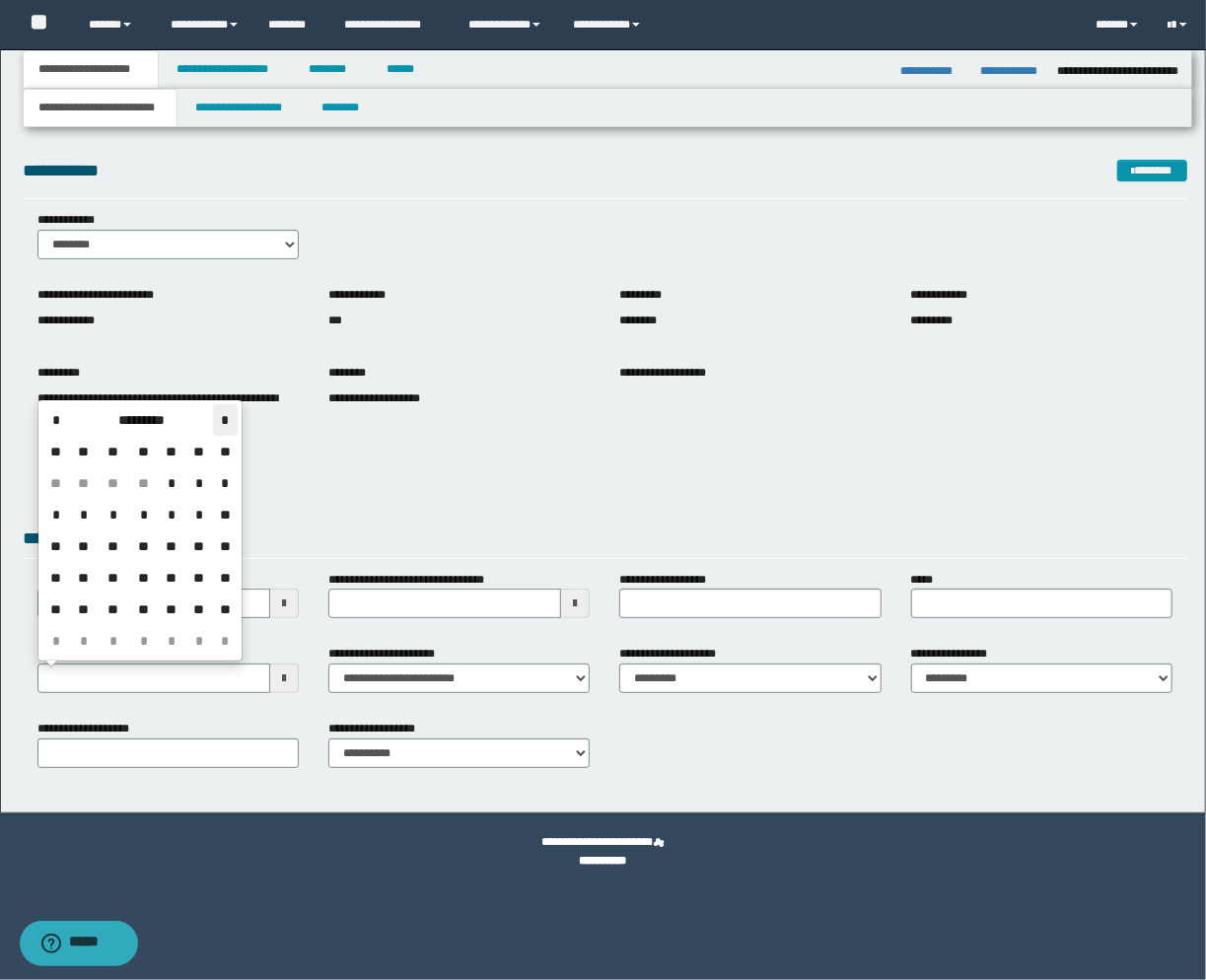 click on "*" at bounding box center [225, 420] 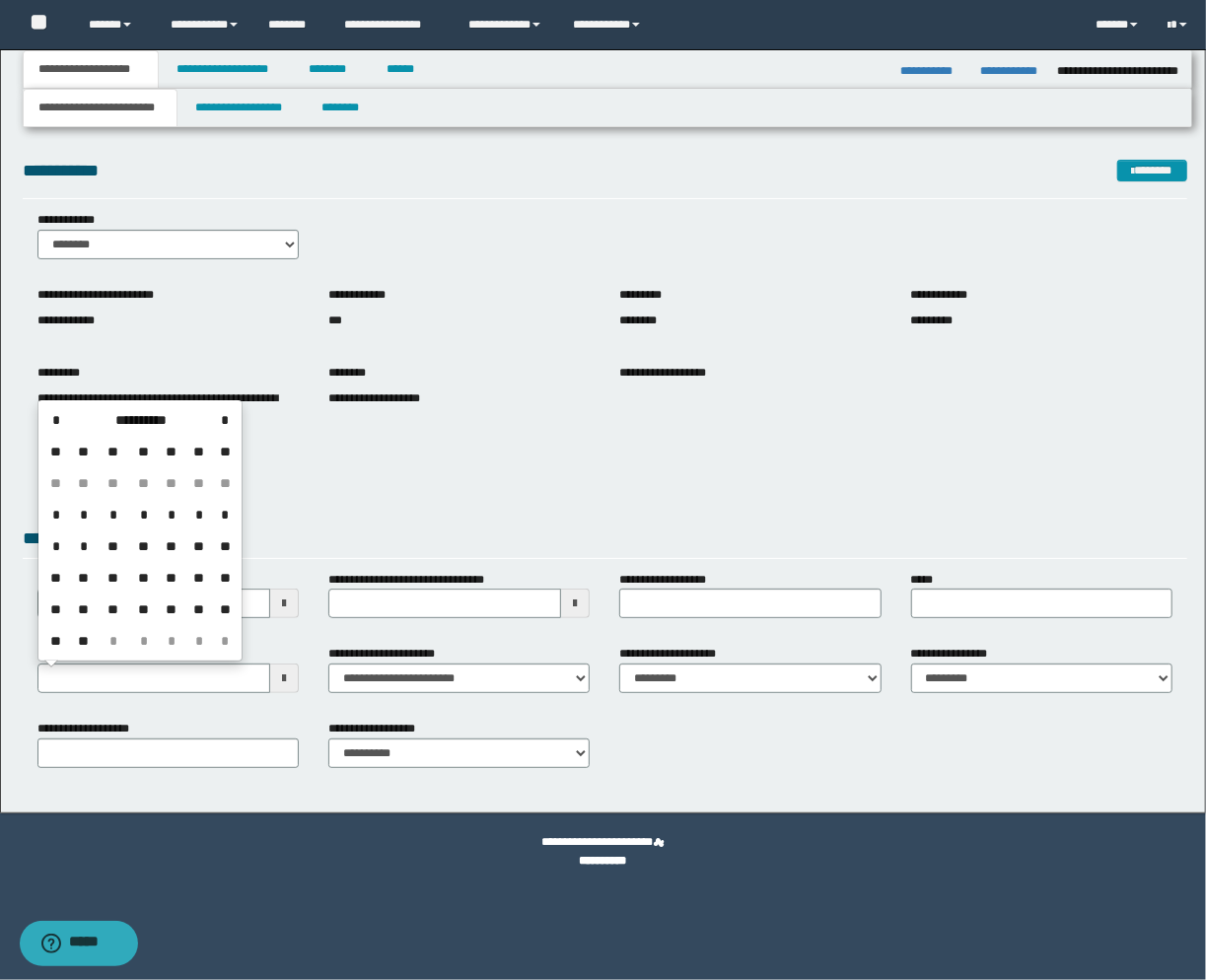 click on "**********" at bounding box center (168, 320) 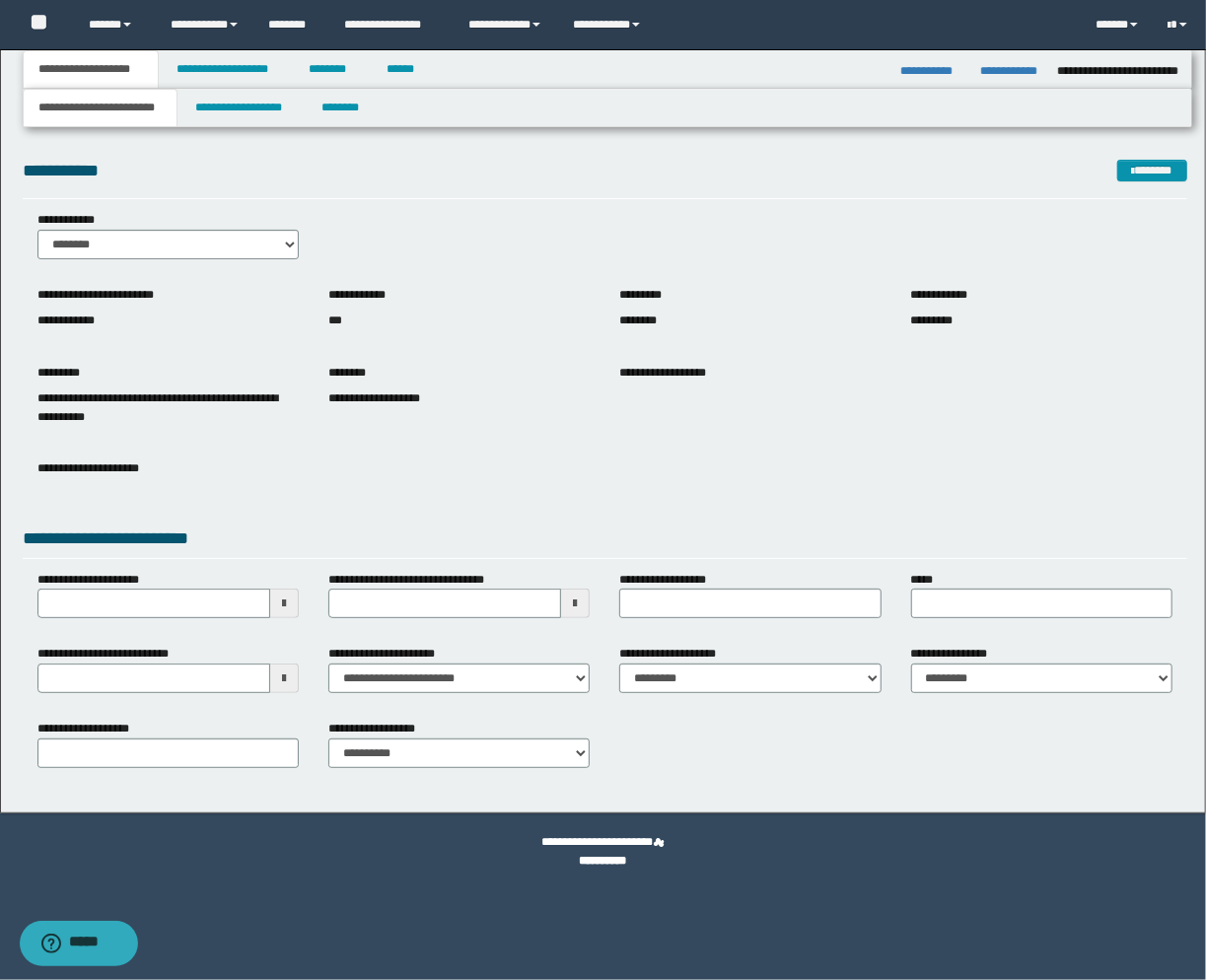 drag, startPoint x: 533, startPoint y: 329, endPoint x: 584, endPoint y: 263, distance: 83.40863 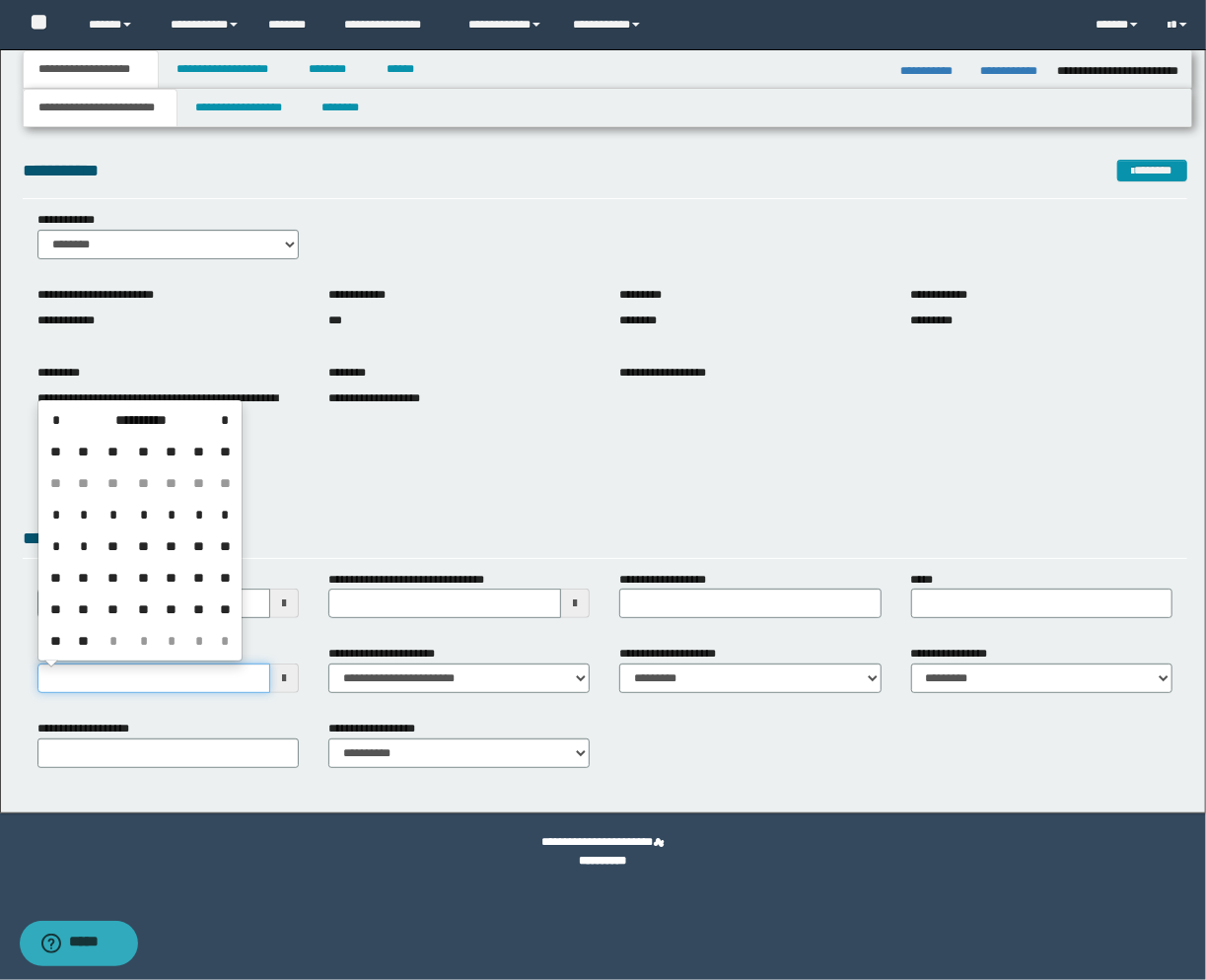 drag, startPoint x: 143, startPoint y: 674, endPoint x: 188, endPoint y: 603, distance: 84.0595 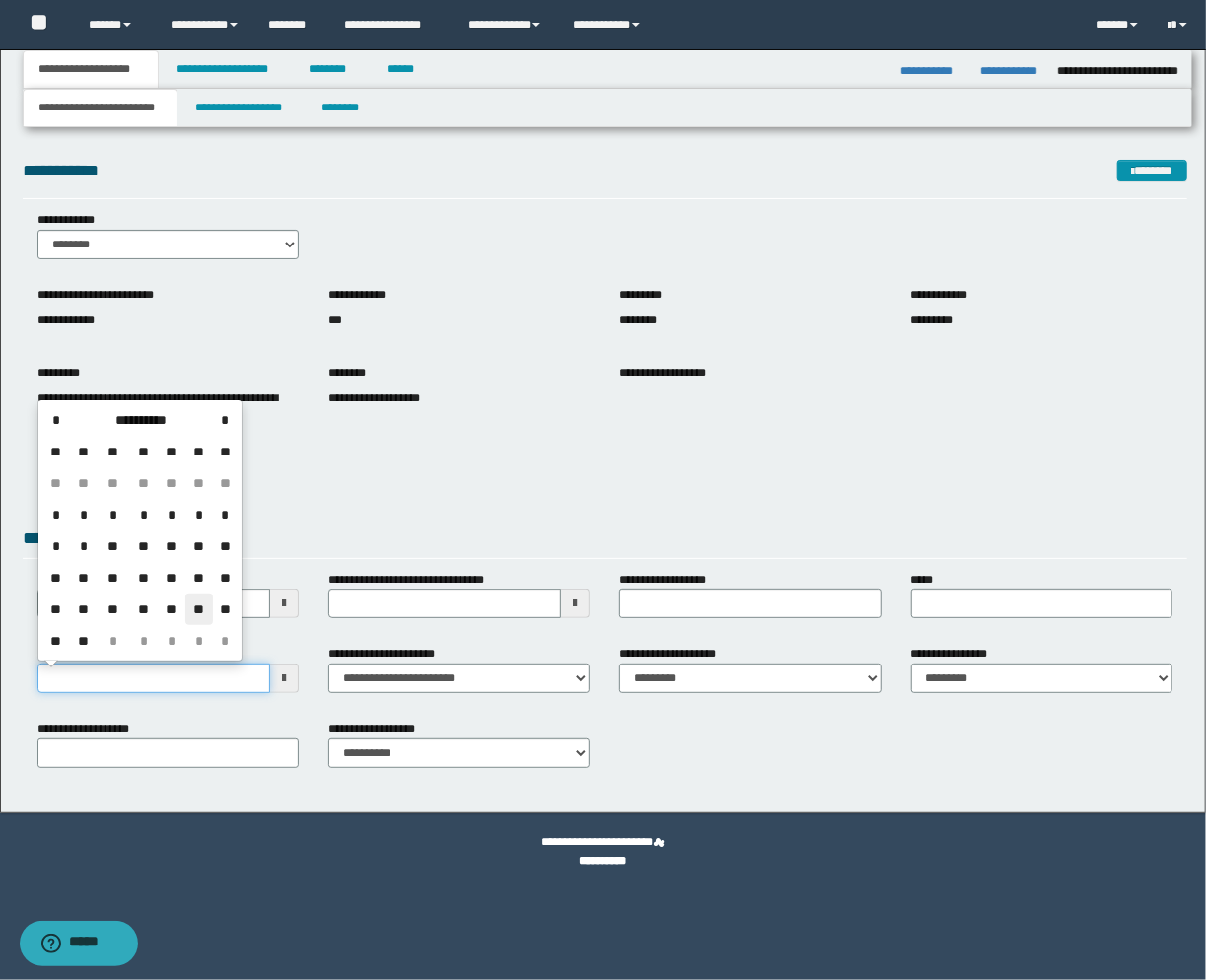 click on "**********" at bounding box center [154, 678] 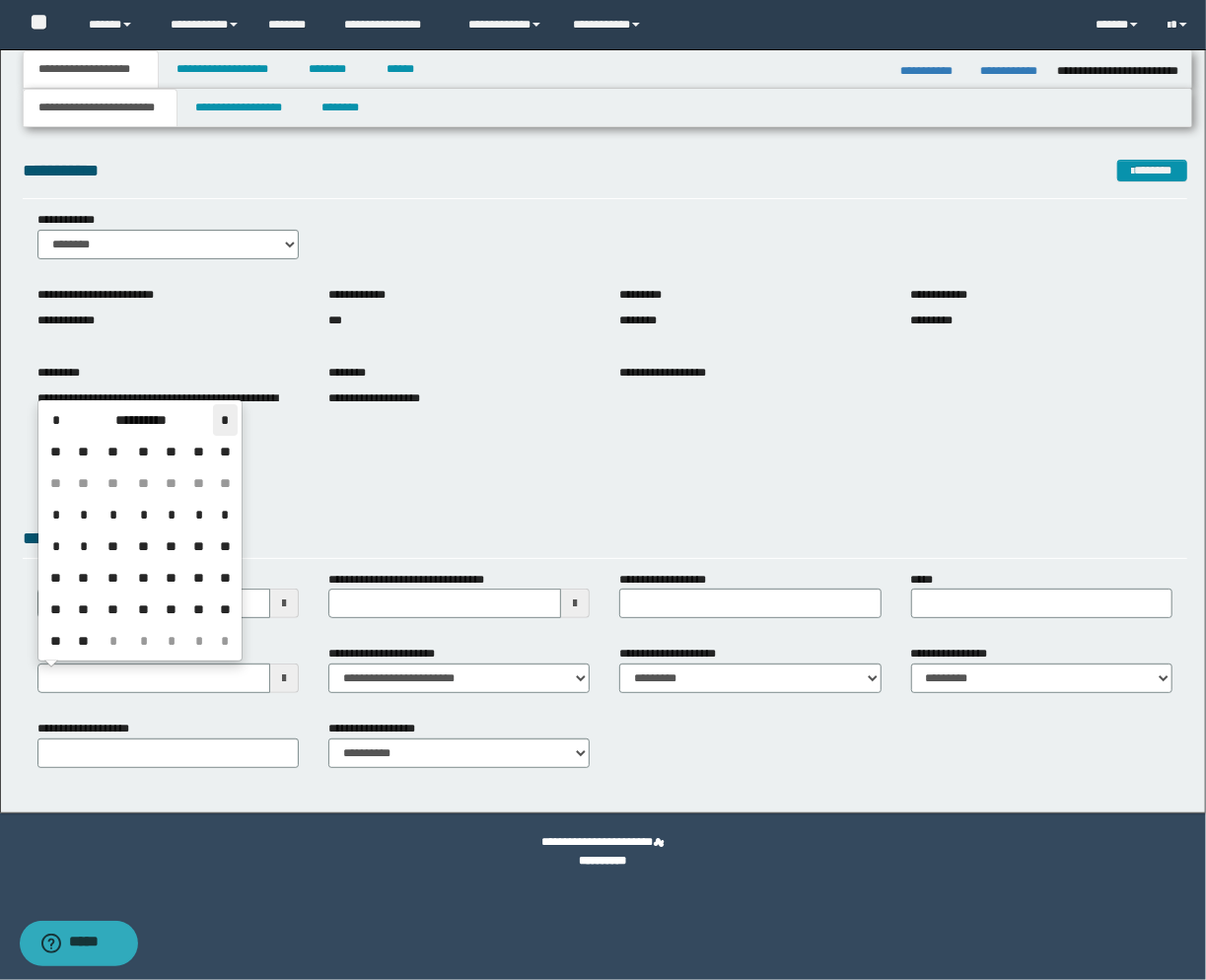 click on "*" at bounding box center [225, 420] 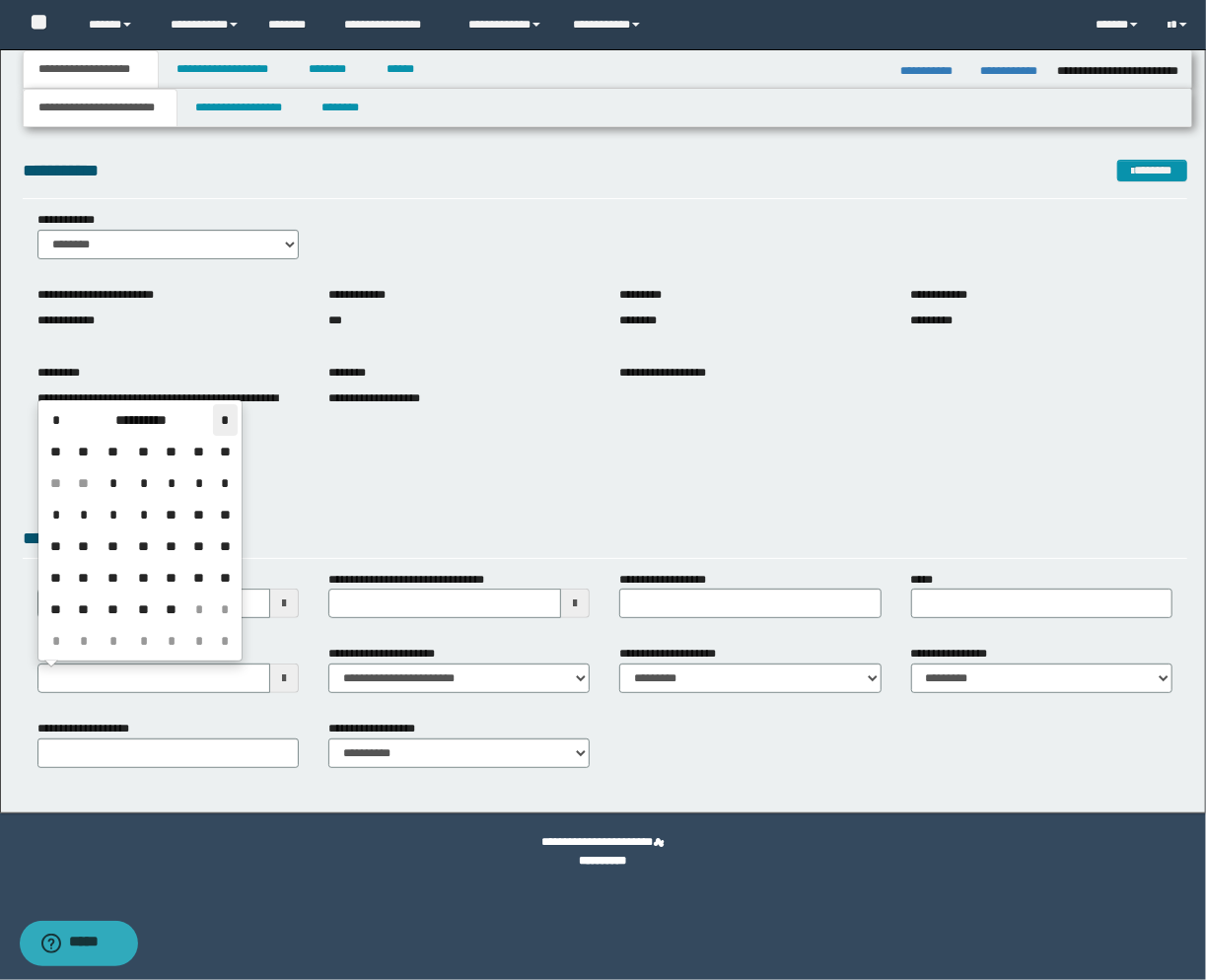 click on "*" at bounding box center (225, 420) 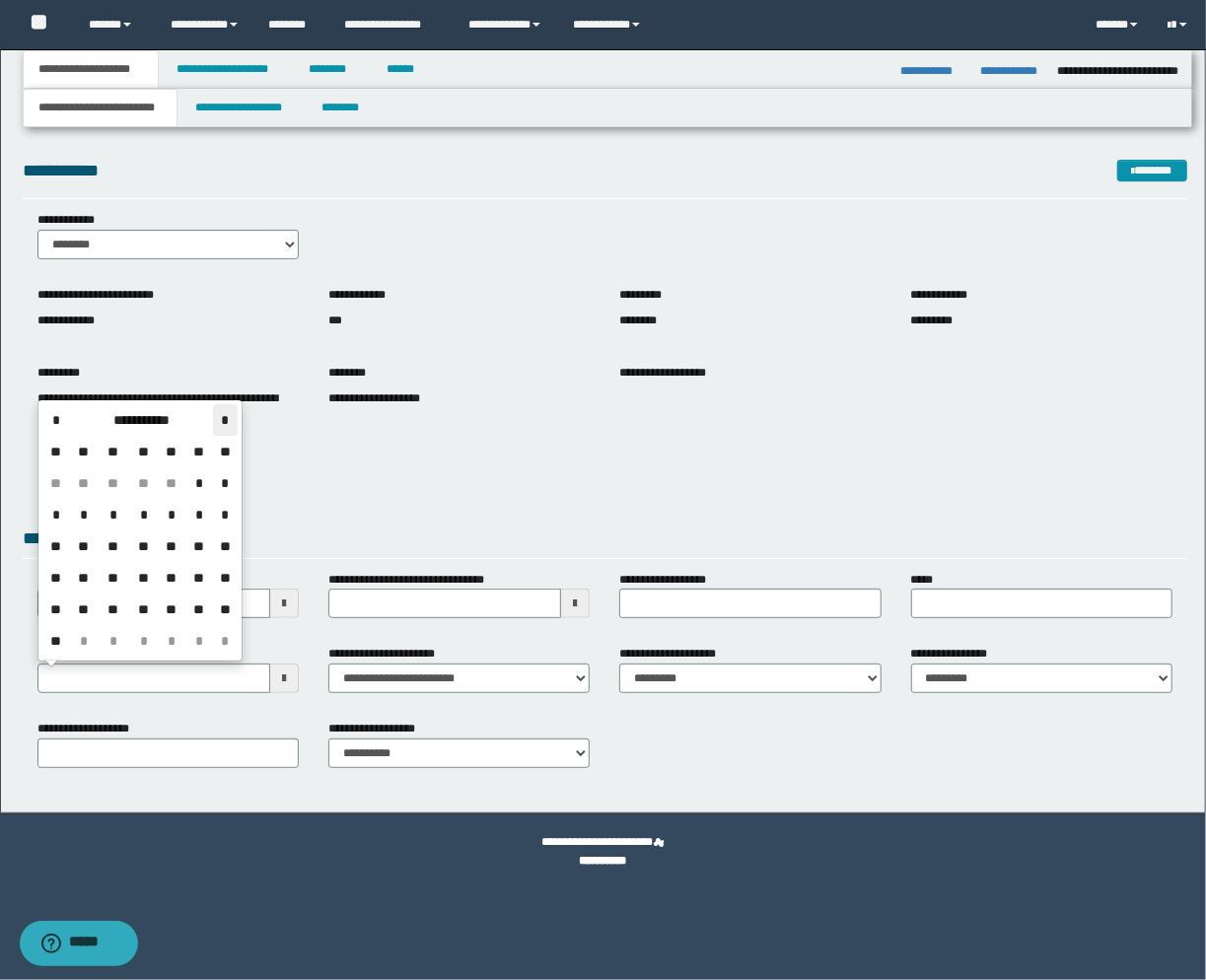 click on "*" at bounding box center [225, 420] 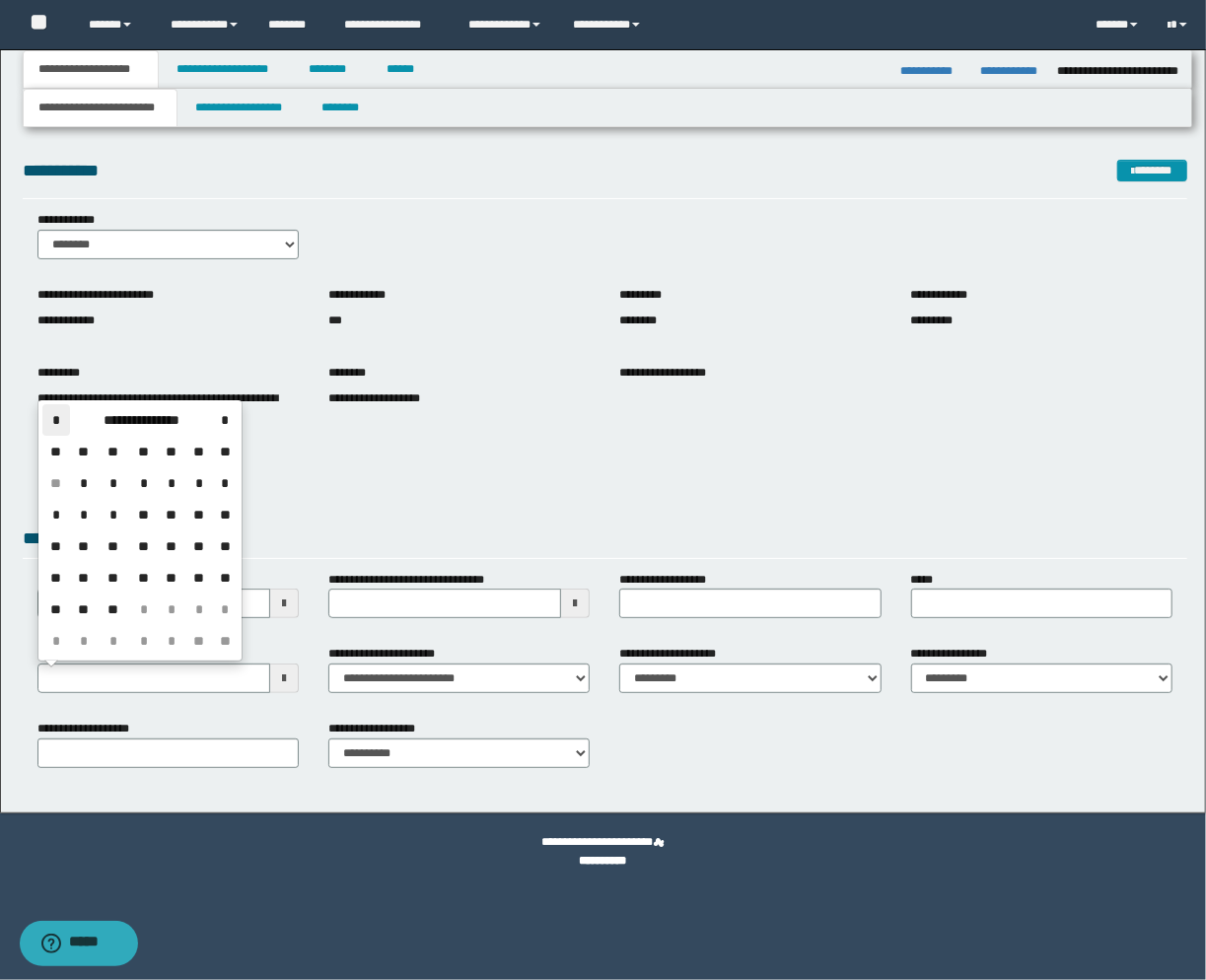 click on "*" at bounding box center (56, 420) 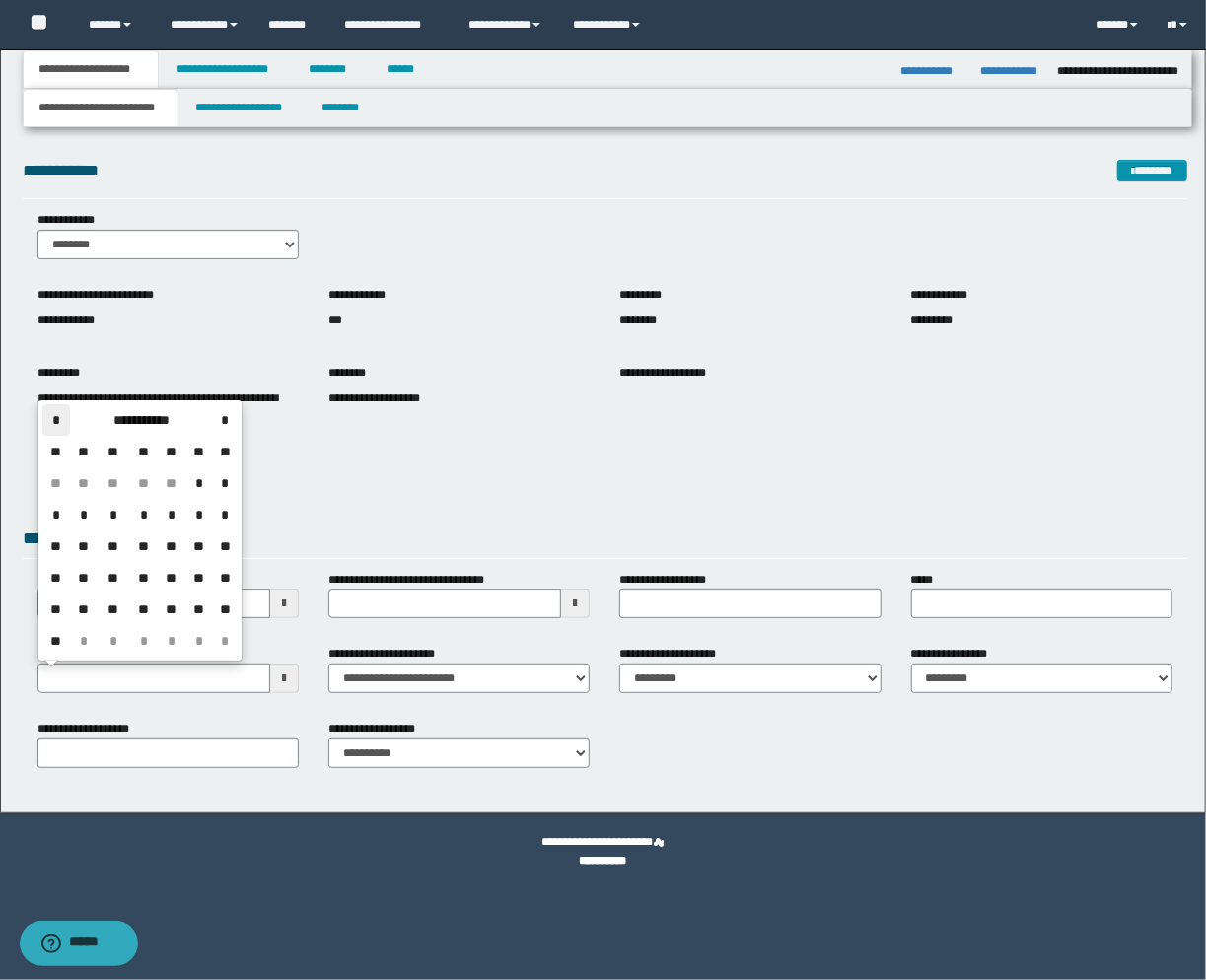 click on "*" at bounding box center (56, 420) 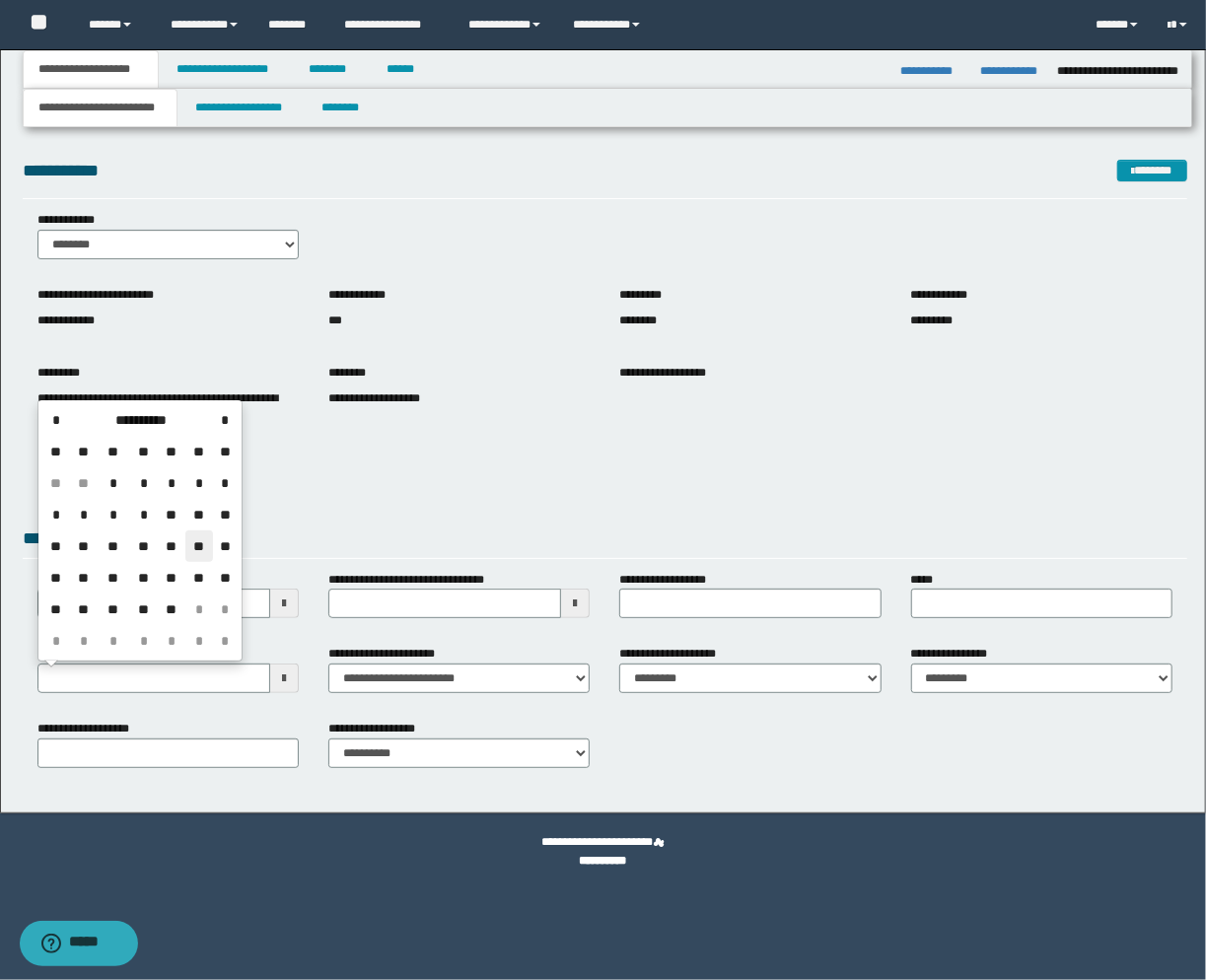 click on "**" at bounding box center [199, 546] 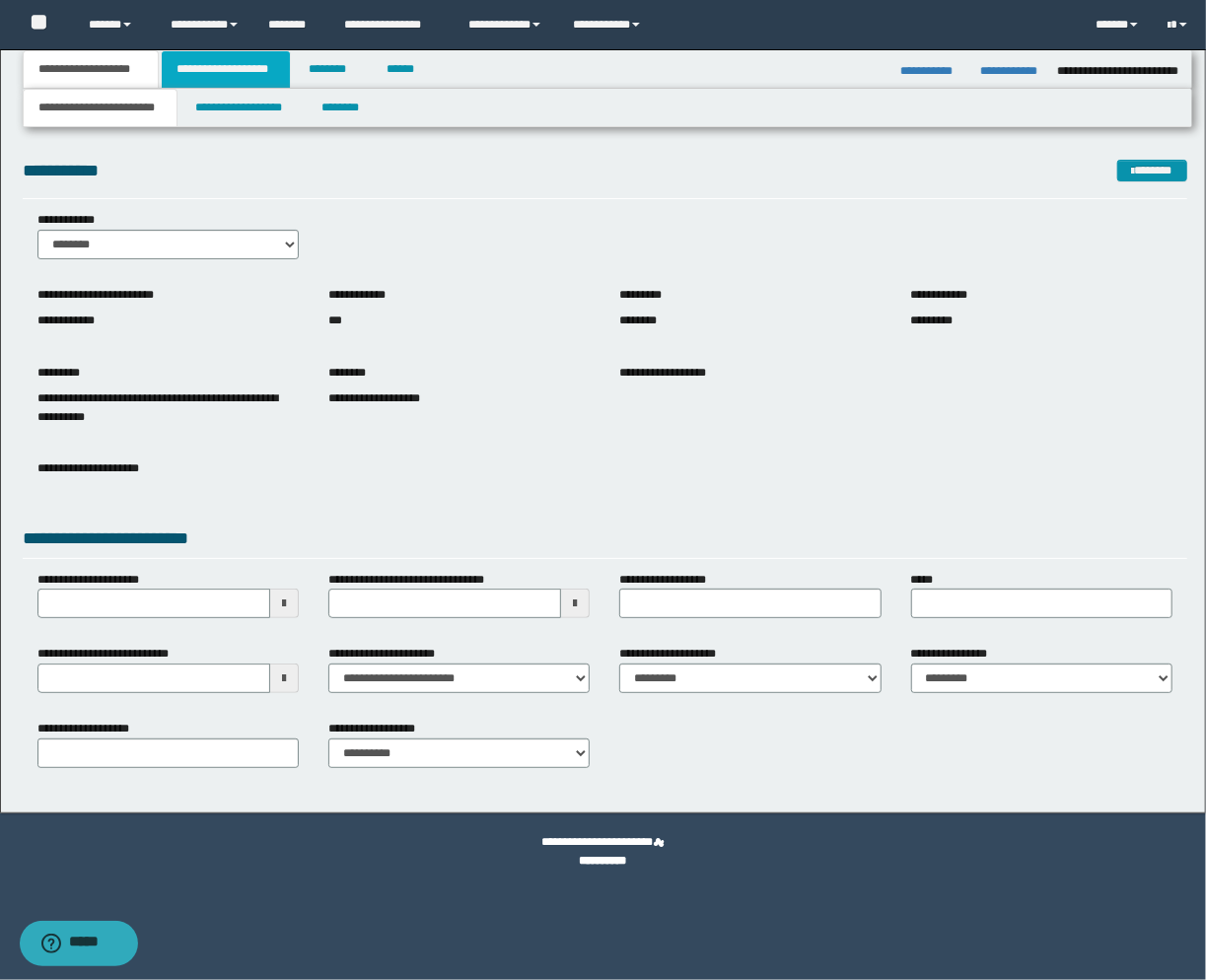click on "**********" at bounding box center [226, 69] 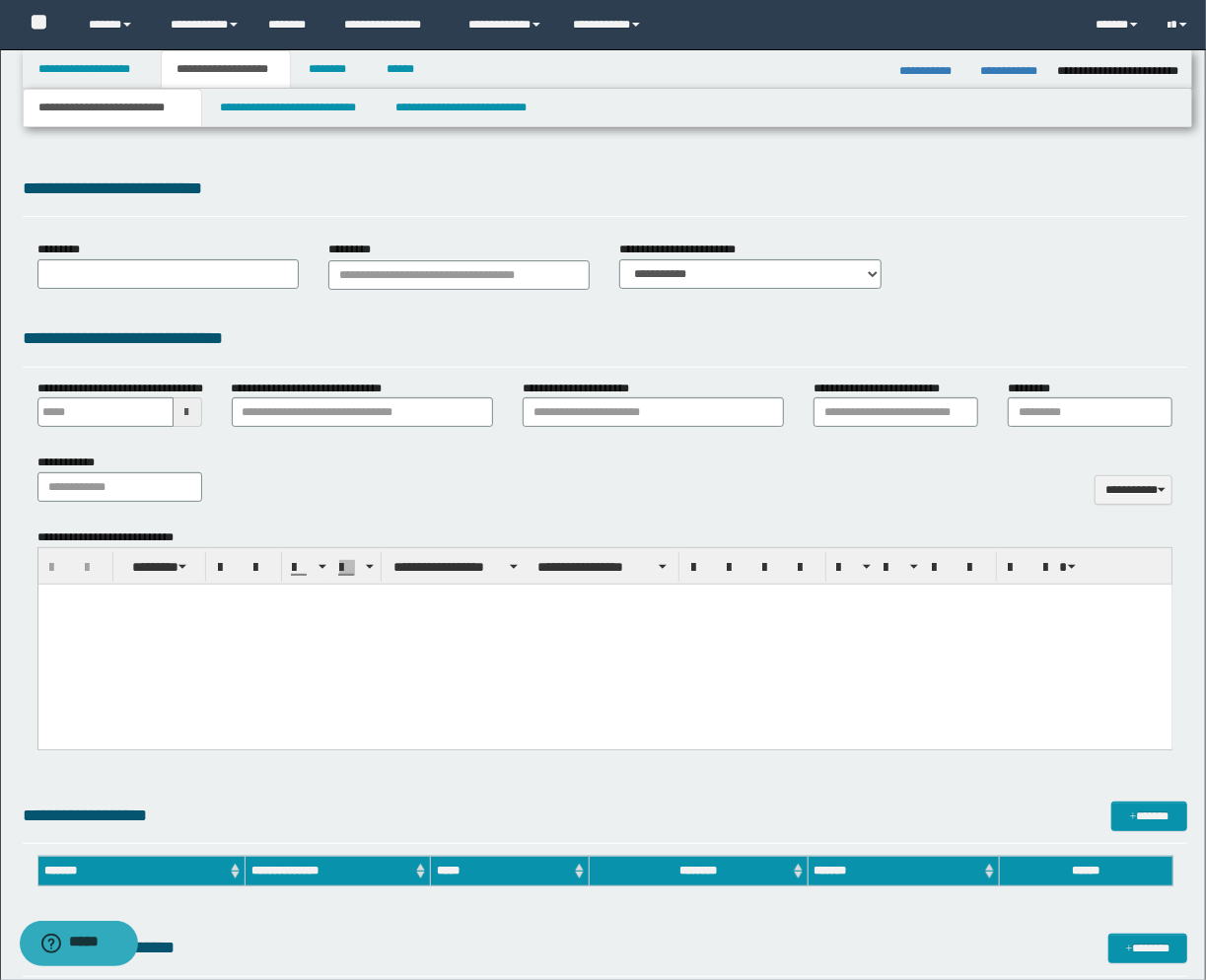 type 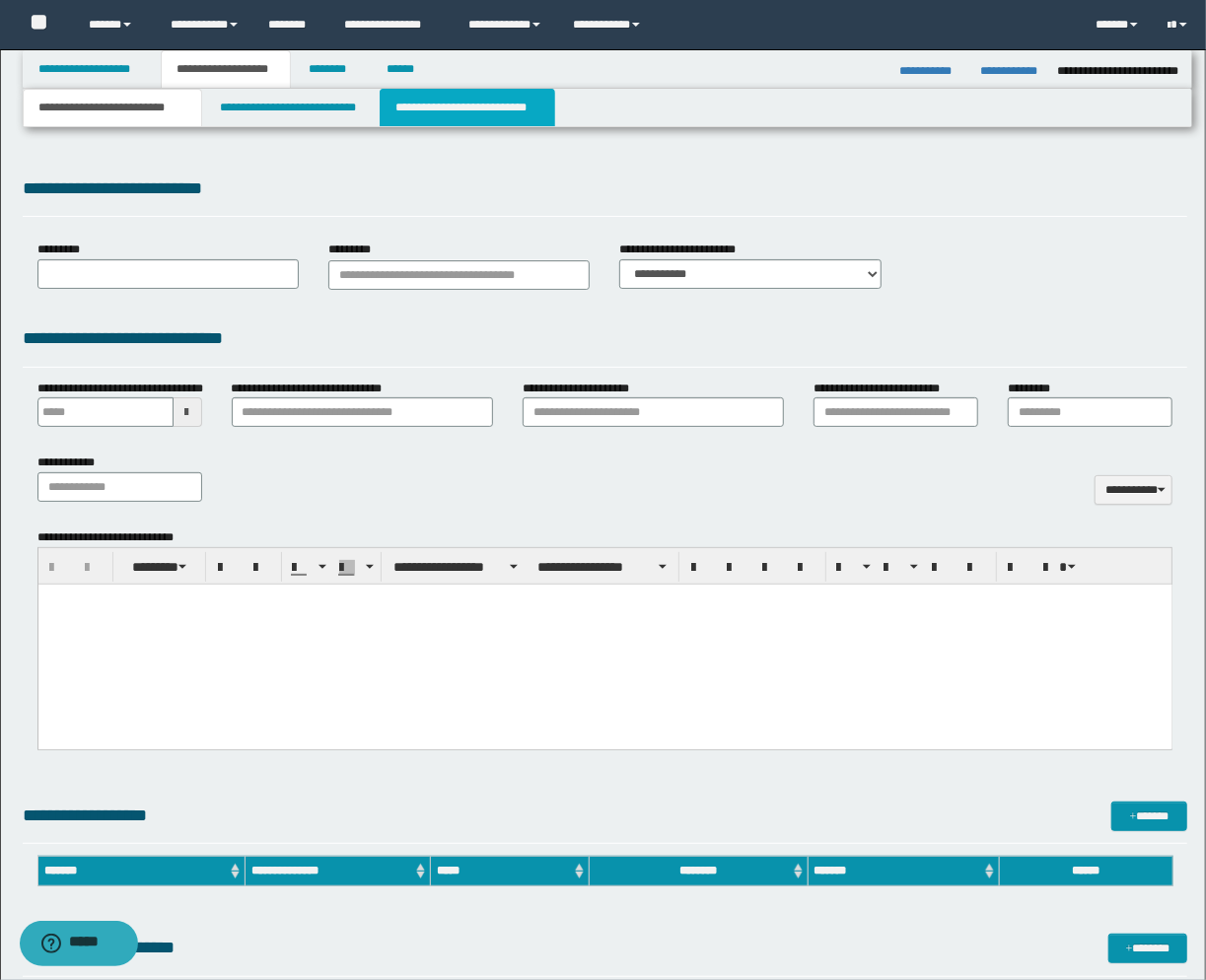 select on "*" 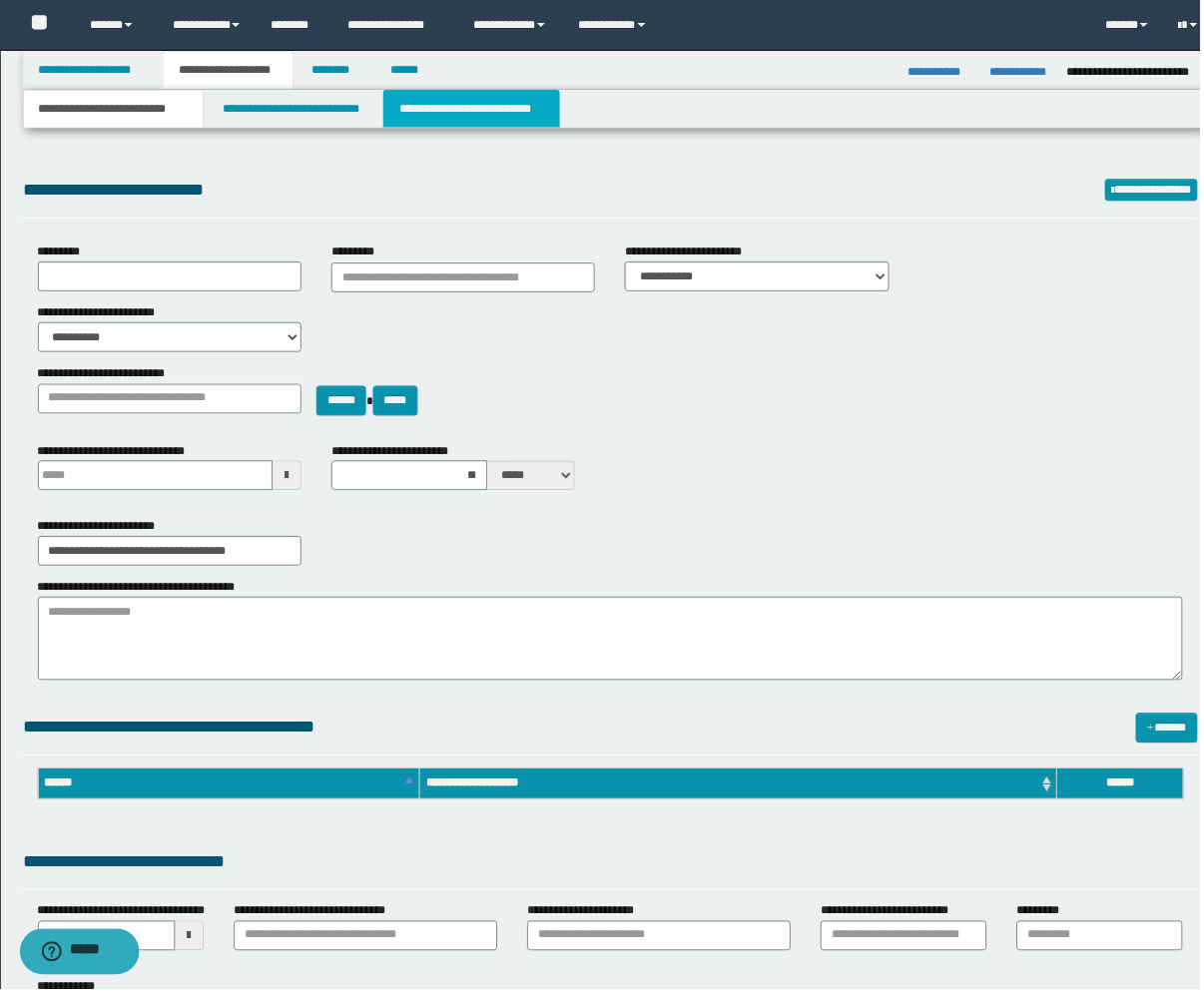 click on "**********" at bounding box center [473, 109] 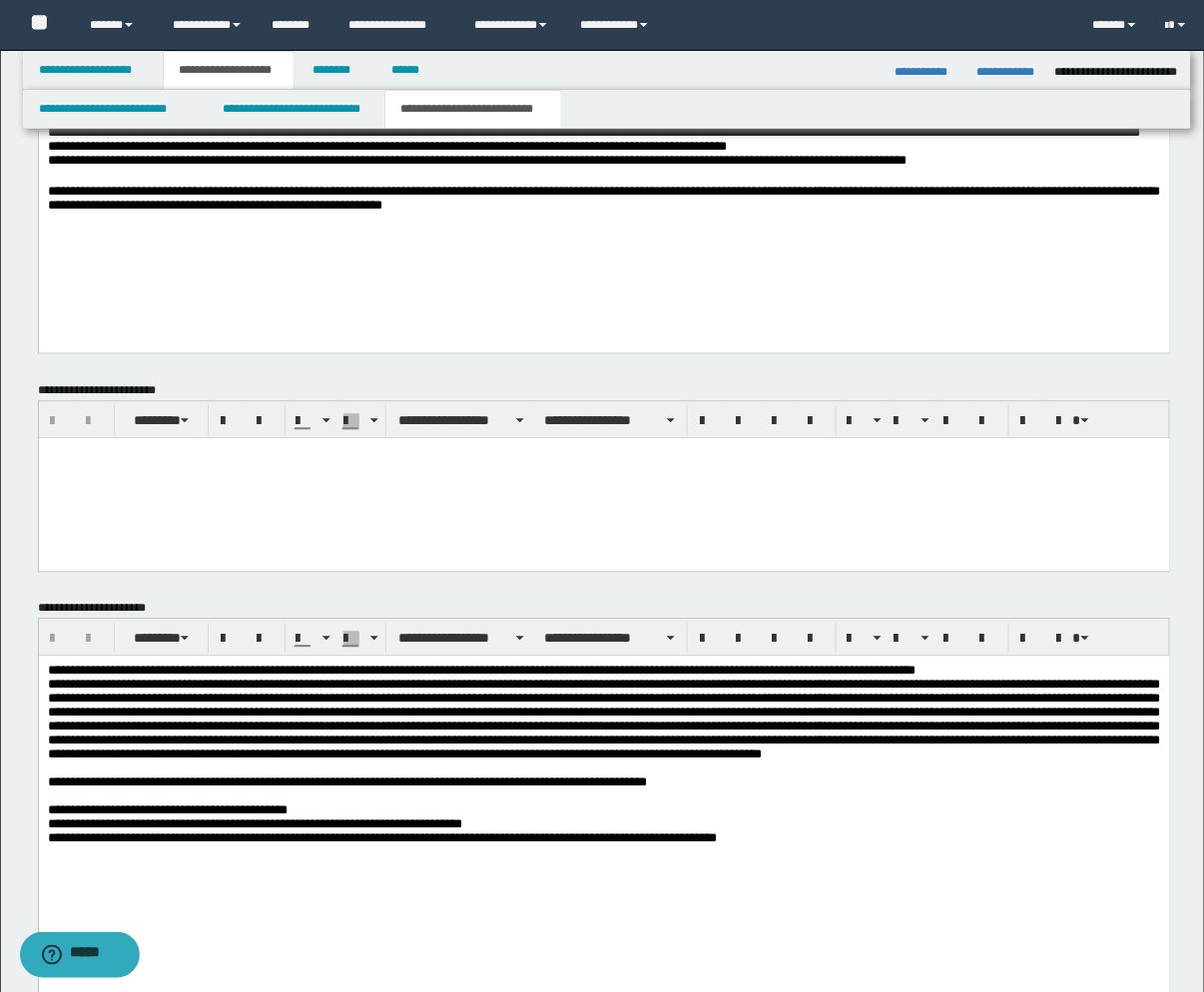 scroll, scrollTop: 995, scrollLeft: 0, axis: vertical 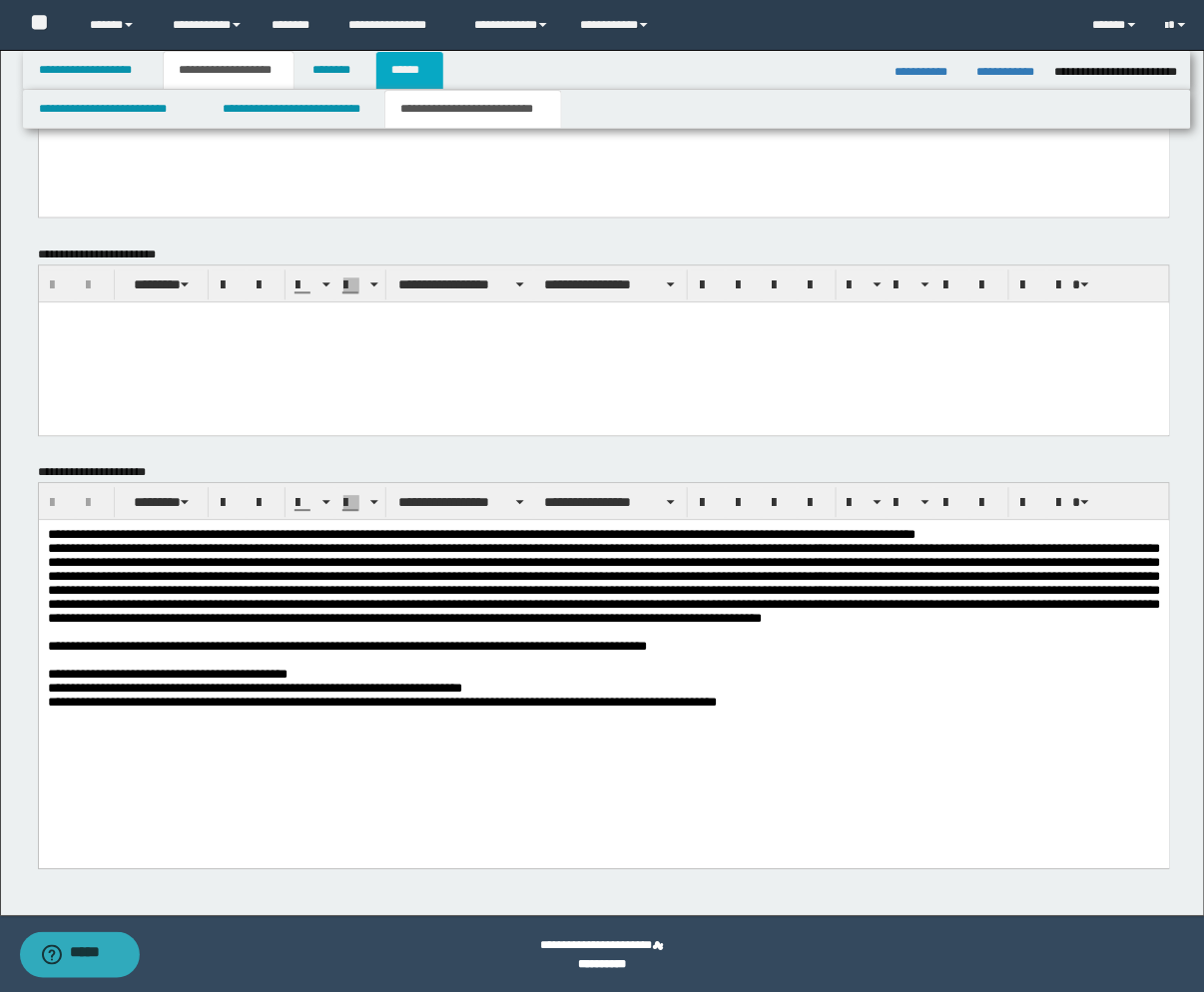 click on "******" at bounding box center (409, 70) 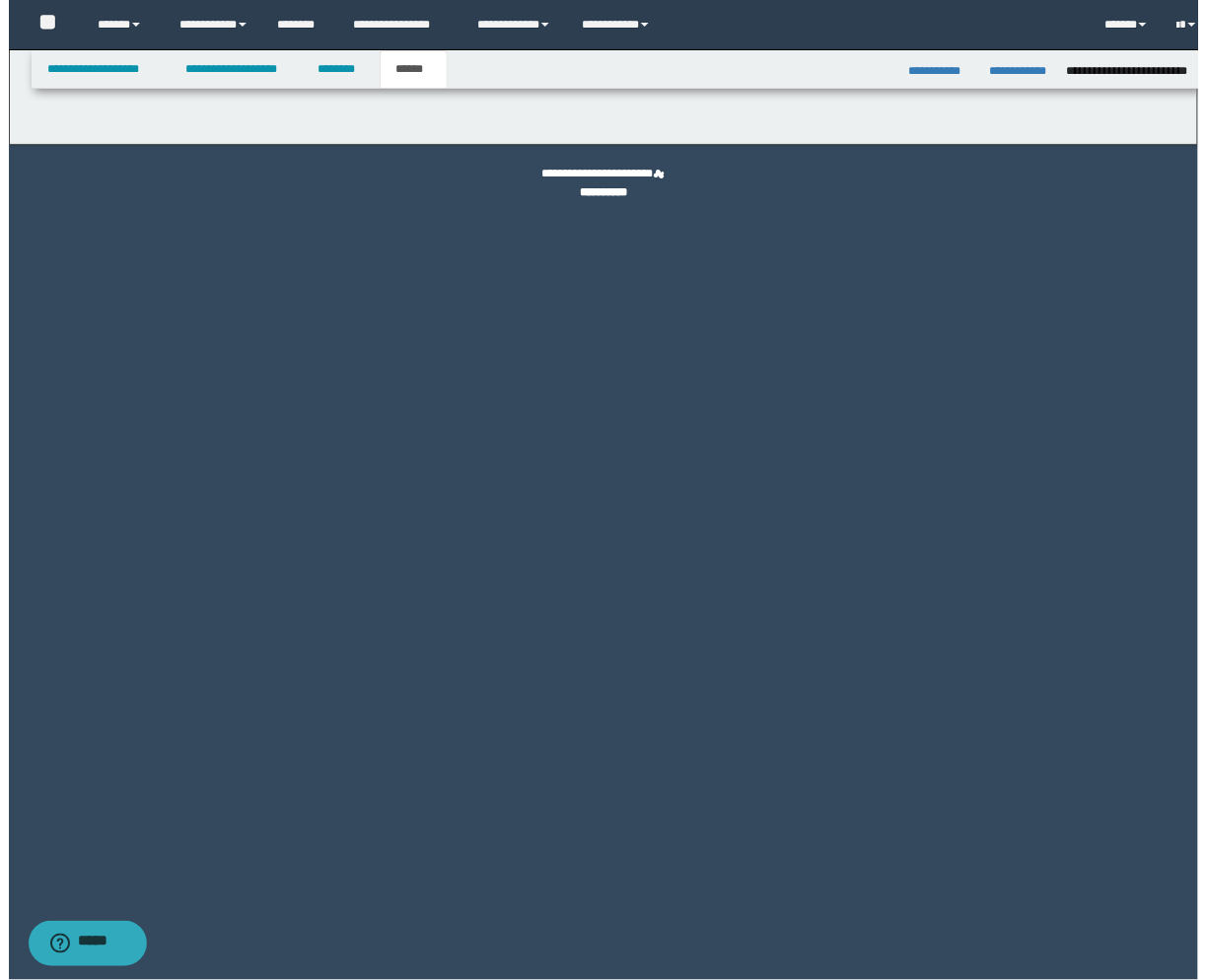 scroll, scrollTop: 0, scrollLeft: 0, axis: both 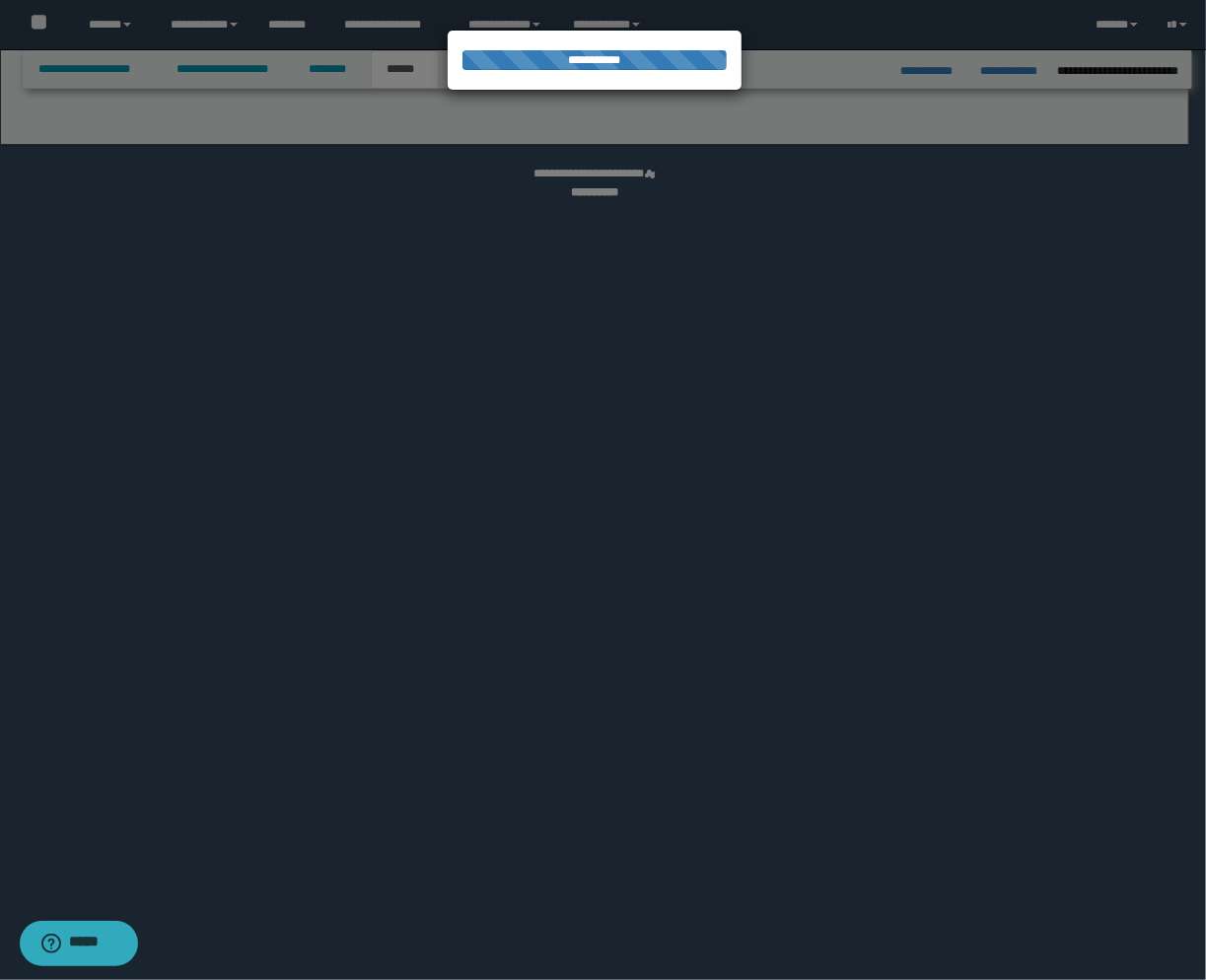 select on "*" 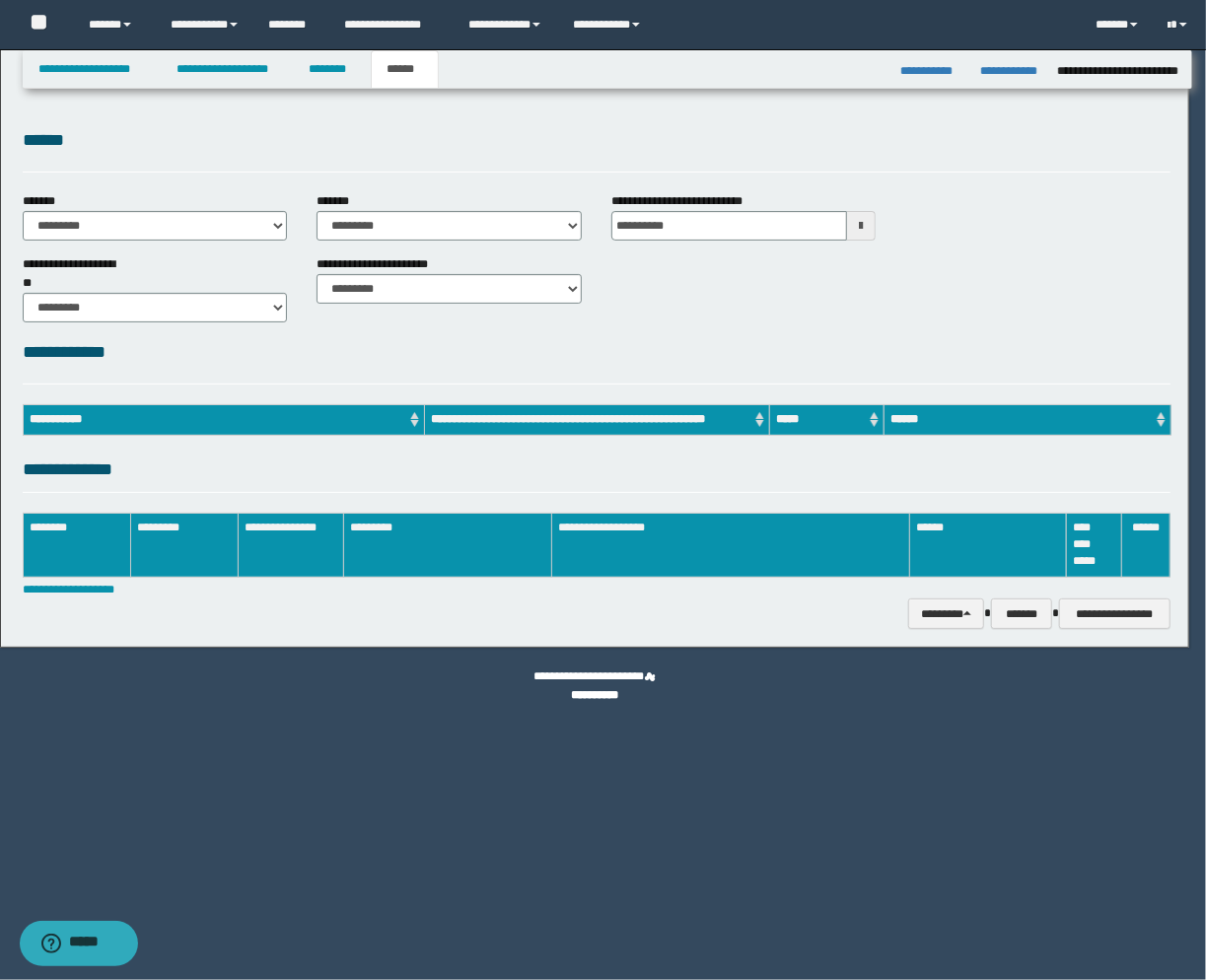 scroll, scrollTop: 0, scrollLeft: 0, axis: both 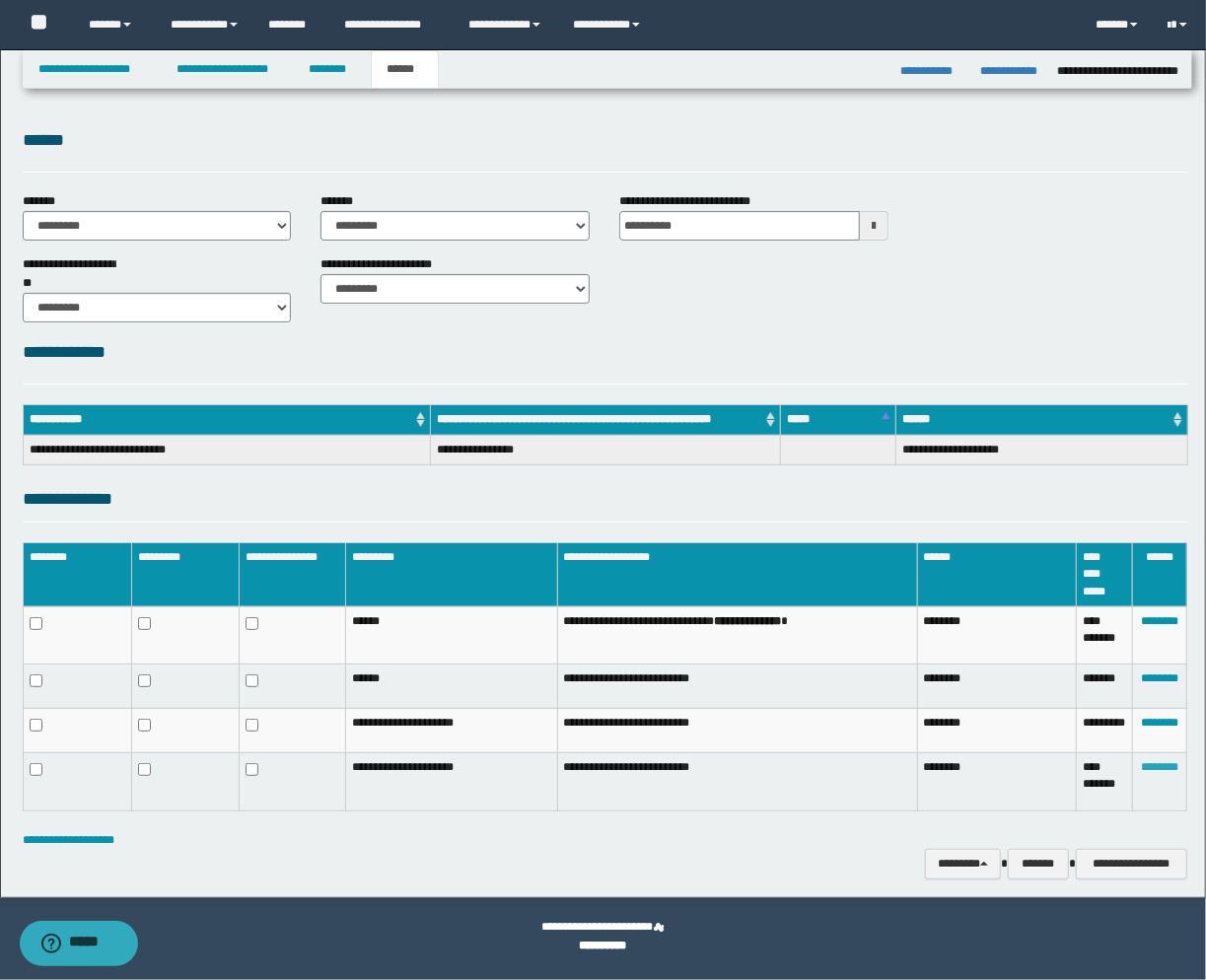 click on "********" at bounding box center [1160, 767] 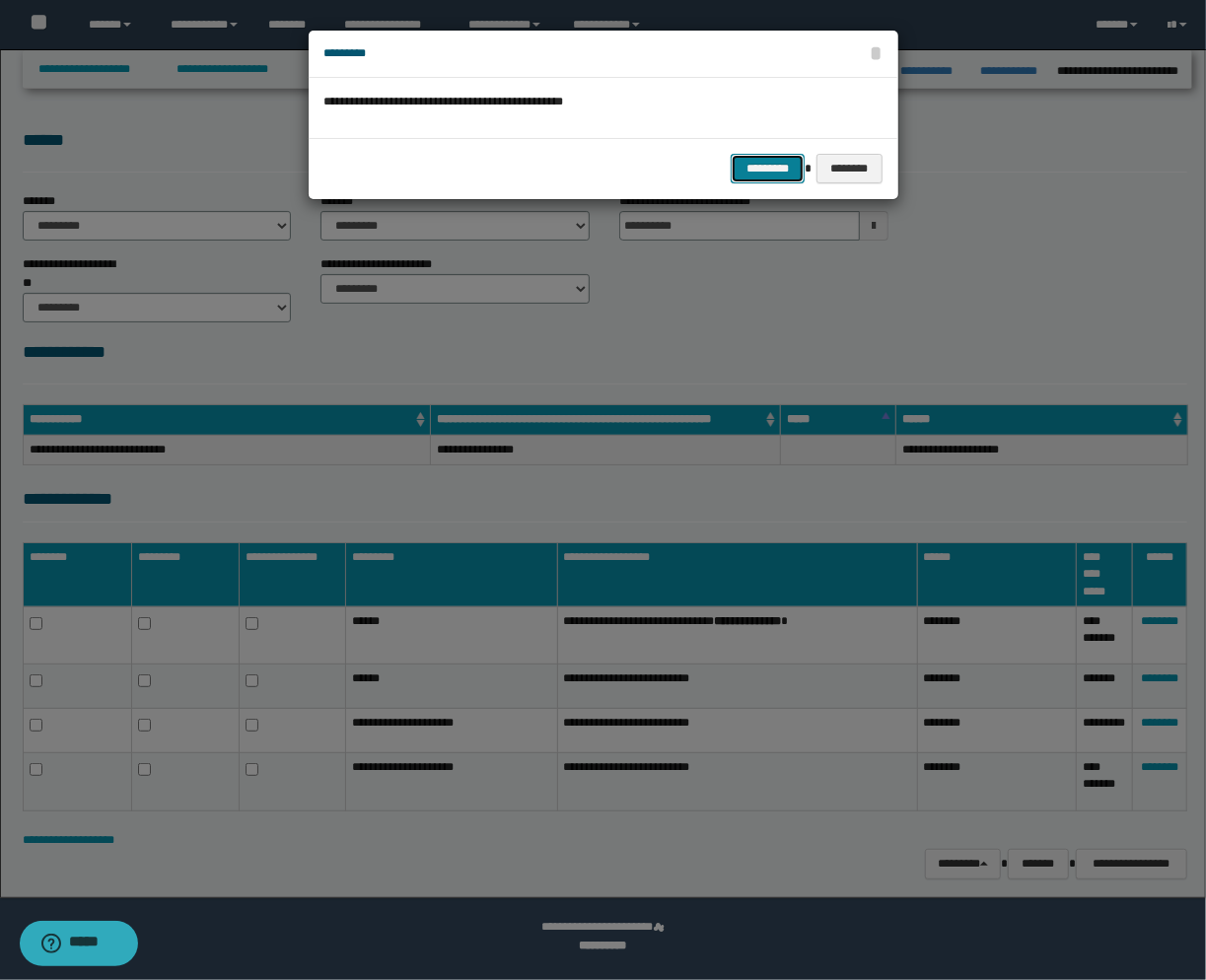click on "*********" at bounding box center [767, 169] 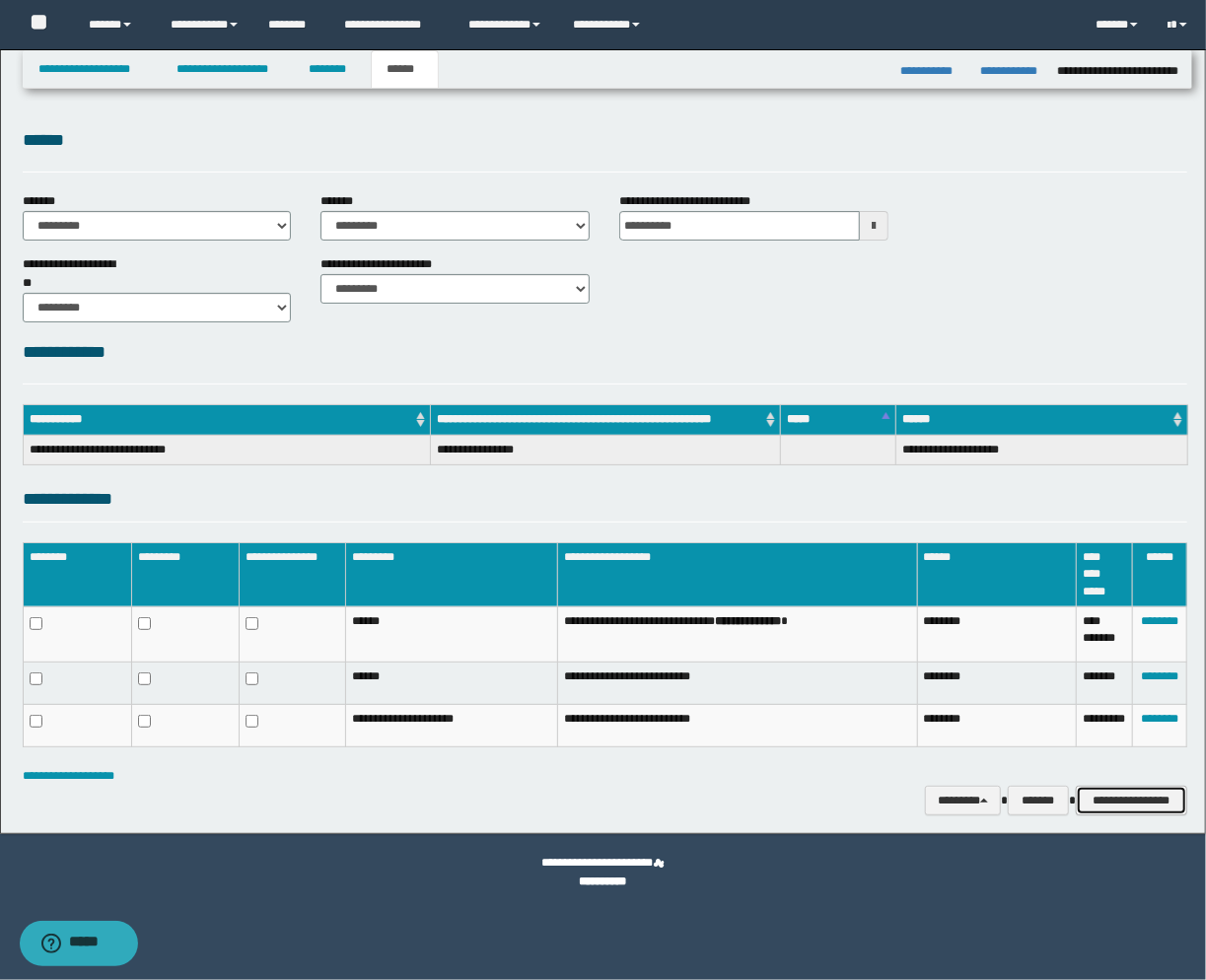 click on "**********" at bounding box center (1131, 801) 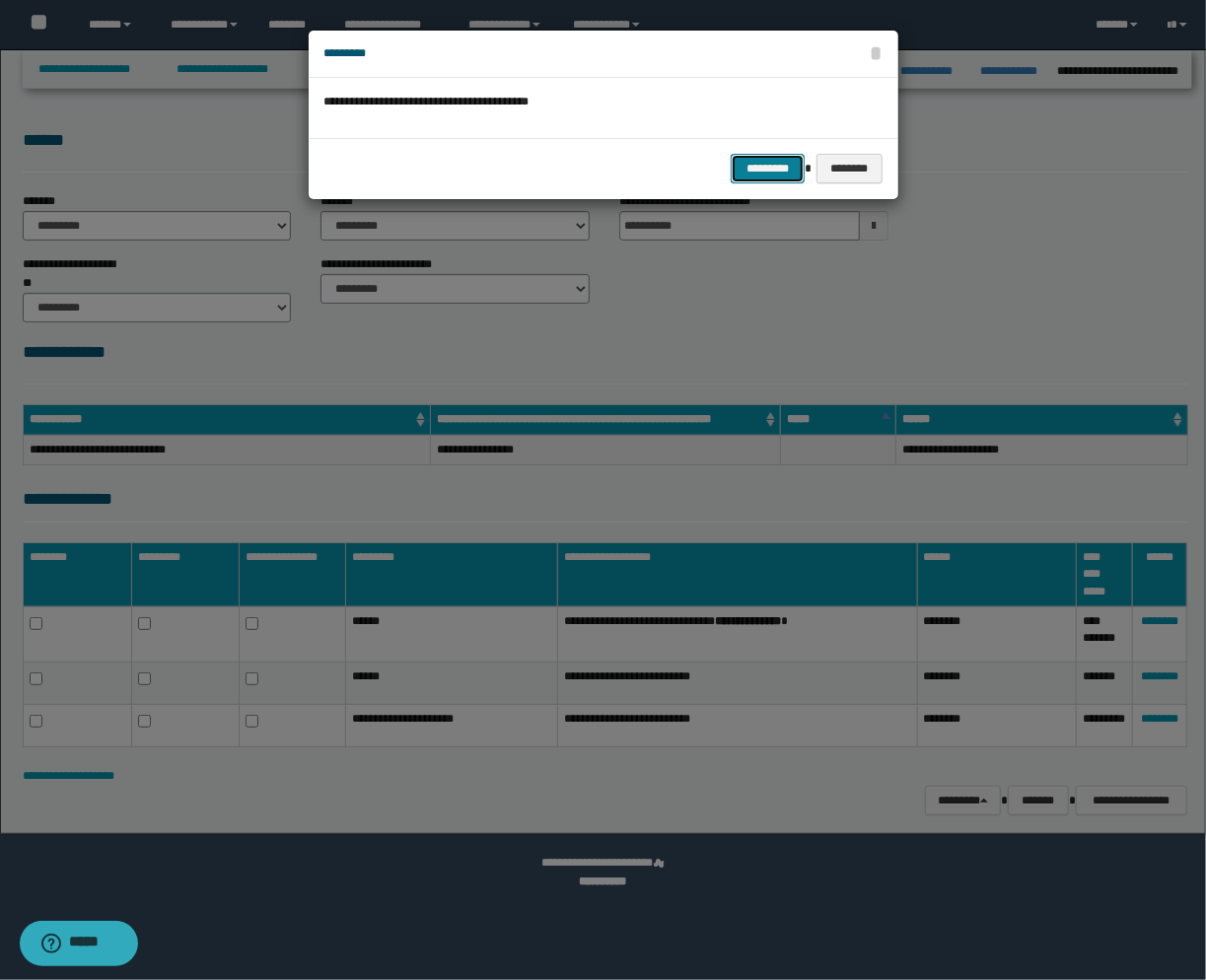 click on "*********" at bounding box center (767, 169) 